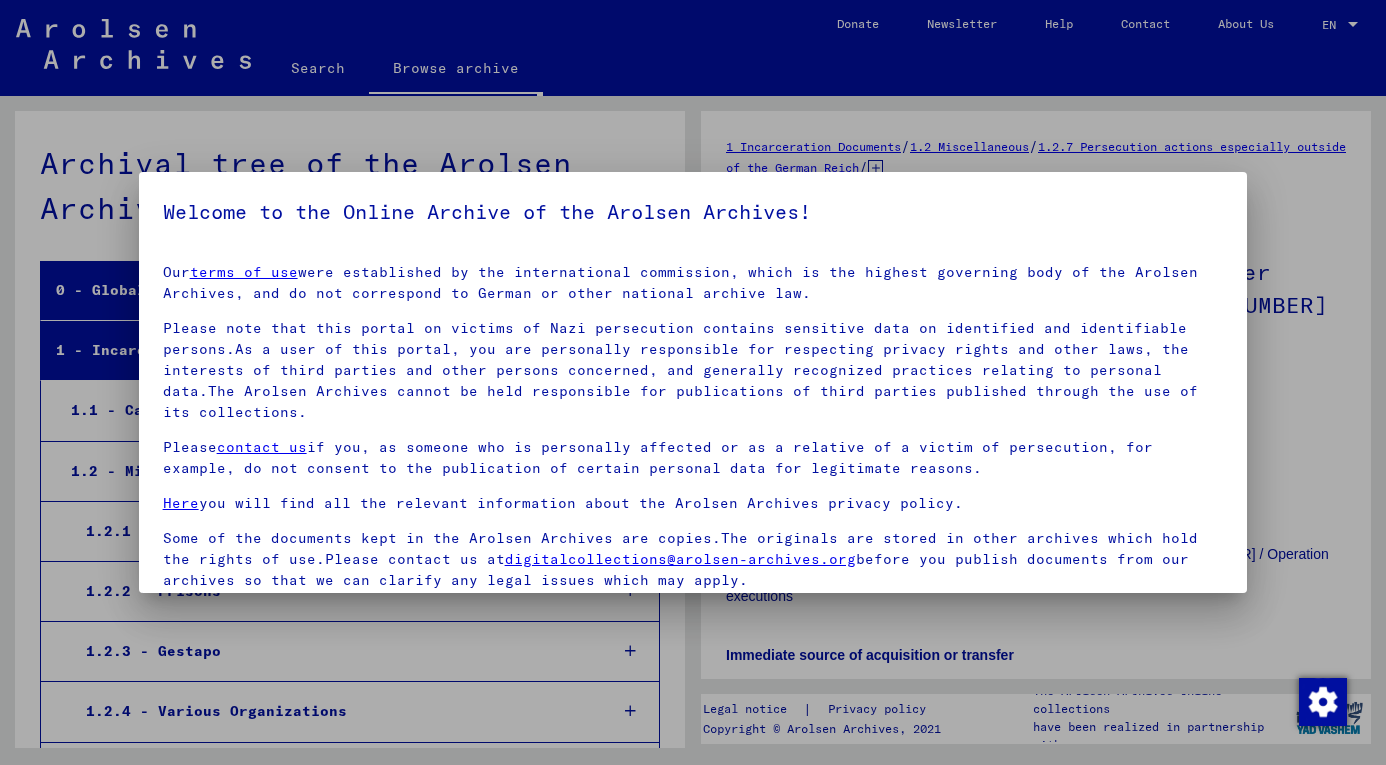 scroll, scrollTop: 0, scrollLeft: 0, axis: both 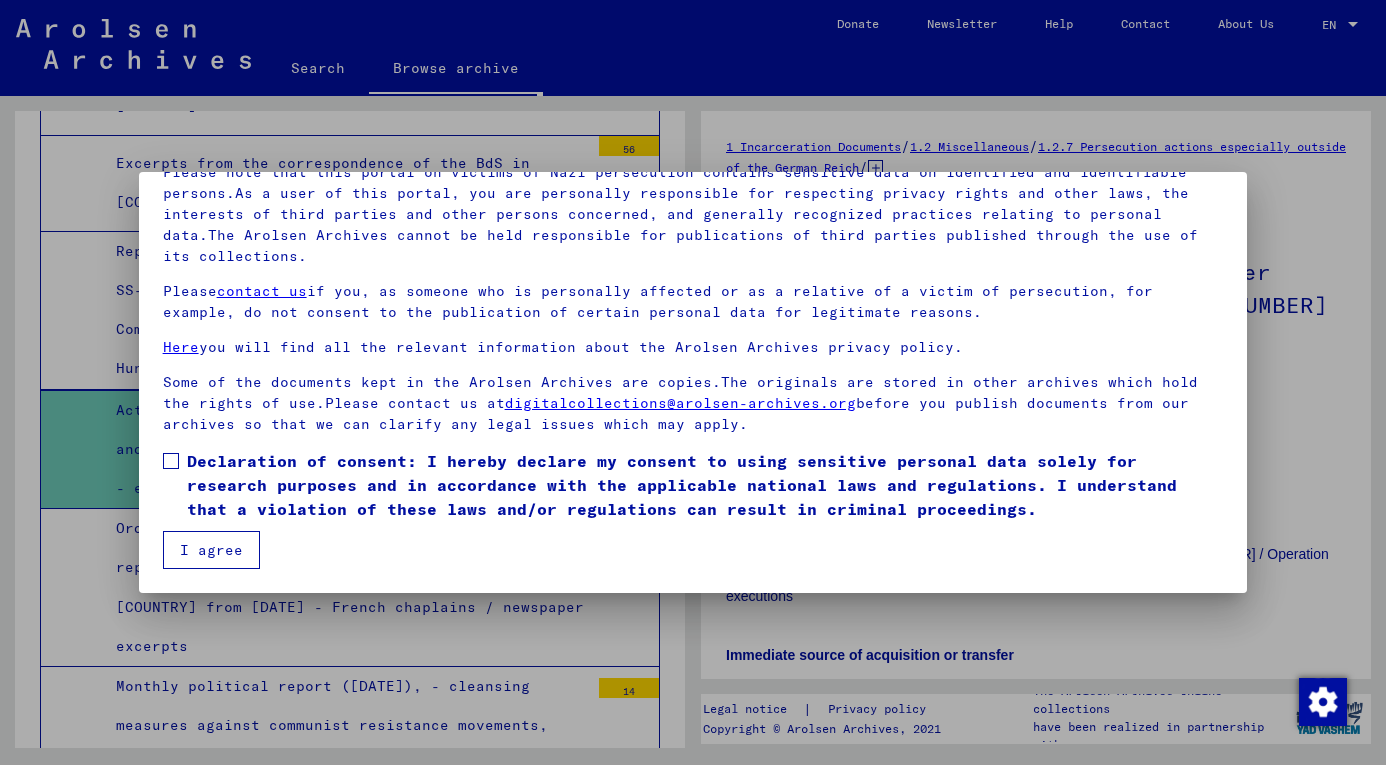 click at bounding box center [171, 461] 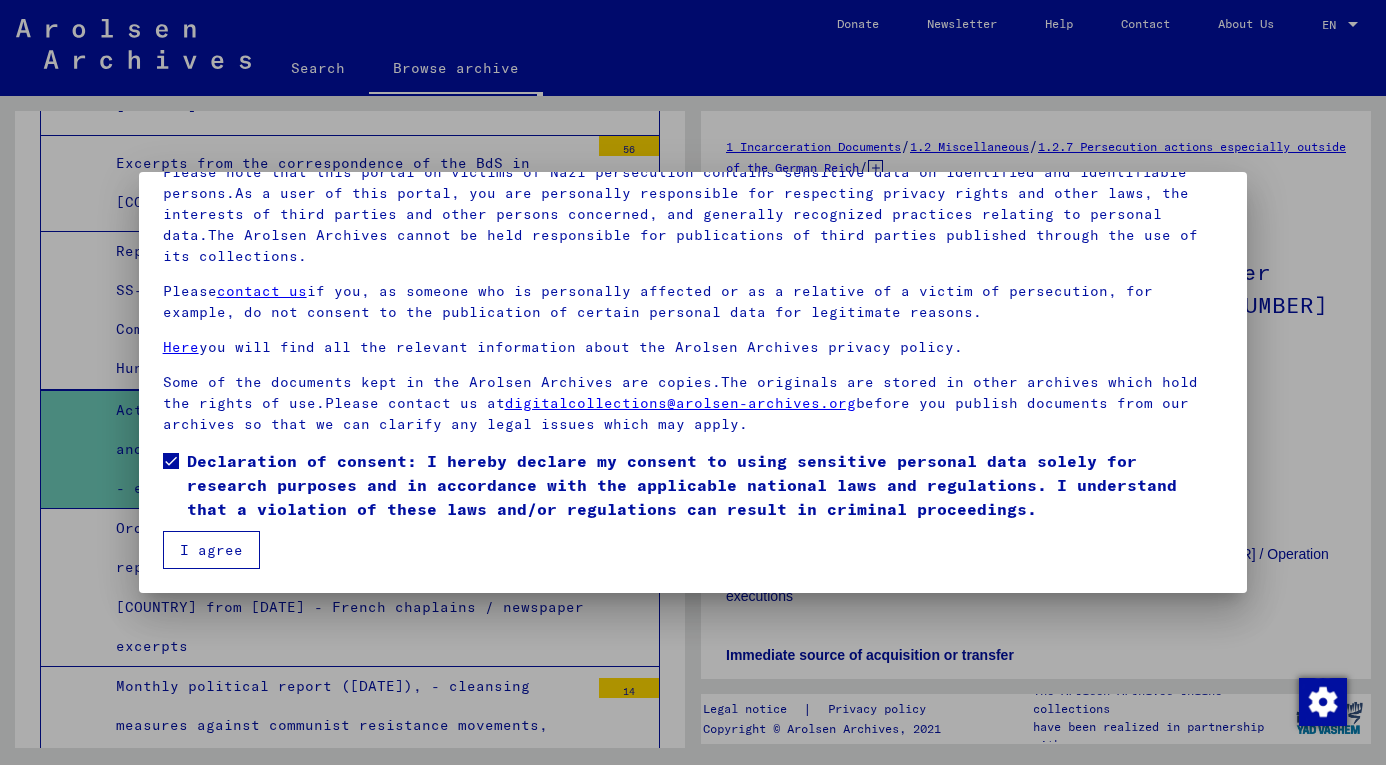 click on "I agree" at bounding box center [211, 550] 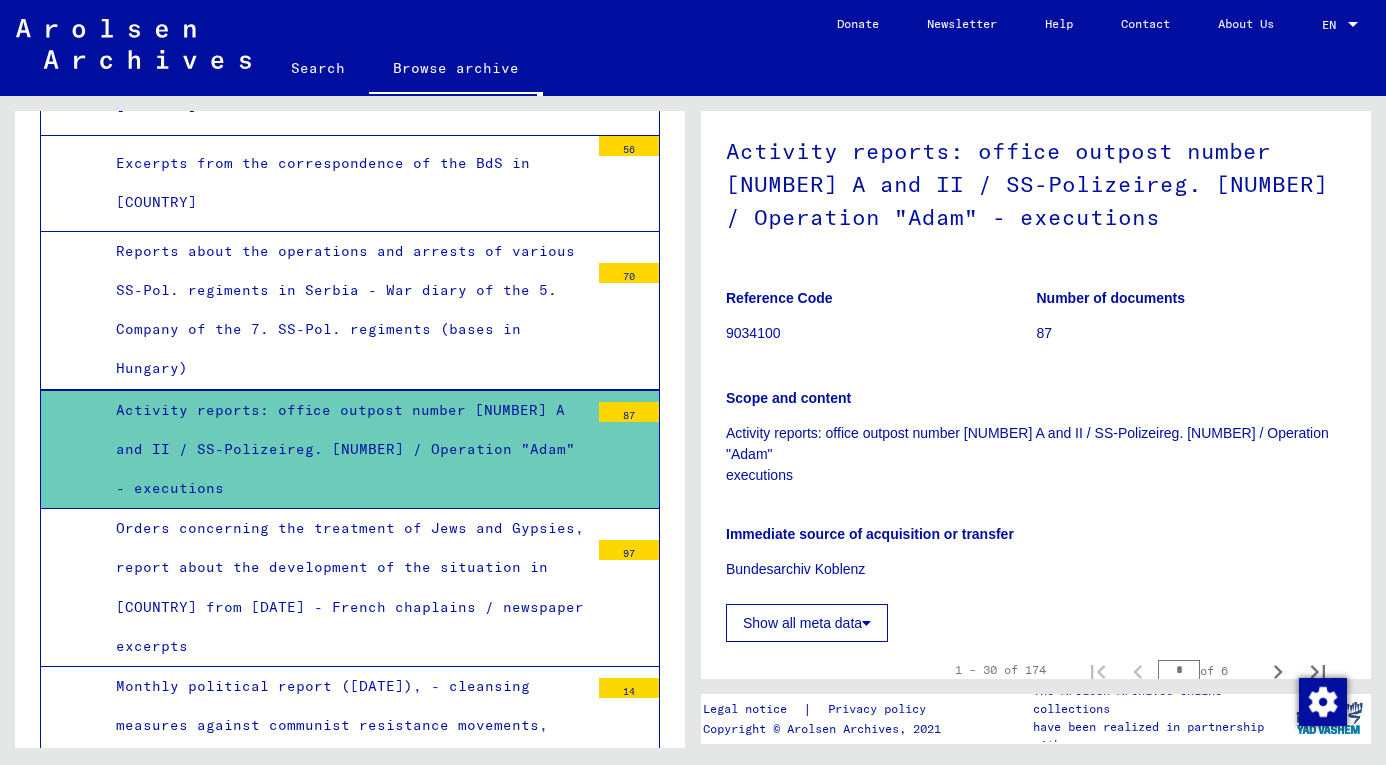 scroll, scrollTop: 0, scrollLeft: 0, axis: both 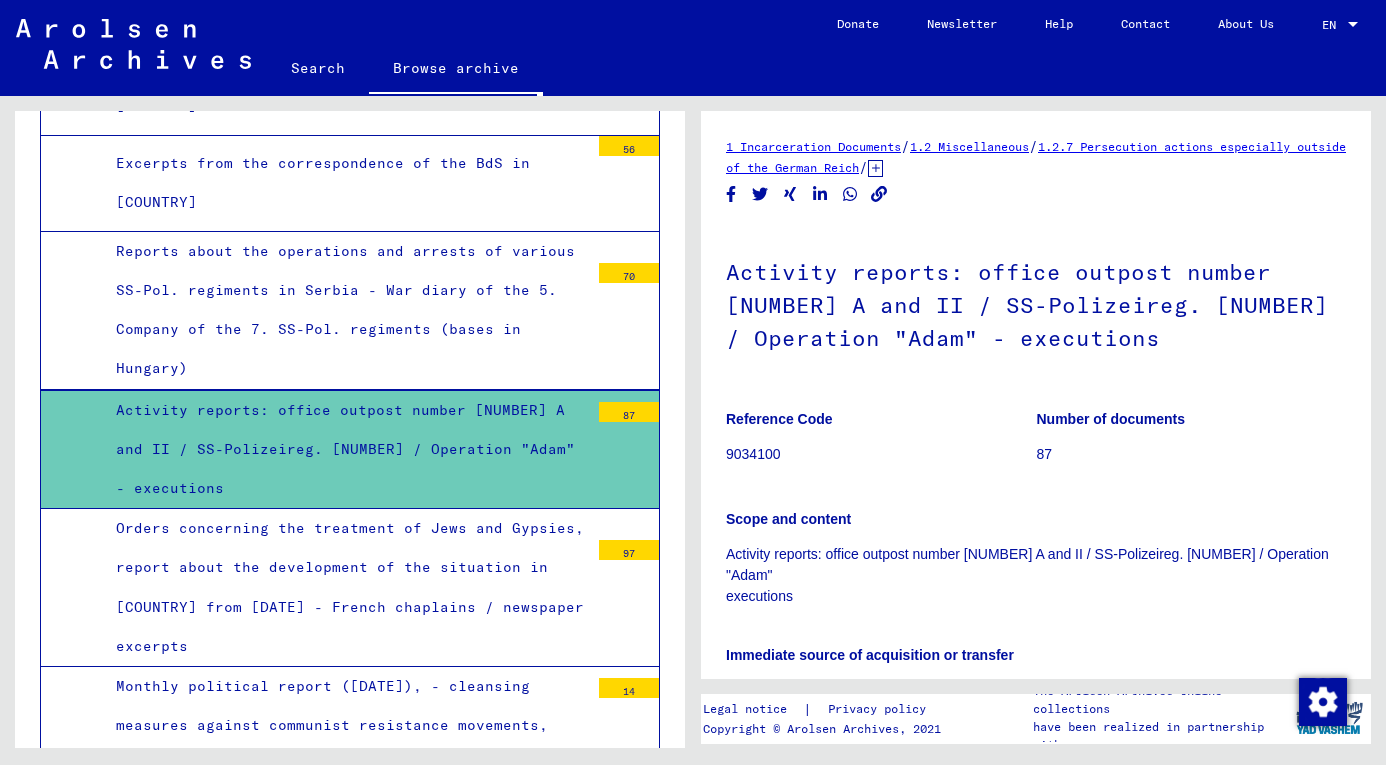 click on "Orders concerning the treatment of Jews and Gypsies, report about the development of the situation in [COUNTRY] from [DATE] - French chaplains / newspaper excerpts" at bounding box center [345, 587] 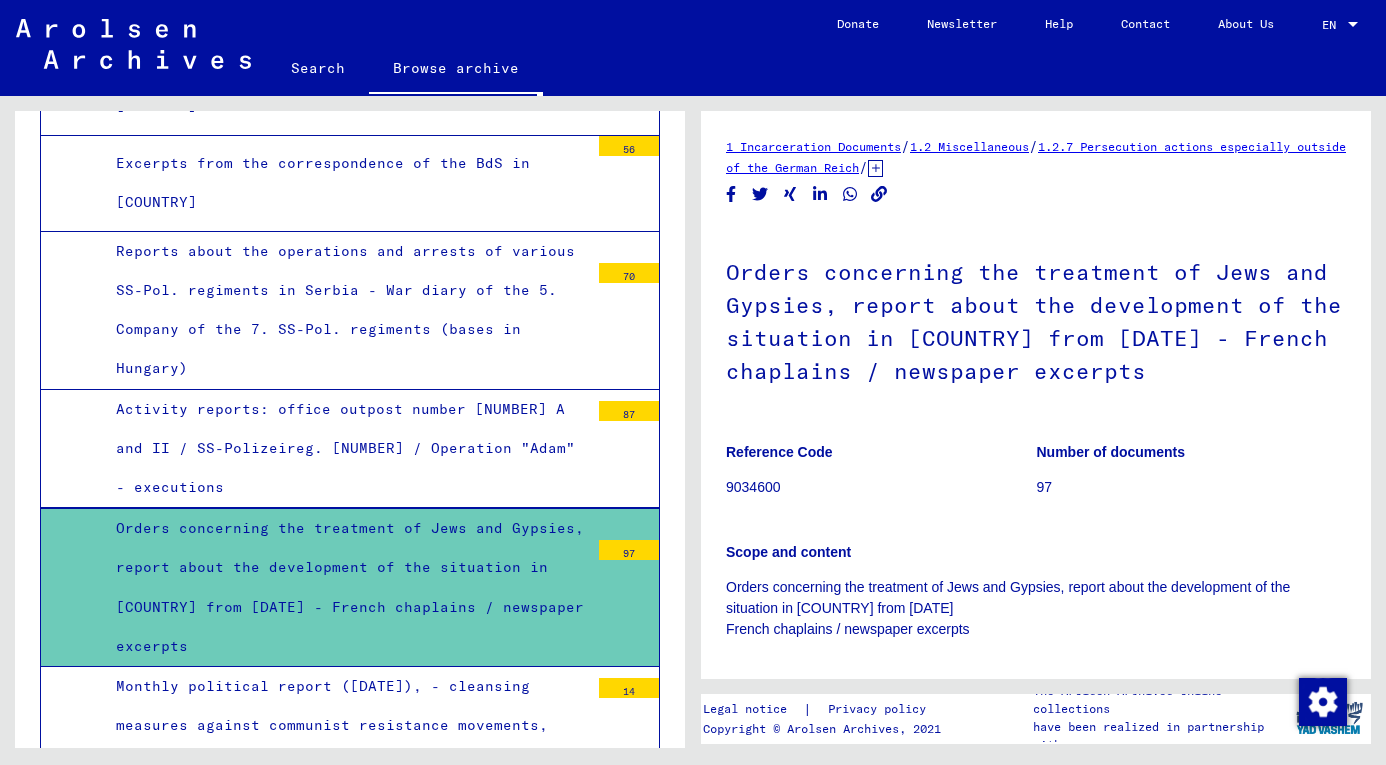 click on "Activity reports: office outpost number [NUMBER] A and II / SS-Polizeireg. [NUMBER] / Operation "Adam" - executions" at bounding box center [345, 449] 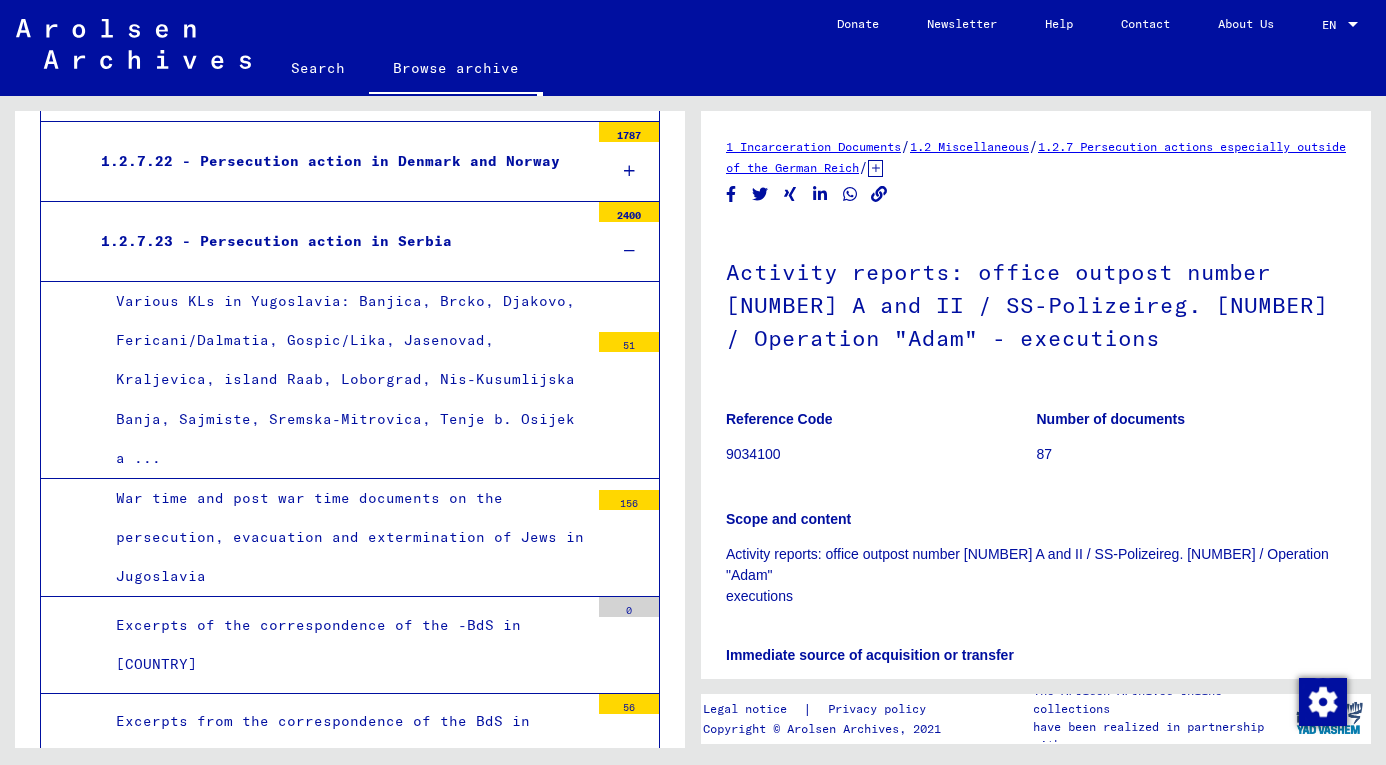 scroll, scrollTop: 2547, scrollLeft: 0, axis: vertical 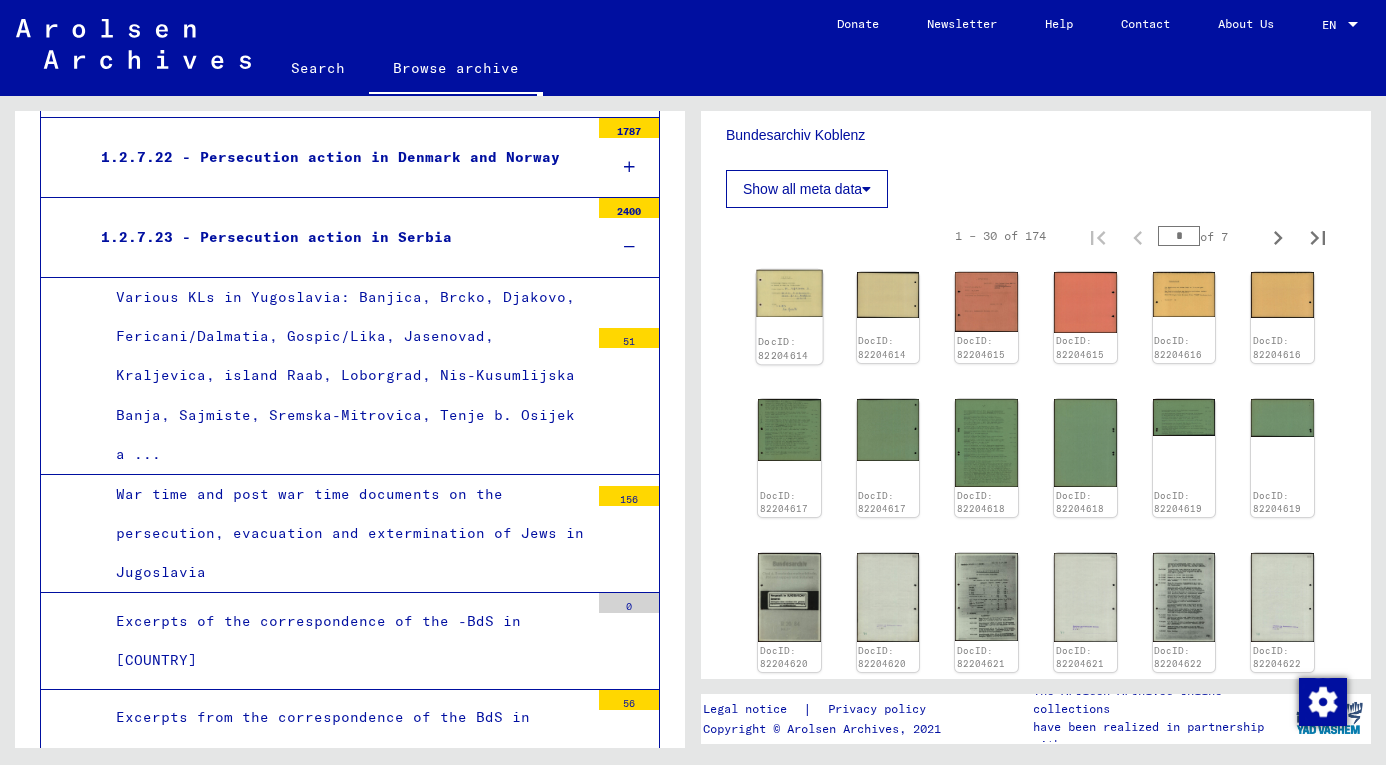 click 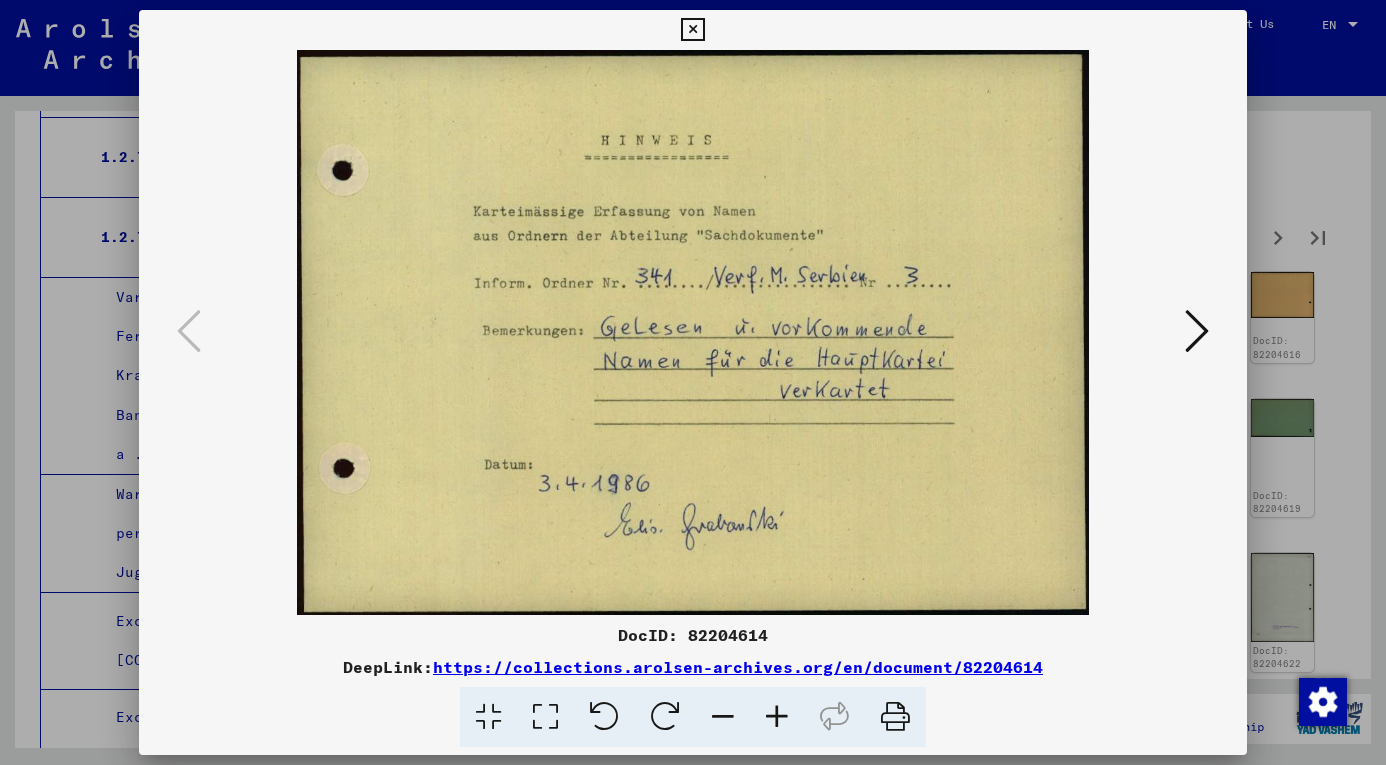 click at bounding box center (1197, 332) 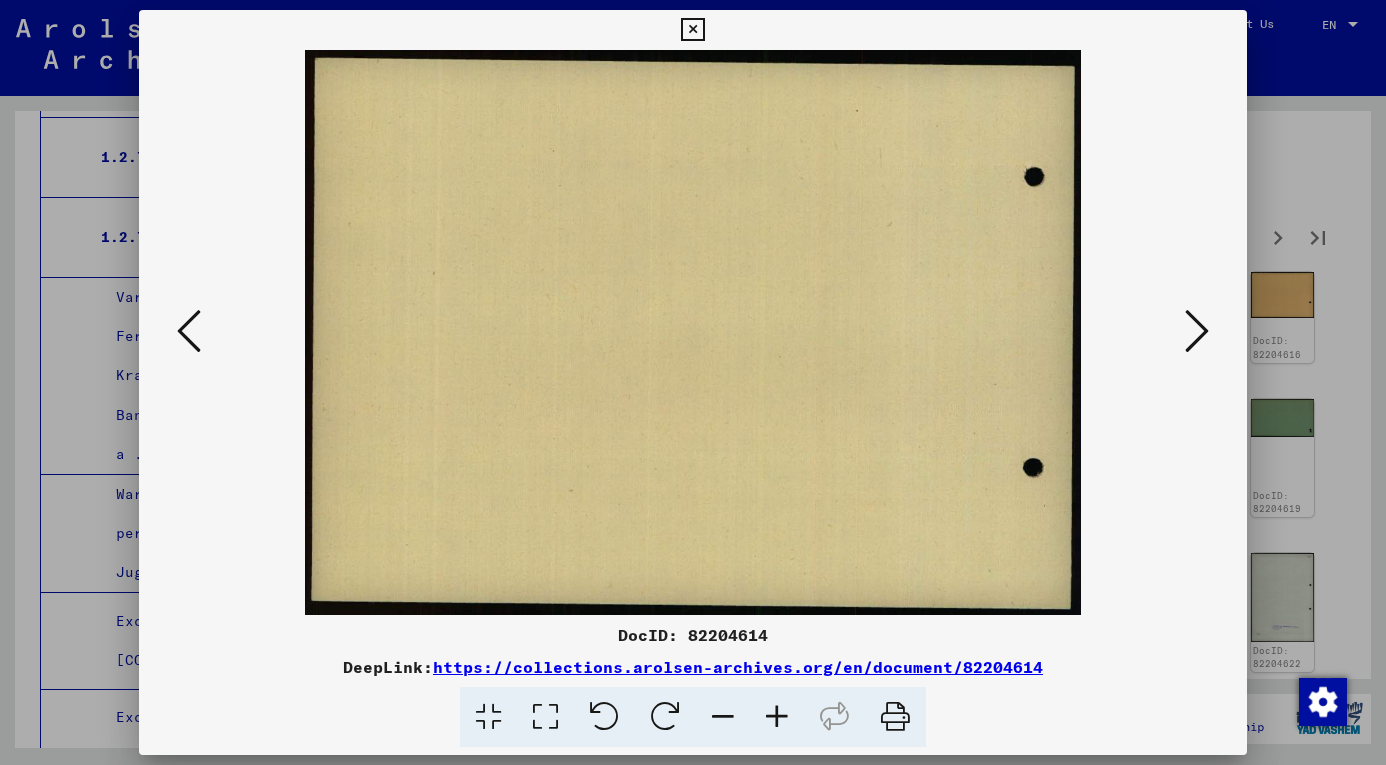 click at bounding box center [1197, 332] 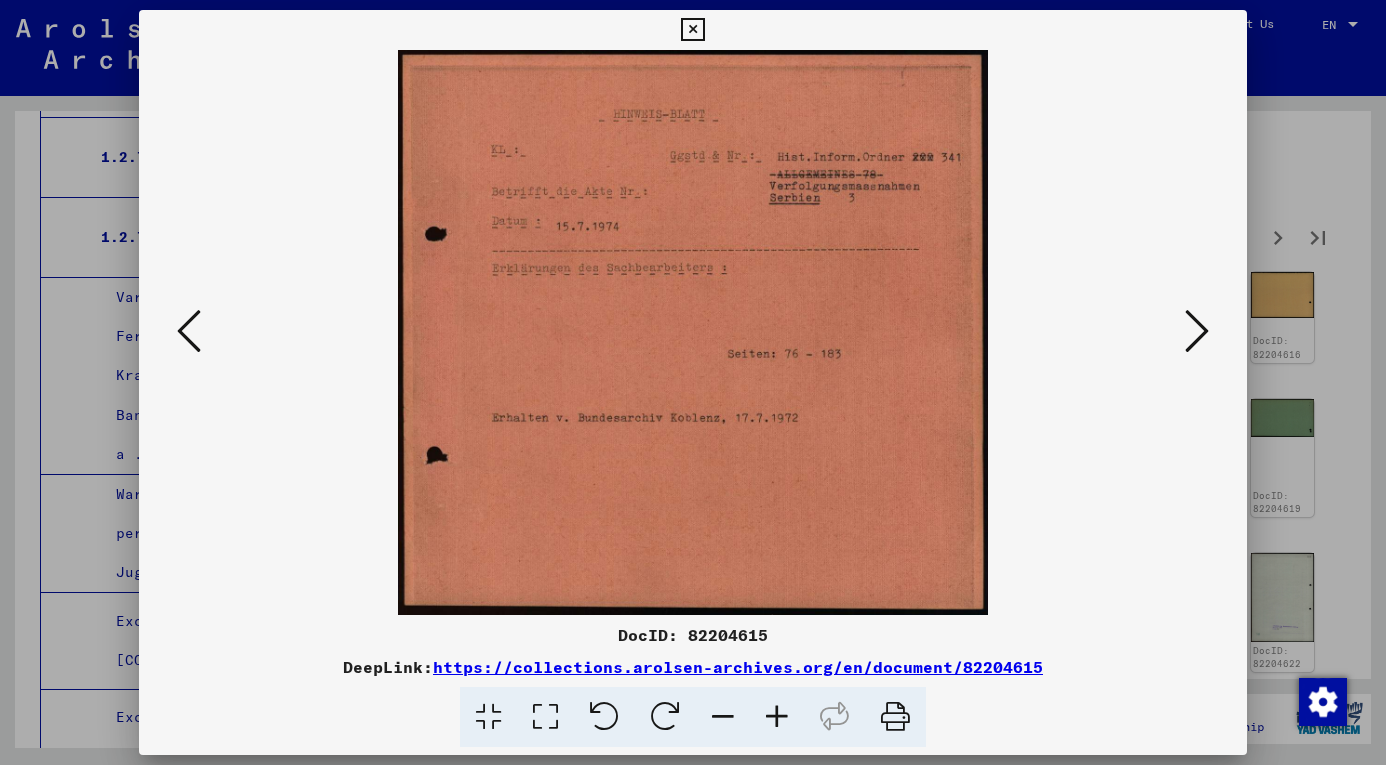 click at bounding box center (1197, 332) 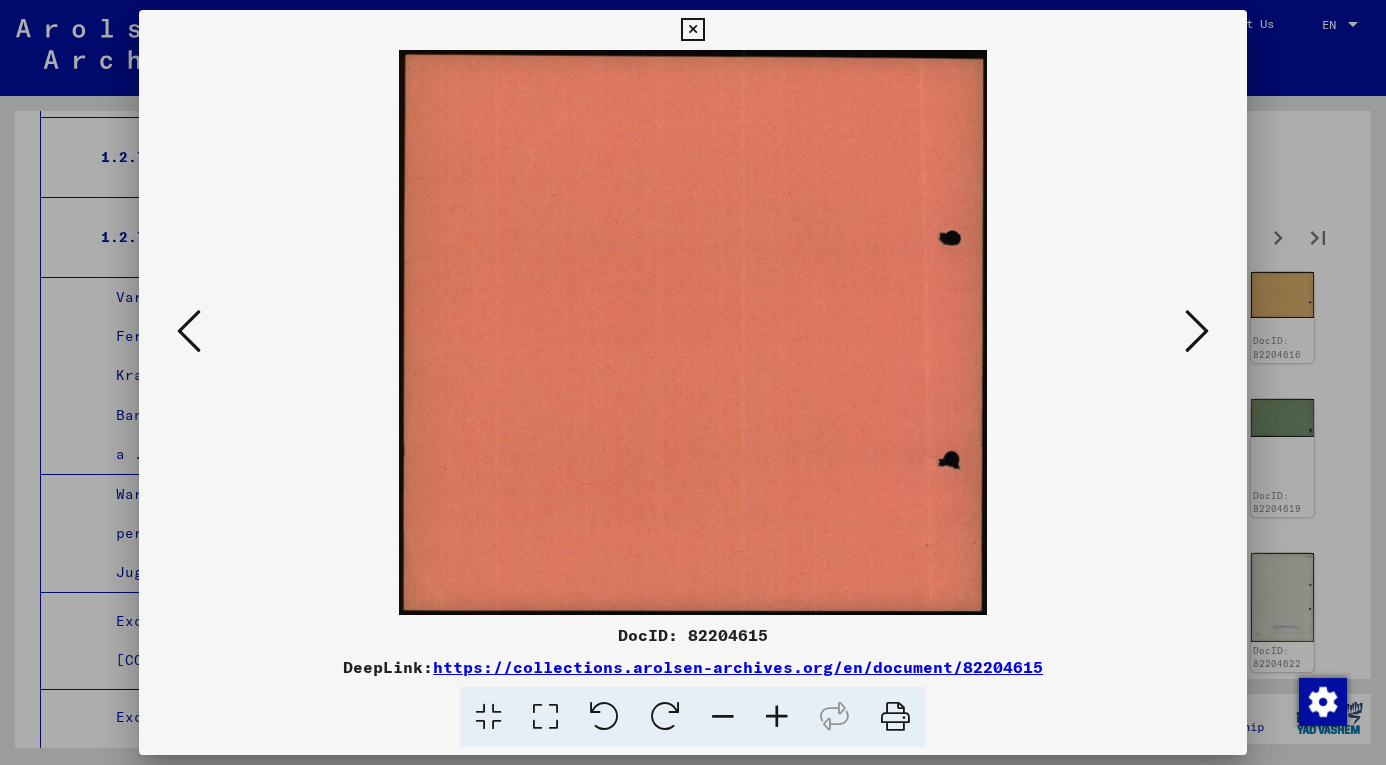 click at bounding box center (1197, 332) 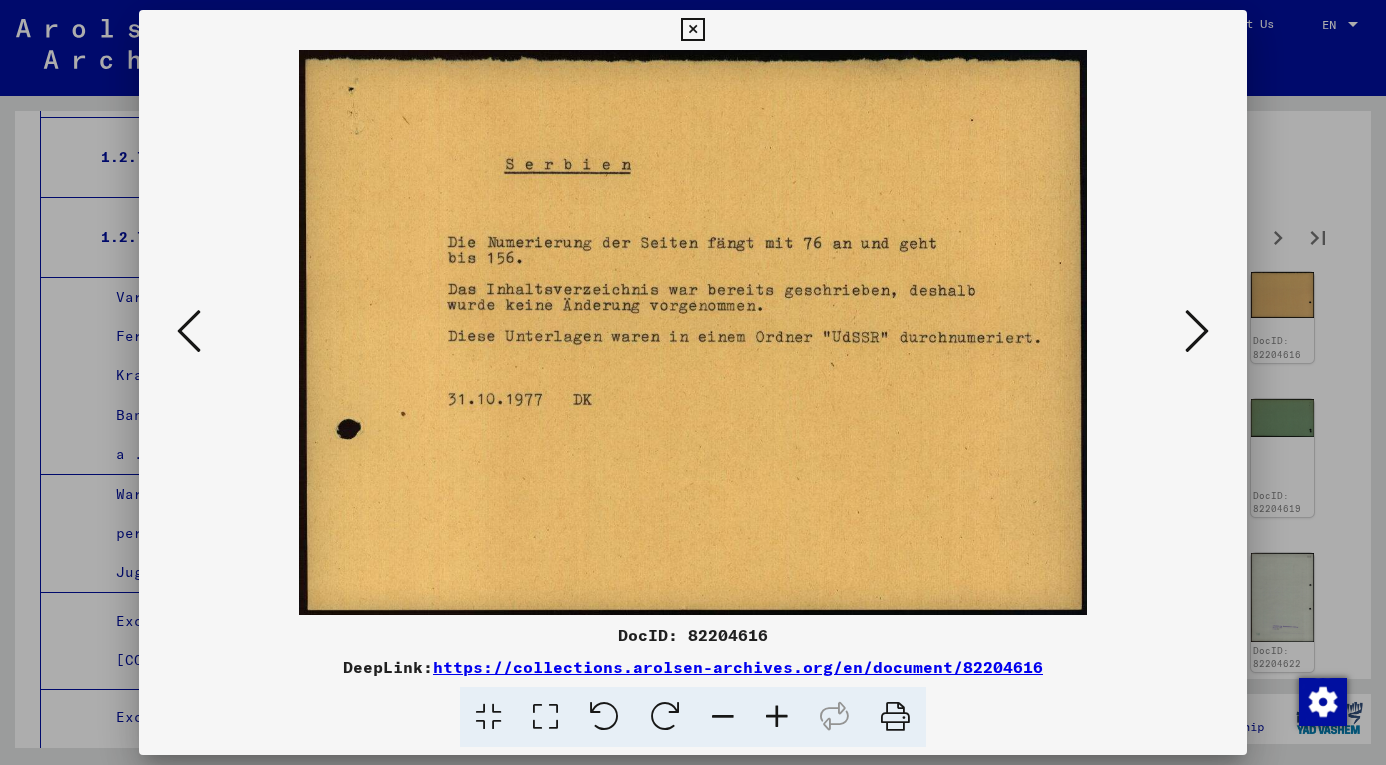 click at bounding box center [1197, 332] 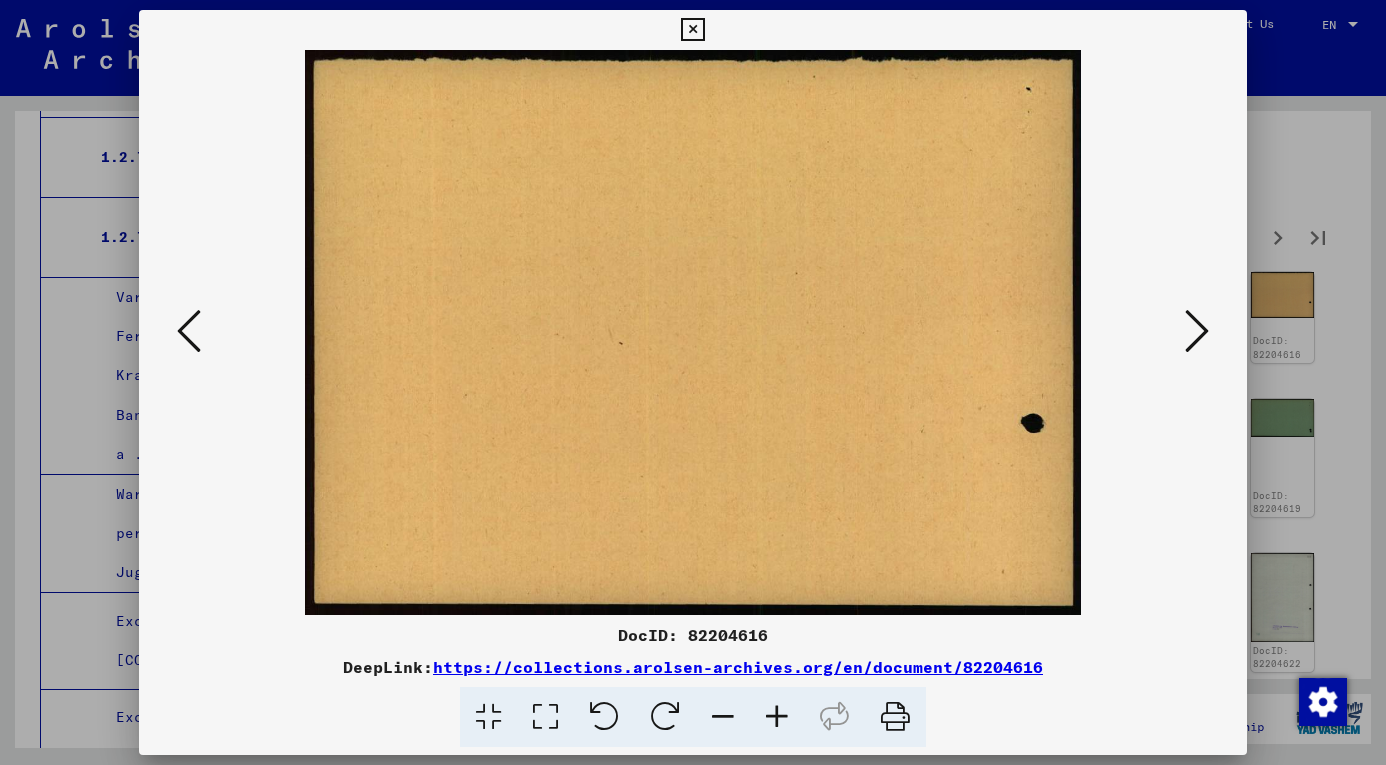 click at bounding box center (1197, 332) 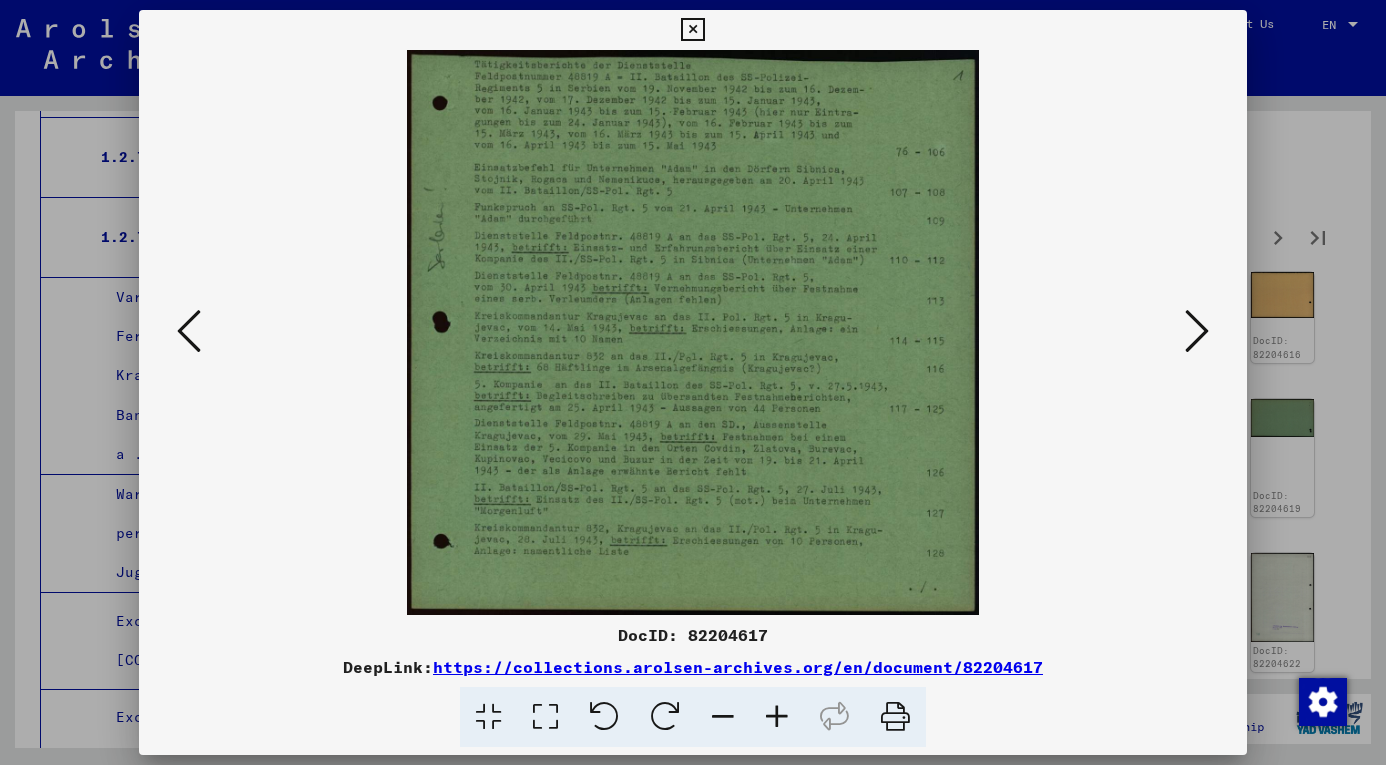 click at bounding box center (1197, 331) 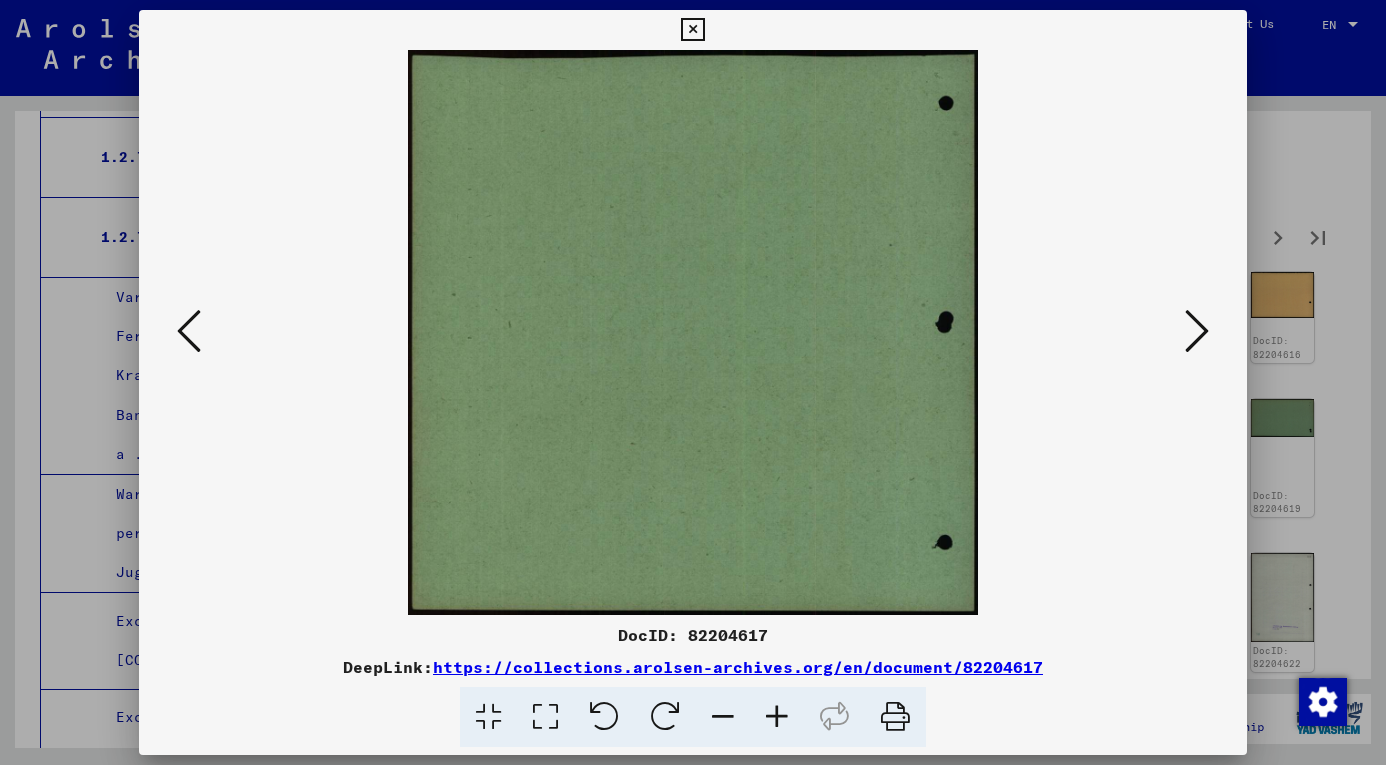 click at bounding box center [1197, 331] 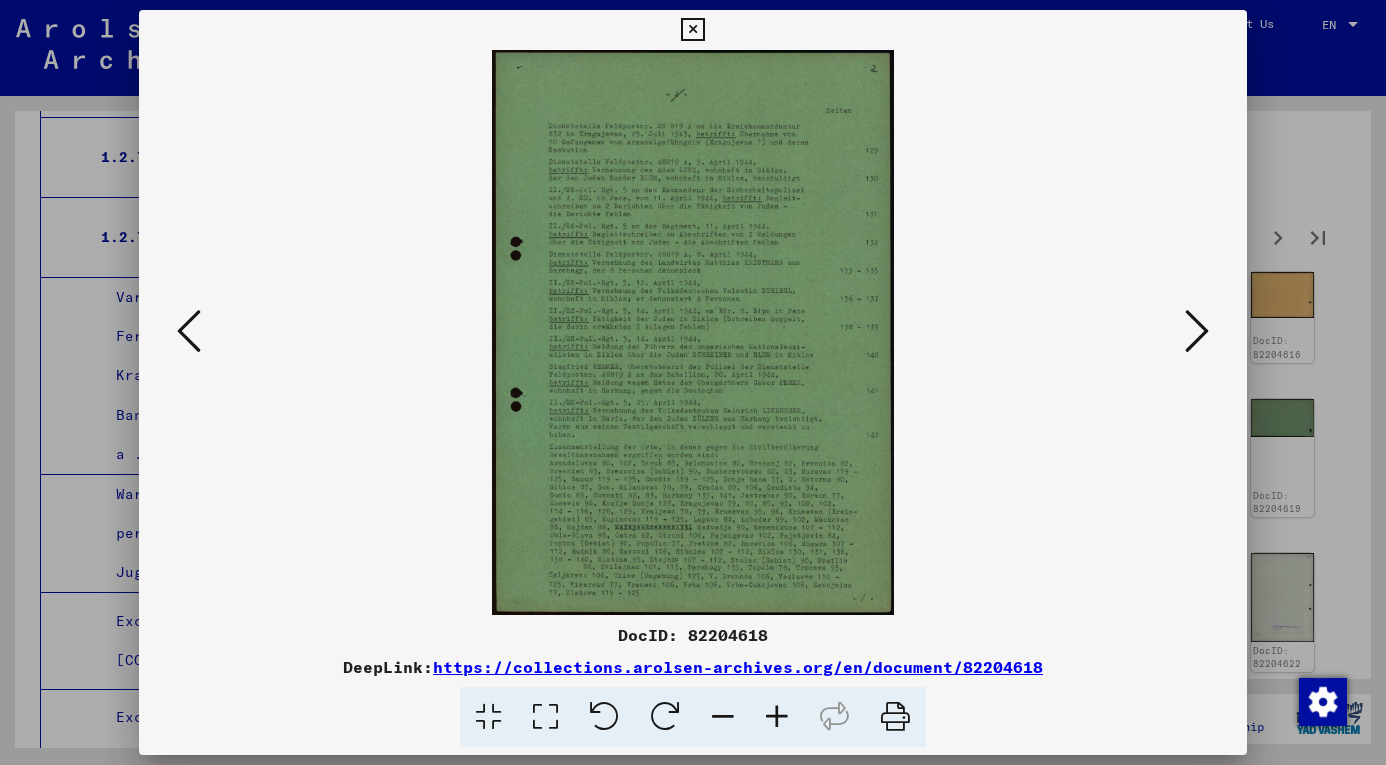 click at bounding box center [488, 717] 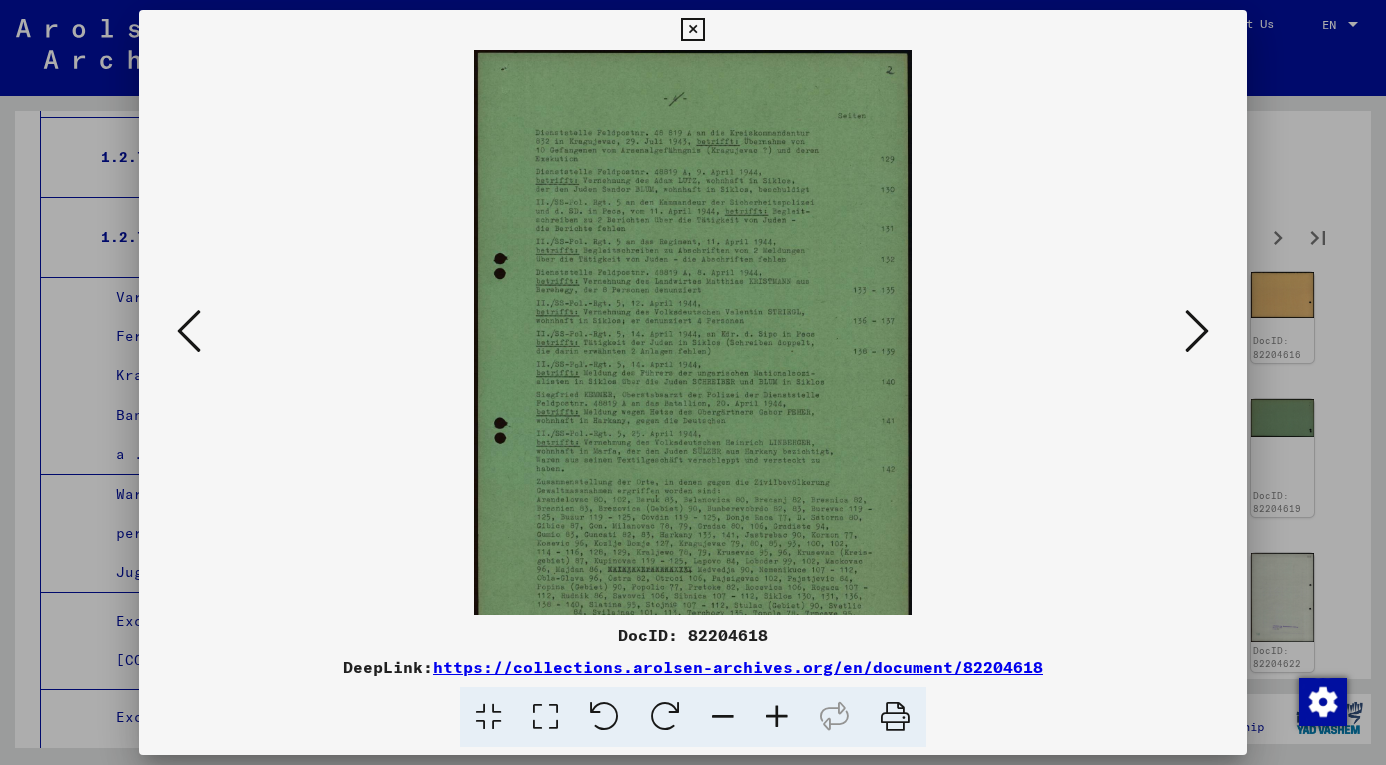 click at bounding box center (777, 717) 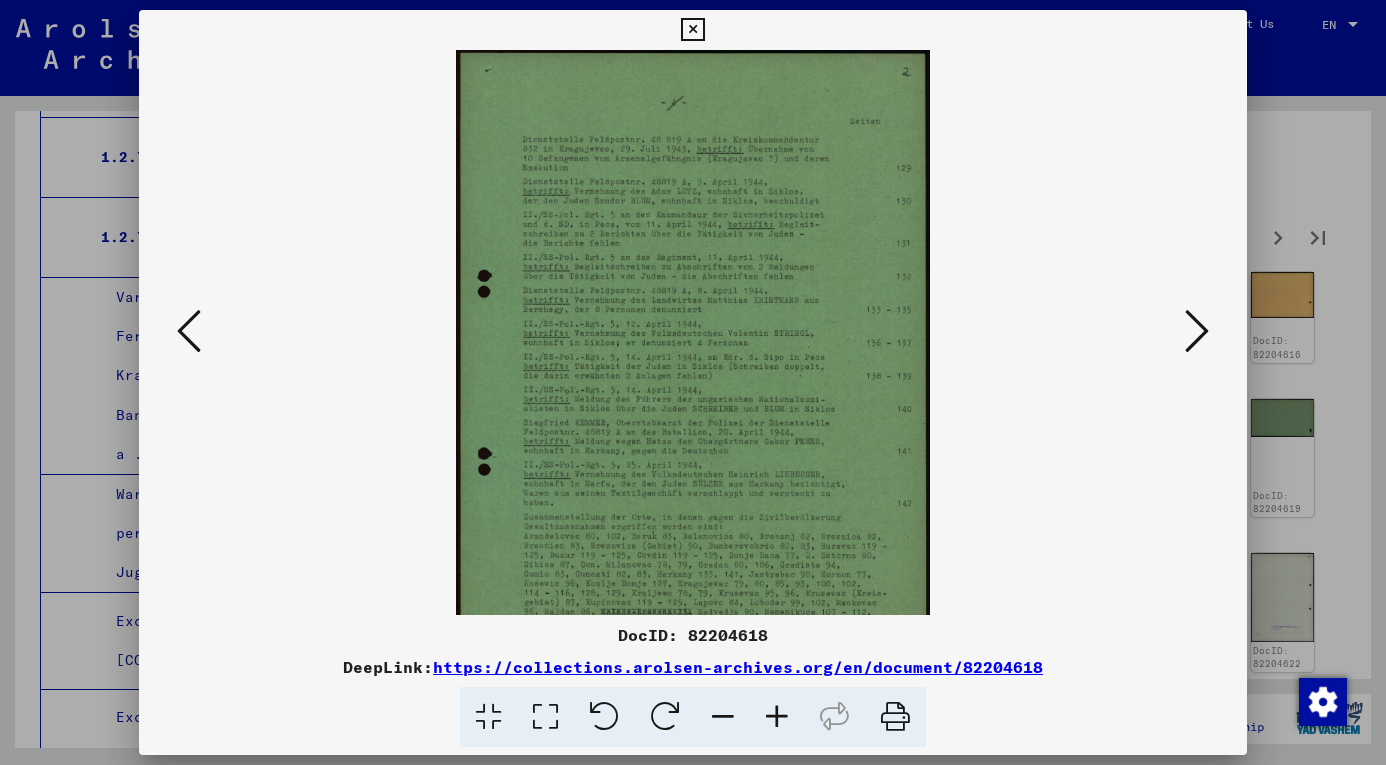 click at bounding box center (777, 717) 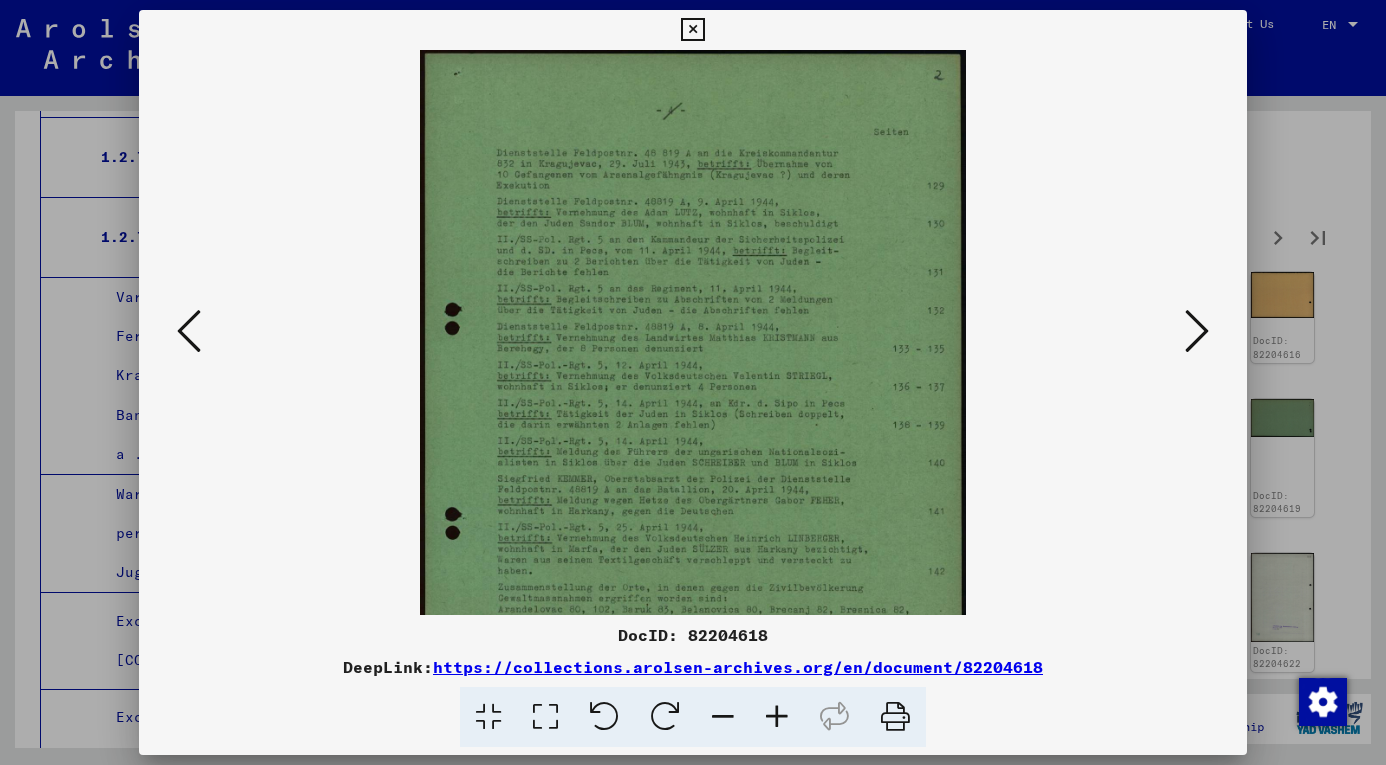 click at bounding box center (777, 717) 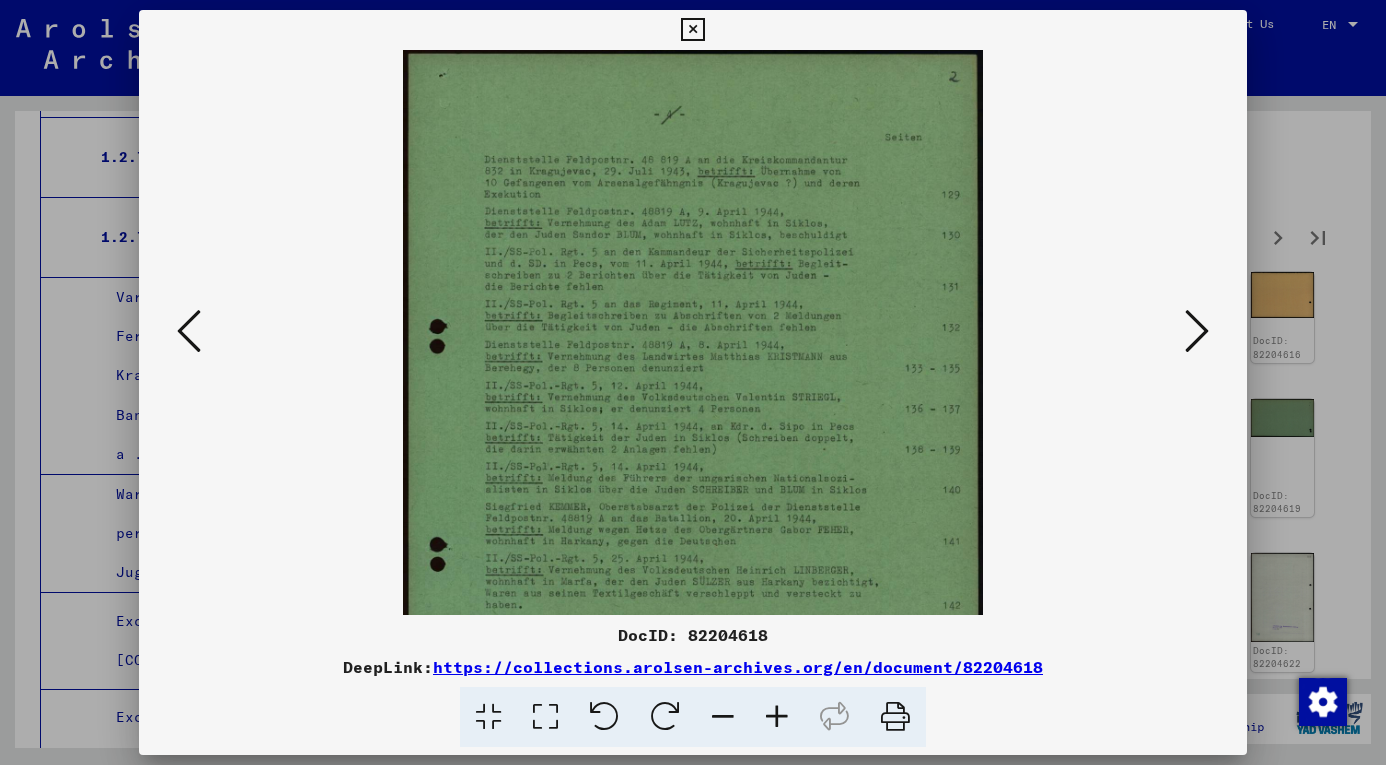 click at bounding box center (777, 717) 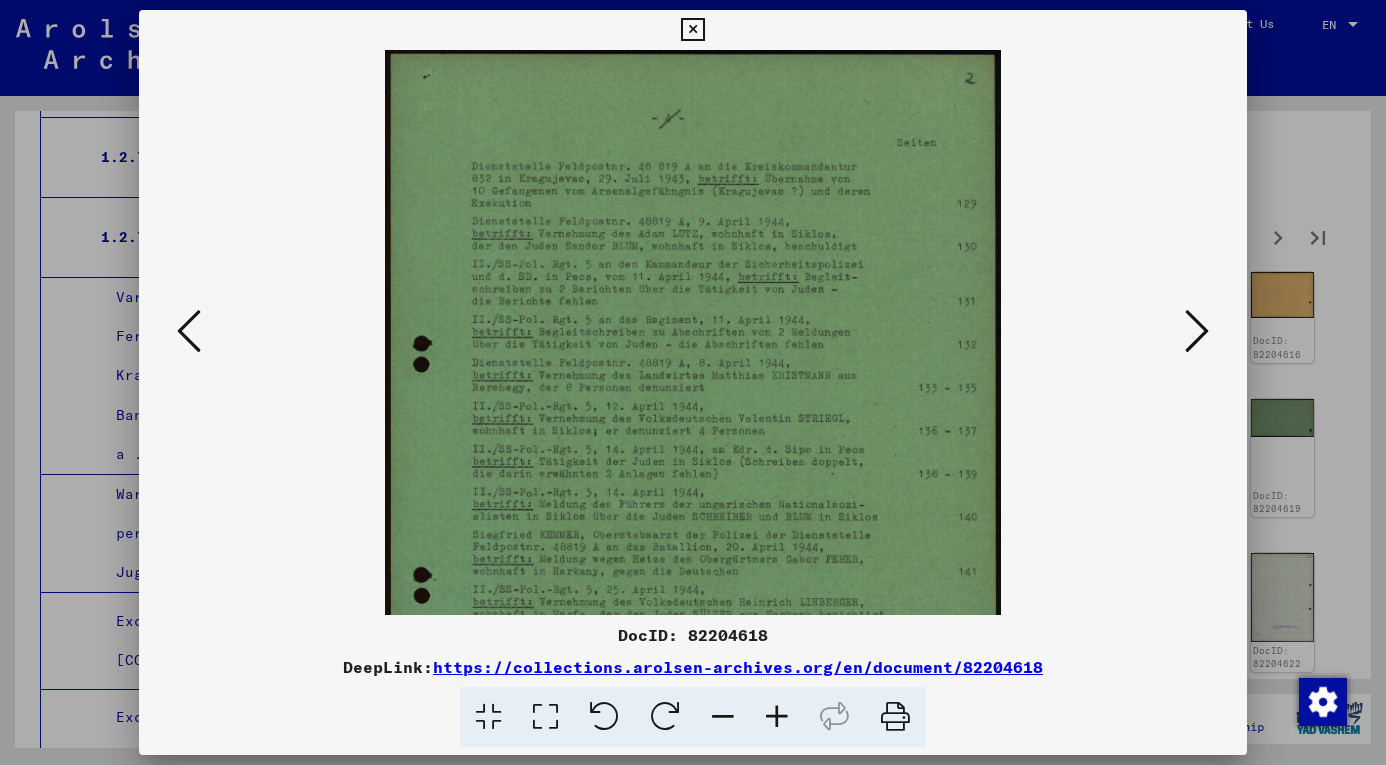 click at bounding box center [777, 717] 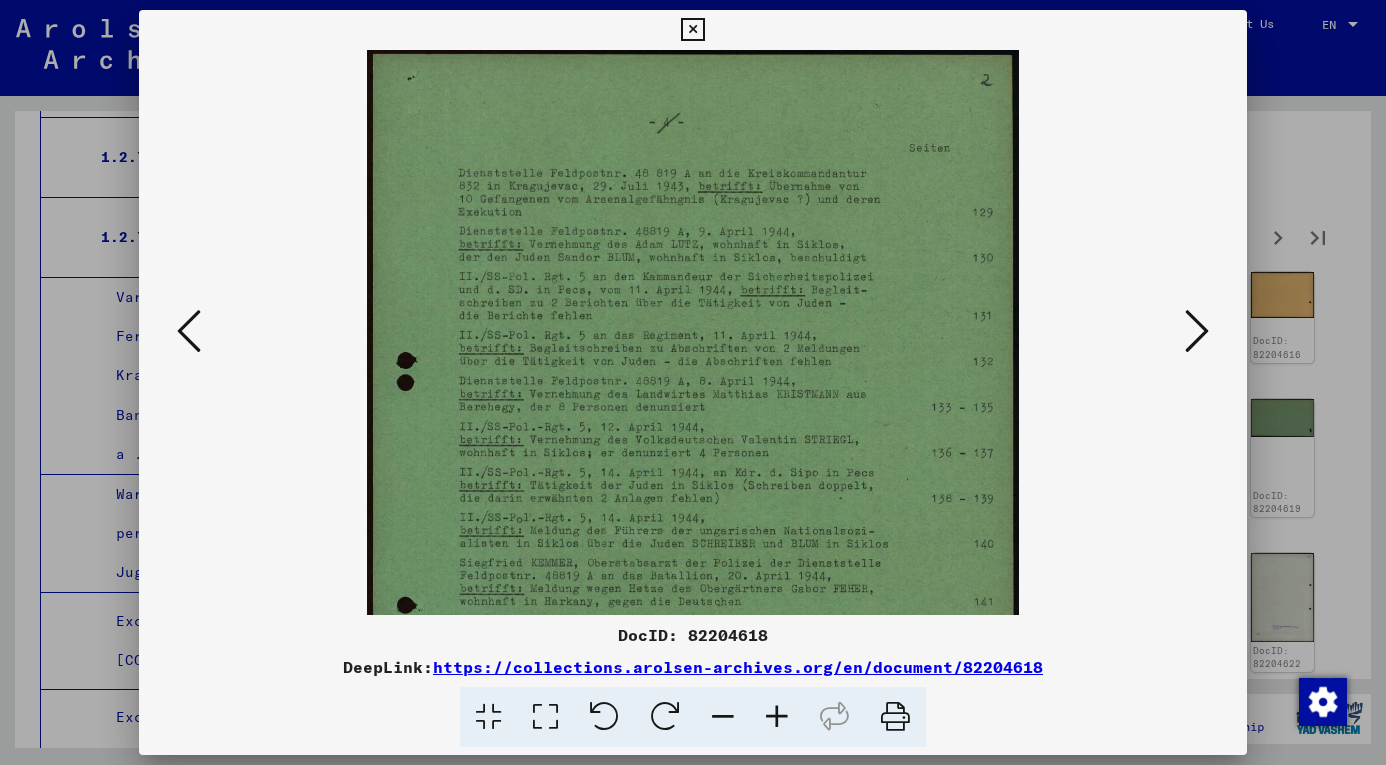 click at bounding box center [777, 717] 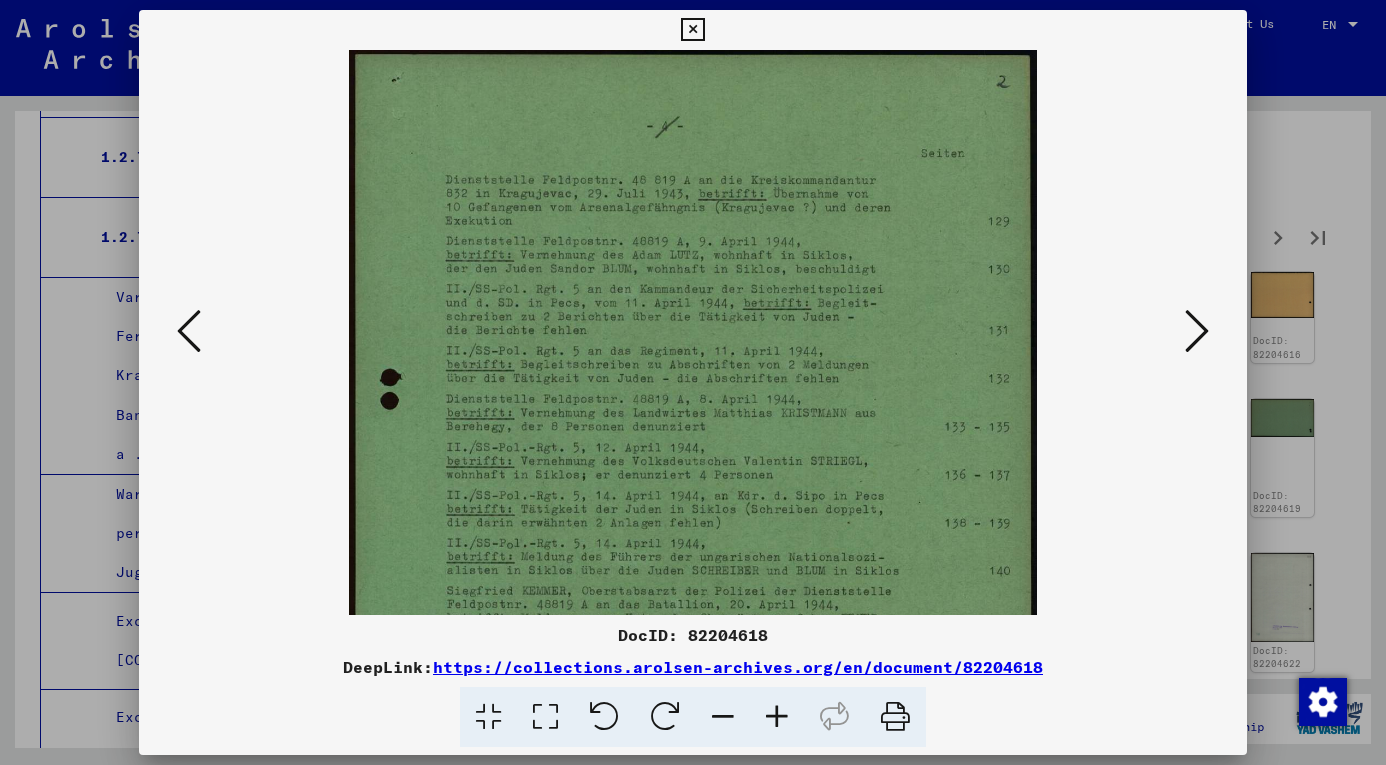 click at bounding box center (777, 717) 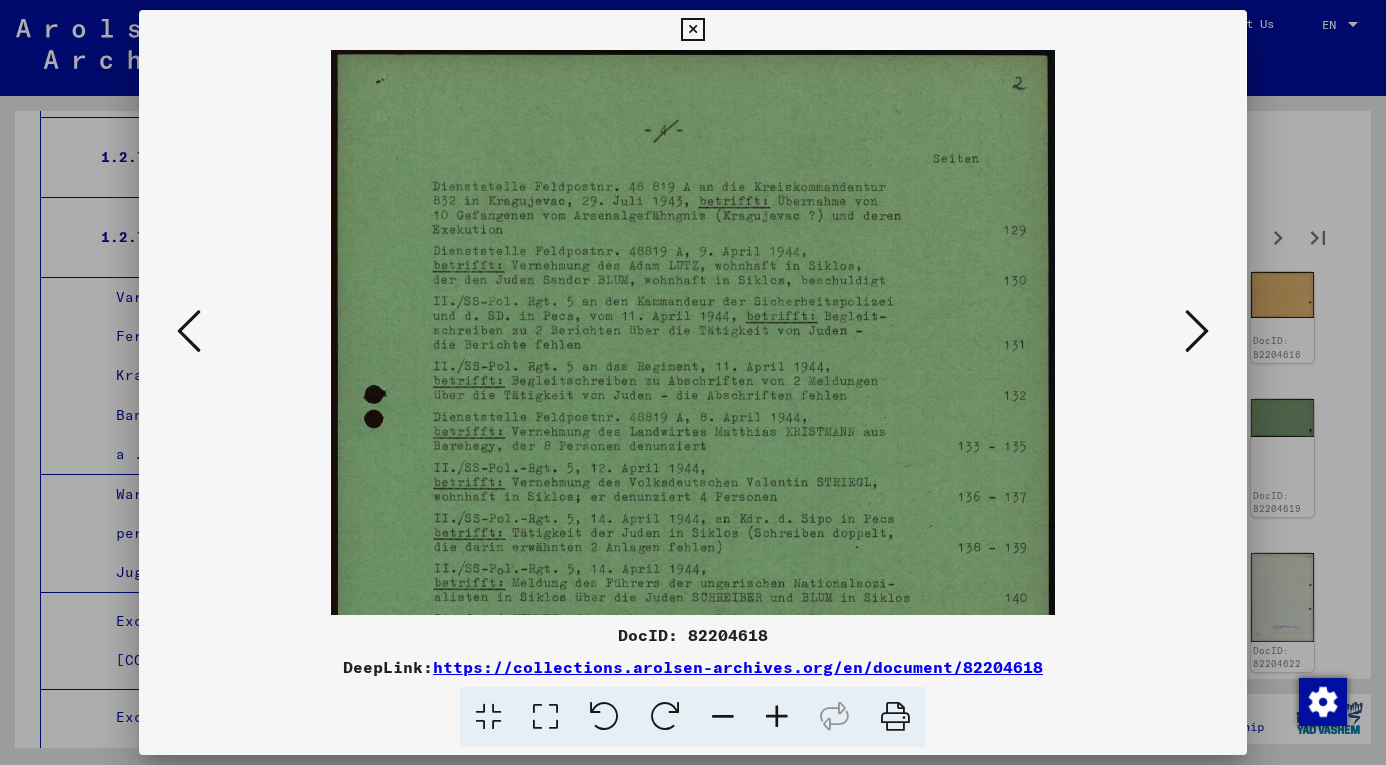 click at bounding box center [777, 717] 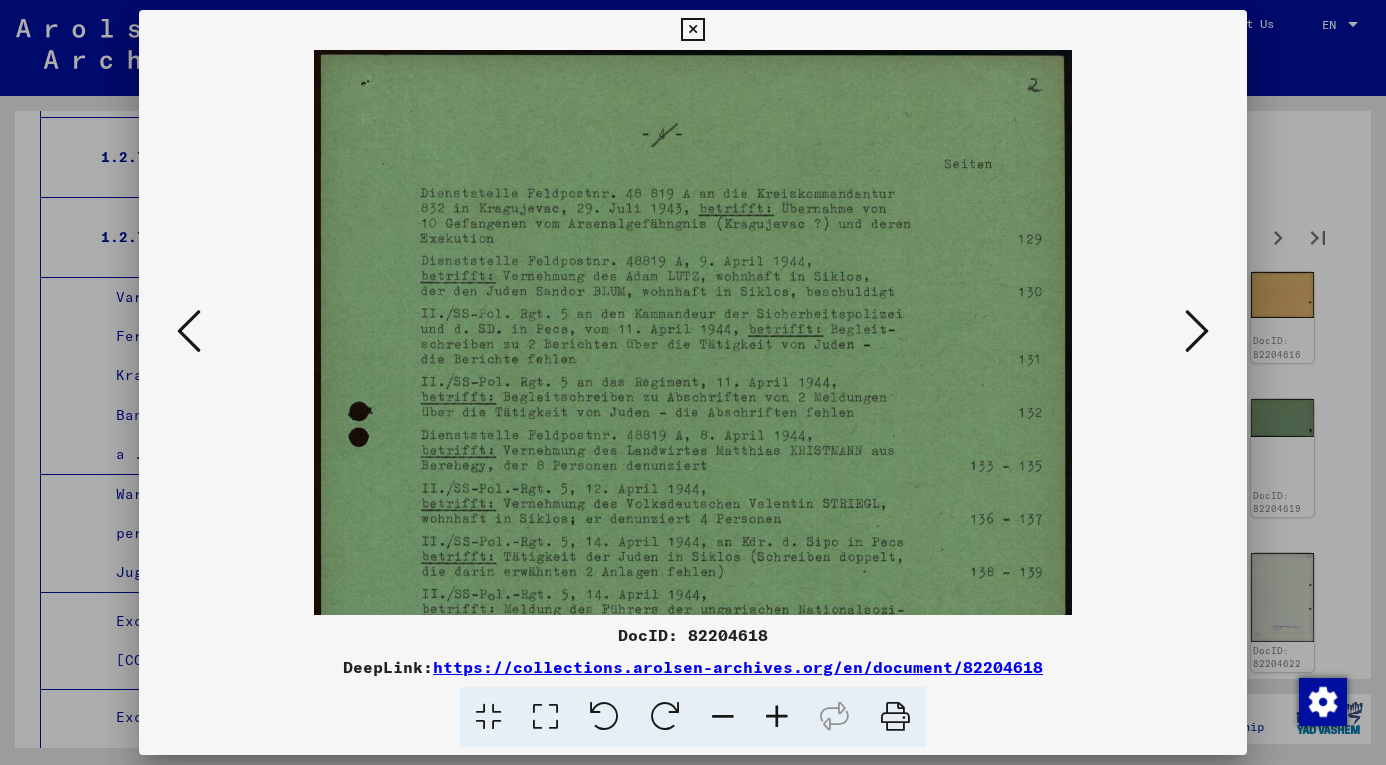 scroll, scrollTop: 1, scrollLeft: 0, axis: vertical 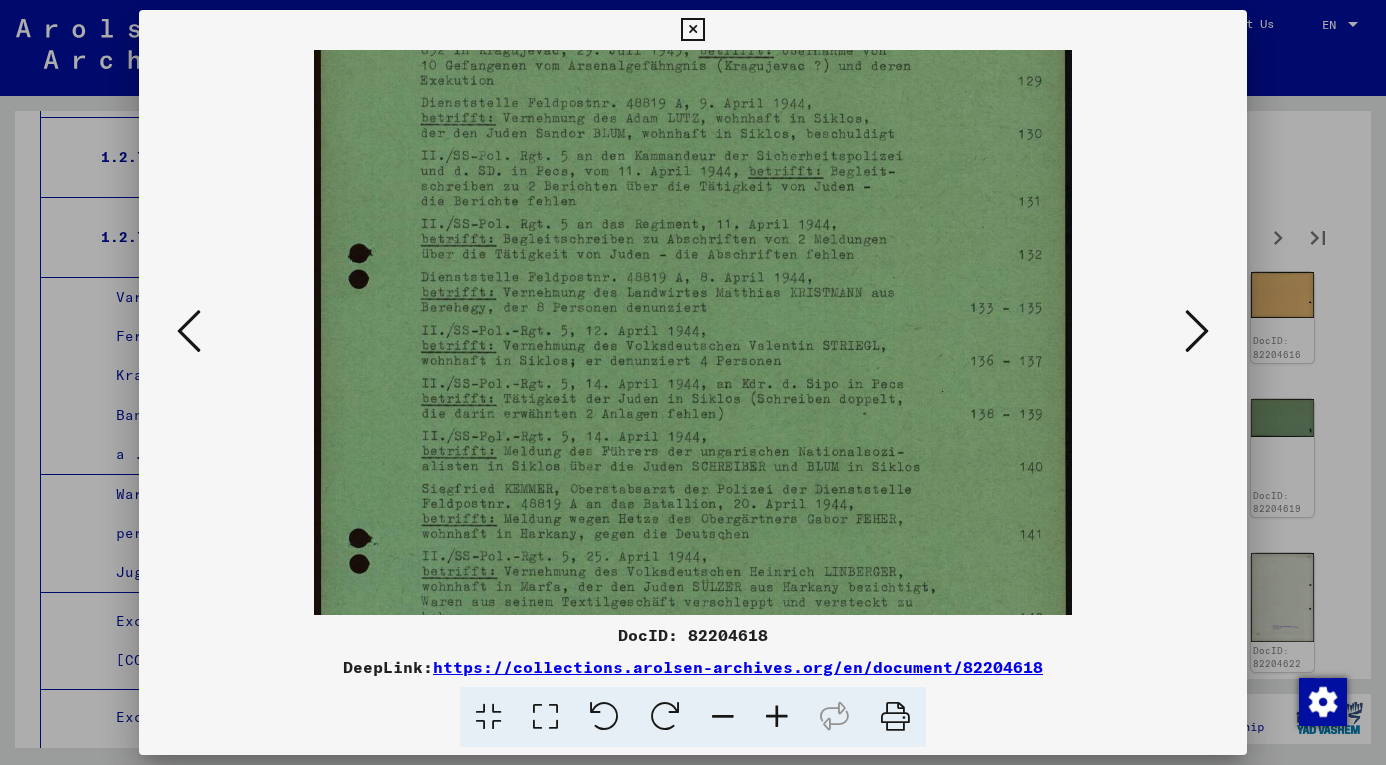 drag, startPoint x: 808, startPoint y: 480, endPoint x: 800, endPoint y: 319, distance: 161.19864 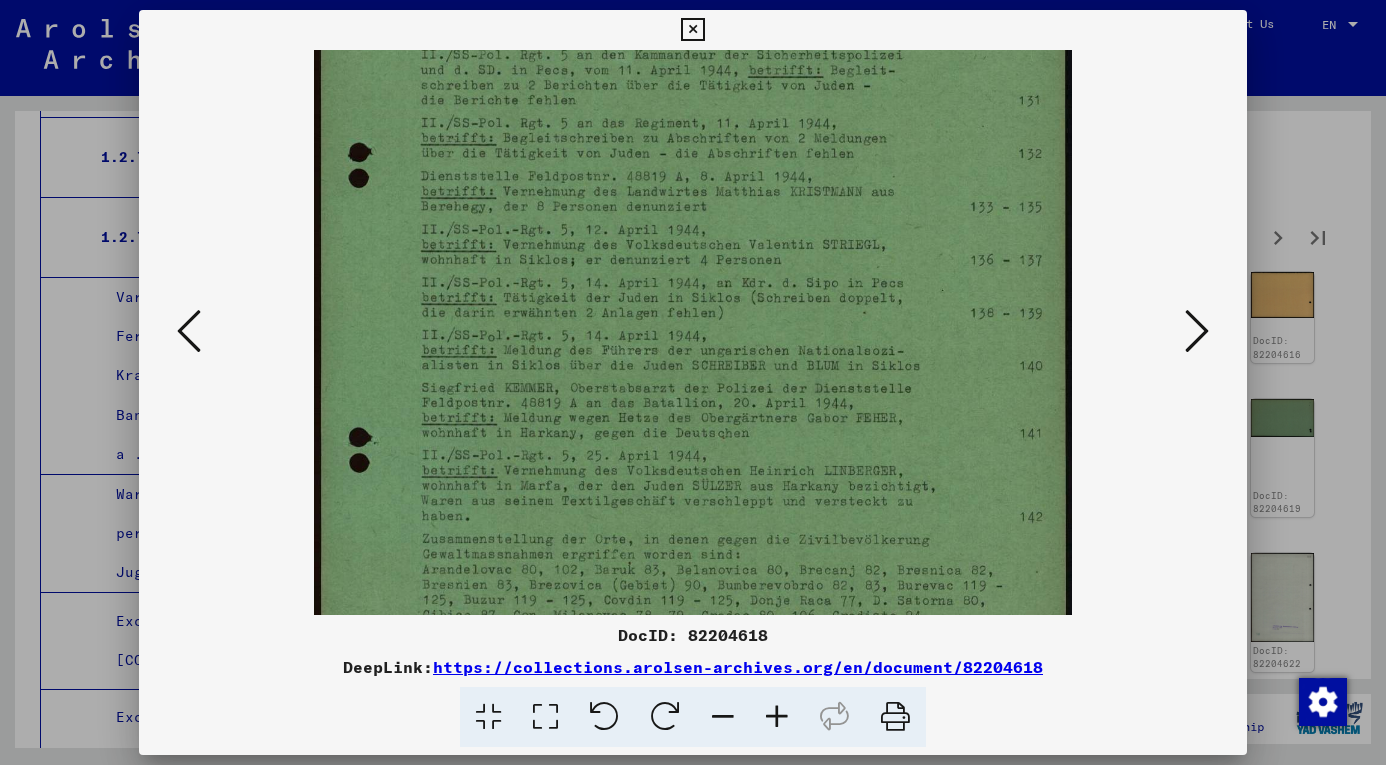 scroll, scrollTop: 260, scrollLeft: 0, axis: vertical 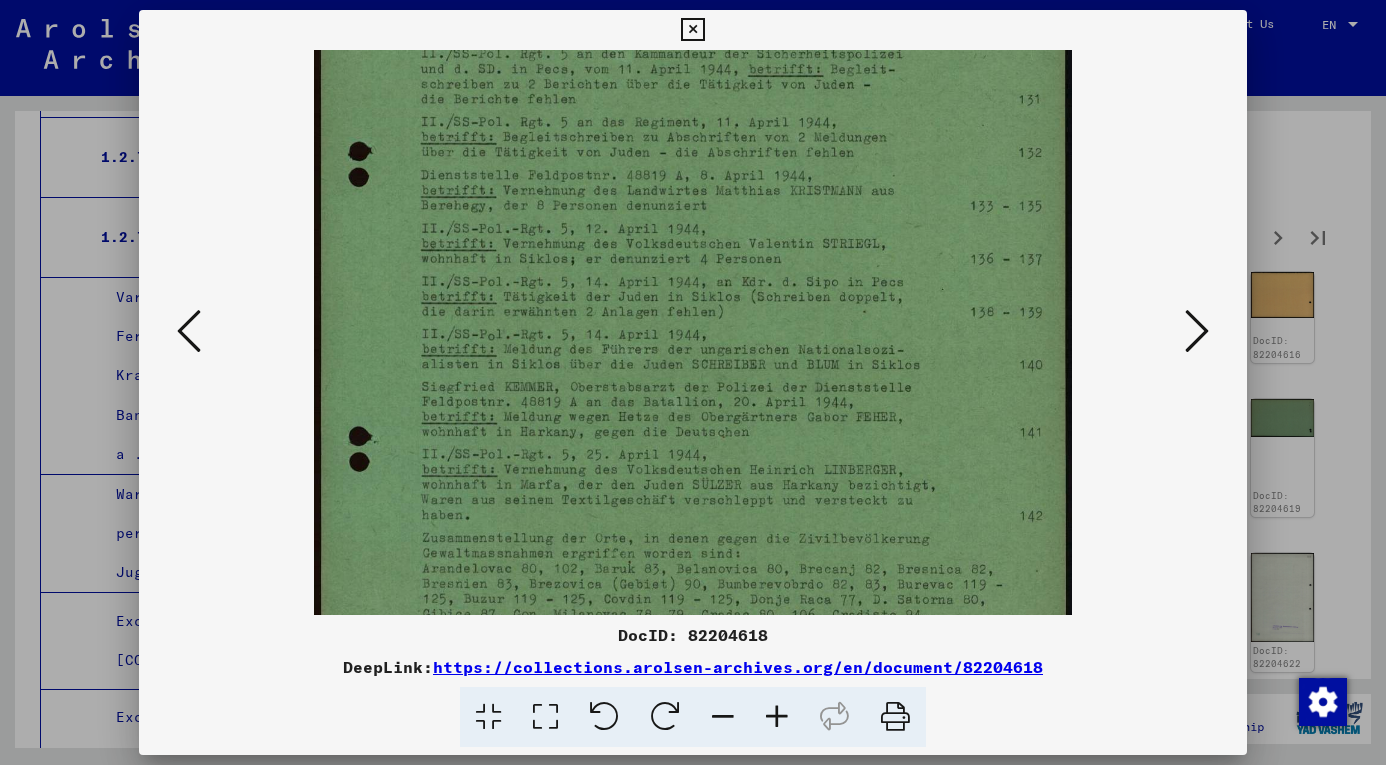 drag, startPoint x: 786, startPoint y: 425, endPoint x: 783, endPoint y: 324, distance: 101.04455 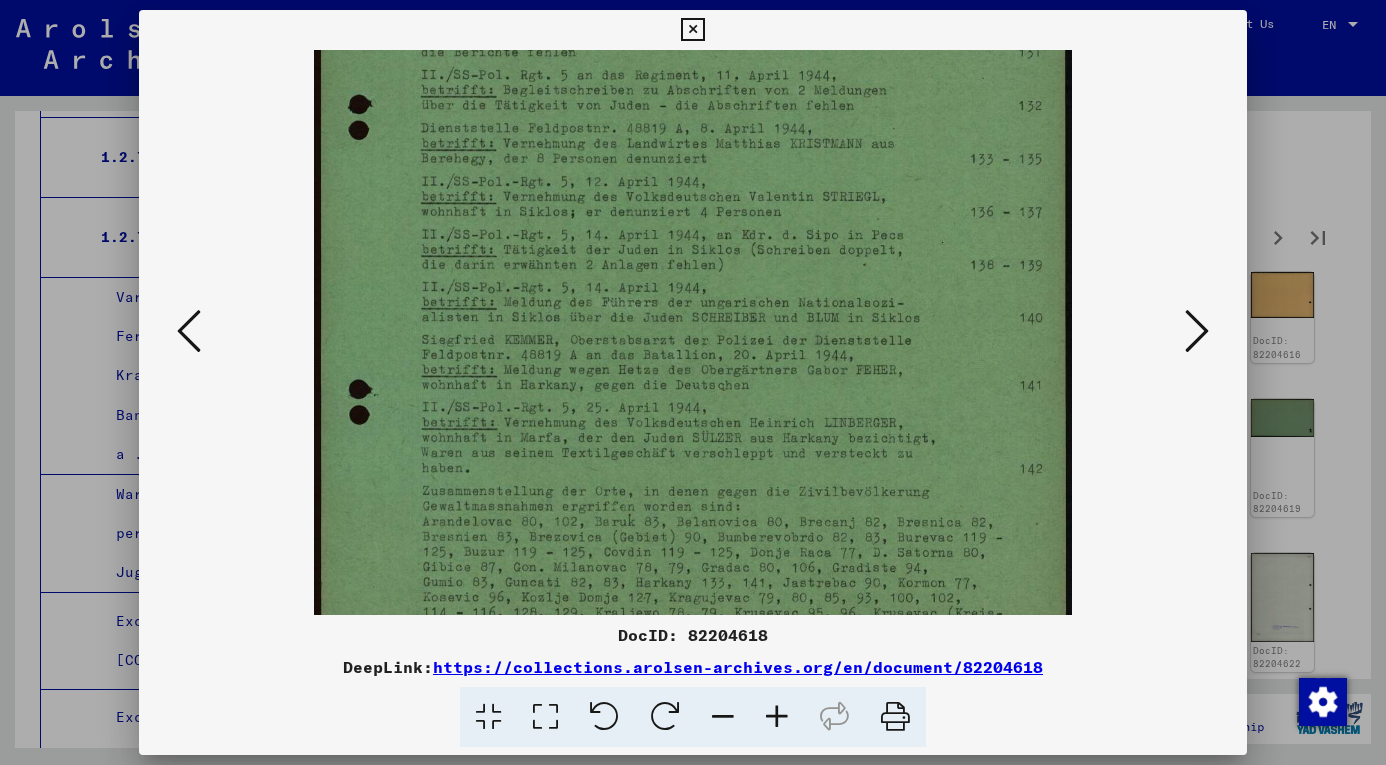 scroll, scrollTop: 308, scrollLeft: 0, axis: vertical 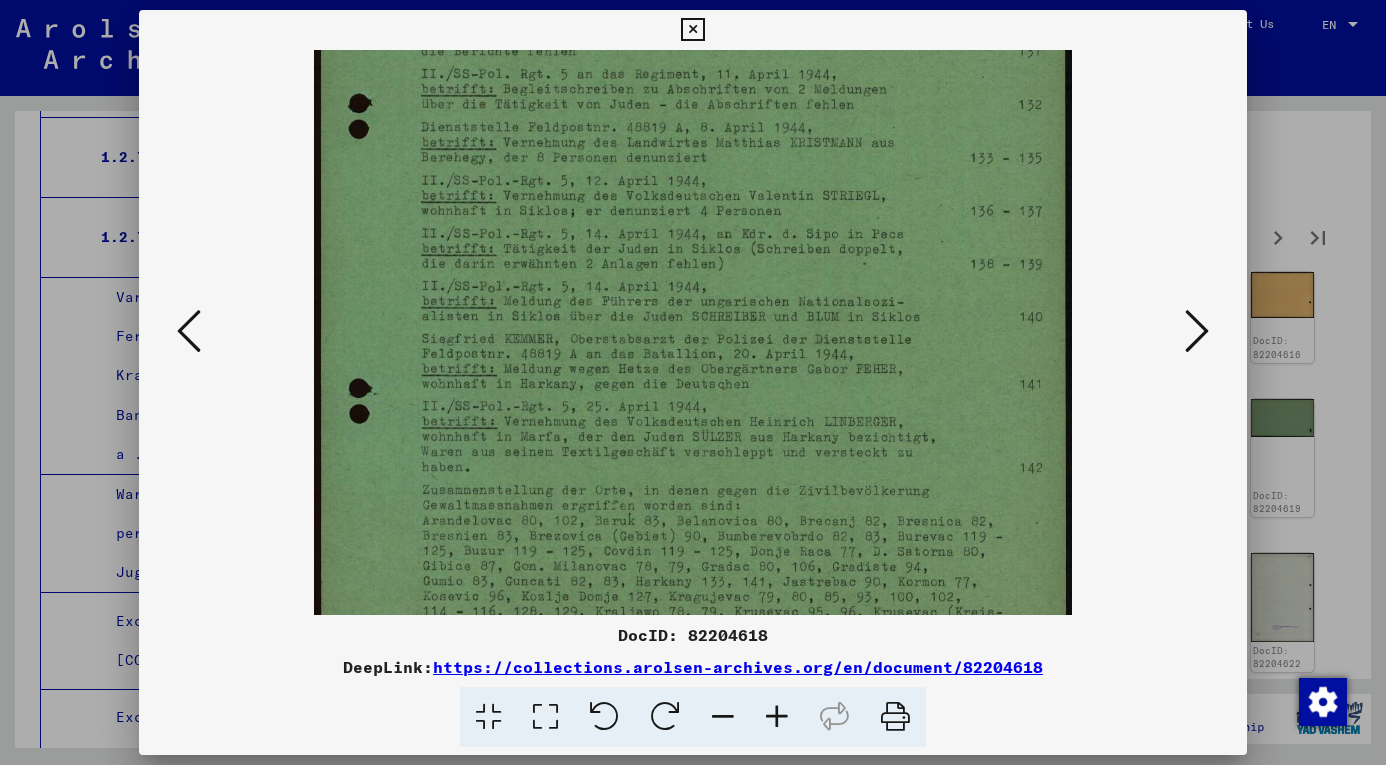 drag, startPoint x: 774, startPoint y: 411, endPoint x: 774, endPoint y: 363, distance: 48 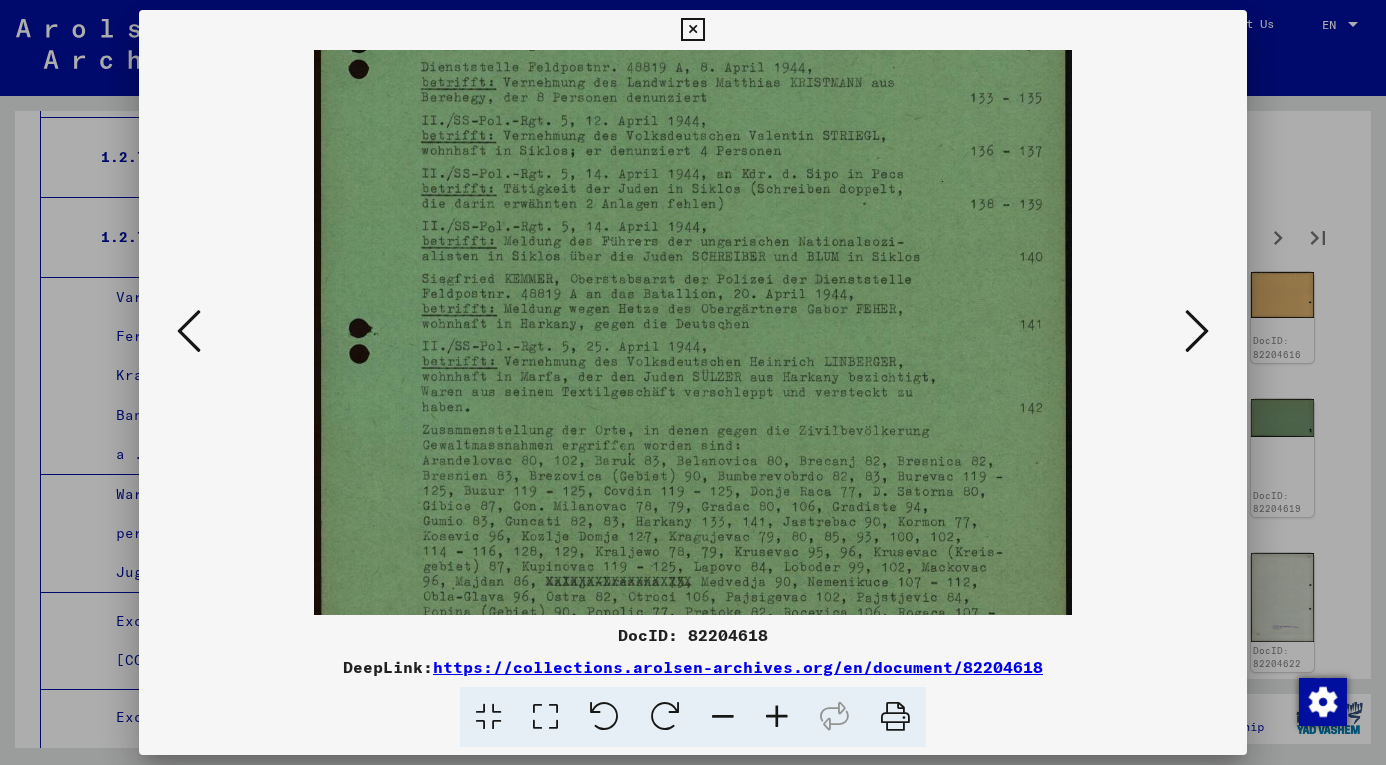 scroll, scrollTop: 369, scrollLeft: 0, axis: vertical 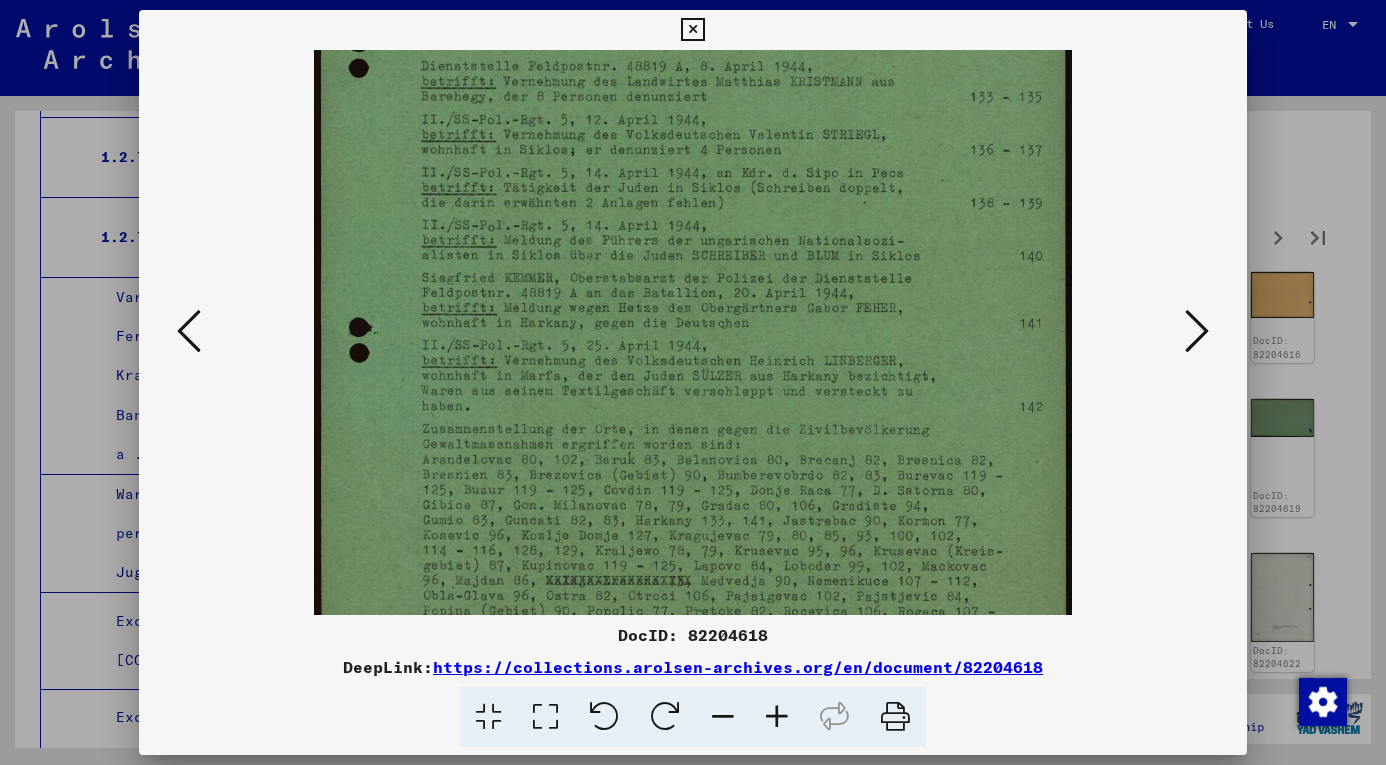 drag, startPoint x: 668, startPoint y: 471, endPoint x: 670, endPoint y: 410, distance: 61.03278 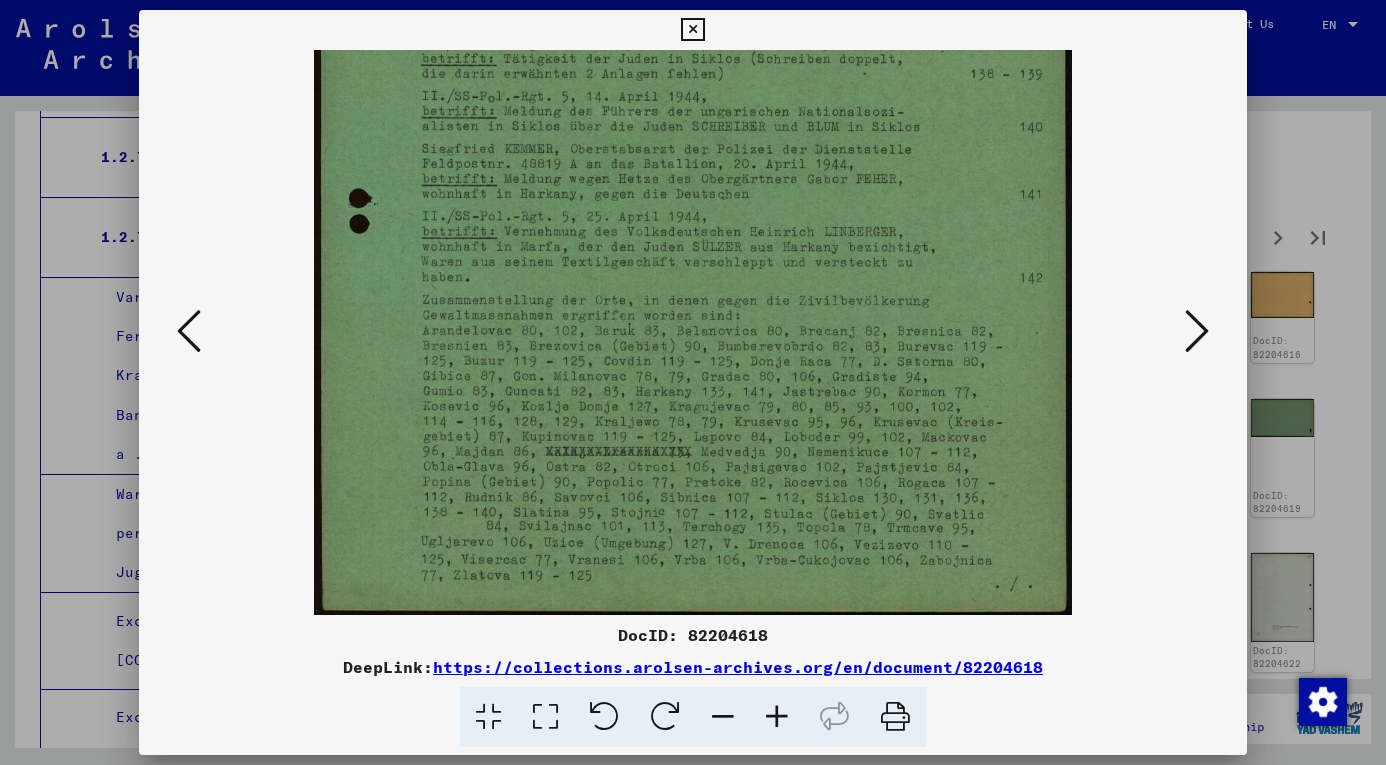 scroll, scrollTop: 500, scrollLeft: 0, axis: vertical 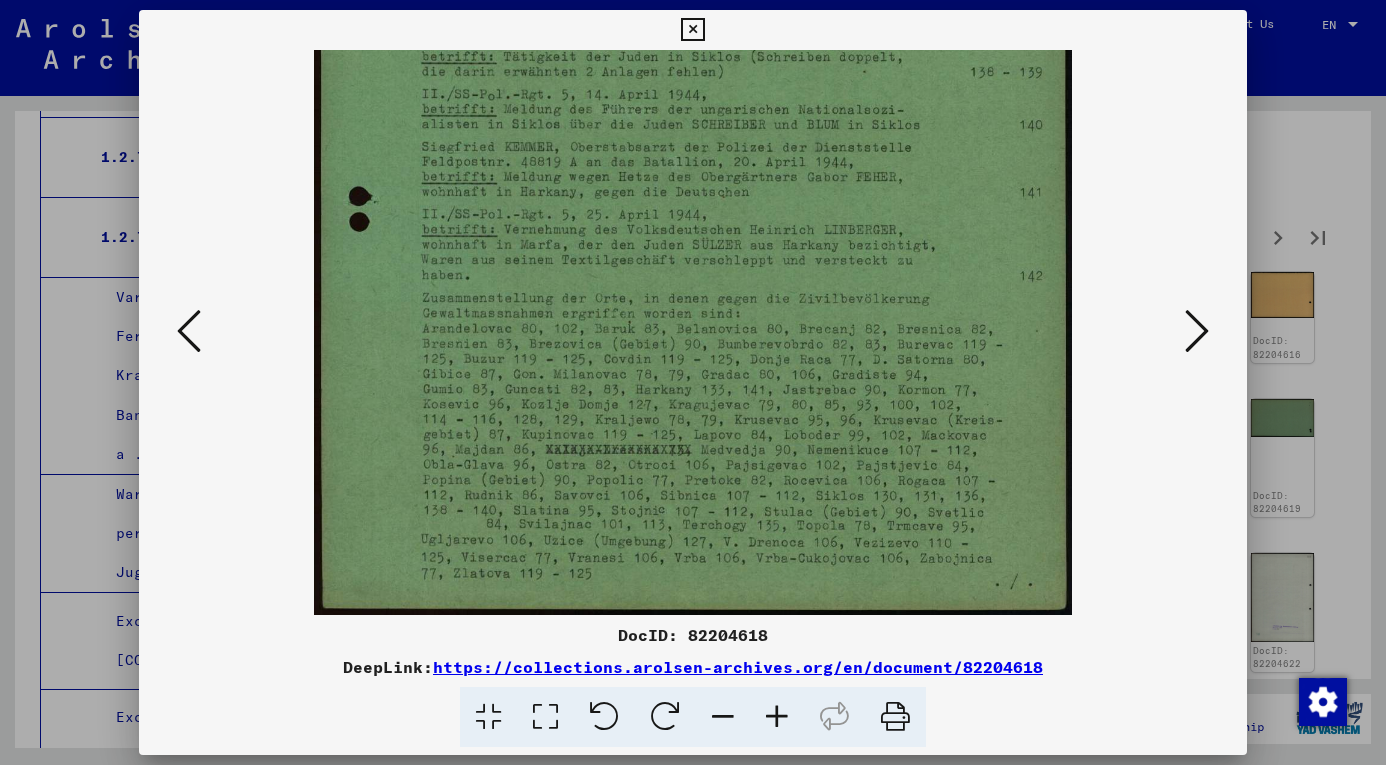 drag, startPoint x: 710, startPoint y: 454, endPoint x: 694, endPoint y: 320, distance: 134.95184 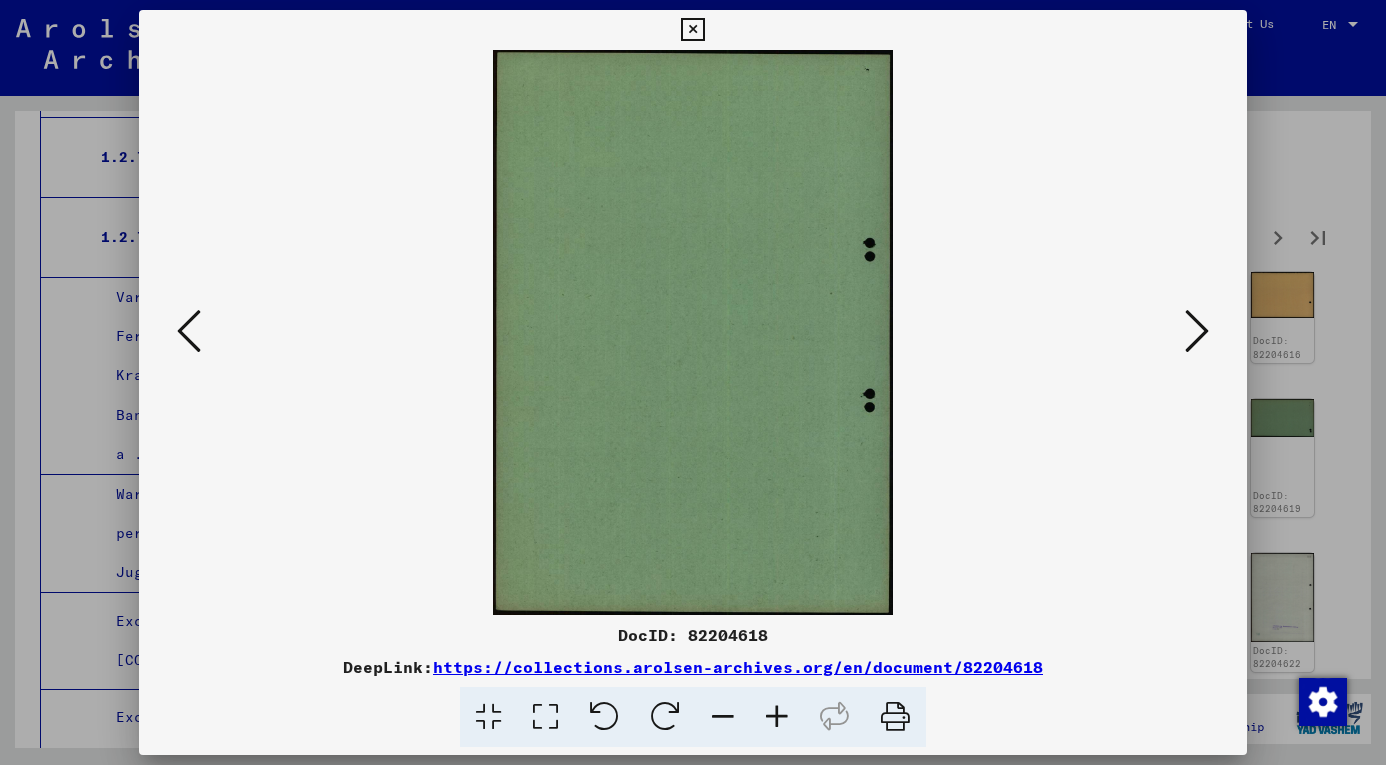 scroll, scrollTop: 0, scrollLeft: 0, axis: both 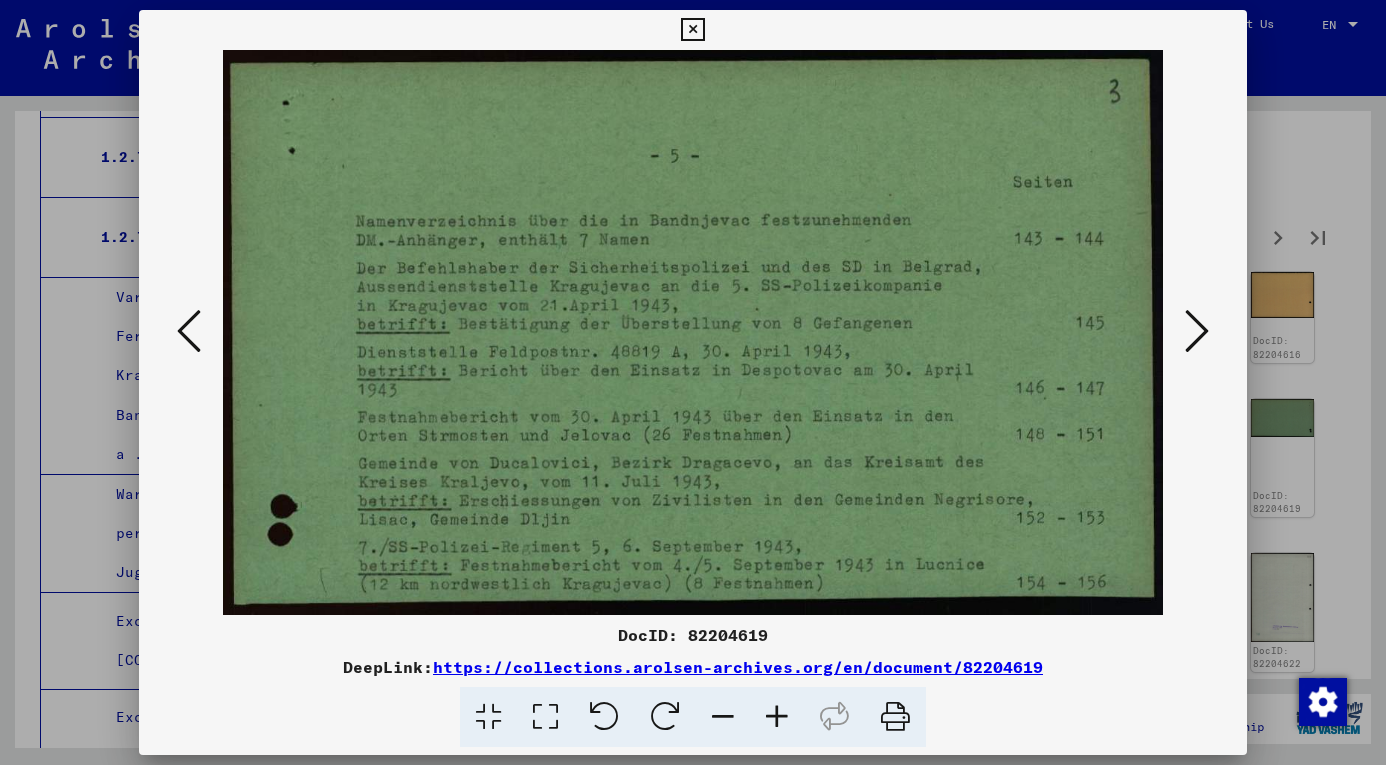 click at bounding box center (1197, 331) 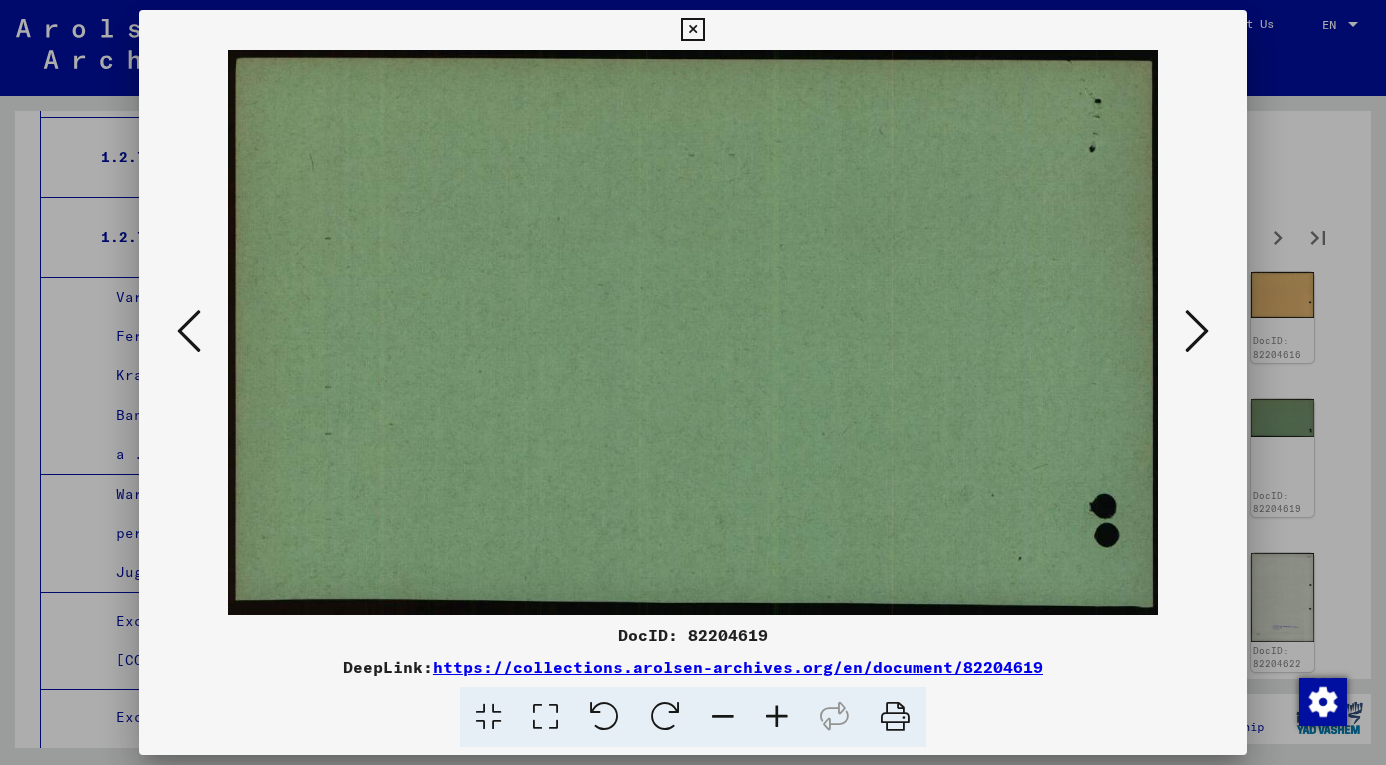click at bounding box center (1197, 331) 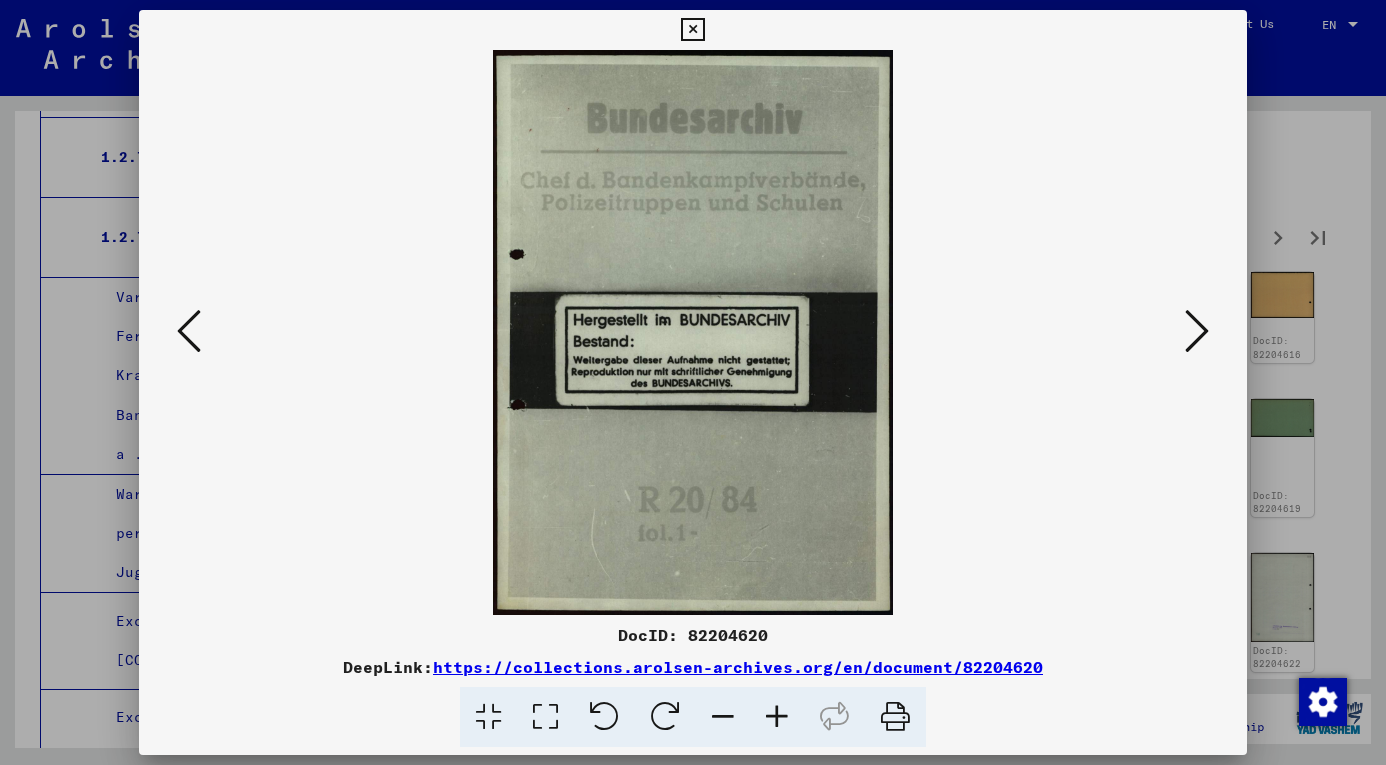 click at bounding box center [1197, 331] 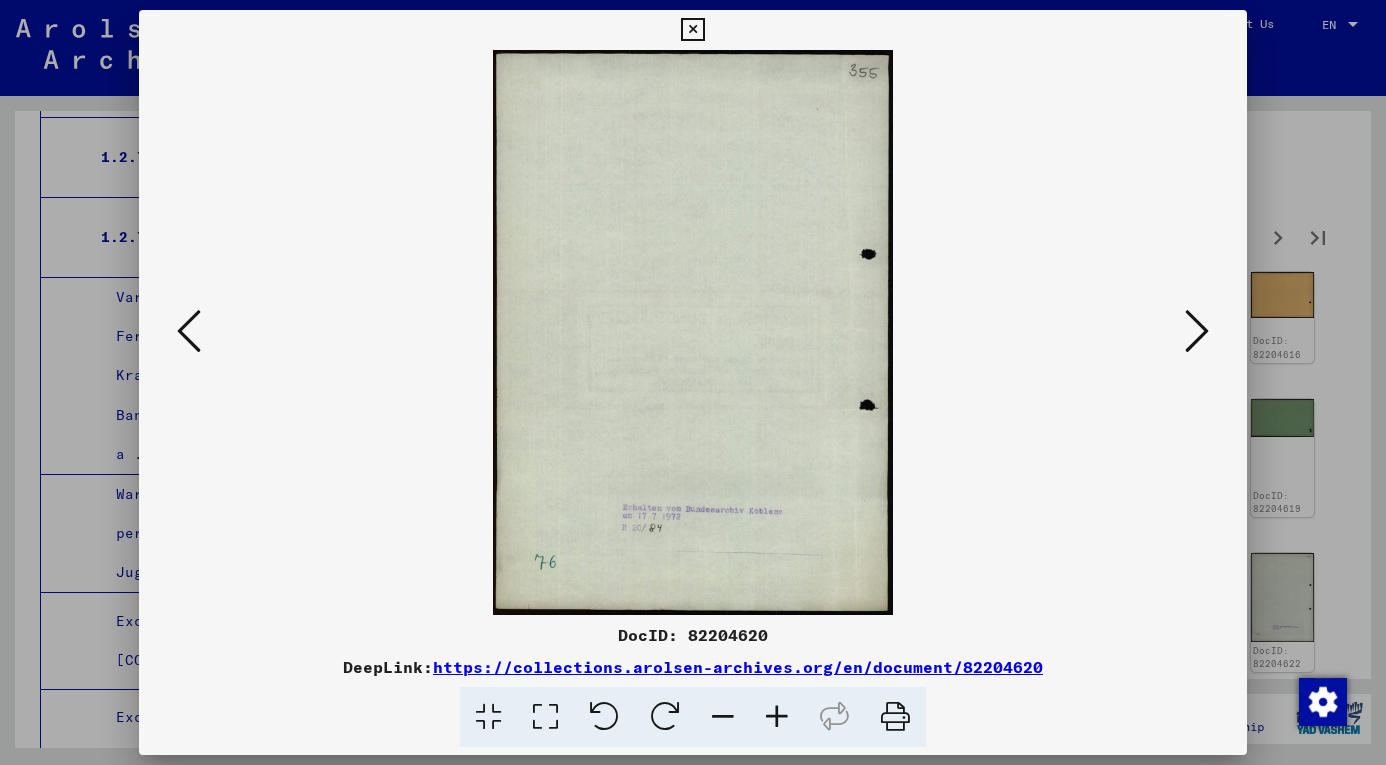 click at bounding box center (1197, 331) 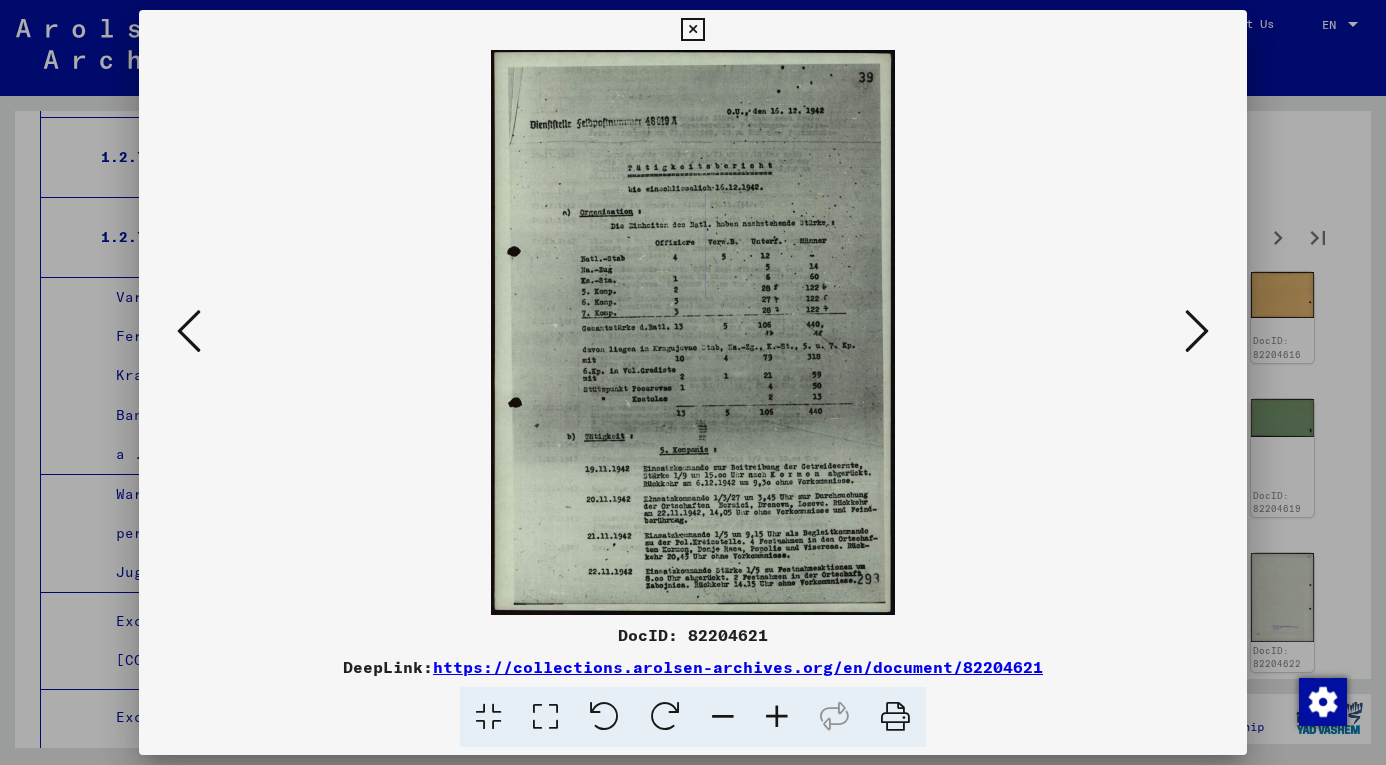 click at bounding box center (777, 717) 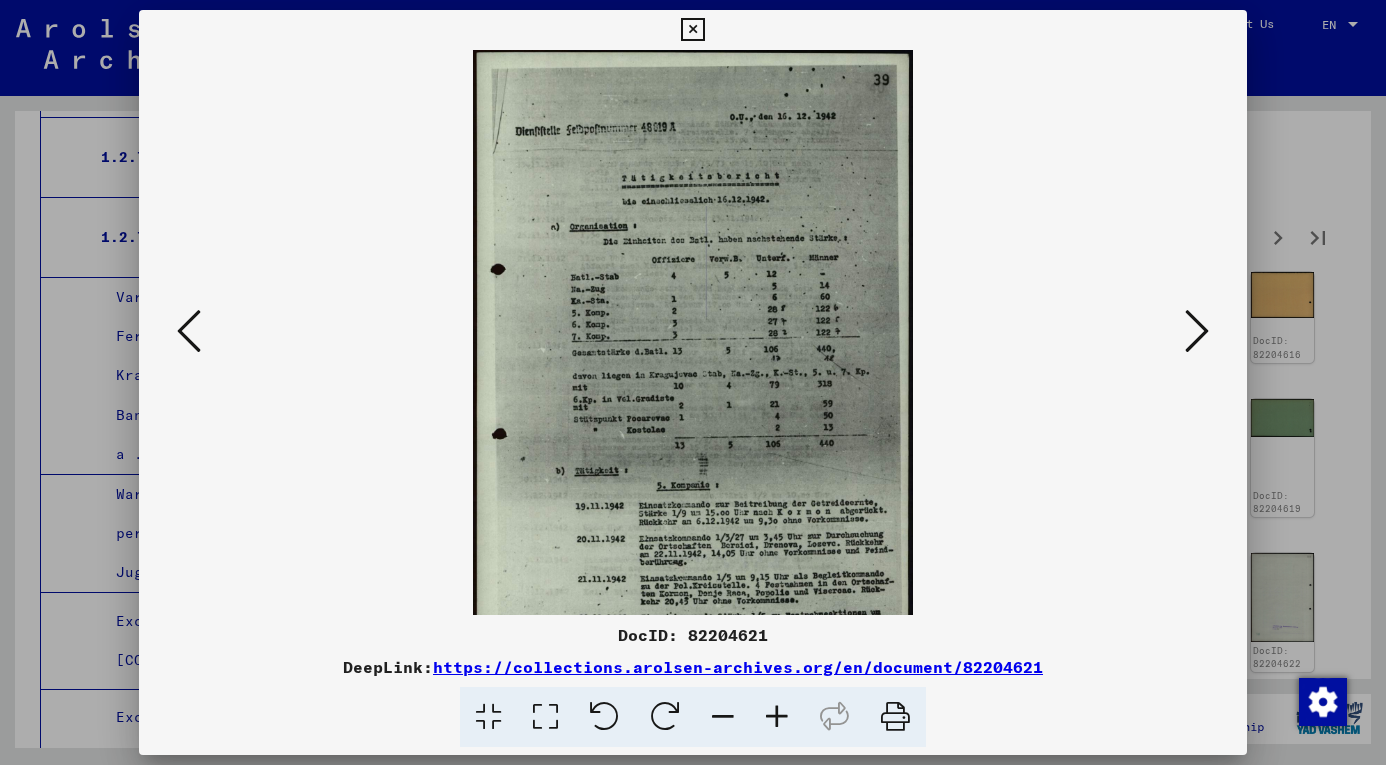 click at bounding box center (777, 717) 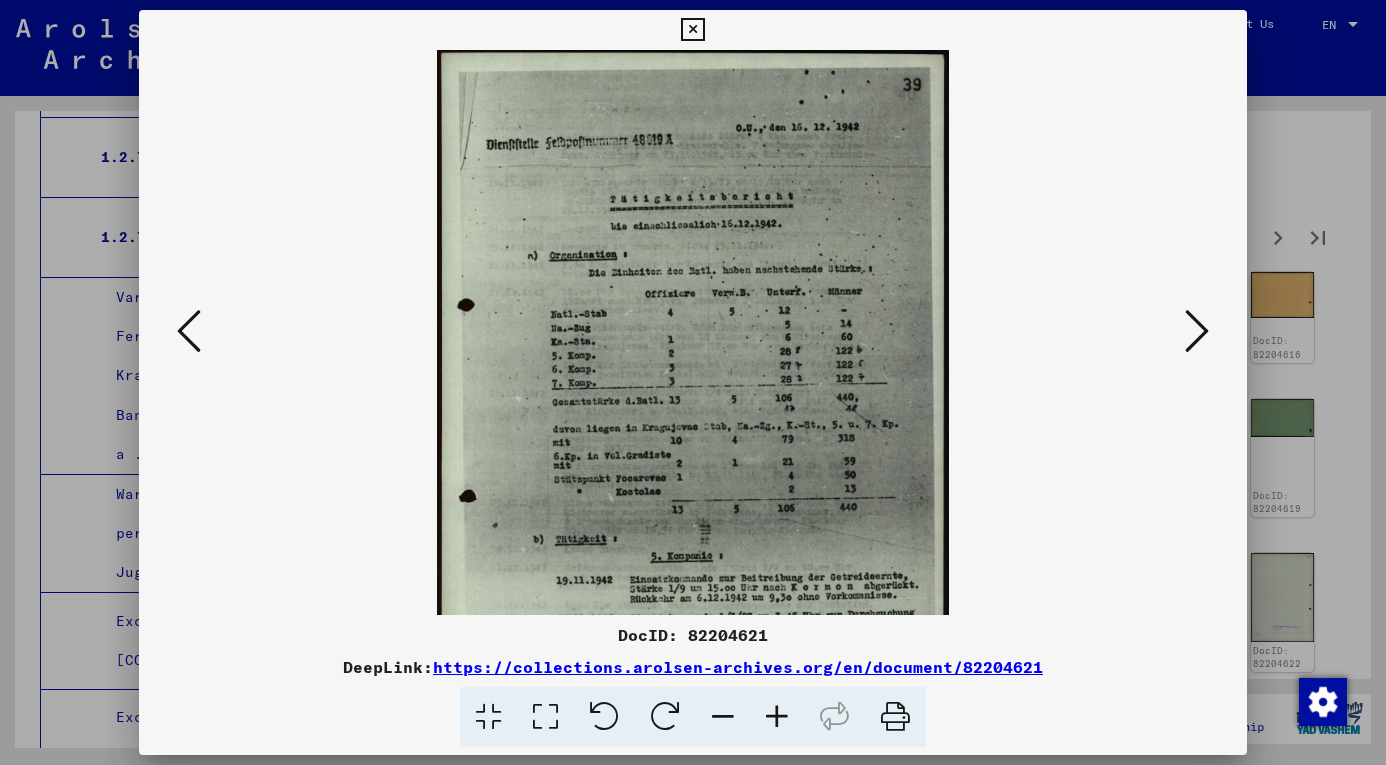 click at bounding box center (777, 717) 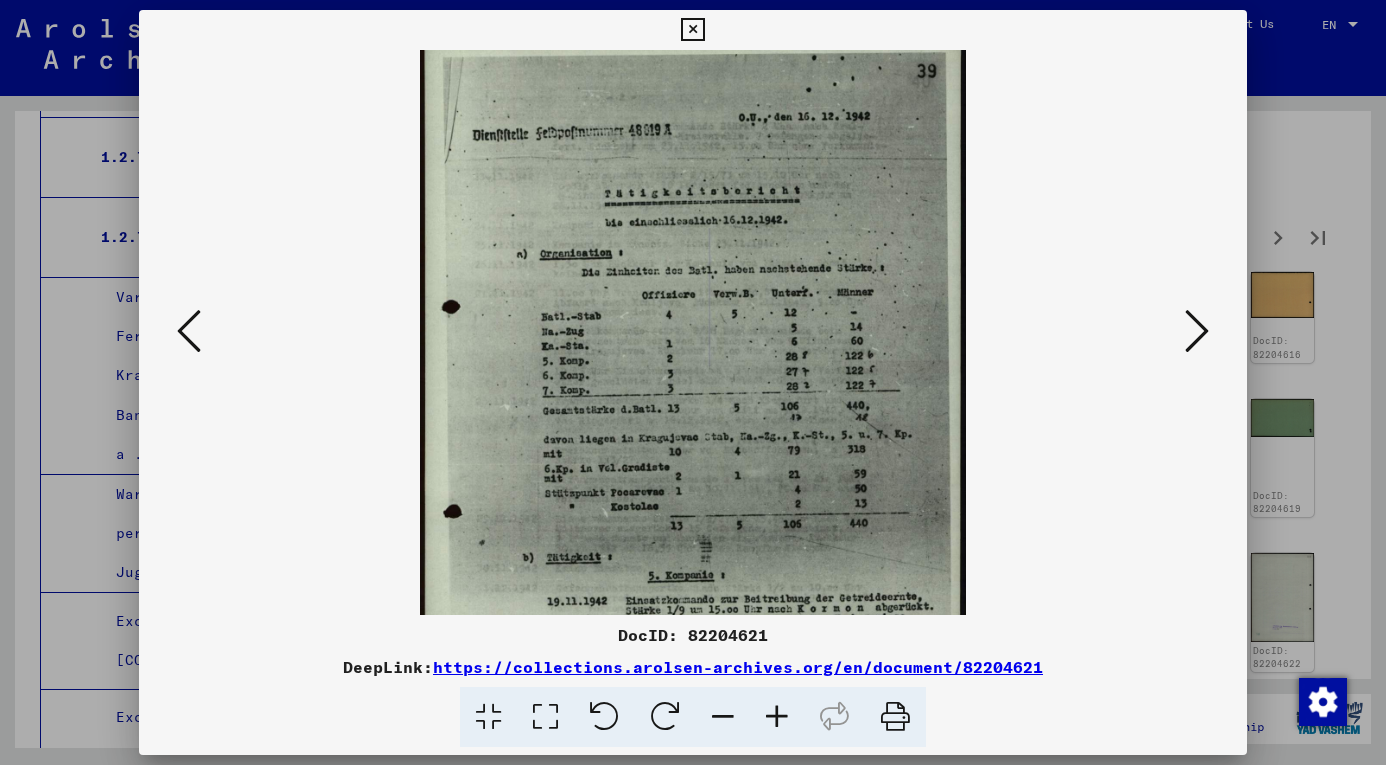 scroll, scrollTop: 200, scrollLeft: 0, axis: vertical 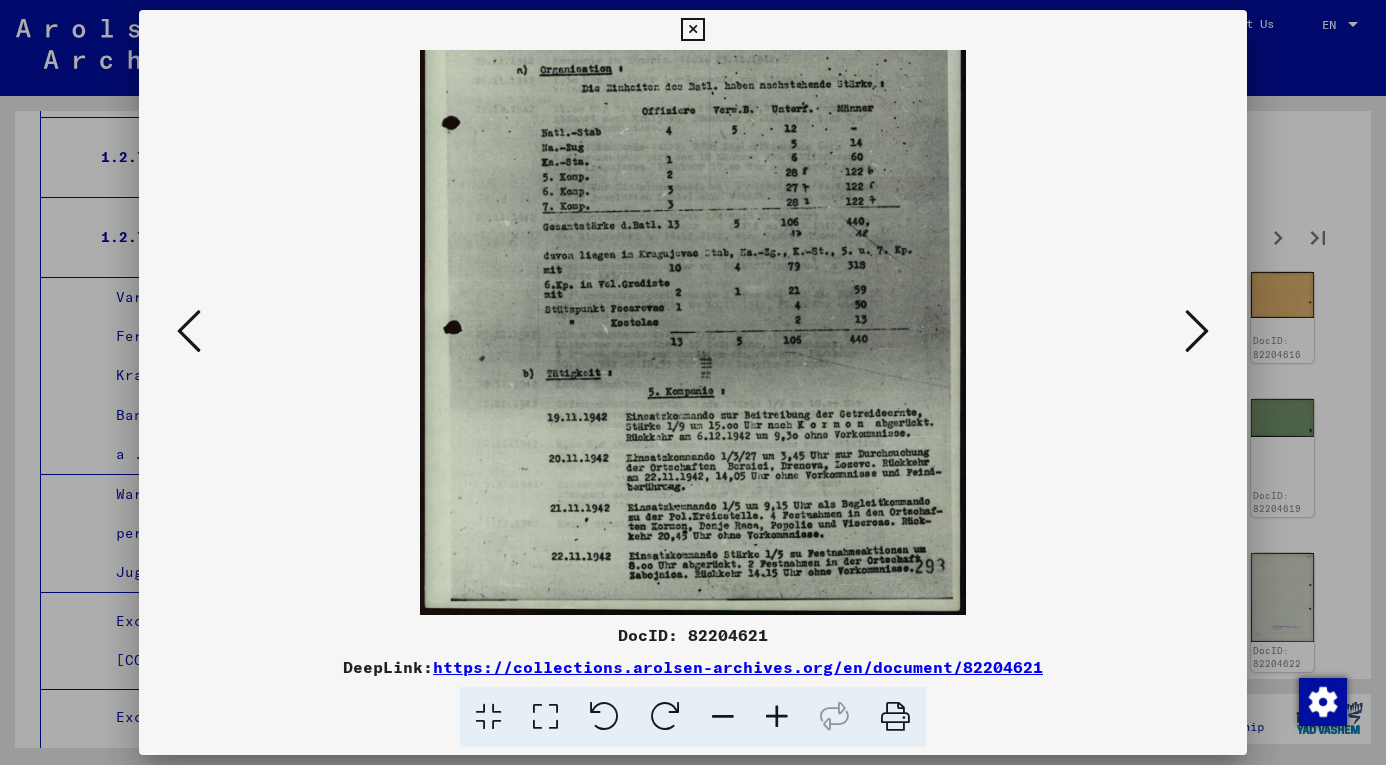 drag, startPoint x: 857, startPoint y: 460, endPoint x: 858, endPoint y: 237, distance: 223.00224 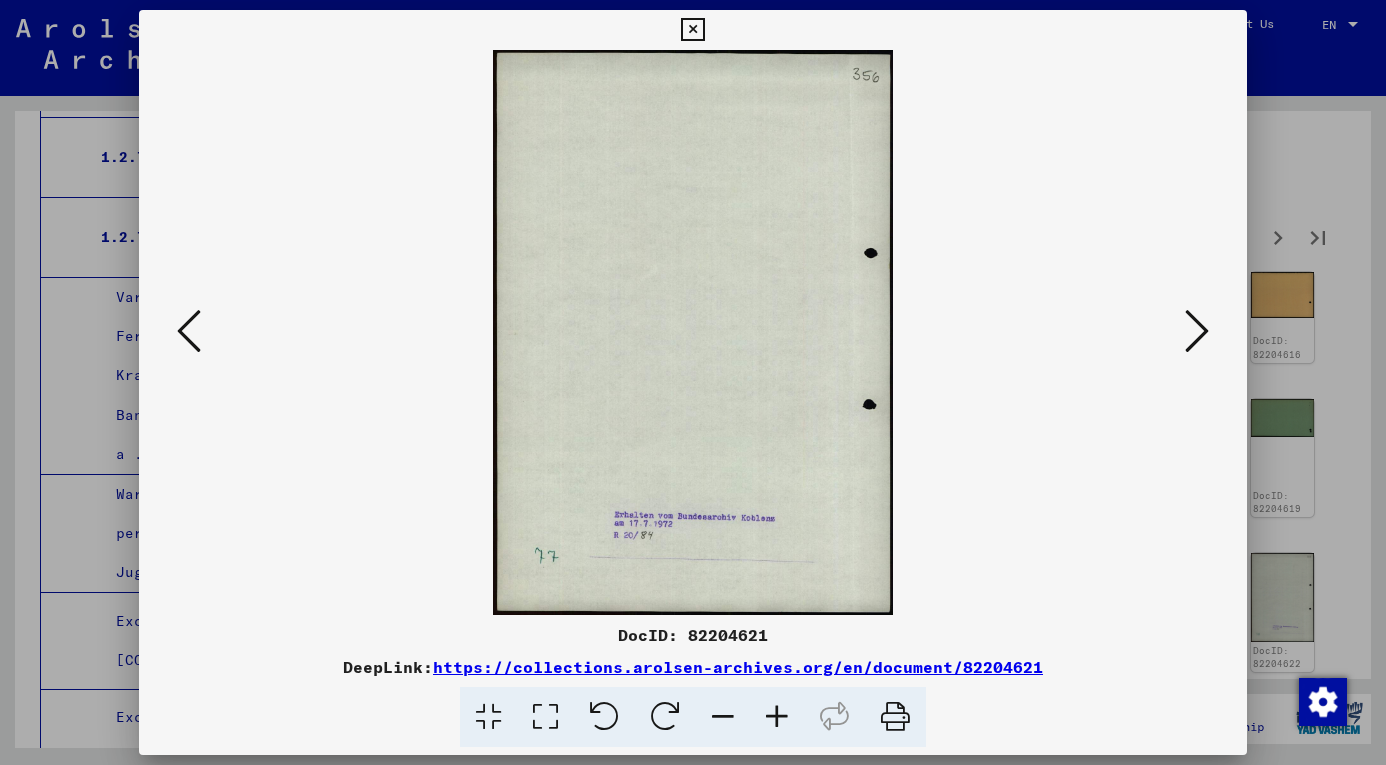 scroll, scrollTop: 0, scrollLeft: 0, axis: both 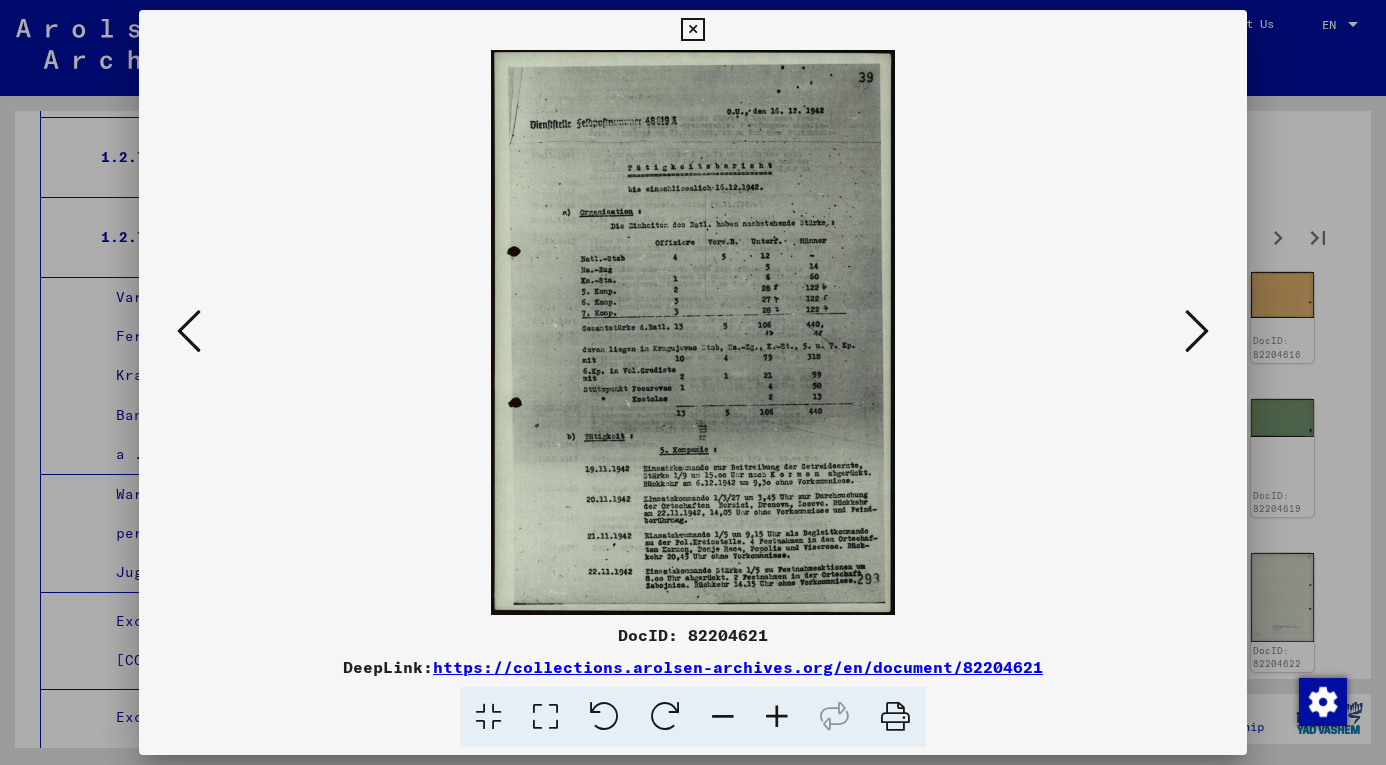 click at bounding box center [777, 717] 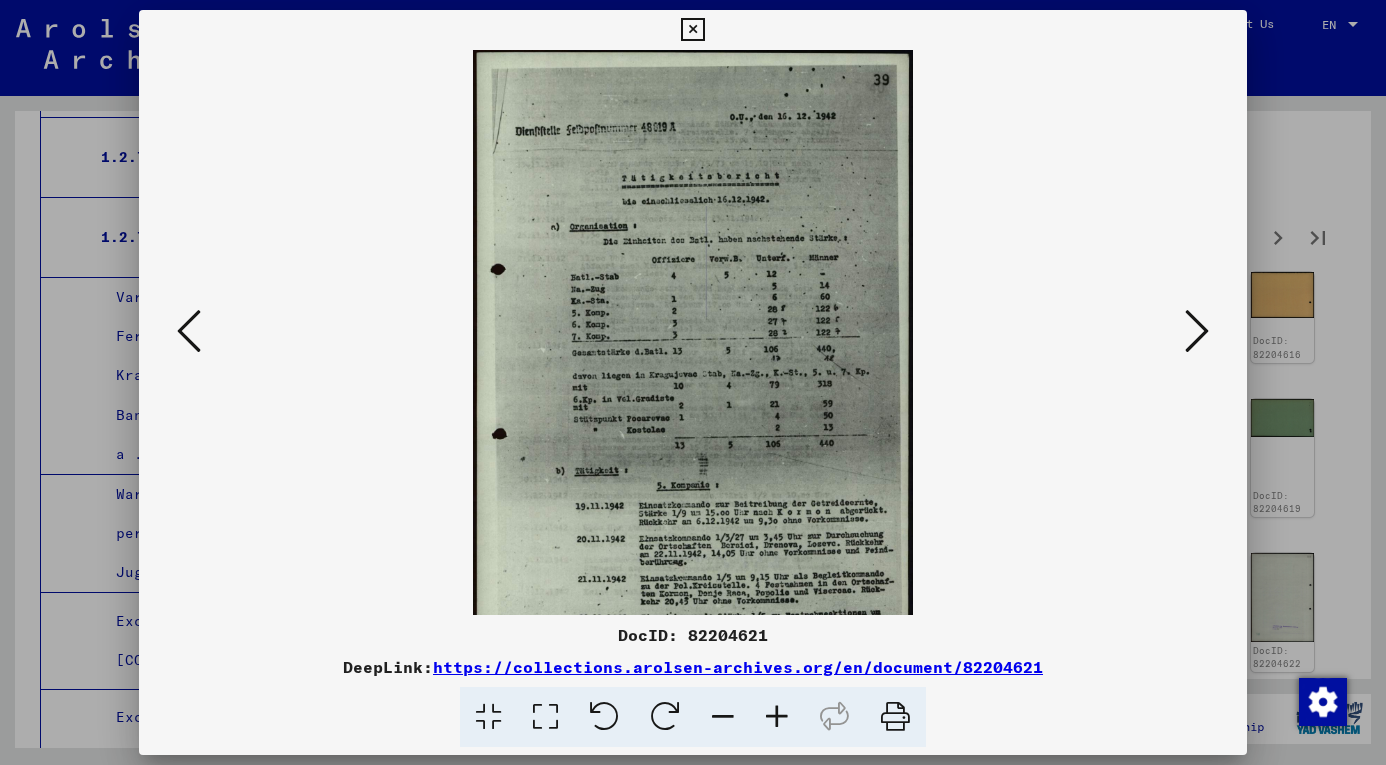 click at bounding box center [777, 717] 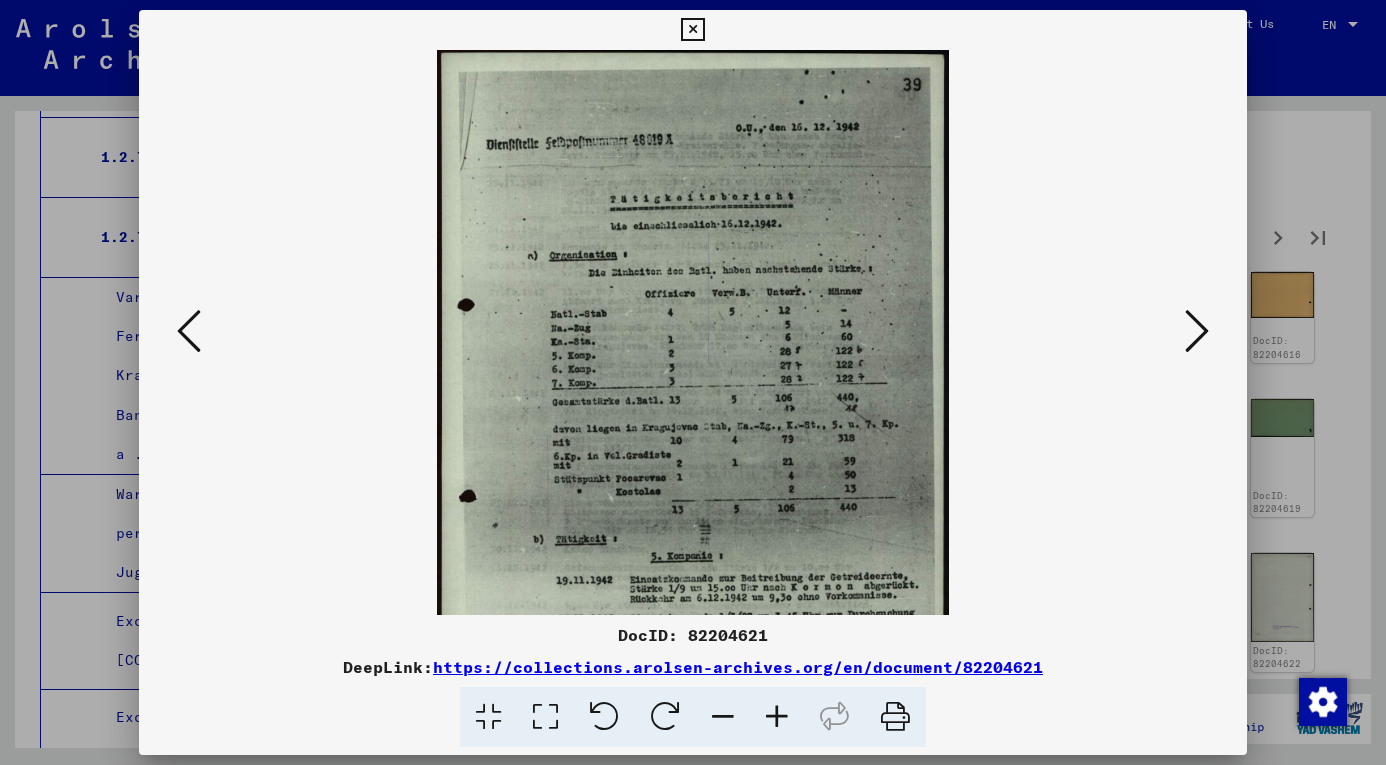 scroll, scrollTop: 150, scrollLeft: 0, axis: vertical 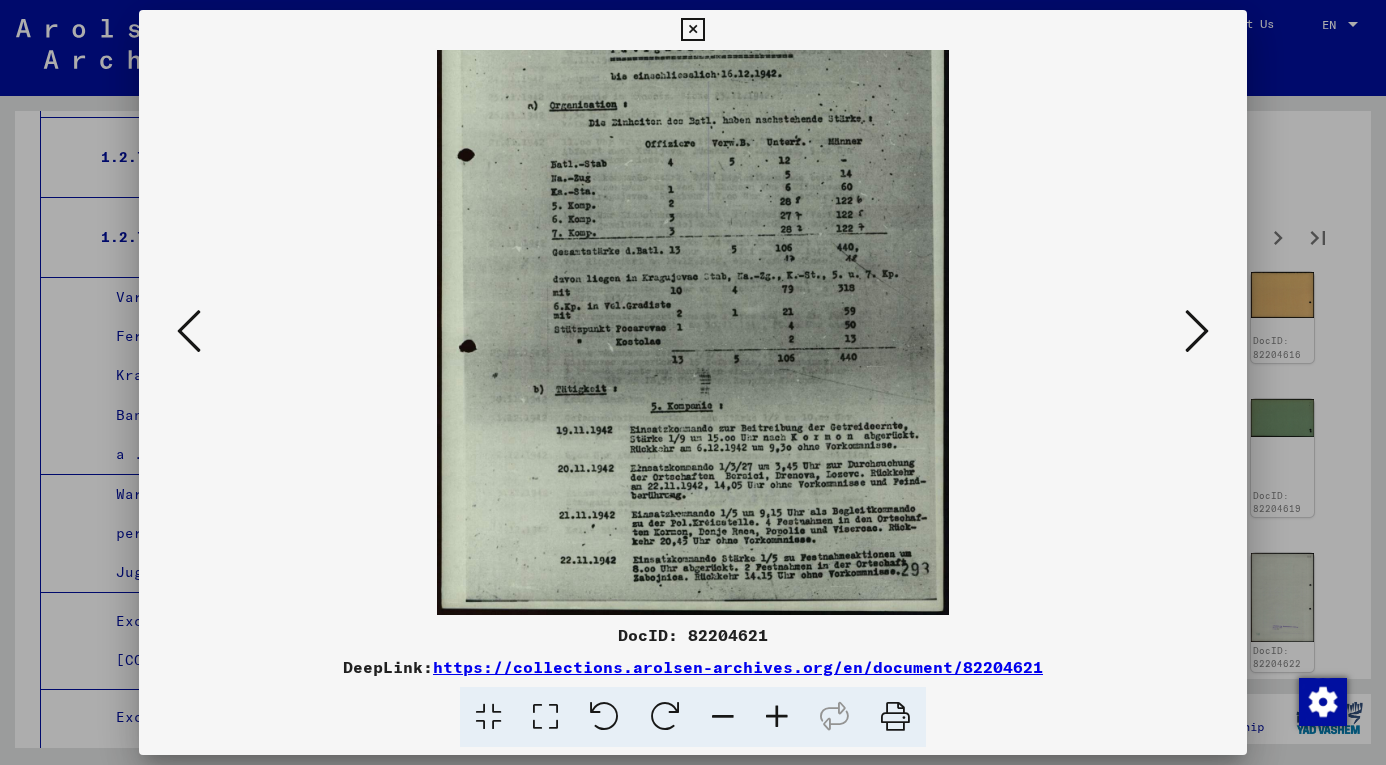 drag, startPoint x: 781, startPoint y: 514, endPoint x: 790, endPoint y: 288, distance: 226.17914 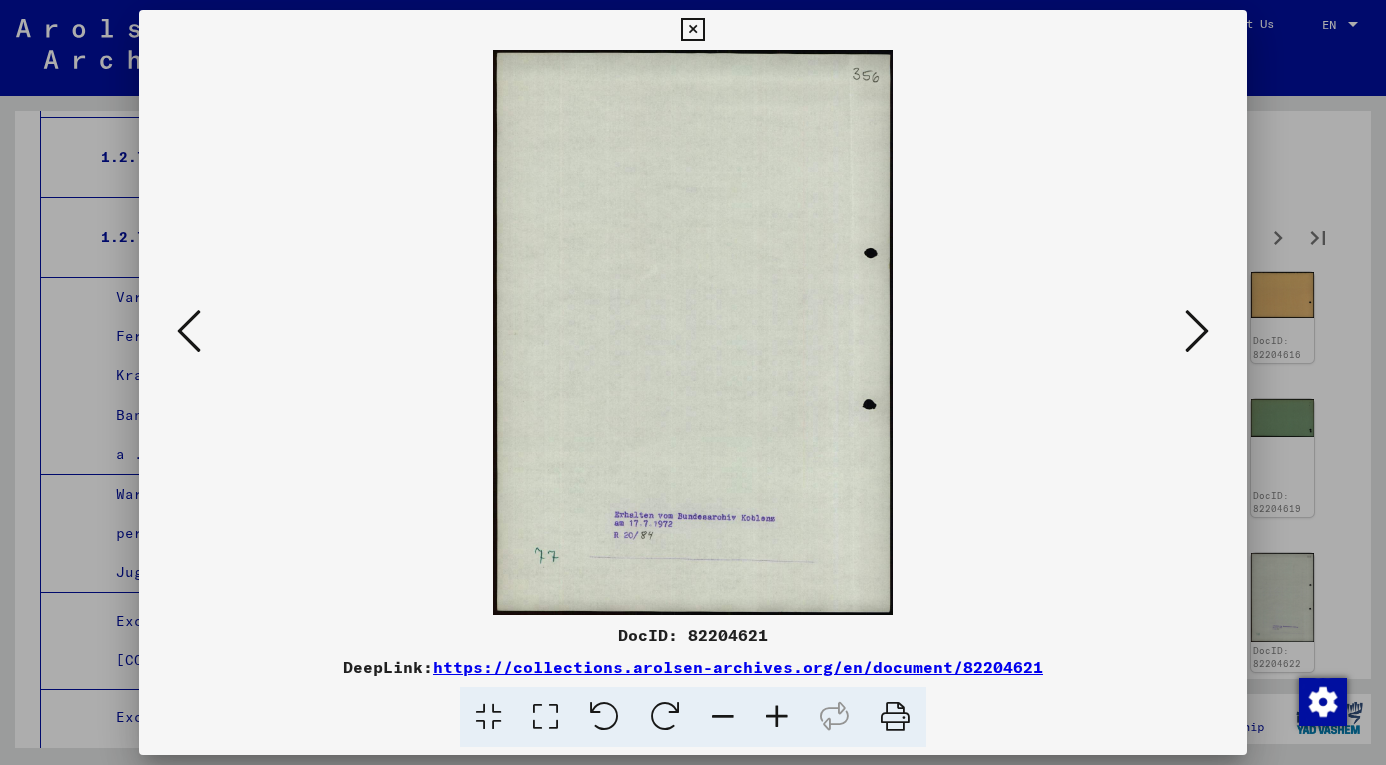 scroll, scrollTop: 0, scrollLeft: 0, axis: both 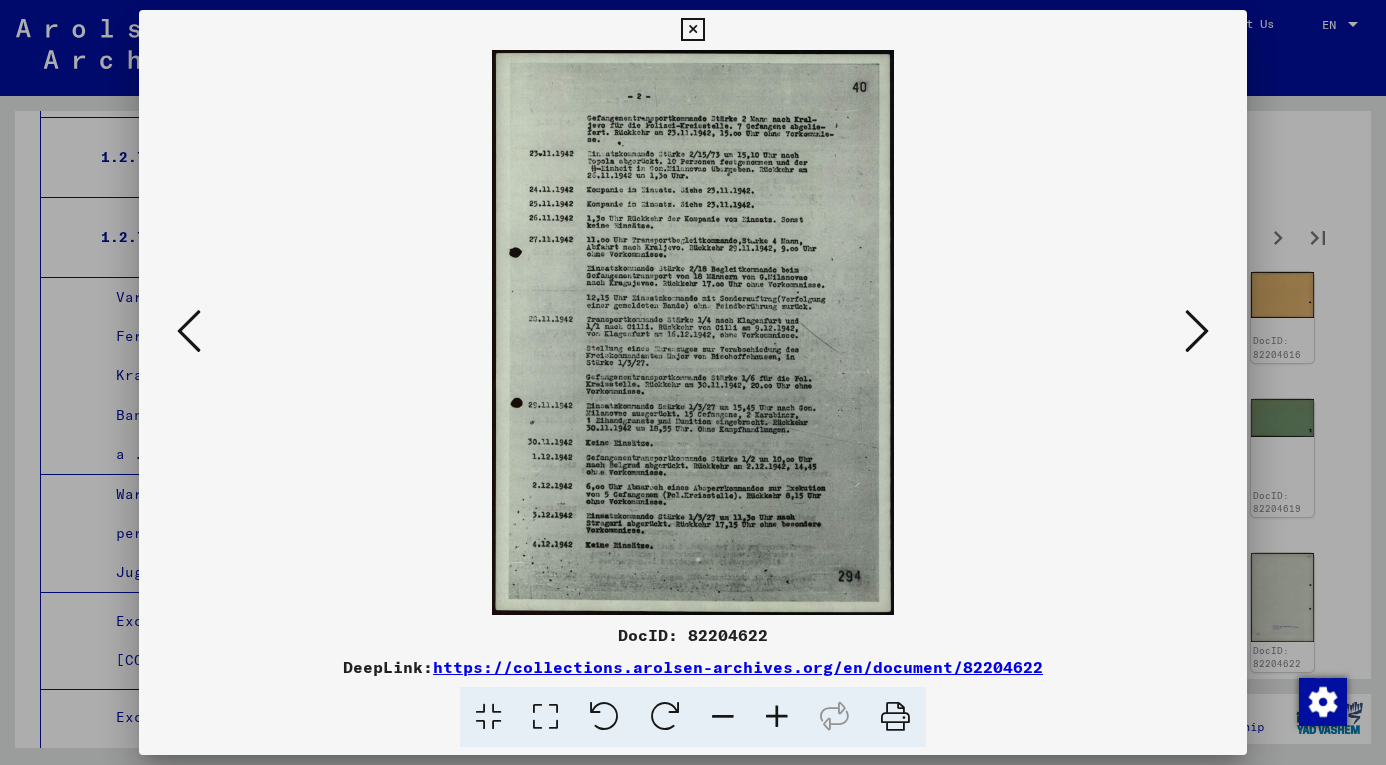 click at bounding box center (777, 717) 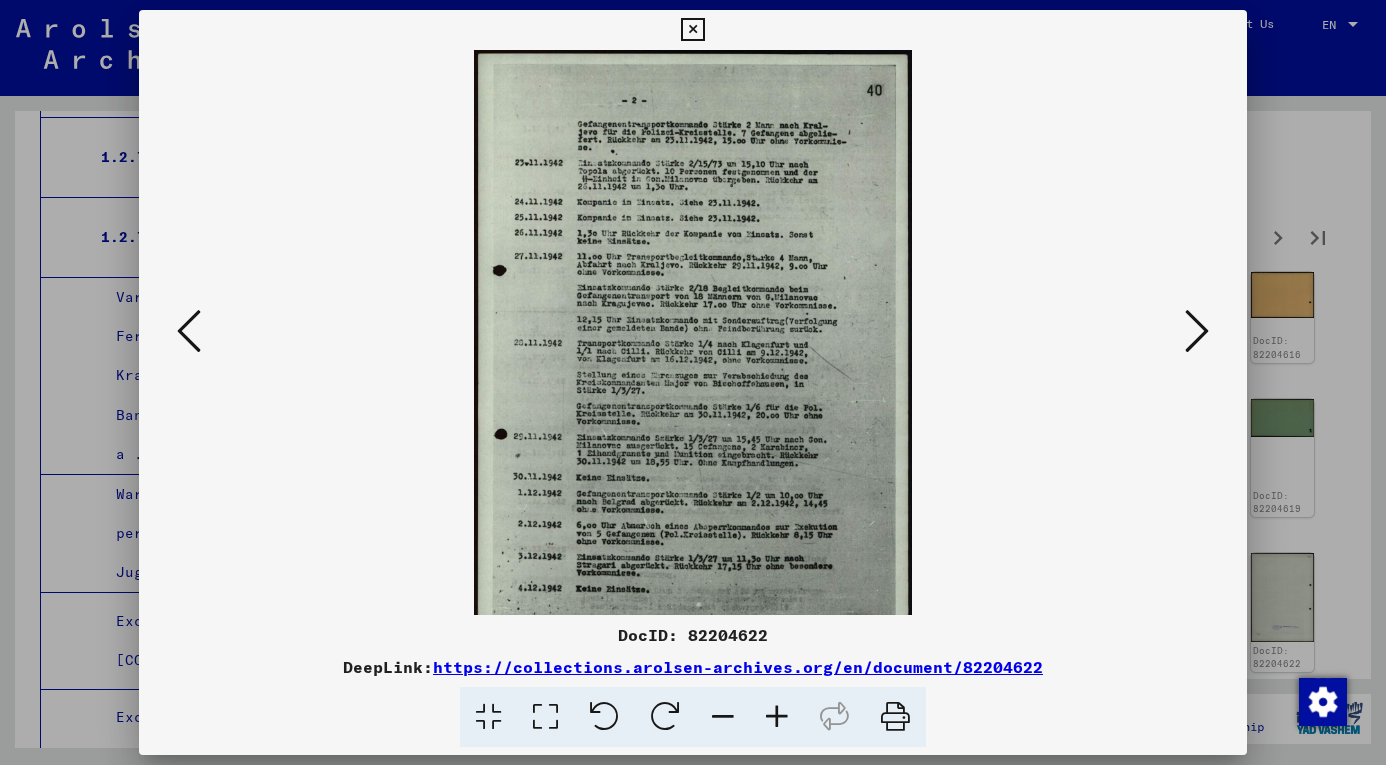 click at bounding box center (777, 717) 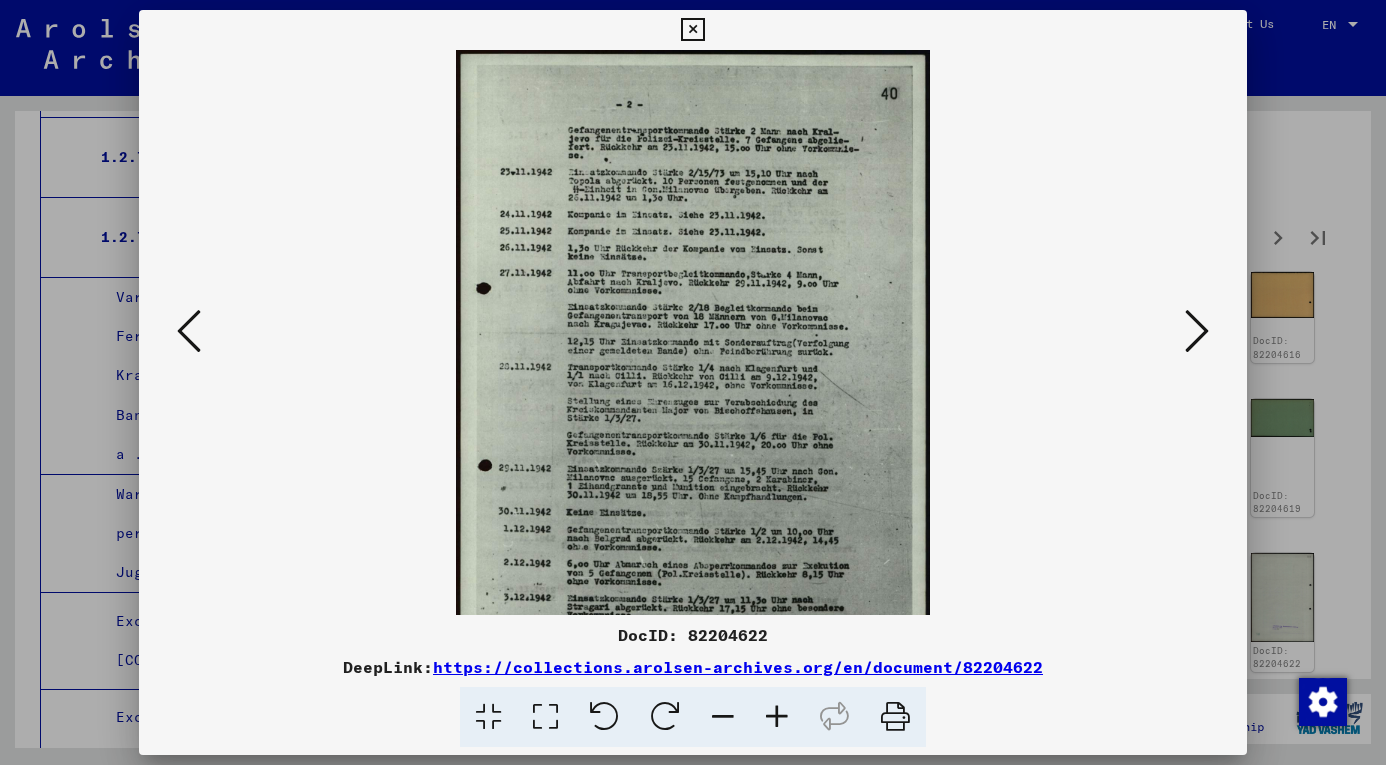 click at bounding box center (777, 717) 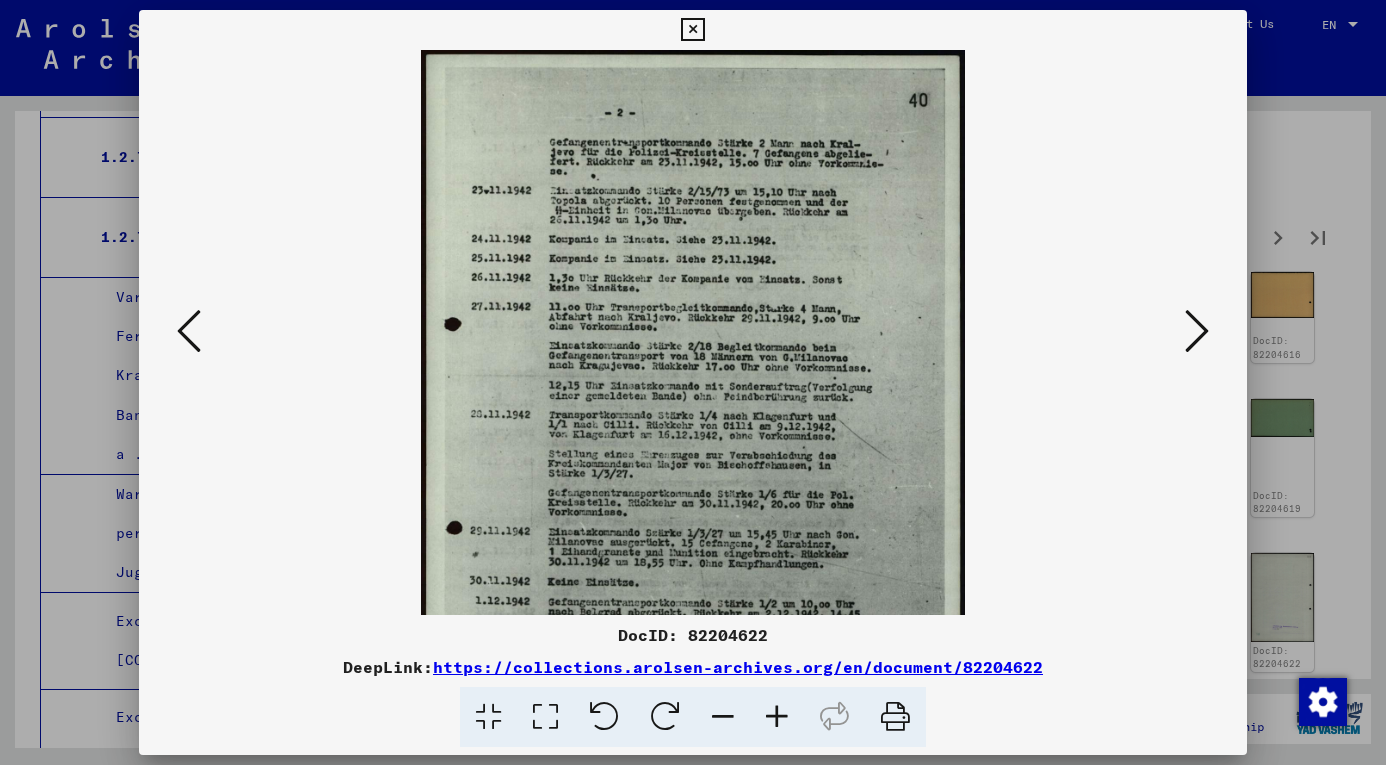 click at bounding box center (777, 717) 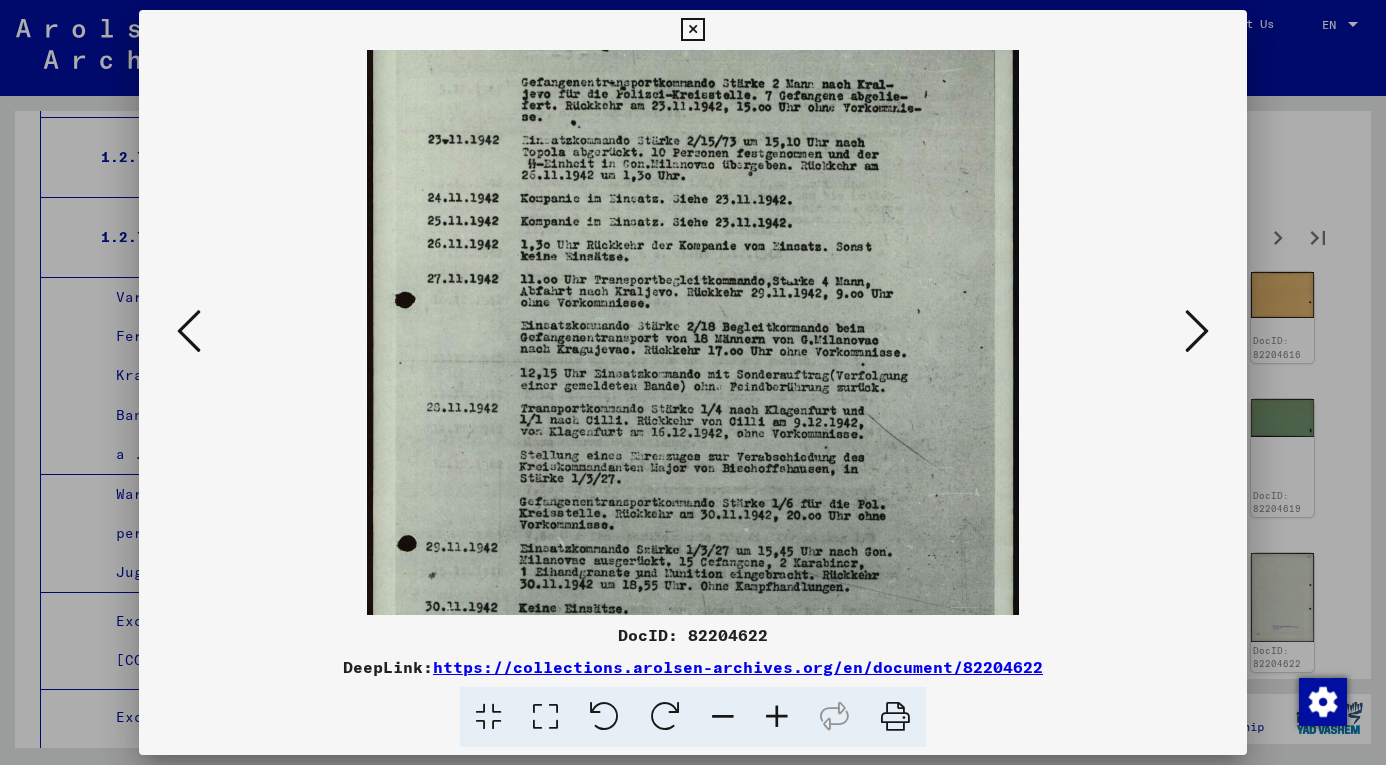 drag, startPoint x: 822, startPoint y: 502, endPoint x: 837, endPoint y: 422, distance: 81.394104 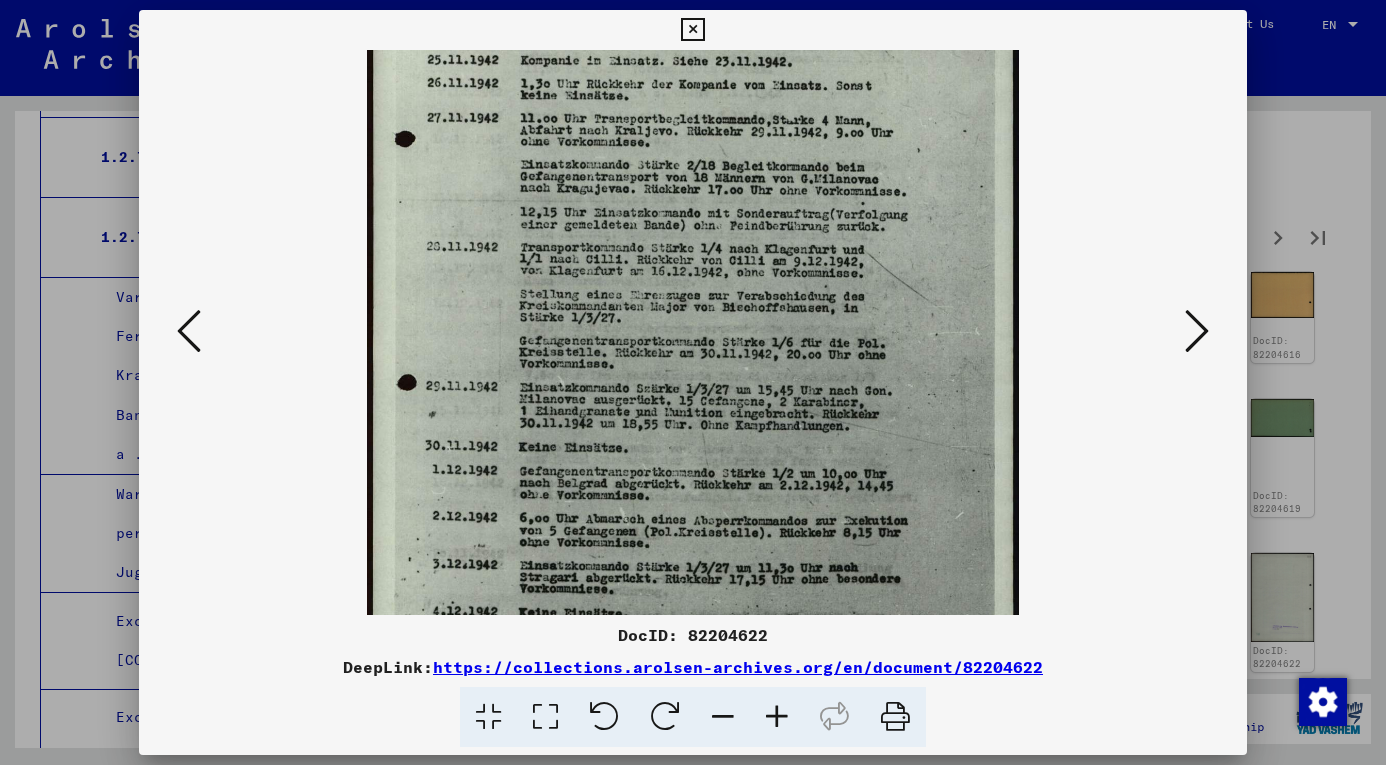 drag, startPoint x: 828, startPoint y: 442, endPoint x: 842, endPoint y: 254, distance: 188.52055 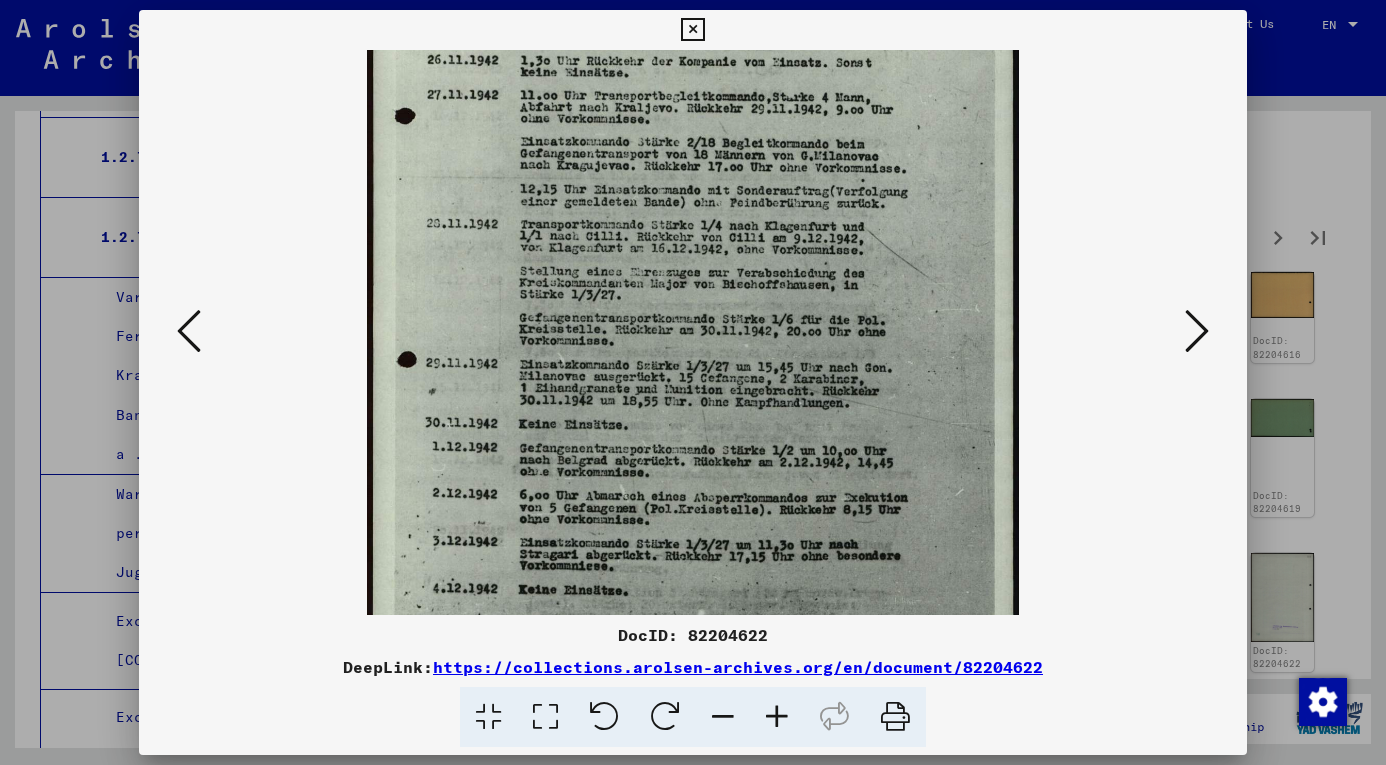 scroll, scrollTop: 350, scrollLeft: 0, axis: vertical 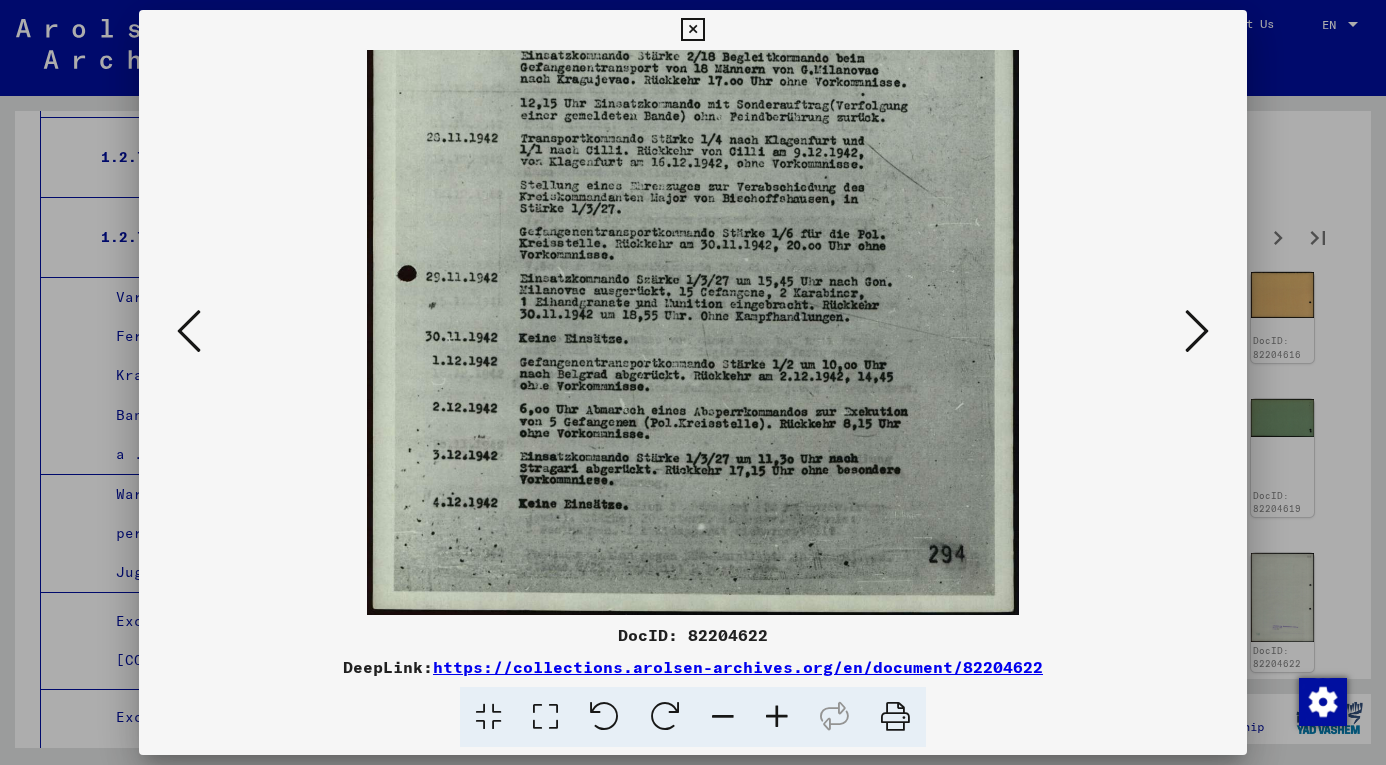 drag, startPoint x: 879, startPoint y: 454, endPoint x: 900, endPoint y: 346, distance: 110.02273 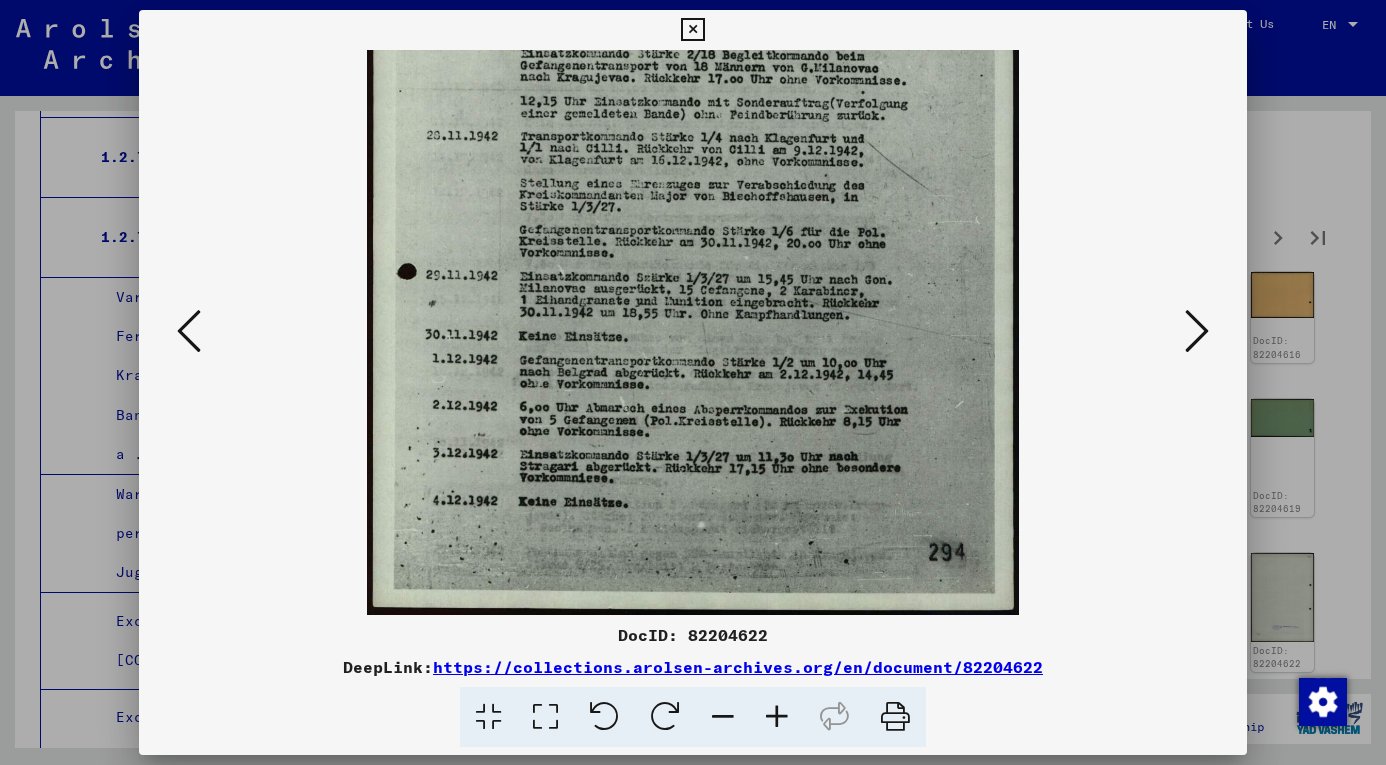click at bounding box center [1197, 331] 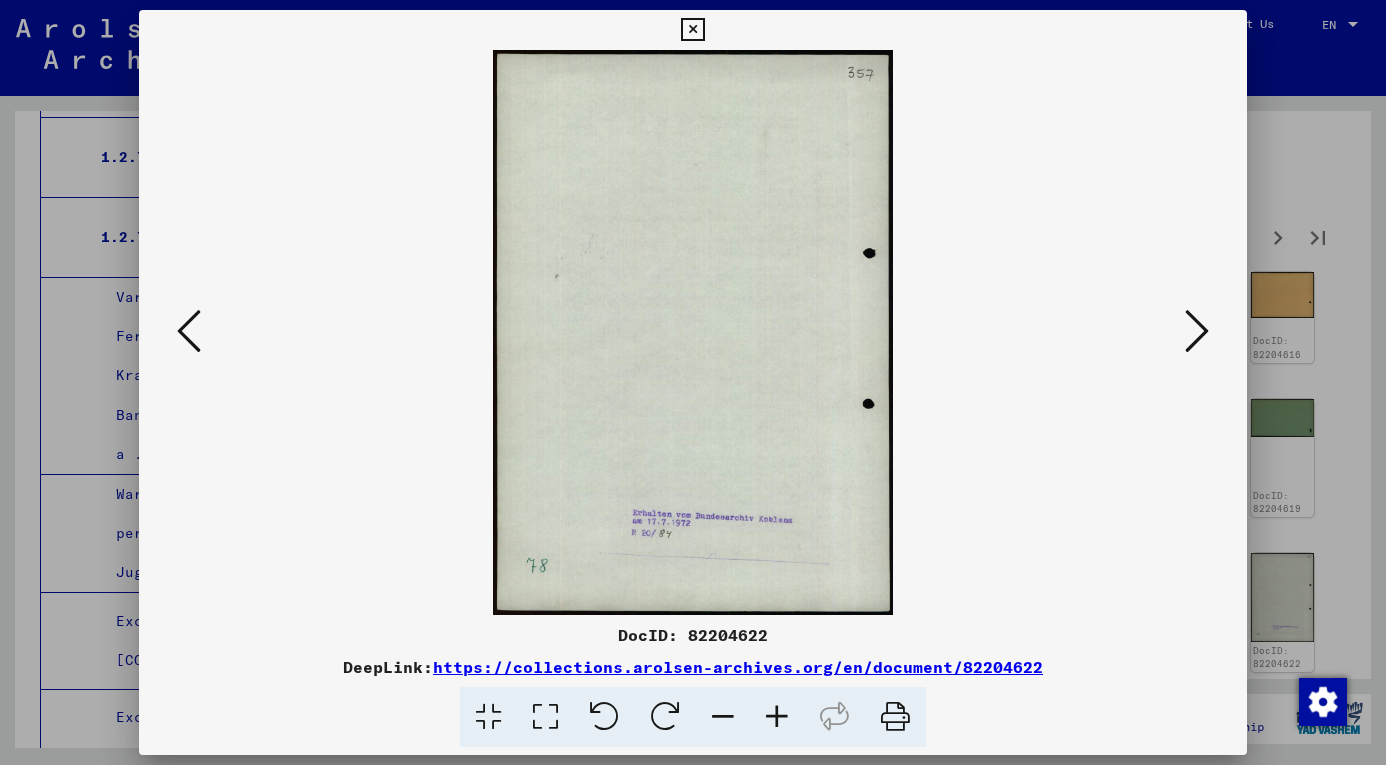 click at bounding box center [1197, 331] 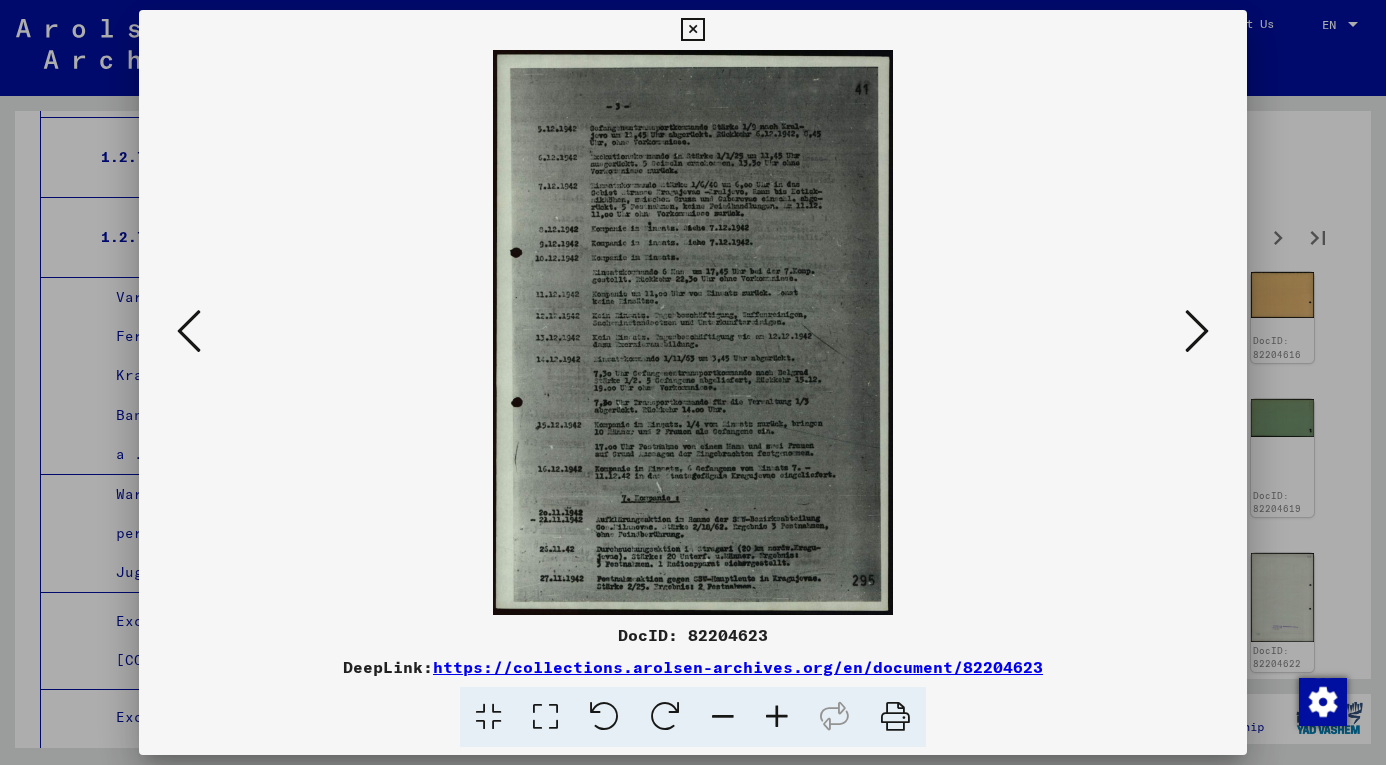 click at bounding box center [777, 717] 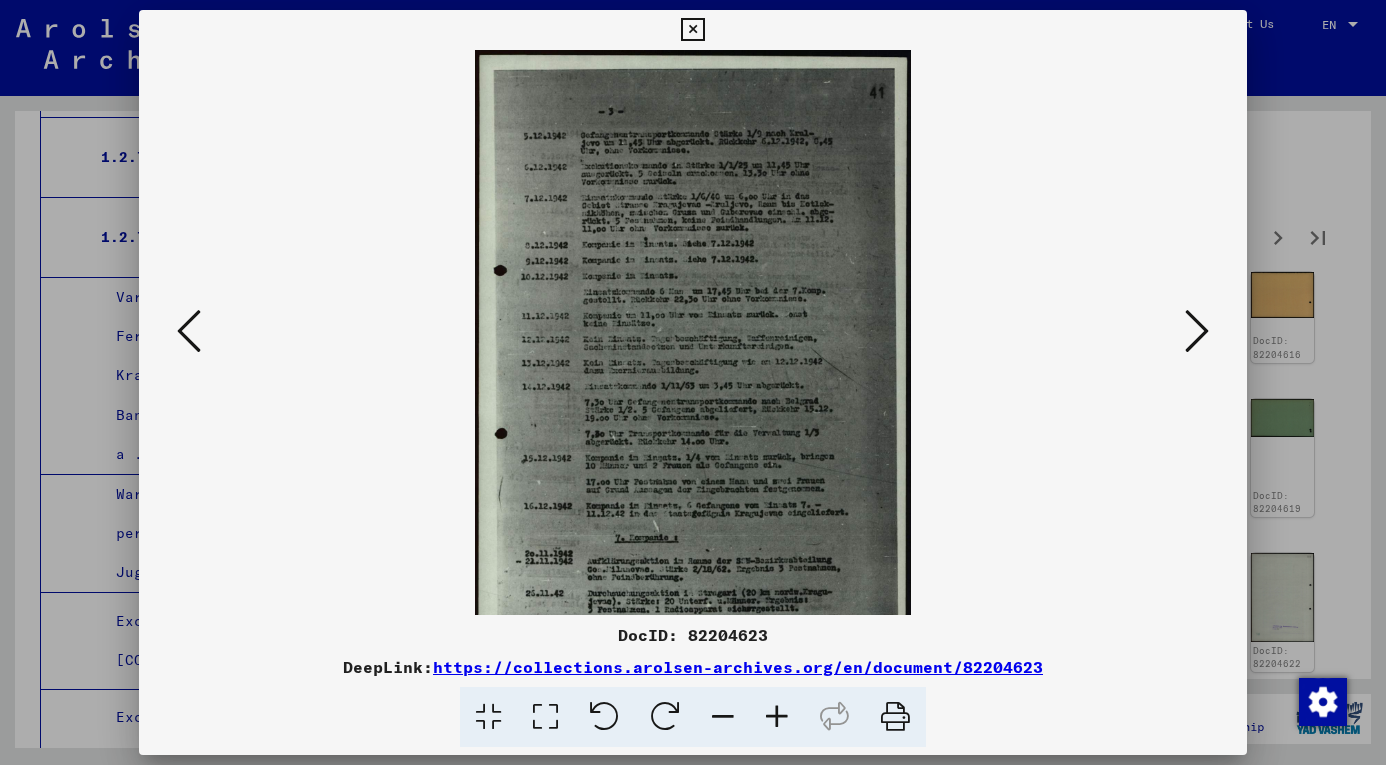click at bounding box center (777, 717) 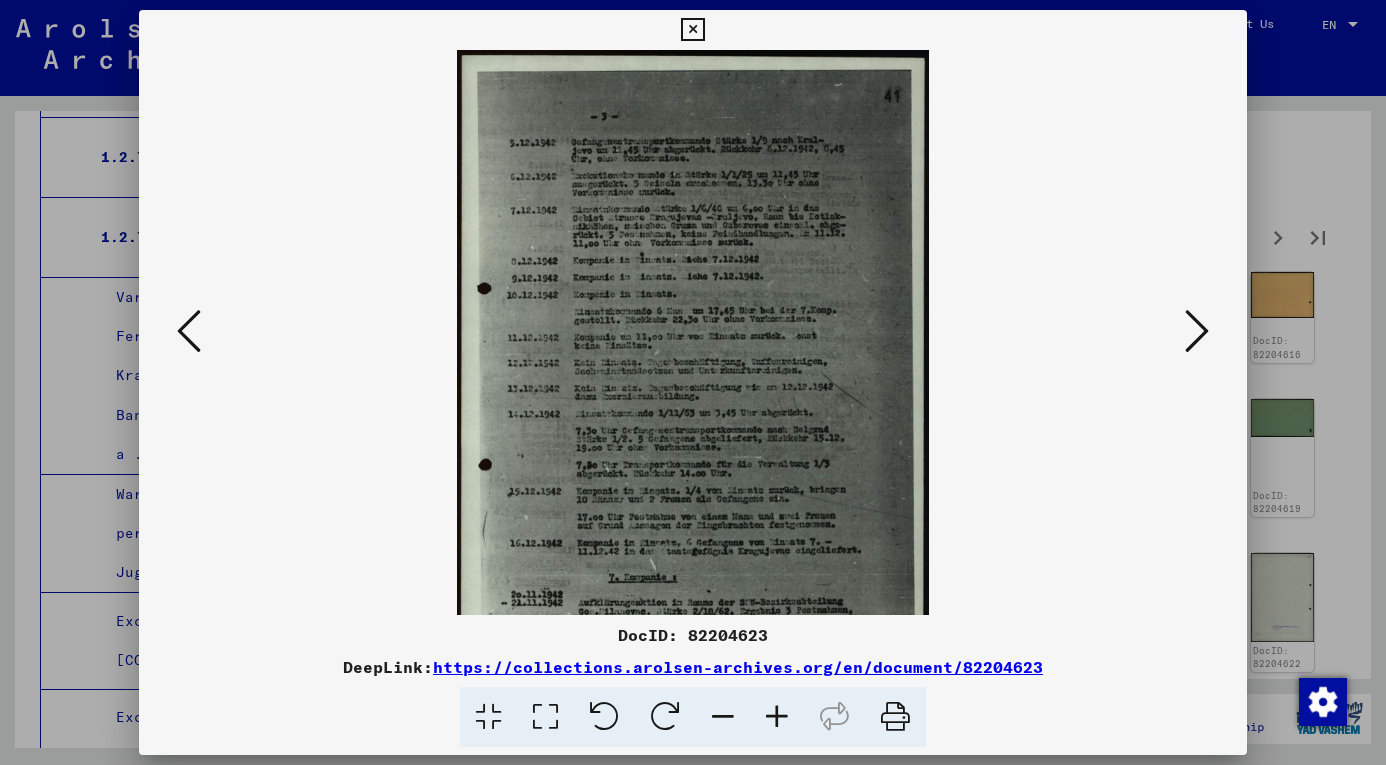 click at bounding box center [777, 717] 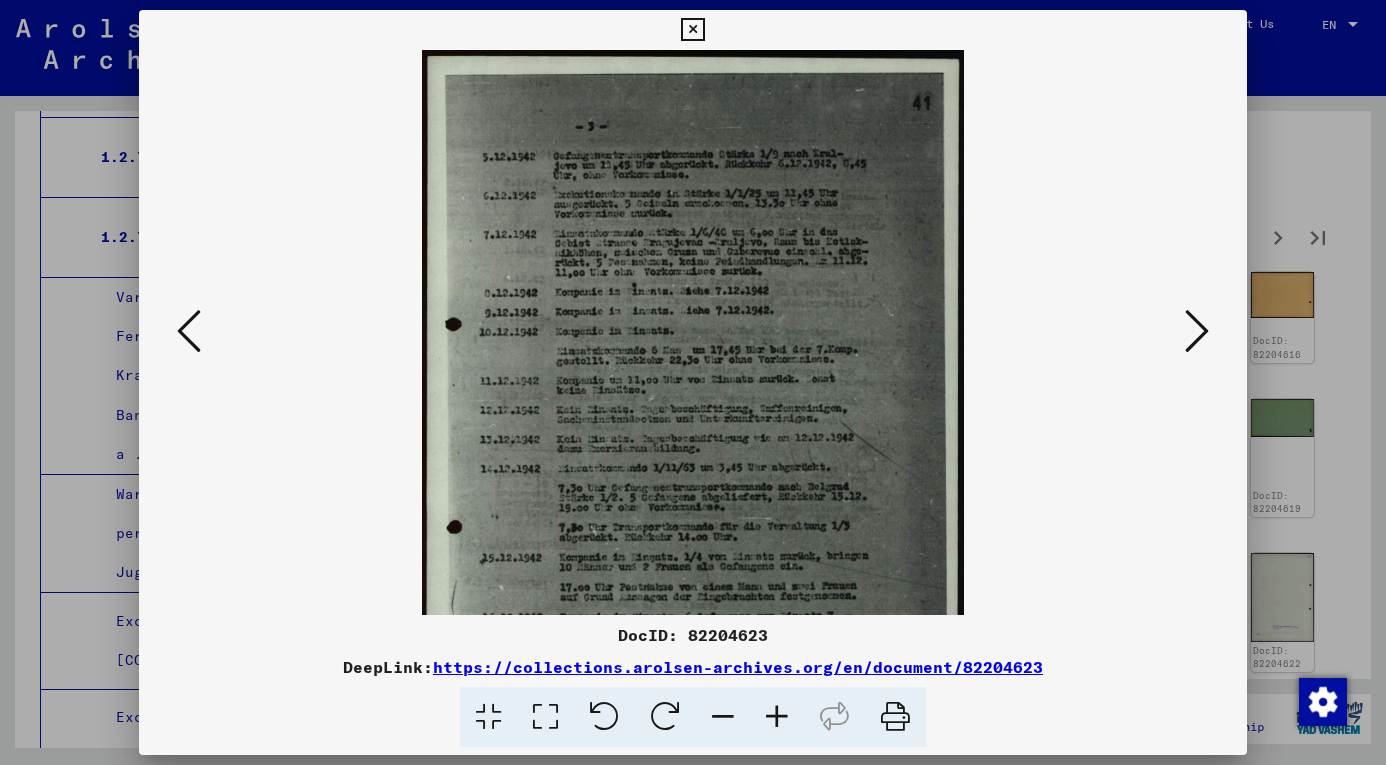 click at bounding box center (777, 717) 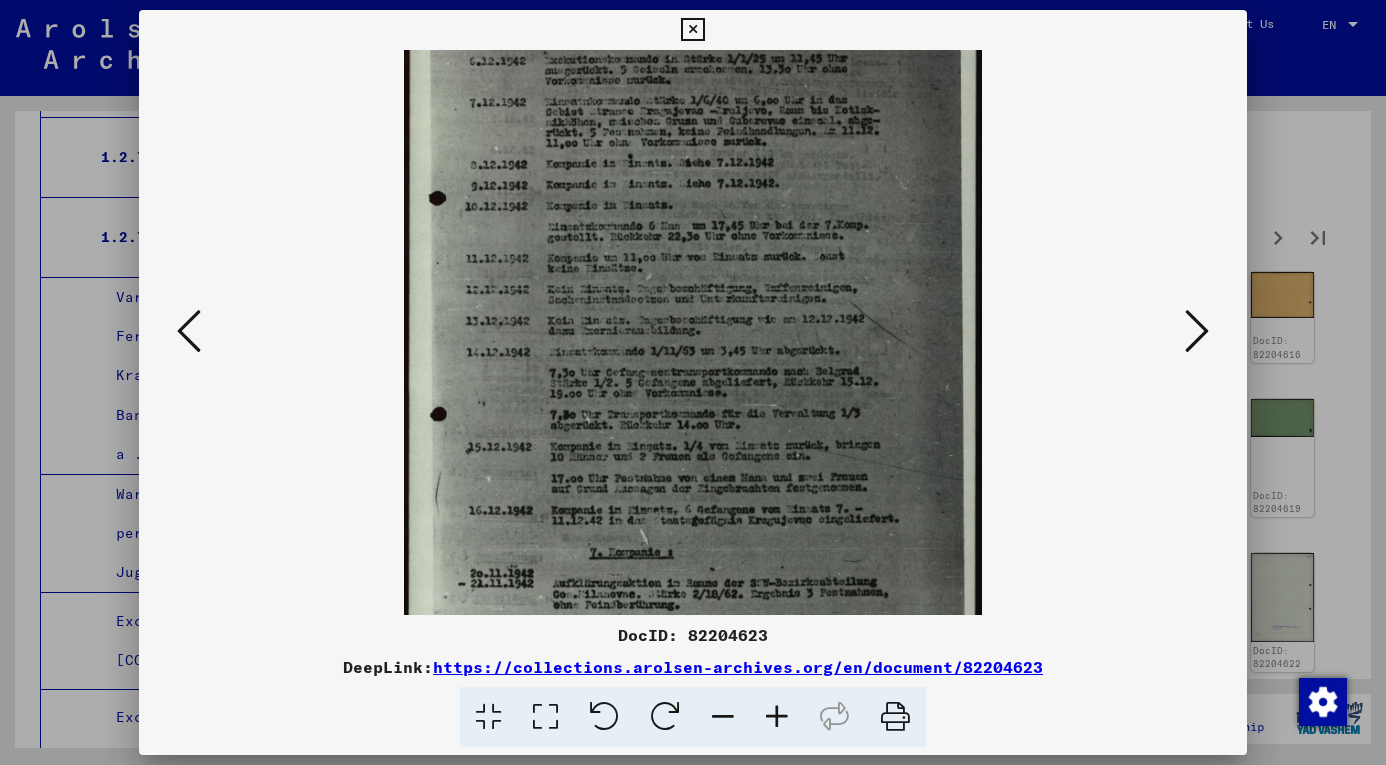 drag, startPoint x: 764, startPoint y: 523, endPoint x: 775, endPoint y: 378, distance: 145.41664 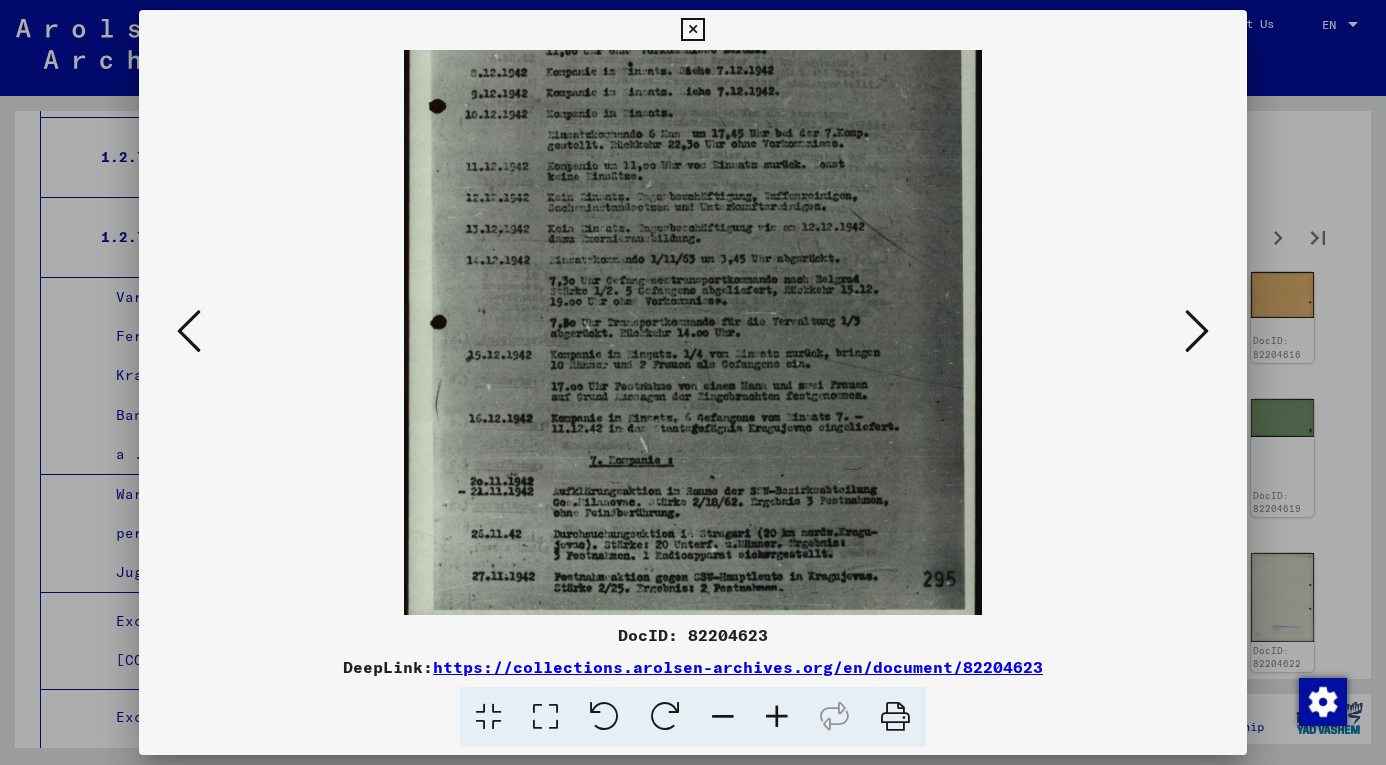 scroll, scrollTop: 250, scrollLeft: 0, axis: vertical 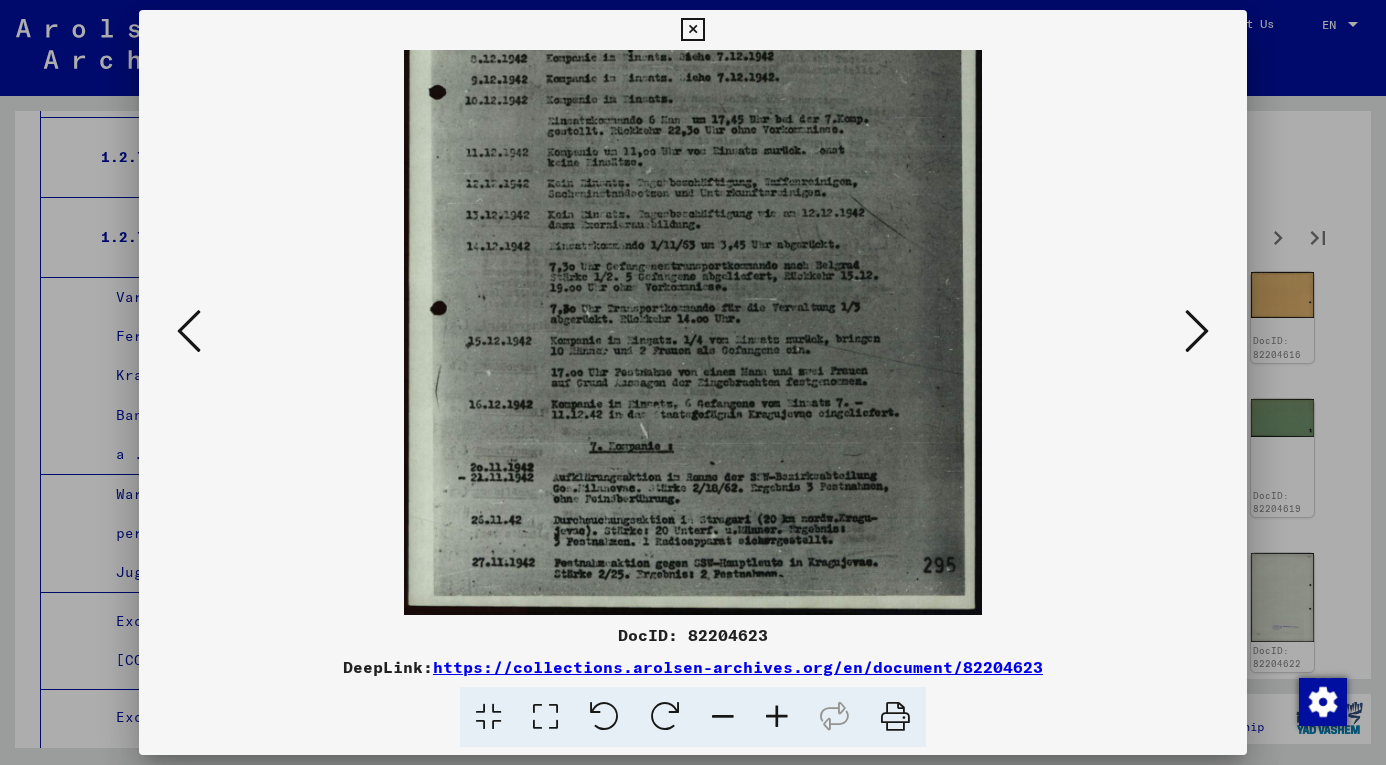 drag, startPoint x: 784, startPoint y: 514, endPoint x: 788, endPoint y: 407, distance: 107.07474 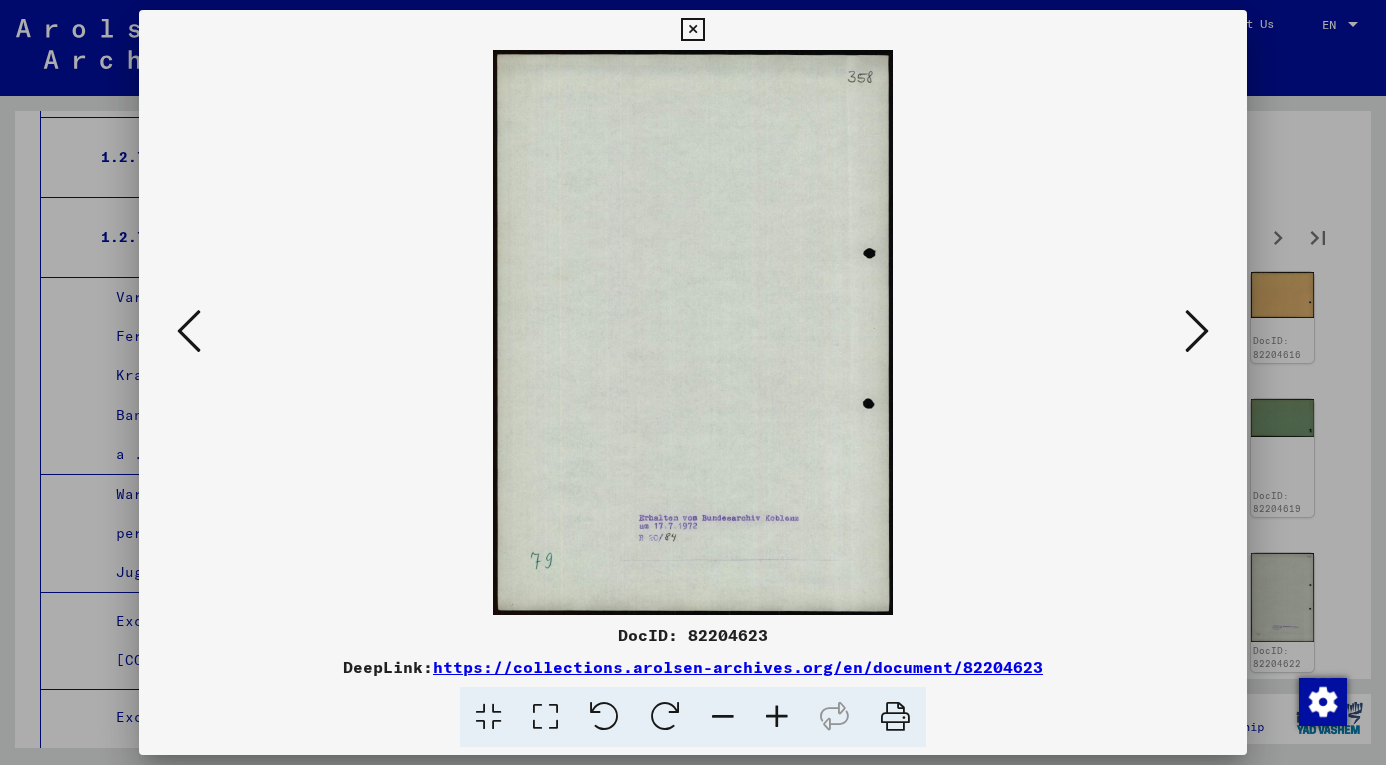 click at bounding box center [1197, 331] 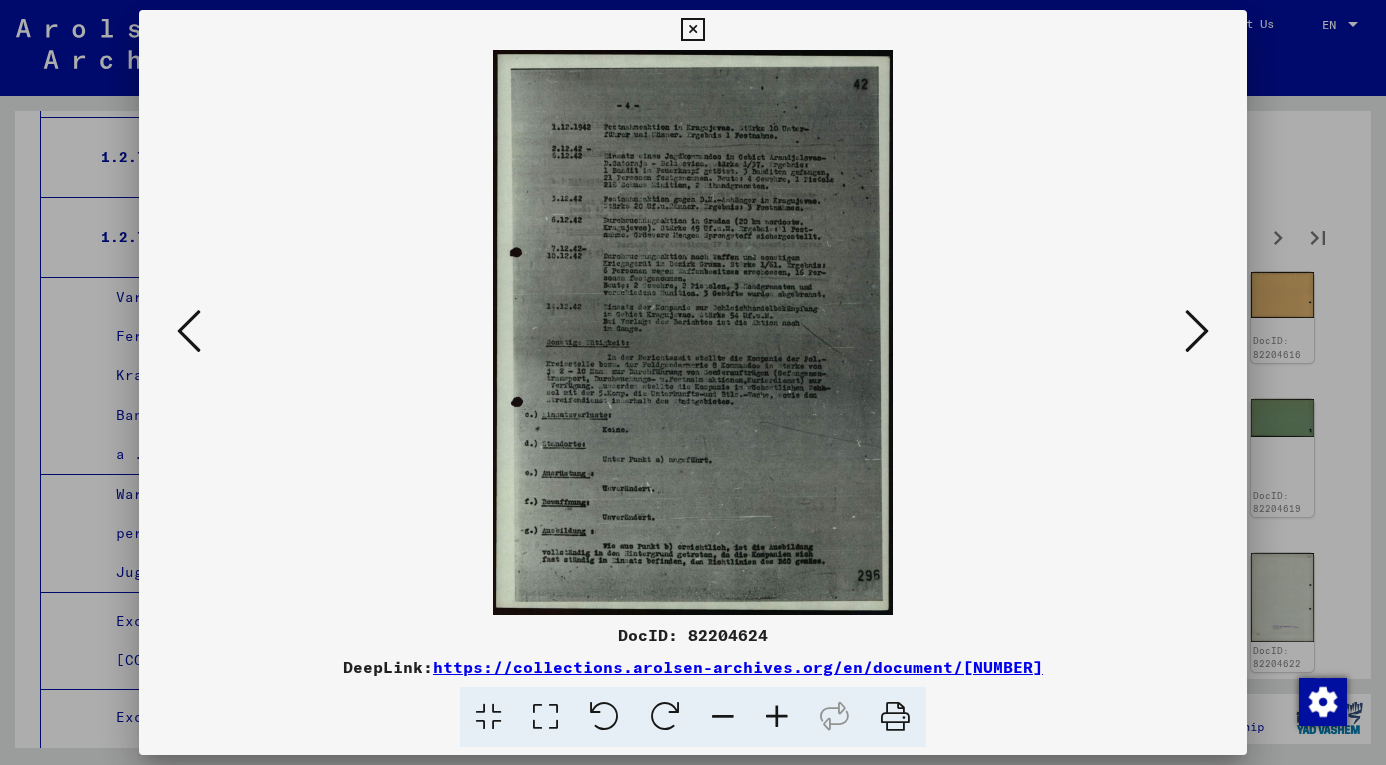 click at bounding box center (777, 717) 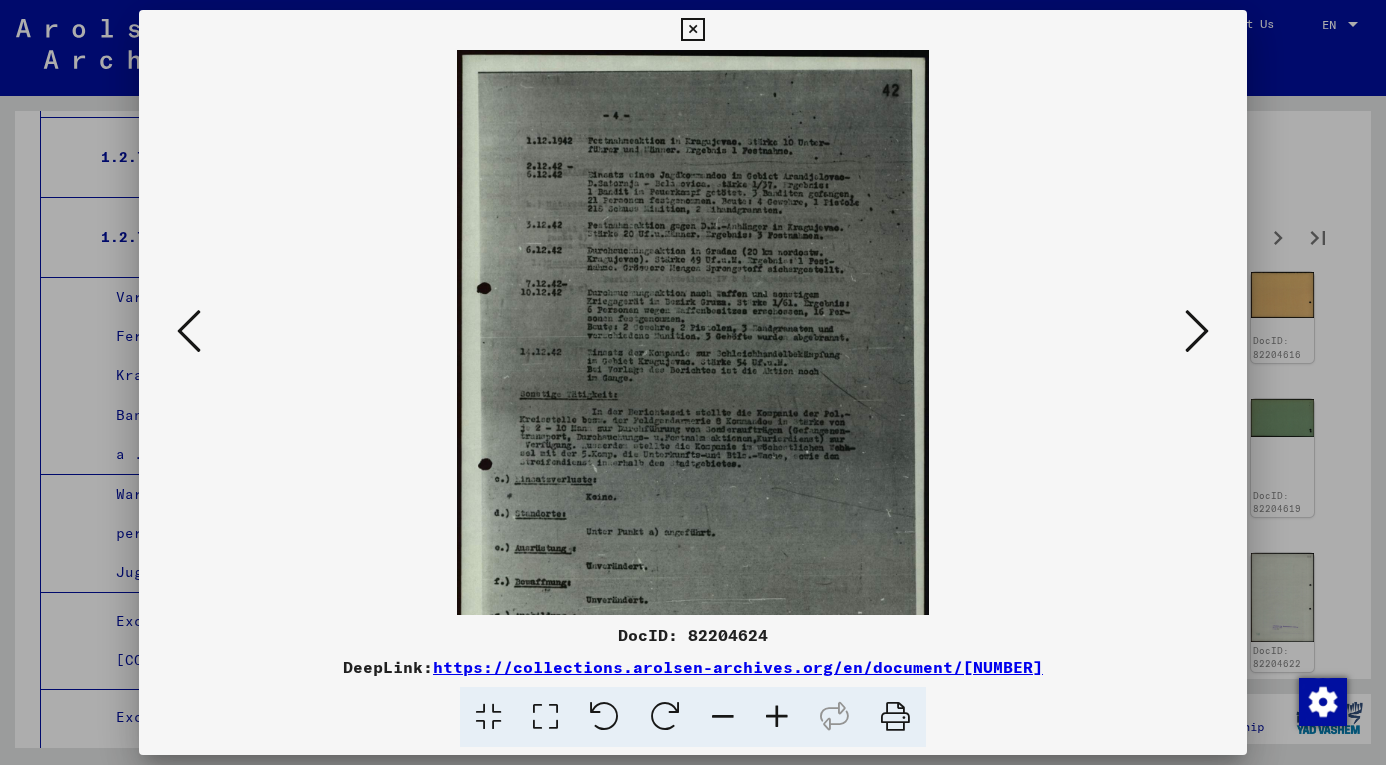 click at bounding box center (777, 717) 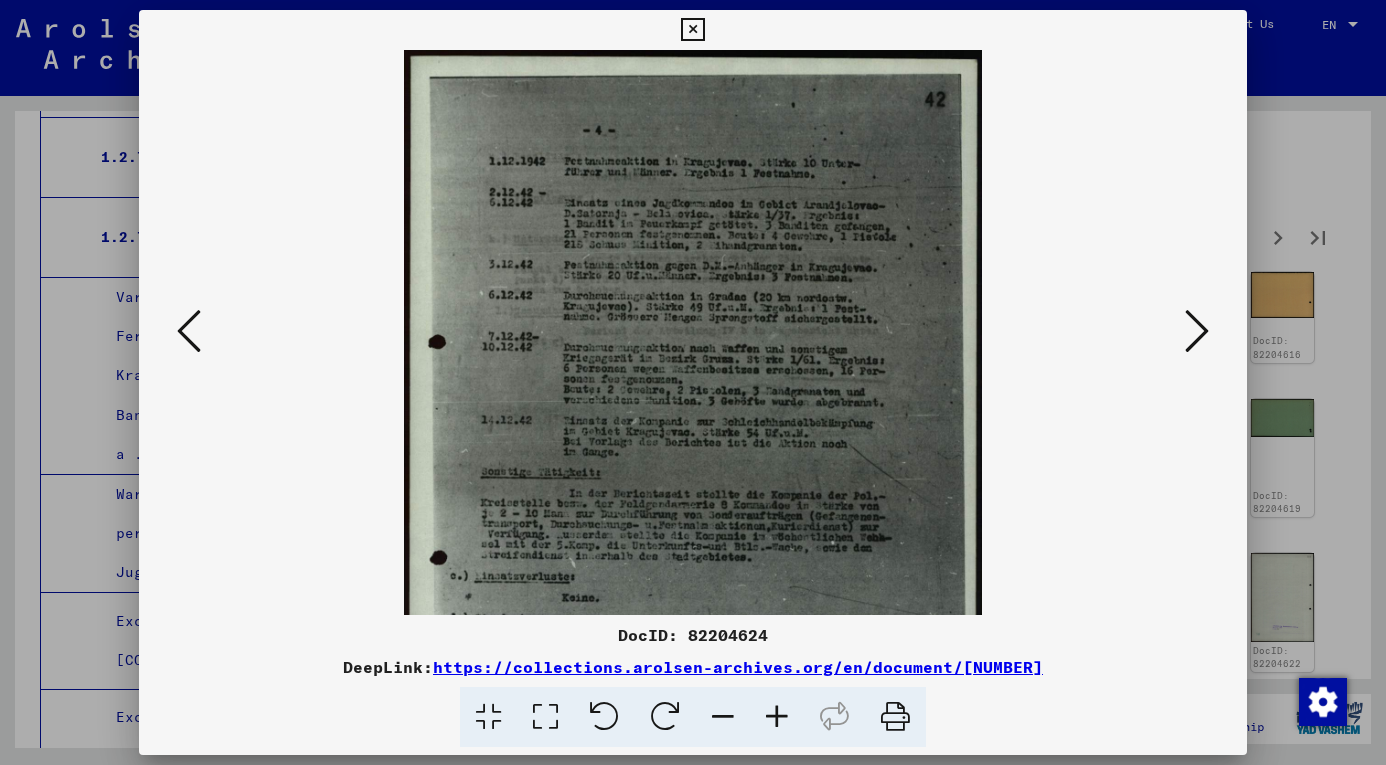 click at bounding box center (777, 717) 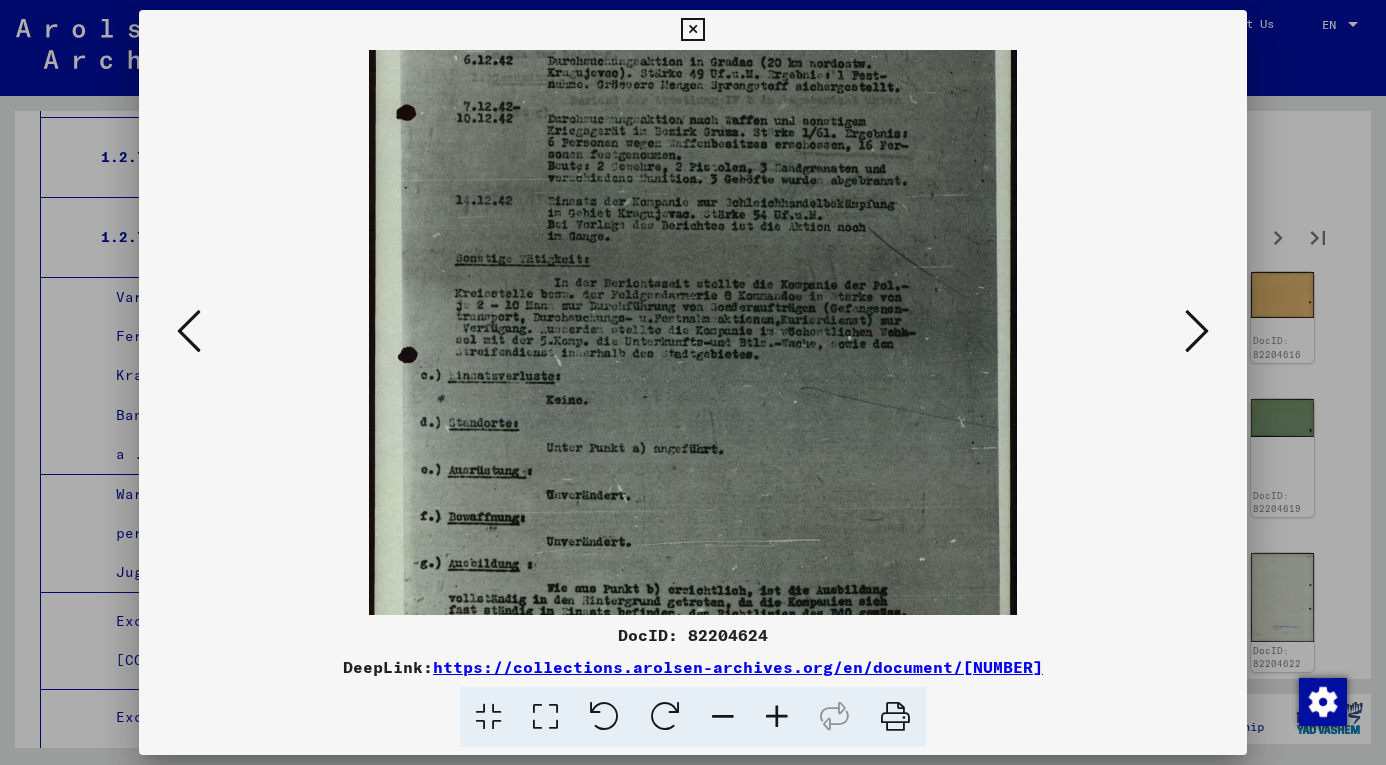 drag, startPoint x: 810, startPoint y: 487, endPoint x: 825, endPoint y: 221, distance: 266.4226 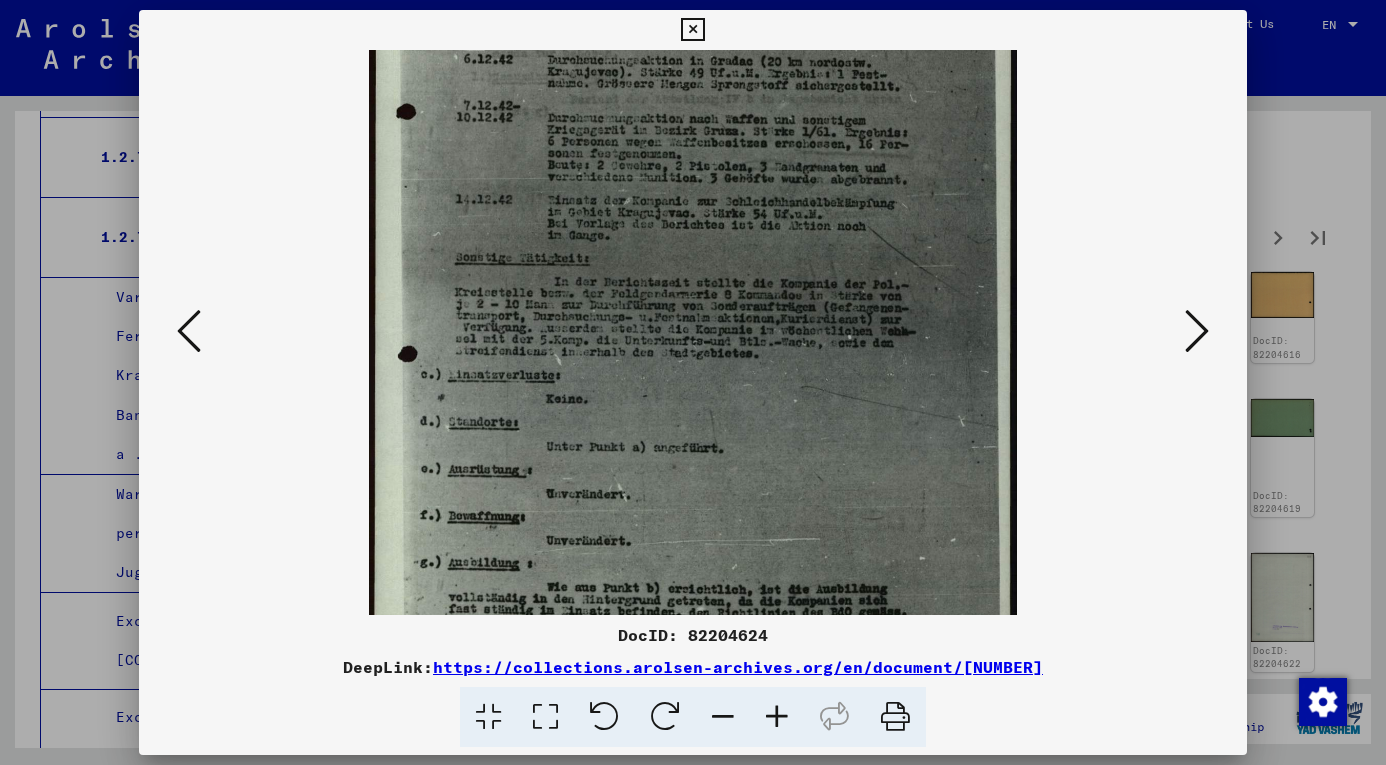 scroll, scrollTop: 350, scrollLeft: 0, axis: vertical 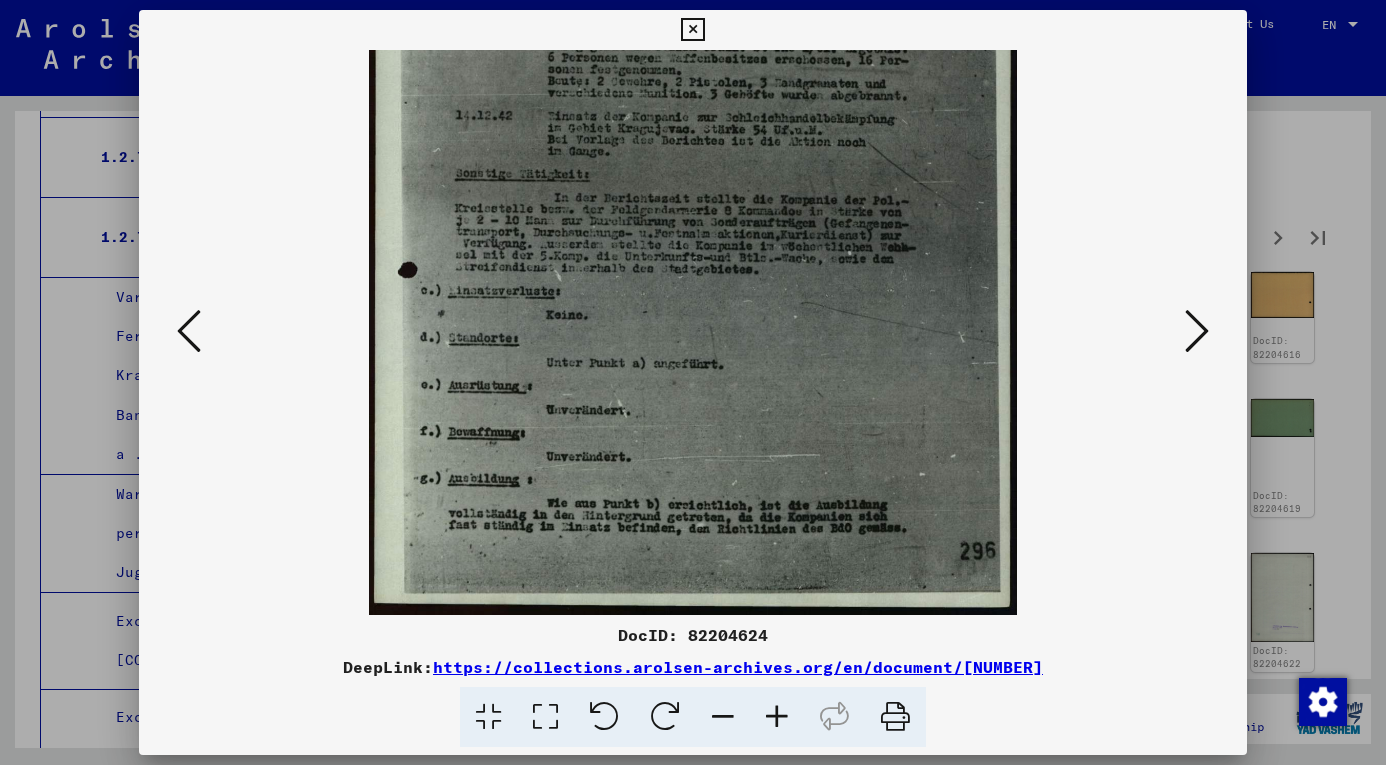 drag, startPoint x: 826, startPoint y: 411, endPoint x: 830, endPoint y: 282, distance: 129.062 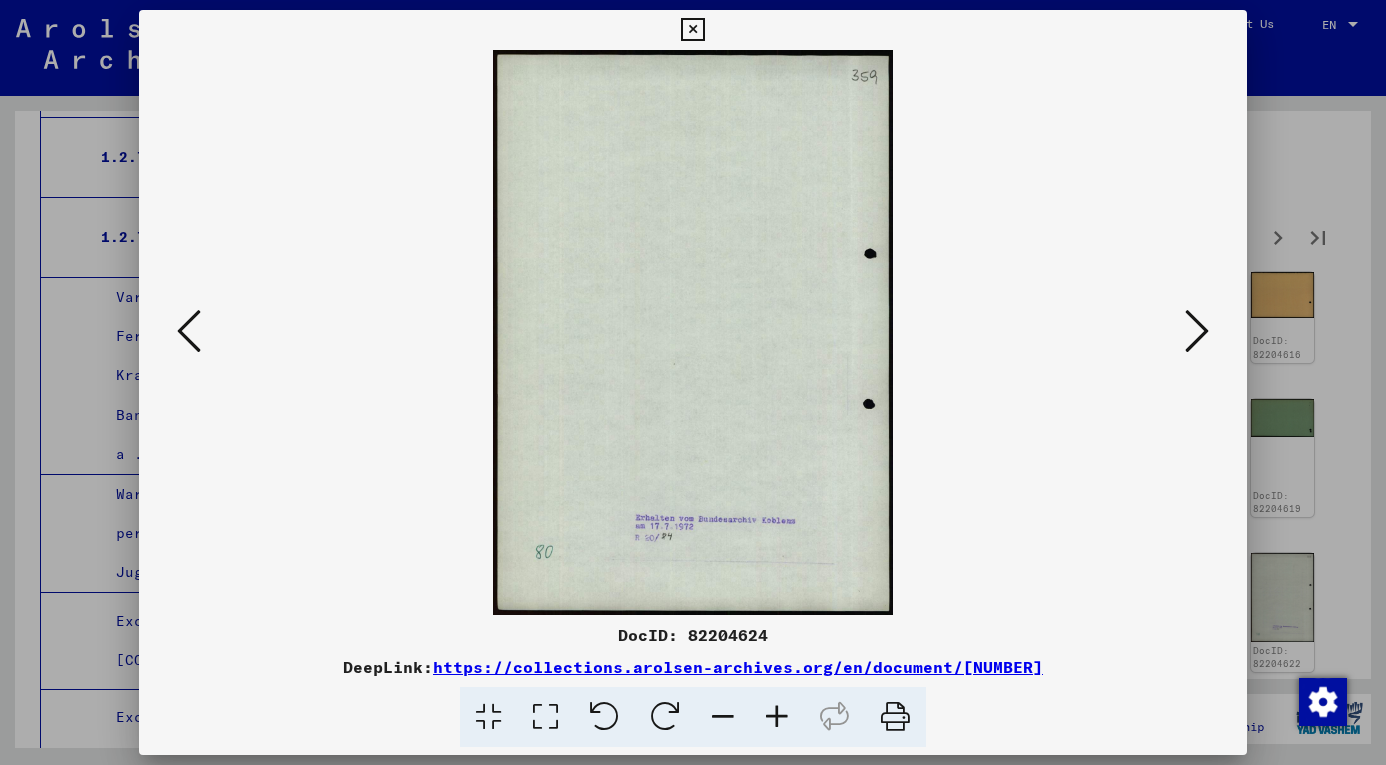 scroll, scrollTop: 0, scrollLeft: 0, axis: both 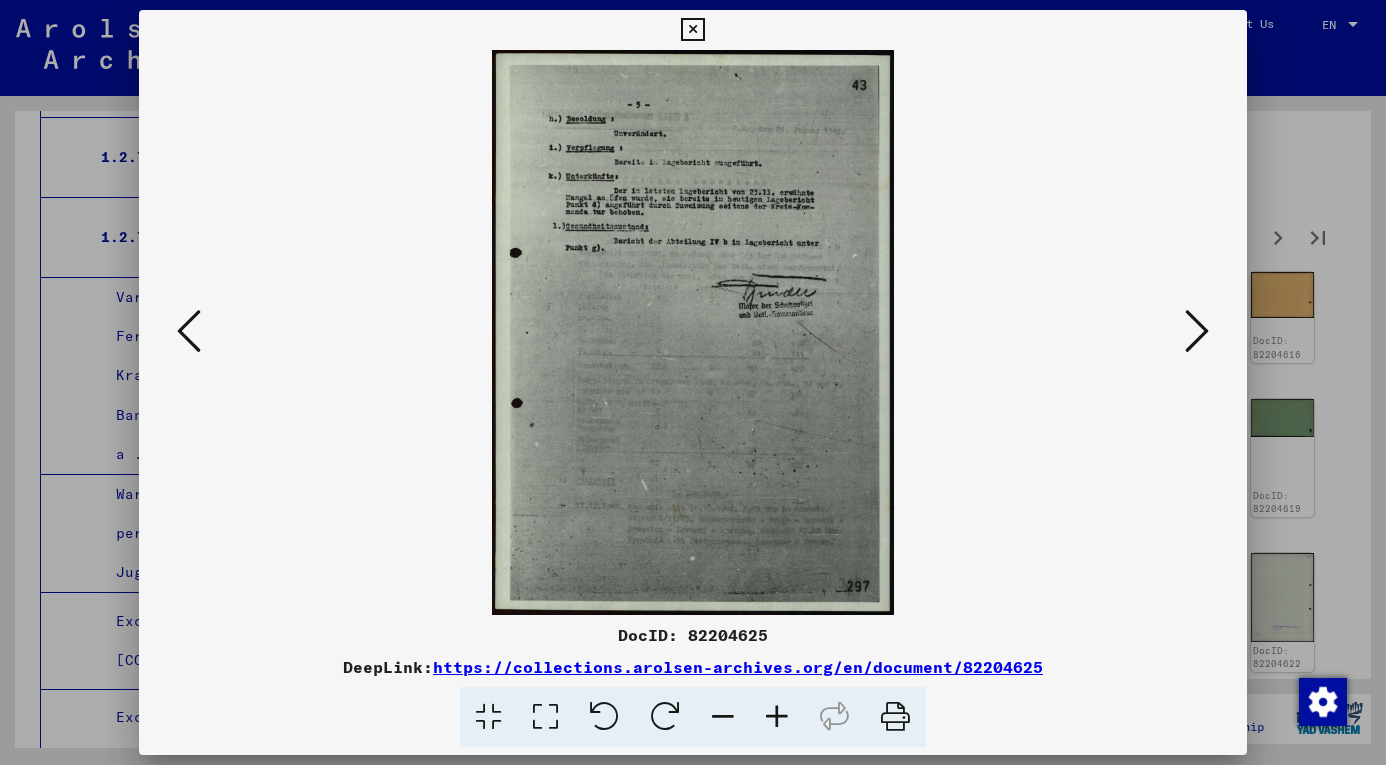 click at bounding box center (777, 717) 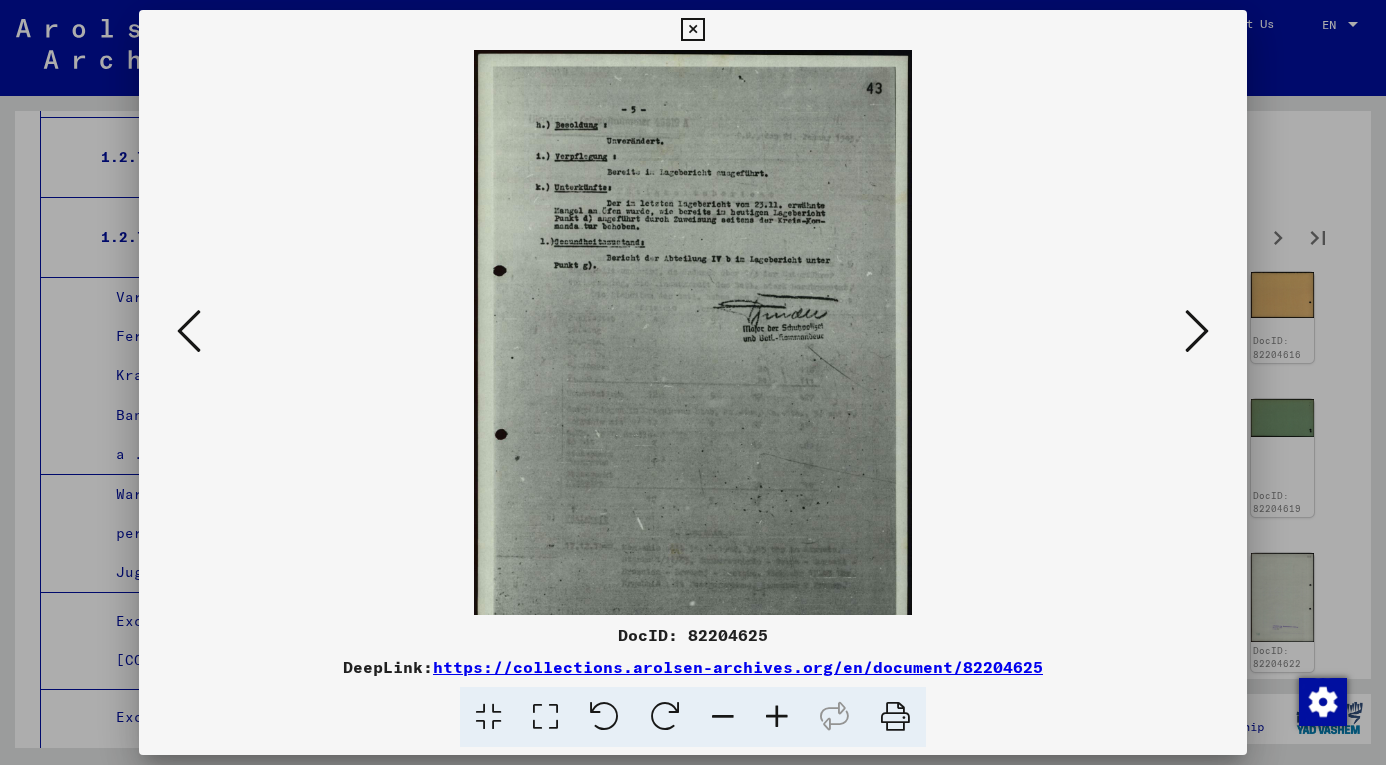 click at bounding box center [777, 717] 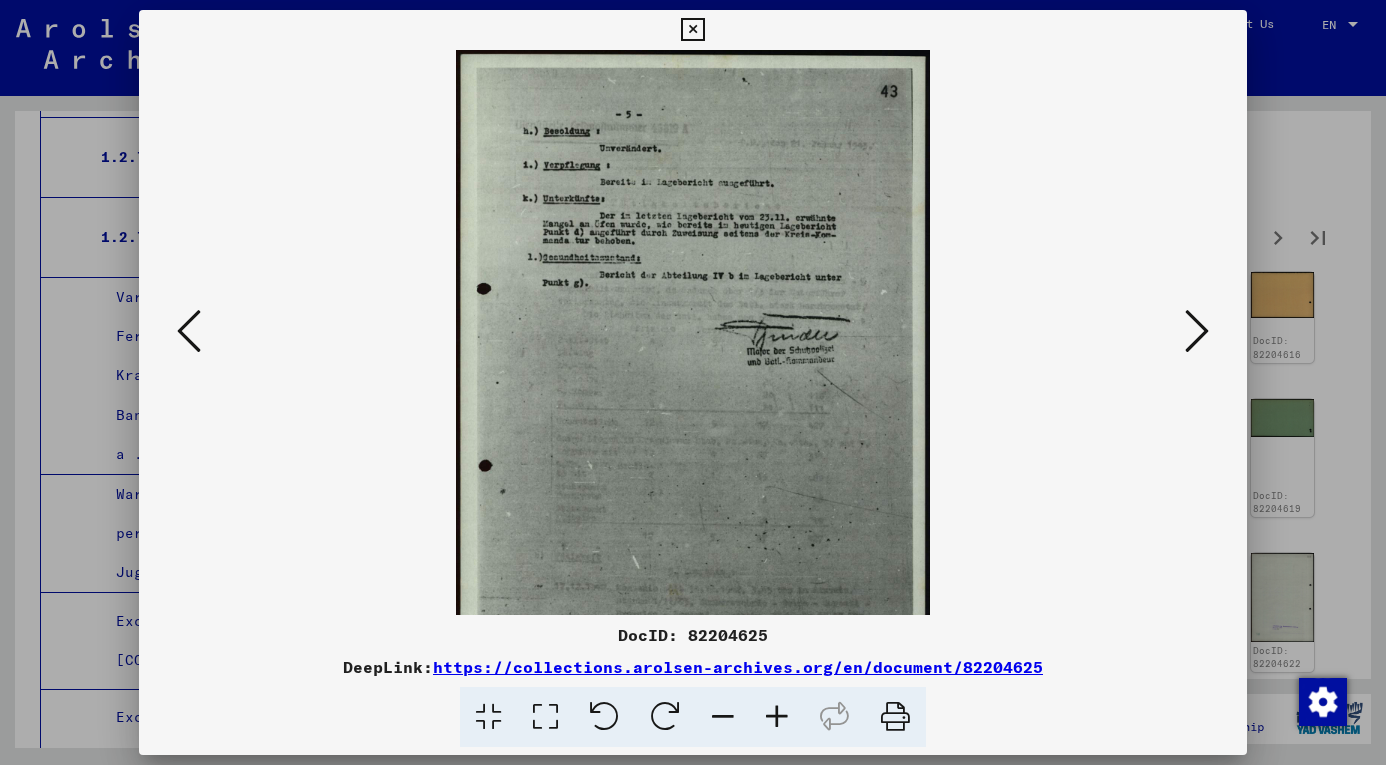 click at bounding box center (777, 717) 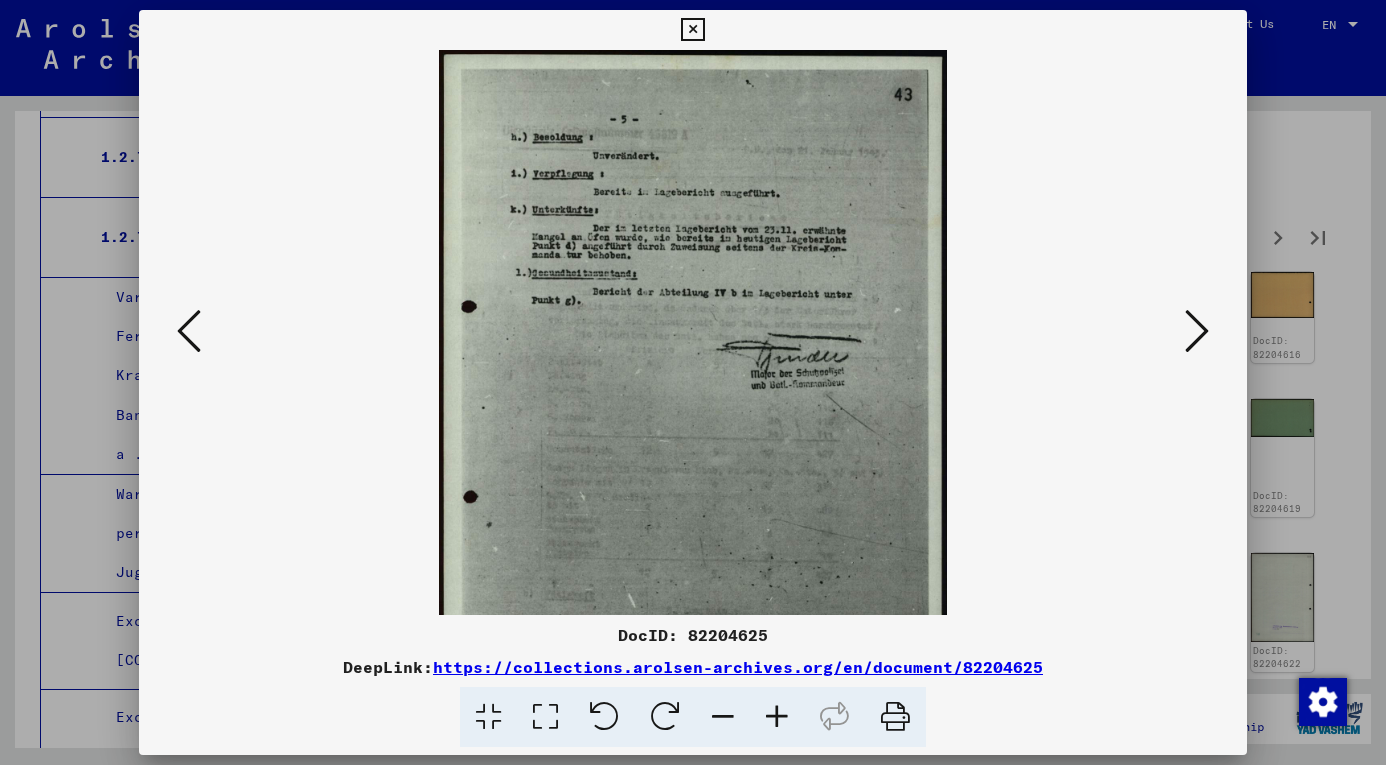 click at bounding box center (777, 717) 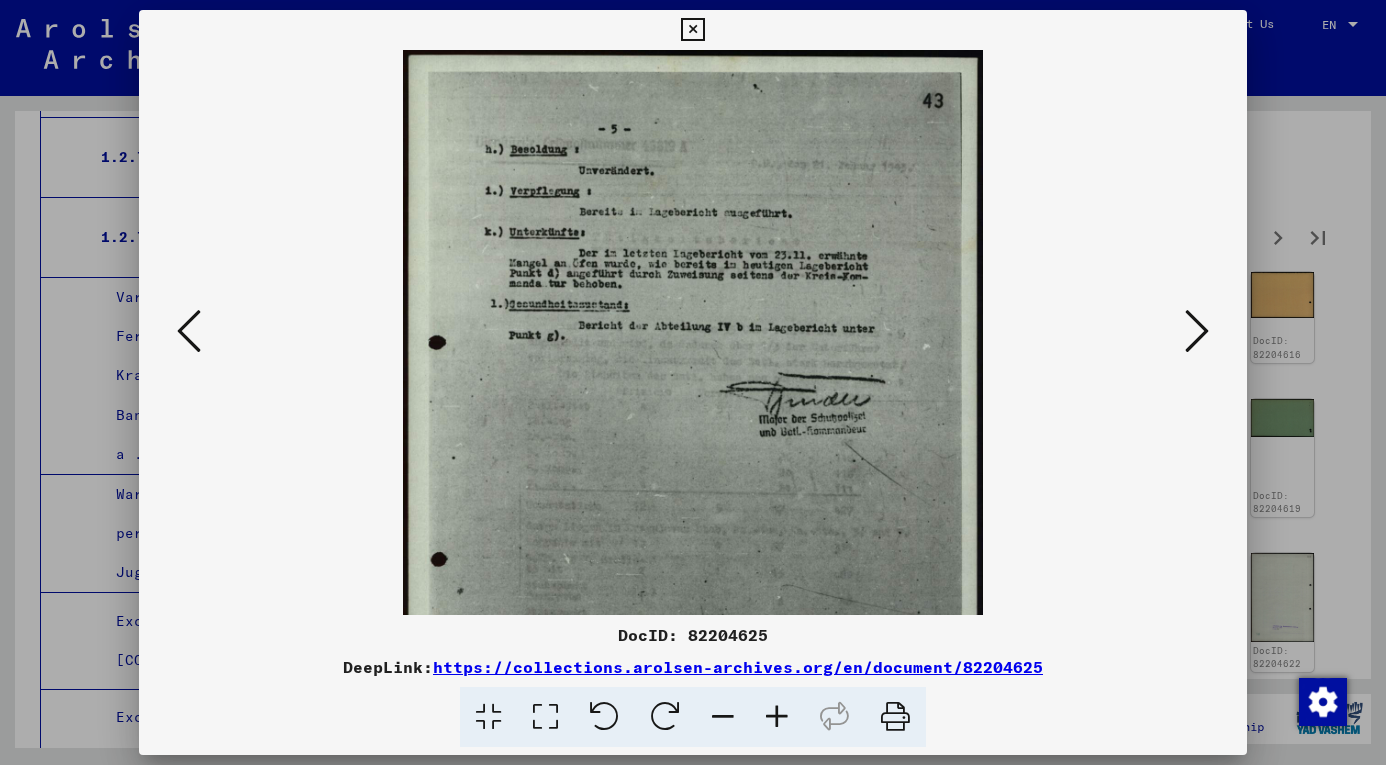 click at bounding box center (189, 331) 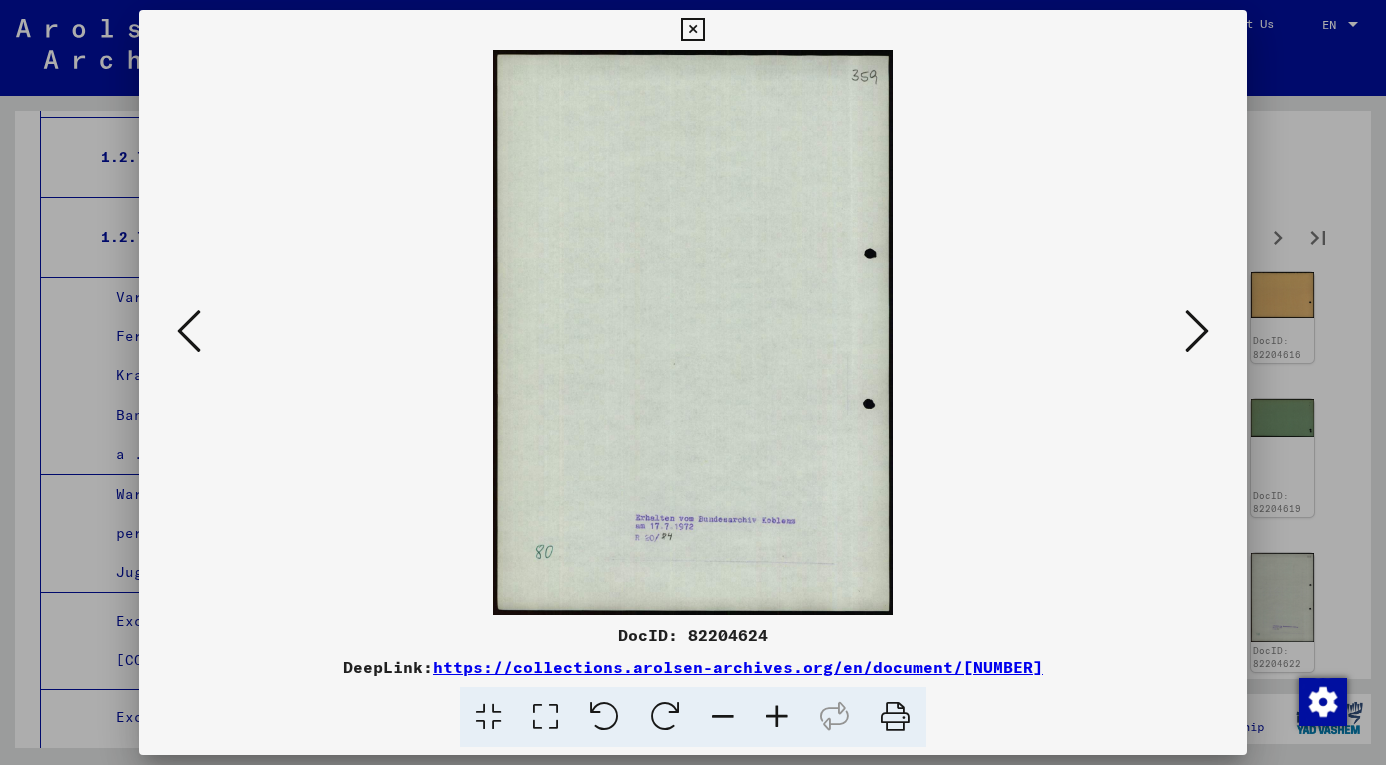 click at bounding box center [189, 331] 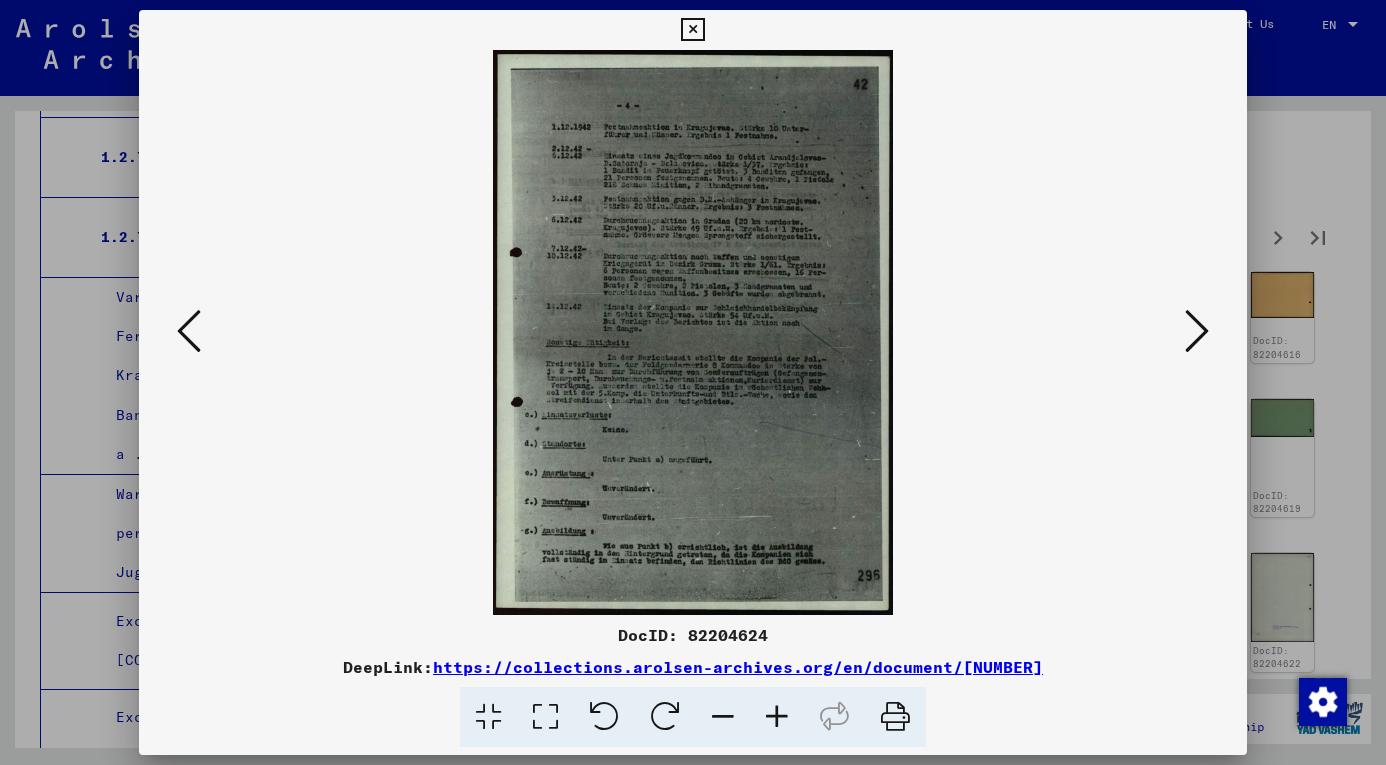 click at bounding box center (189, 331) 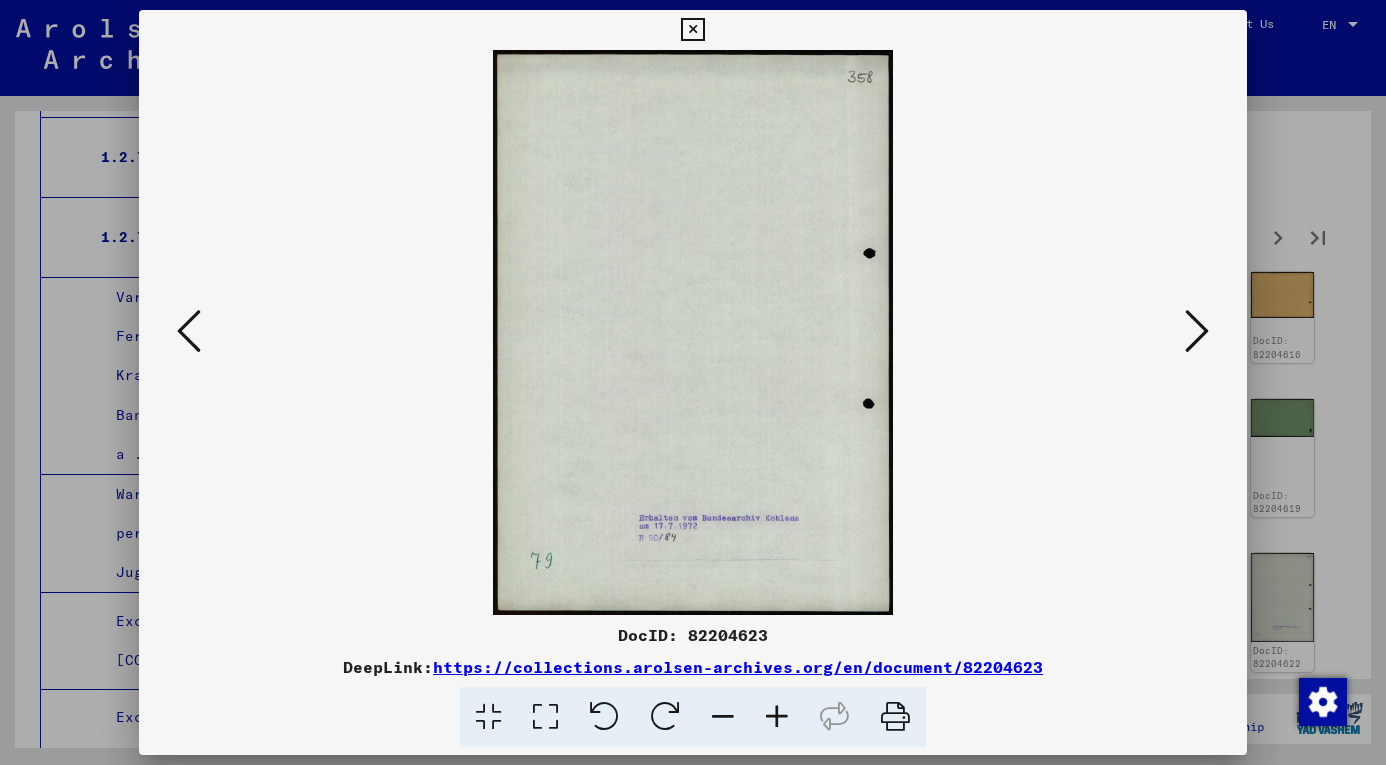 click at bounding box center (189, 331) 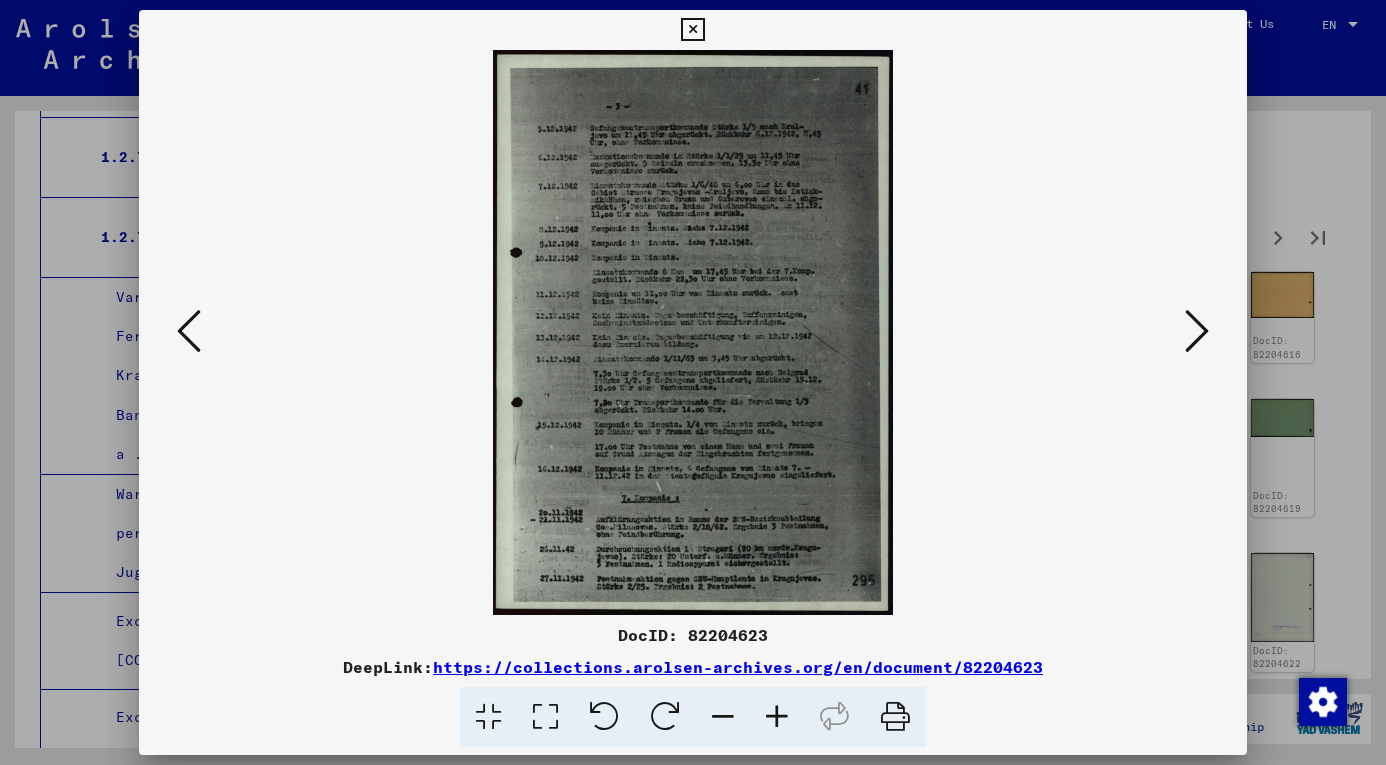 click at bounding box center [189, 331] 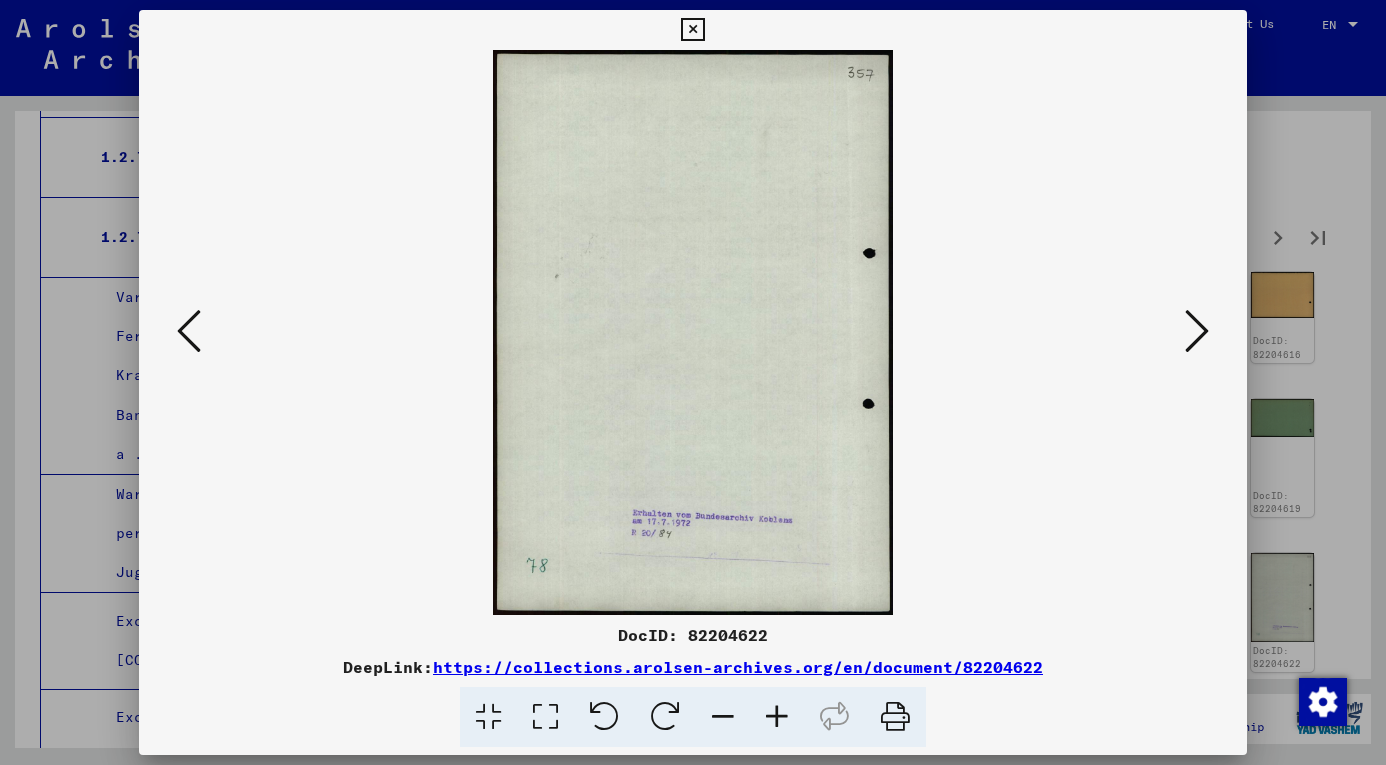 click at bounding box center [189, 331] 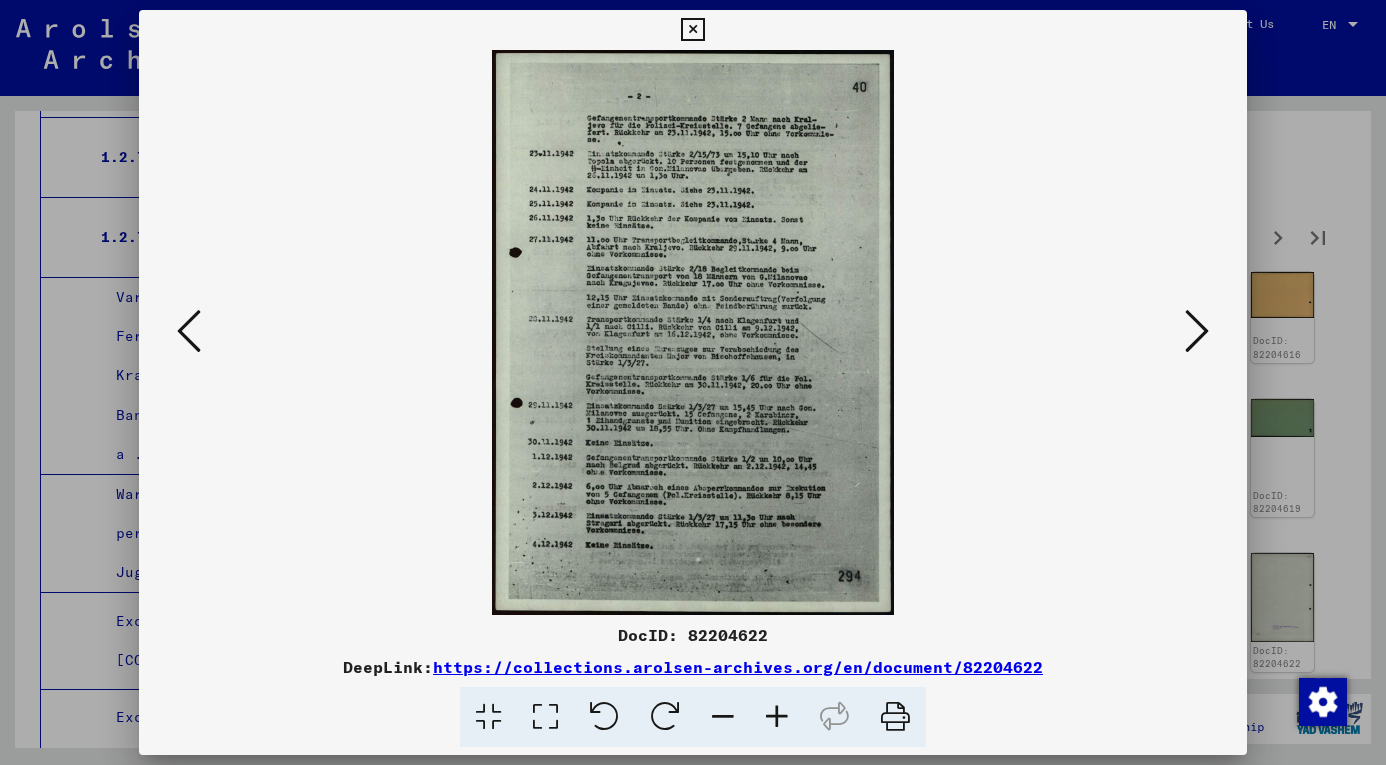 click at bounding box center (189, 331) 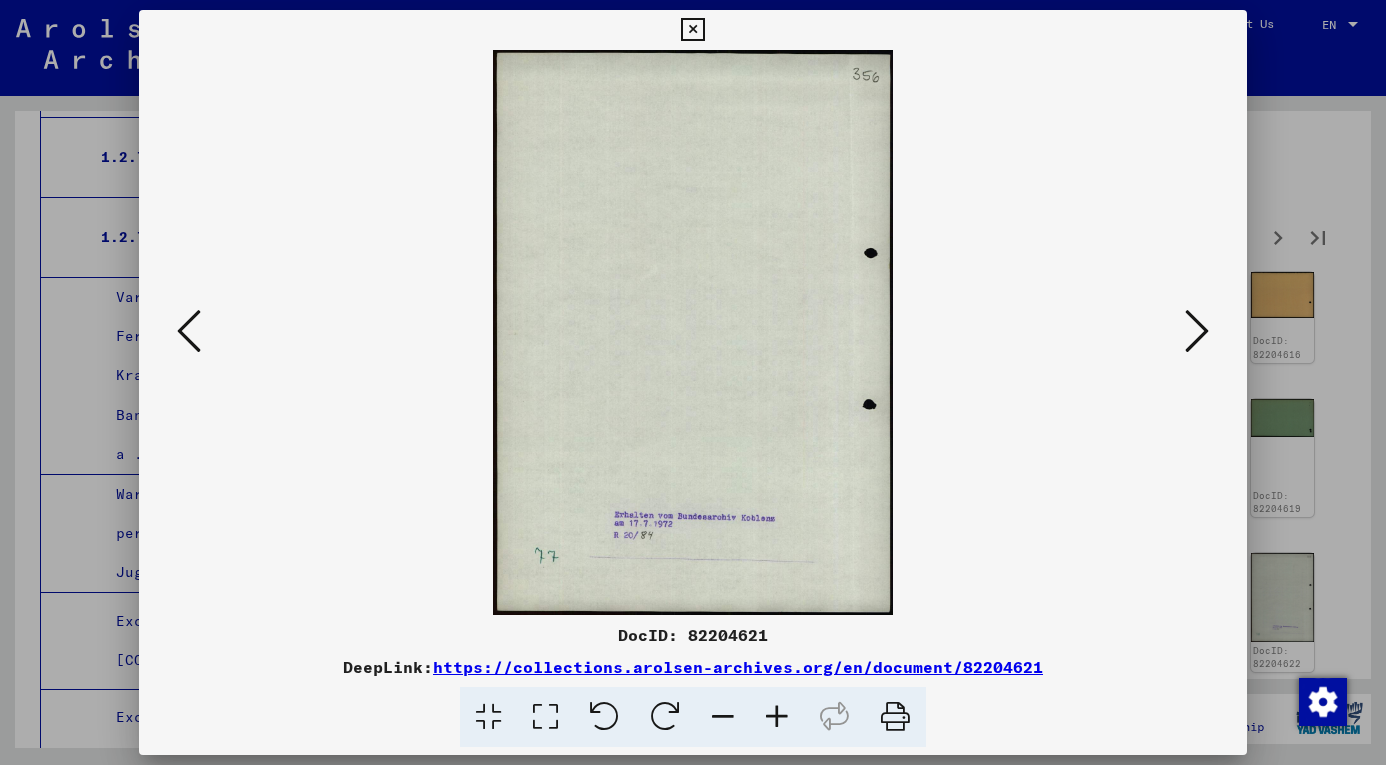 click at bounding box center (189, 331) 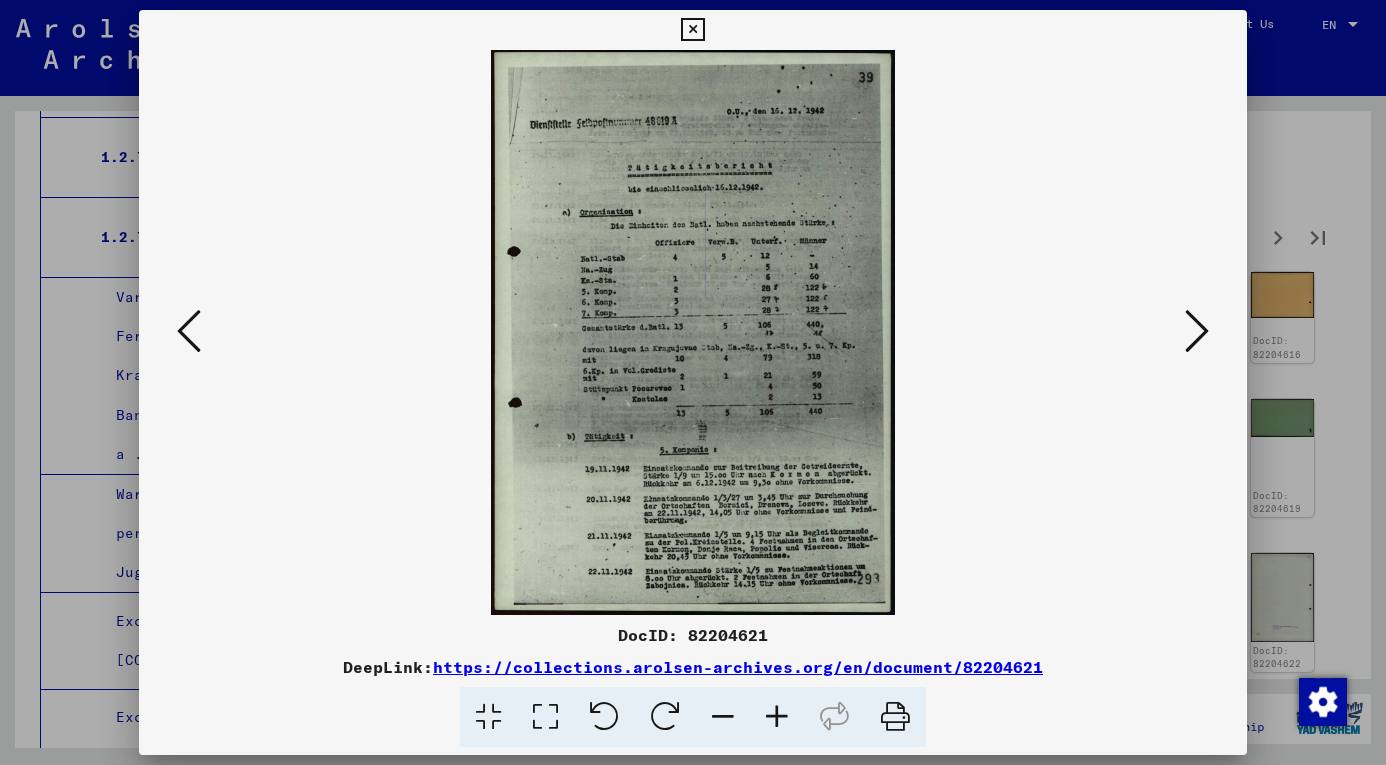 click at bounding box center [189, 331] 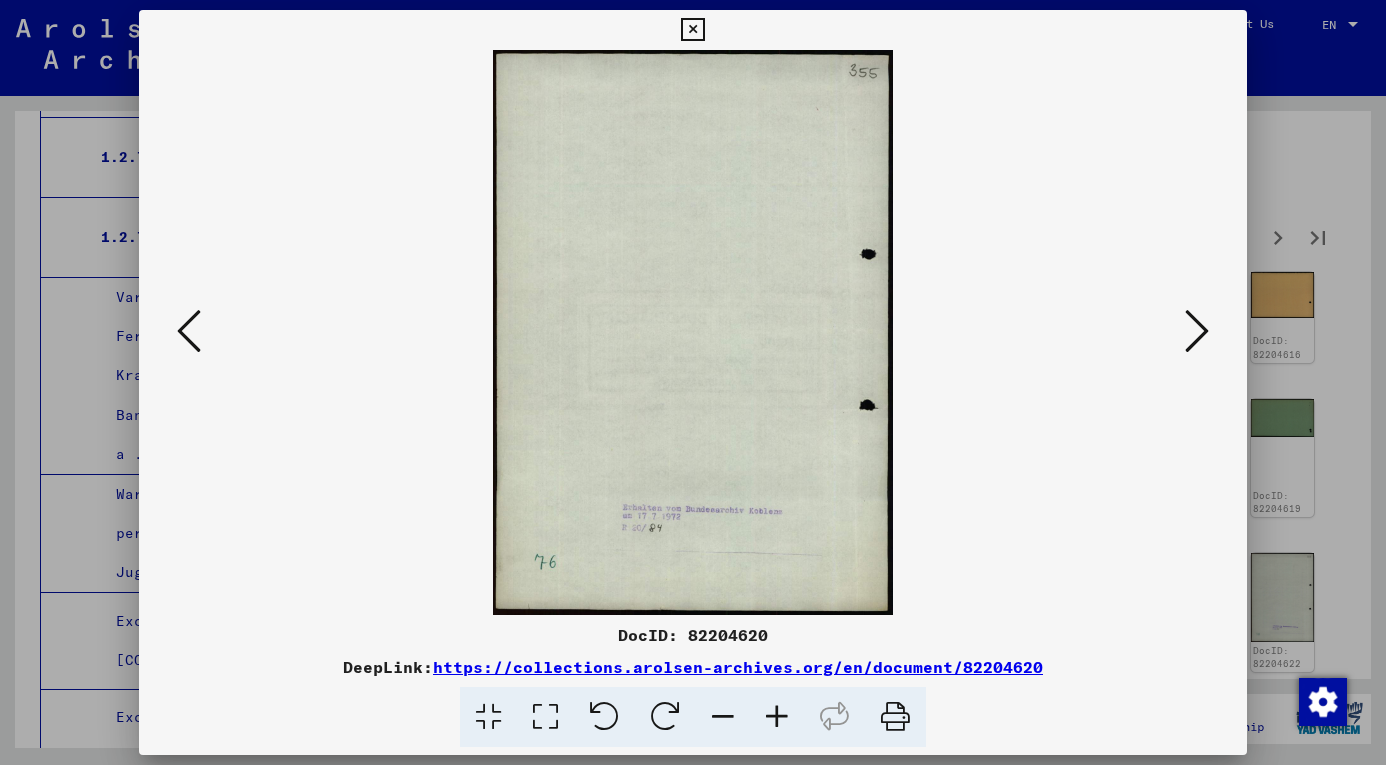 click at bounding box center (1197, 332) 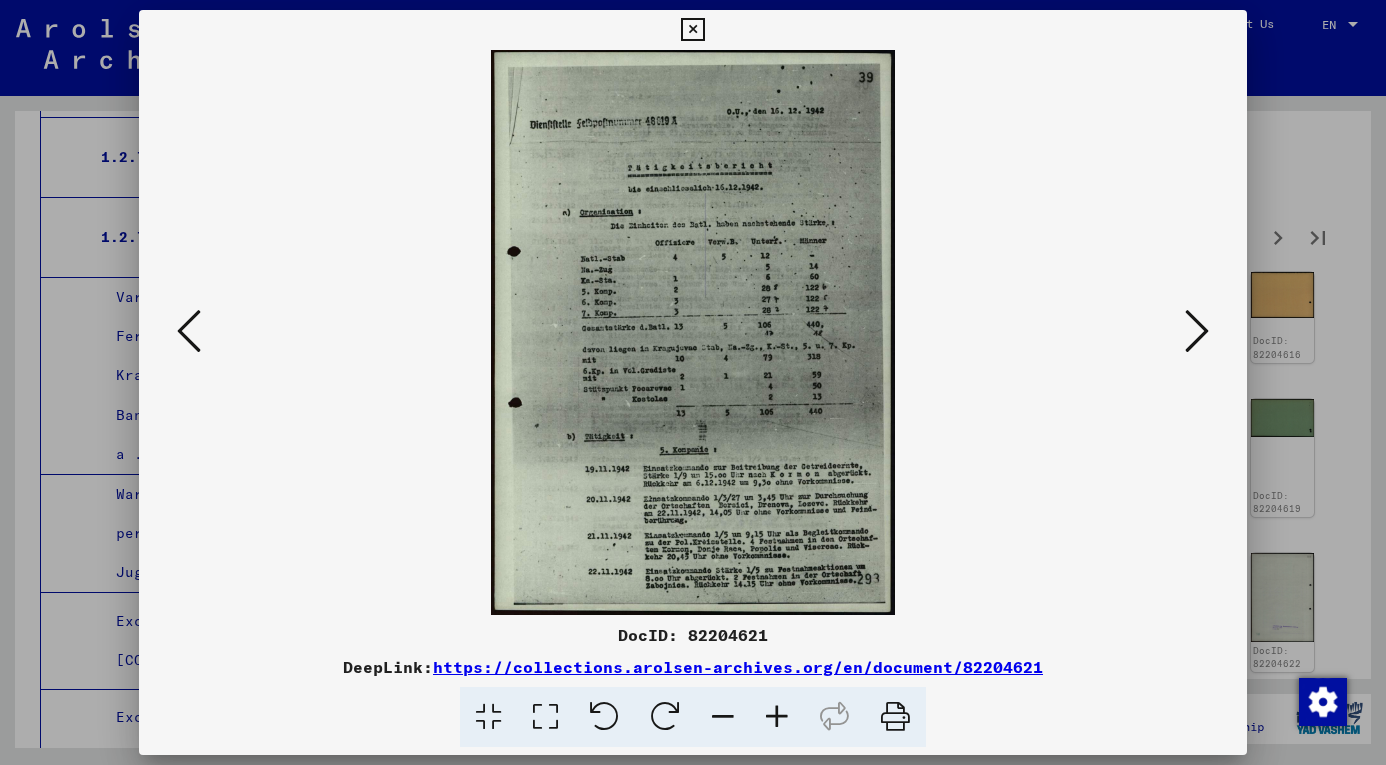 click at bounding box center [777, 717] 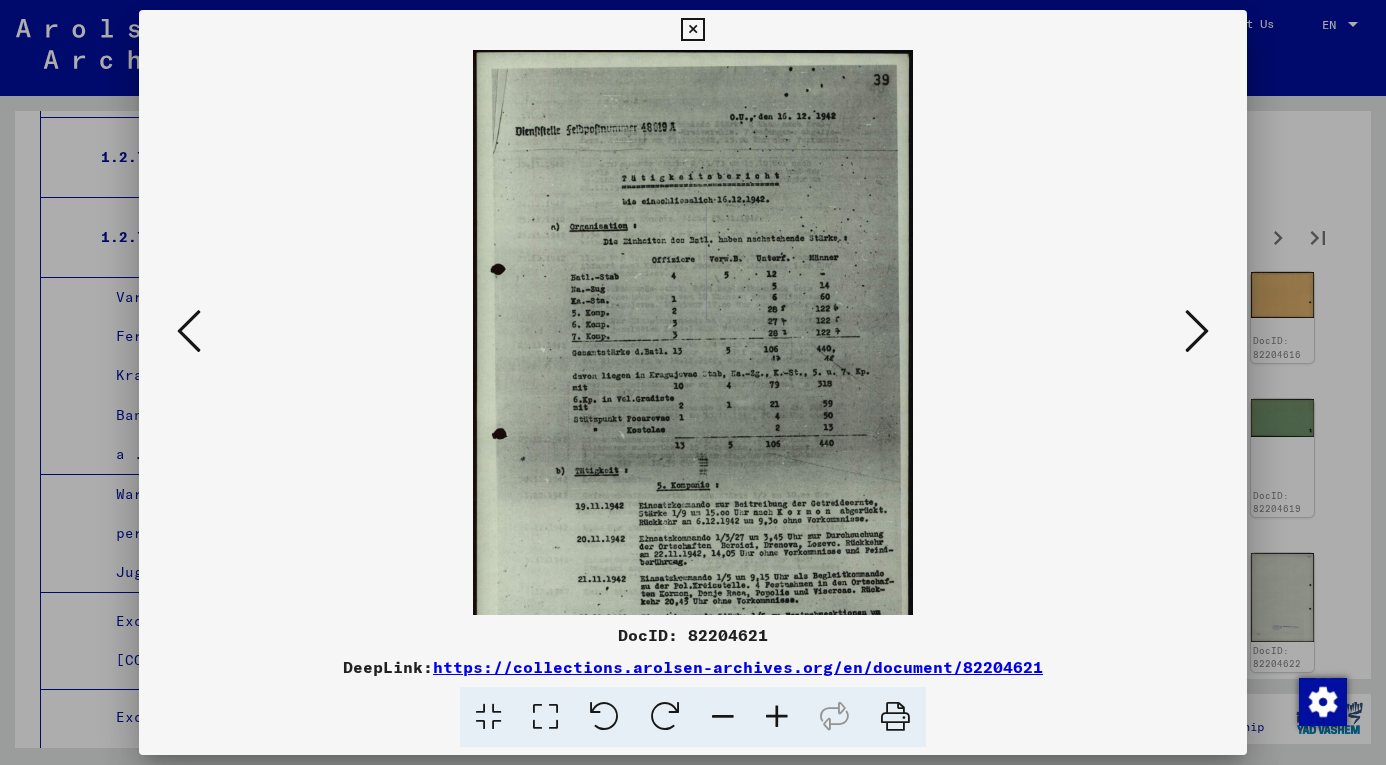 click at bounding box center [777, 717] 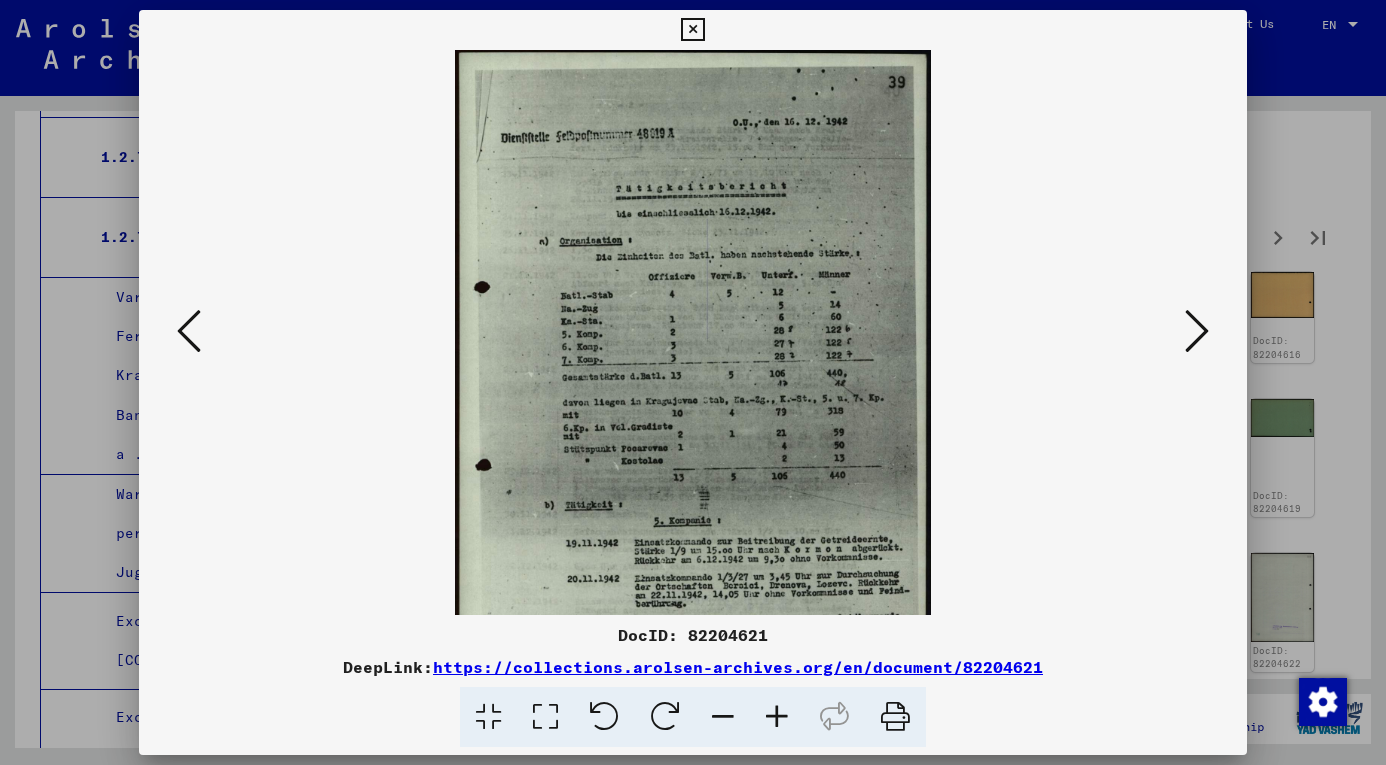click at bounding box center [777, 717] 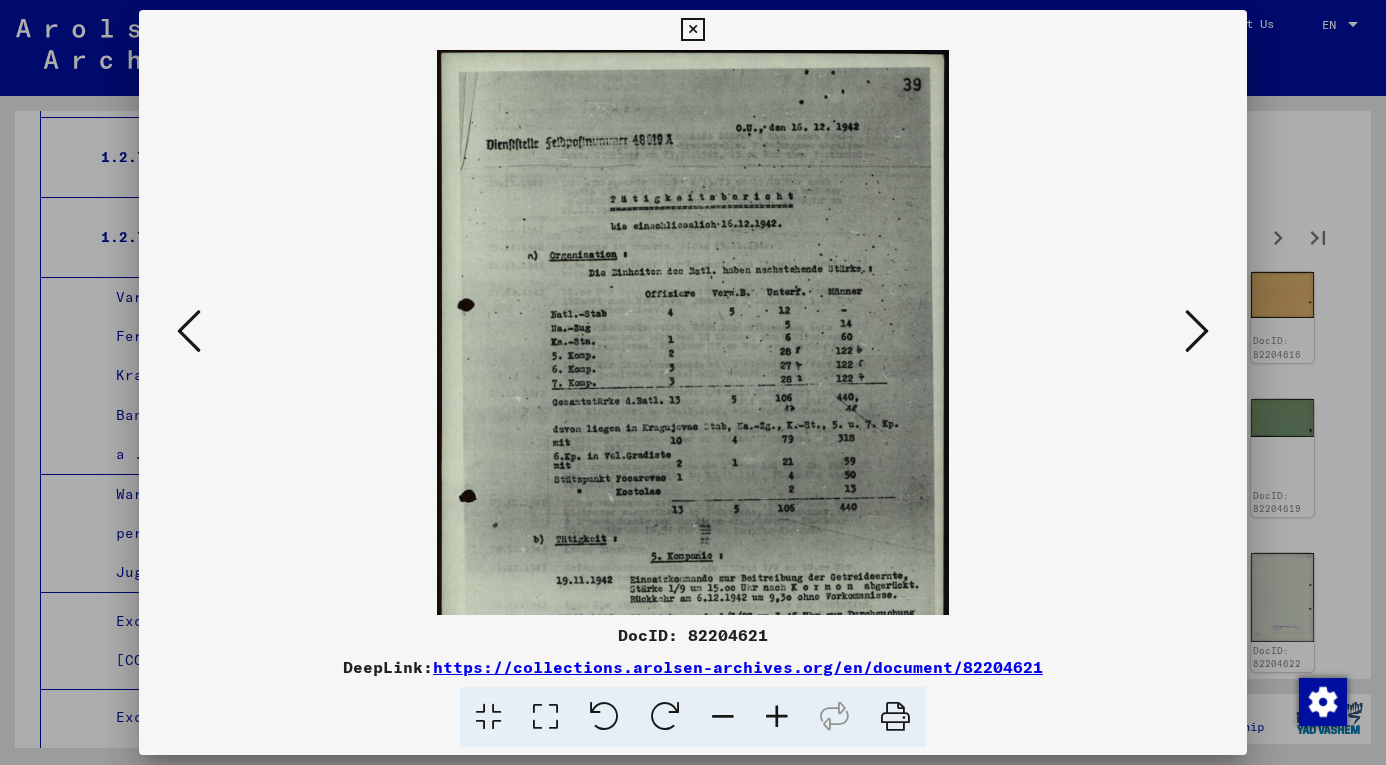 click at bounding box center (777, 717) 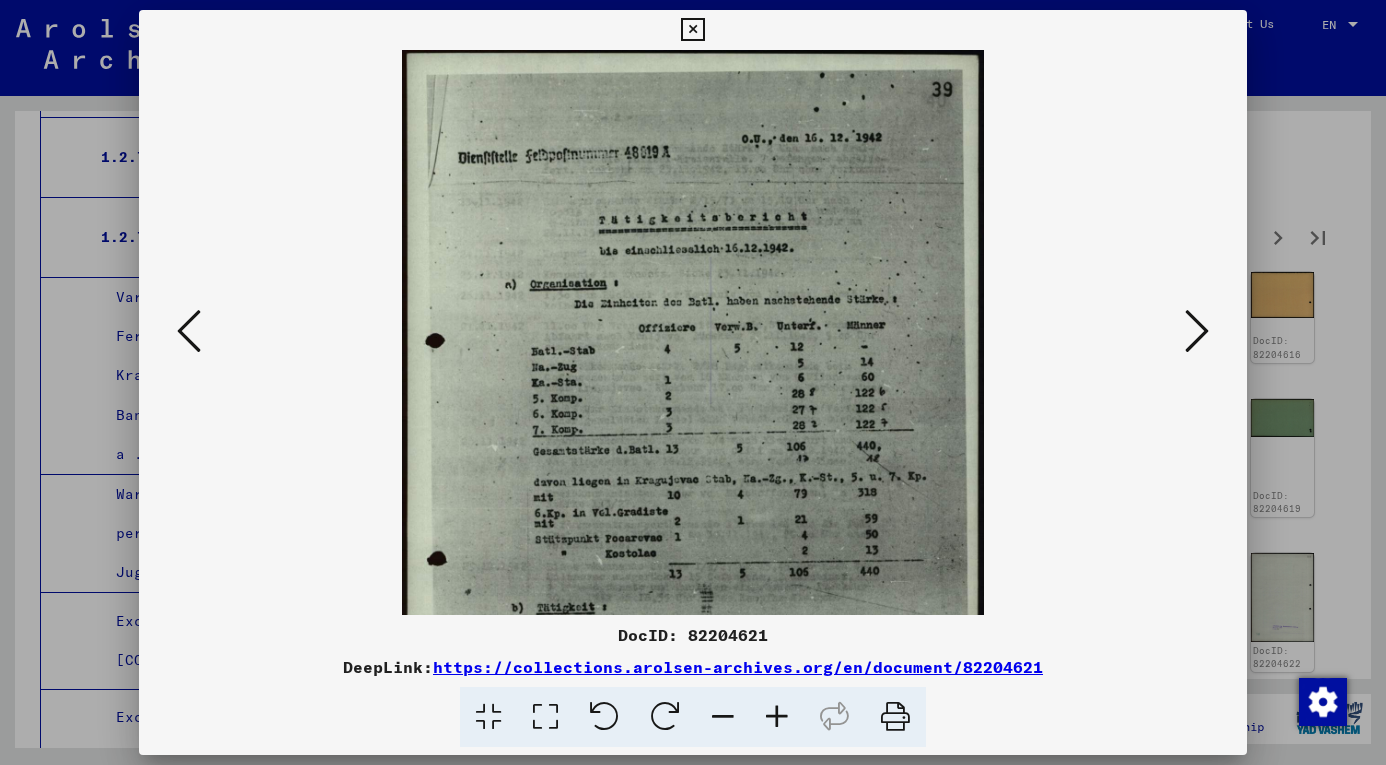 click at bounding box center [777, 717] 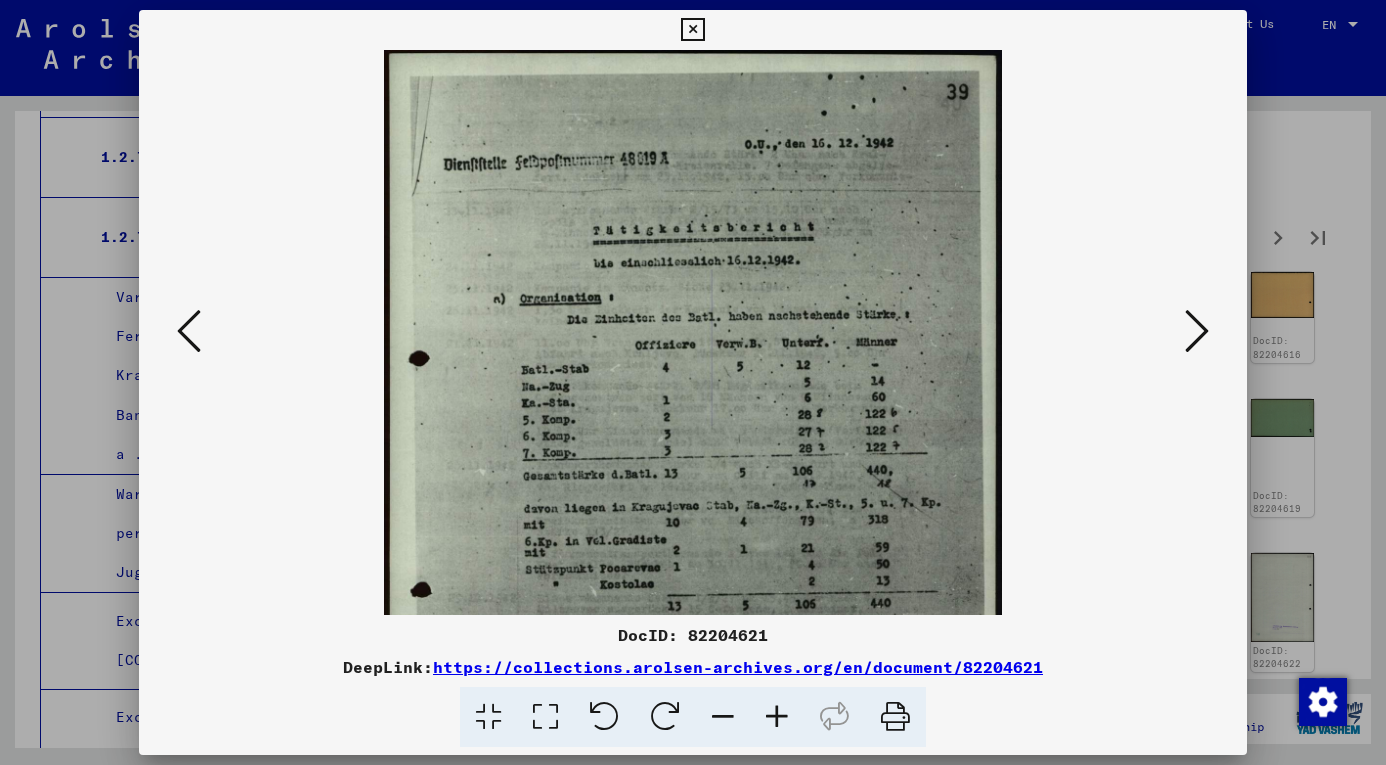 click at bounding box center (777, 717) 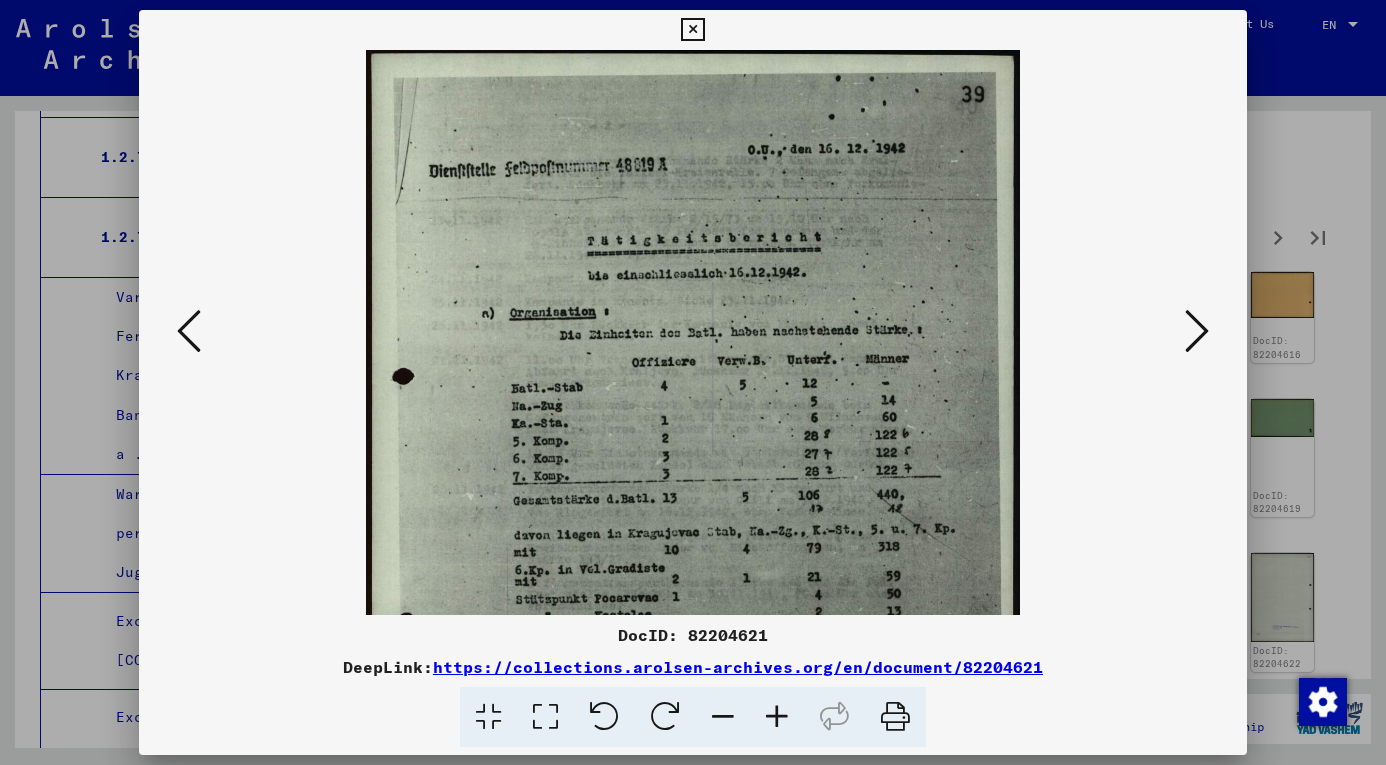 click at bounding box center (777, 717) 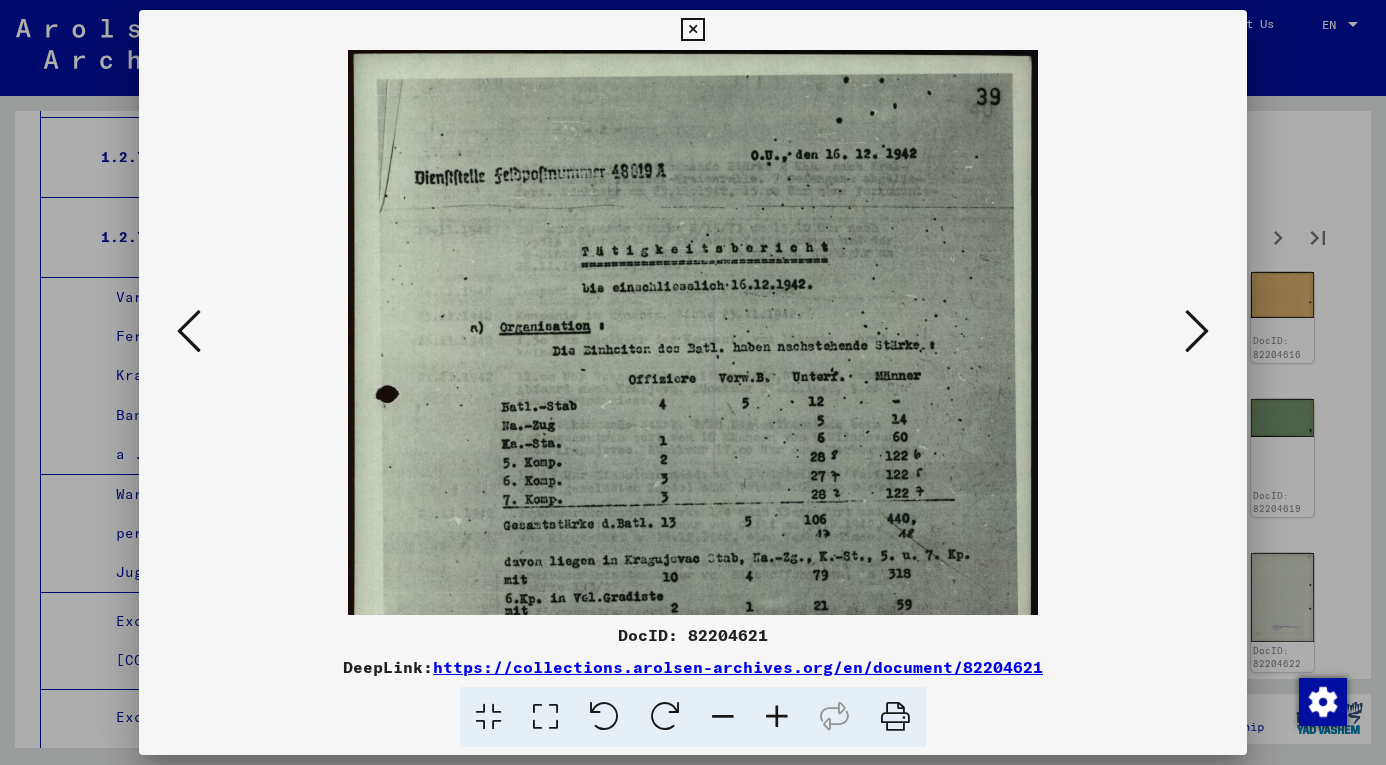 click at bounding box center [777, 717] 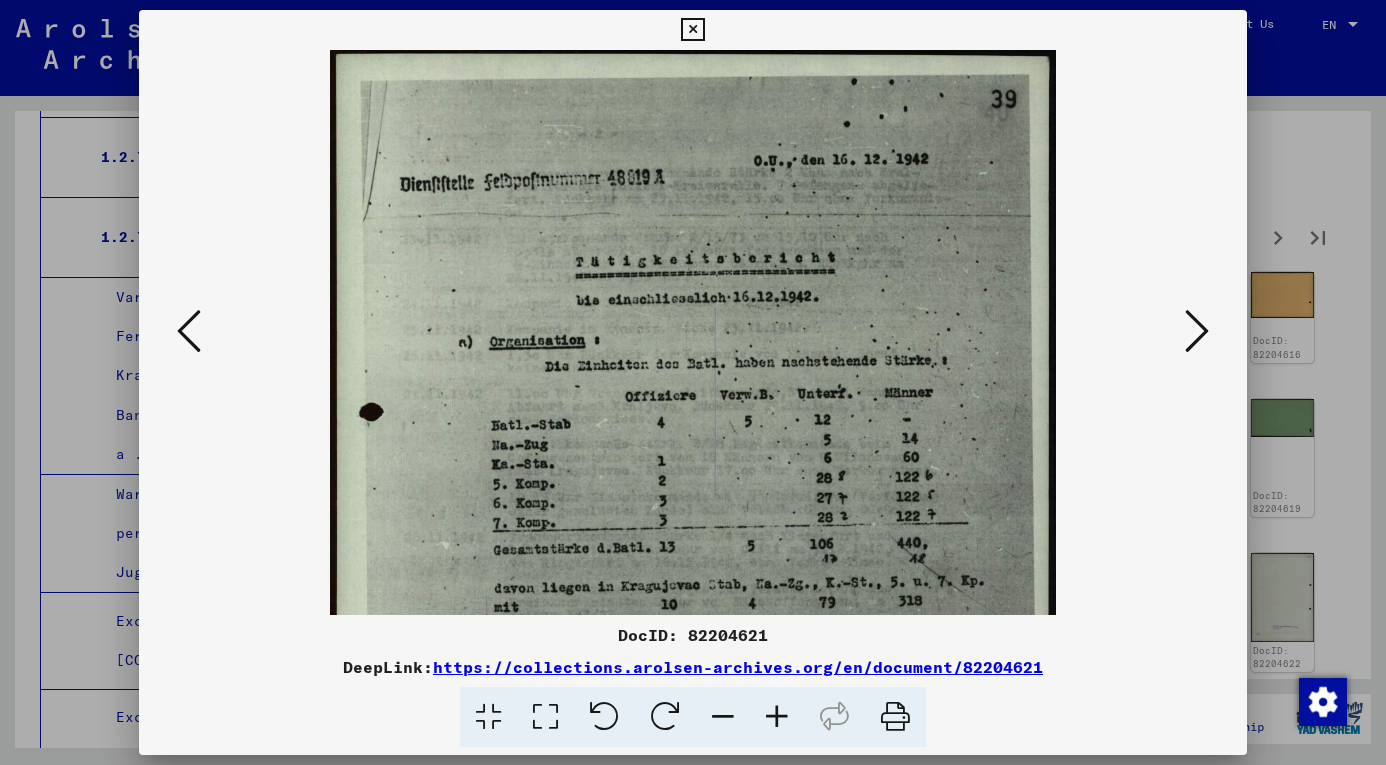 click at bounding box center [777, 717] 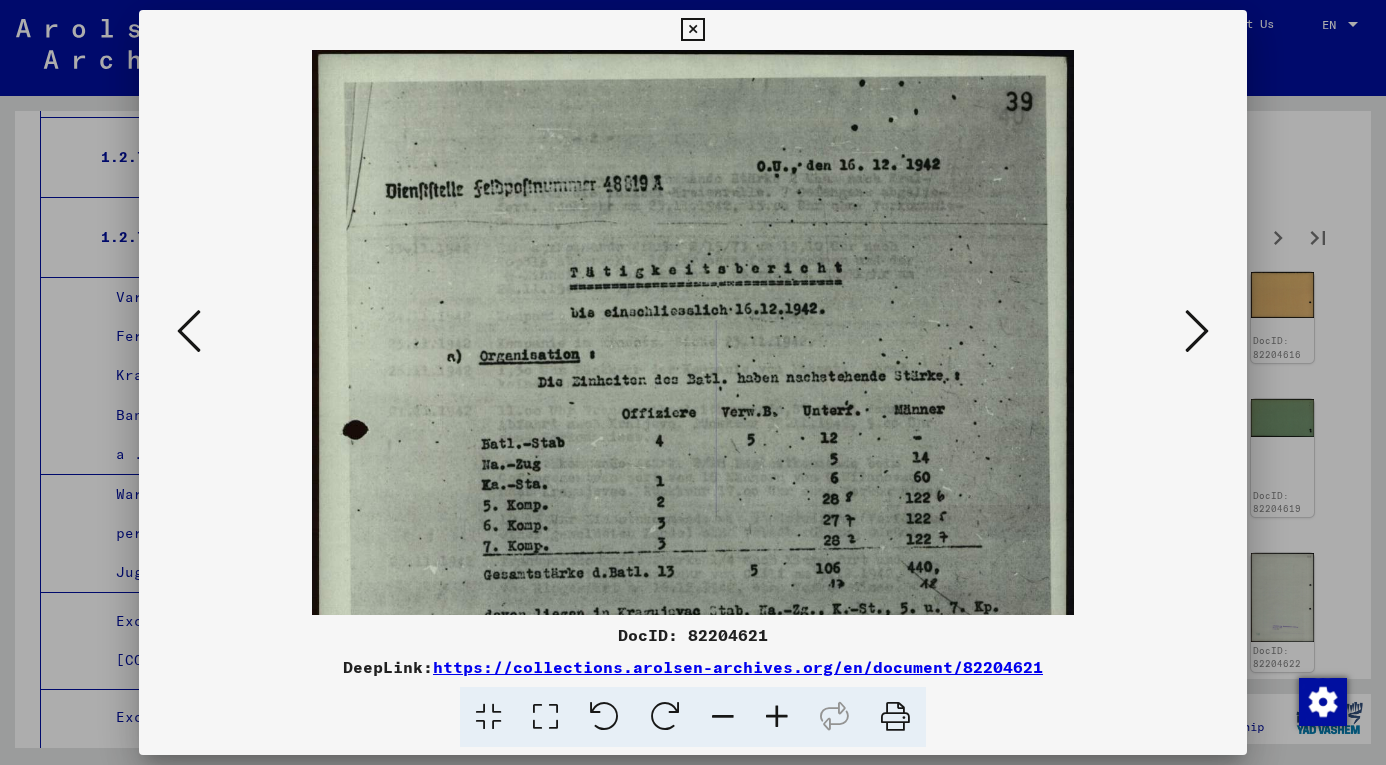 click at bounding box center (777, 717) 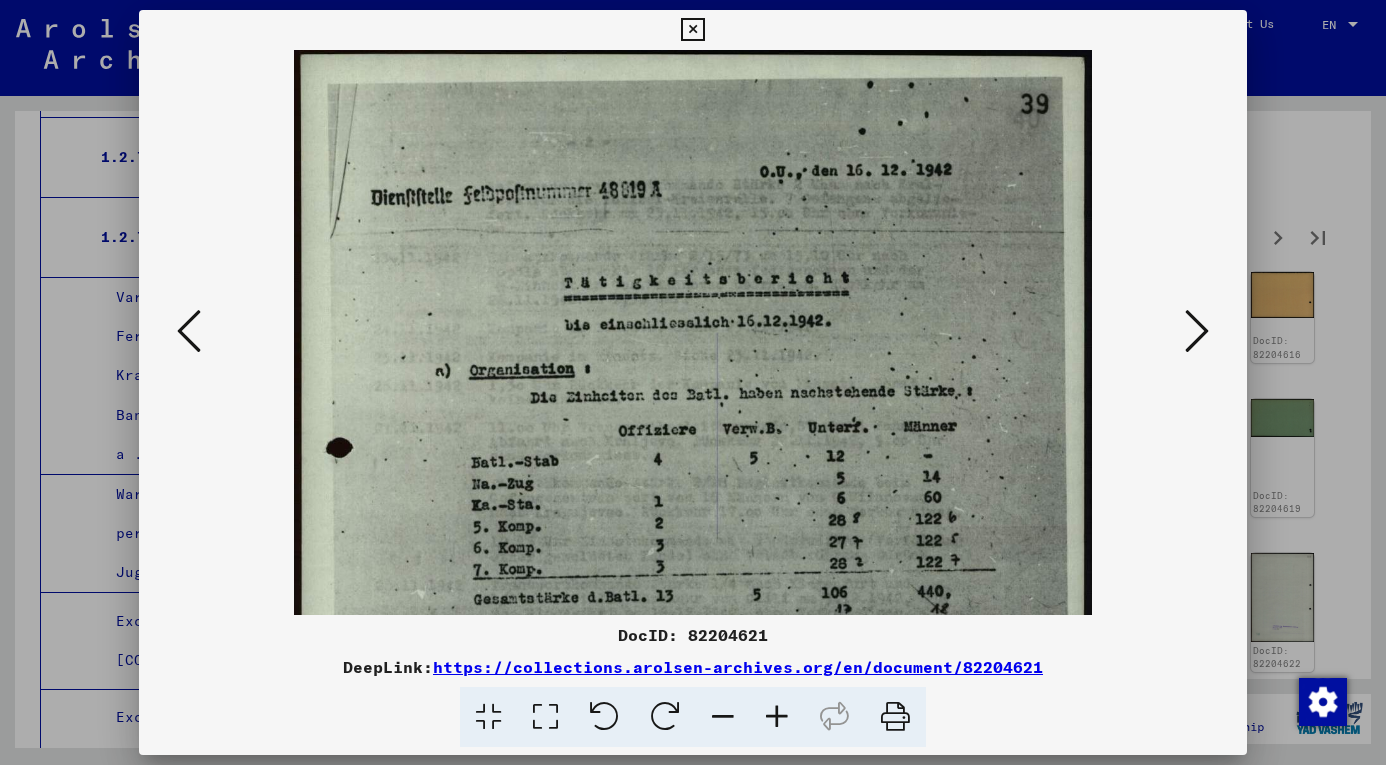 click at bounding box center (777, 717) 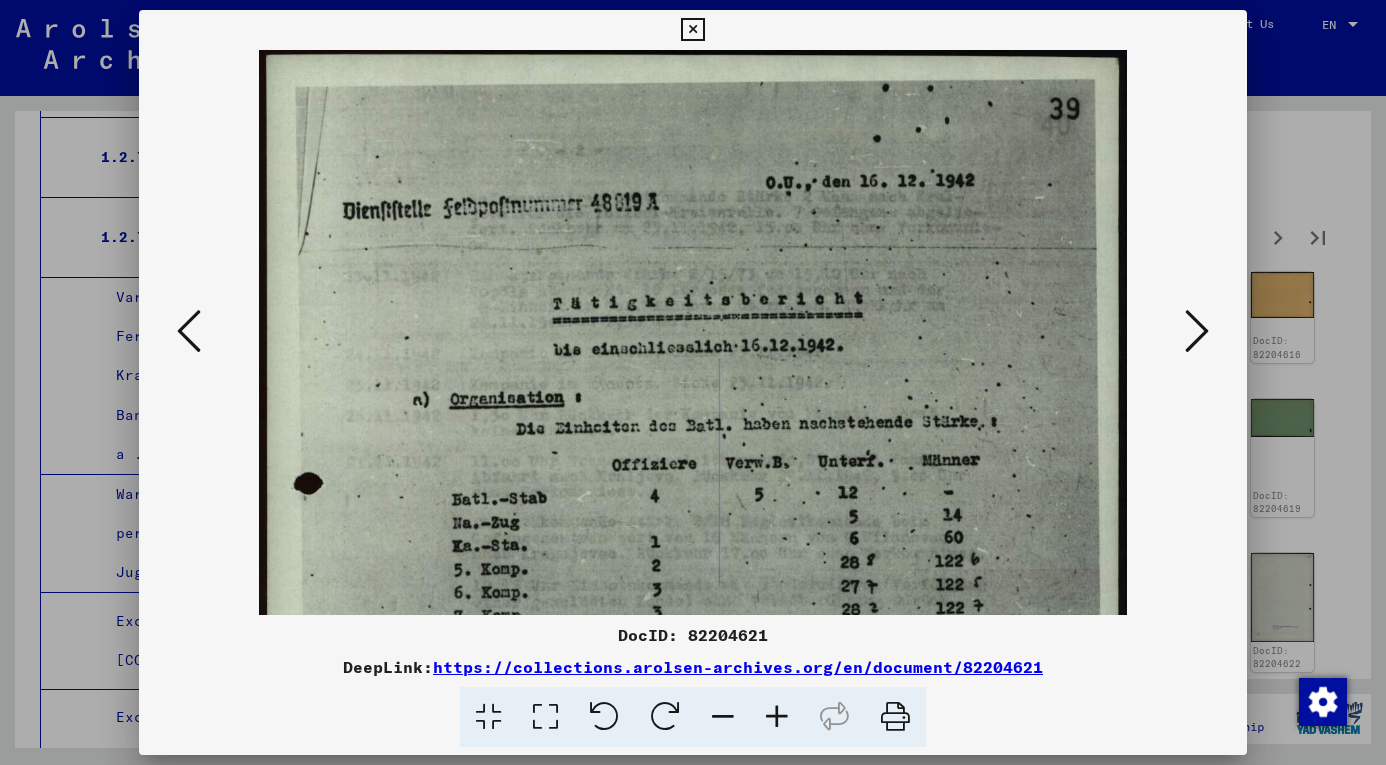 click at bounding box center [777, 717] 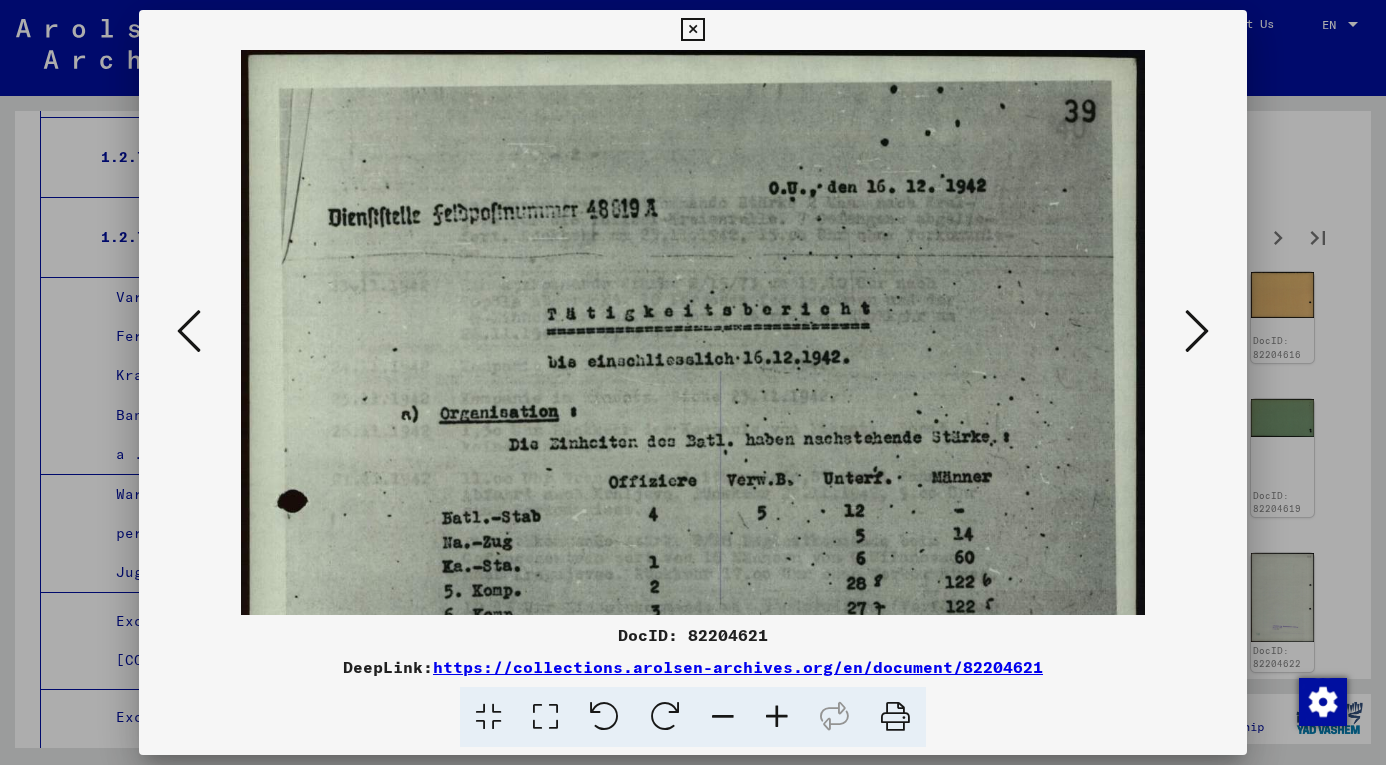 click at bounding box center (1197, 331) 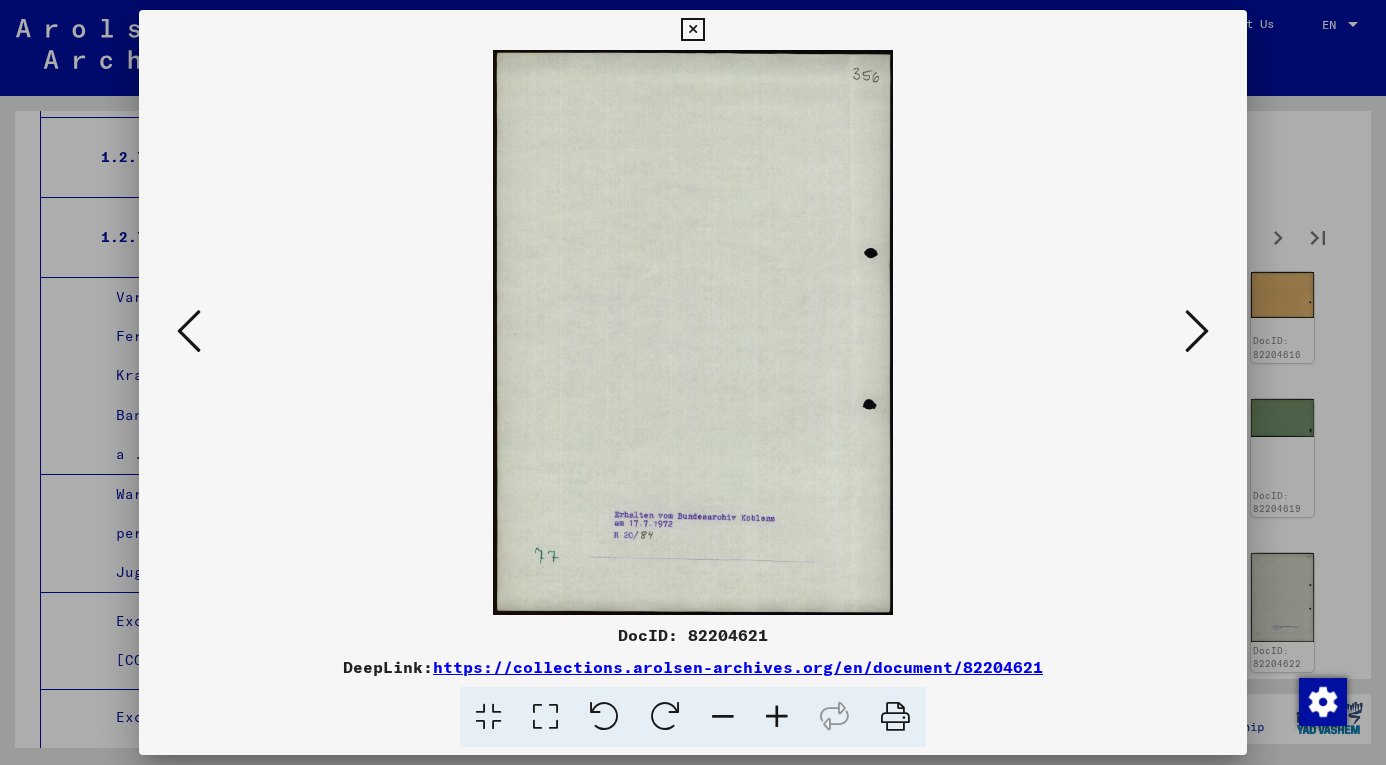 click at bounding box center (1197, 331) 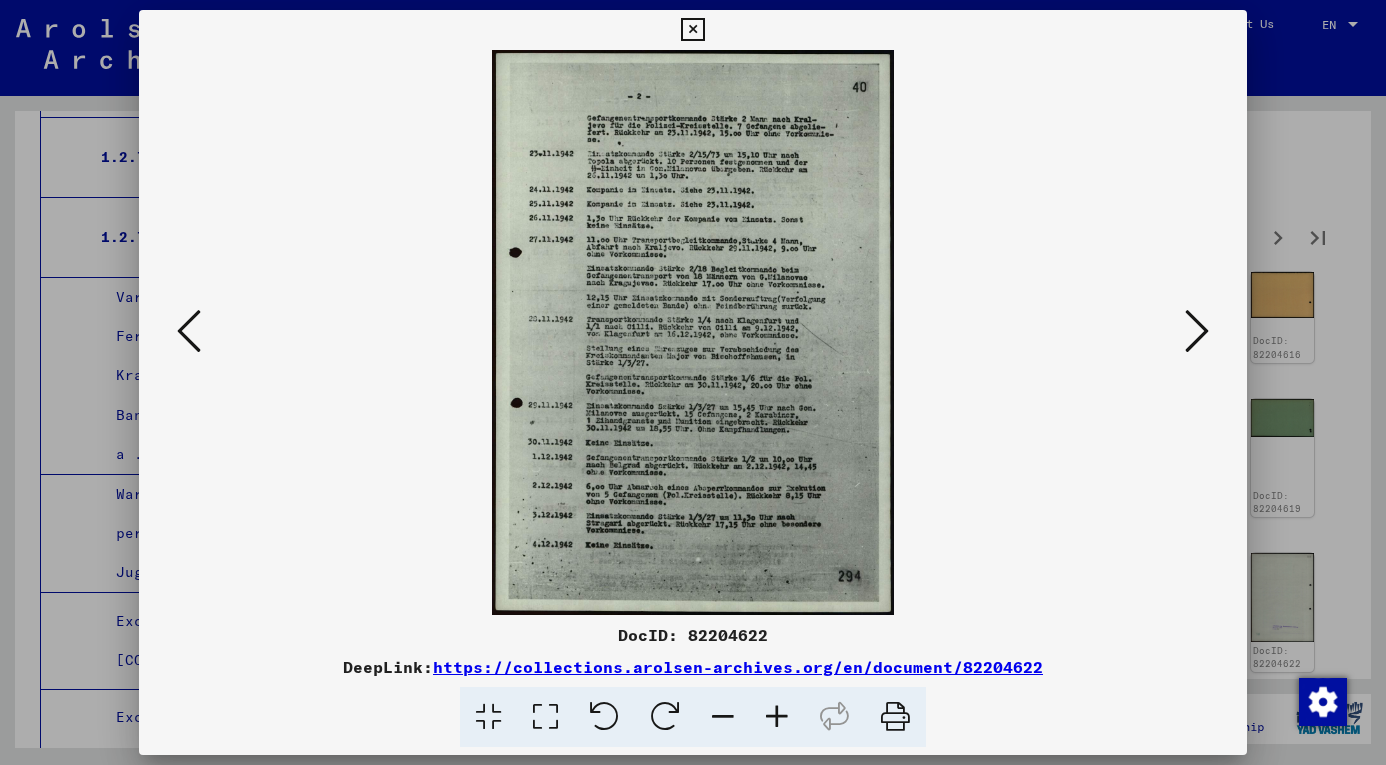 click at bounding box center (189, 331) 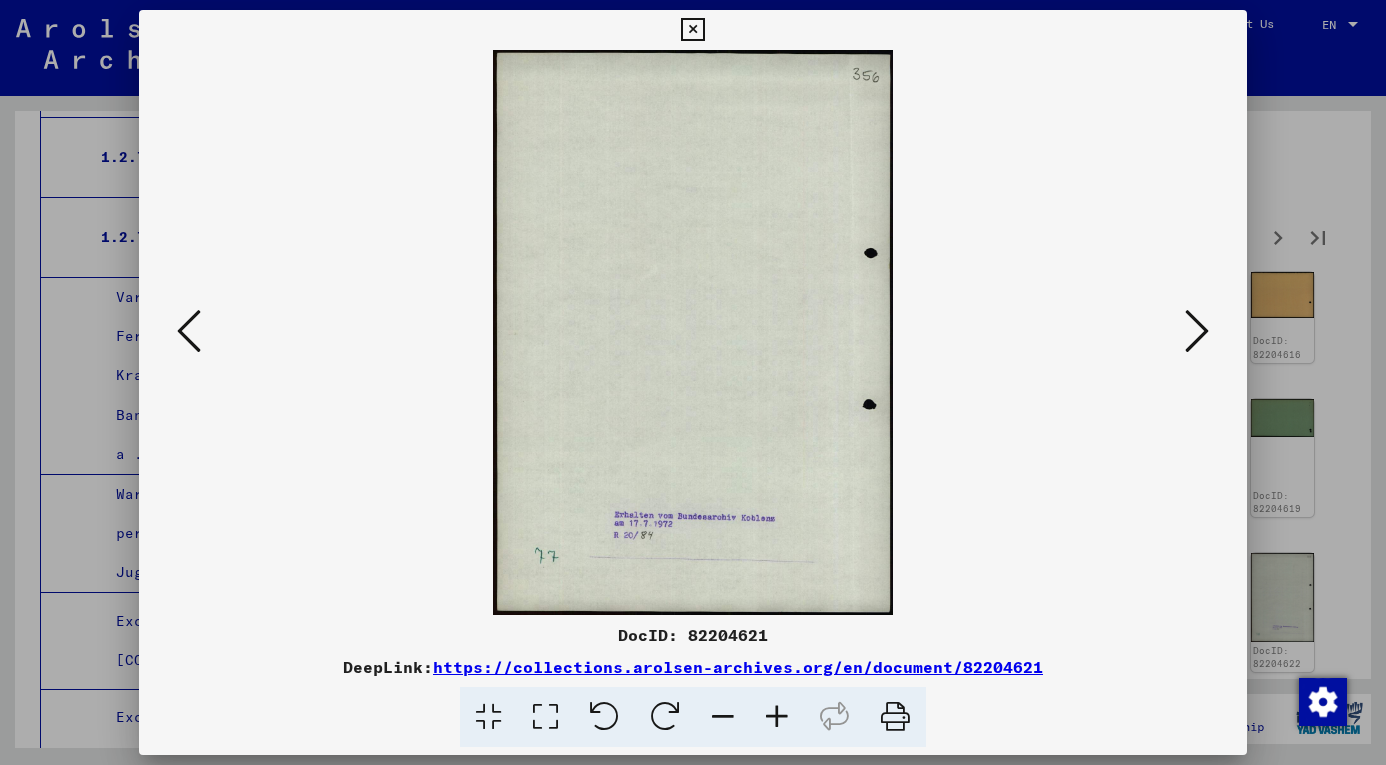 click at bounding box center [189, 331] 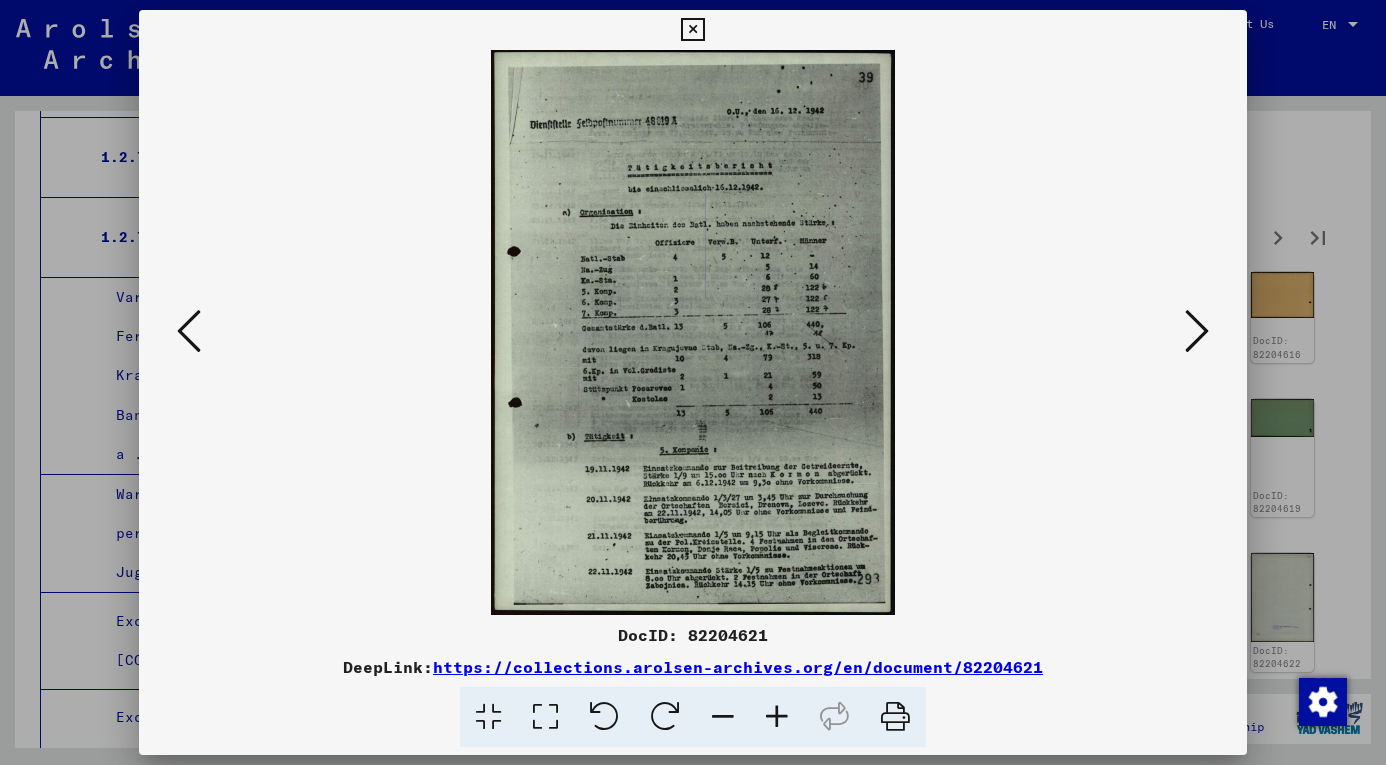 click at bounding box center (189, 331) 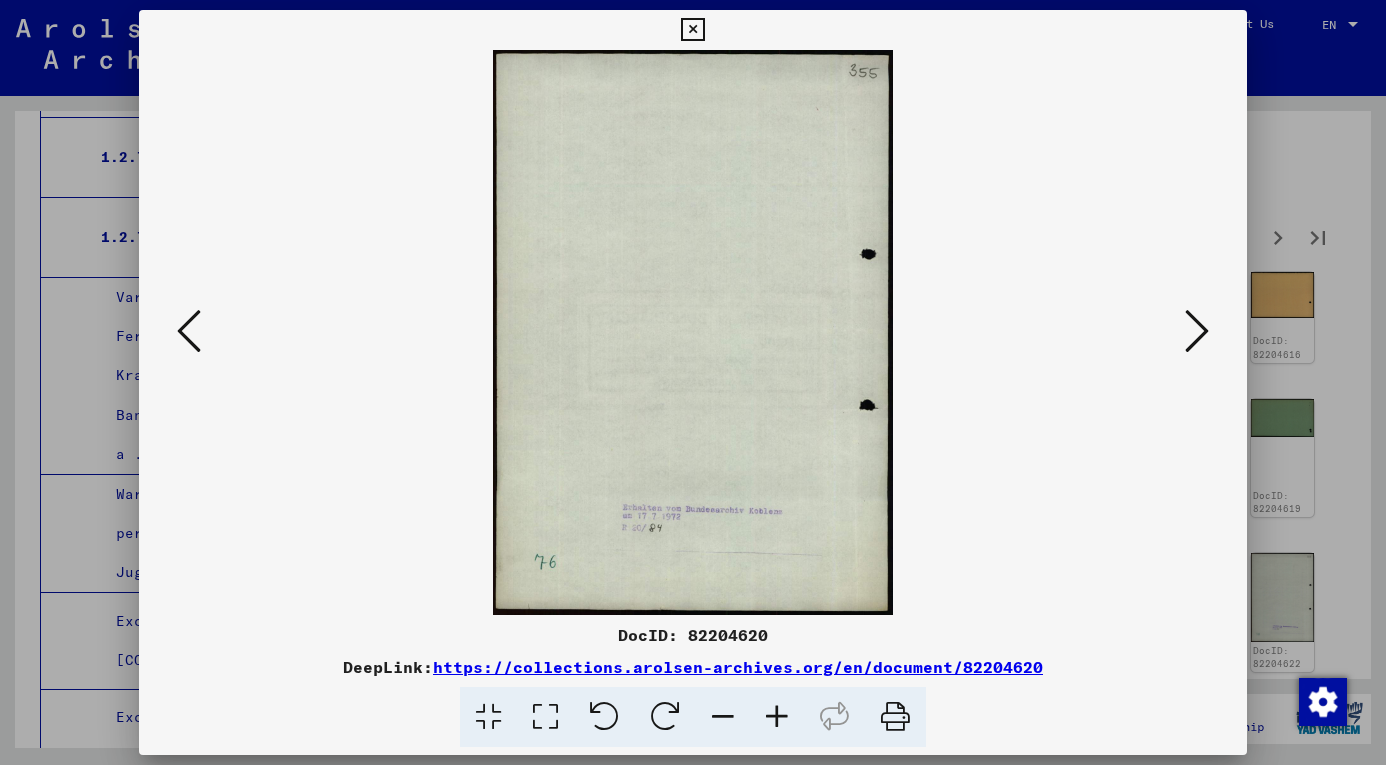 click at bounding box center [189, 331] 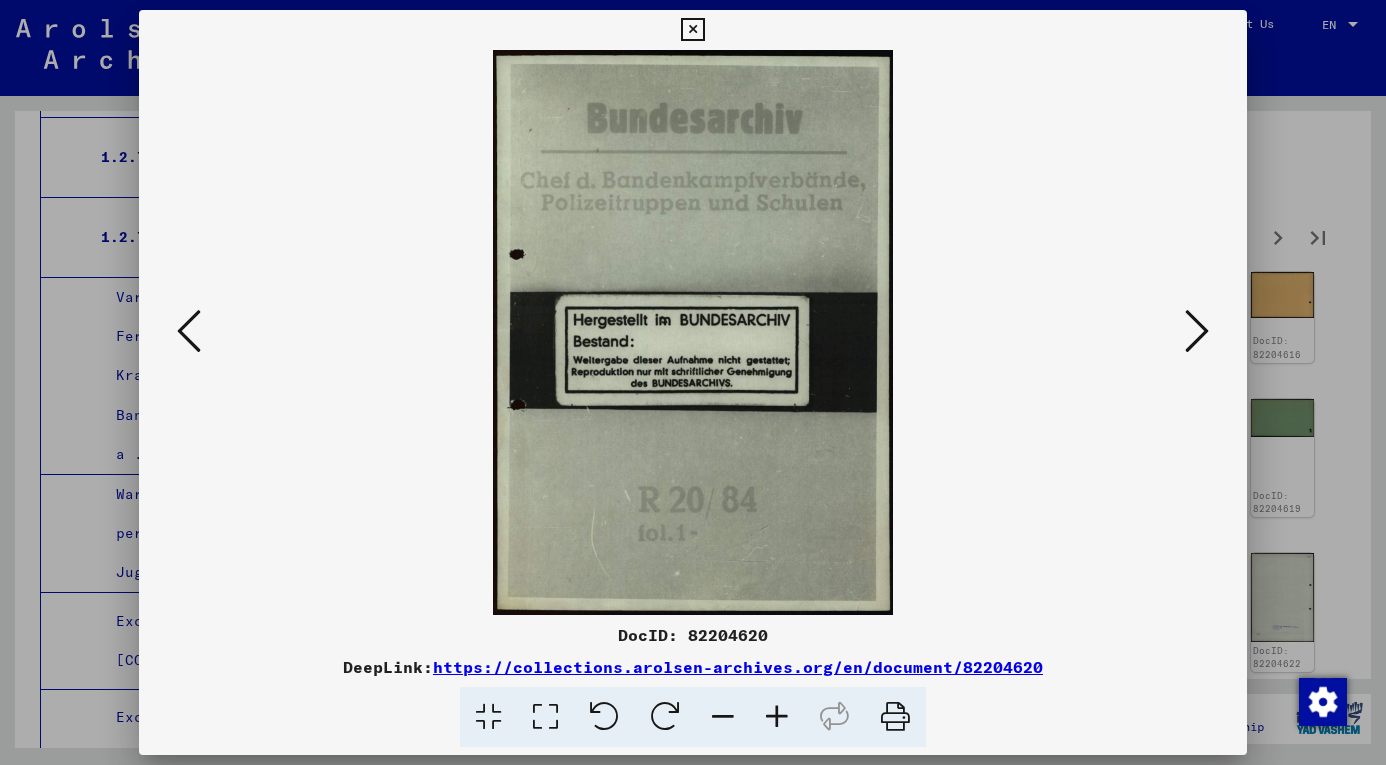 click at bounding box center [1197, 331] 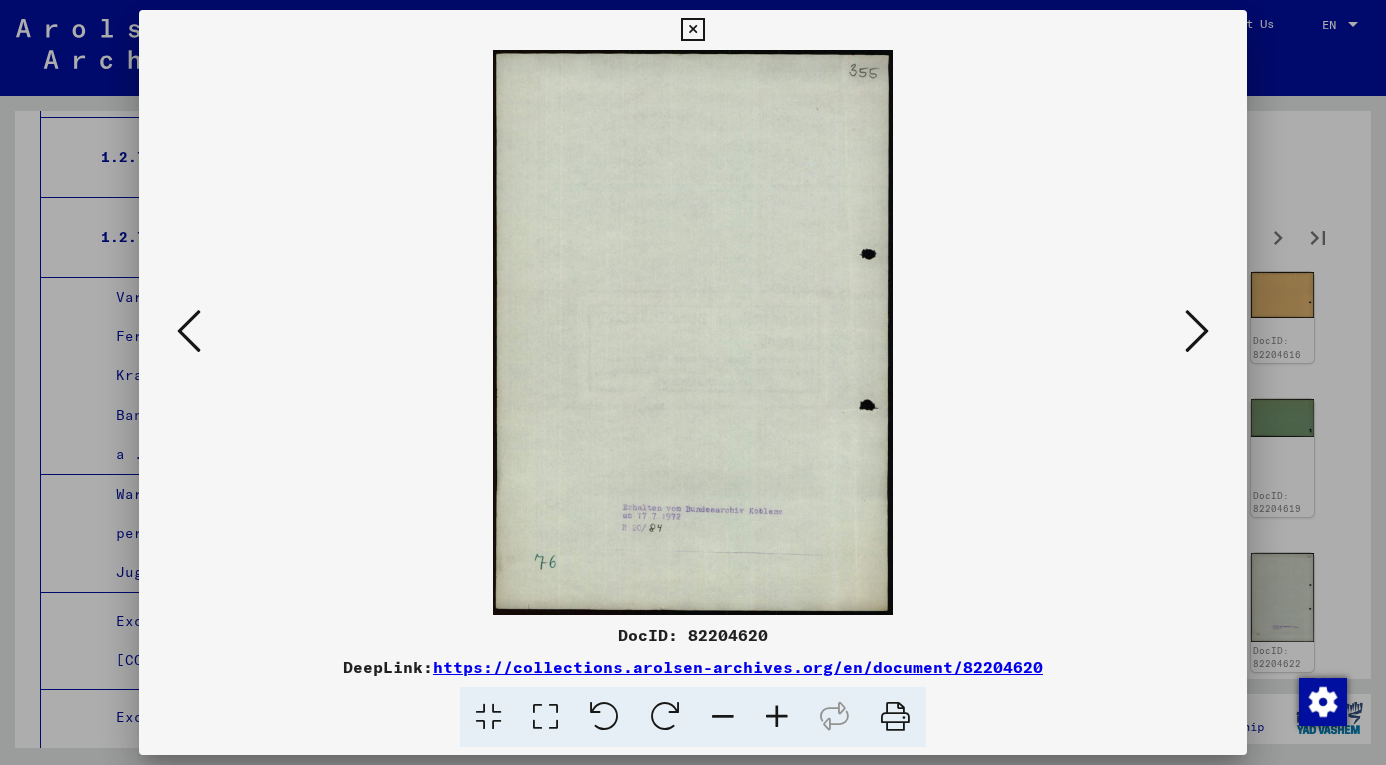click at bounding box center [1197, 331] 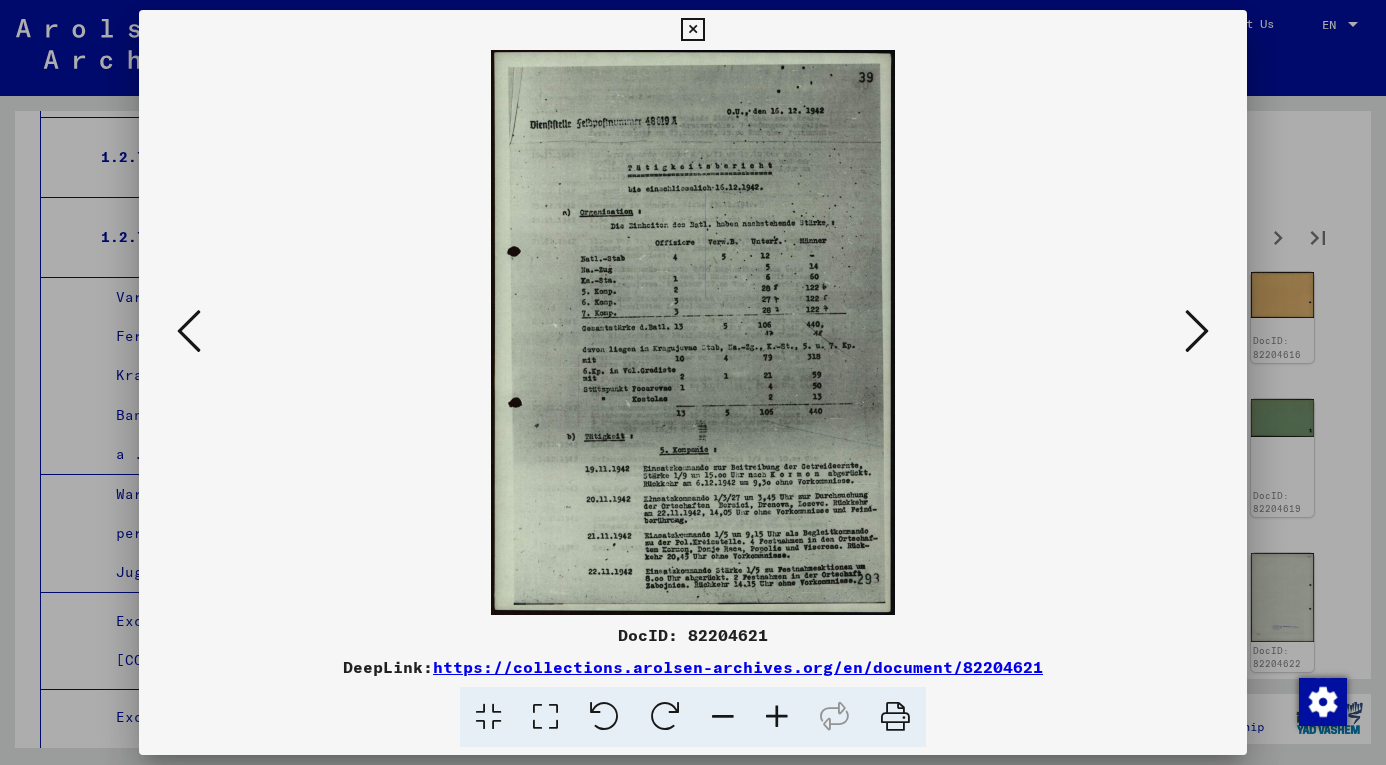 click at bounding box center (1197, 331) 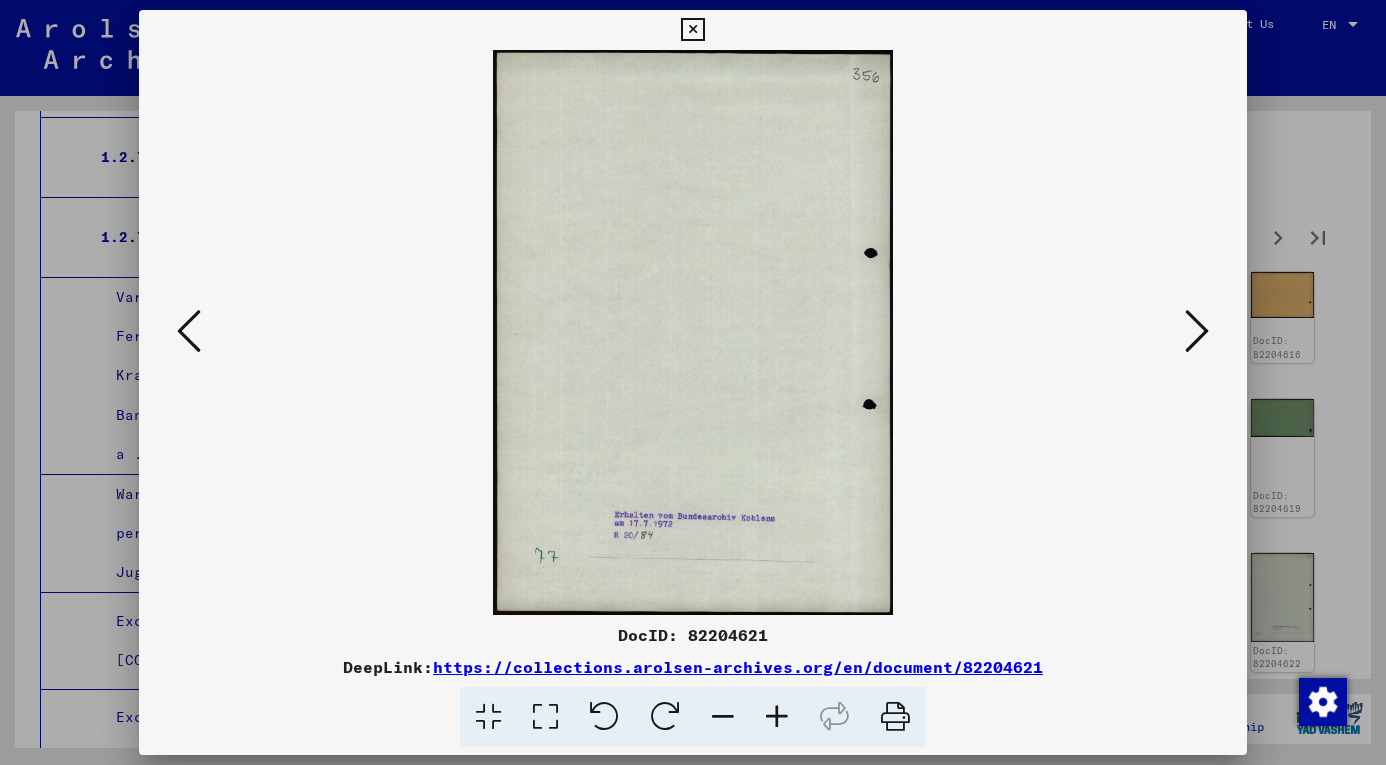click at bounding box center (1197, 331) 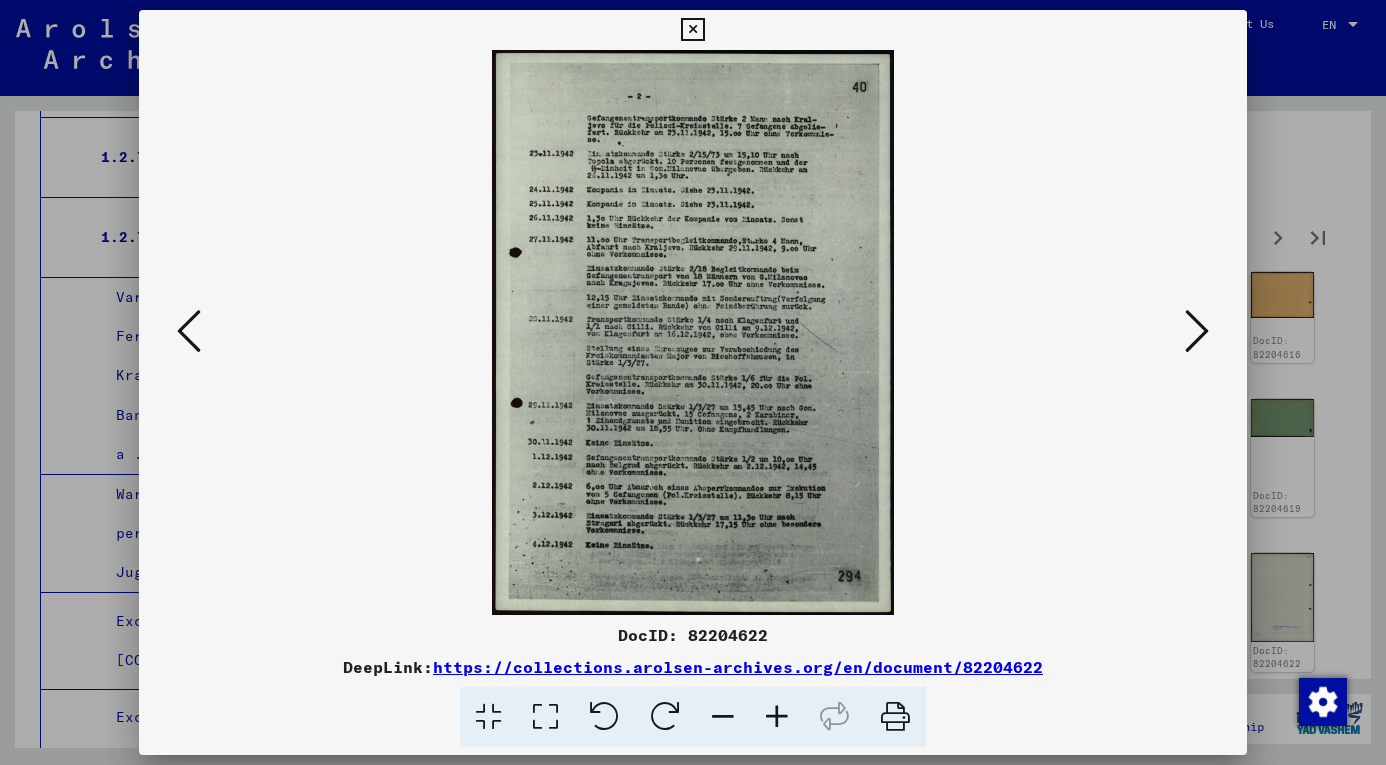 click at bounding box center [1197, 331] 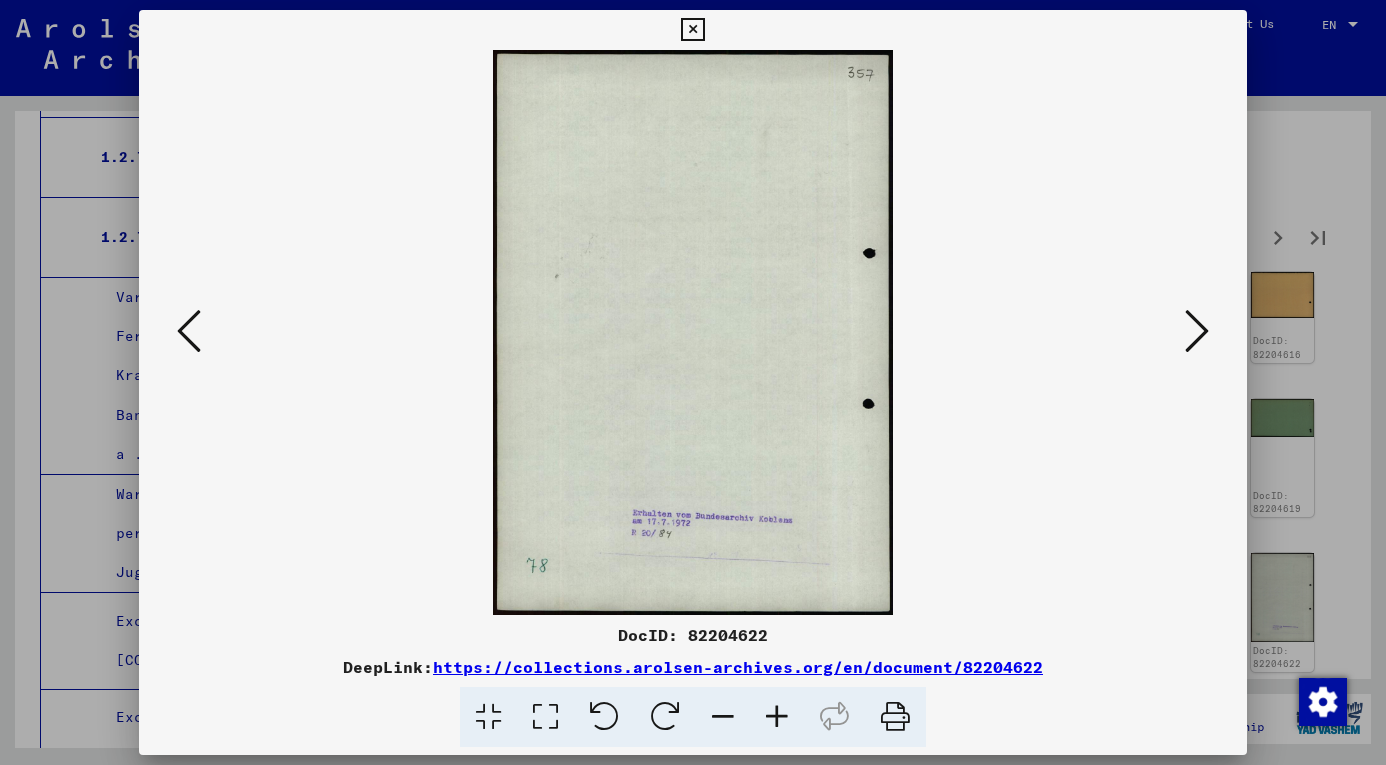 click at bounding box center (1197, 331) 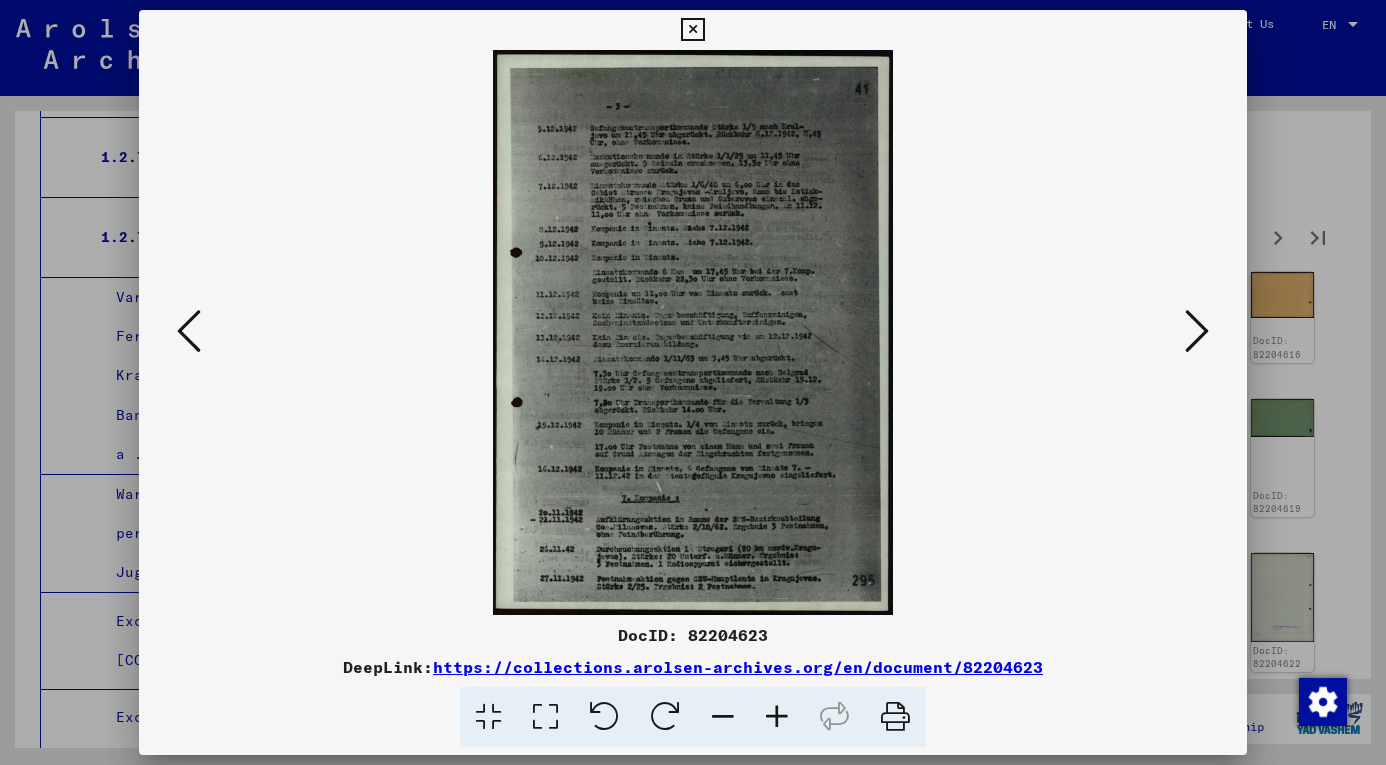 click at bounding box center [1197, 331] 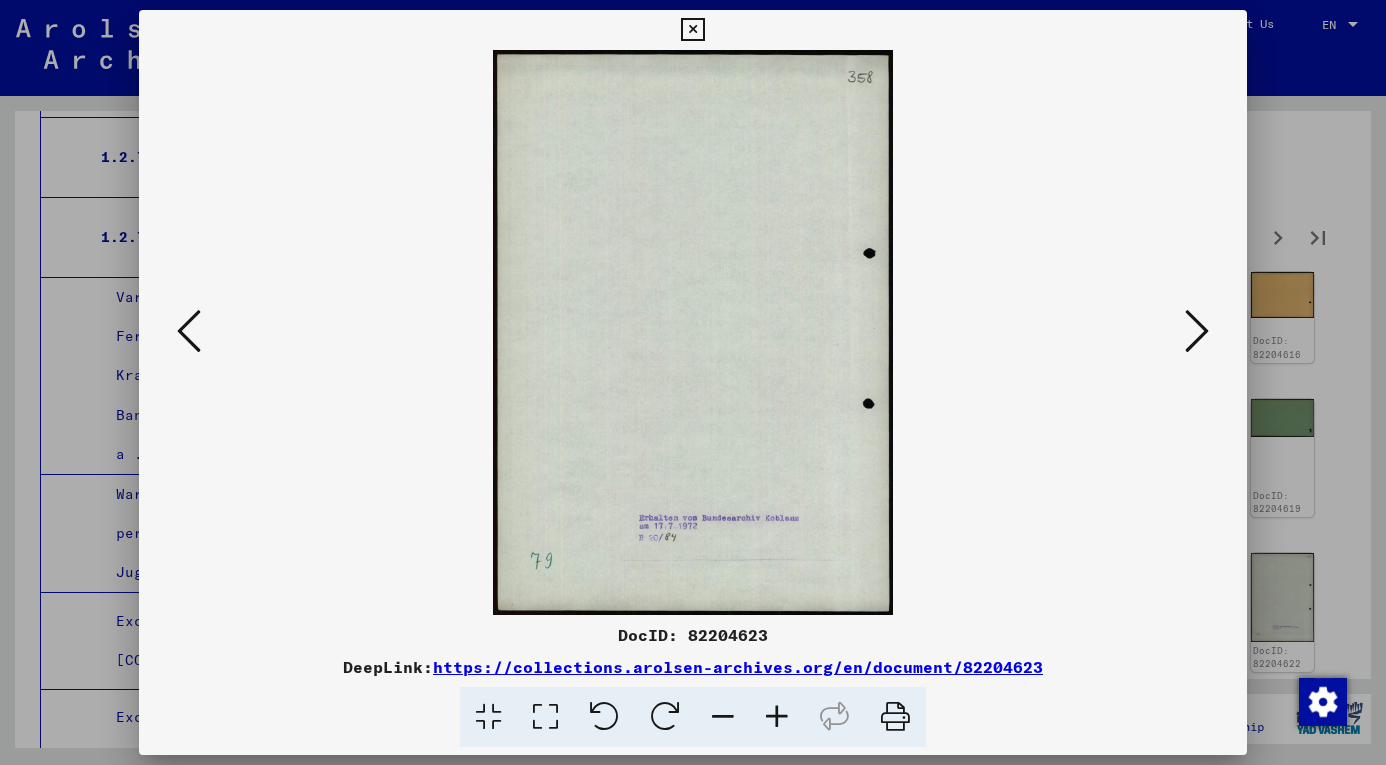 click at bounding box center (1197, 331) 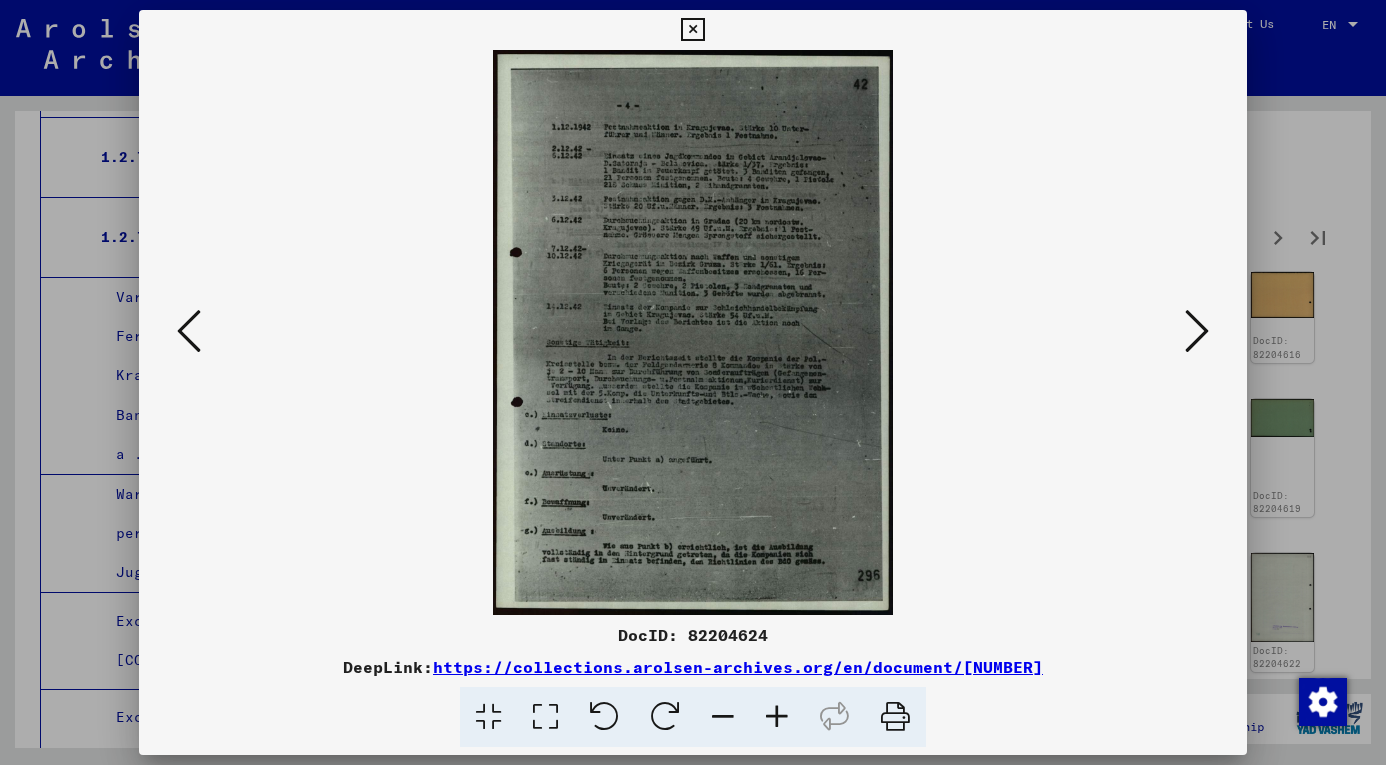 click at bounding box center (1197, 331) 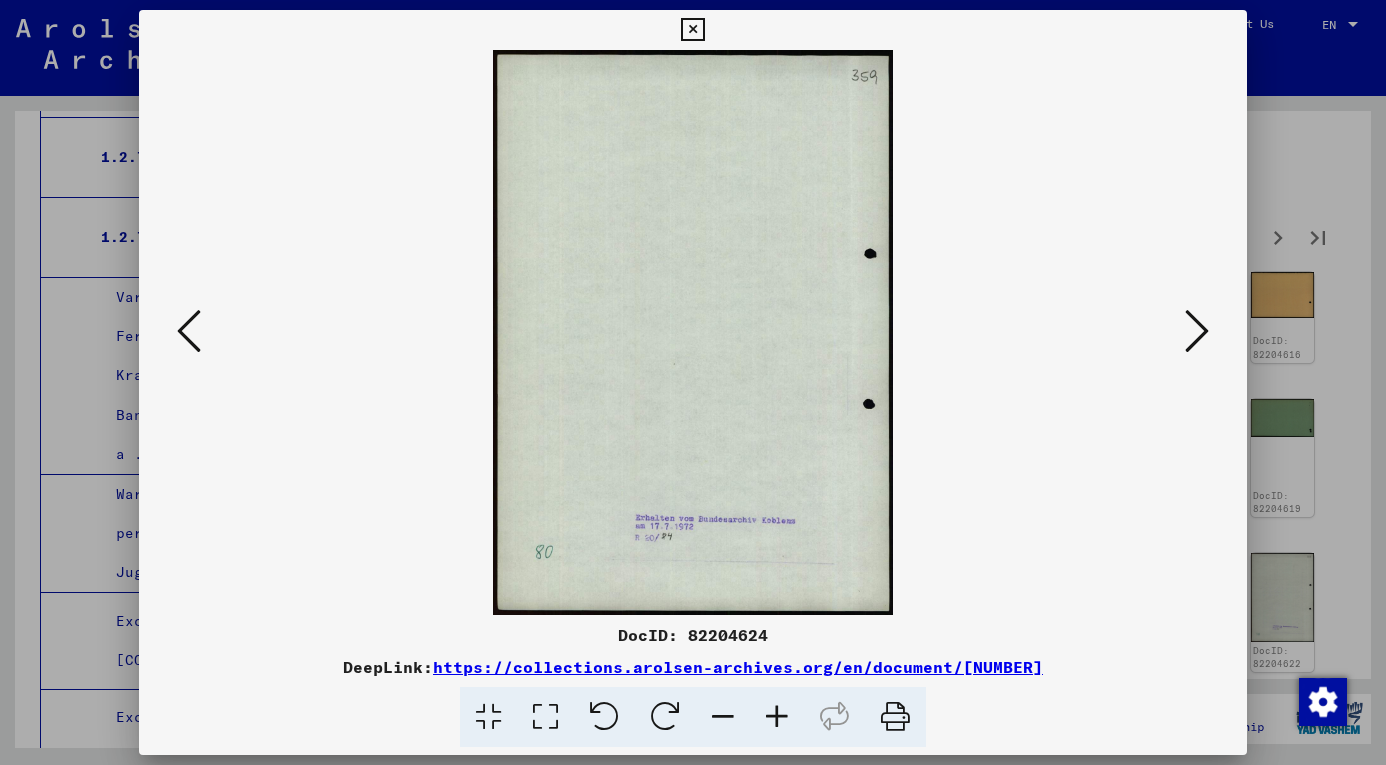 click at bounding box center [1197, 331] 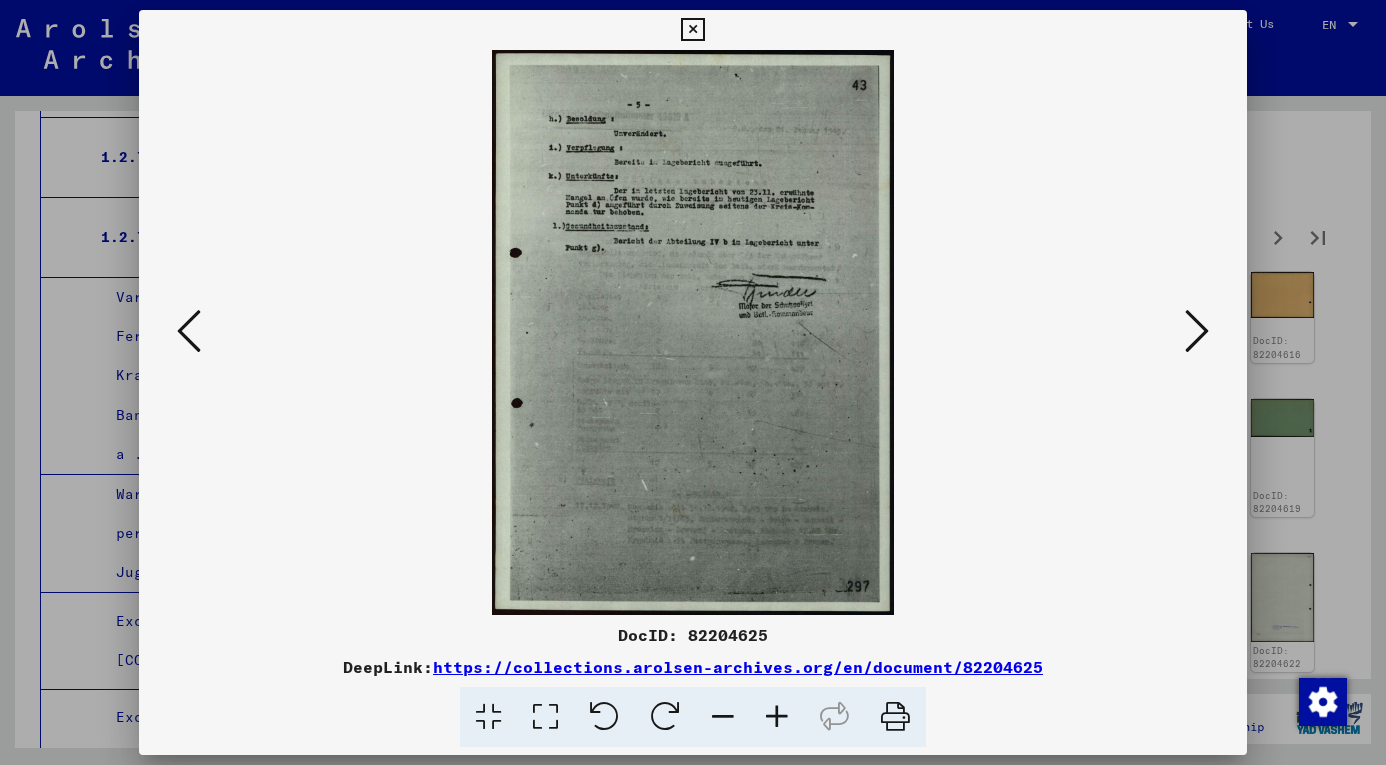 click at bounding box center (777, 717) 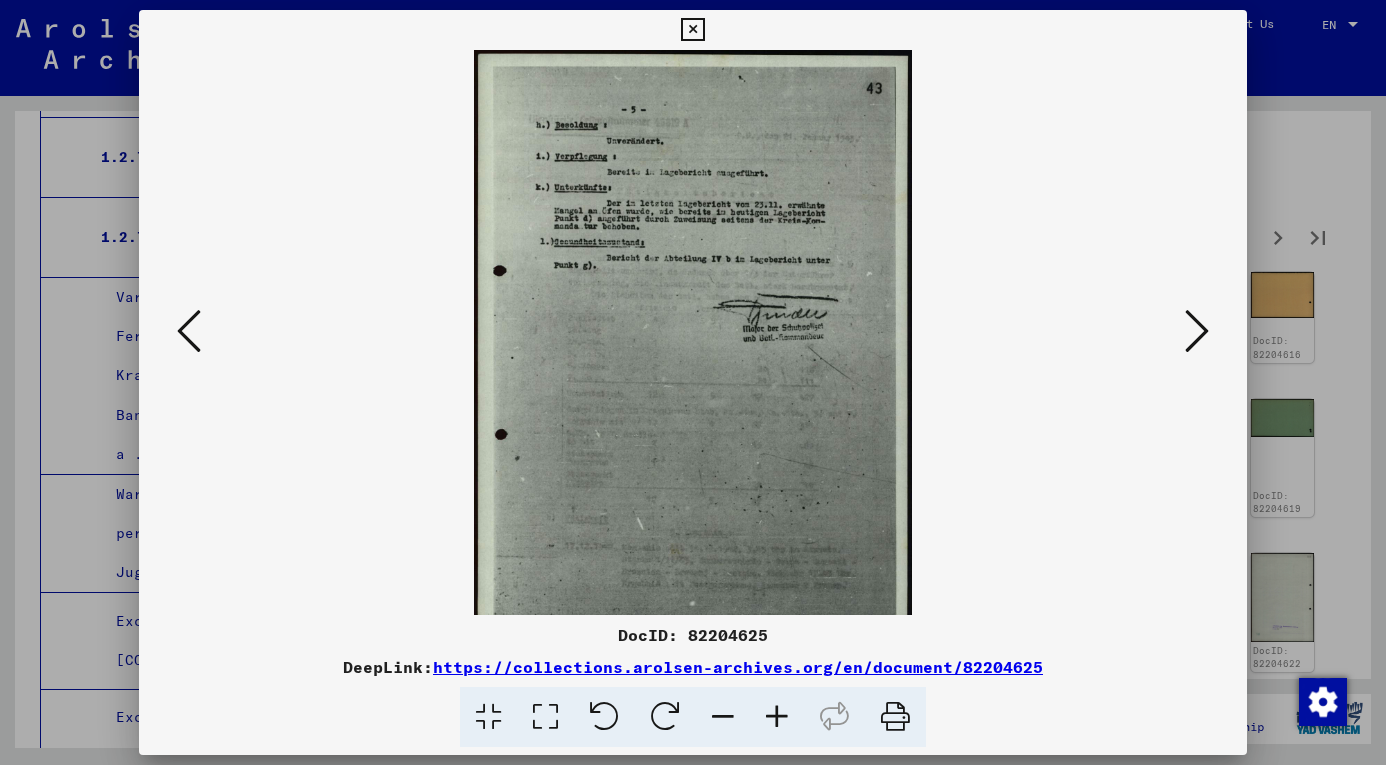 click at bounding box center [777, 717] 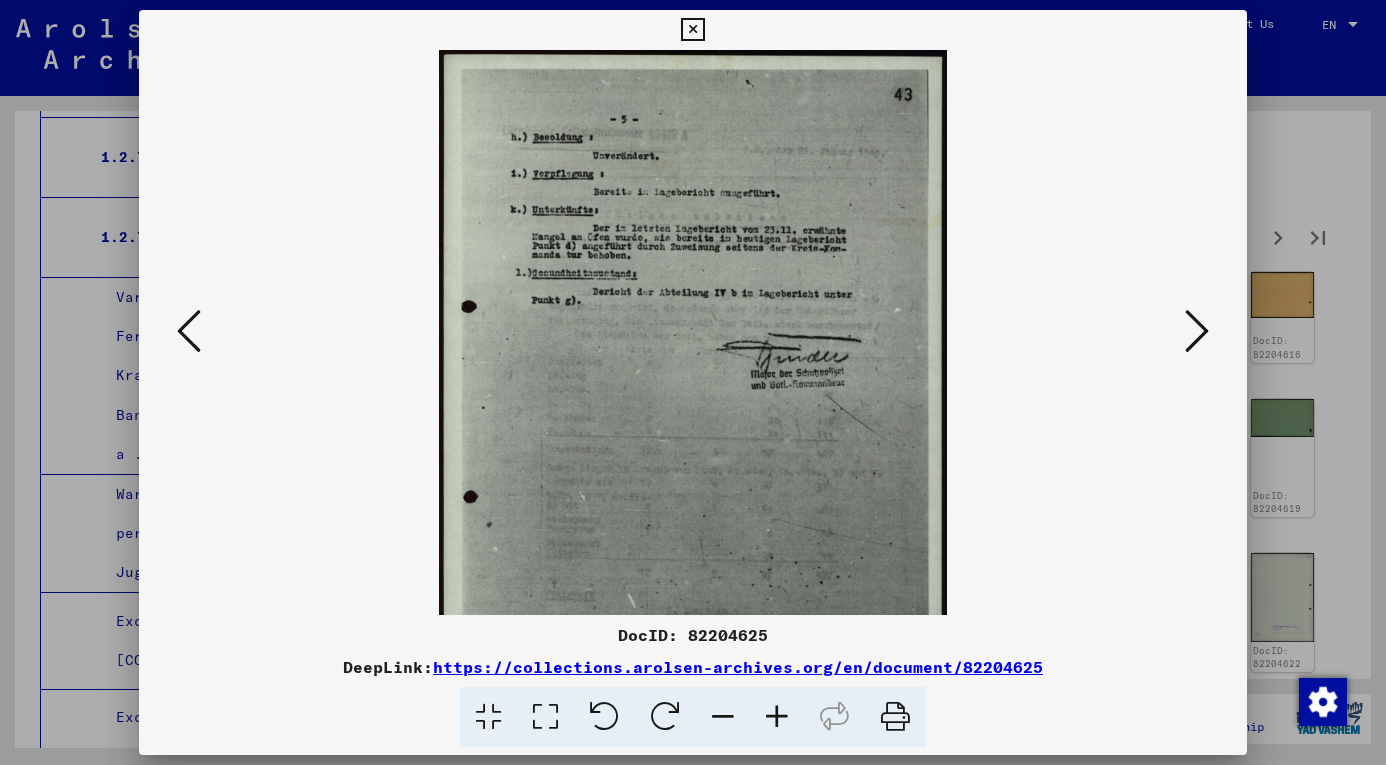 click at bounding box center (777, 717) 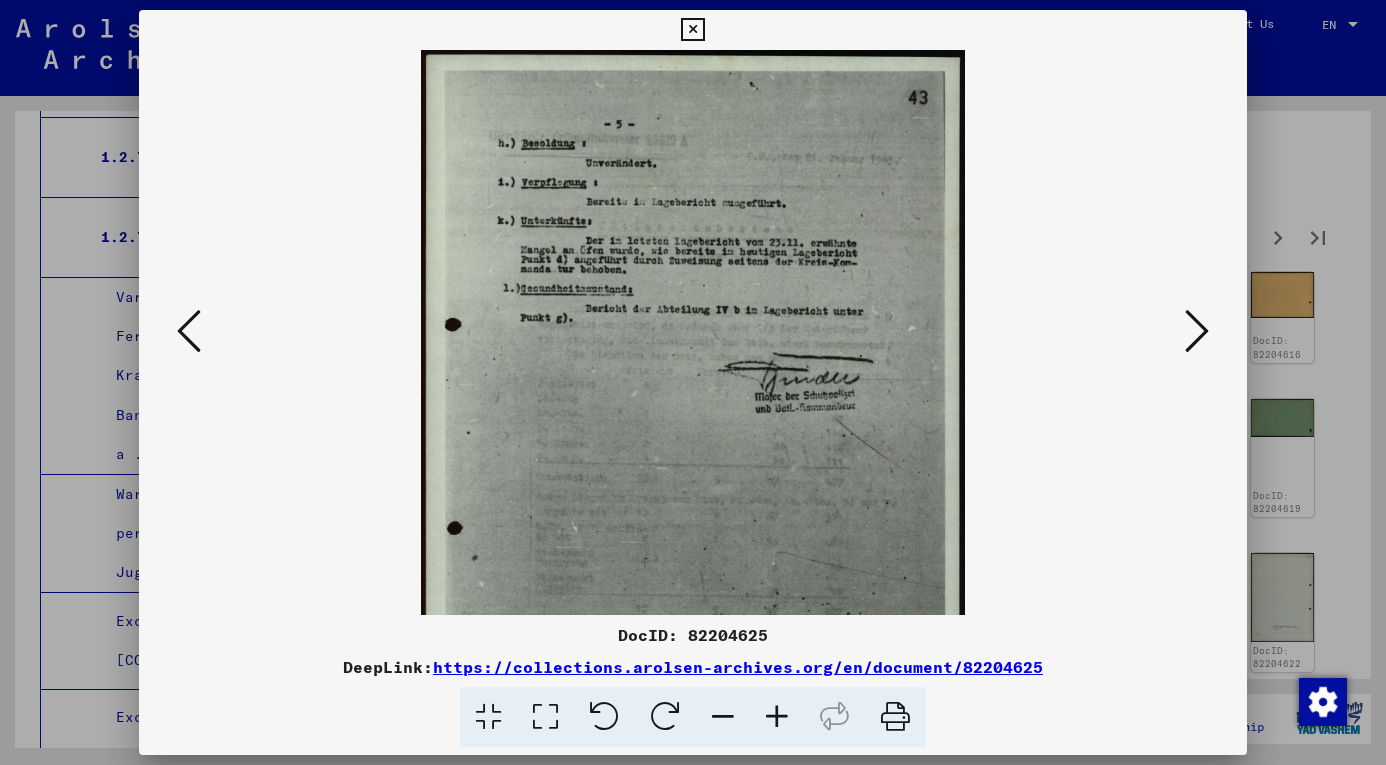 click at bounding box center (777, 717) 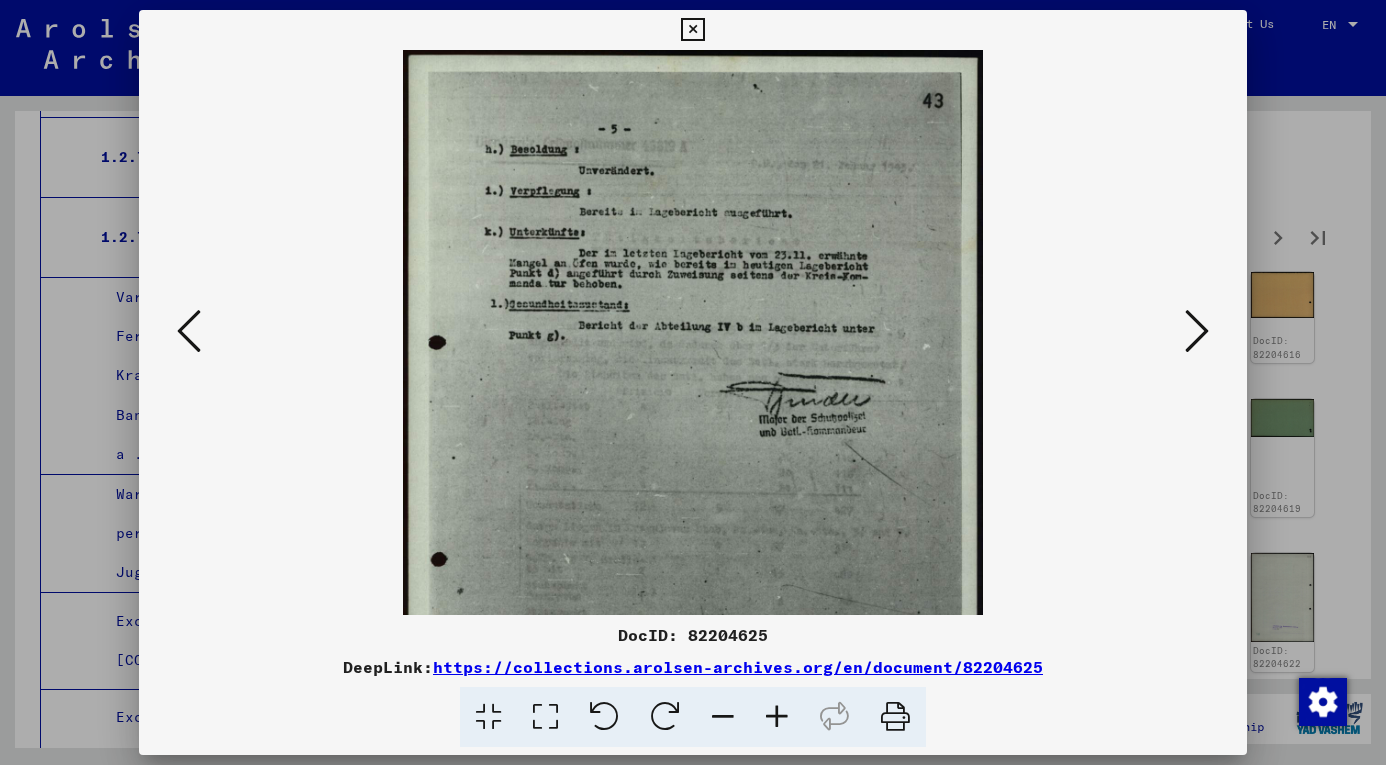 click at bounding box center (1197, 331) 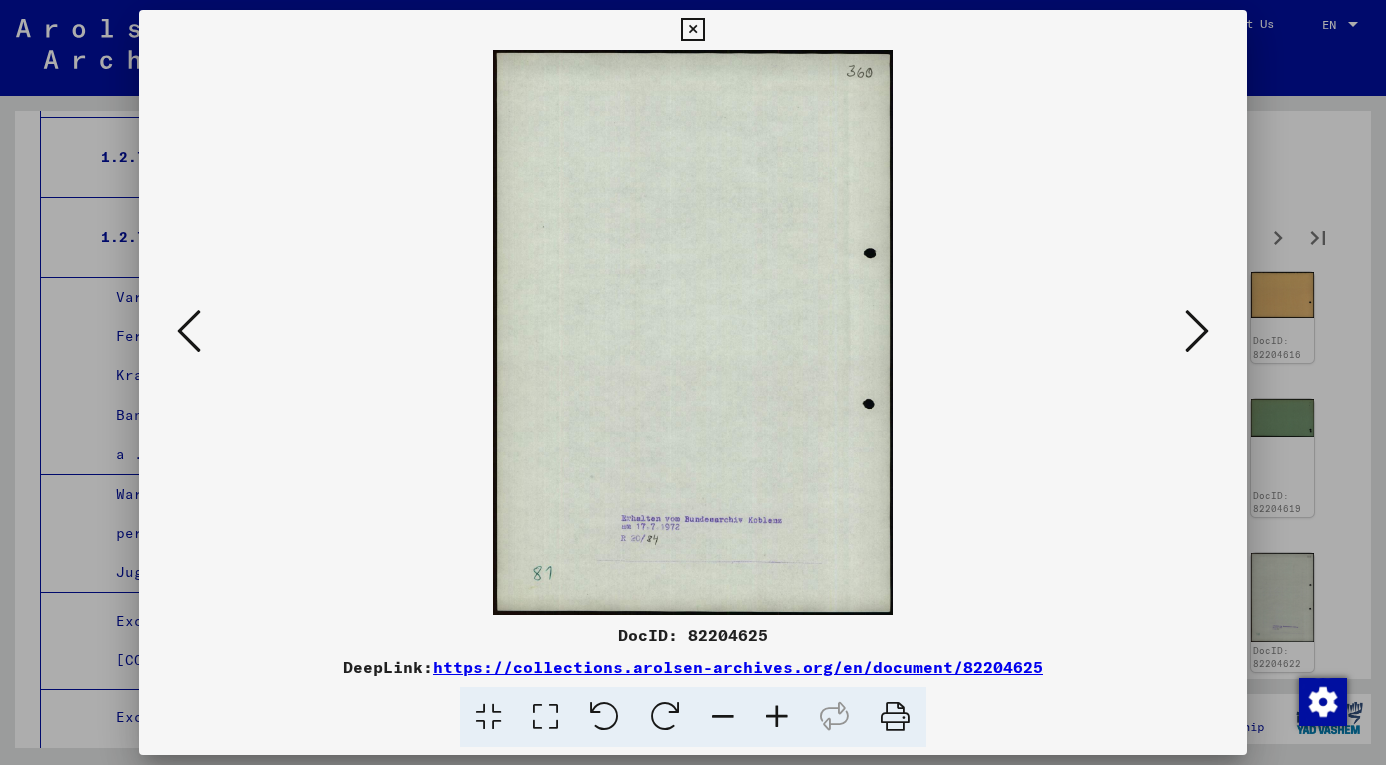 click at bounding box center [1197, 331] 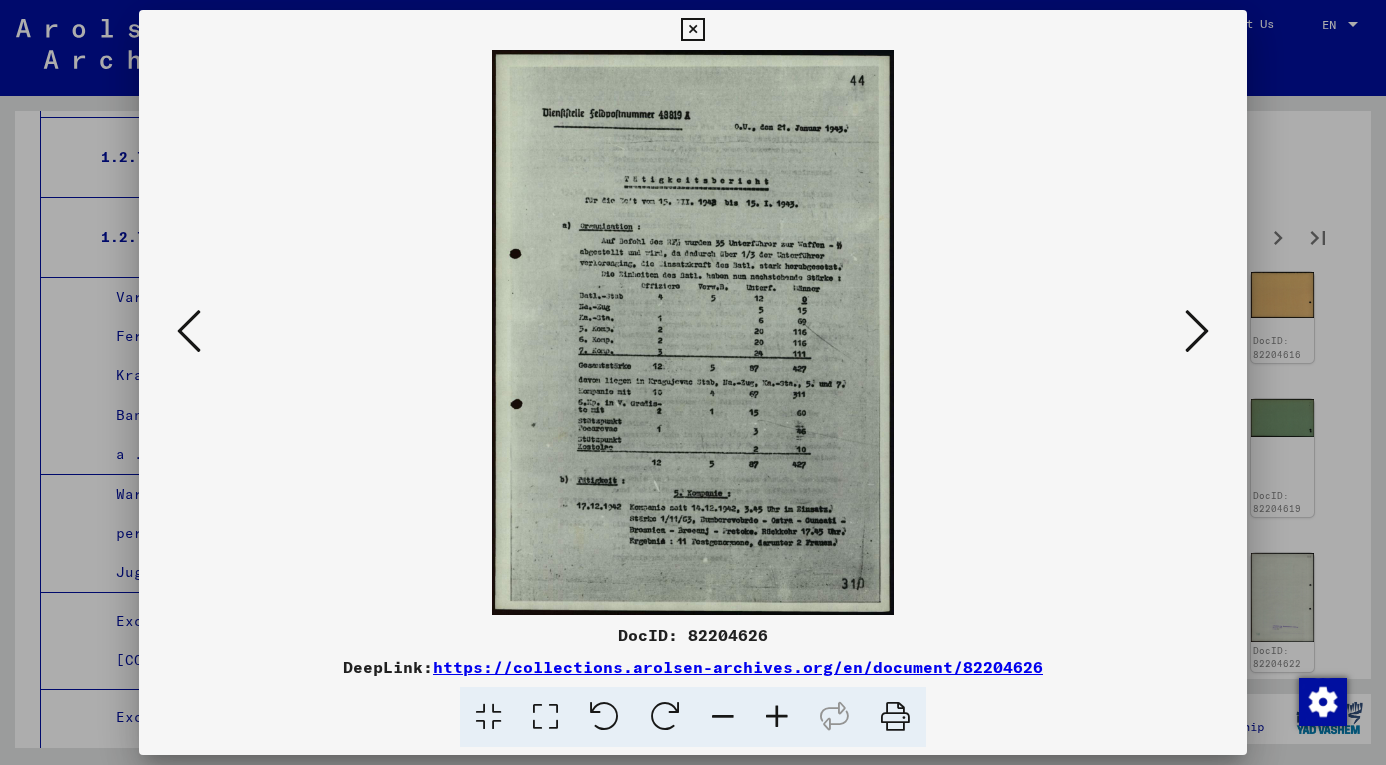 click at bounding box center [1197, 331] 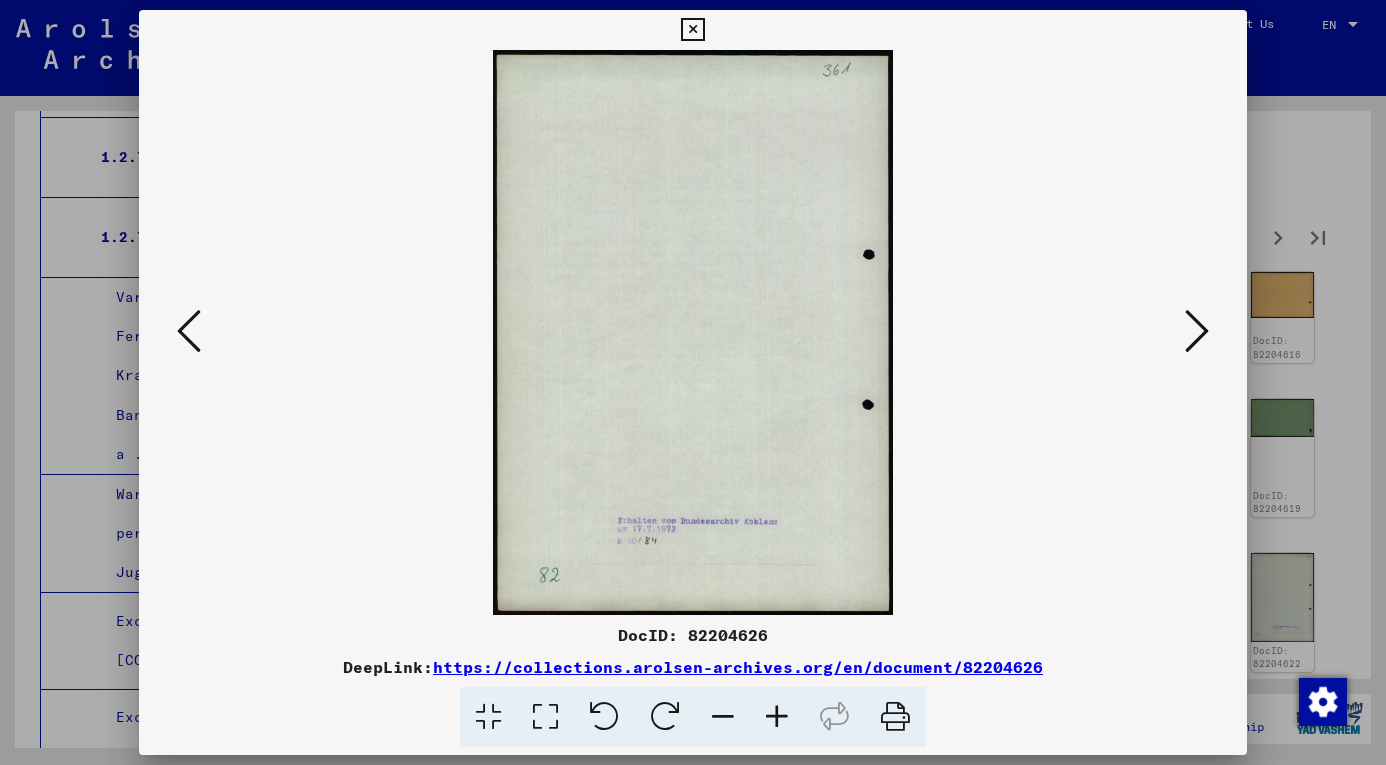 click at bounding box center (1197, 331) 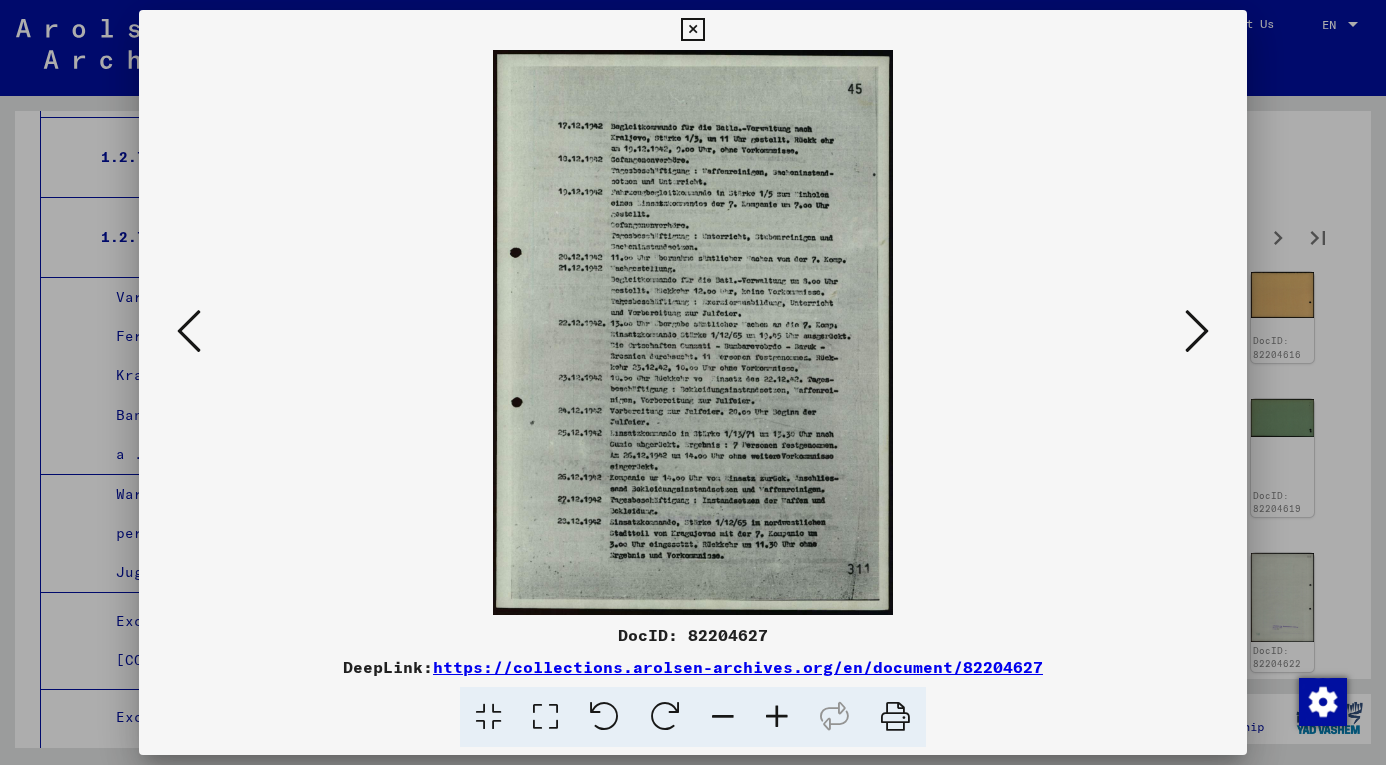 click at bounding box center (1197, 331) 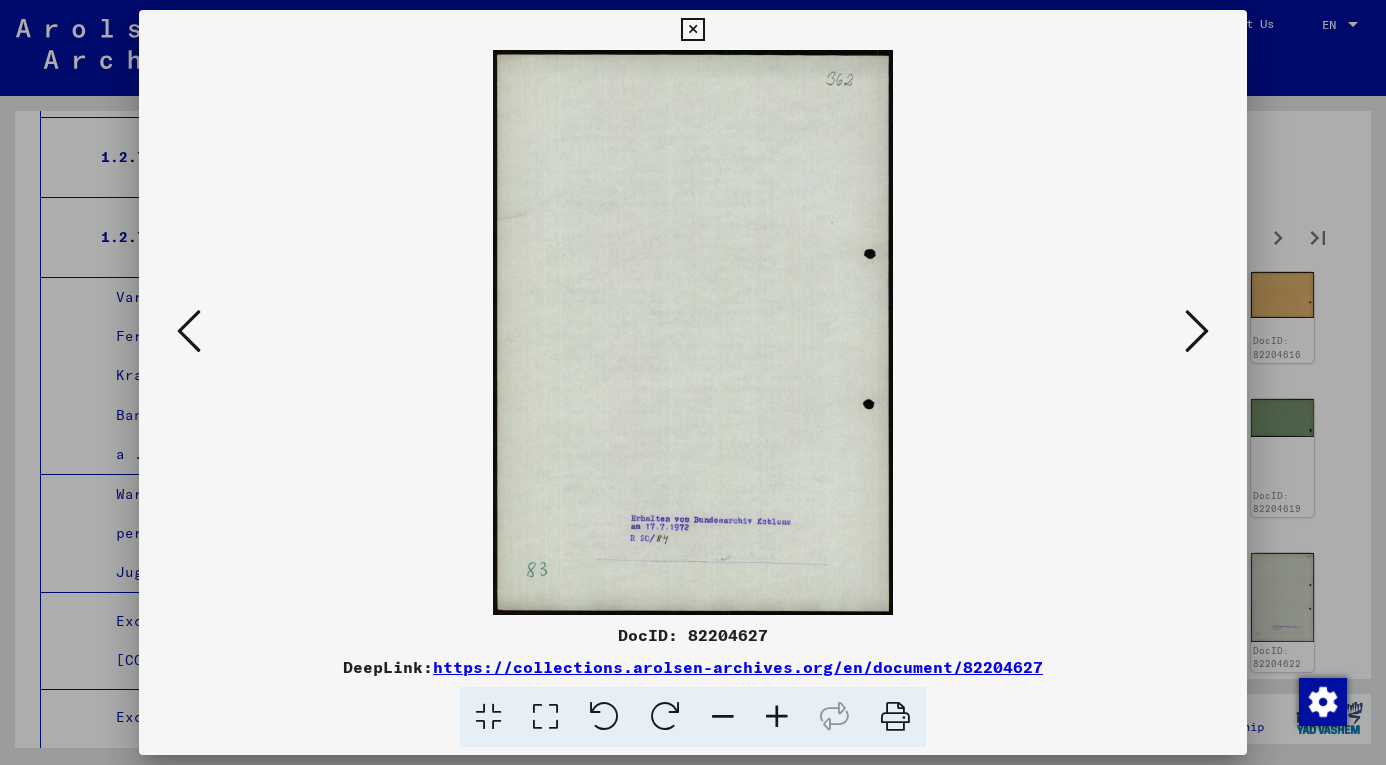 click at bounding box center [1197, 331] 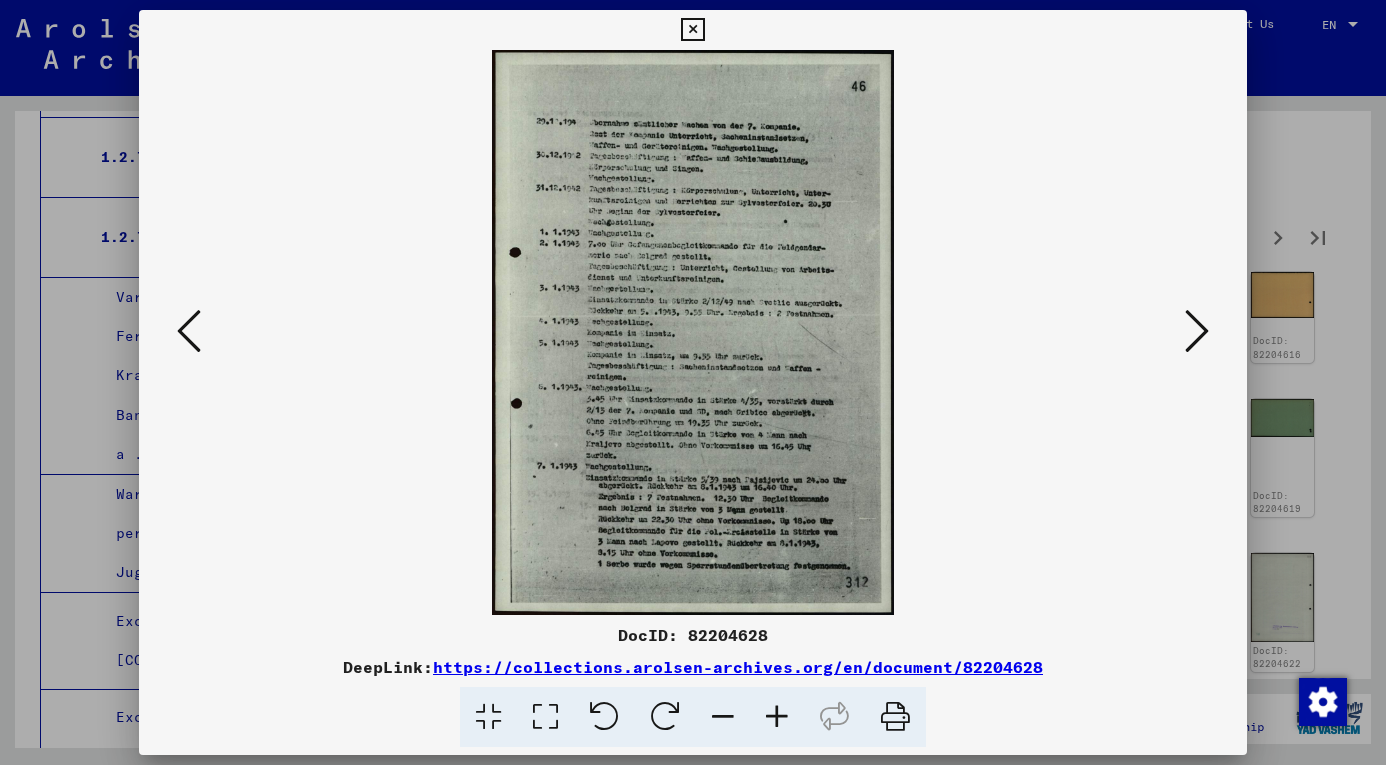 click at bounding box center (1197, 331) 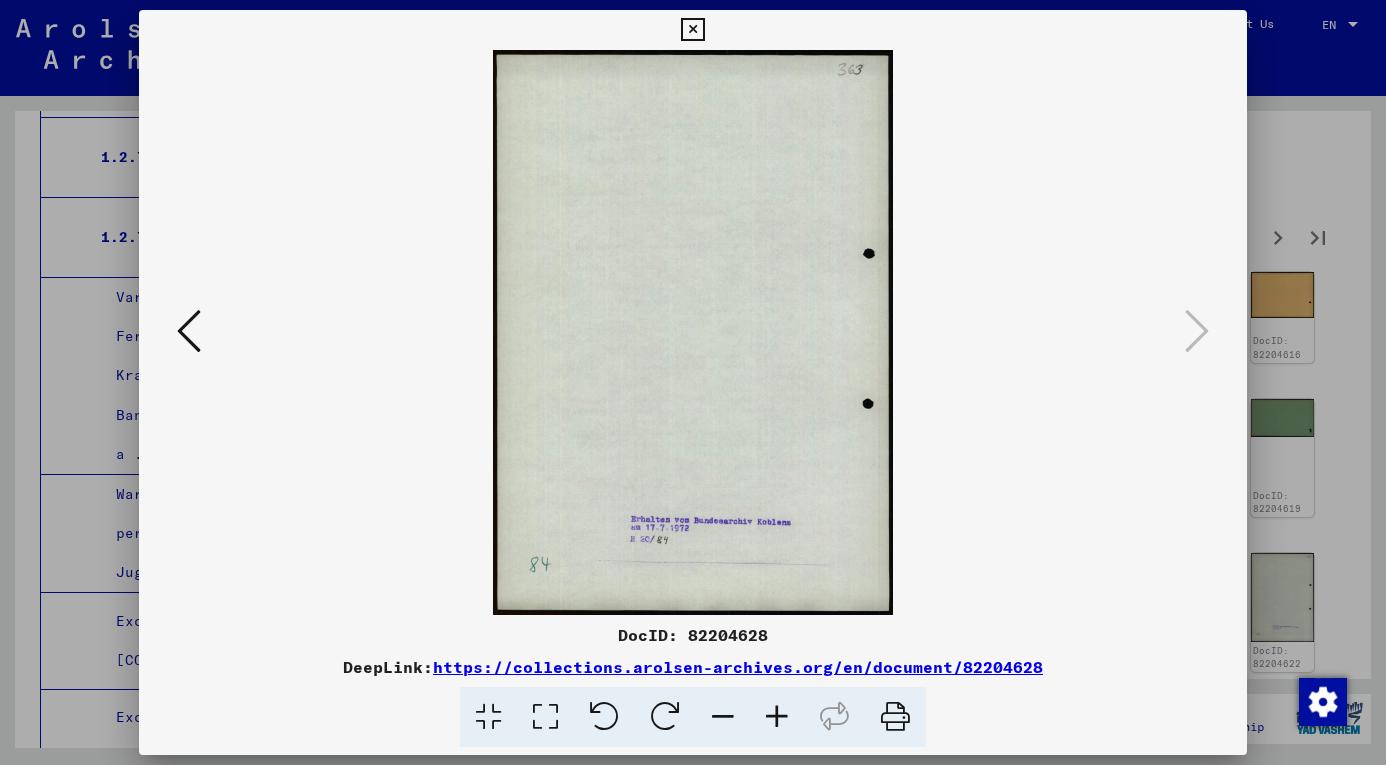 click at bounding box center (692, 30) 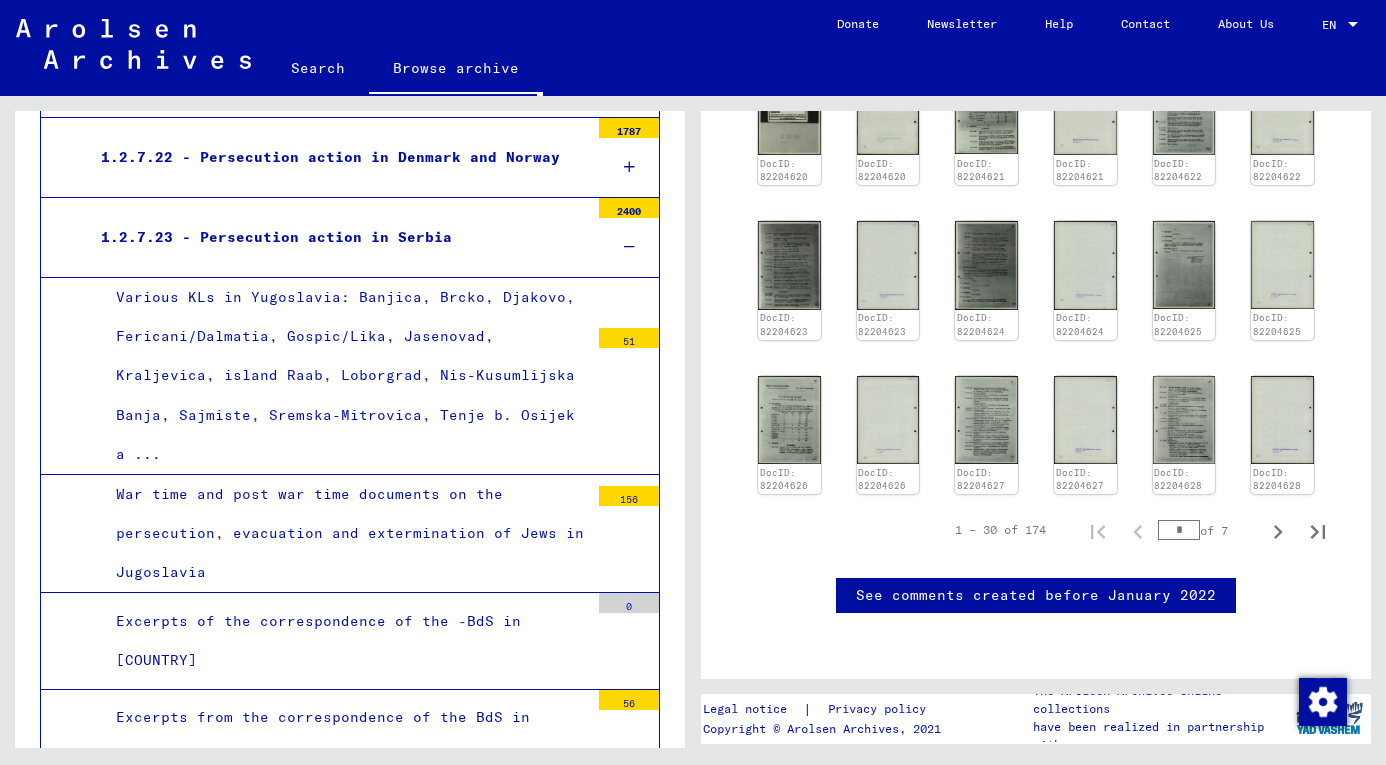 scroll, scrollTop: 1224, scrollLeft: 0, axis: vertical 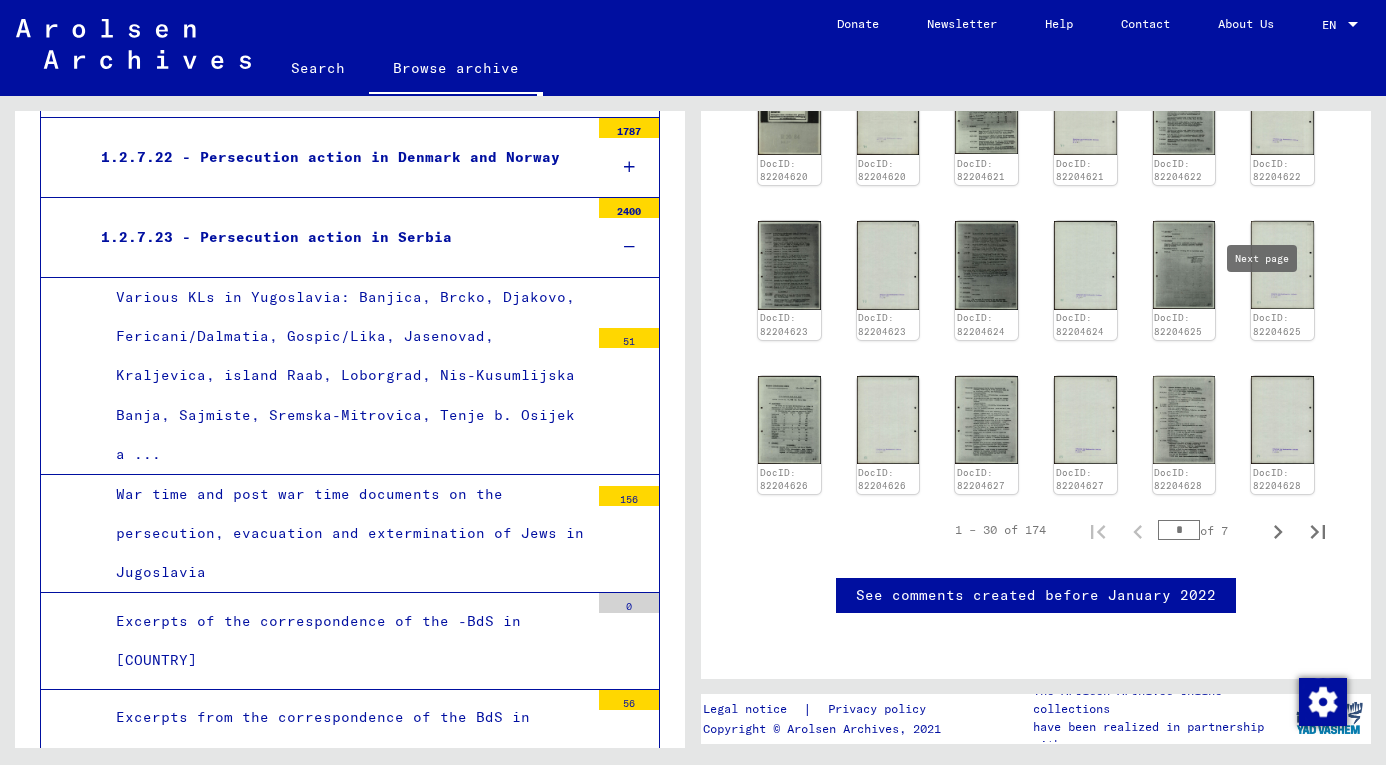 click 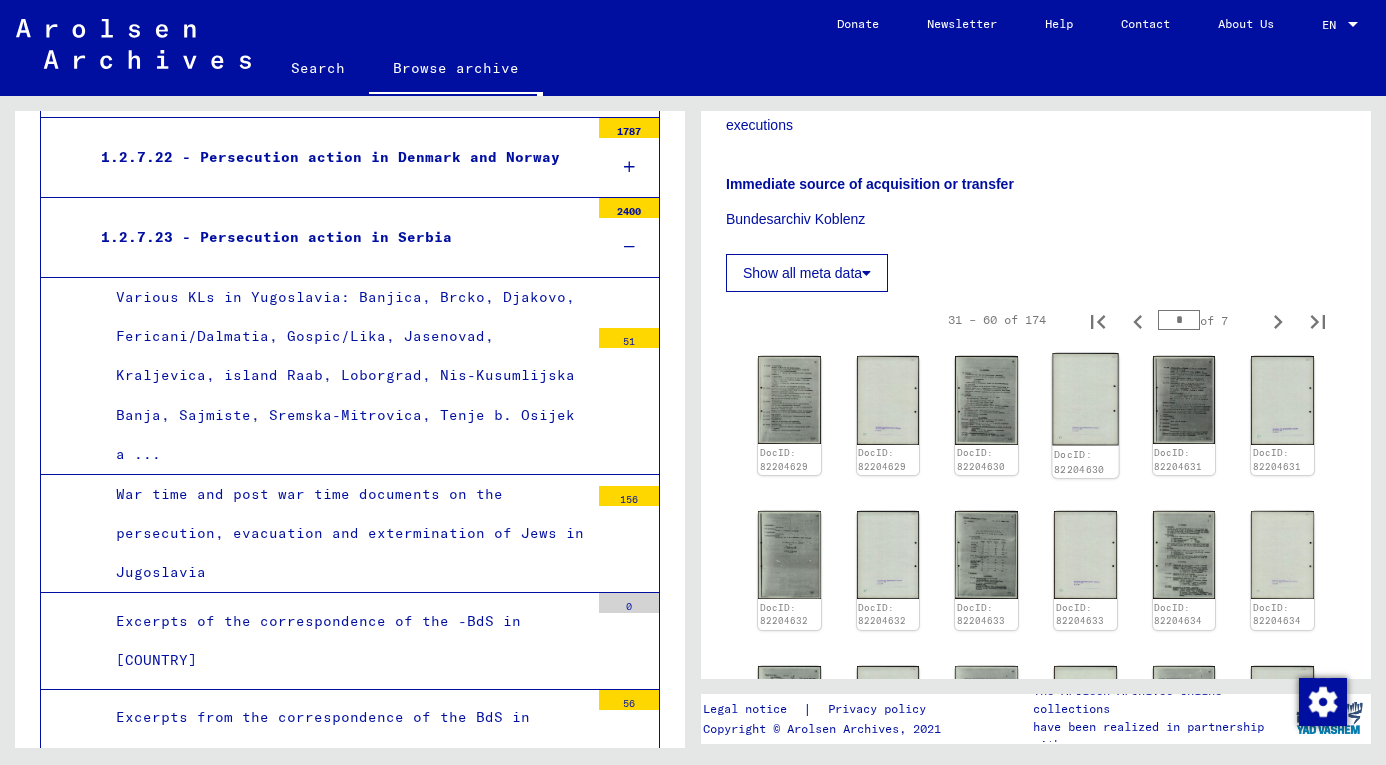 scroll, scrollTop: 475, scrollLeft: 0, axis: vertical 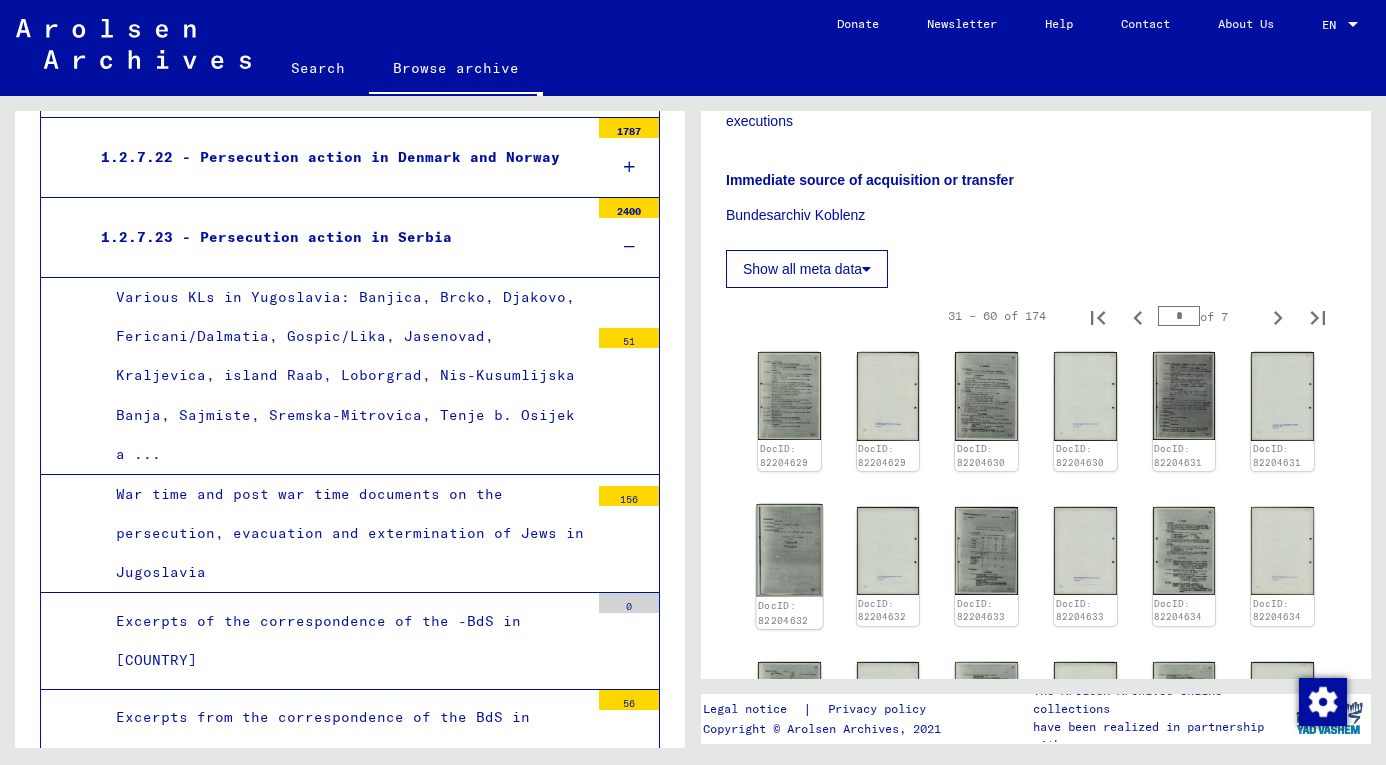 click 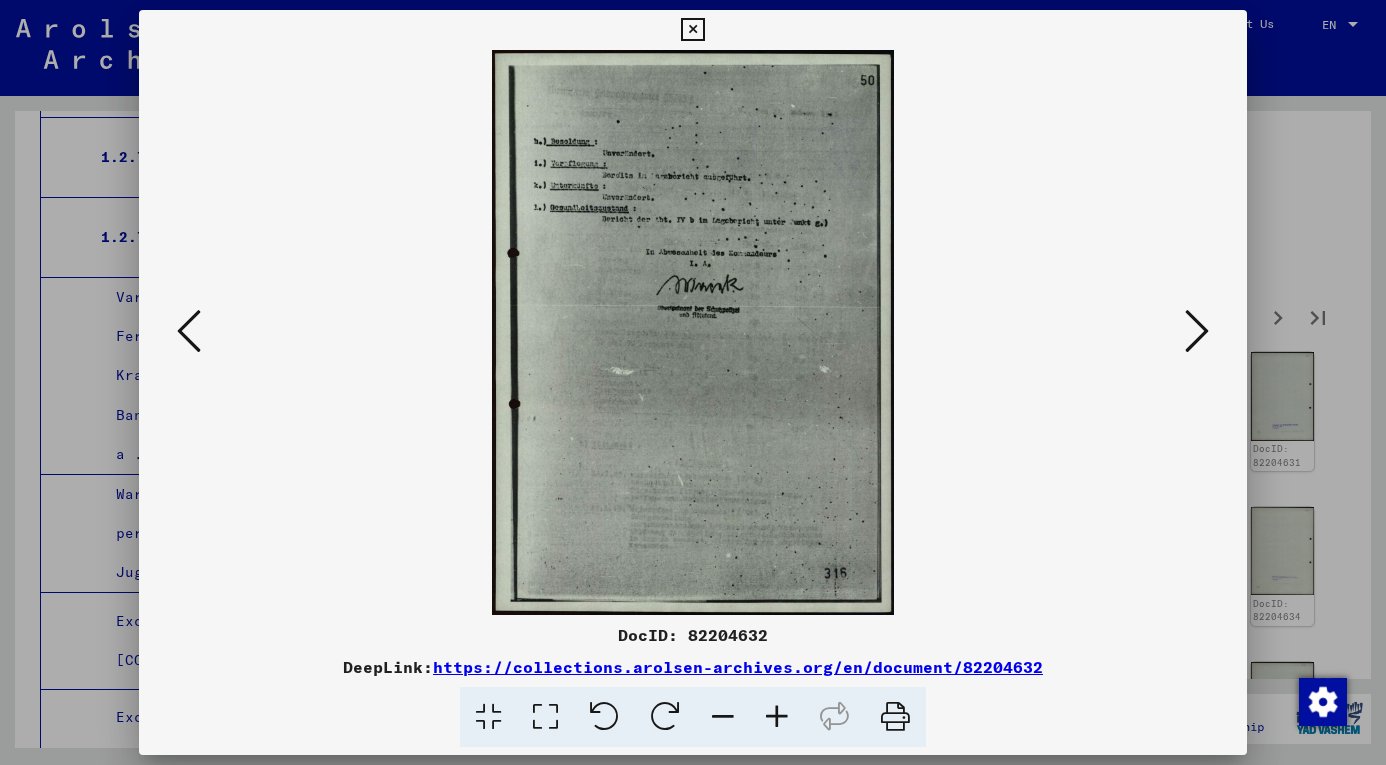 click at bounding box center [1197, 331] 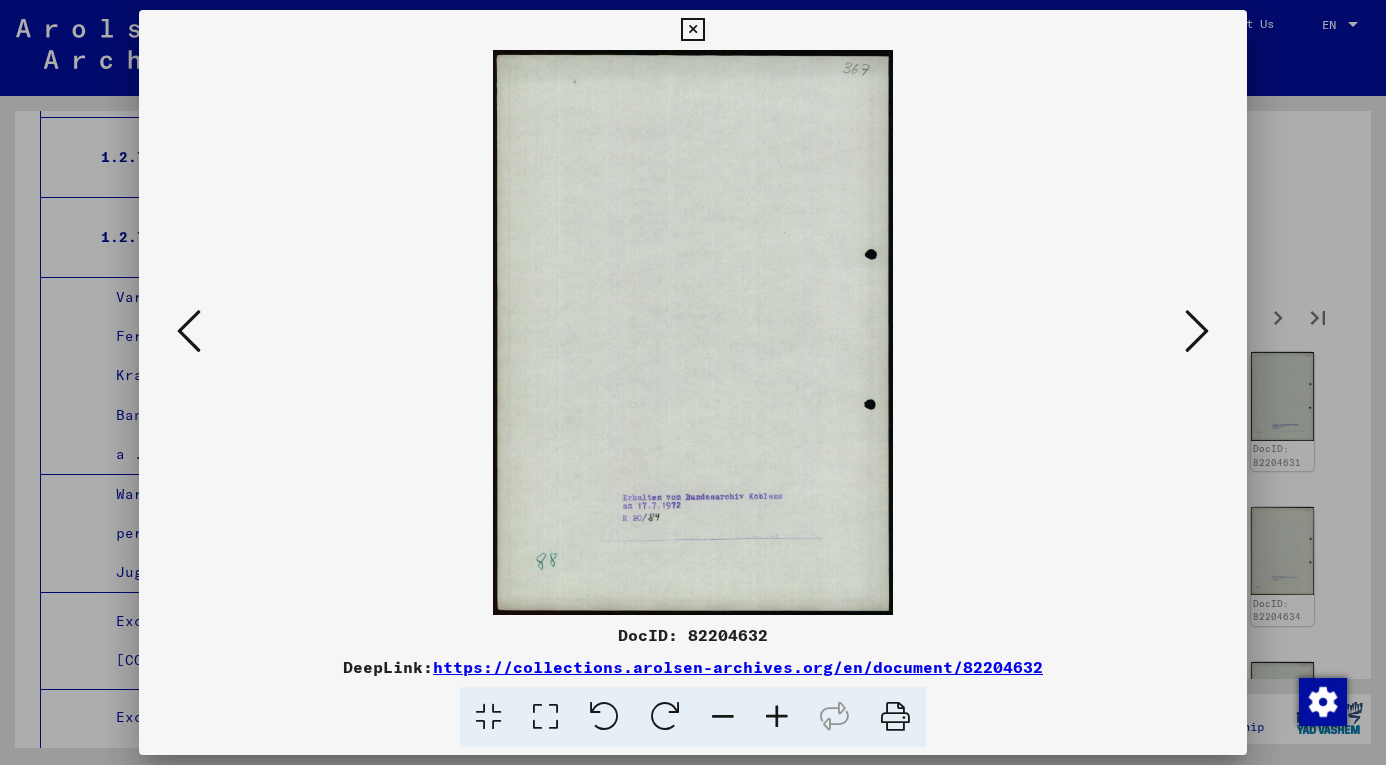 click at bounding box center [189, 331] 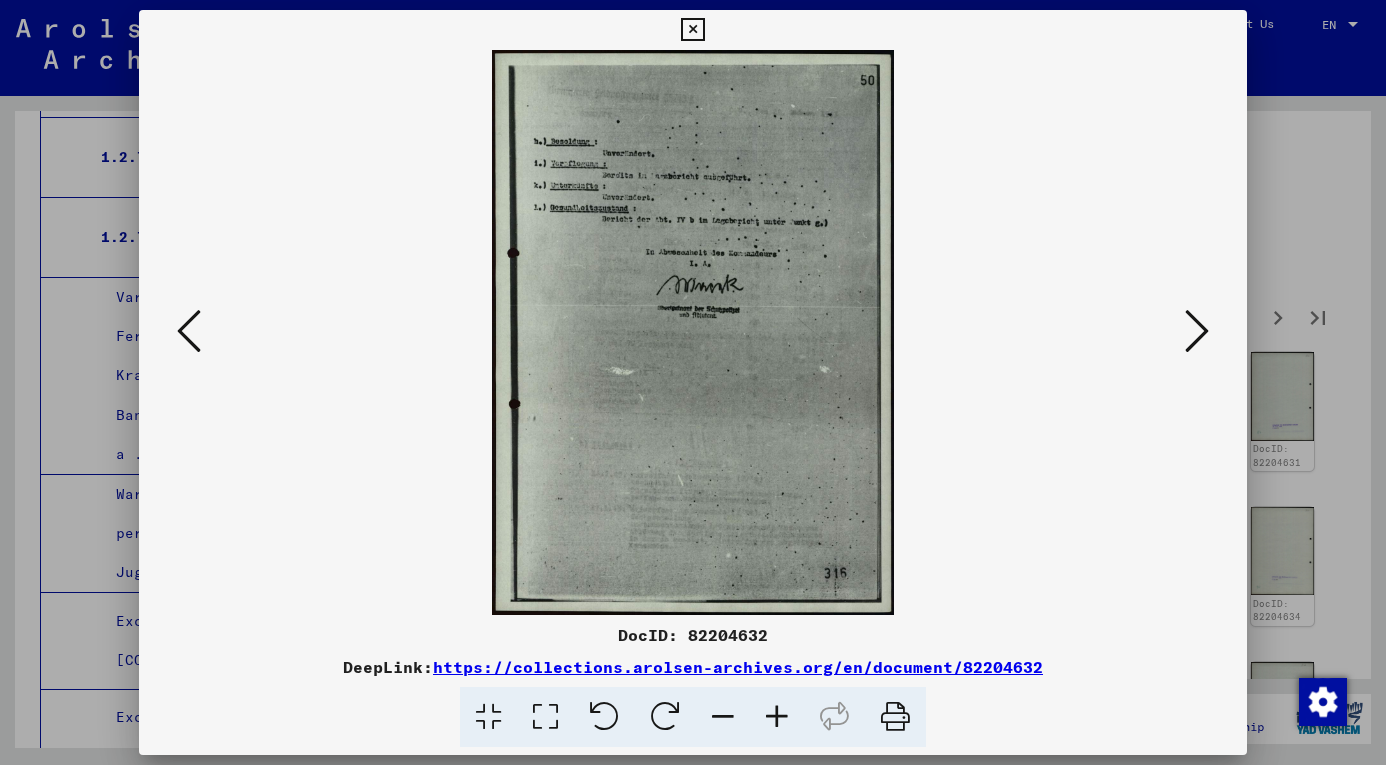 click at bounding box center (777, 717) 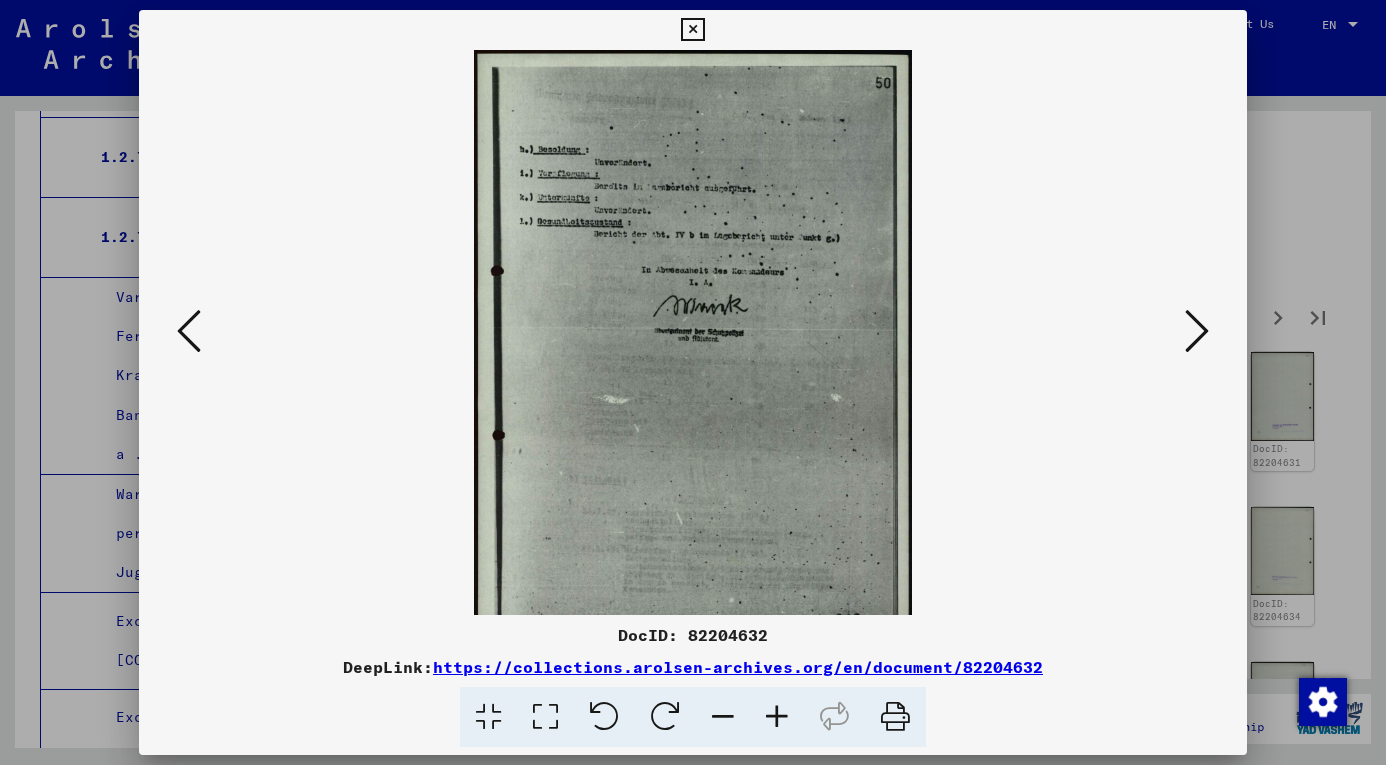 click at bounding box center [777, 717] 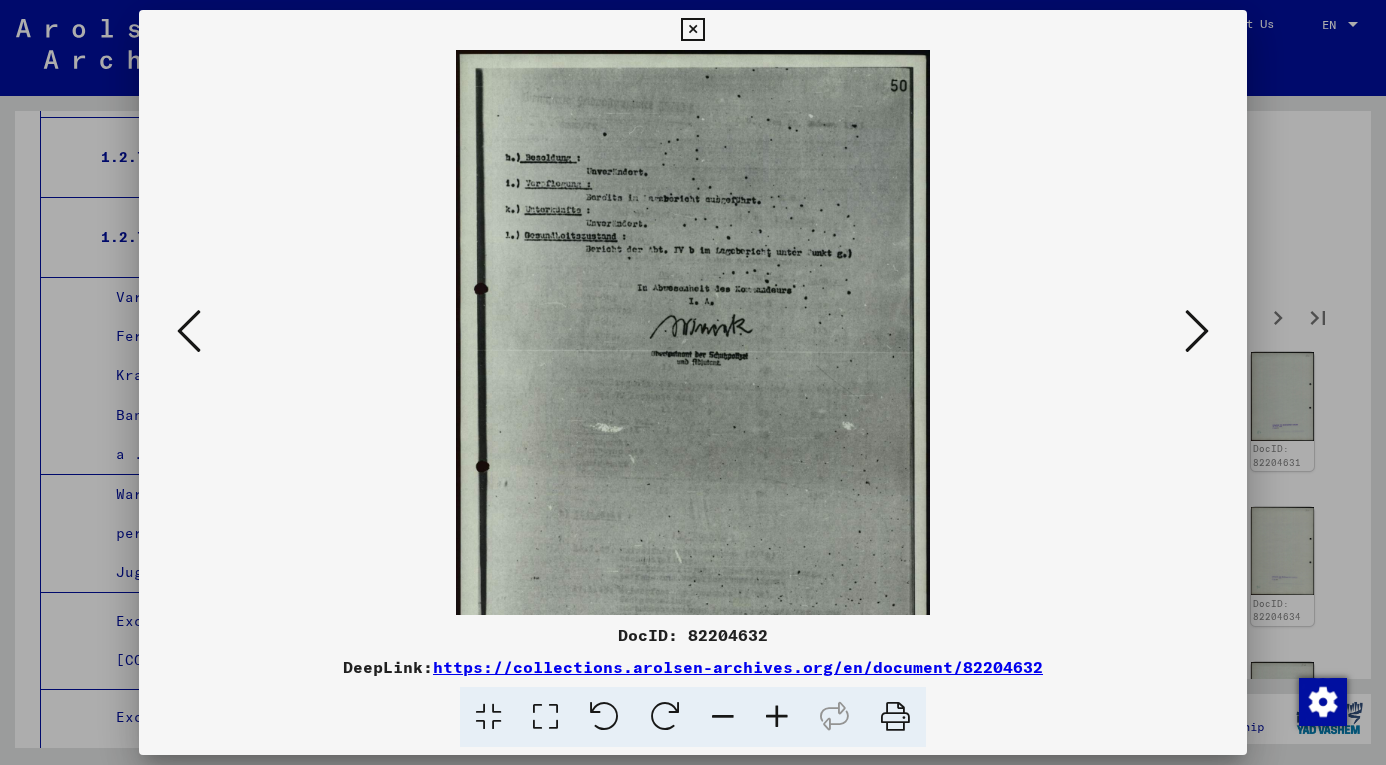 click at bounding box center (777, 717) 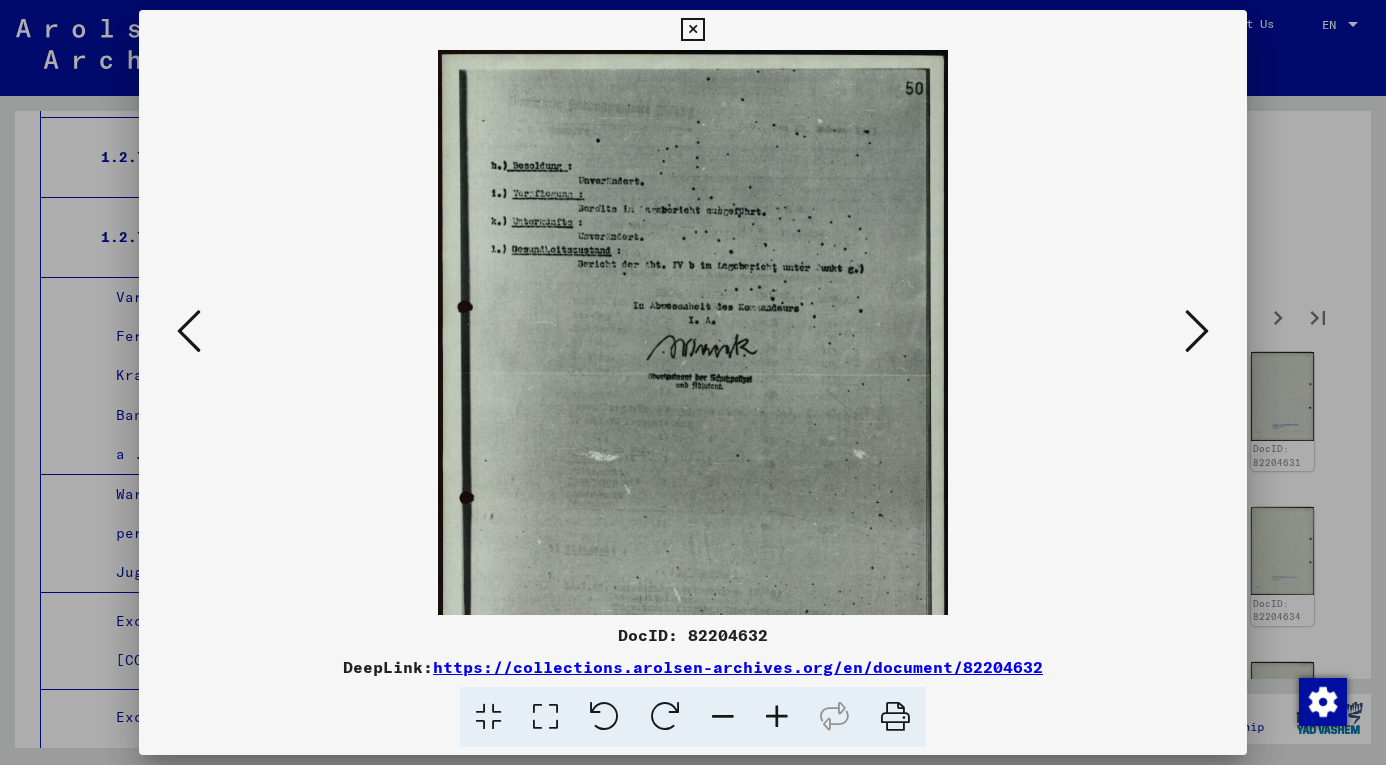 click at bounding box center (777, 717) 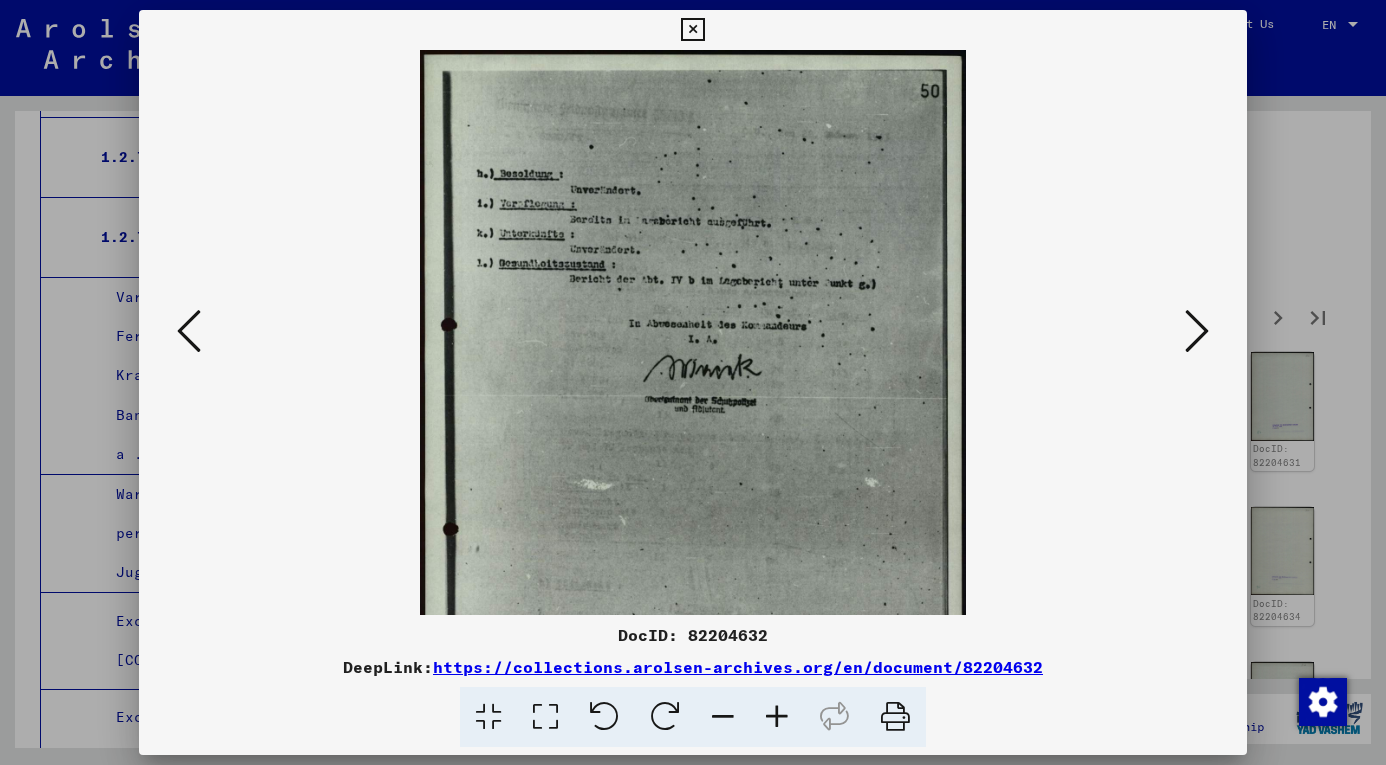 click at bounding box center [777, 717] 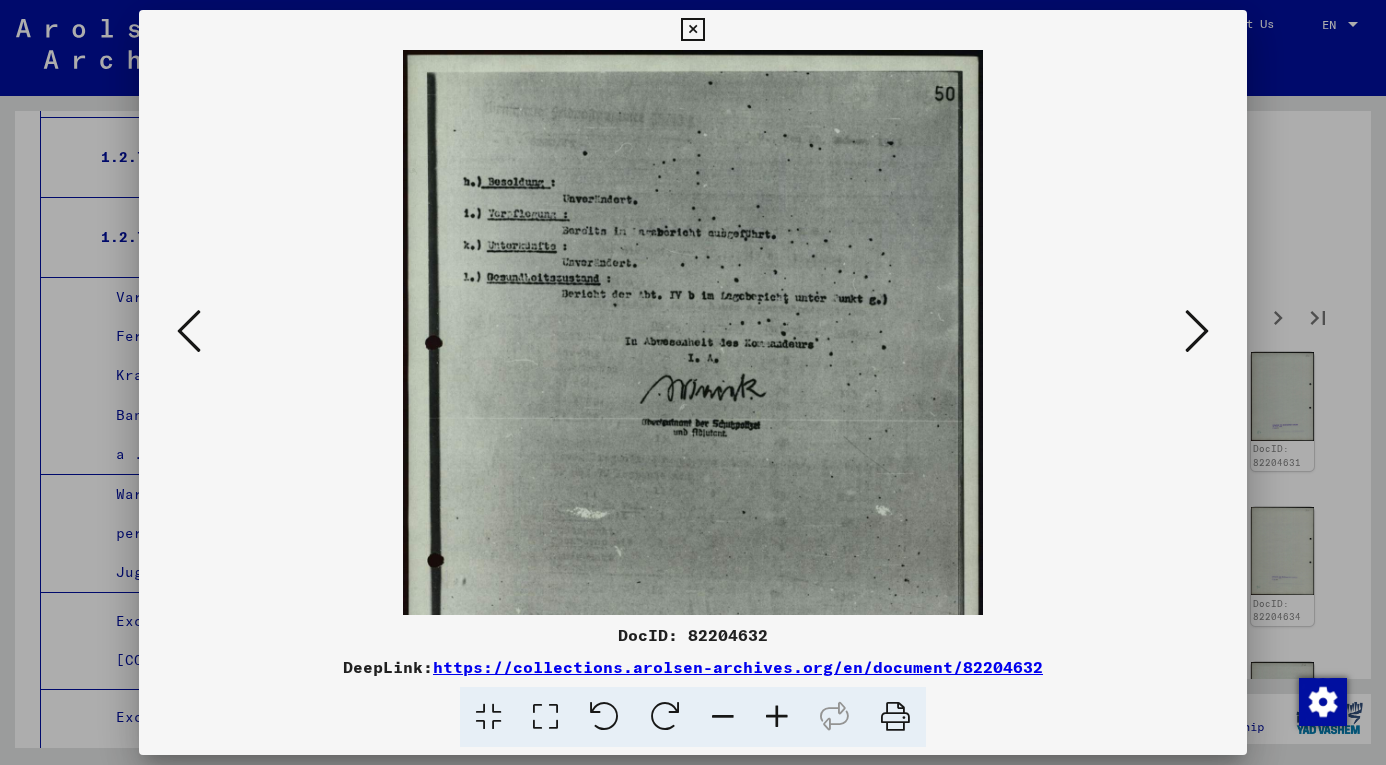 click at bounding box center [1197, 331] 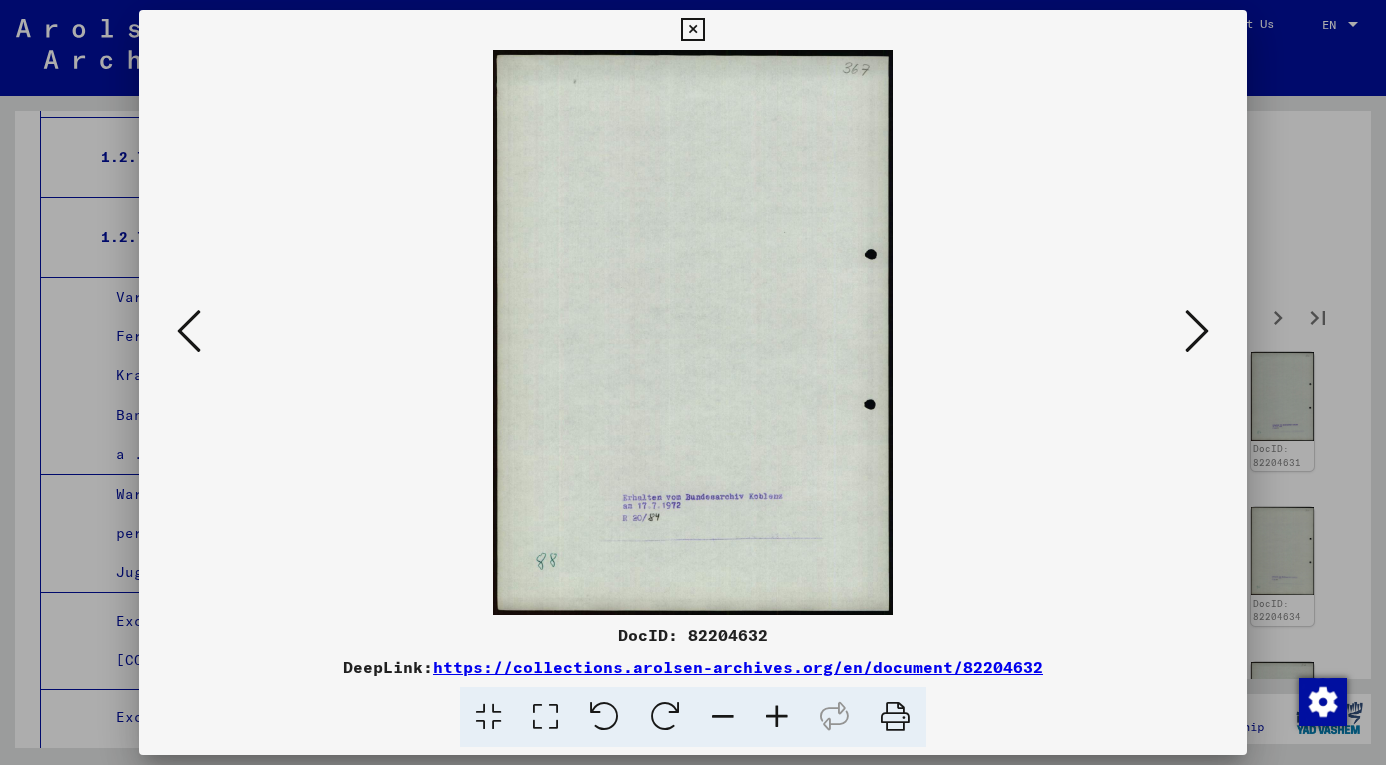 click at bounding box center (1197, 331) 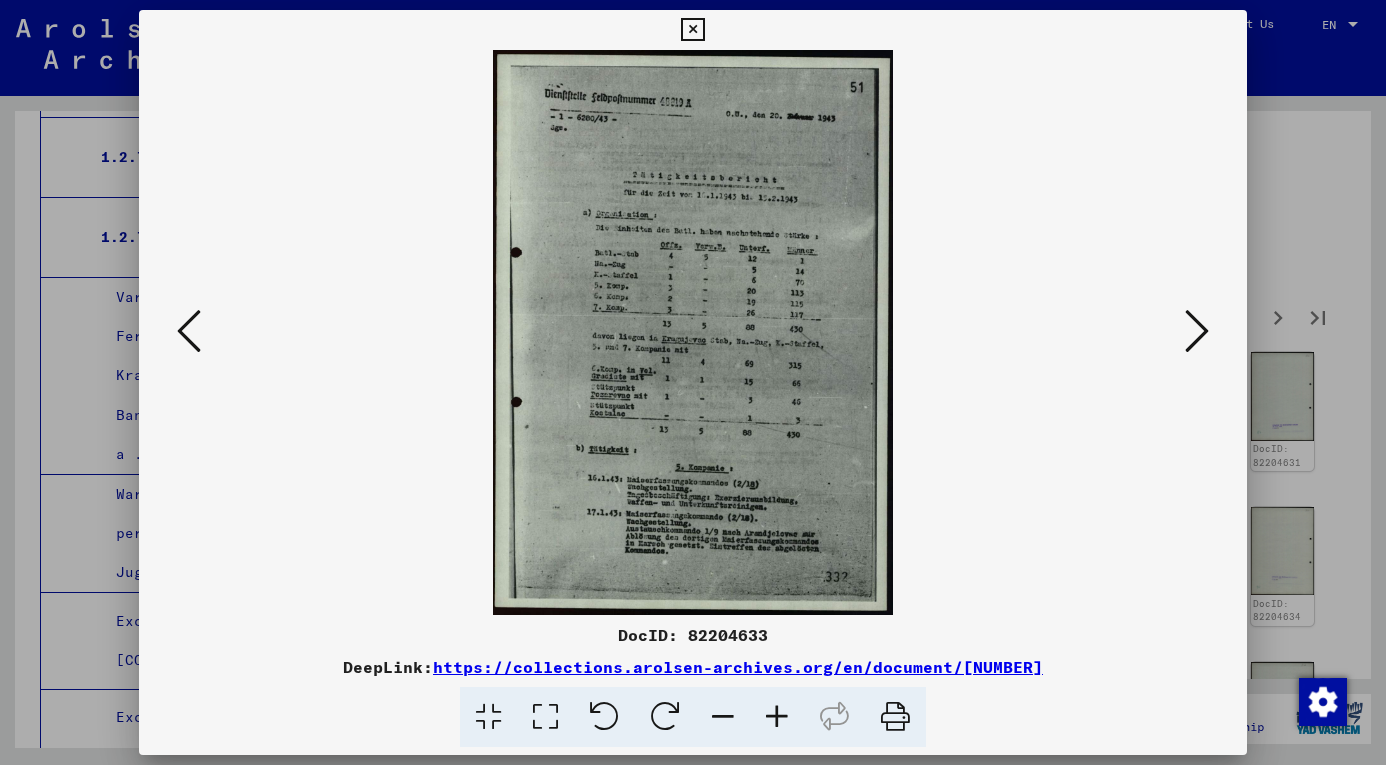 click at bounding box center [1197, 331] 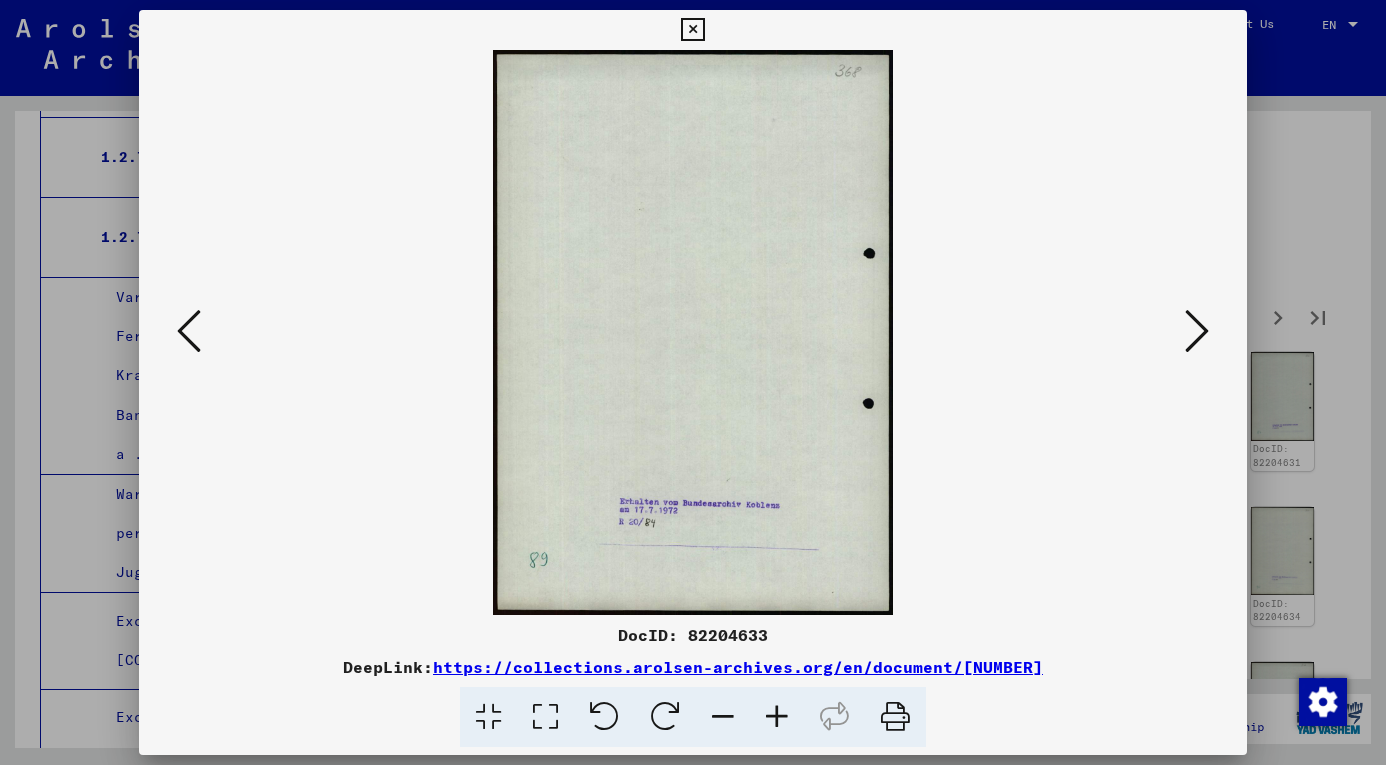 click at bounding box center [1197, 331] 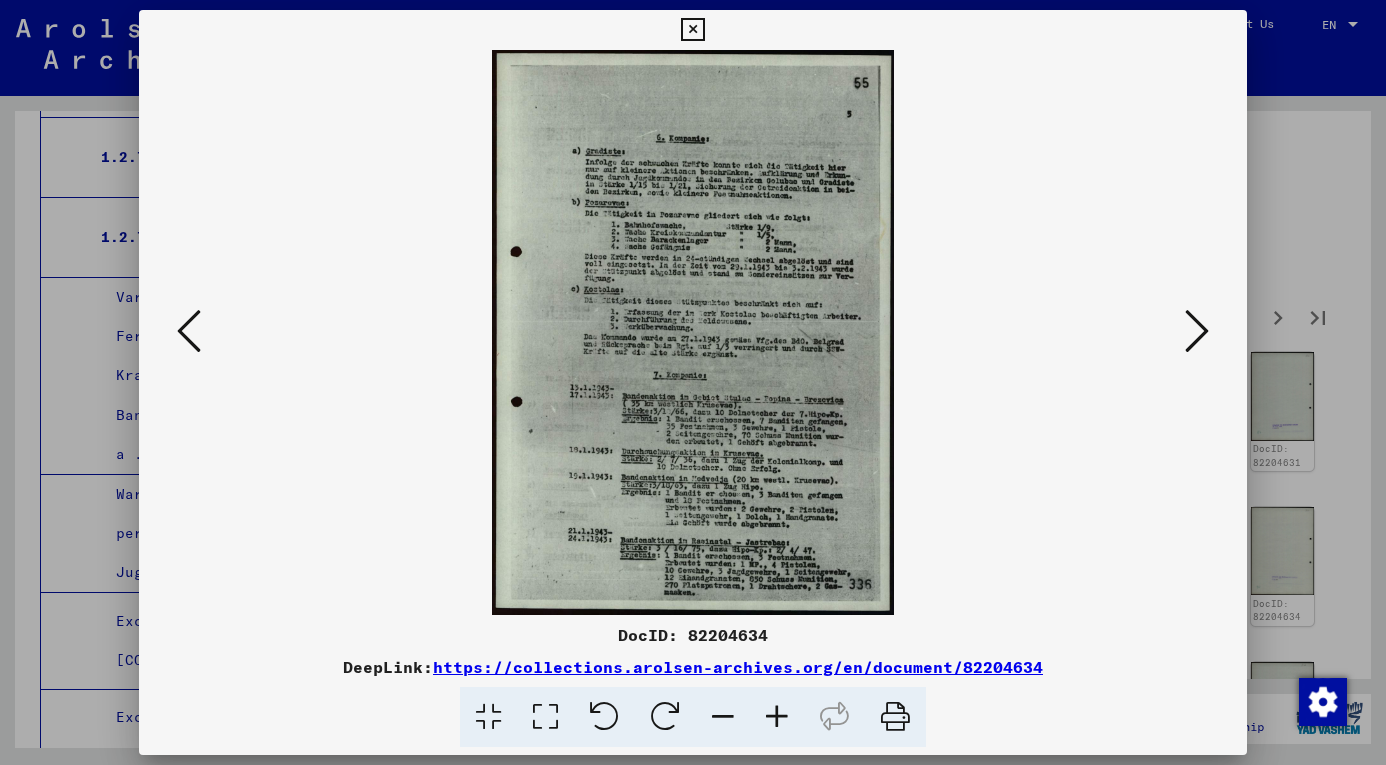 click at bounding box center (1197, 331) 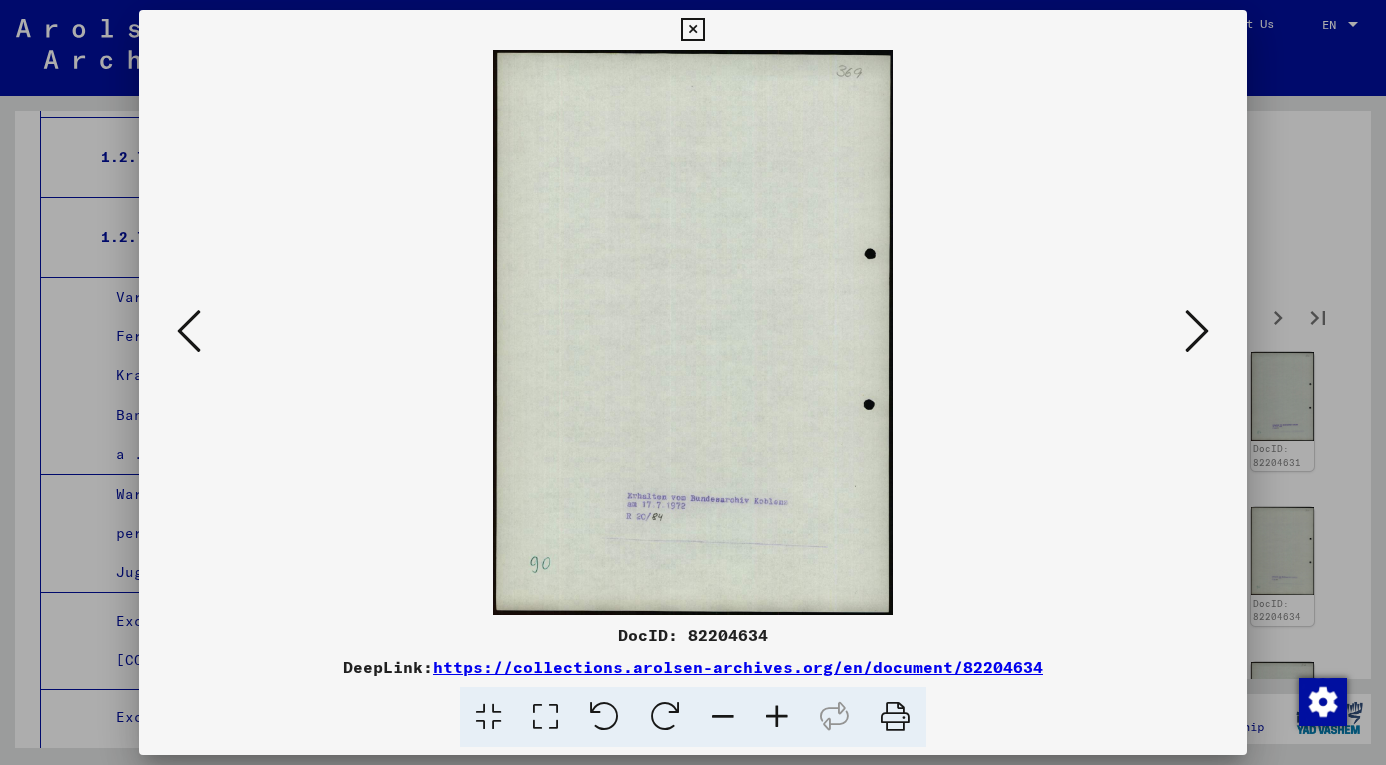 click at bounding box center (189, 332) 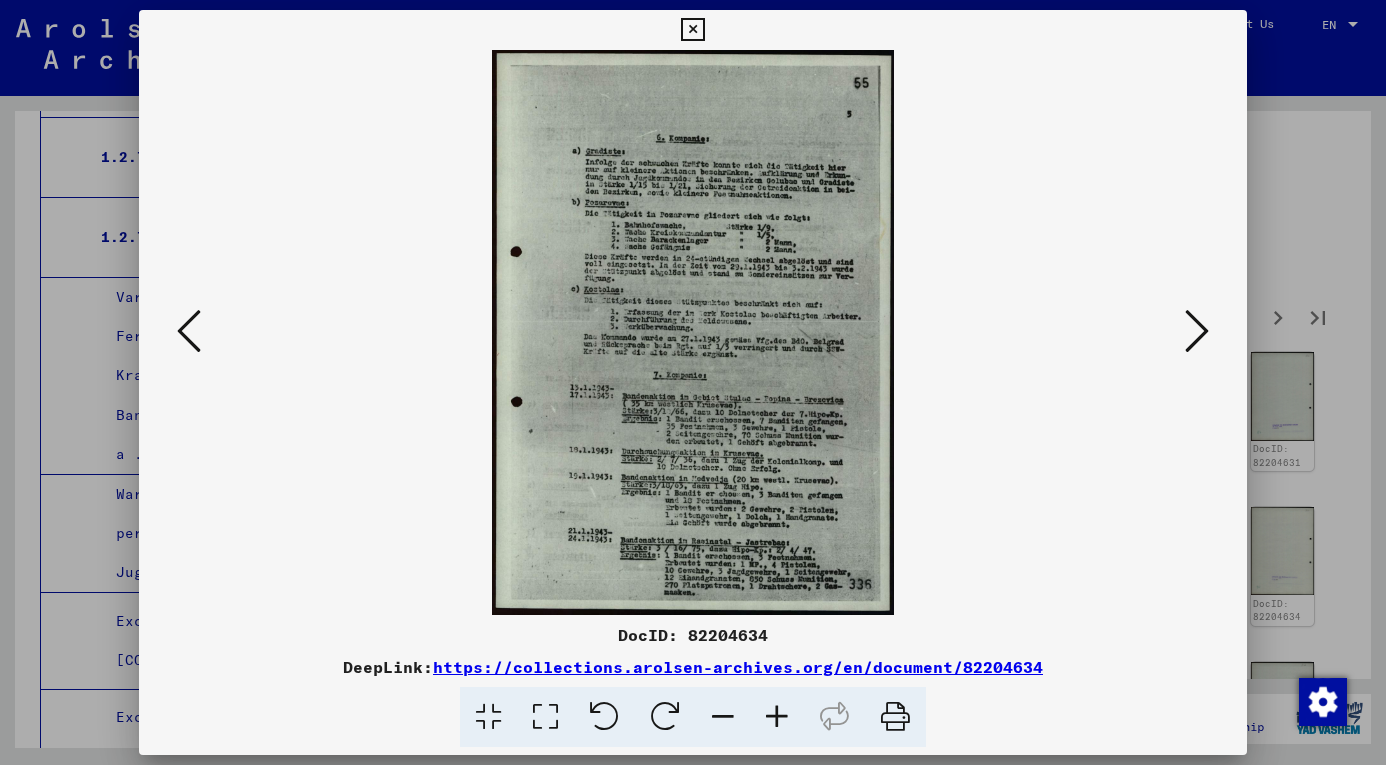 click at bounding box center (1197, 331) 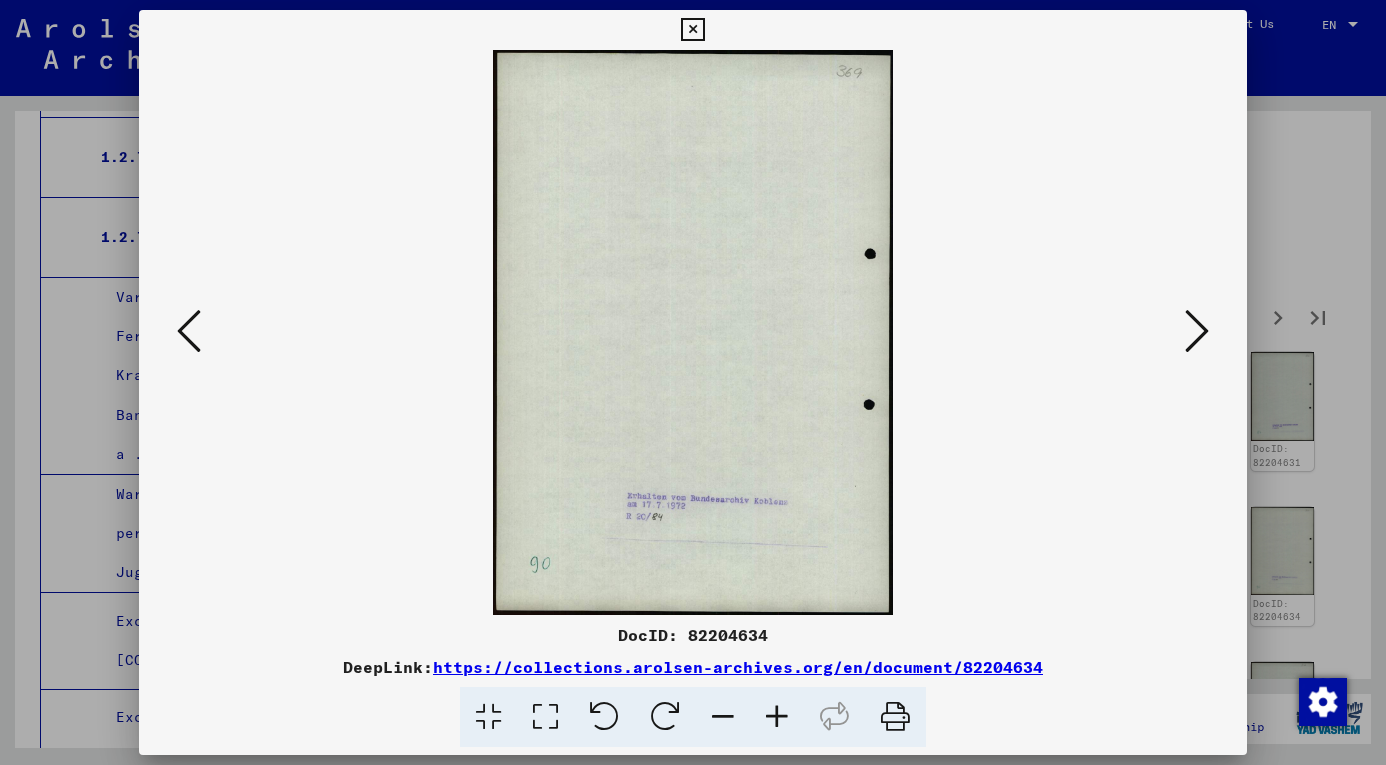 click at bounding box center (1197, 331) 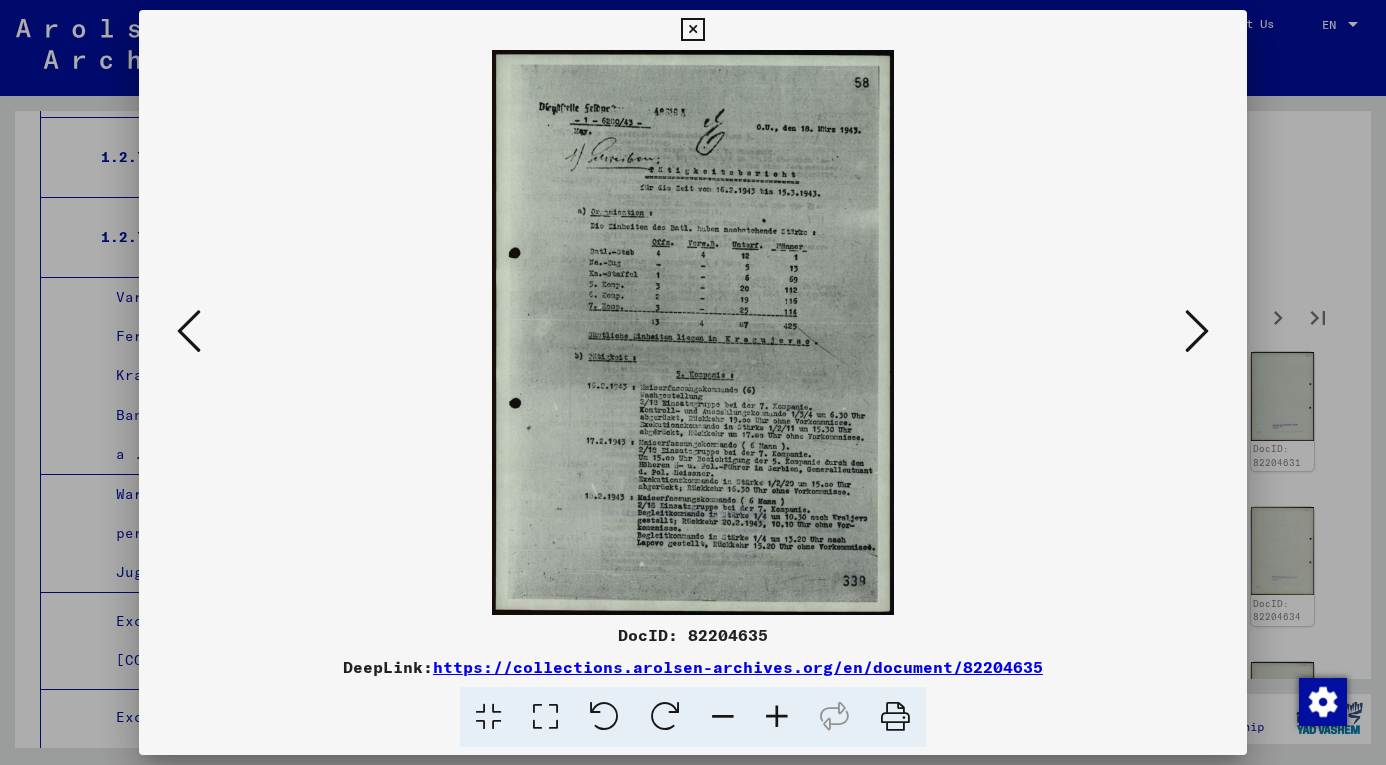click at bounding box center [1197, 331] 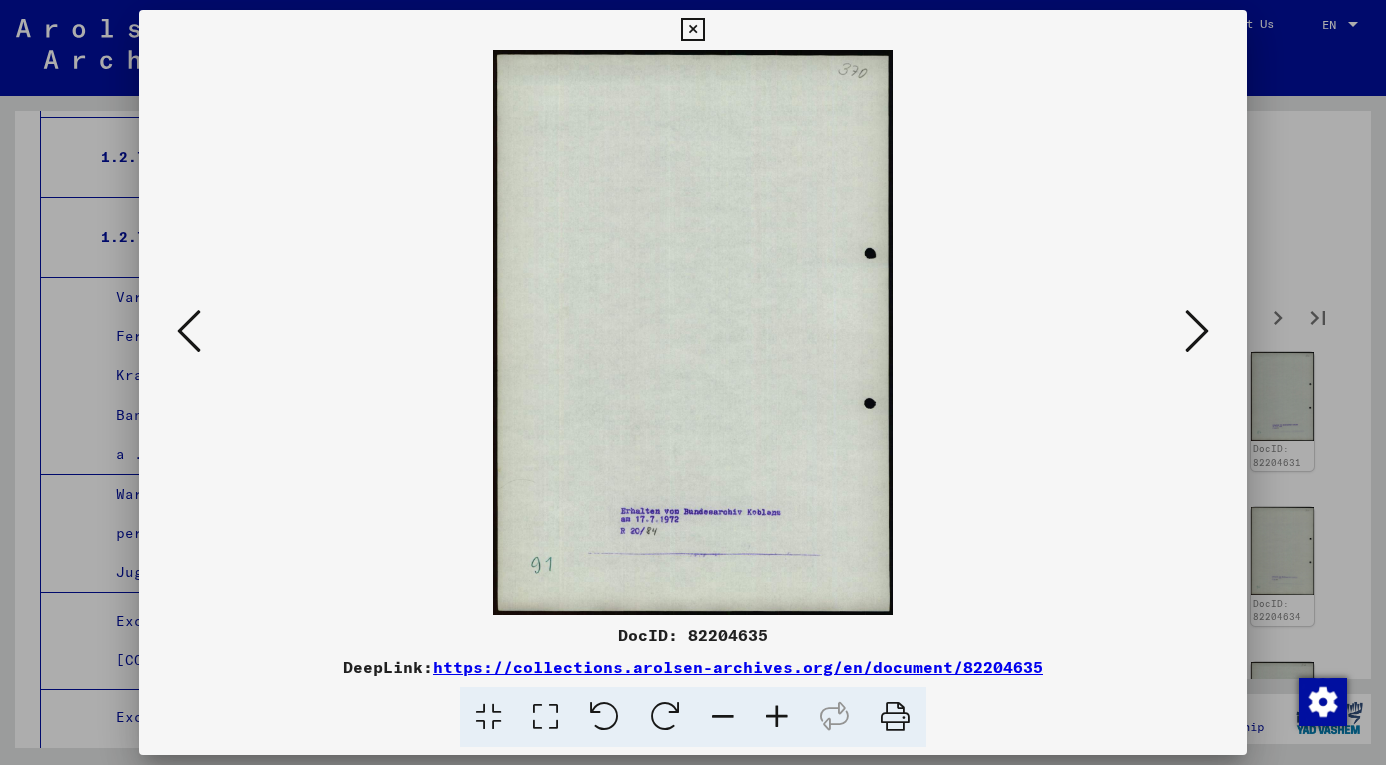 click at bounding box center [1197, 331] 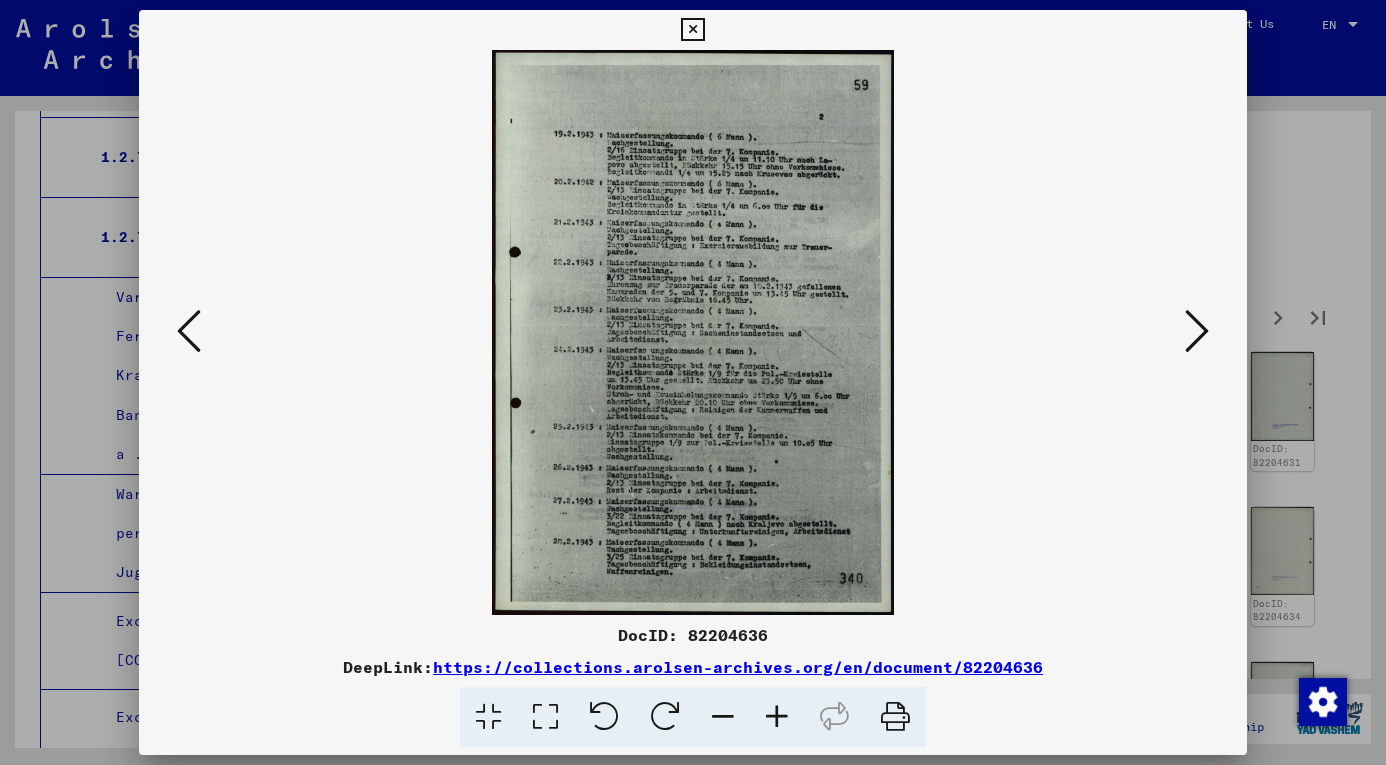 click at bounding box center (1197, 331) 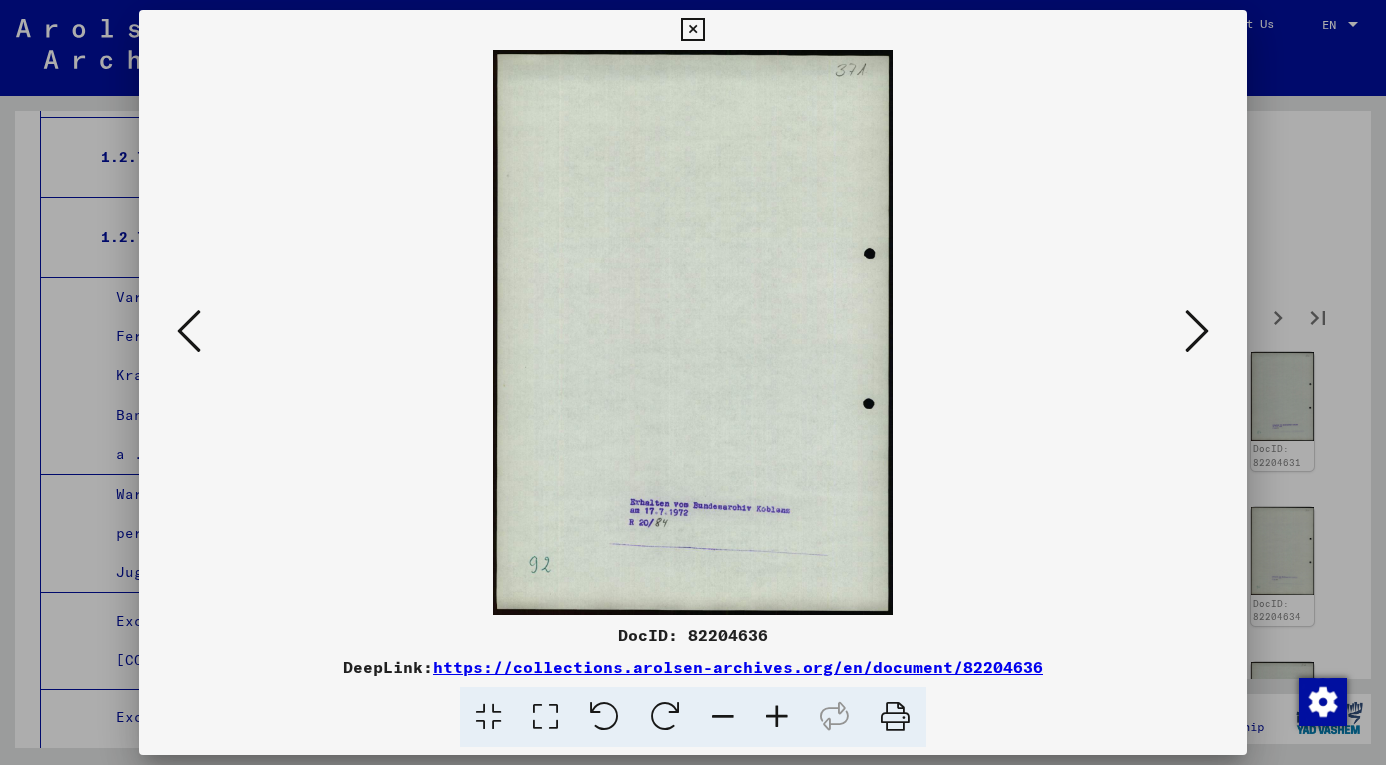 click at bounding box center (1197, 331) 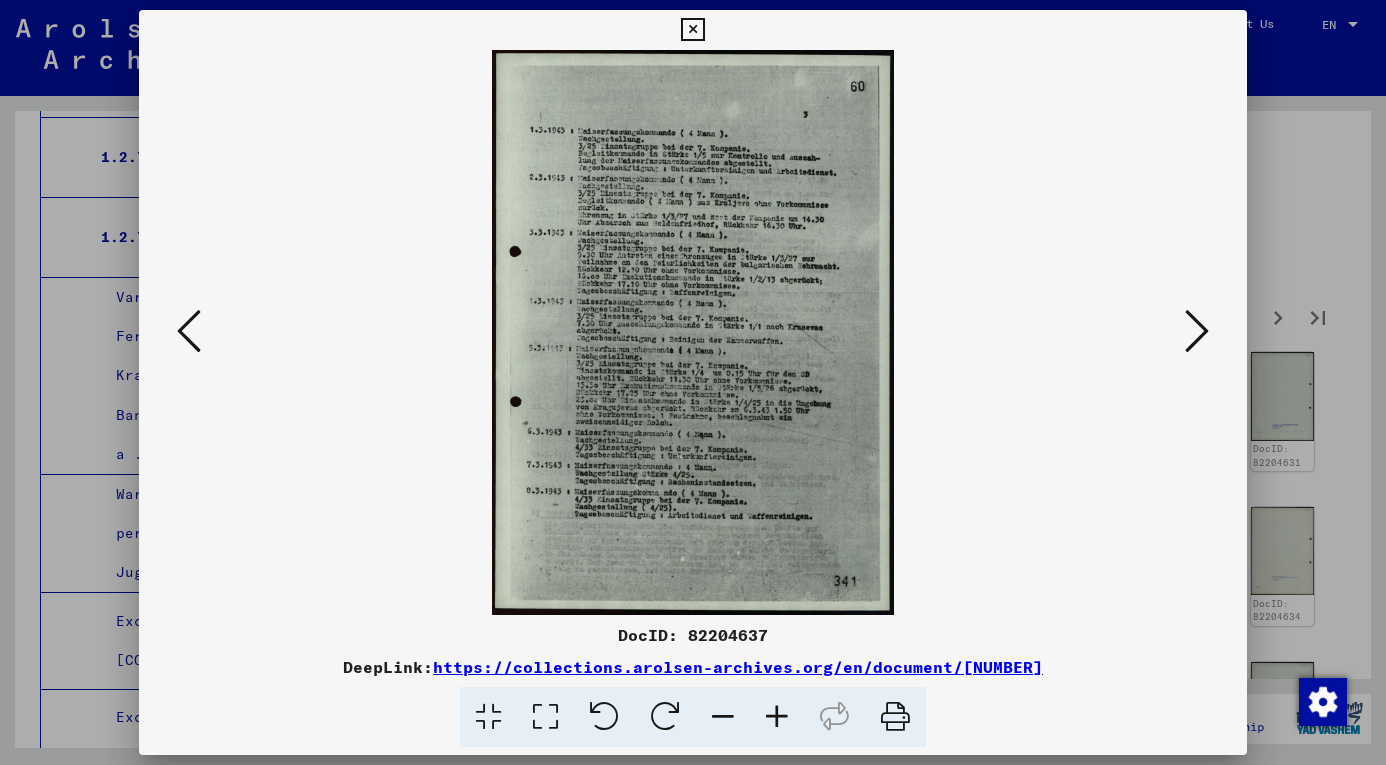 click at bounding box center [1197, 331] 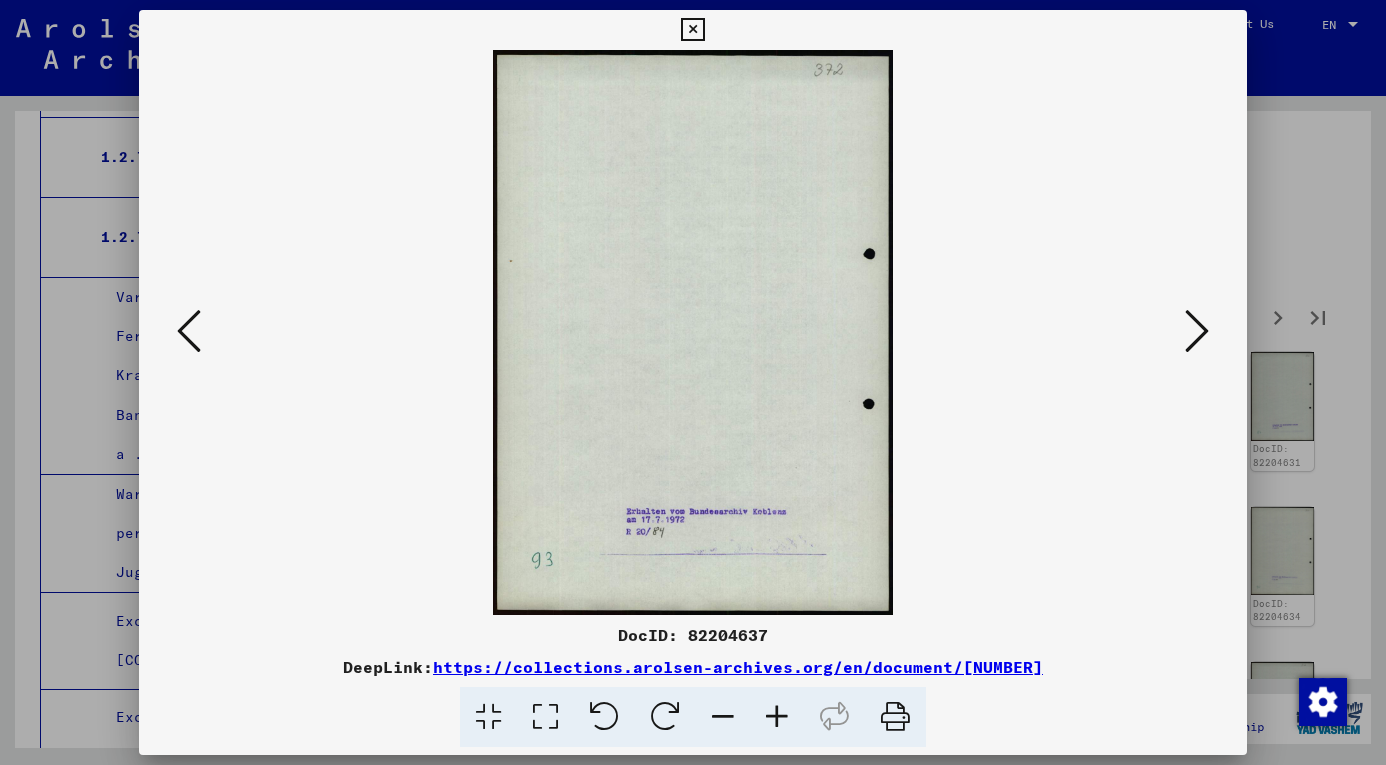 click at bounding box center [1197, 331] 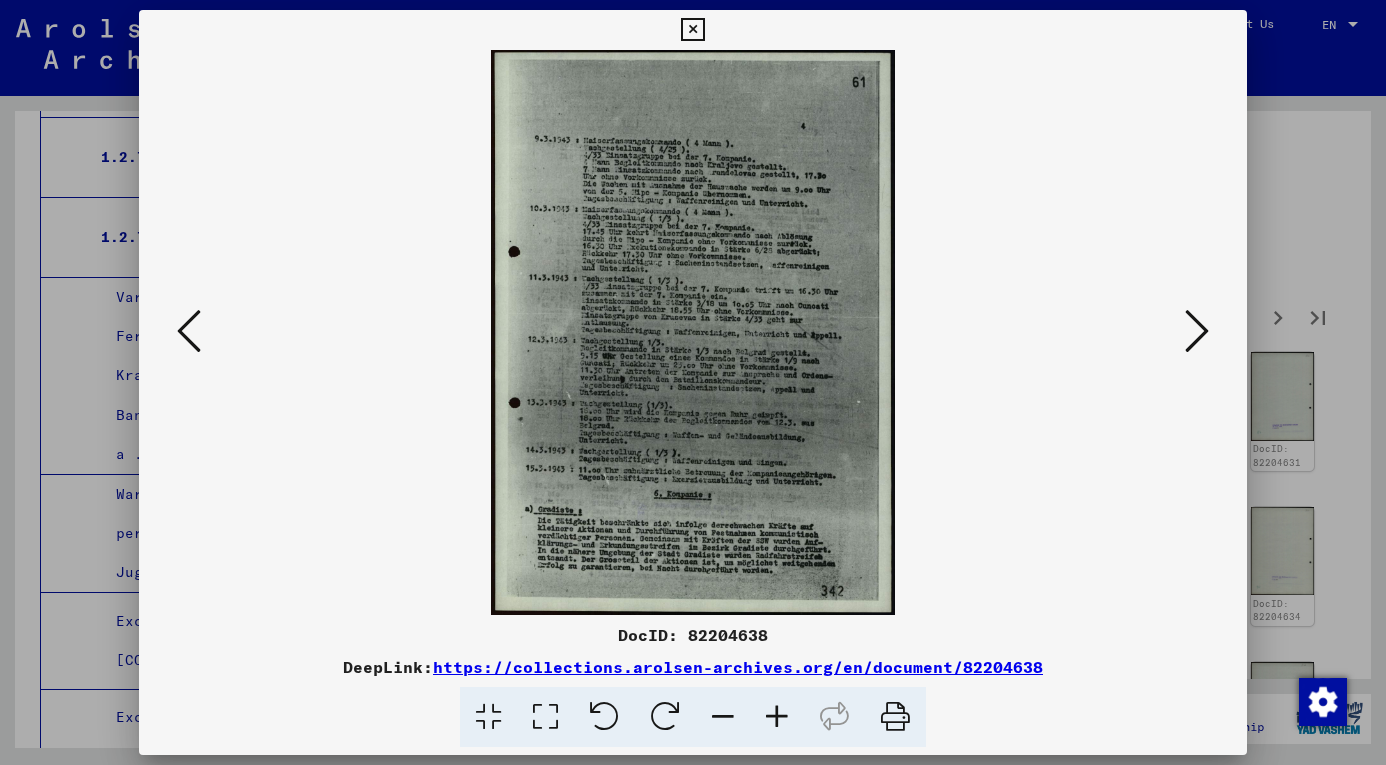 click at bounding box center (1197, 331) 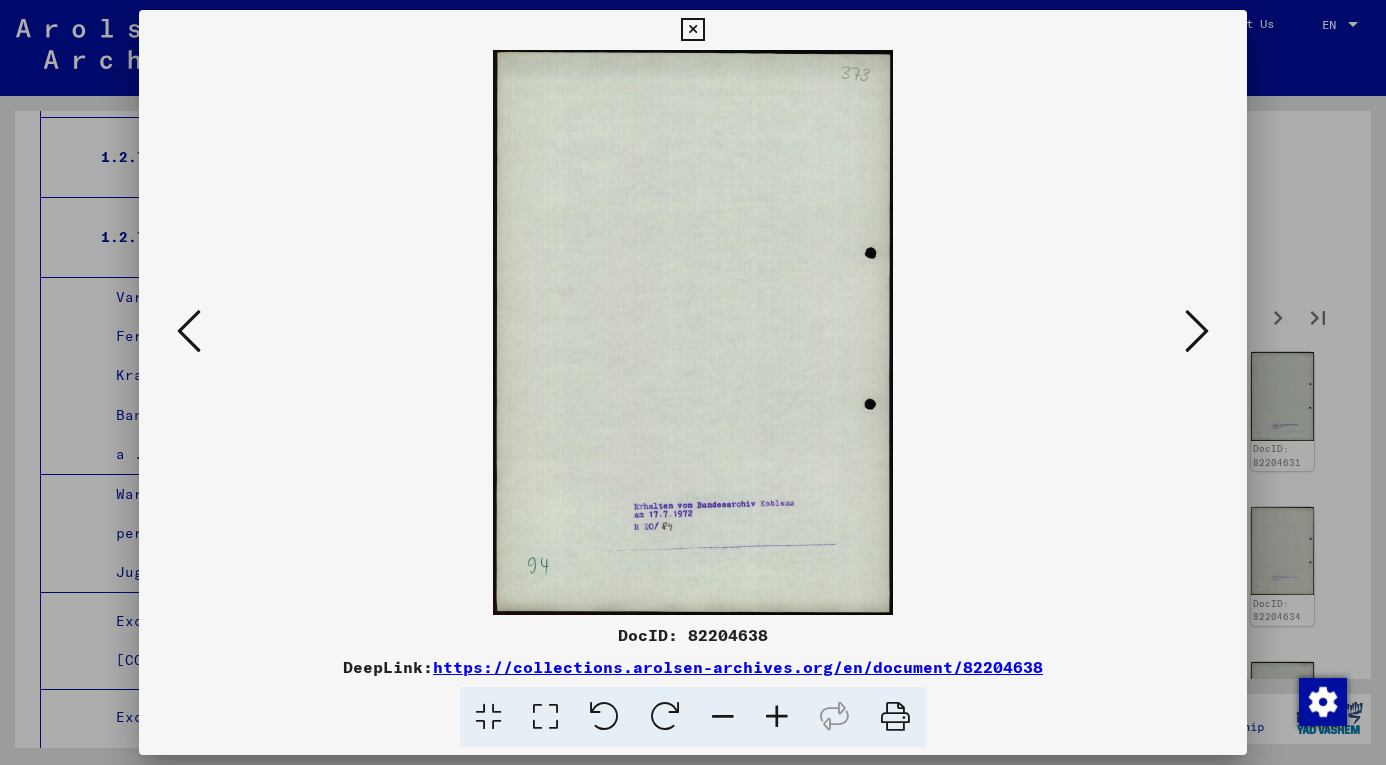 click at bounding box center [1197, 331] 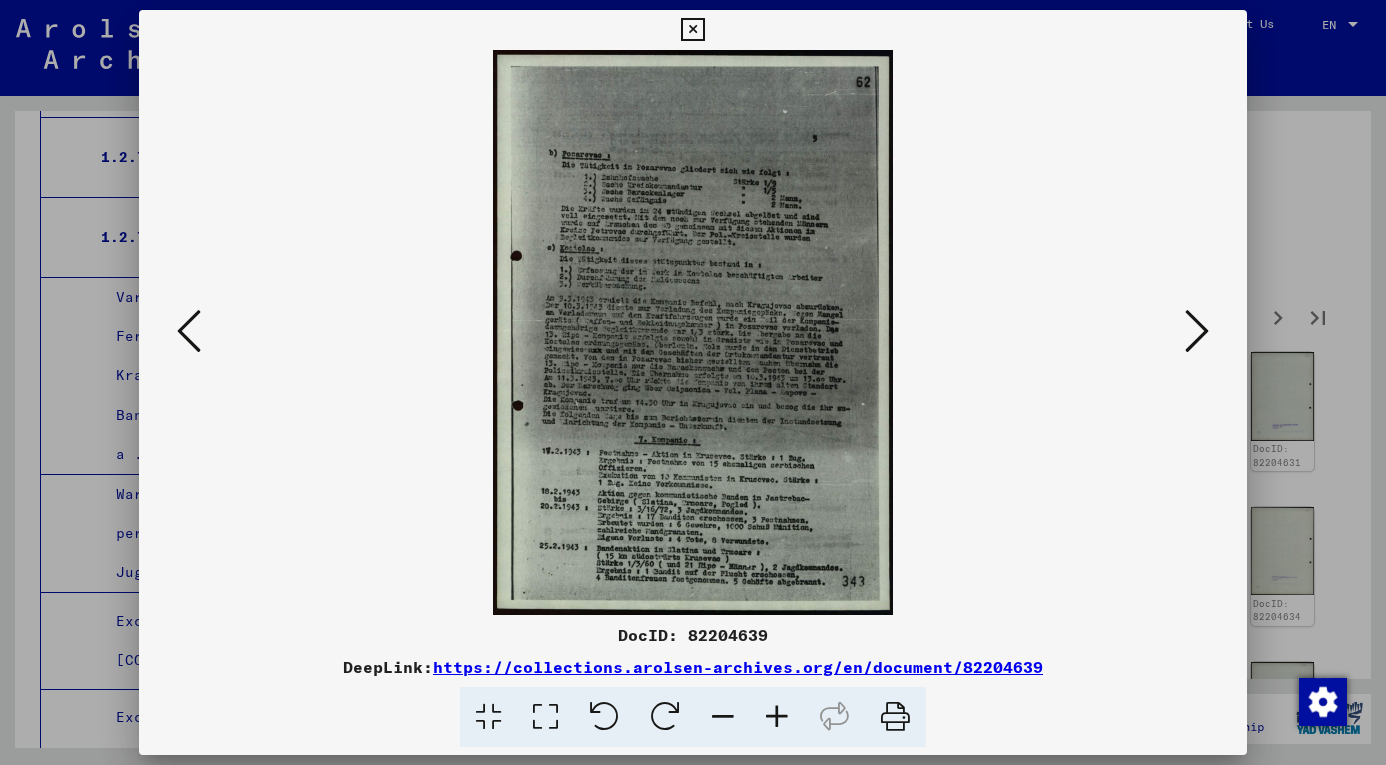 click at bounding box center [1197, 331] 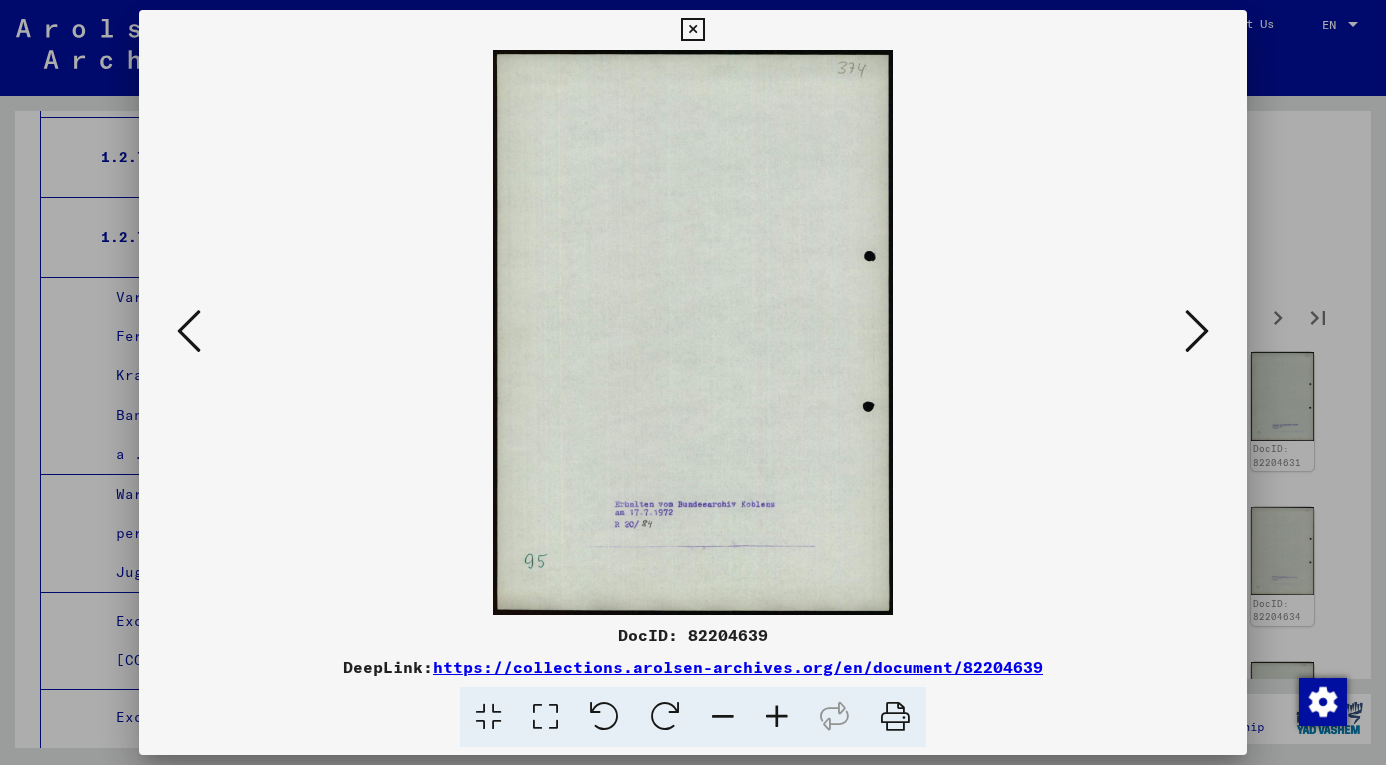 click at bounding box center (1197, 331) 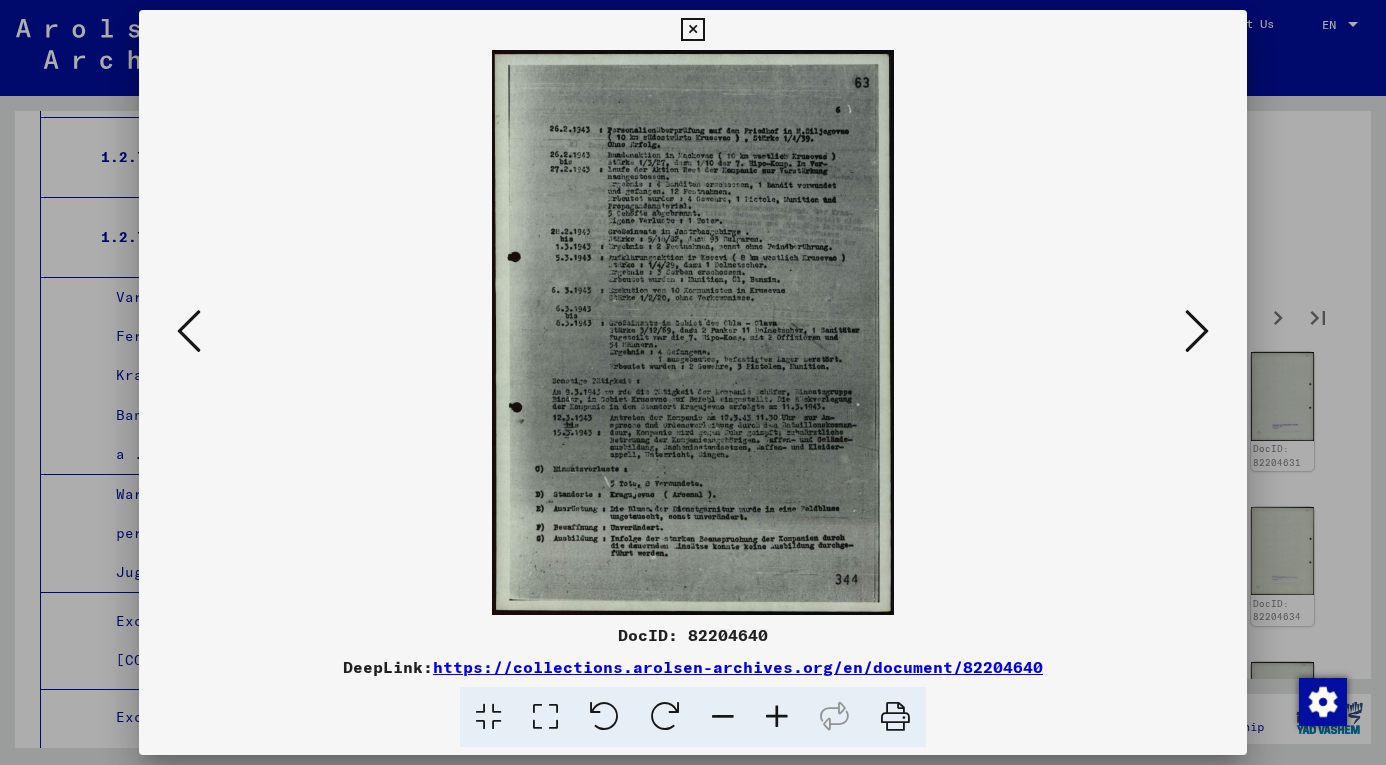 click at bounding box center (1197, 331) 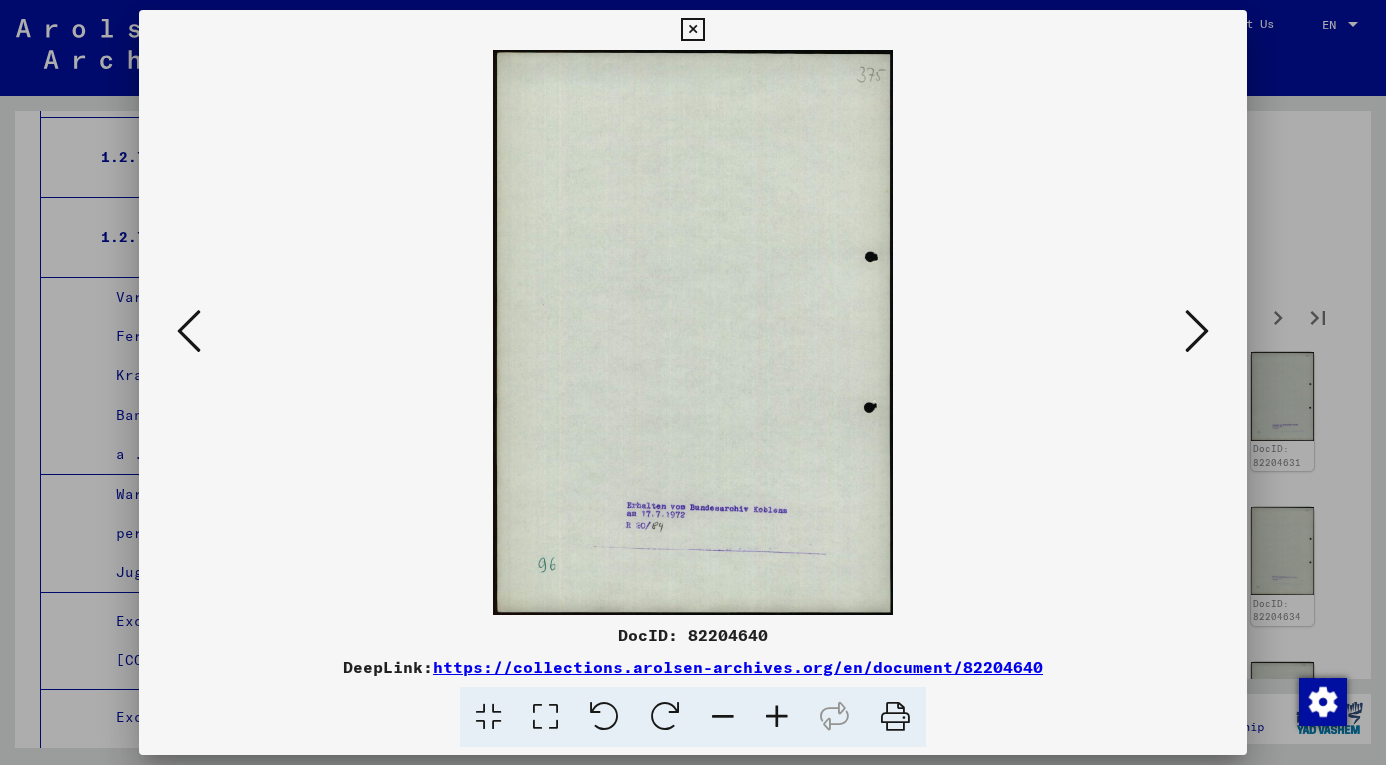 click at bounding box center (1197, 331) 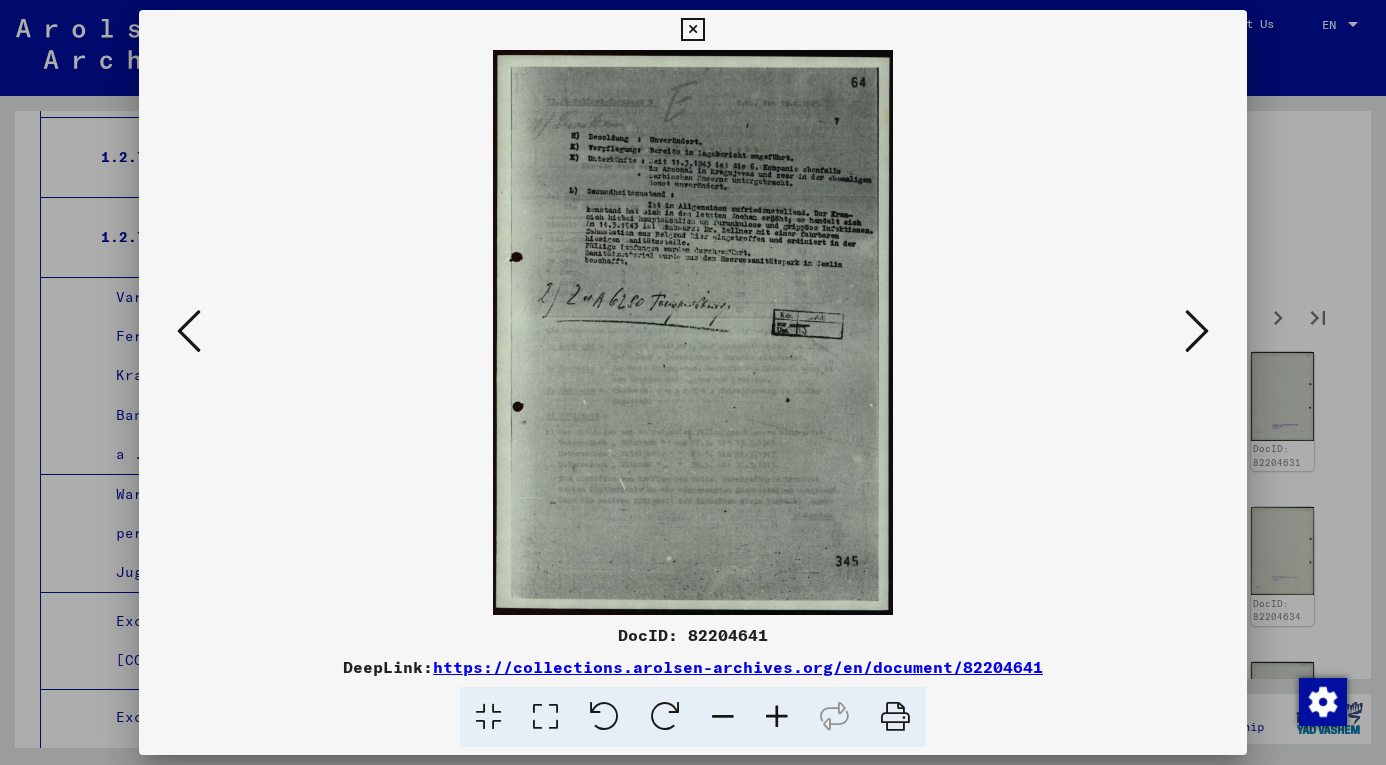 click at bounding box center (1197, 331) 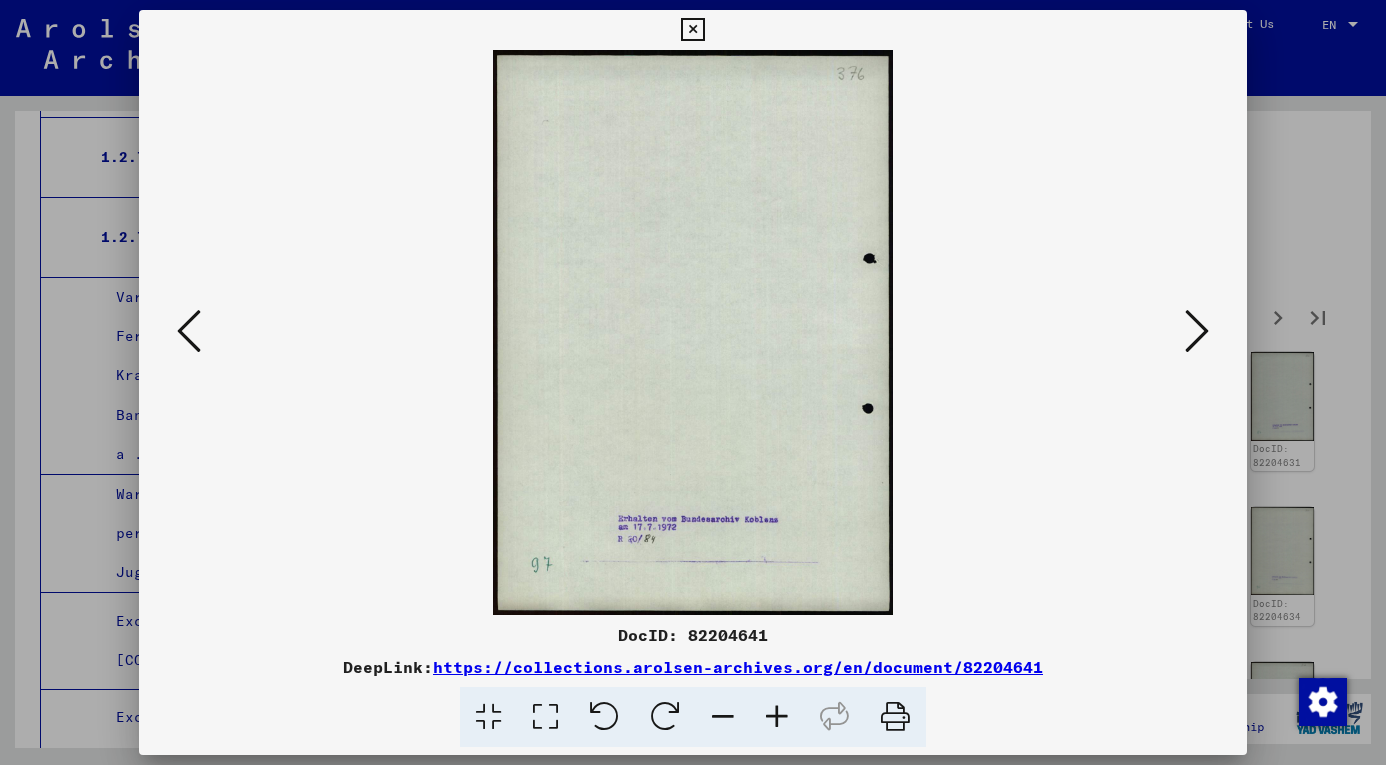 click at bounding box center [1197, 331] 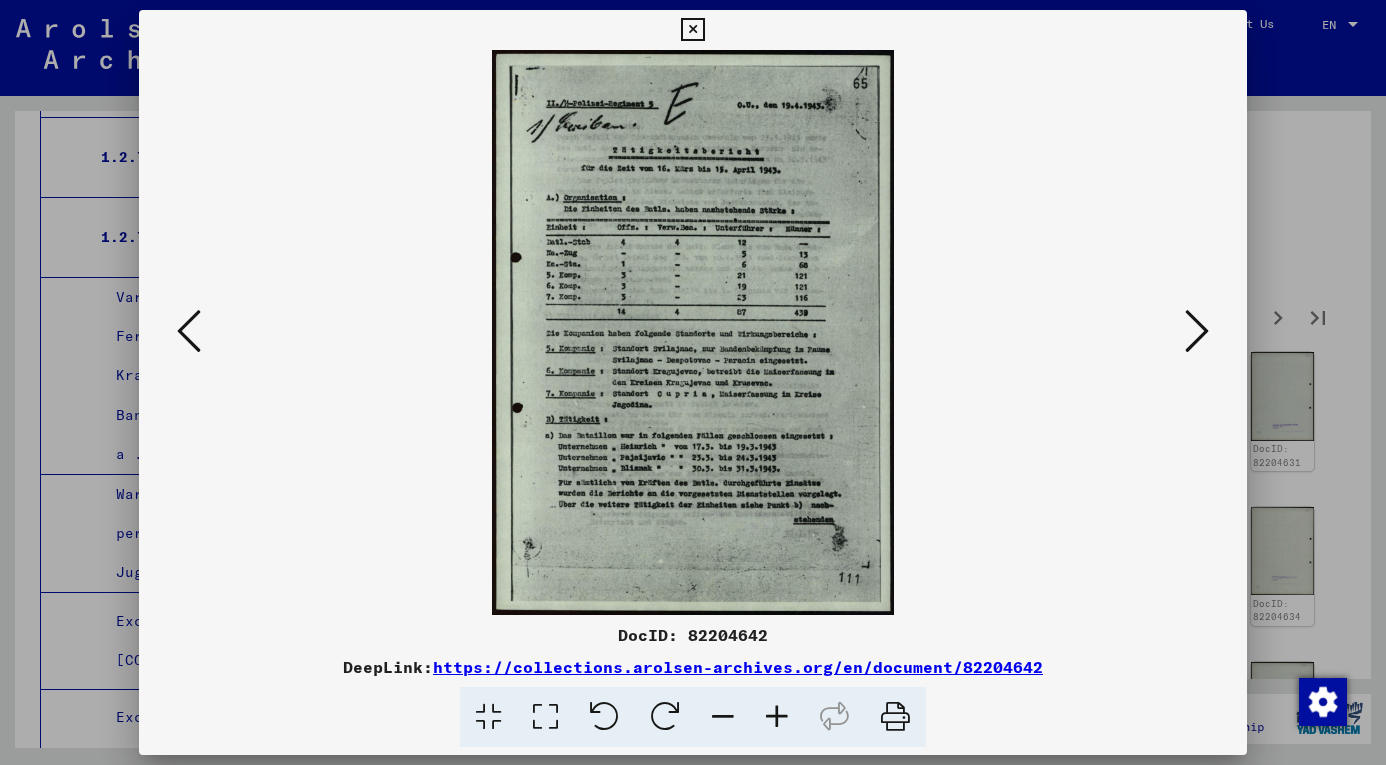 click at bounding box center (1197, 331) 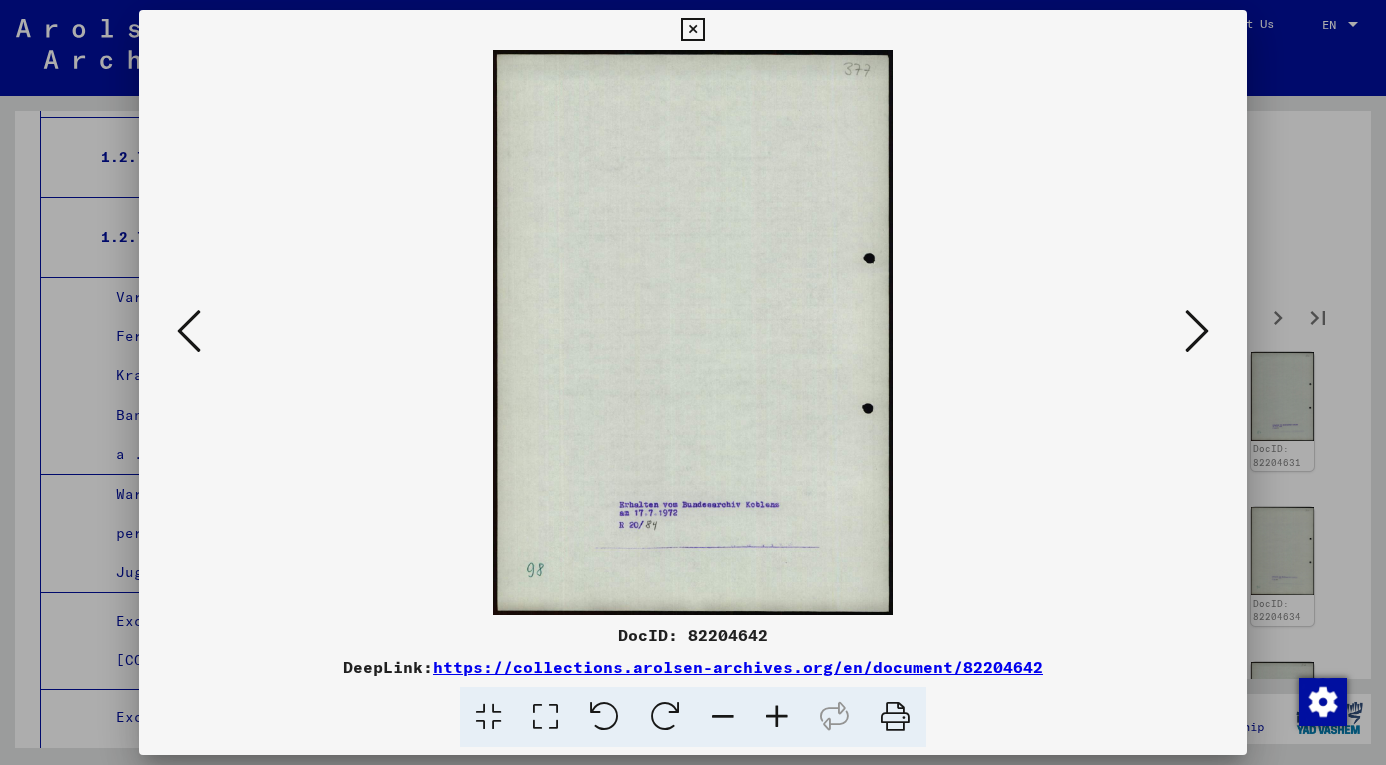click at bounding box center (1197, 331) 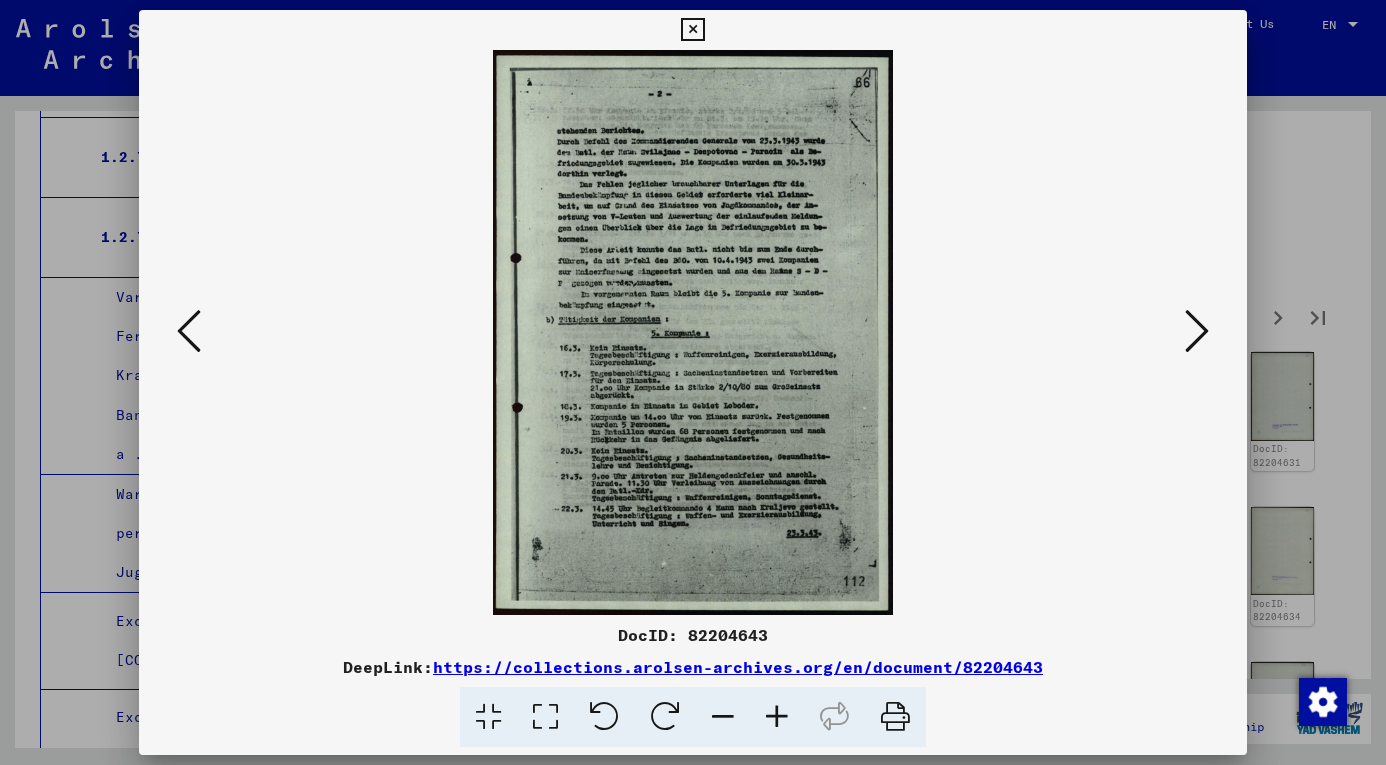 click at bounding box center (1197, 331) 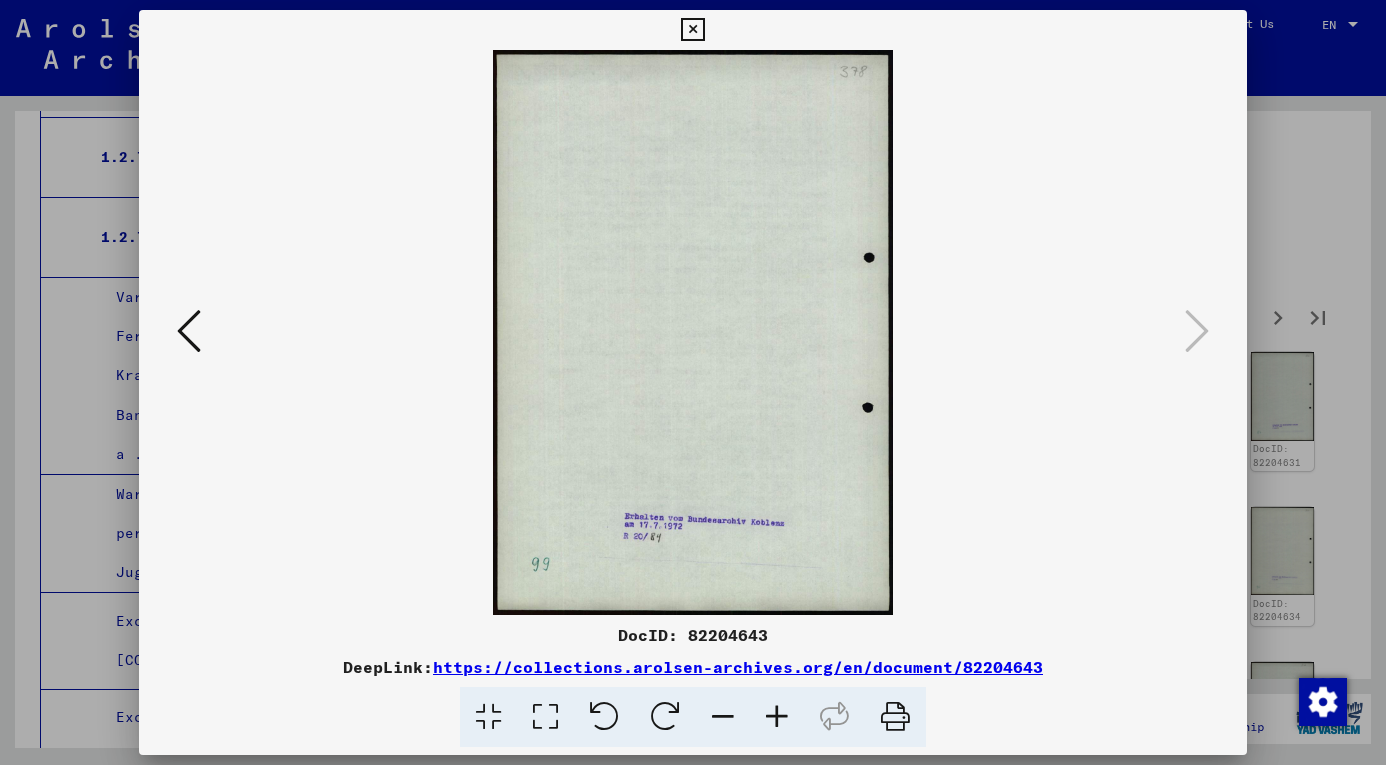 click at bounding box center (692, 30) 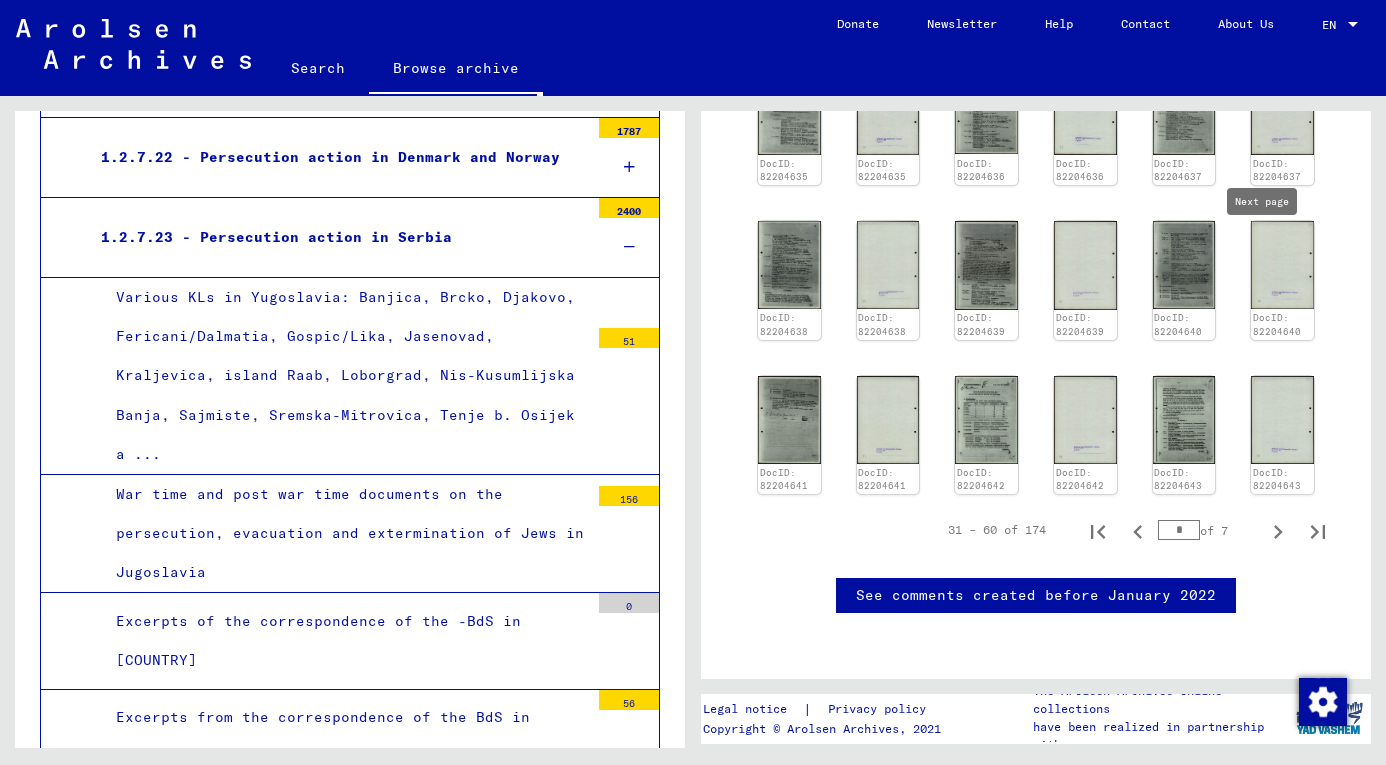 click 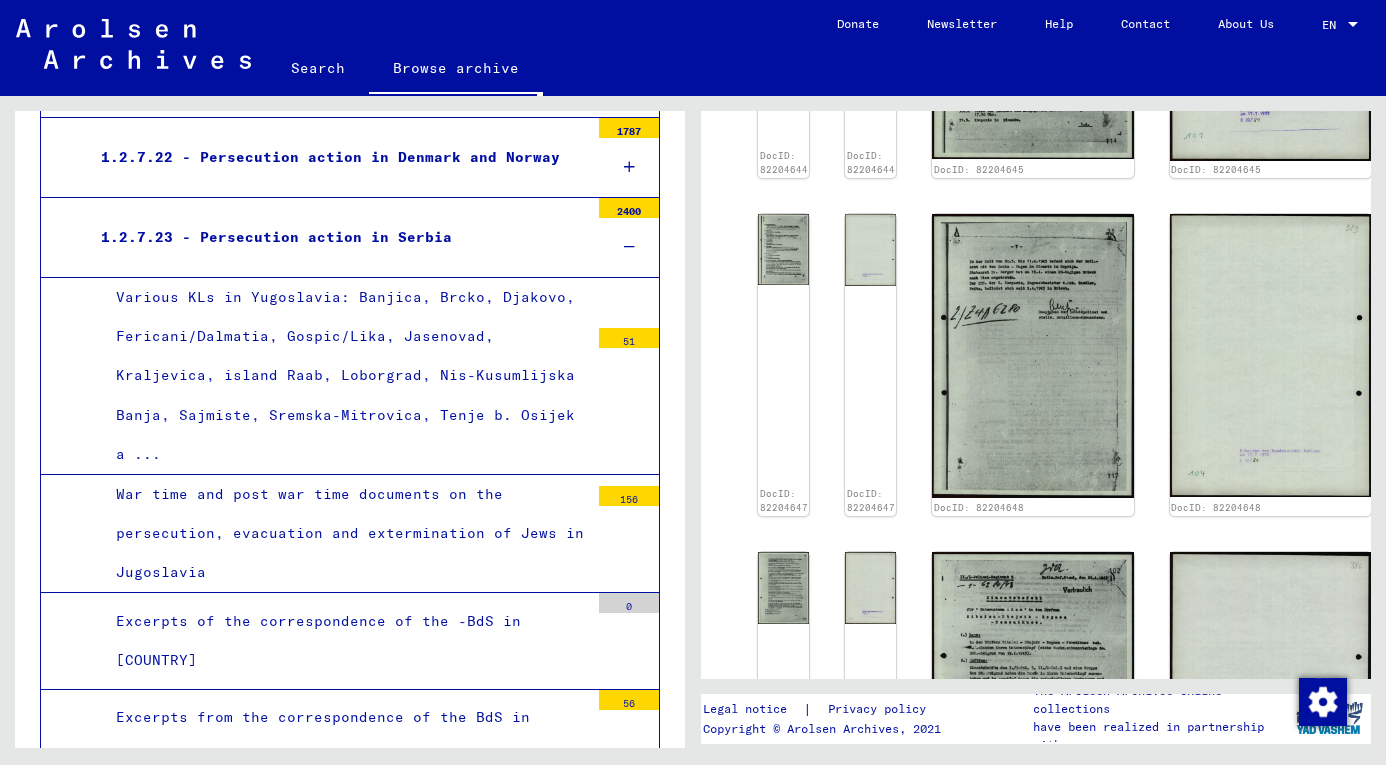 scroll, scrollTop: 840, scrollLeft: 0, axis: vertical 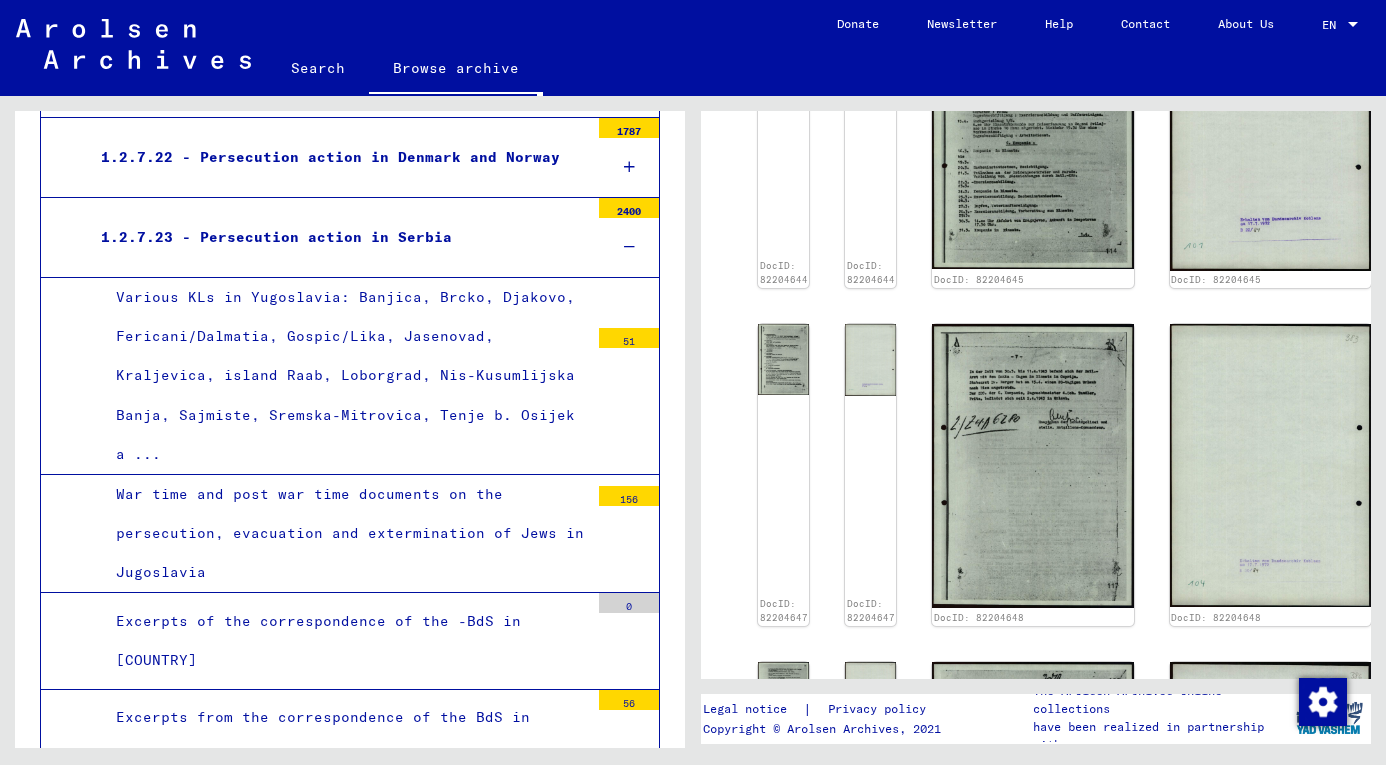 click 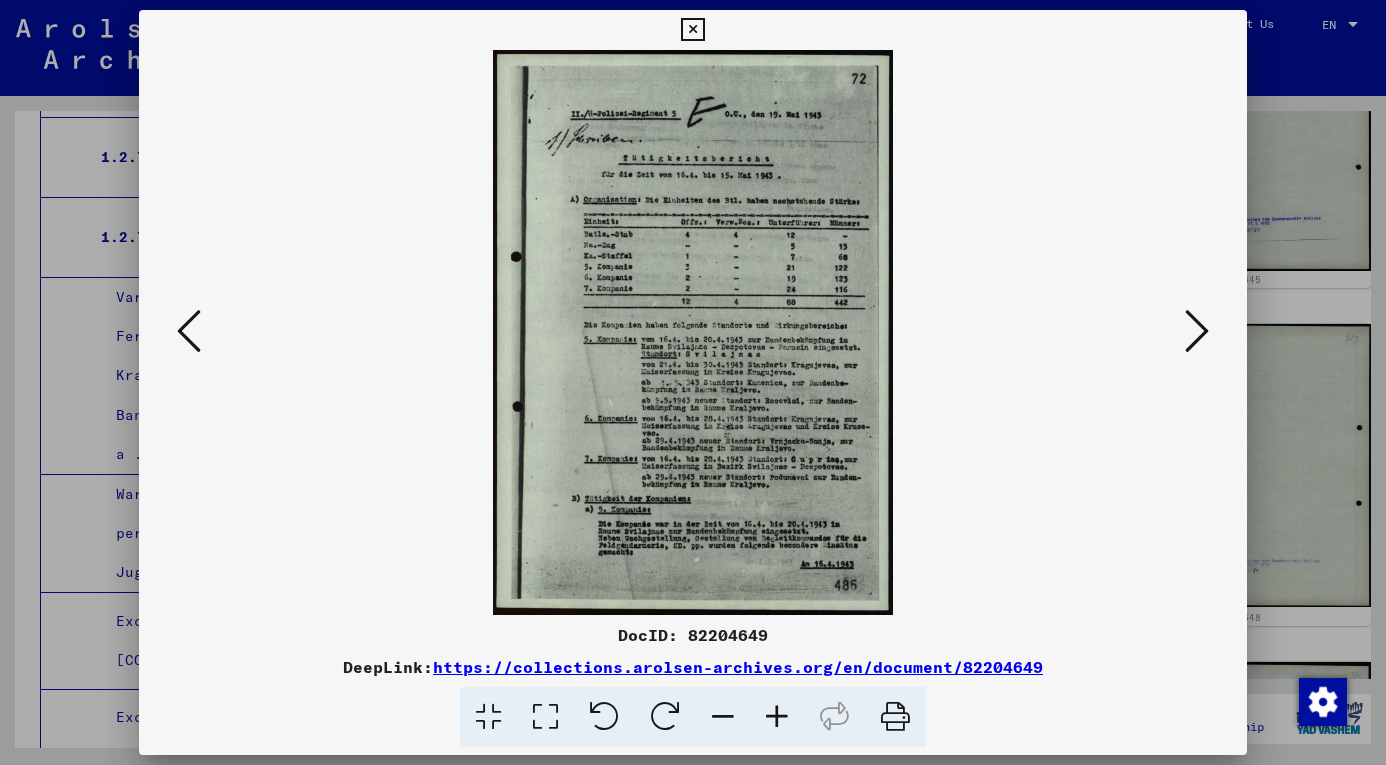 click at bounding box center [1197, 331] 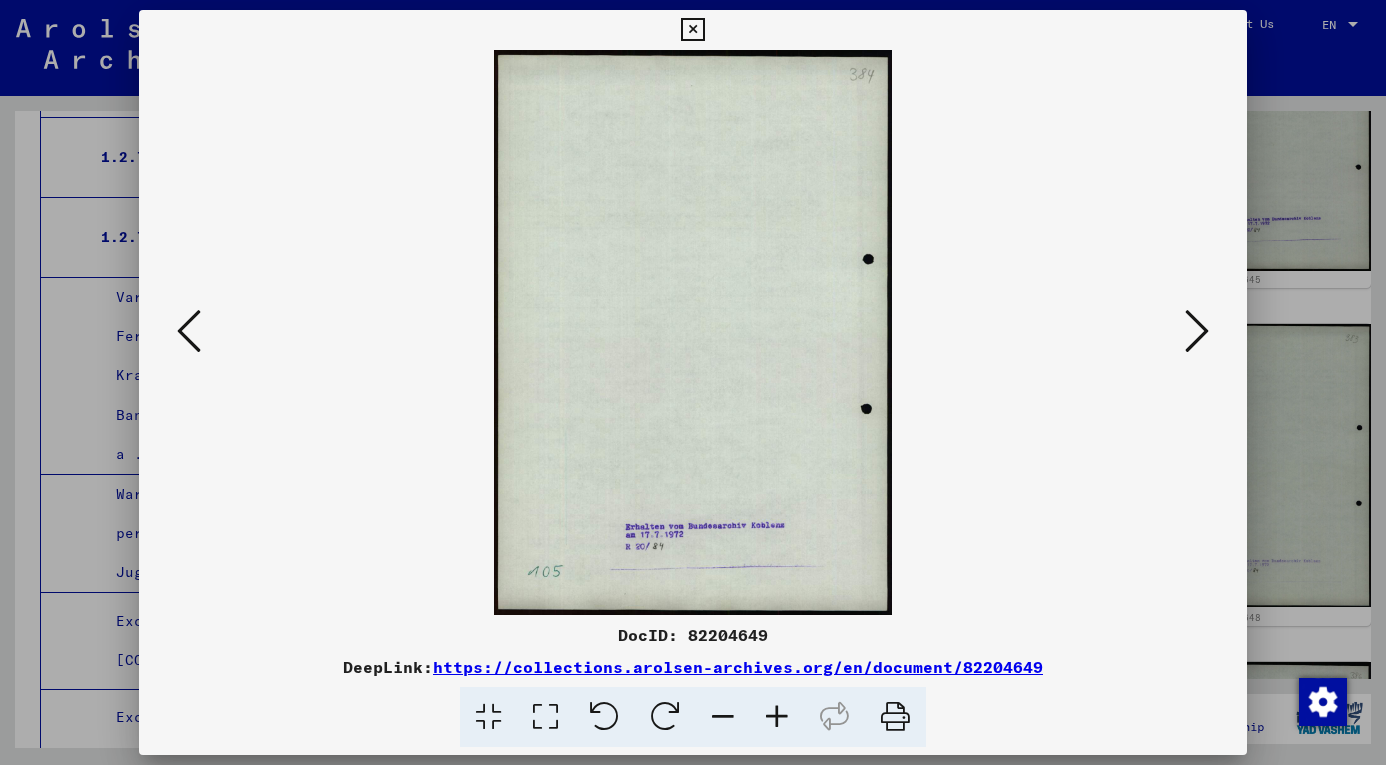 click at bounding box center (1197, 331) 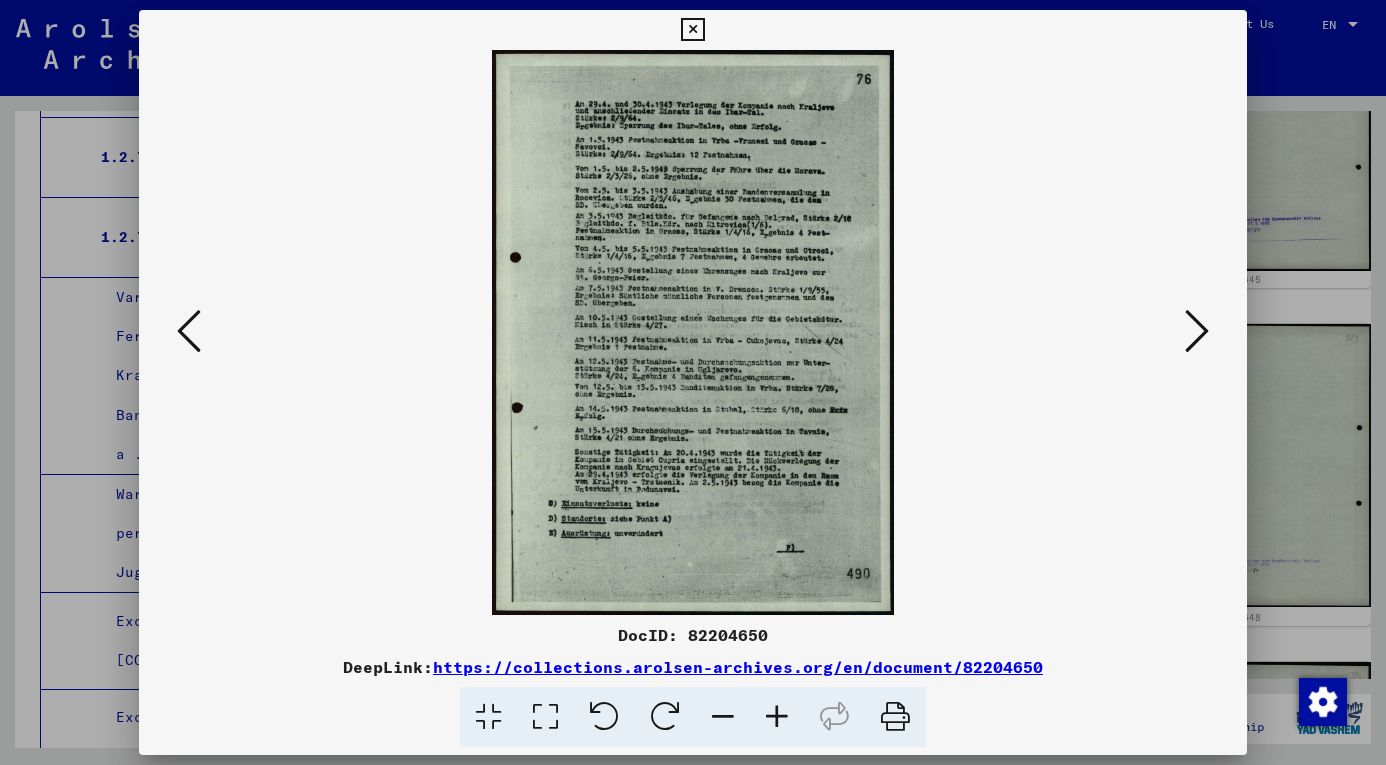 click at bounding box center [1197, 331] 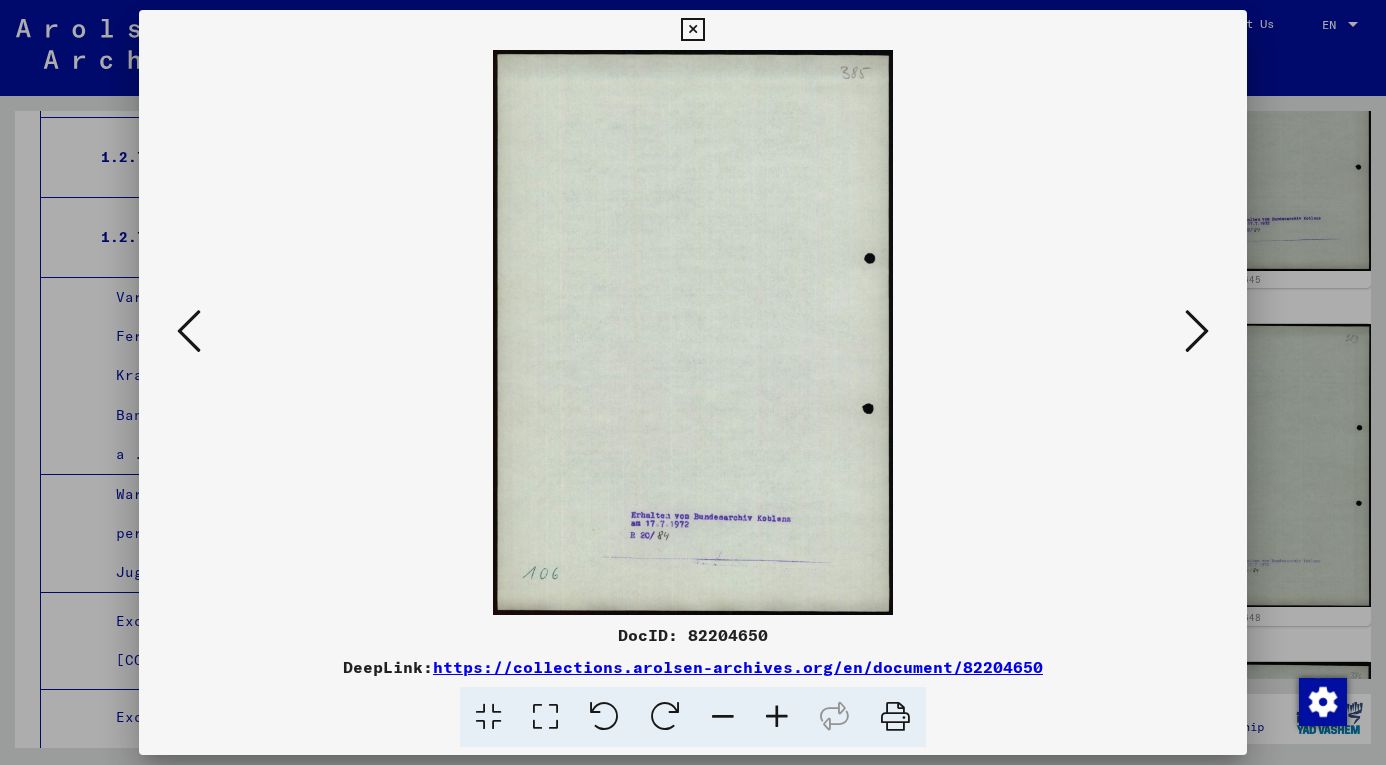click at bounding box center (1197, 331) 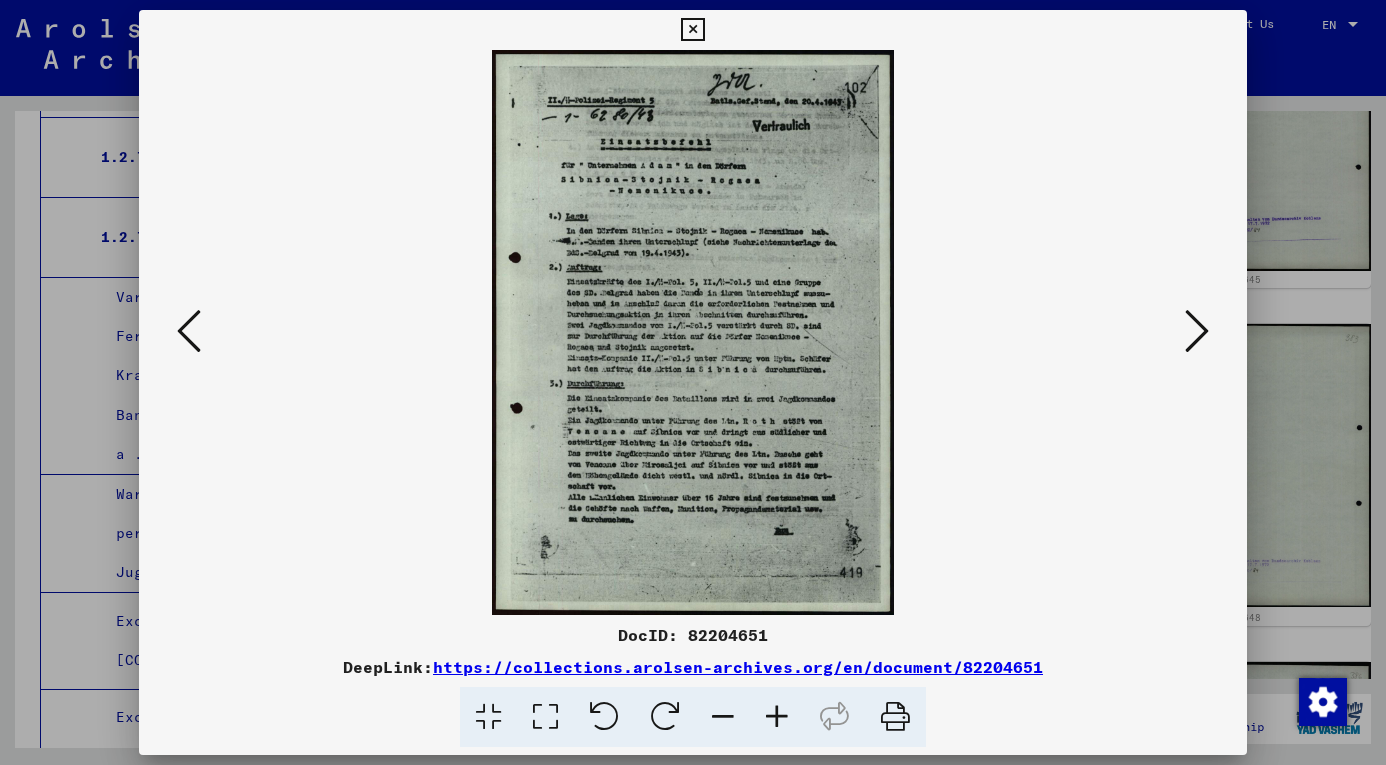 click at bounding box center [1197, 331] 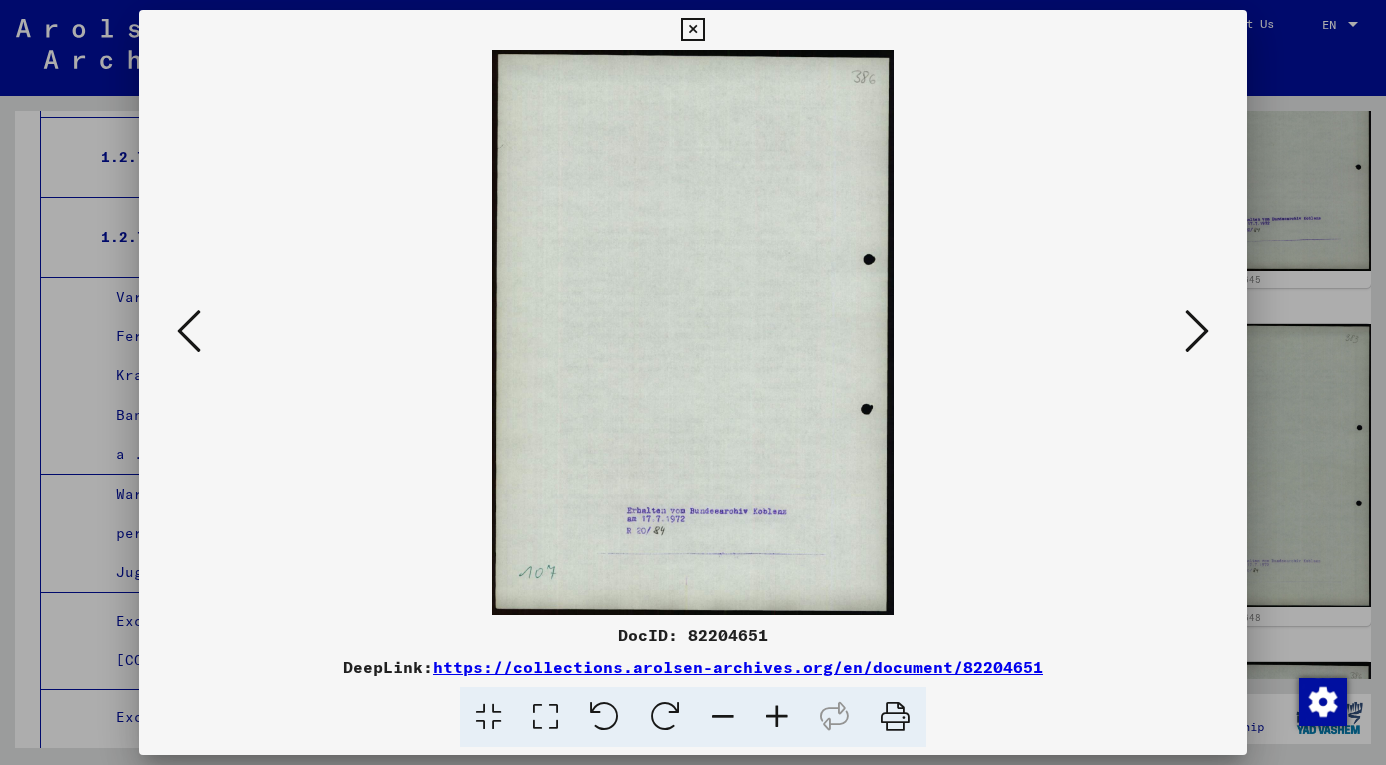 click at bounding box center (1197, 331) 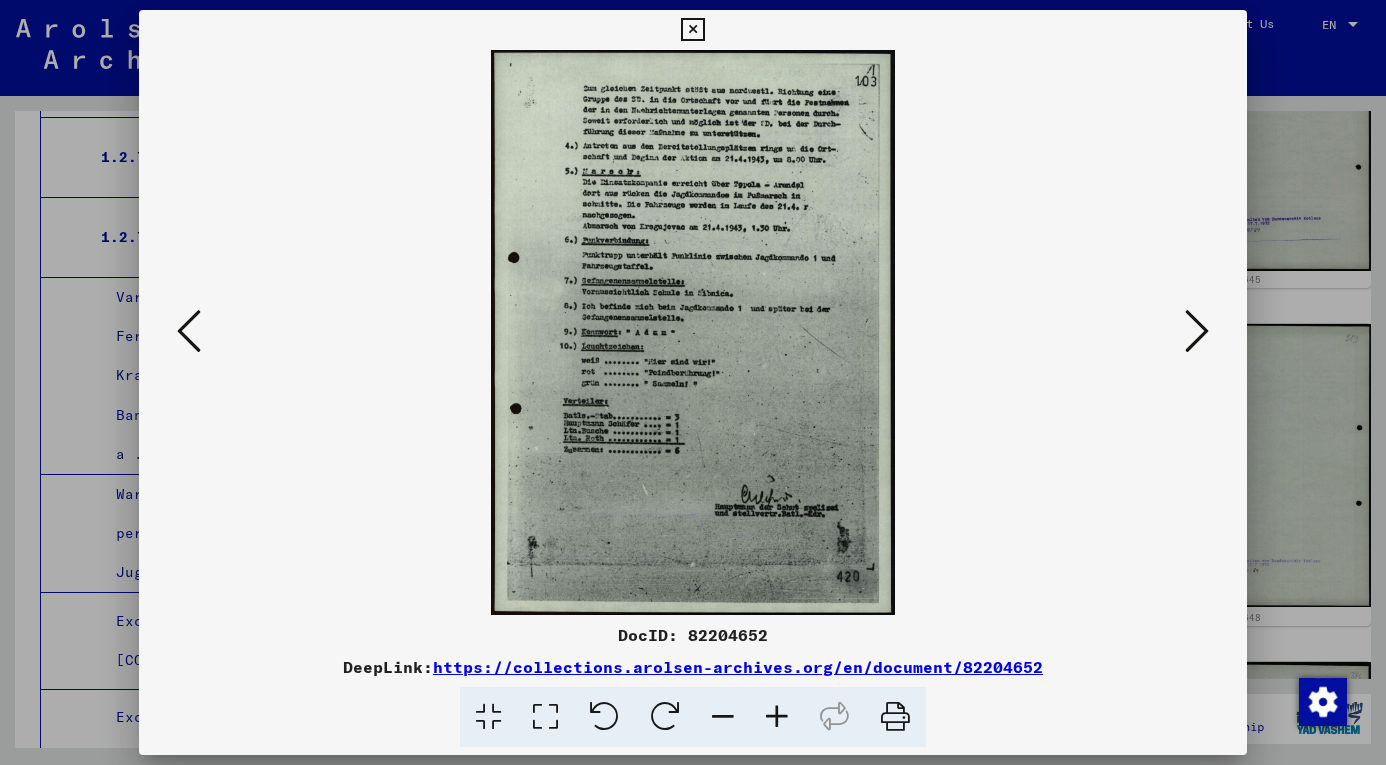 click at bounding box center [1197, 331] 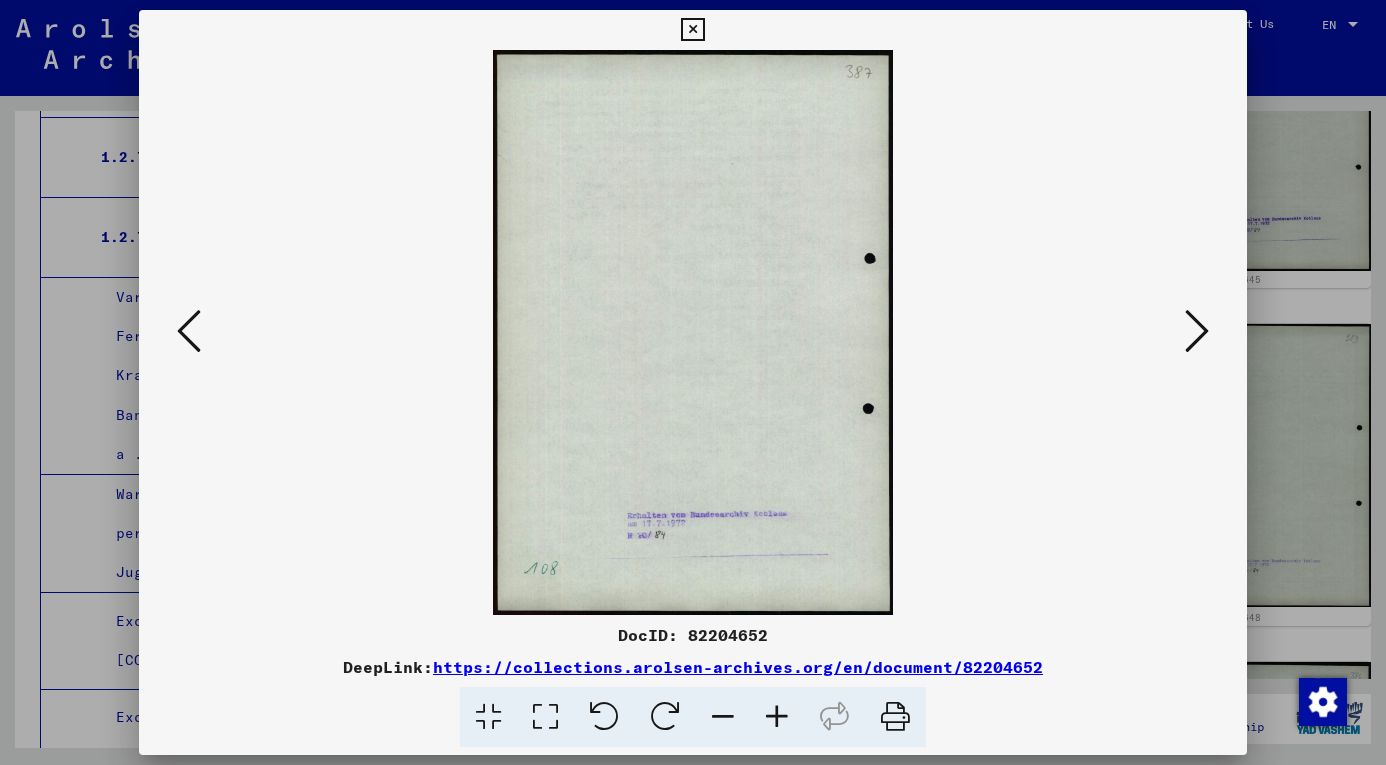 click at bounding box center (1197, 331) 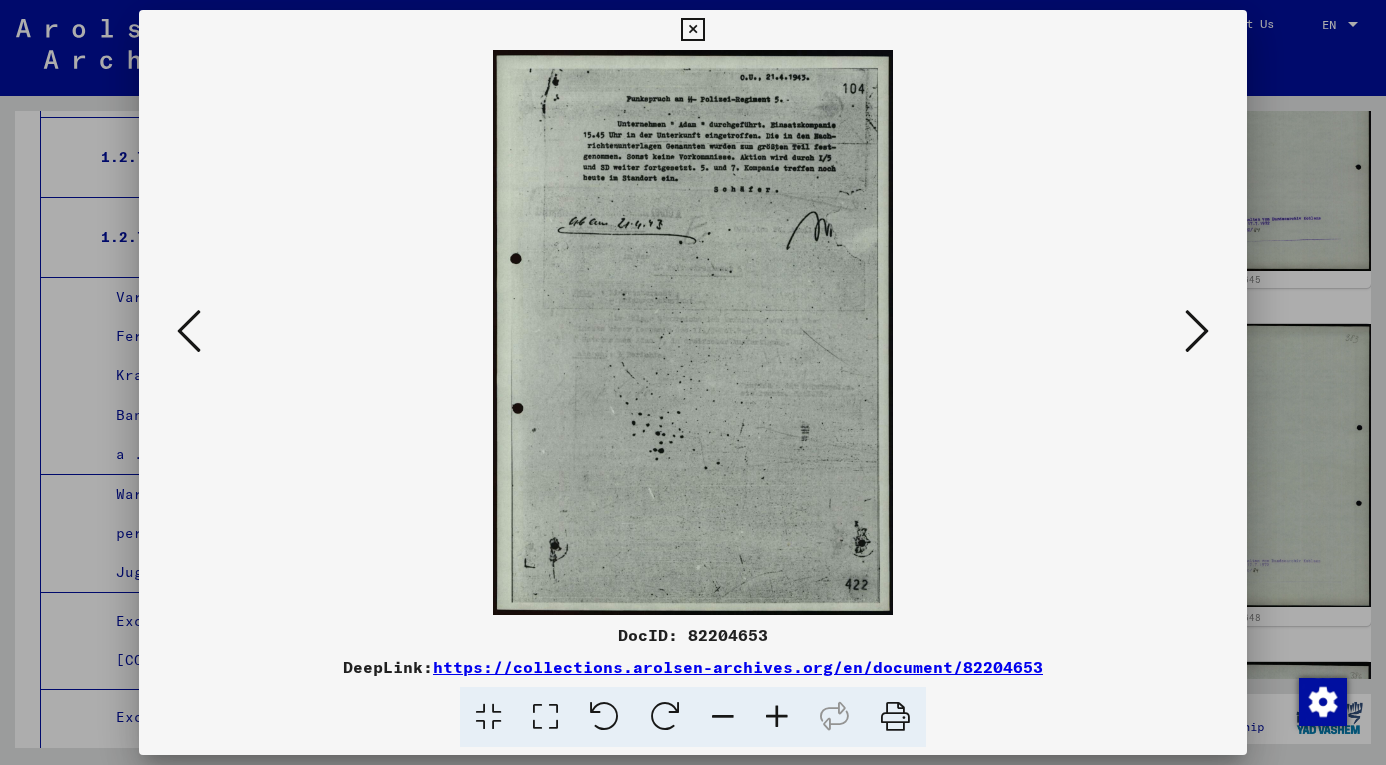click at bounding box center [1197, 331] 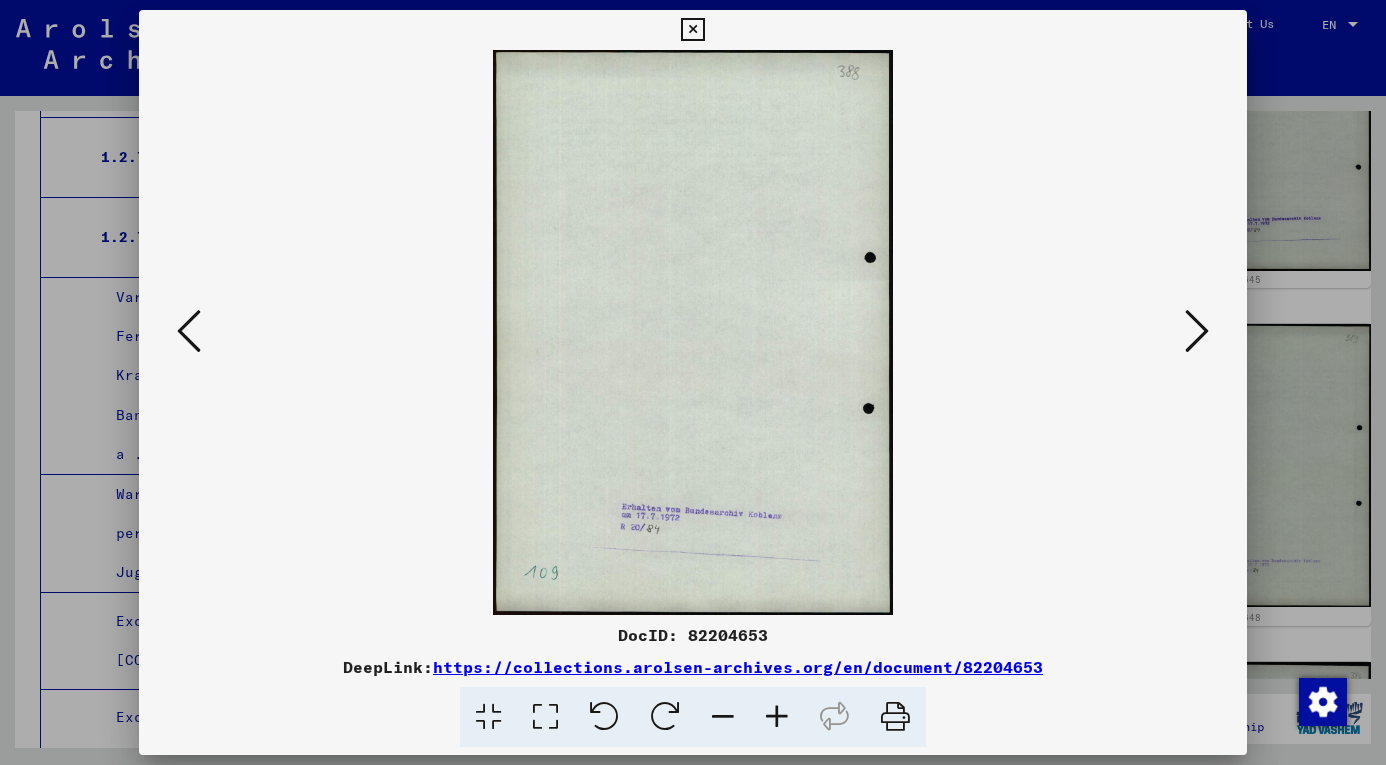 click at bounding box center (1197, 331) 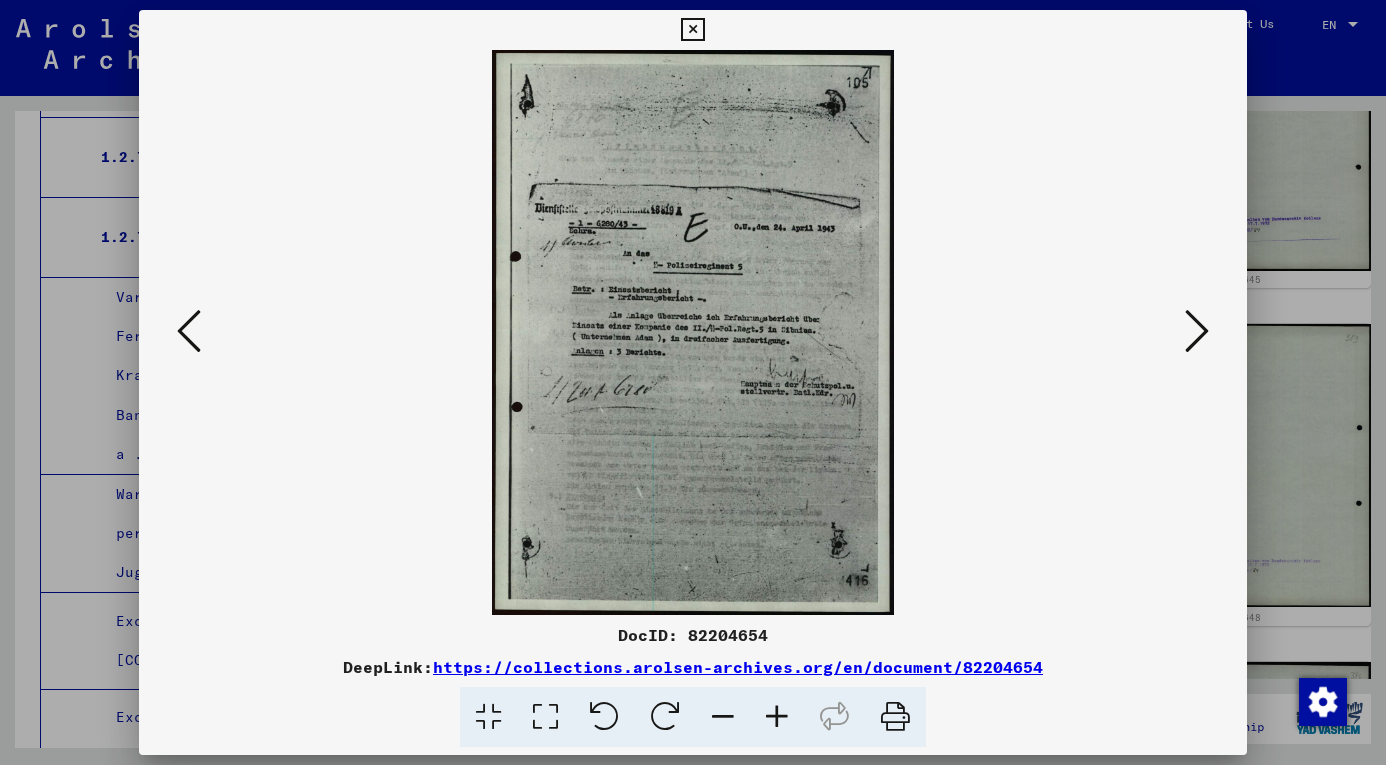 click at bounding box center (1197, 331) 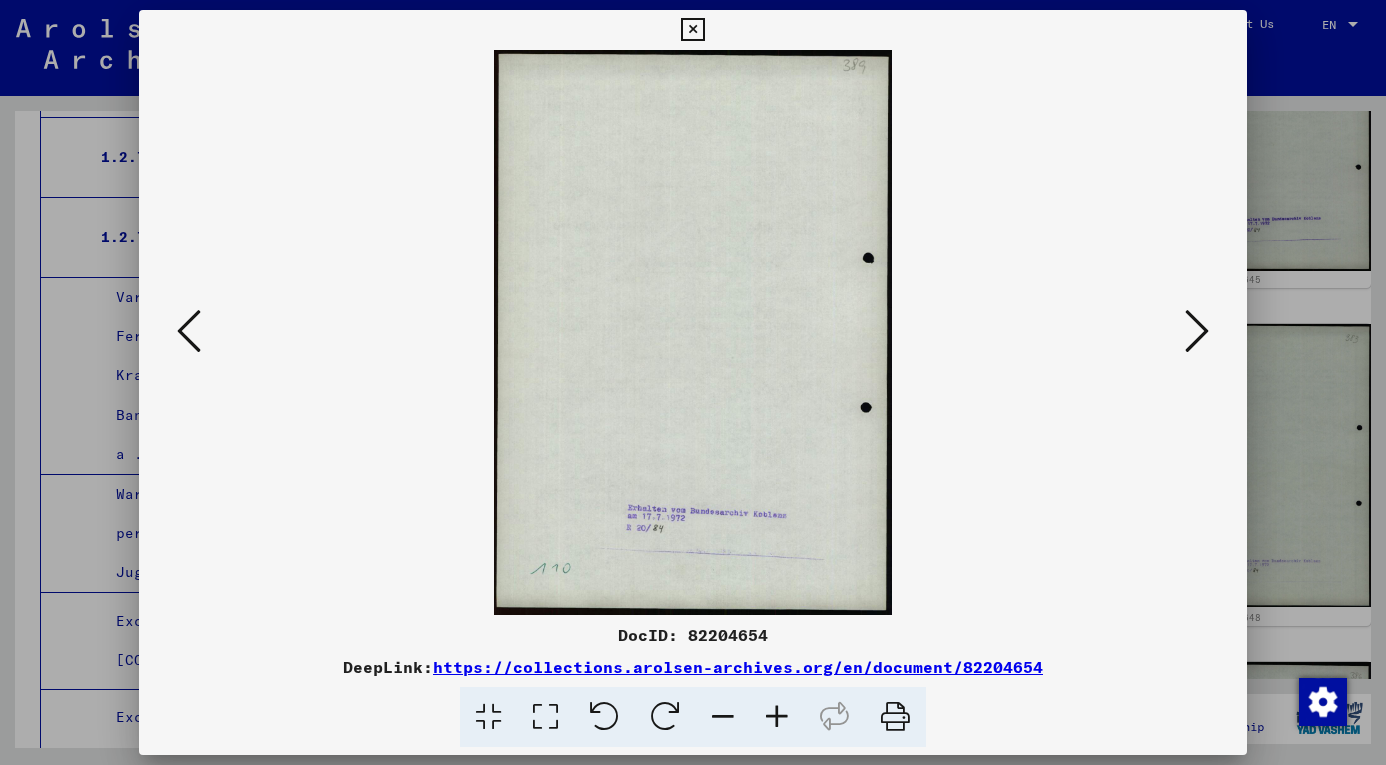 click at bounding box center (1197, 331) 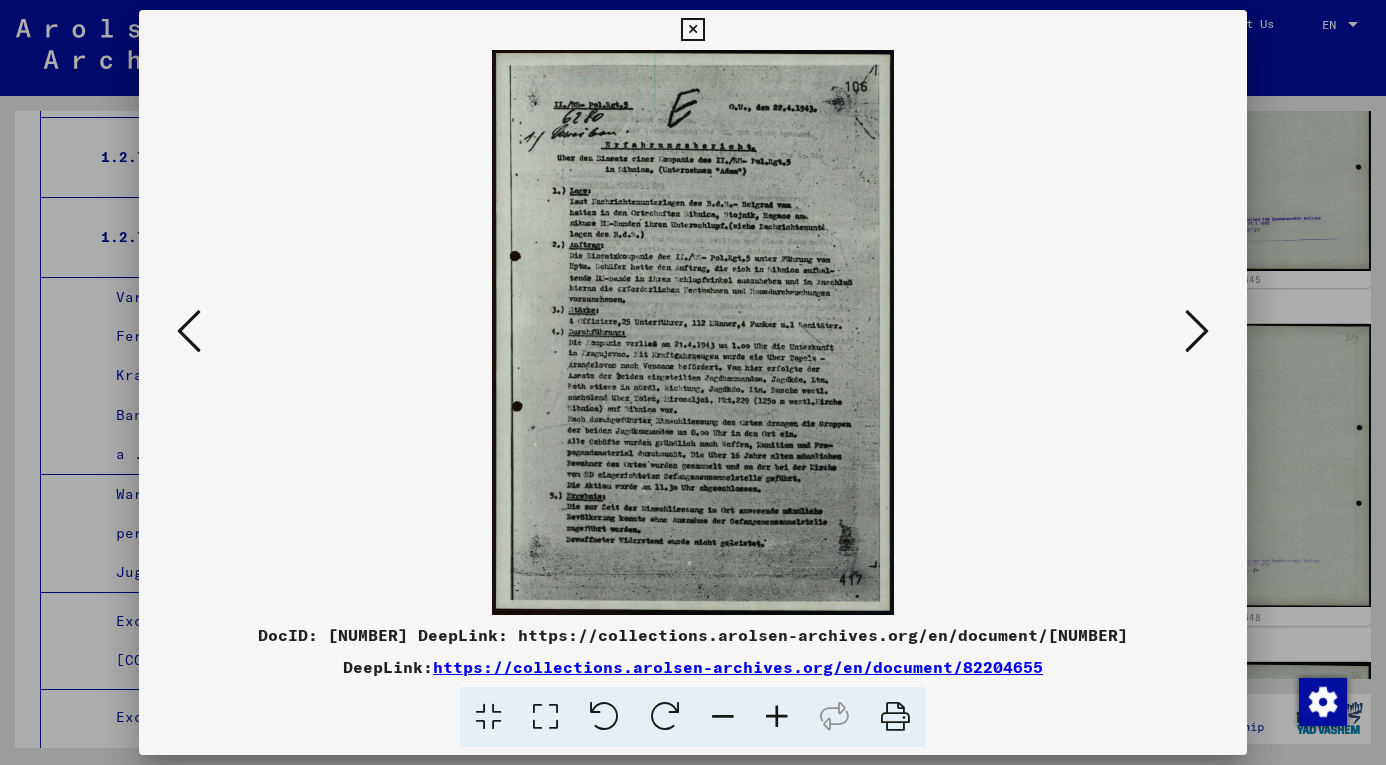 click at bounding box center (1197, 331) 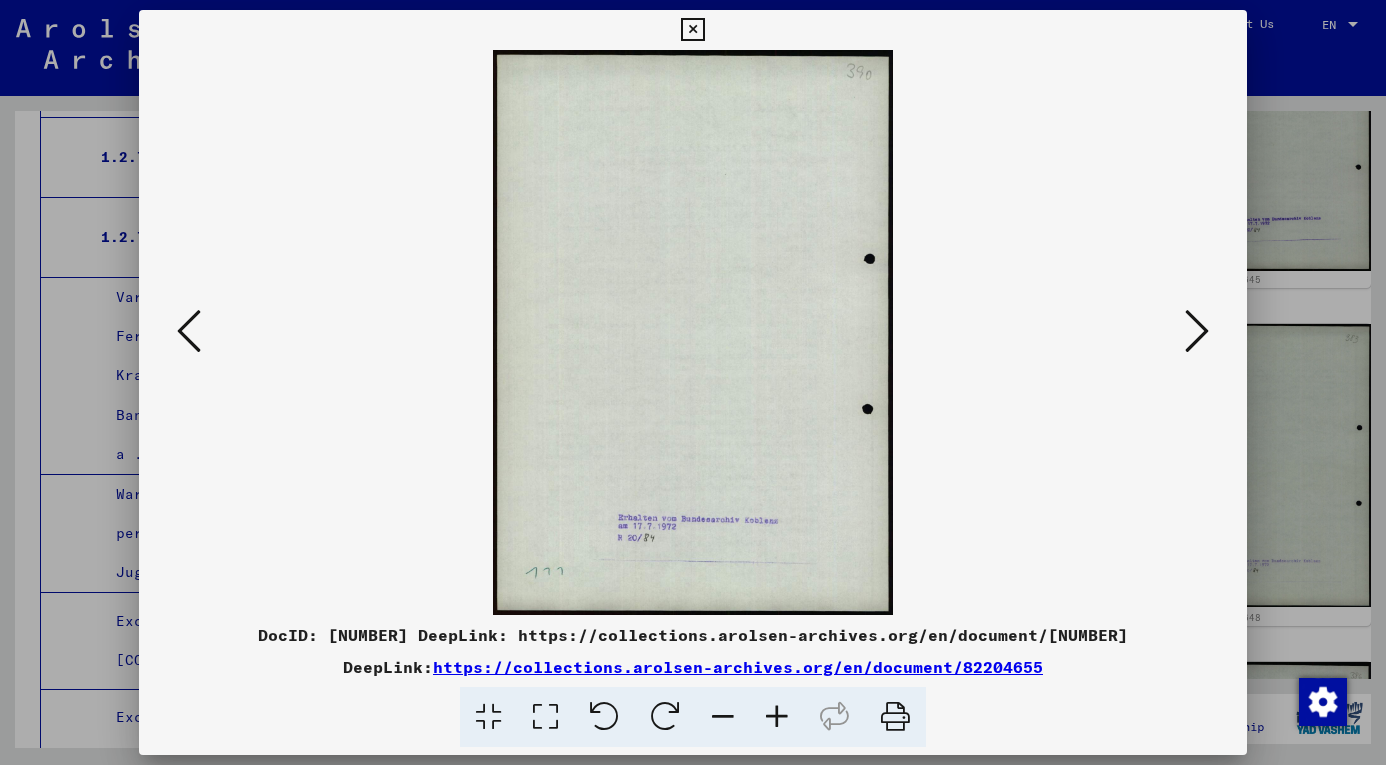 click at bounding box center (1197, 331) 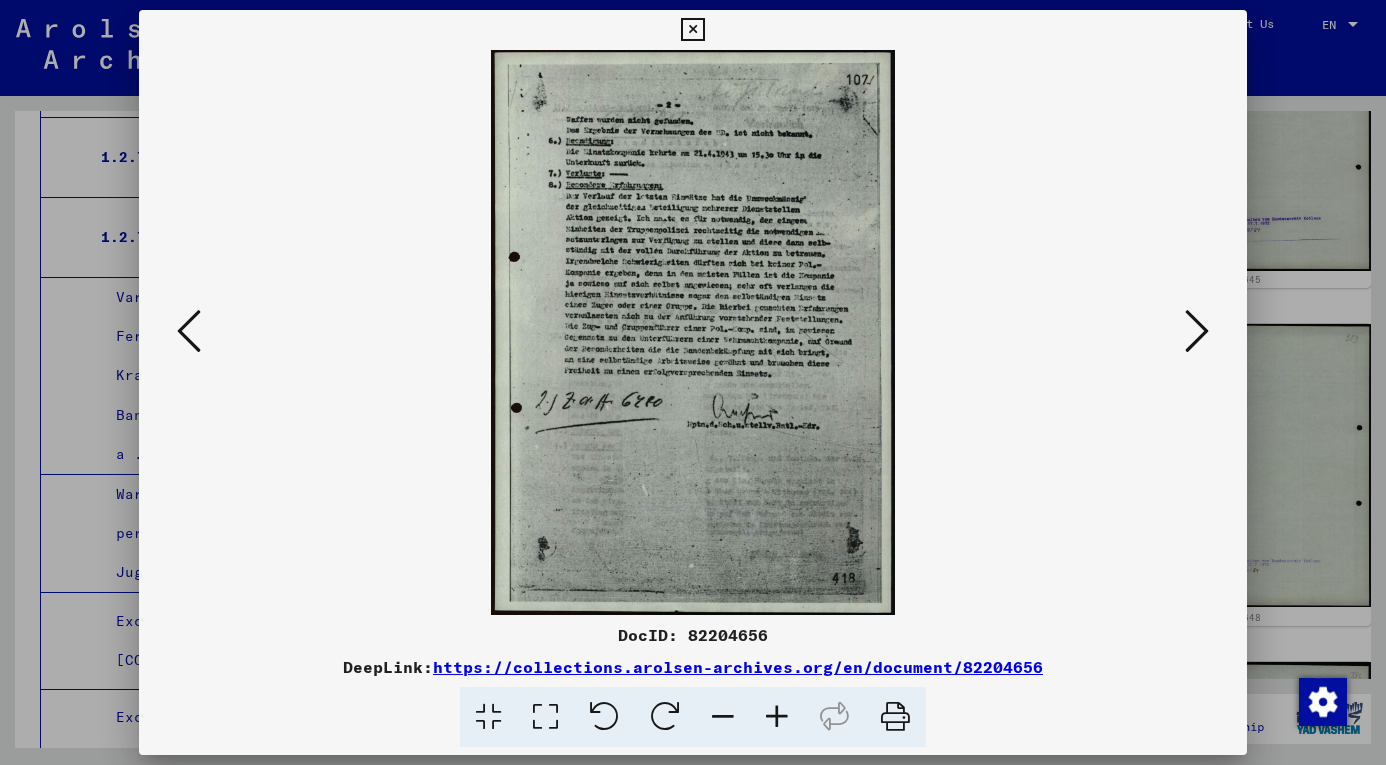click at bounding box center (1197, 331) 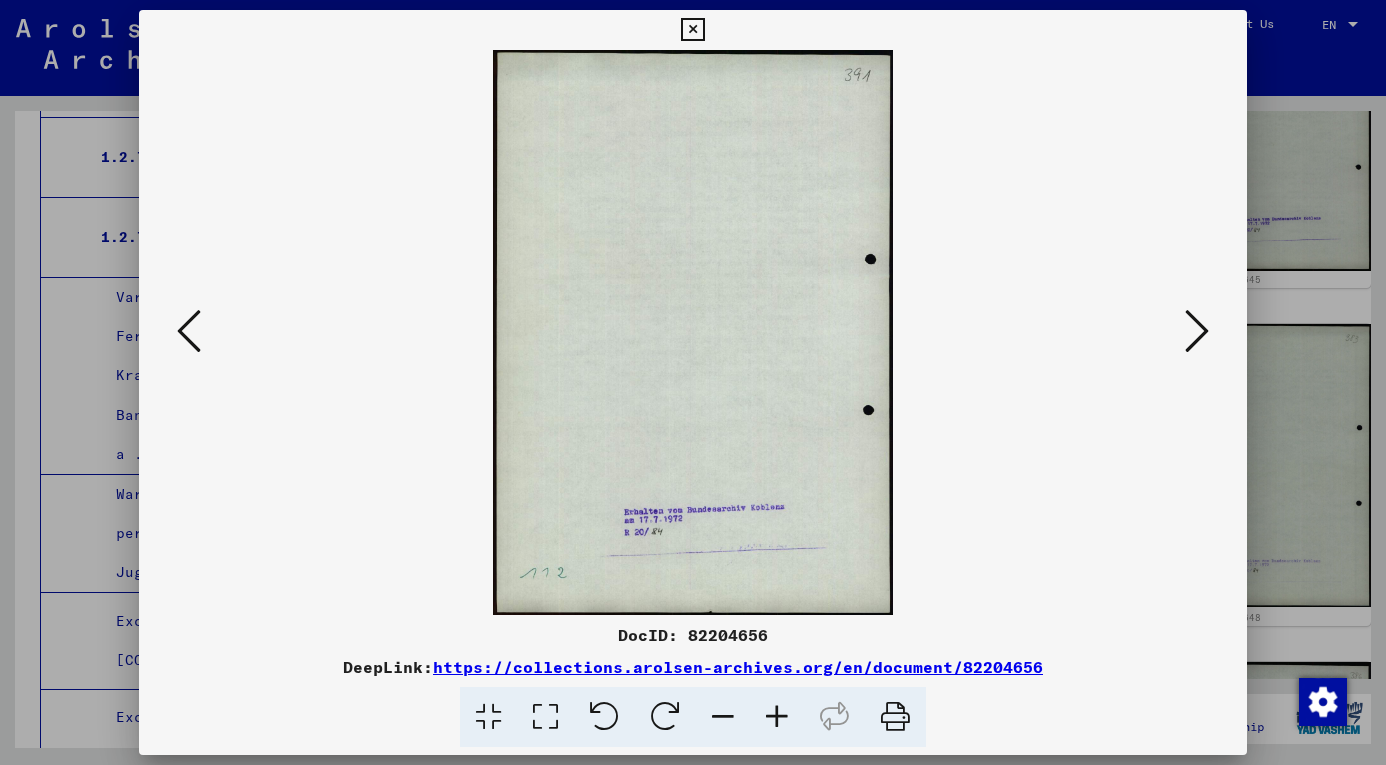 click at bounding box center (1197, 331) 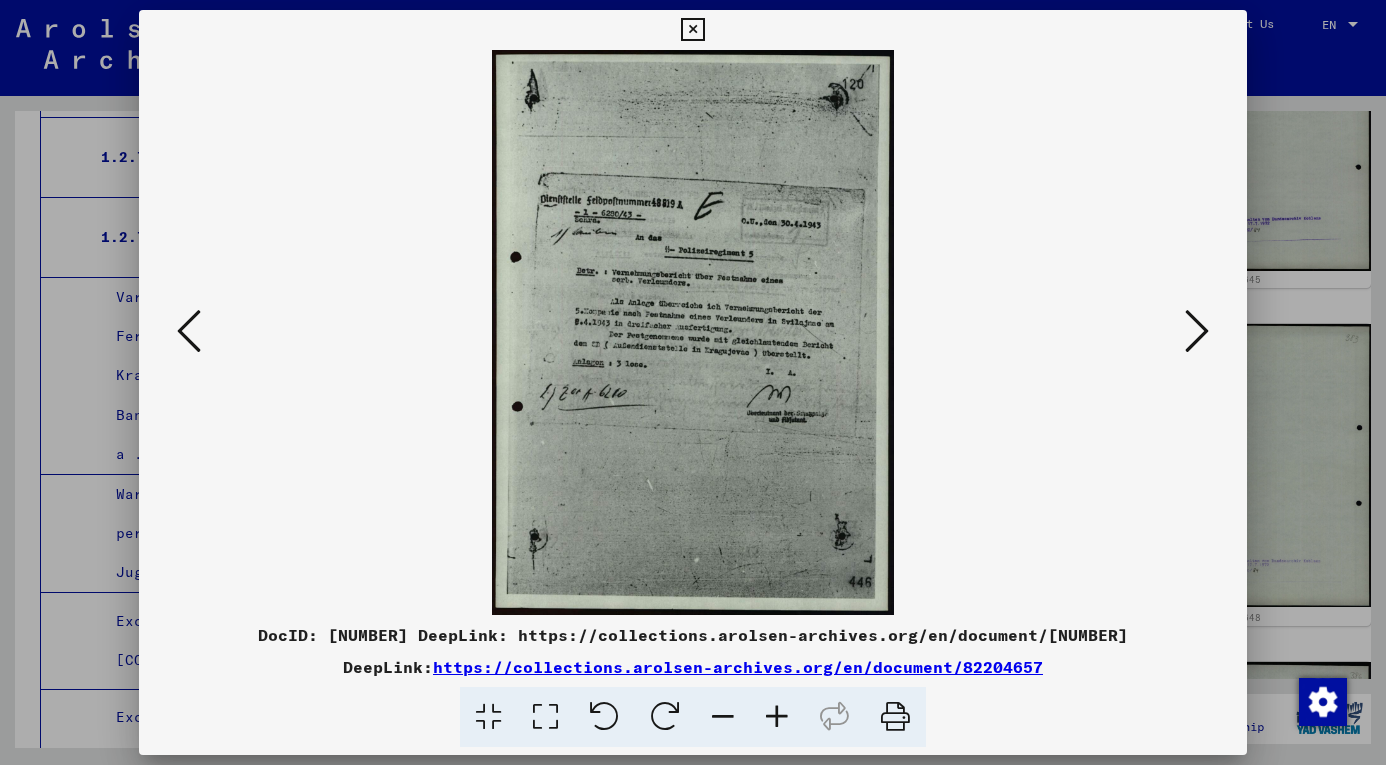 click at bounding box center [1197, 331] 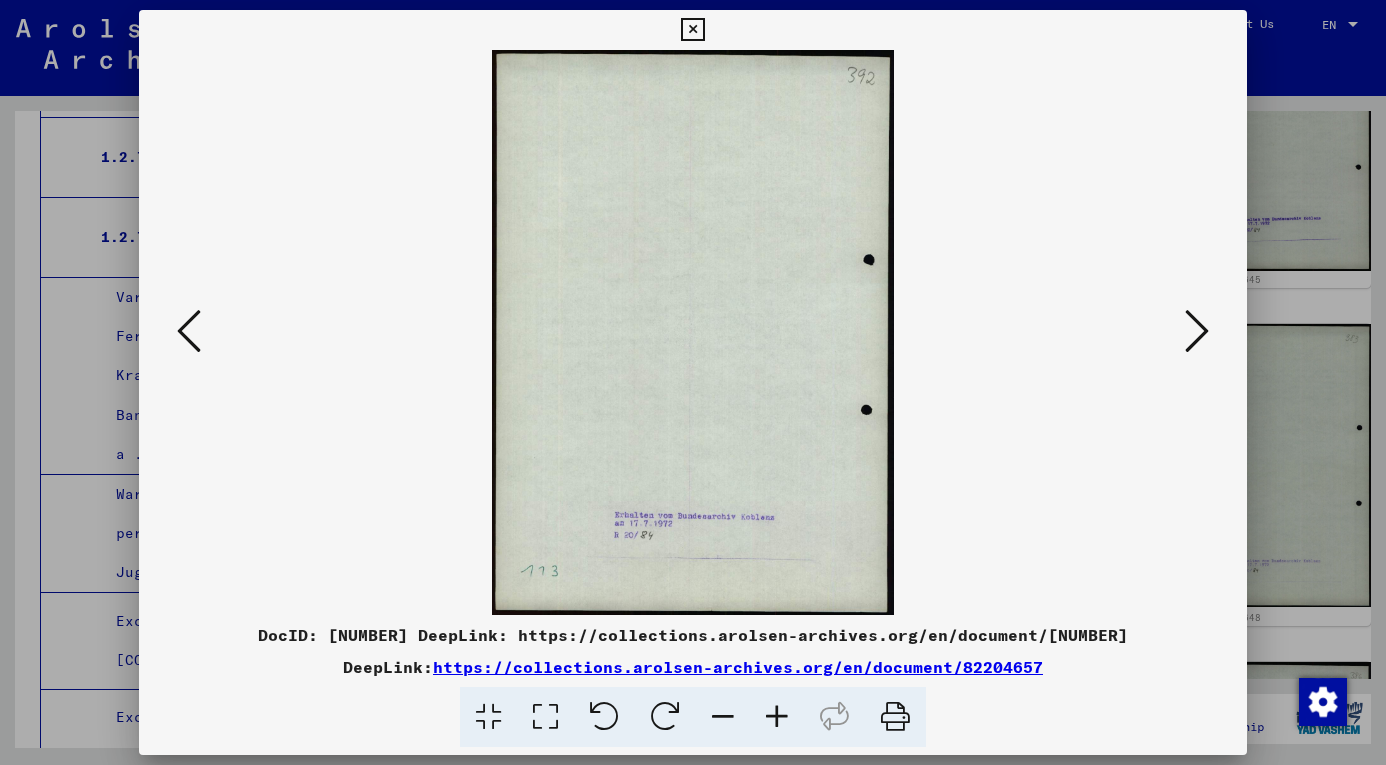 click at bounding box center (1197, 331) 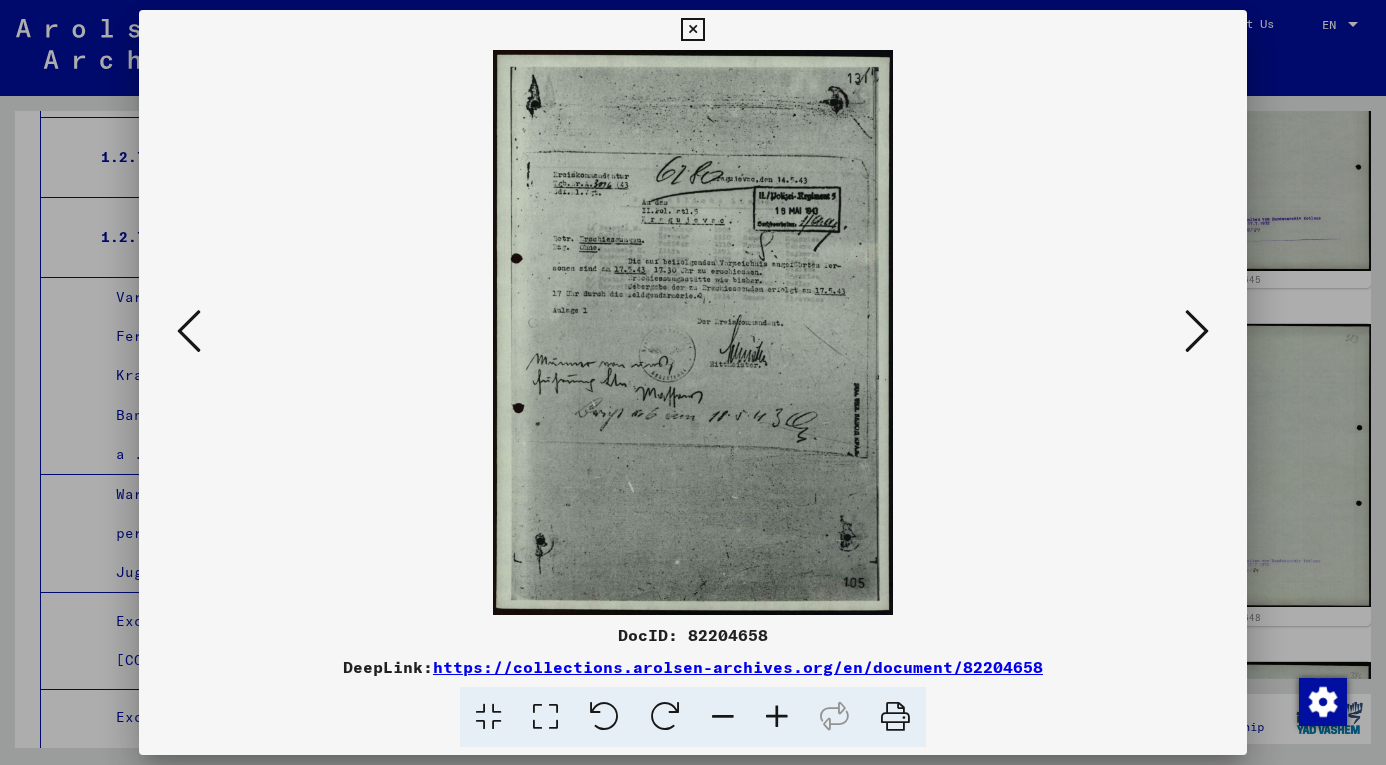 click at bounding box center (1197, 331) 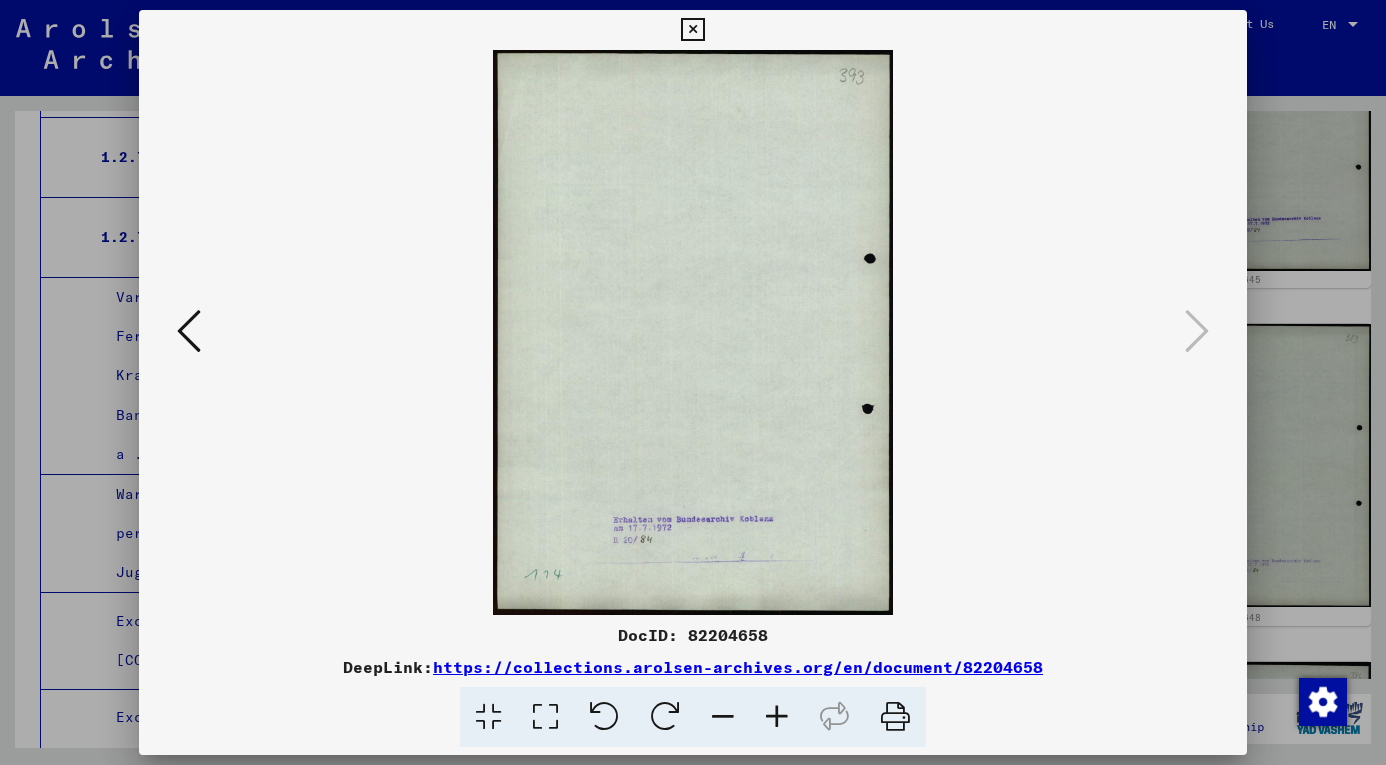click at bounding box center [692, 30] 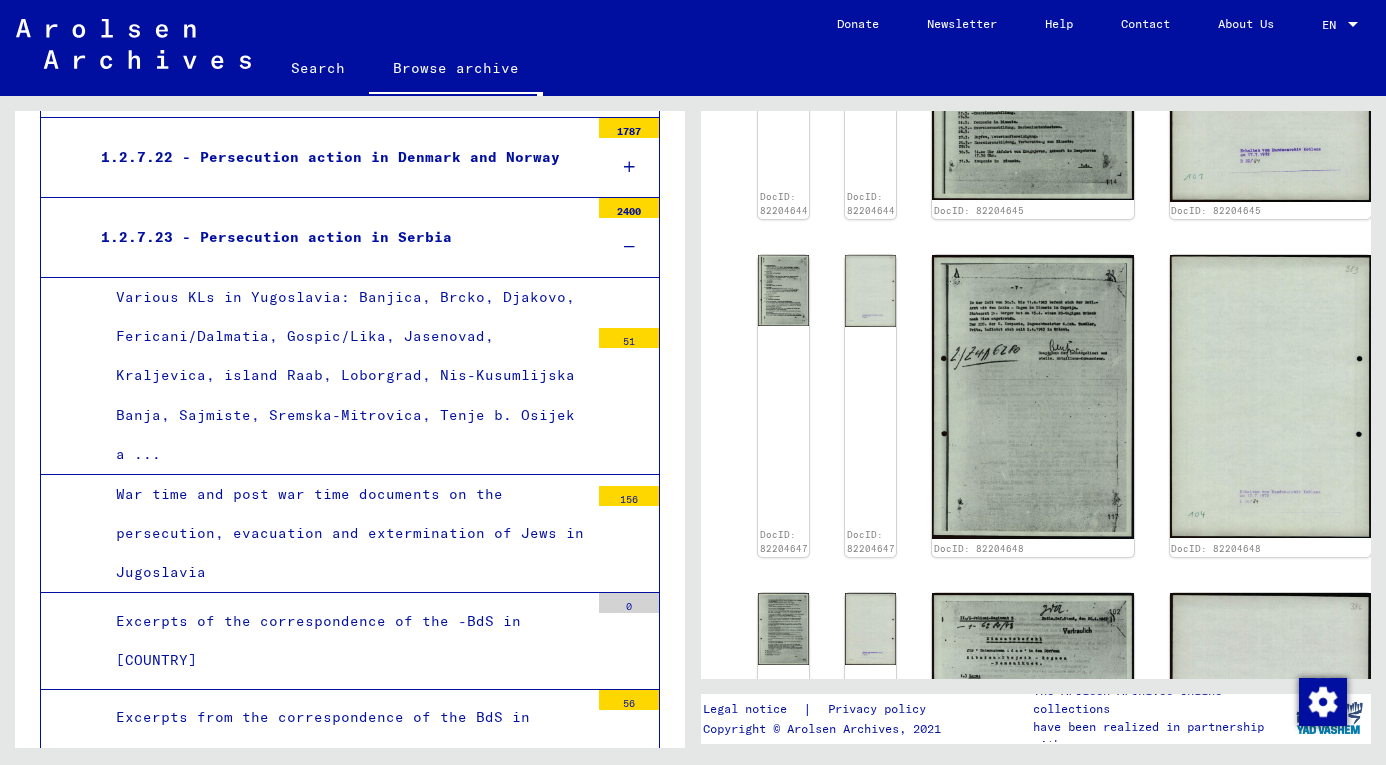 scroll, scrollTop: 937, scrollLeft: 0, axis: vertical 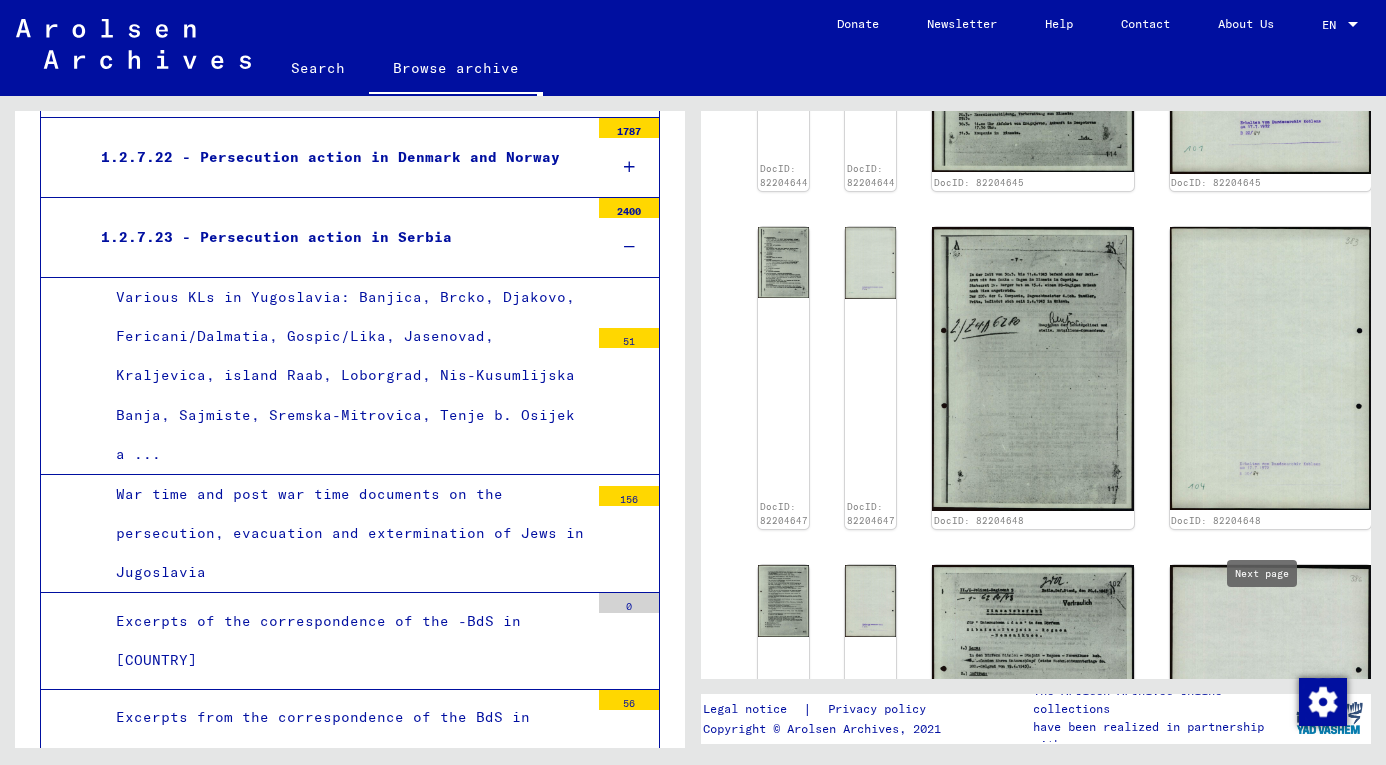 click 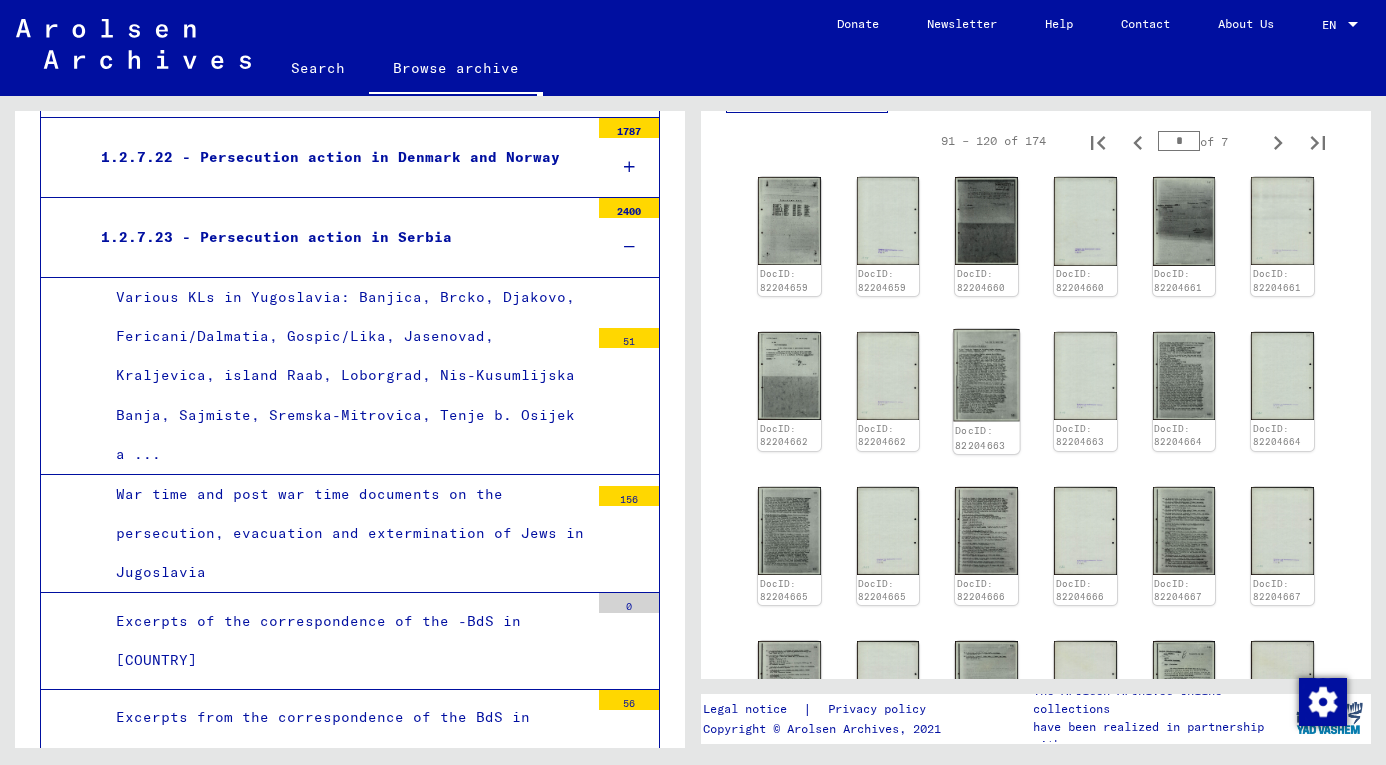 scroll, scrollTop: 646, scrollLeft: 0, axis: vertical 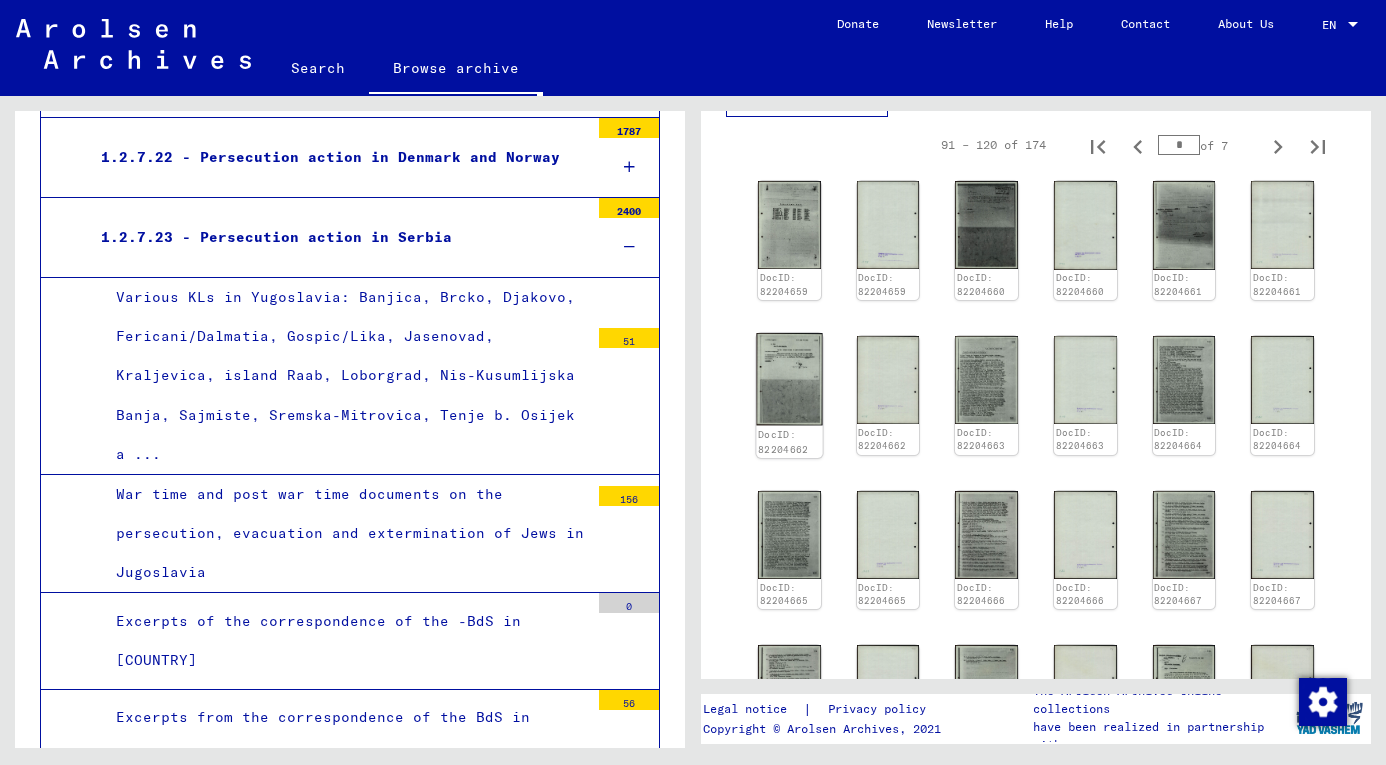 click 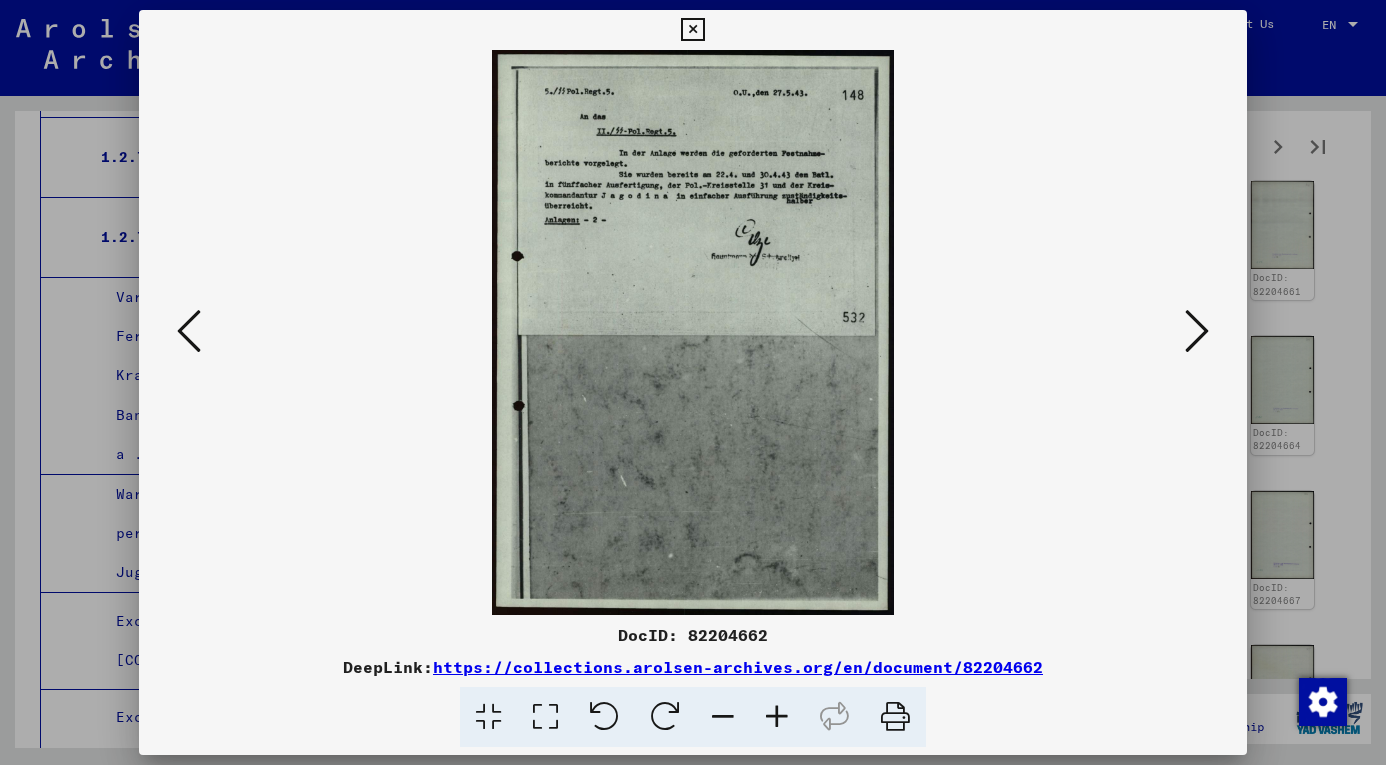 click at bounding box center [1197, 331] 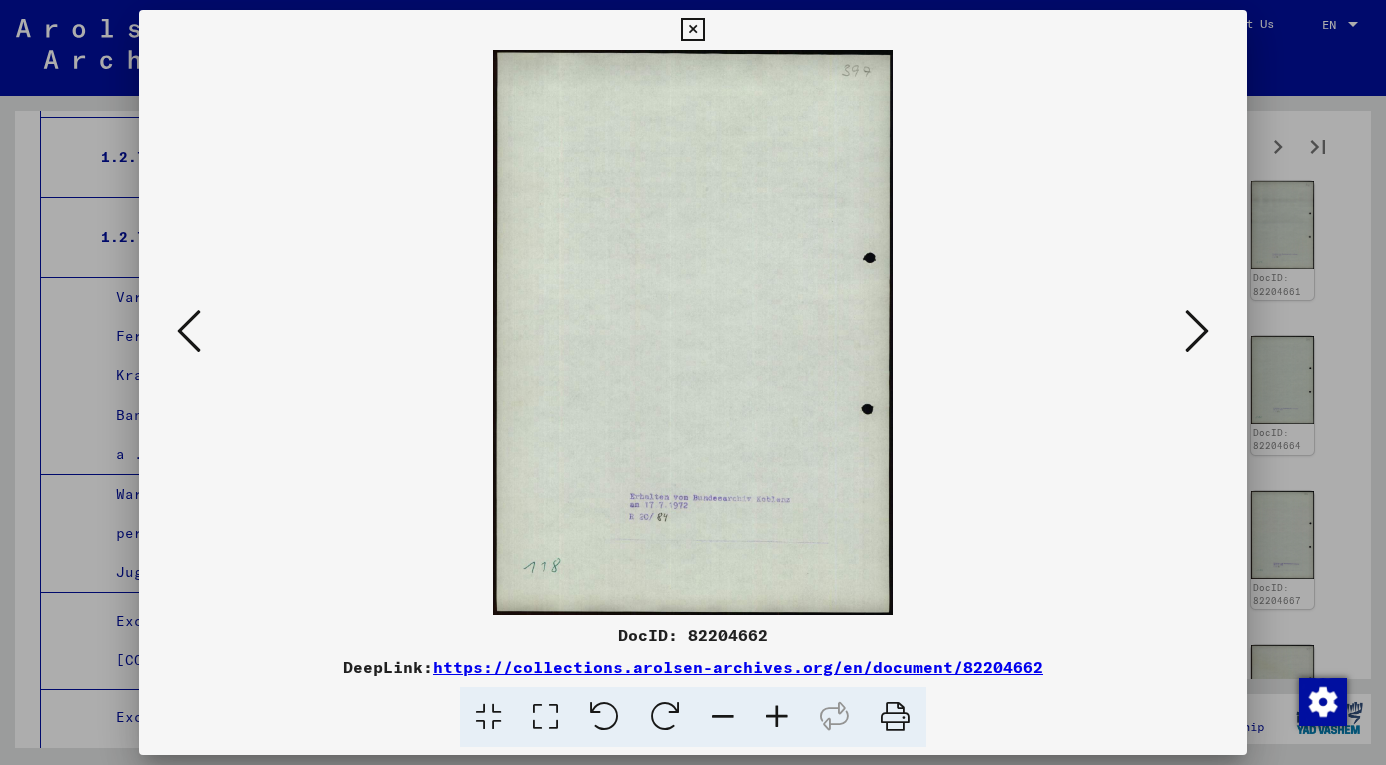 click at bounding box center [1197, 331] 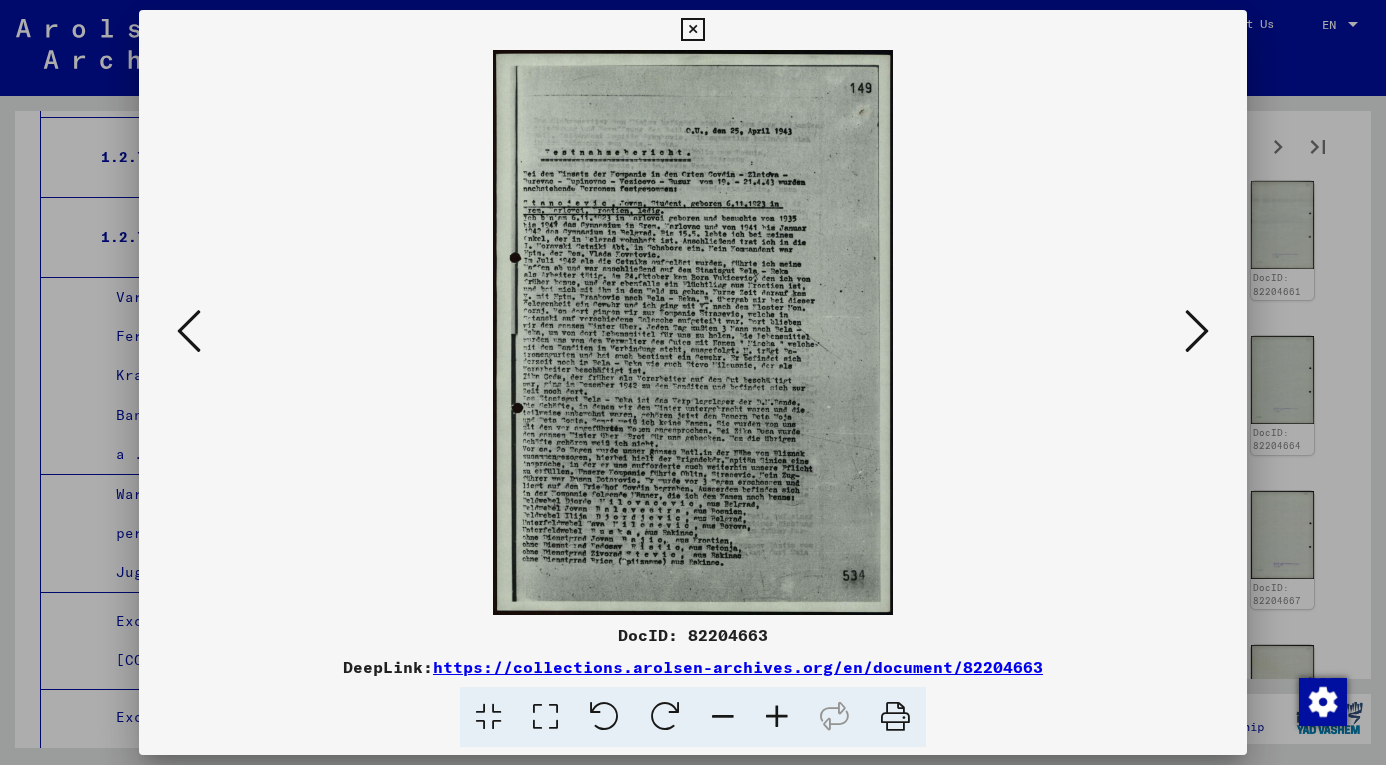 click at bounding box center [1197, 331] 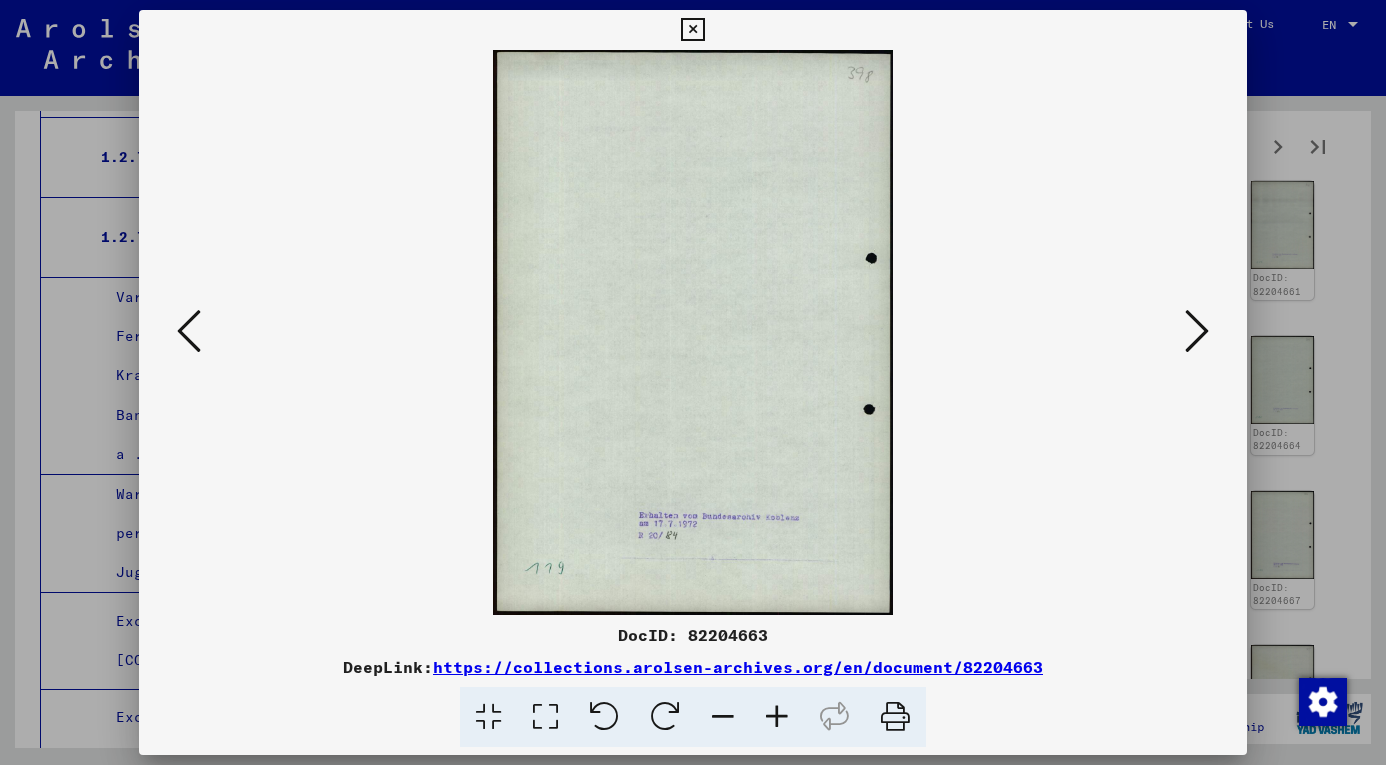 click at bounding box center [1197, 331] 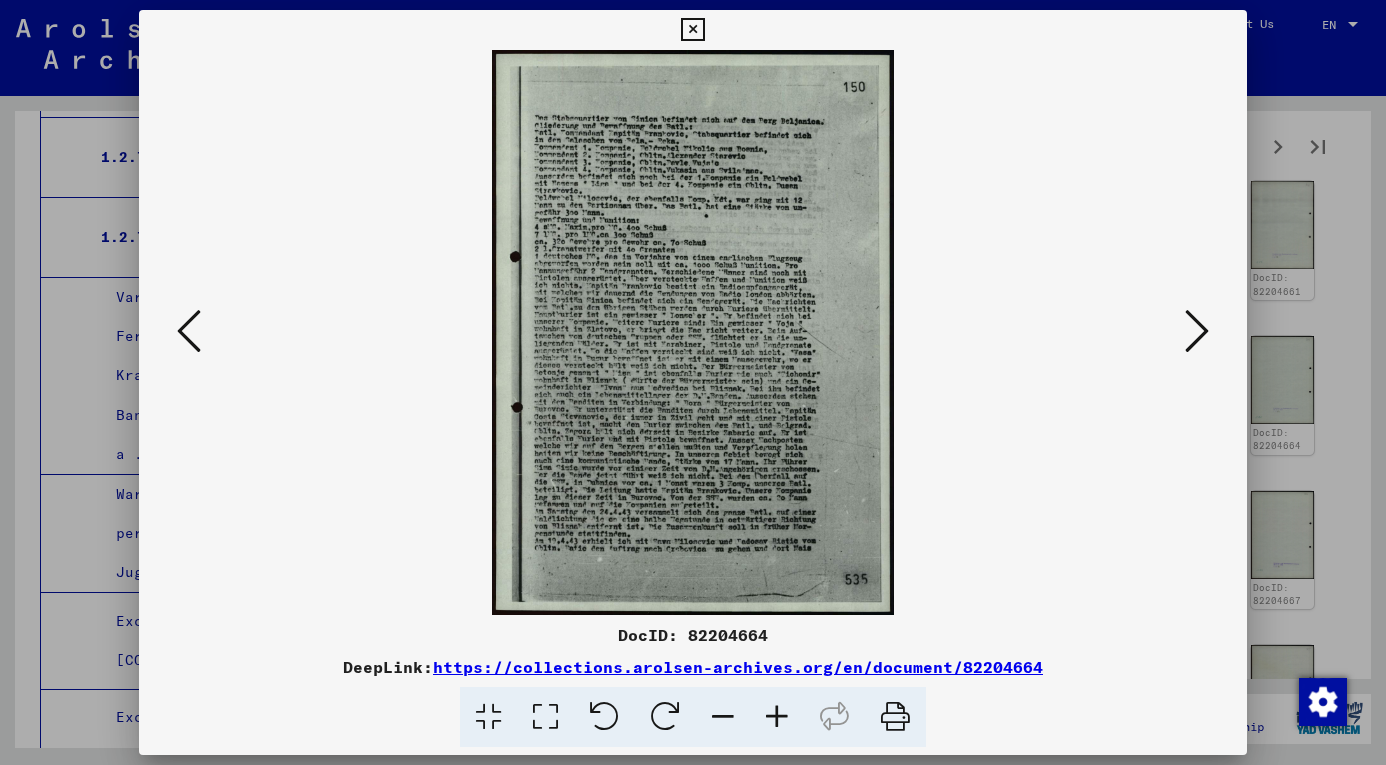 click at bounding box center (1197, 331) 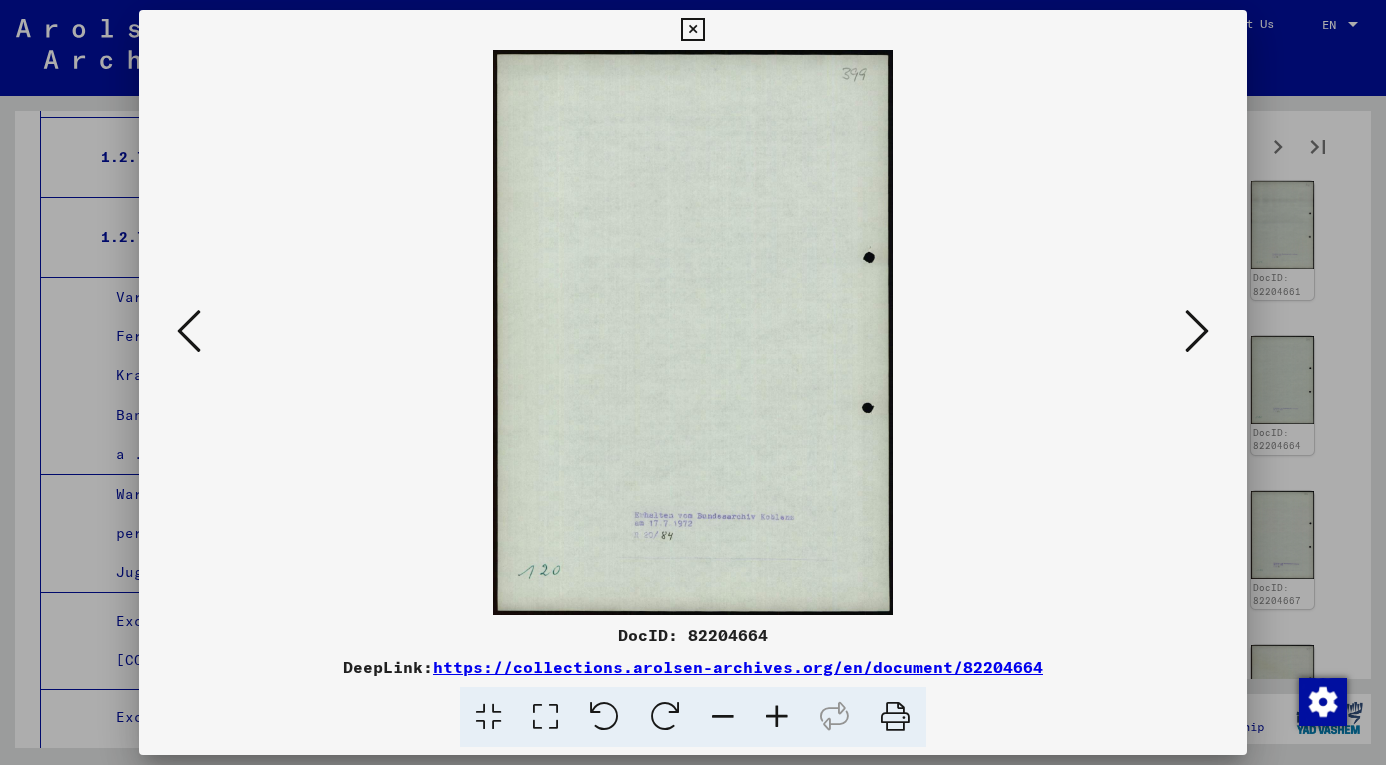 click at bounding box center [1197, 331] 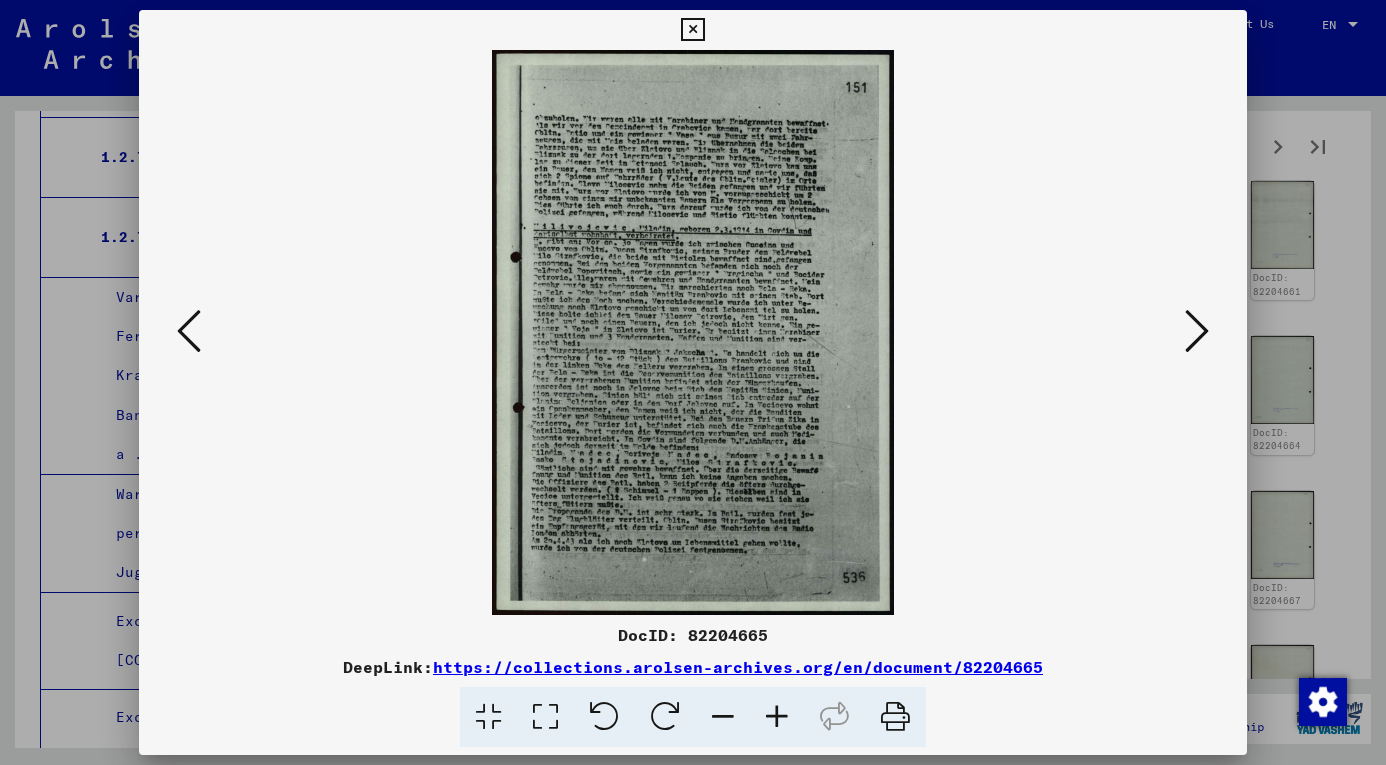 click at bounding box center [1197, 331] 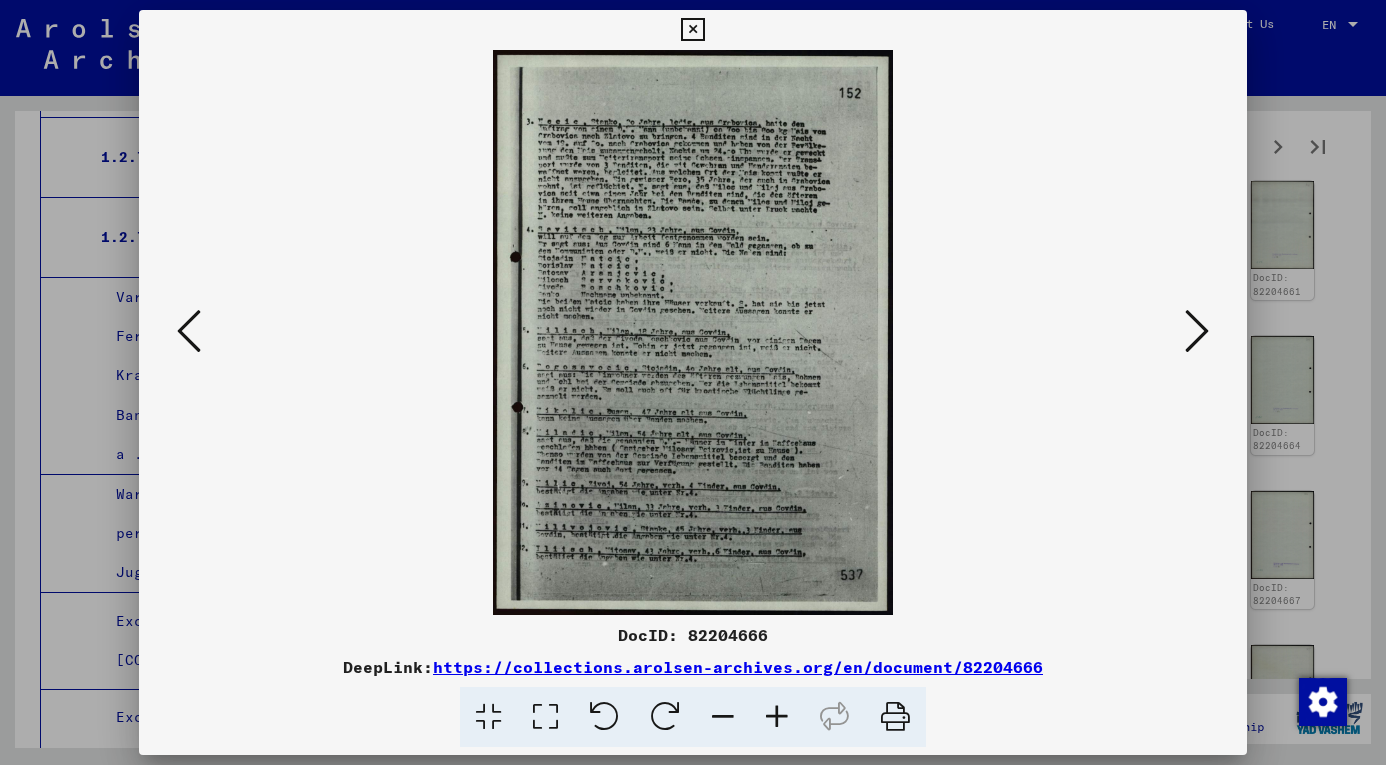 click at bounding box center [1197, 331] 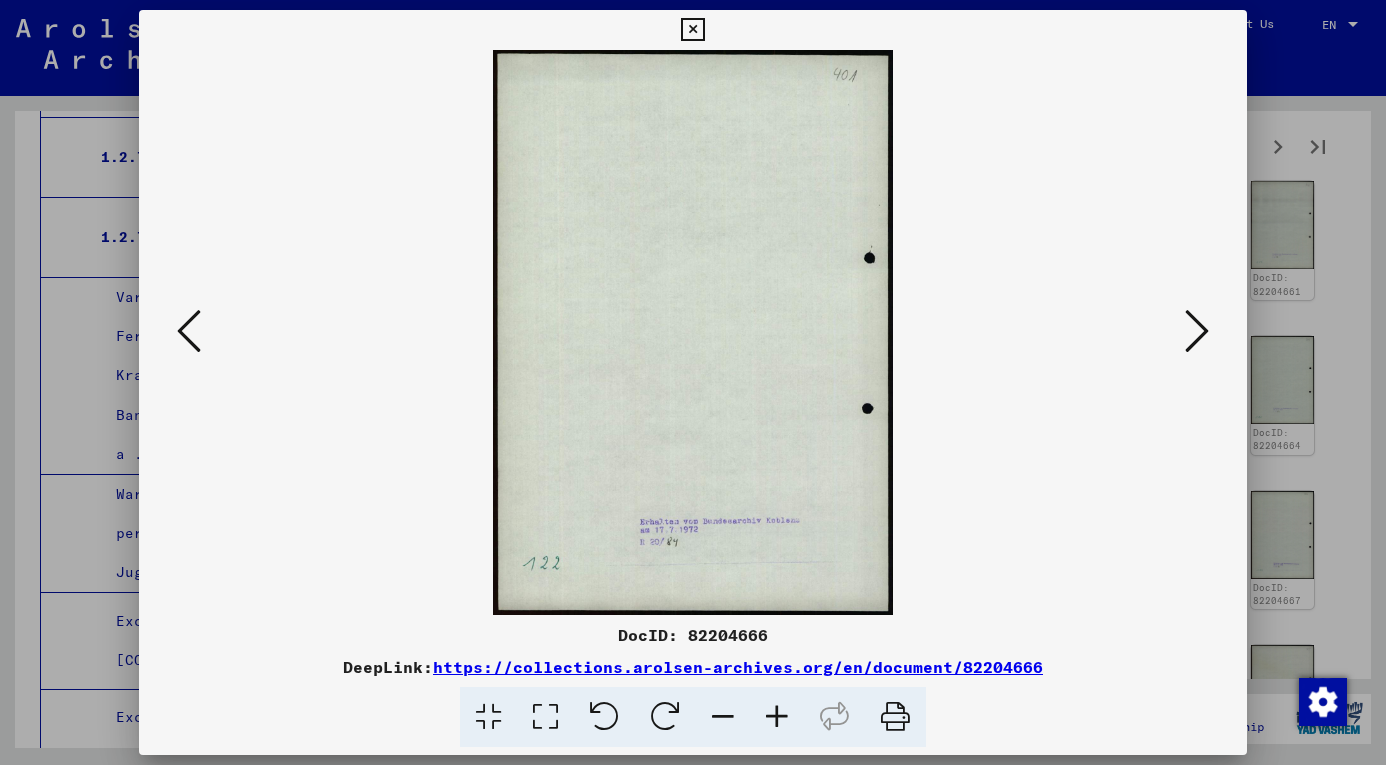 click at bounding box center (1197, 331) 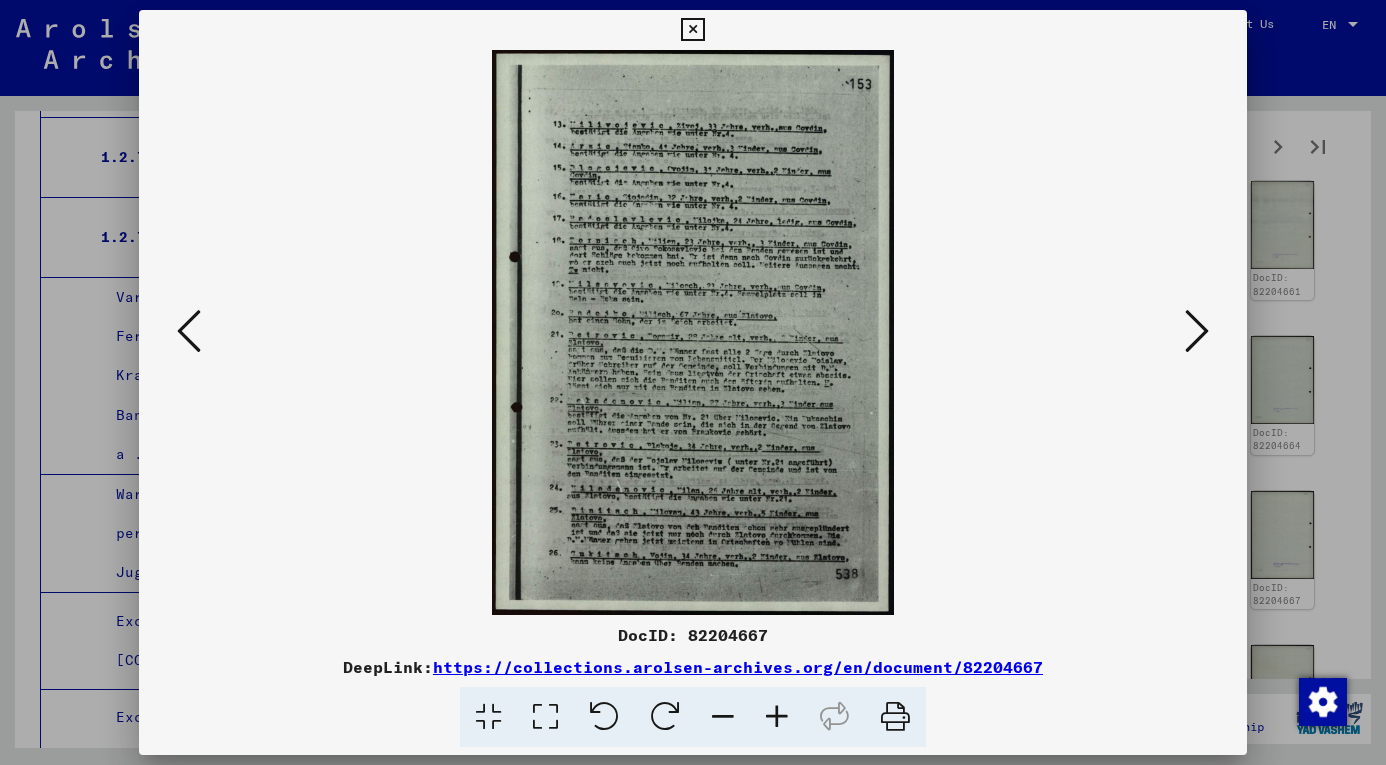 click at bounding box center [1197, 331] 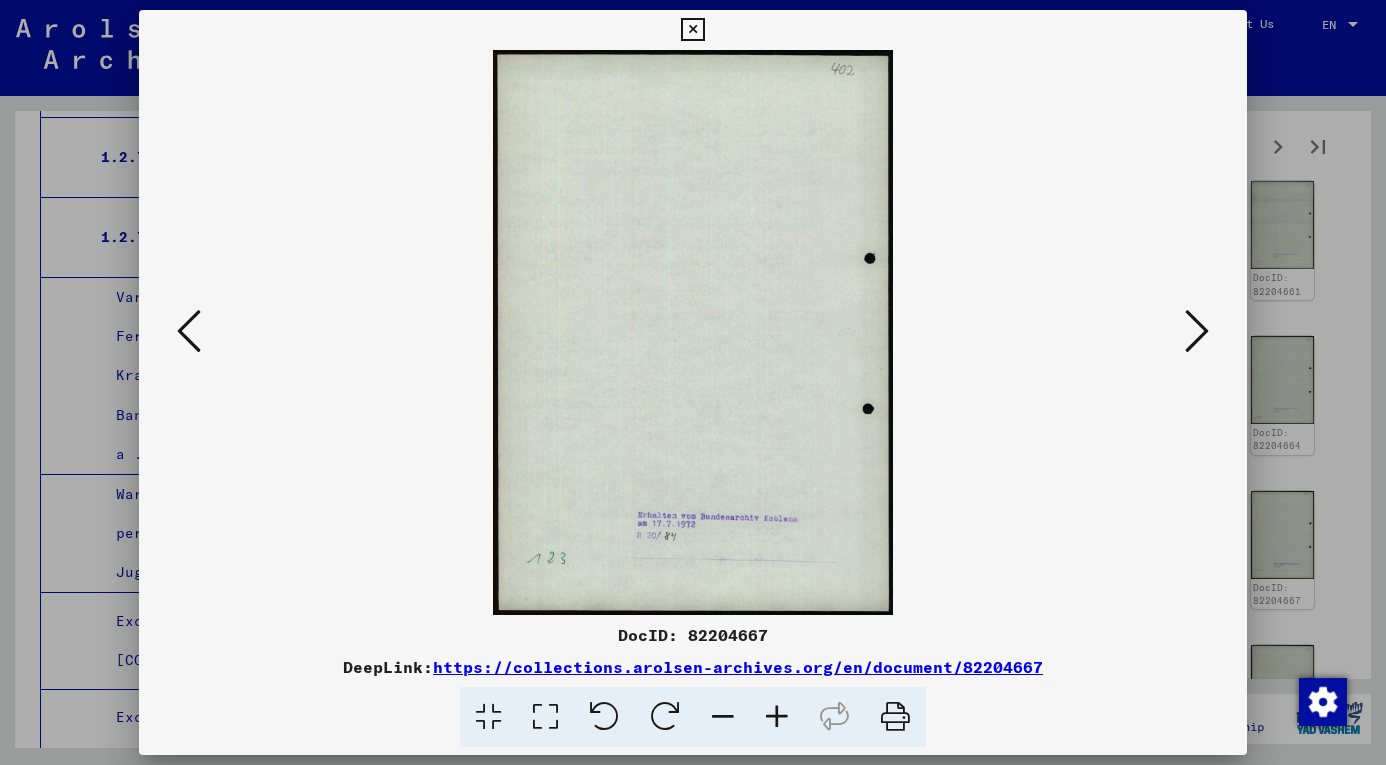 click at bounding box center (1197, 331) 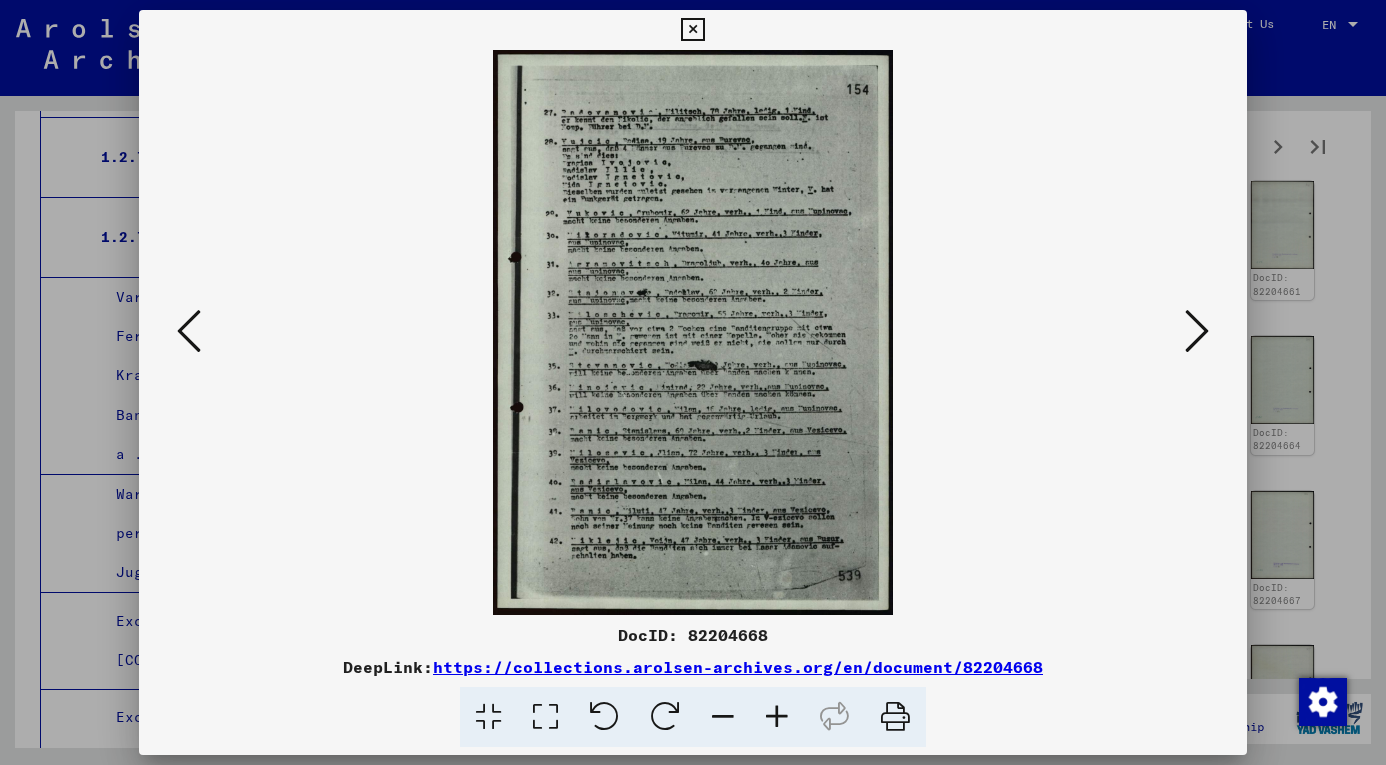 click at bounding box center (1197, 331) 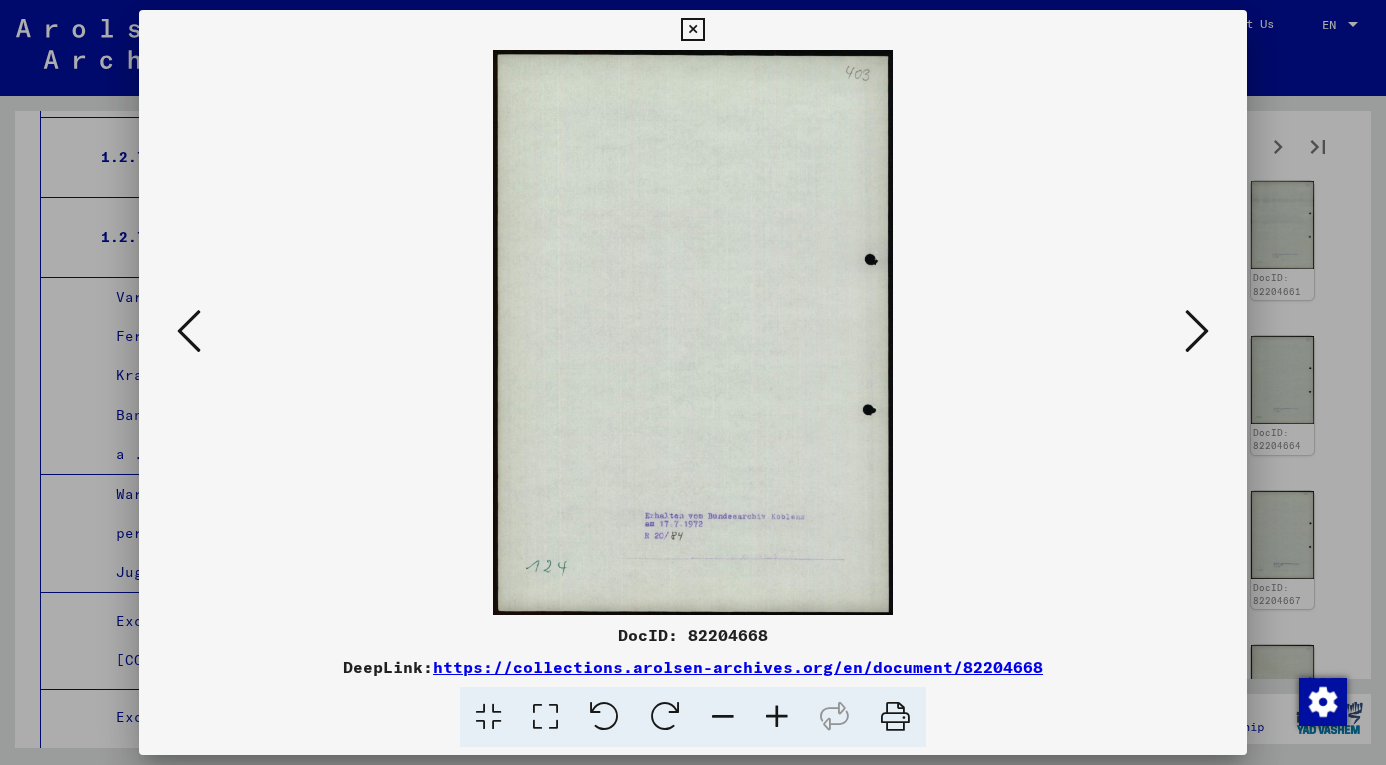 click at bounding box center [1197, 331] 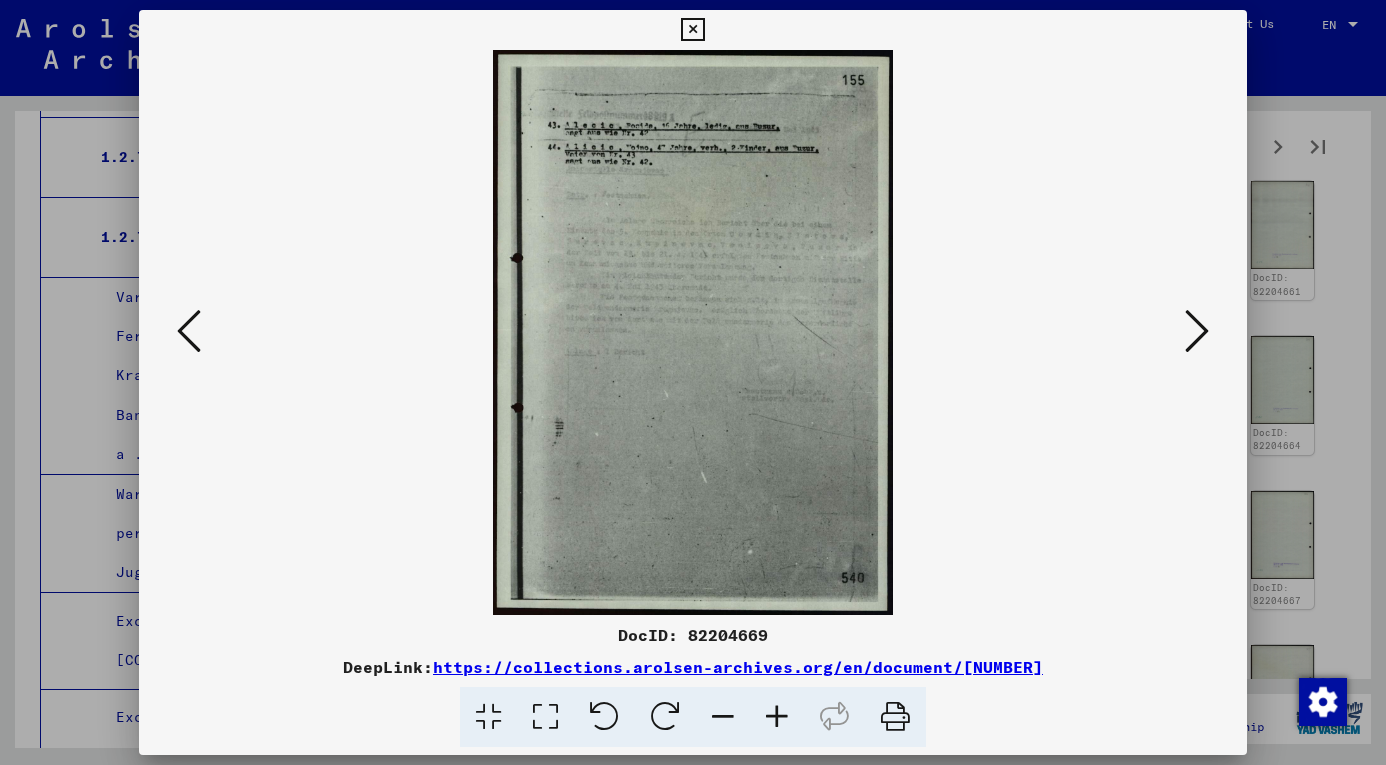 click at bounding box center (1197, 331) 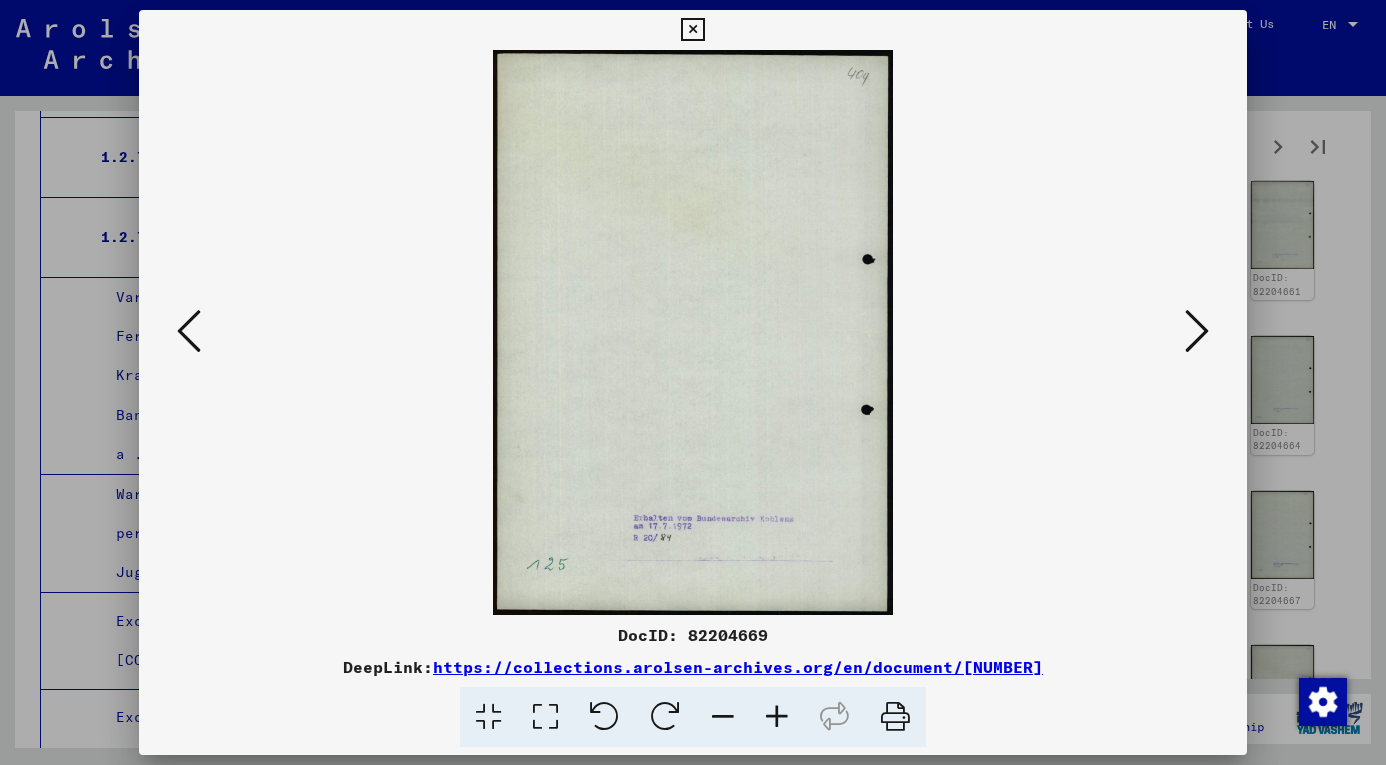 click at bounding box center (1197, 331) 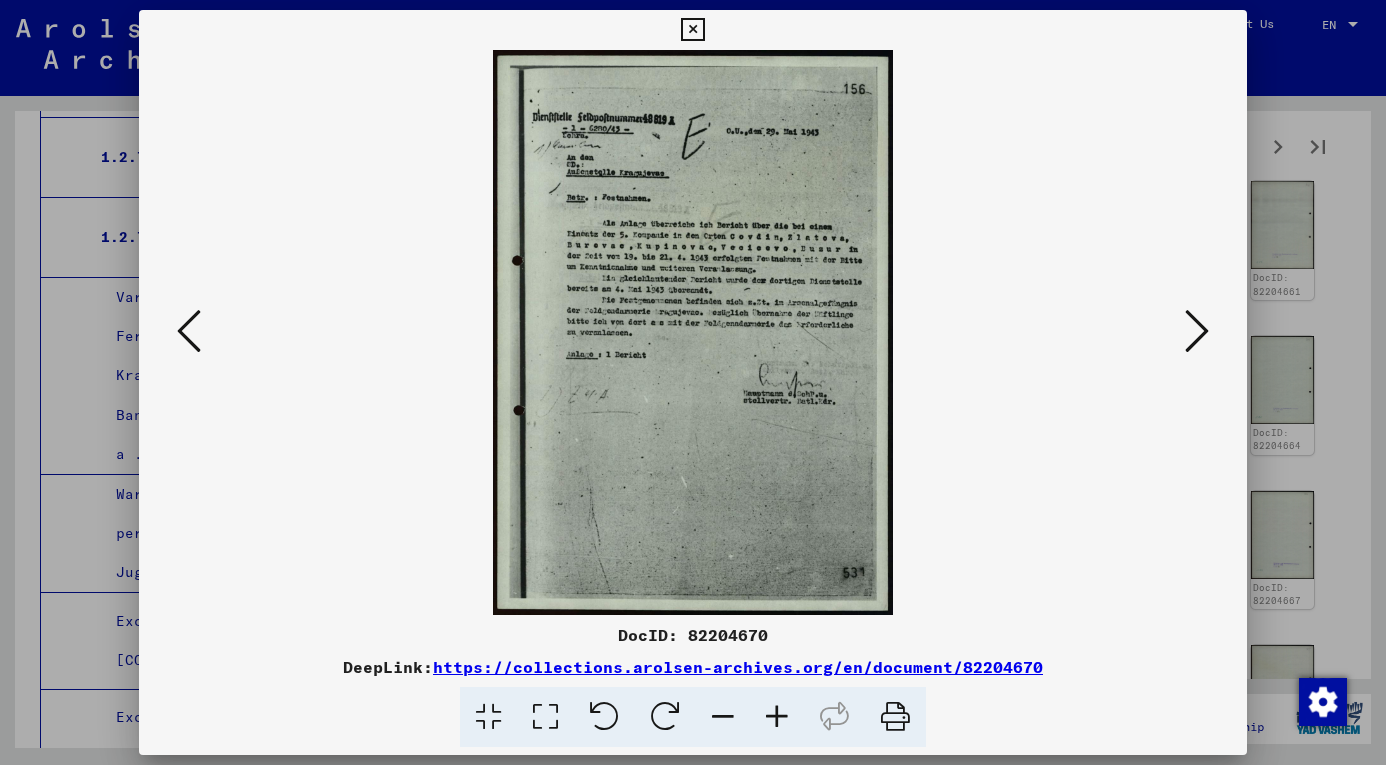 click at bounding box center [1197, 331] 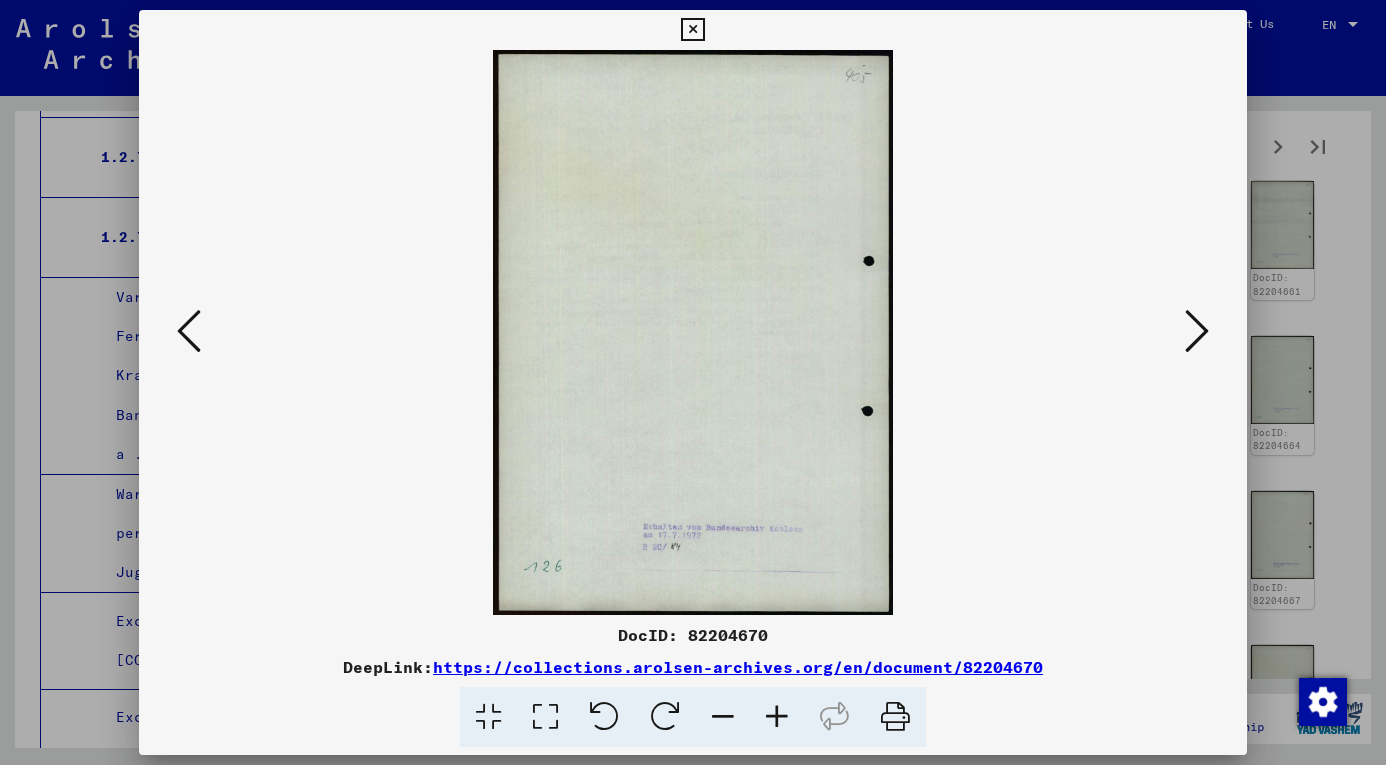 click at bounding box center (1197, 331) 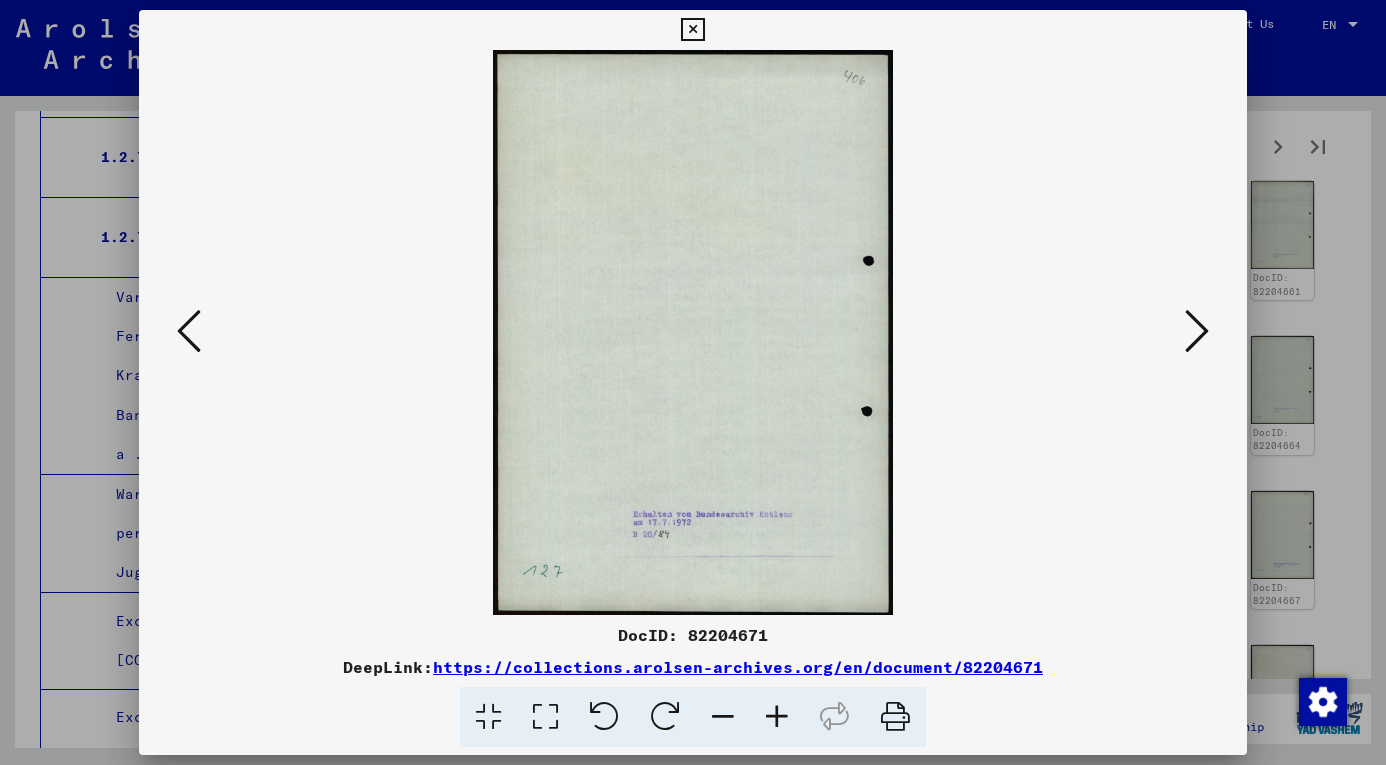 click at bounding box center [1197, 331] 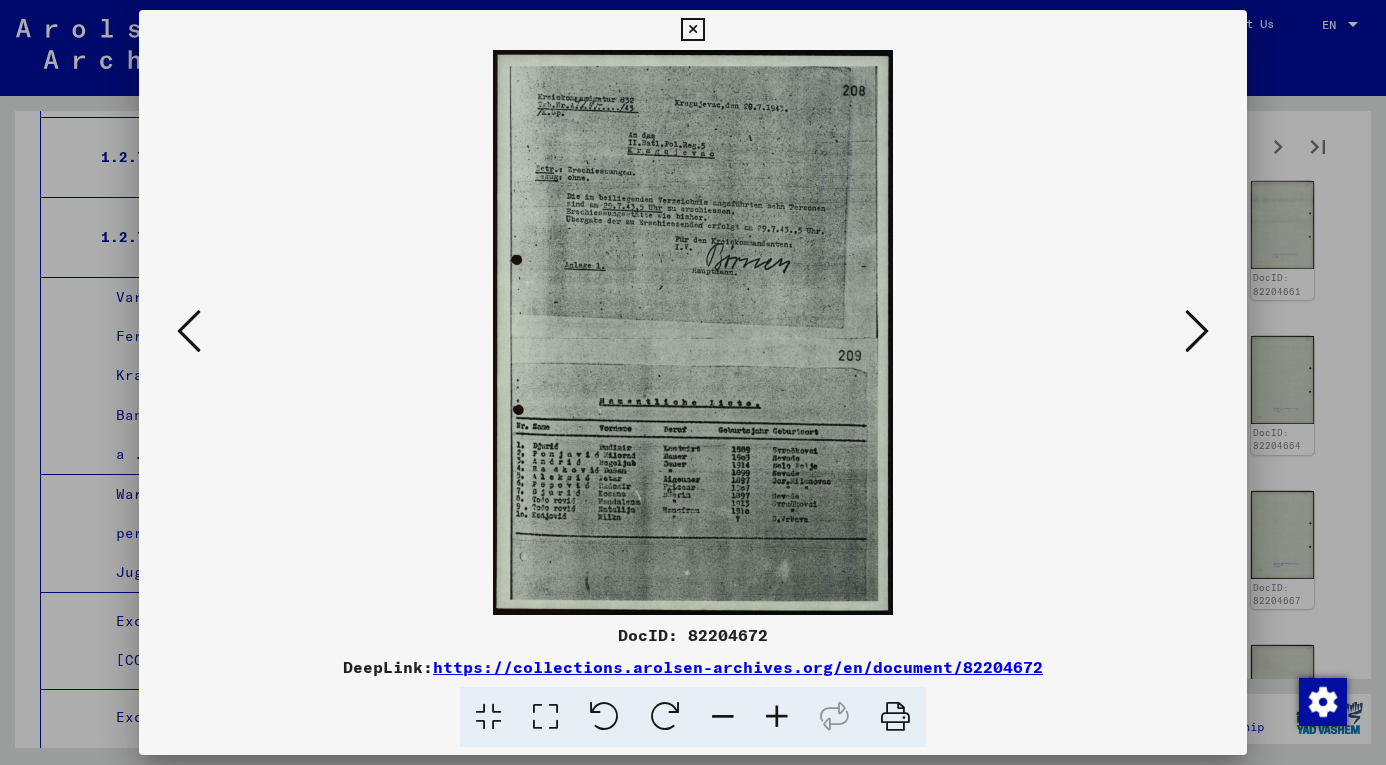 click at bounding box center (1197, 331) 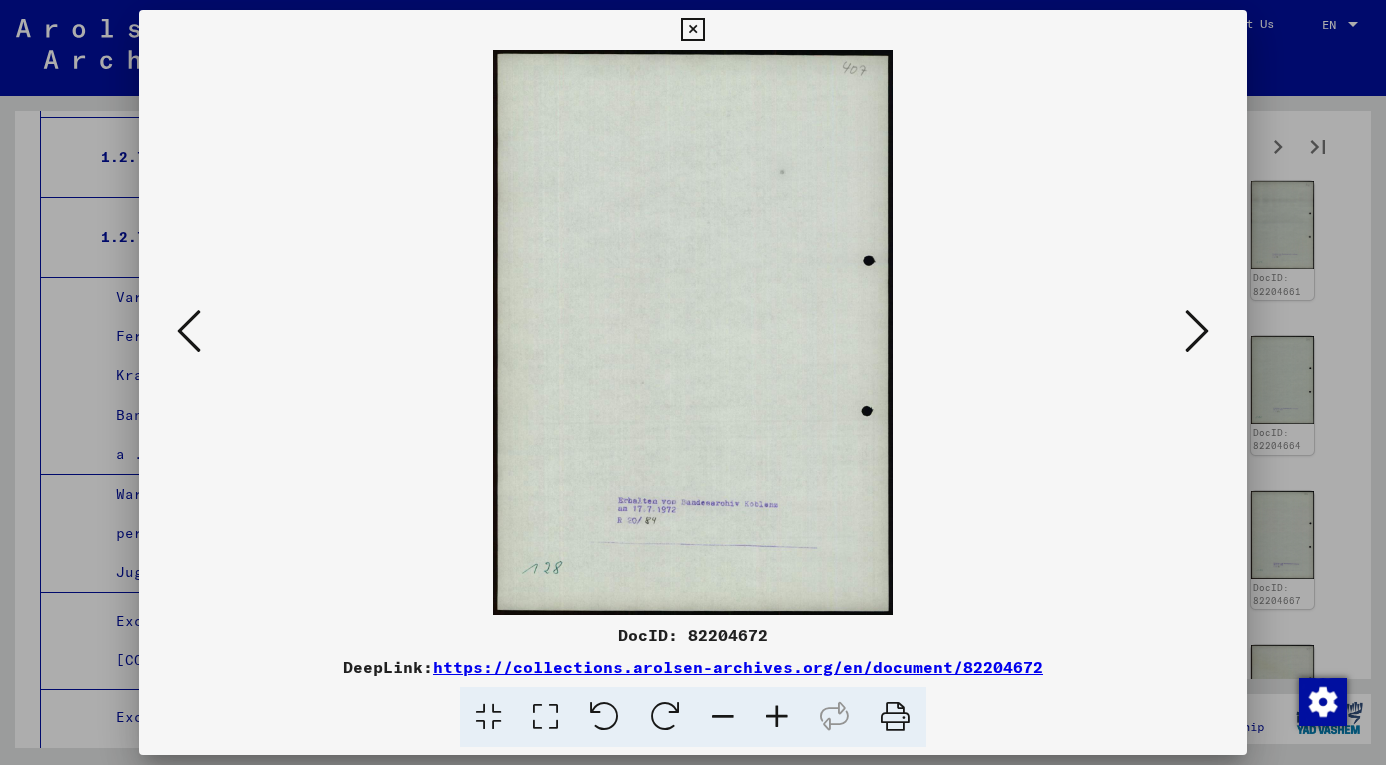 click at bounding box center [1197, 331] 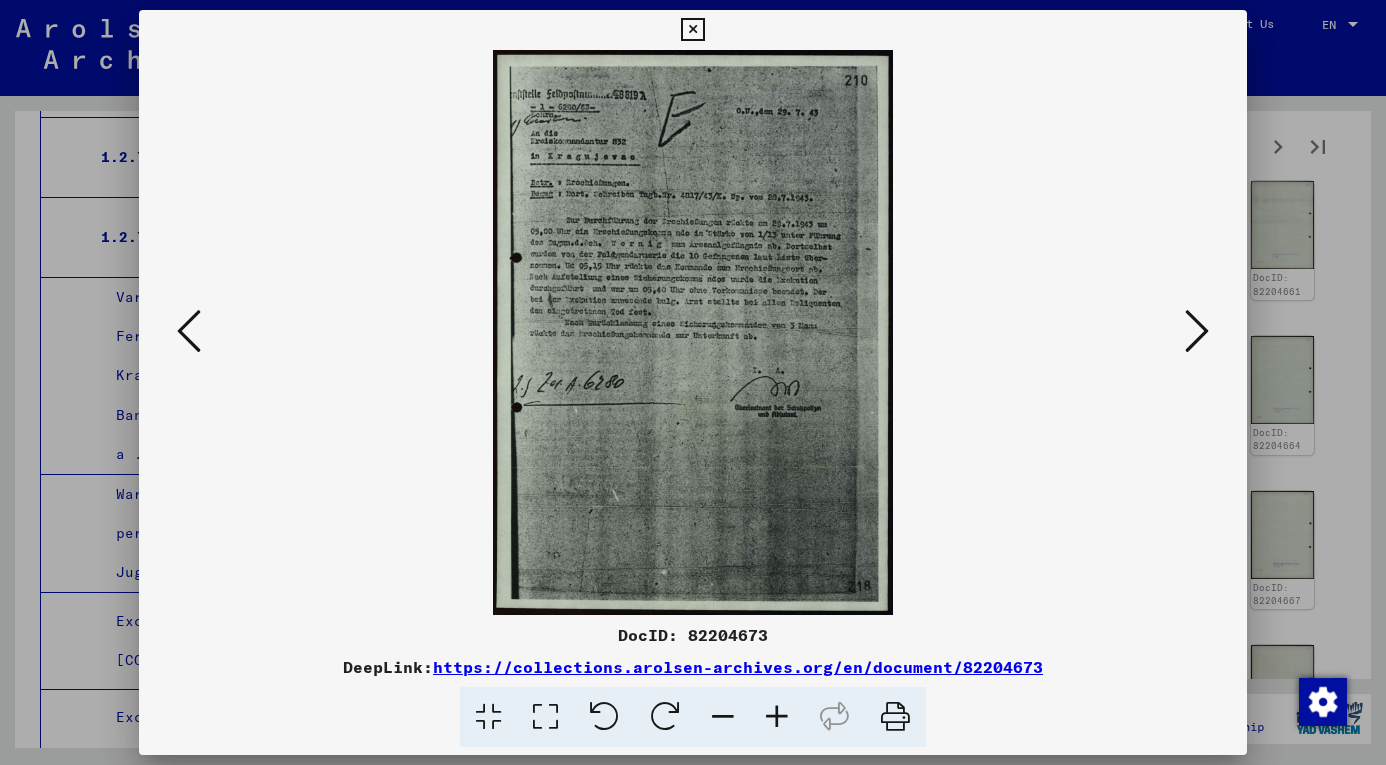 click at bounding box center (189, 331) 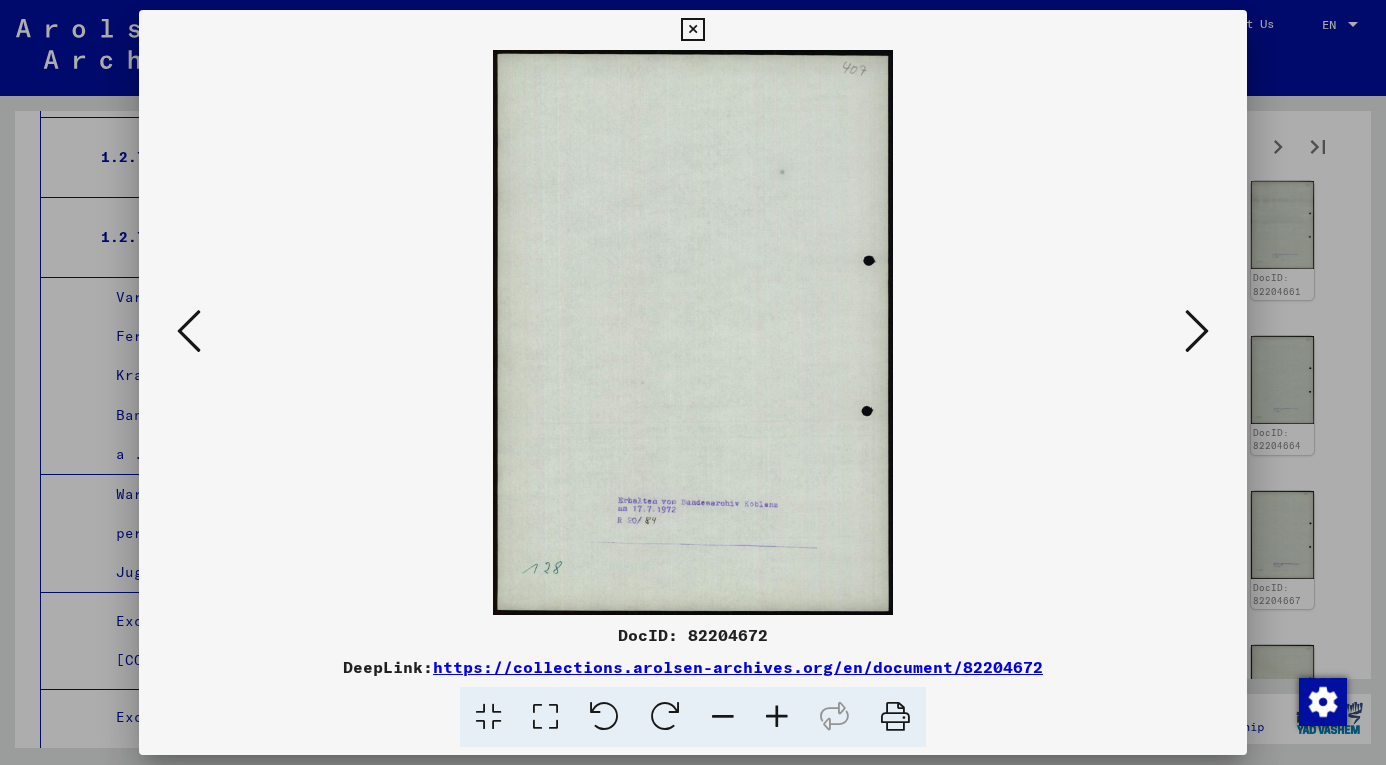 click at bounding box center (189, 331) 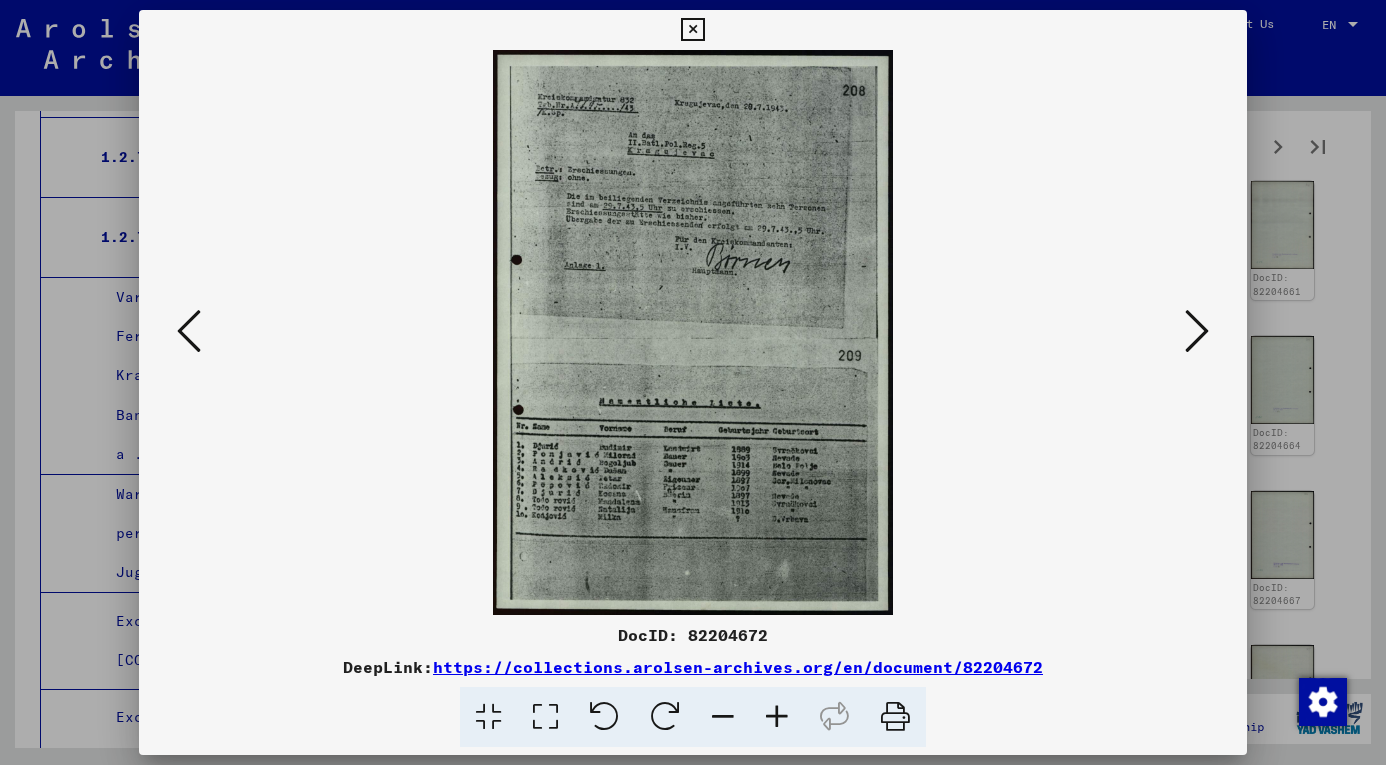 click at bounding box center [1197, 331] 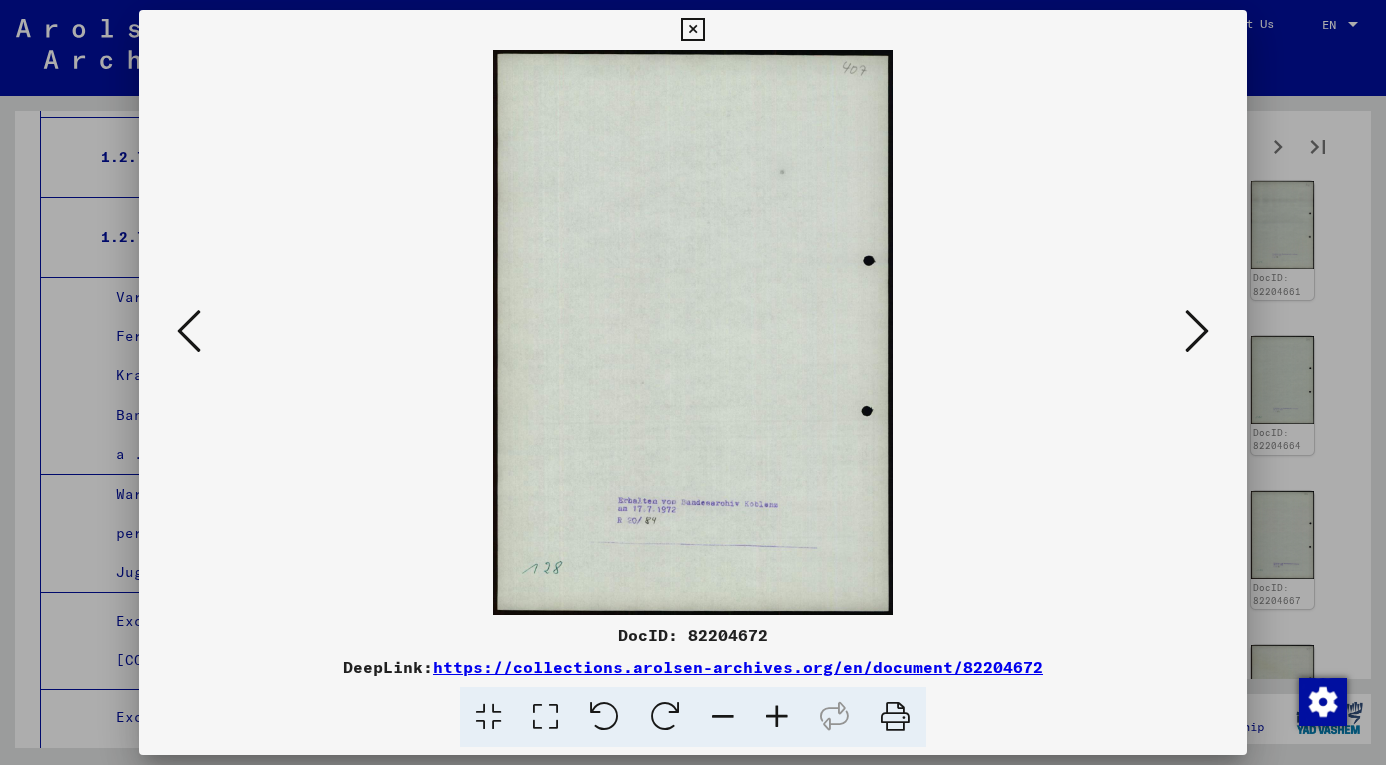 click at bounding box center (1197, 331) 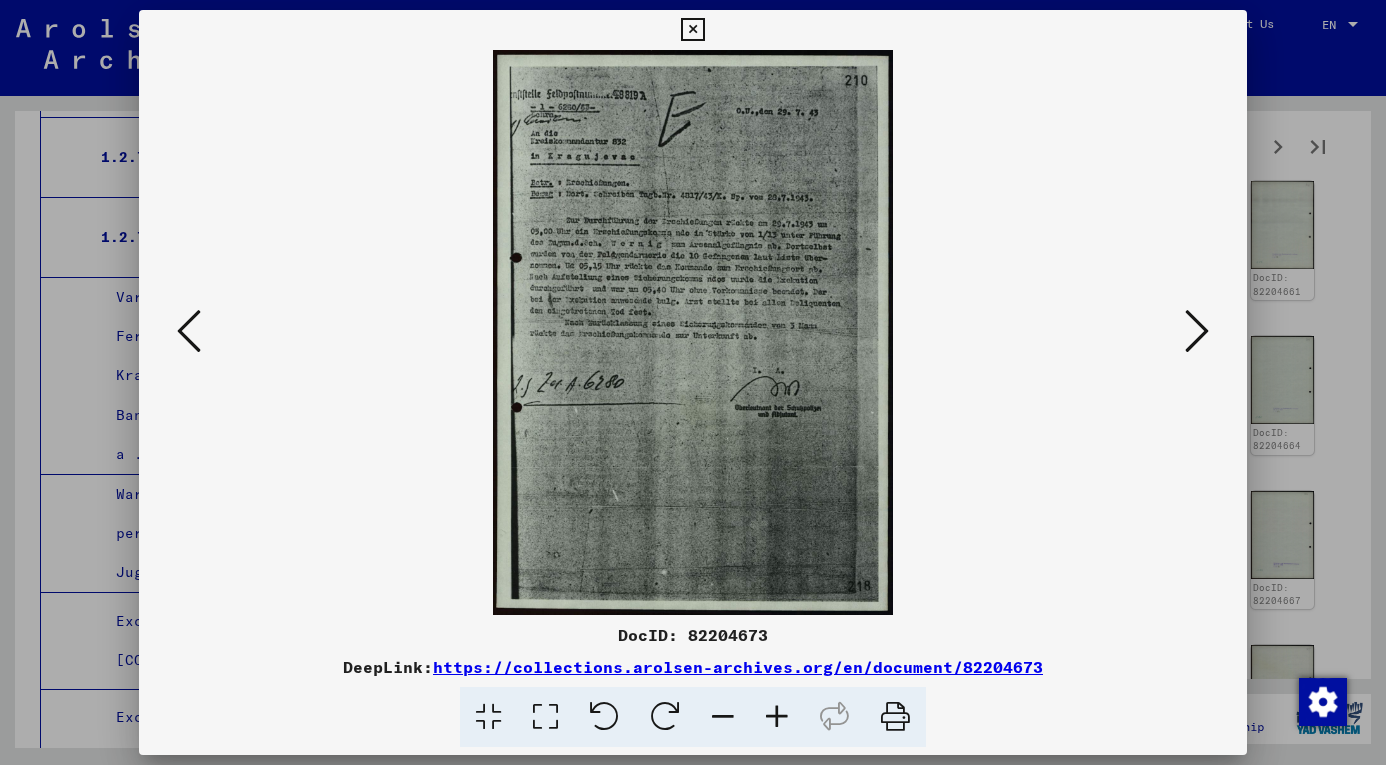 click at bounding box center (1197, 331) 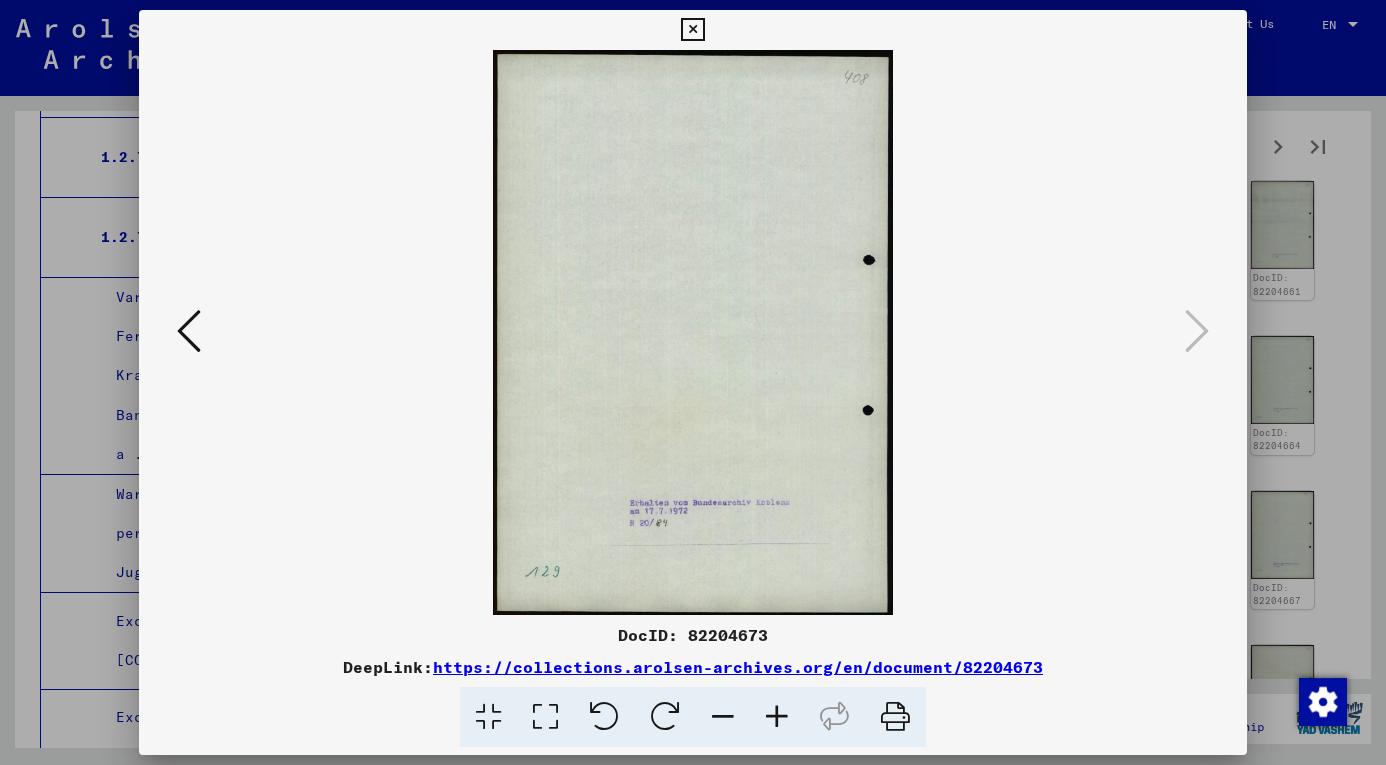 click at bounding box center [692, 30] 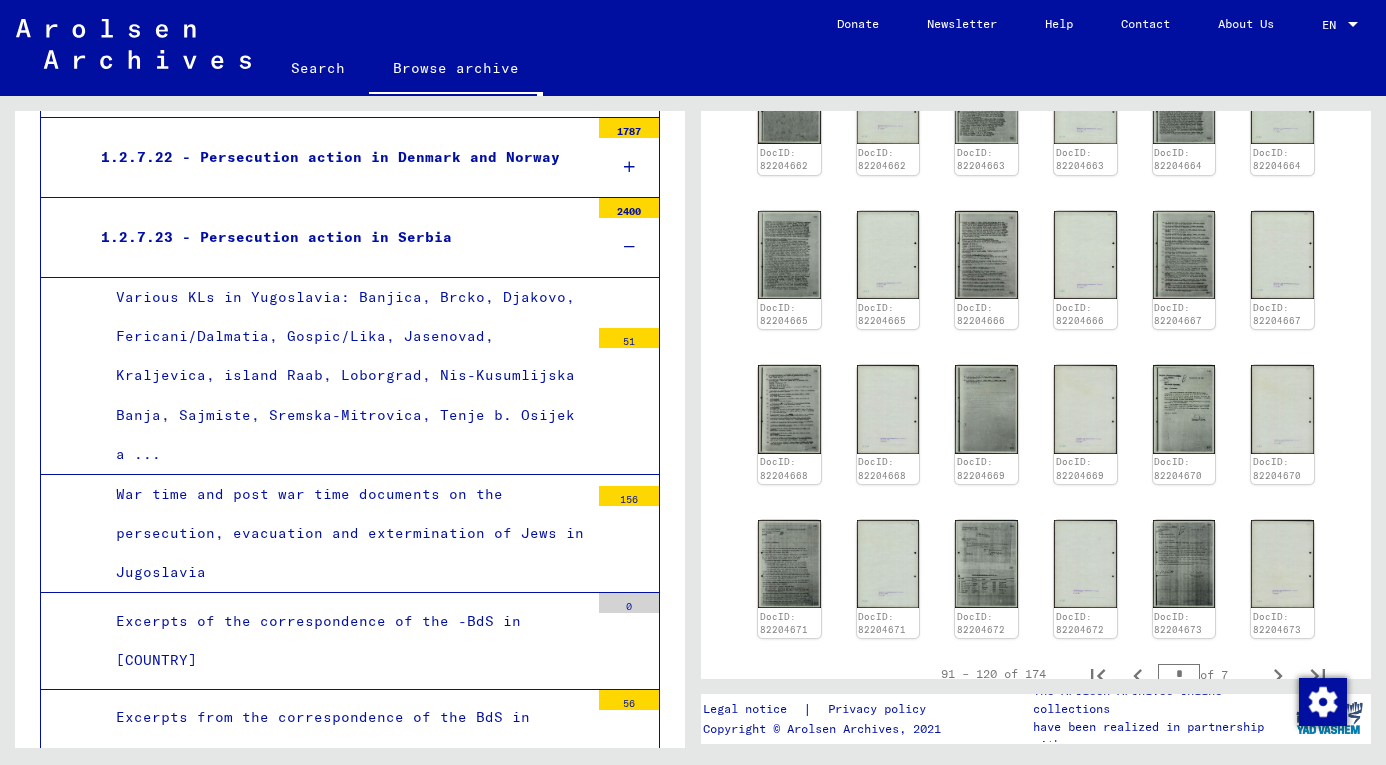scroll, scrollTop: 987, scrollLeft: 0, axis: vertical 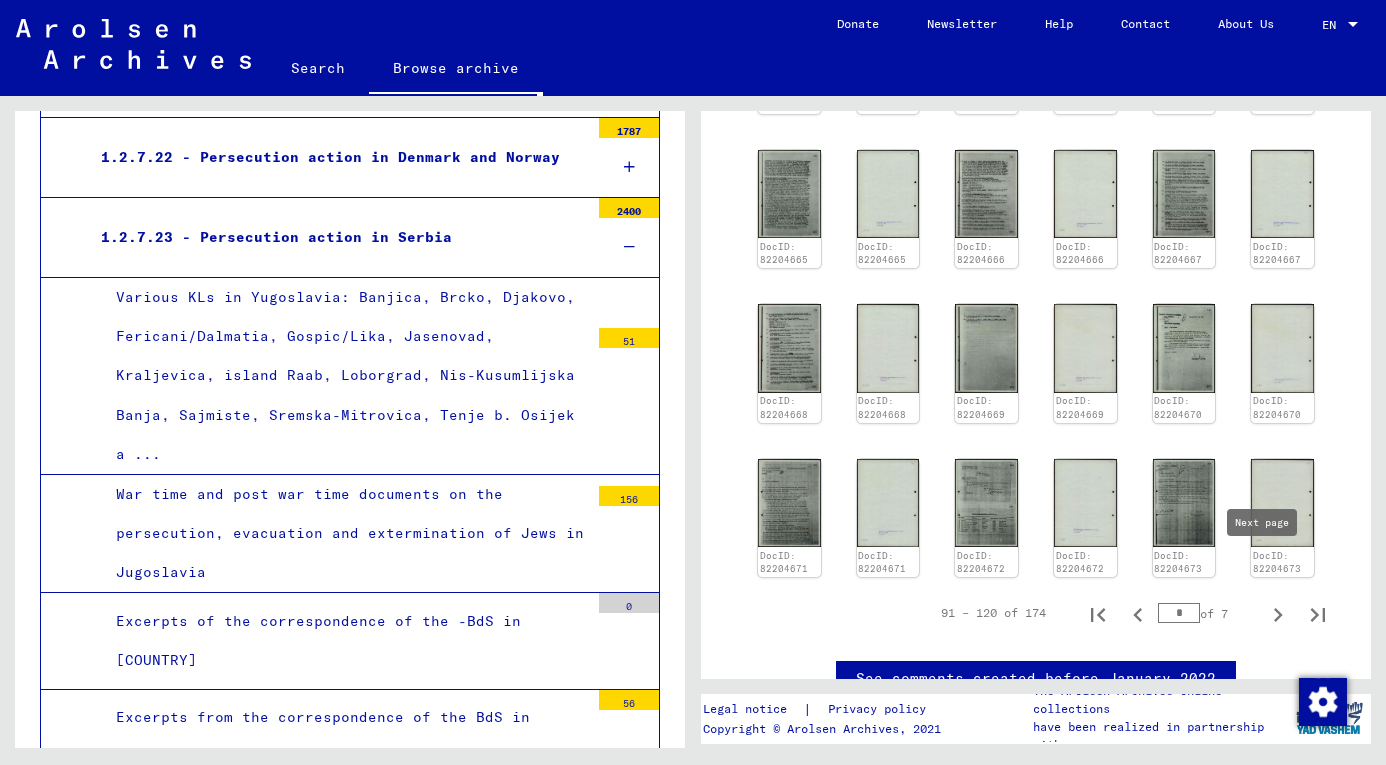 click 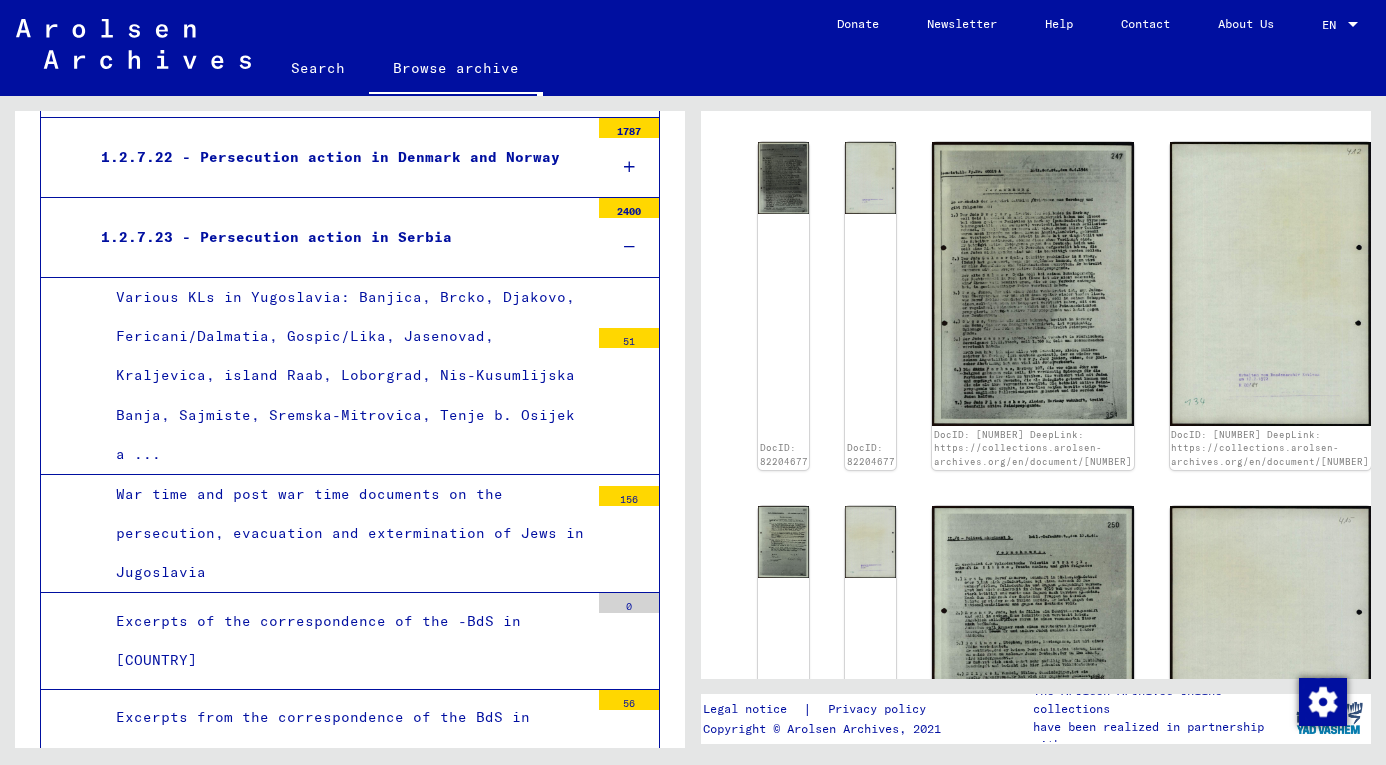 scroll, scrollTop: 638, scrollLeft: 0, axis: vertical 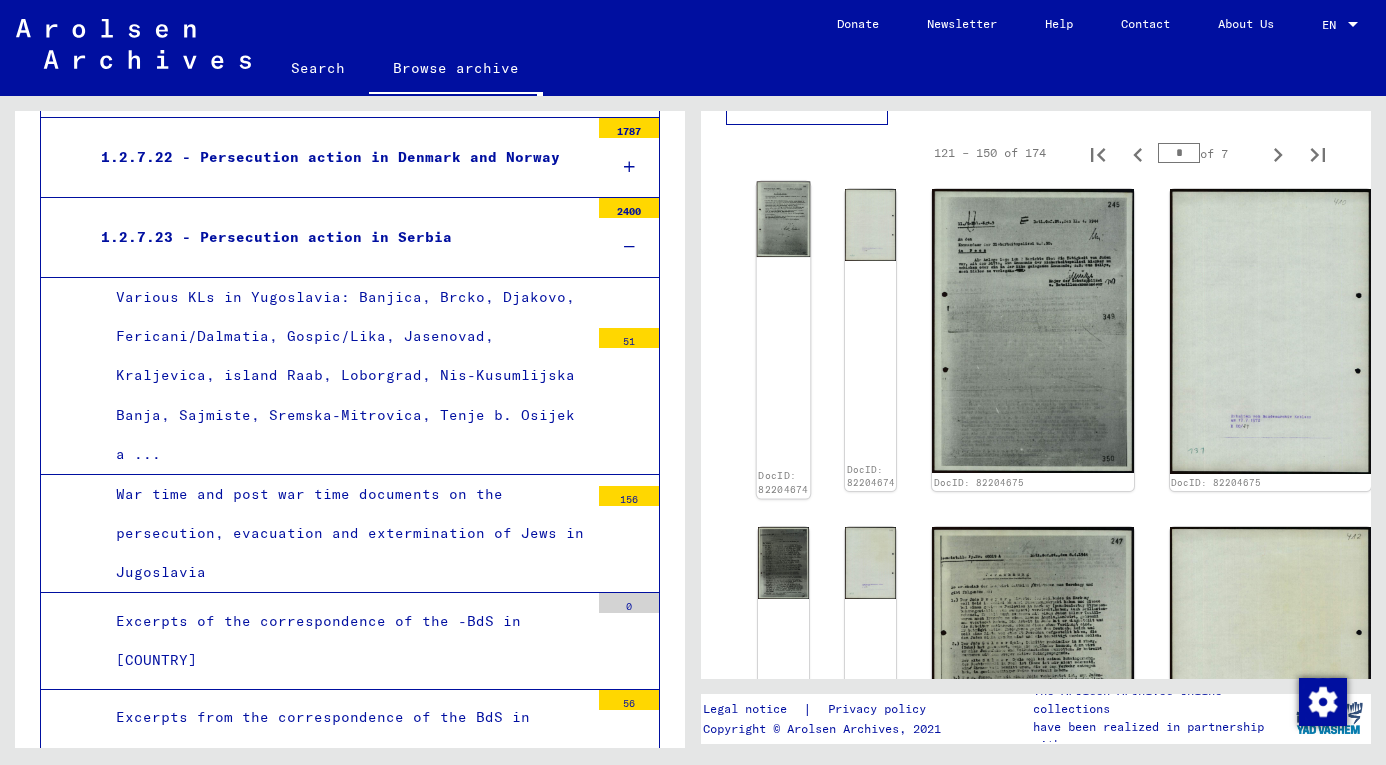 click 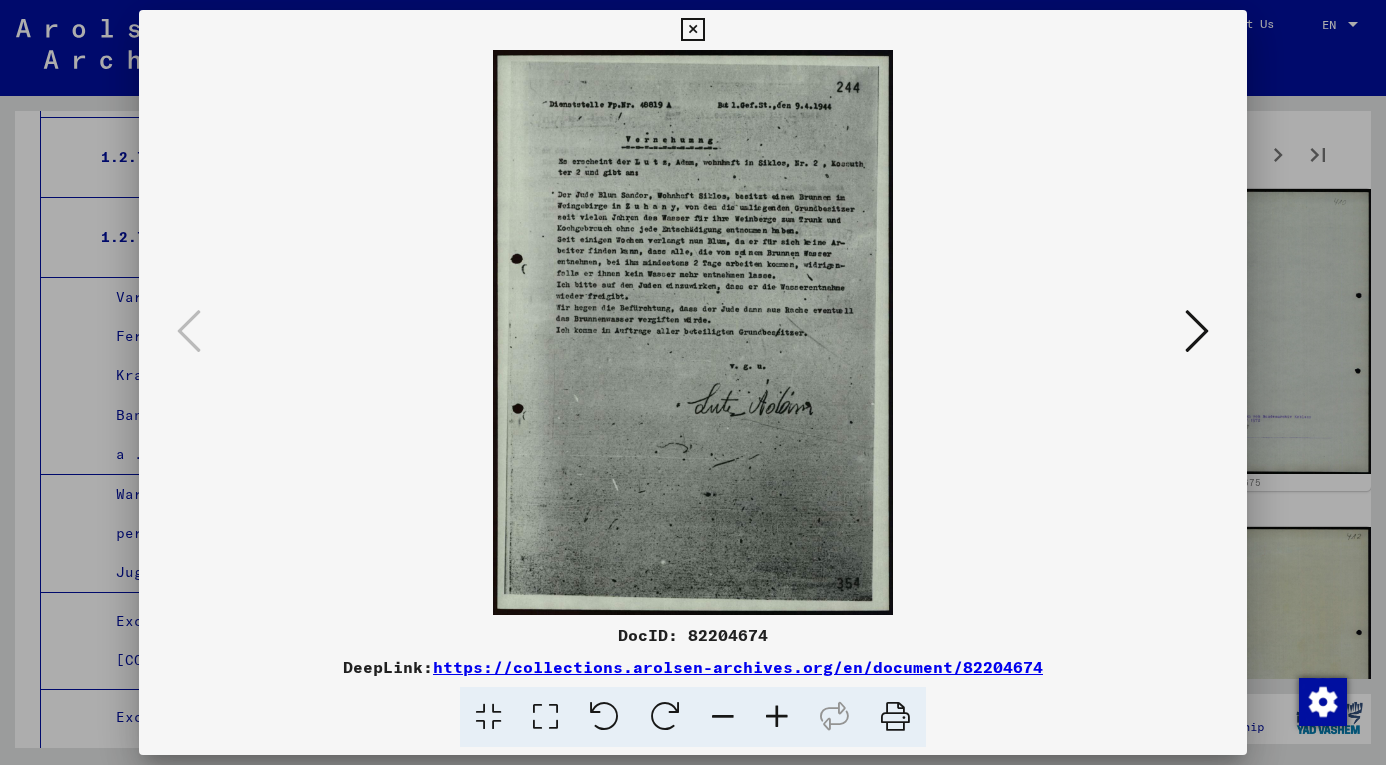 click at bounding box center [1197, 331] 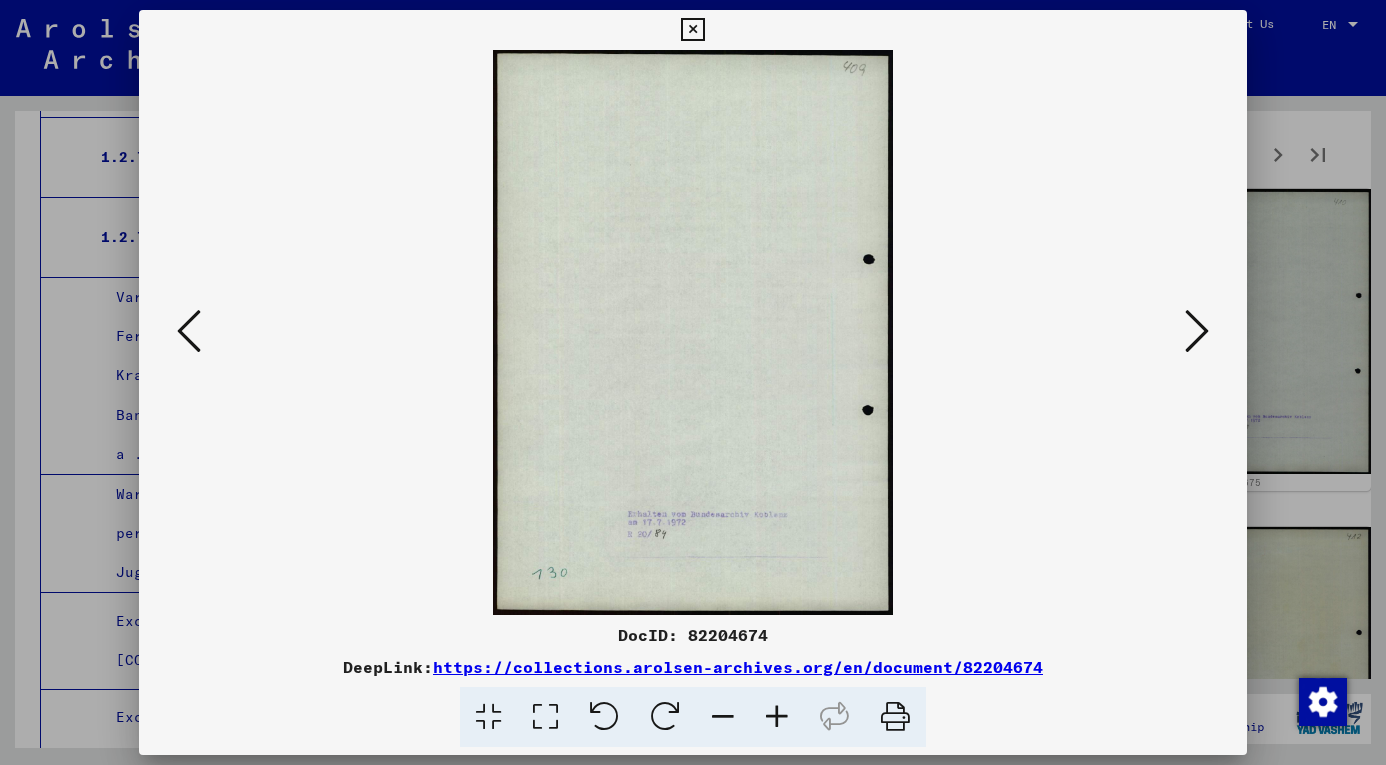 click at bounding box center (1197, 331) 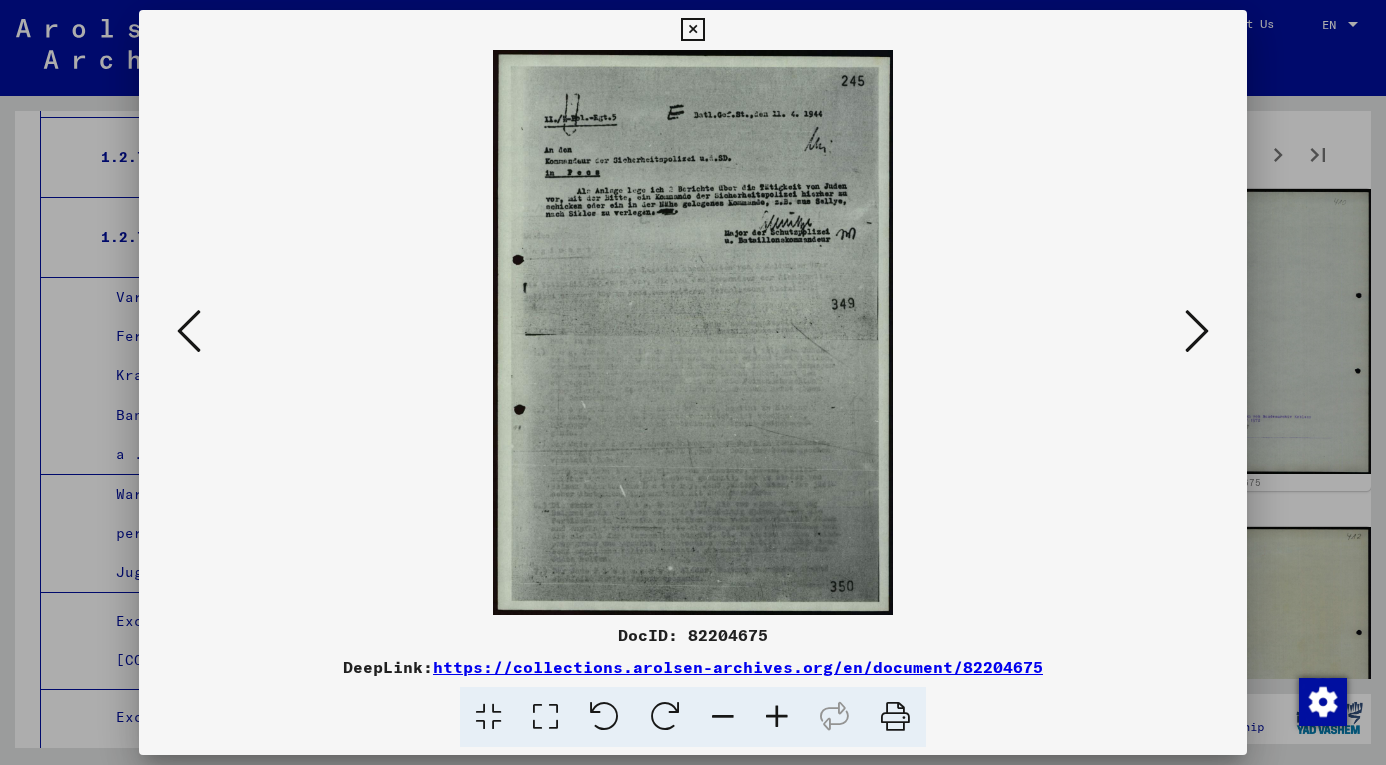 click at bounding box center [1197, 331] 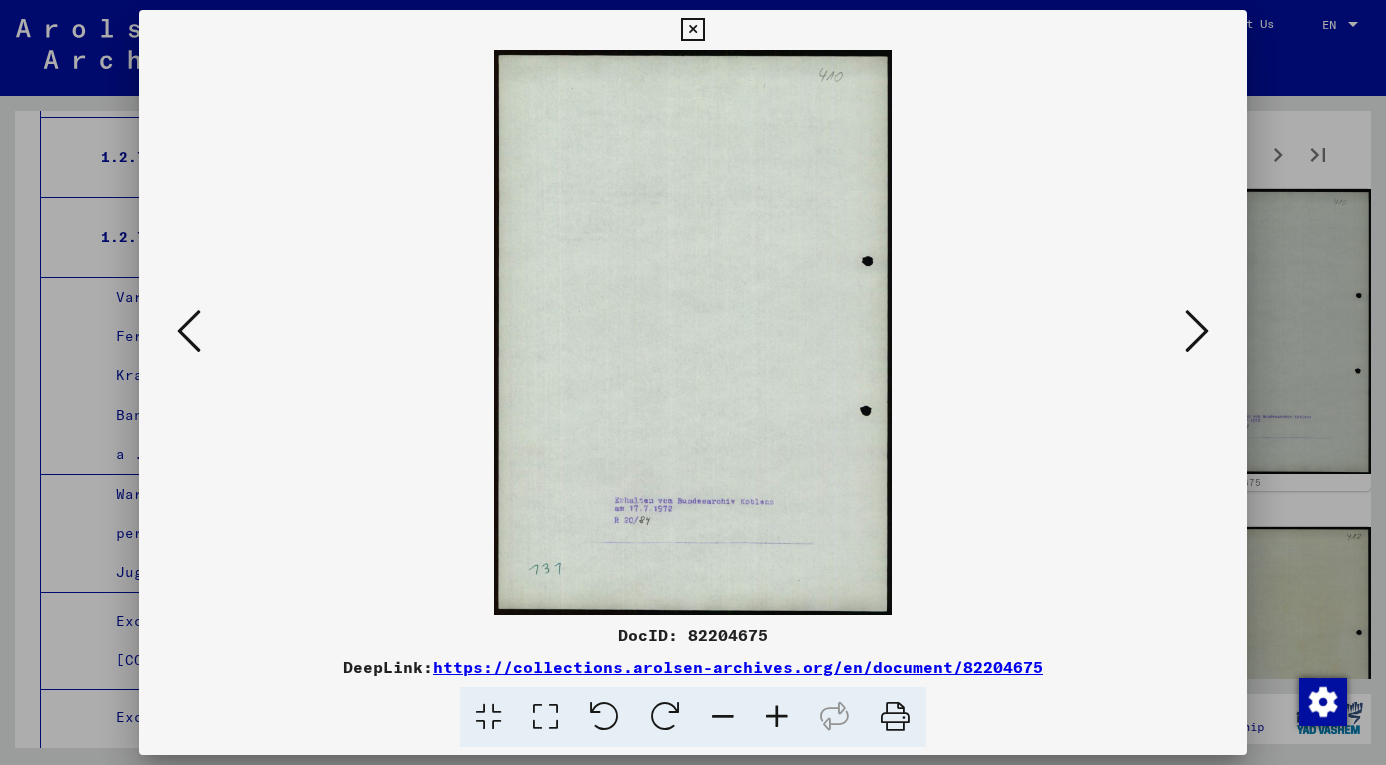 click at bounding box center (1197, 331) 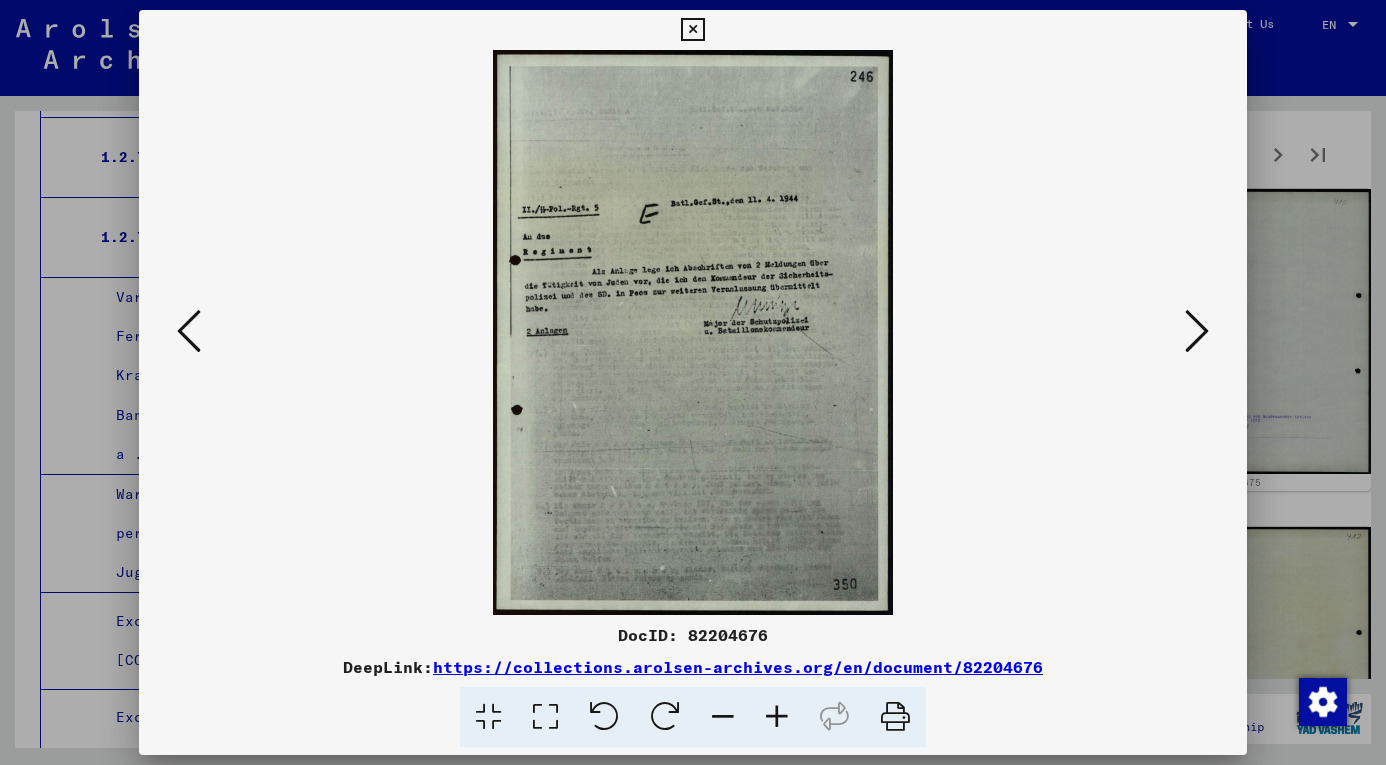 click at bounding box center (1197, 331) 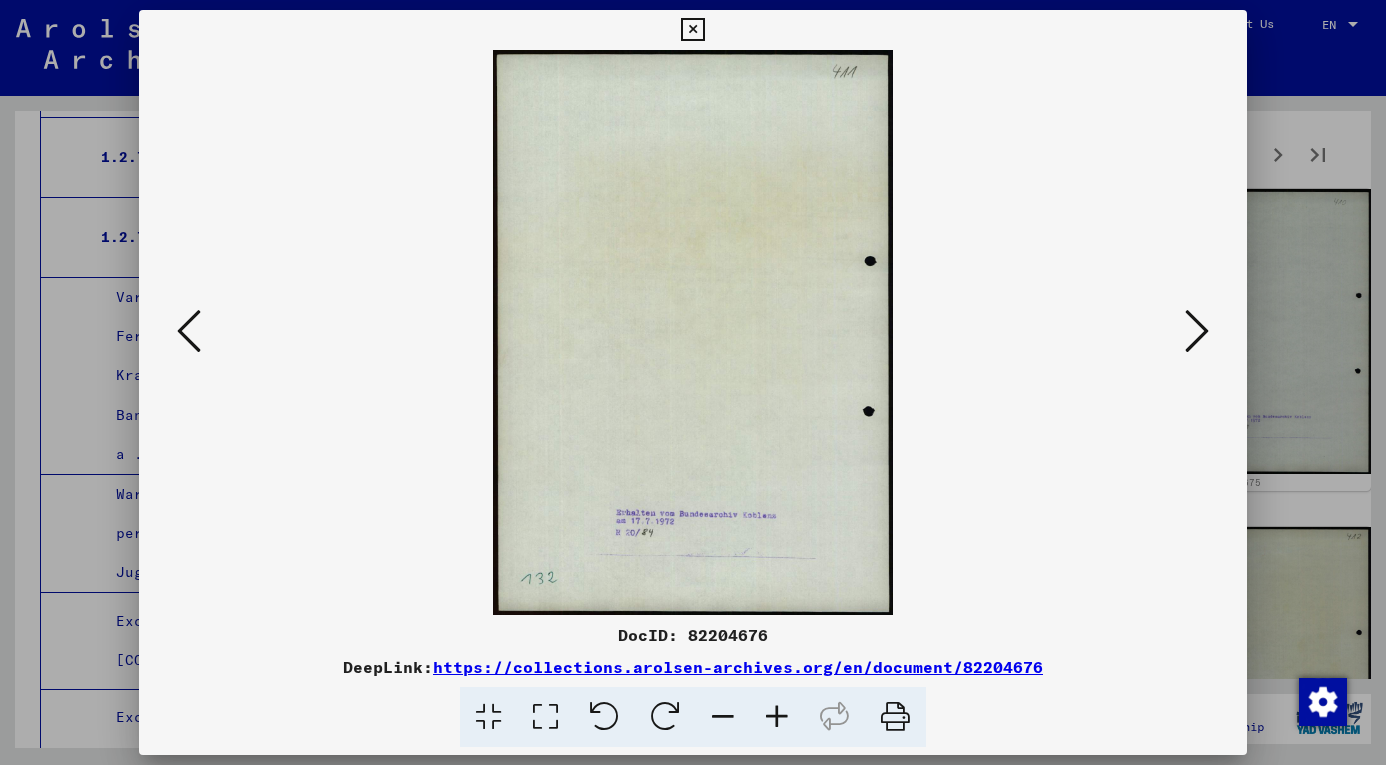 click at bounding box center [1197, 331] 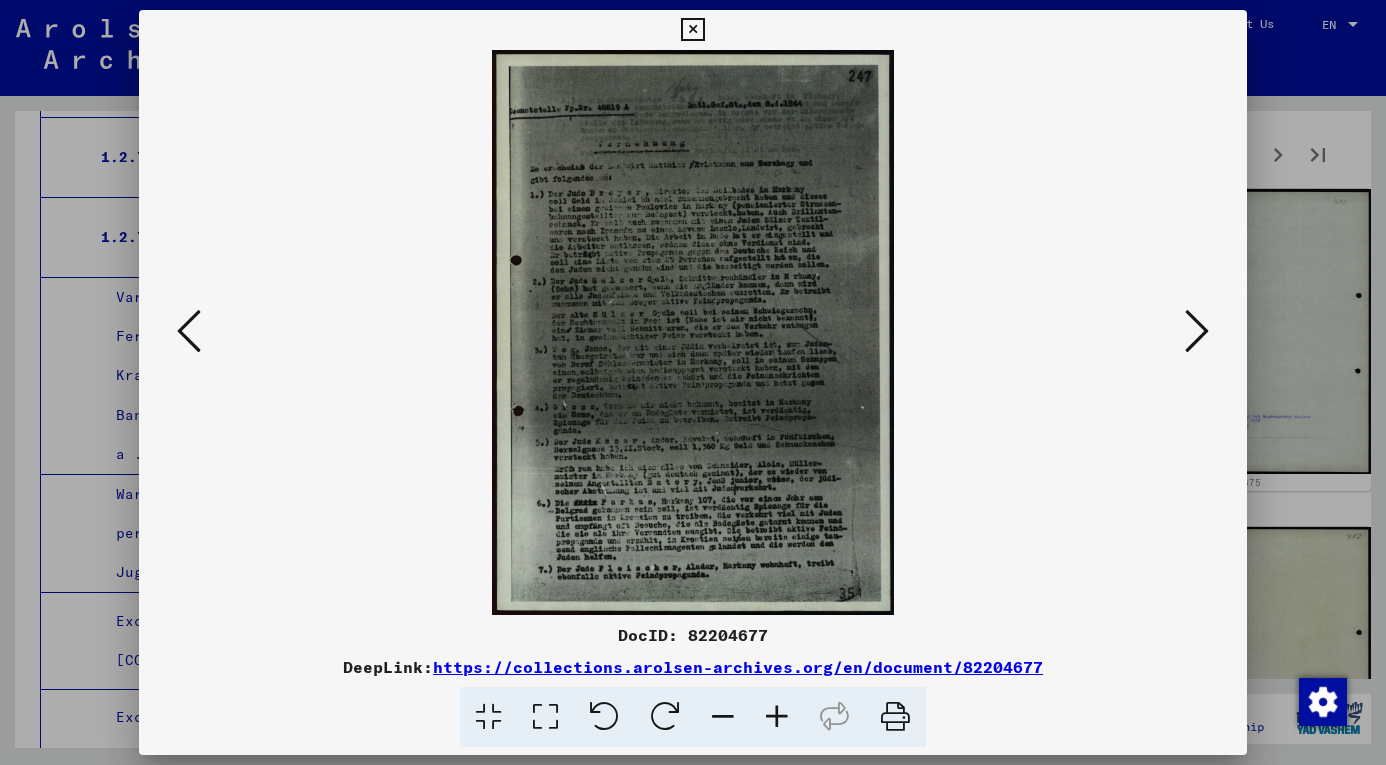 click at bounding box center (777, 717) 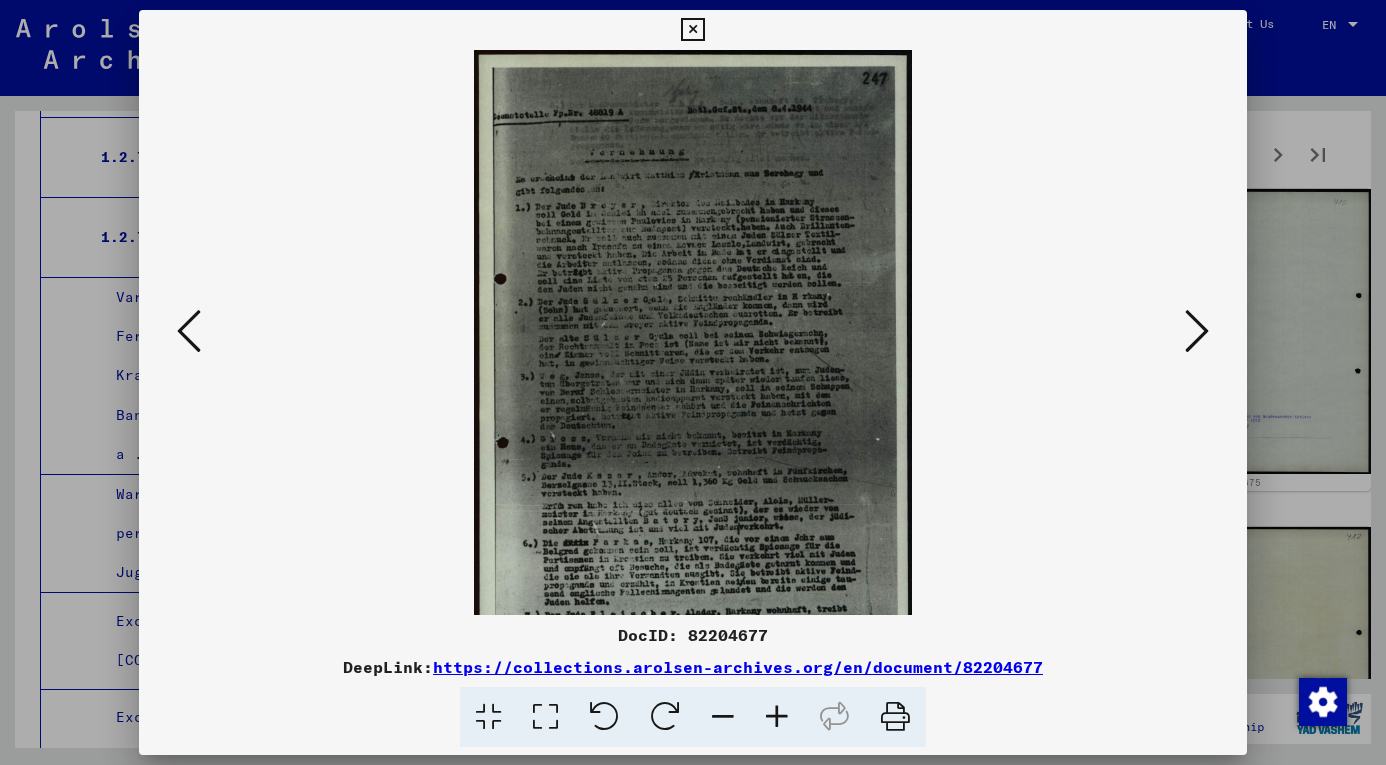 click at bounding box center [777, 717] 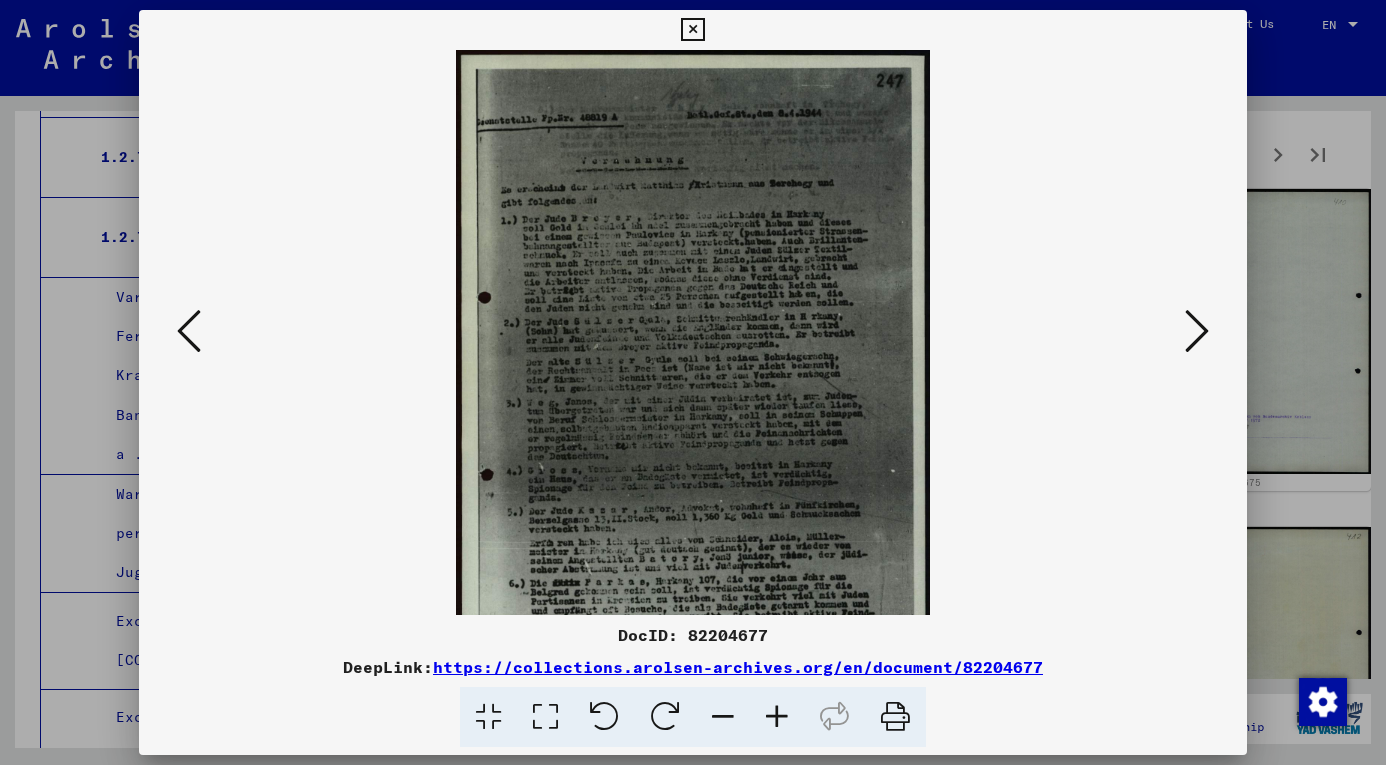 click at bounding box center [777, 717] 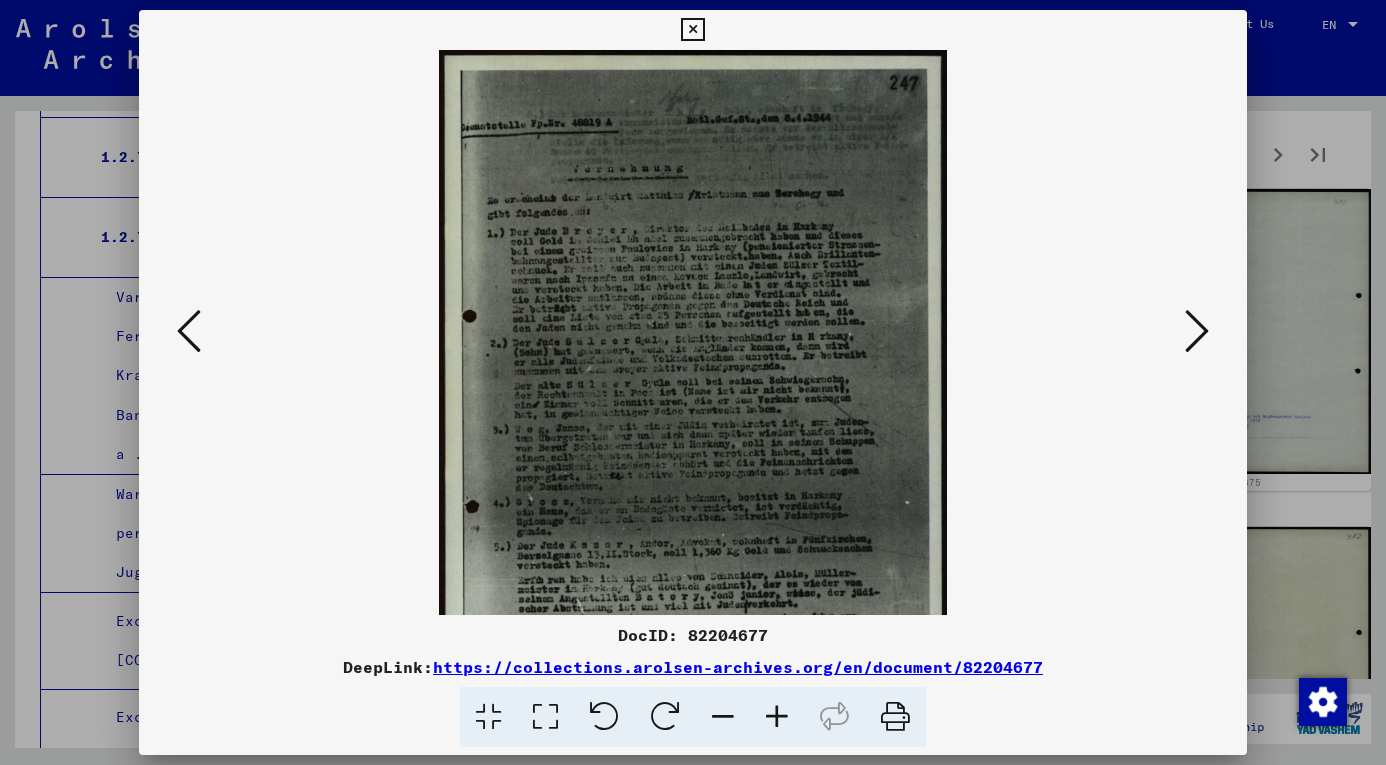 click at bounding box center (777, 717) 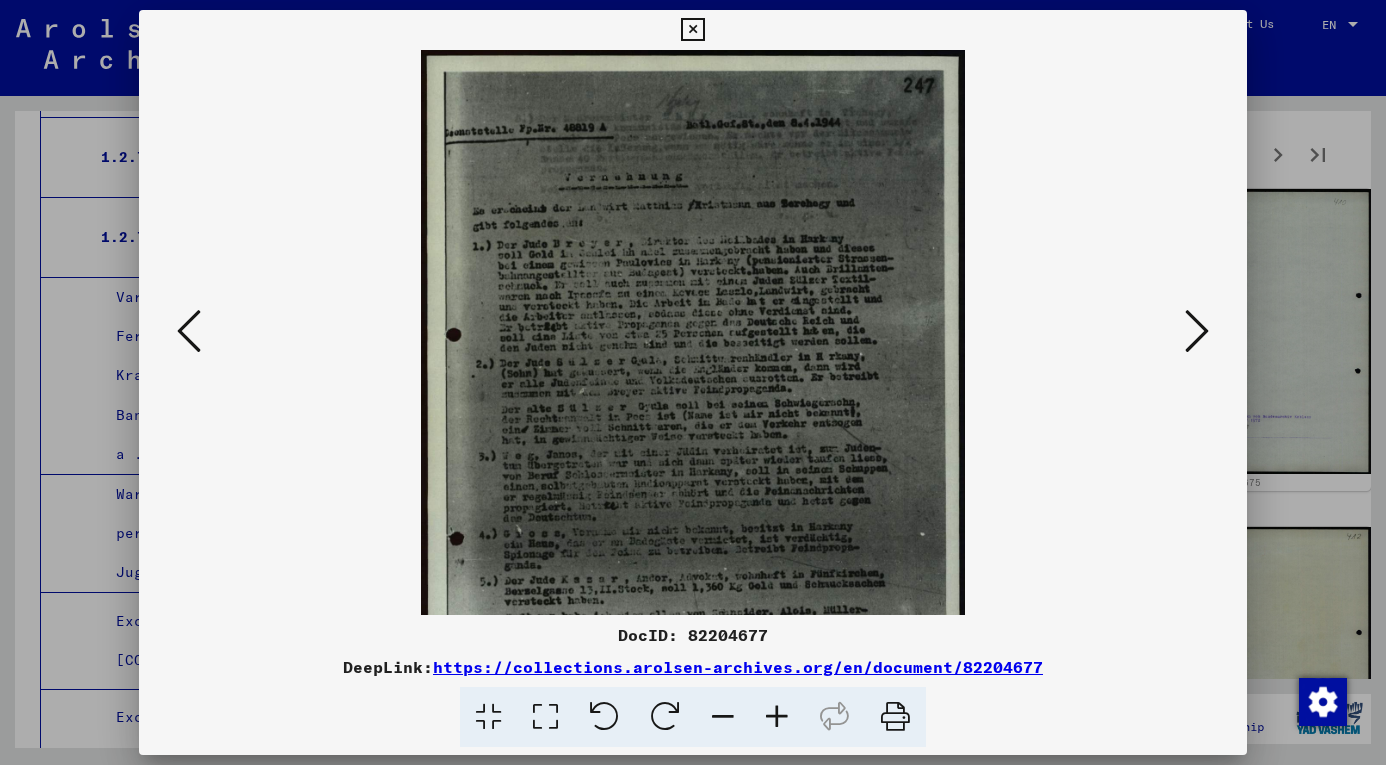 click at bounding box center (777, 717) 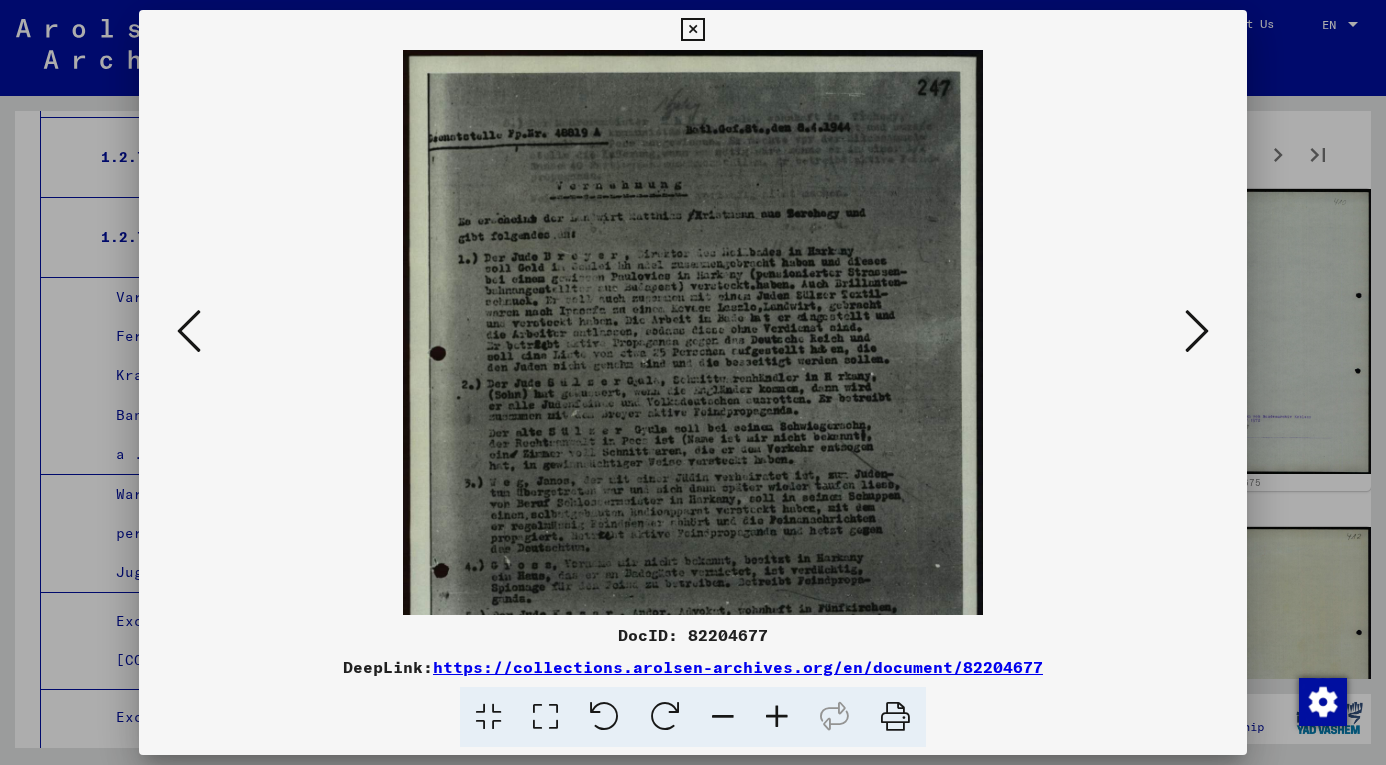 click at bounding box center (777, 717) 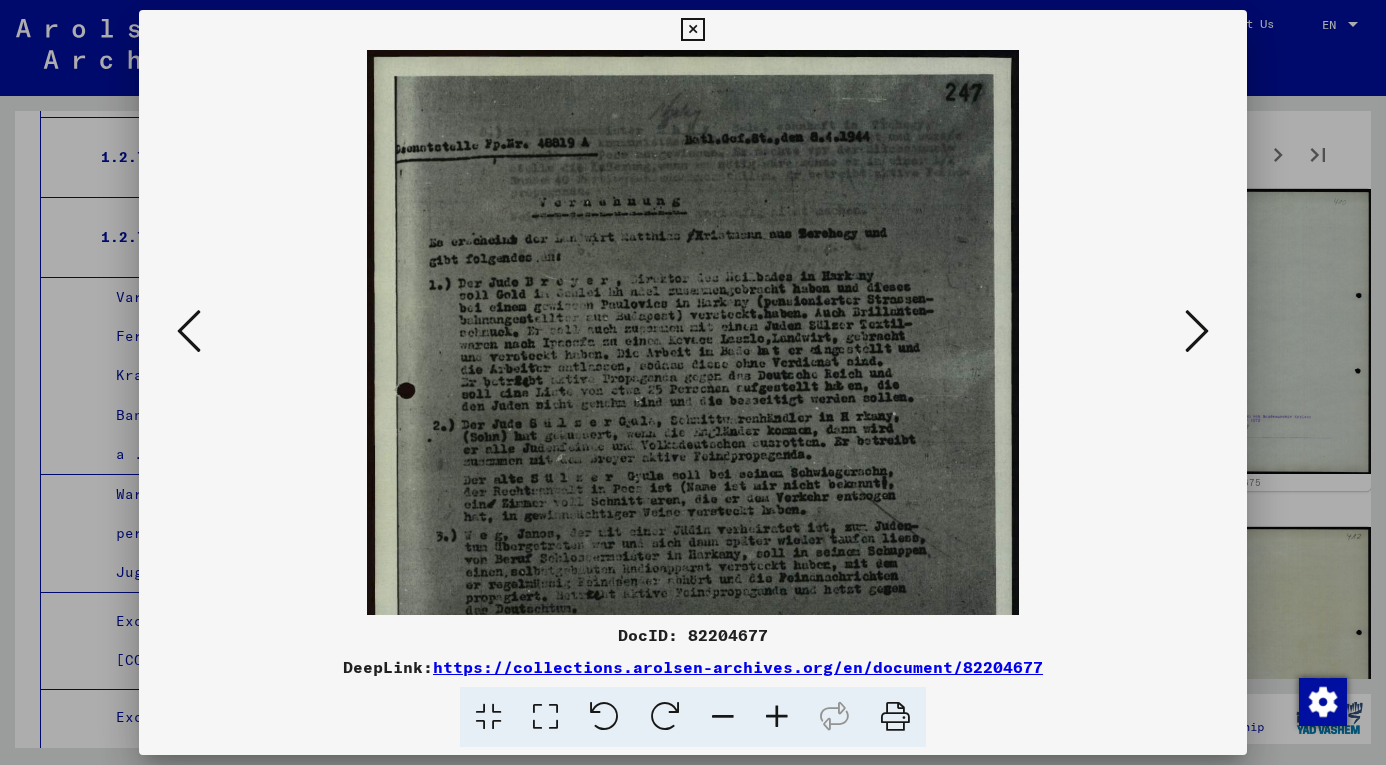 click at bounding box center (777, 717) 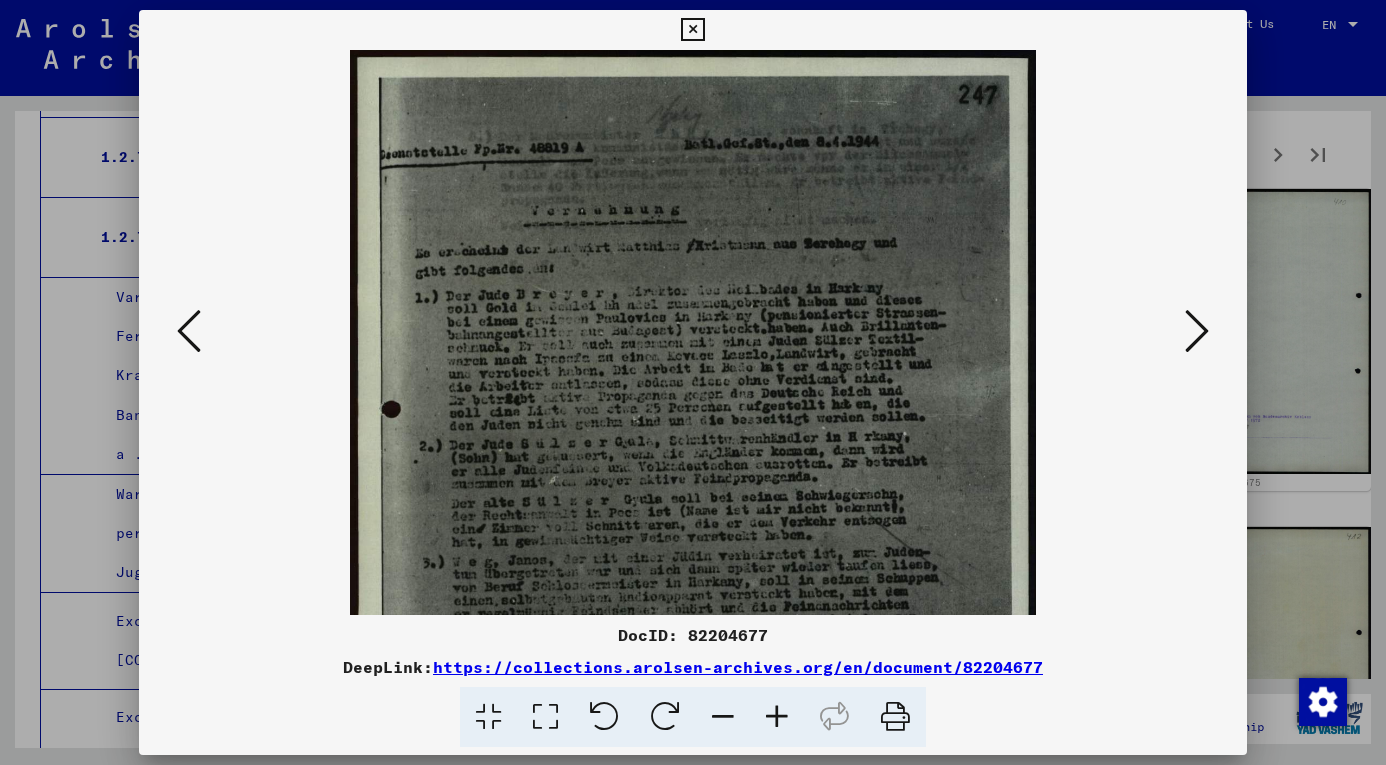 click at bounding box center (777, 717) 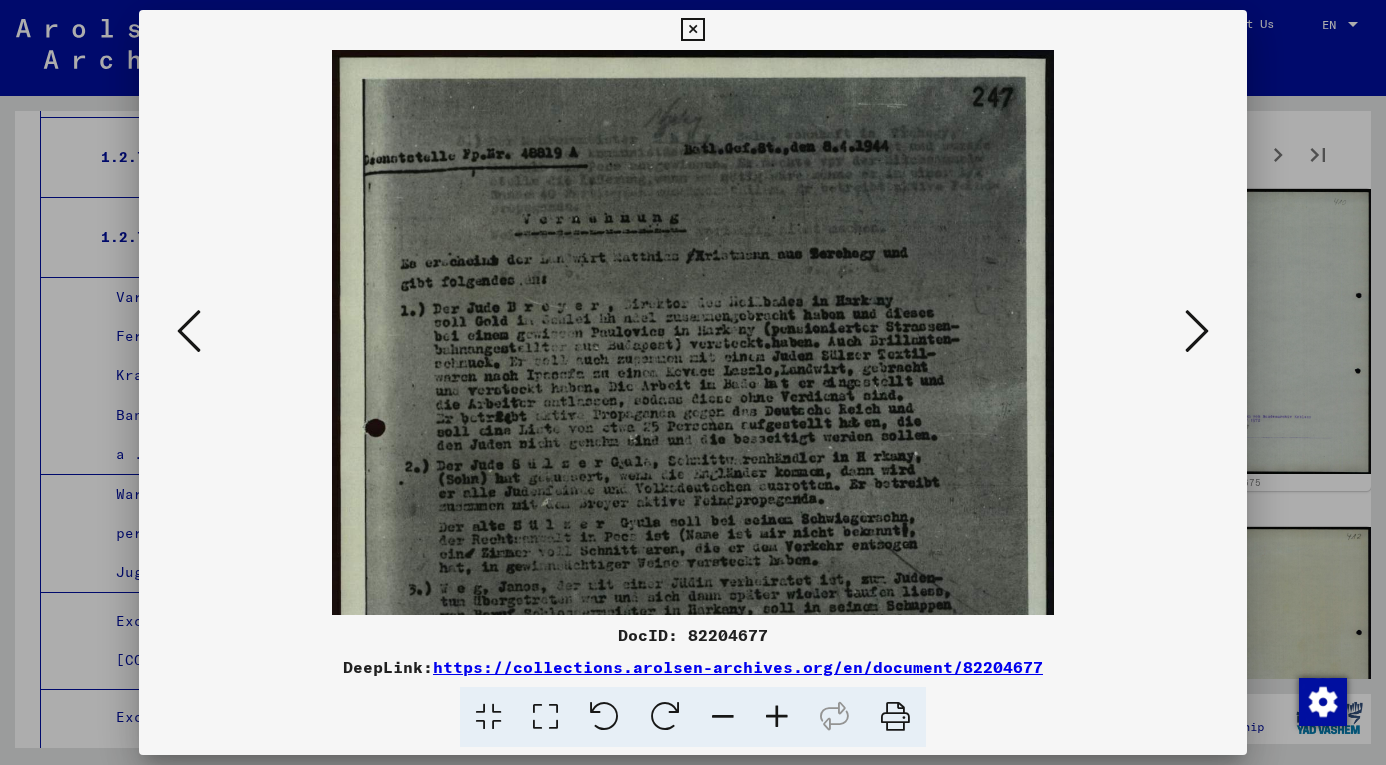 click at bounding box center (777, 717) 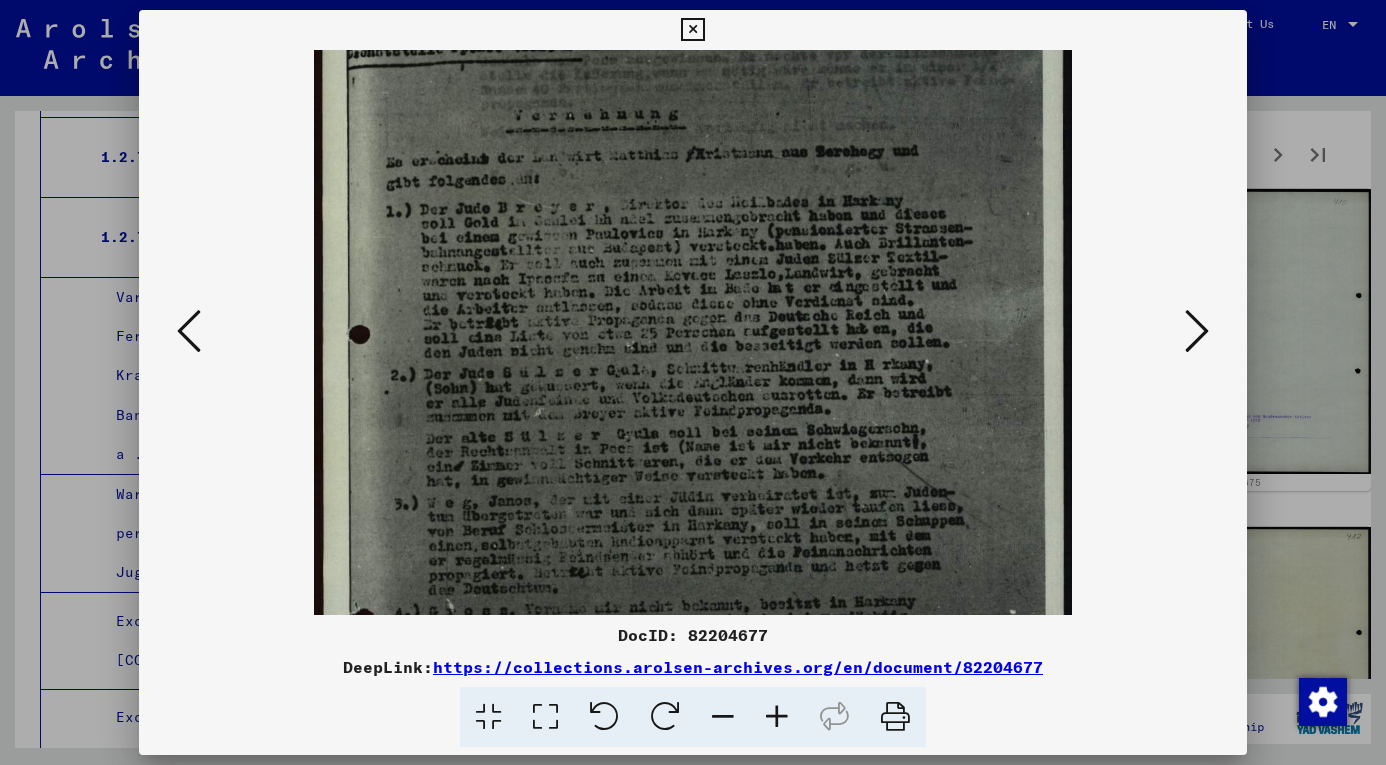 drag, startPoint x: 843, startPoint y: 458, endPoint x: 842, endPoint y: 308, distance: 150.00333 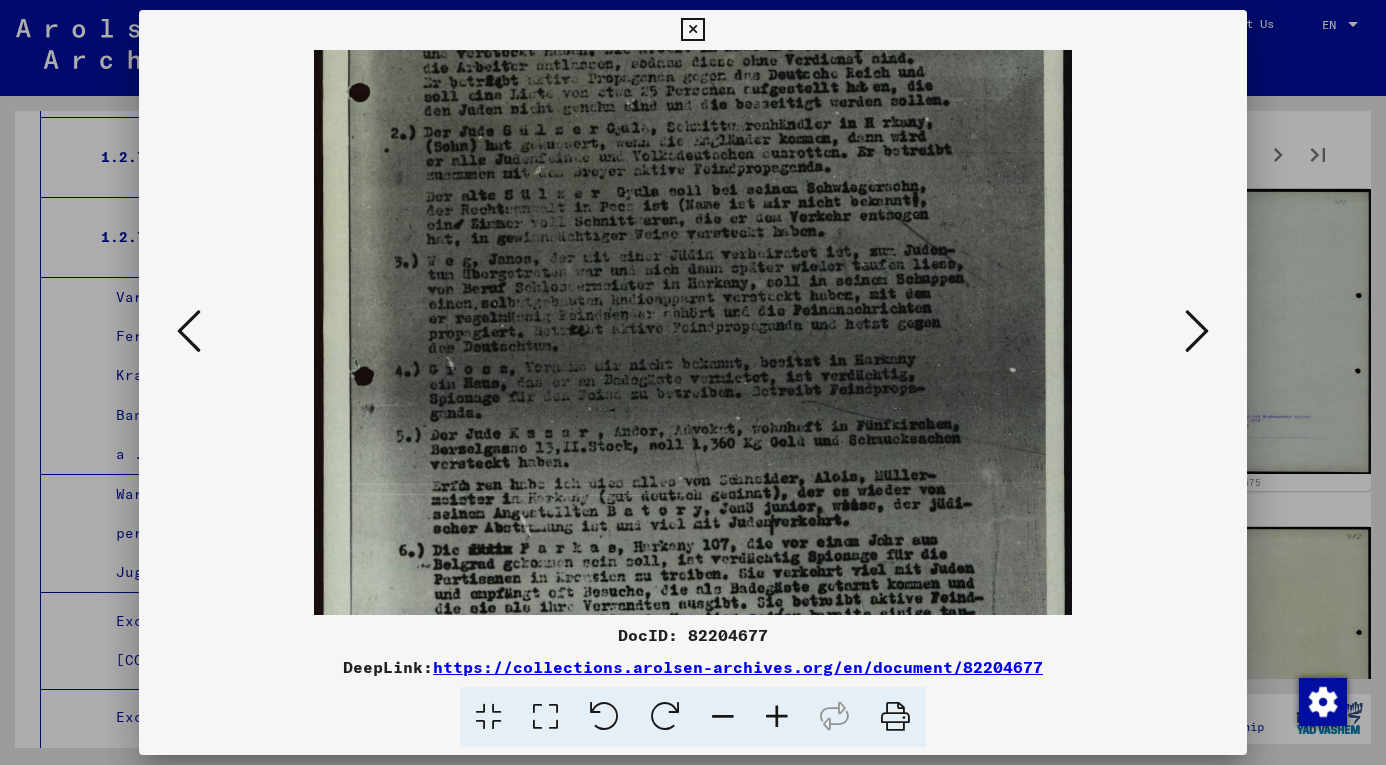 scroll, scrollTop: 369, scrollLeft: 0, axis: vertical 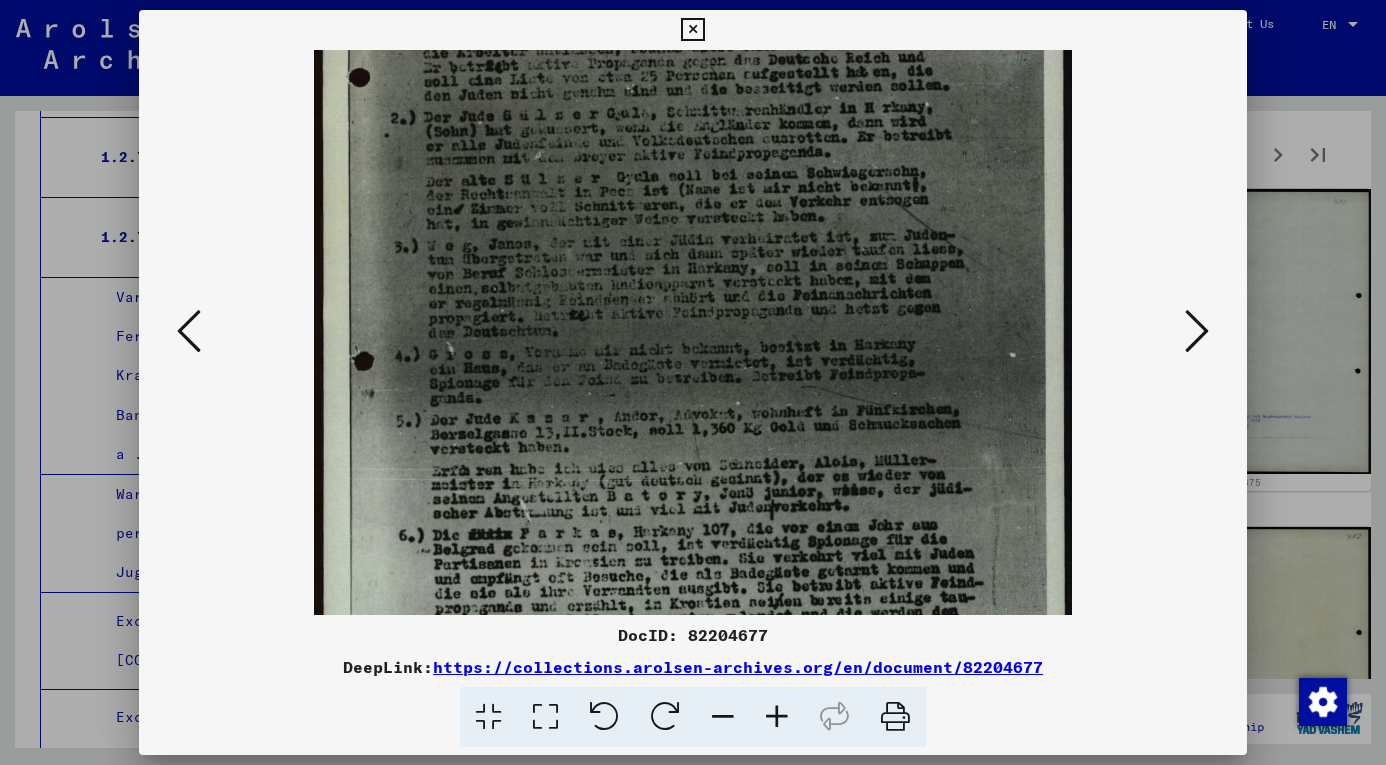 drag, startPoint x: 854, startPoint y: 422, endPoint x: 848, endPoint y: 202, distance: 220.0818 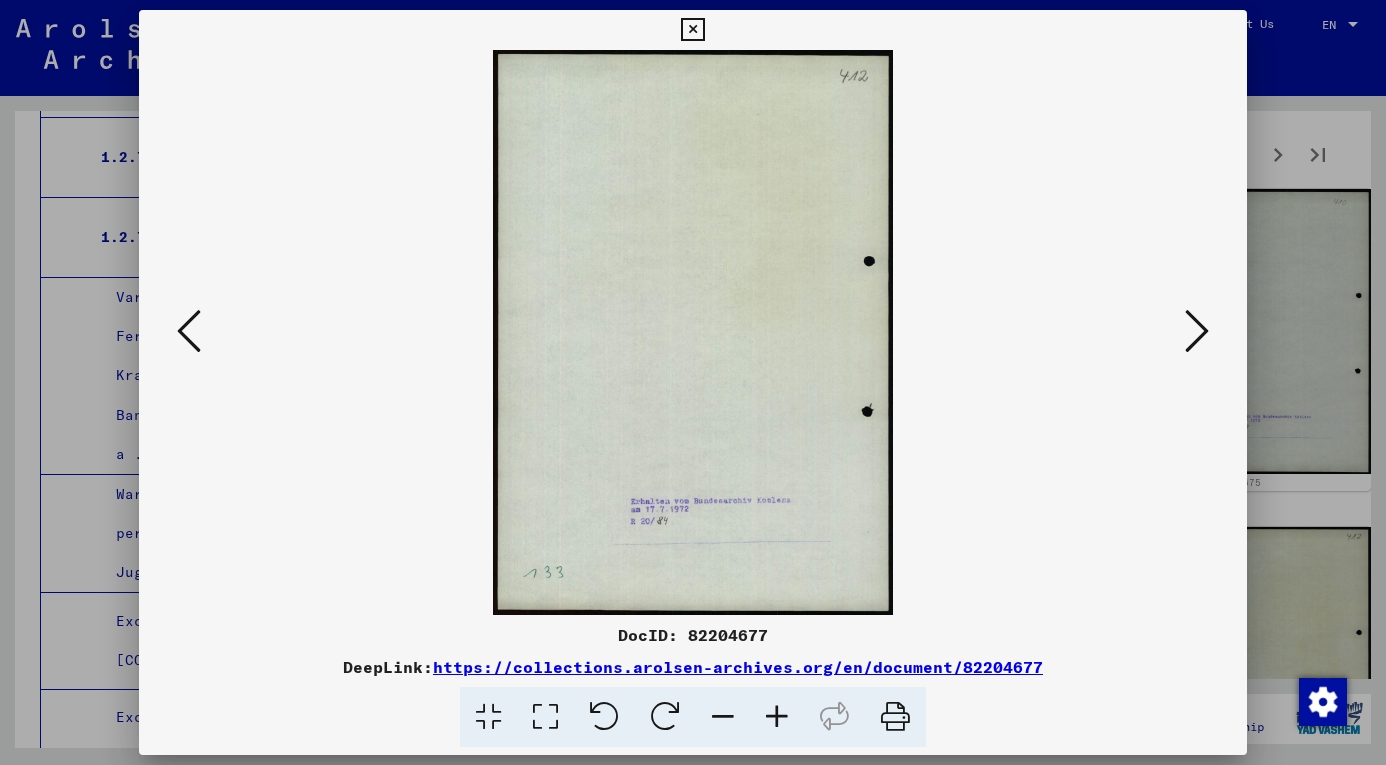 click at bounding box center [1197, 331] 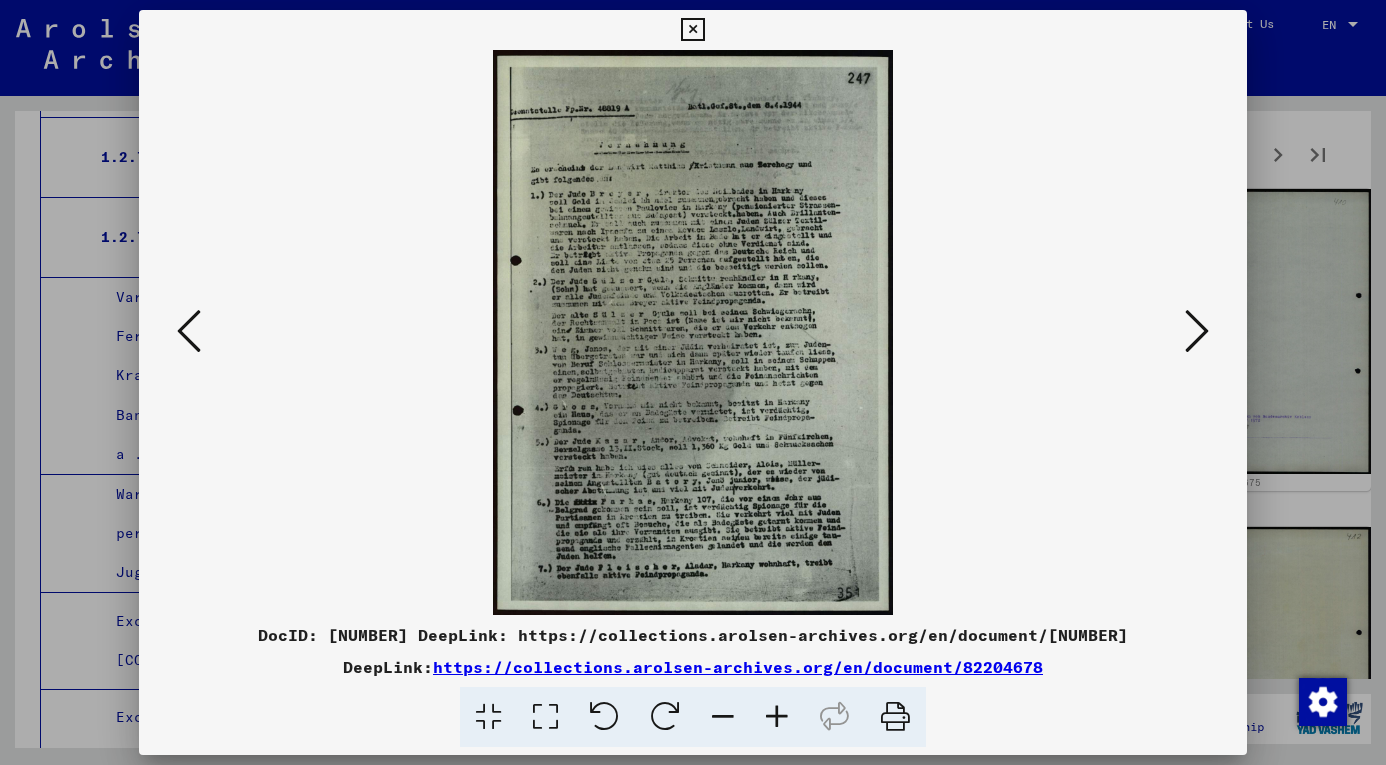 click at bounding box center (1197, 331) 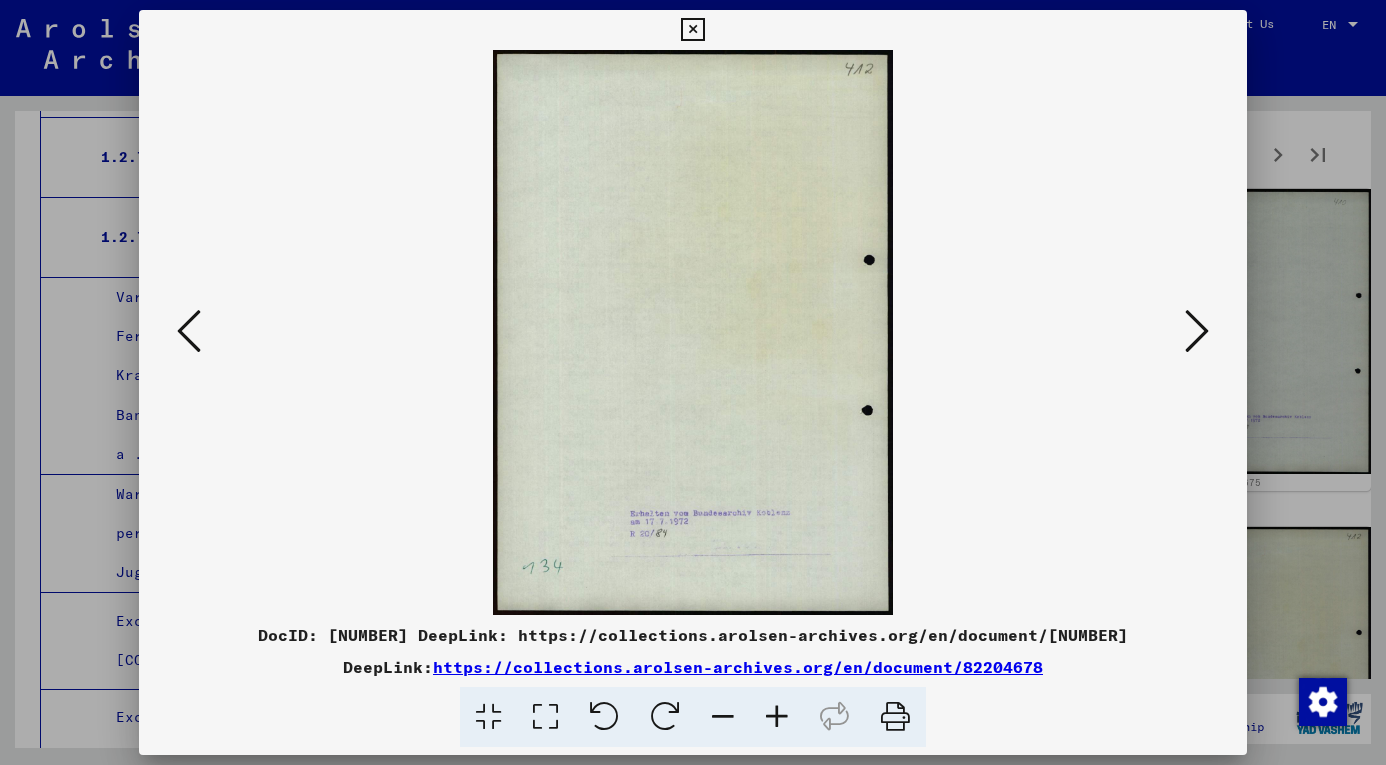 click at bounding box center (1197, 331) 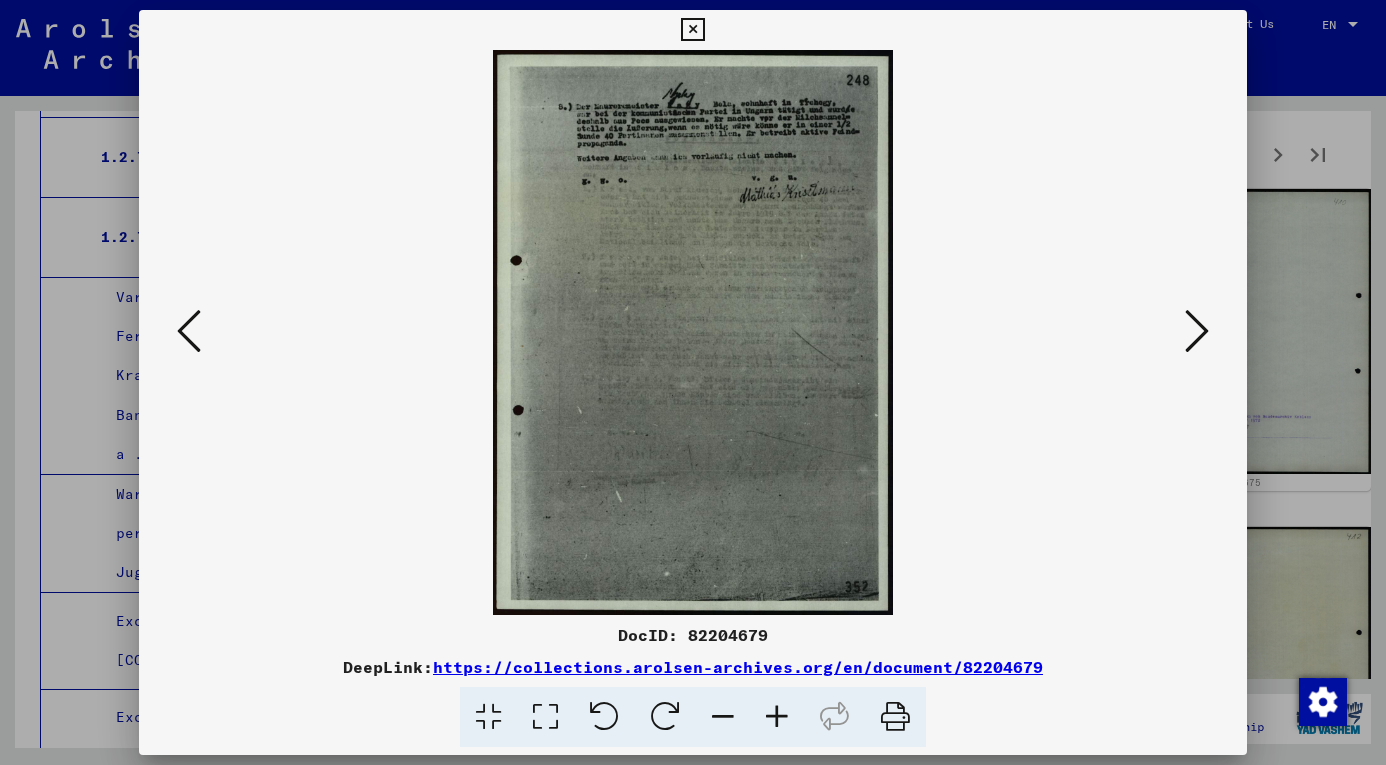 click at bounding box center [1197, 331] 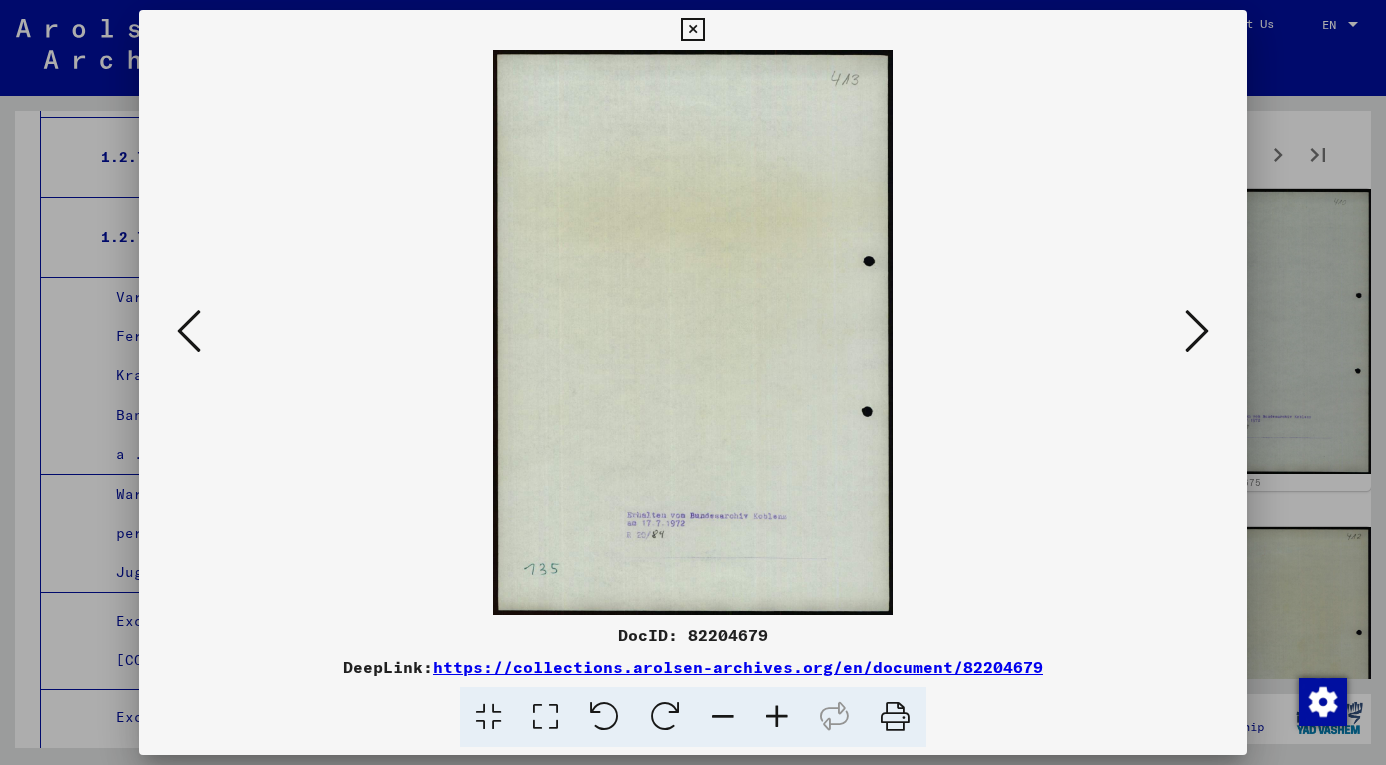 click at bounding box center [1197, 331] 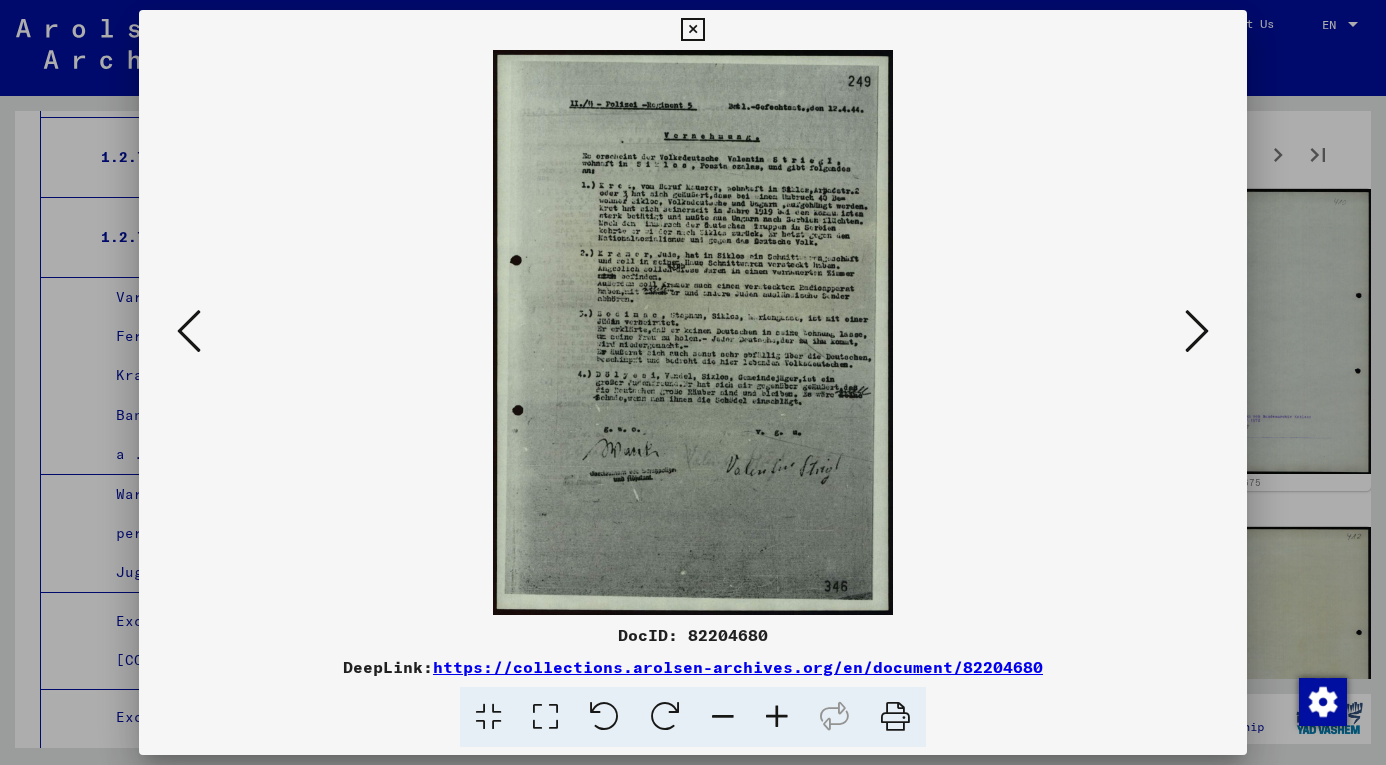 click at bounding box center (1197, 331) 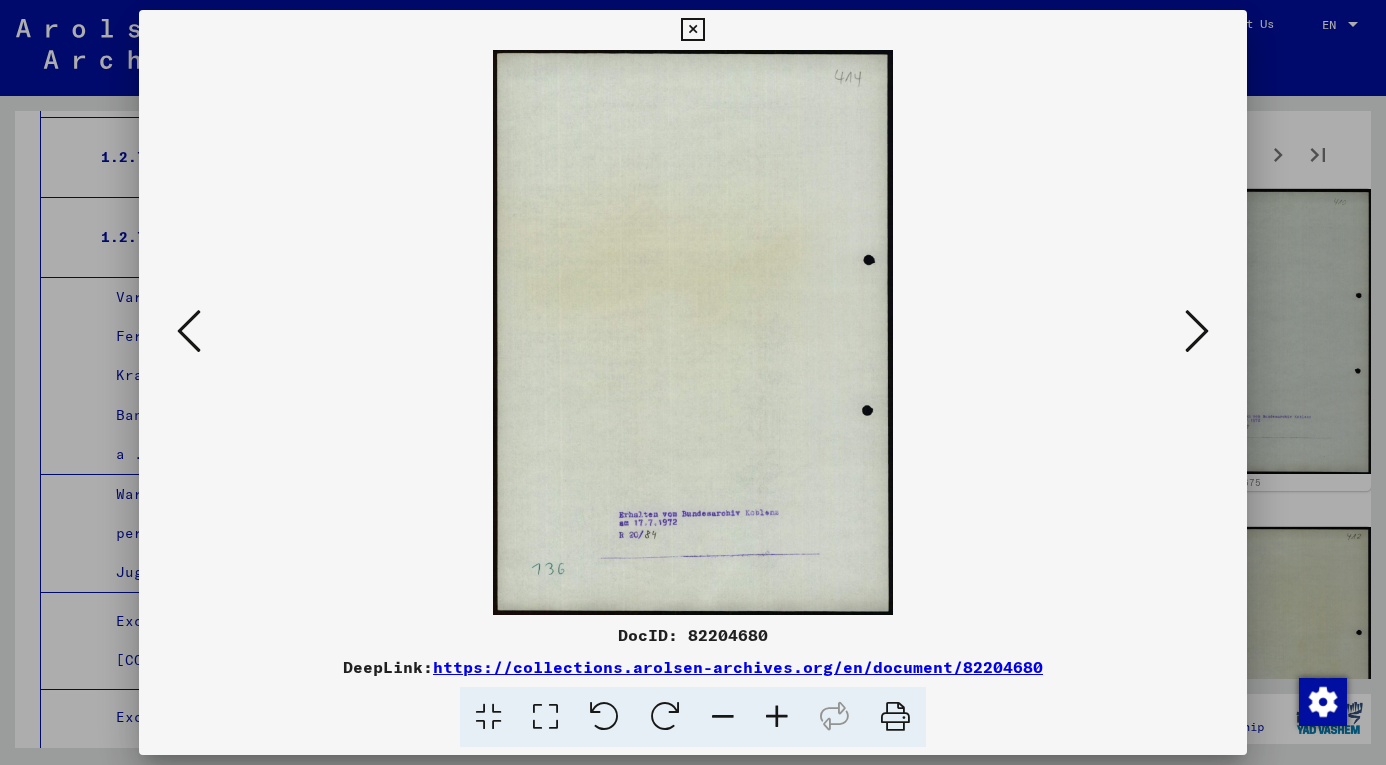 click at bounding box center [1197, 331] 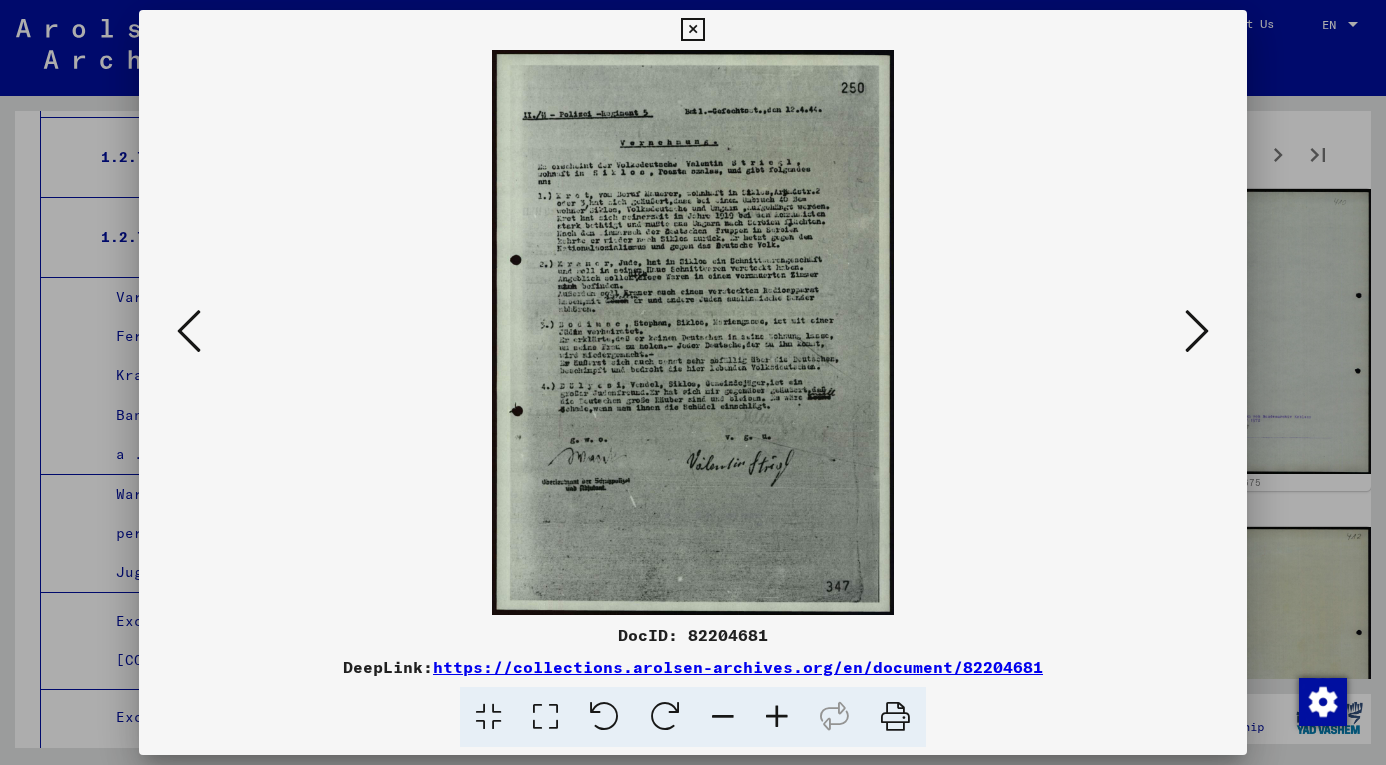 click at bounding box center (1197, 331) 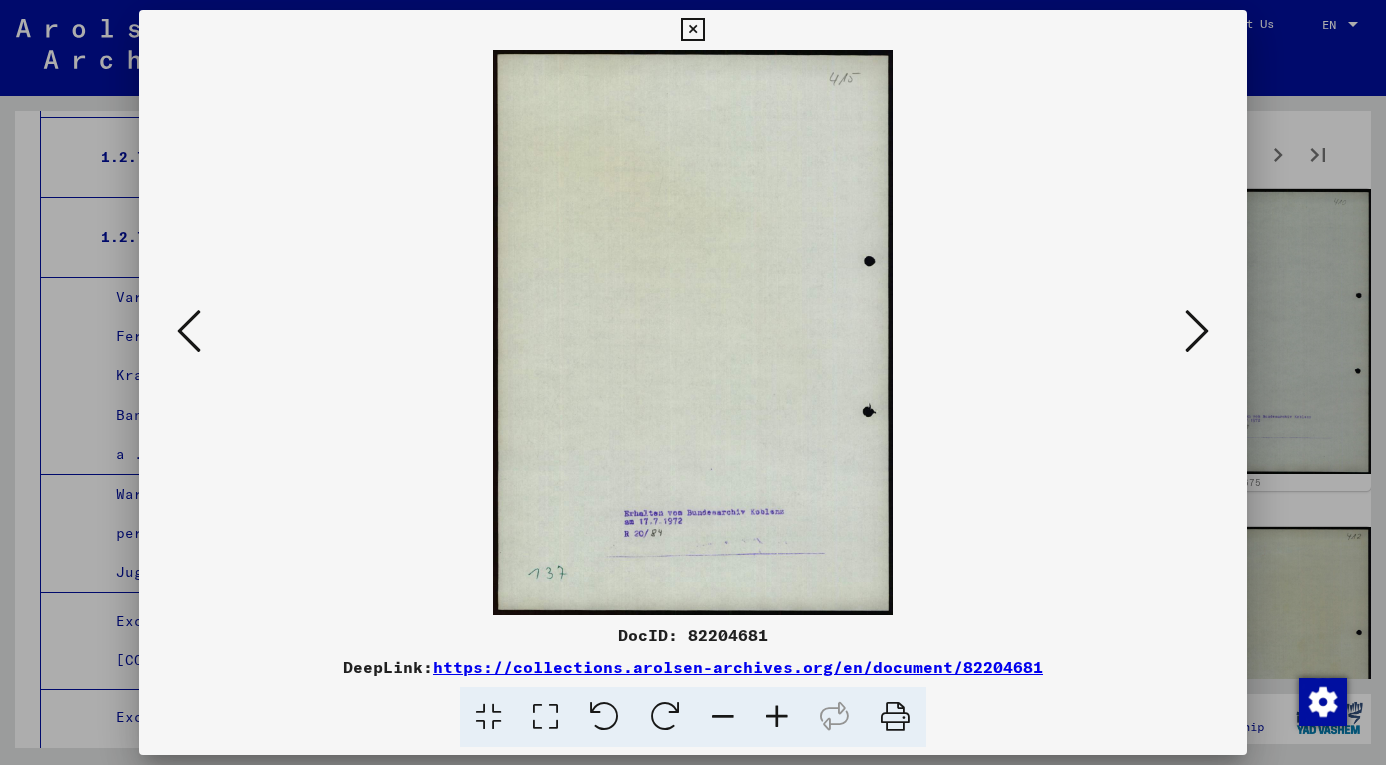 click at bounding box center [1197, 331] 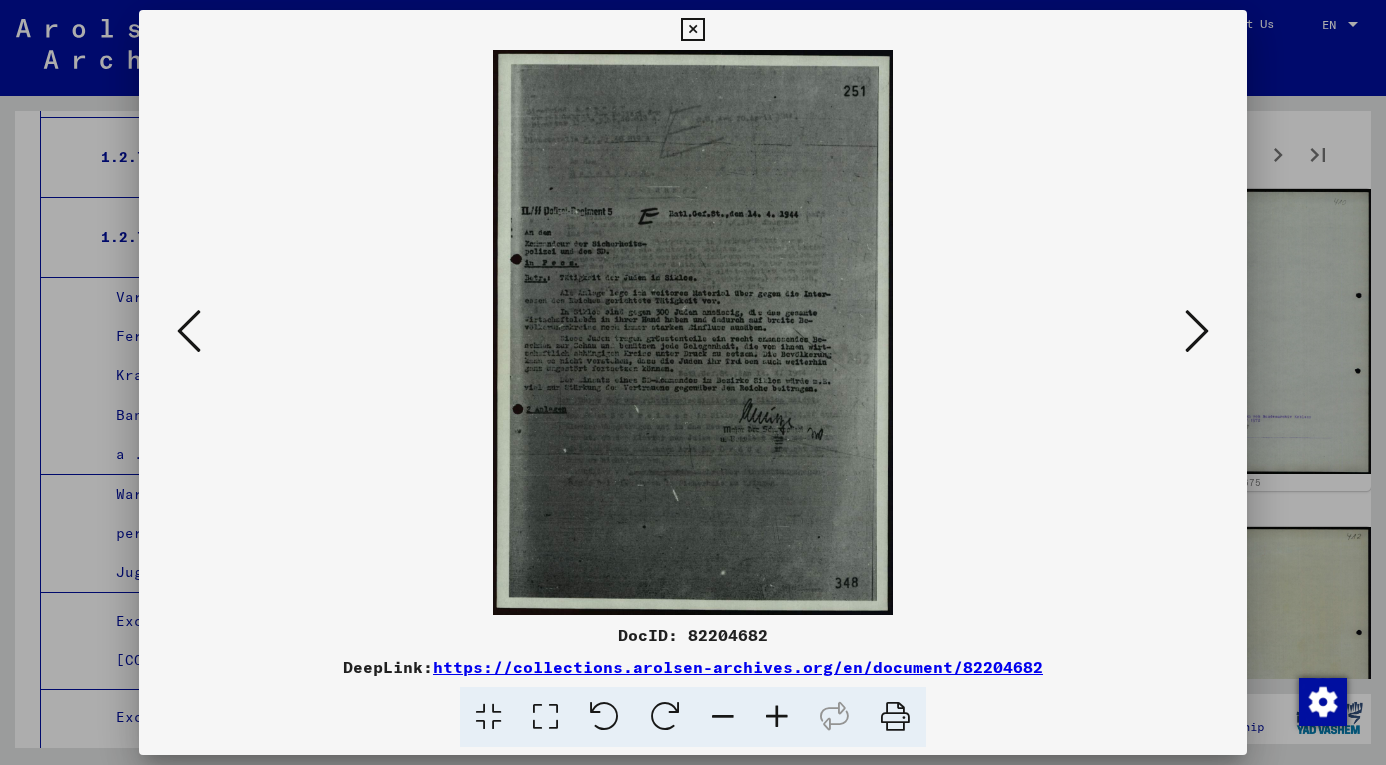 click at bounding box center [1197, 331] 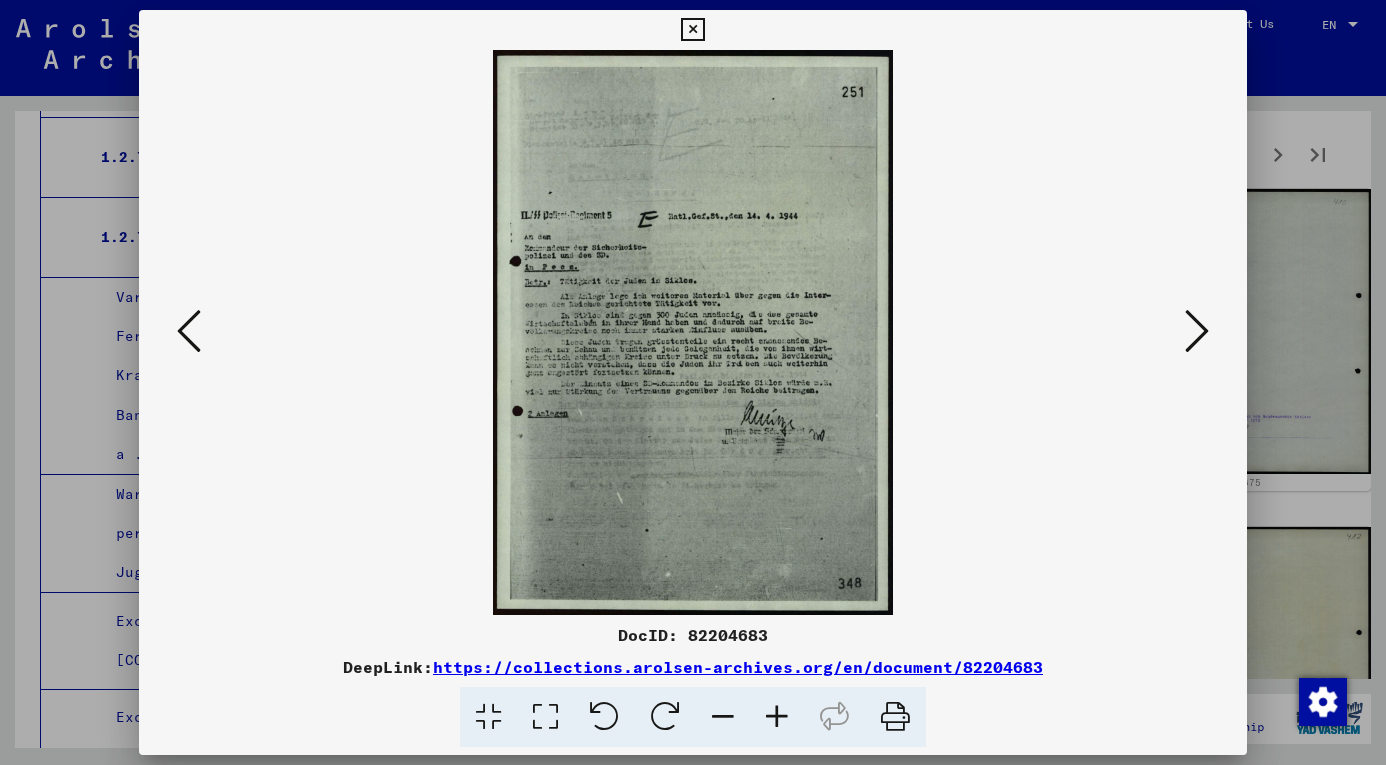 click at bounding box center (1197, 331) 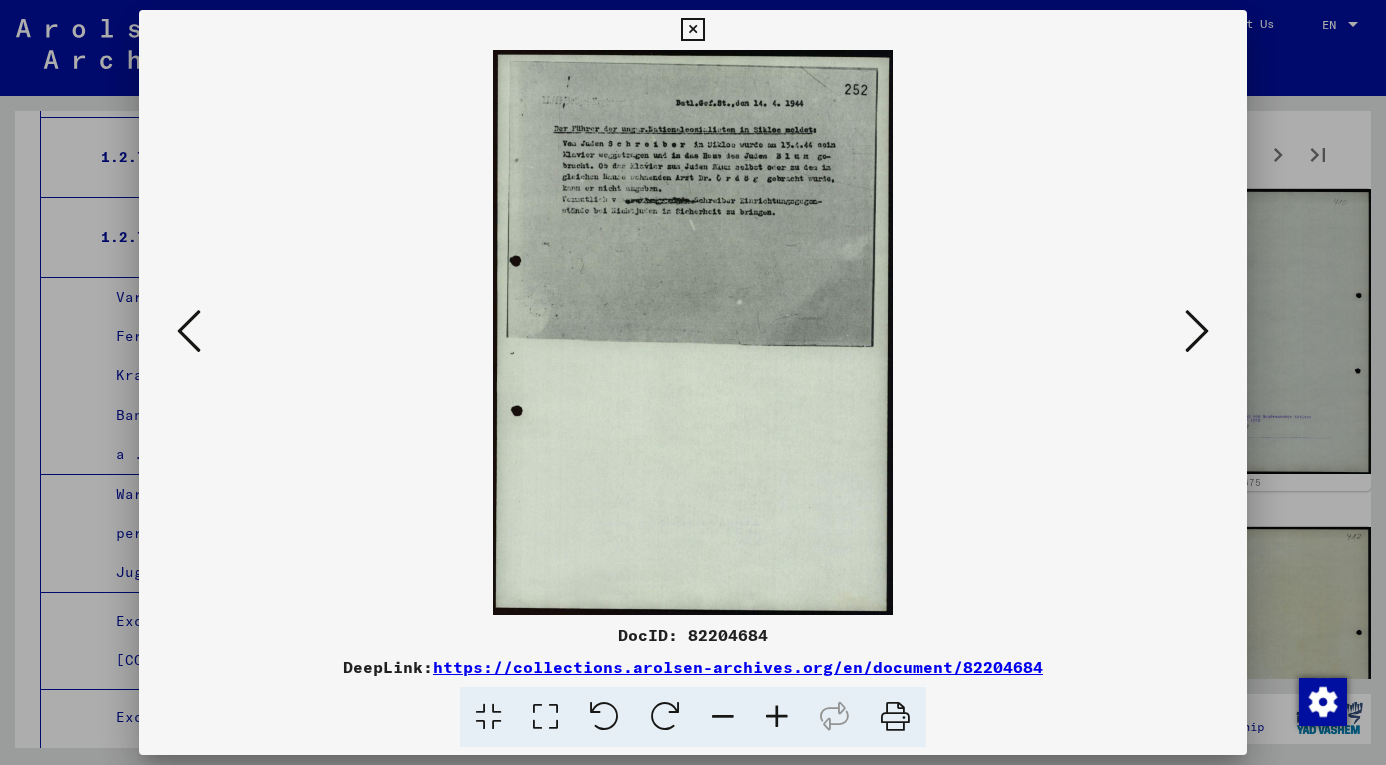 click at bounding box center (1197, 331) 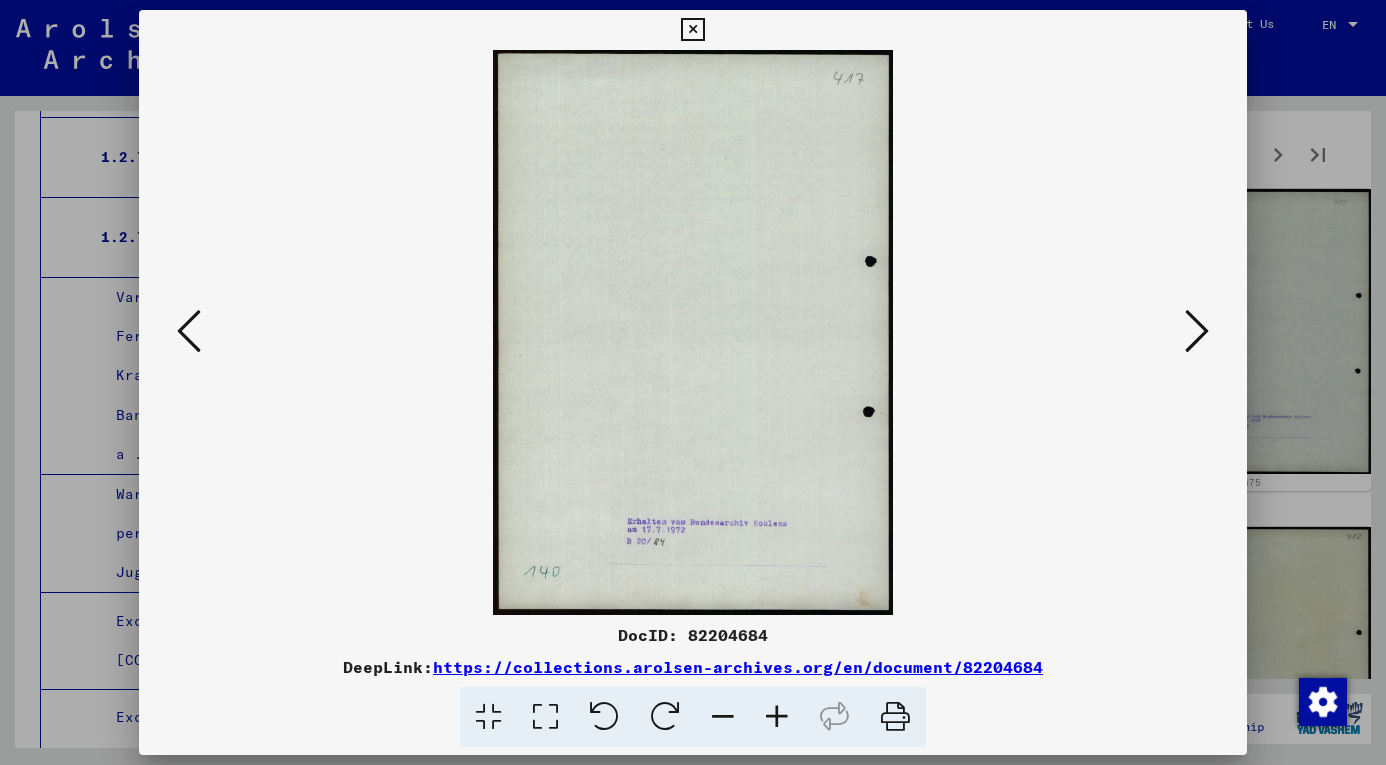 click at bounding box center [1197, 331] 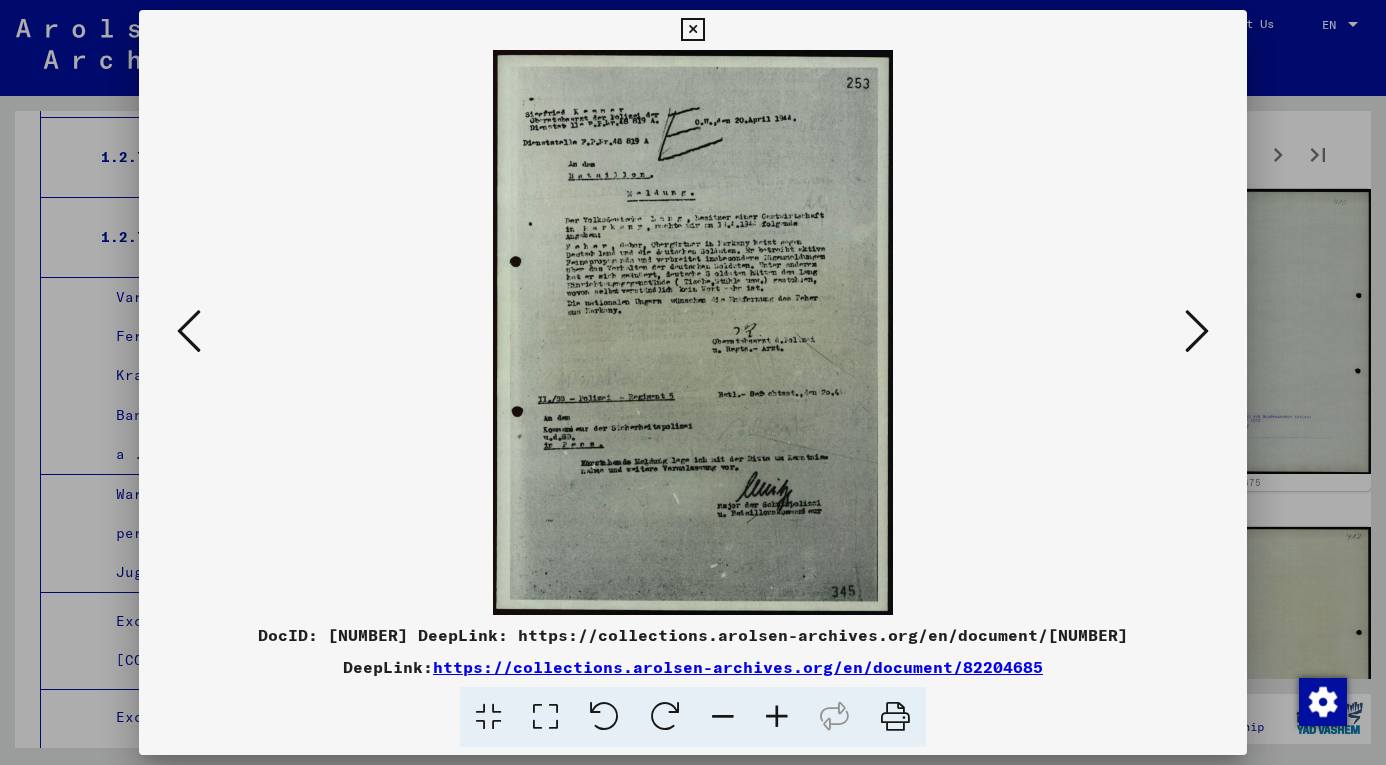 click at bounding box center [1197, 331] 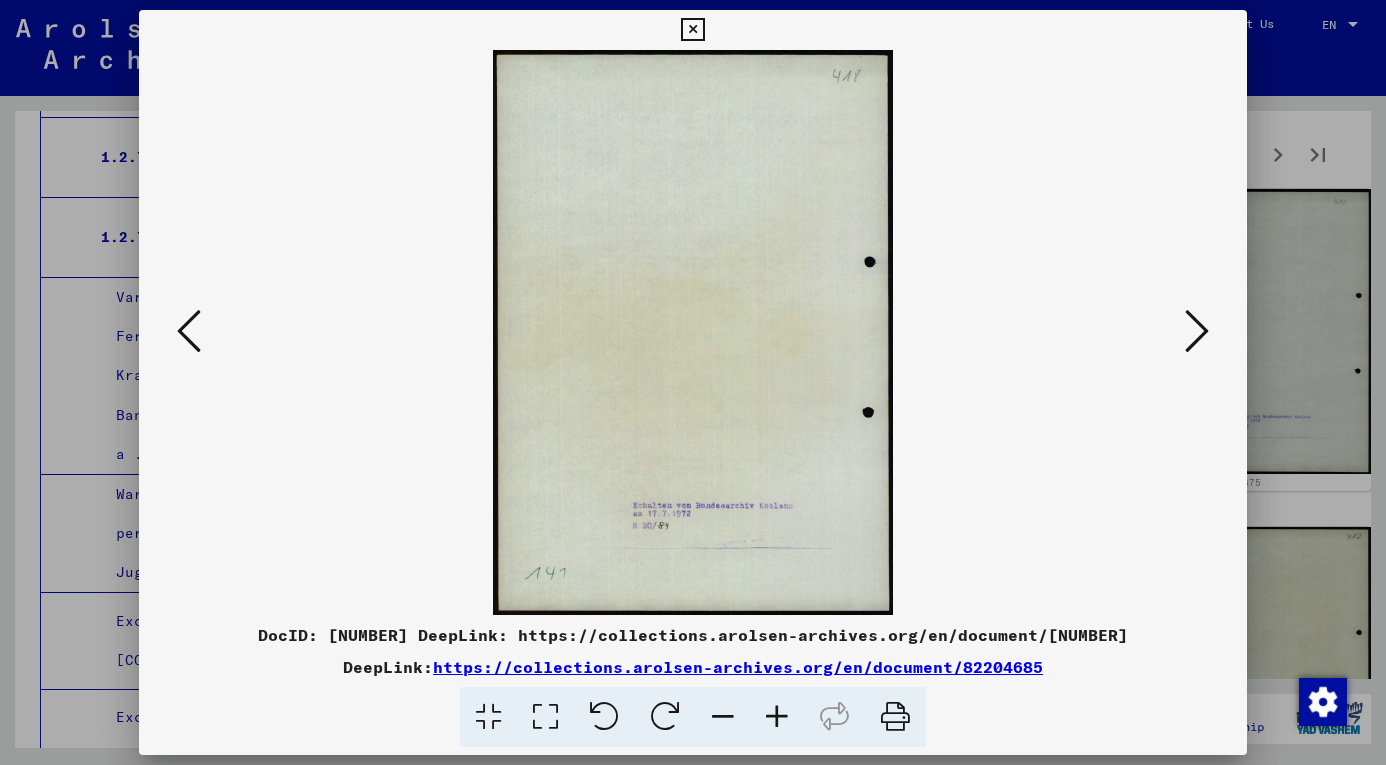 click at bounding box center (1197, 331) 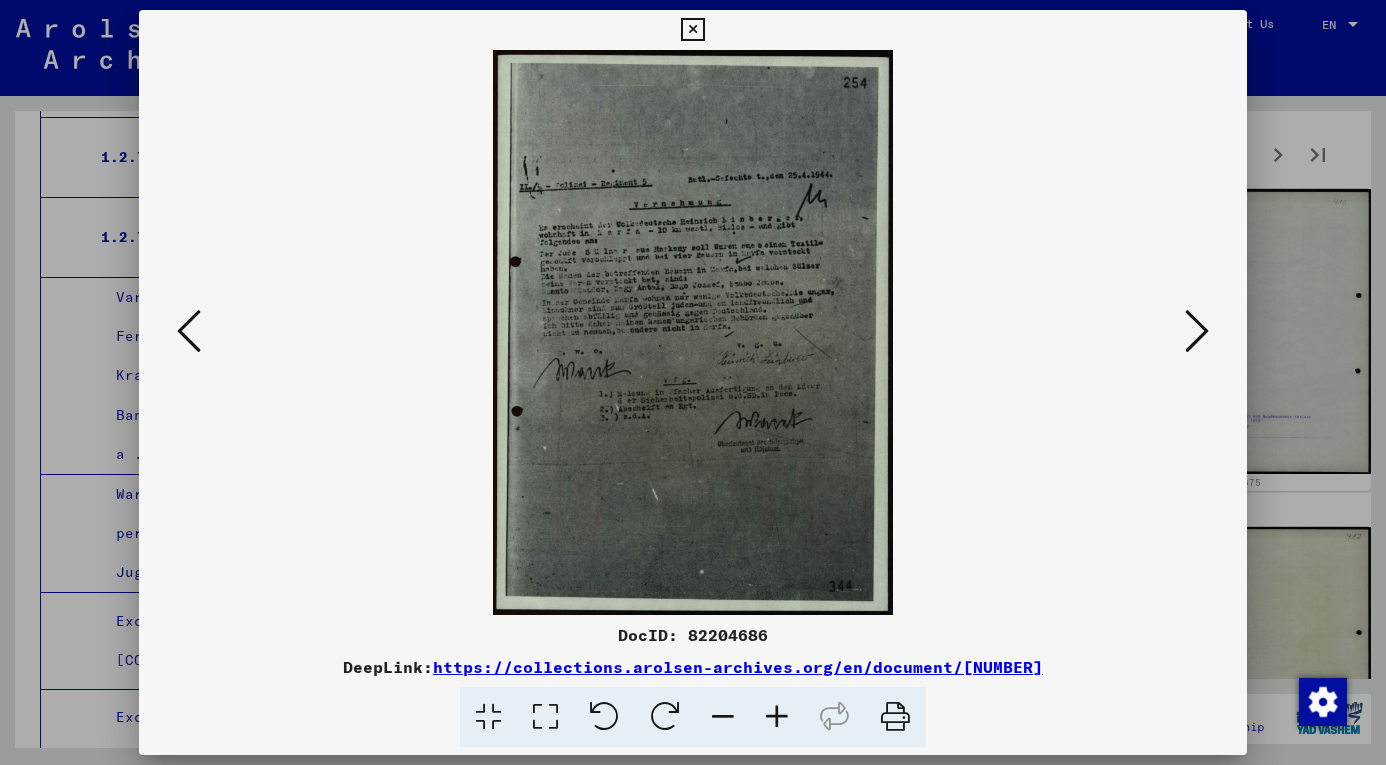 click at bounding box center (1197, 331) 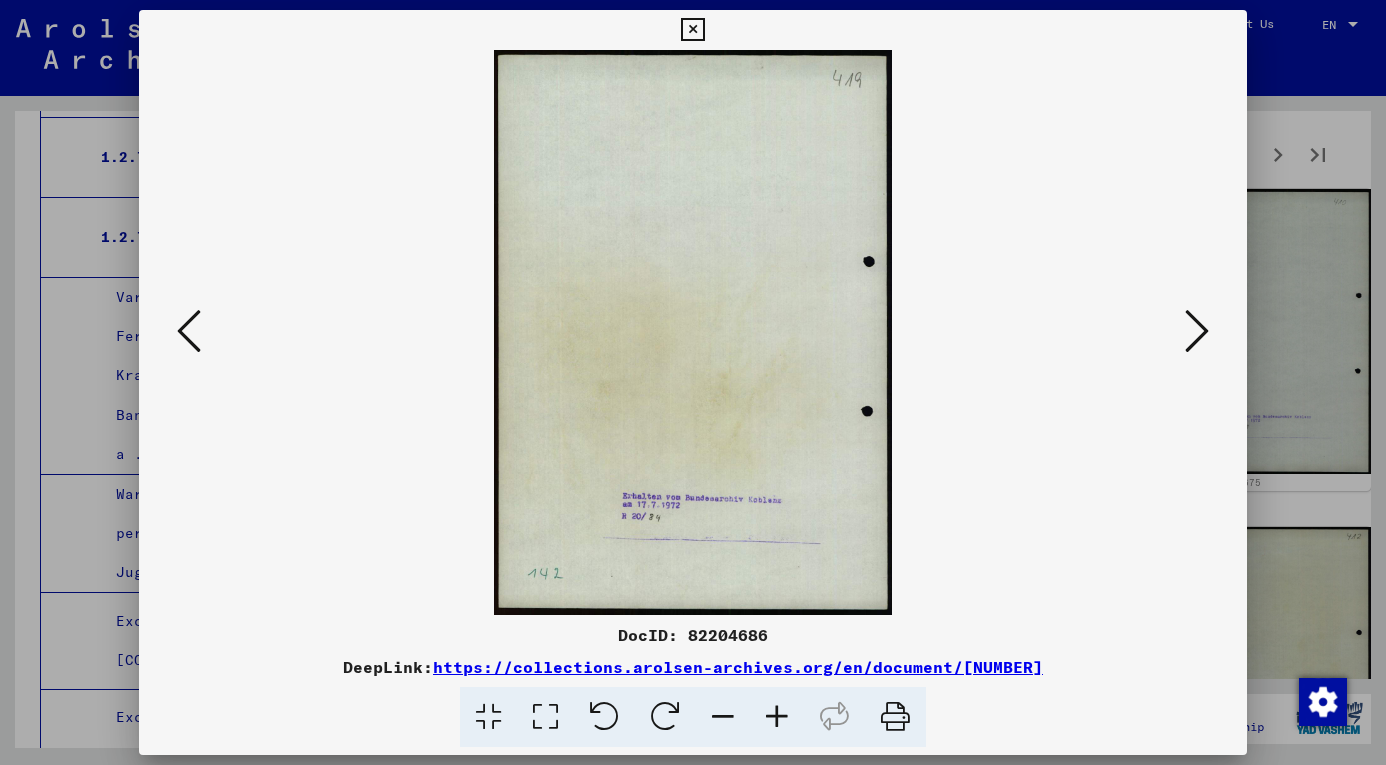 click at bounding box center [1197, 331] 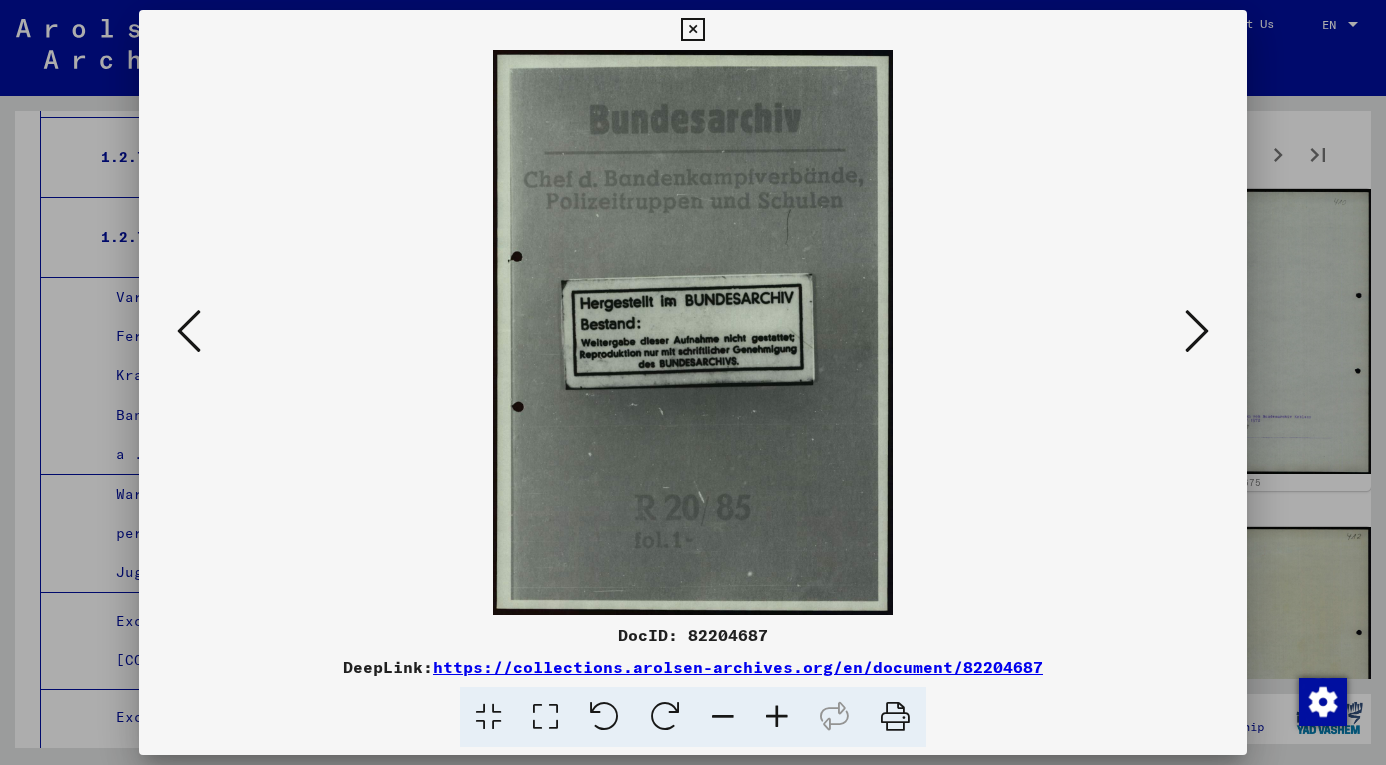 click at bounding box center [1197, 331] 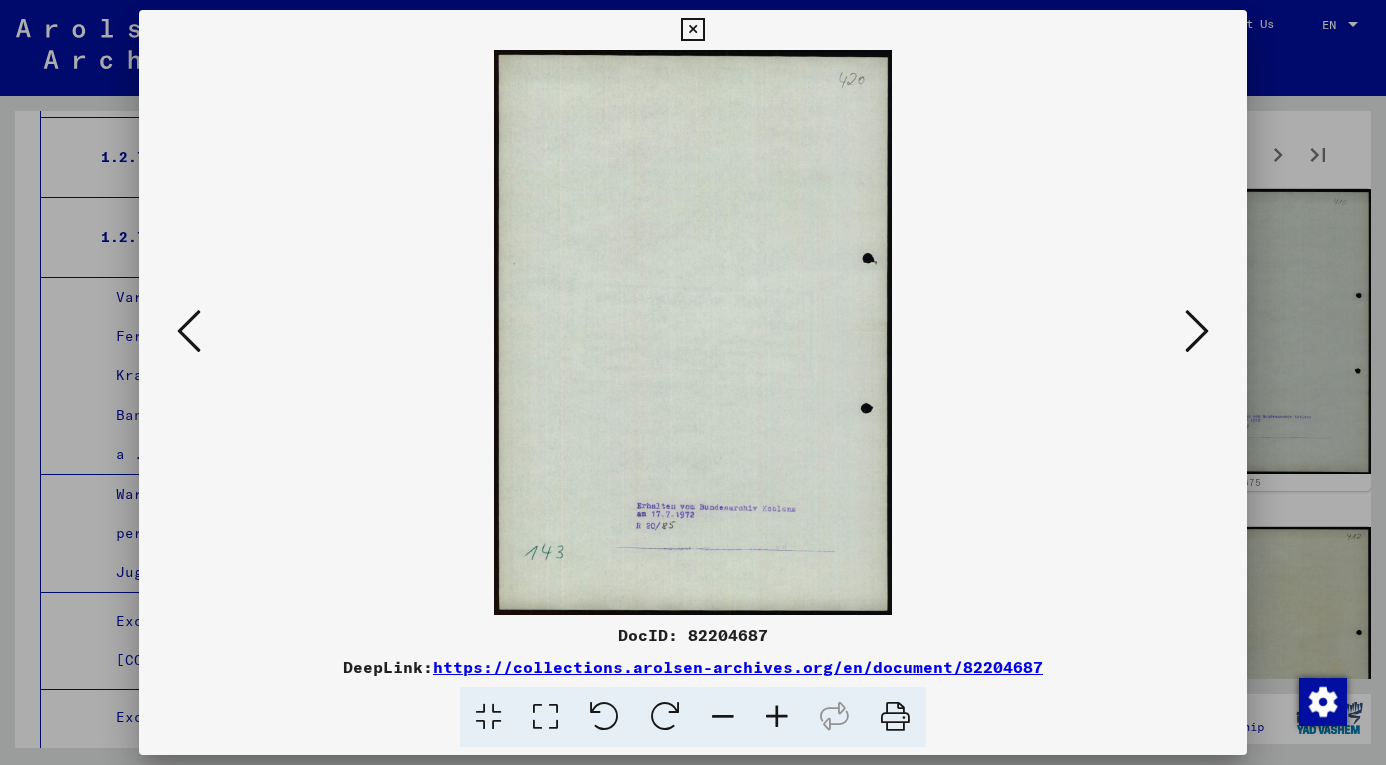 click at bounding box center [1197, 331] 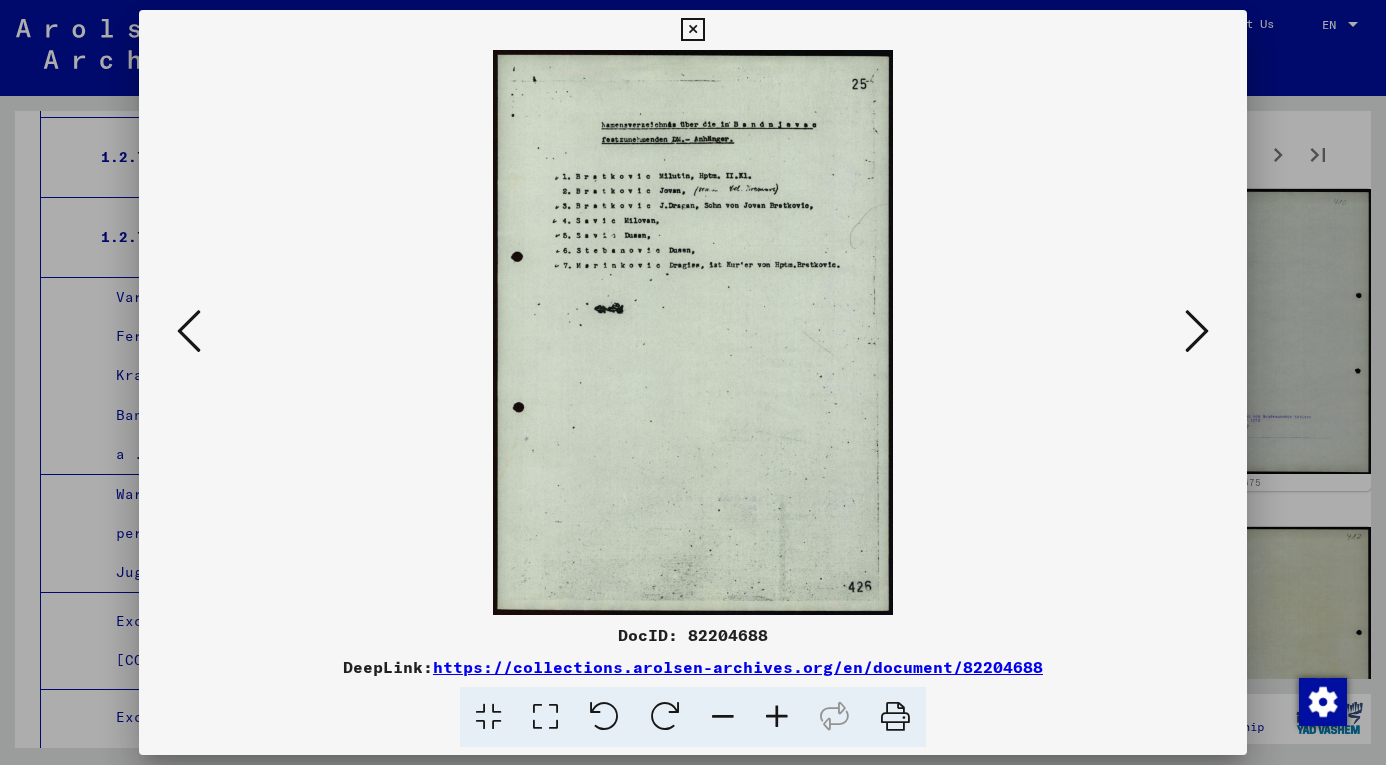 click at bounding box center (1197, 331) 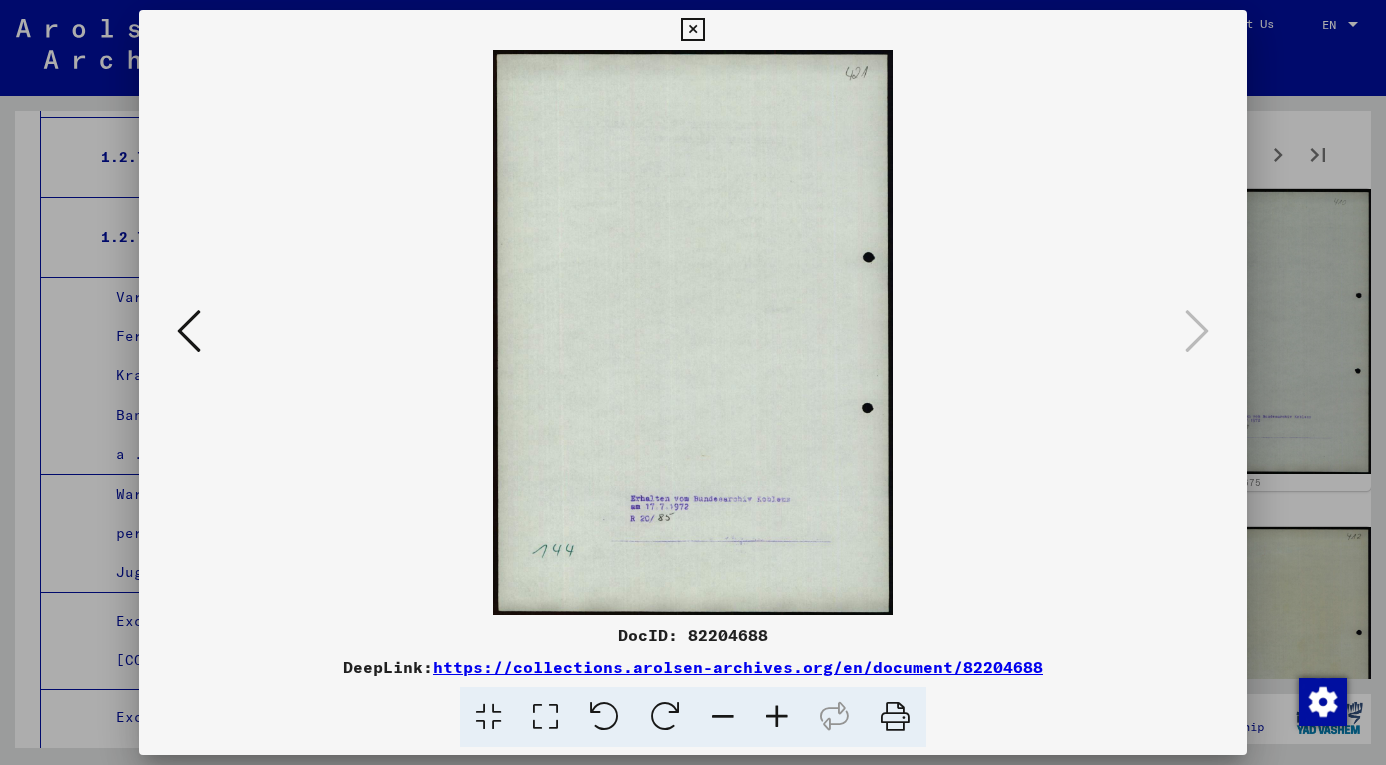 click at bounding box center [692, 30] 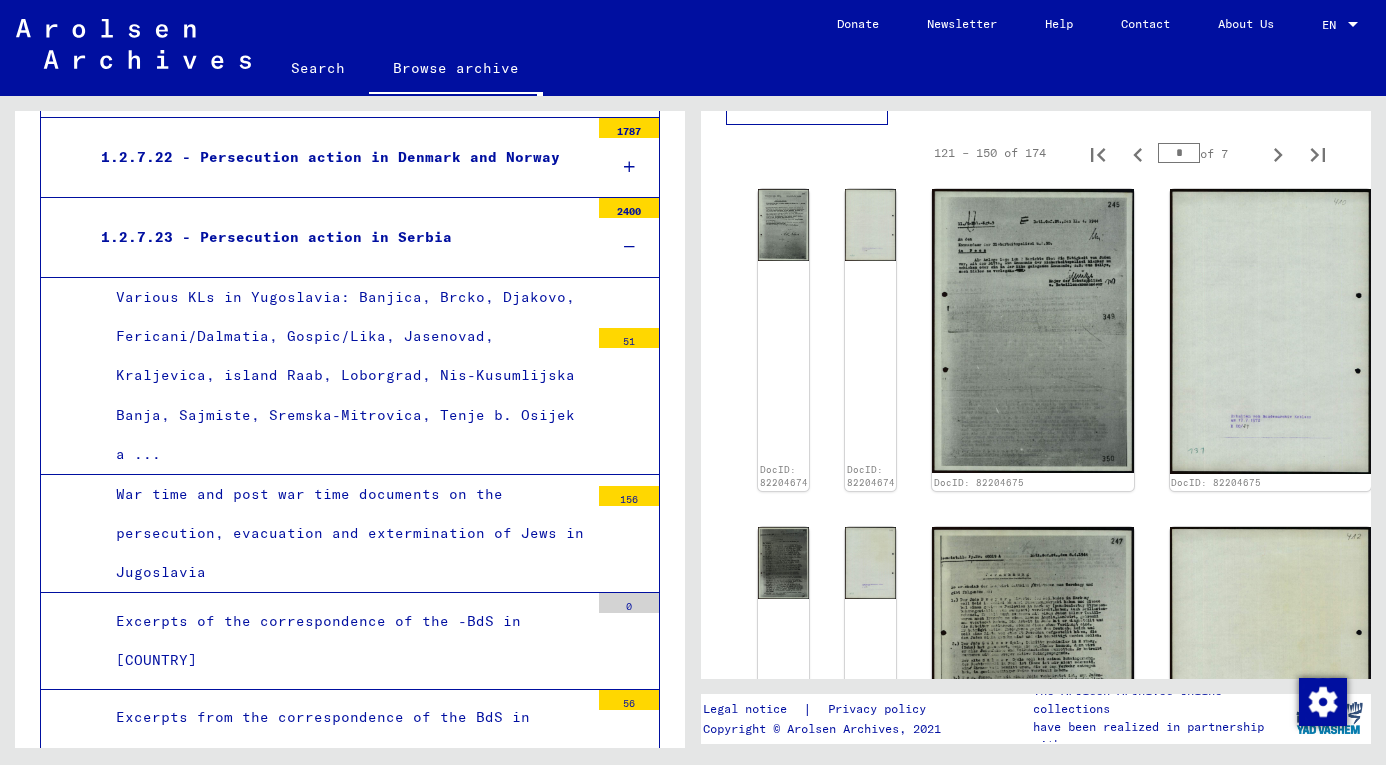 scroll, scrollTop: 936, scrollLeft: 0, axis: vertical 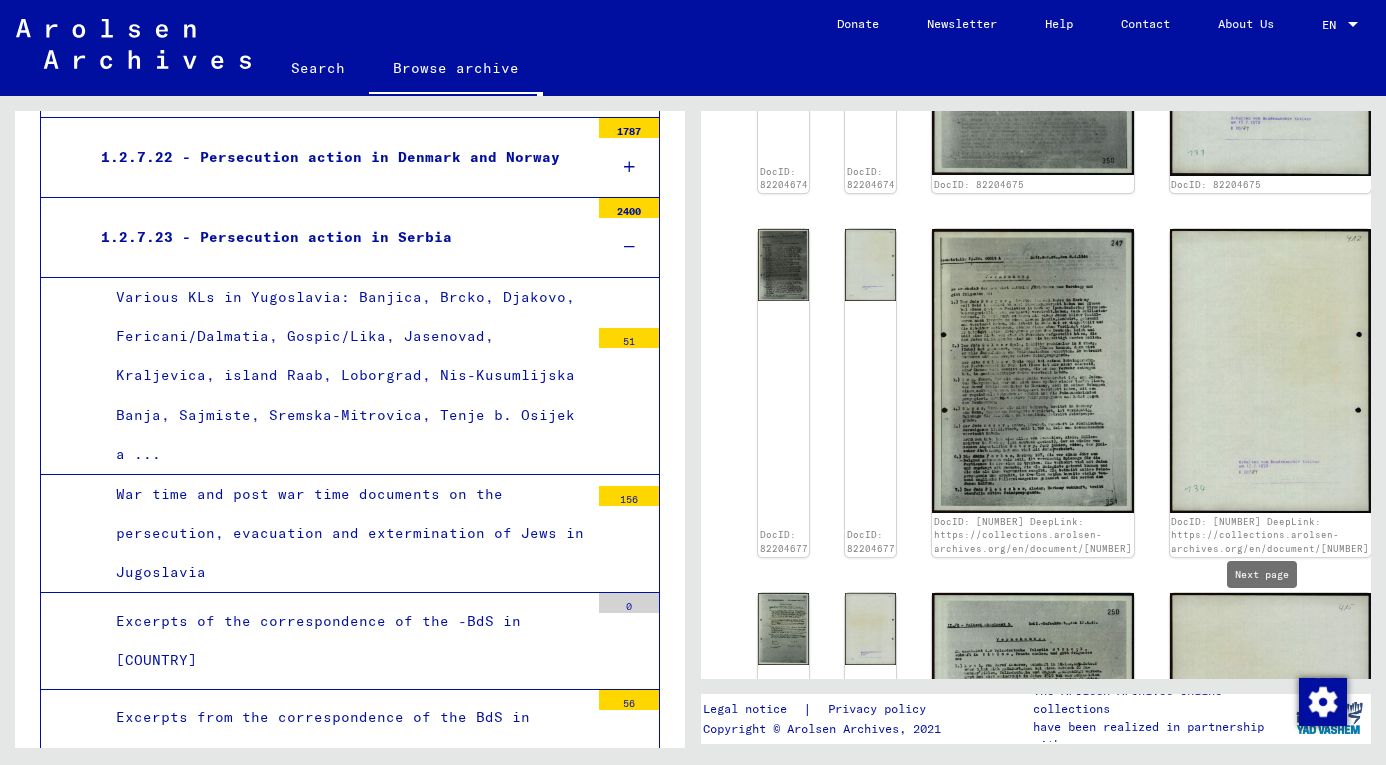 click 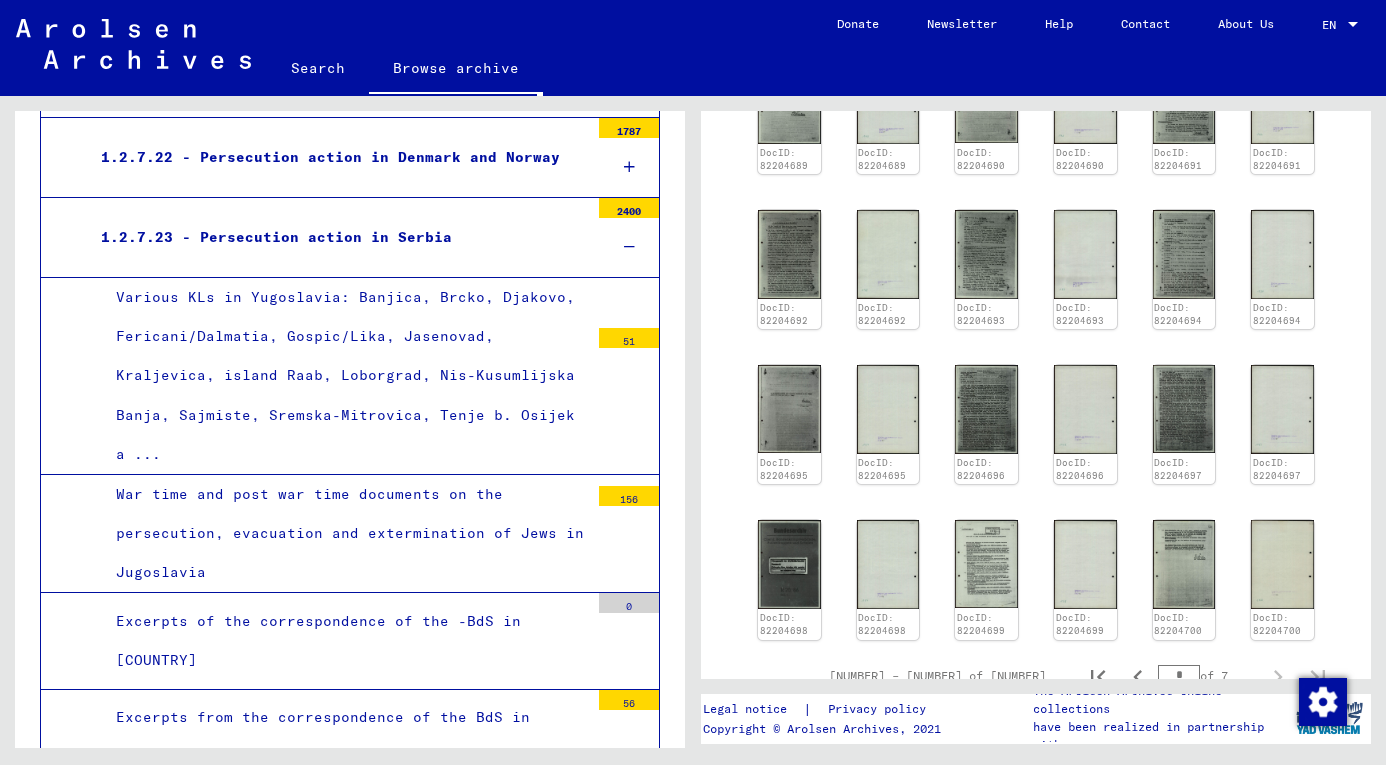 scroll, scrollTop: 522, scrollLeft: 0, axis: vertical 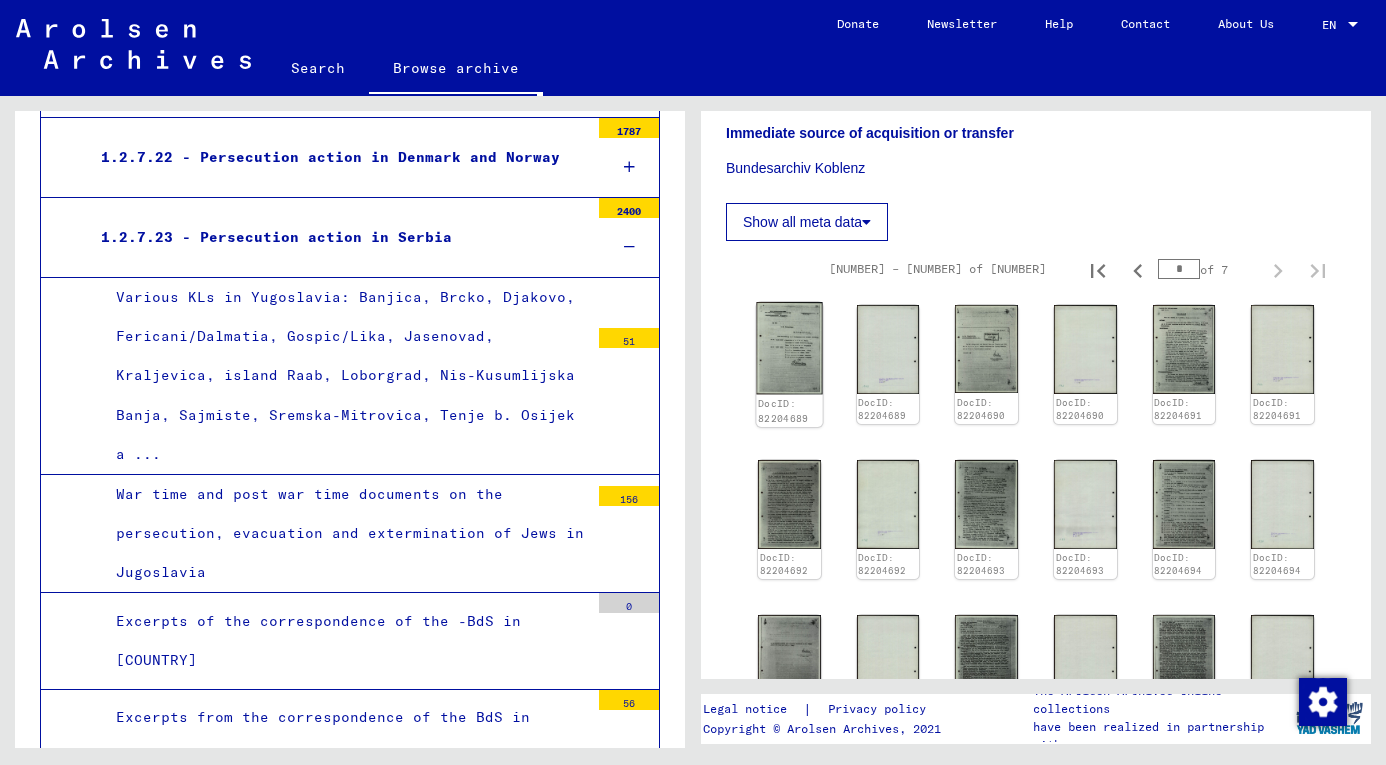 click 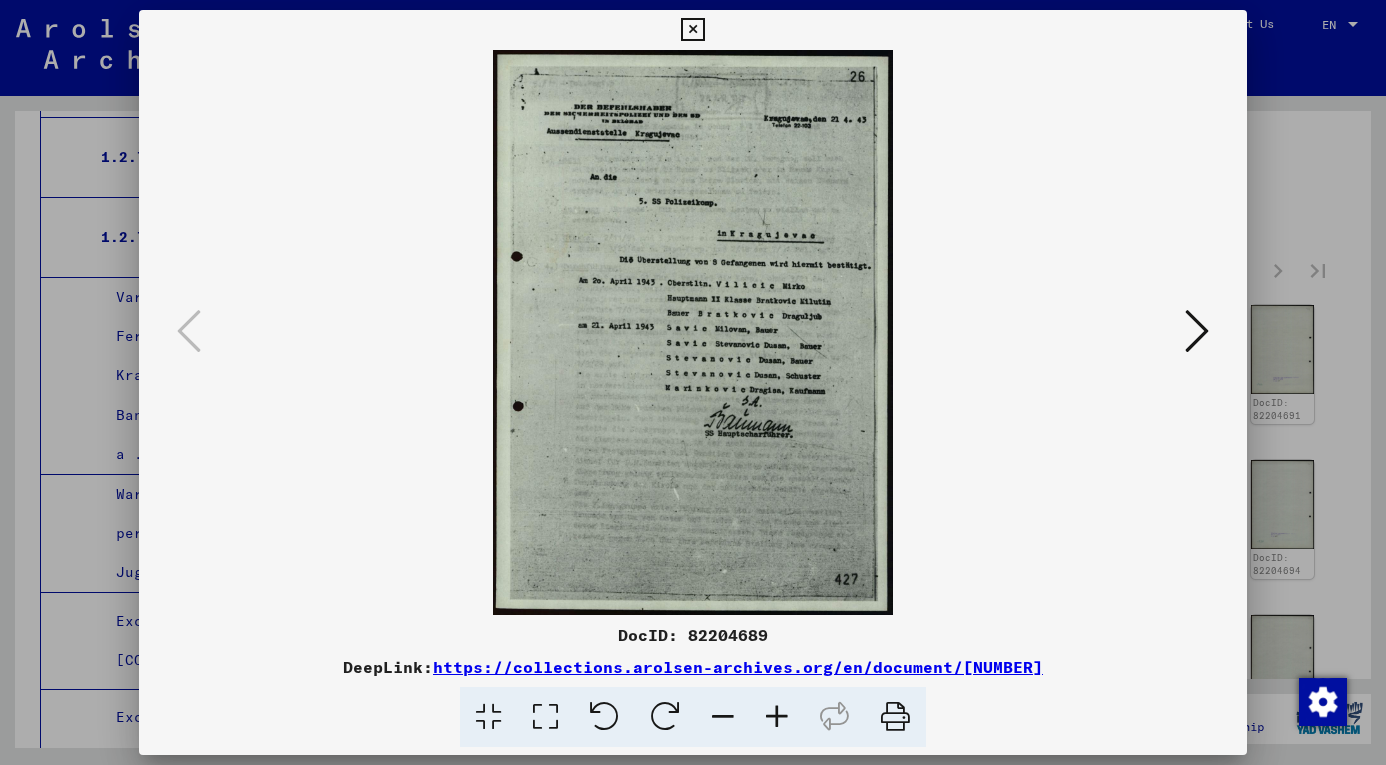 click at bounding box center [1197, 332] 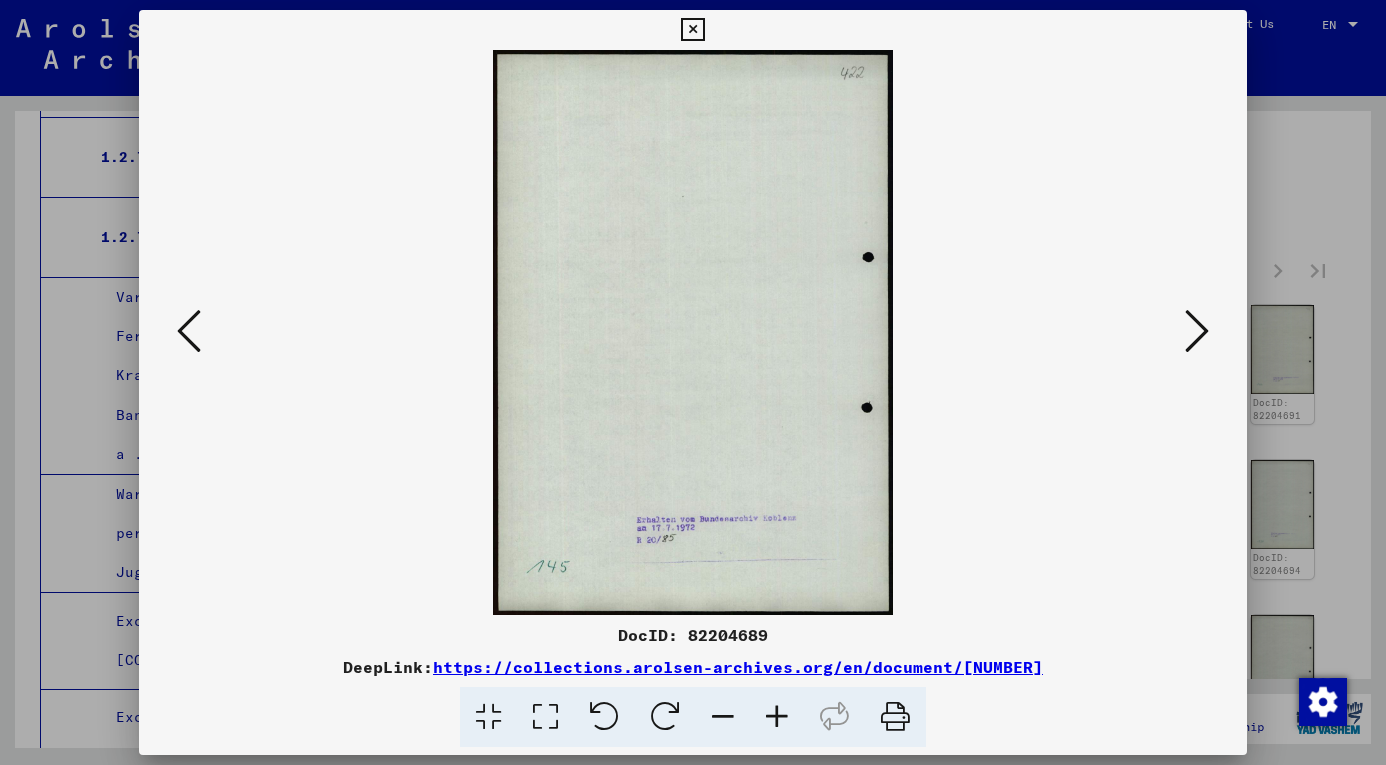 click at bounding box center [189, 331] 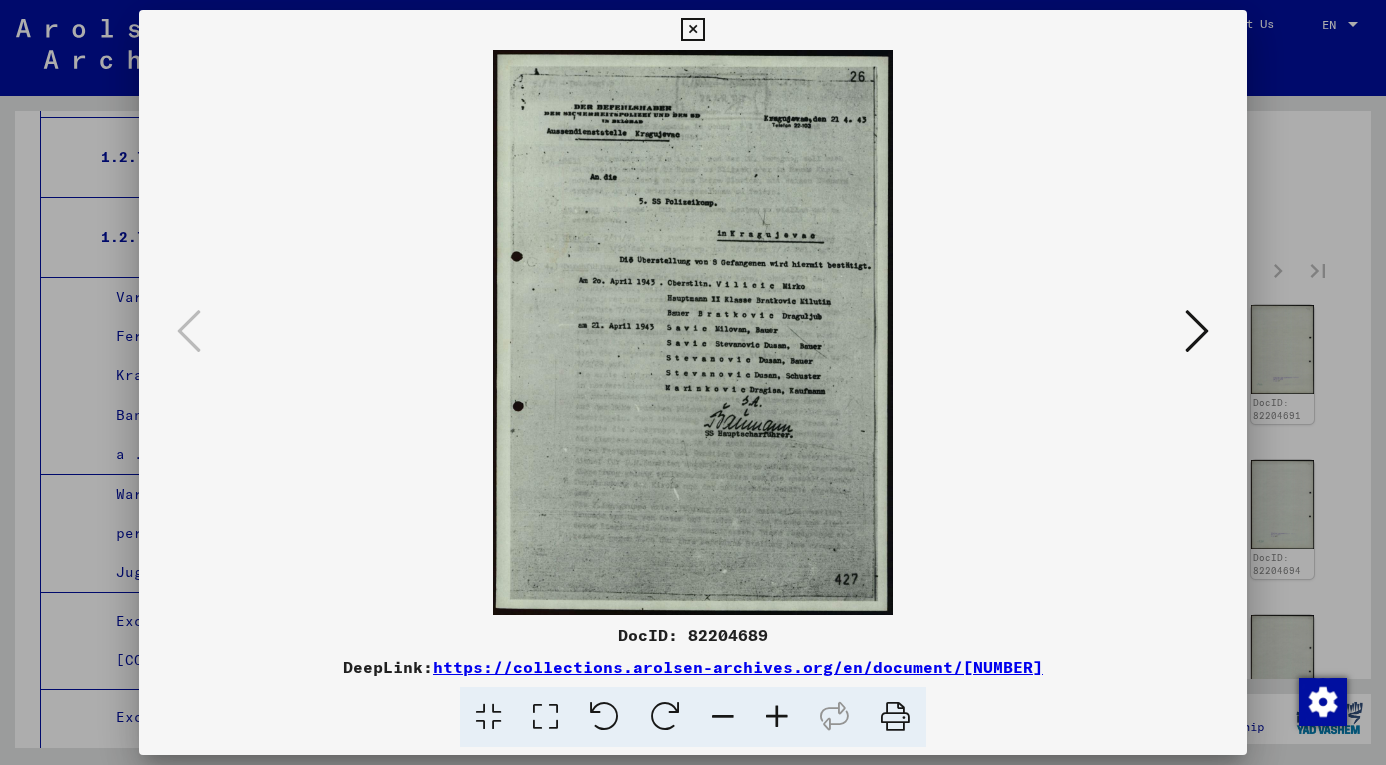 click at bounding box center [1197, 331] 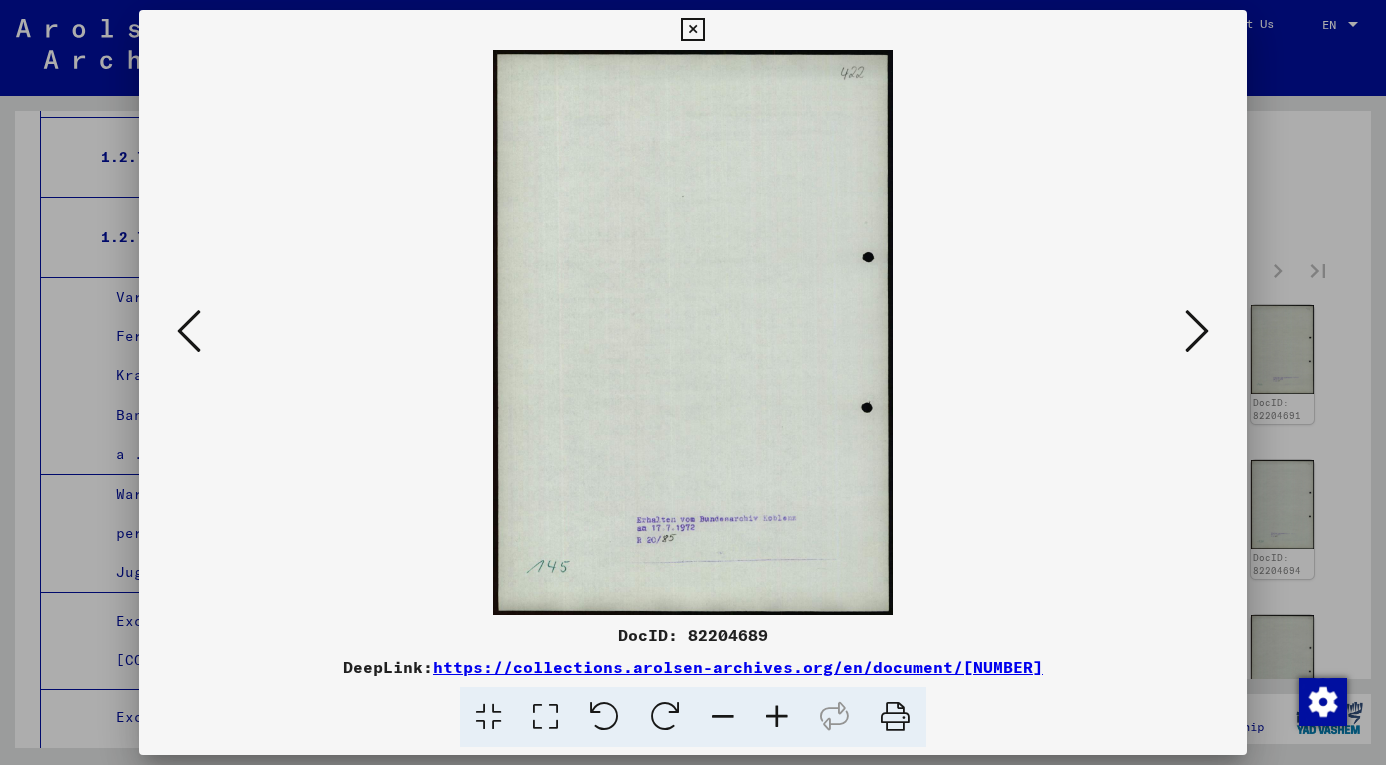 click at bounding box center [1197, 331] 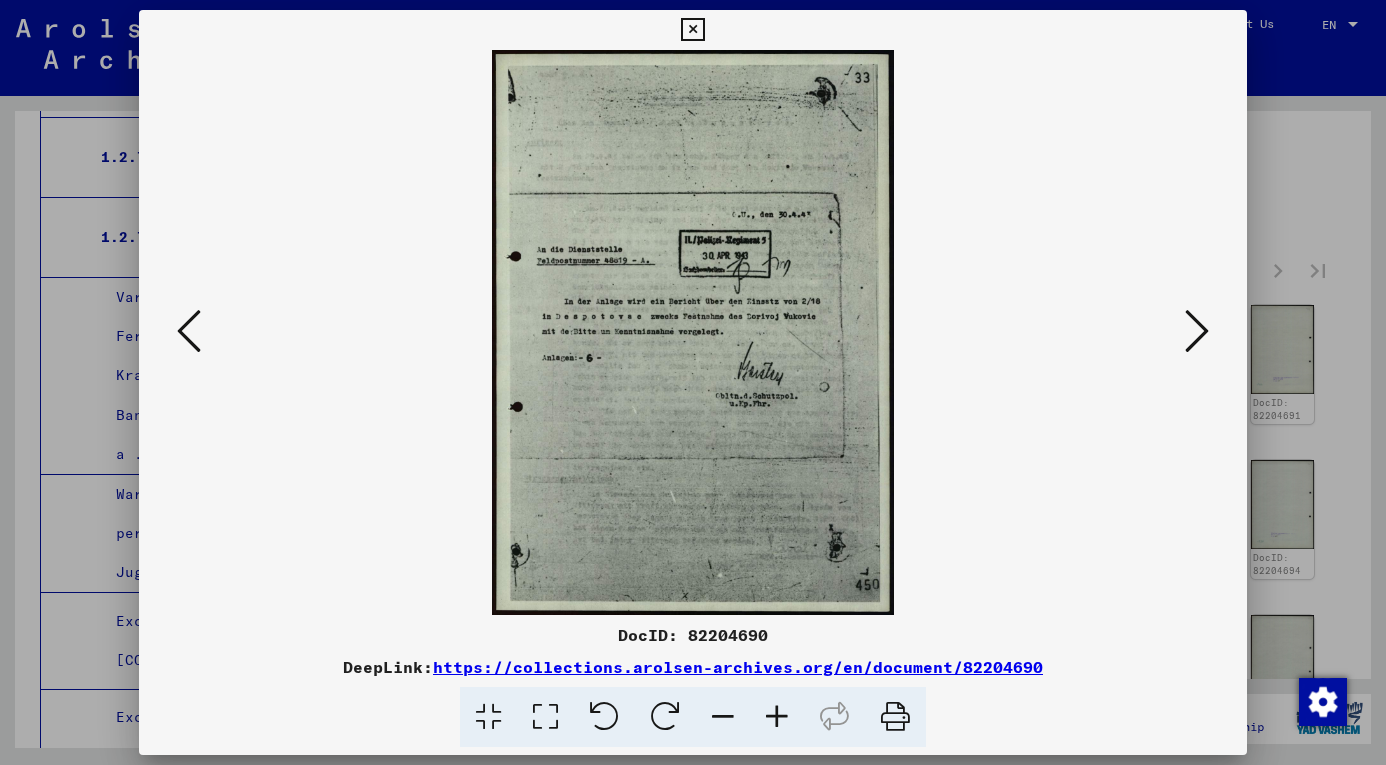 click at bounding box center (1197, 331) 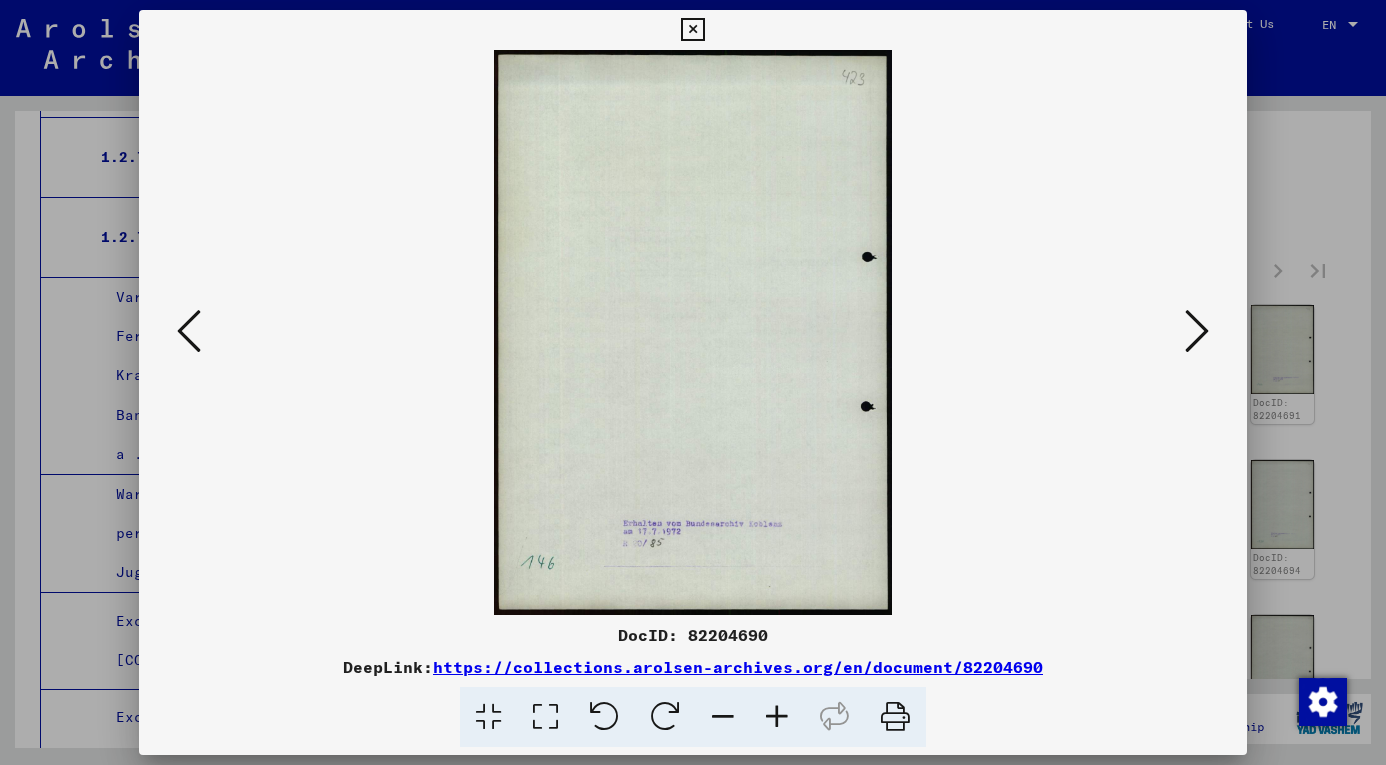 click at bounding box center [1197, 331] 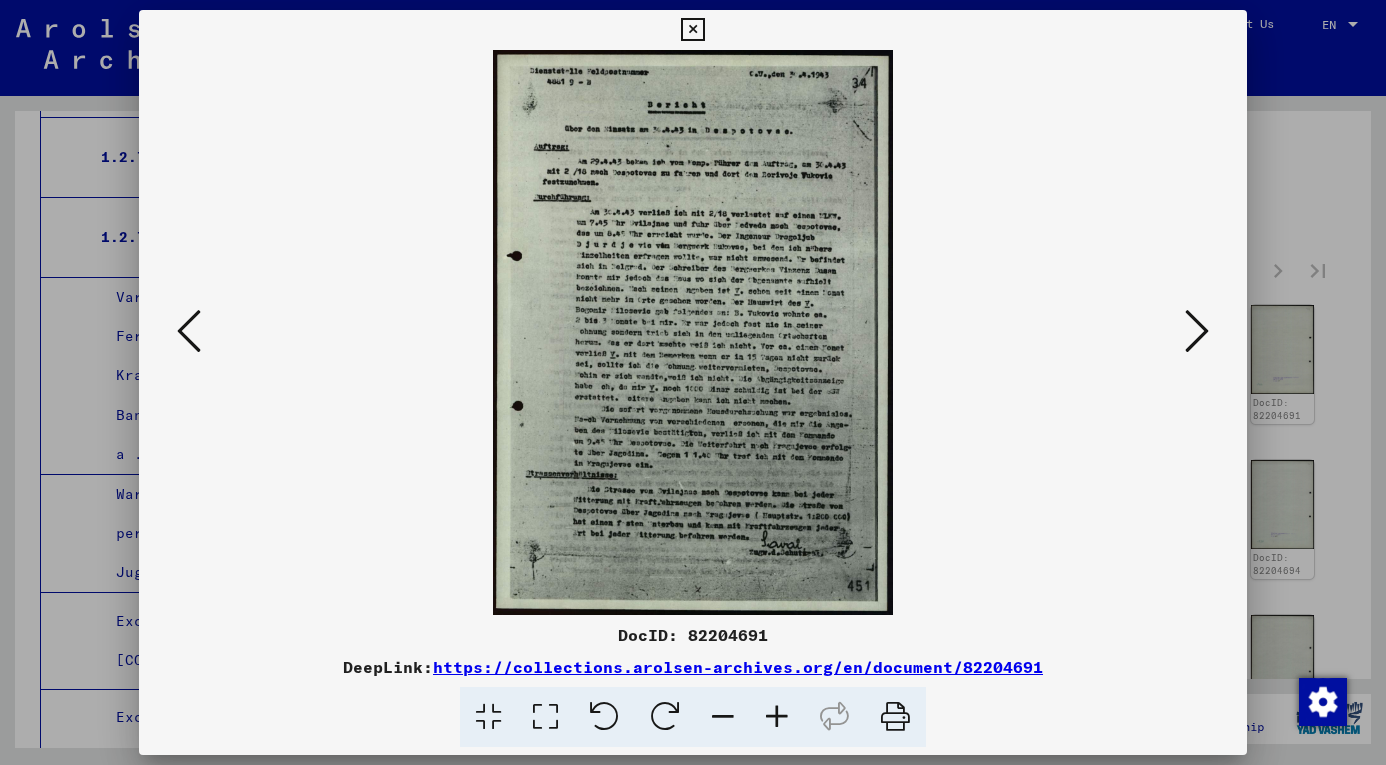 click at bounding box center [1197, 331] 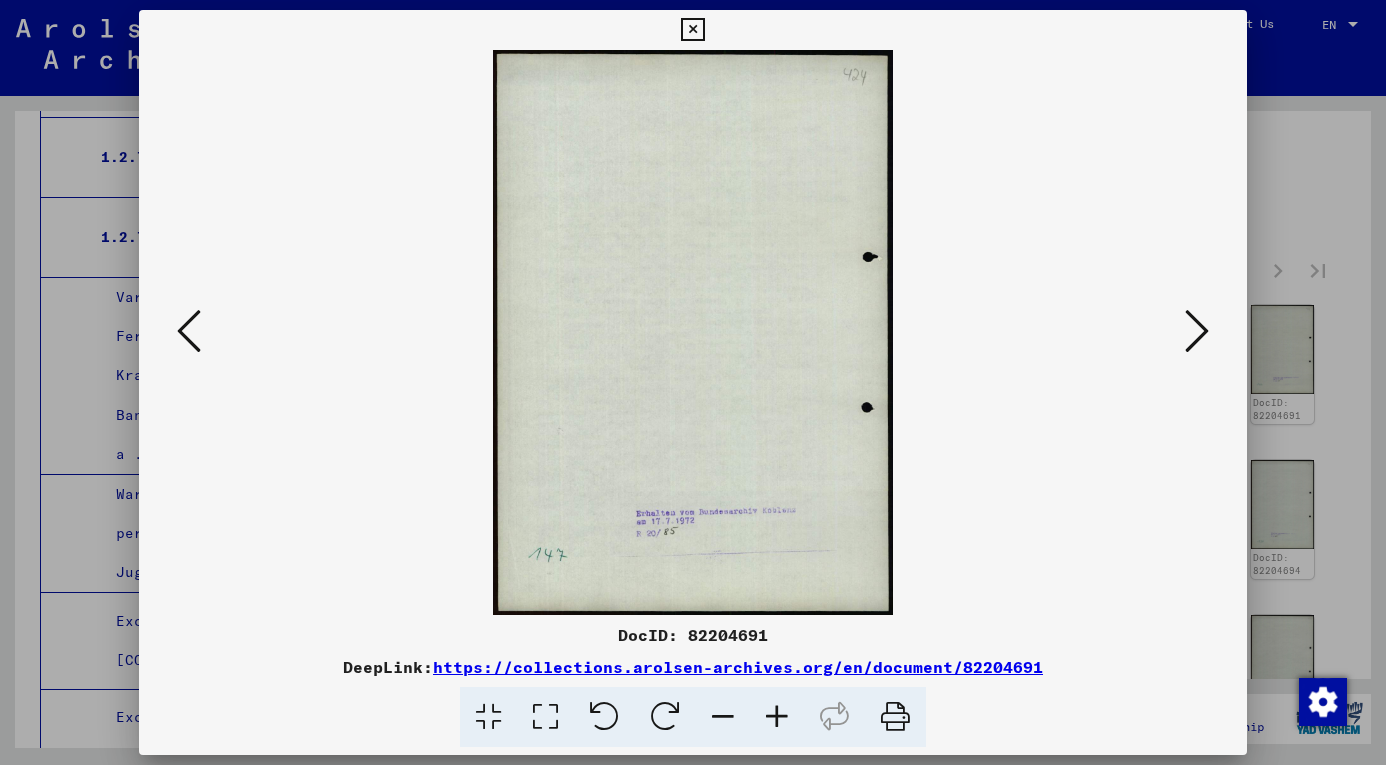 click at bounding box center [1197, 331] 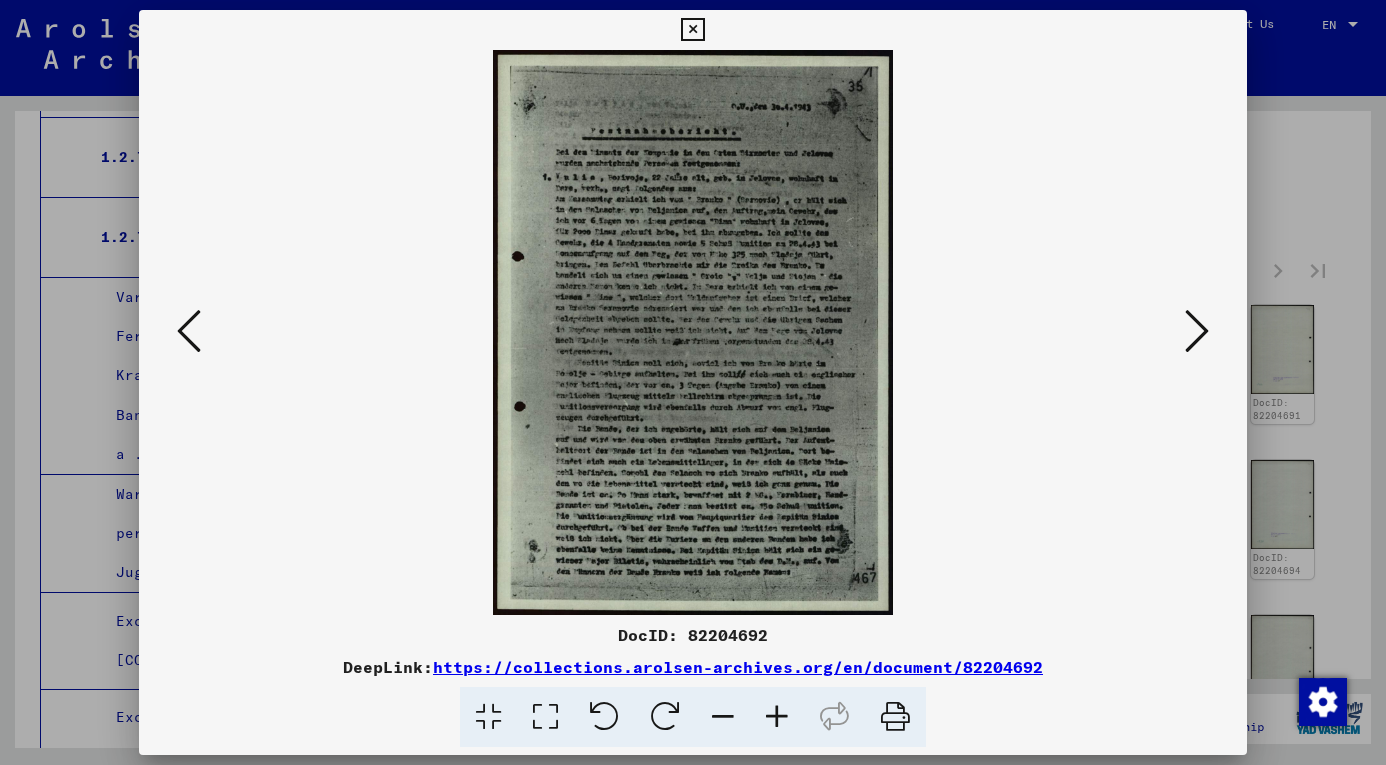 click at bounding box center (1197, 331) 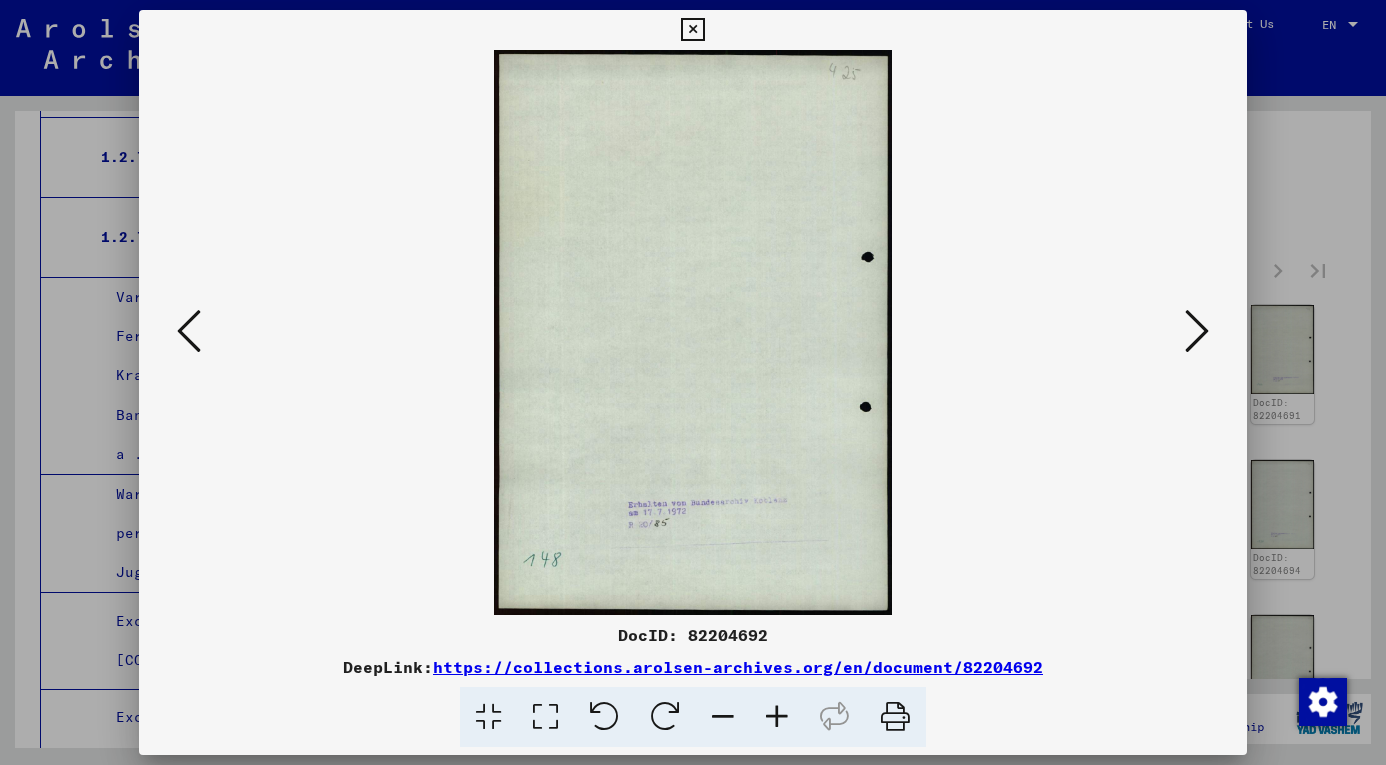 click at bounding box center [1197, 331] 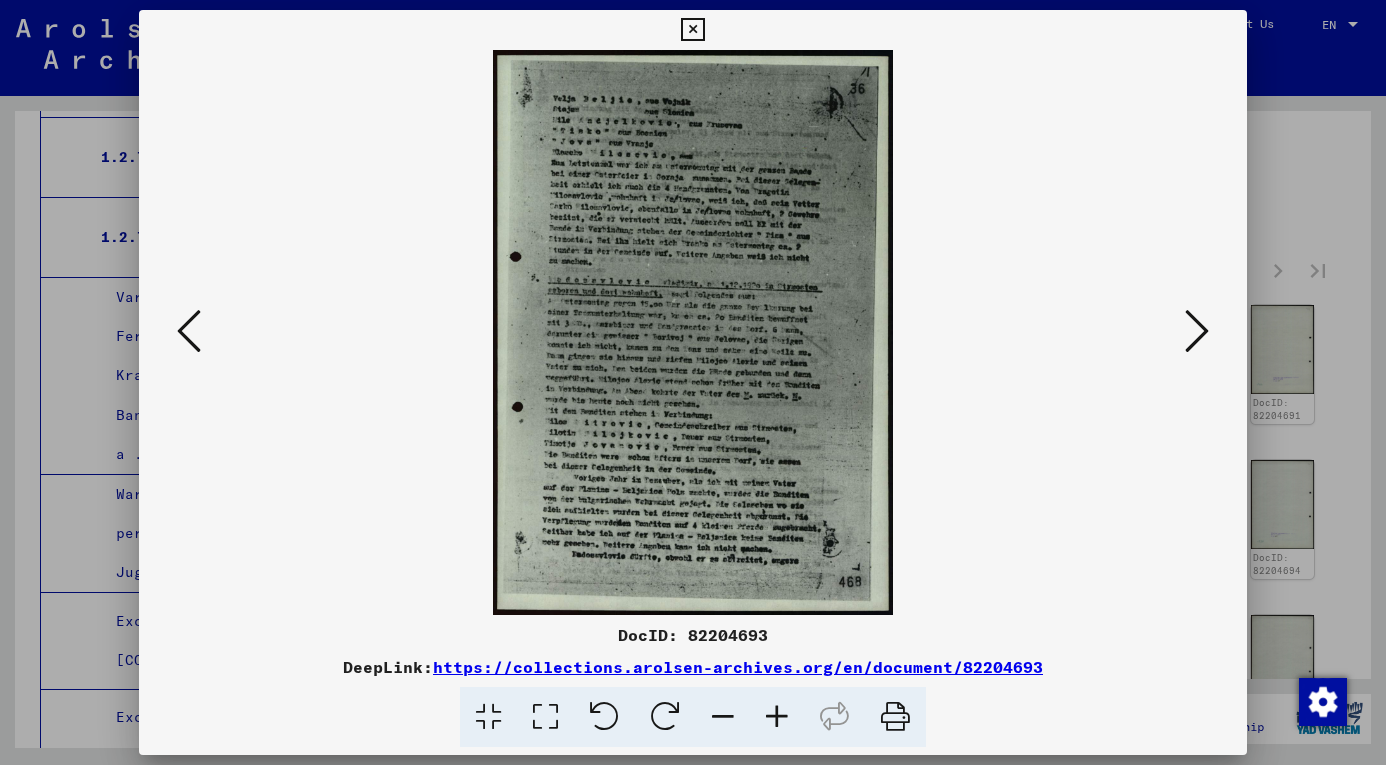 click at bounding box center (1197, 331) 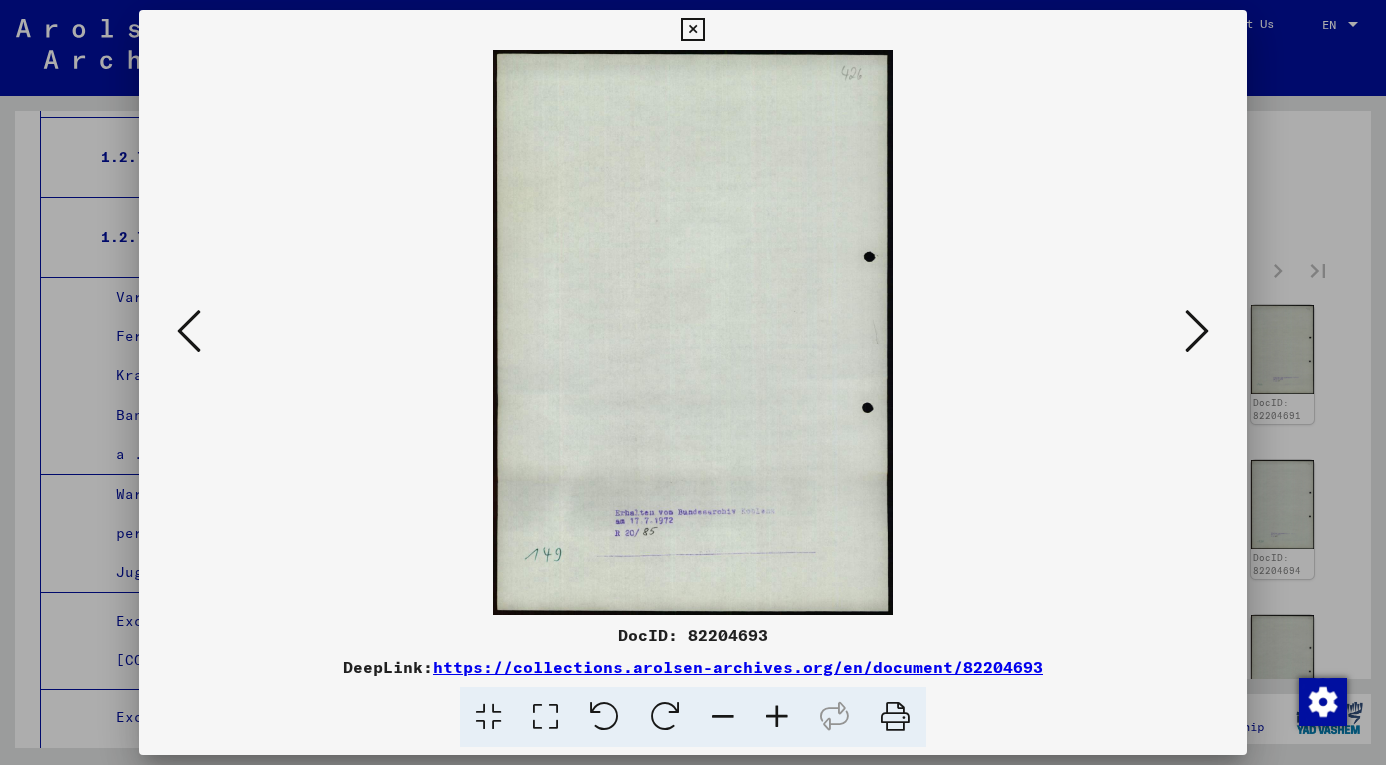 click at bounding box center (1197, 331) 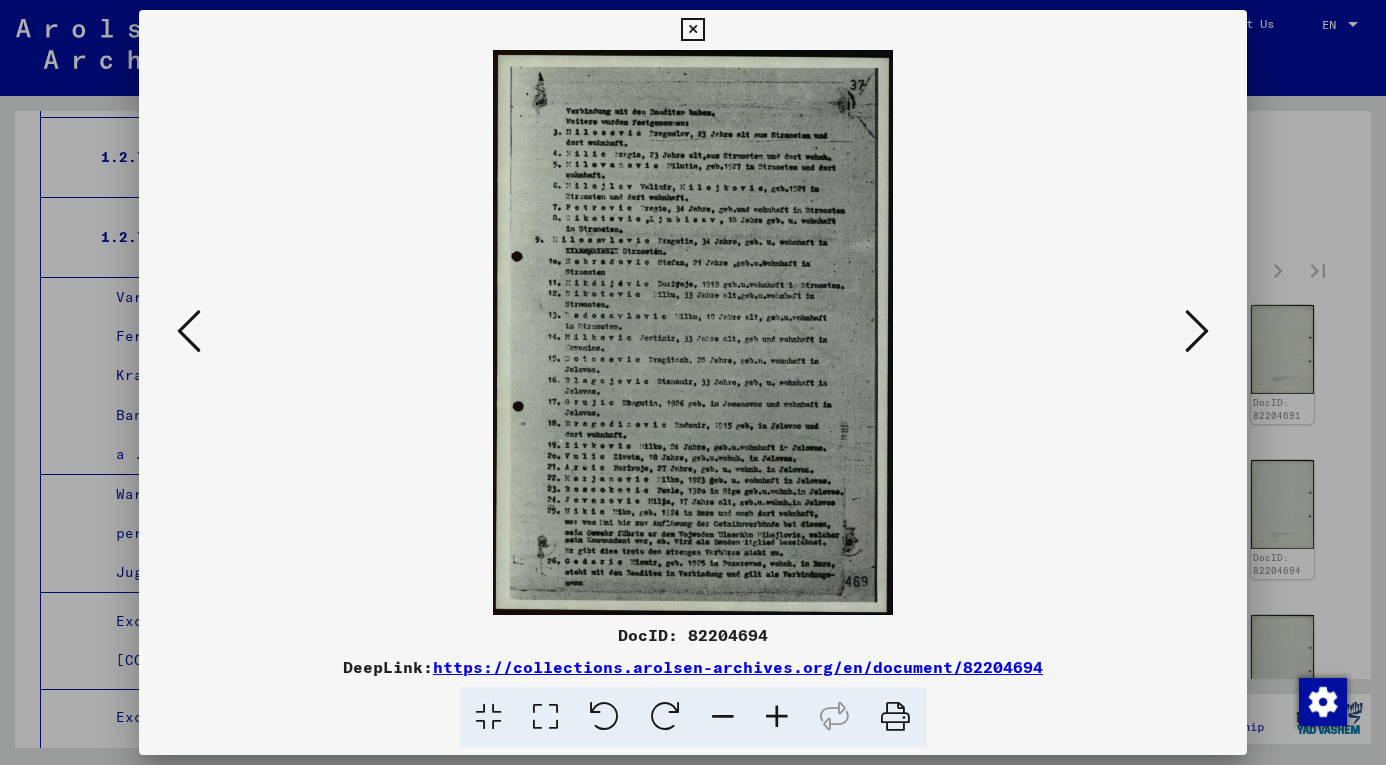 click at bounding box center (1197, 331) 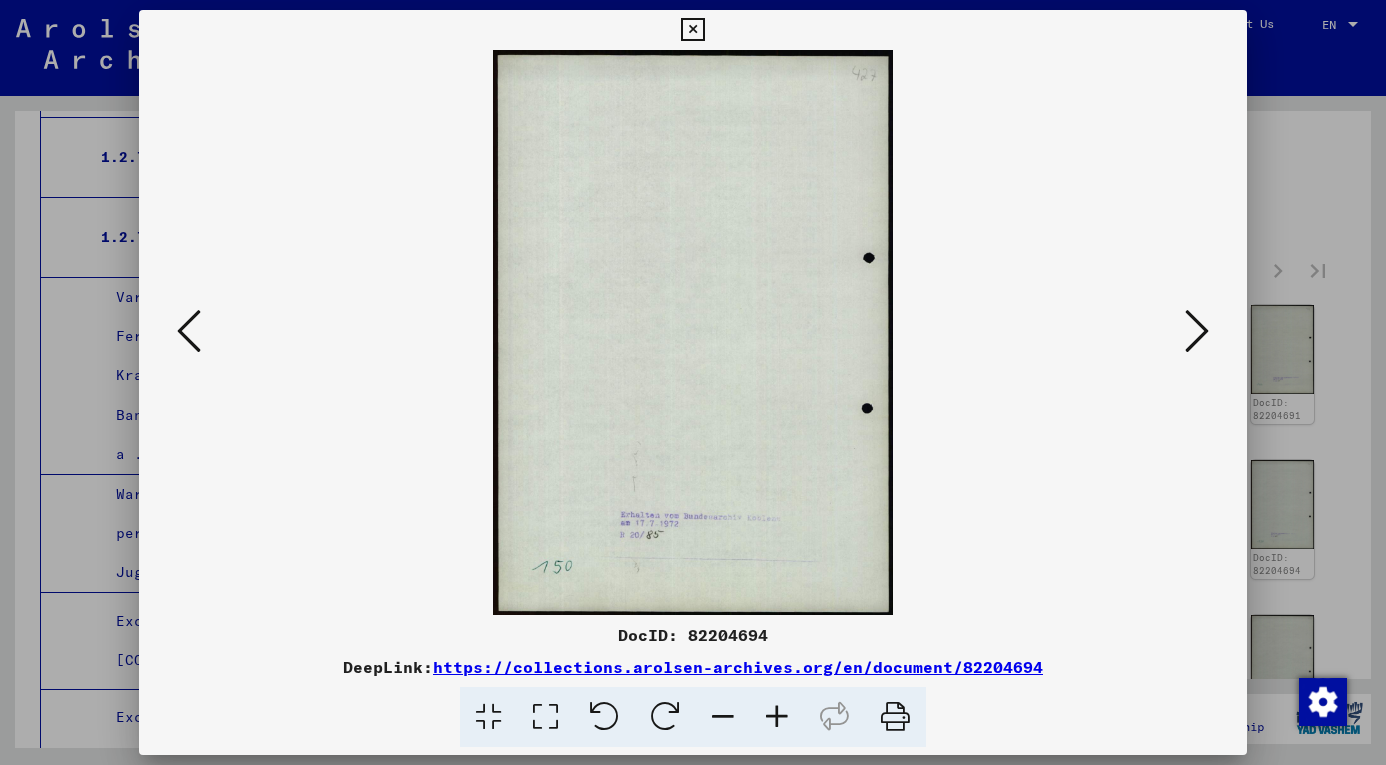 click at bounding box center (1197, 331) 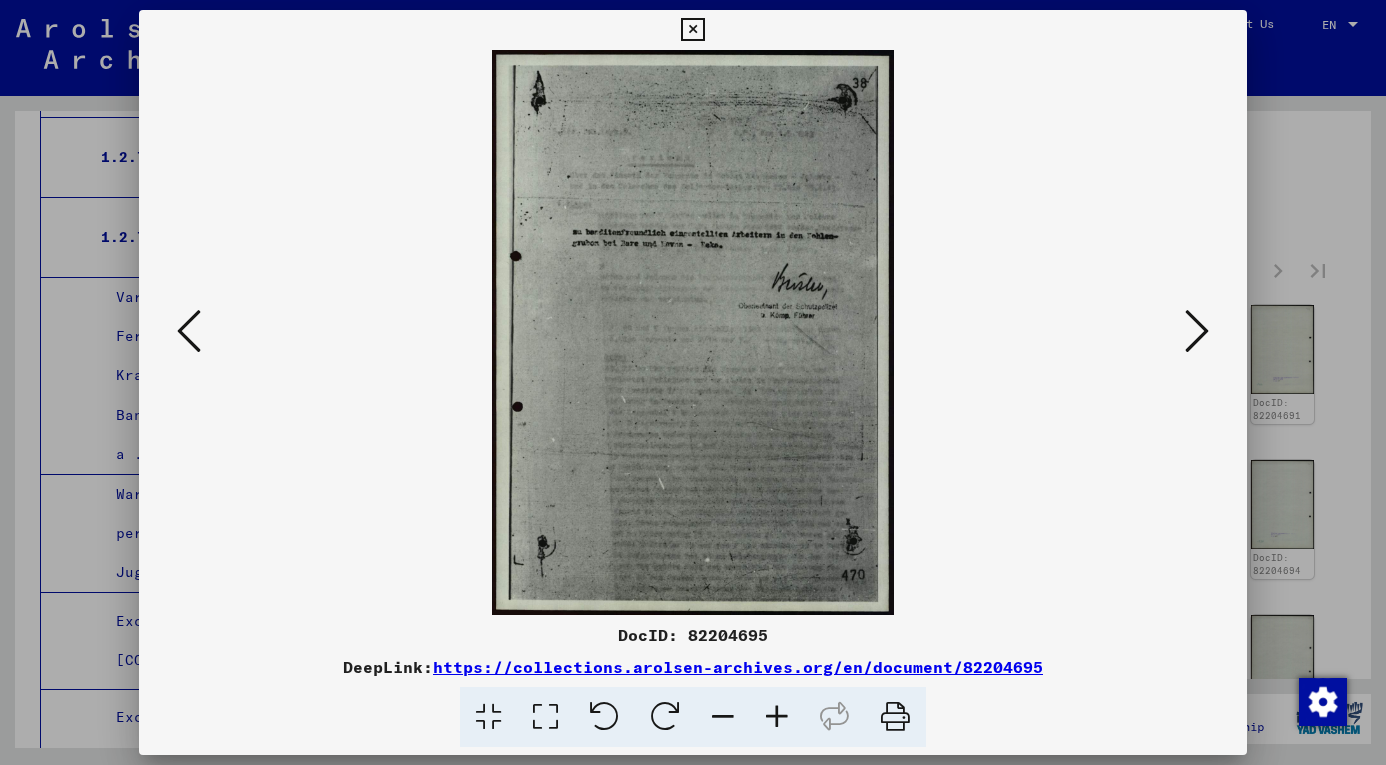 click at bounding box center (1197, 331) 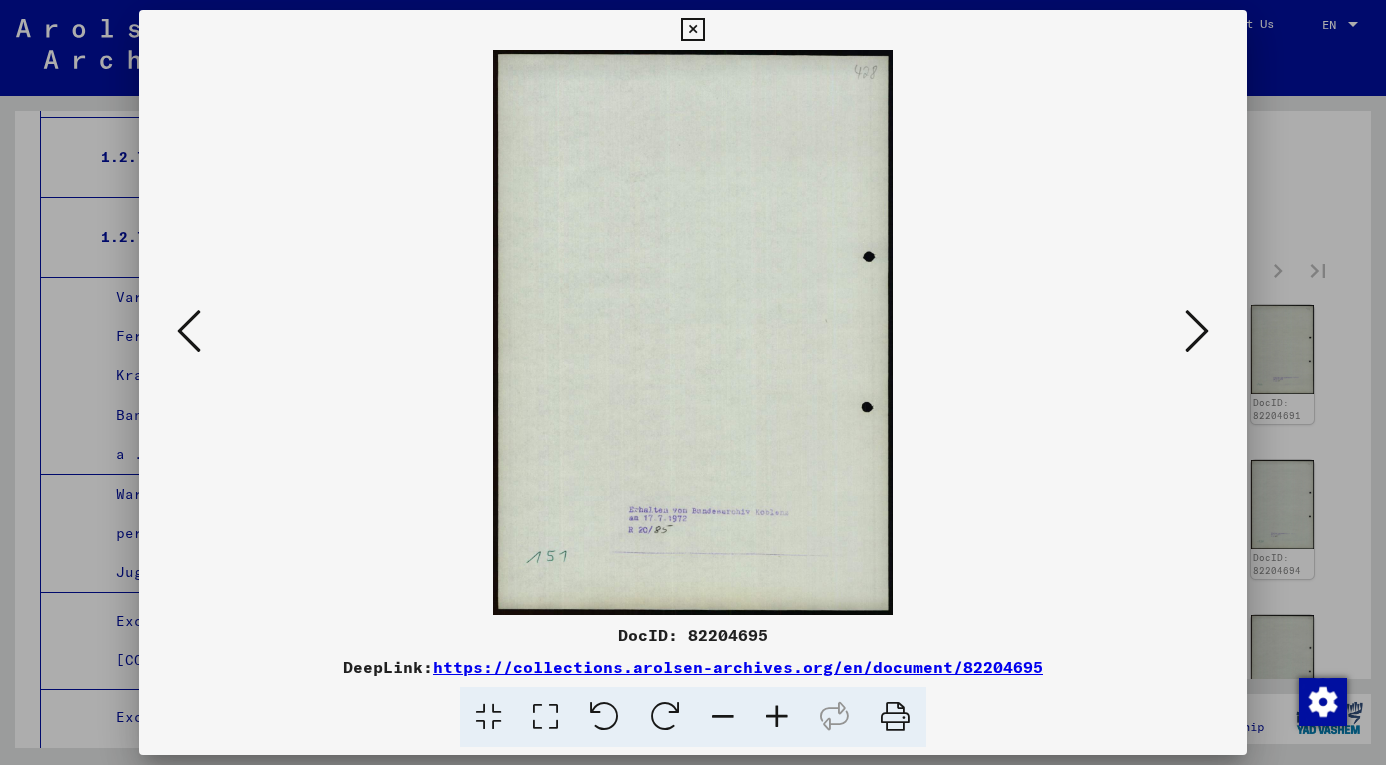 click at bounding box center (1197, 331) 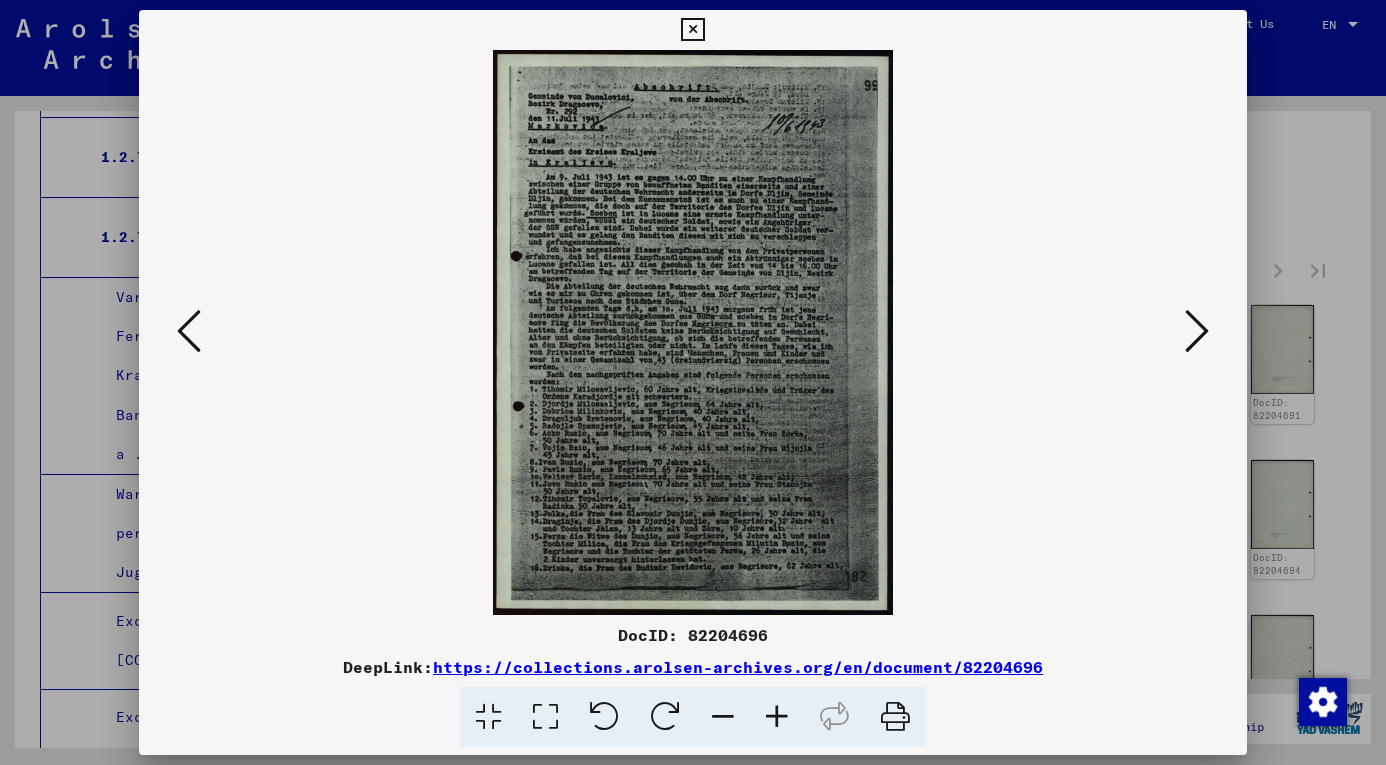 click at bounding box center [189, 331] 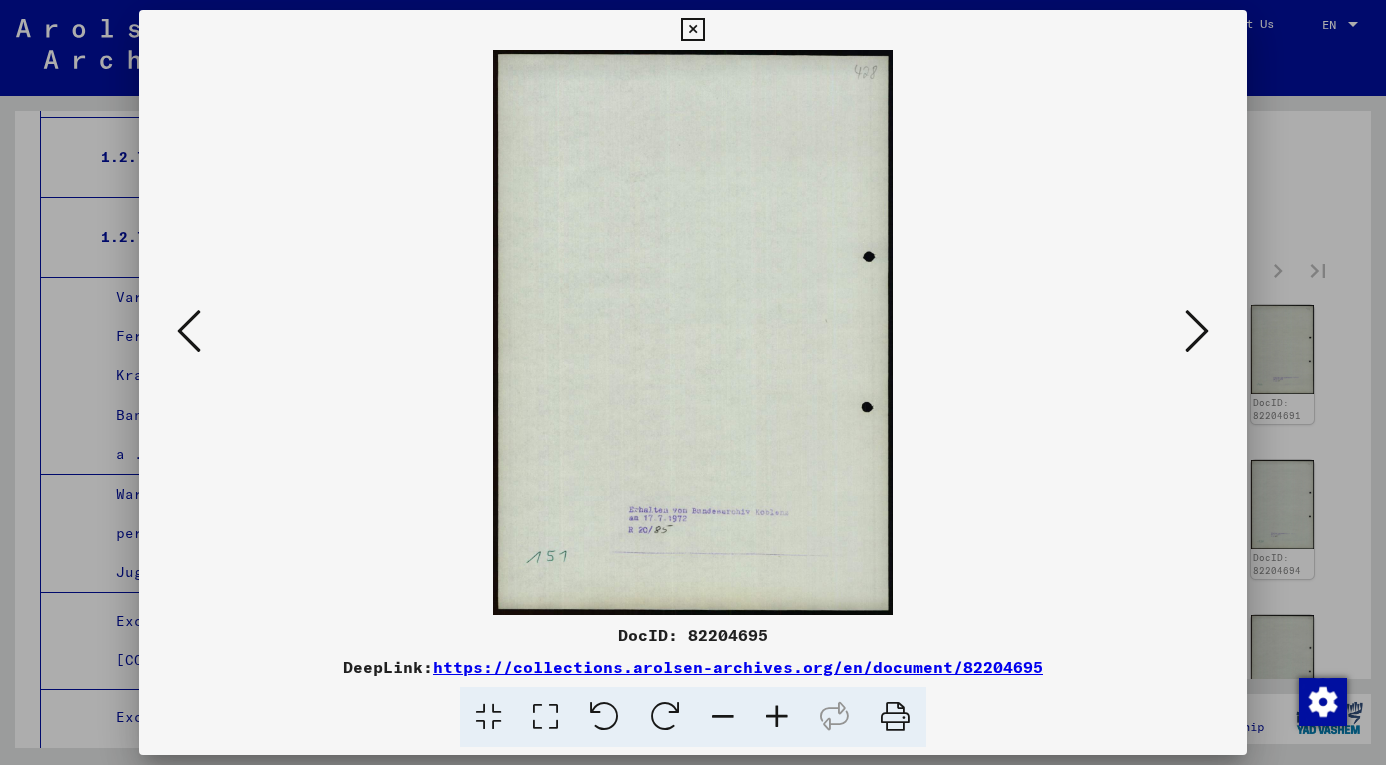 click at bounding box center [189, 331] 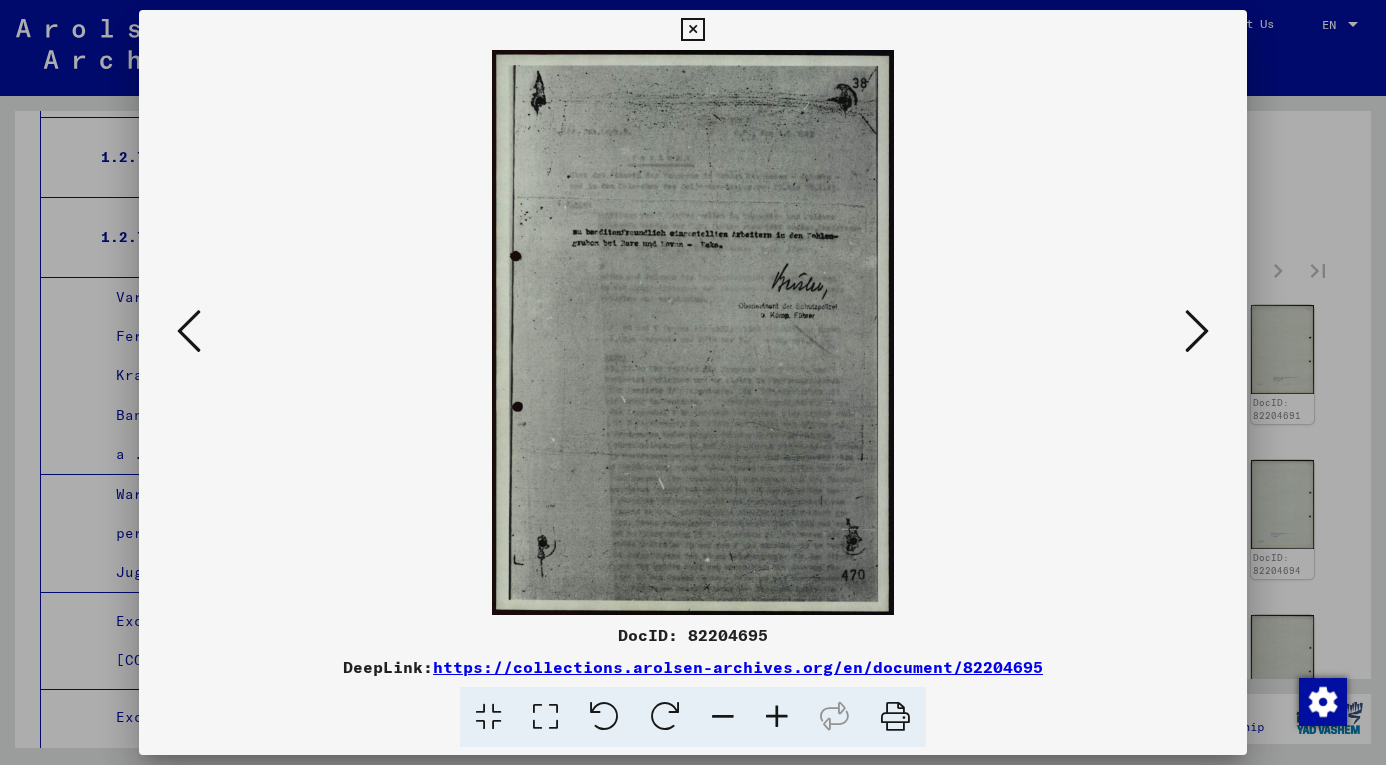 click at bounding box center (1197, 331) 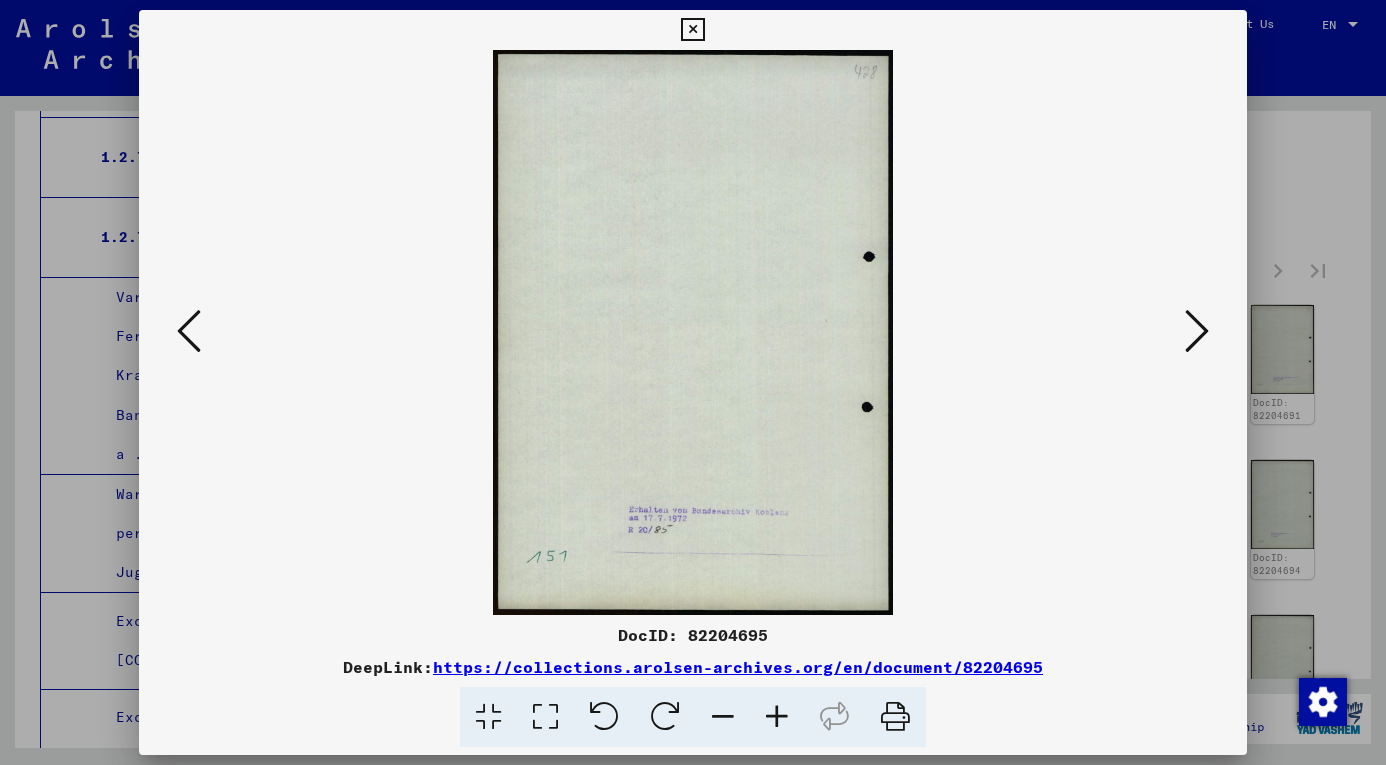 click at bounding box center (1197, 331) 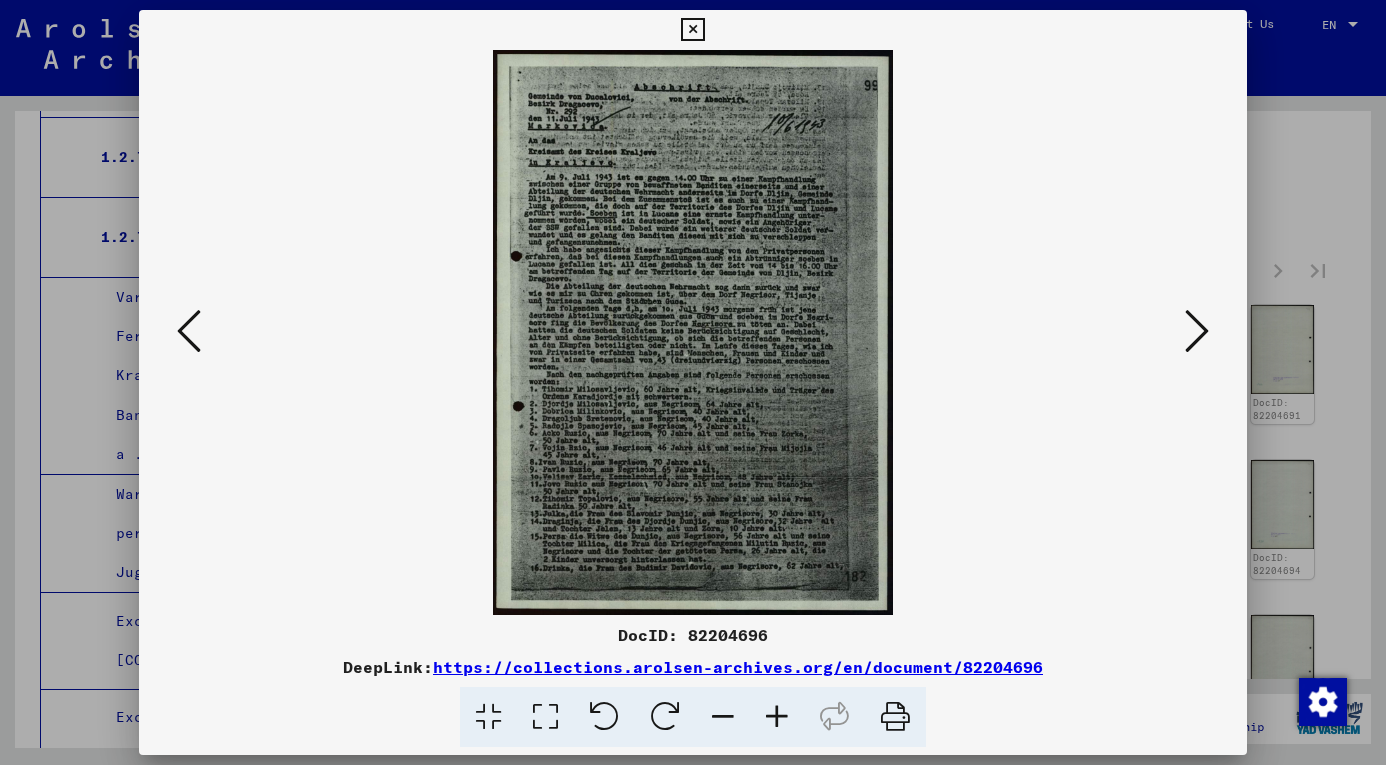 click at bounding box center (1197, 331) 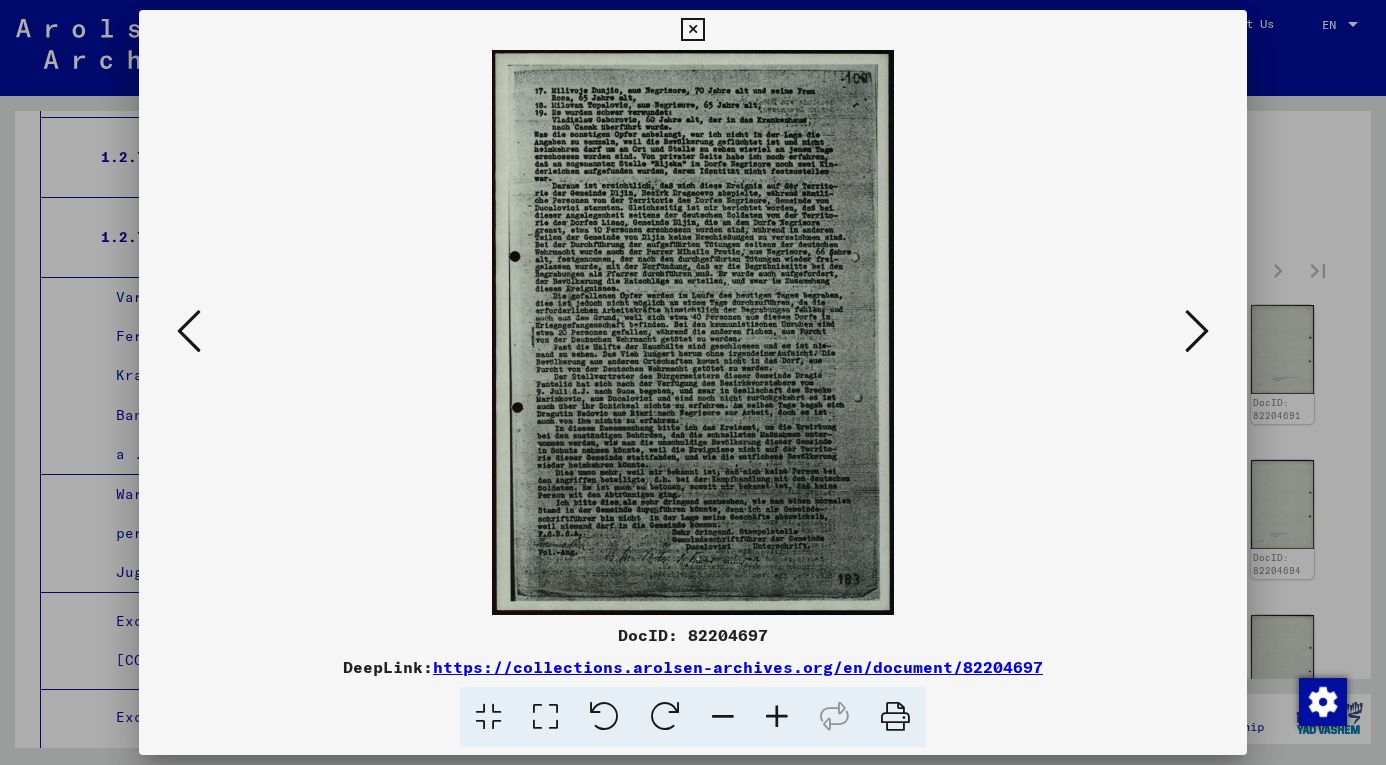 click at bounding box center (1197, 331) 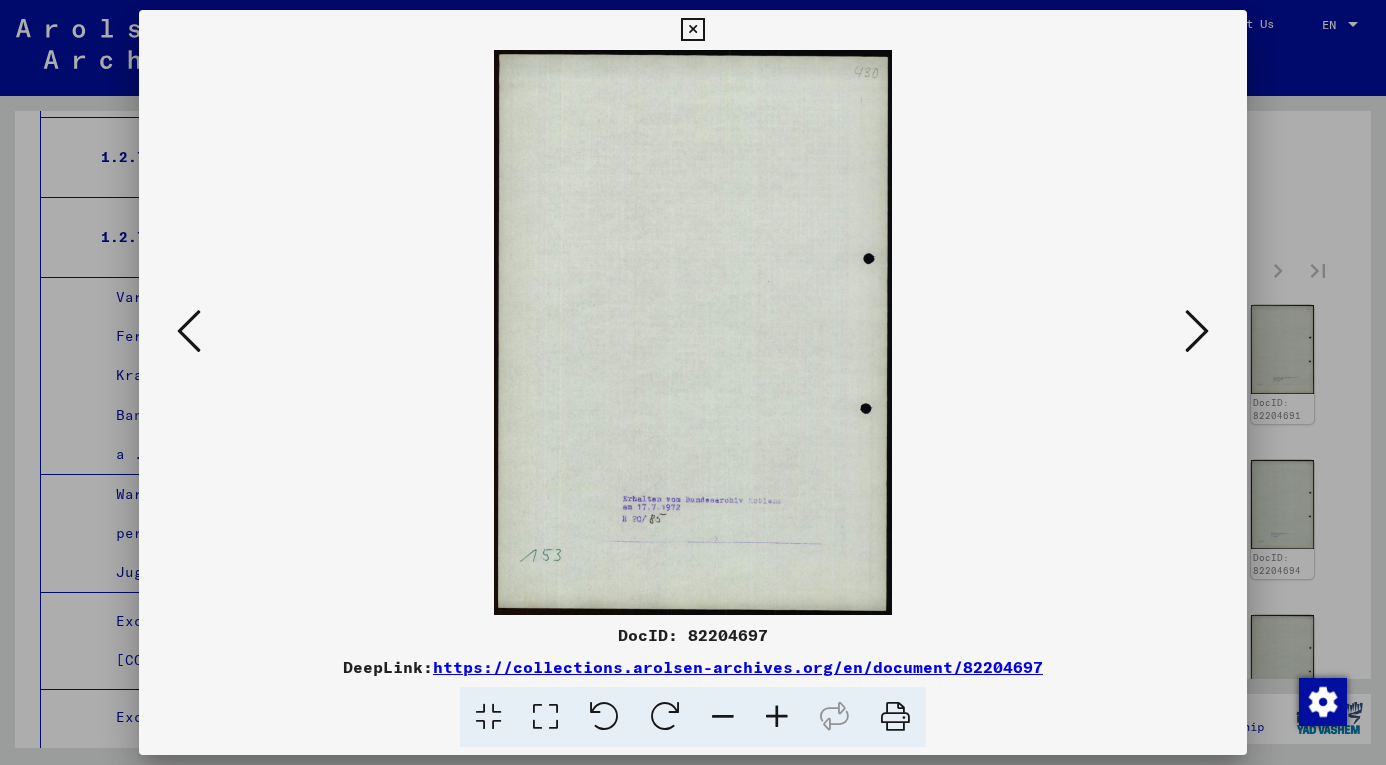 click at bounding box center (1197, 331) 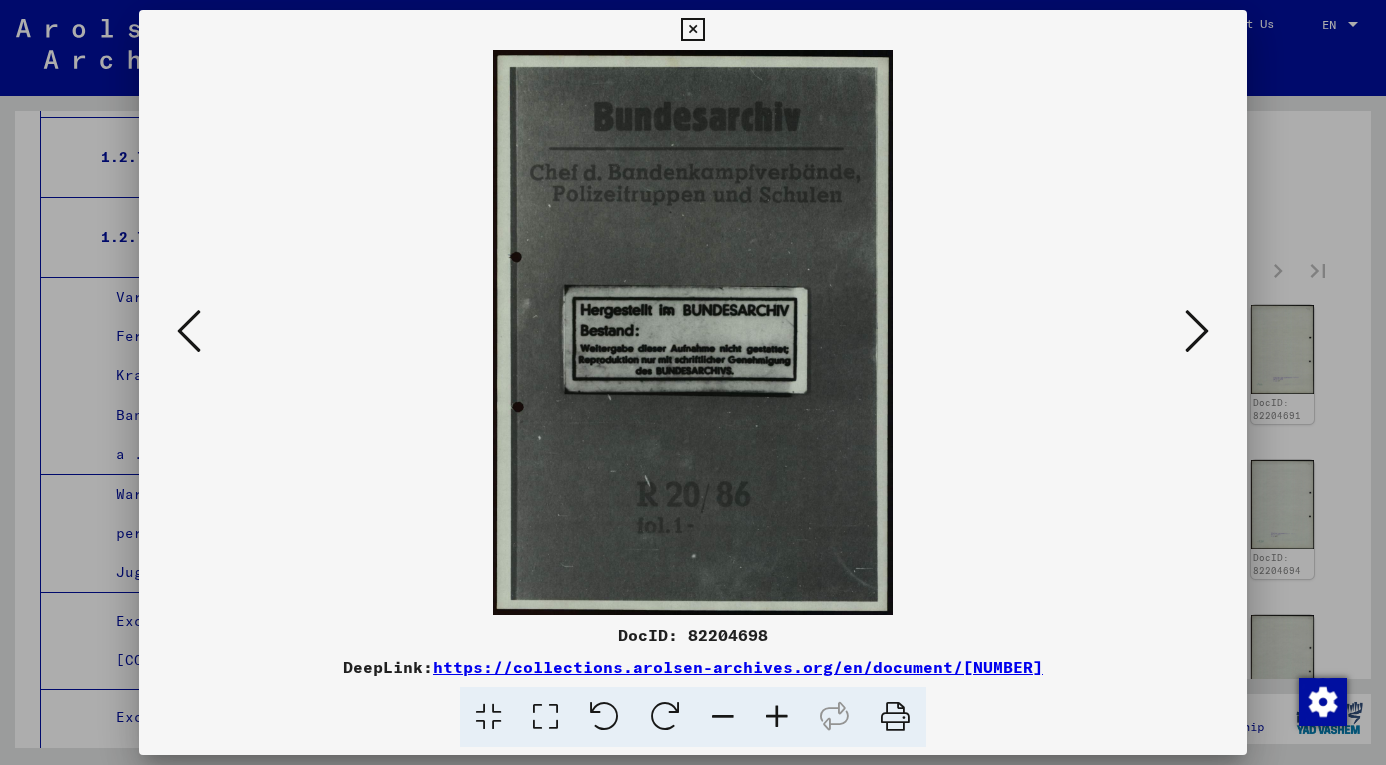 click at bounding box center [1197, 331] 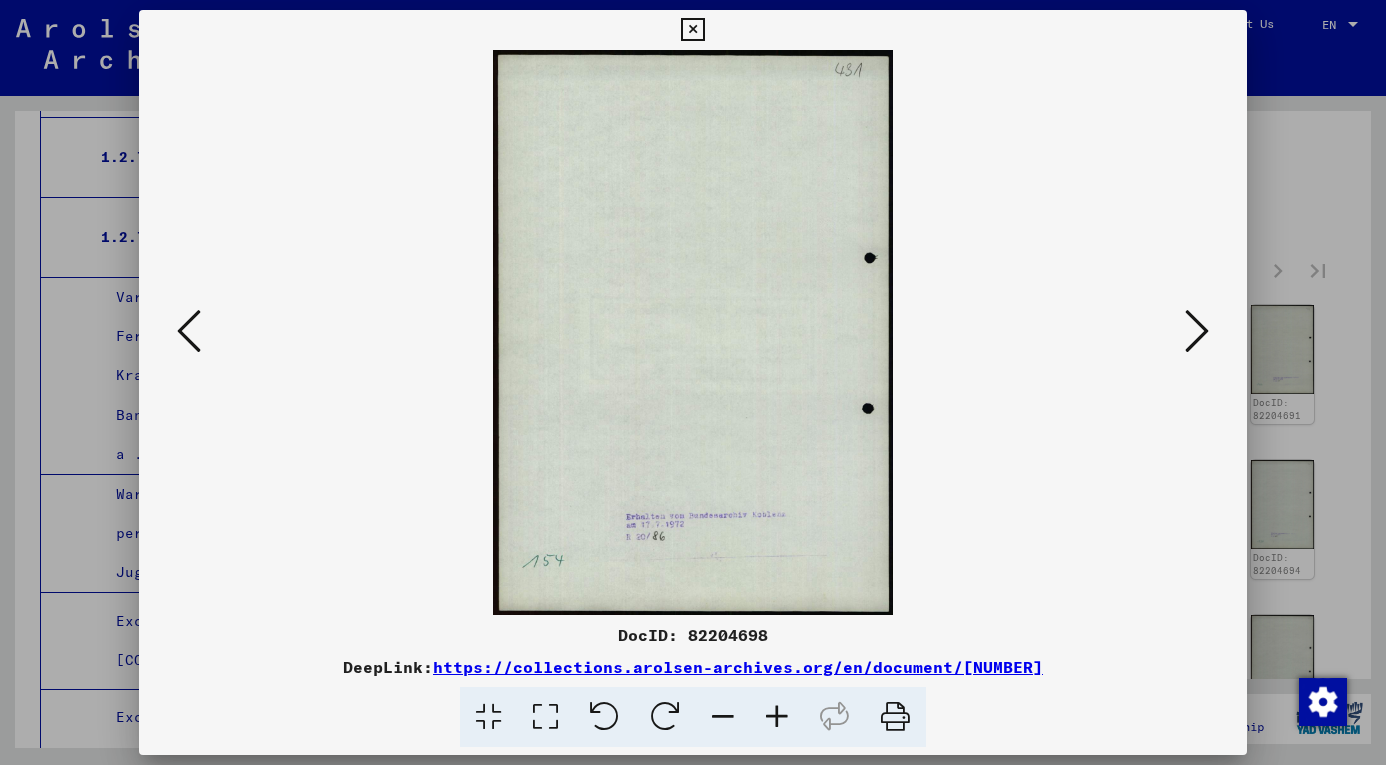 click at bounding box center [1197, 331] 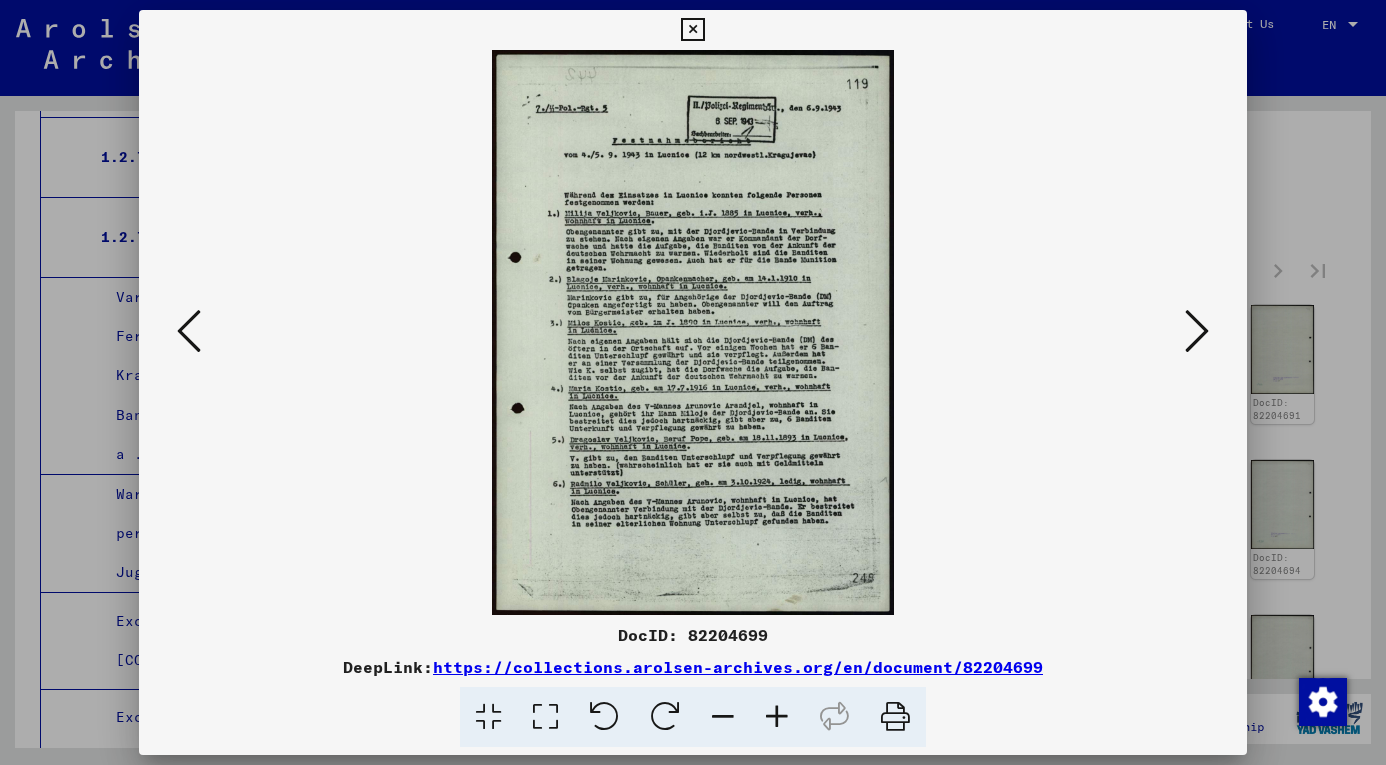 click at bounding box center [189, 331] 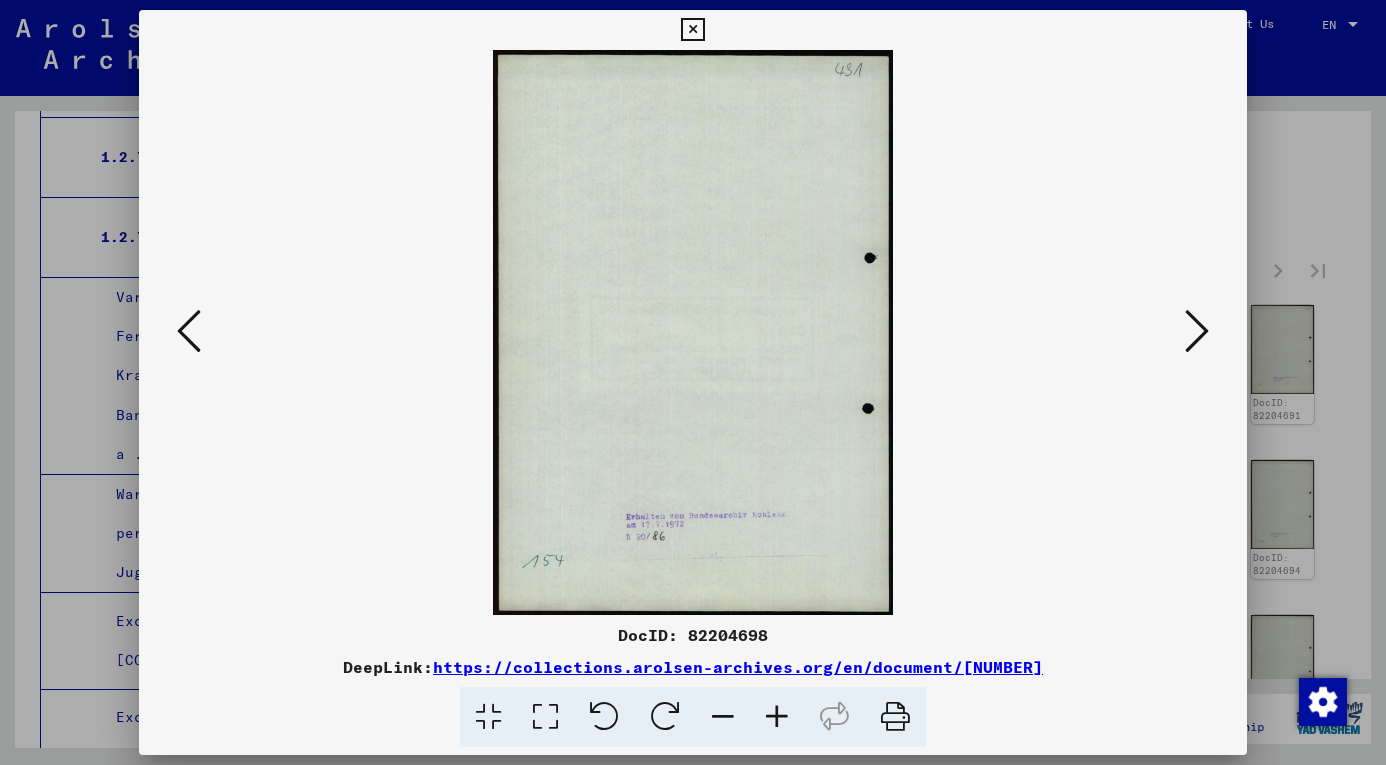 click at bounding box center (189, 331) 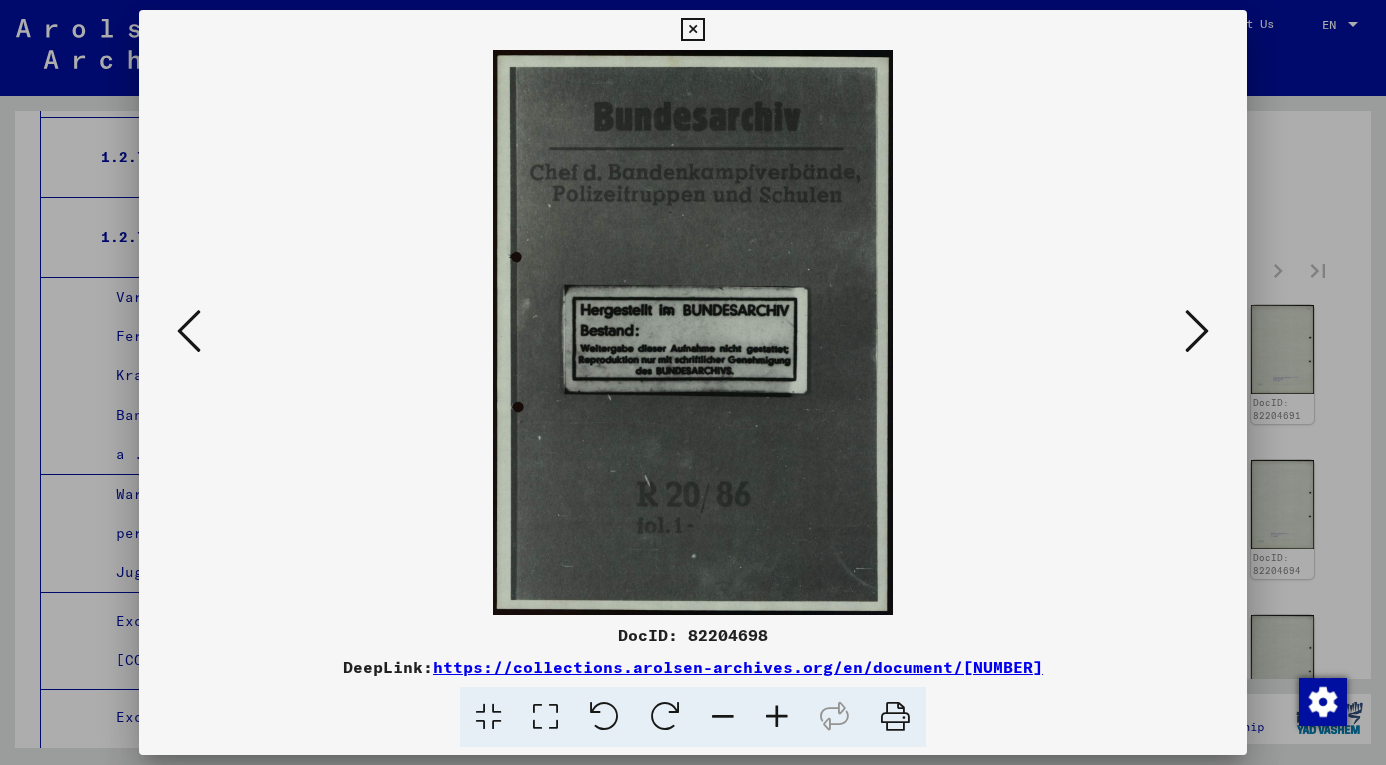 click at bounding box center (1197, 331) 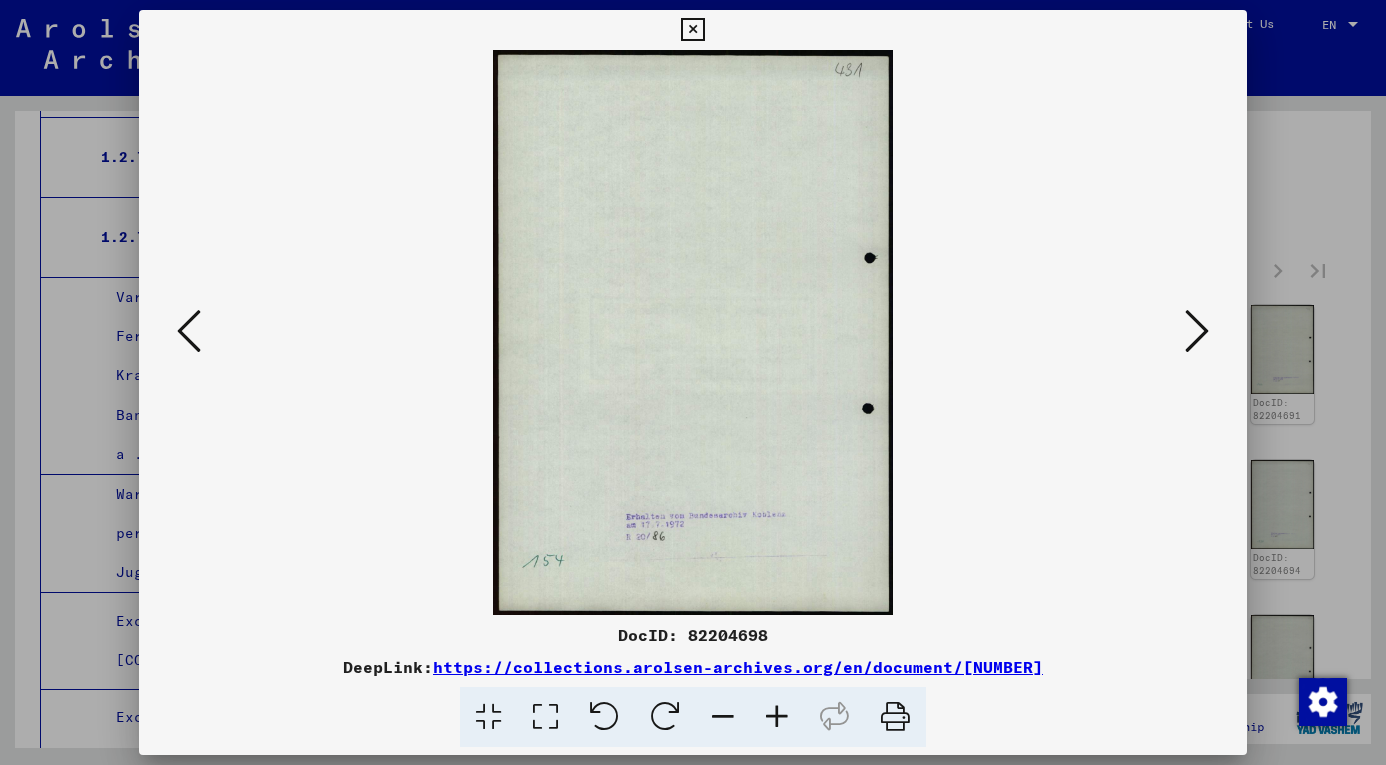 click at bounding box center [1197, 331] 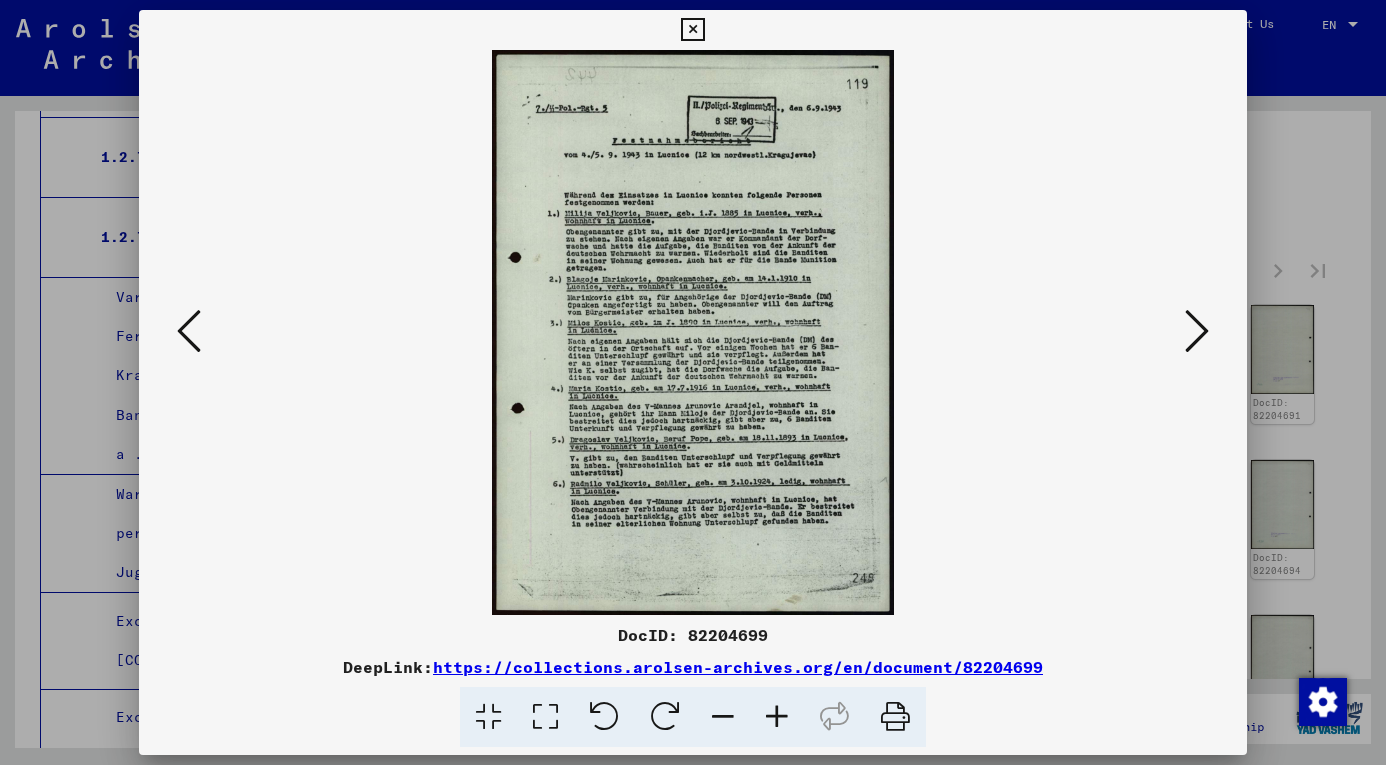 click at bounding box center [1197, 331] 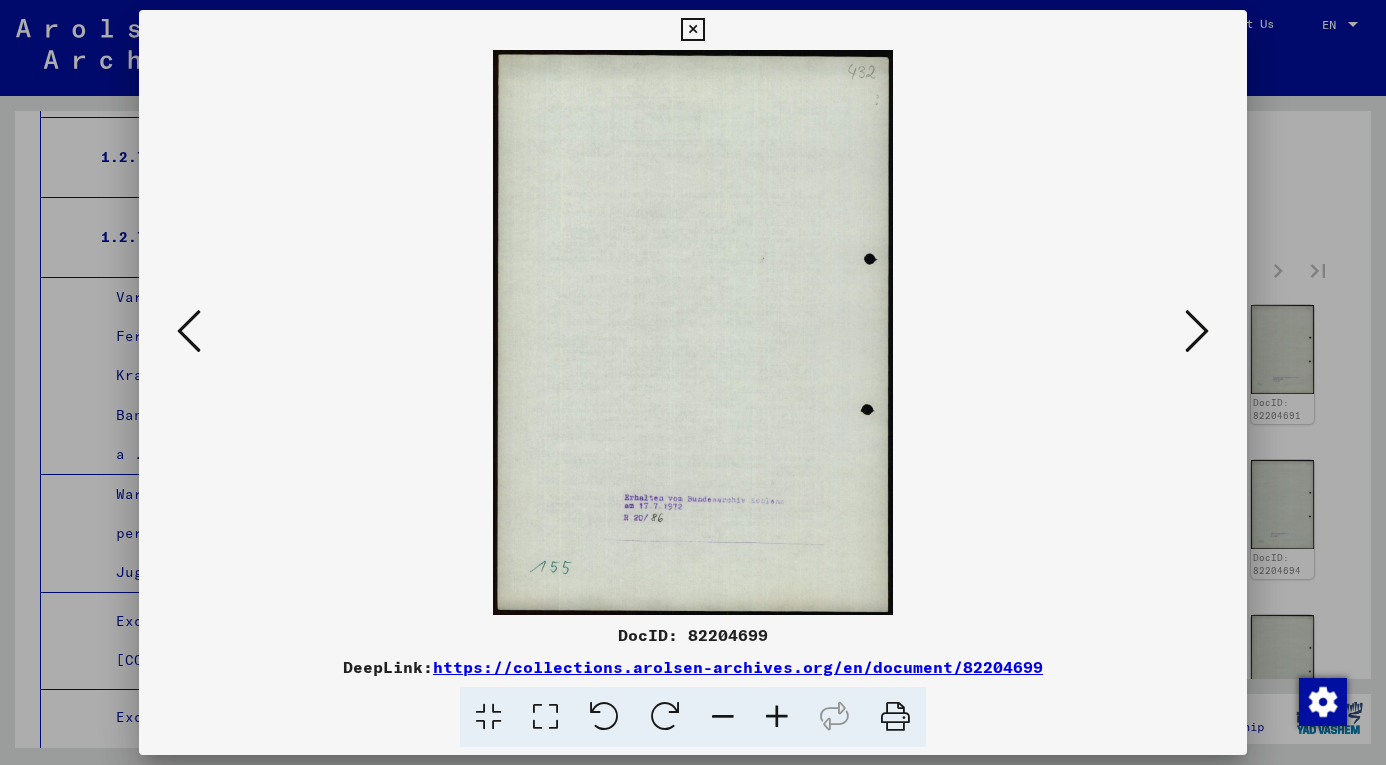 click at bounding box center [1197, 331] 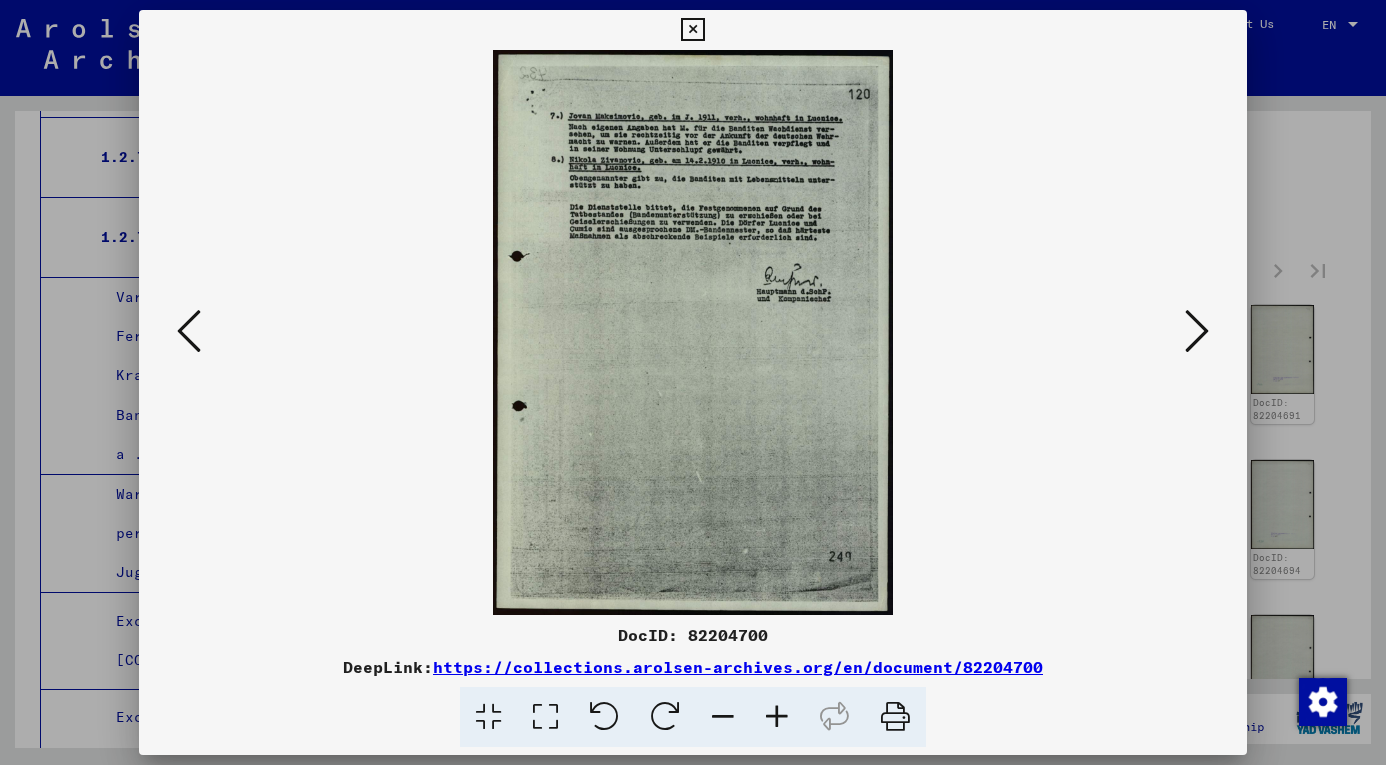 click at bounding box center (1197, 331) 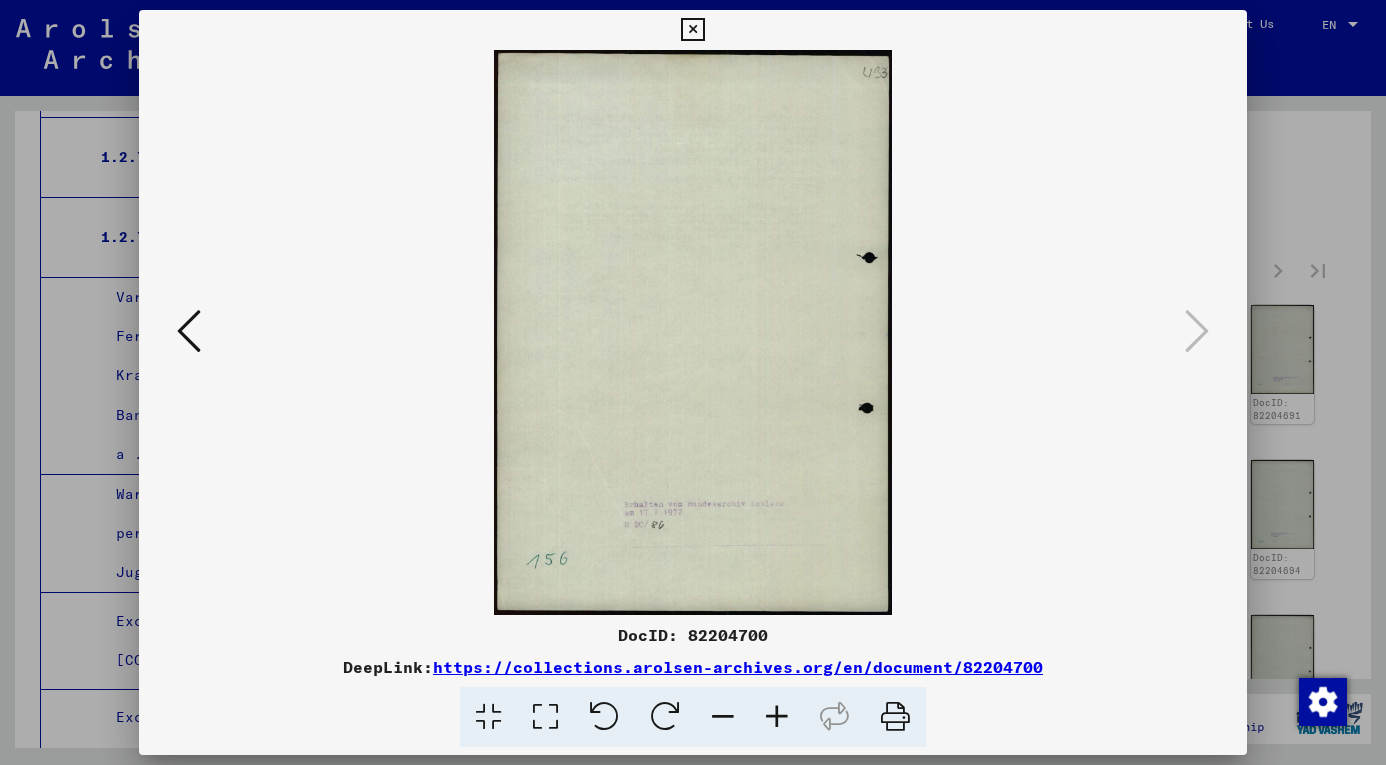 click at bounding box center [692, 30] 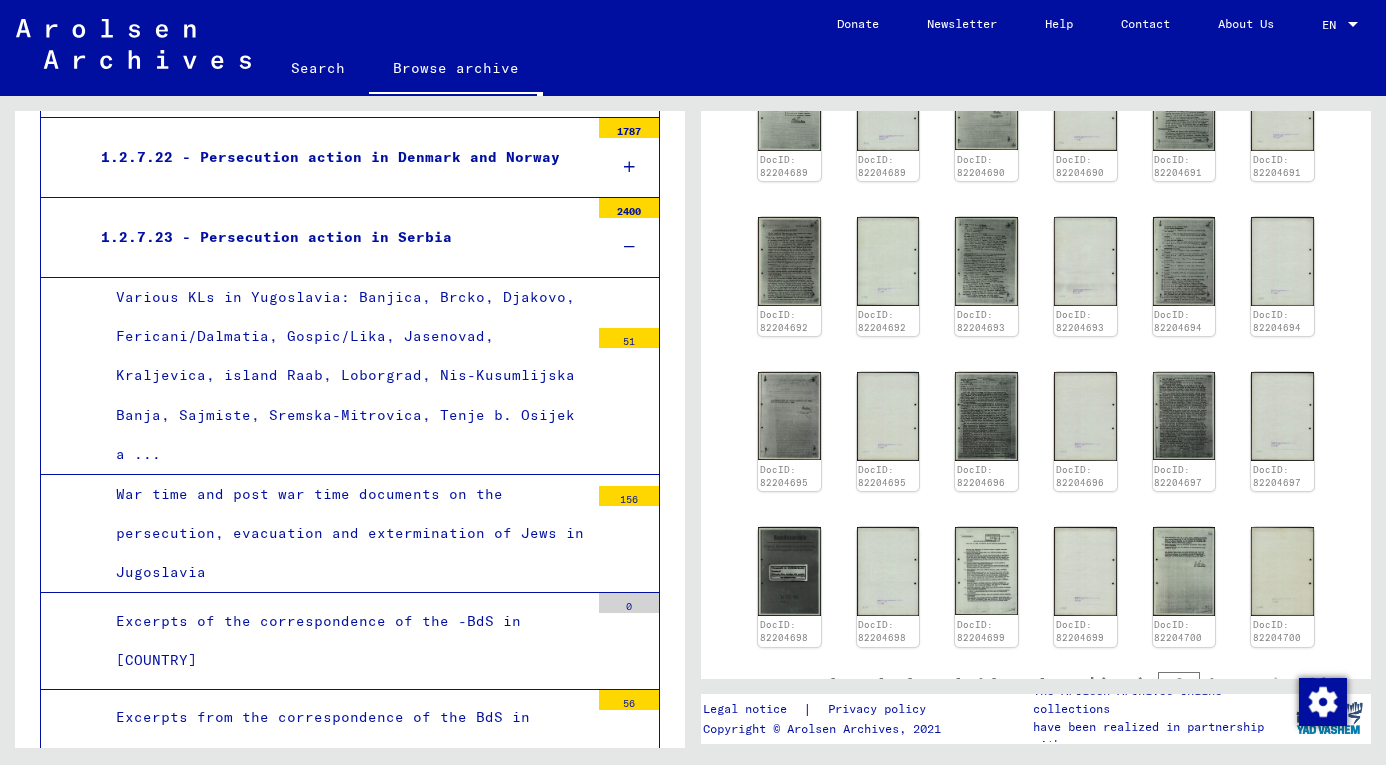 scroll, scrollTop: 769, scrollLeft: 0, axis: vertical 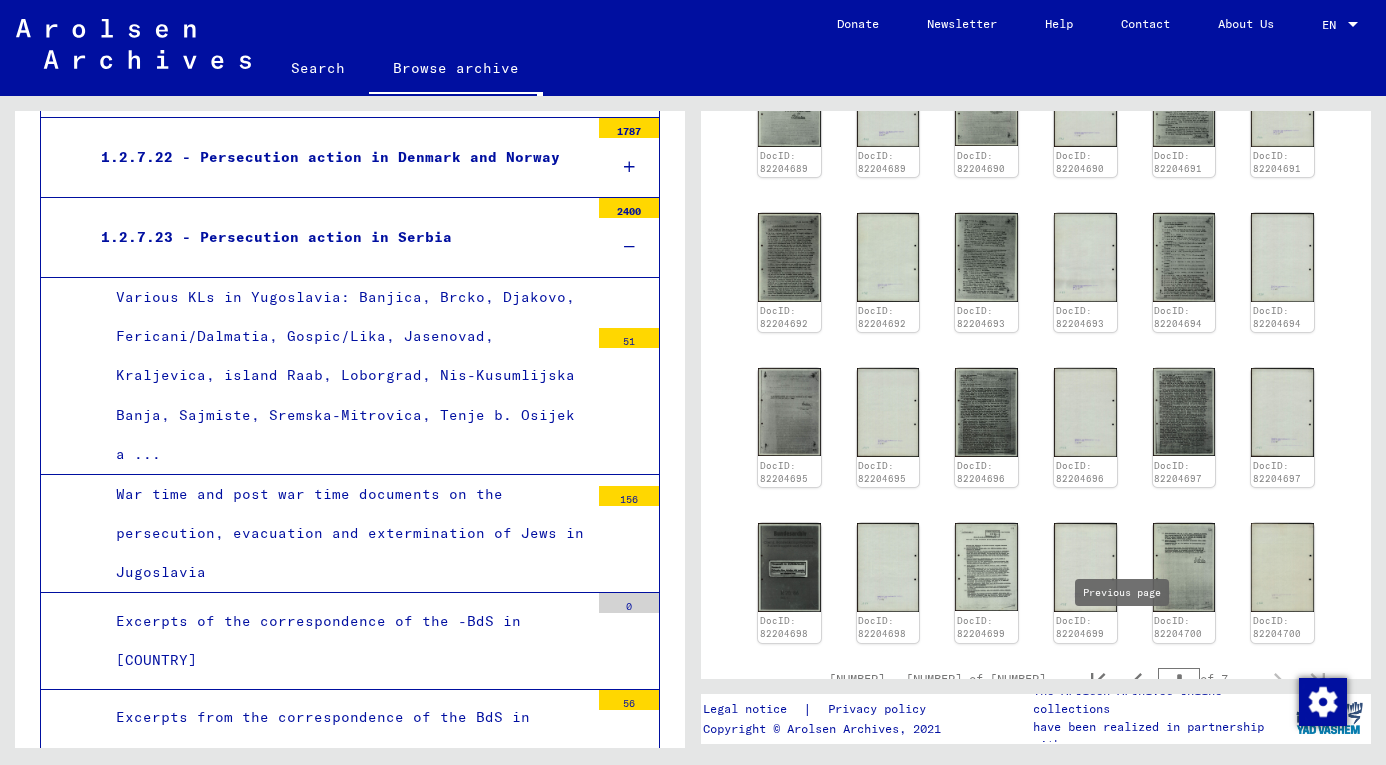 click 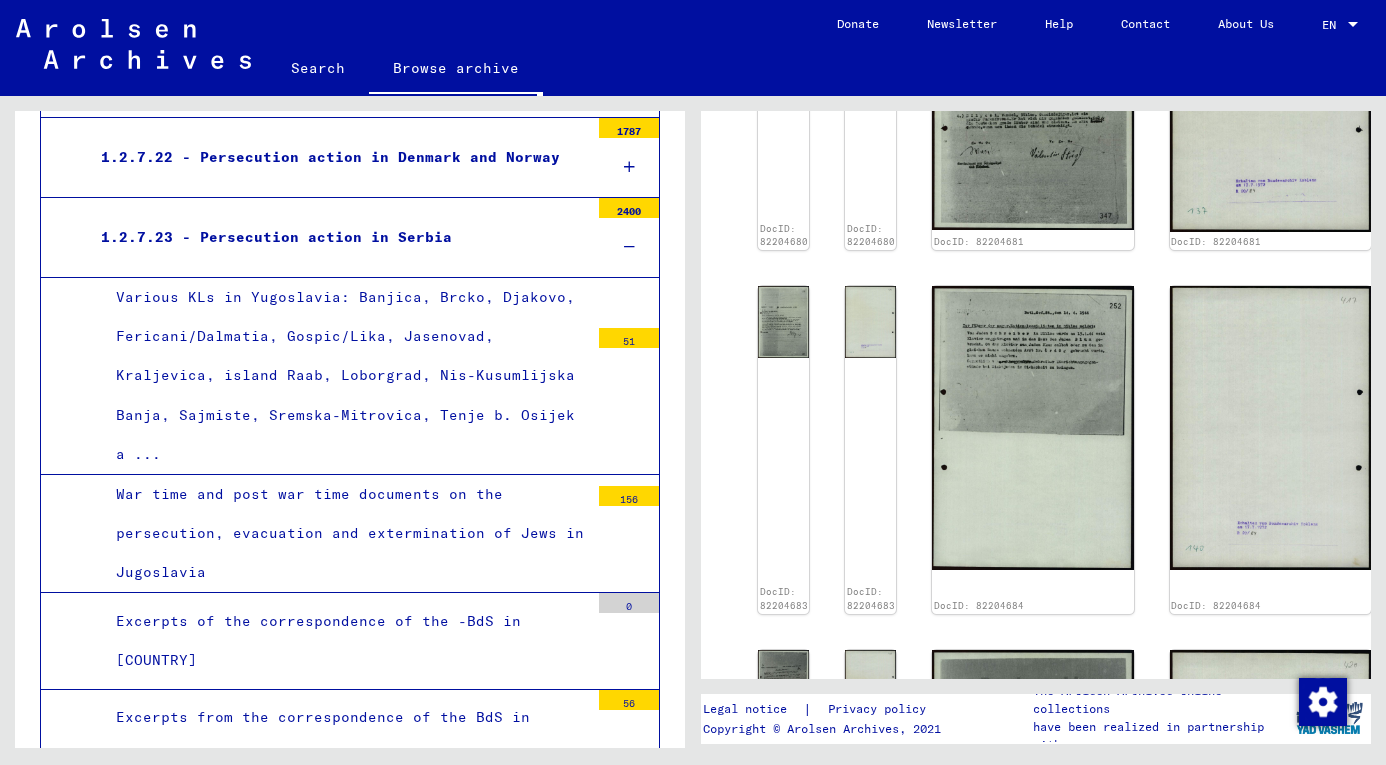 scroll, scrollTop: 1175, scrollLeft: 0, axis: vertical 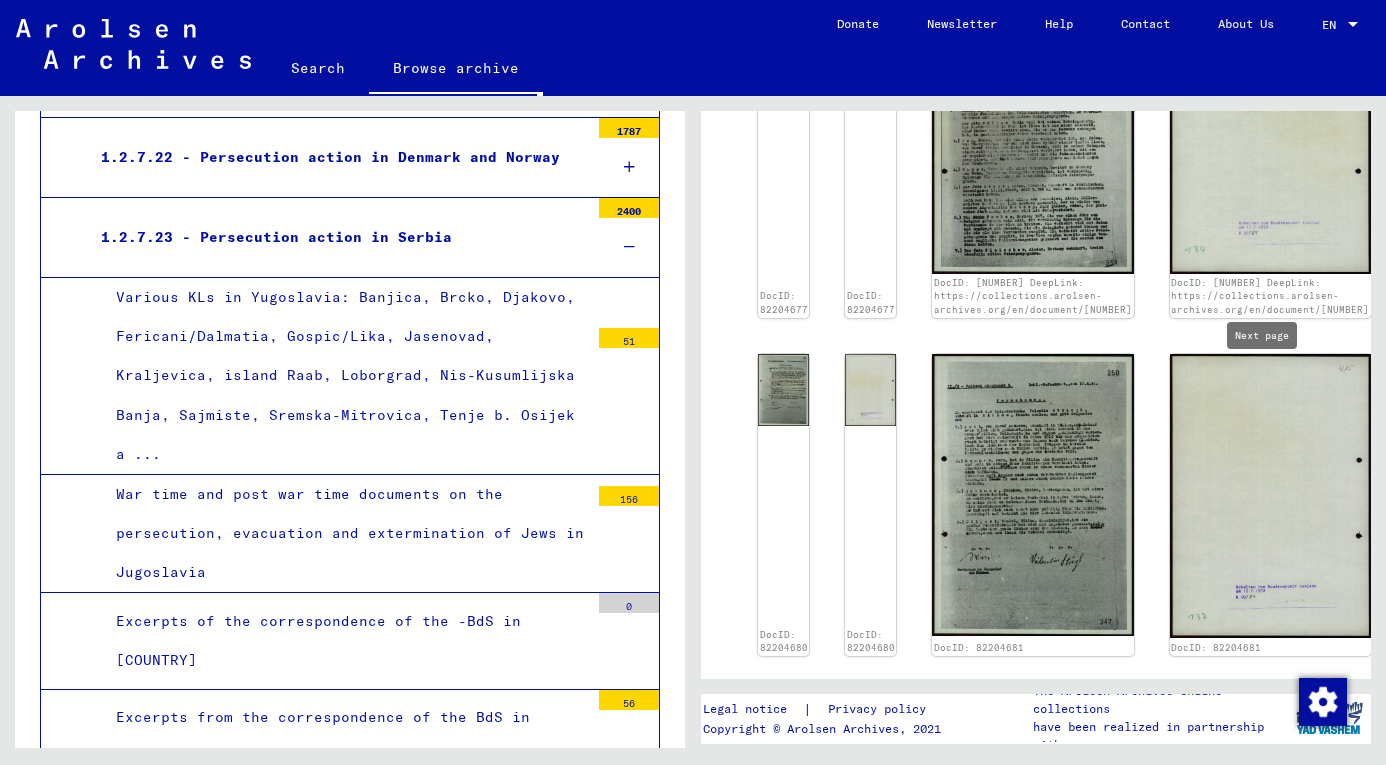 click 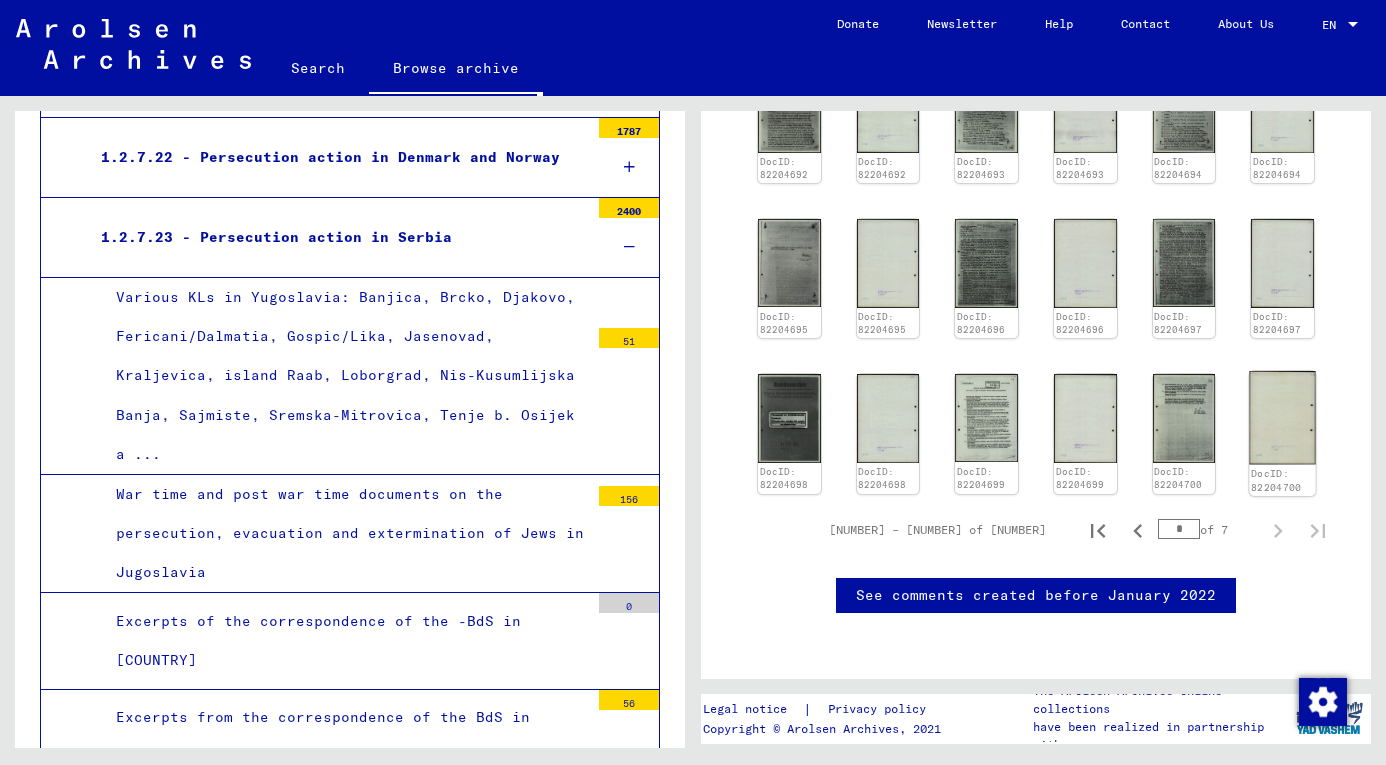 click 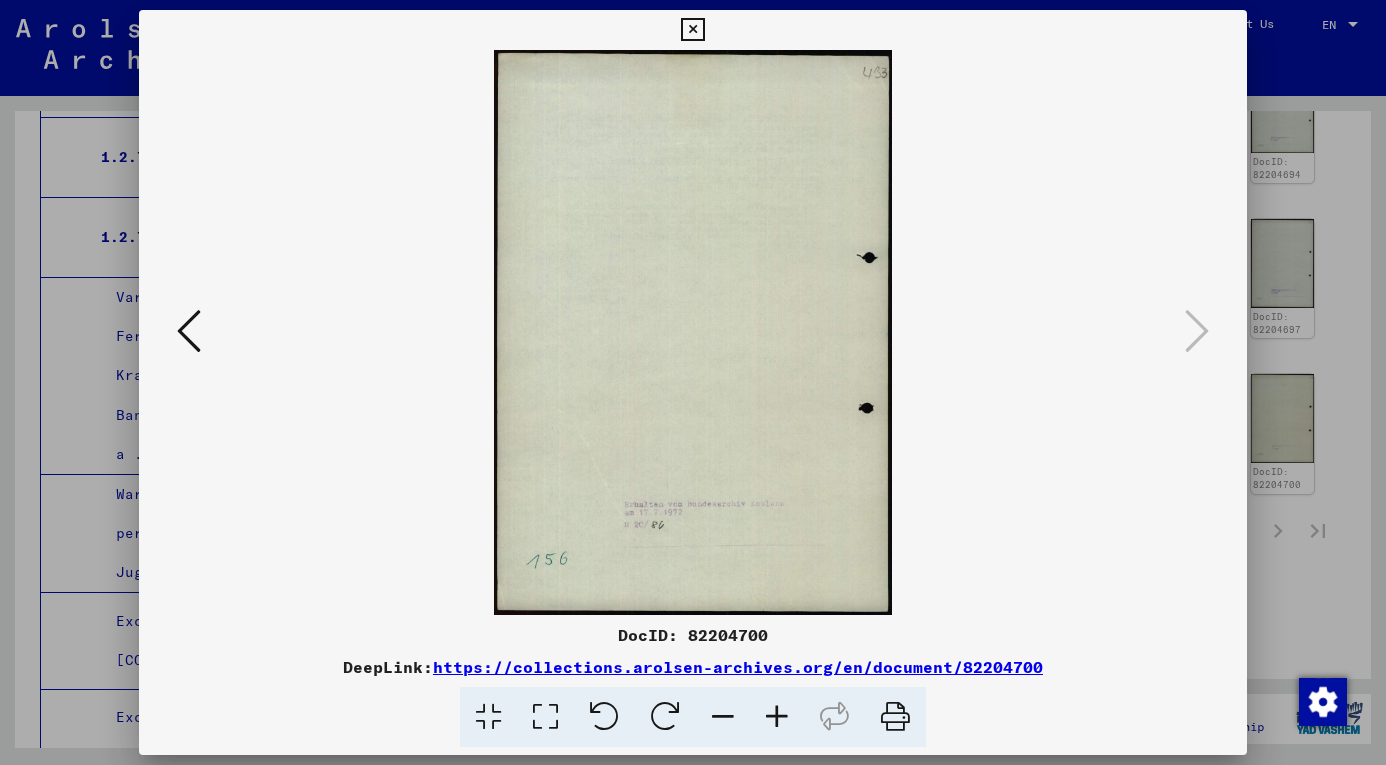 drag, startPoint x: 1230, startPoint y: 31, endPoint x: 1133, endPoint y: 101, distance: 119.62023 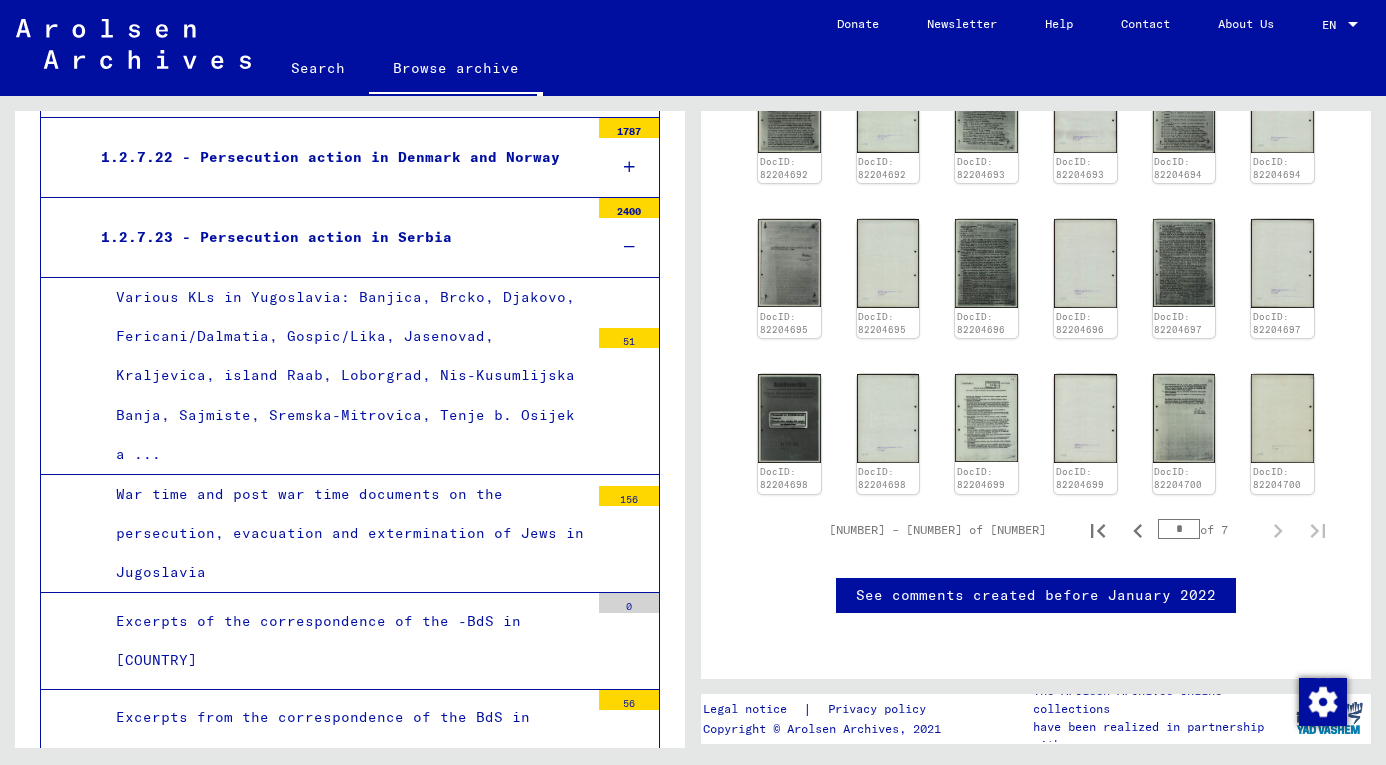 click on "Various KLs in Yugoslavia: Banjica, Brcko, Djakovo, Fericani/Dalmatia, Gospic/Lika, Jasenovad, Kraljevica, island Raab, Loborgrad, Nis-Kusumlijska Banja, Sajmiste, Sremska-Mitrovica, Tenje b. Osijek a ..." at bounding box center [345, 376] 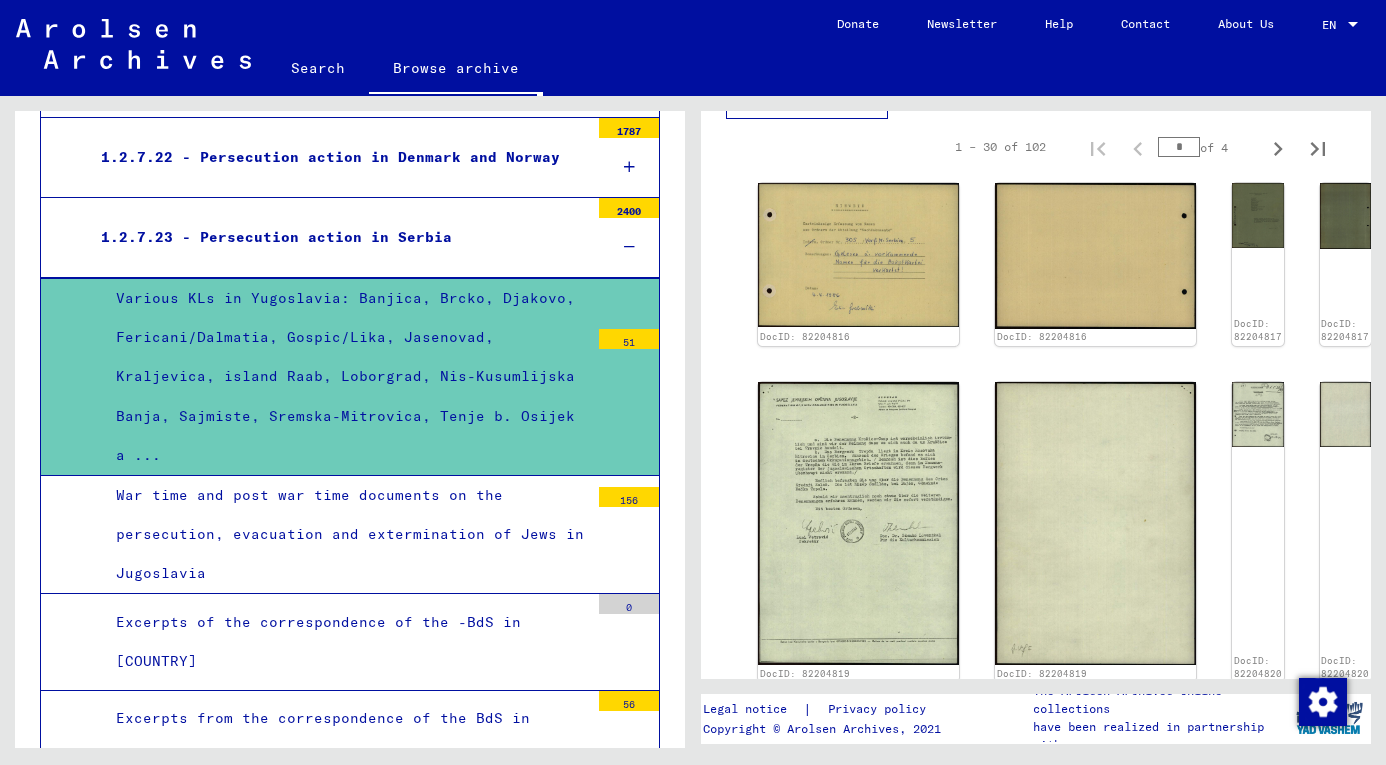 scroll, scrollTop: 693, scrollLeft: 0, axis: vertical 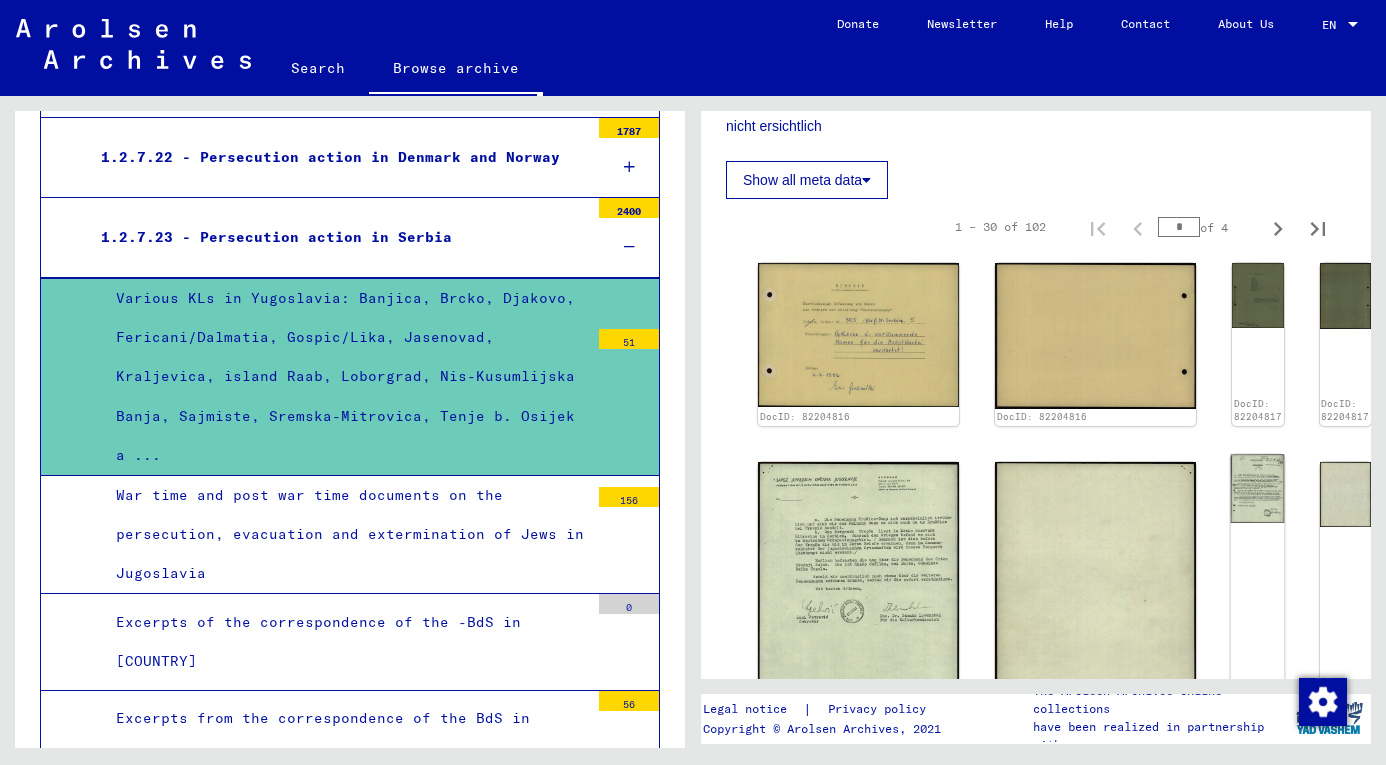 click 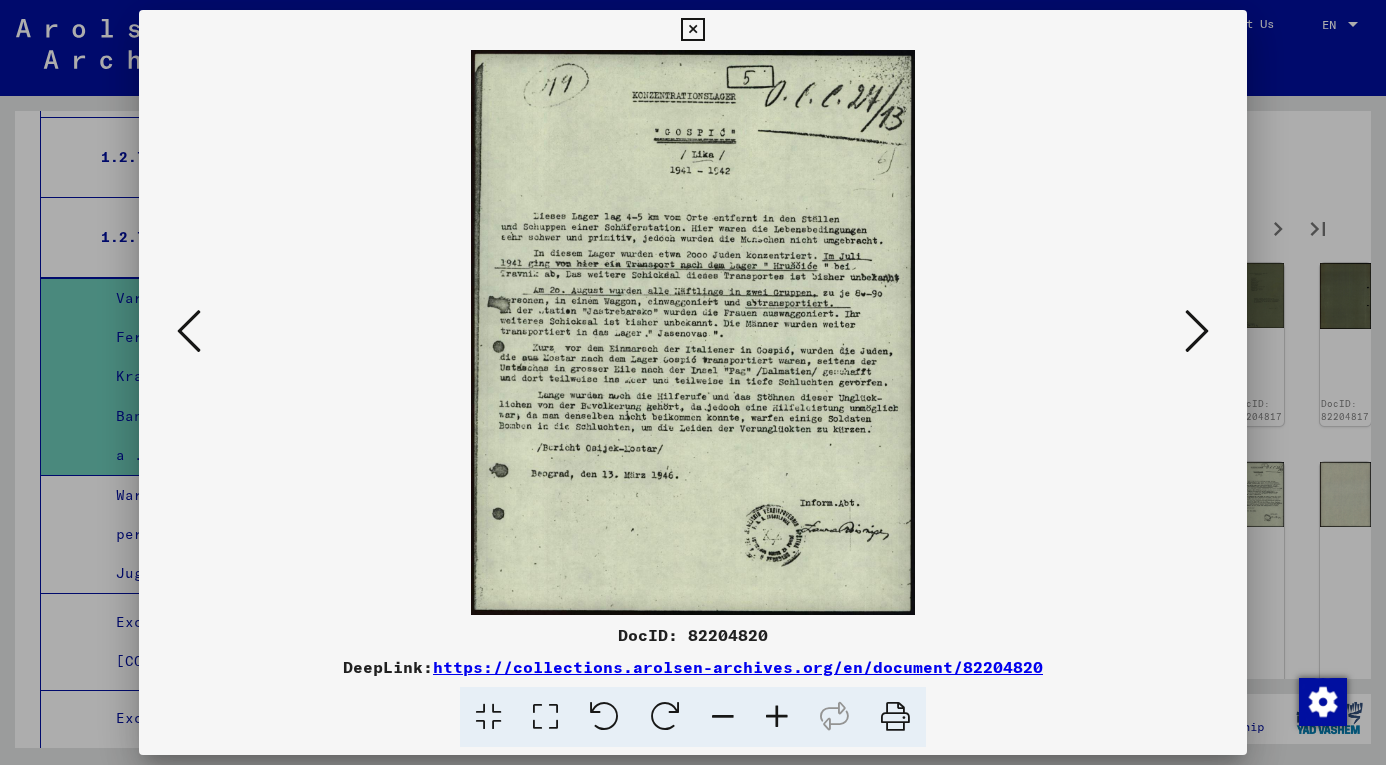 click at bounding box center [693, 332] 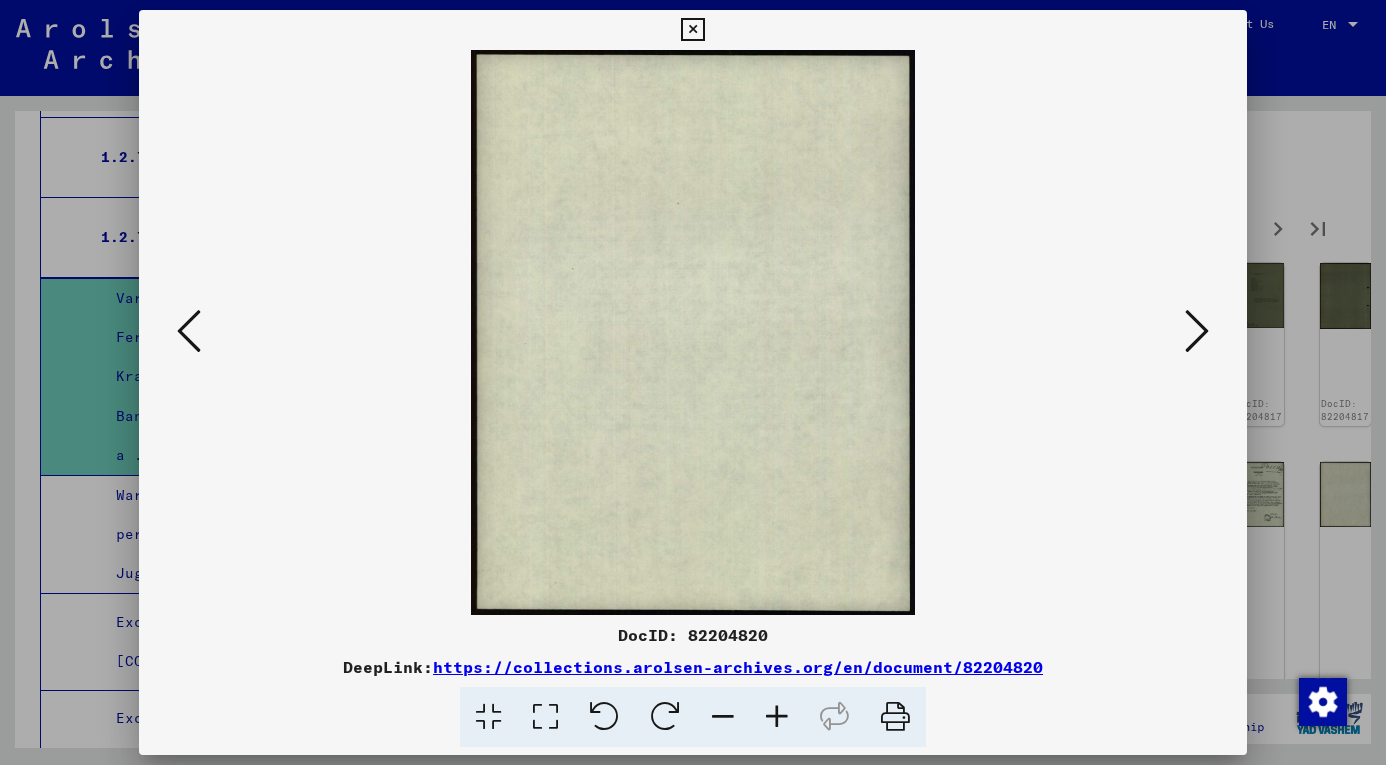 click at bounding box center (1197, 331) 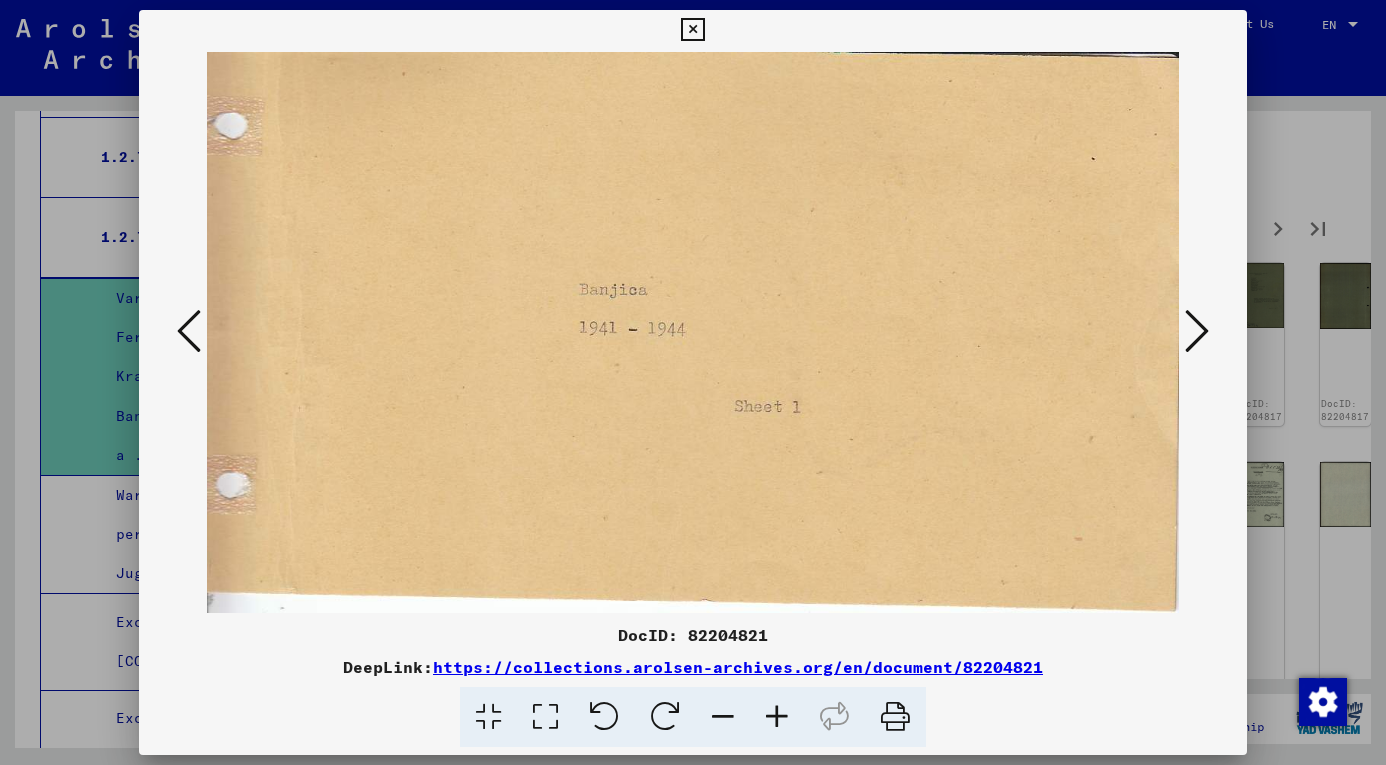 click at bounding box center [1197, 331] 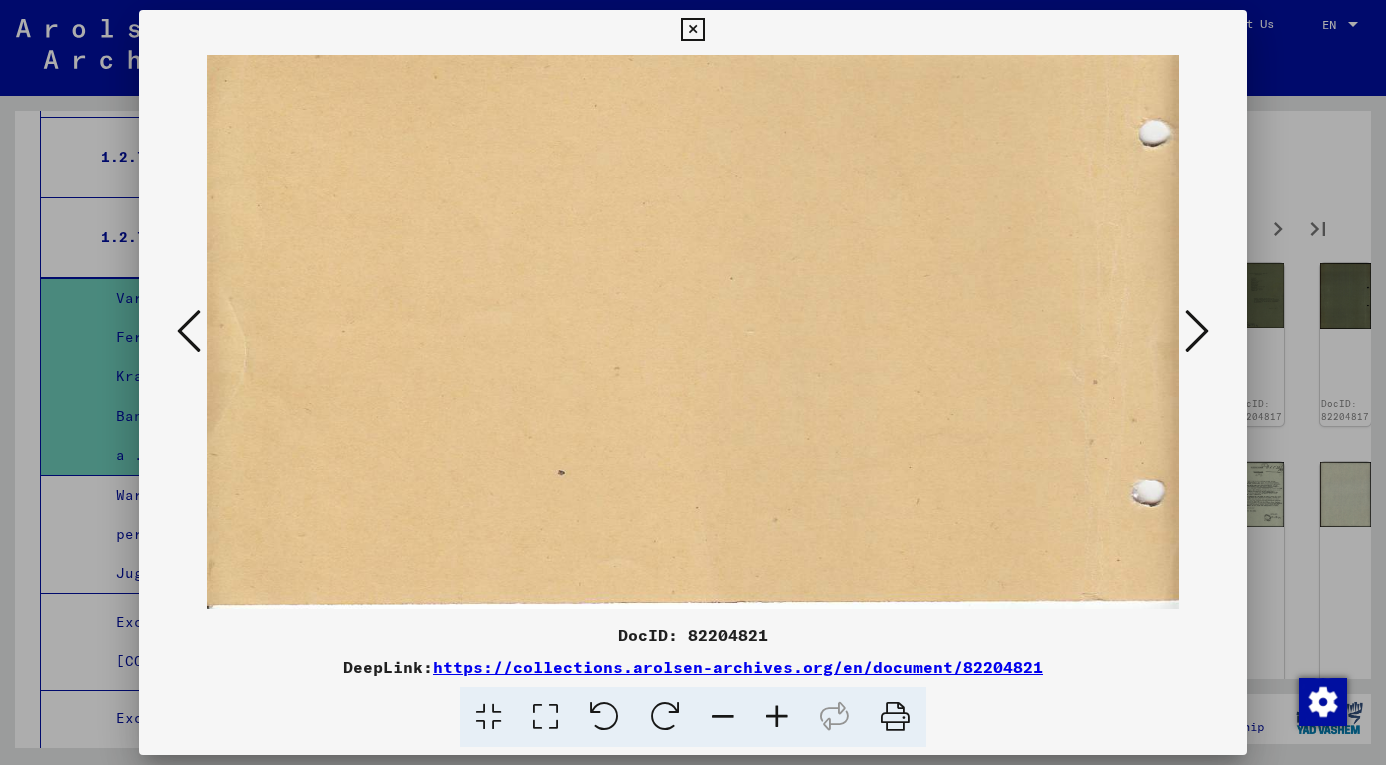 click at bounding box center (1197, 331) 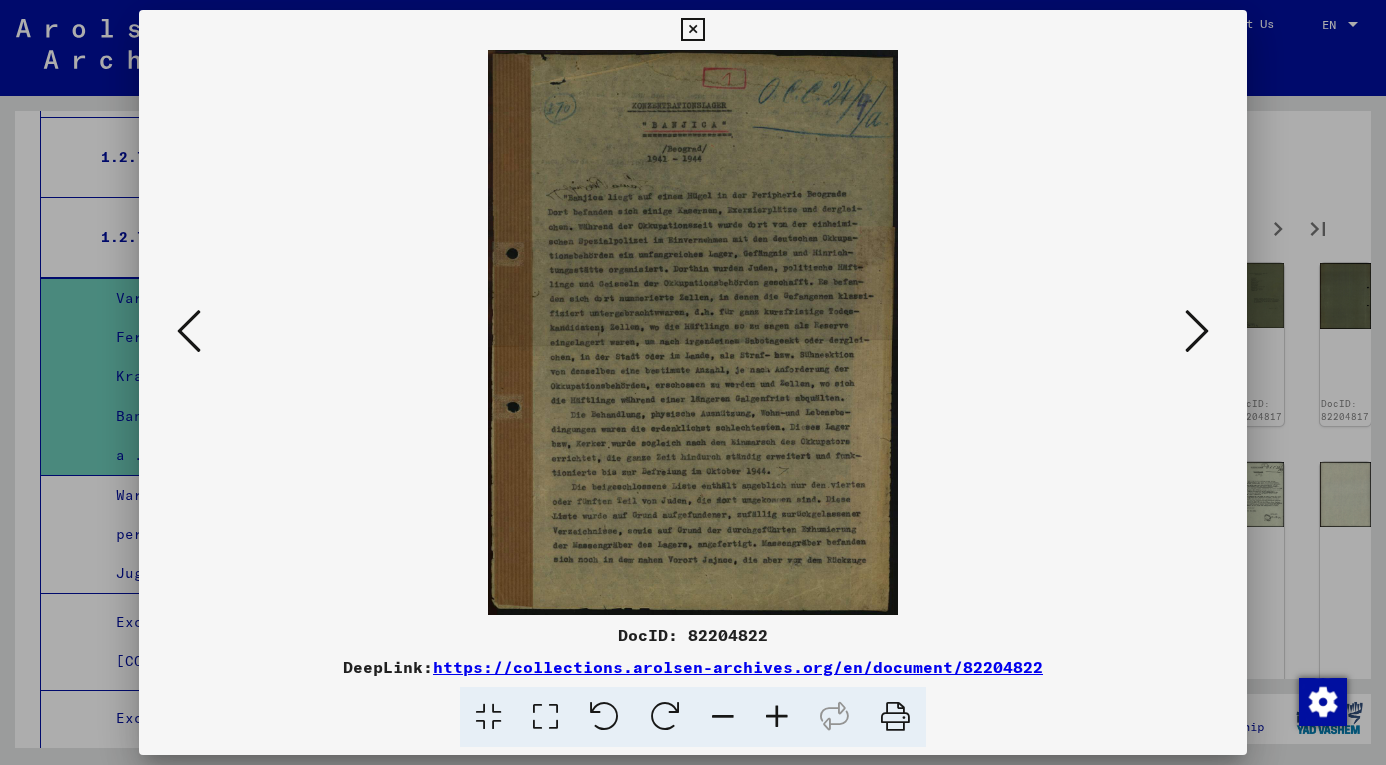 click at bounding box center [1197, 331] 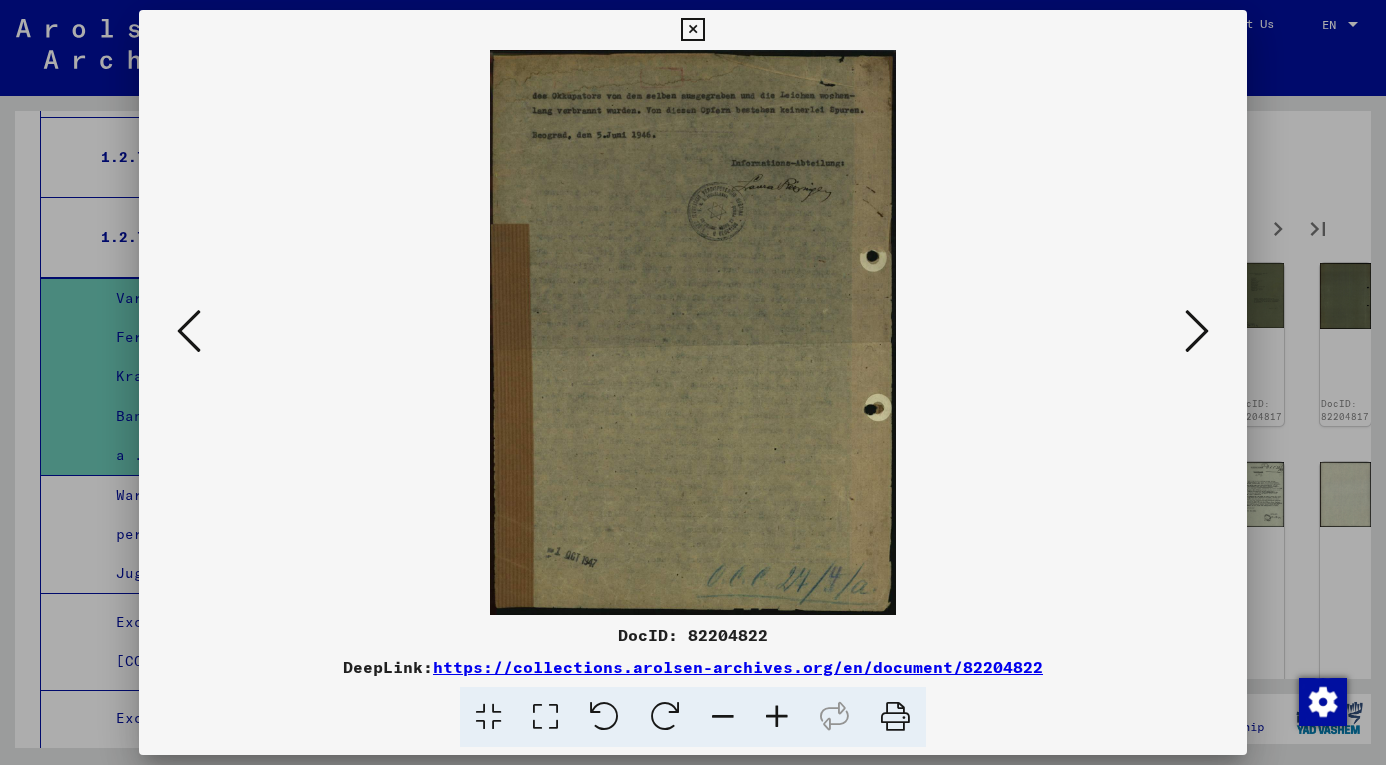 click at bounding box center (1197, 331) 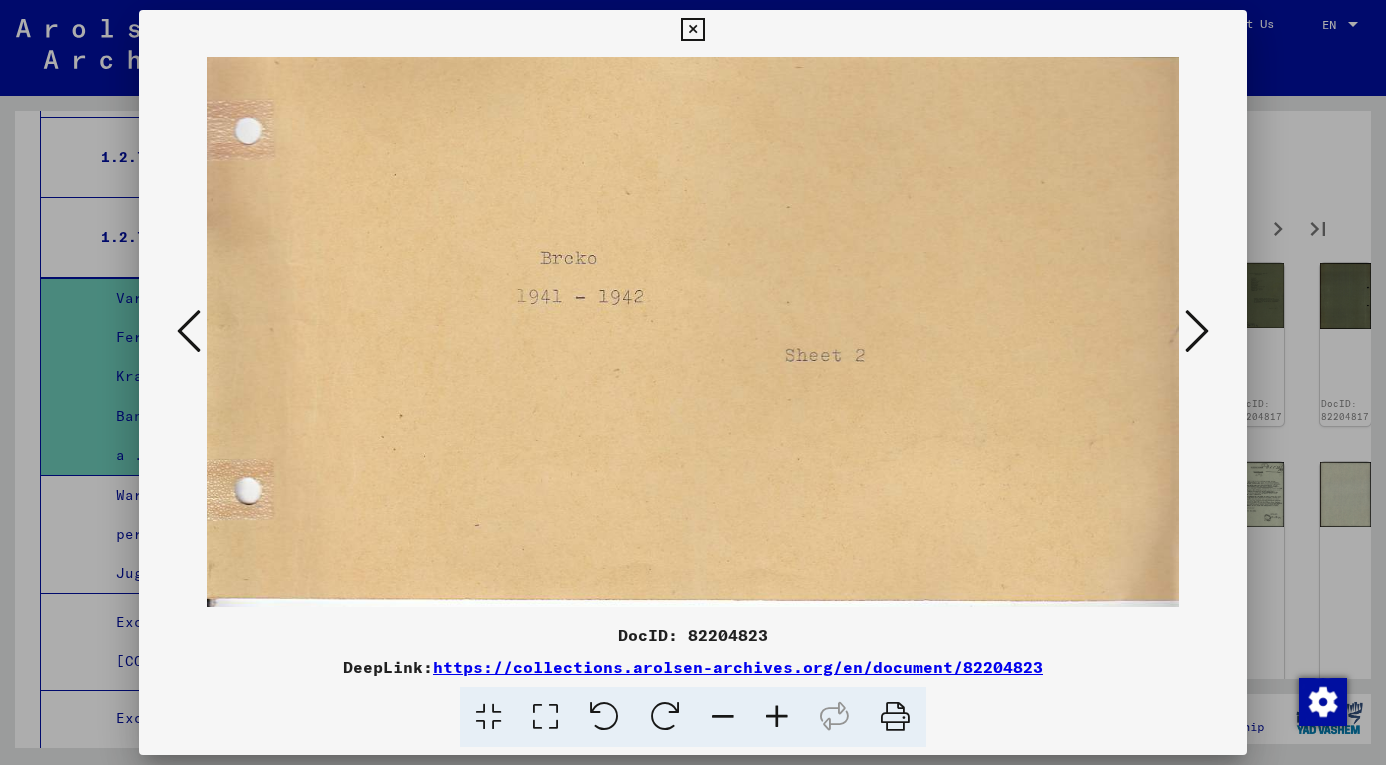 click at bounding box center (1197, 331) 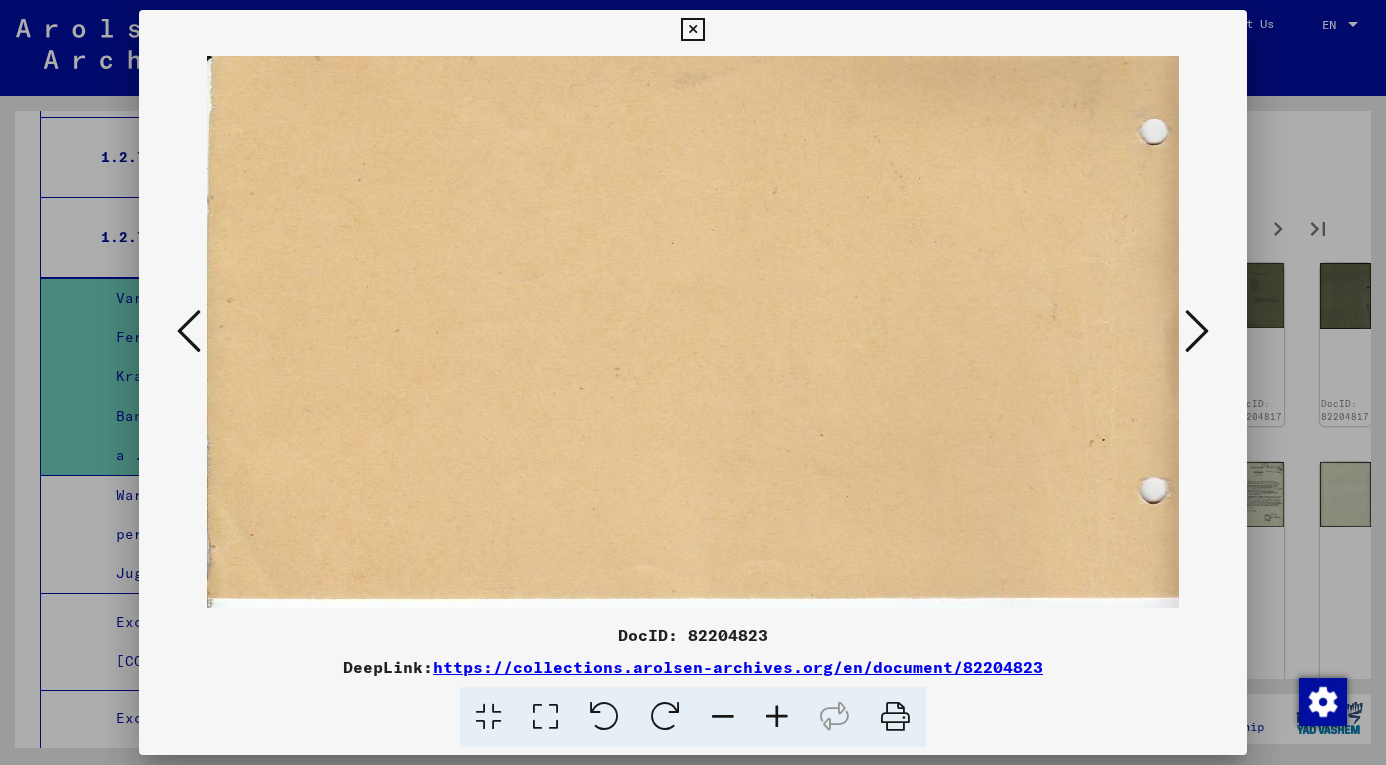click at bounding box center [1197, 331] 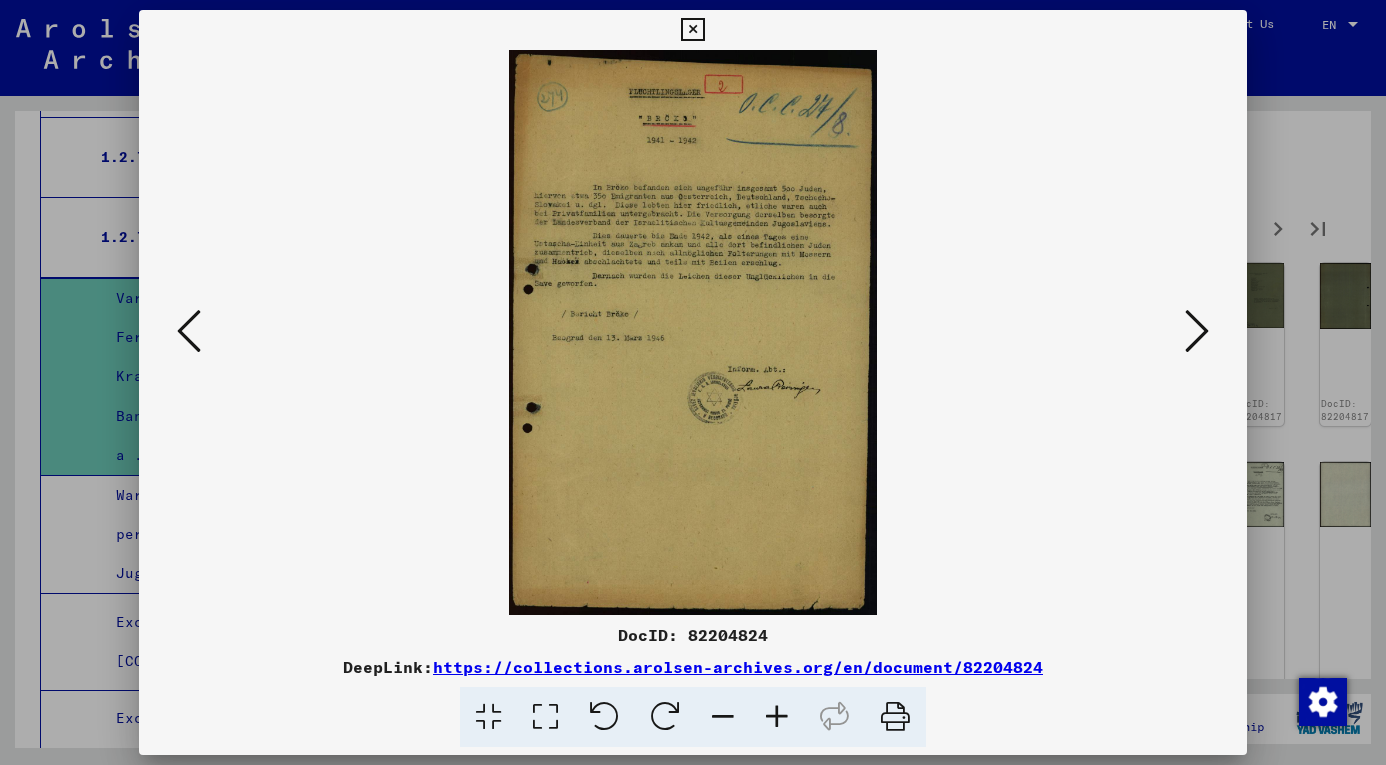 click at bounding box center [1197, 331] 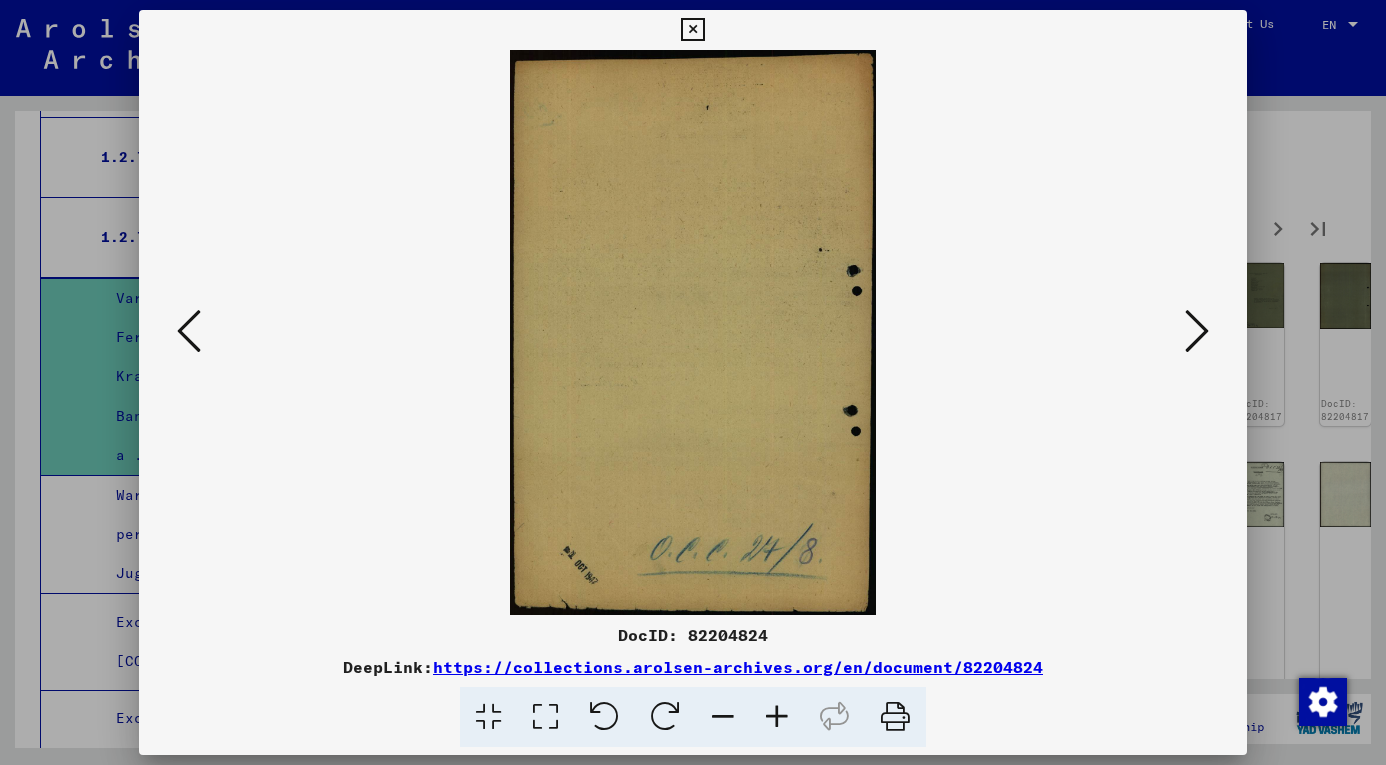click at bounding box center [1197, 331] 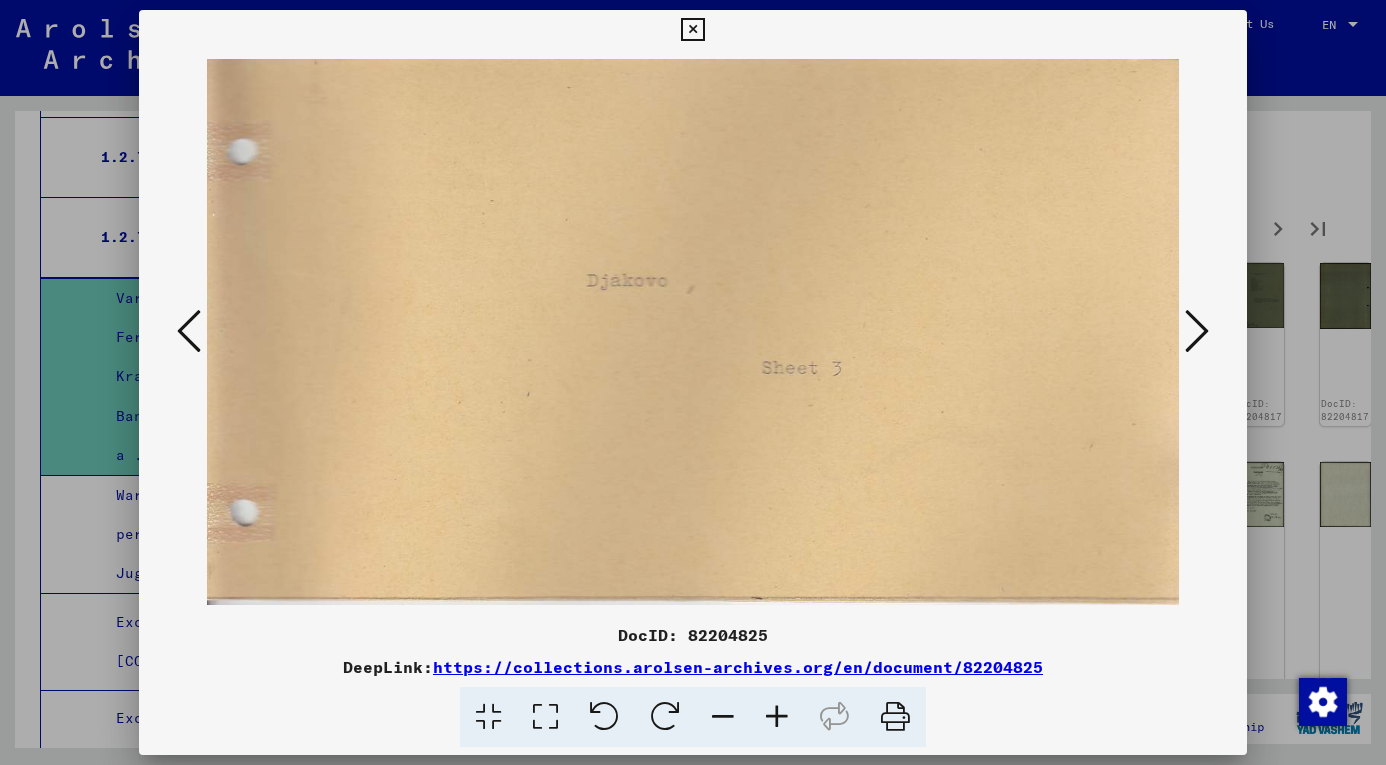 click at bounding box center [1197, 331] 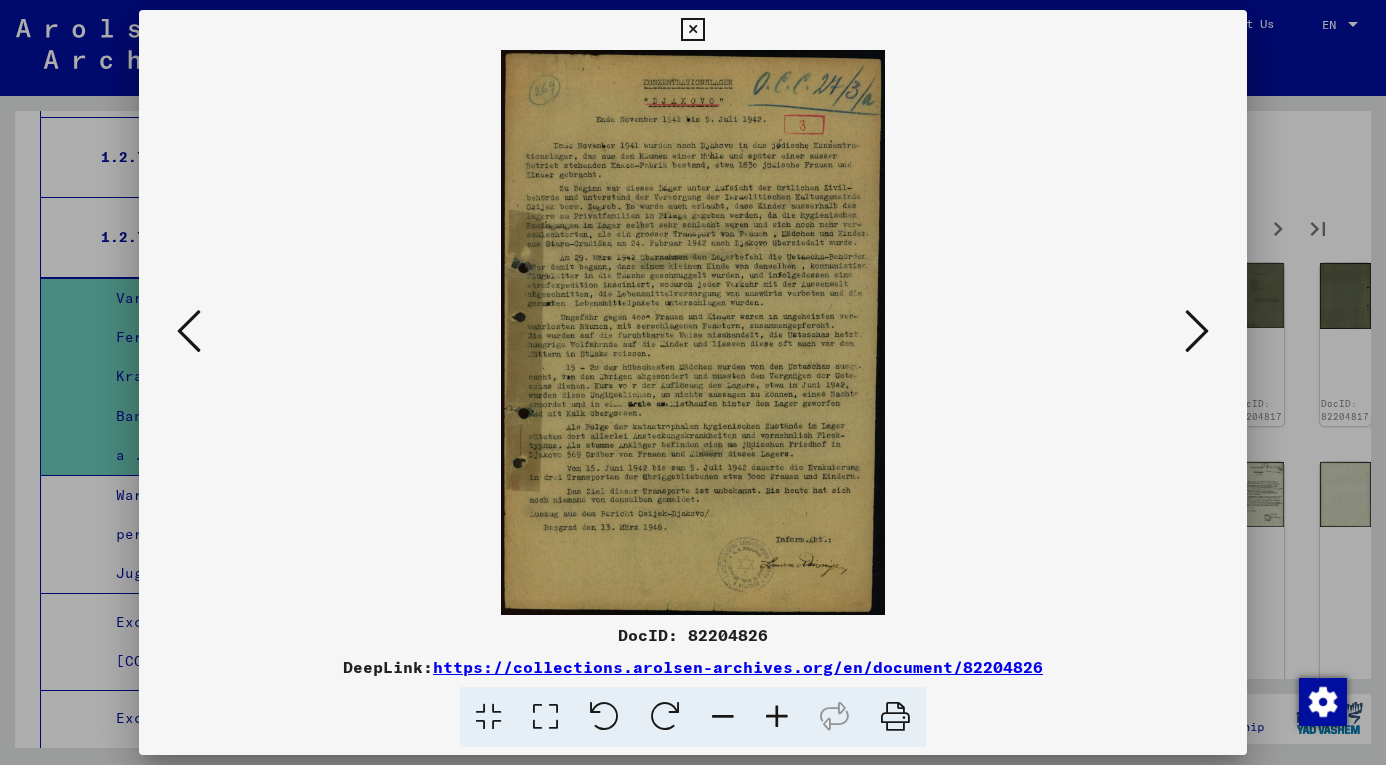 click at bounding box center (1197, 331) 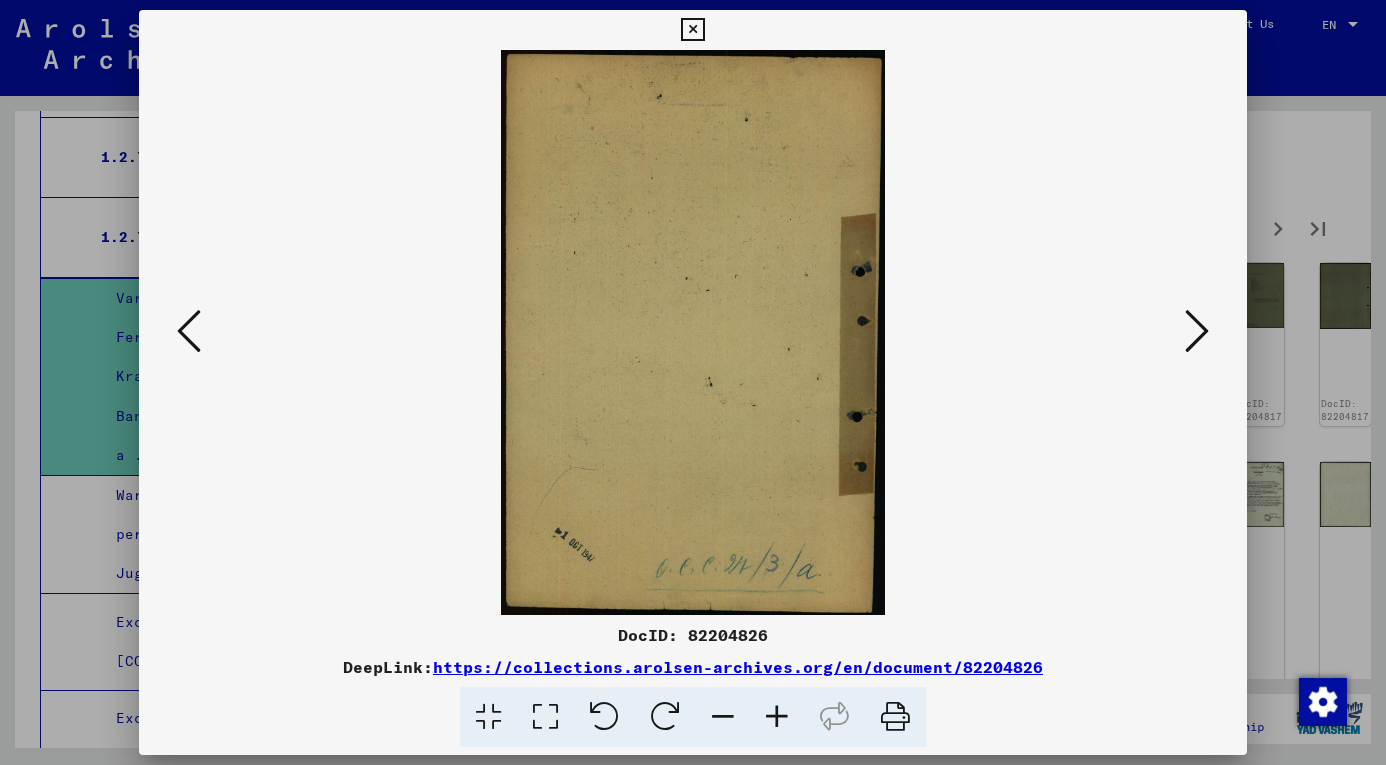 click at bounding box center (1197, 331) 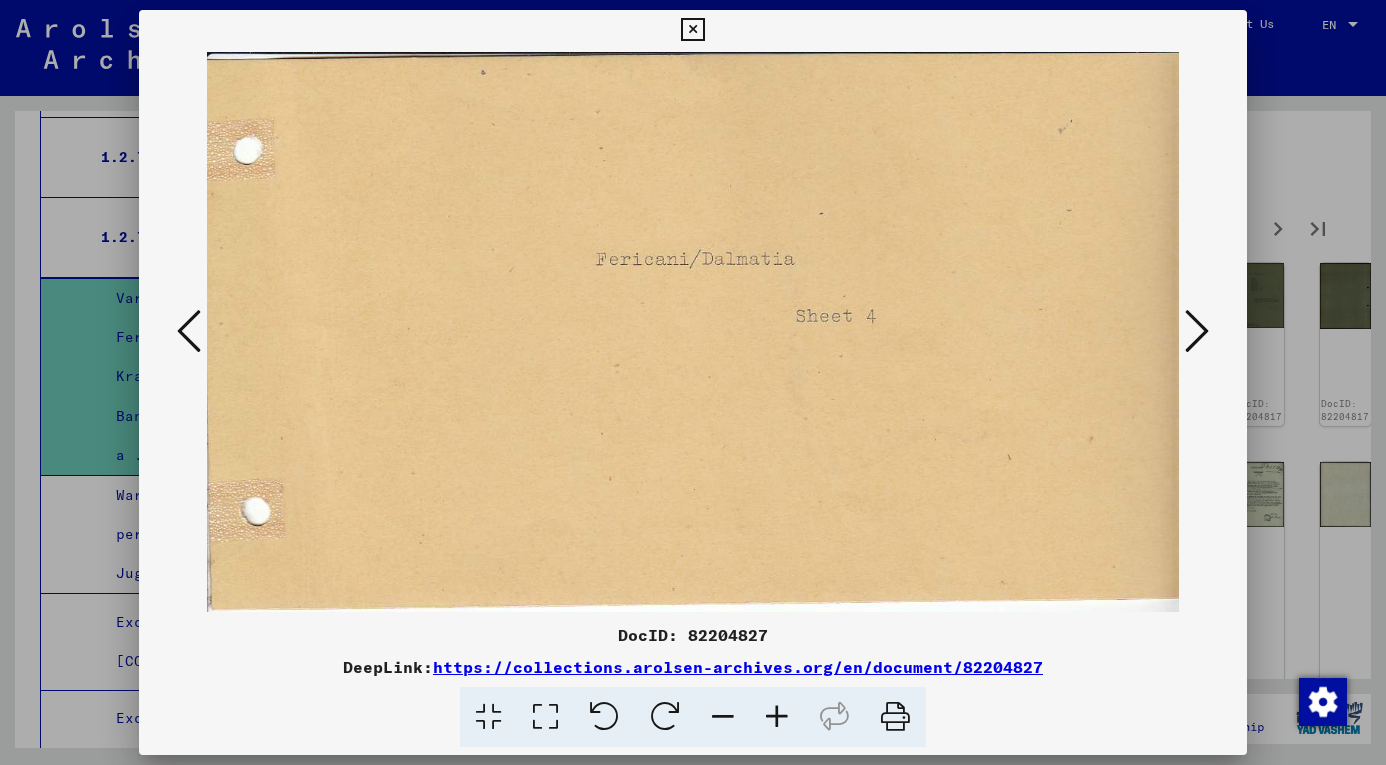 click at bounding box center [1197, 331] 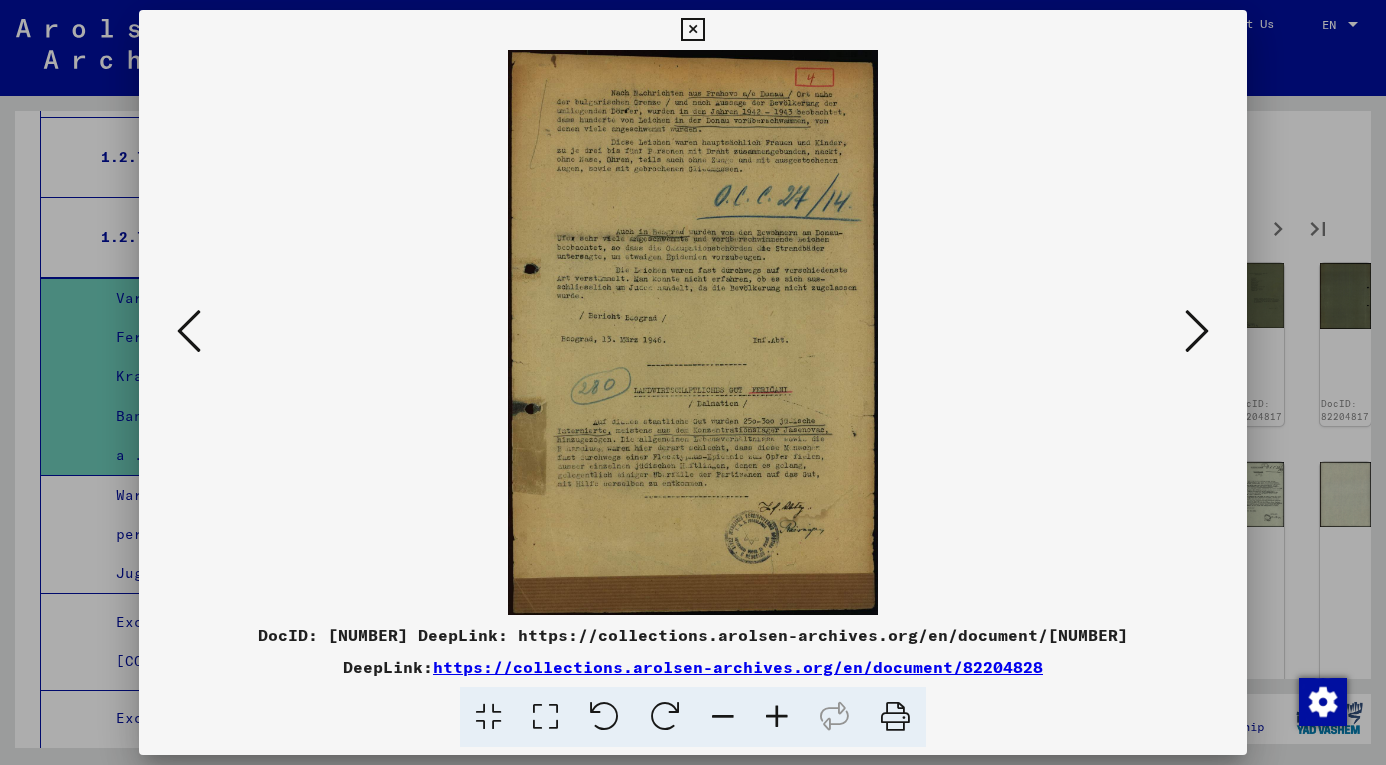 click at bounding box center (1197, 331) 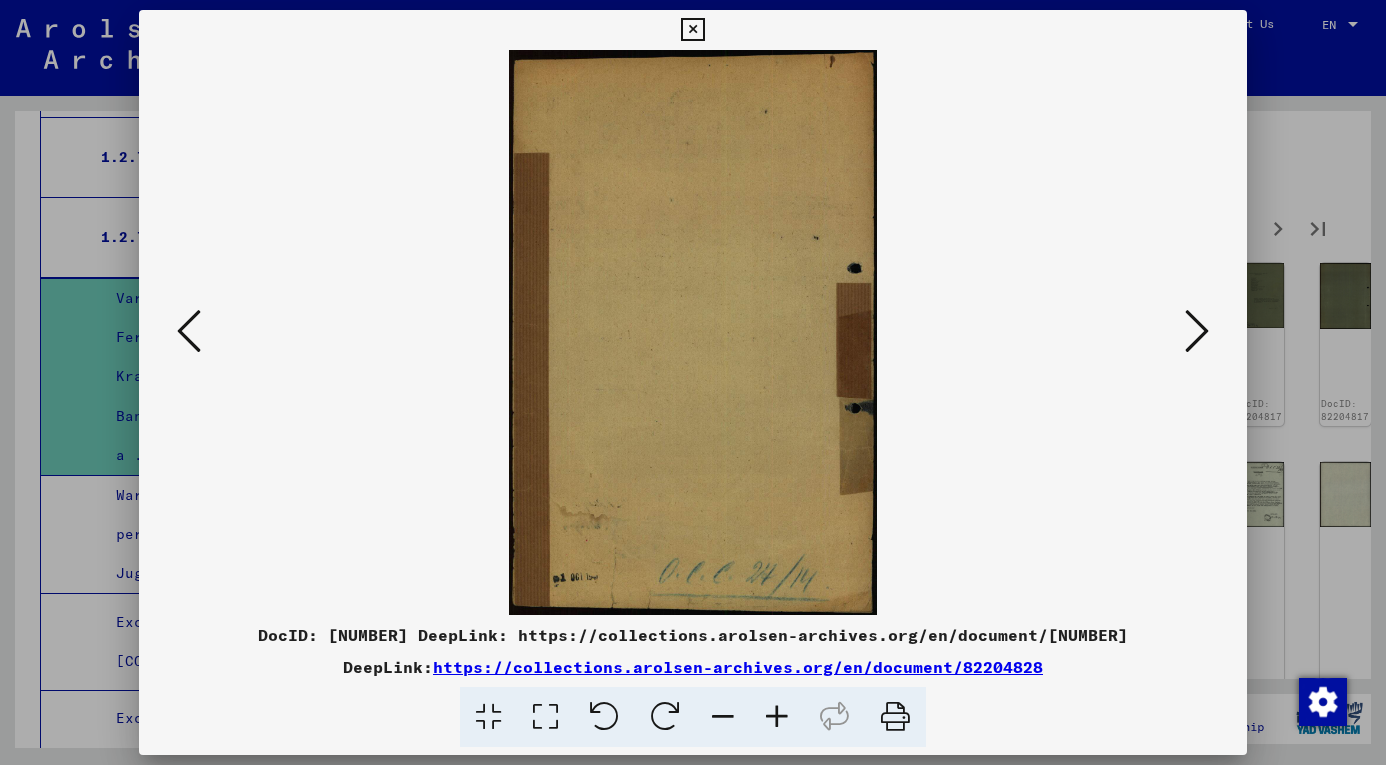 click at bounding box center [1197, 331] 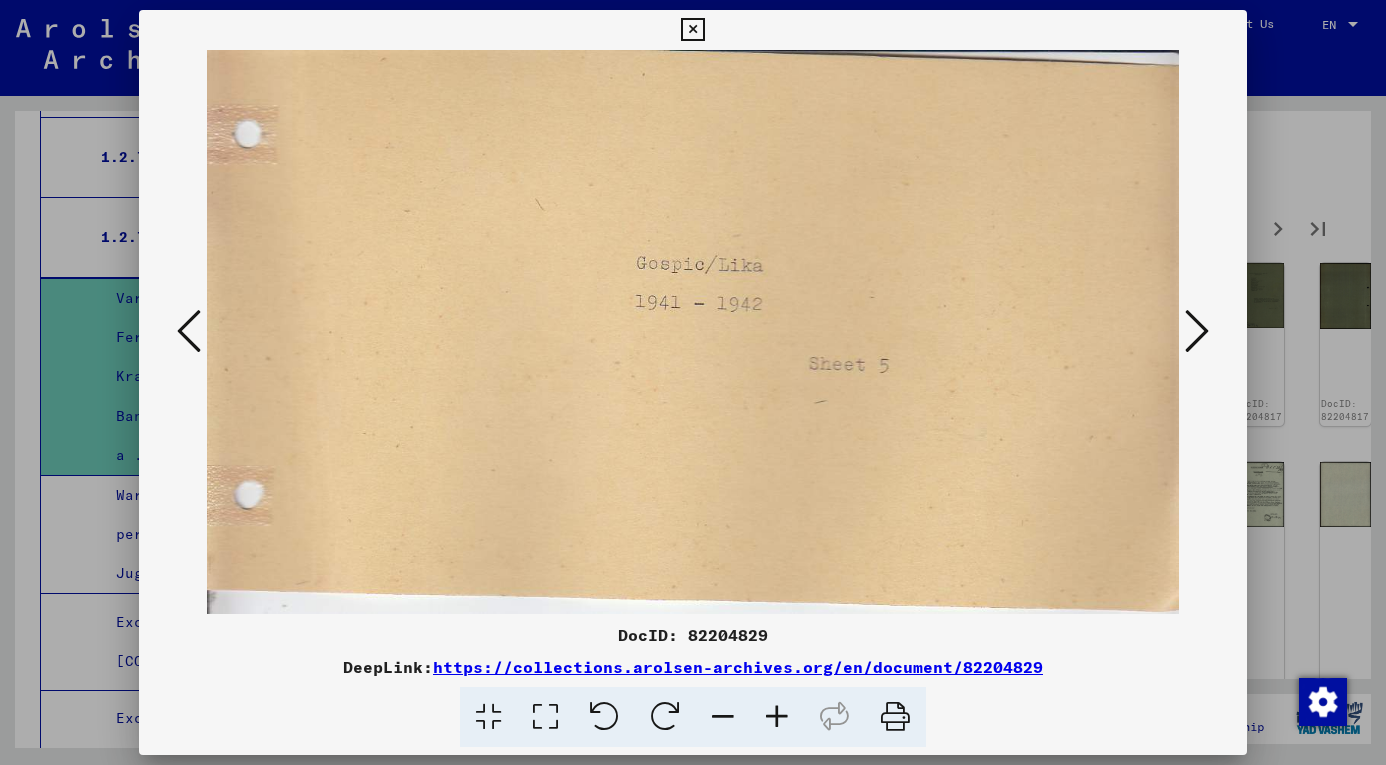 click at bounding box center [1197, 331] 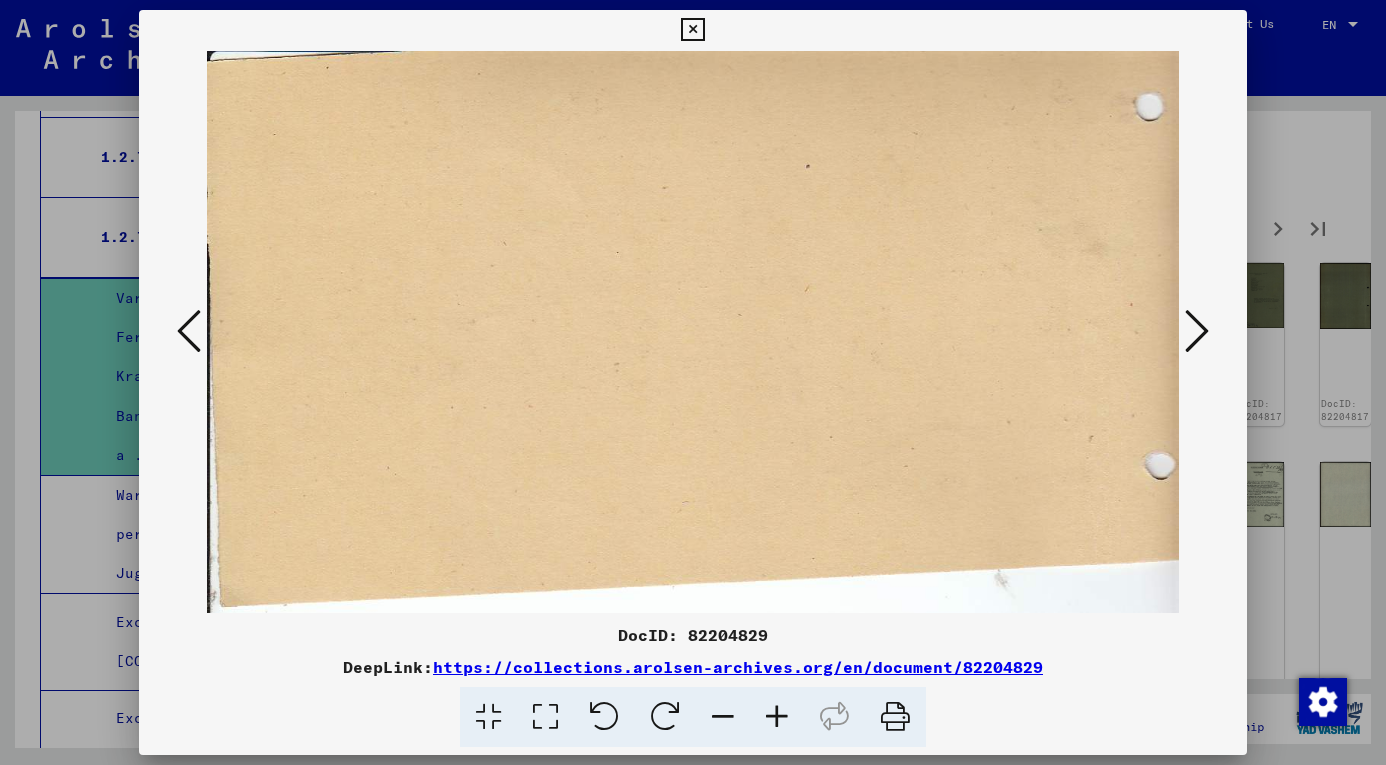 click at bounding box center (1197, 331) 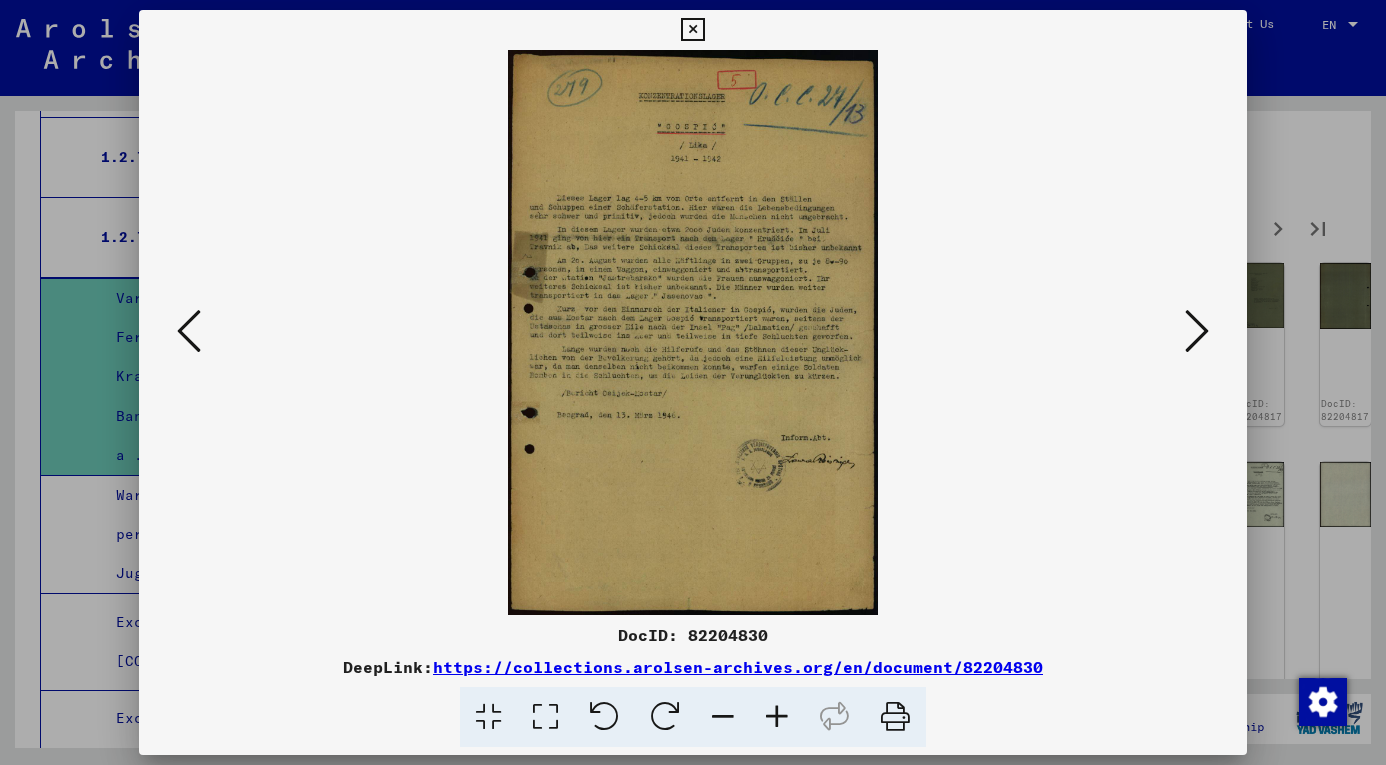 click at bounding box center [1197, 331] 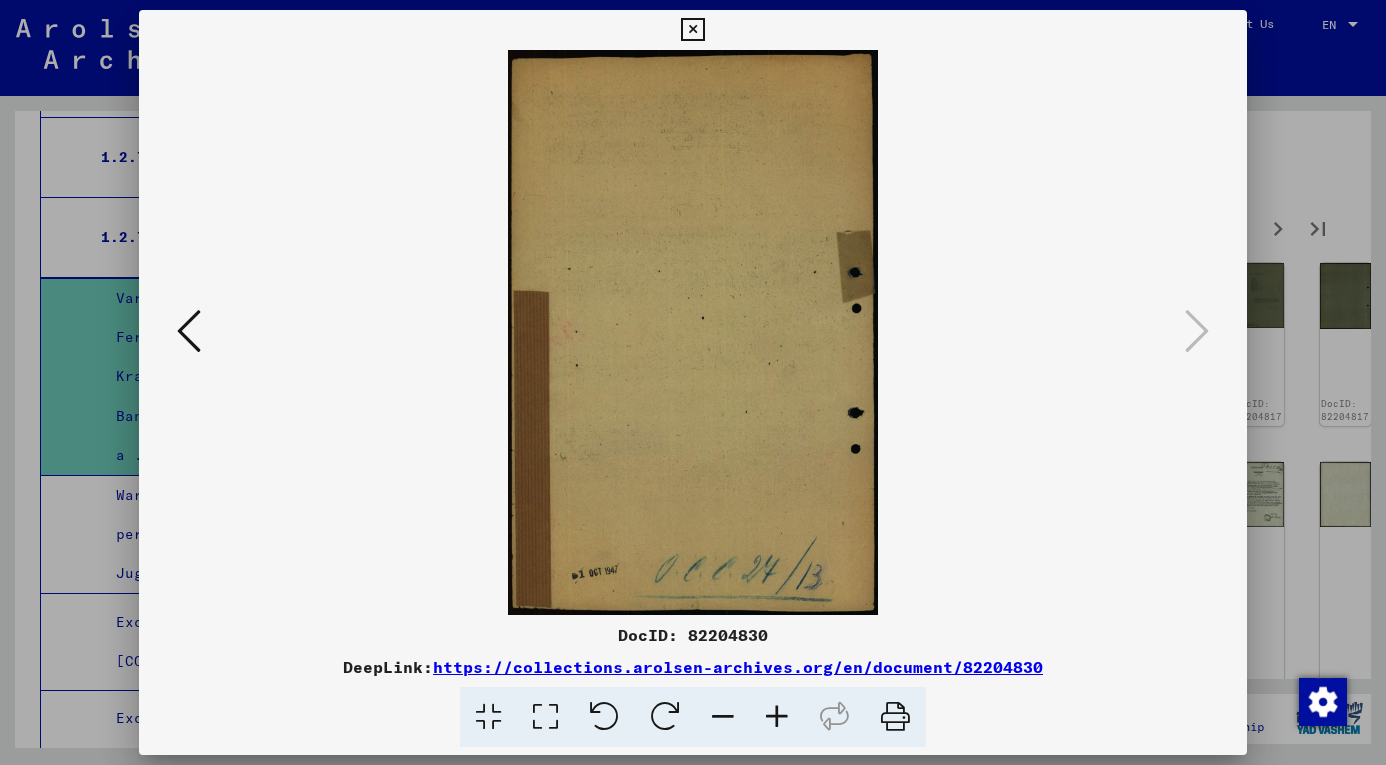 click at bounding box center [692, 30] 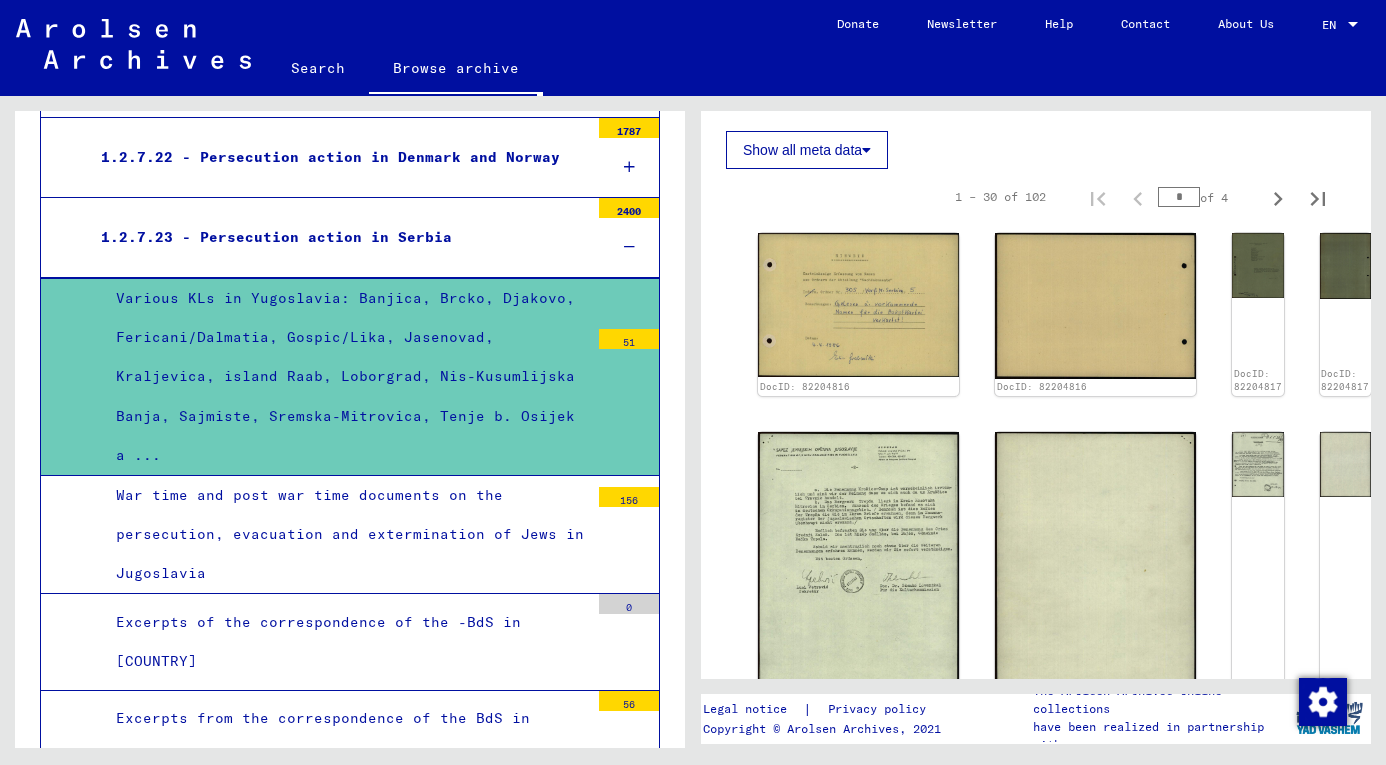 scroll, scrollTop: 727, scrollLeft: 0, axis: vertical 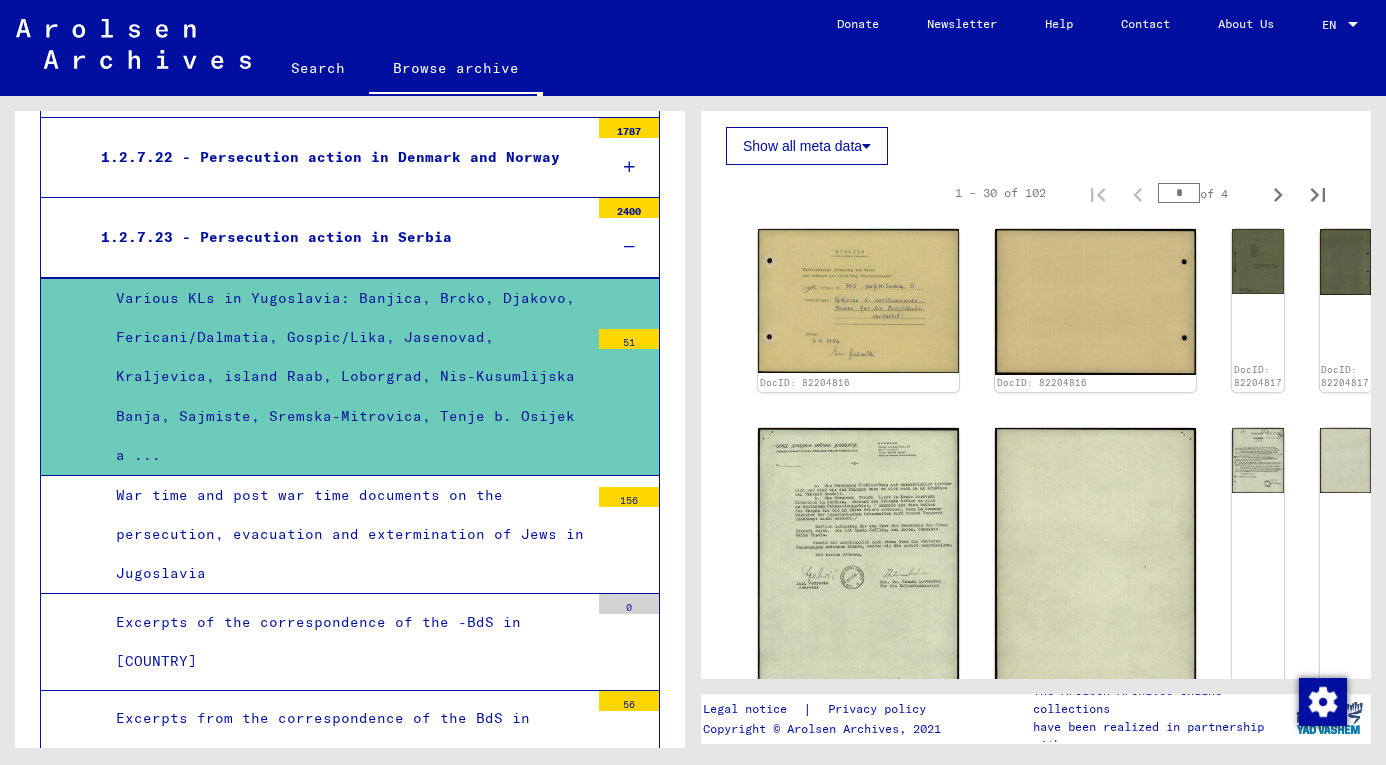 click on "War time and post war time documents on the persecution, evacuation and extermination of Jews in Jugoslavia" at bounding box center (345, 535) 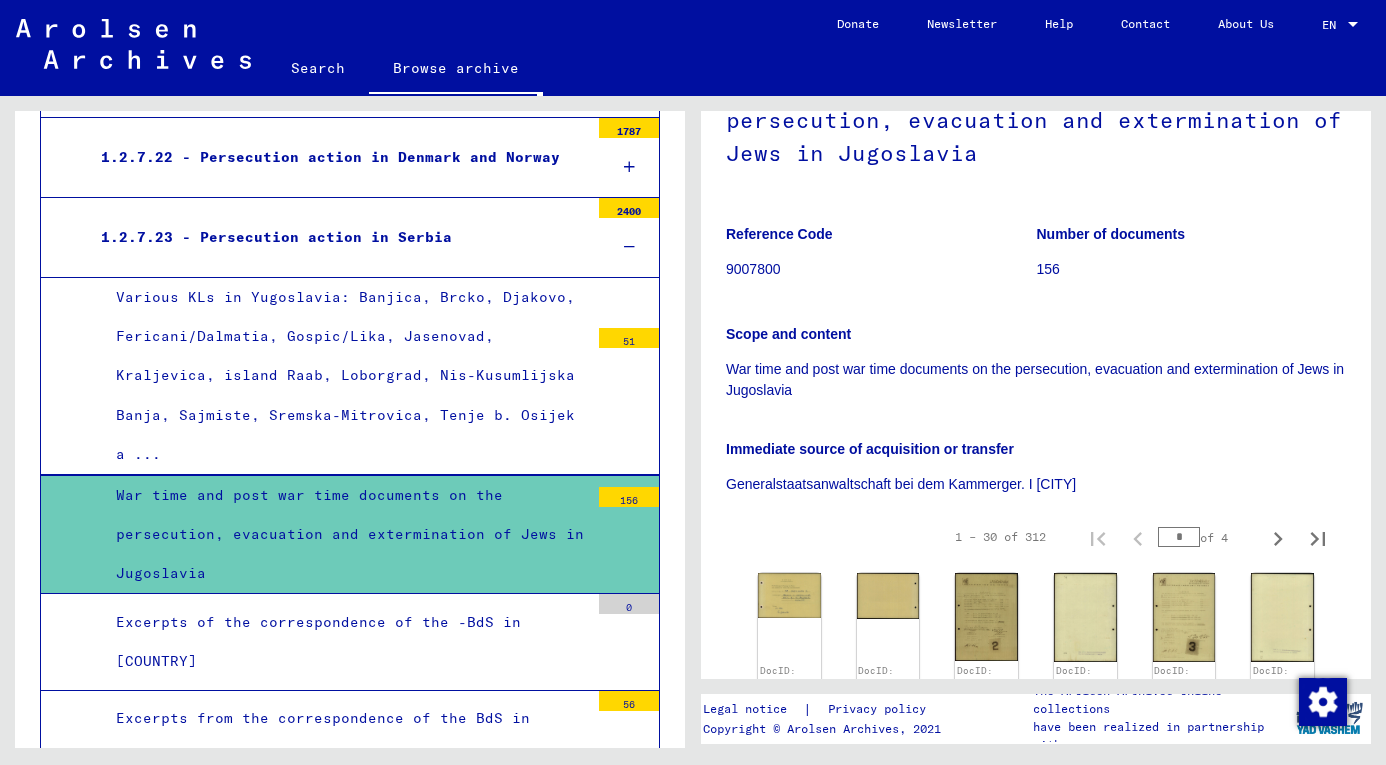 scroll, scrollTop: 361, scrollLeft: 0, axis: vertical 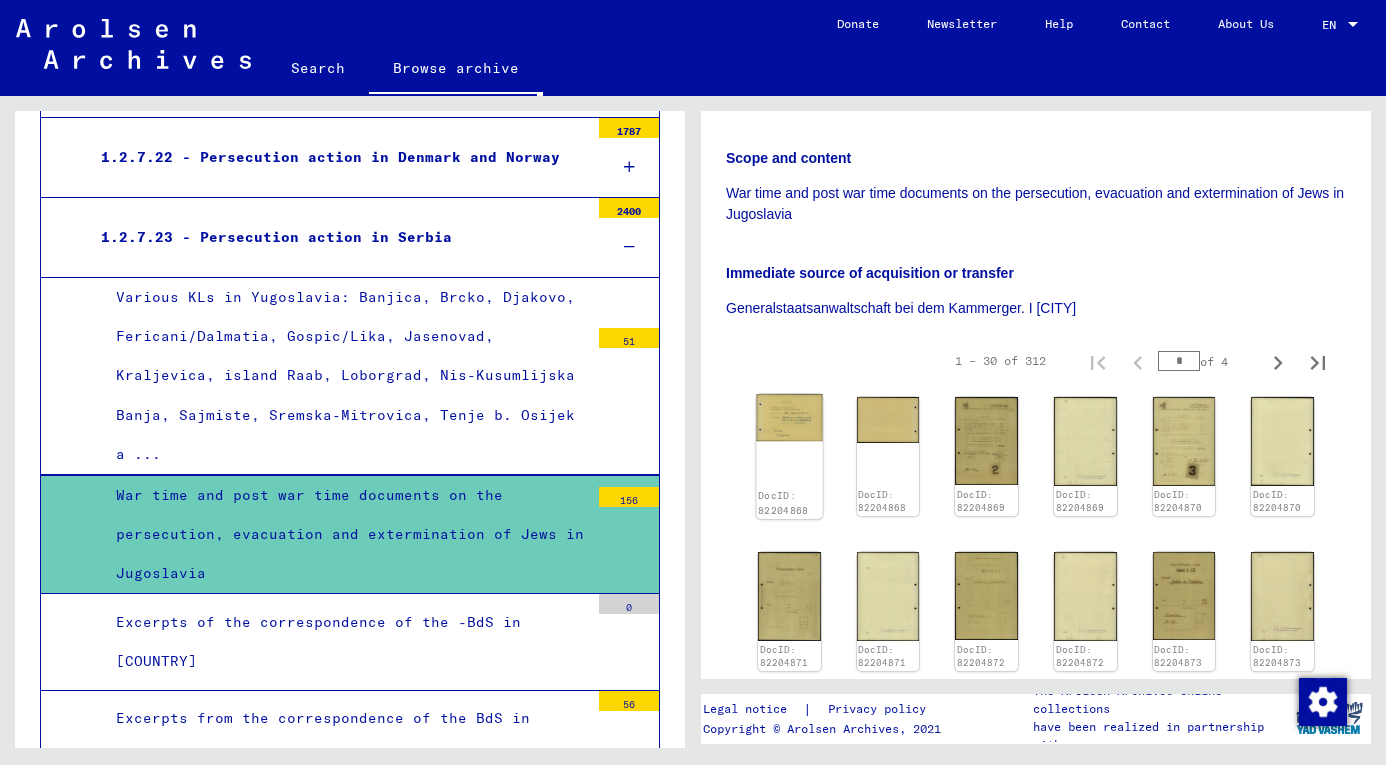 click 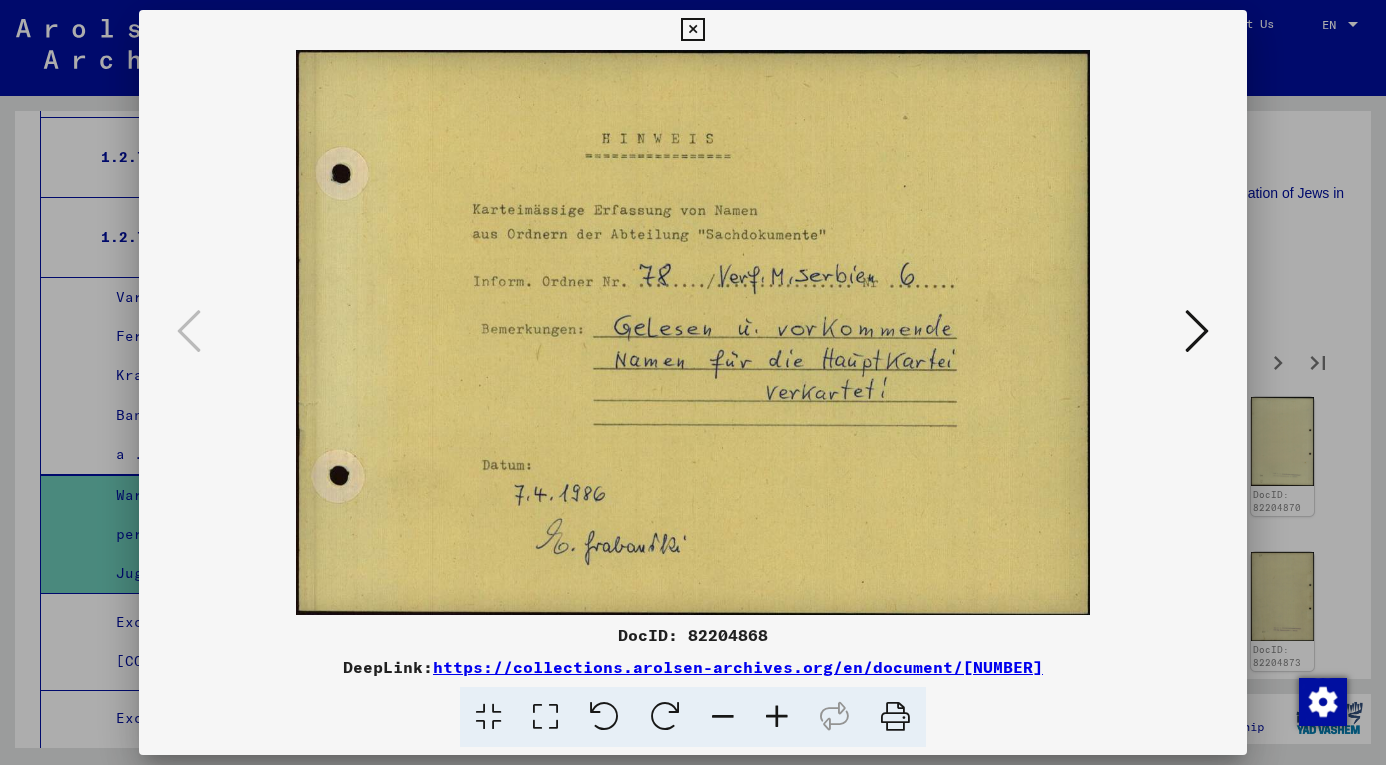click at bounding box center [1197, 332] 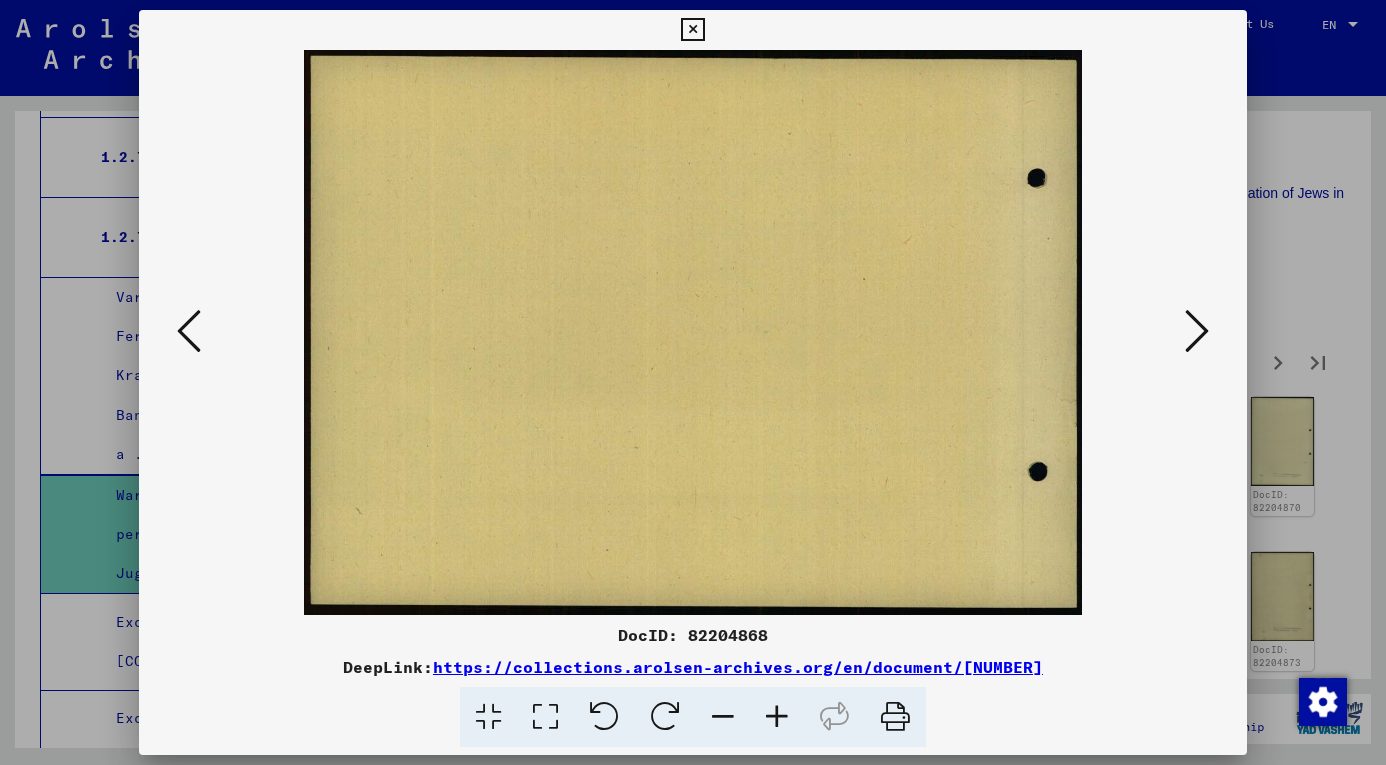 click at bounding box center (1197, 332) 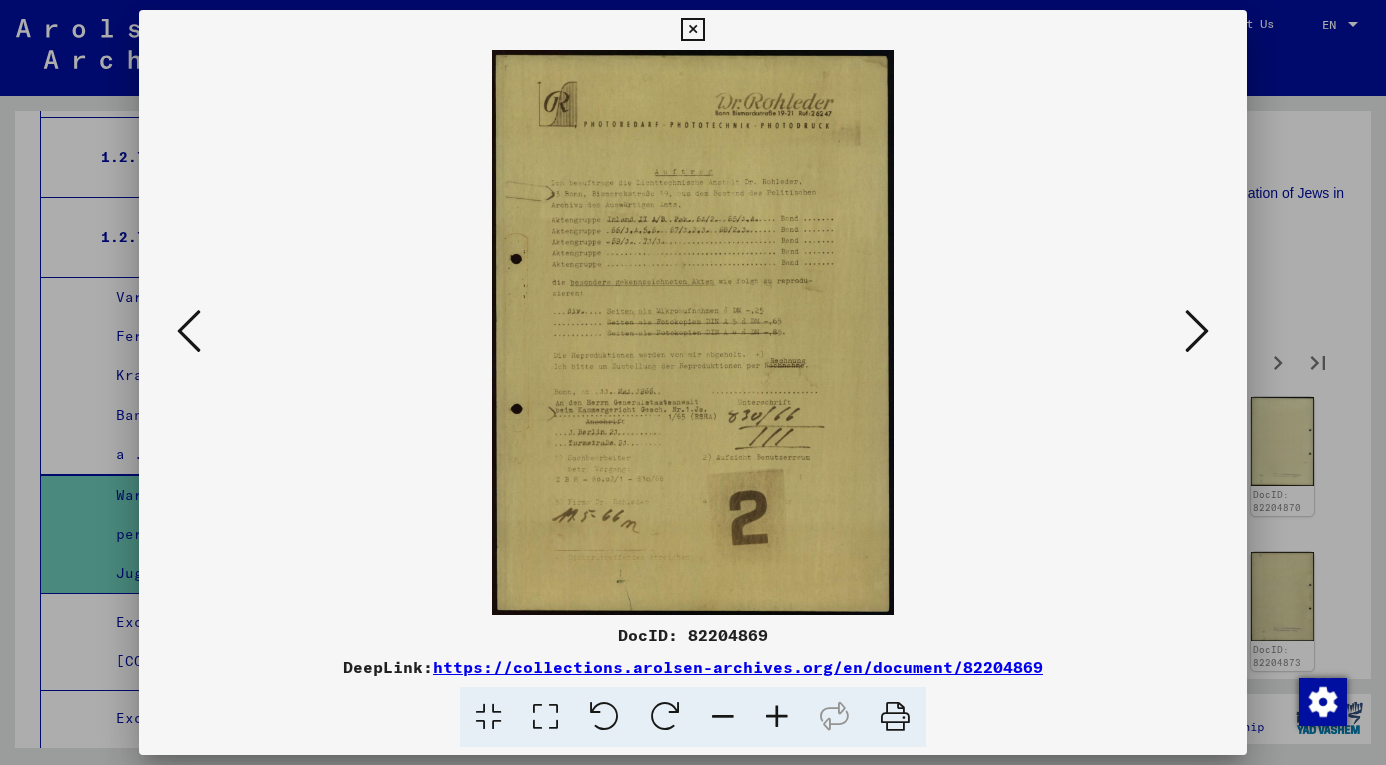 click at bounding box center (1197, 332) 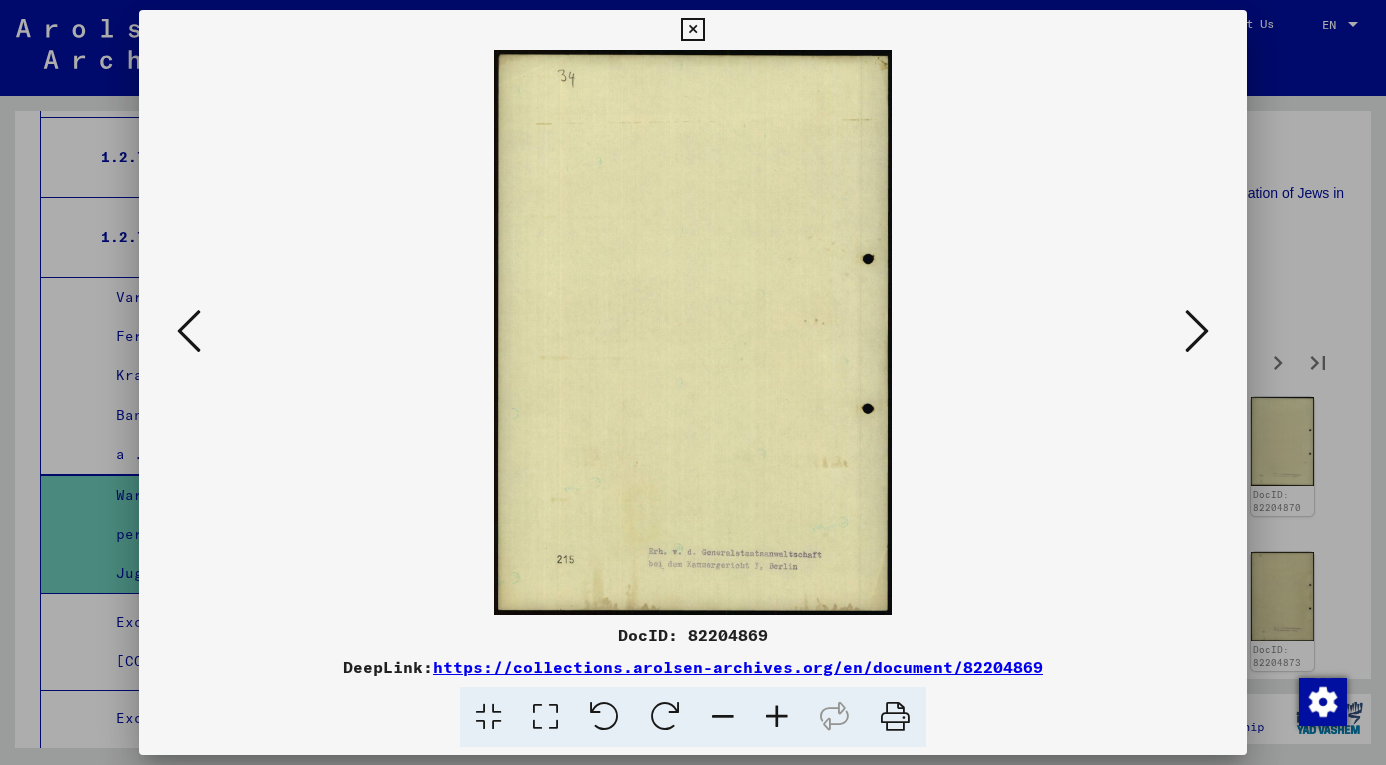 click at bounding box center (1197, 332) 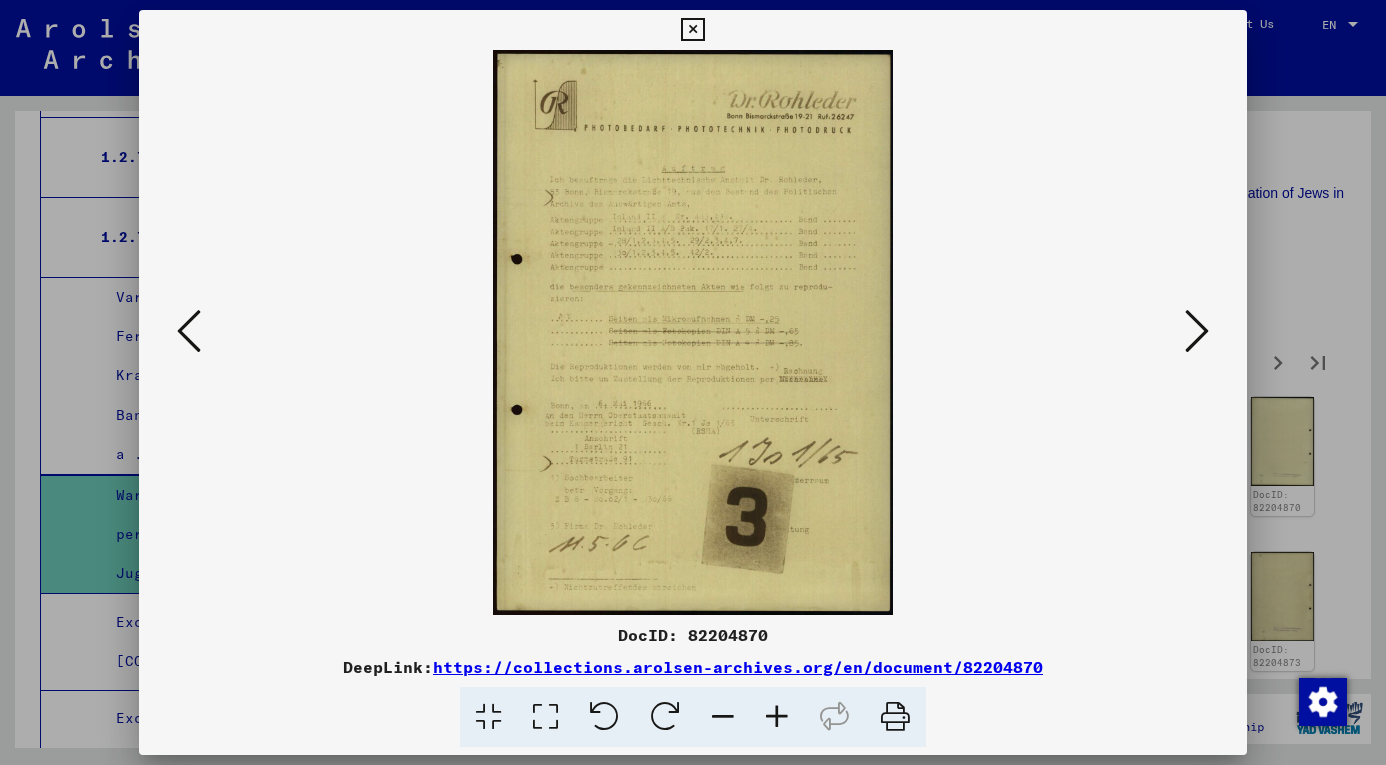 click at bounding box center (1197, 332) 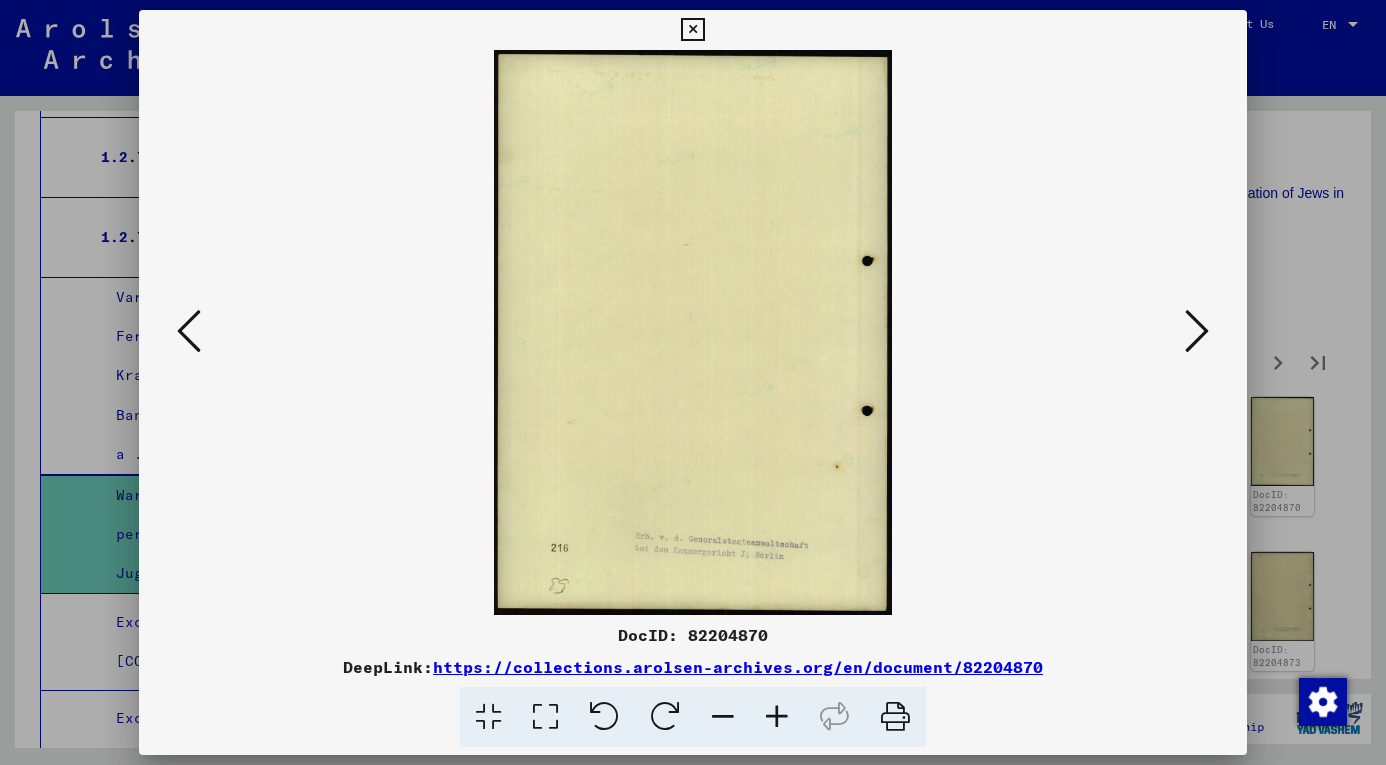 click at bounding box center (1197, 332) 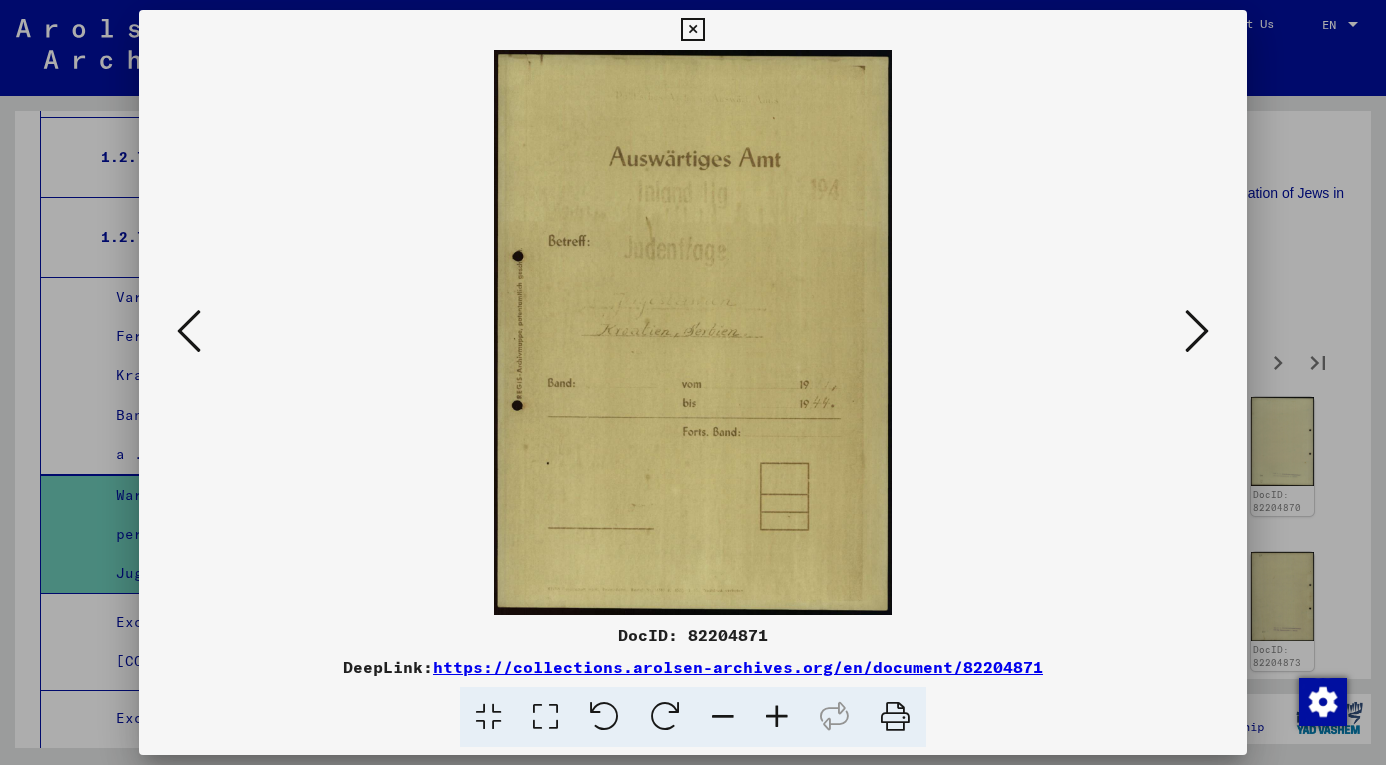 click at bounding box center (1197, 332) 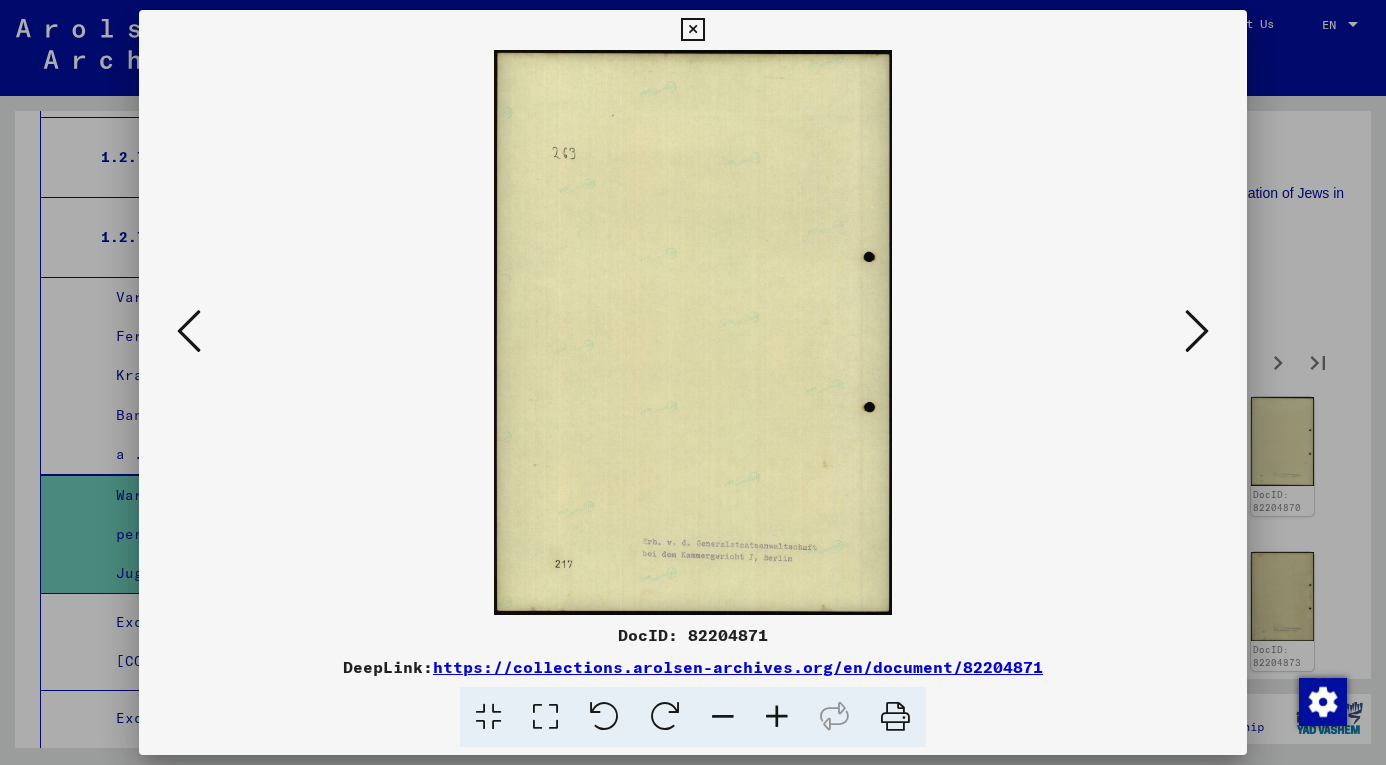 click at bounding box center [1197, 332] 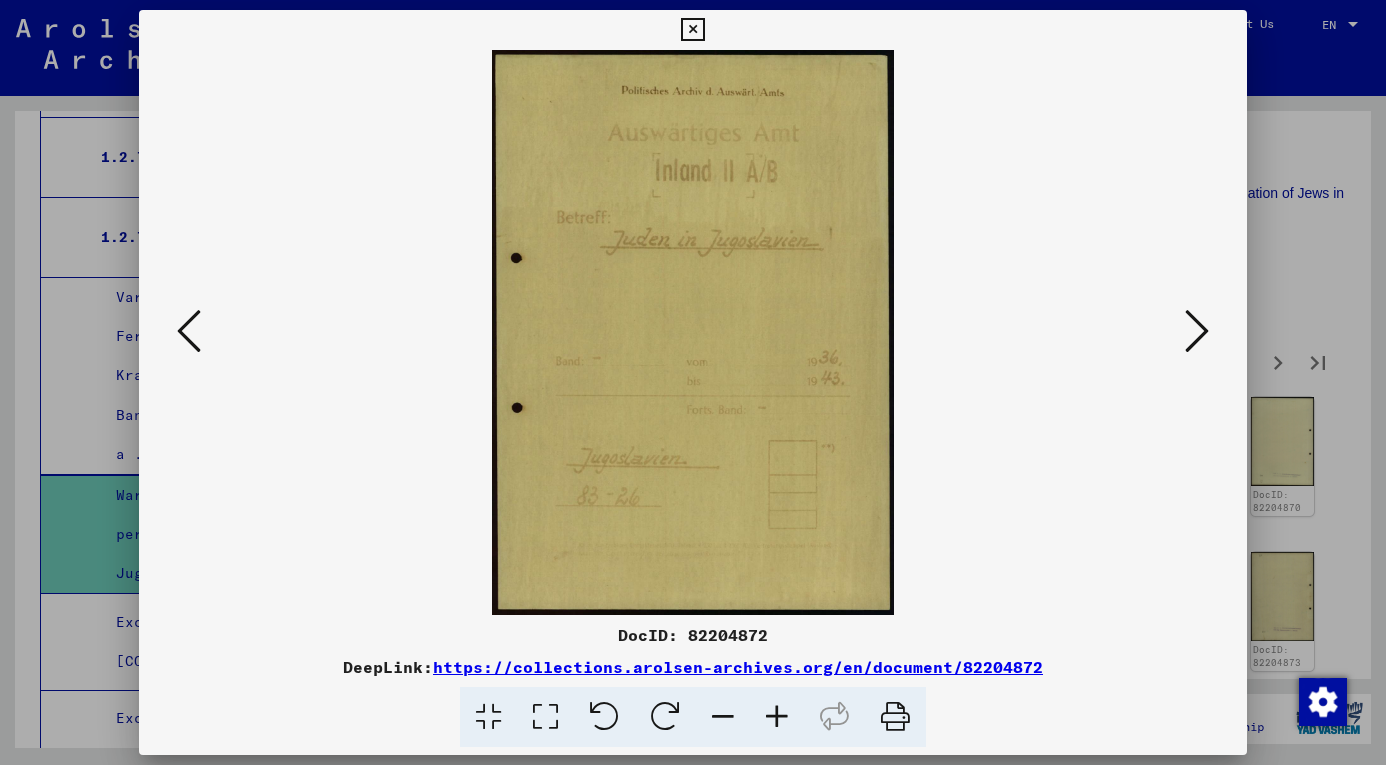 click at bounding box center (1197, 332) 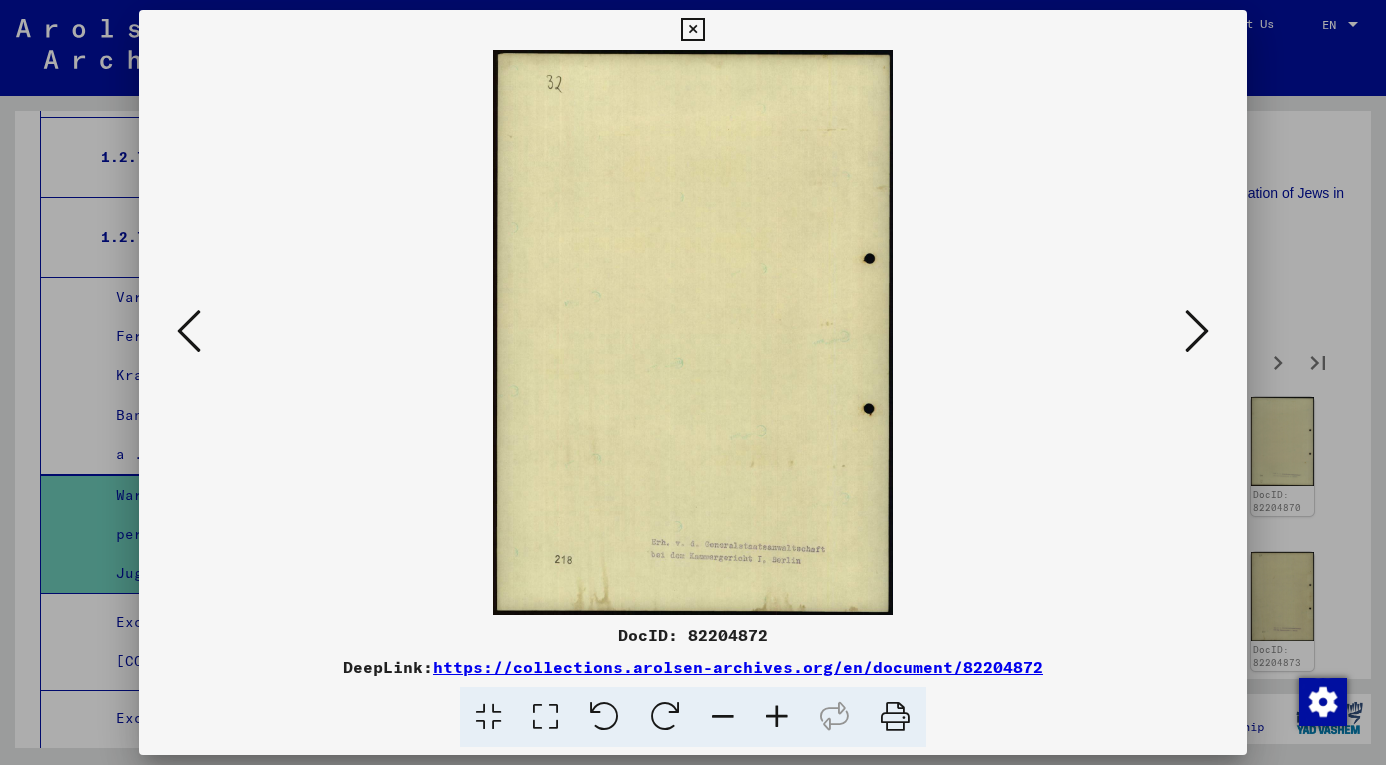 click at bounding box center (1197, 332) 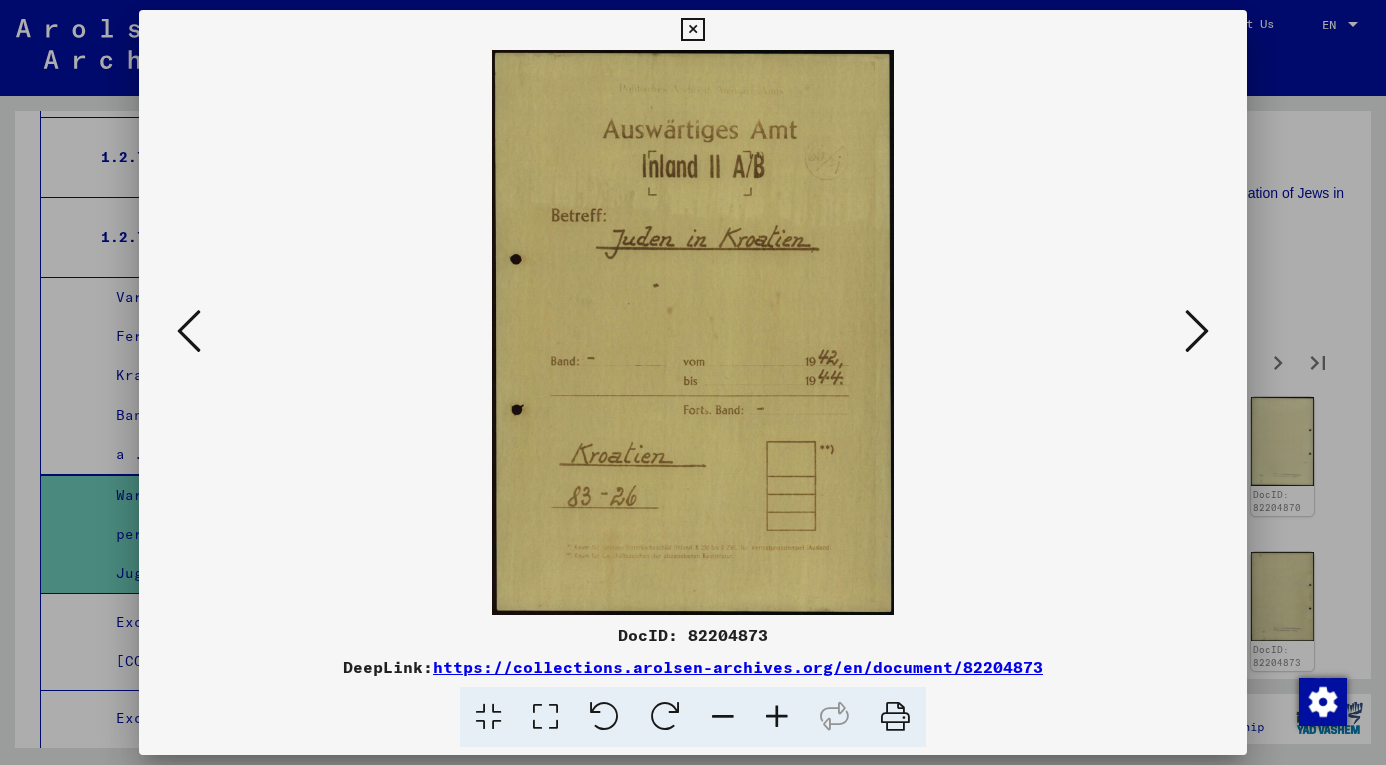click at bounding box center [1197, 332] 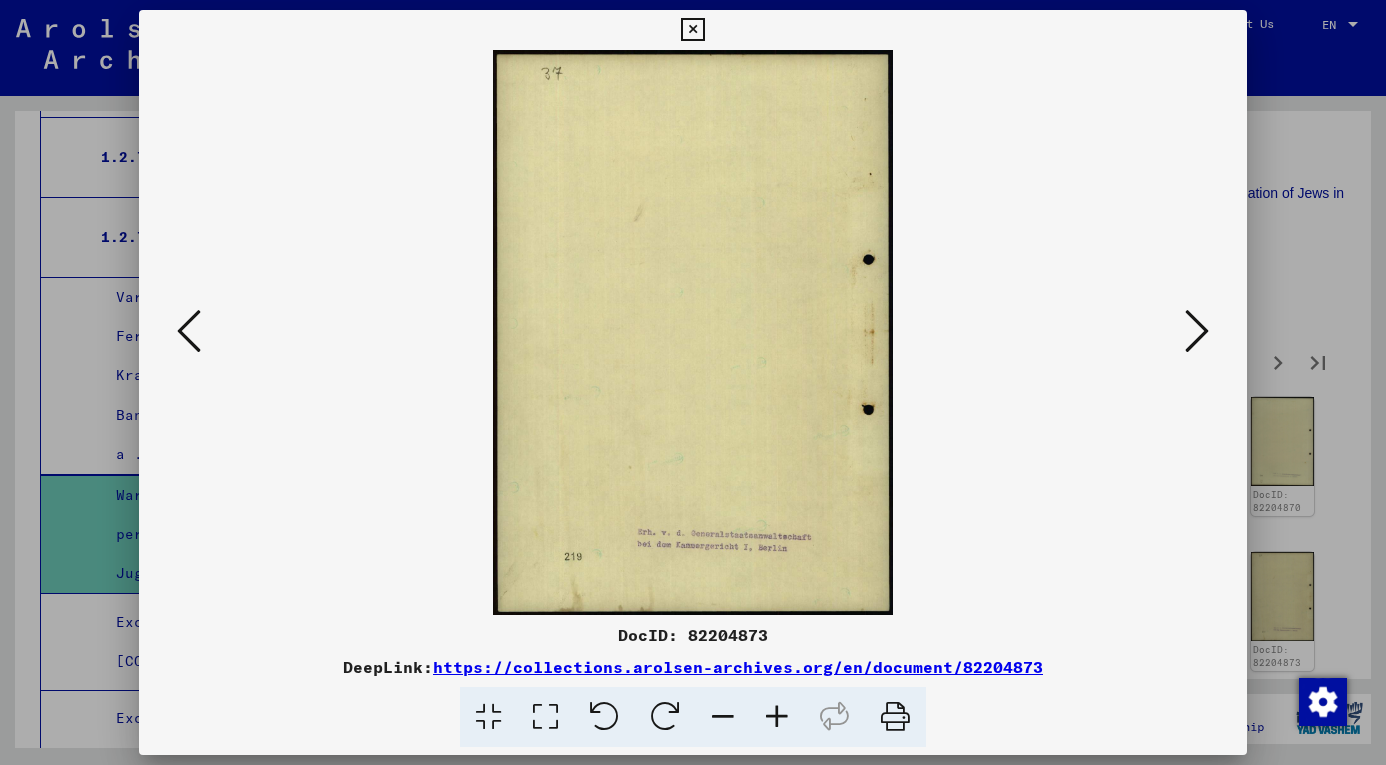 click at bounding box center [1197, 332] 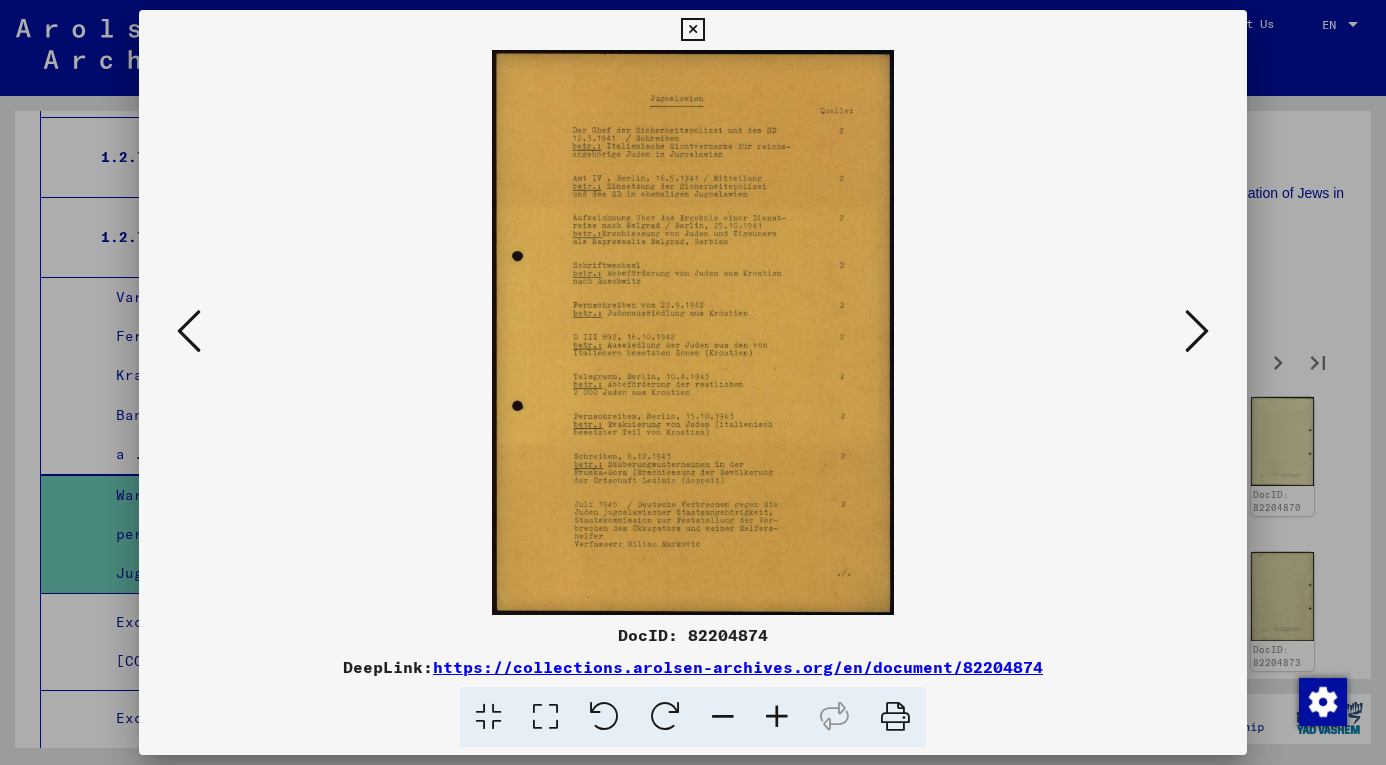 click at bounding box center [1197, 332] 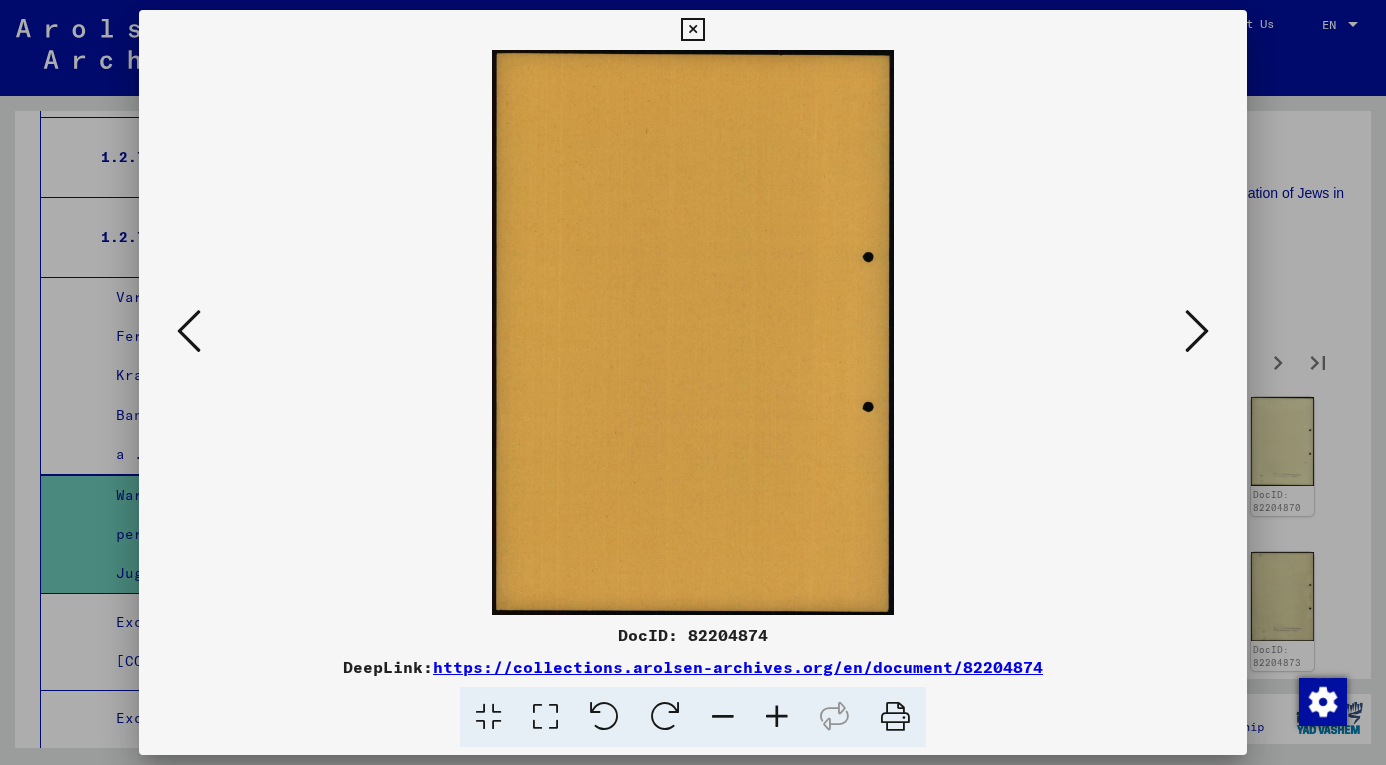 click at bounding box center [1197, 332] 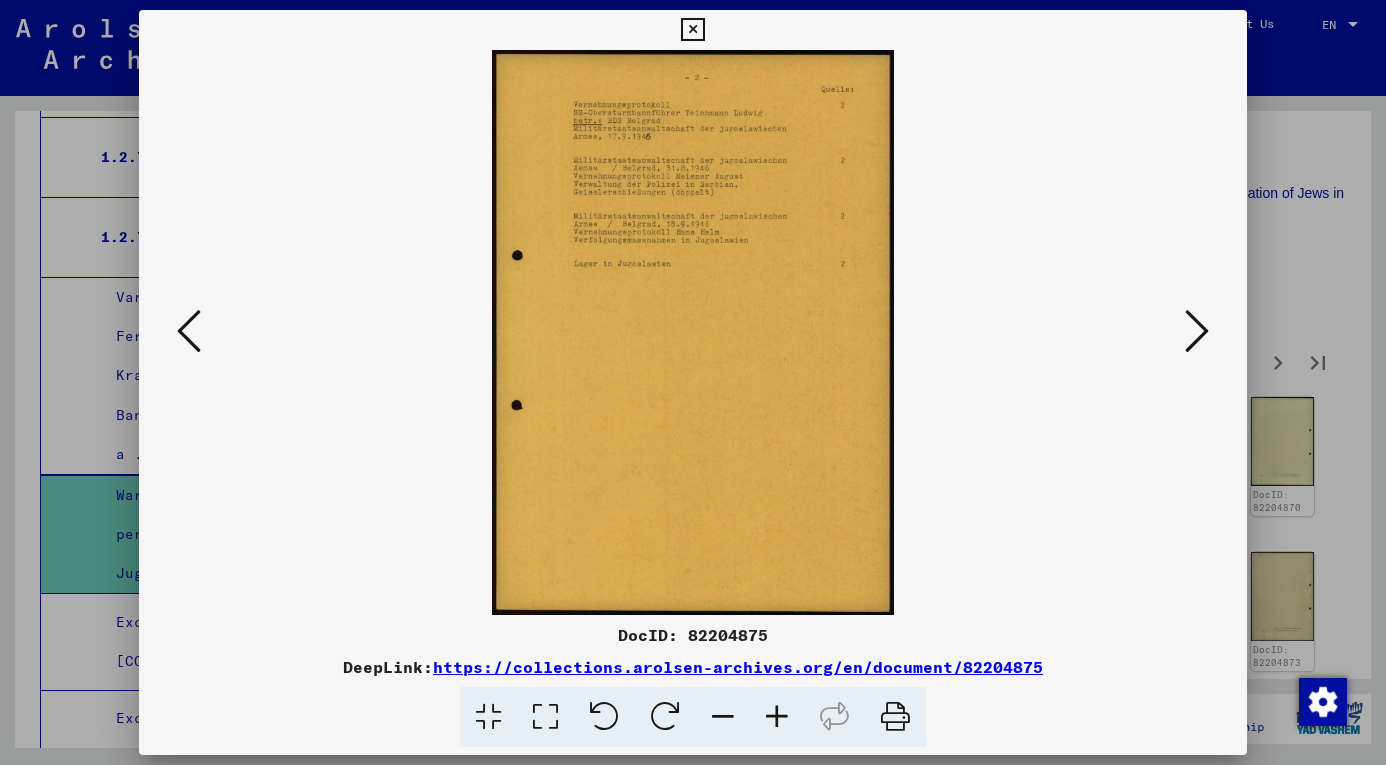 click at bounding box center [1197, 332] 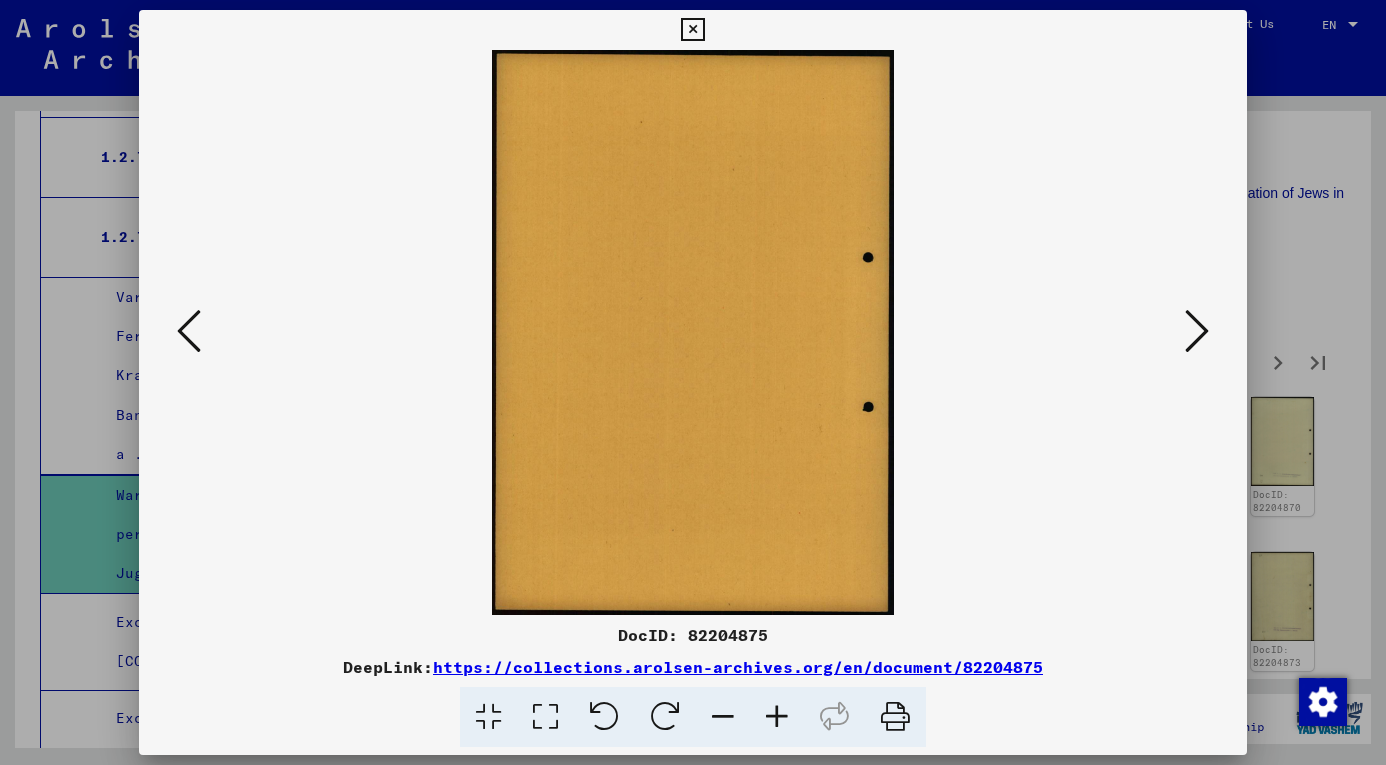 click at bounding box center [1197, 332] 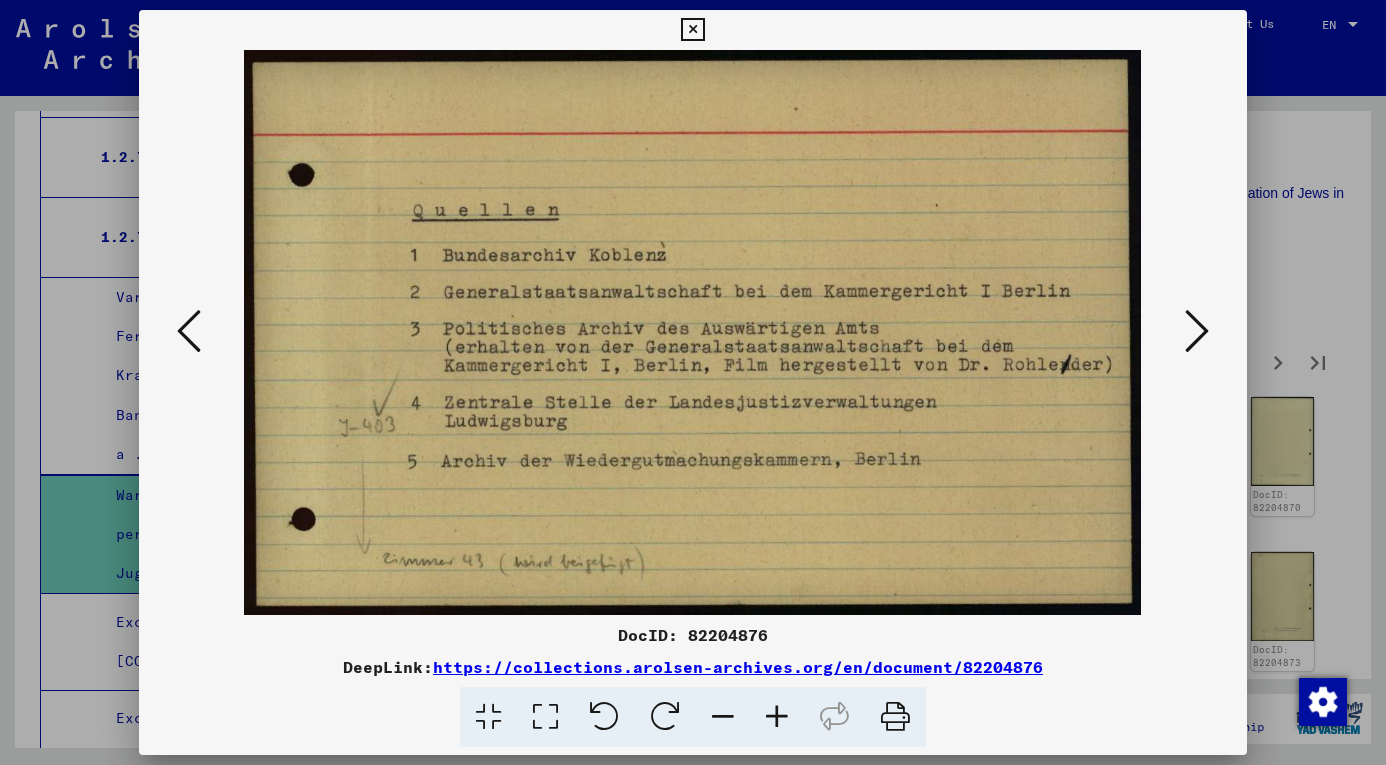 click at bounding box center [1197, 332] 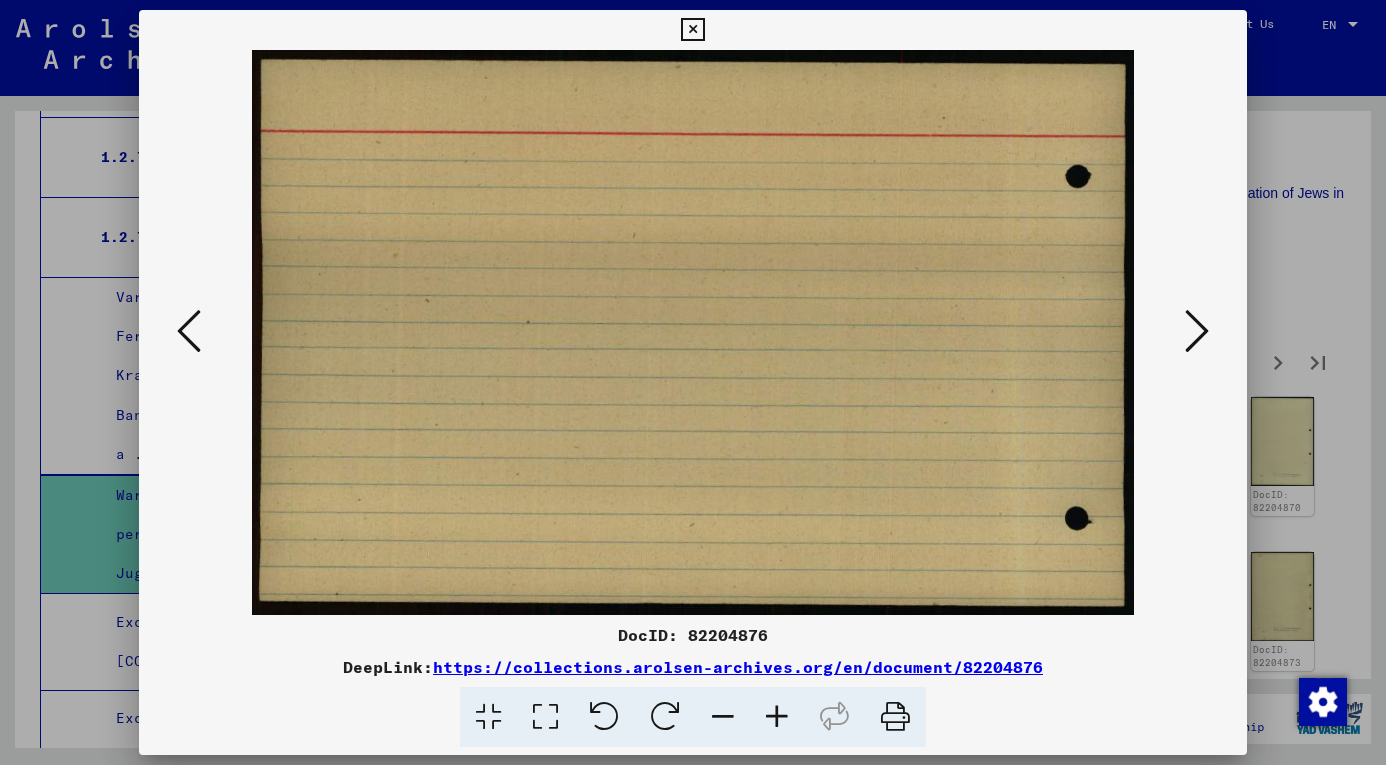 click at bounding box center [1197, 332] 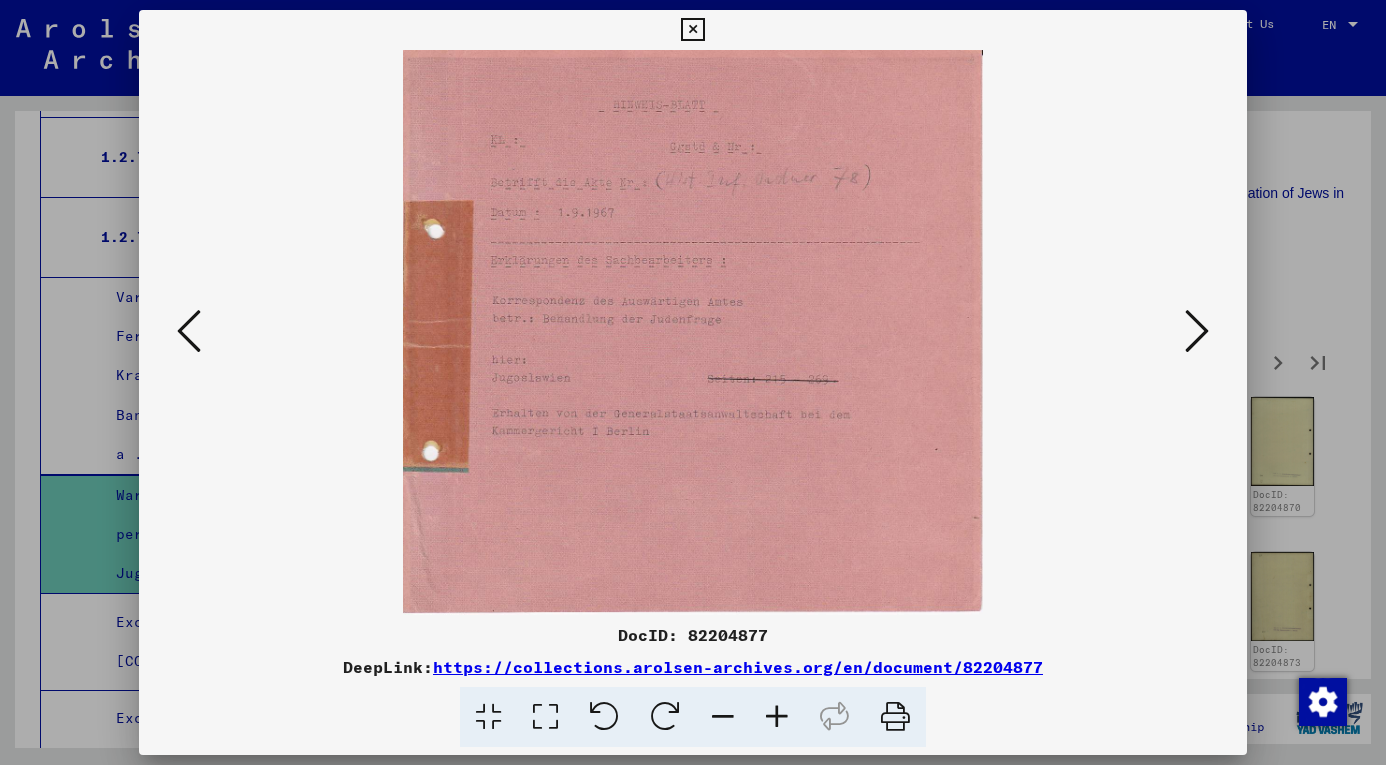 click at bounding box center [692, 30] 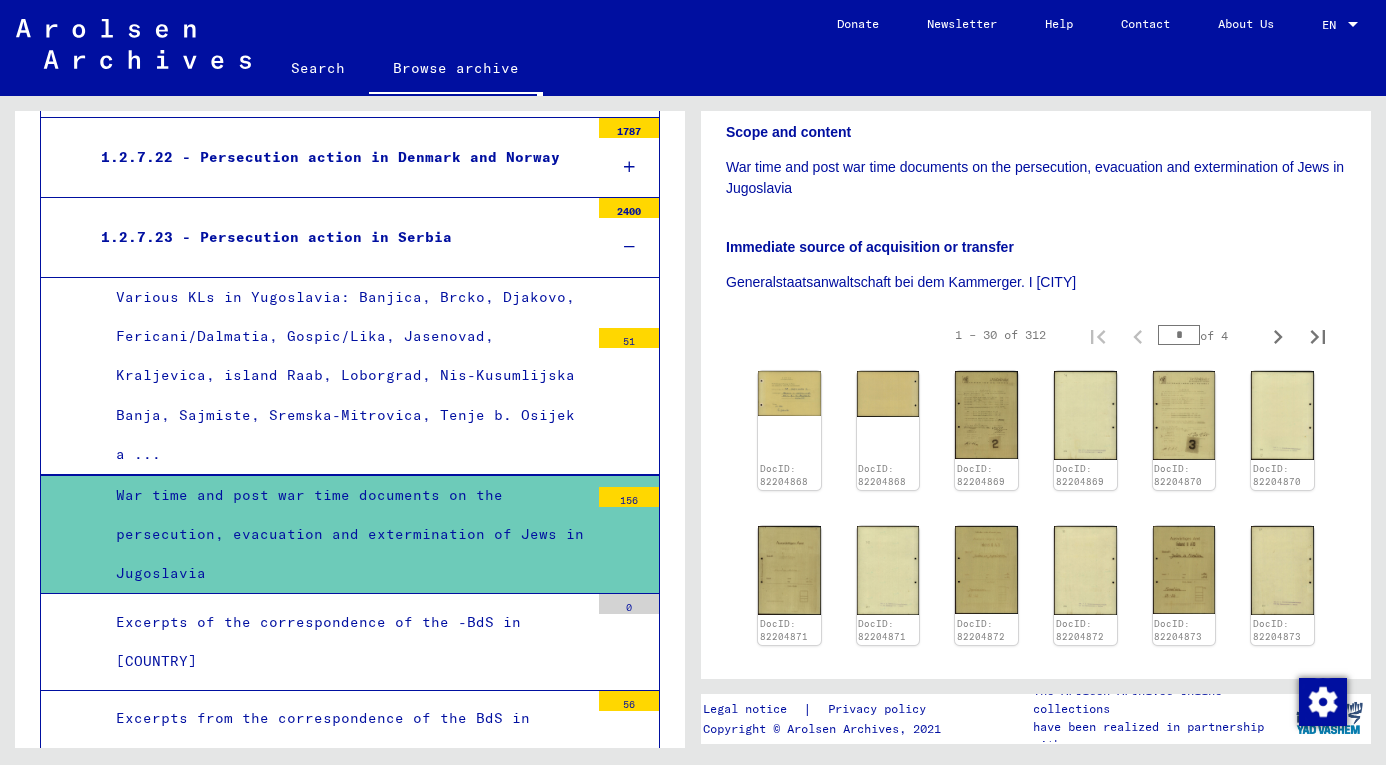 scroll, scrollTop: 1058, scrollLeft: 0, axis: vertical 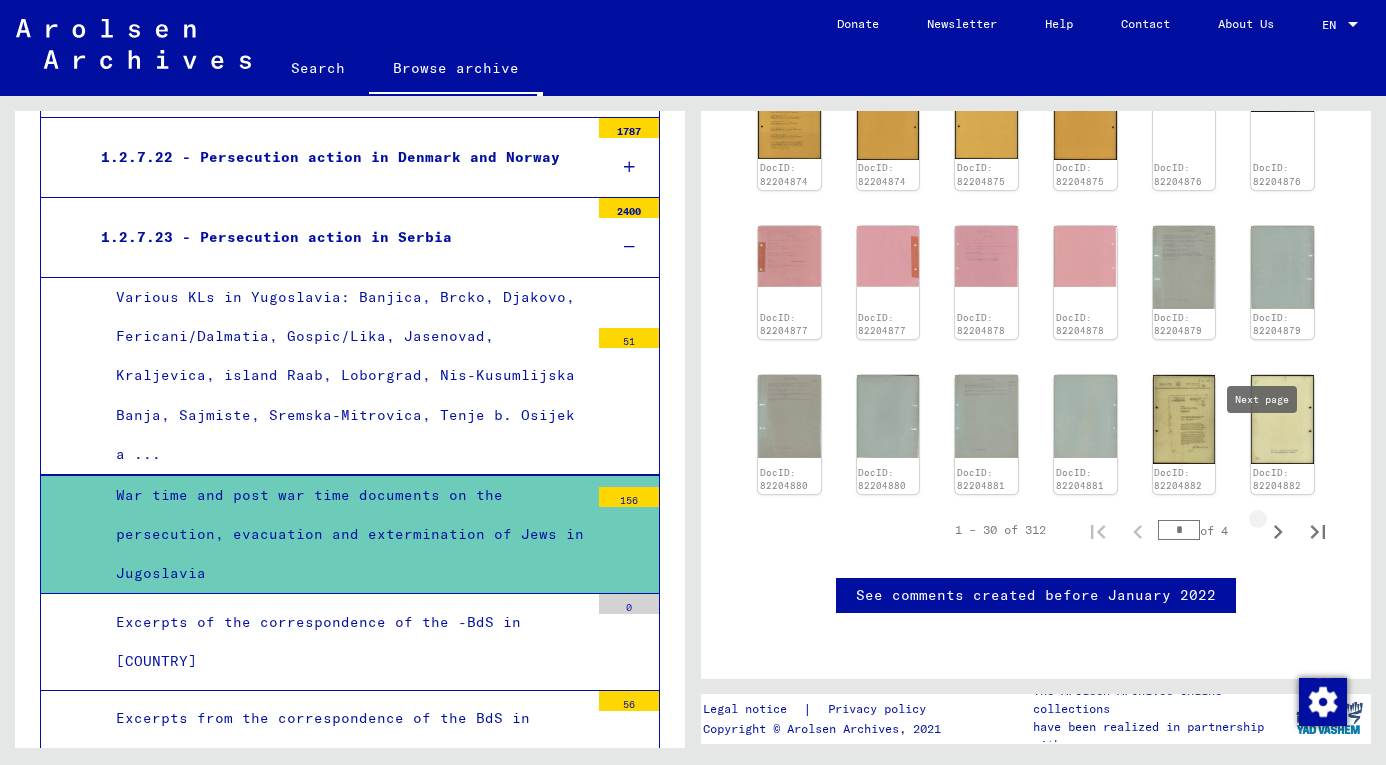 click 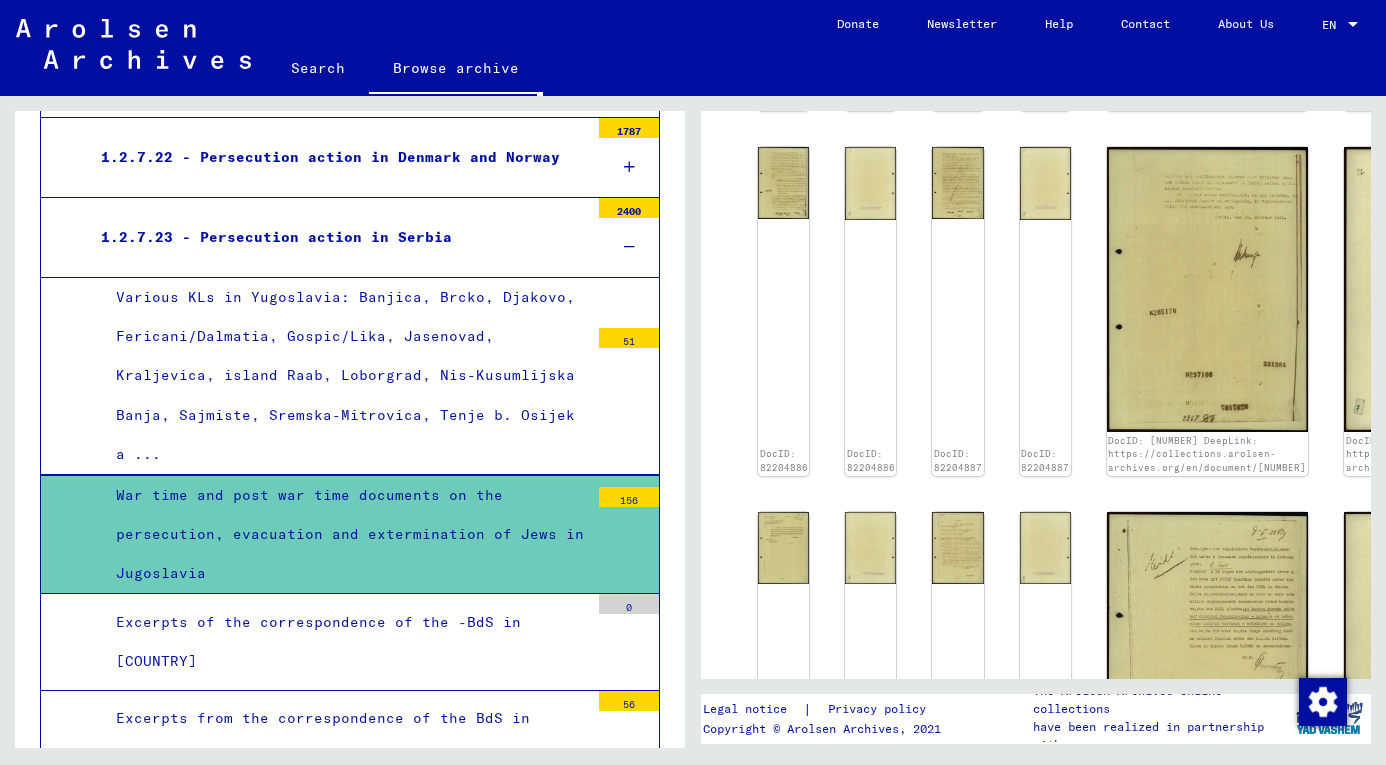 scroll, scrollTop: 912, scrollLeft: 0, axis: vertical 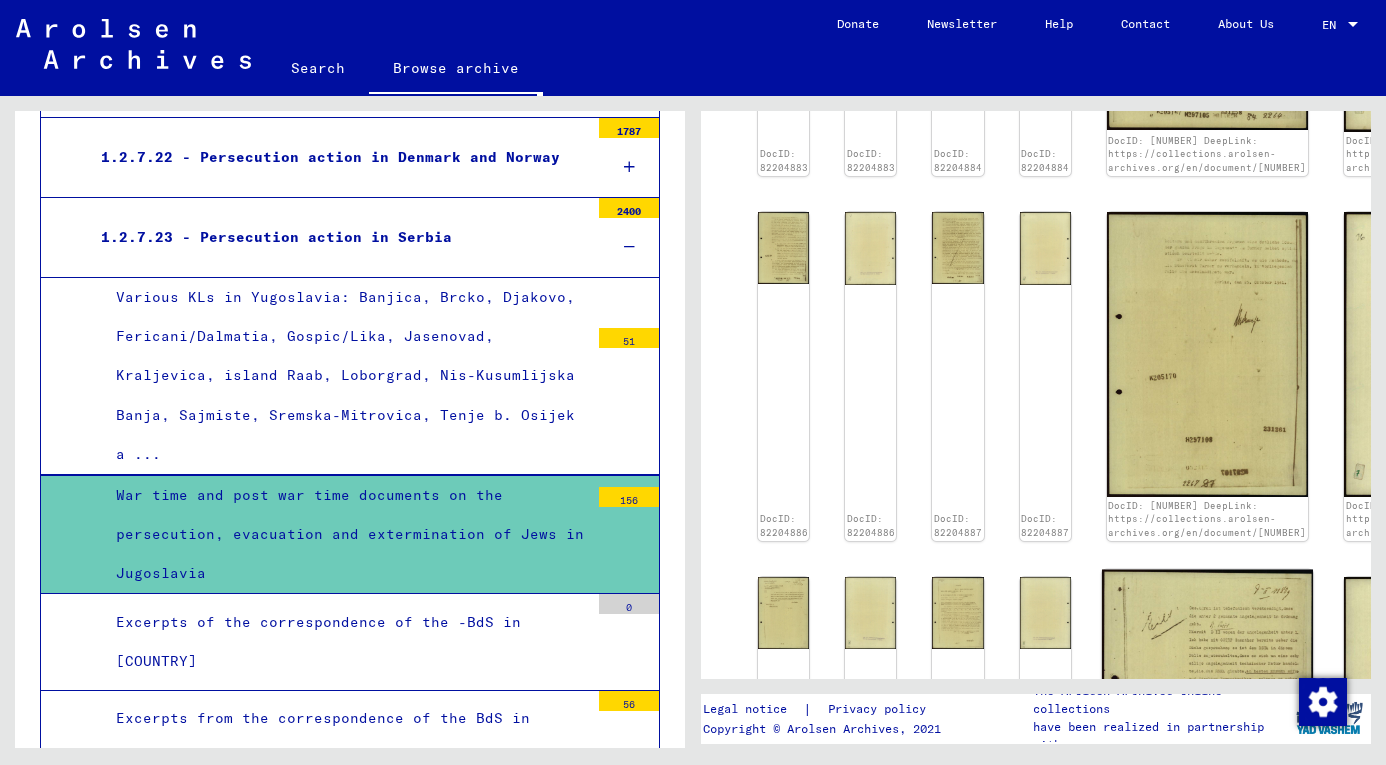 click 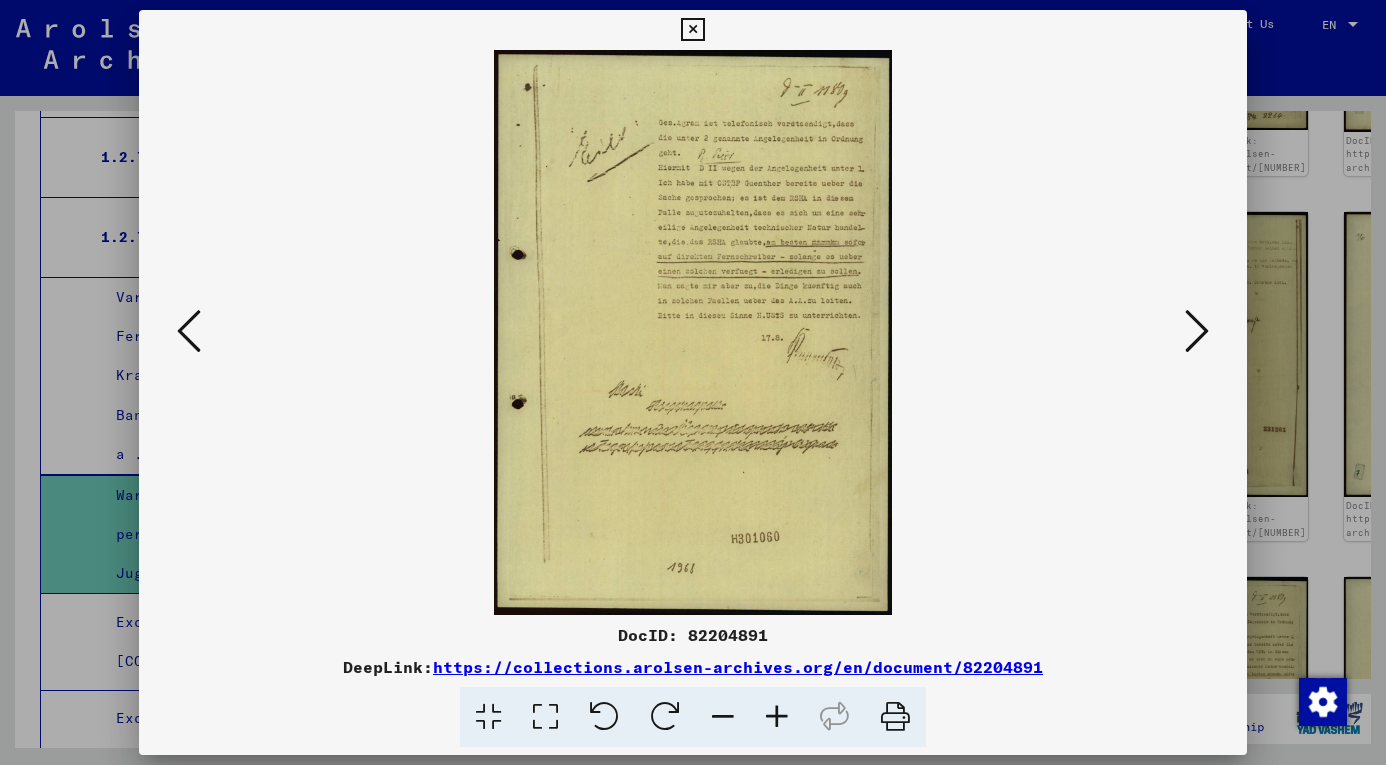 click at bounding box center [1197, 331] 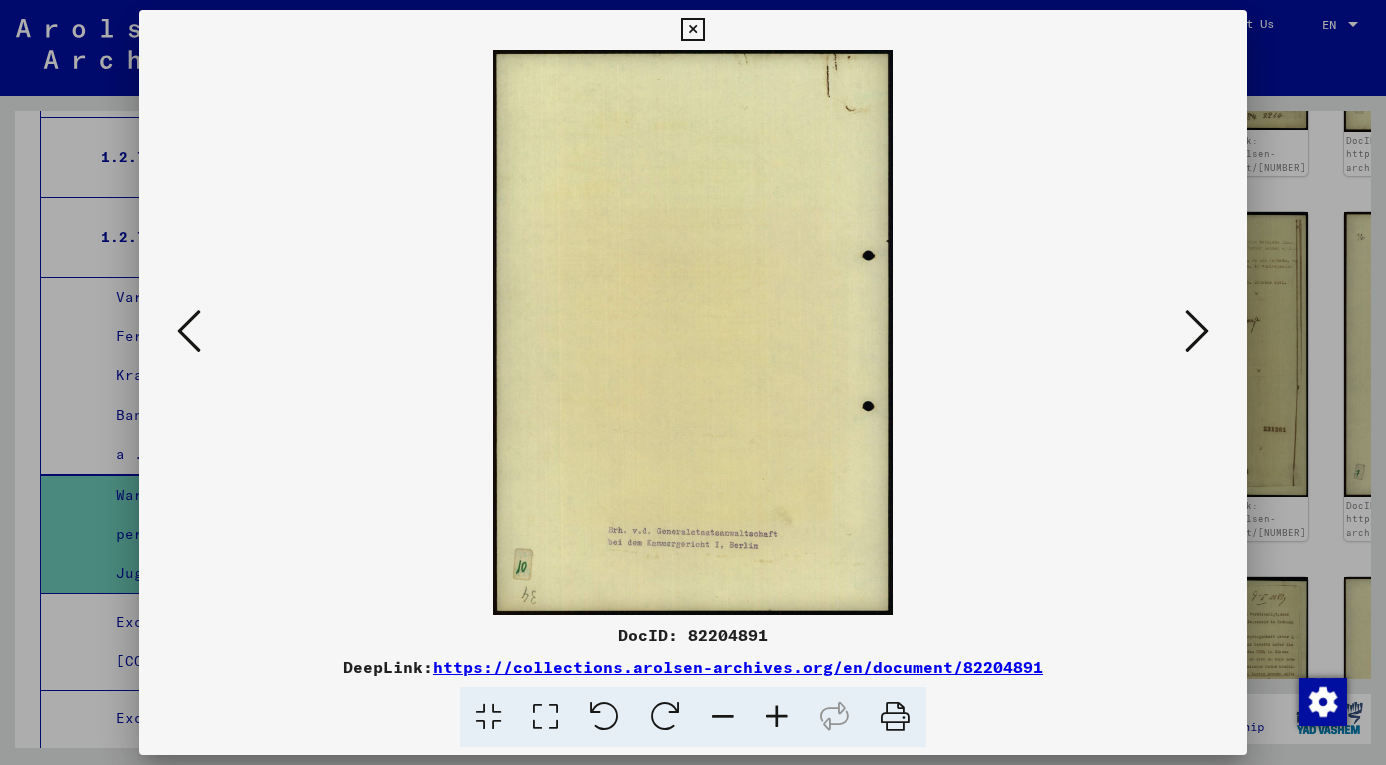 click at bounding box center (1197, 331) 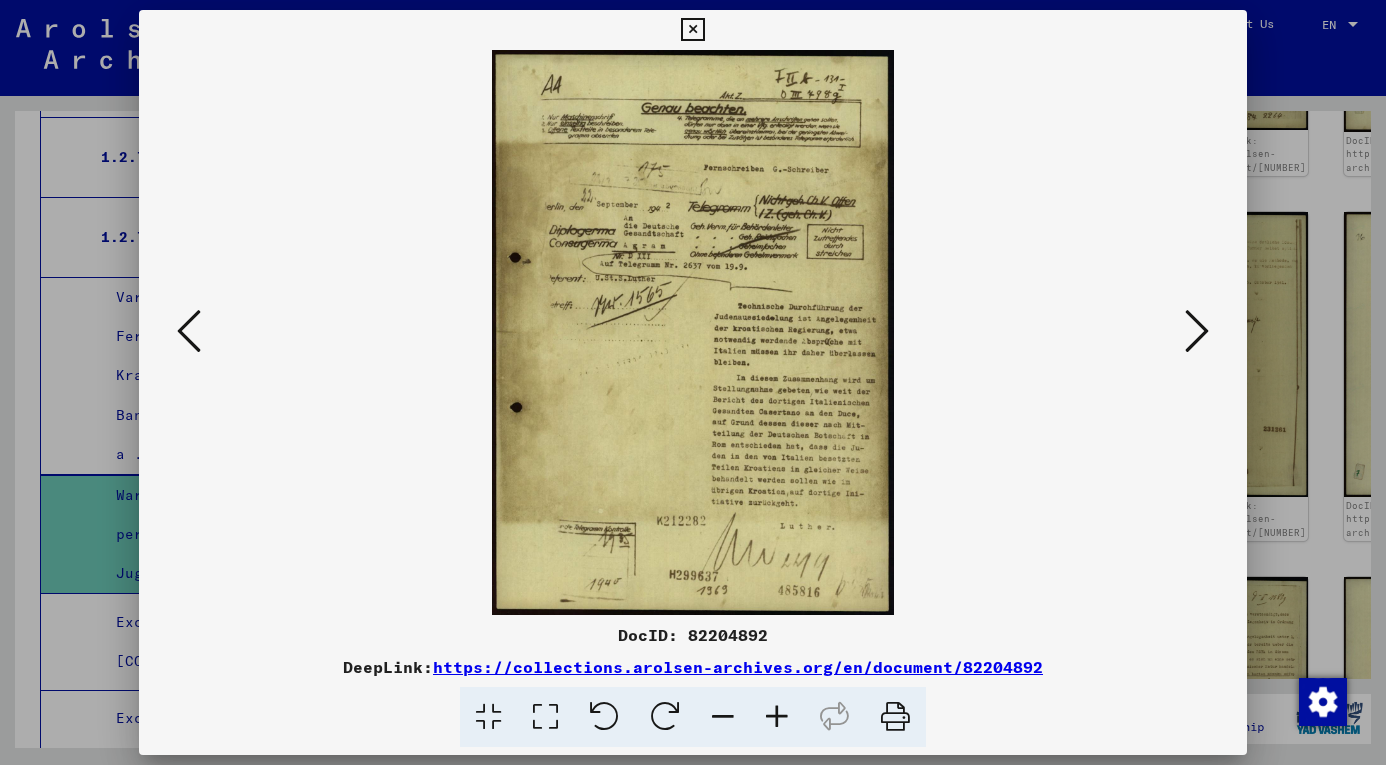 click at bounding box center [1197, 331] 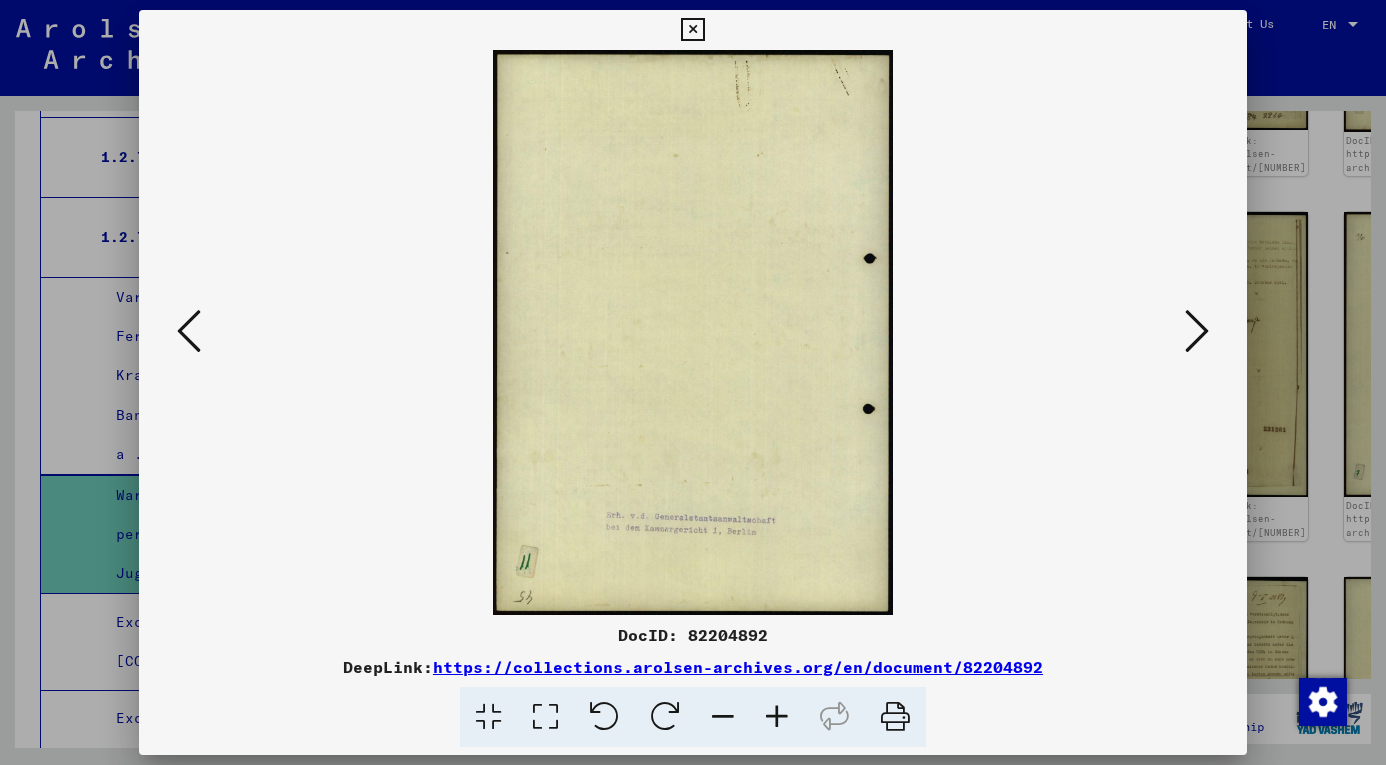 click at bounding box center [1197, 331] 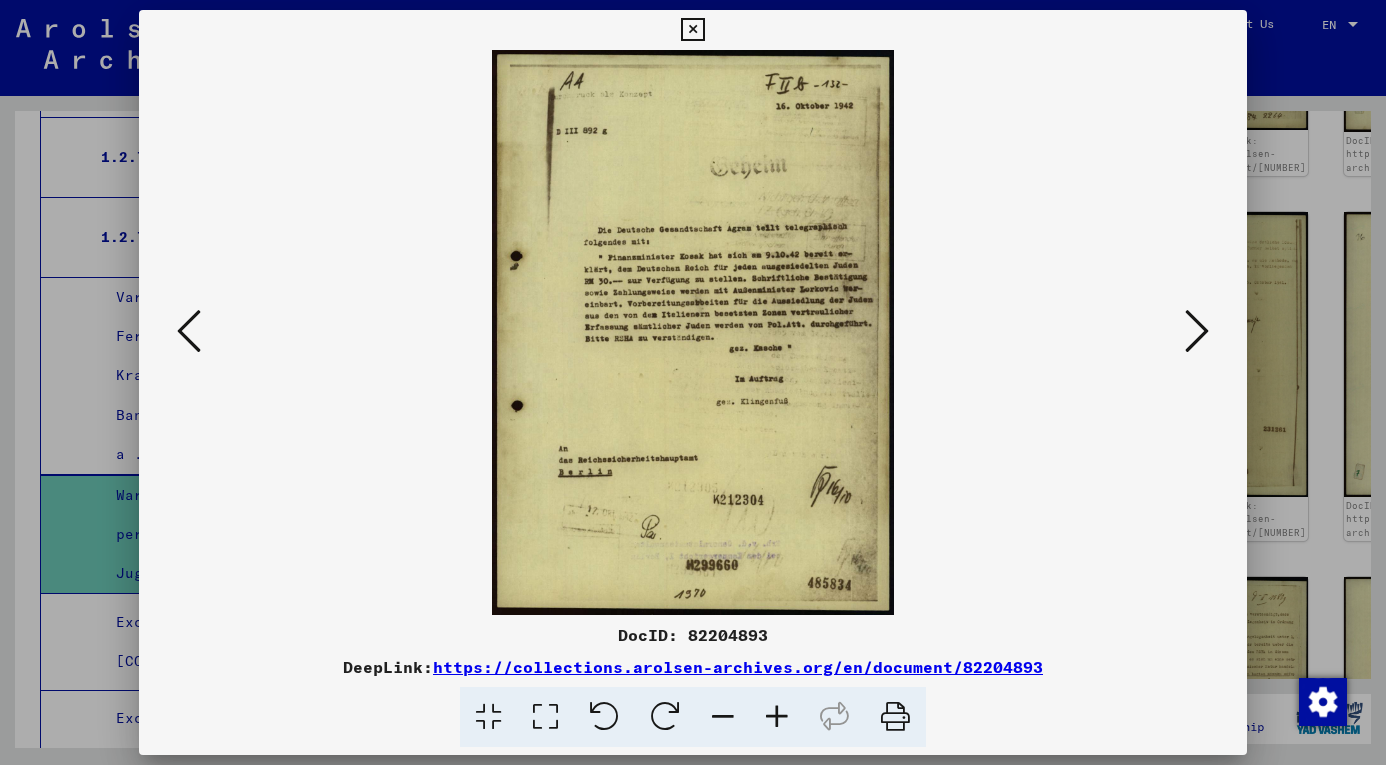 click at bounding box center (1197, 331) 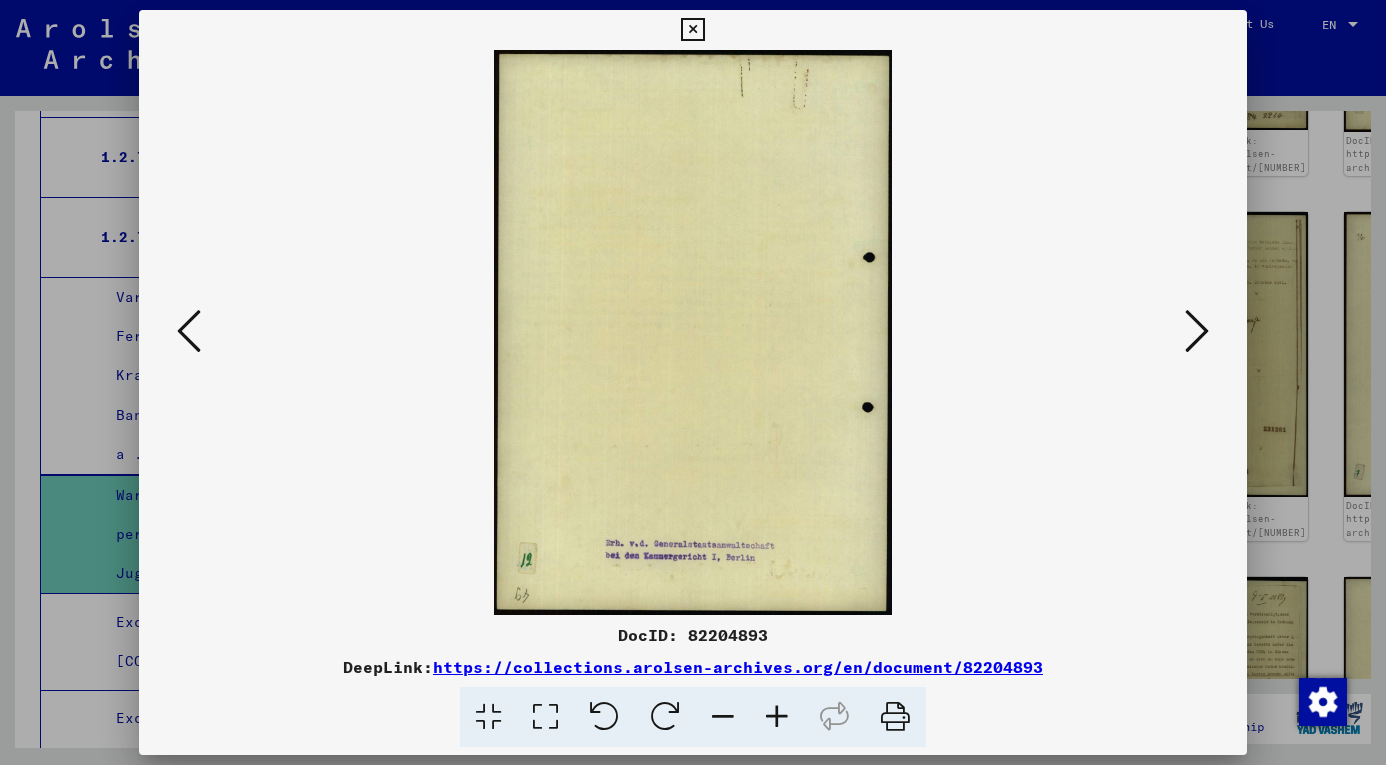 click at bounding box center (1197, 331) 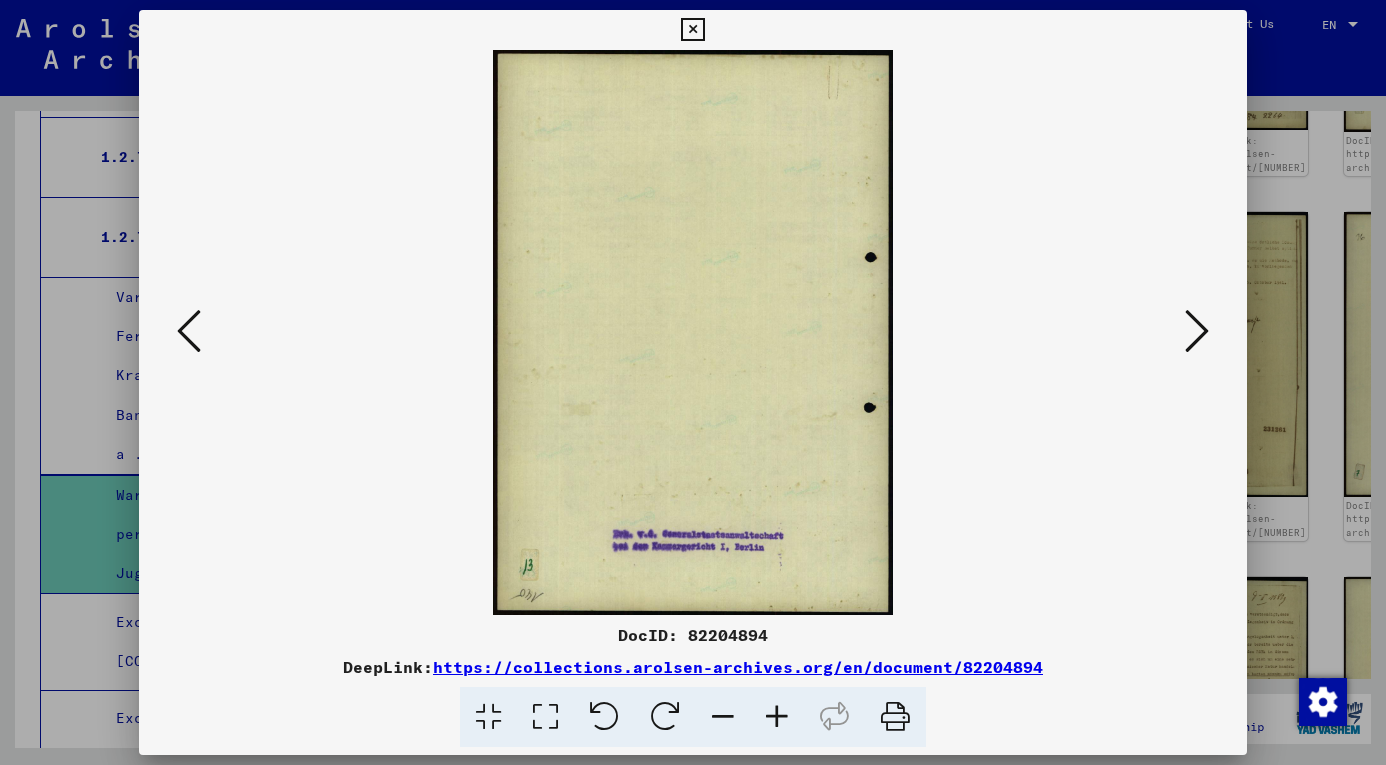 click at bounding box center (1197, 331) 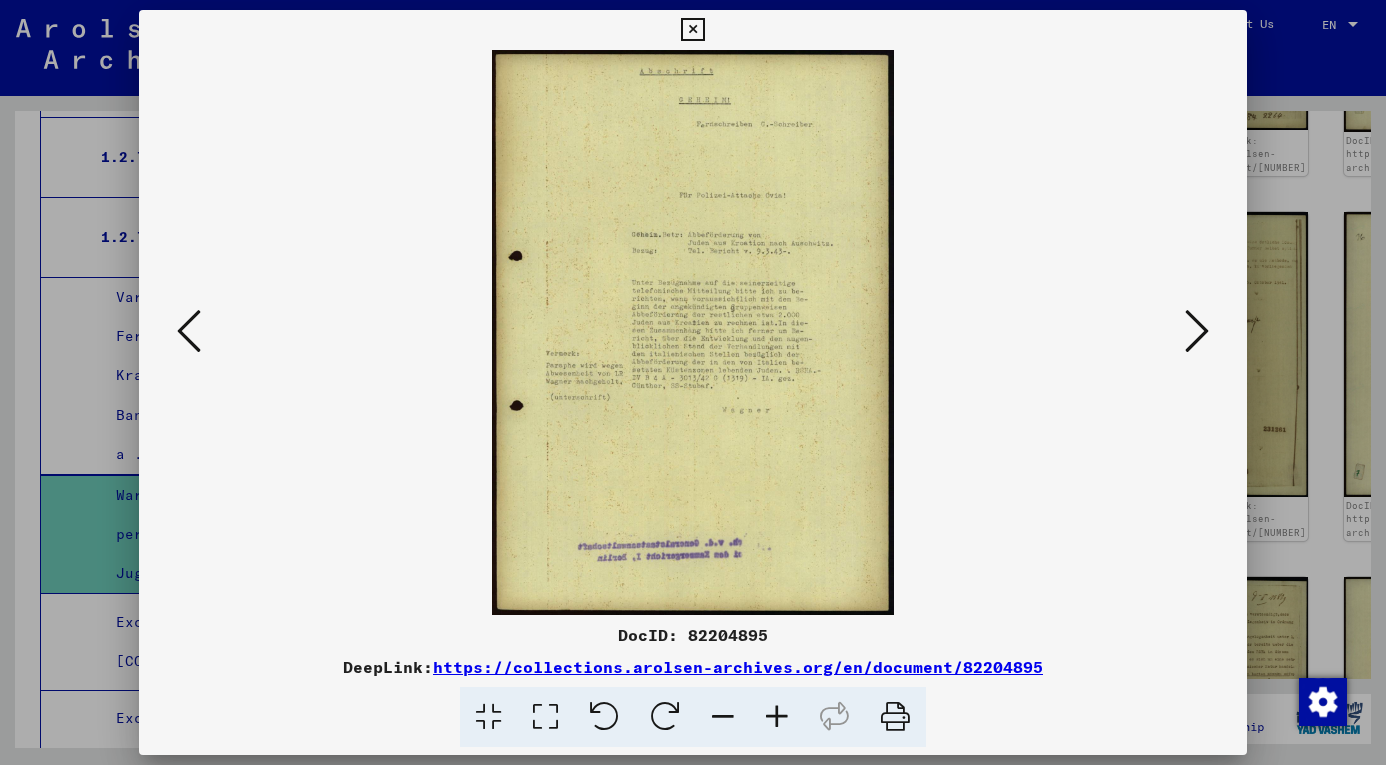 click at bounding box center (1197, 331) 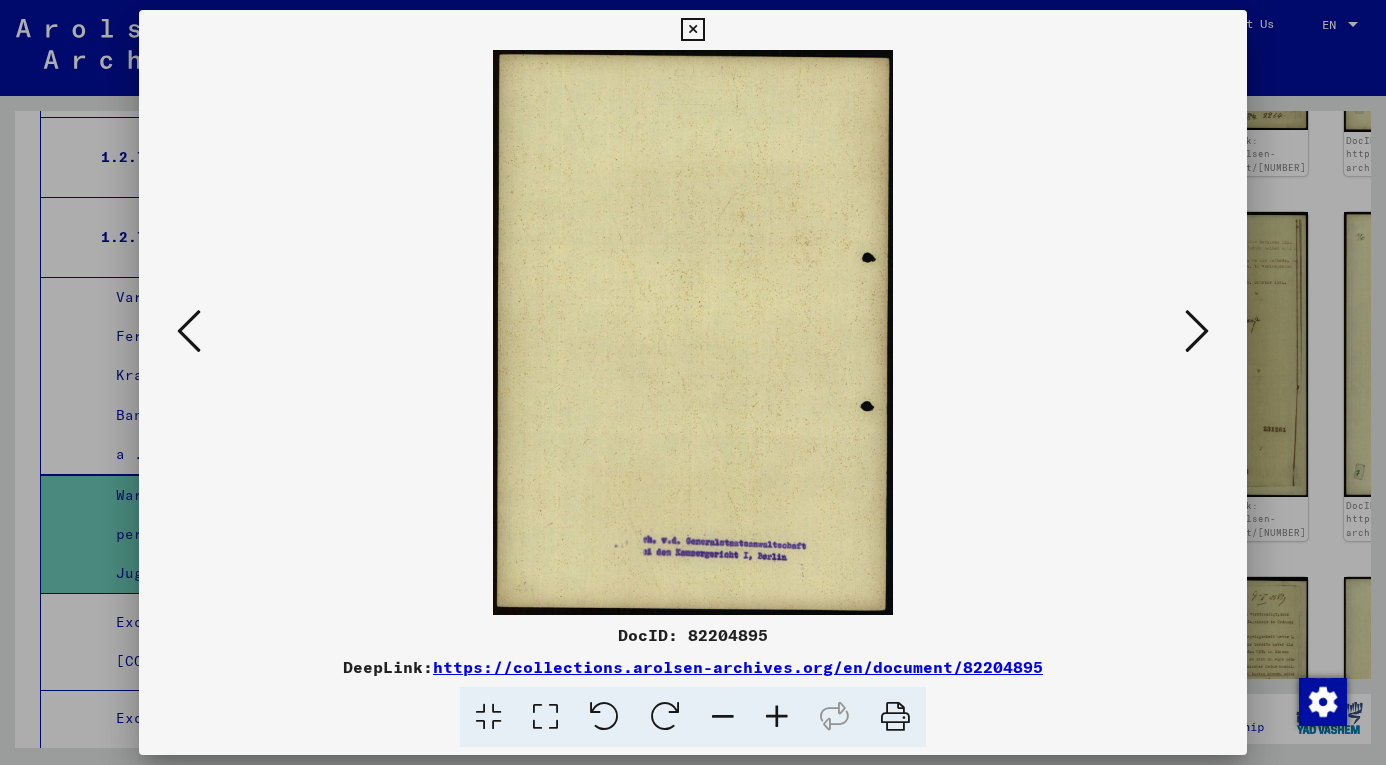 click at bounding box center (1197, 331) 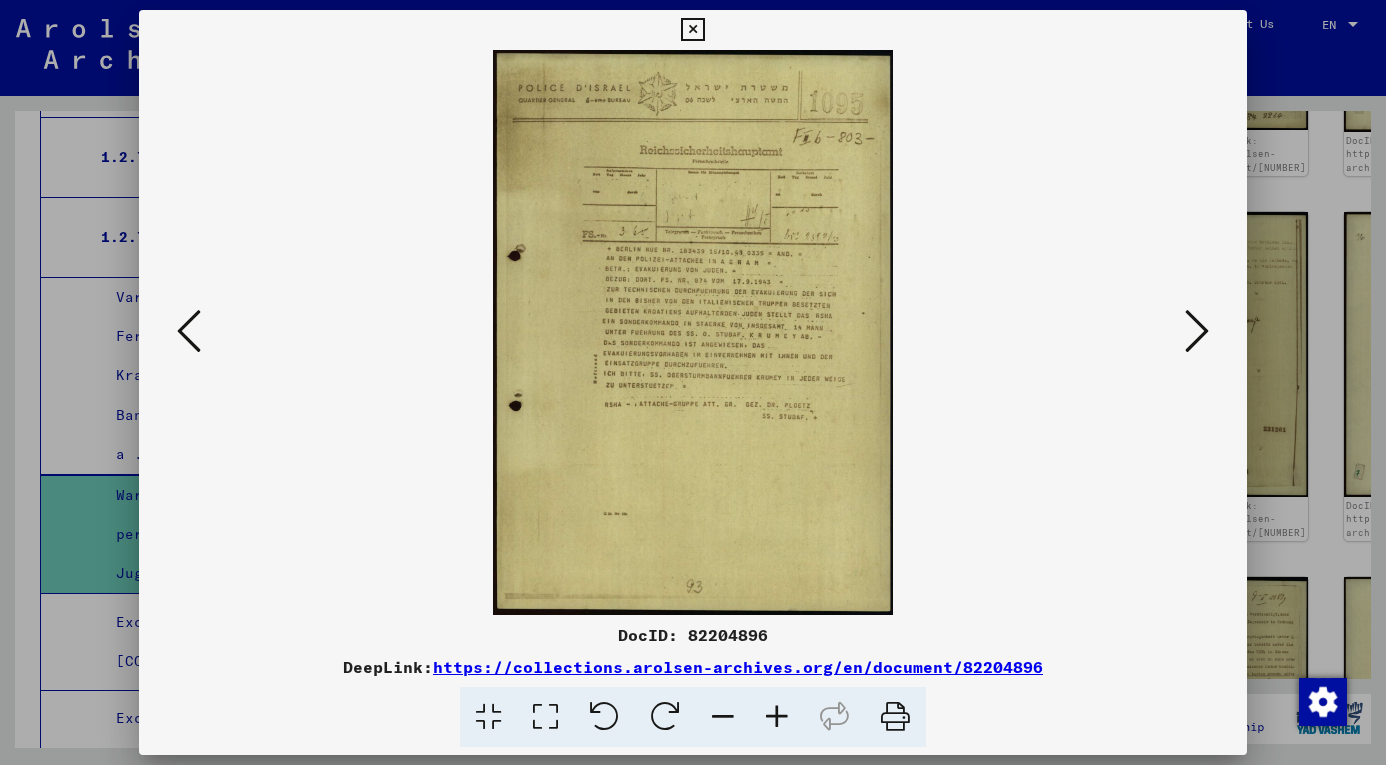 click at bounding box center [1197, 331] 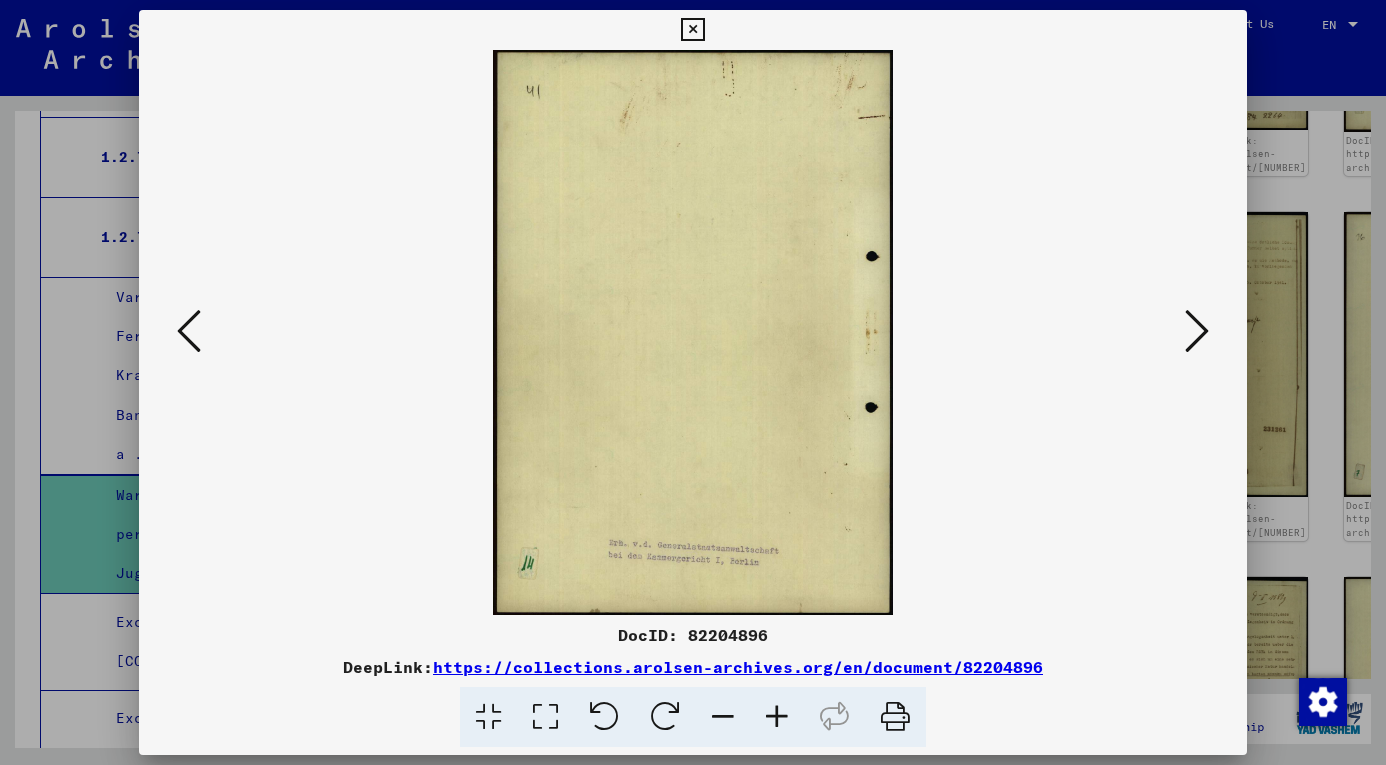 click at bounding box center (1197, 331) 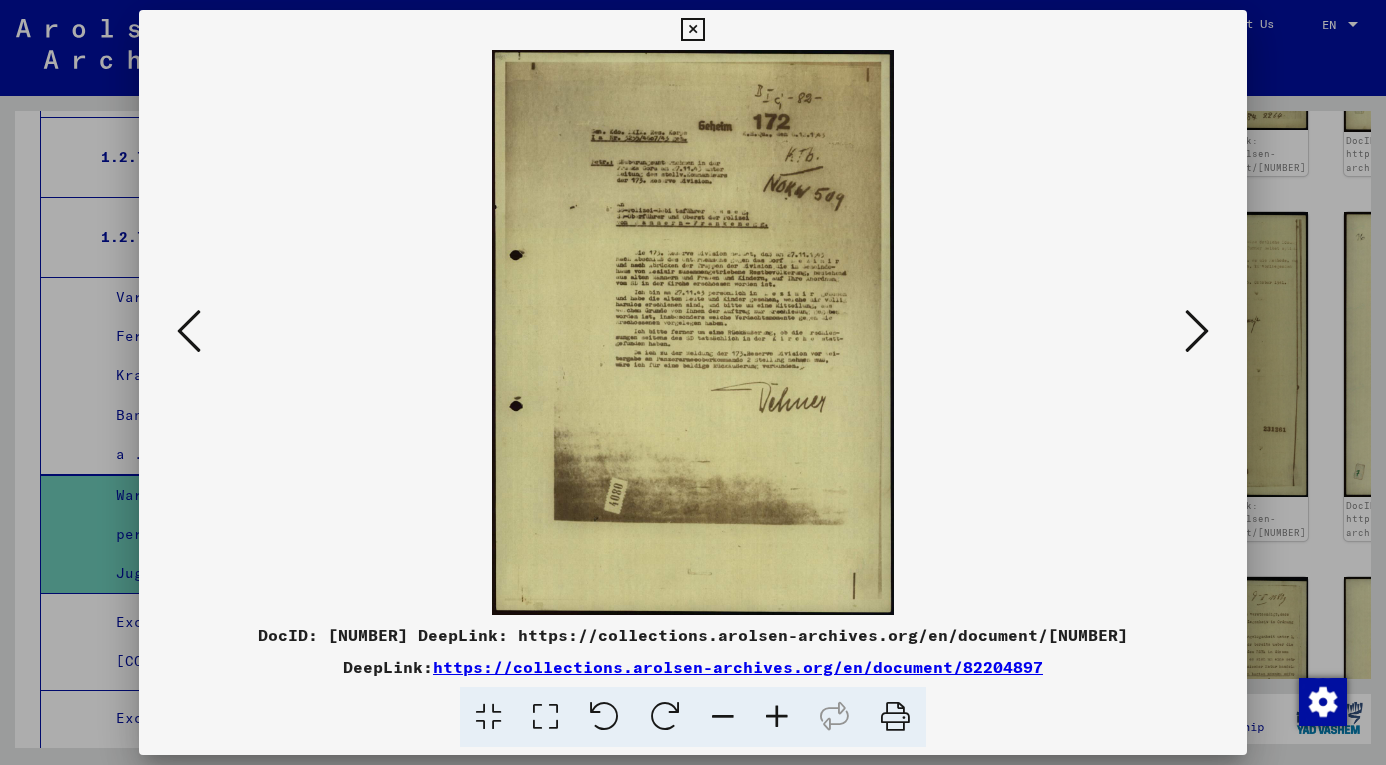 click at bounding box center (1197, 331) 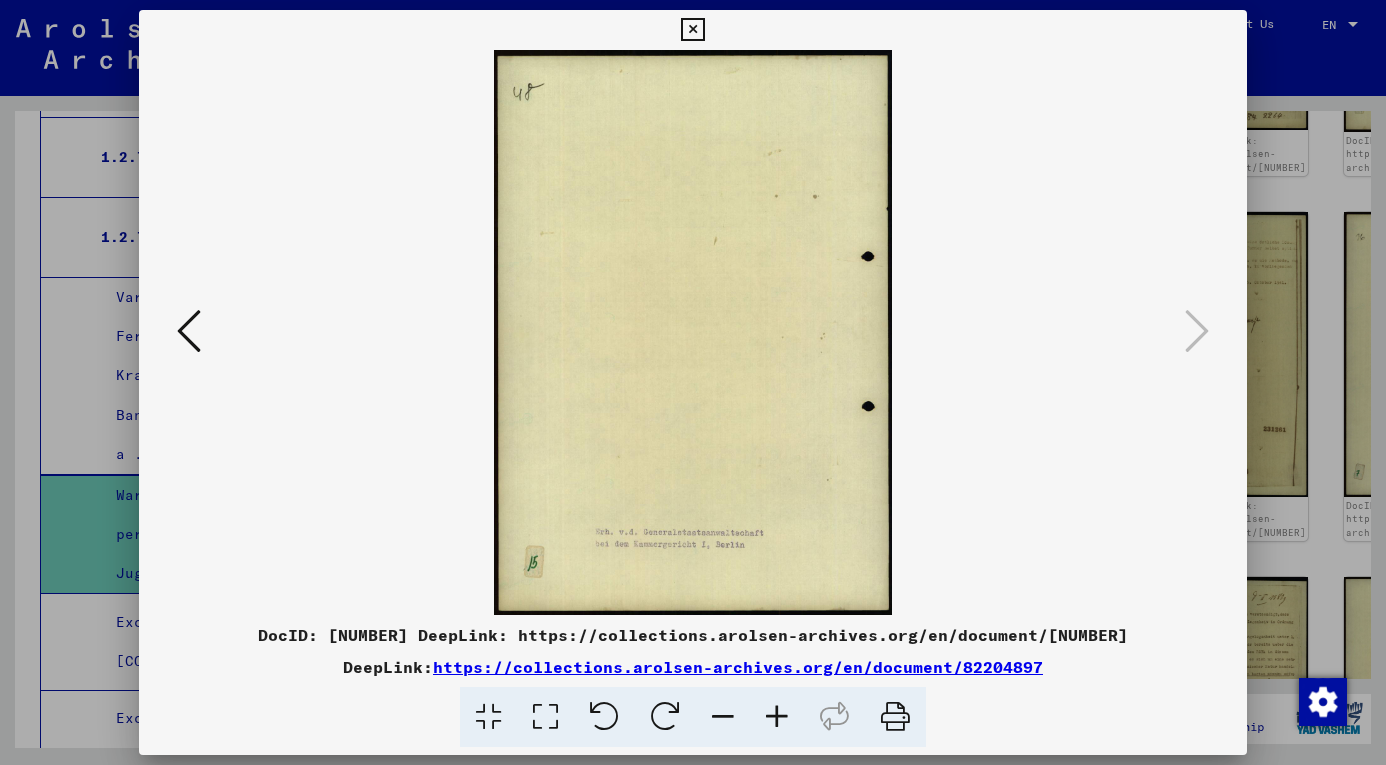 click at bounding box center (692, 30) 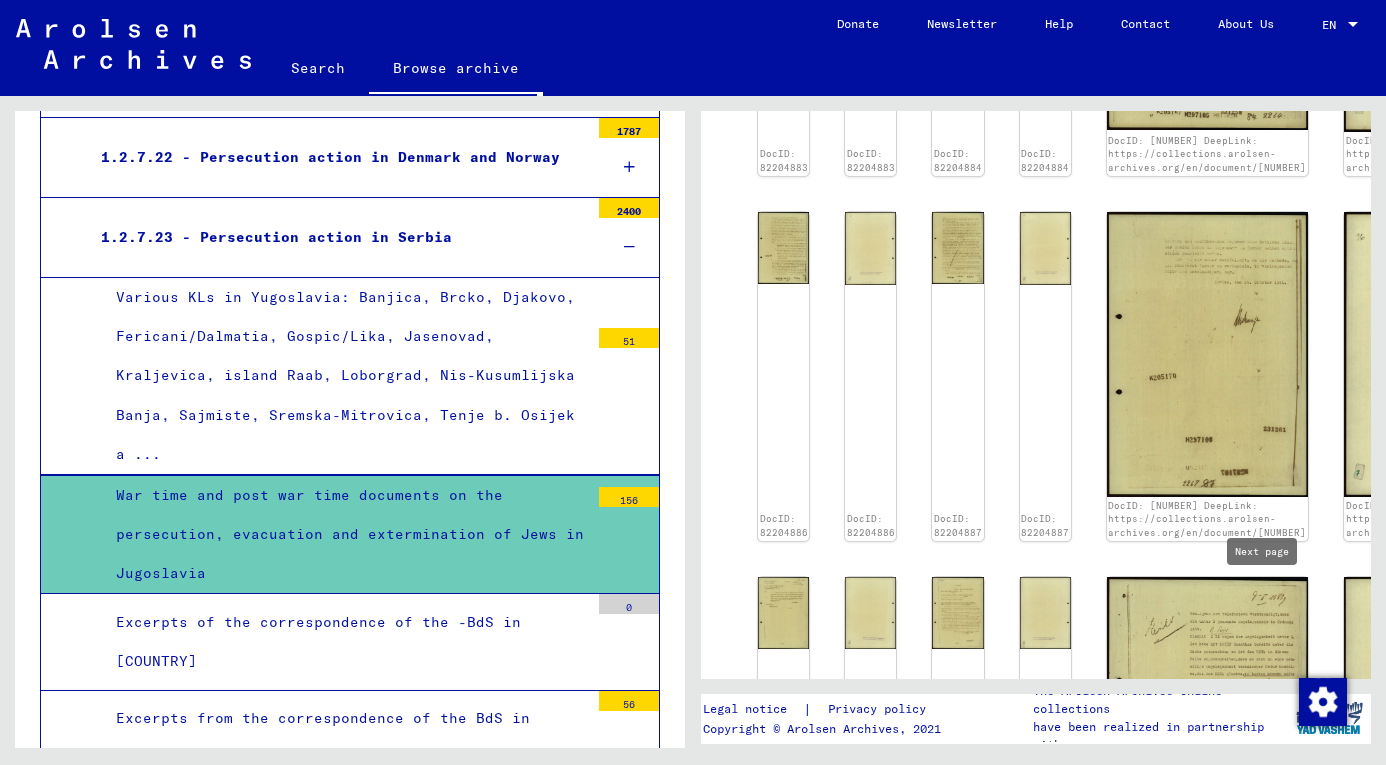 click 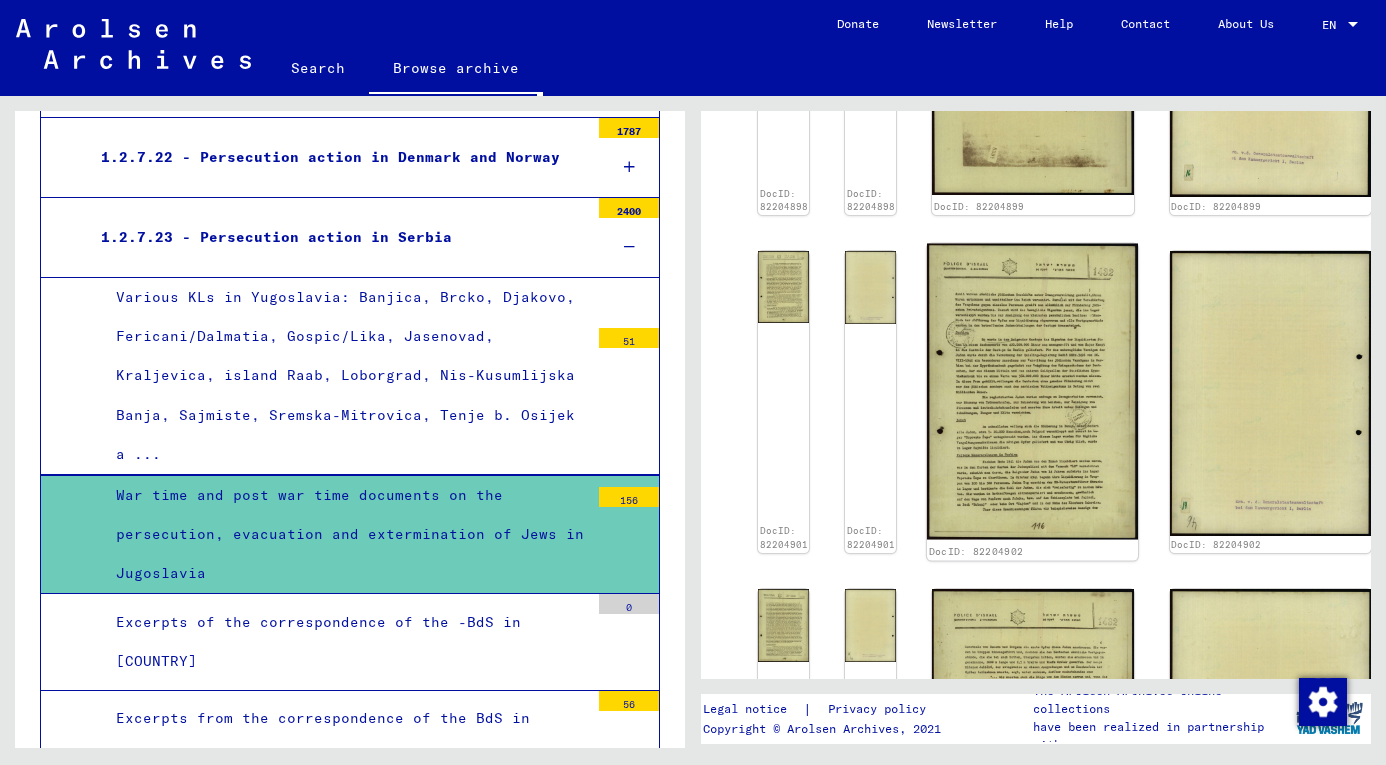 scroll, scrollTop: 603, scrollLeft: 0, axis: vertical 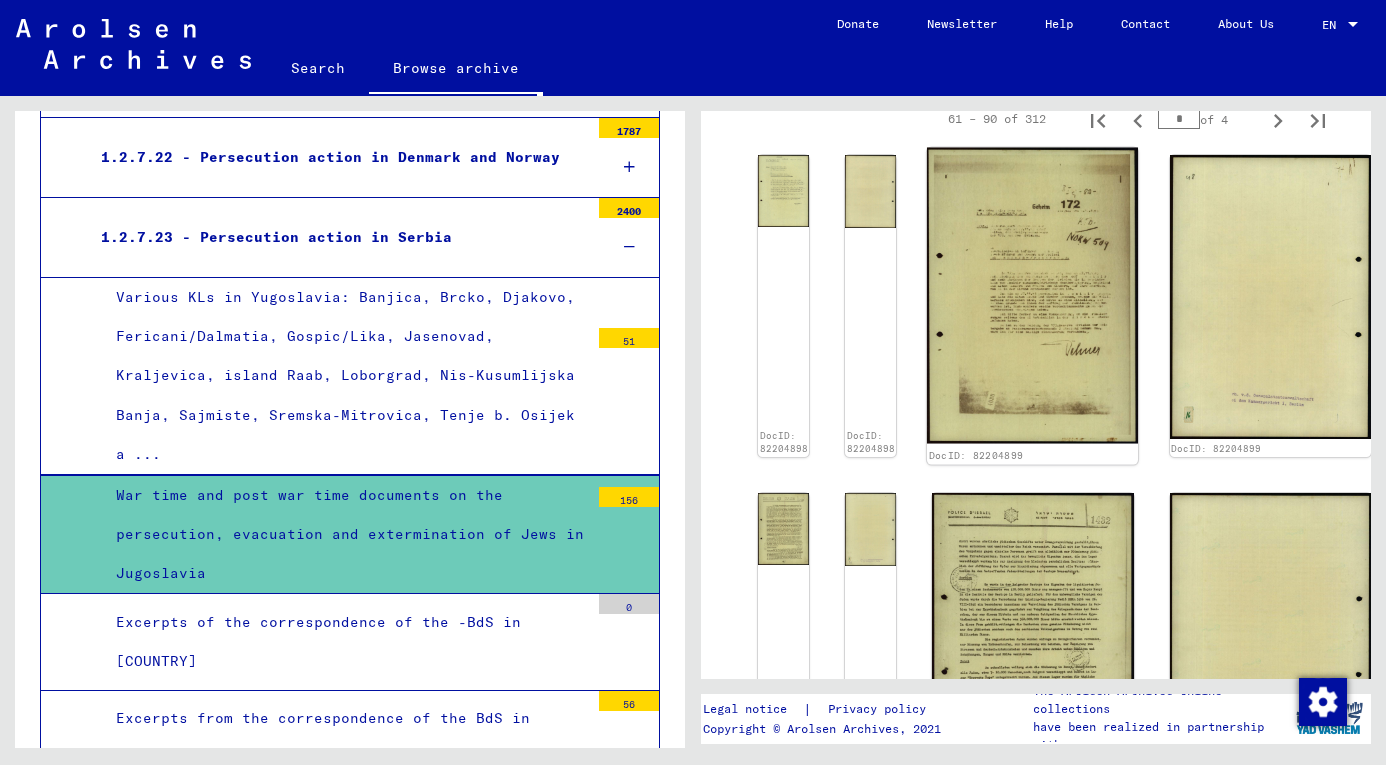 click 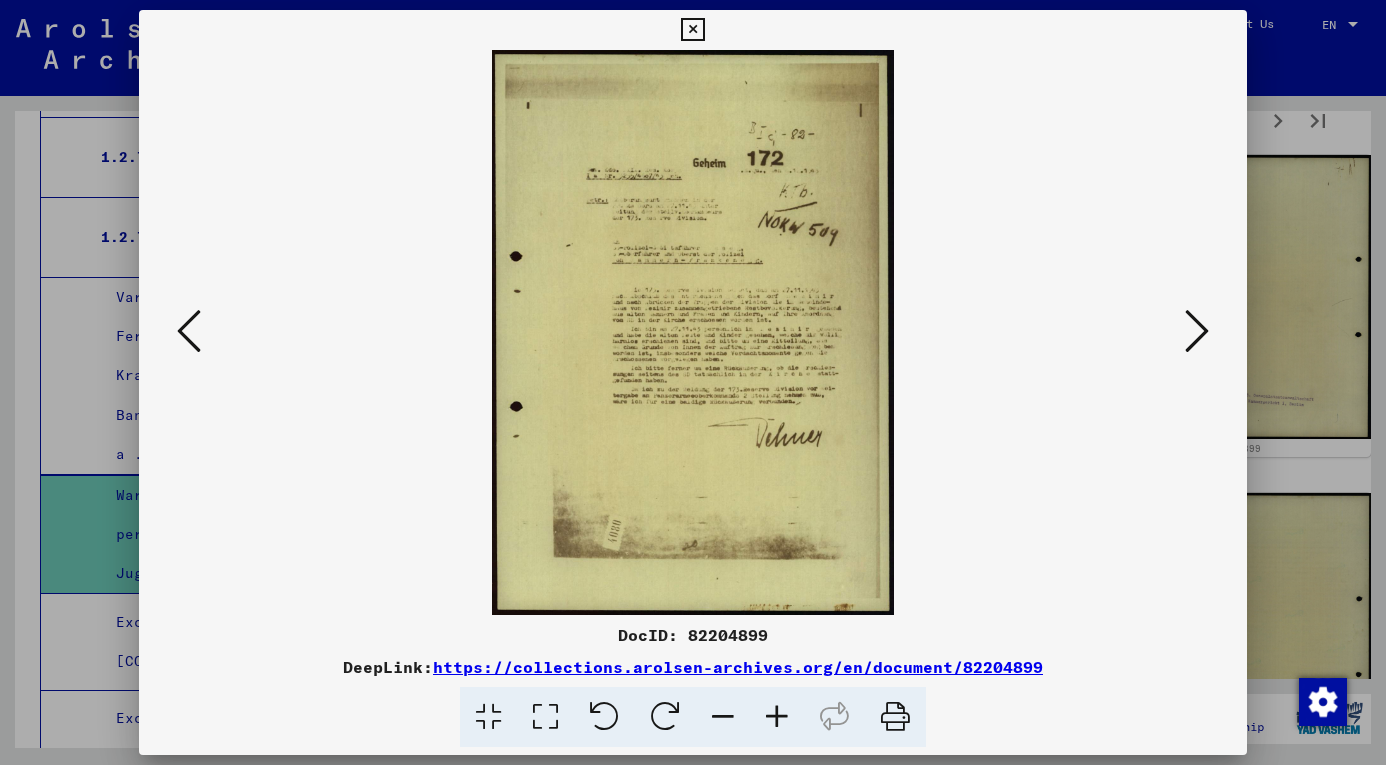 click at bounding box center (1197, 332) 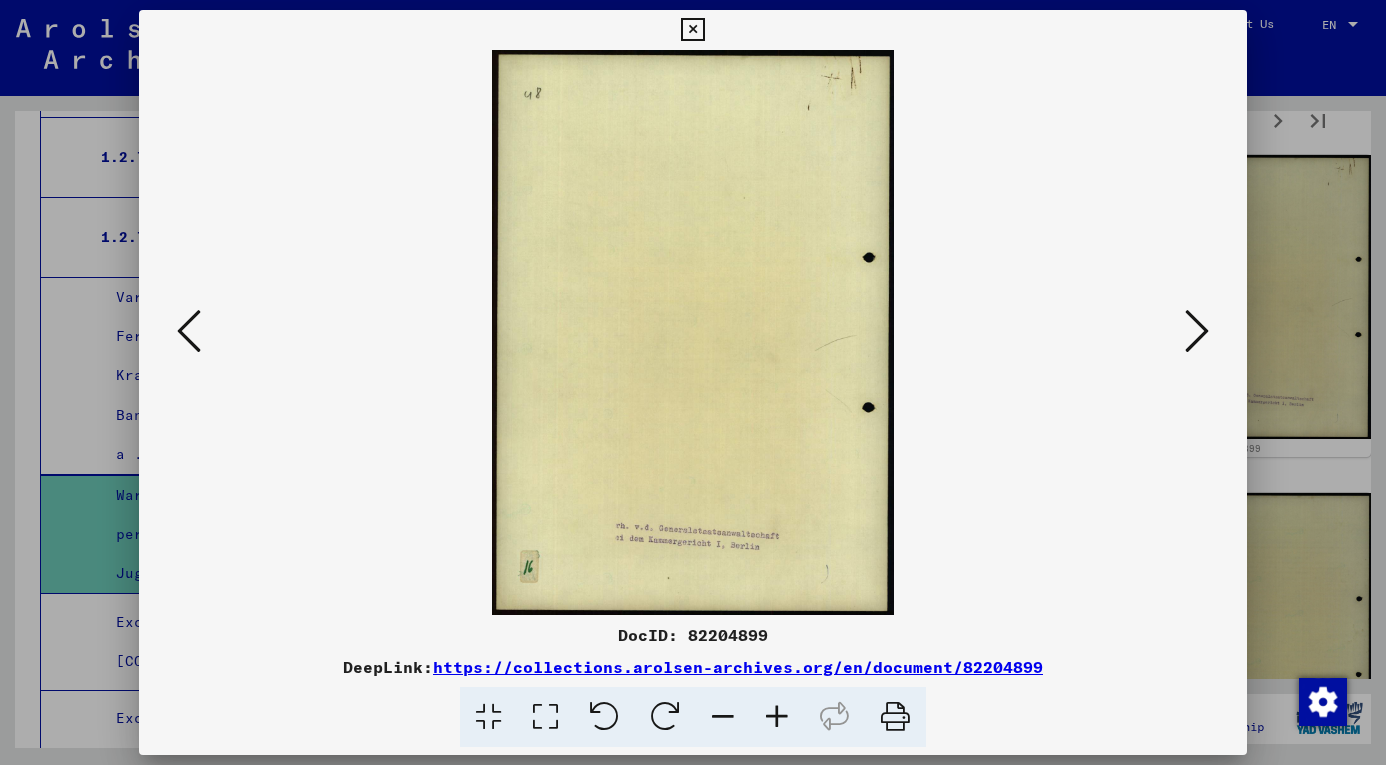 click at bounding box center (1197, 332) 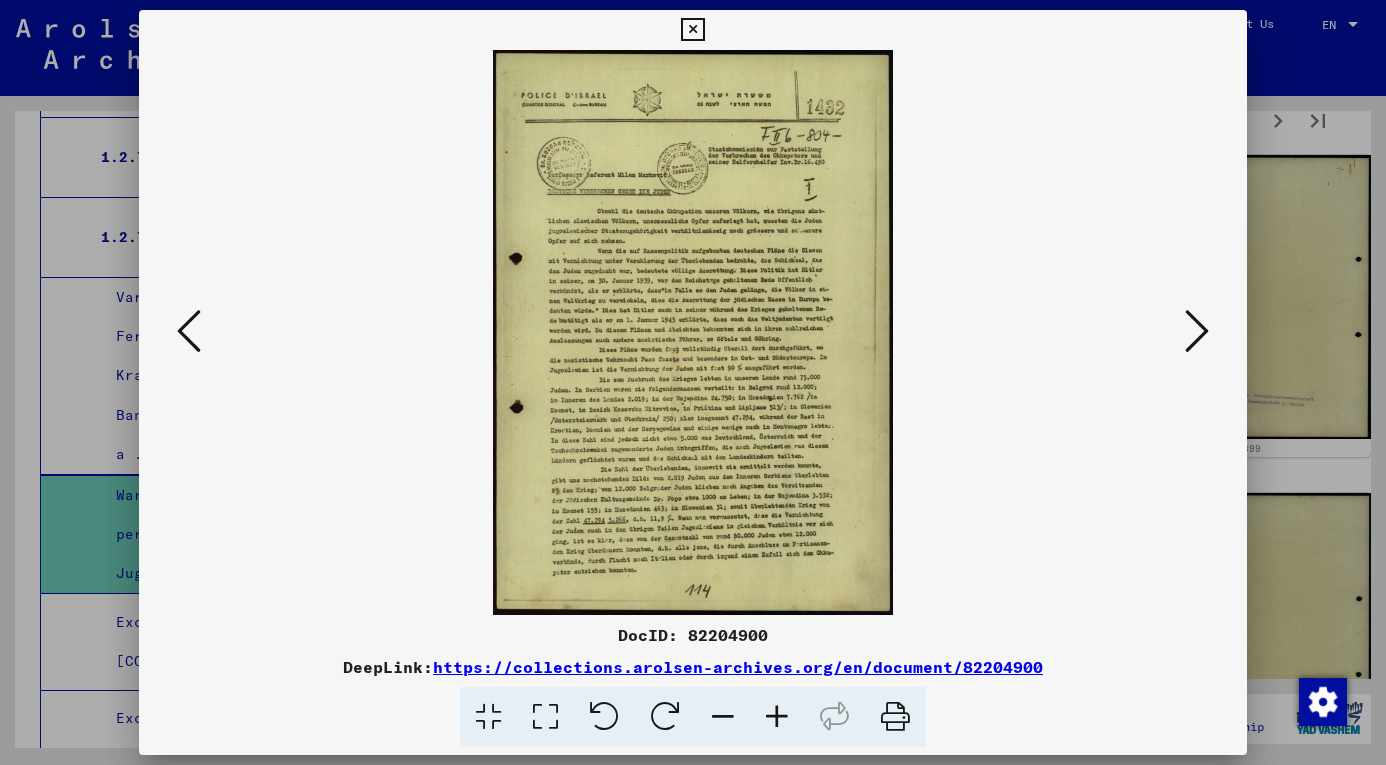click at bounding box center (1197, 332) 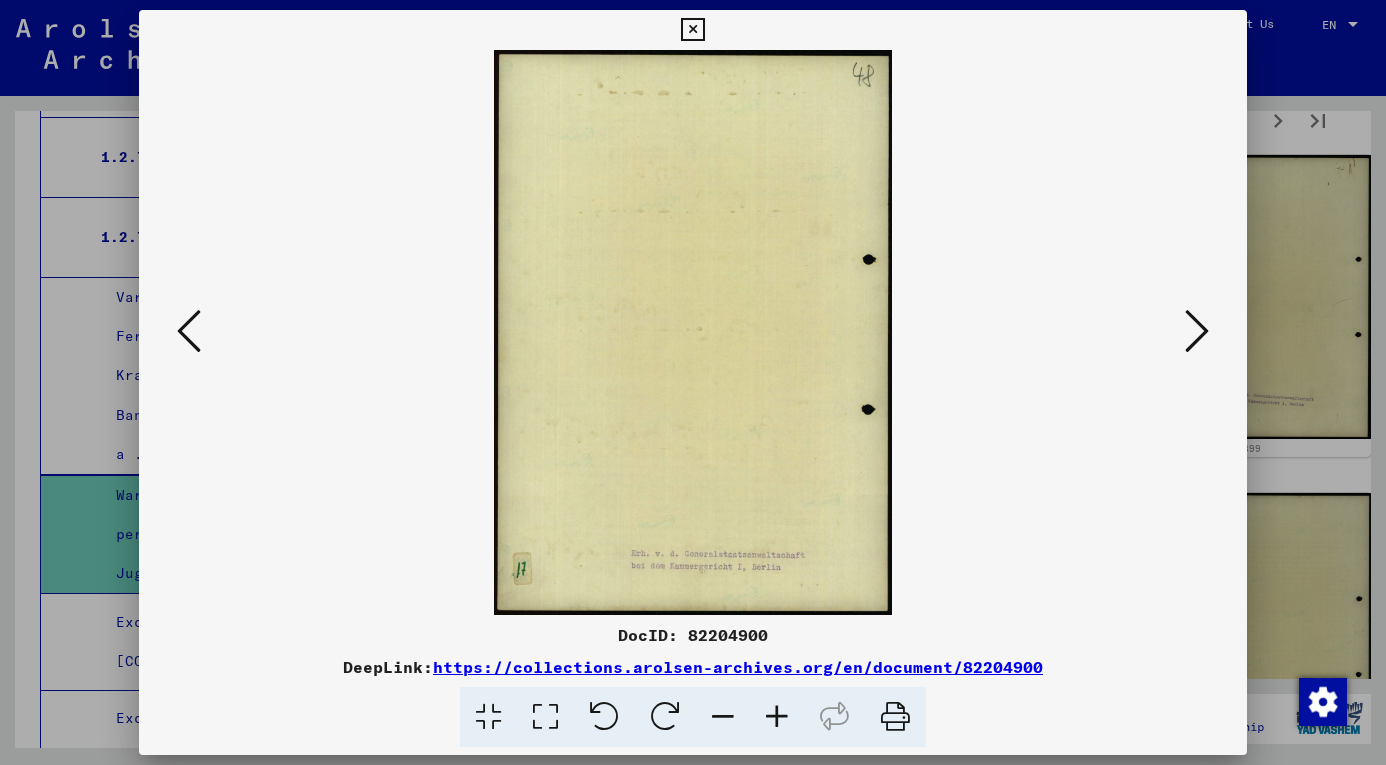 click at bounding box center [1197, 332] 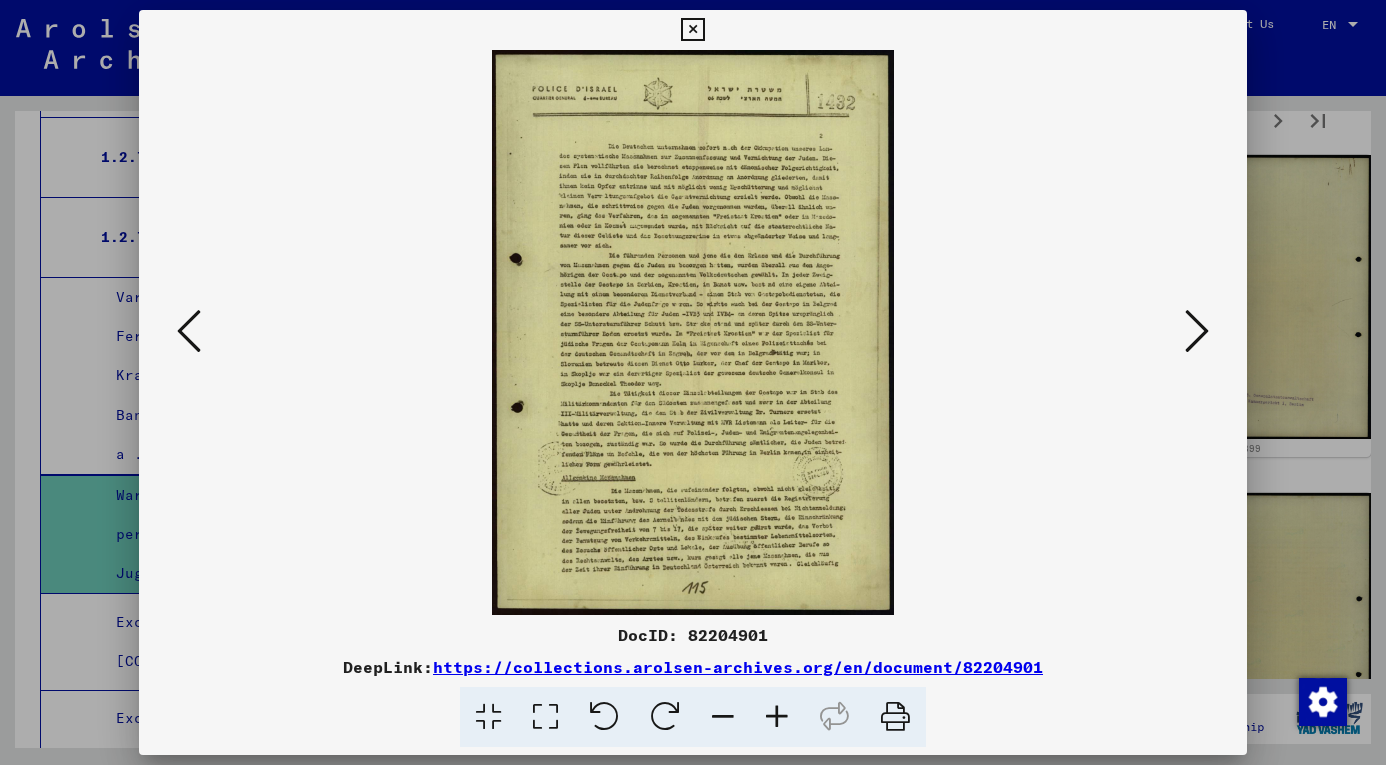 click at bounding box center [1197, 332] 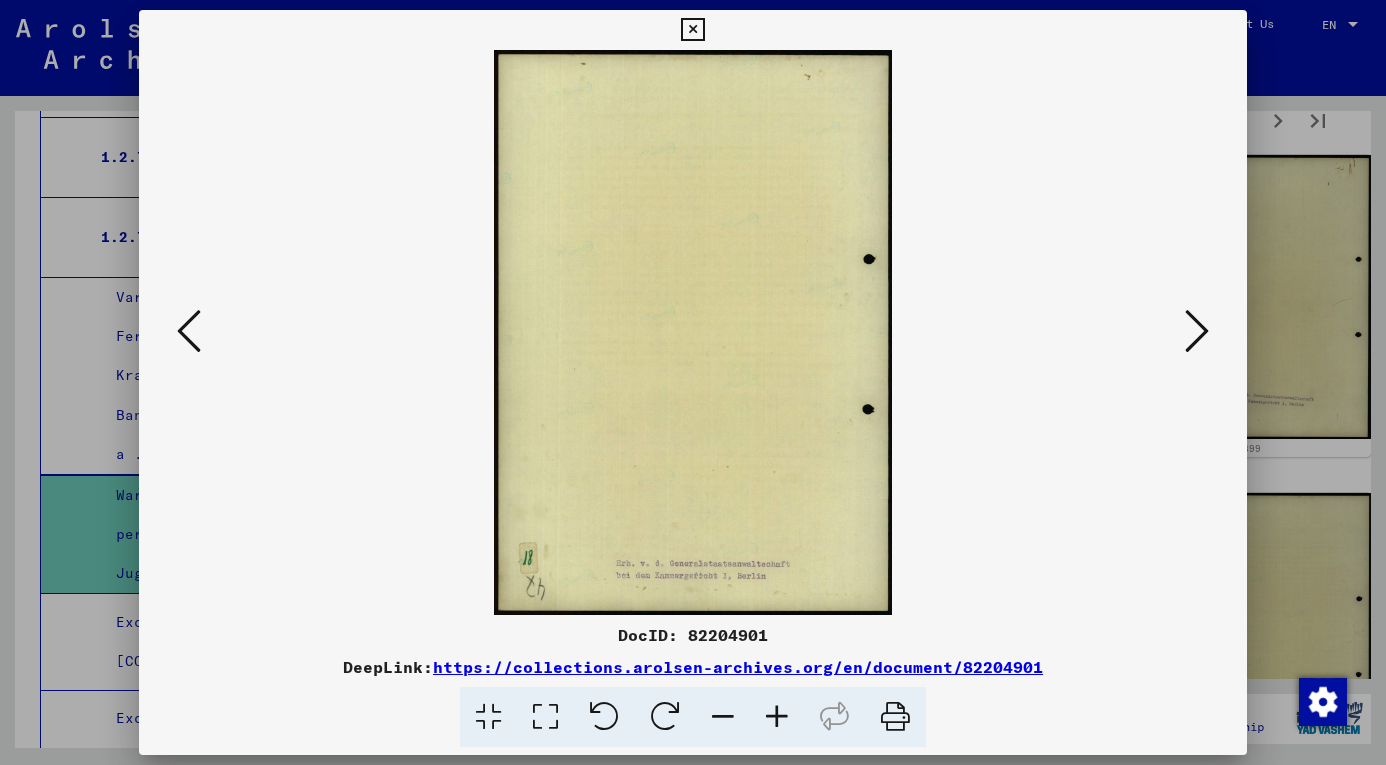 click at bounding box center (1197, 332) 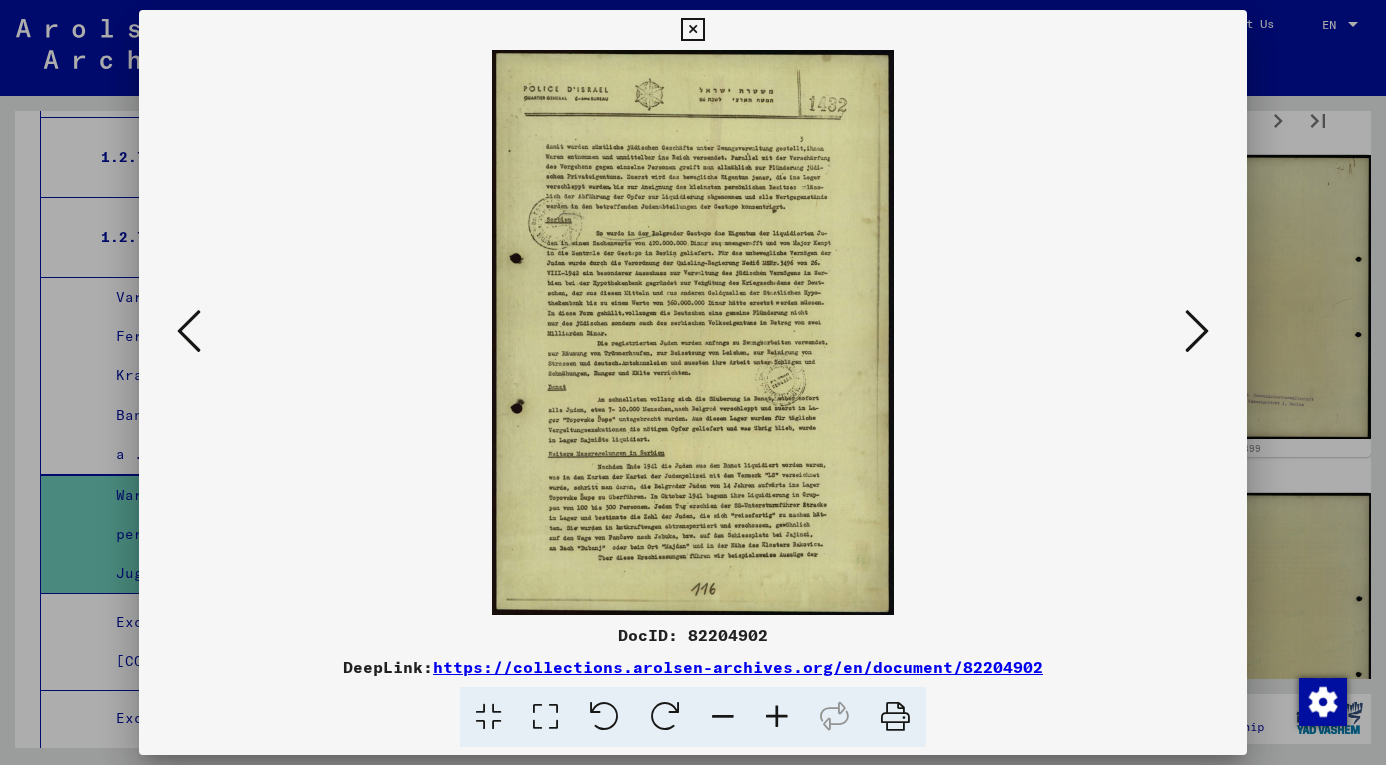click at bounding box center [1197, 332] 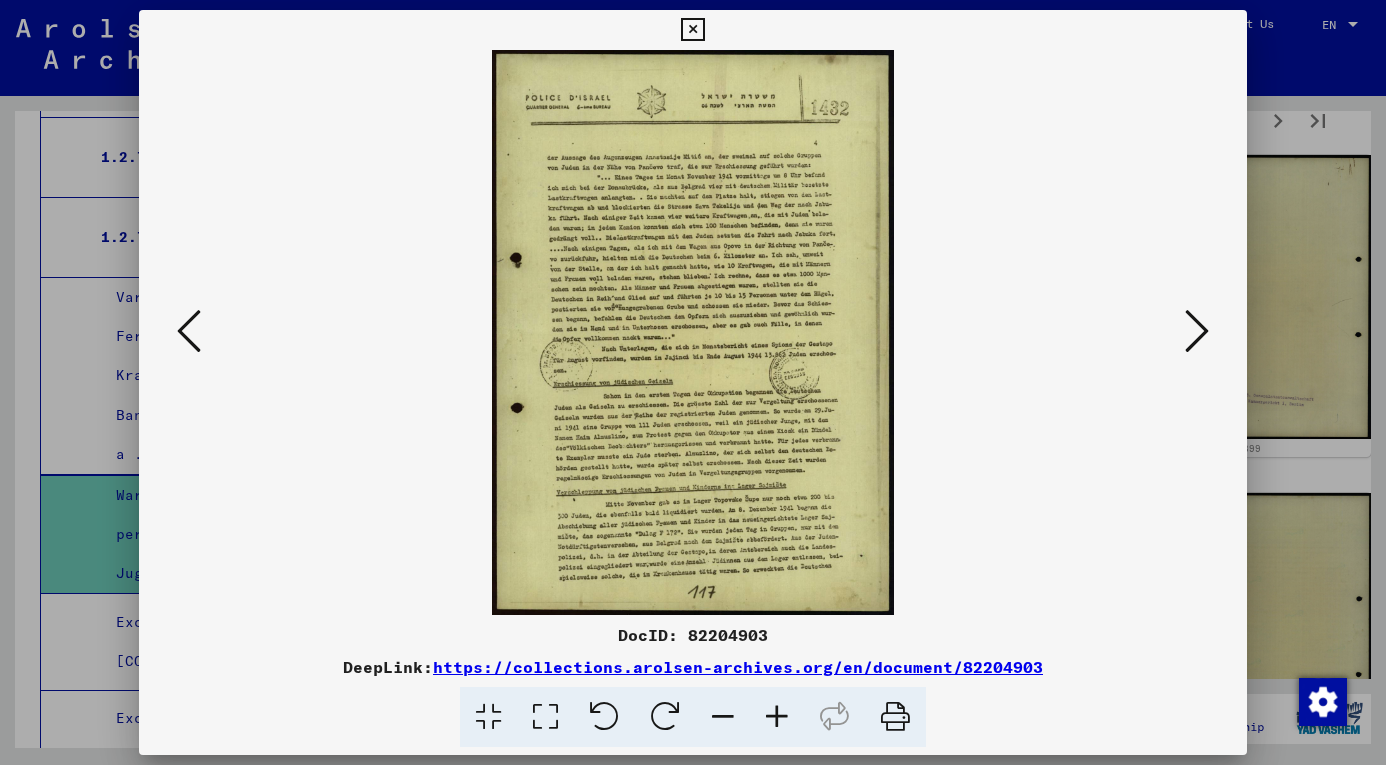 click at bounding box center (1197, 332) 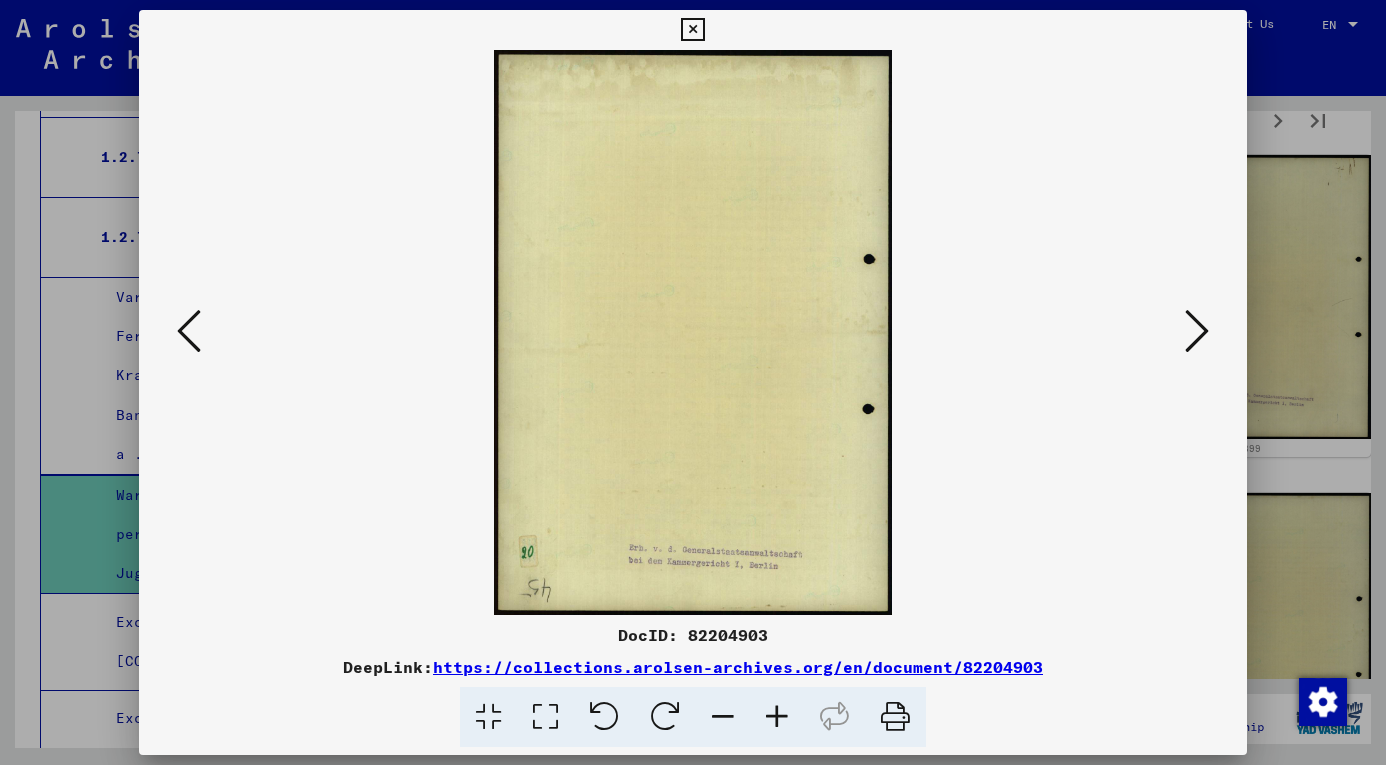 click at bounding box center (1197, 332) 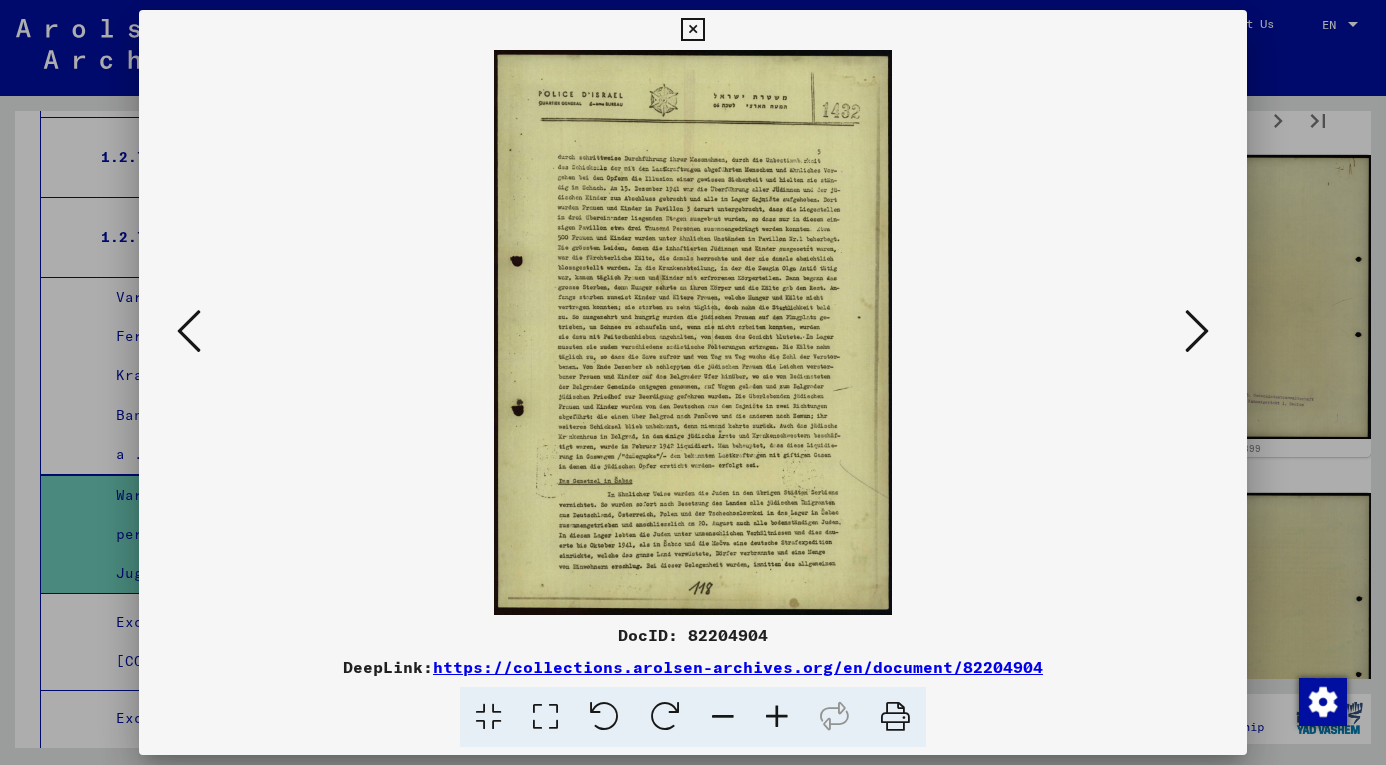 click at bounding box center [1197, 332] 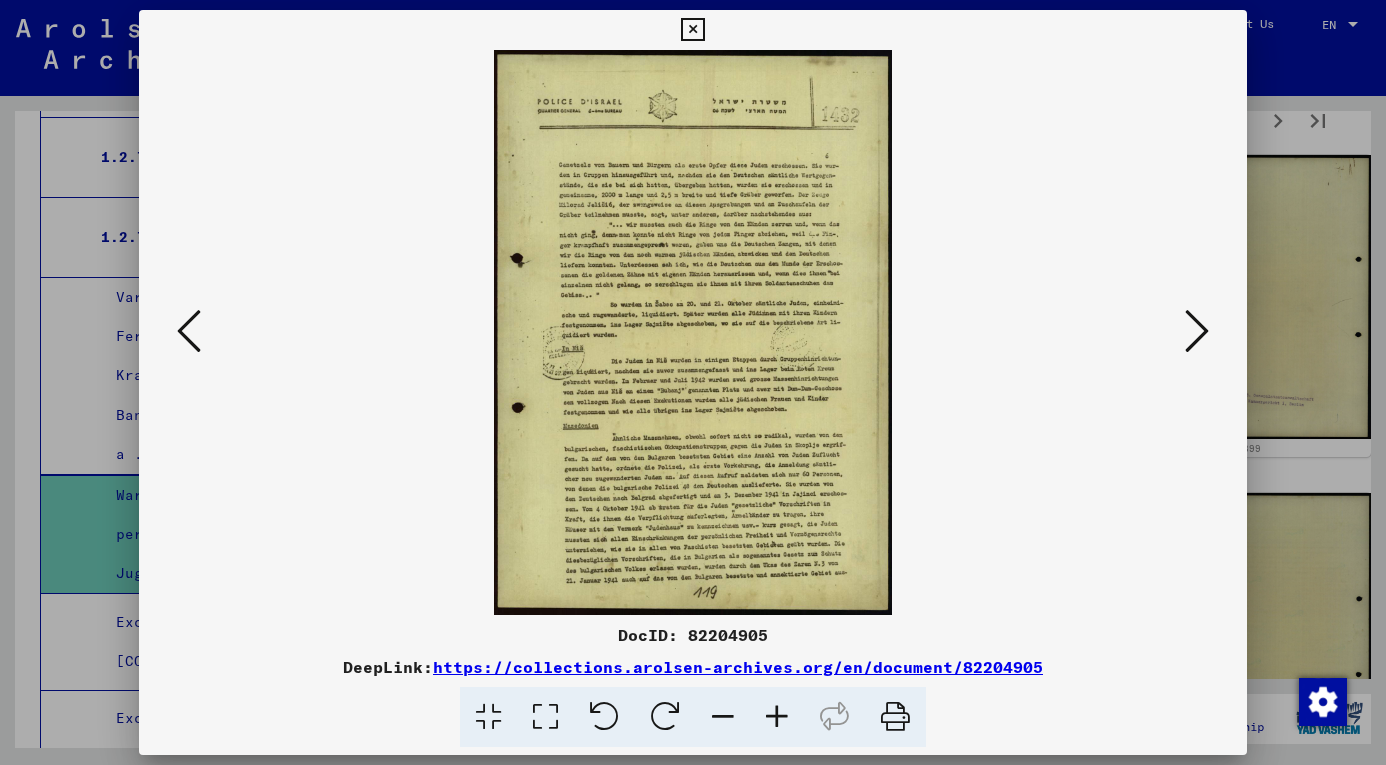 click at bounding box center (1197, 332) 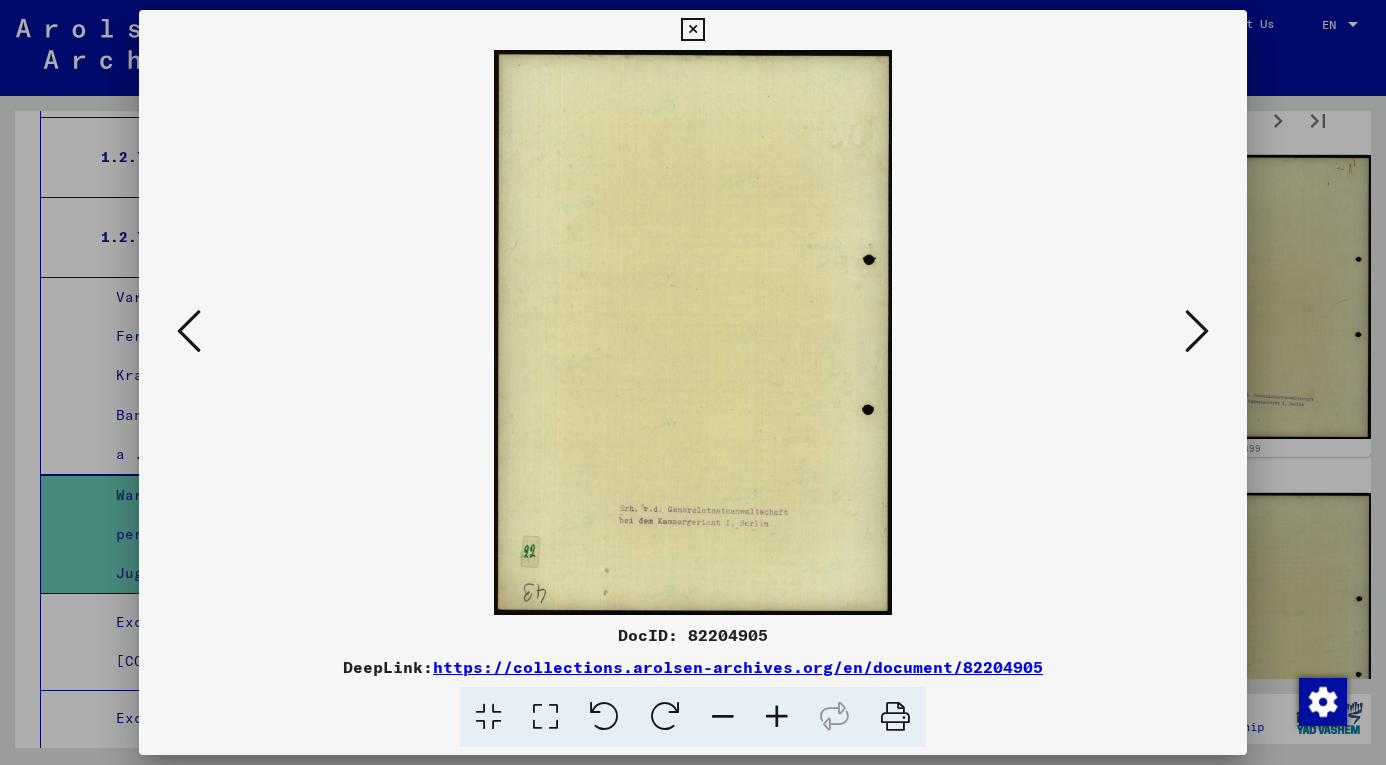 click at bounding box center [1197, 332] 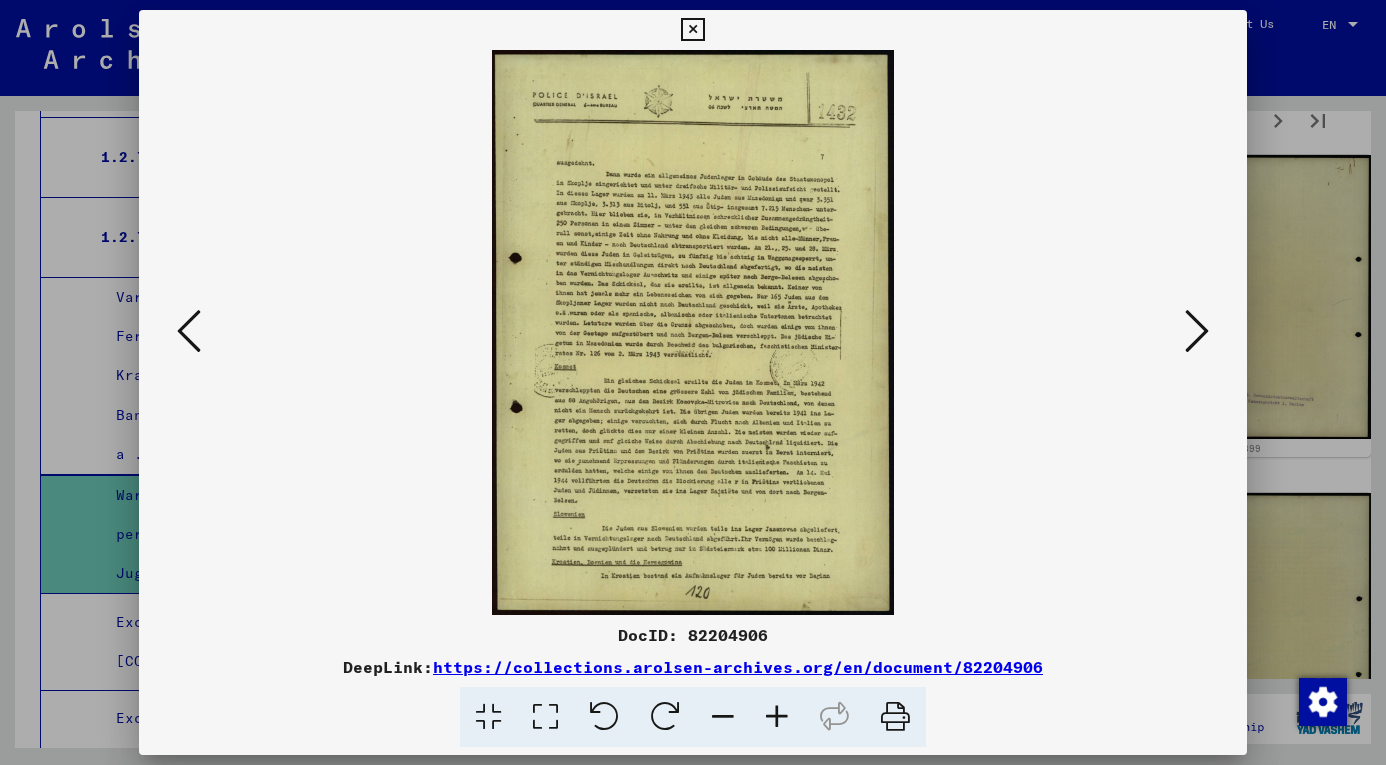 click at bounding box center (1197, 332) 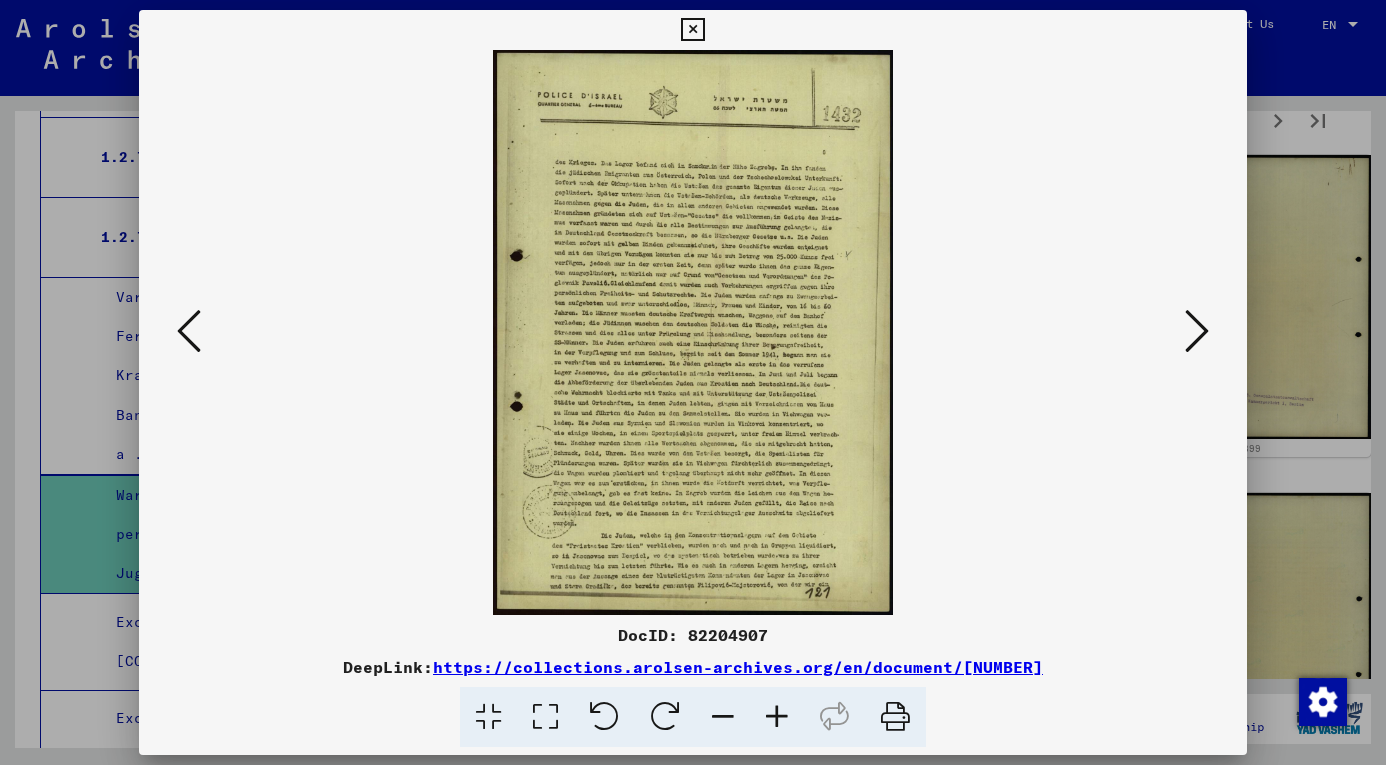 click at bounding box center [1197, 332] 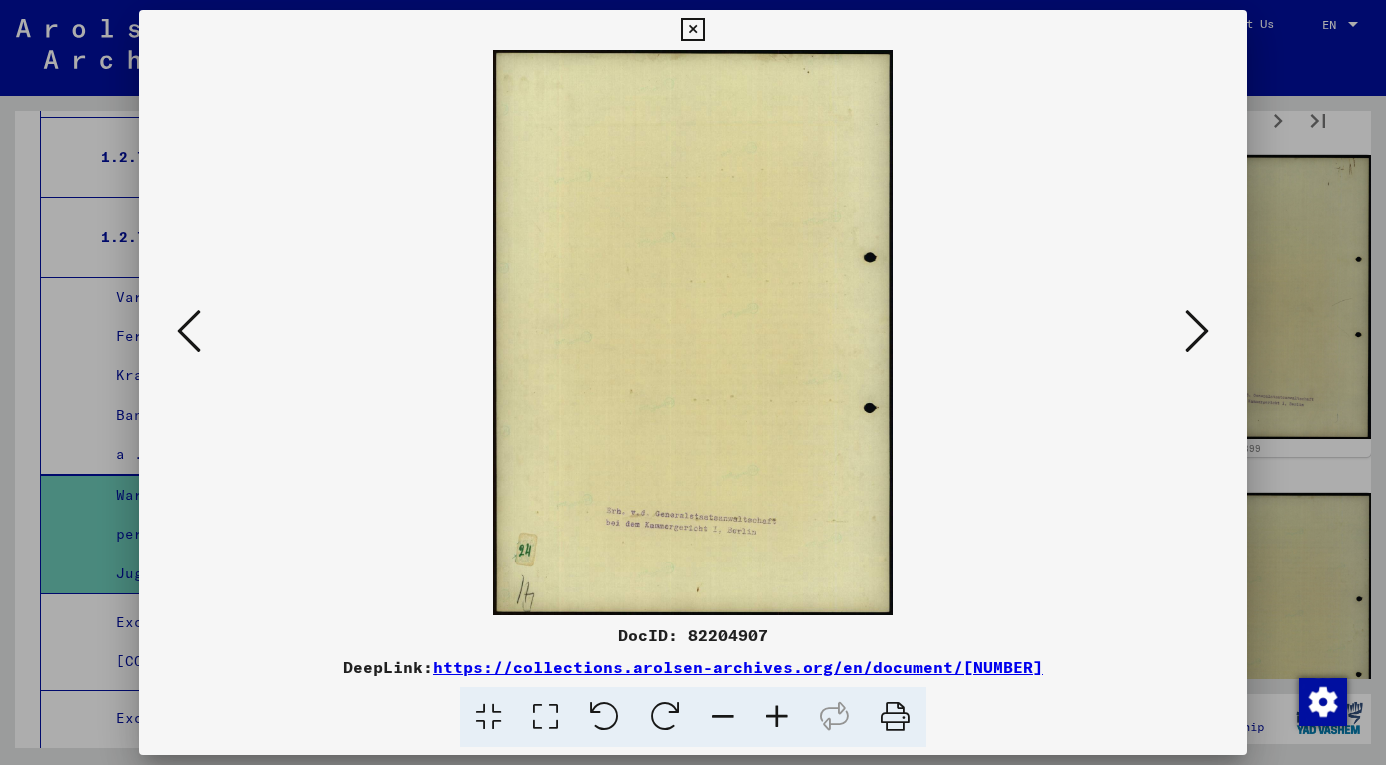 click at bounding box center (1197, 332) 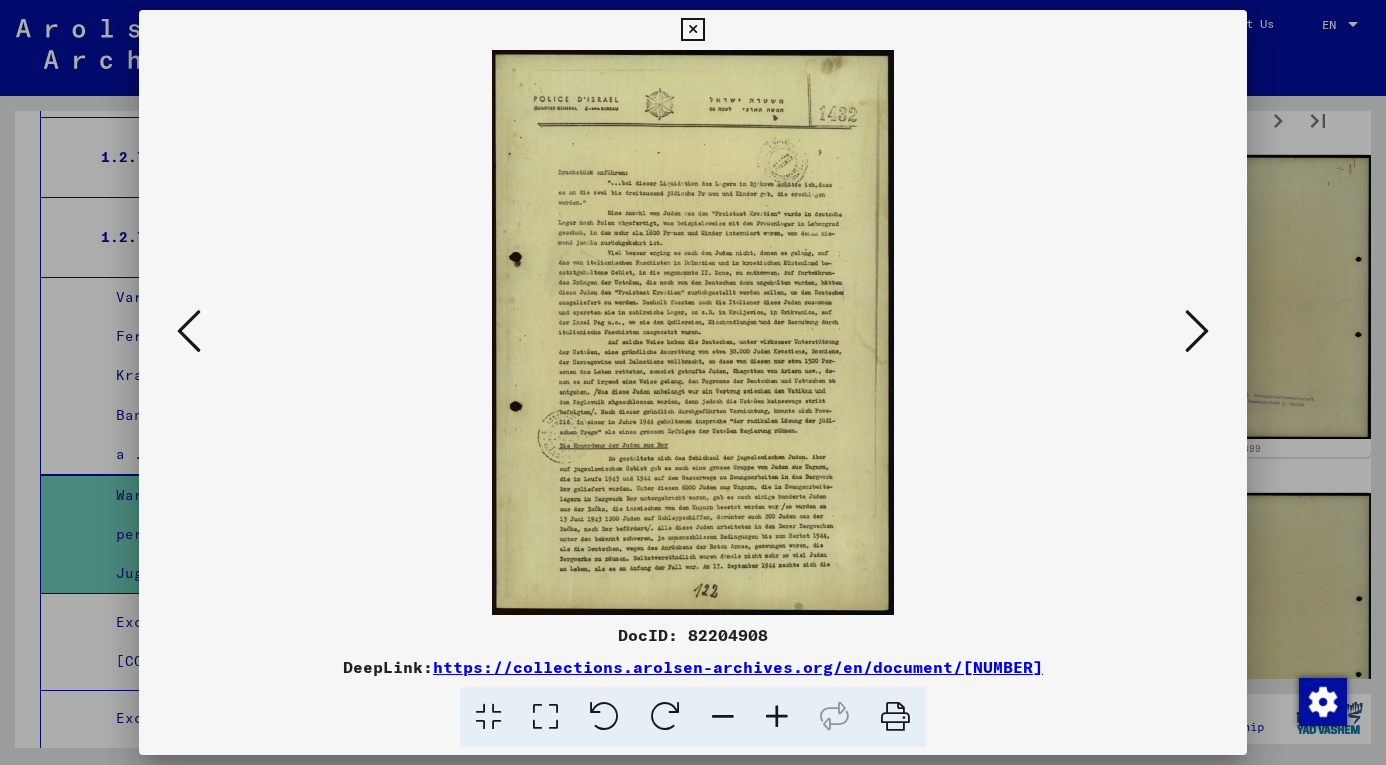 click at bounding box center [1197, 332] 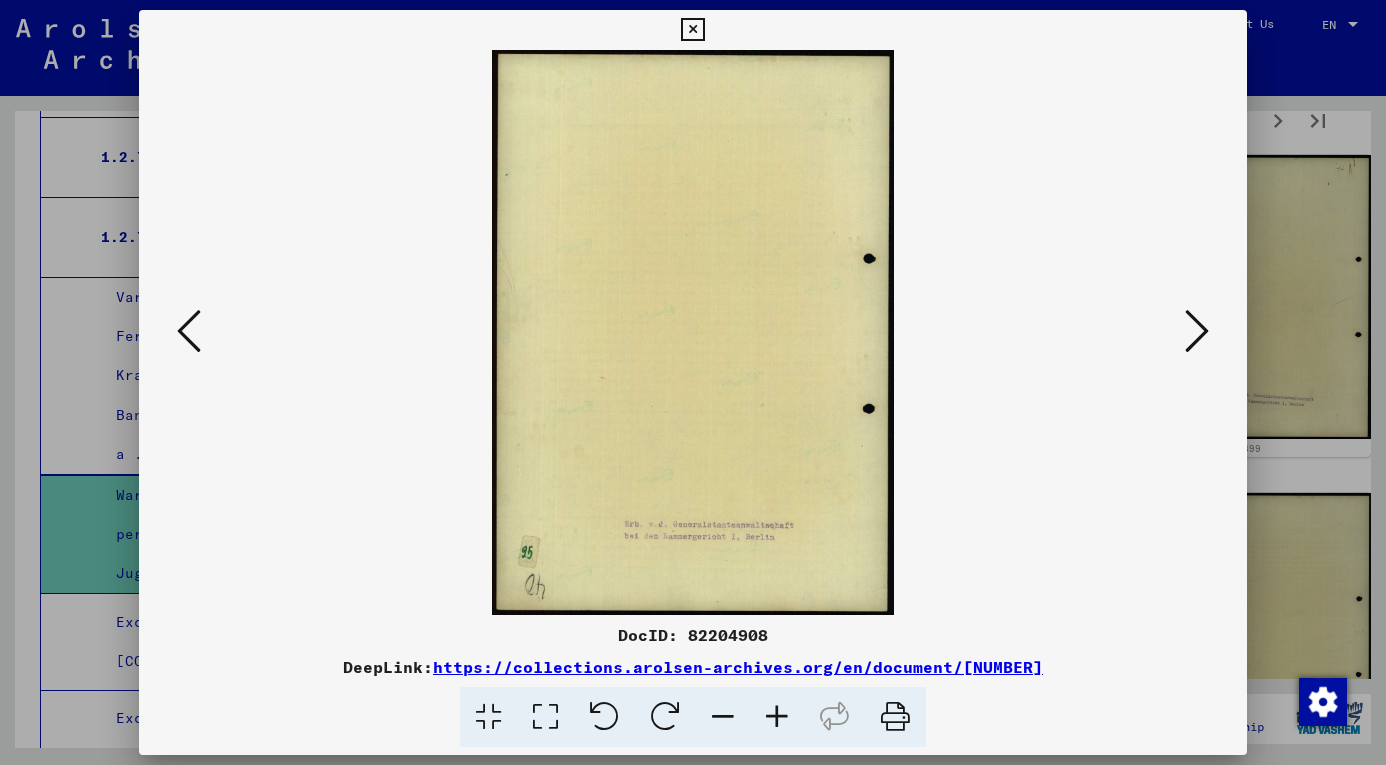 click at bounding box center (1197, 332) 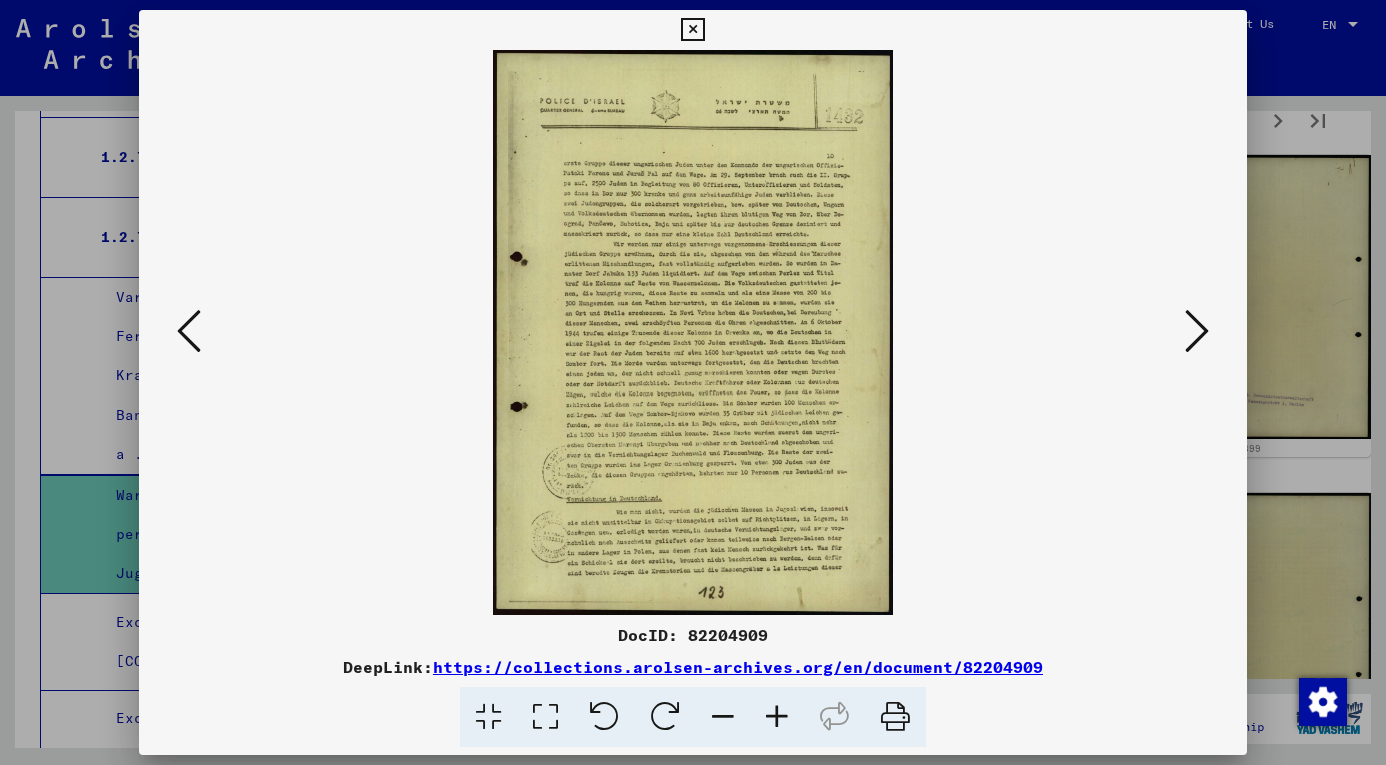 click at bounding box center [189, 331] 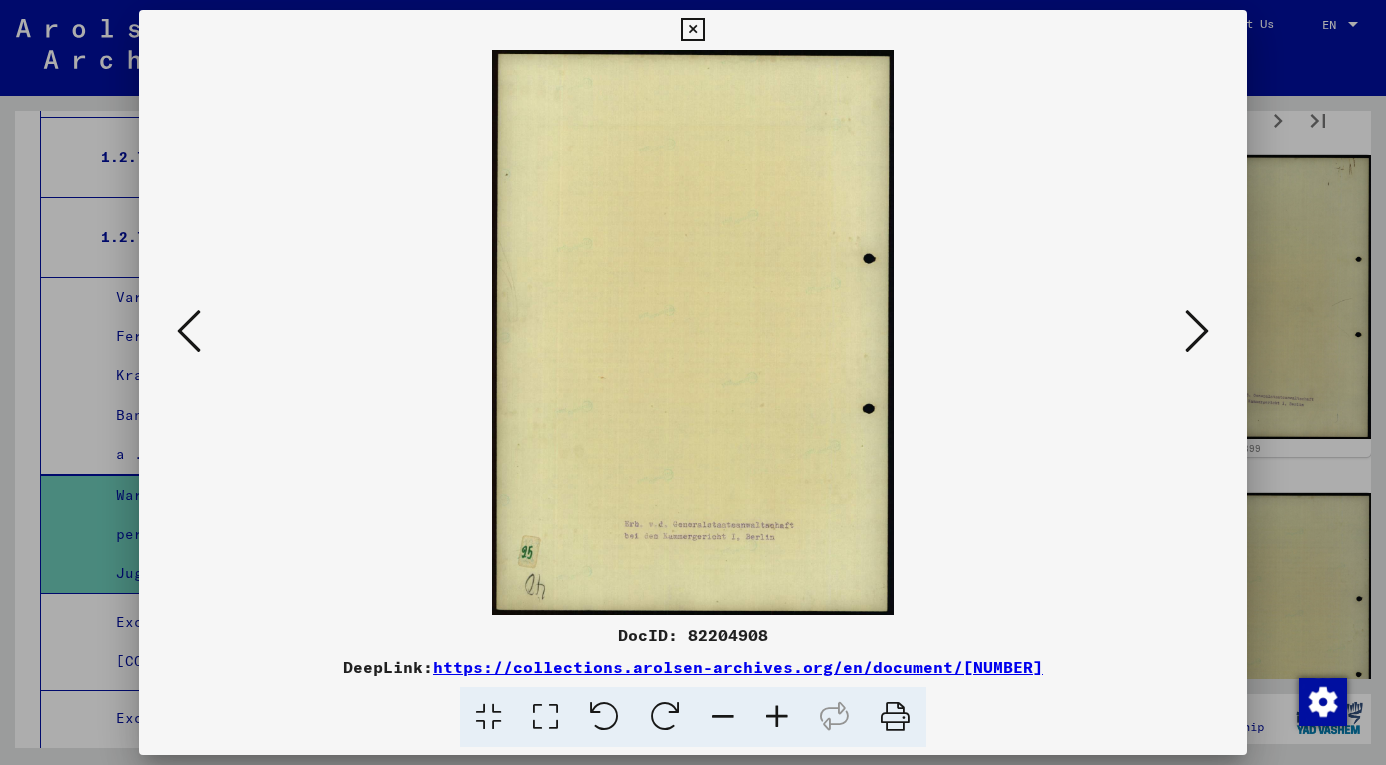 click at bounding box center [189, 331] 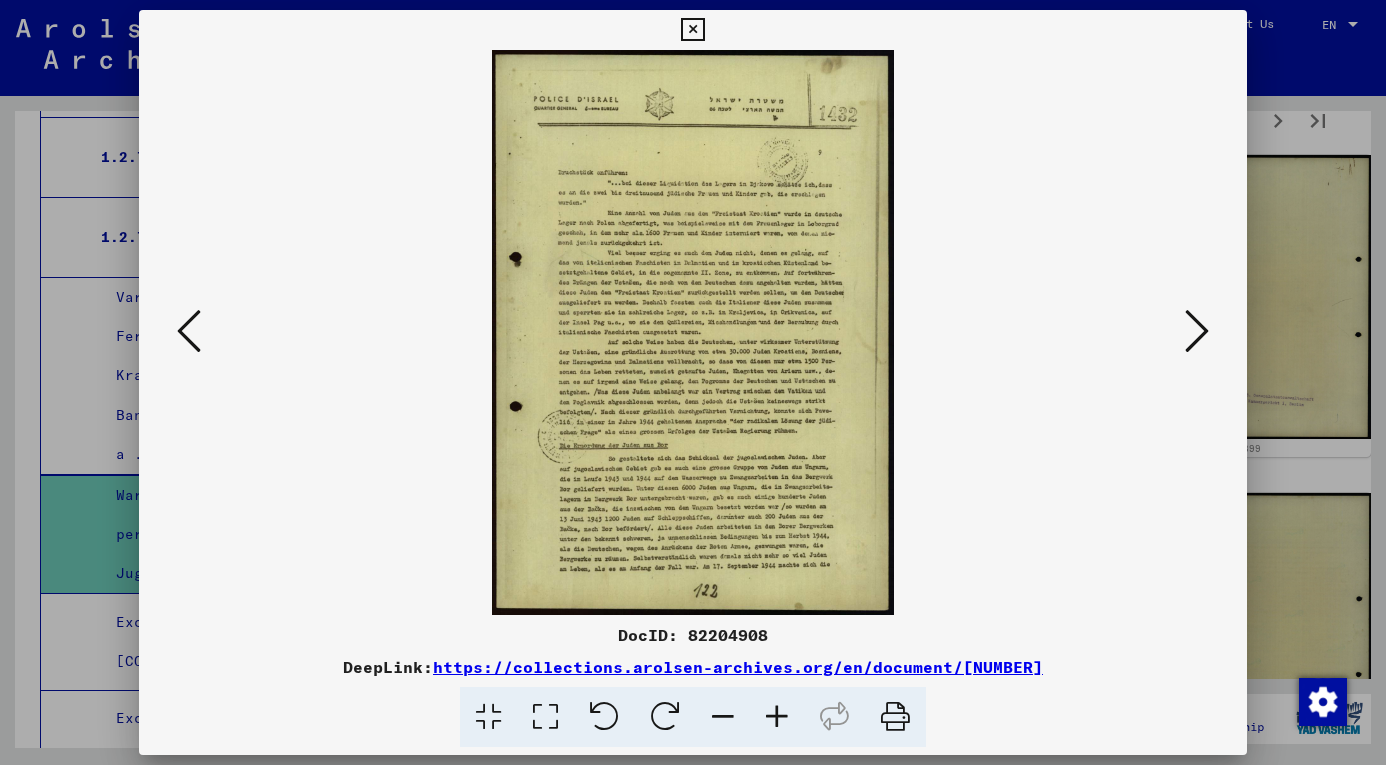 click at bounding box center (777, 717) 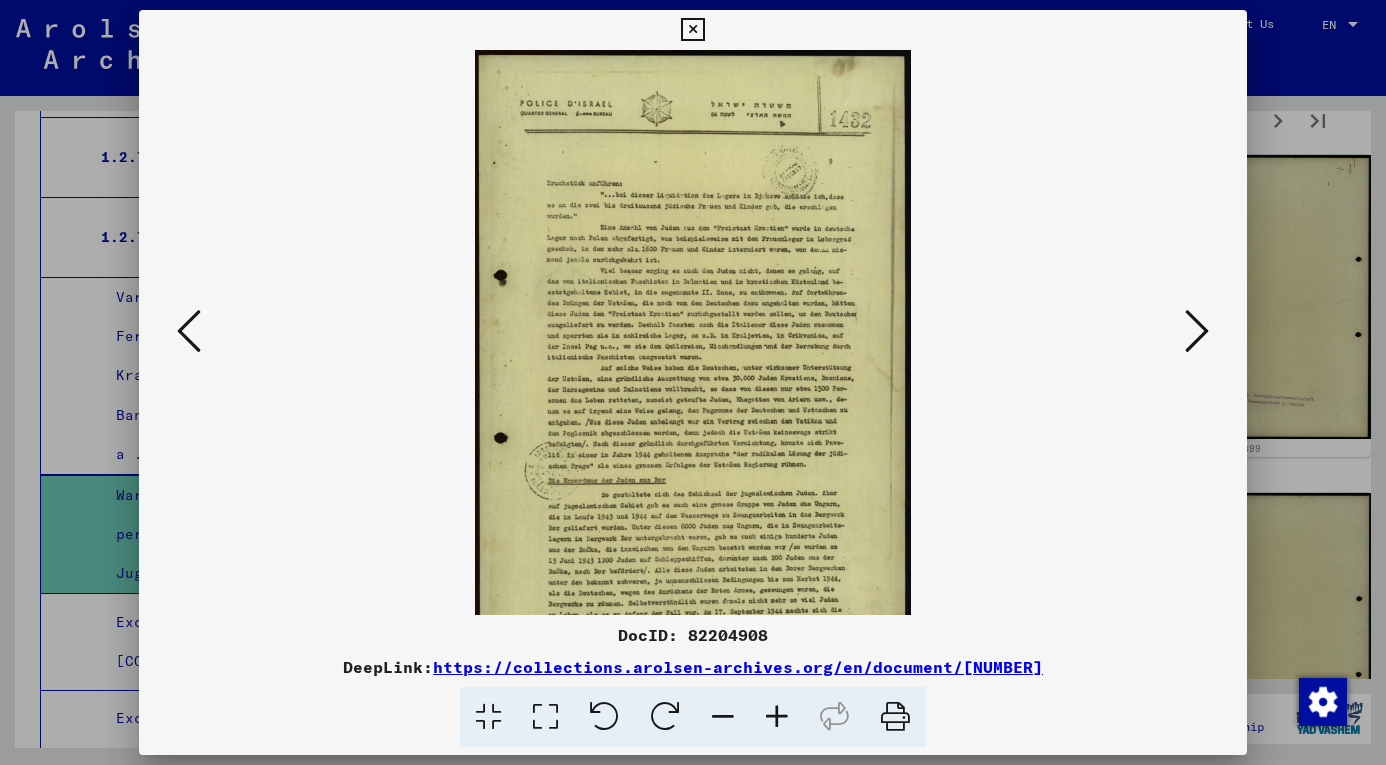 click at bounding box center [777, 717] 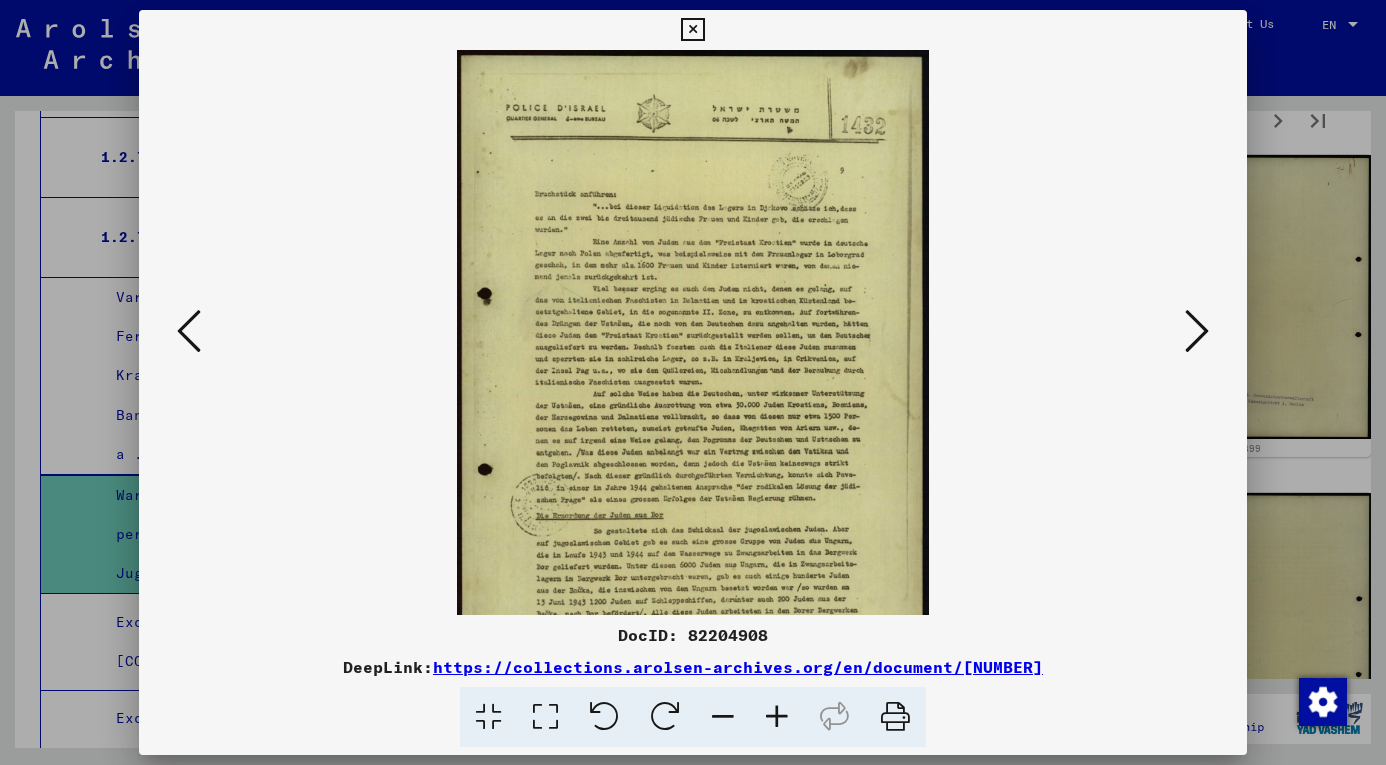 click at bounding box center (777, 717) 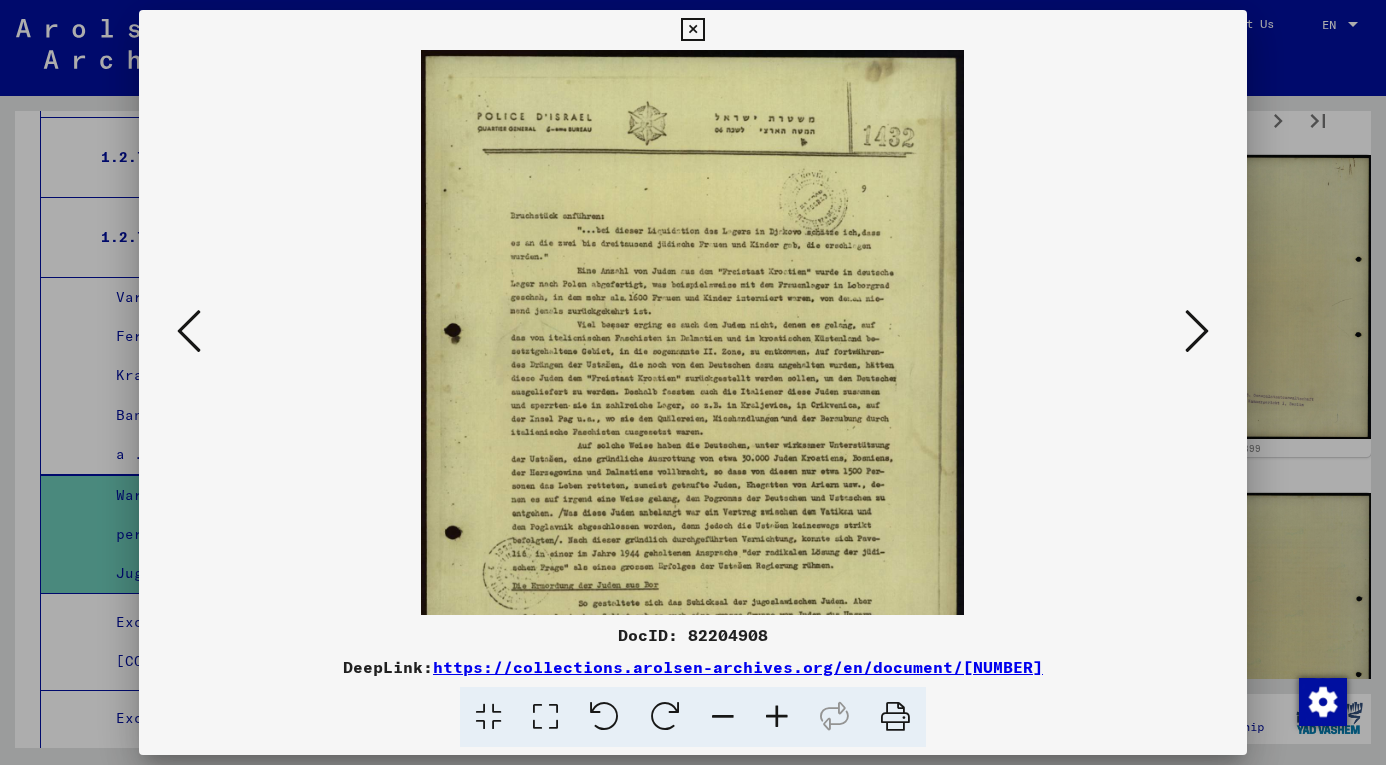 click at bounding box center (777, 717) 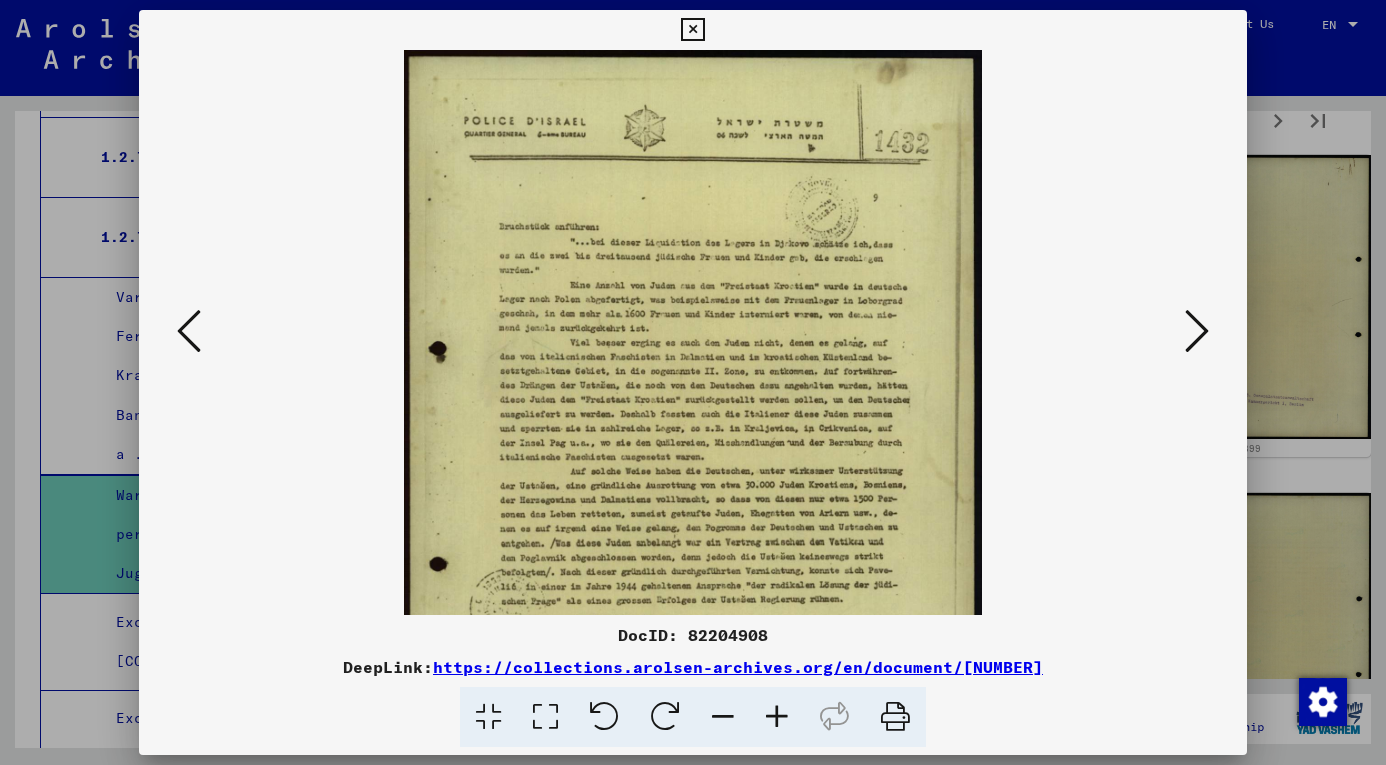 click at bounding box center (777, 717) 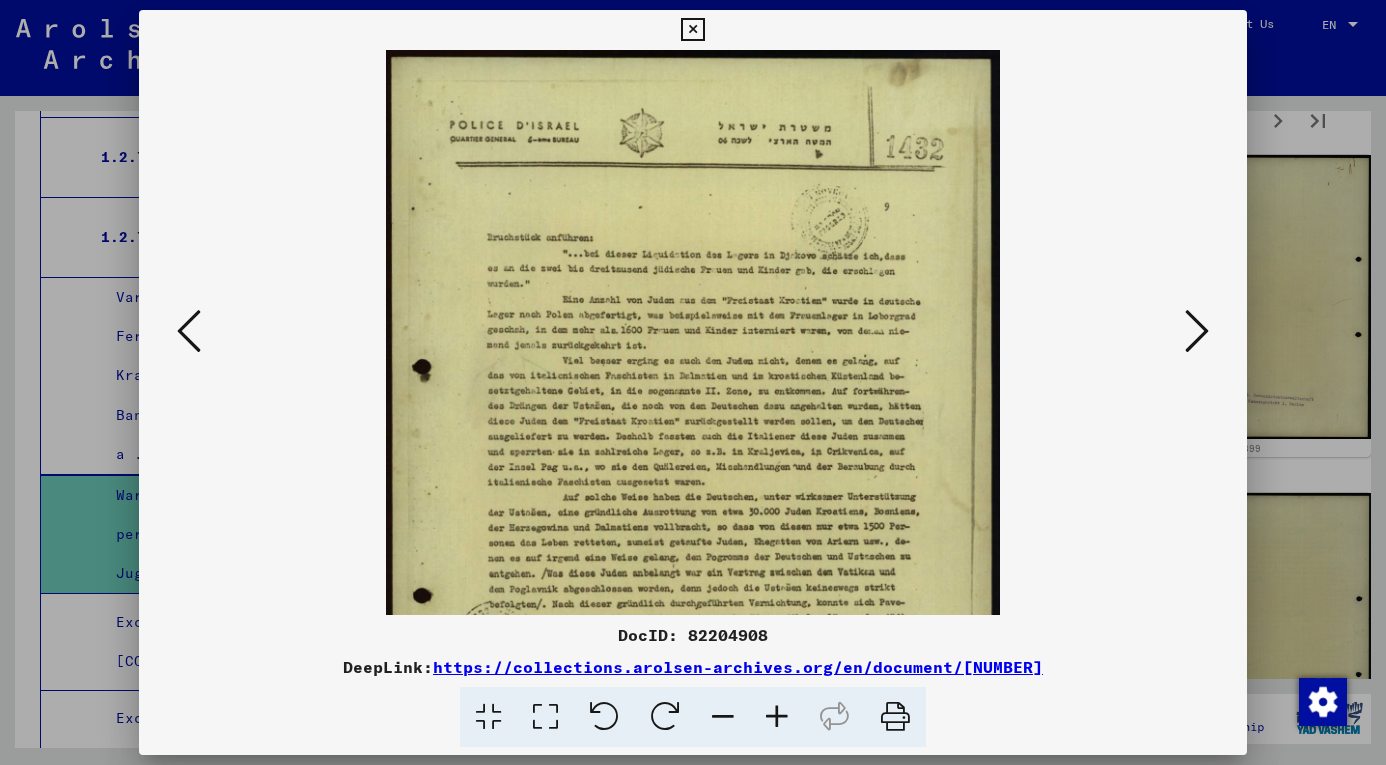 click at bounding box center (1197, 331) 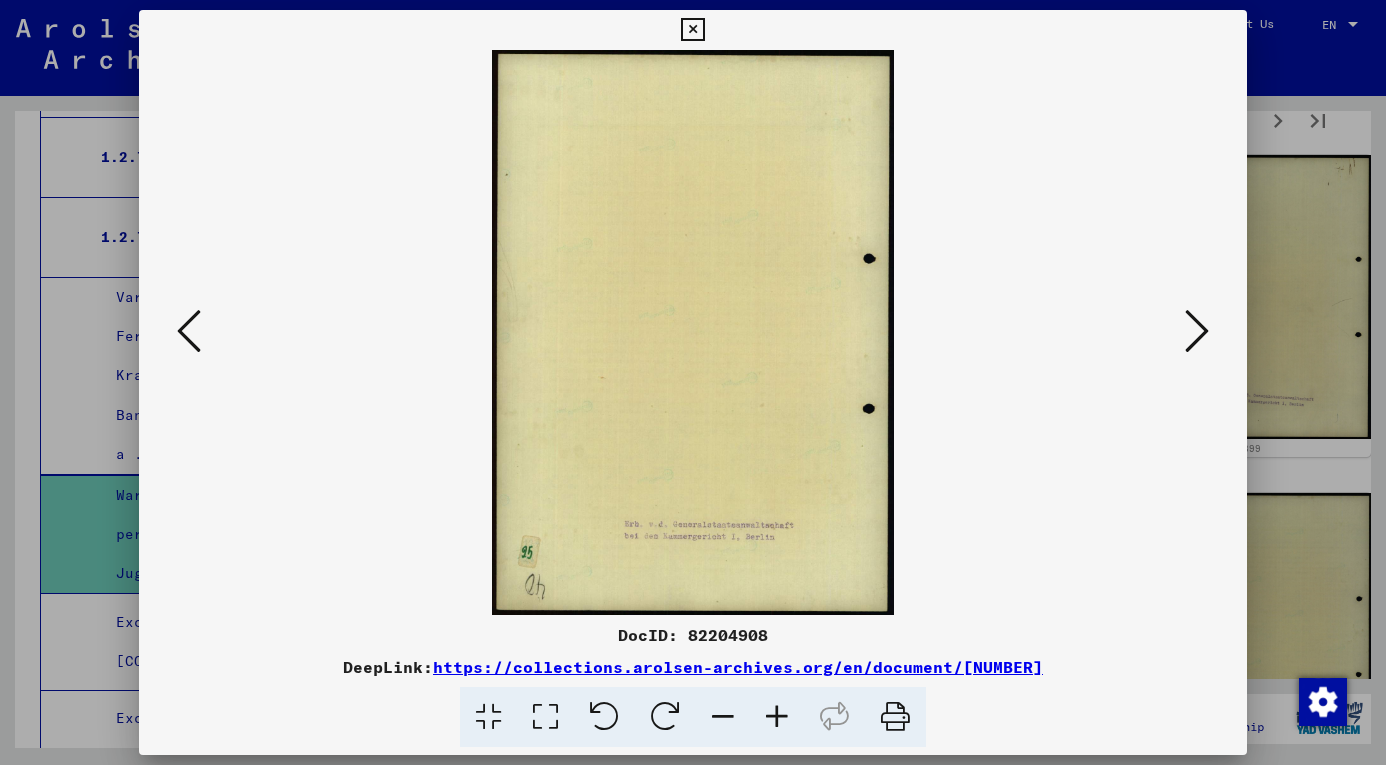 click at bounding box center [1197, 331] 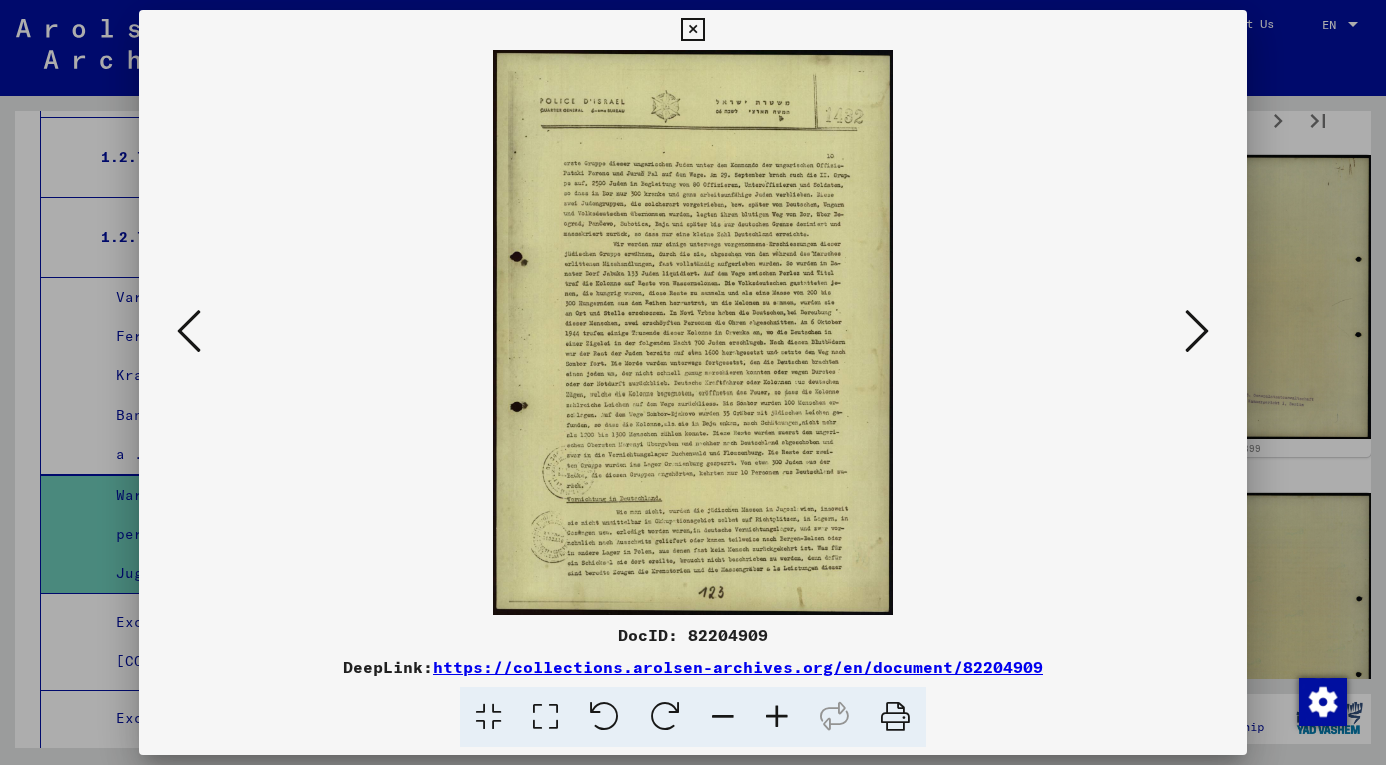 click at bounding box center (1197, 331) 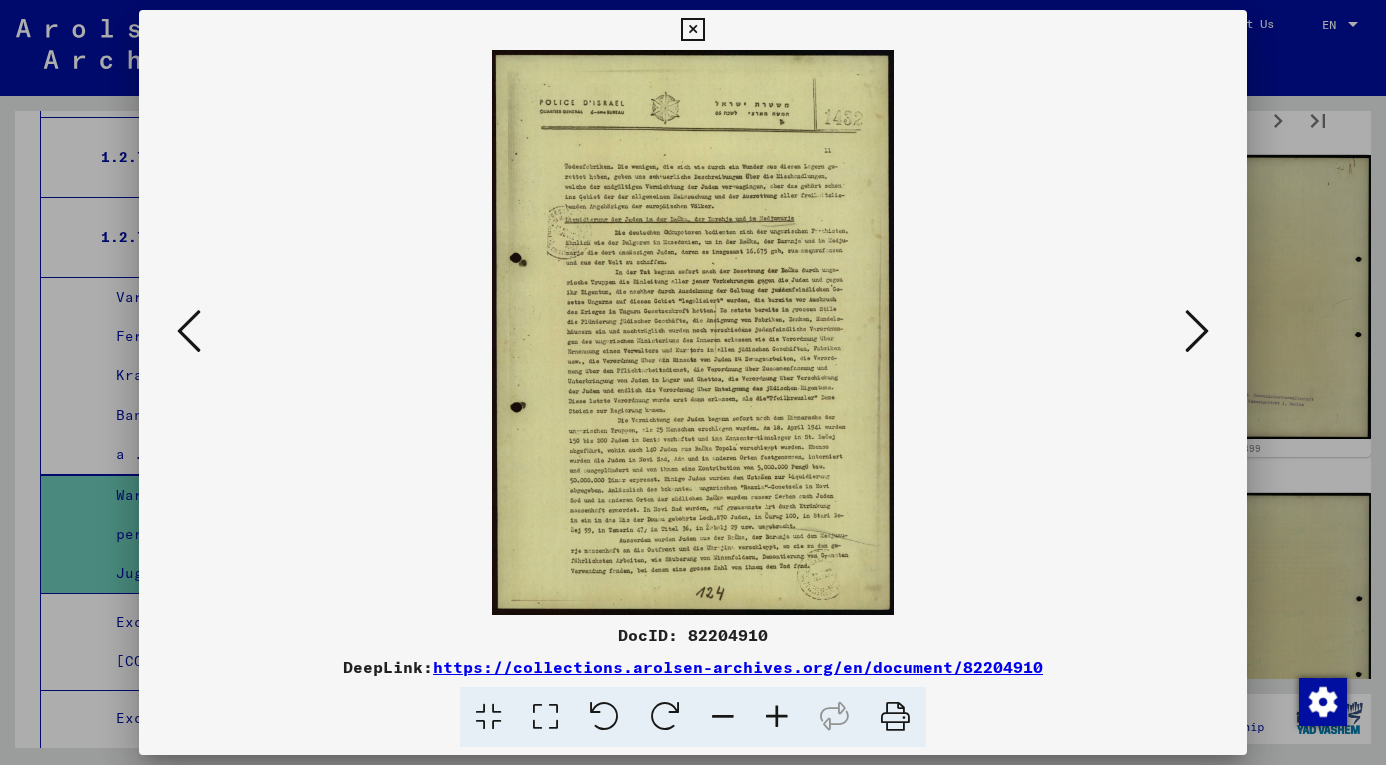 click at bounding box center [1197, 331] 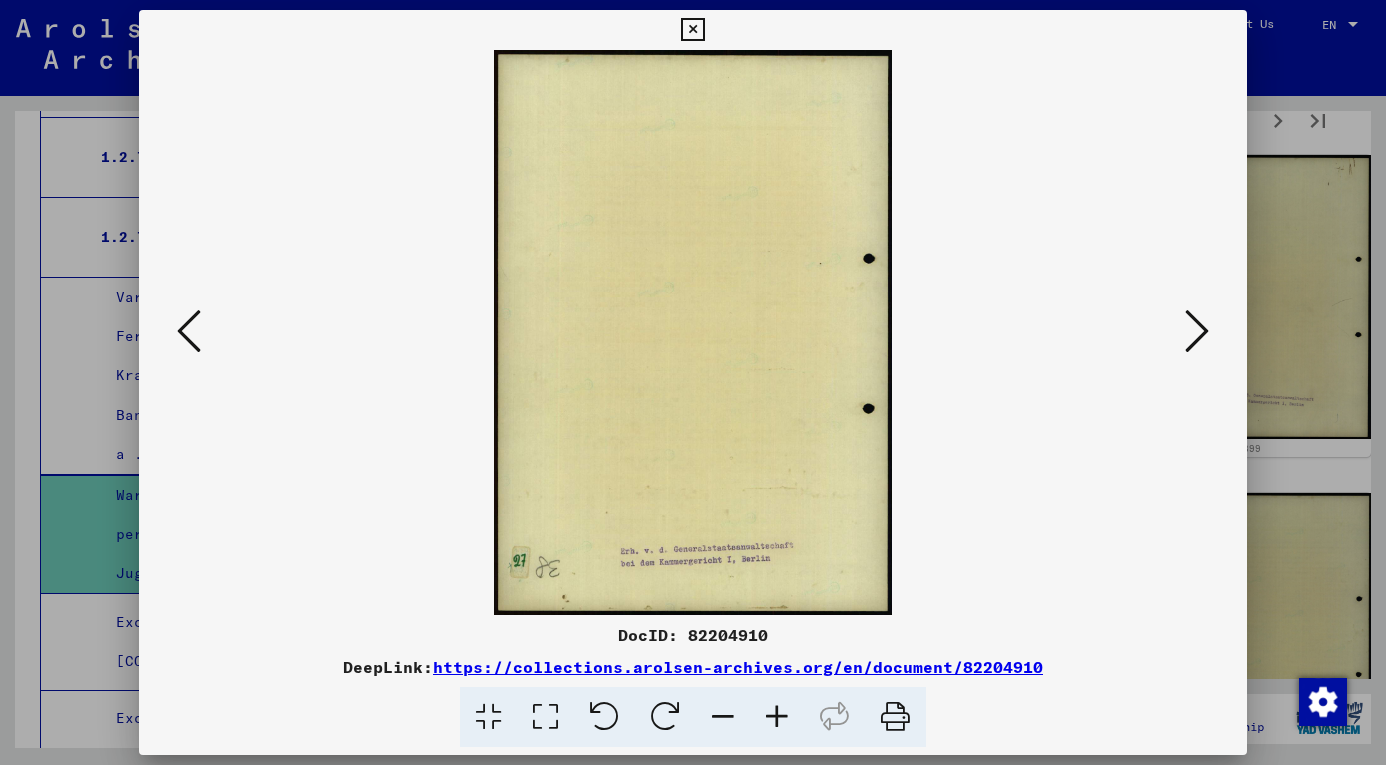click at bounding box center (1197, 331) 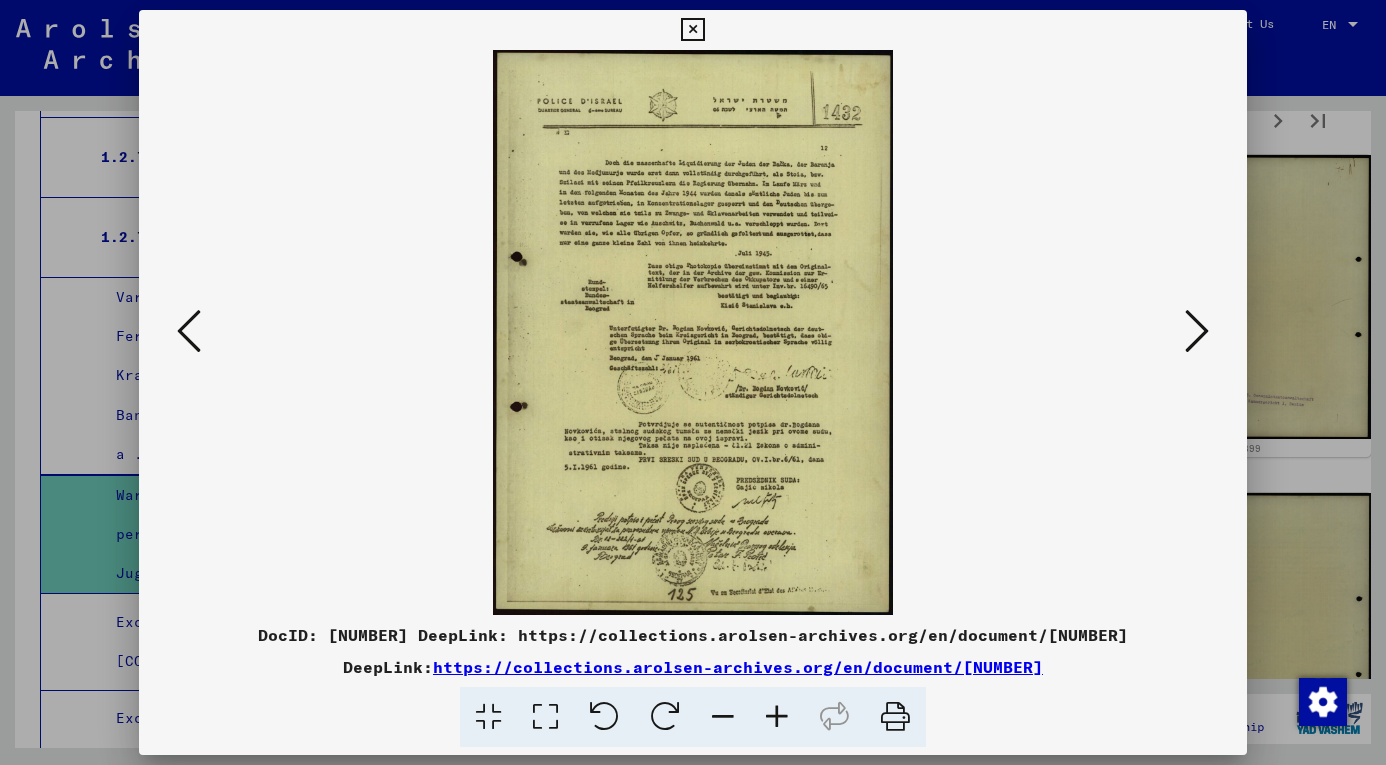 click at bounding box center [1197, 331] 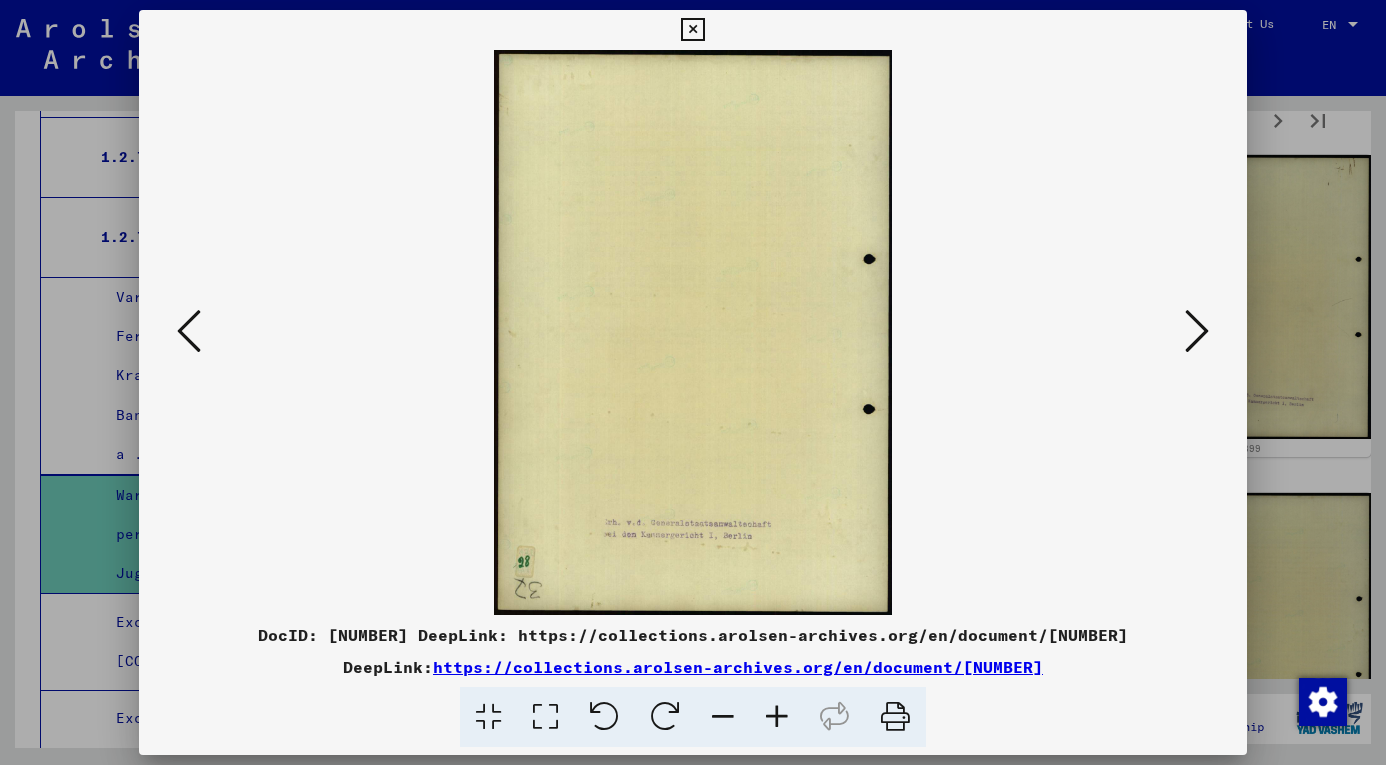 click at bounding box center [1197, 331] 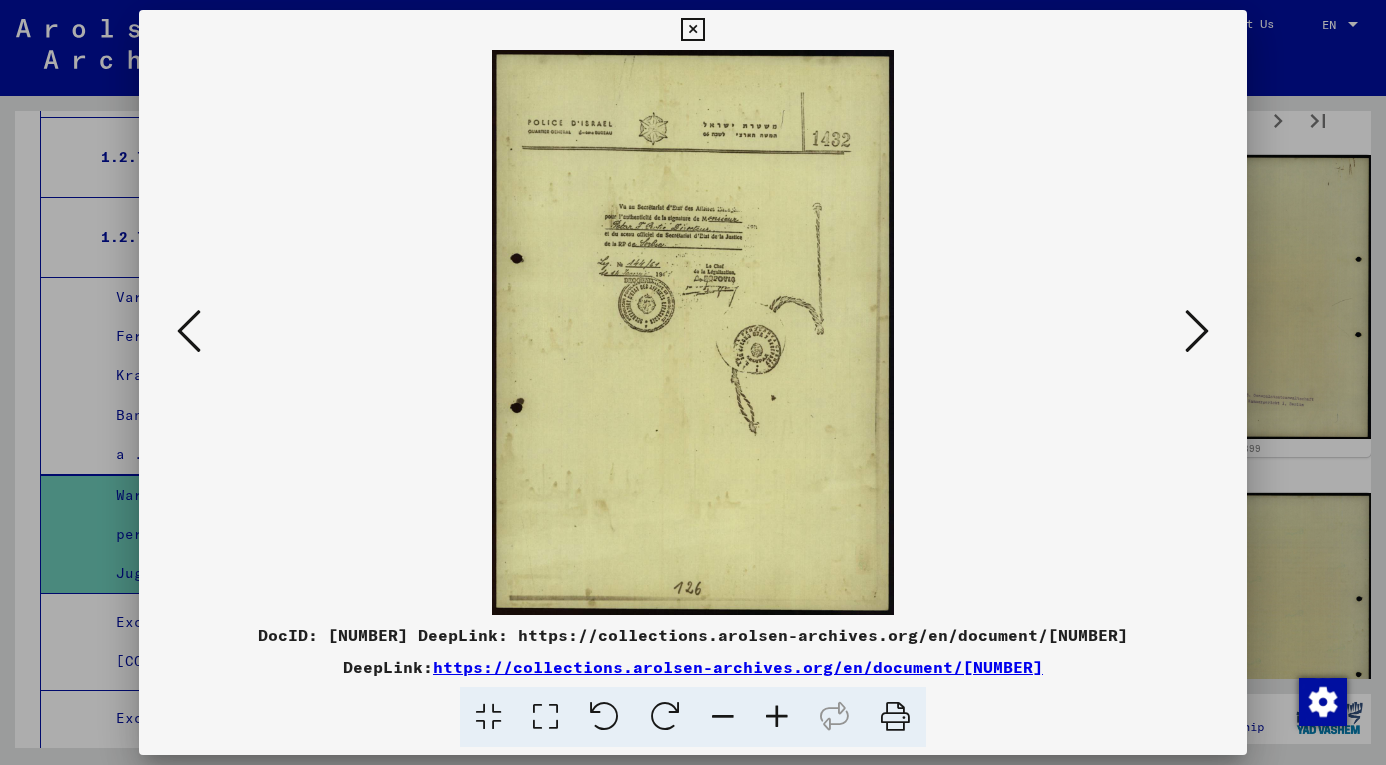 click at bounding box center [1197, 331] 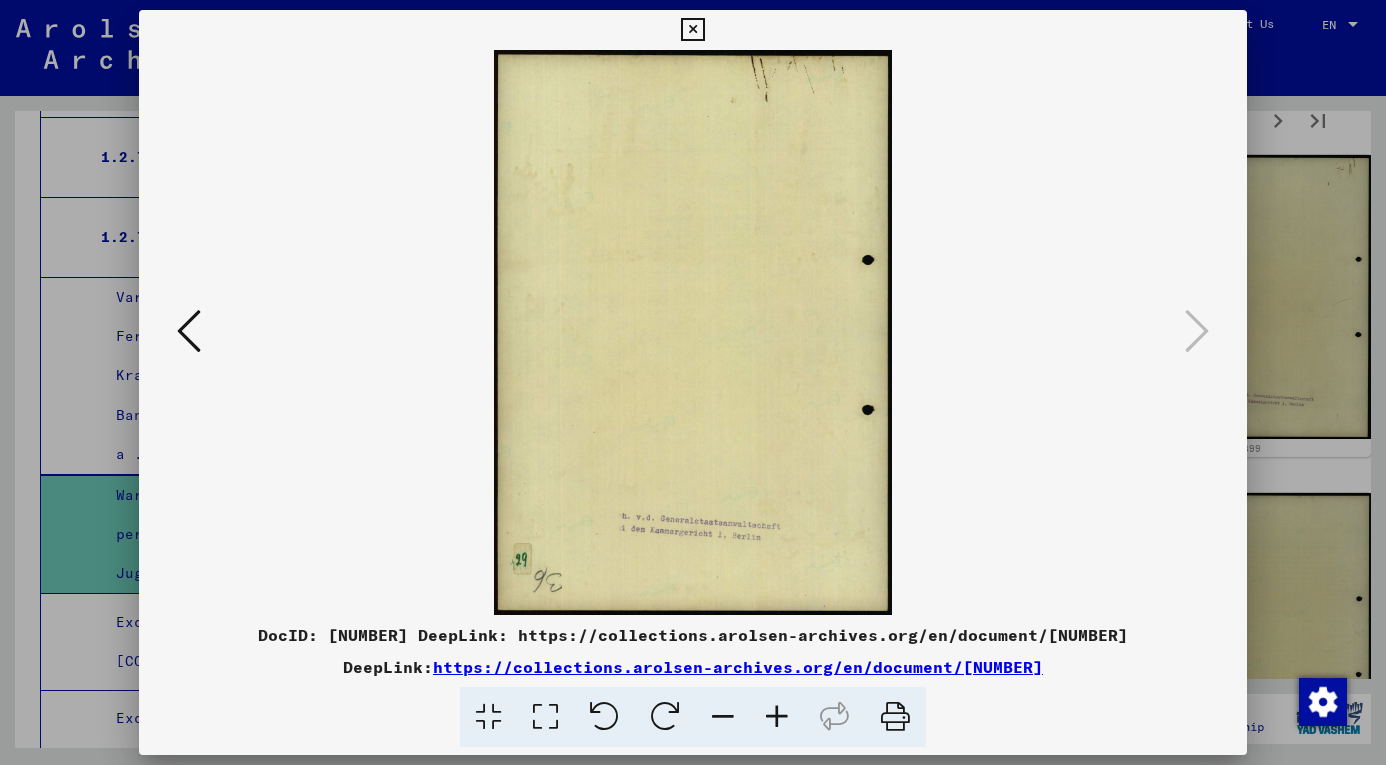 click at bounding box center (692, 30) 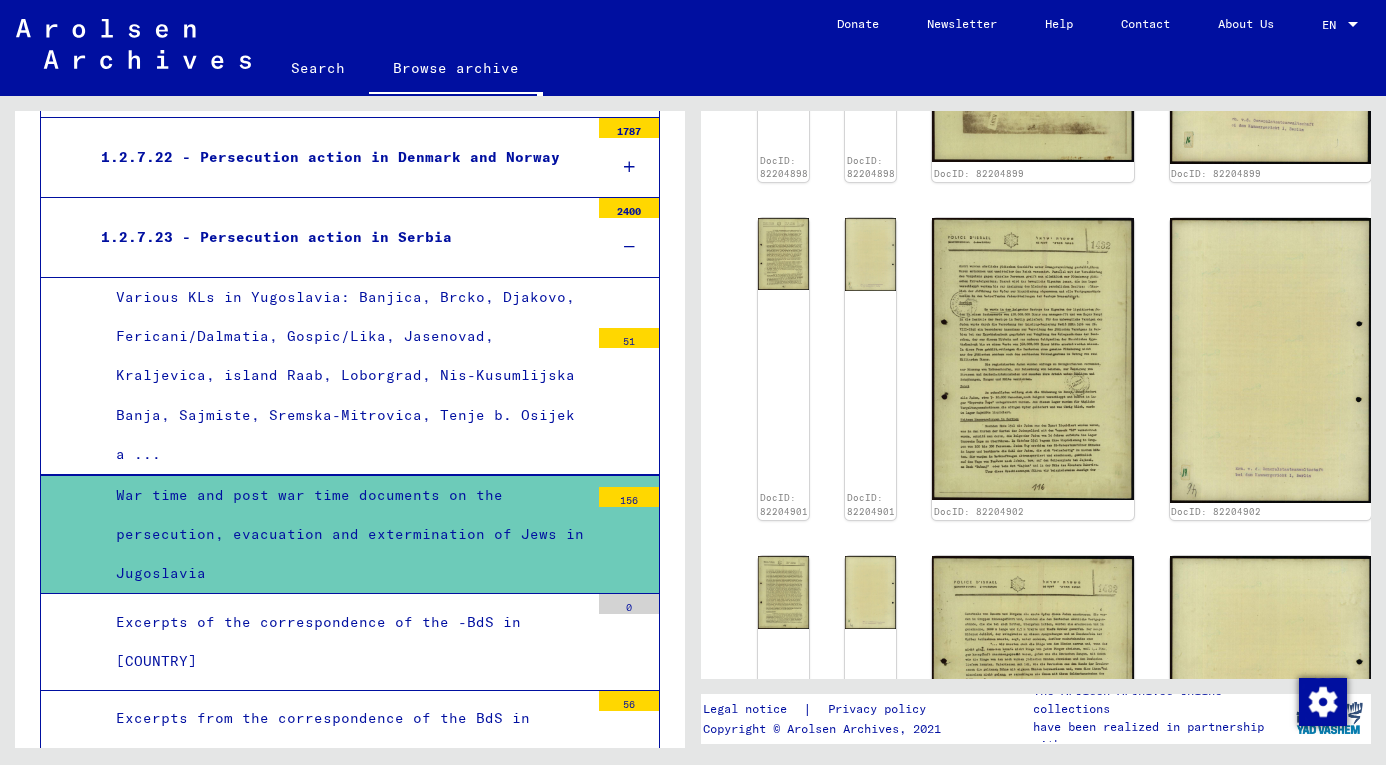 scroll, scrollTop: 1070, scrollLeft: 0, axis: vertical 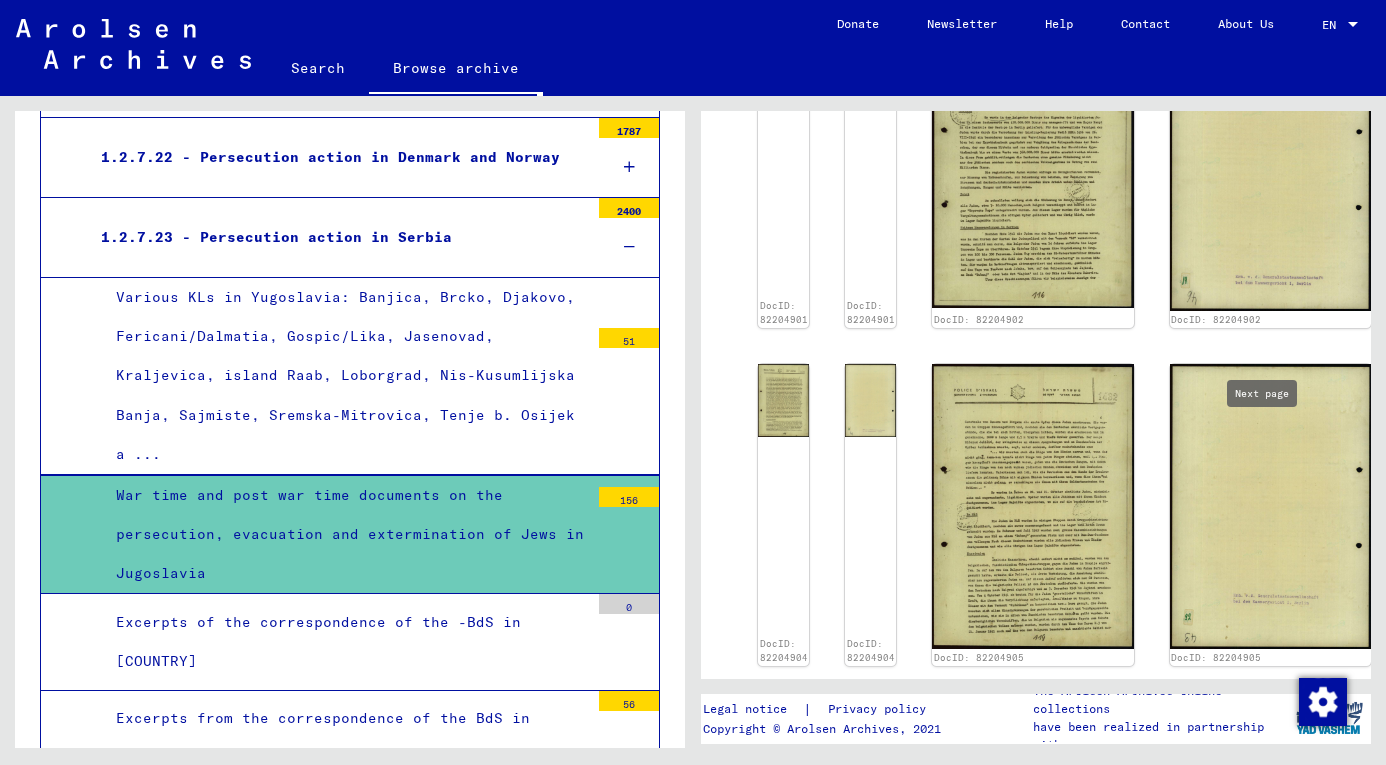 click 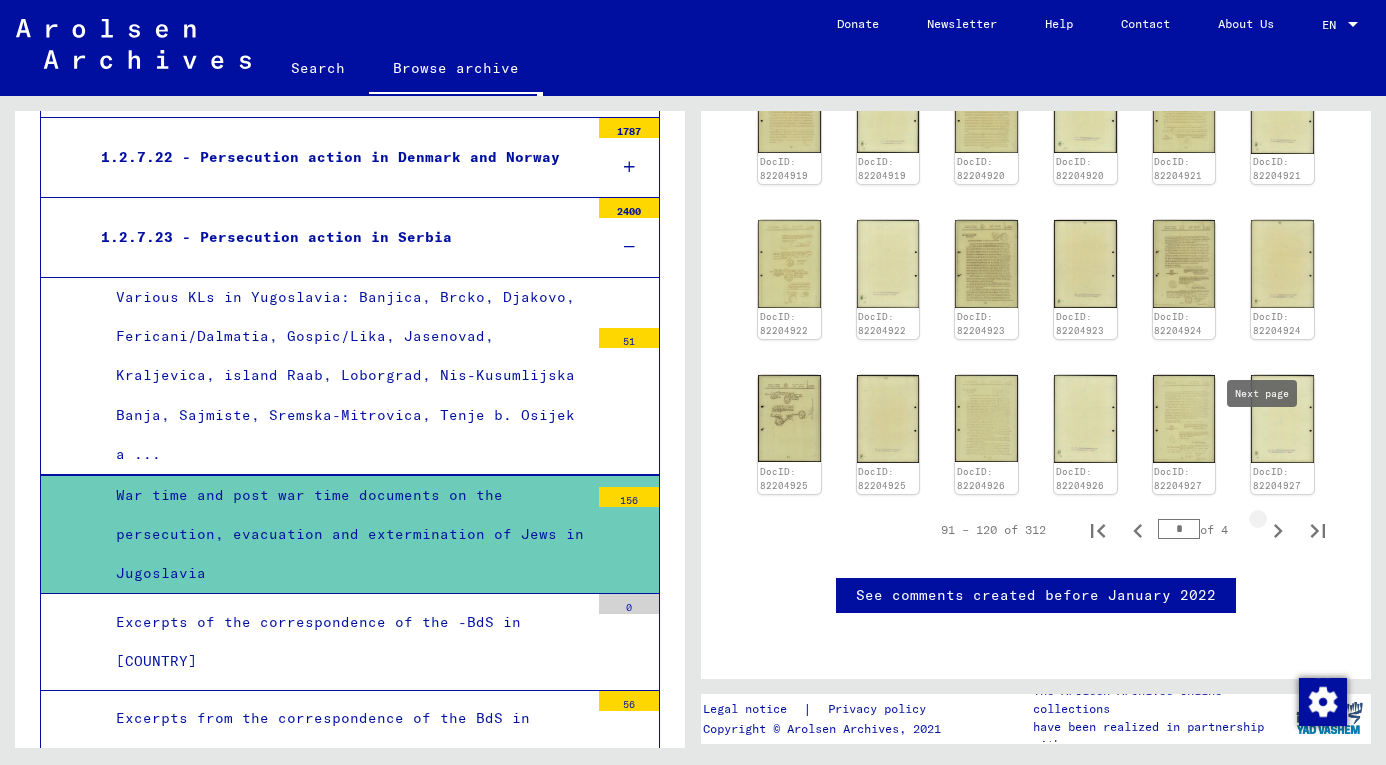 type on "*" 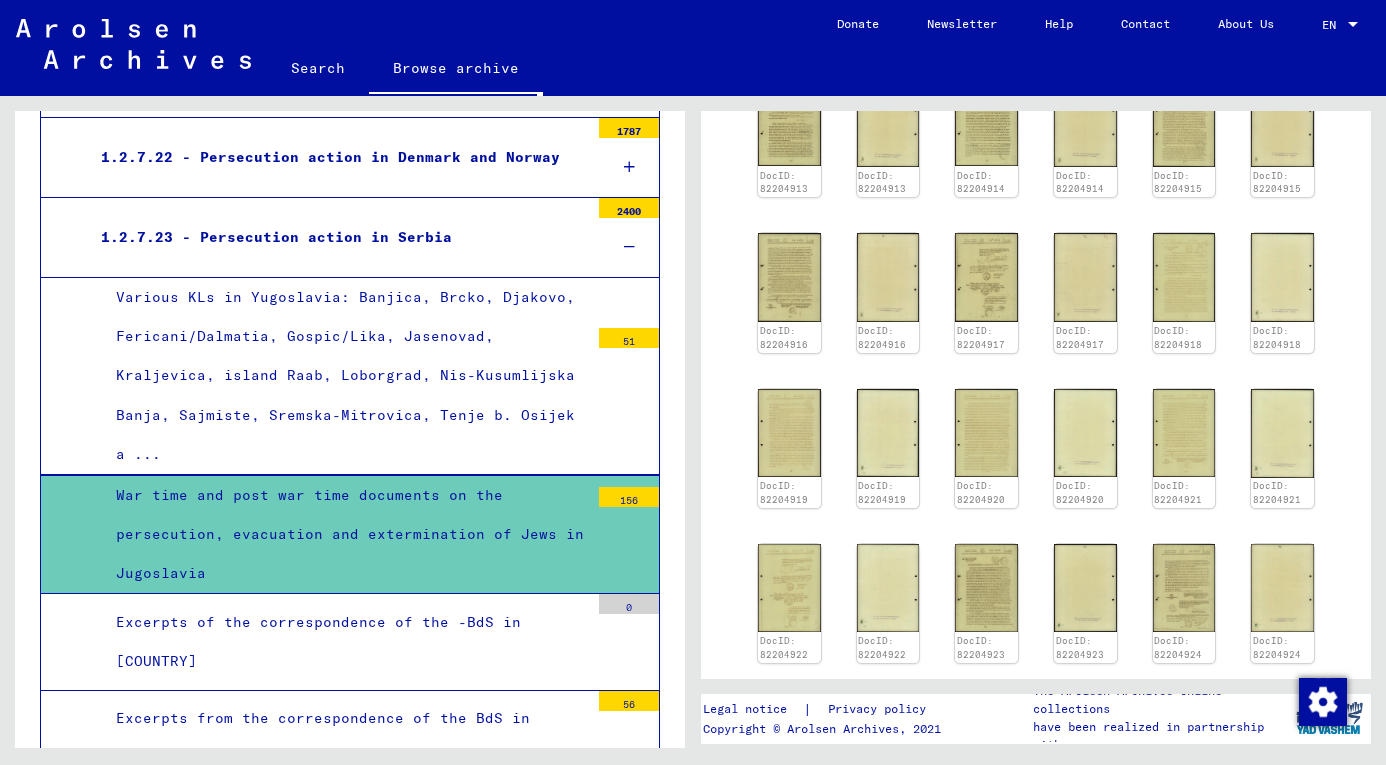 scroll, scrollTop: 596, scrollLeft: 0, axis: vertical 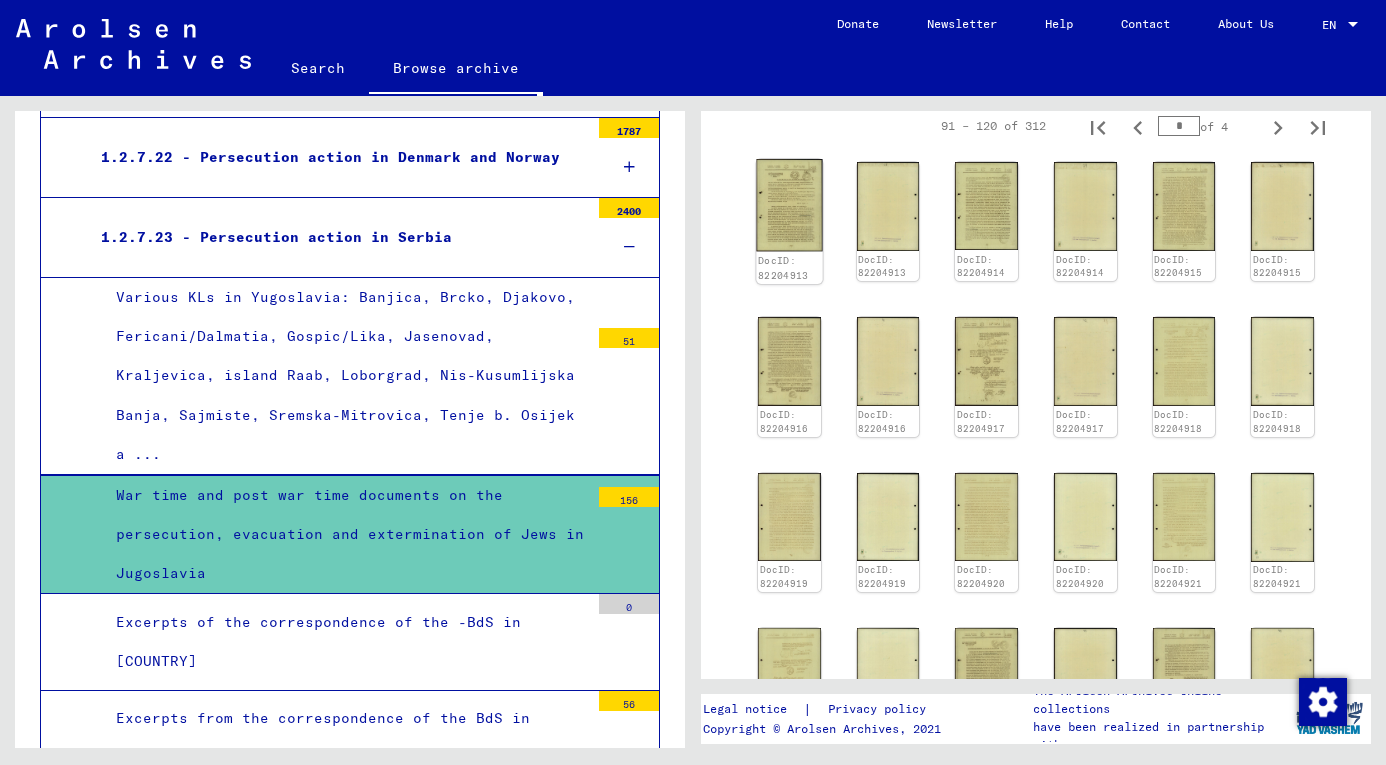 click 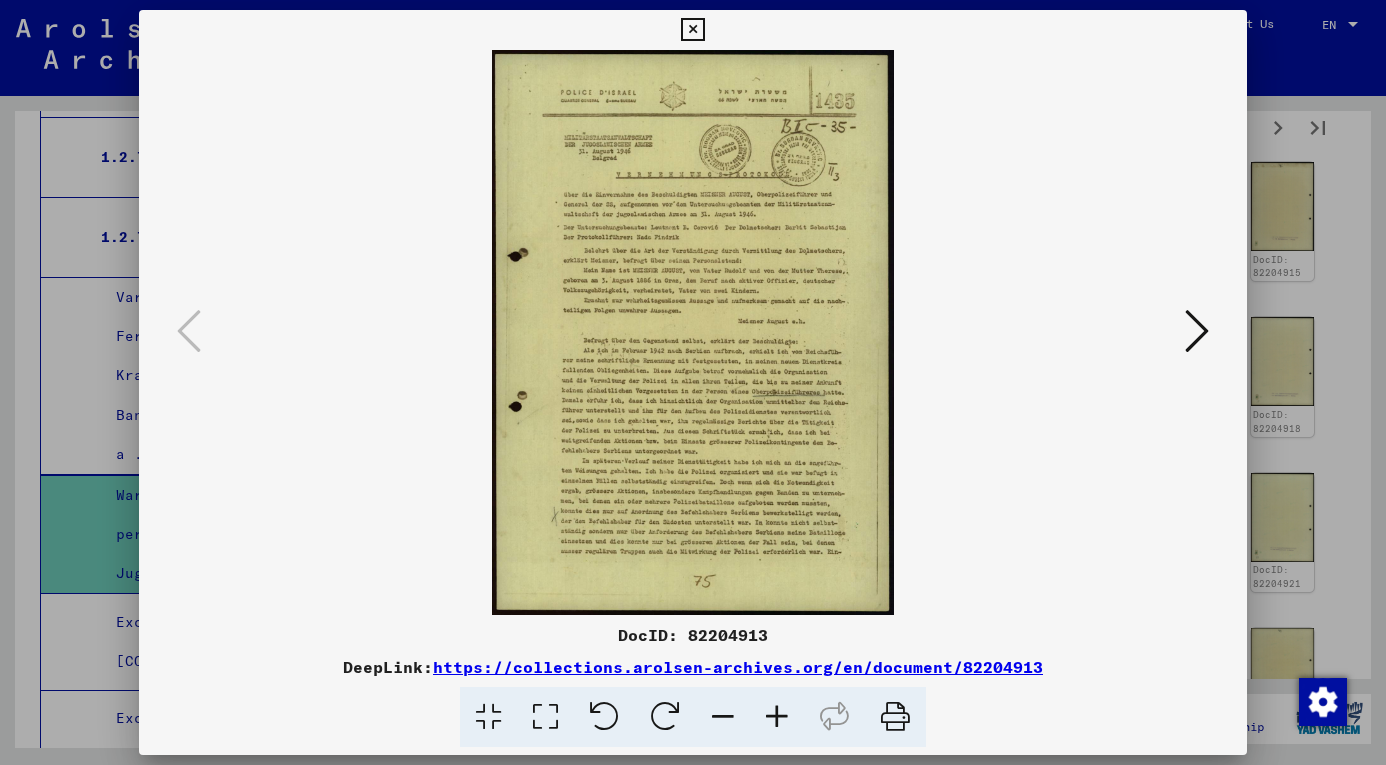 click at bounding box center [1197, 332] 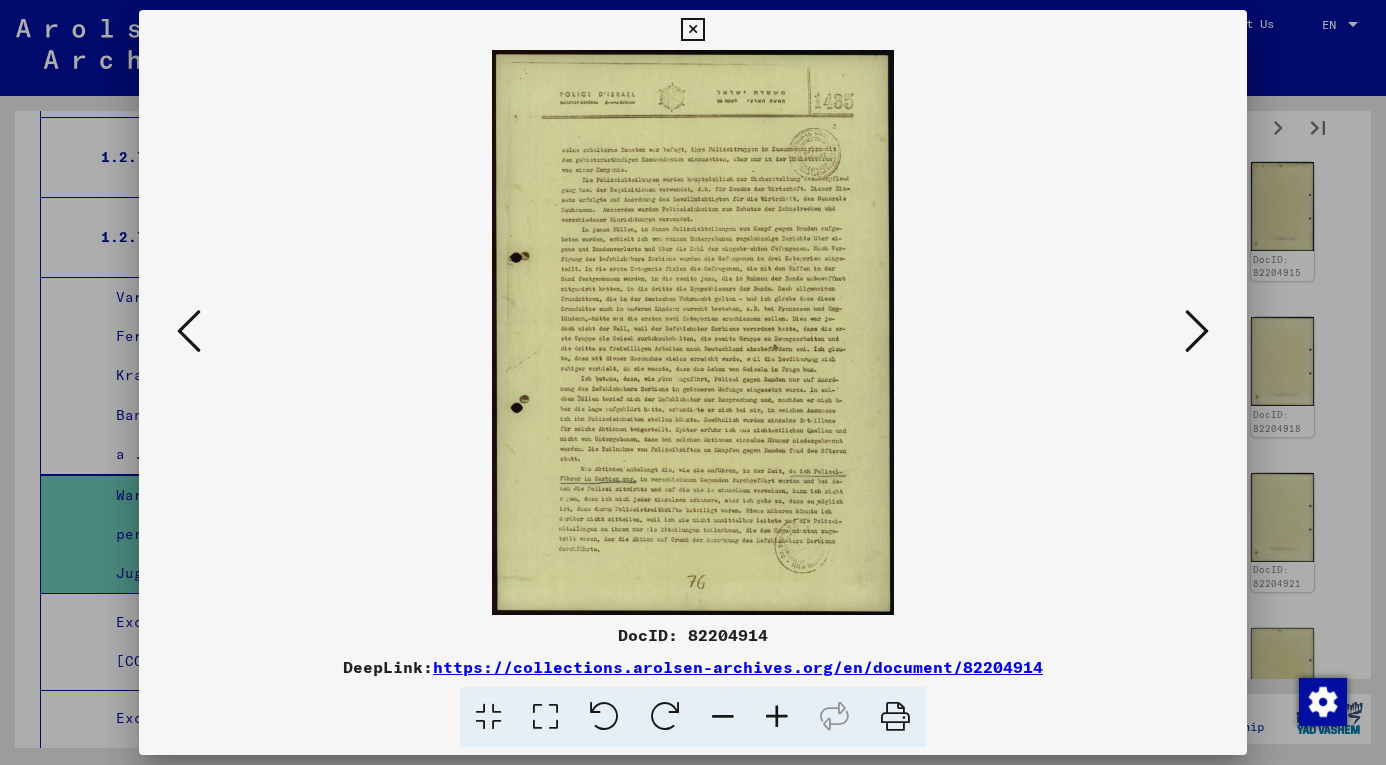click at bounding box center (1197, 332) 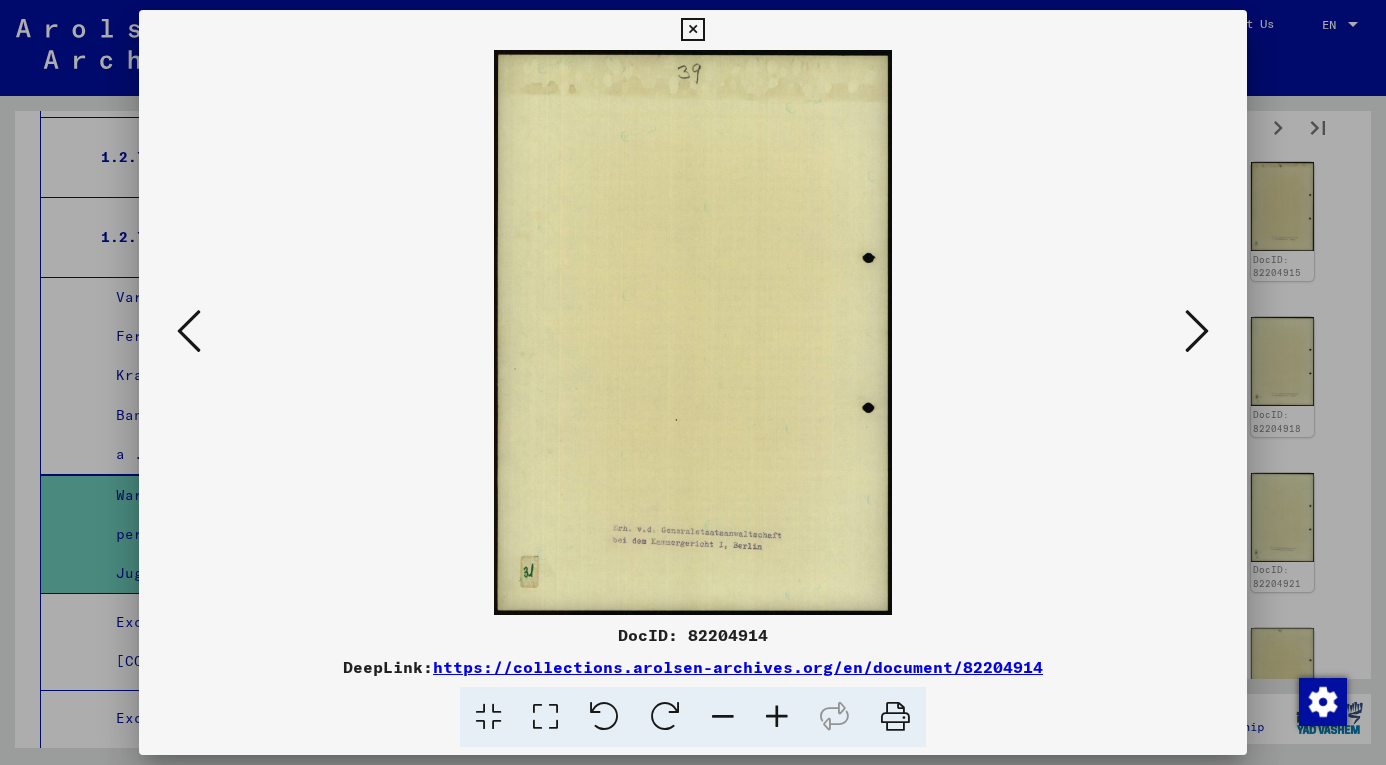click at bounding box center [1197, 332] 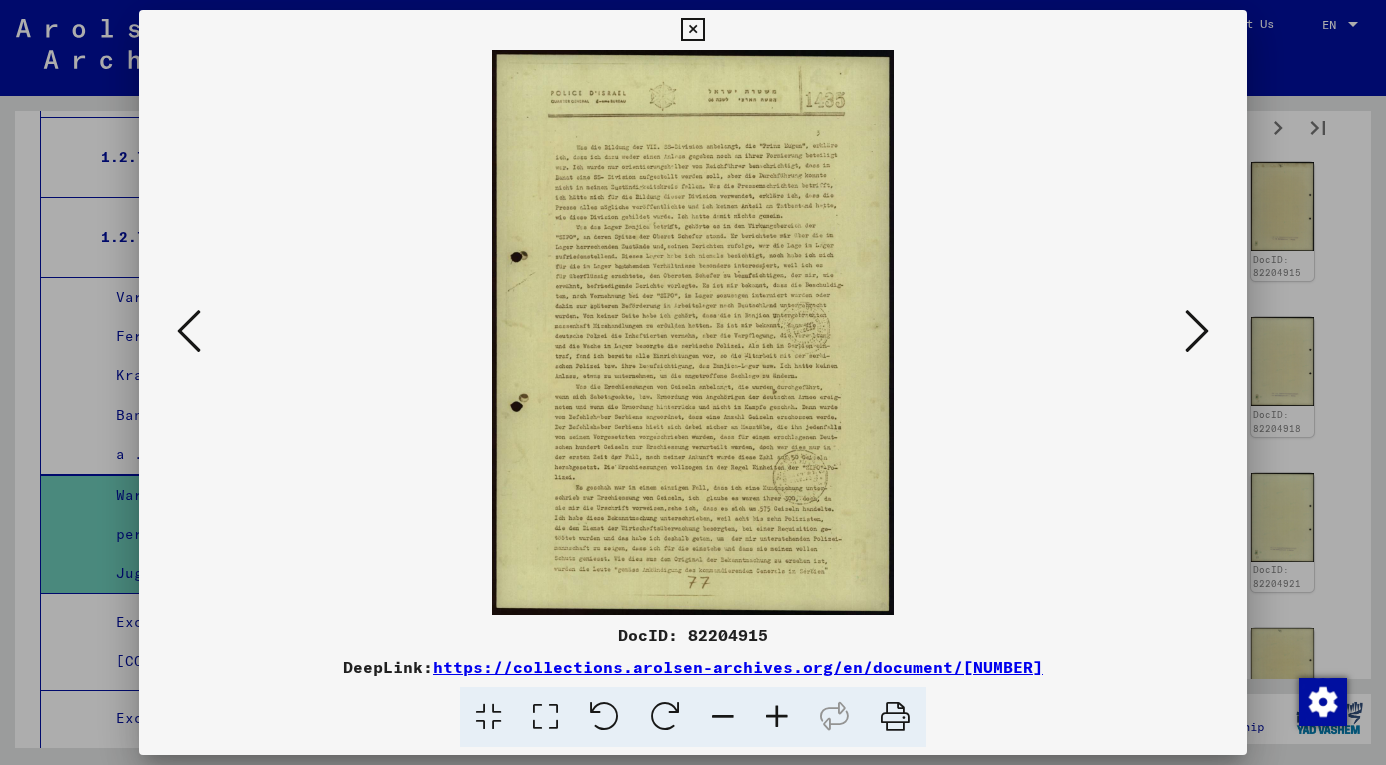 click at bounding box center (1197, 332) 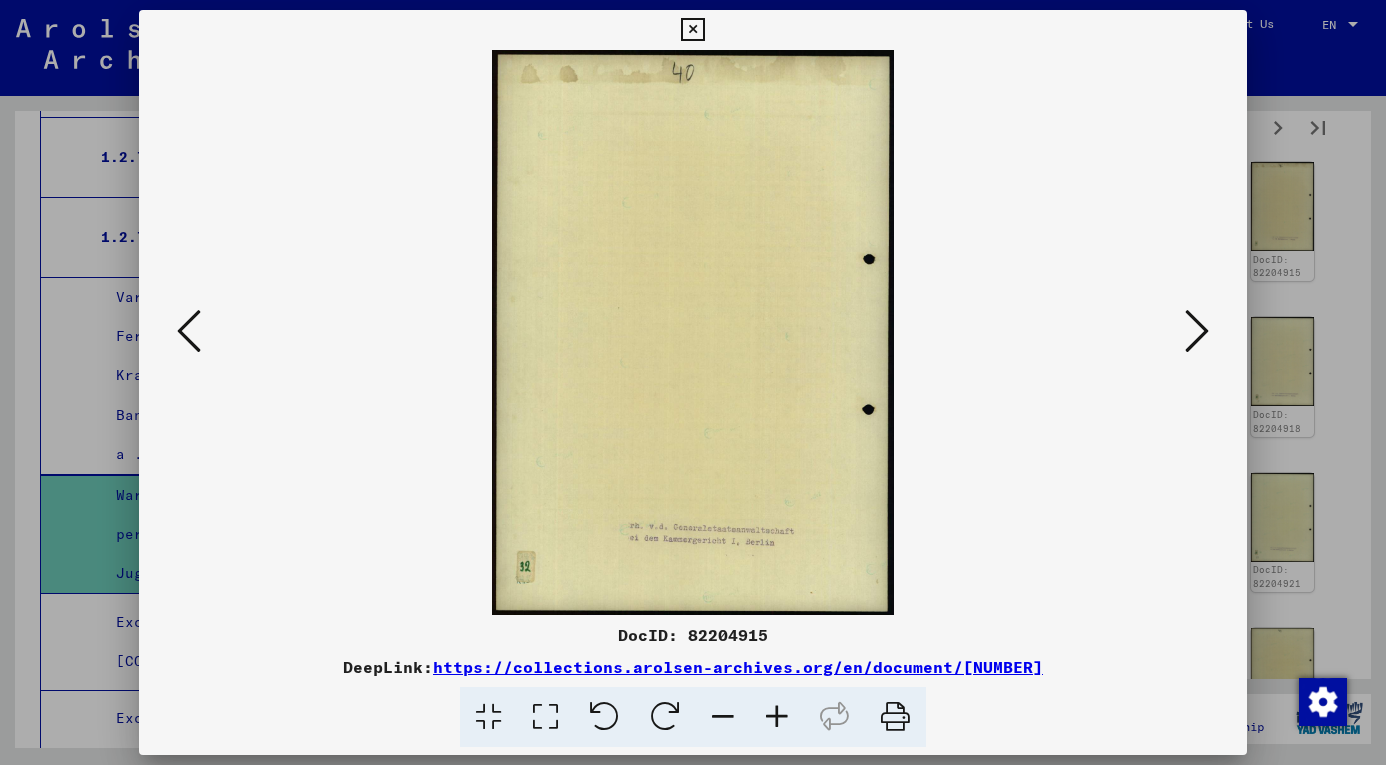 click at bounding box center [1197, 332] 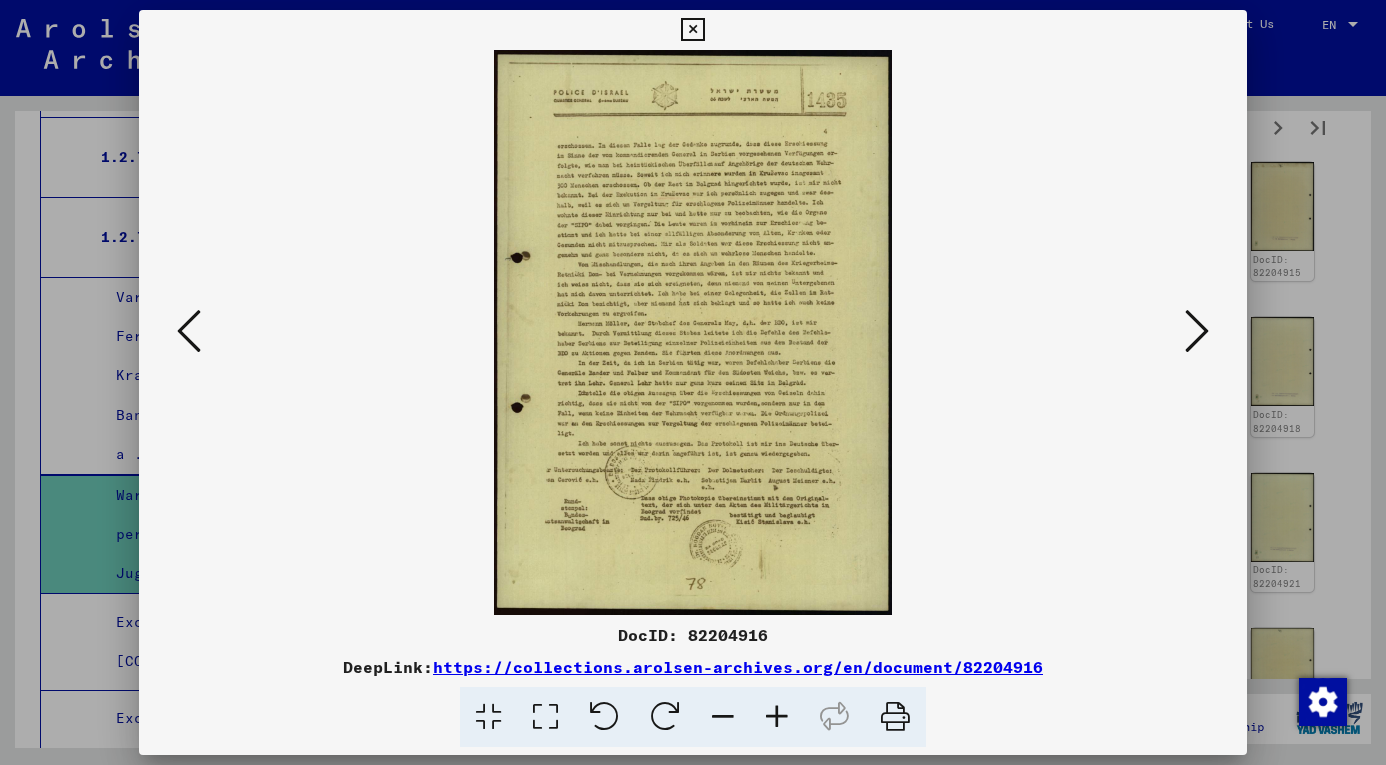 click at bounding box center (1197, 332) 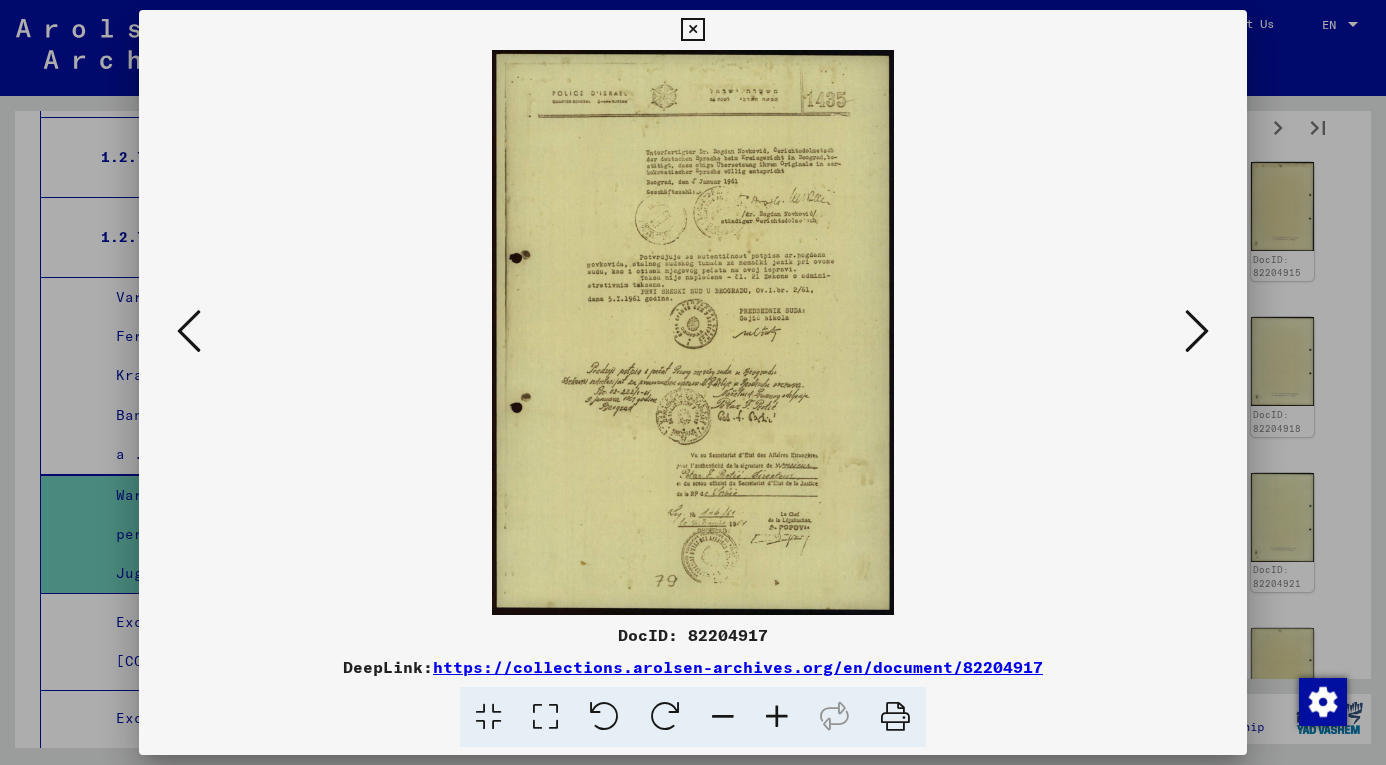 click at bounding box center (1197, 332) 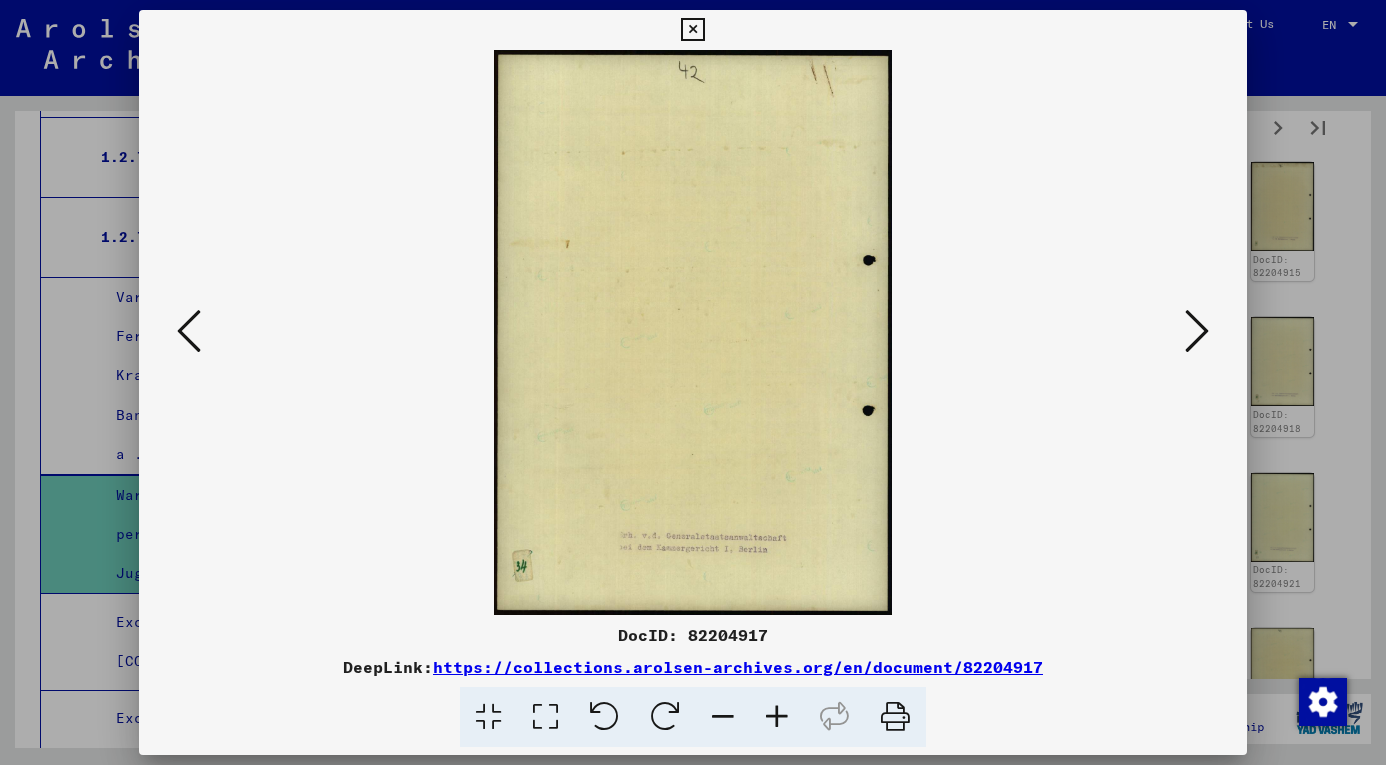 click at bounding box center [1197, 332] 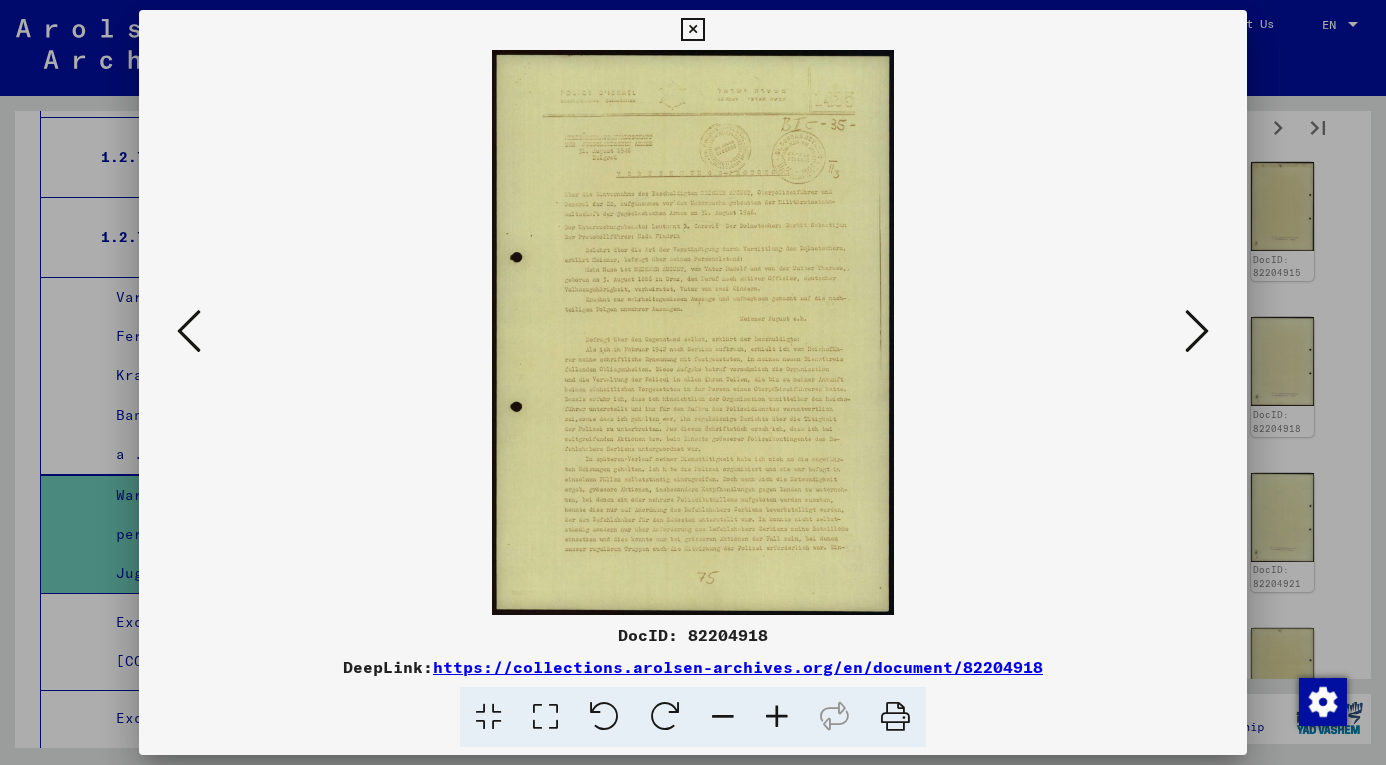 click at bounding box center (1197, 332) 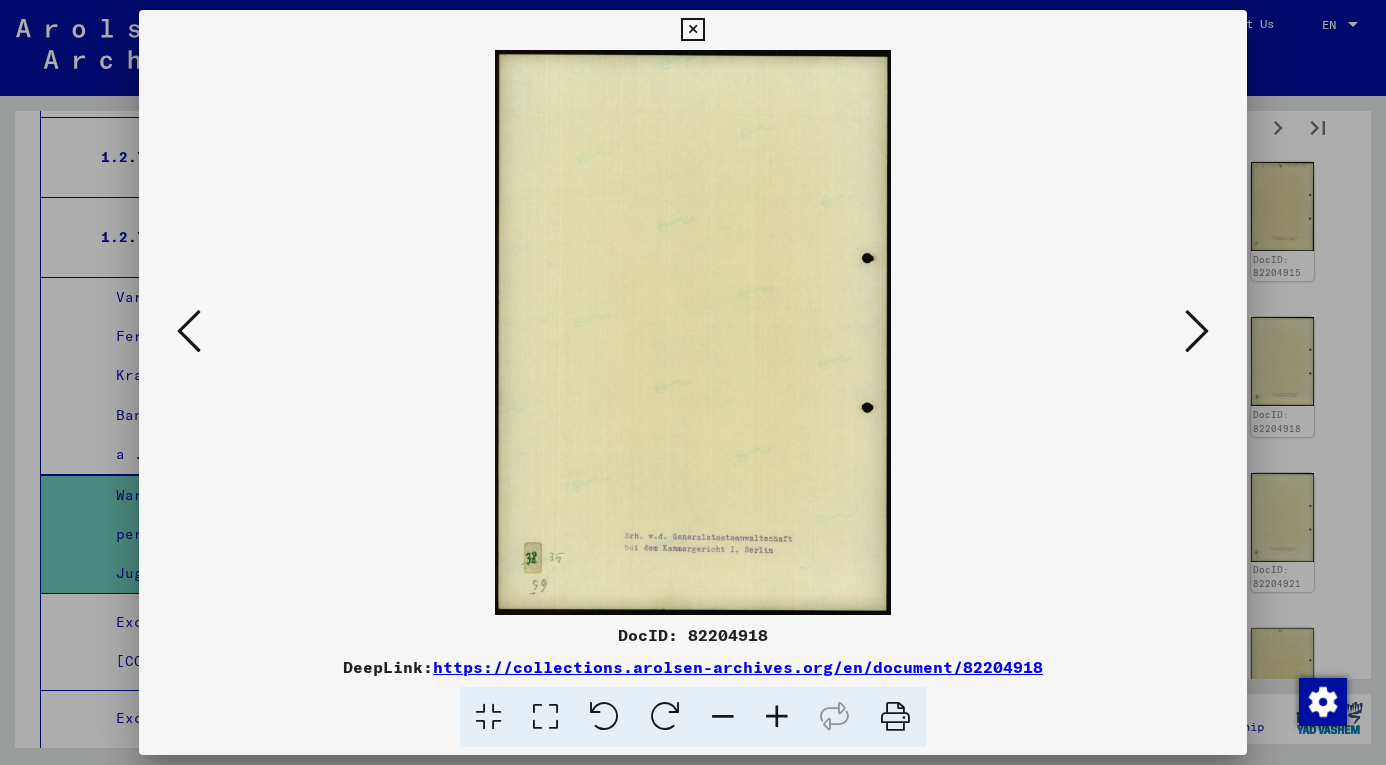 click at bounding box center (1197, 332) 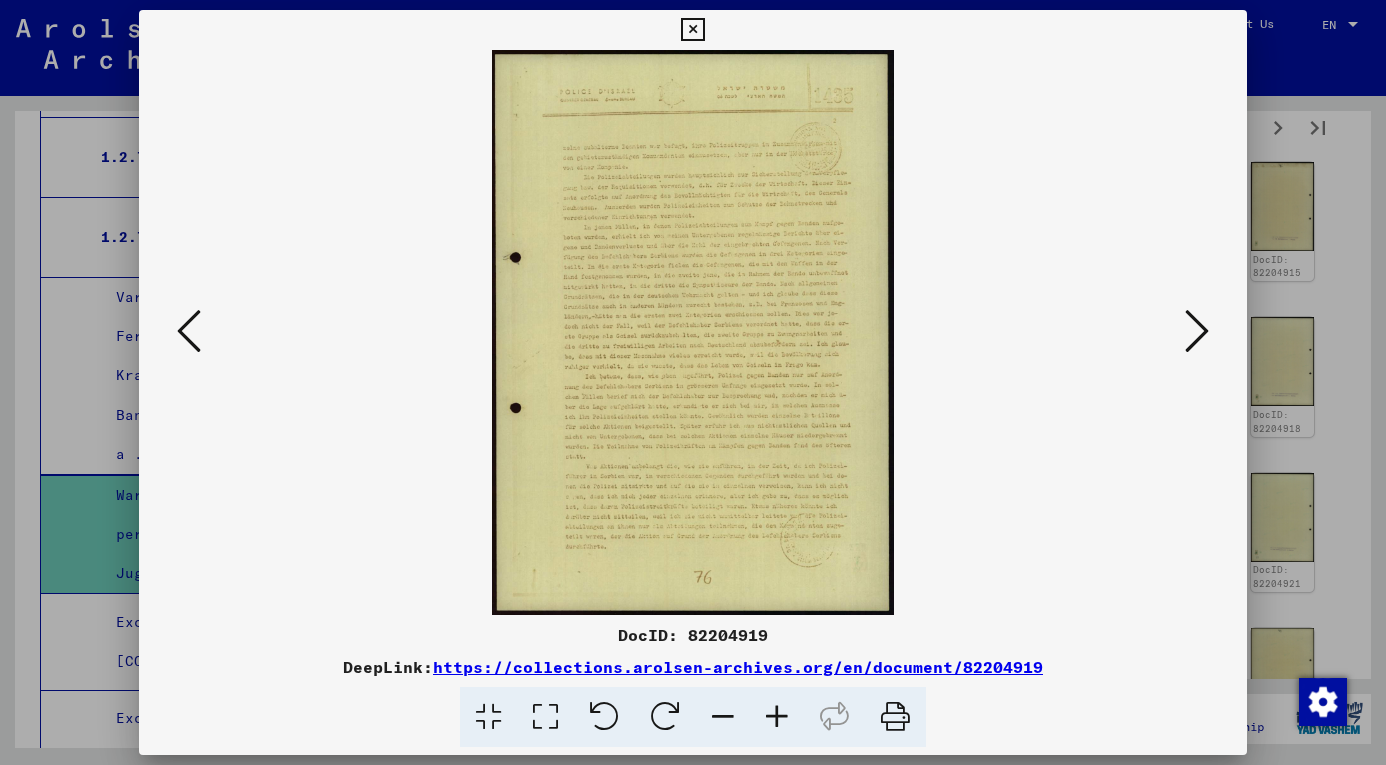 click at bounding box center (1197, 332) 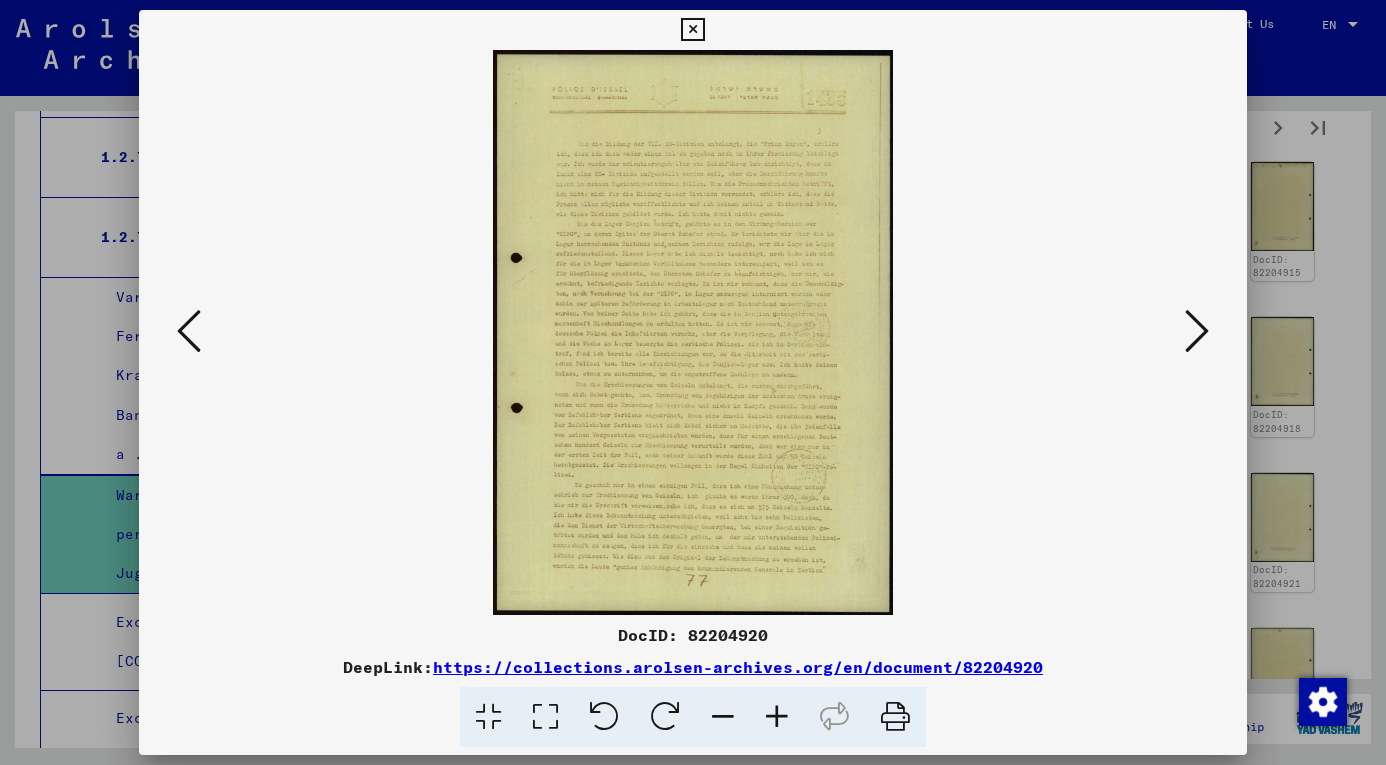 click at bounding box center [692, 30] 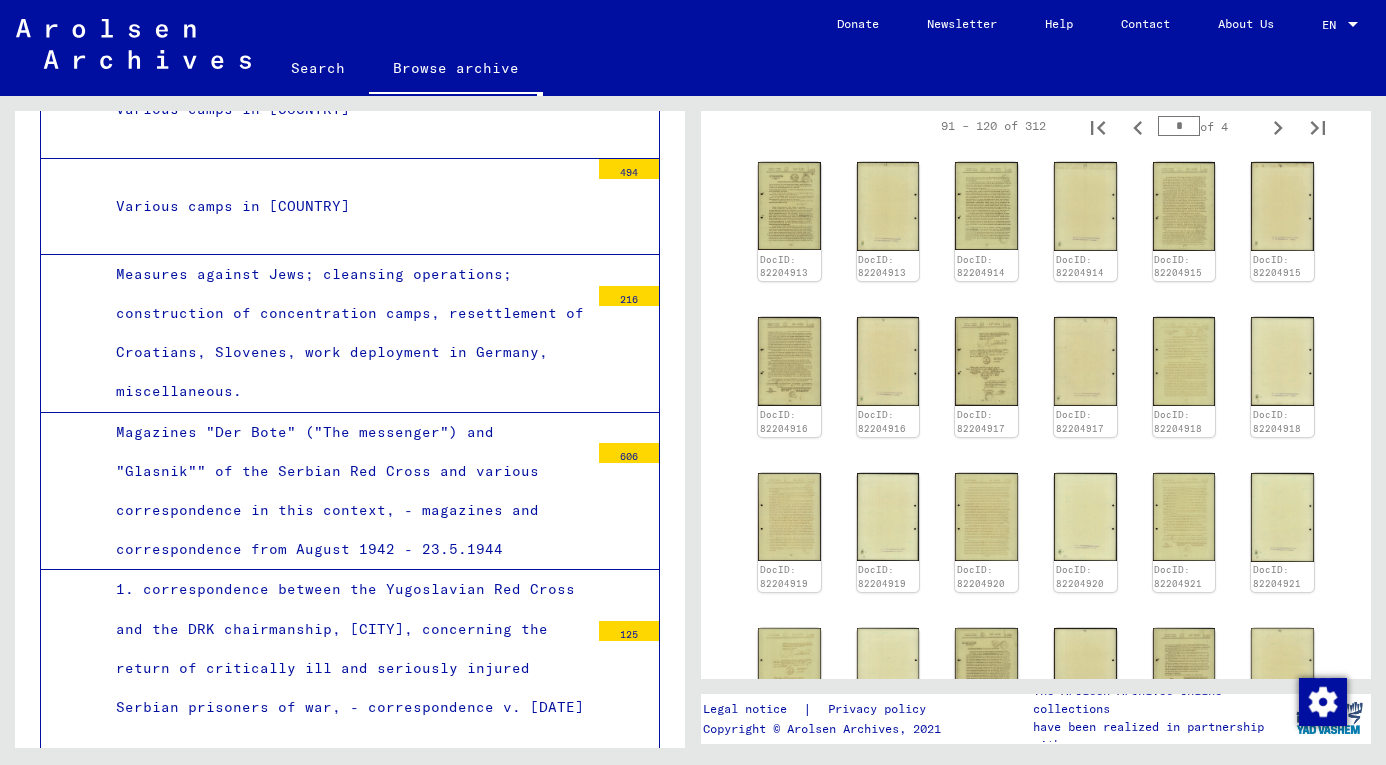 scroll, scrollTop: 3820, scrollLeft: 0, axis: vertical 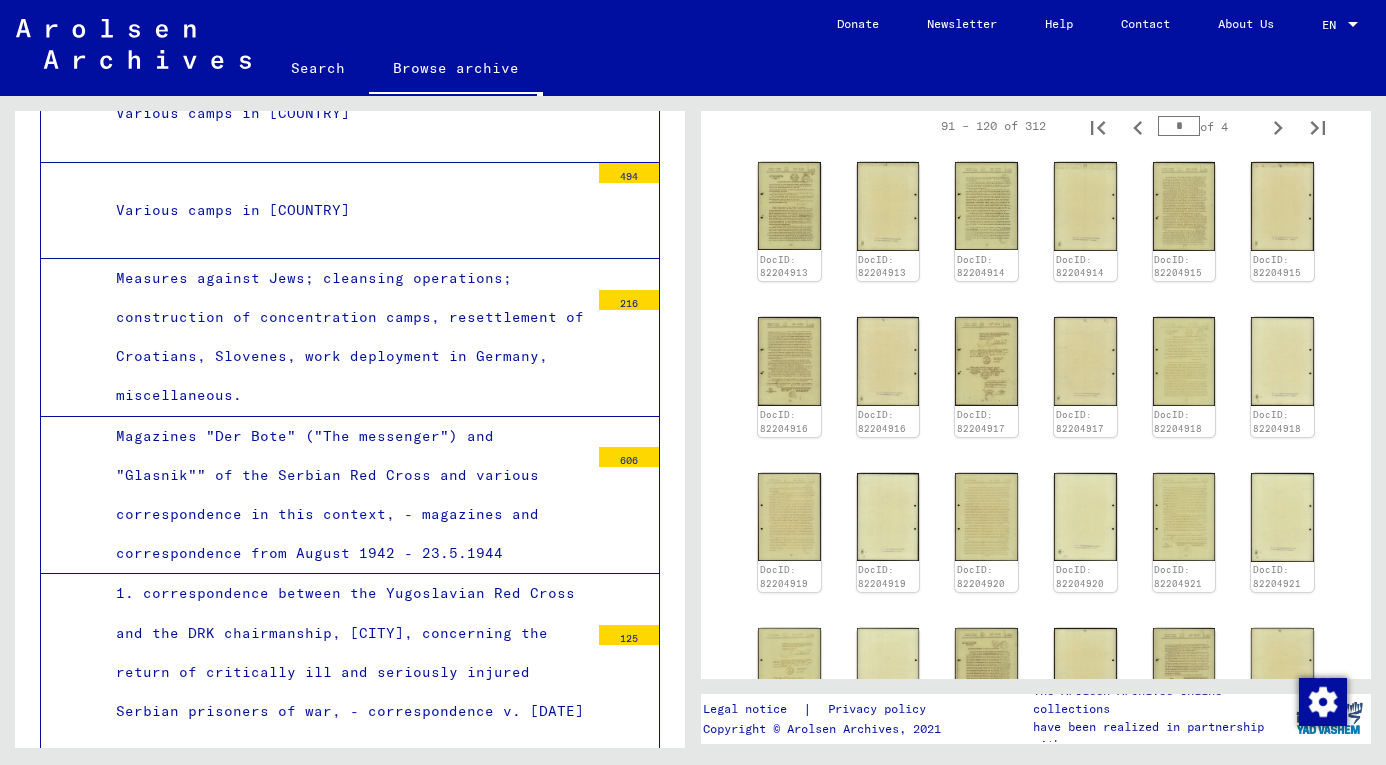 click on "Measures against Jews; cleansing operations; construction of concentration camps, resettlement of Croatians, Slovenes, work deployment in Germany, miscellaneous." at bounding box center [345, 337] 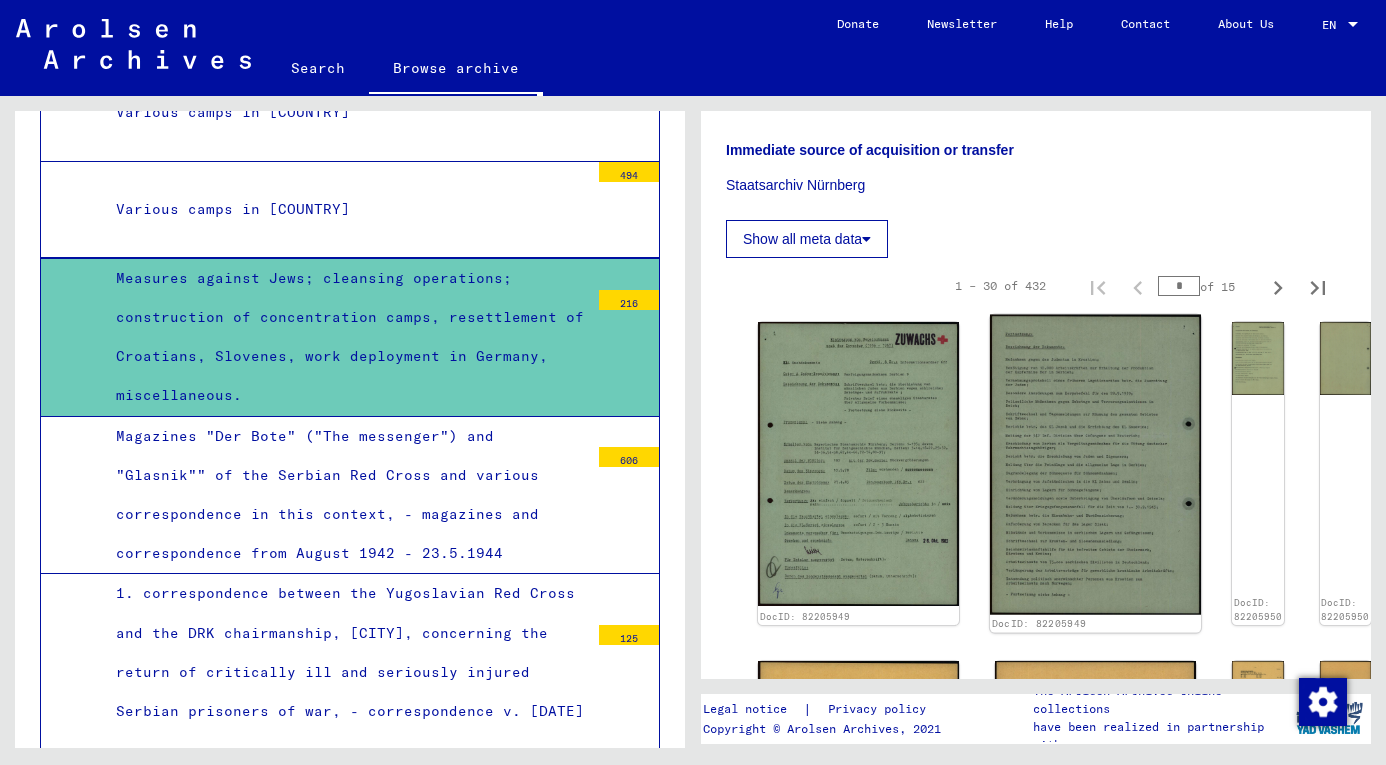 scroll, scrollTop: 534, scrollLeft: 0, axis: vertical 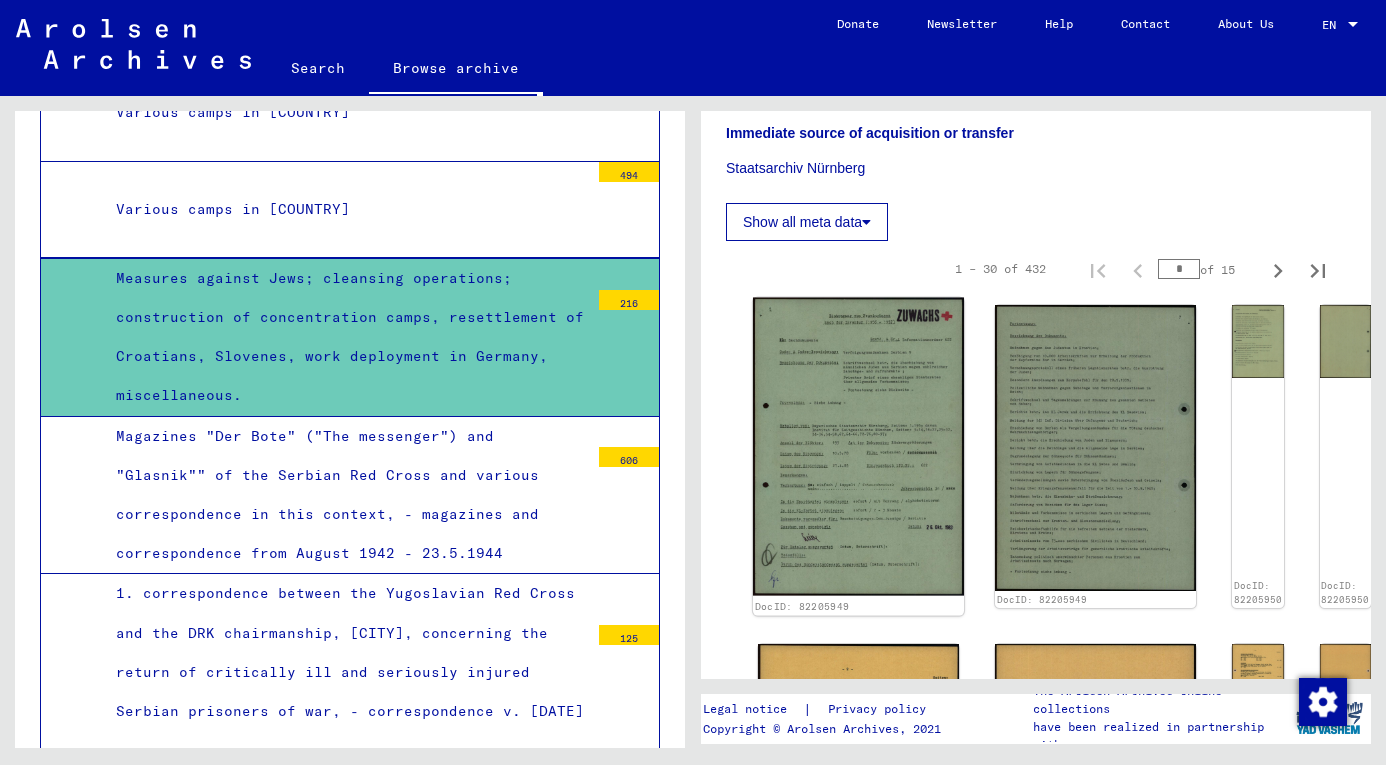 click 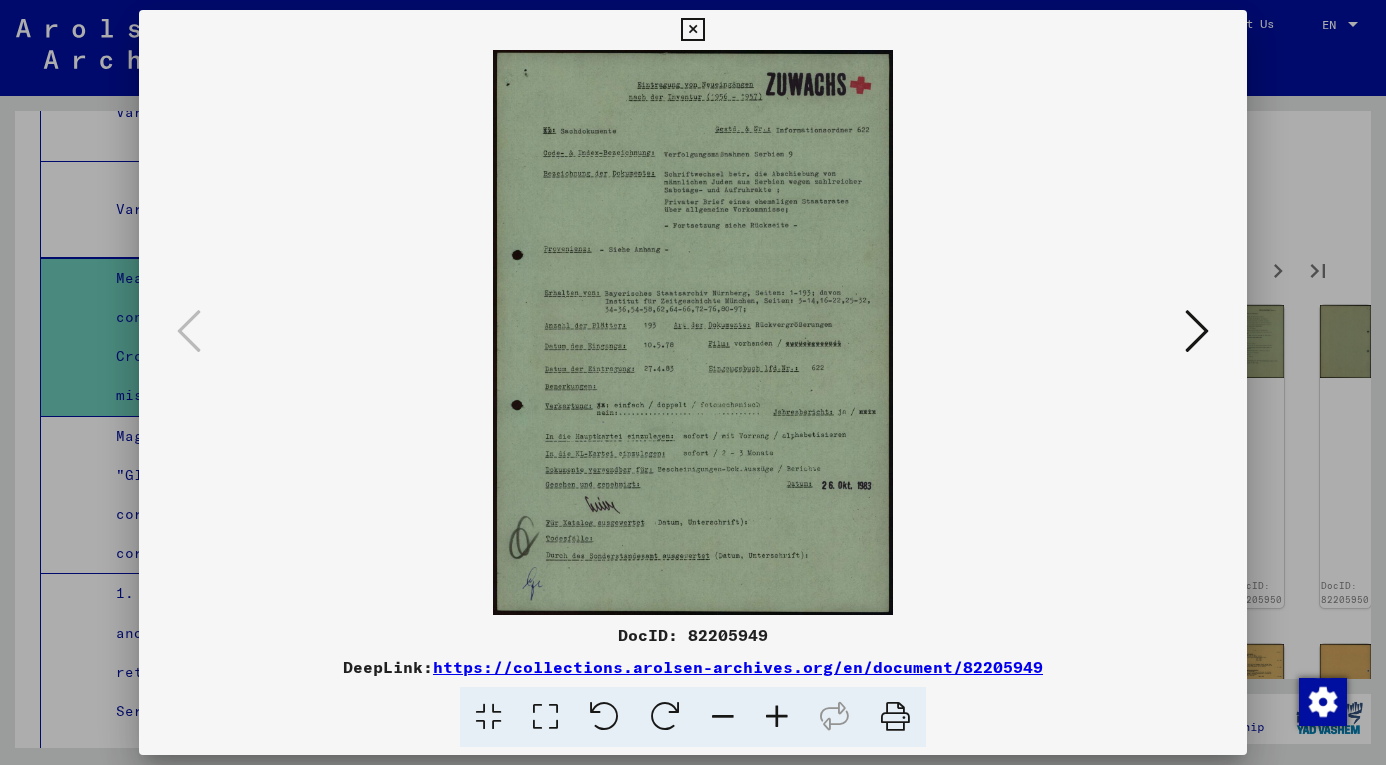 click at bounding box center [1197, 331] 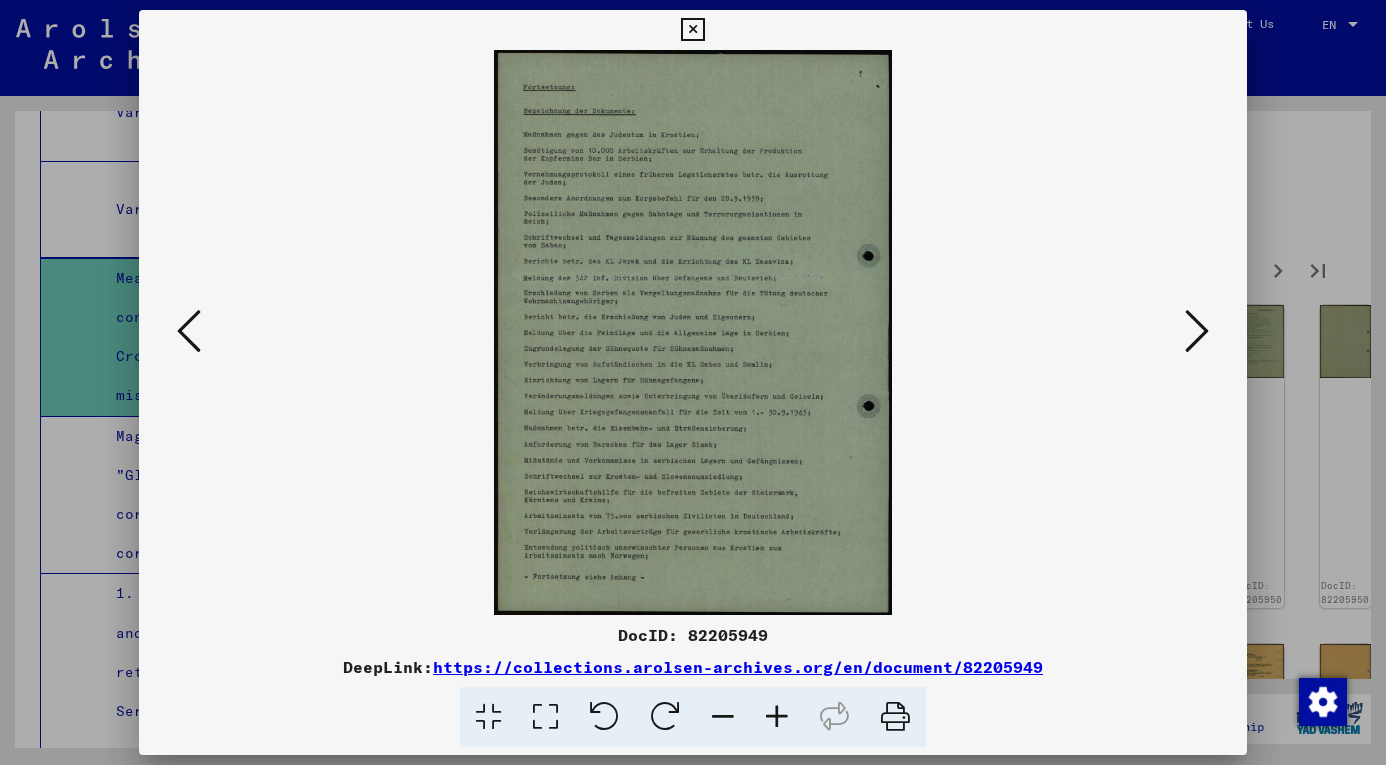 click at bounding box center [1197, 331] 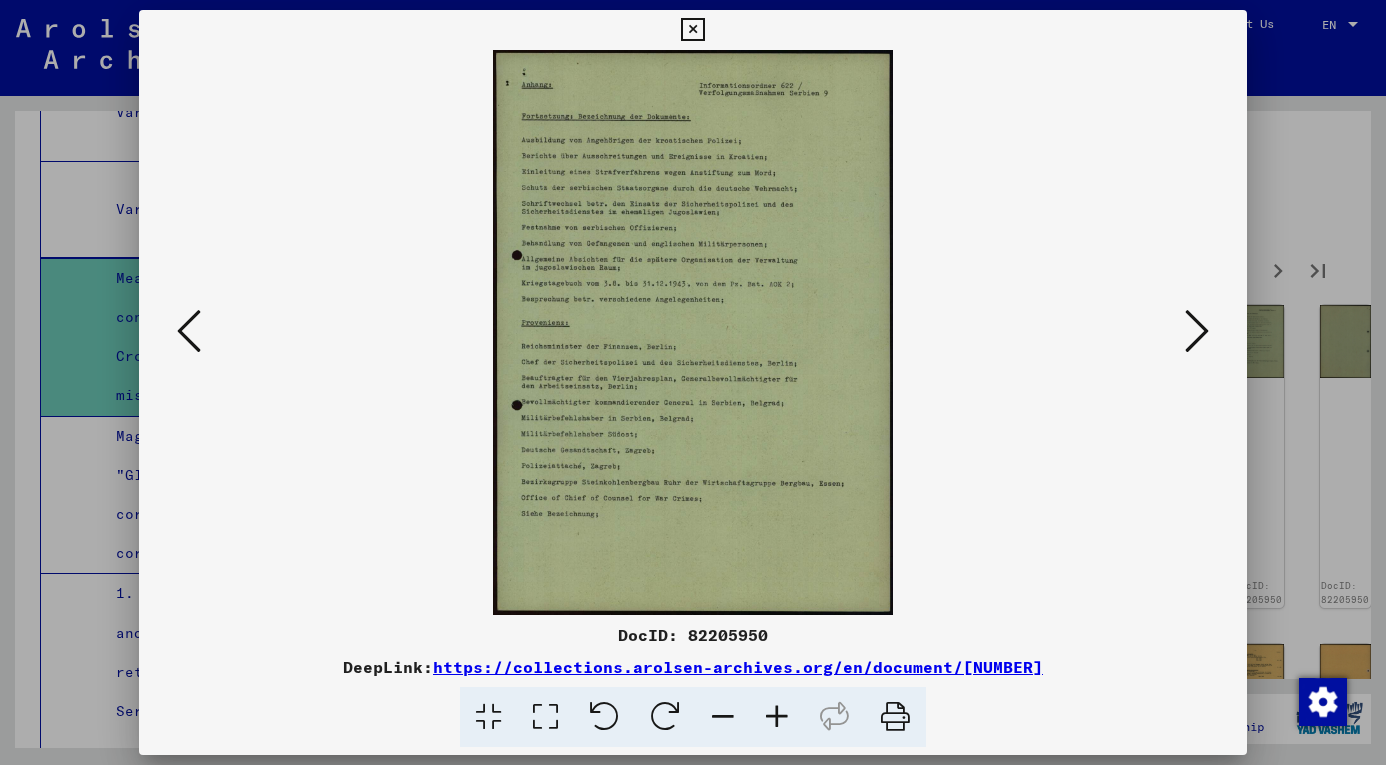 click at bounding box center [1197, 331] 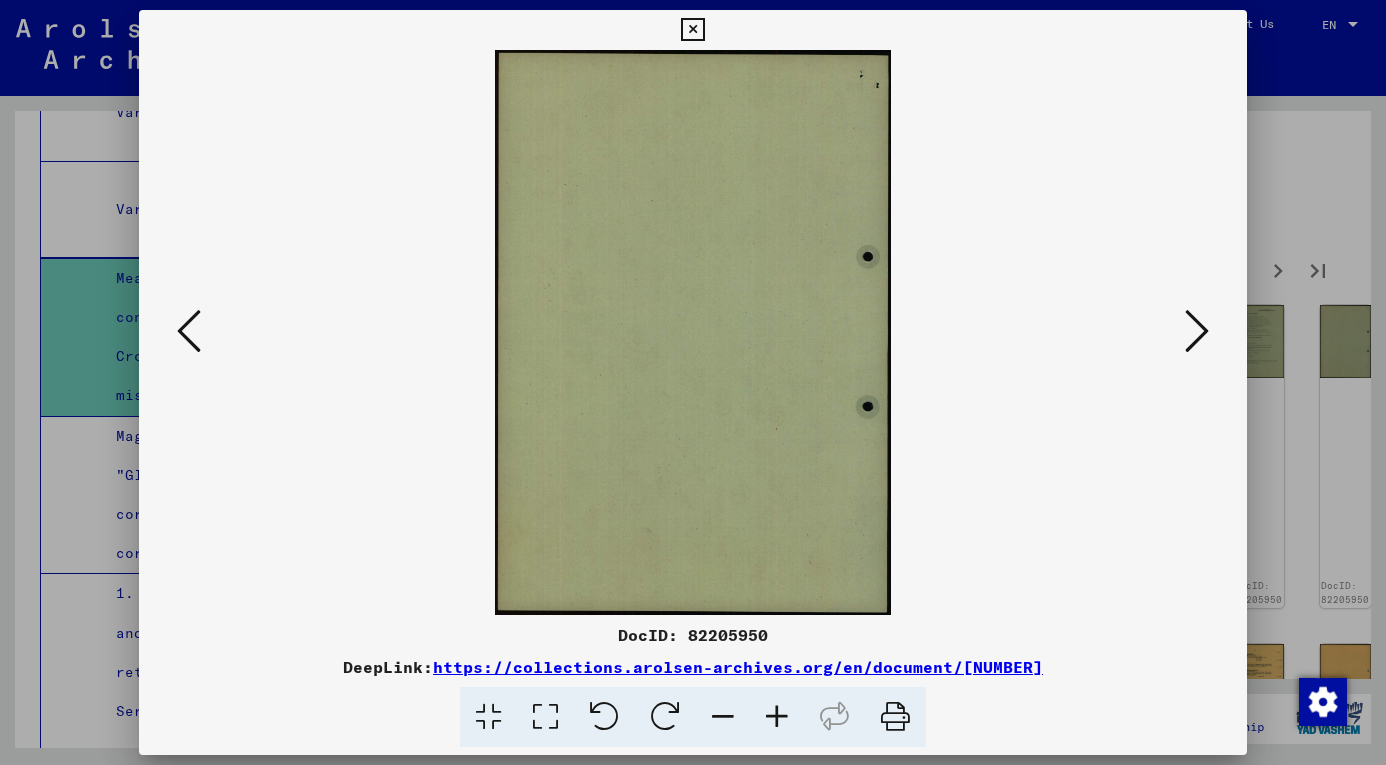 click at bounding box center (1197, 331) 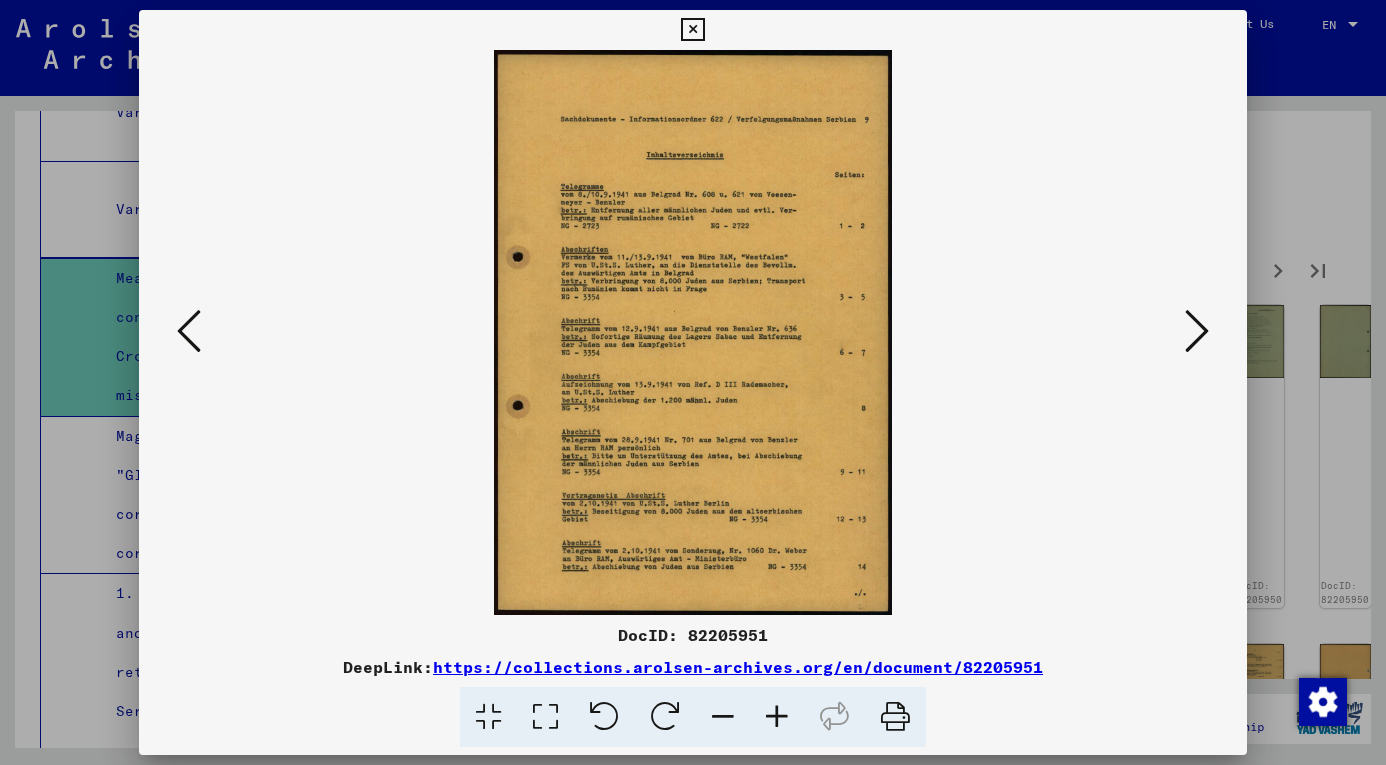 click at bounding box center (1197, 331) 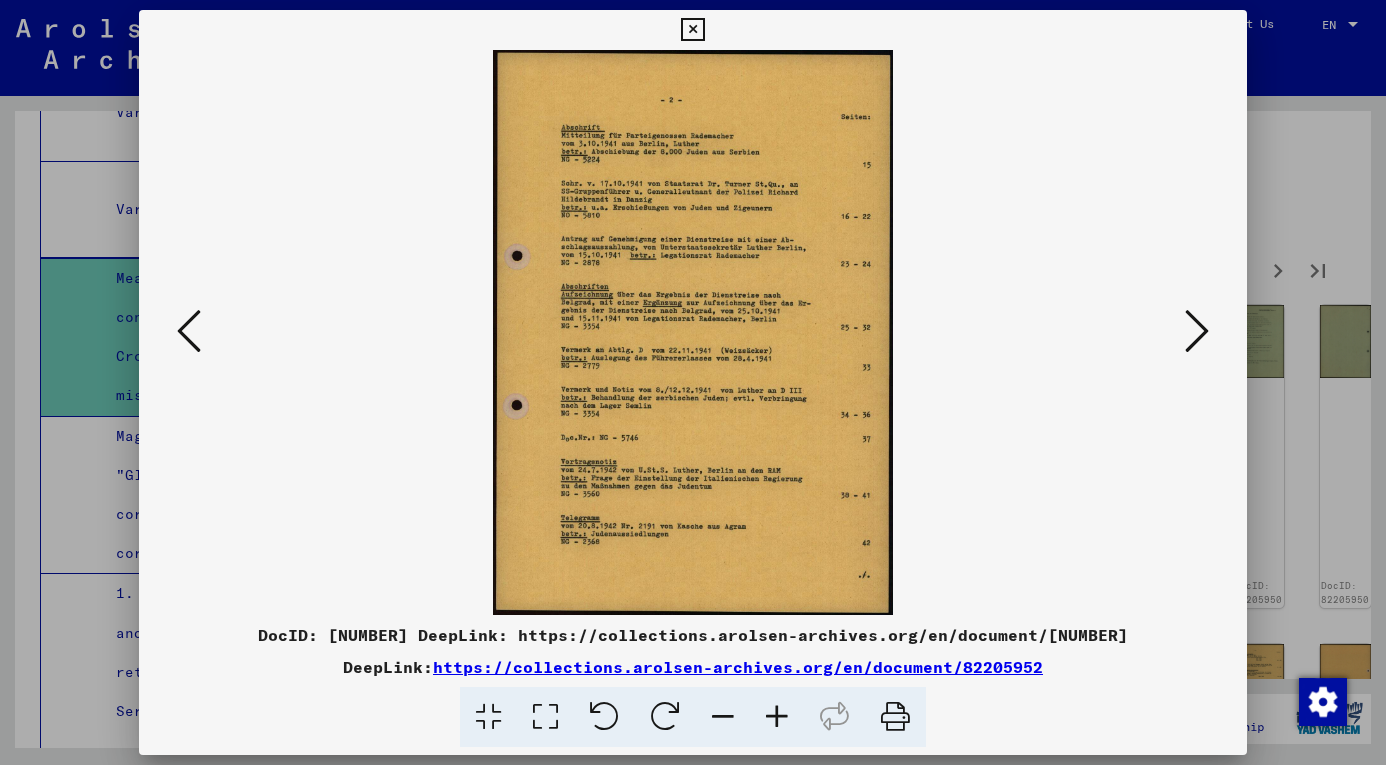 click at bounding box center (1197, 331) 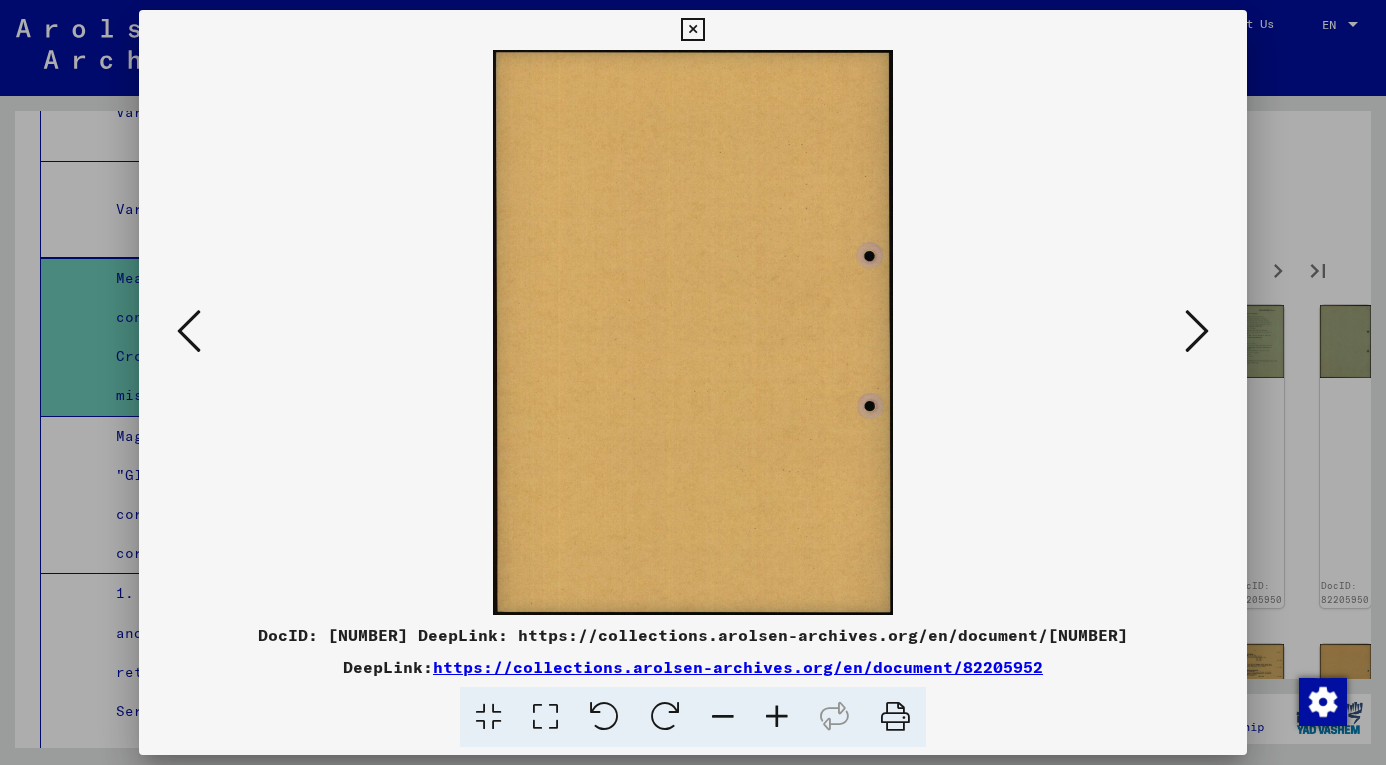 click at bounding box center [1197, 331] 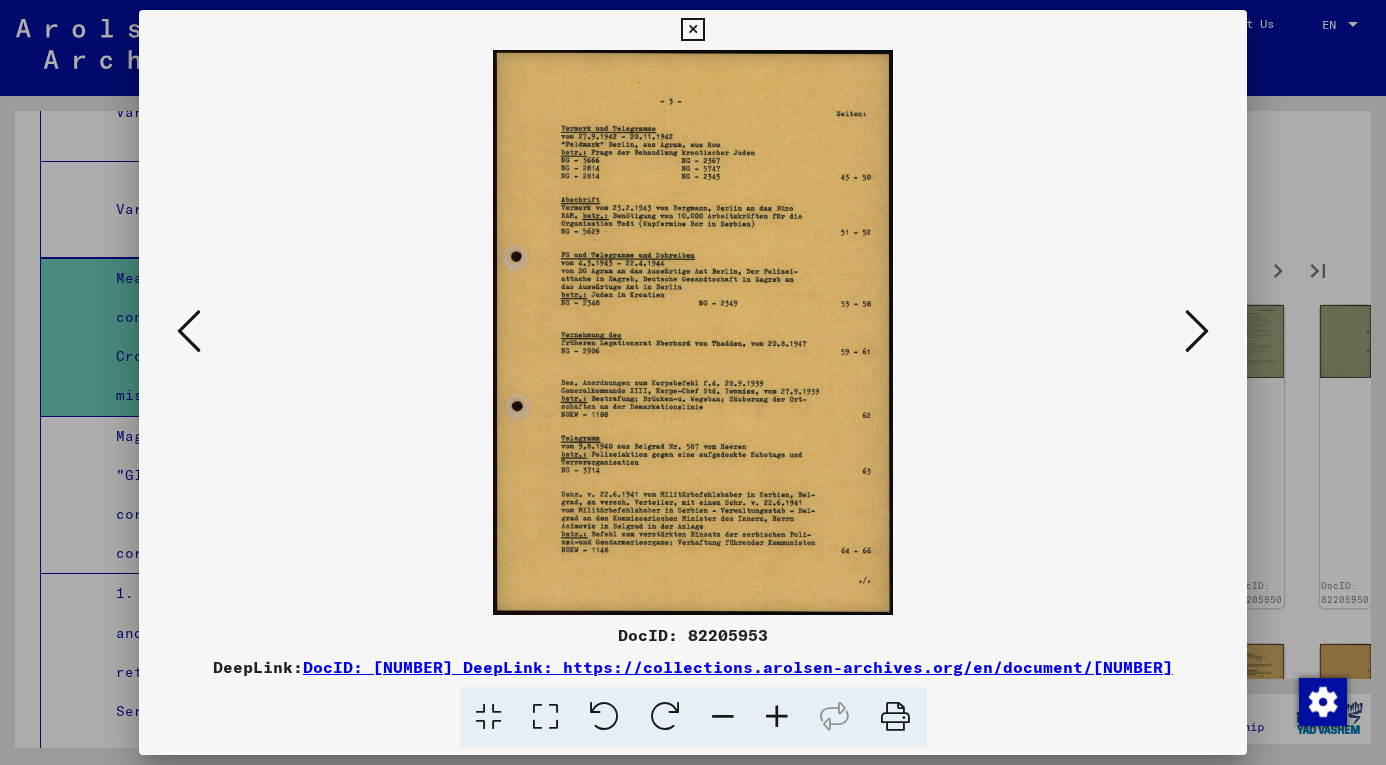 click at bounding box center (1197, 331) 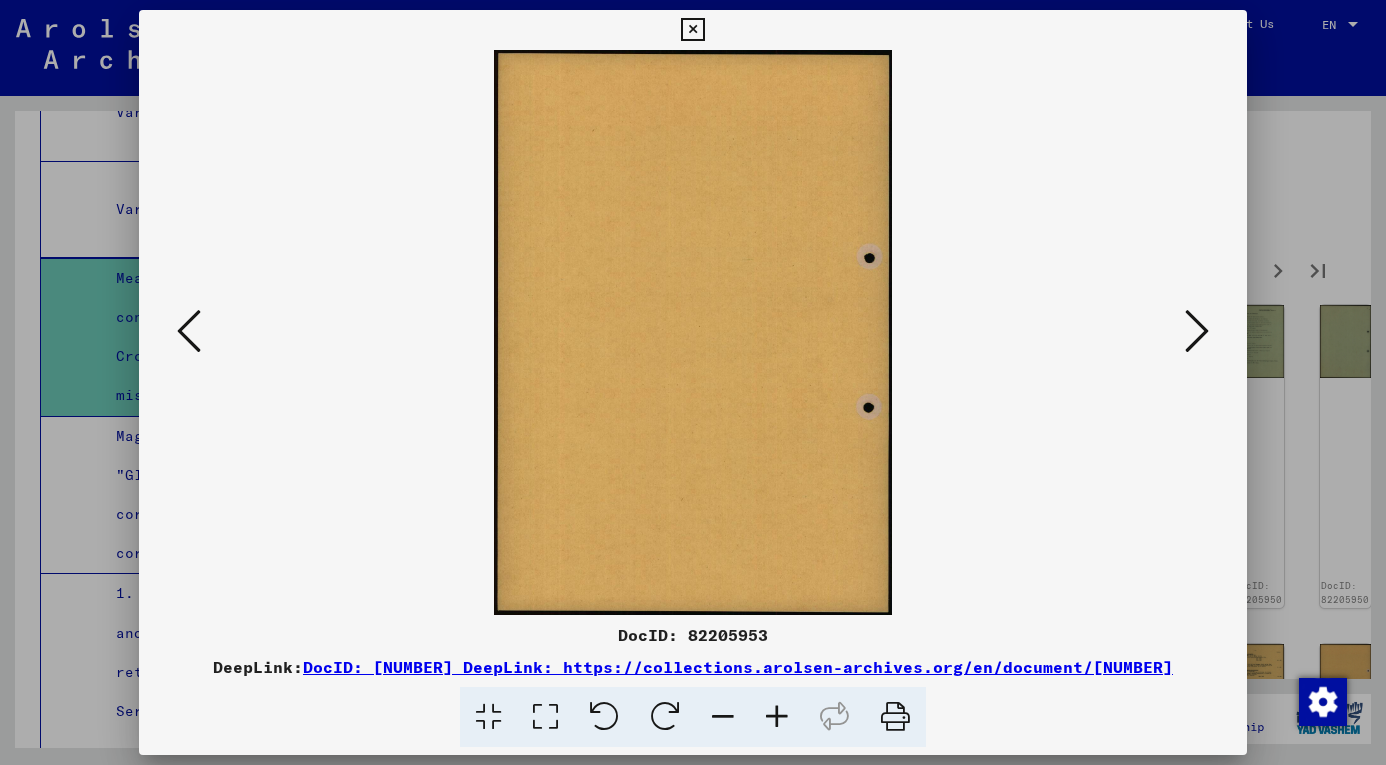 click at bounding box center [189, 331] 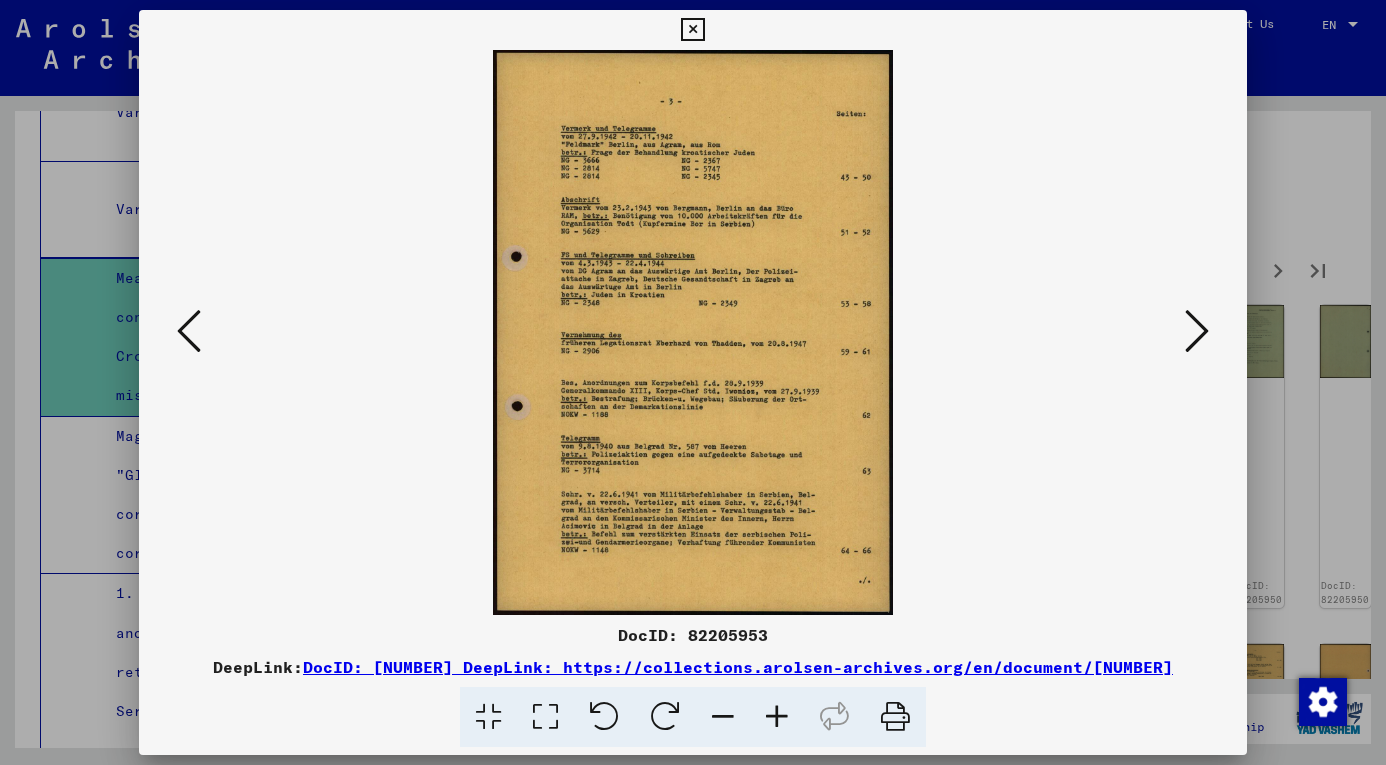 click at bounding box center [189, 331] 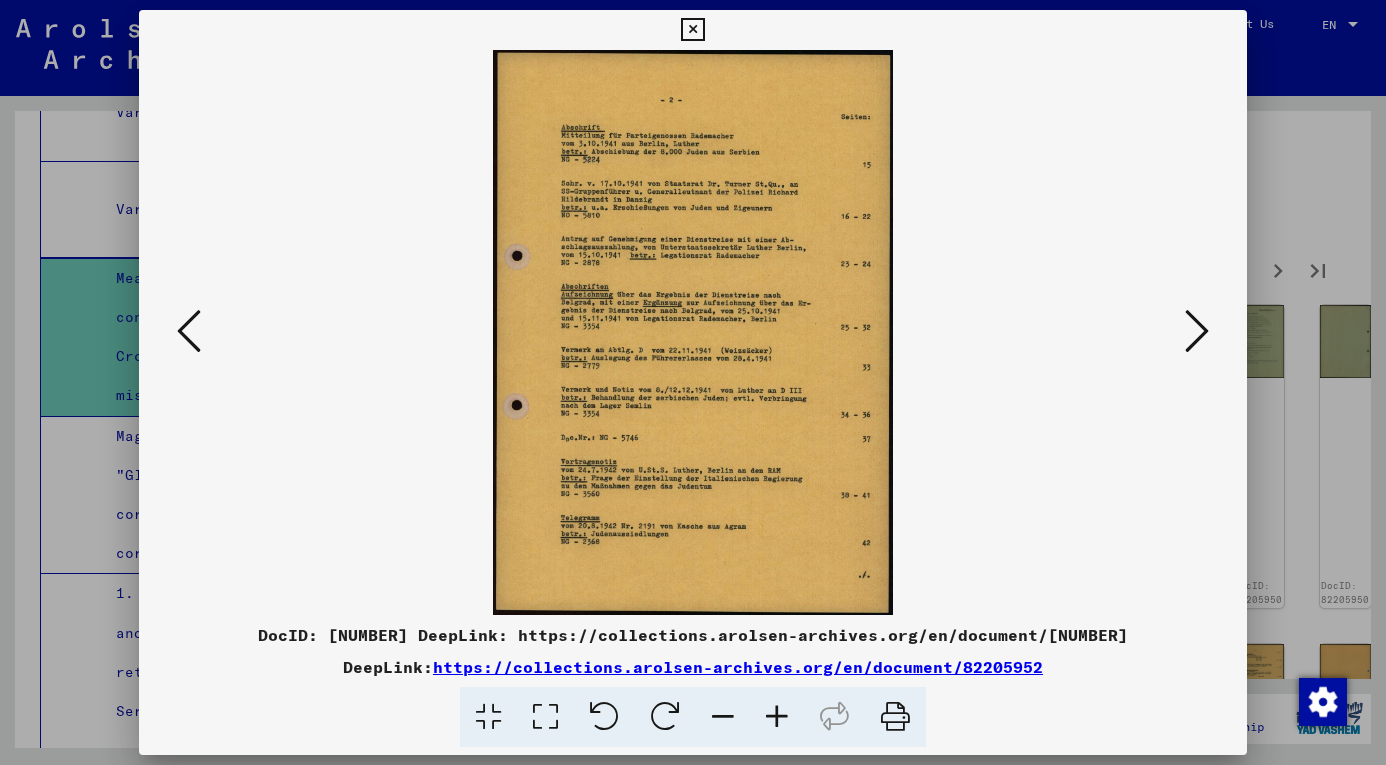 click at bounding box center [189, 331] 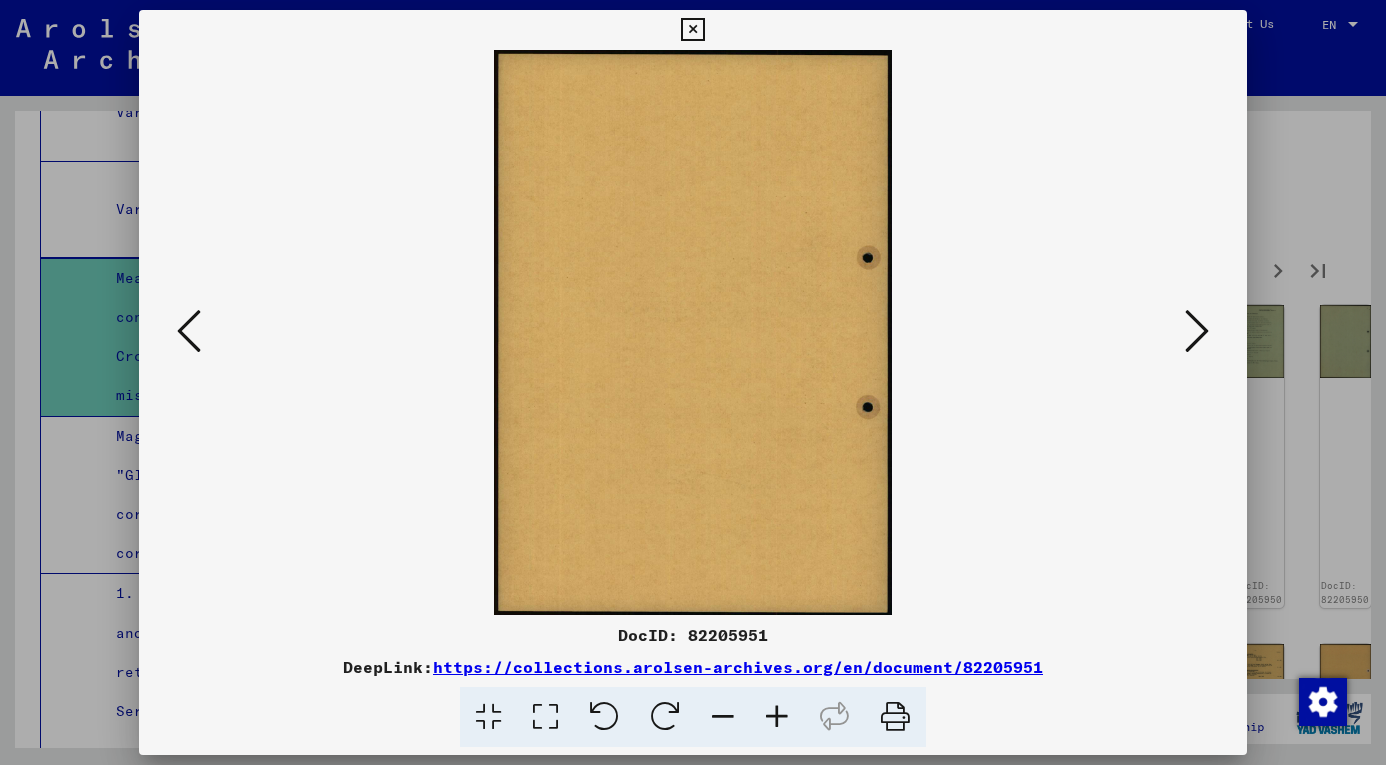 click at bounding box center [189, 331] 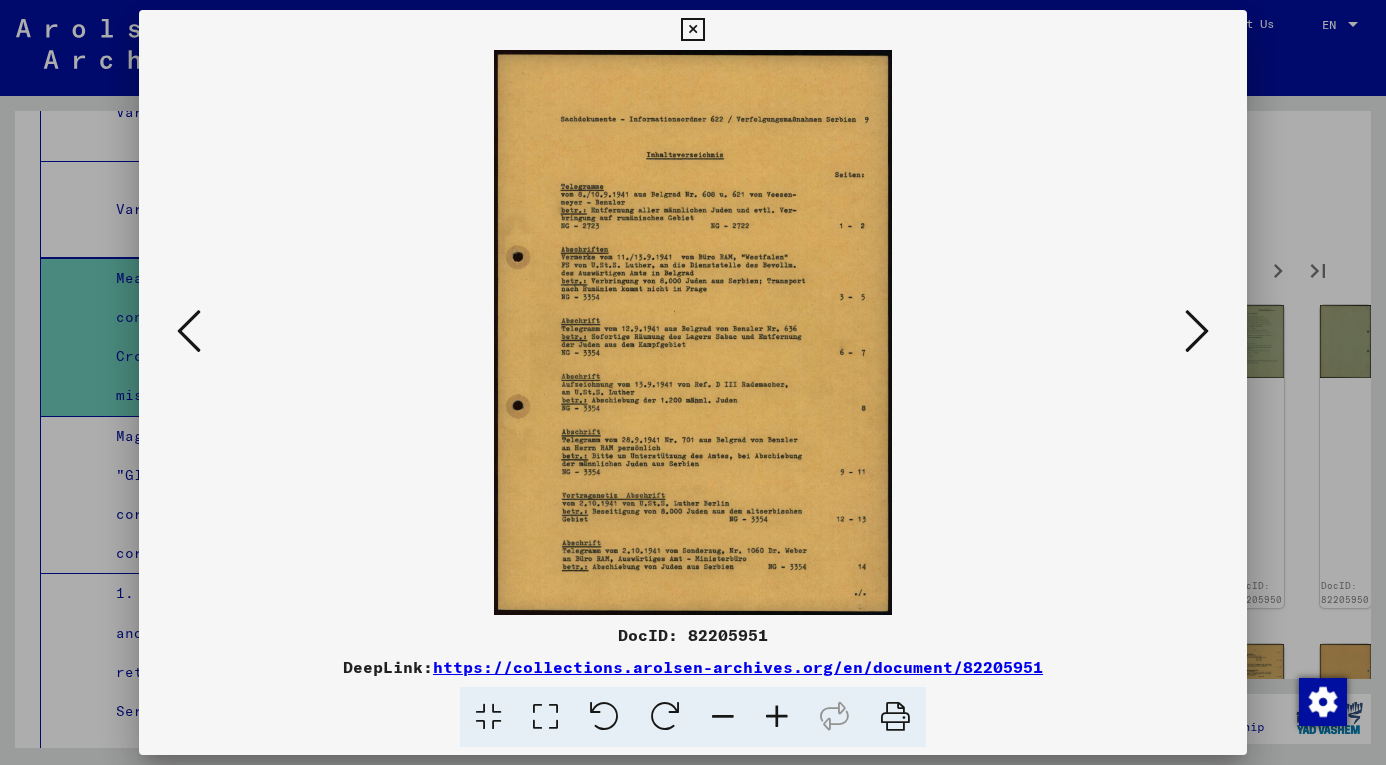 click at bounding box center (189, 331) 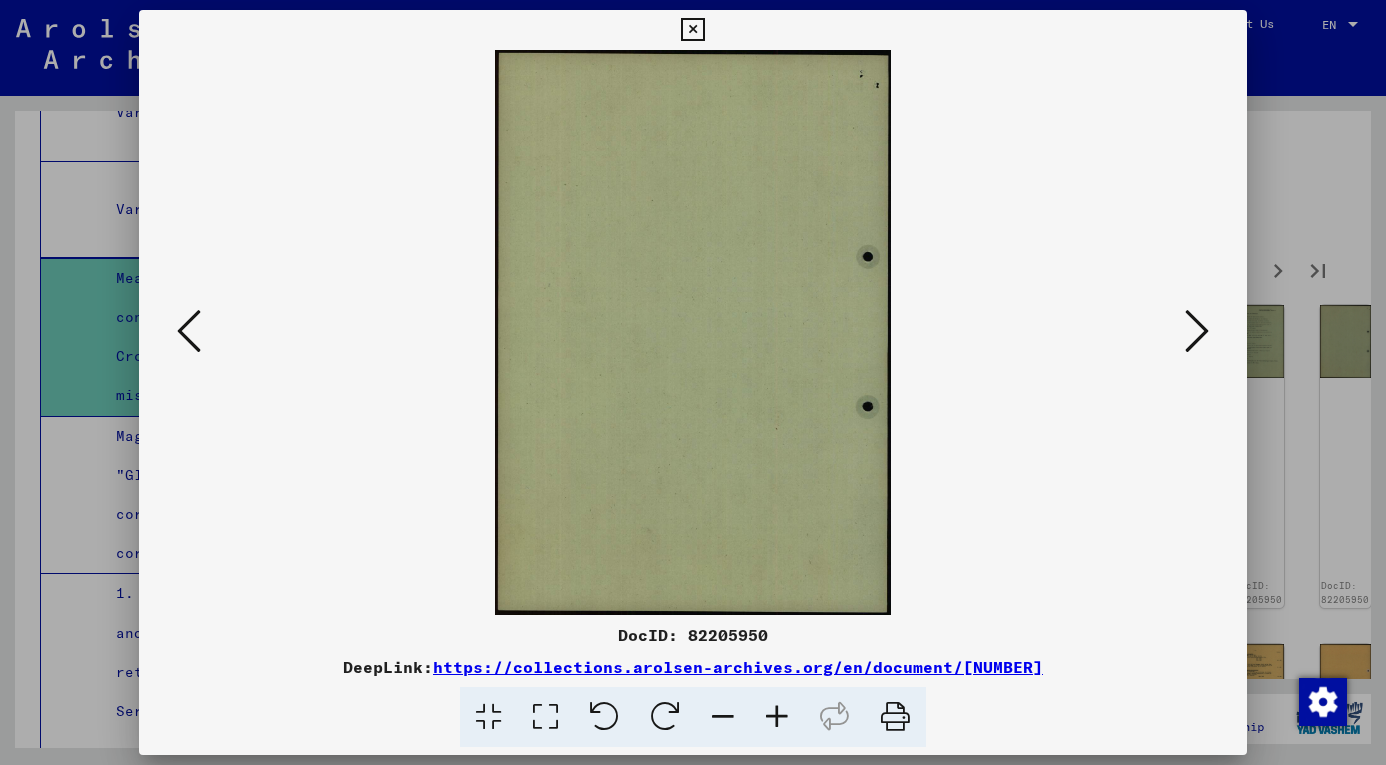 click at bounding box center (189, 331) 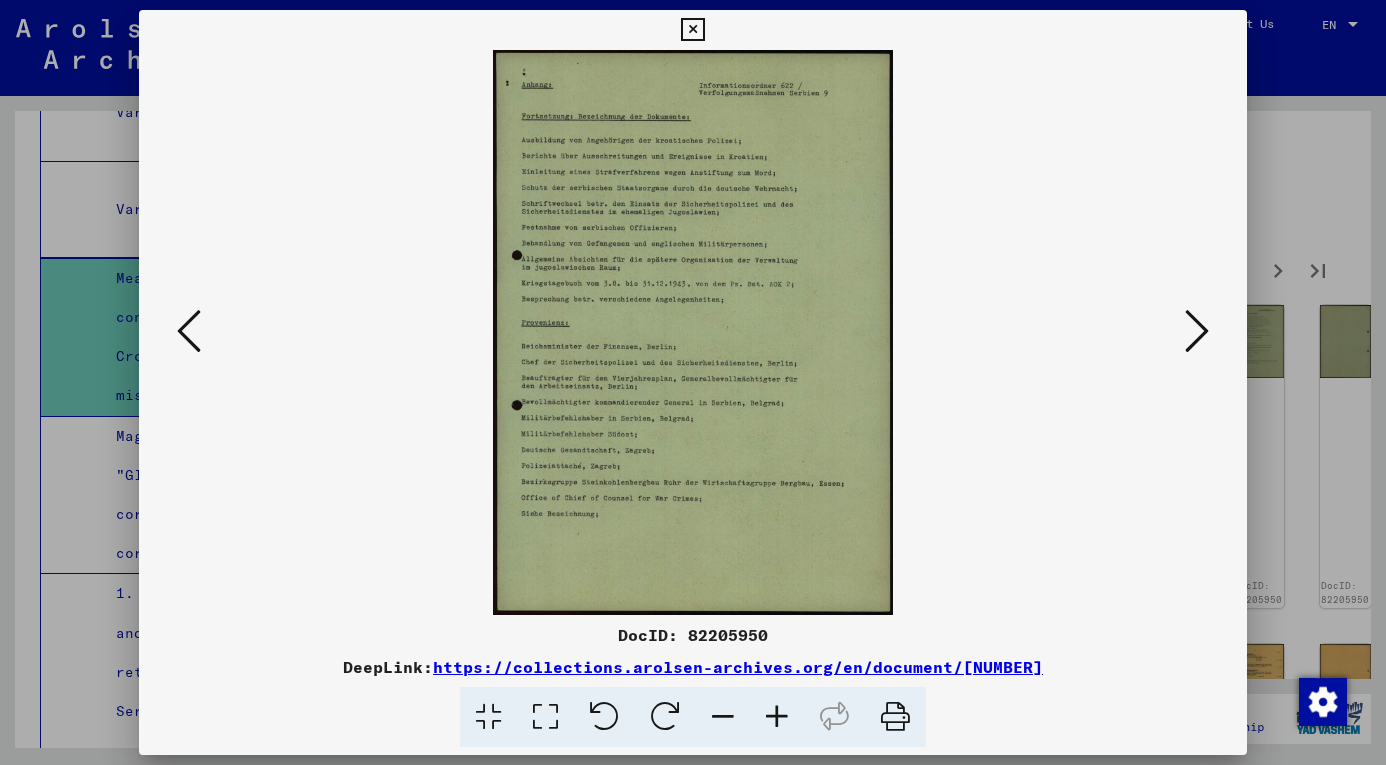click at bounding box center (1197, 331) 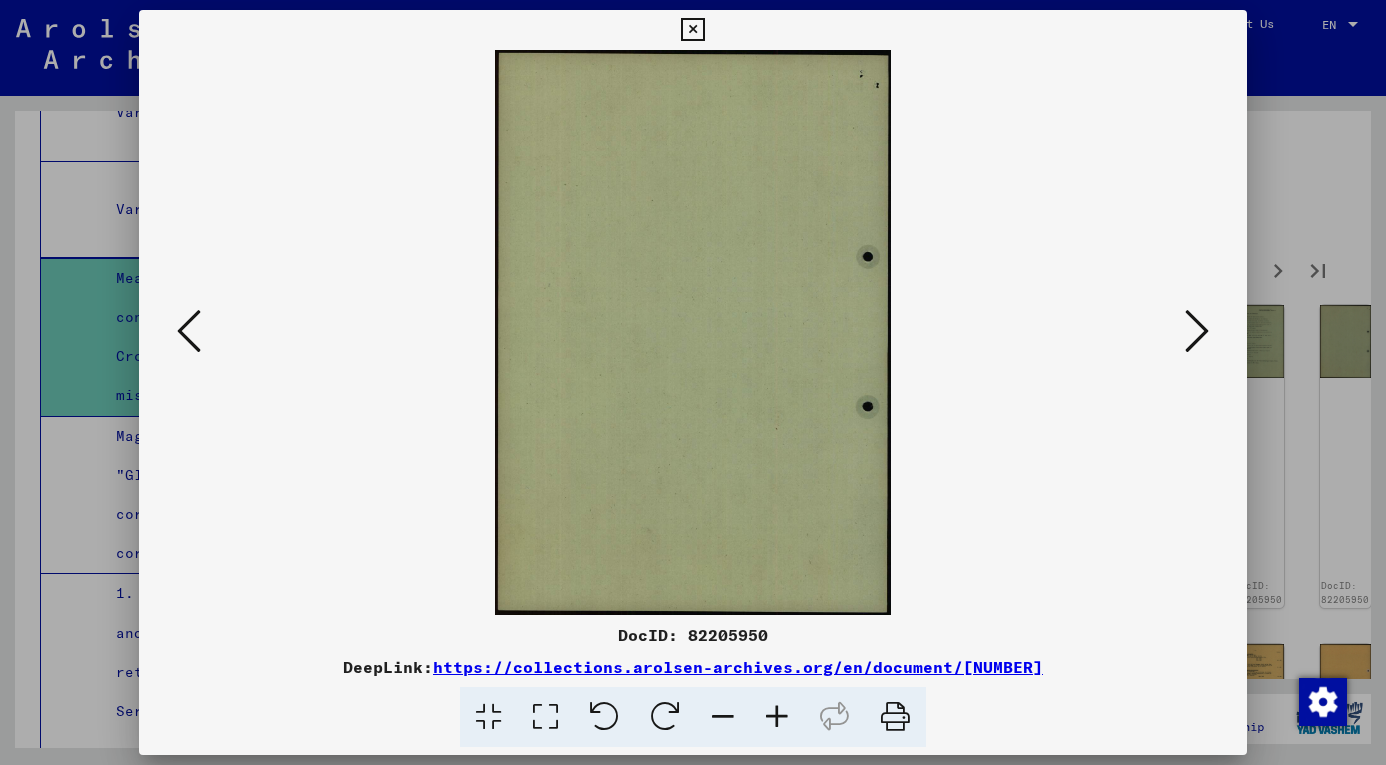 click at bounding box center [1197, 331] 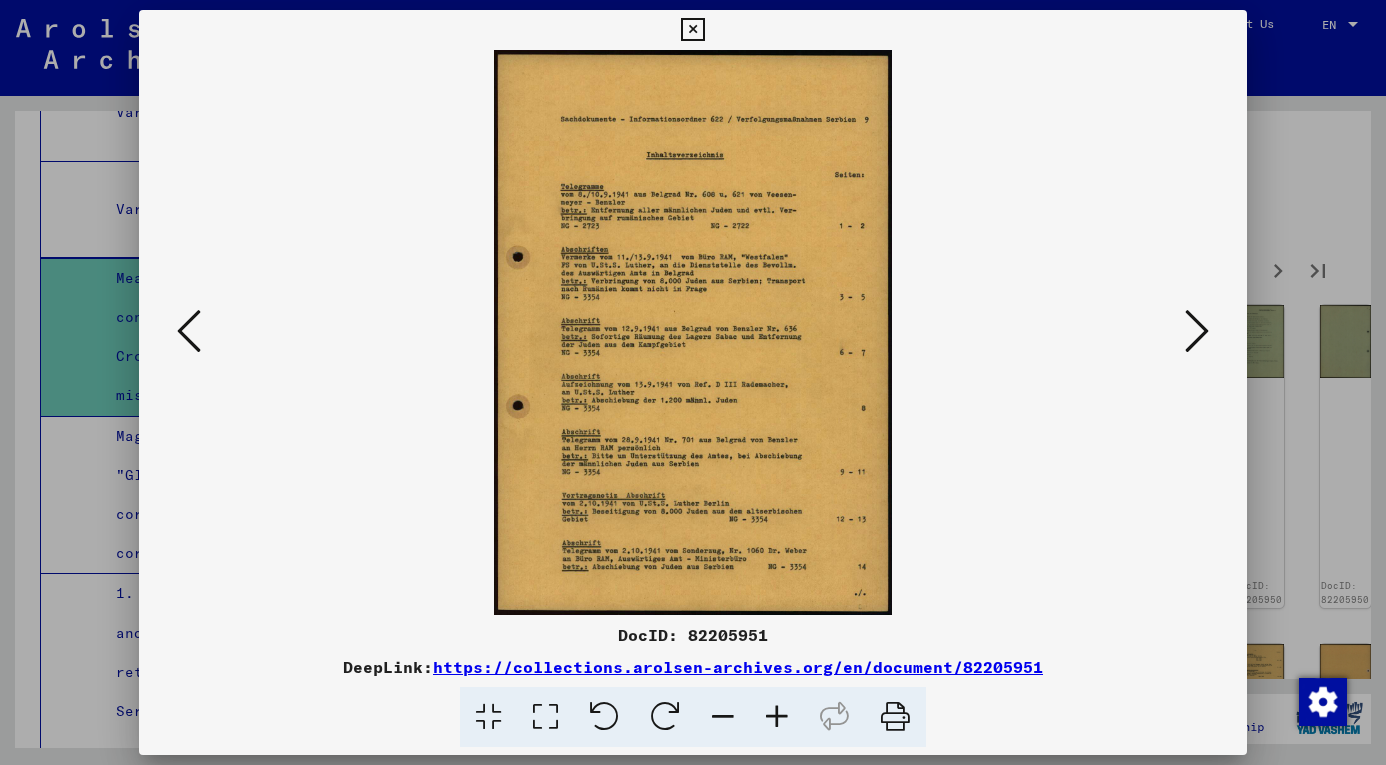click at bounding box center [777, 717] 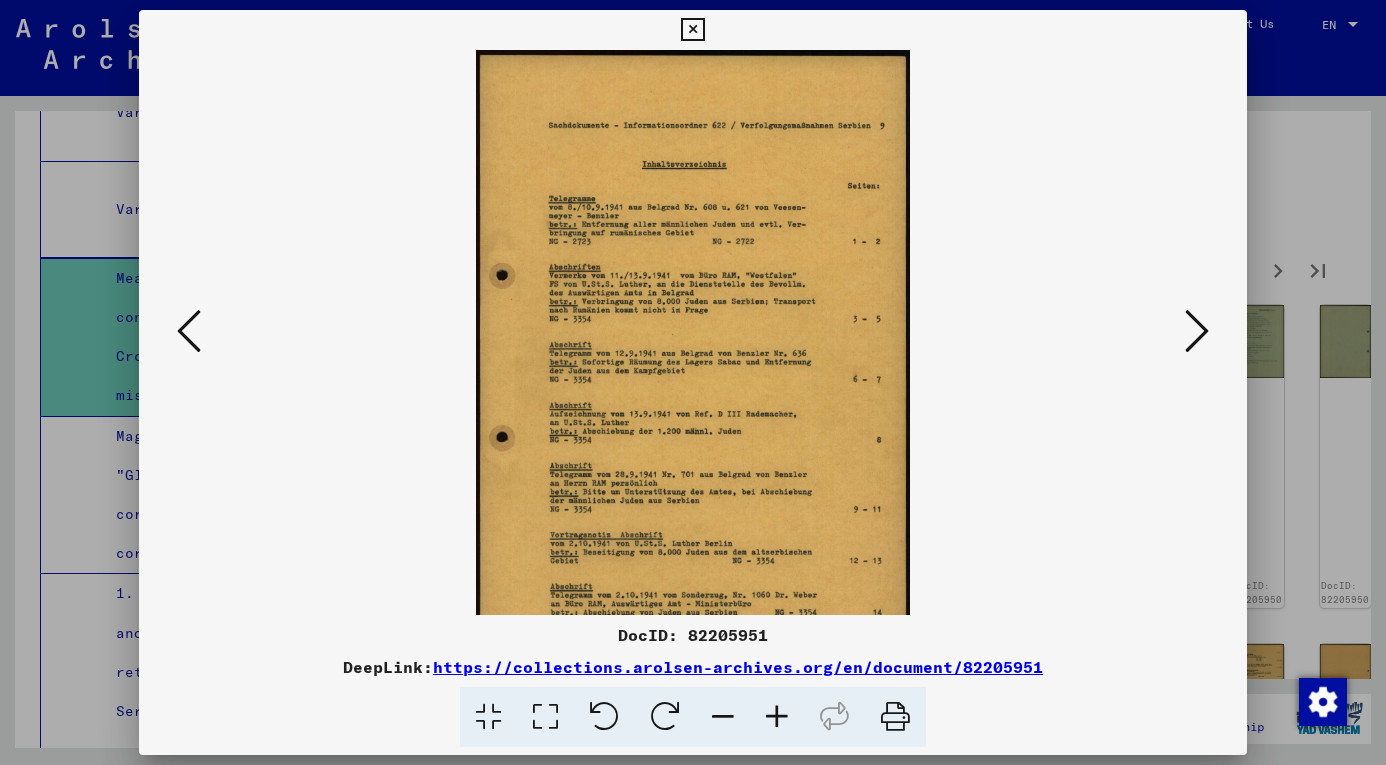 click at bounding box center (777, 717) 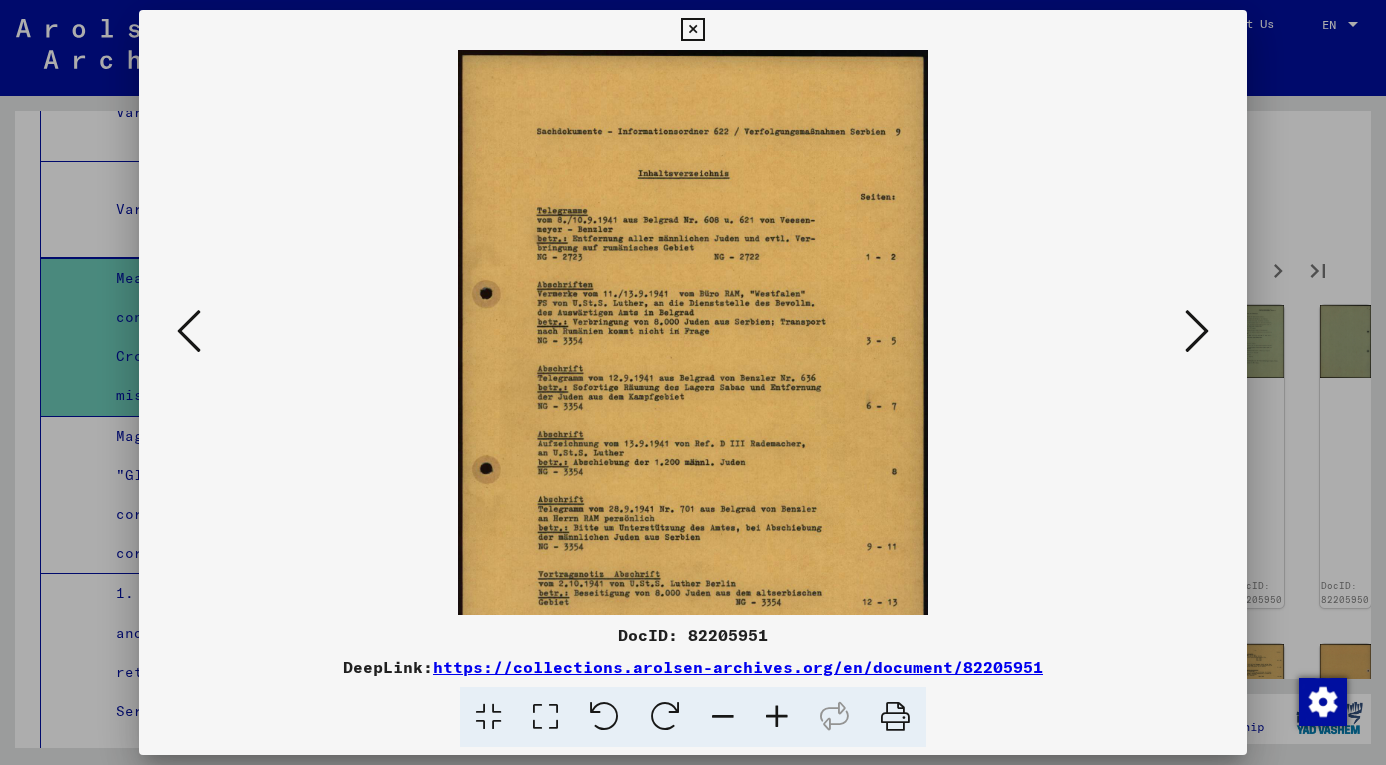 click at bounding box center [777, 717] 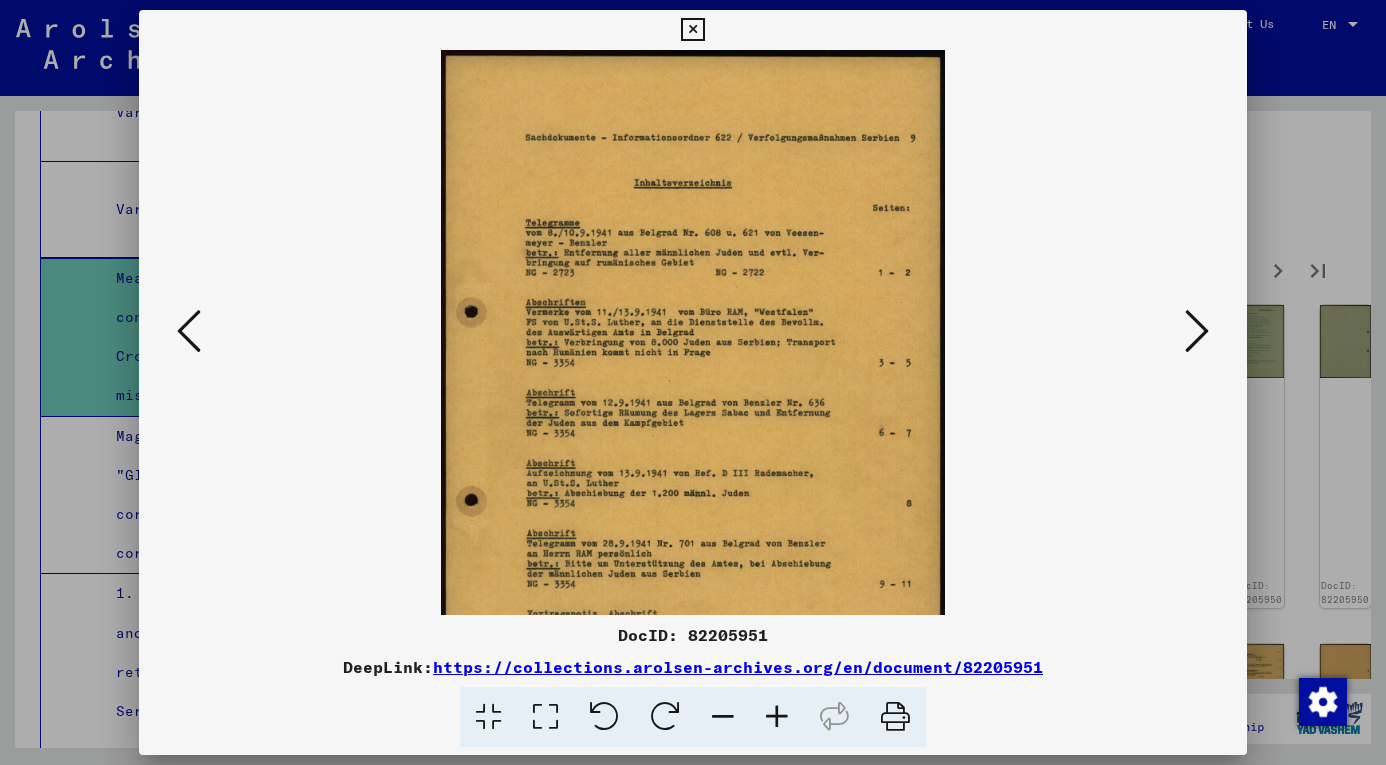 click at bounding box center [777, 717] 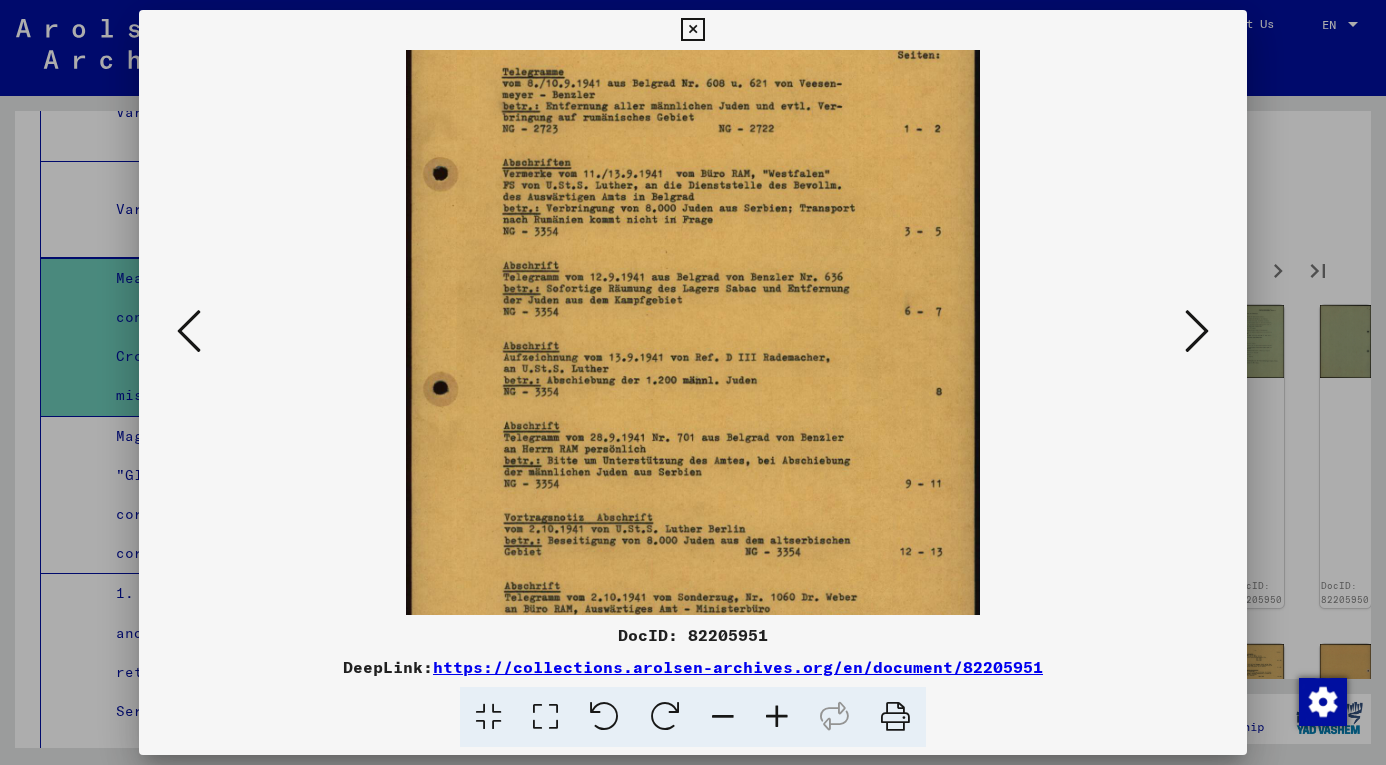drag, startPoint x: 673, startPoint y: 476, endPoint x: 666, endPoint y: 300, distance: 176.13914 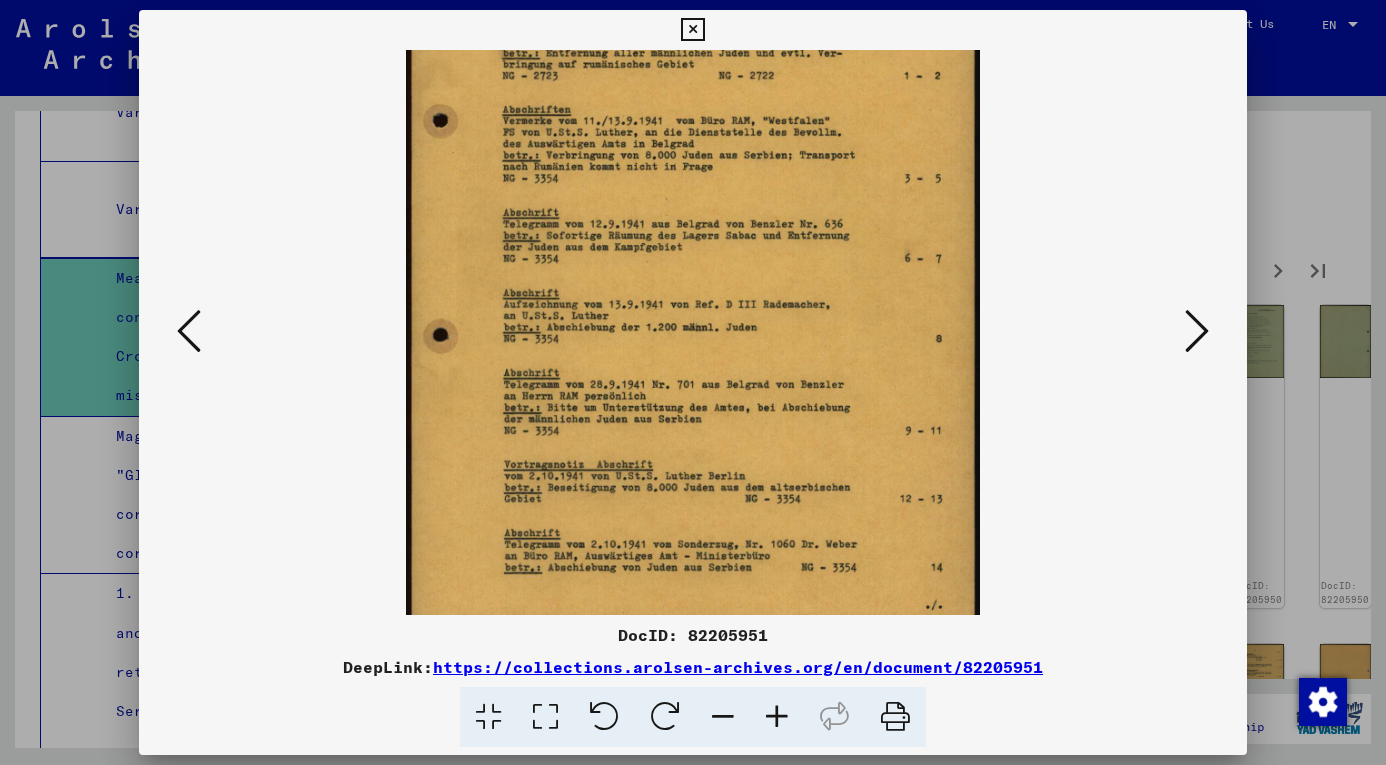 scroll, scrollTop: 250, scrollLeft: 0, axis: vertical 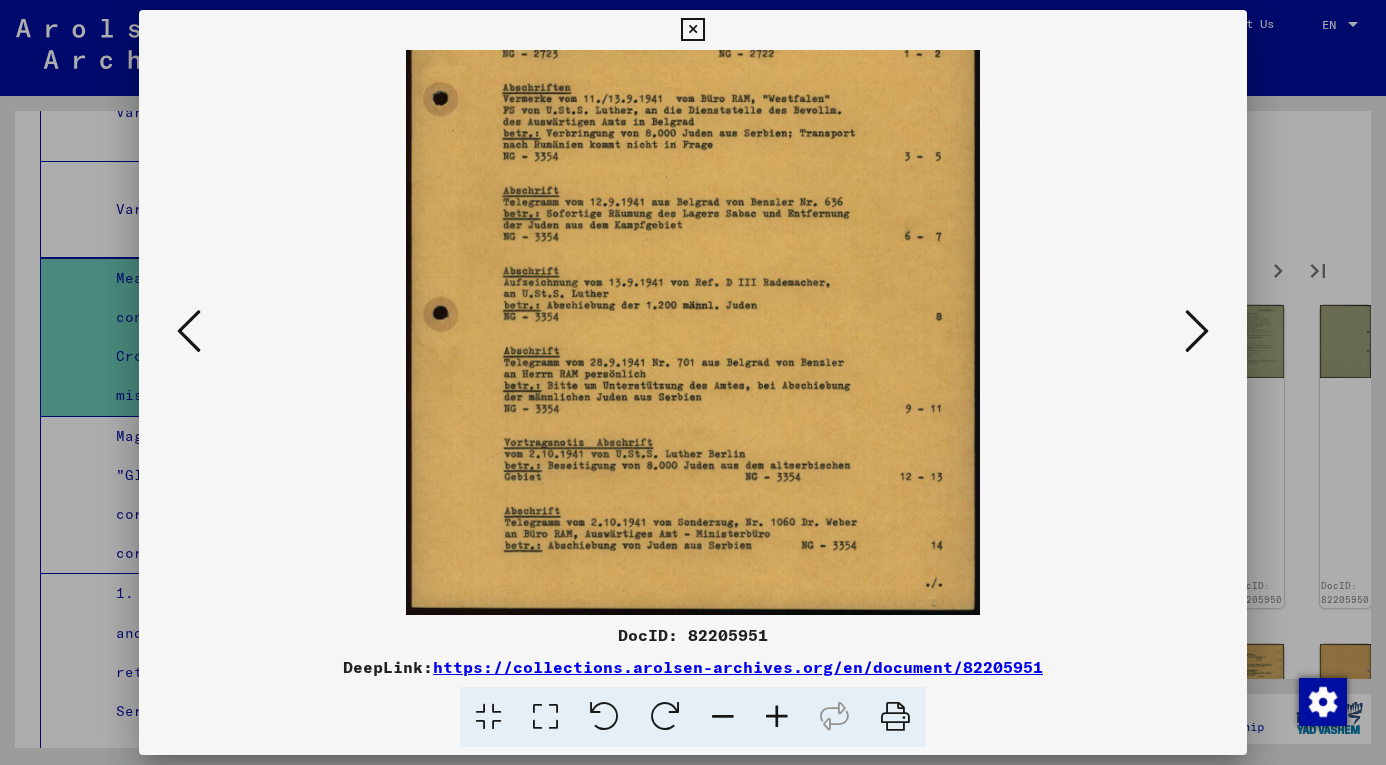 drag, startPoint x: 689, startPoint y: 429, endPoint x: 682, endPoint y: 333, distance: 96.25487 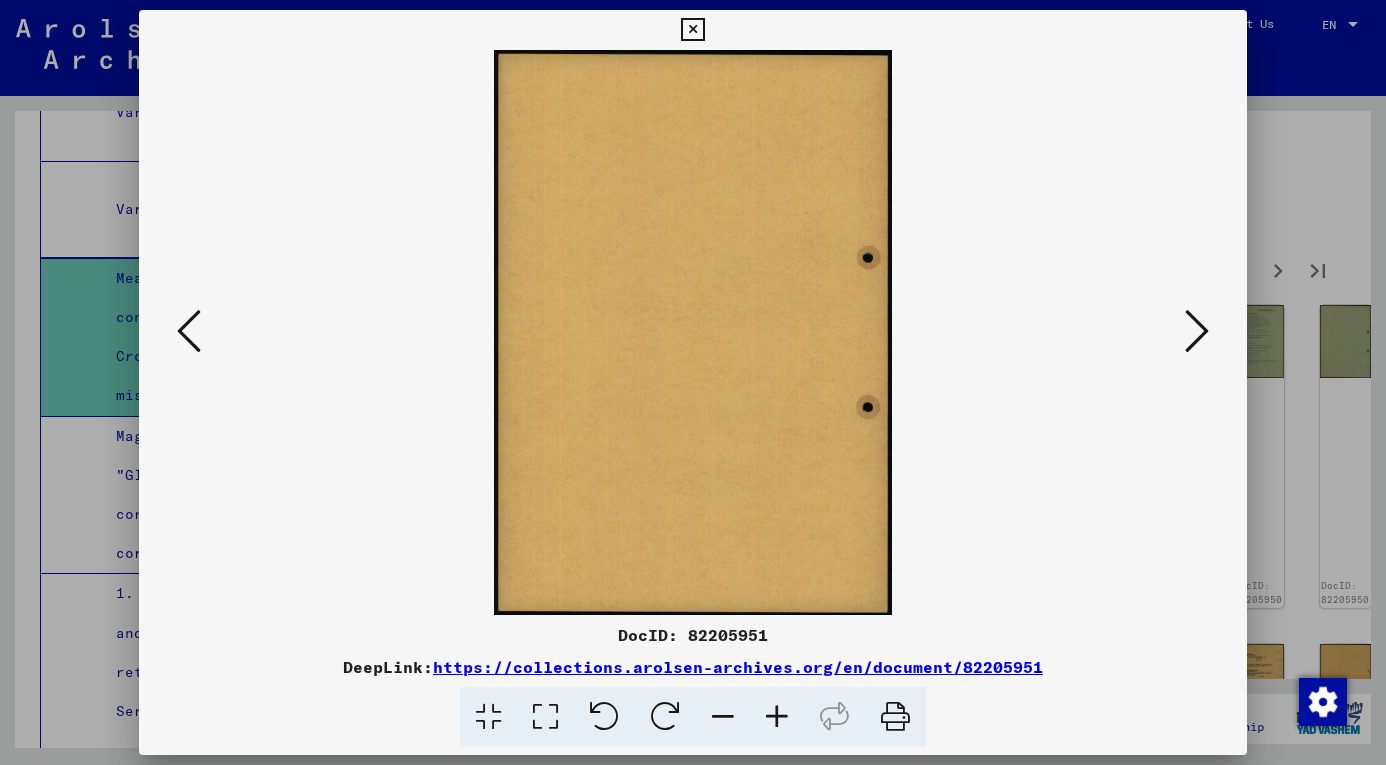 scroll, scrollTop: 0, scrollLeft: 0, axis: both 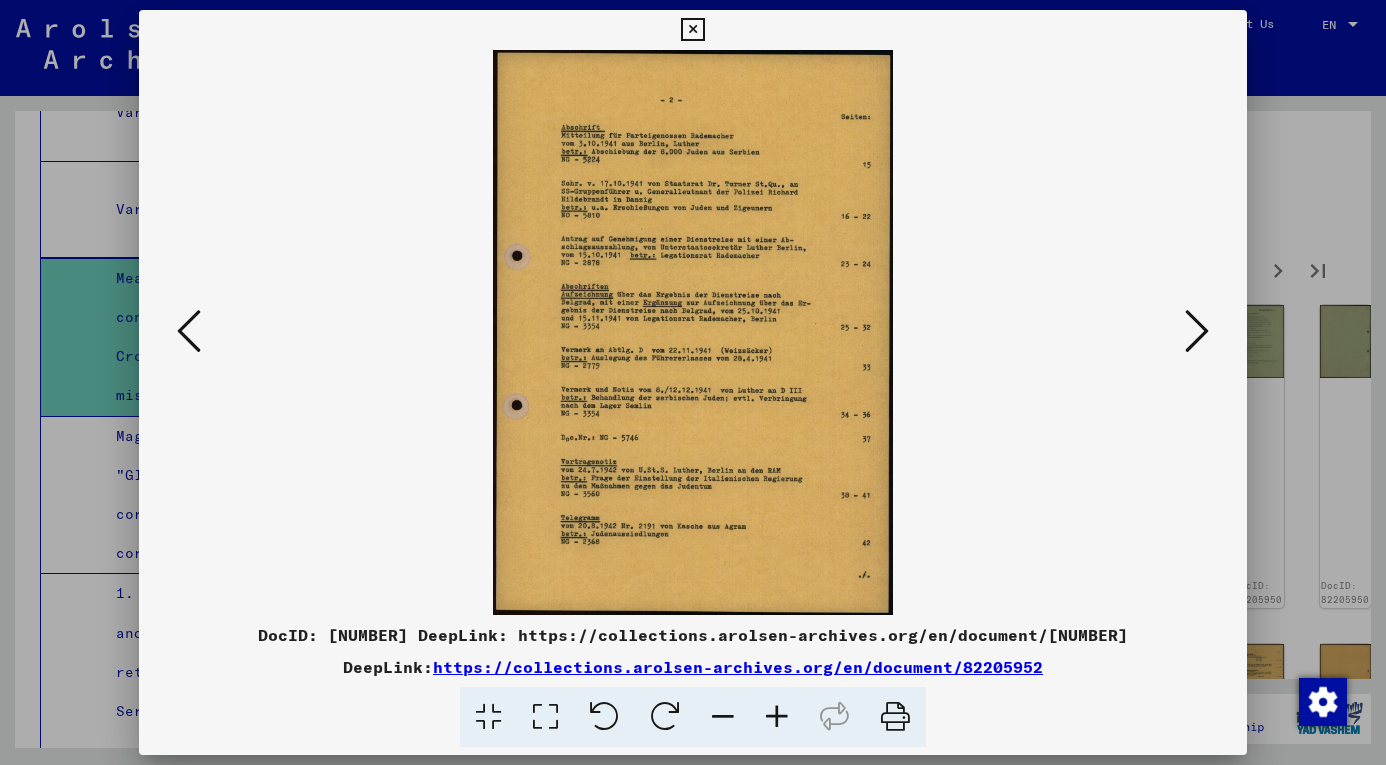click at bounding box center [777, 717] 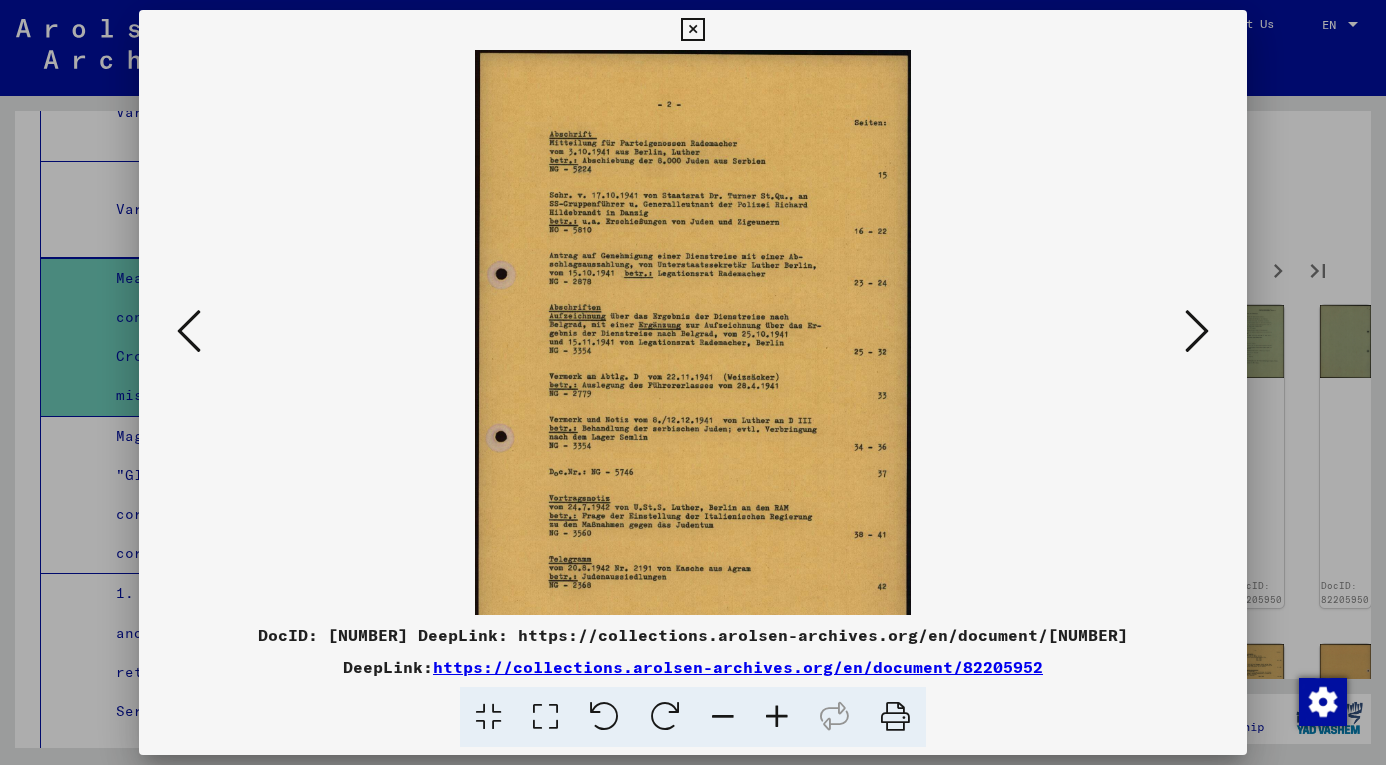 click at bounding box center (777, 717) 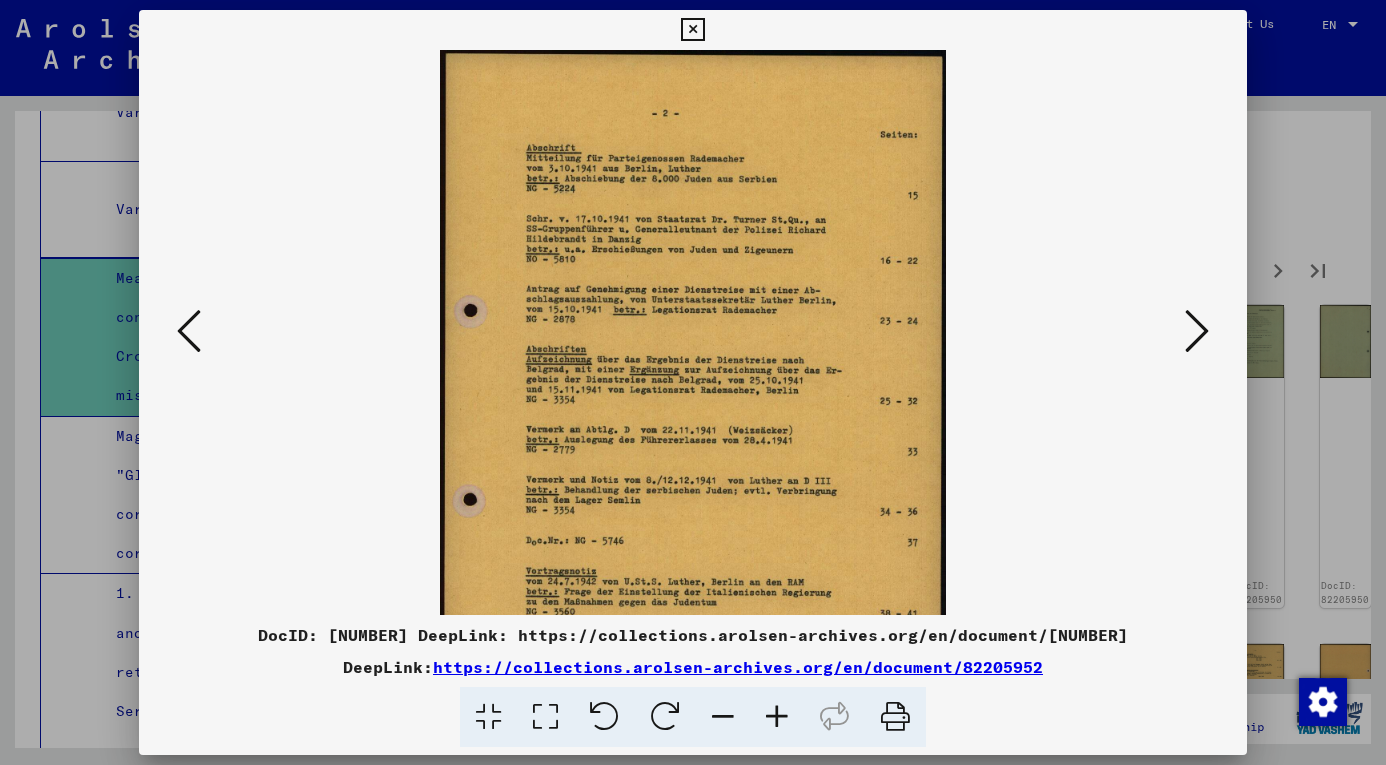 click at bounding box center (777, 717) 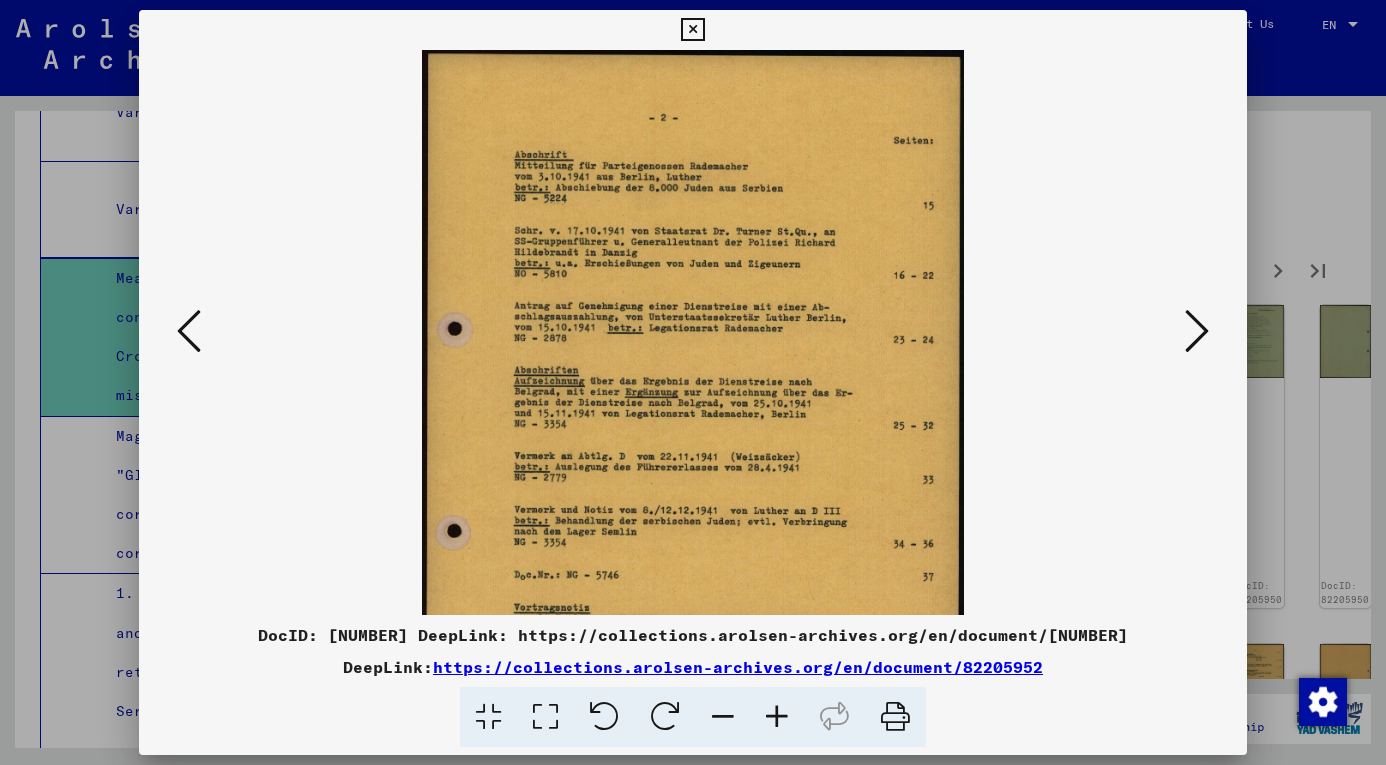click at bounding box center [777, 717] 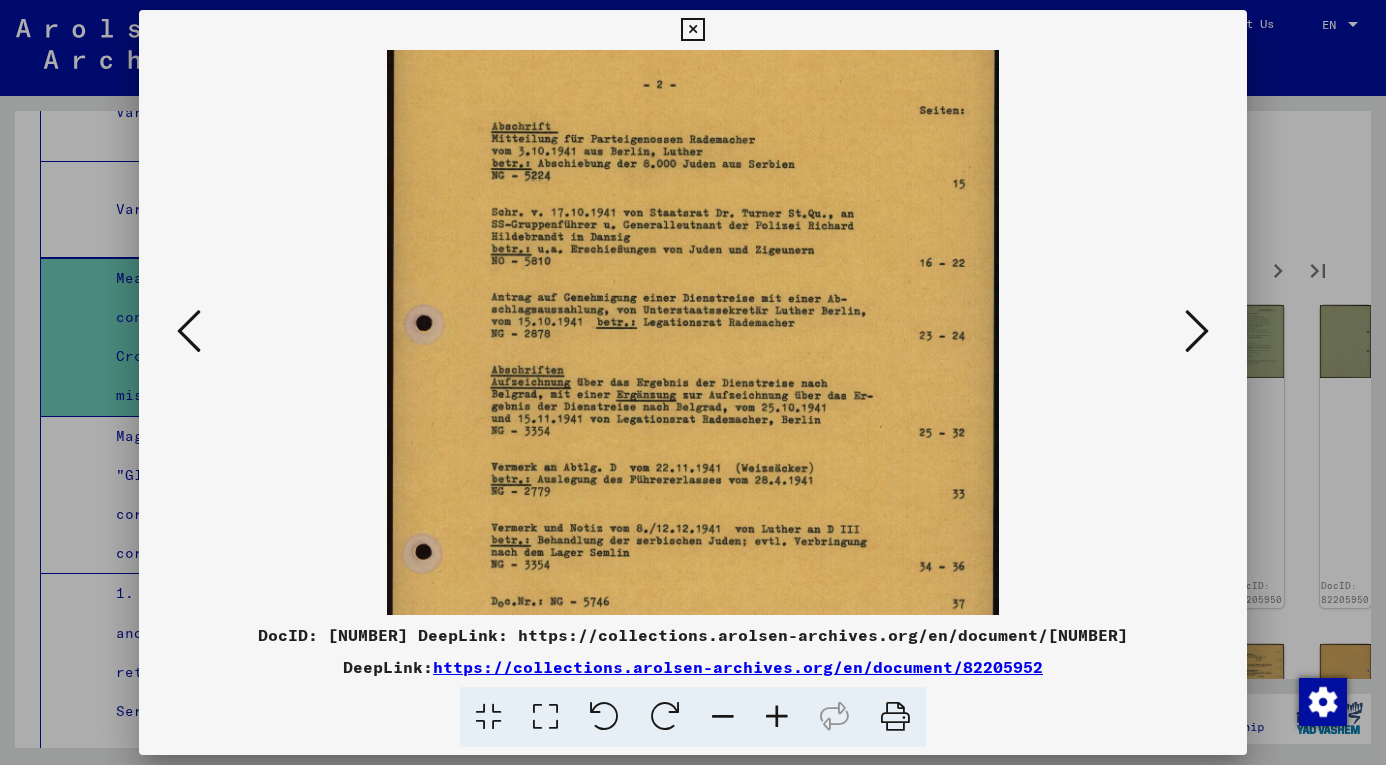 scroll, scrollTop: 43, scrollLeft: 0, axis: vertical 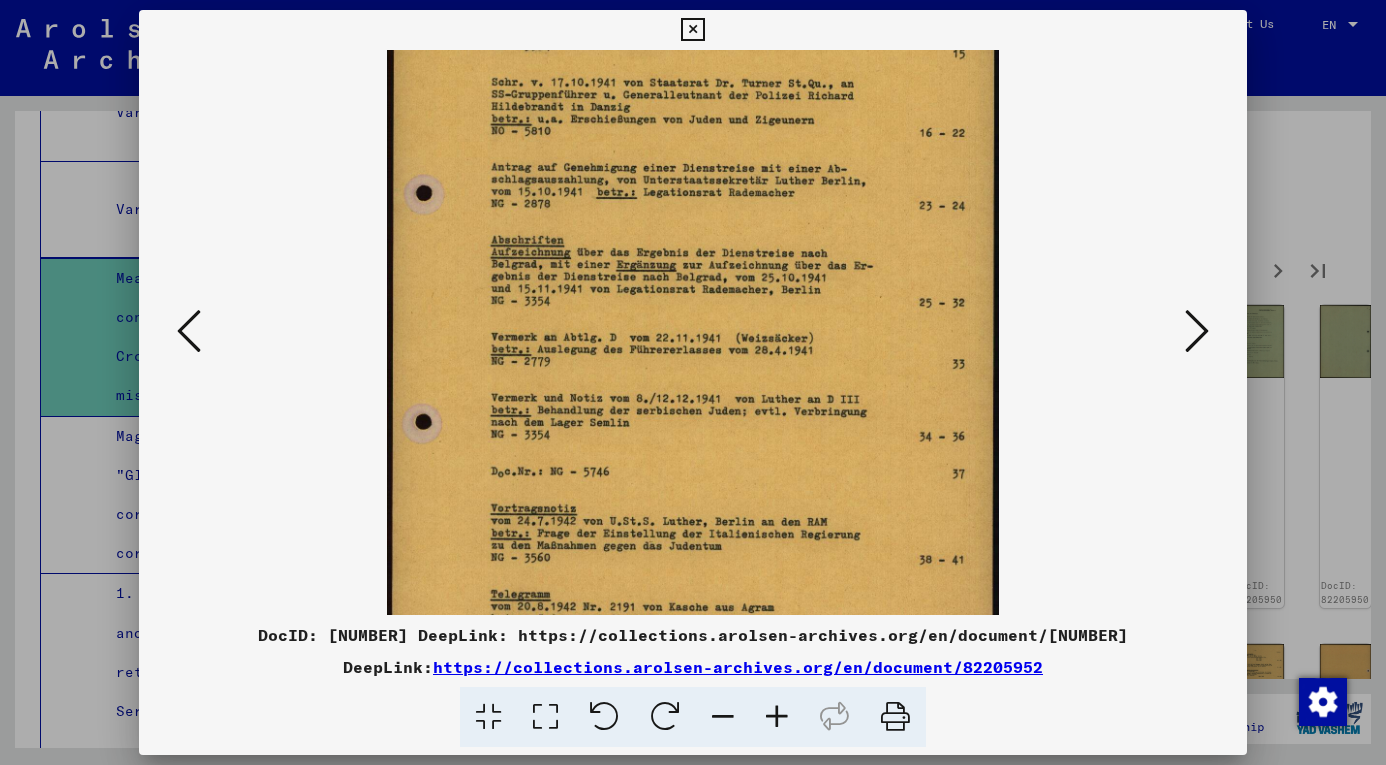 drag, startPoint x: 684, startPoint y: 470, endPoint x: 676, endPoint y: 289, distance: 181.17671 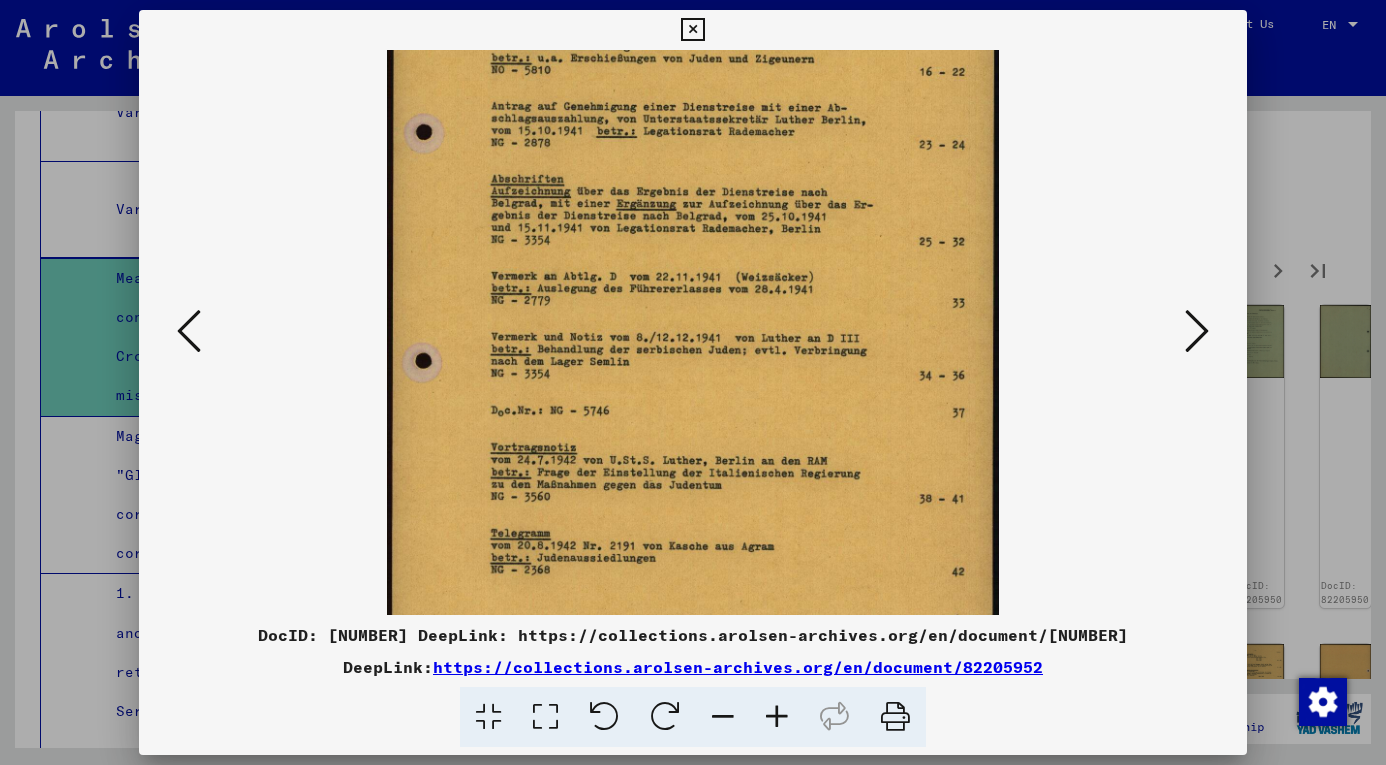 scroll, scrollTop: 300, scrollLeft: 0, axis: vertical 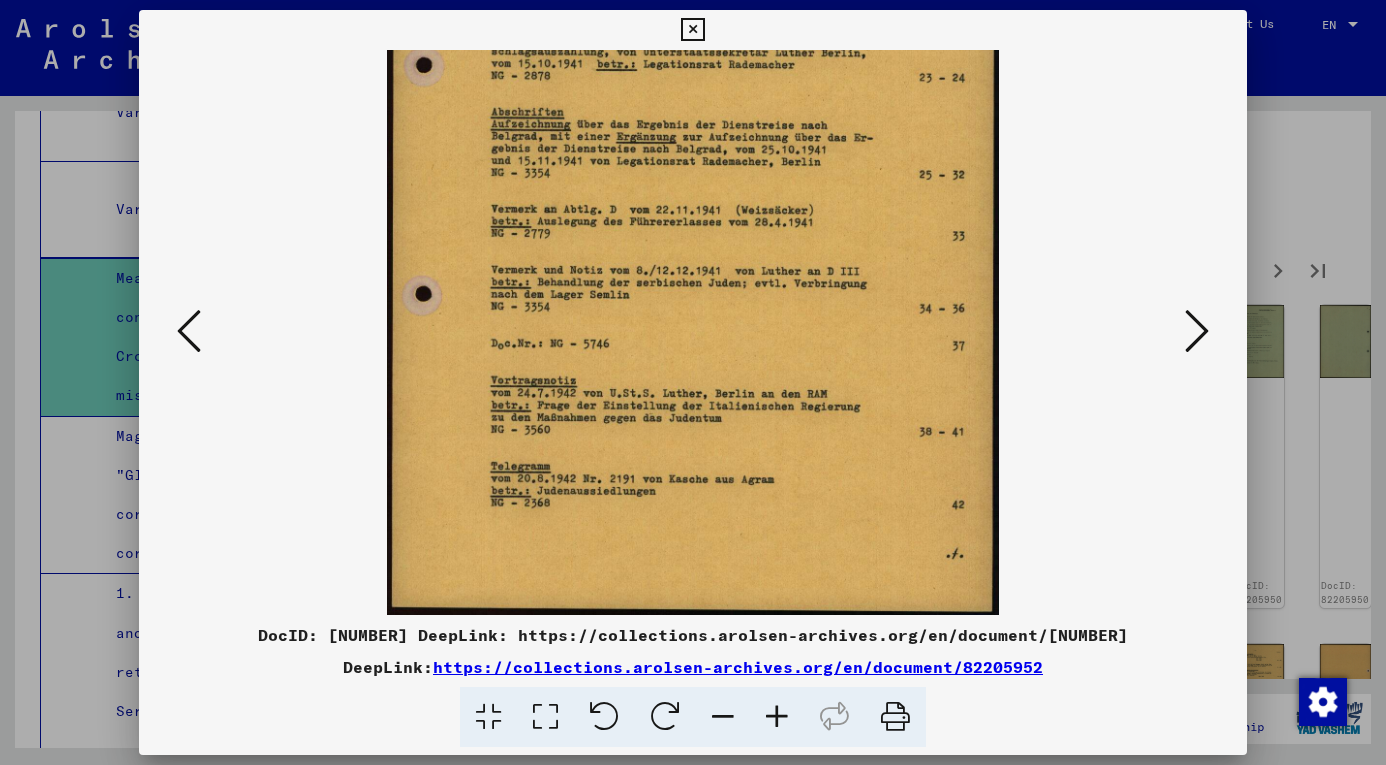 drag, startPoint x: 700, startPoint y: 449, endPoint x: 699, endPoint y: 280, distance: 169.00296 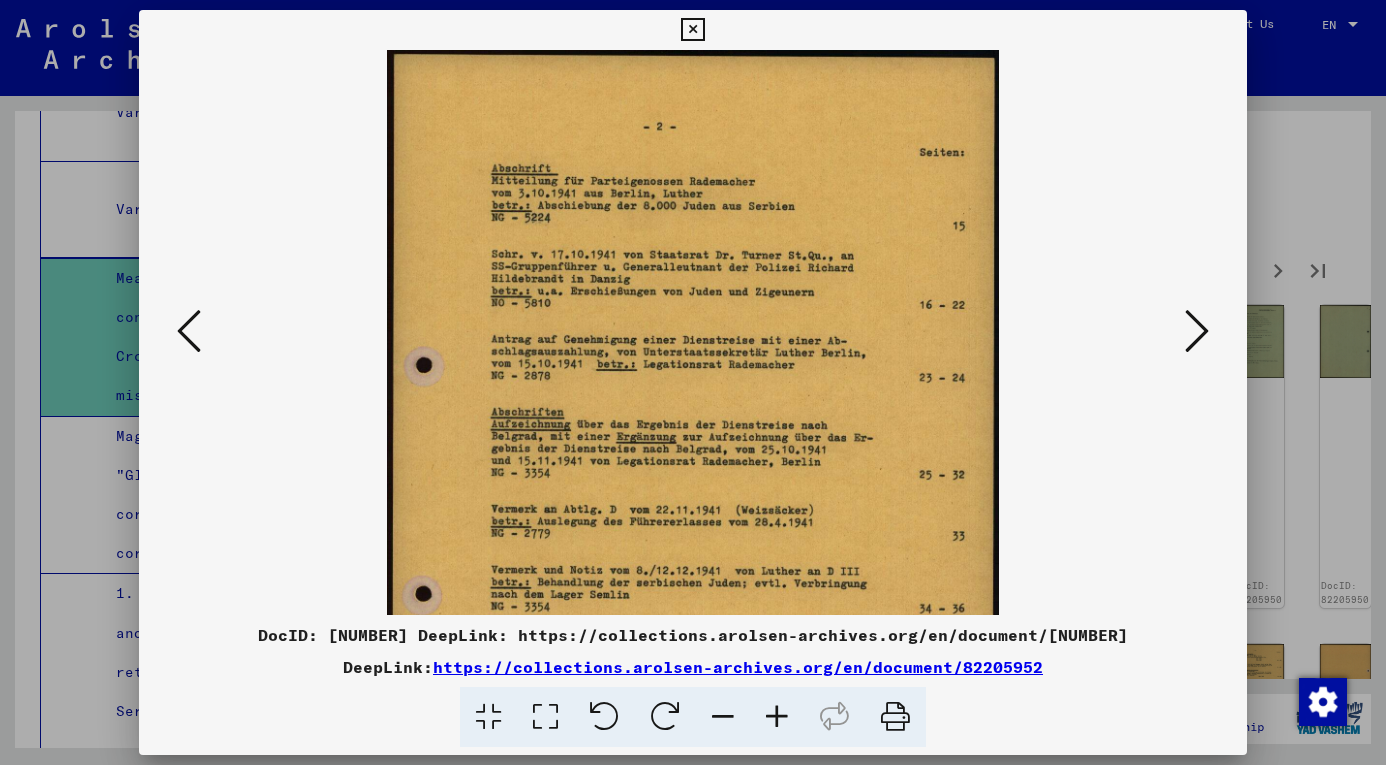 click at bounding box center (1197, 332) 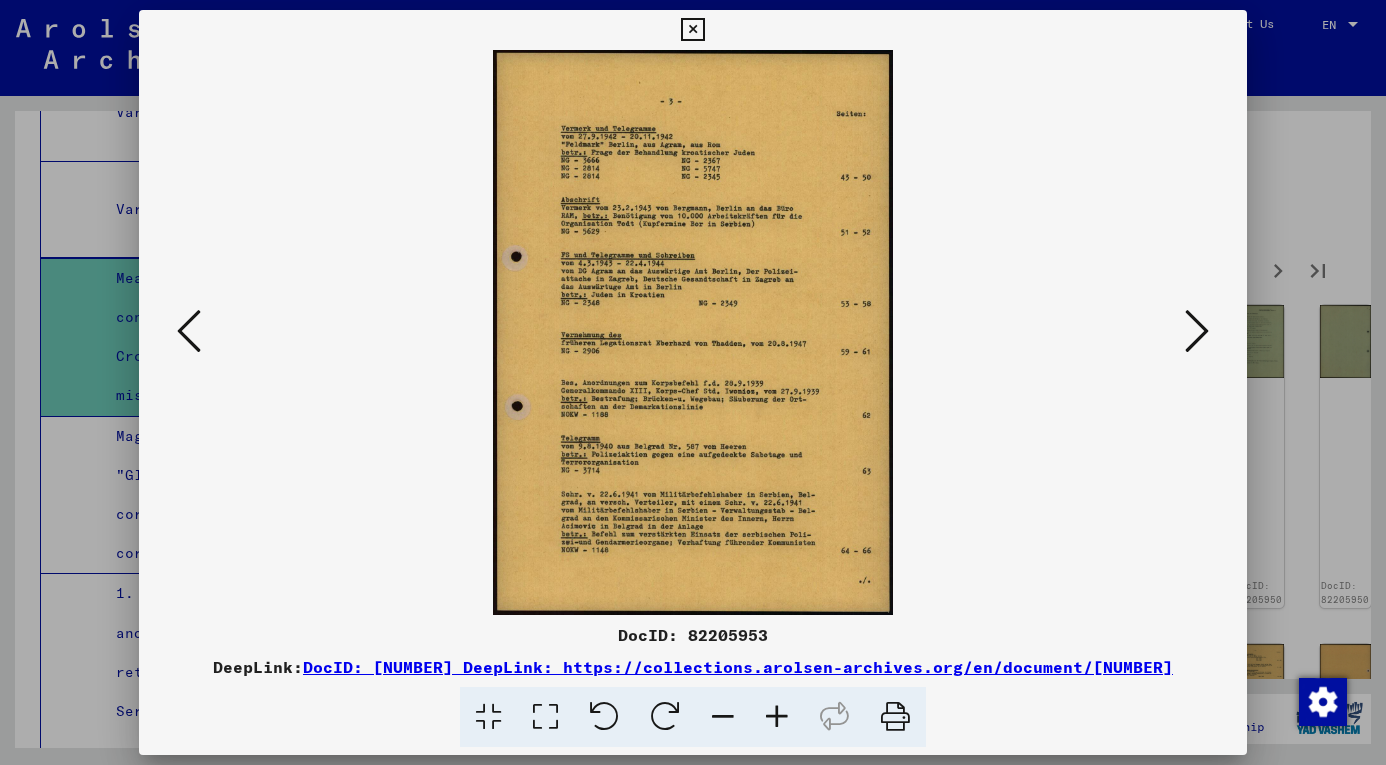 click at bounding box center [777, 717] 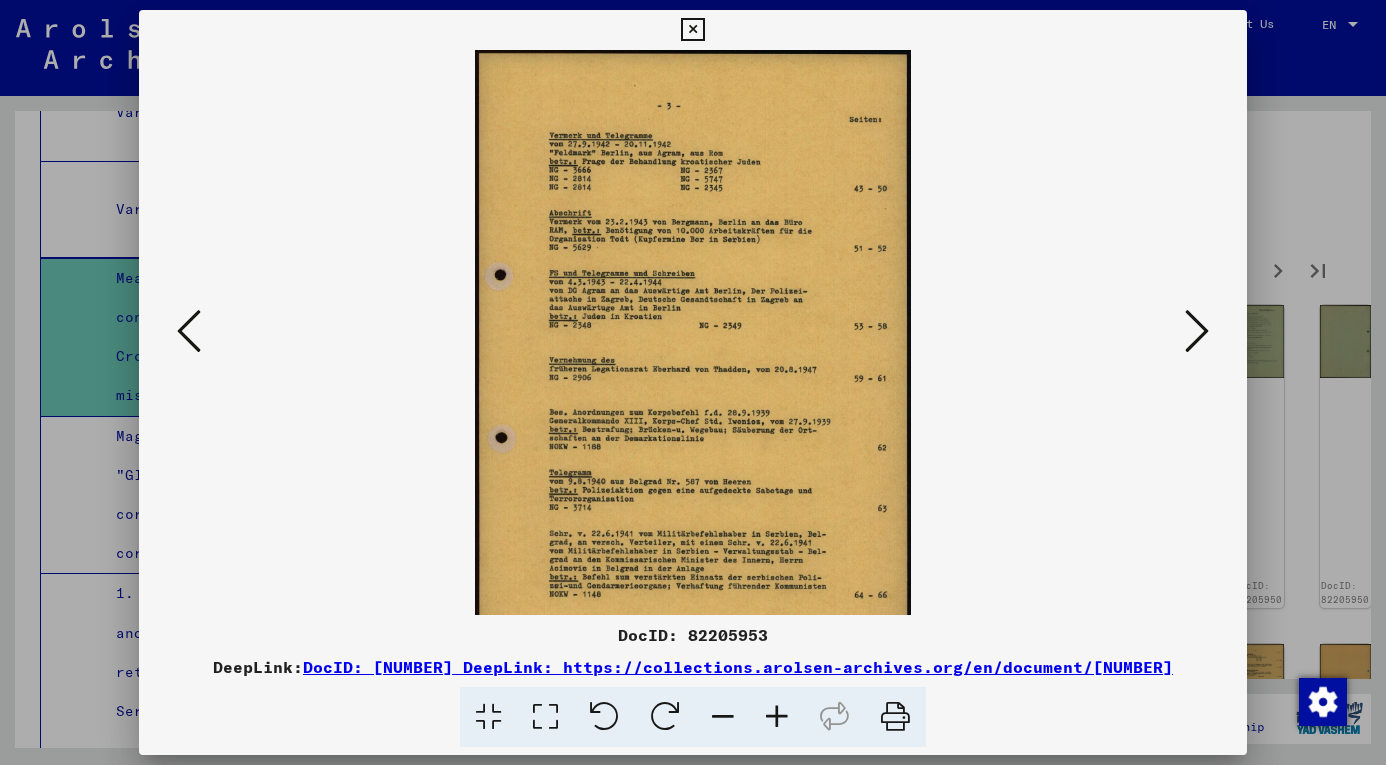 click at bounding box center (777, 717) 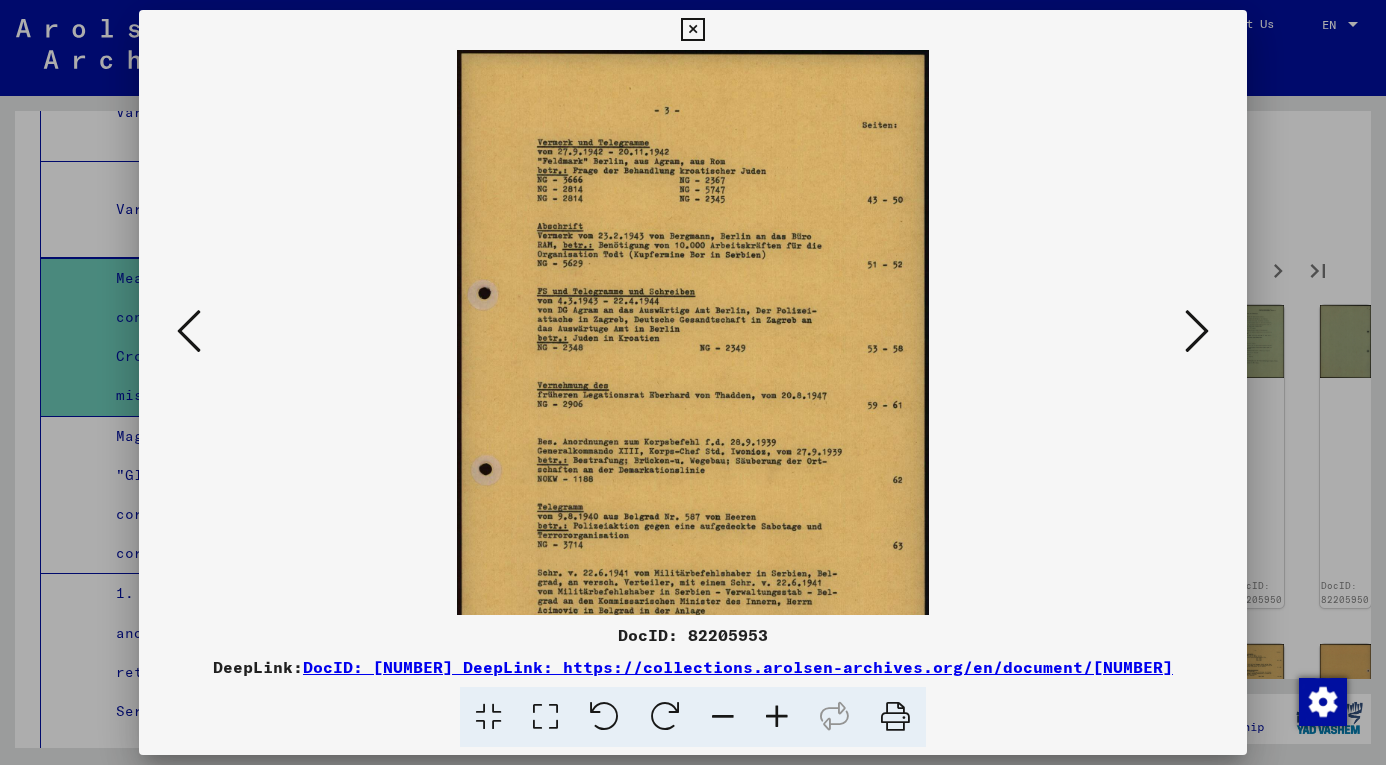 click at bounding box center [777, 717] 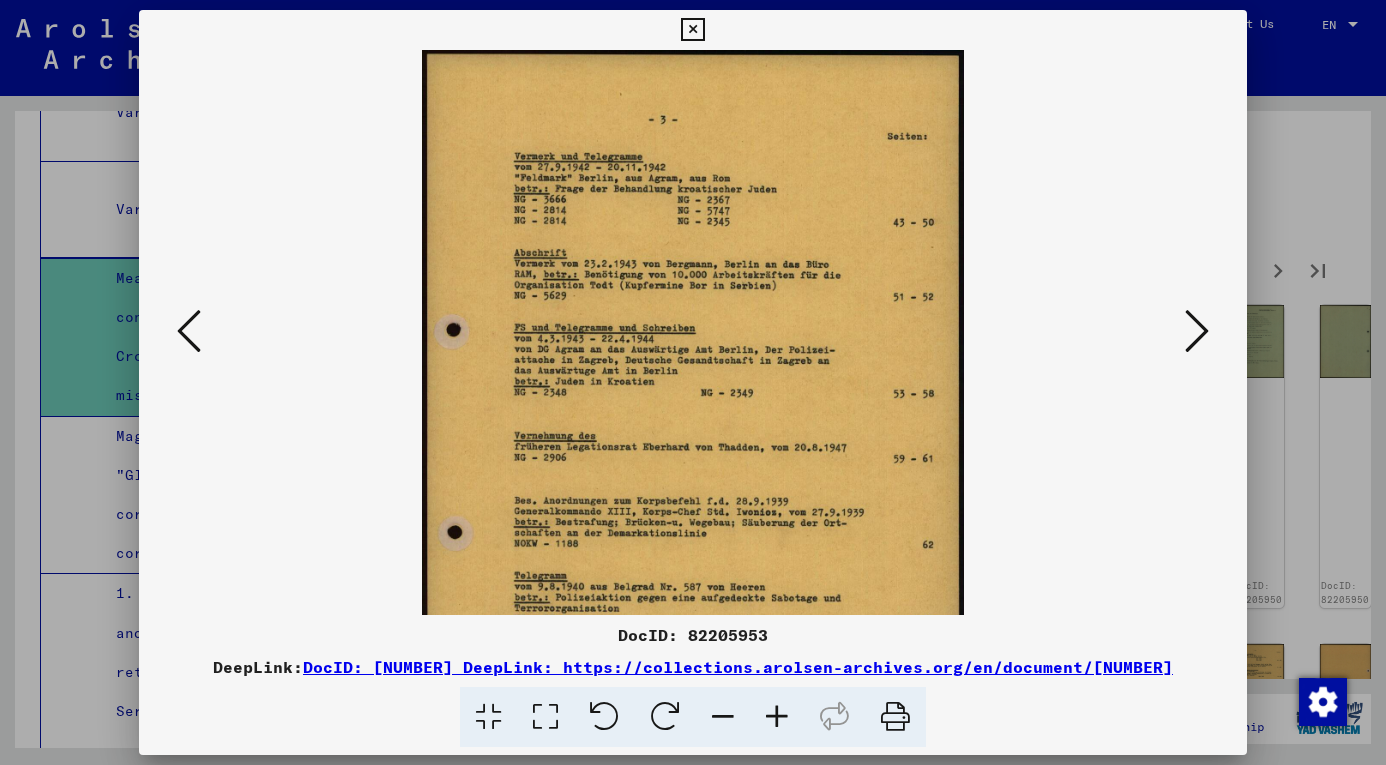 click at bounding box center [777, 717] 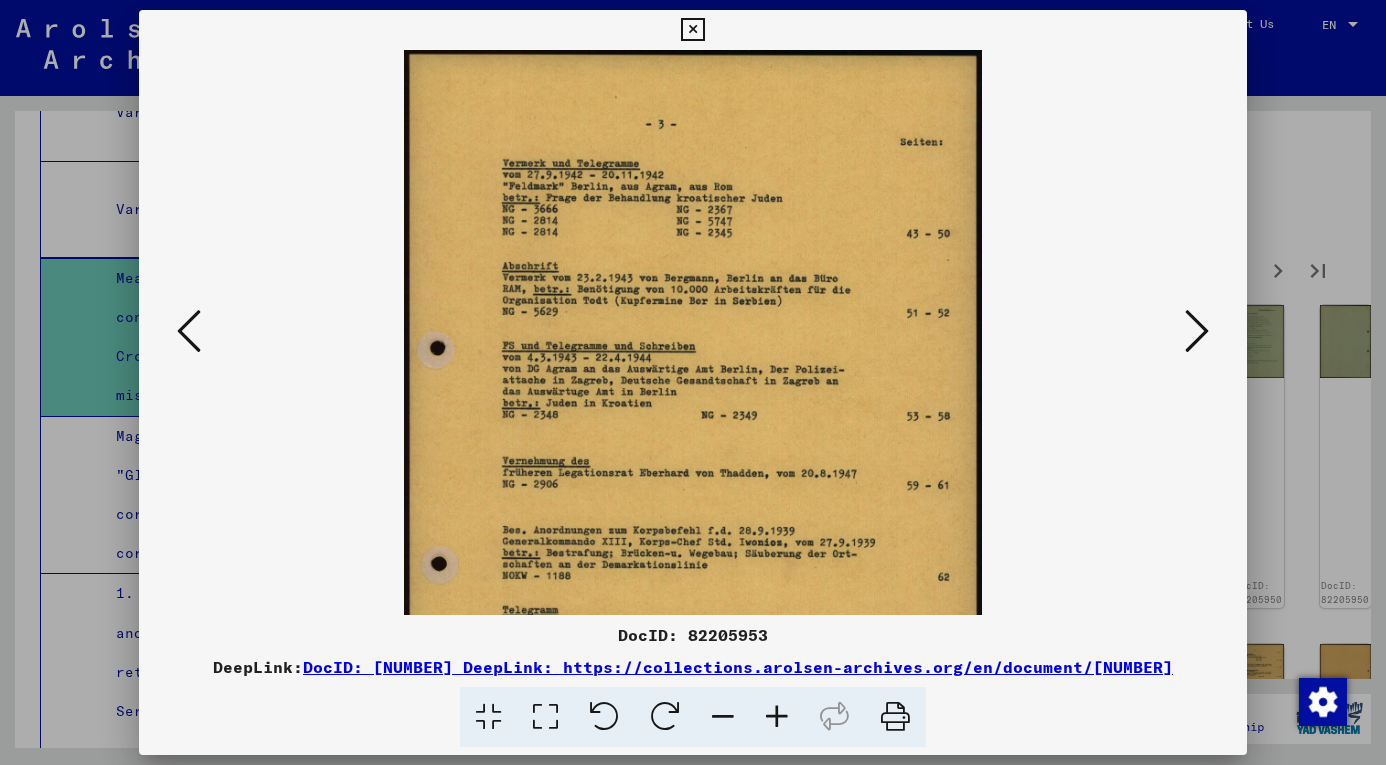 click at bounding box center (777, 717) 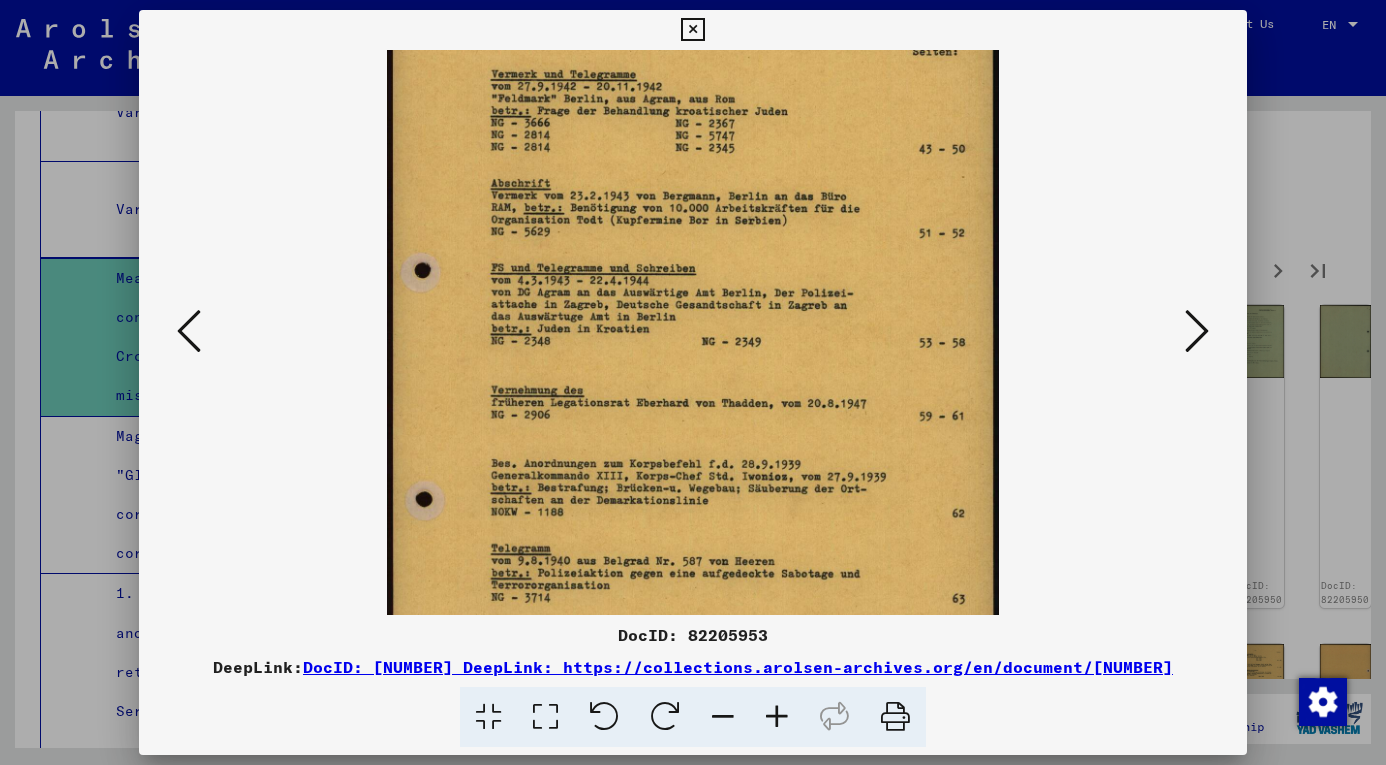 drag, startPoint x: 710, startPoint y: 446, endPoint x: 710, endPoint y: 350, distance: 96 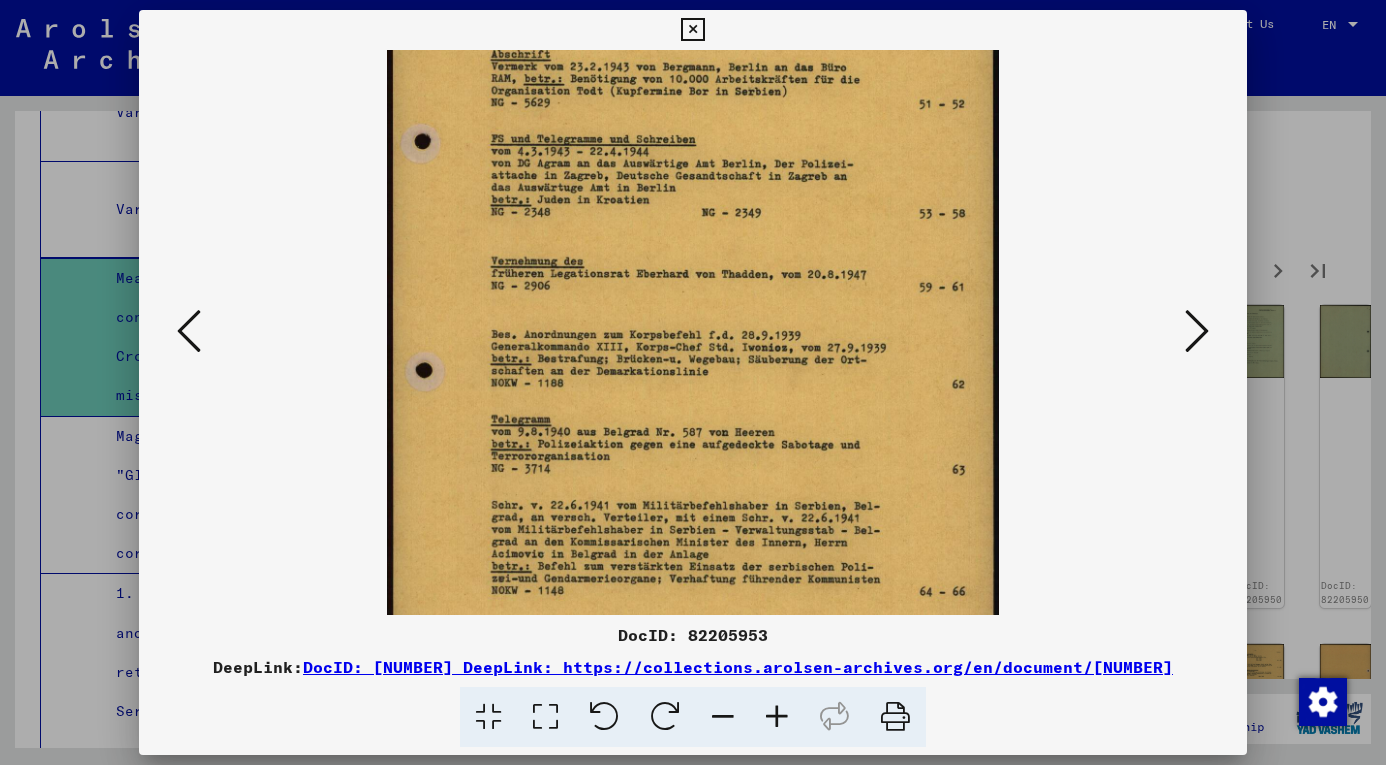 drag, startPoint x: 720, startPoint y: 466, endPoint x: 709, endPoint y: 360, distance: 106.56923 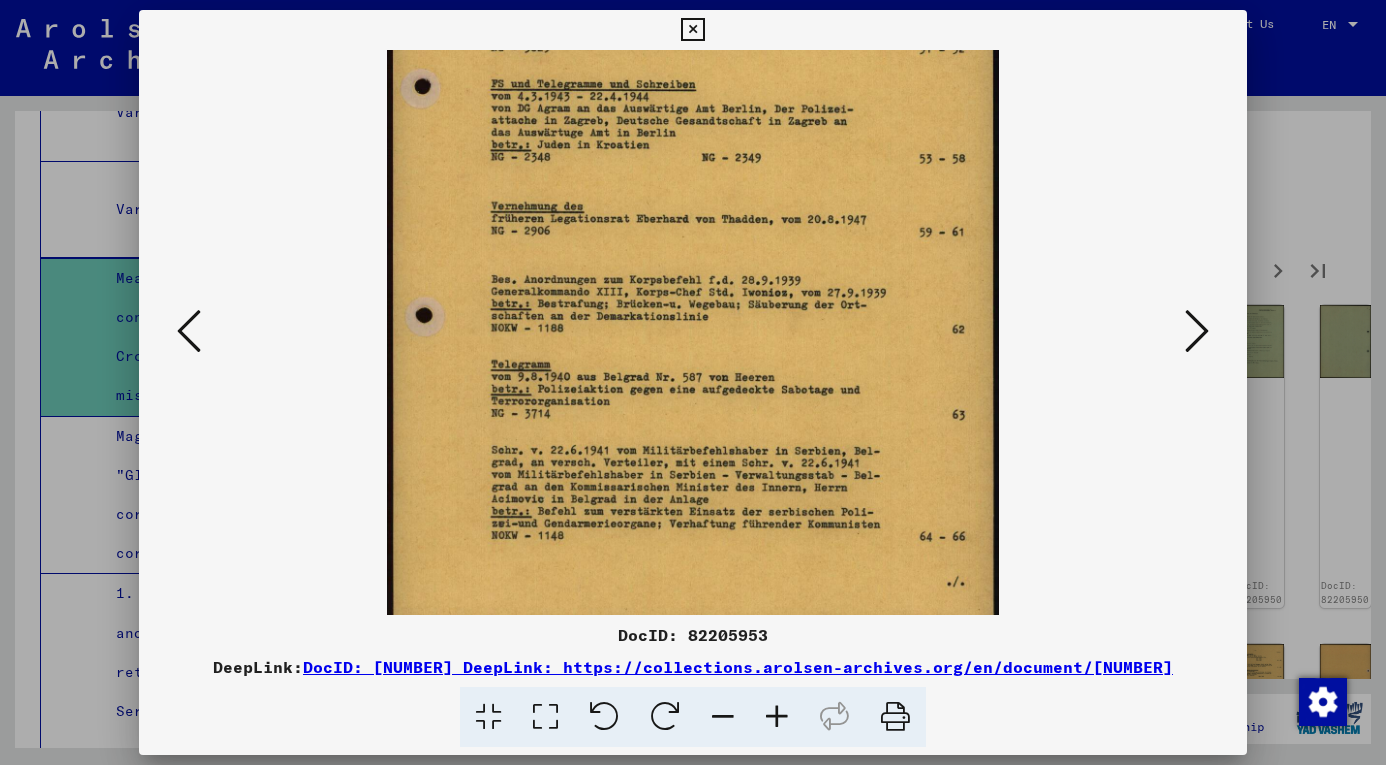 drag, startPoint x: 716, startPoint y: 469, endPoint x: 716, endPoint y: 411, distance: 58 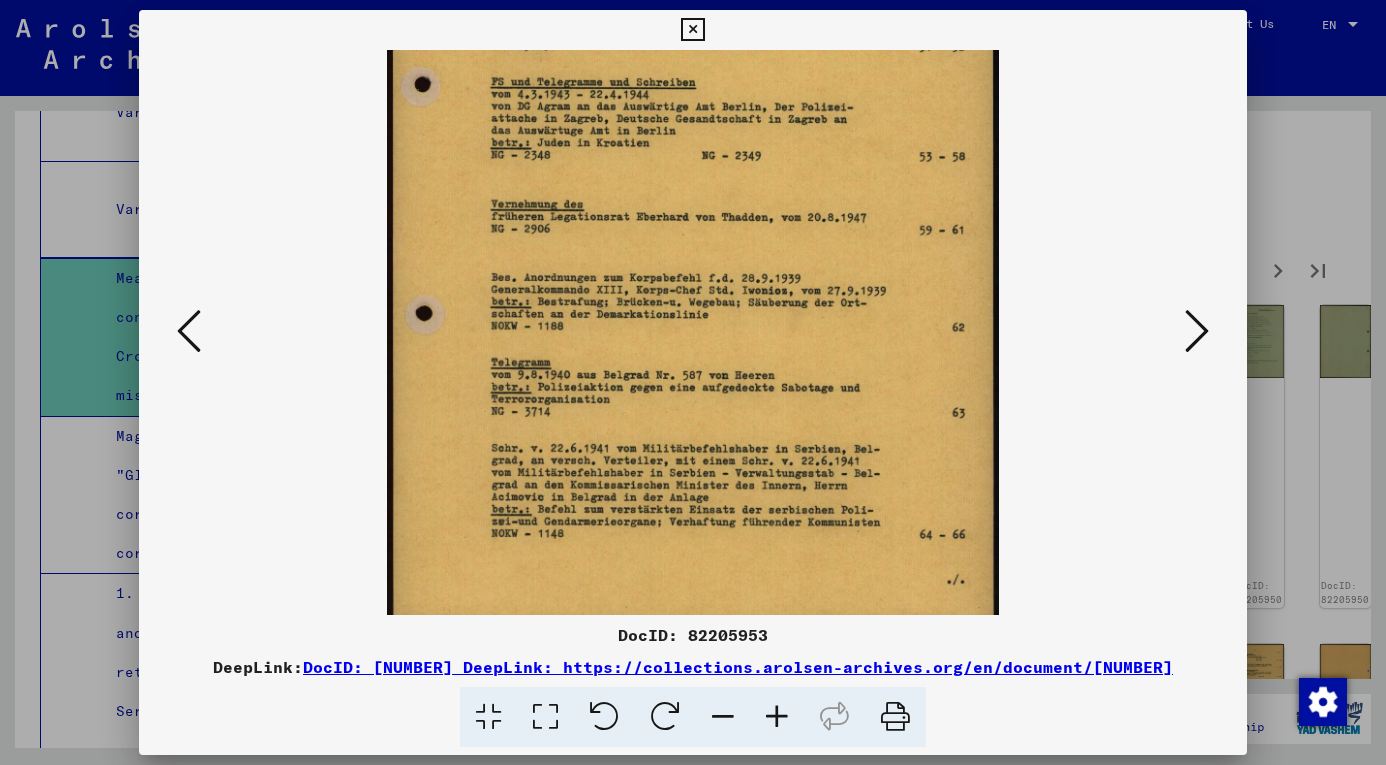 click at bounding box center (1197, 332) 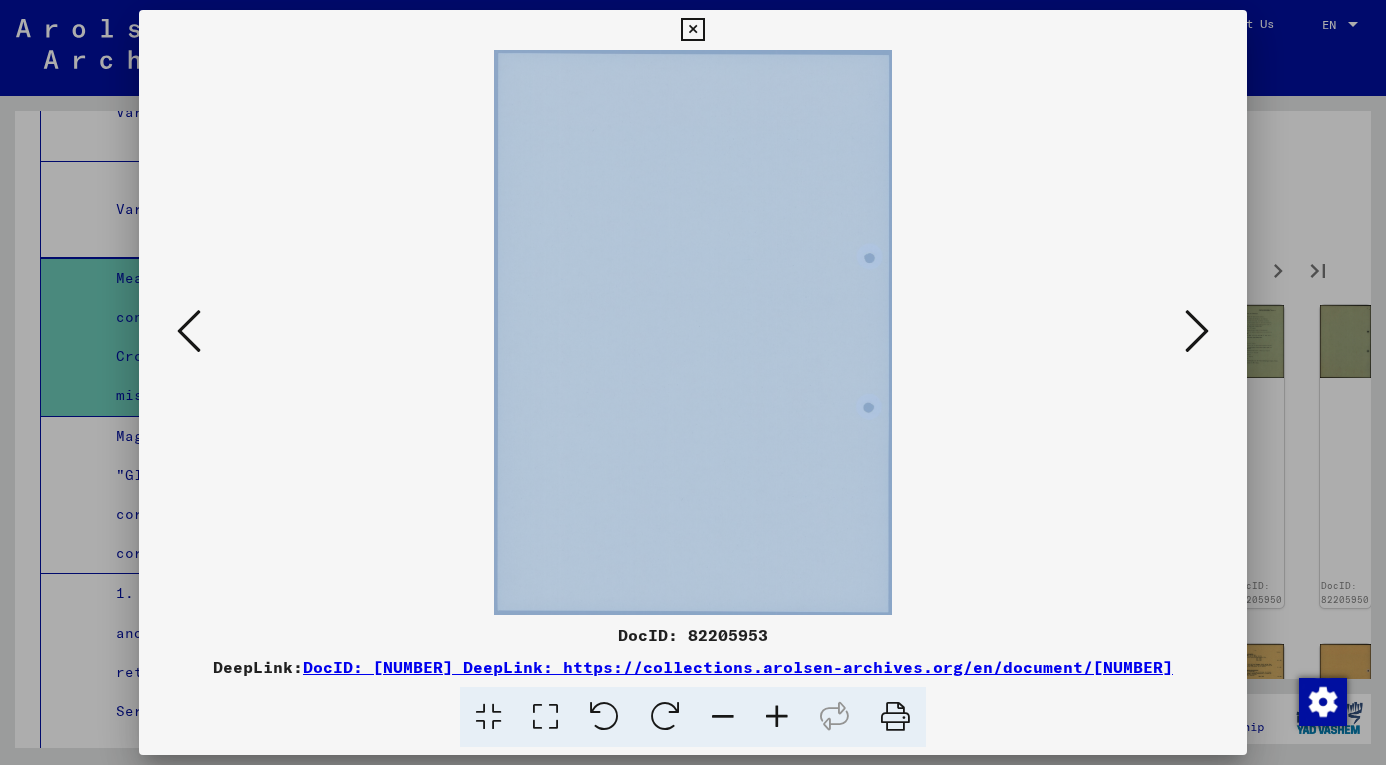 click at bounding box center (693, 332) 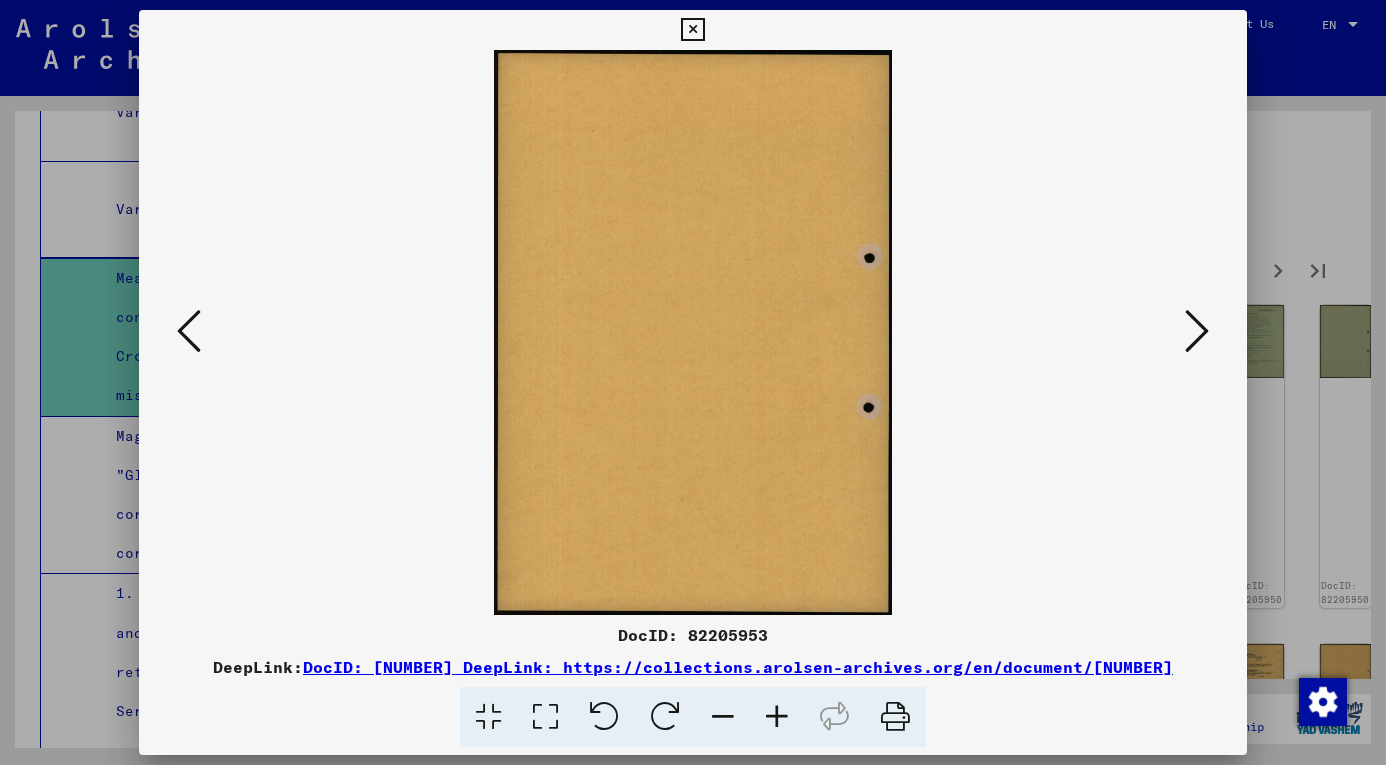 click at bounding box center [1197, 332] 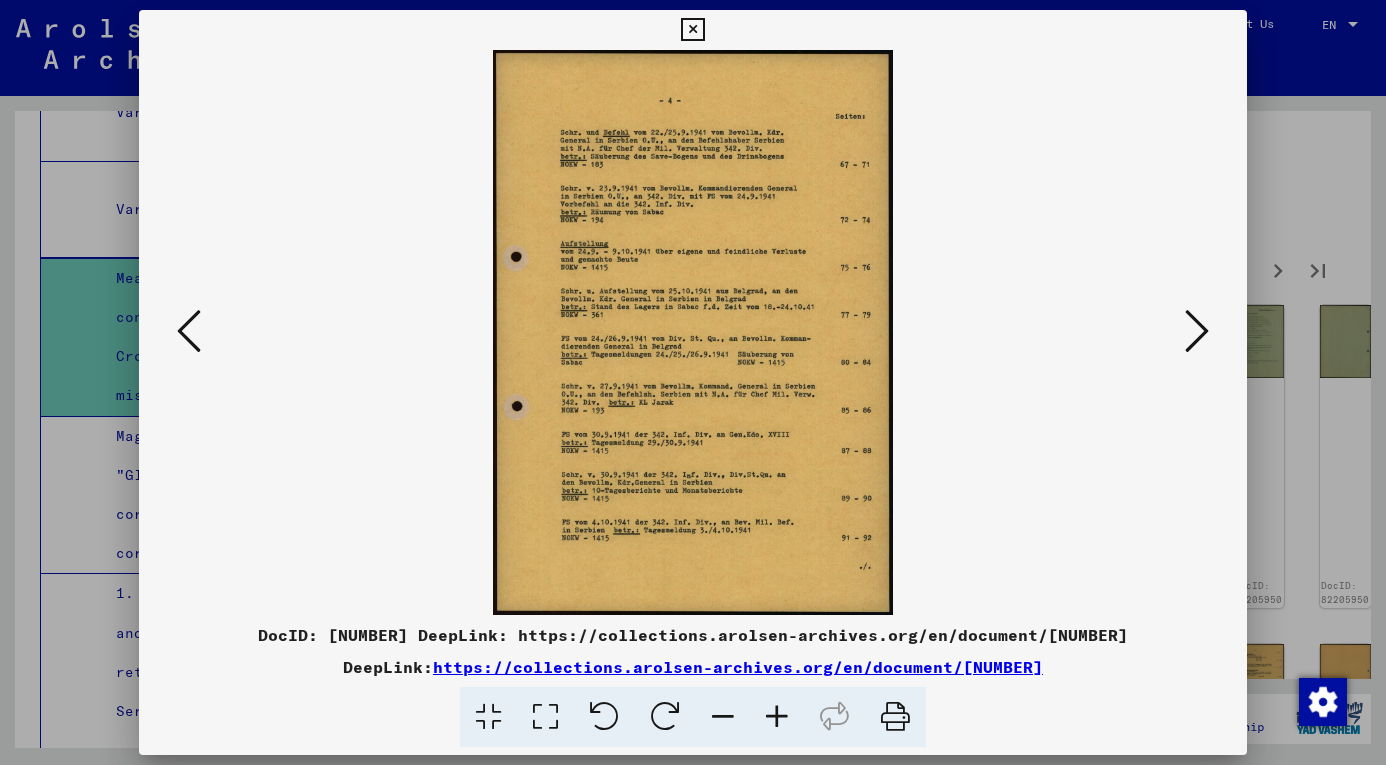 click at bounding box center [777, 717] 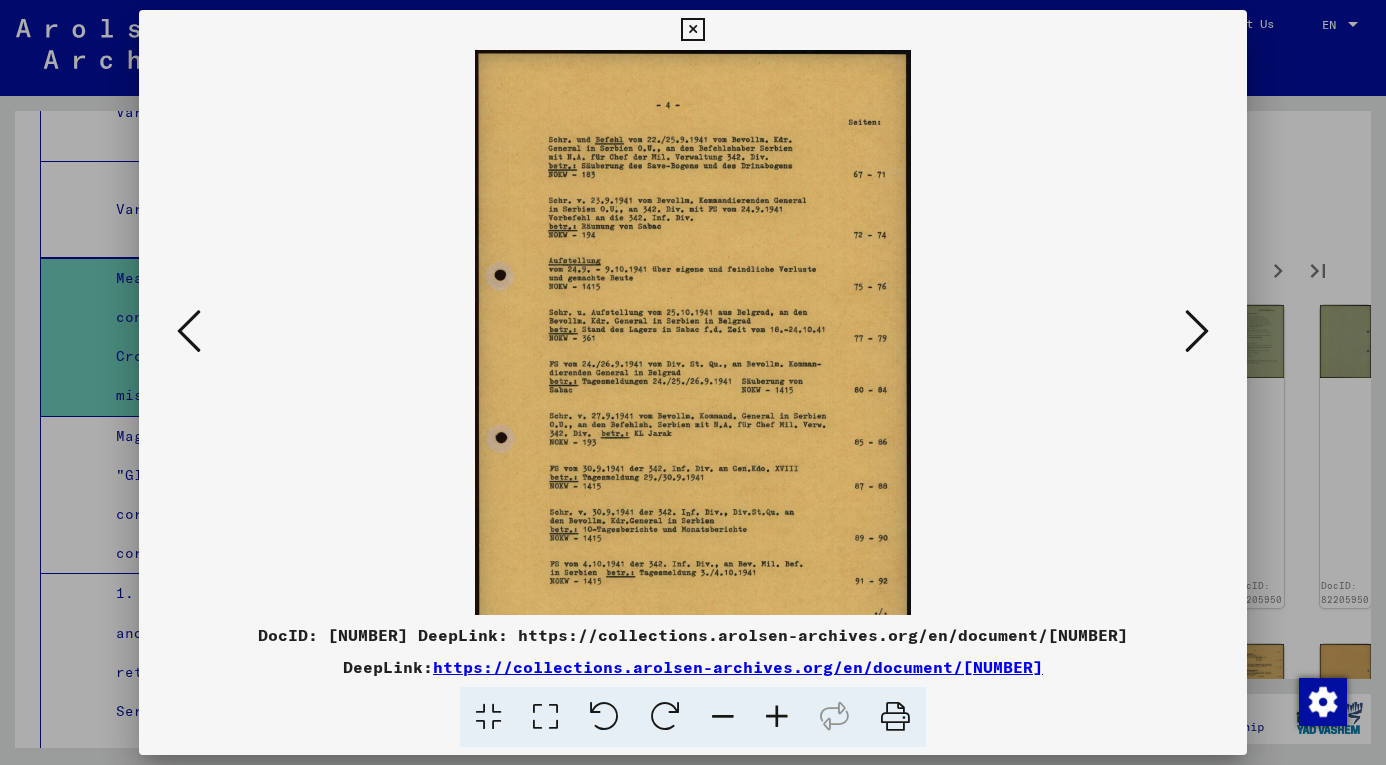 click at bounding box center (777, 717) 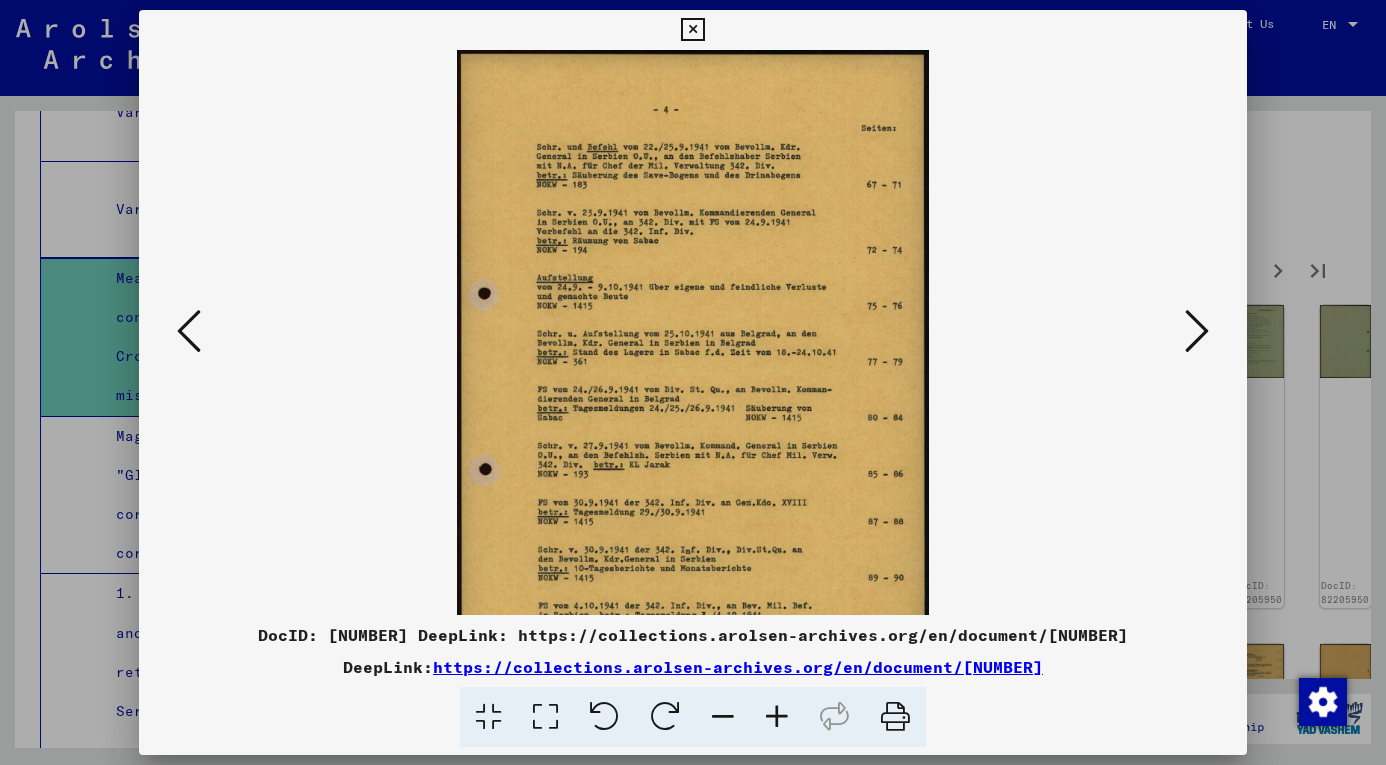 click at bounding box center (777, 717) 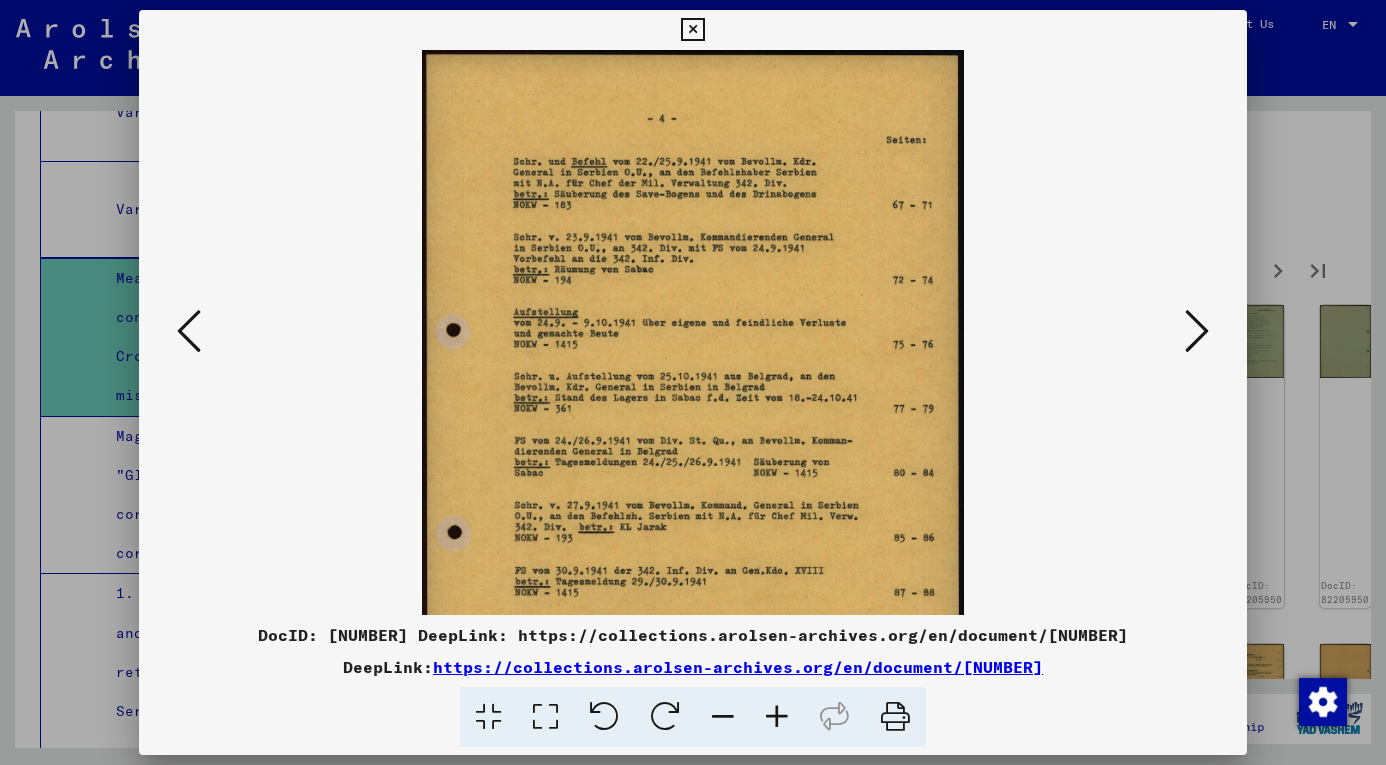 click at bounding box center [777, 717] 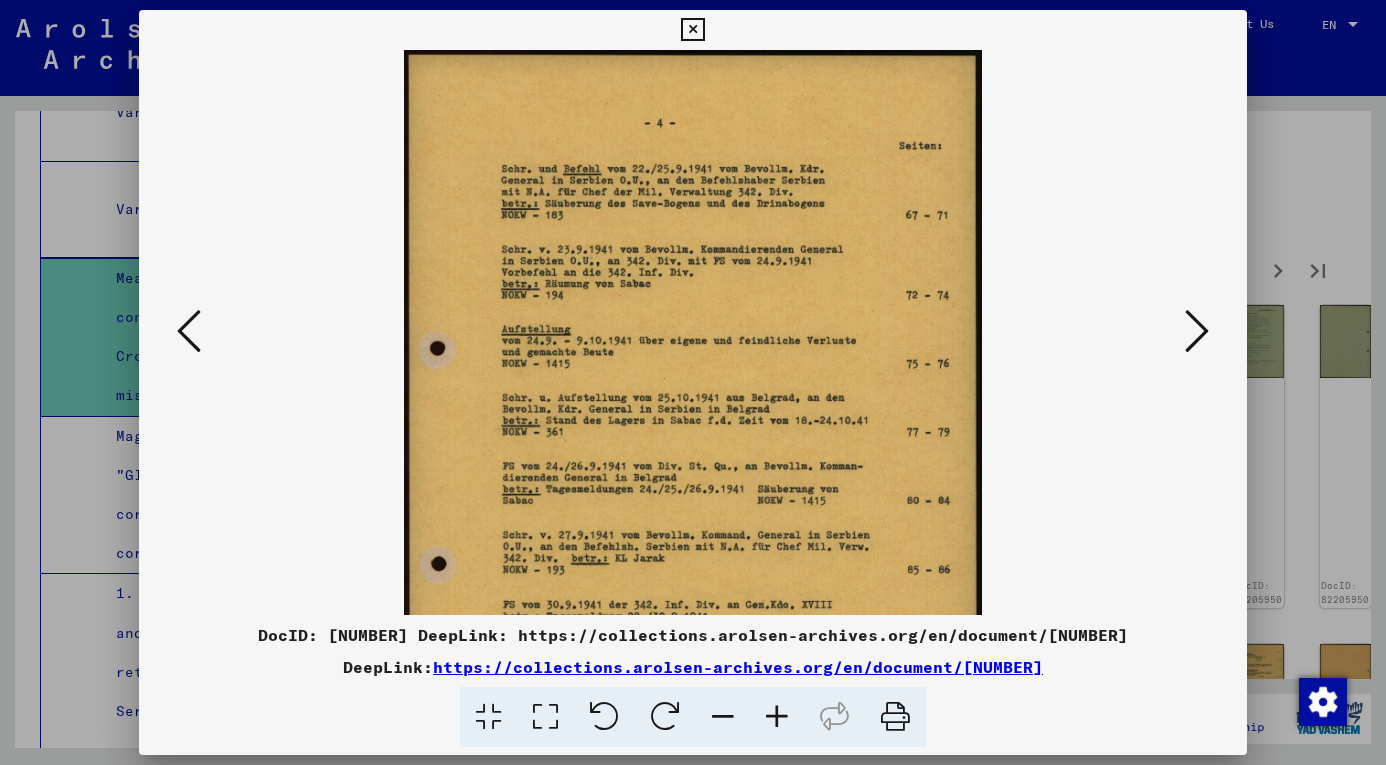 click at bounding box center (777, 717) 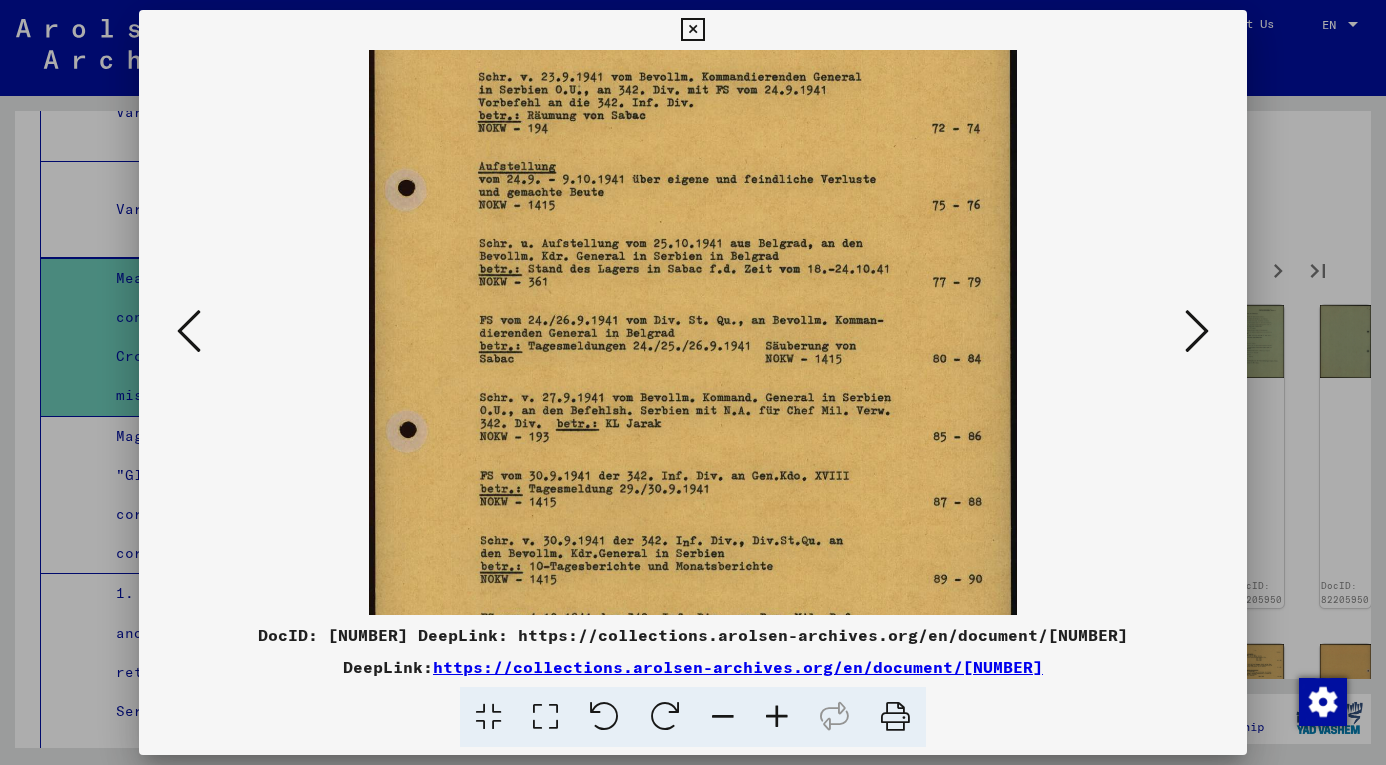 drag, startPoint x: 759, startPoint y: 468, endPoint x: 766, endPoint y: 268, distance: 200.12247 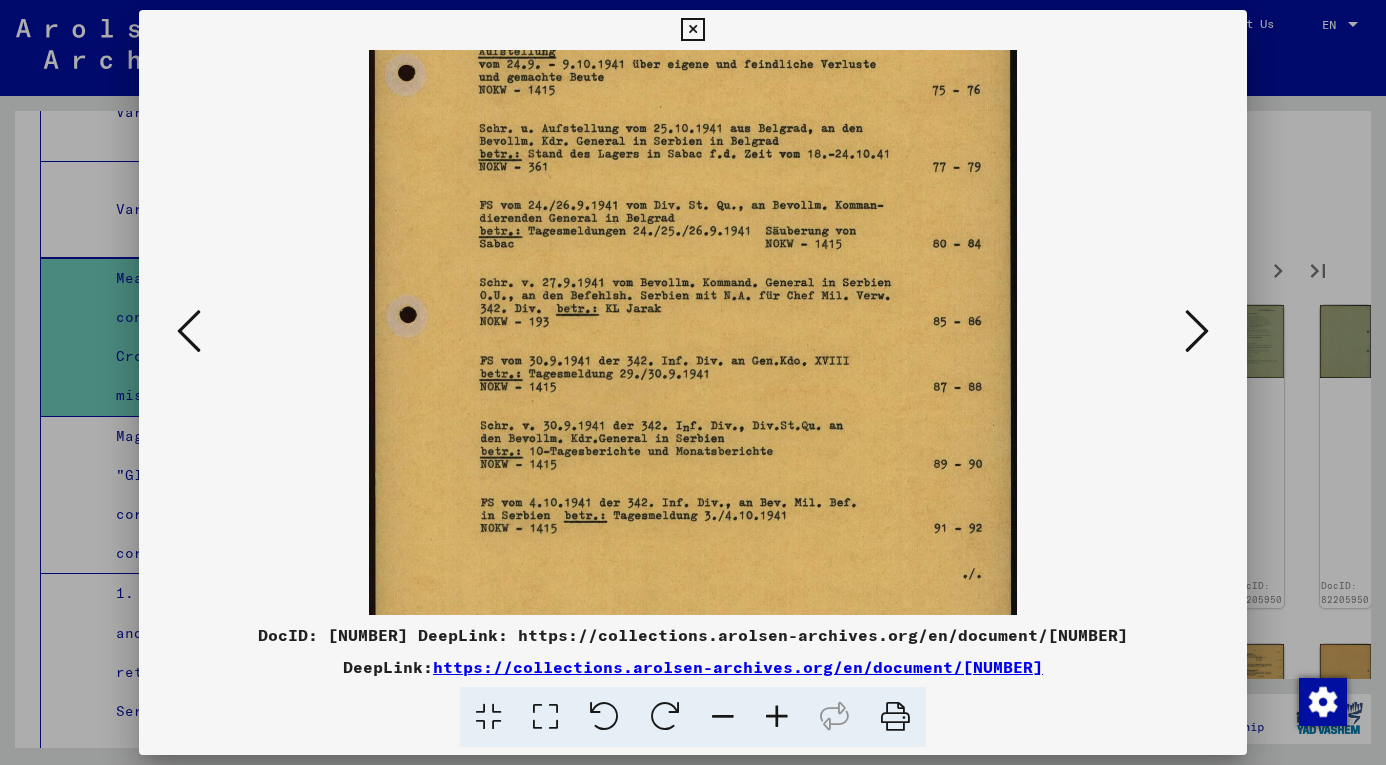 scroll, scrollTop: 350, scrollLeft: 0, axis: vertical 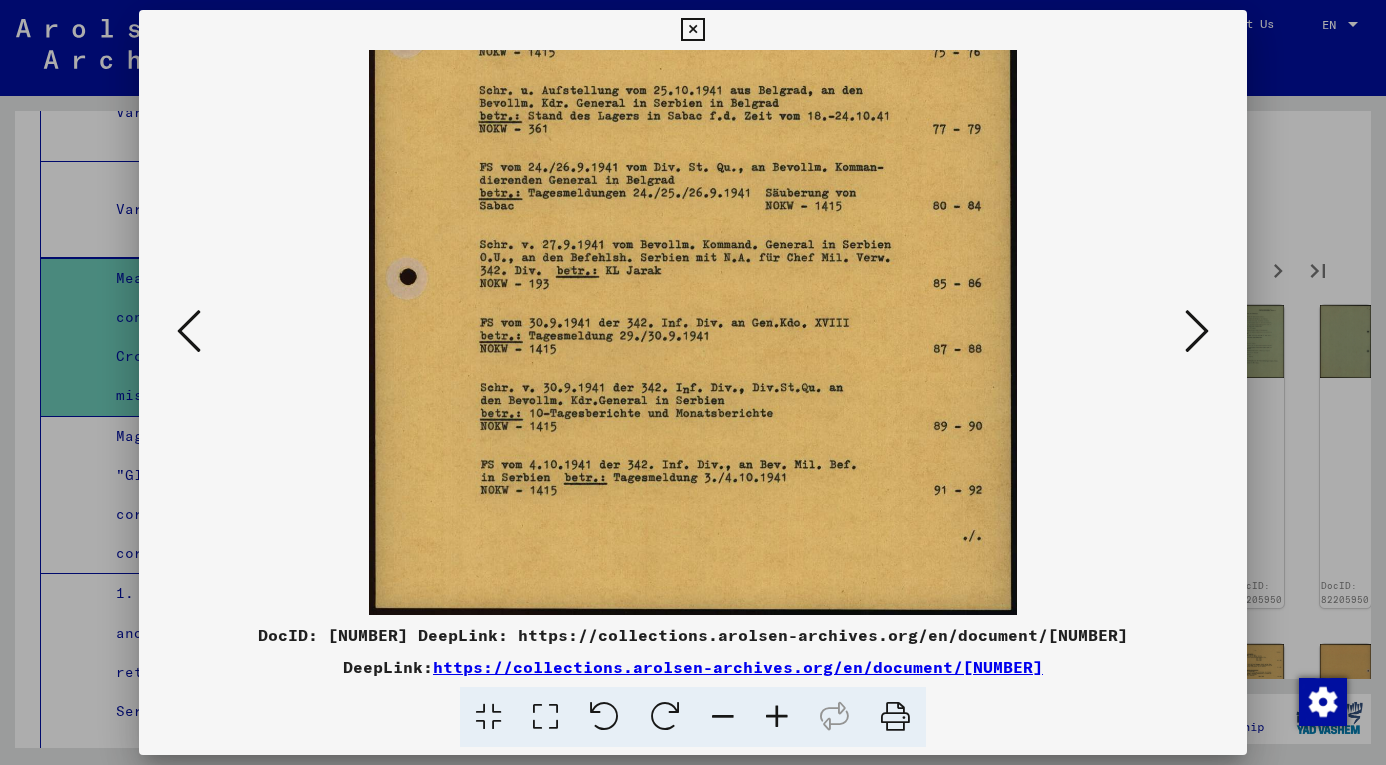 drag, startPoint x: 786, startPoint y: 498, endPoint x: 783, endPoint y: 329, distance: 169.02663 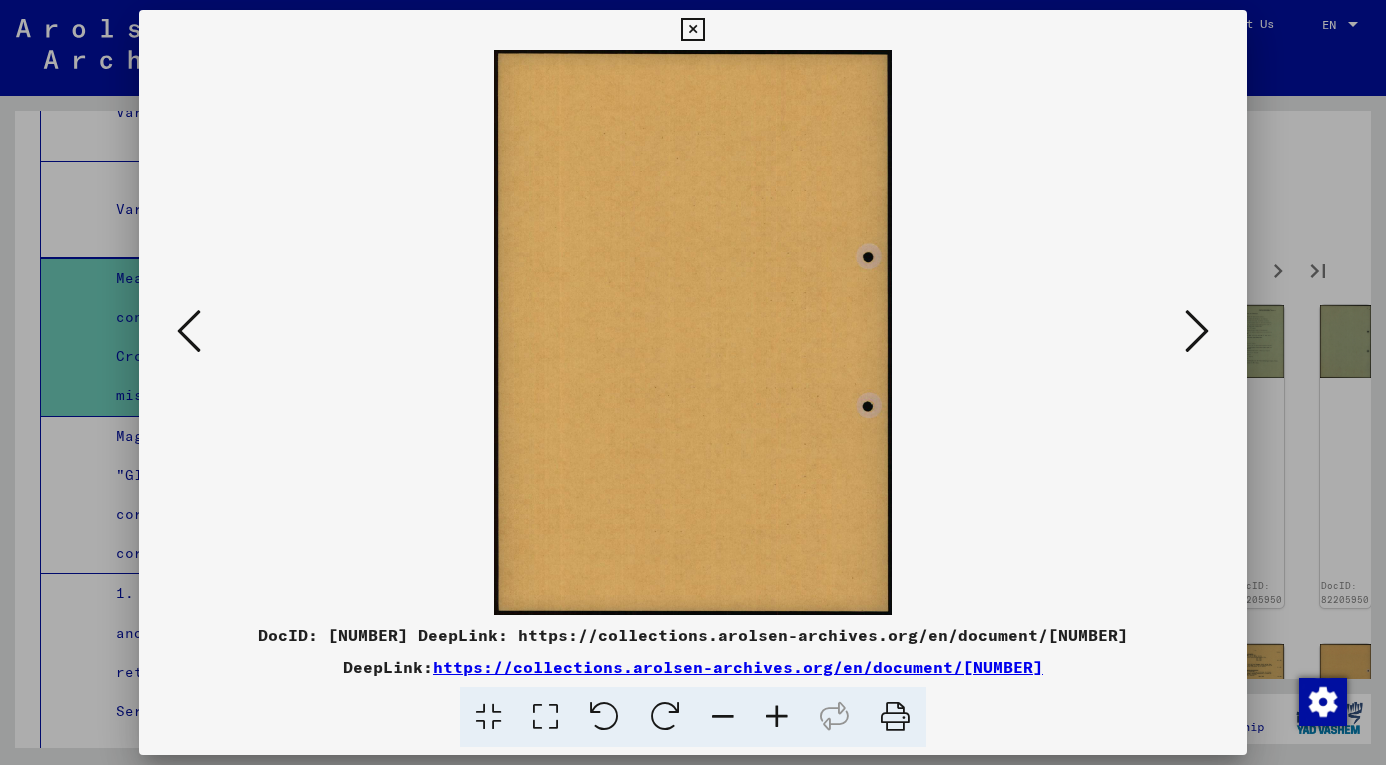 scroll, scrollTop: 0, scrollLeft: 0, axis: both 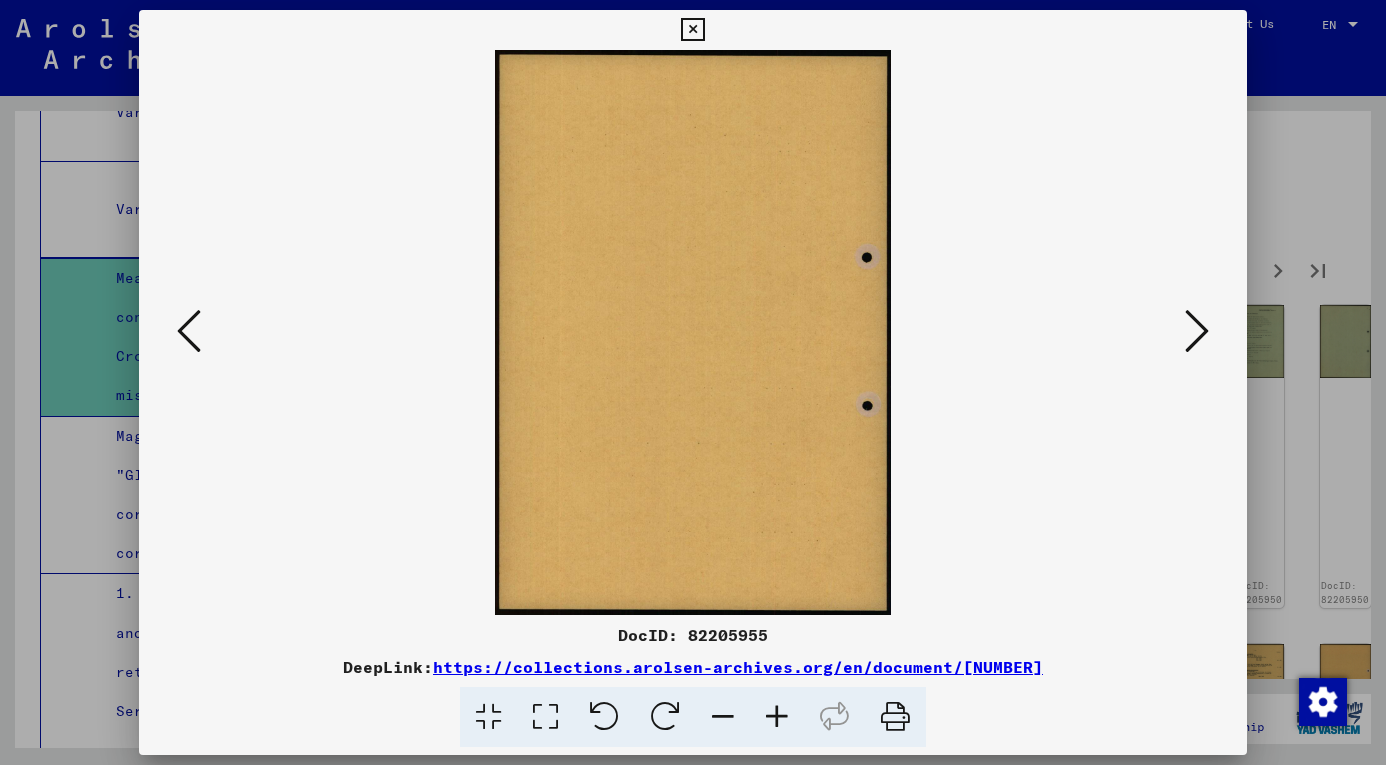 click at bounding box center (189, 331) 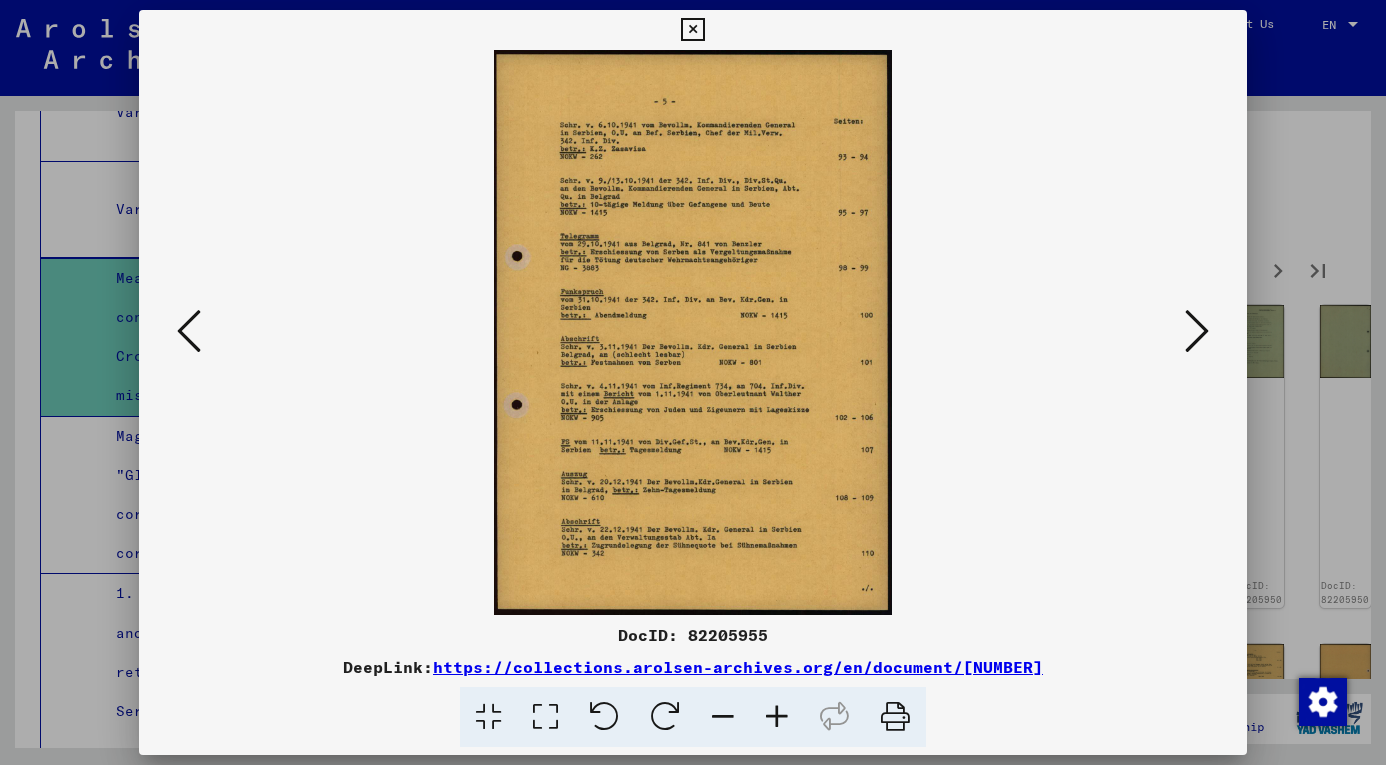 click at bounding box center [777, 717] 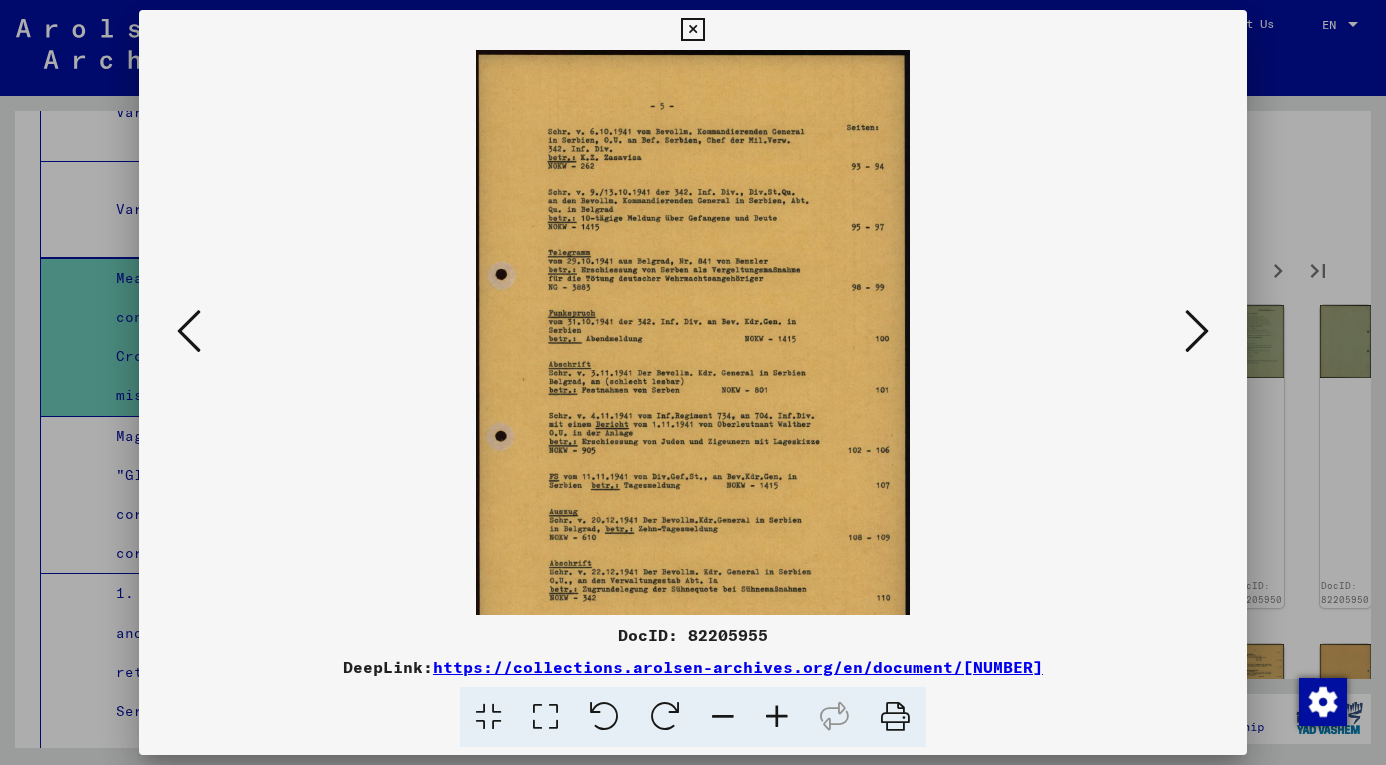 click at bounding box center (777, 717) 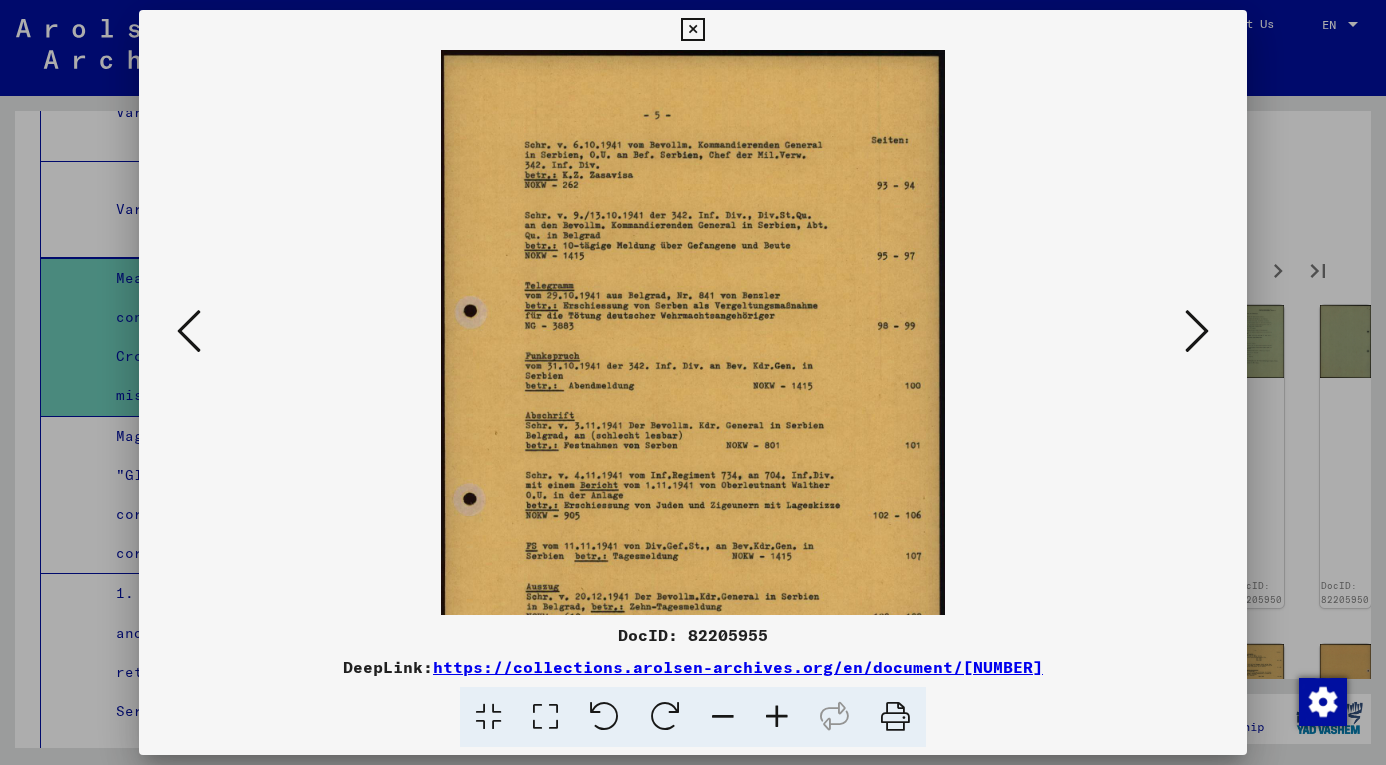 click at bounding box center (777, 717) 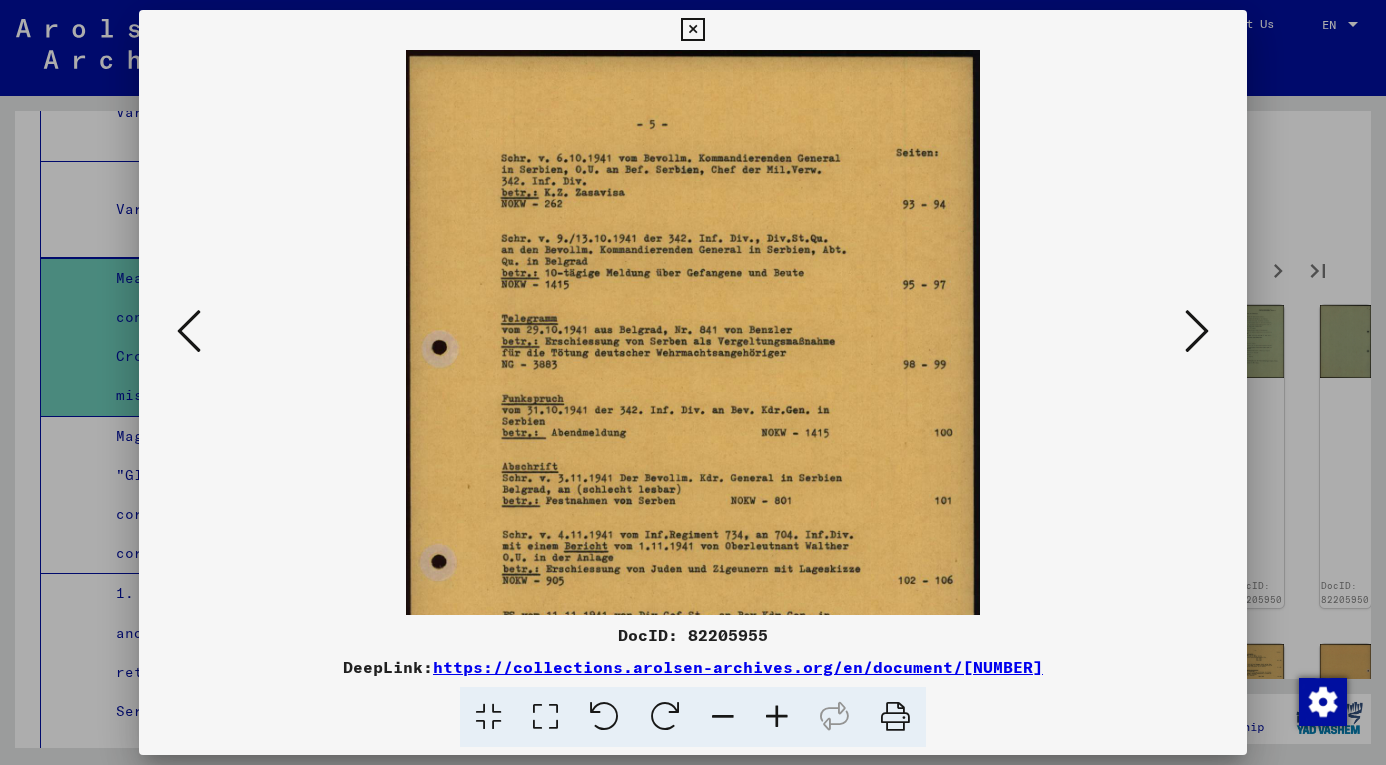 click at bounding box center [777, 717] 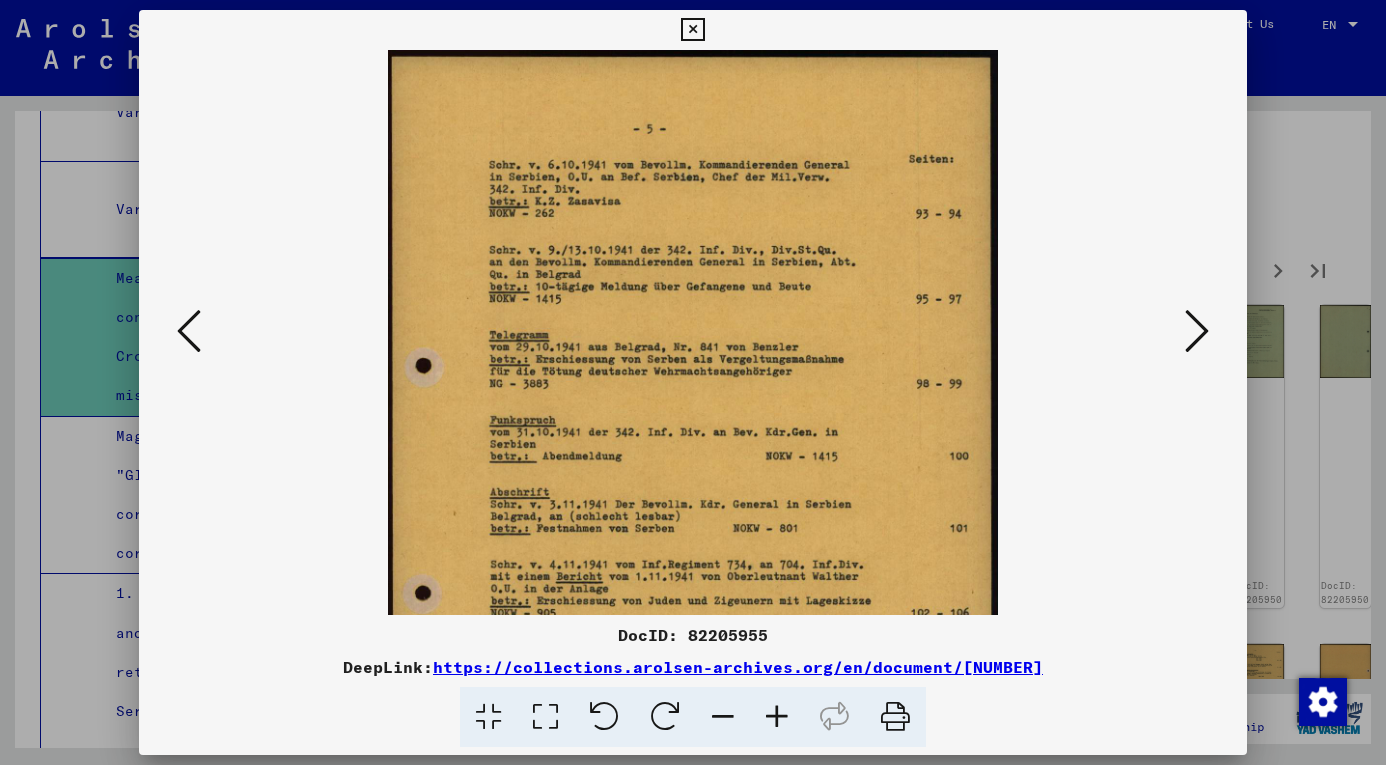 click at bounding box center (777, 717) 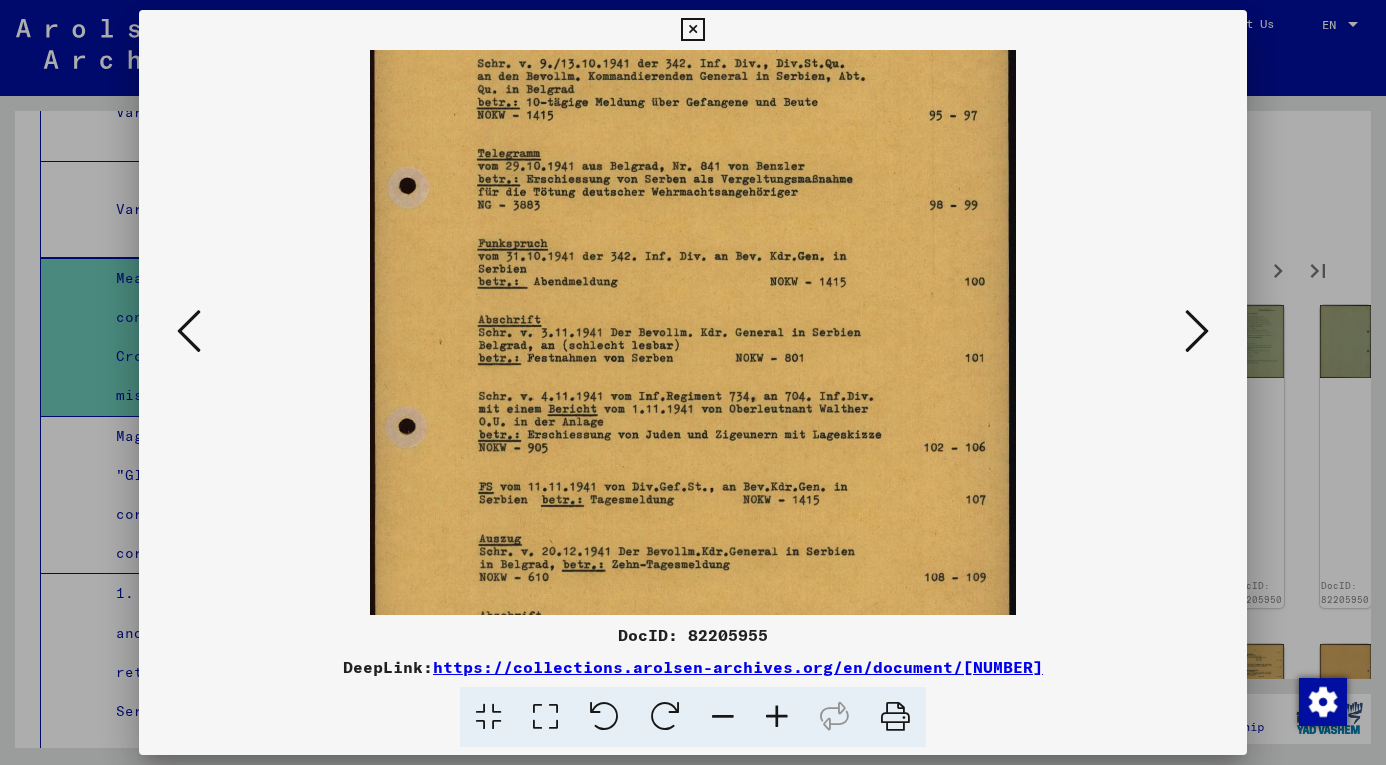 drag, startPoint x: 717, startPoint y: 421, endPoint x: 746, endPoint y: 179, distance: 243.73141 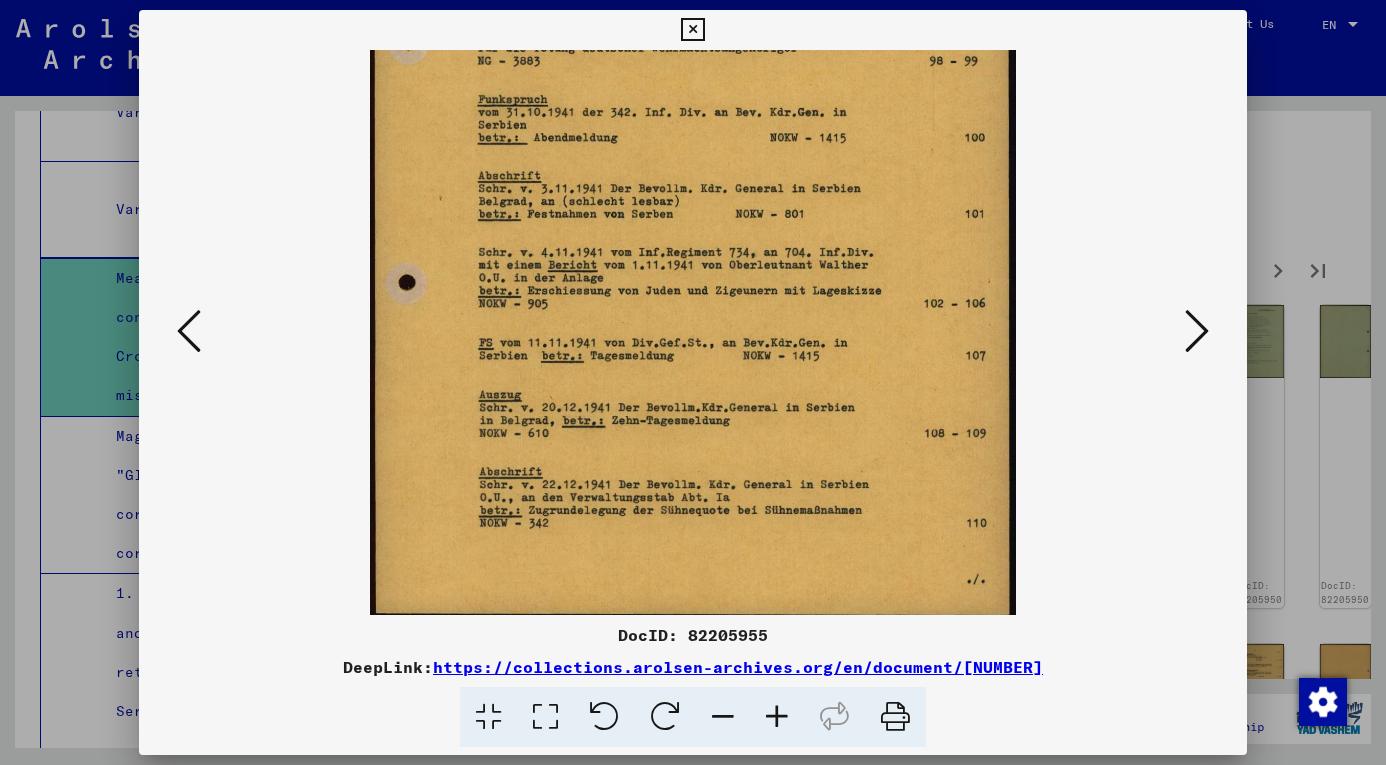 scroll, scrollTop: 346, scrollLeft: 0, axis: vertical 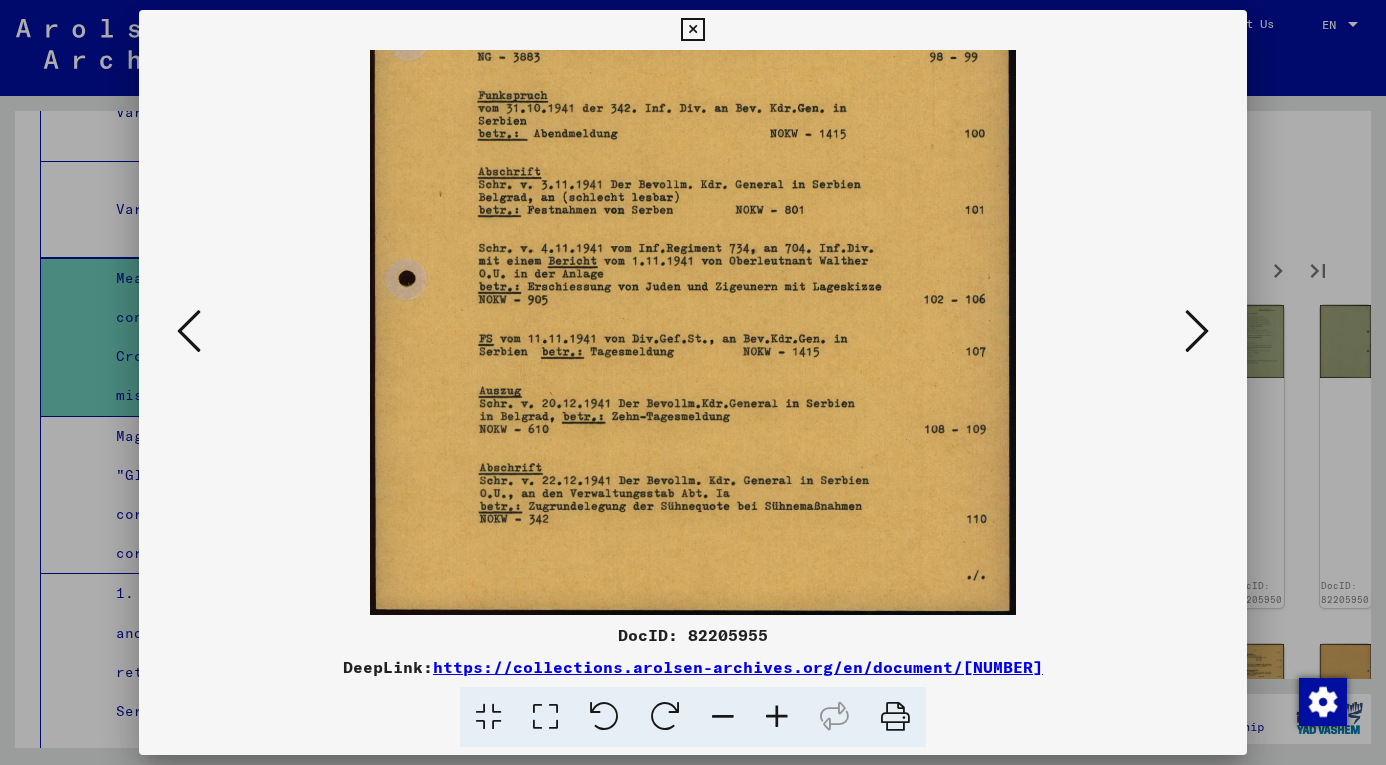 drag, startPoint x: 798, startPoint y: 432, endPoint x: 793, endPoint y: 349, distance: 83.15047 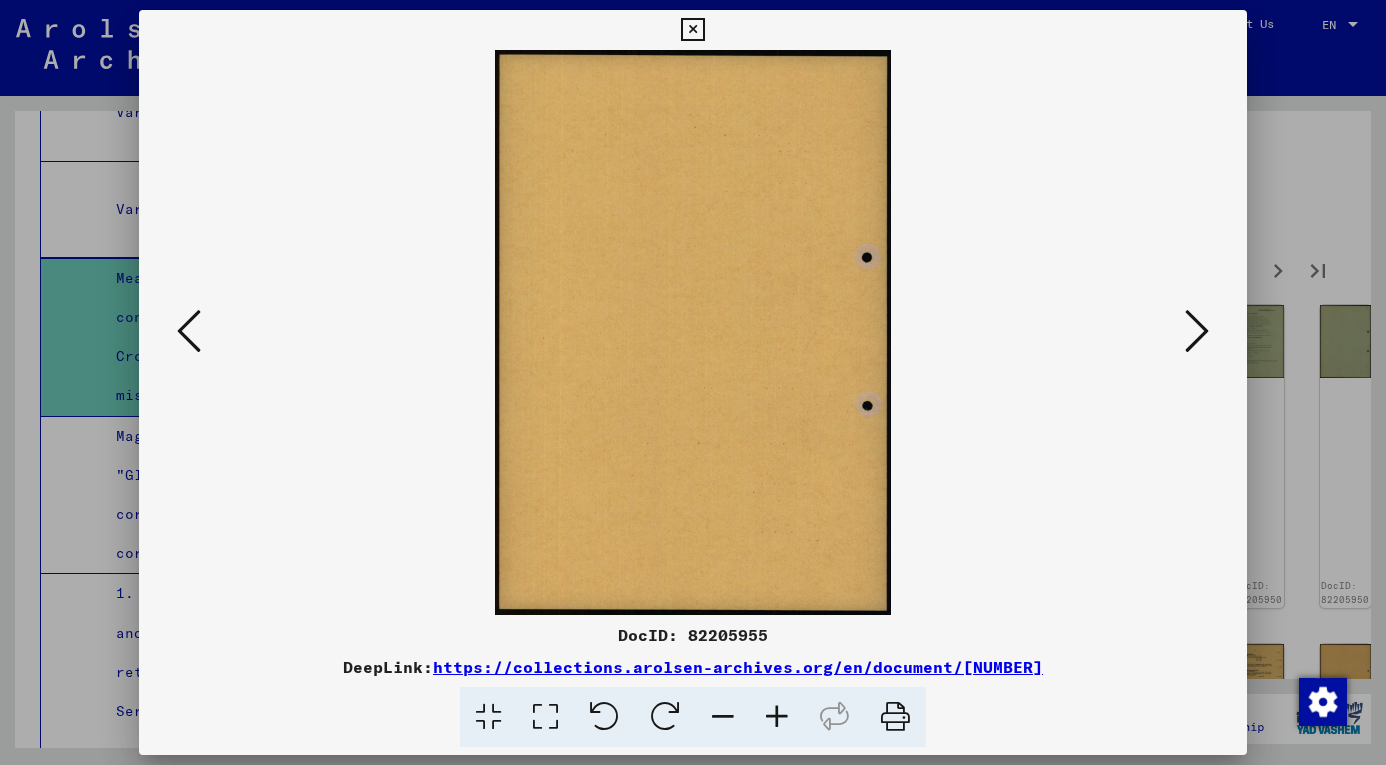 scroll, scrollTop: 0, scrollLeft: 0, axis: both 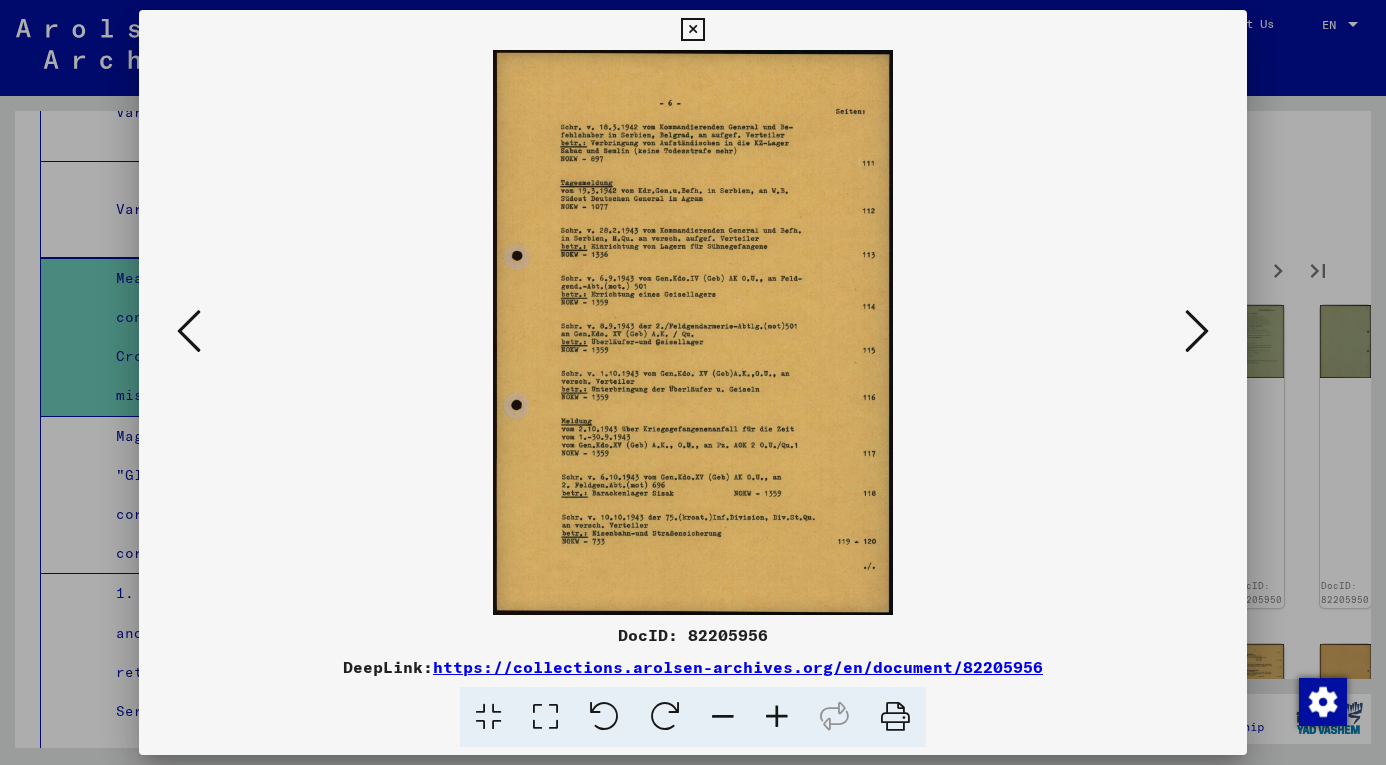 click at bounding box center [777, 717] 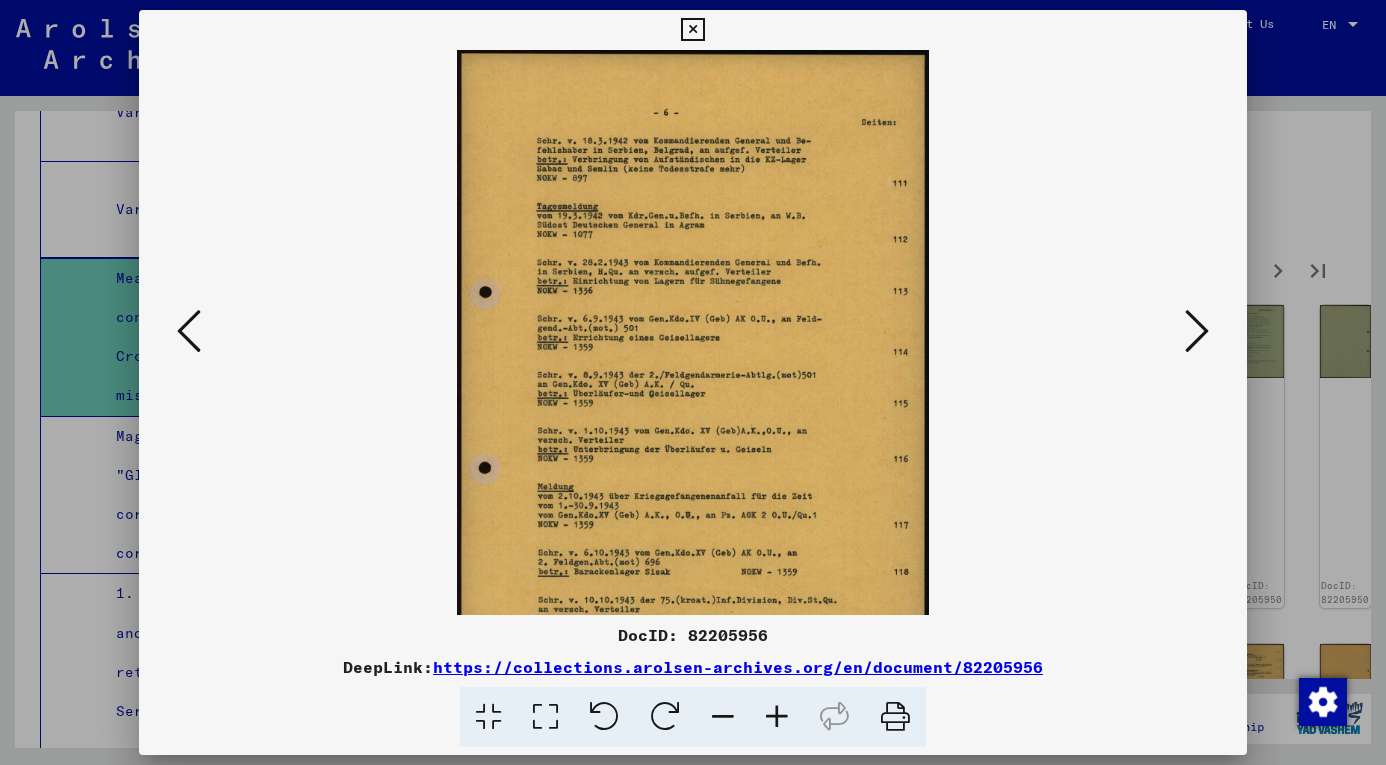 click at bounding box center (777, 717) 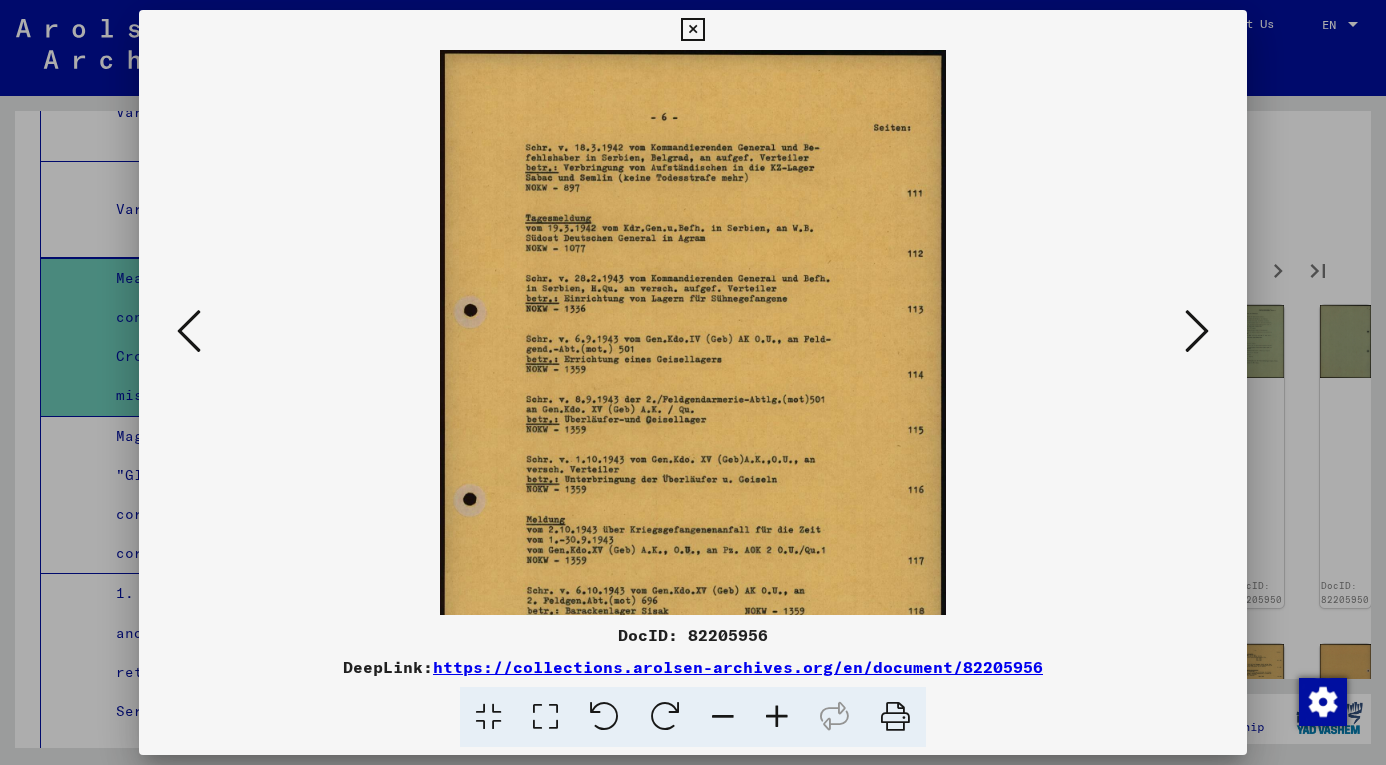 click at bounding box center (777, 717) 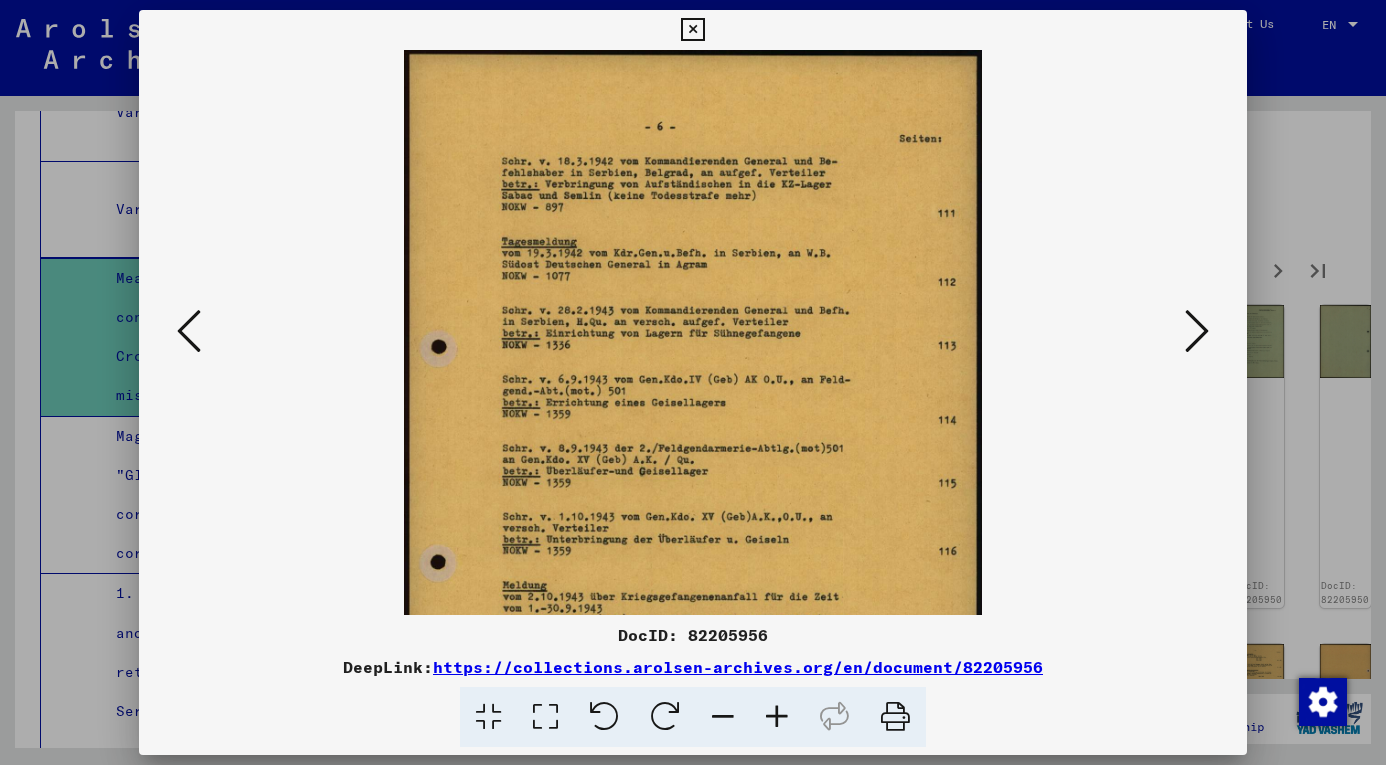 click at bounding box center (777, 717) 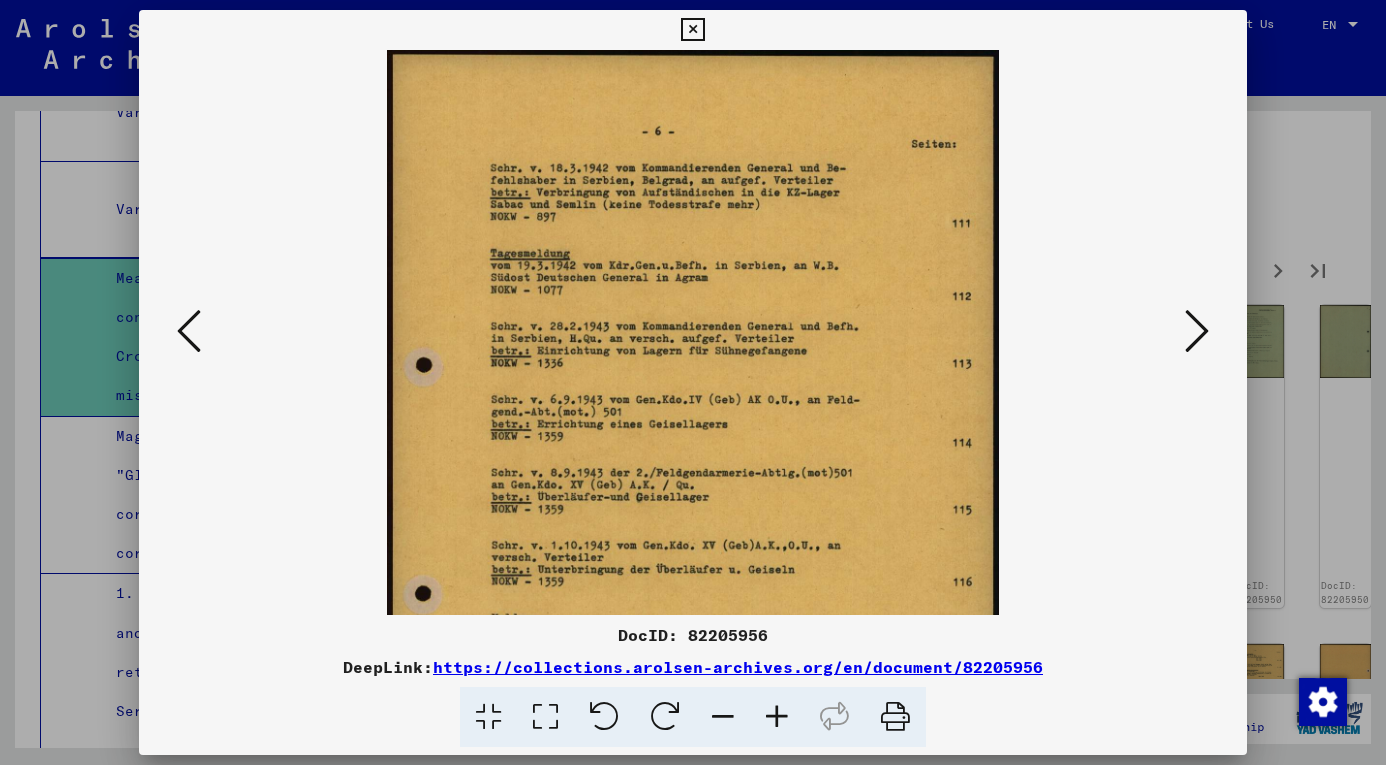 click at bounding box center (777, 717) 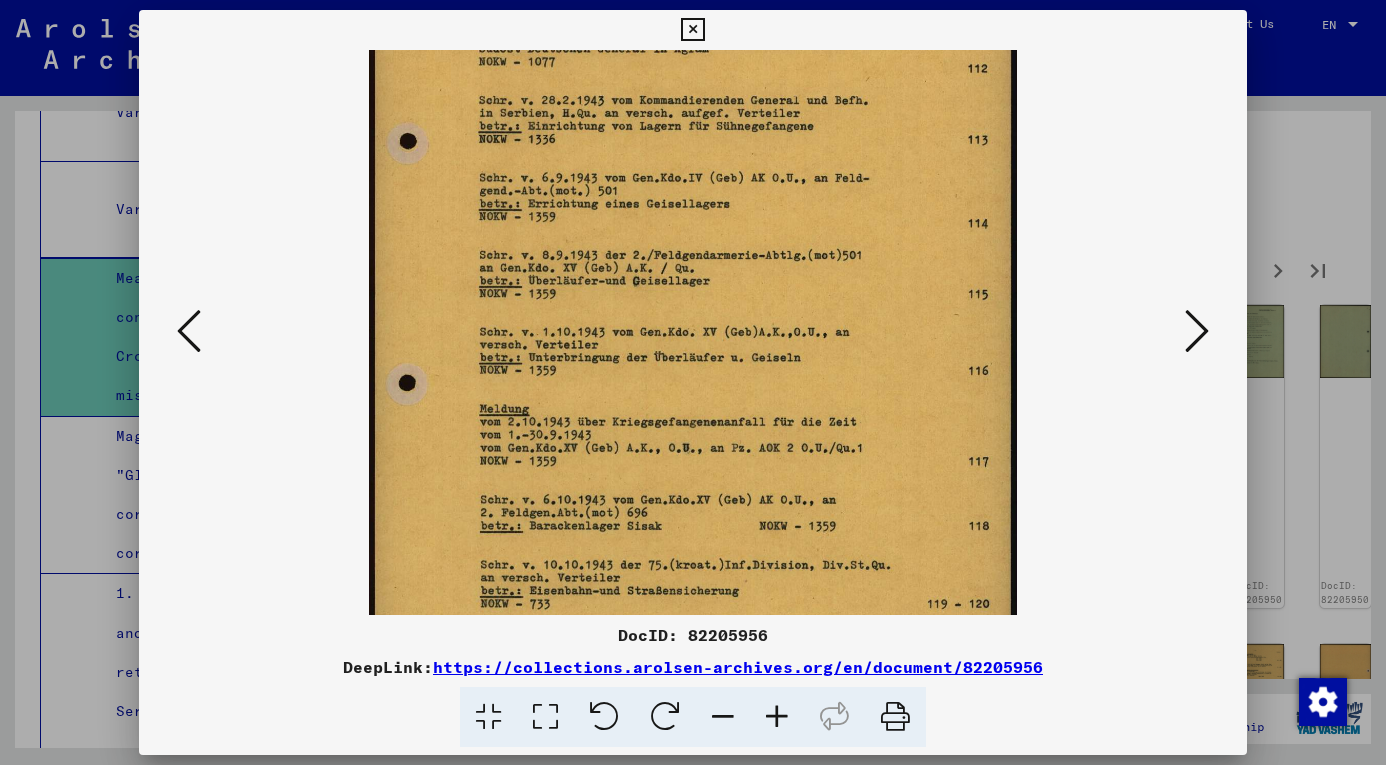 drag, startPoint x: 639, startPoint y: 467, endPoint x: 642, endPoint y: 211, distance: 256.01758 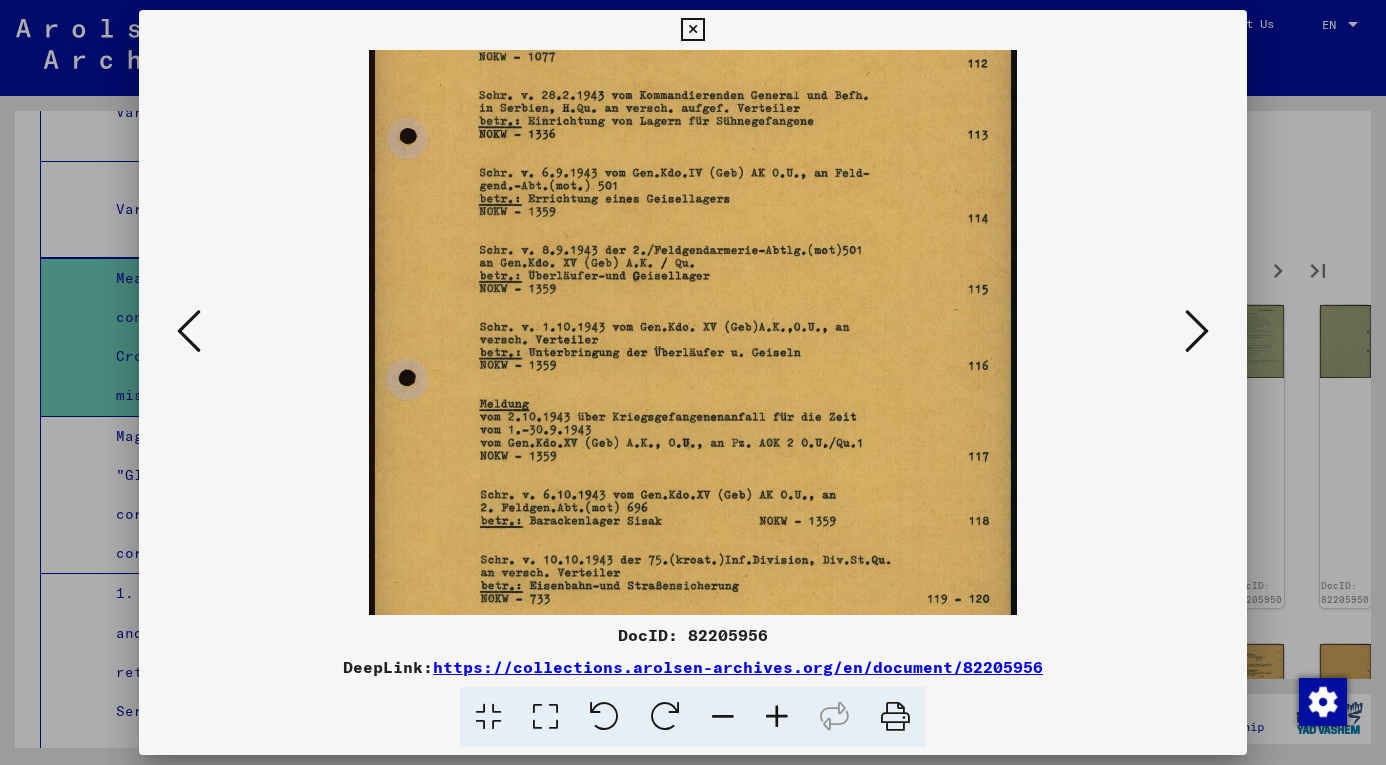 click at bounding box center (1197, 331) 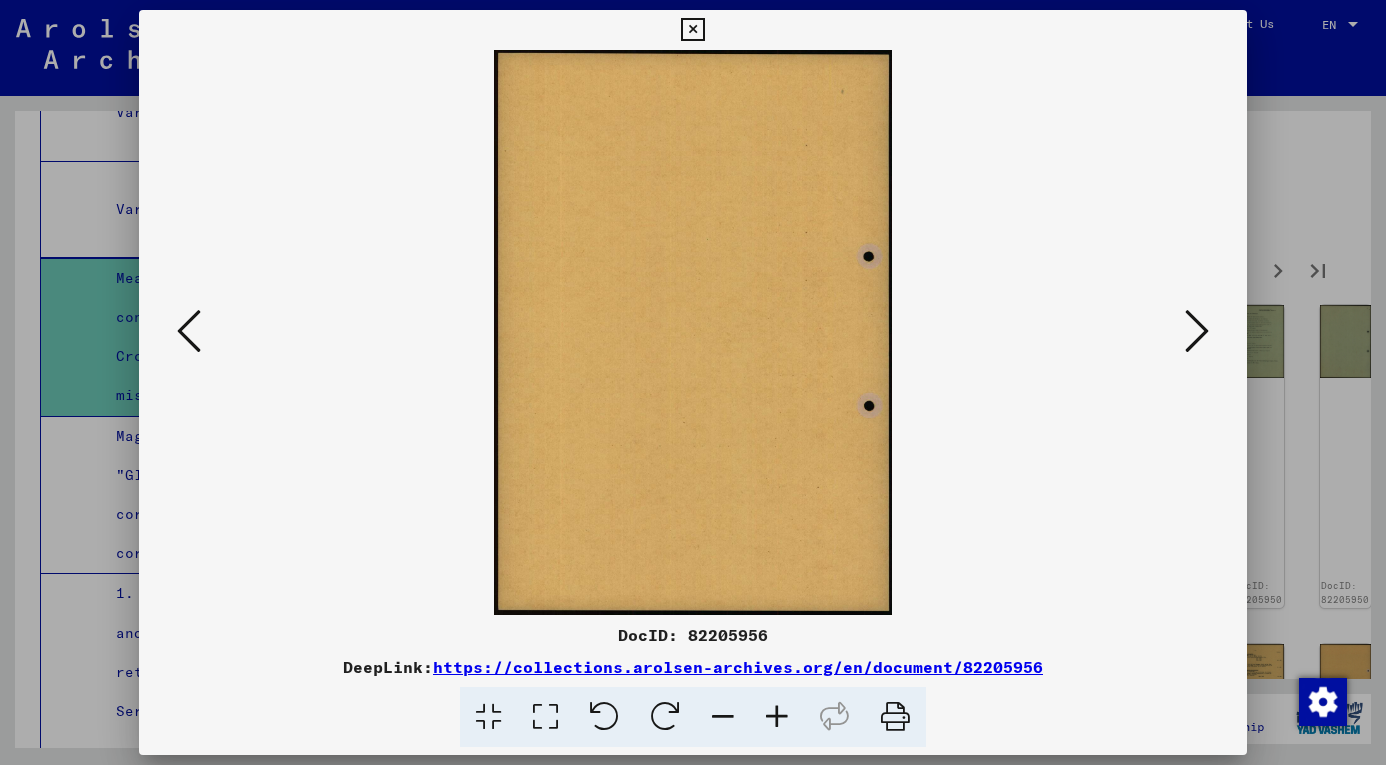 click at bounding box center [1197, 331] 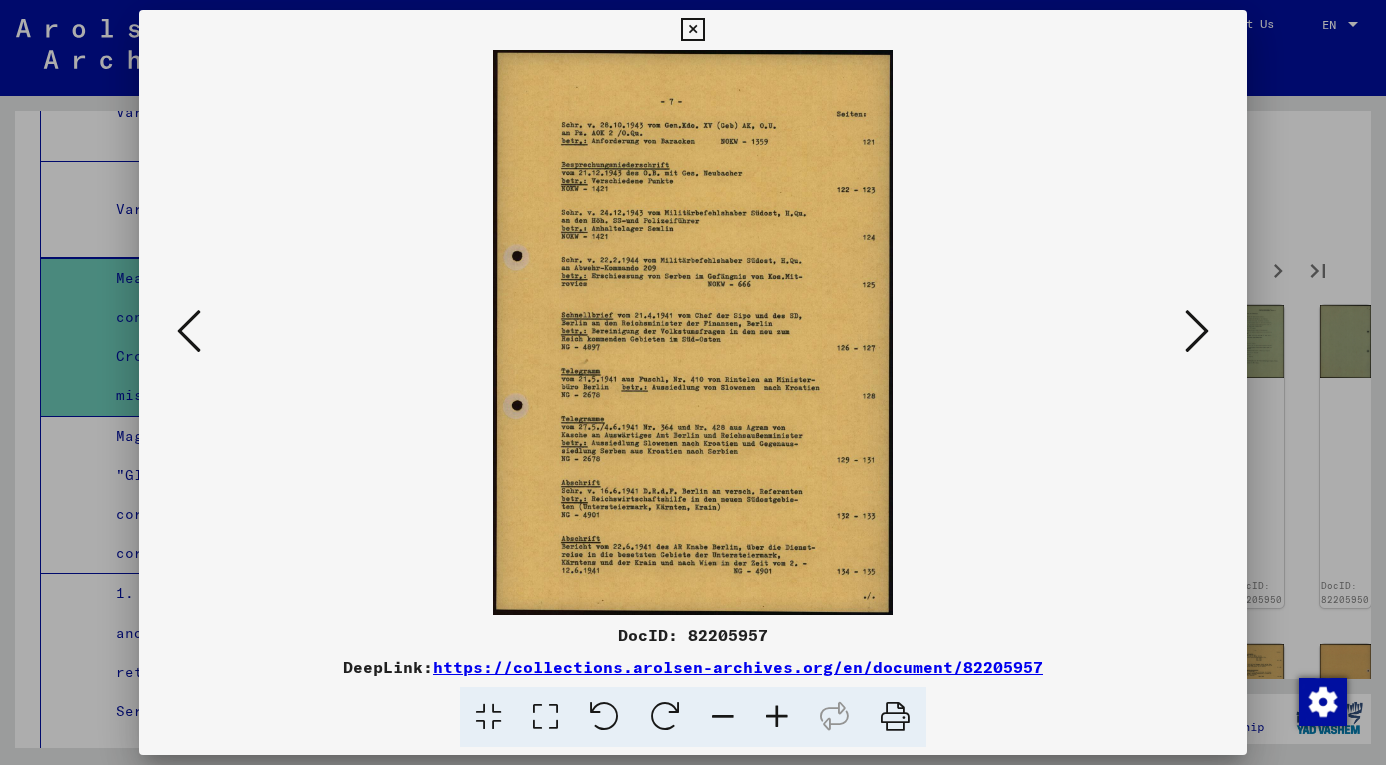 click at bounding box center (777, 717) 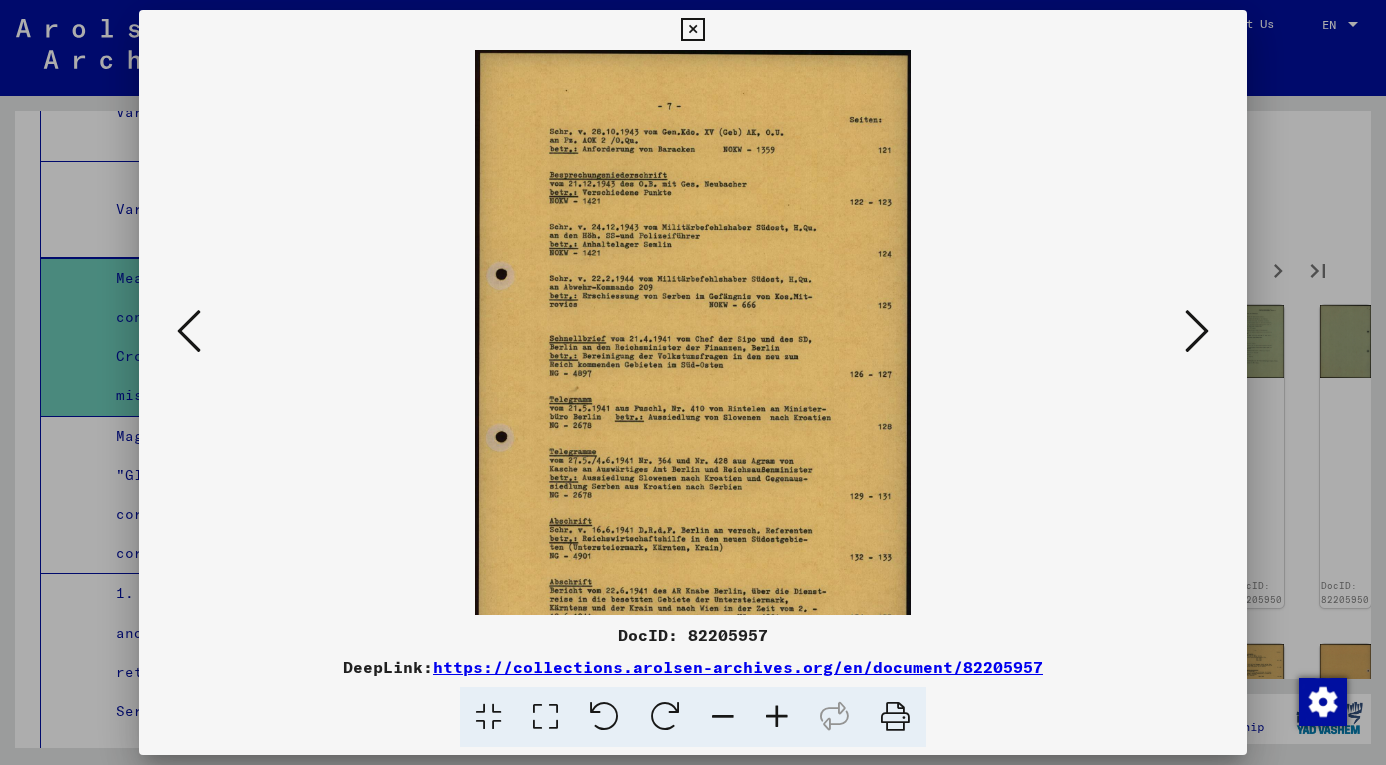 click at bounding box center (777, 717) 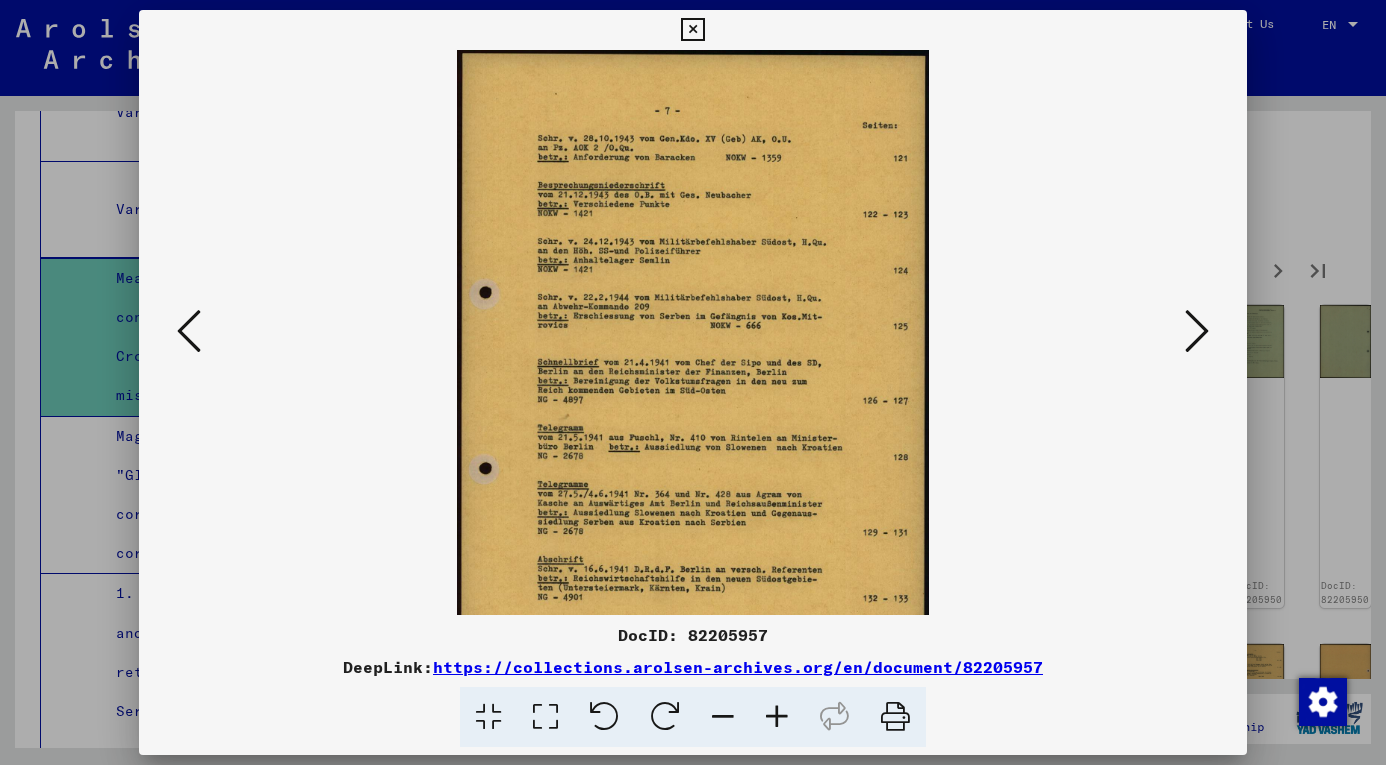 click at bounding box center [777, 717] 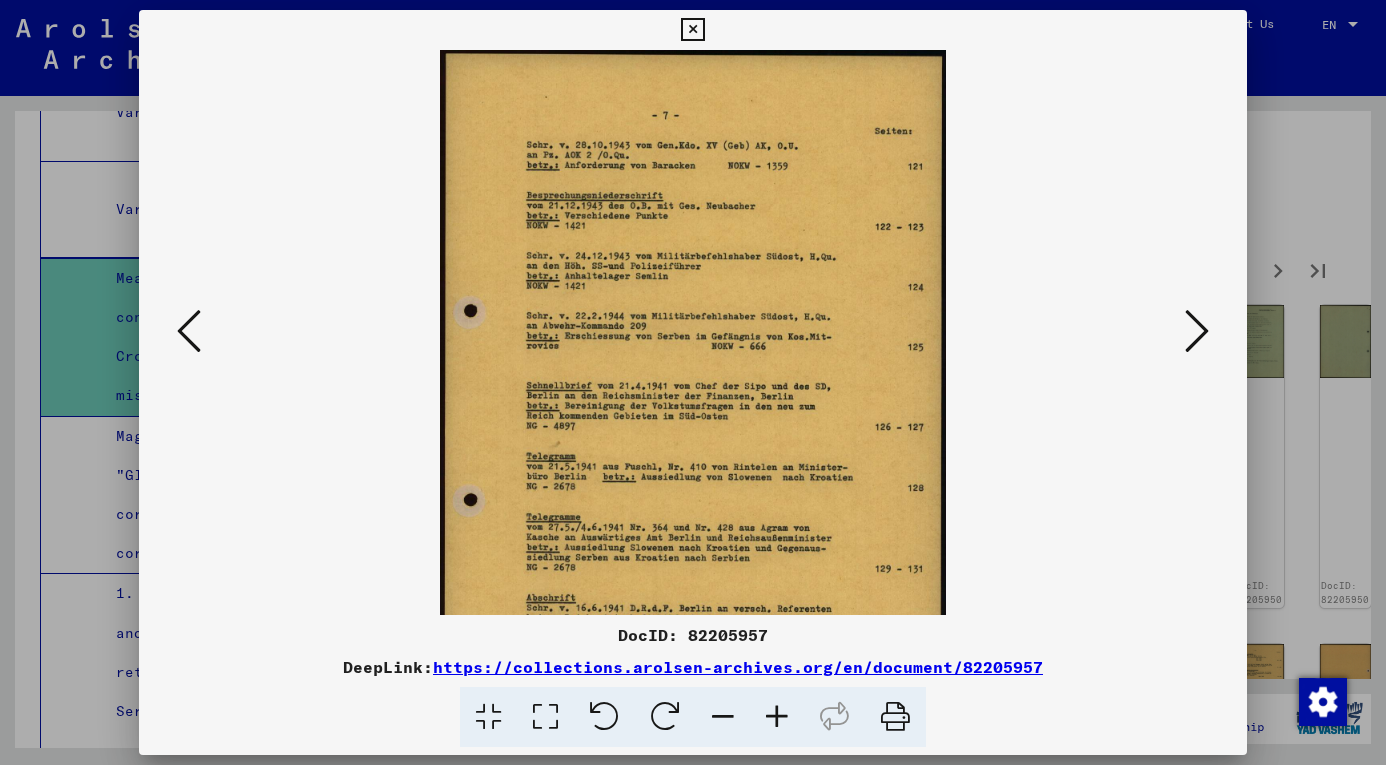 click at bounding box center [777, 717] 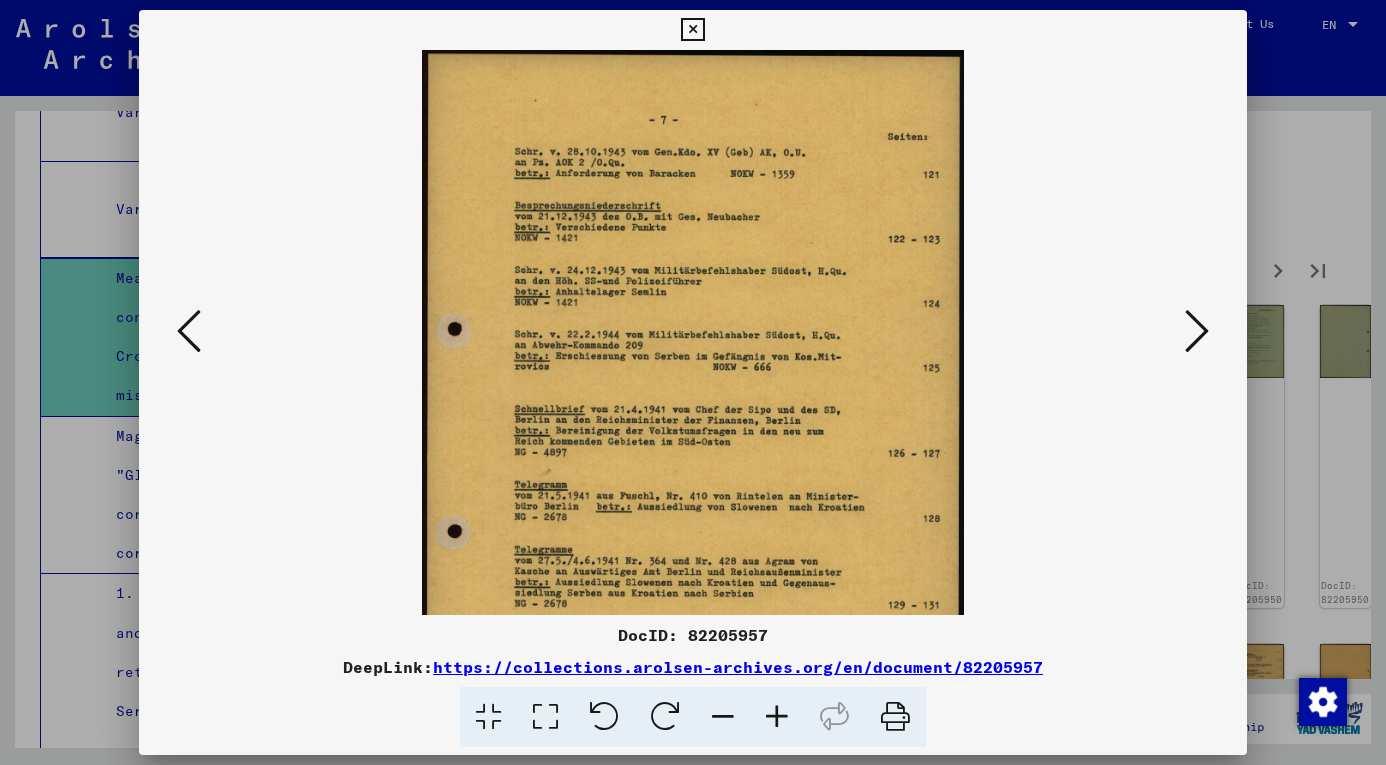 click at bounding box center [777, 717] 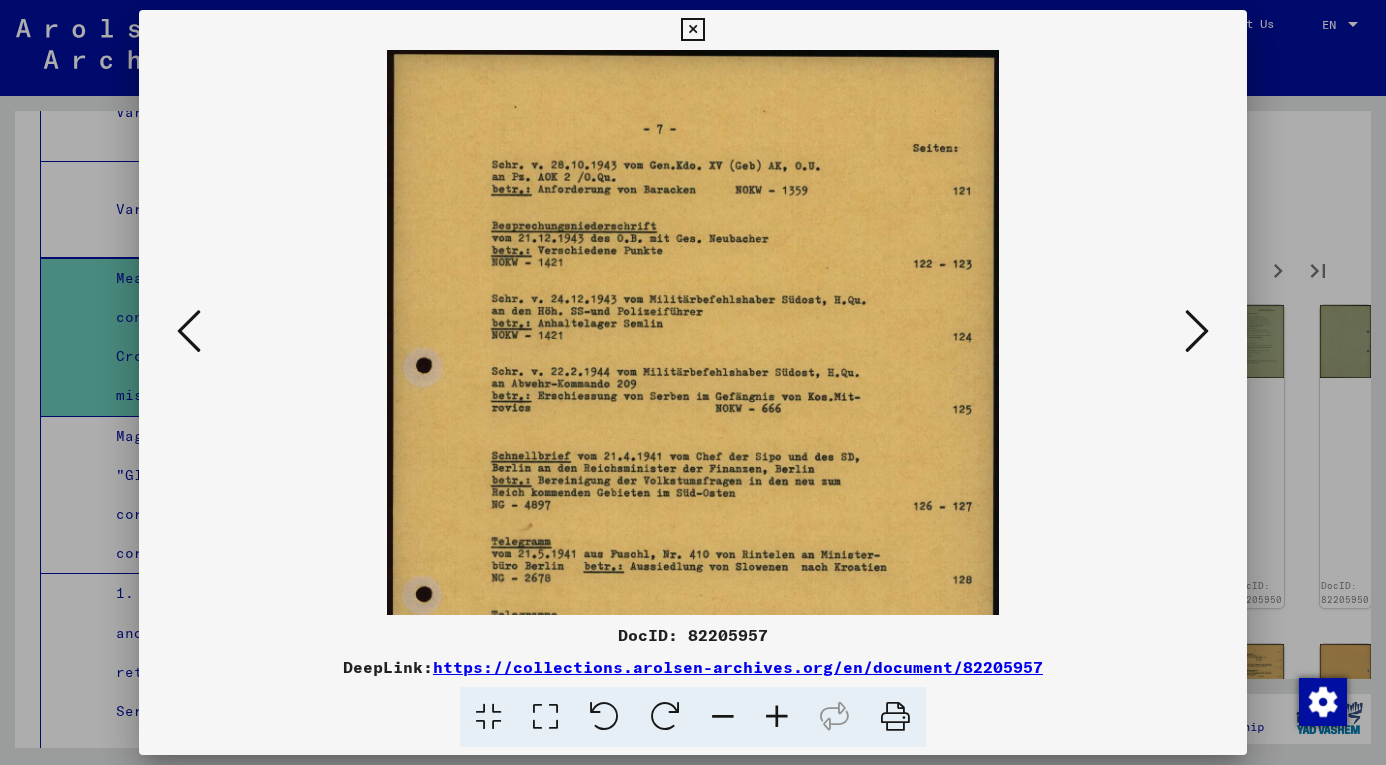 click at bounding box center (777, 717) 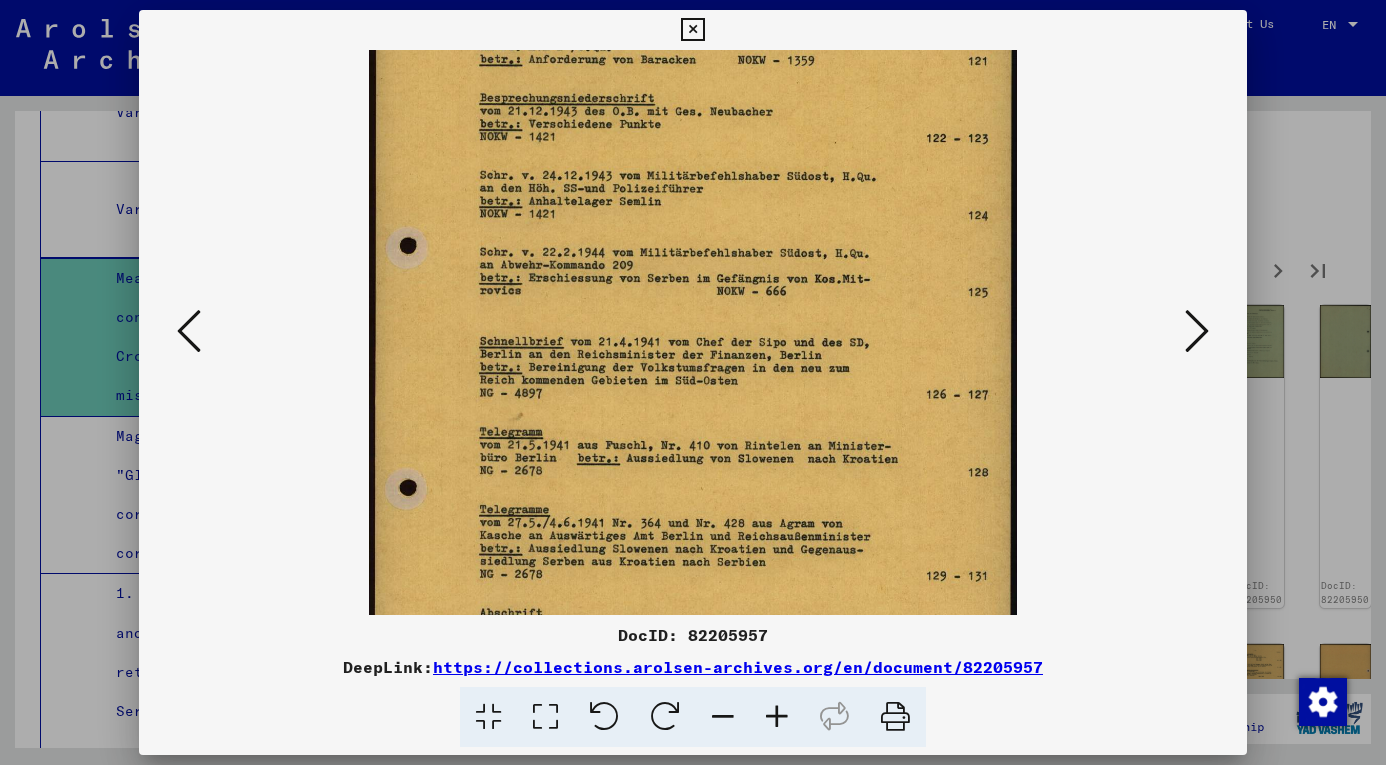 scroll, scrollTop: 223, scrollLeft: 0, axis: vertical 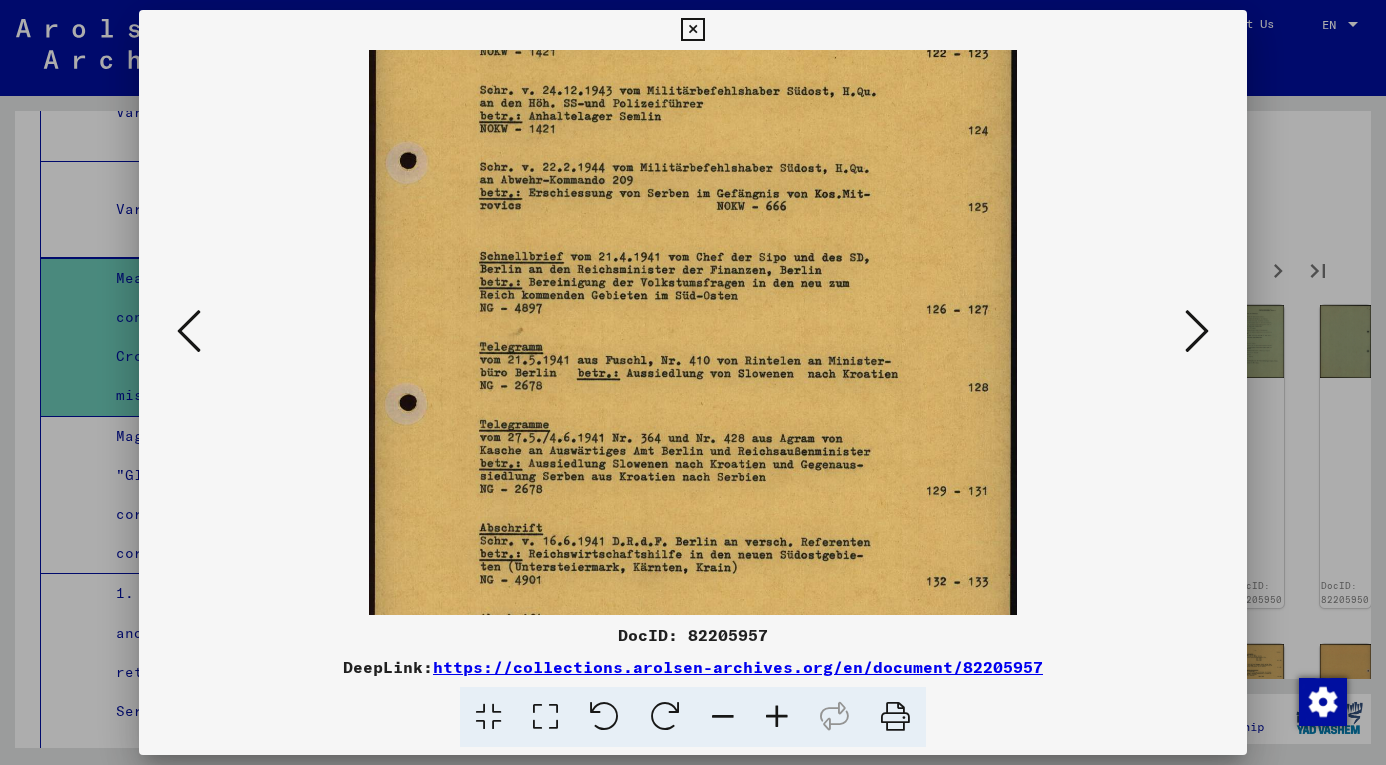 drag, startPoint x: 793, startPoint y: 430, endPoint x: 789, endPoint y: 211, distance: 219.03653 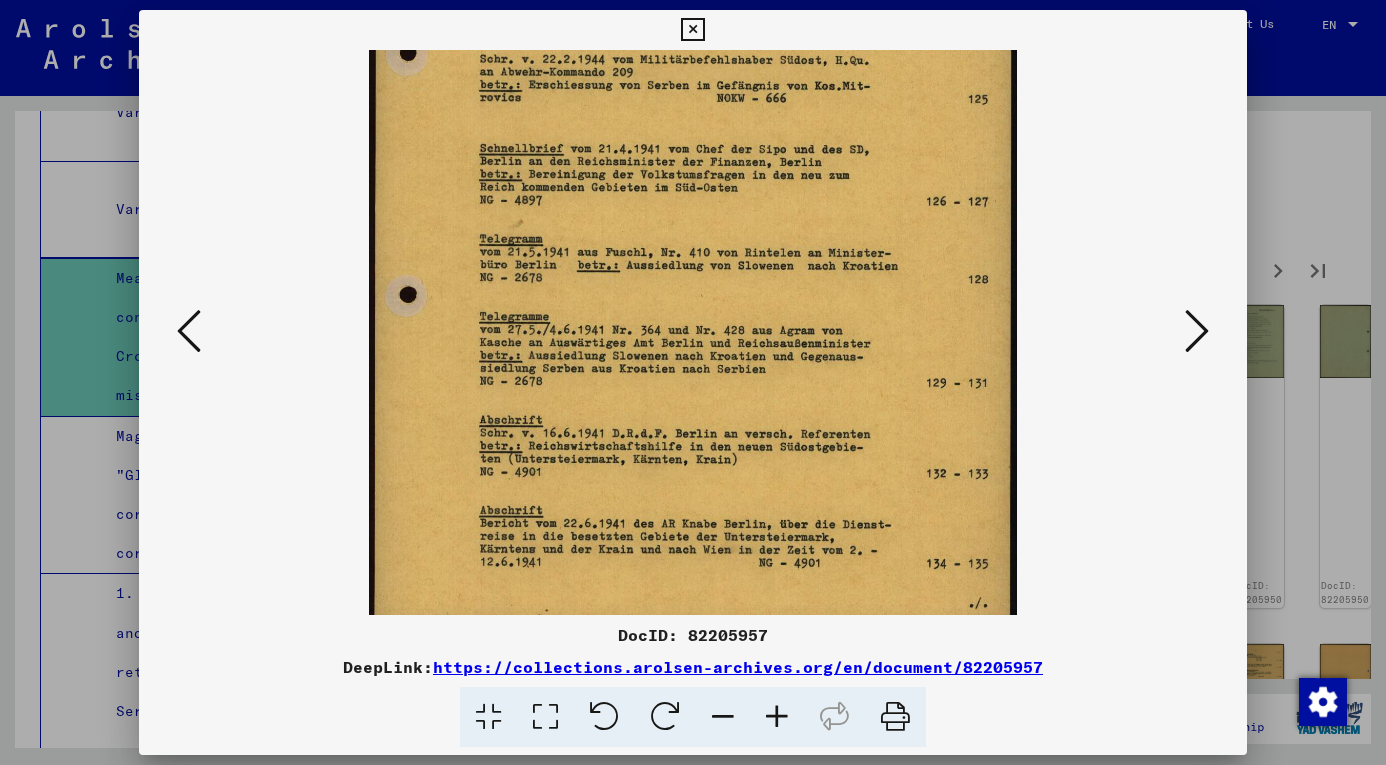 scroll, scrollTop: 350, scrollLeft: 0, axis: vertical 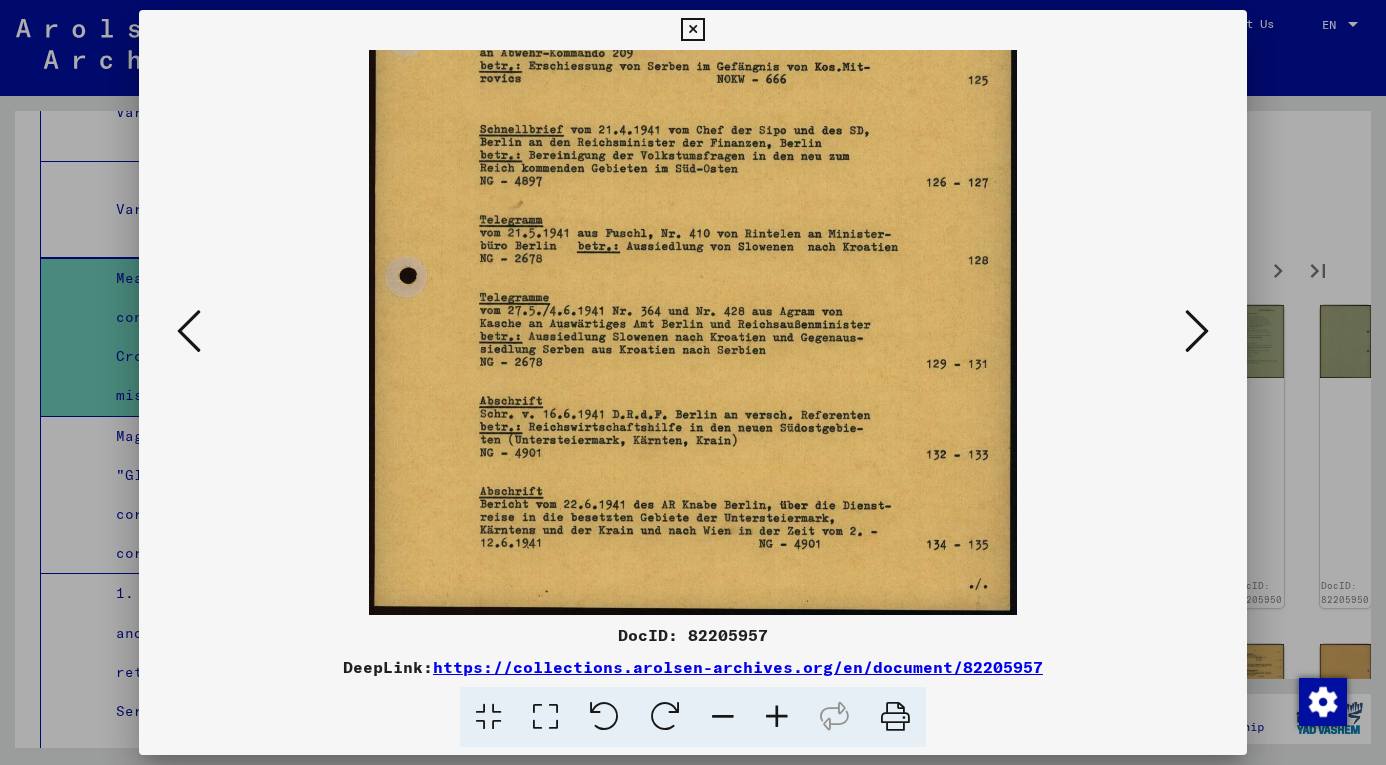 drag, startPoint x: 807, startPoint y: 440, endPoint x: 792, endPoint y: 287, distance: 153.73354 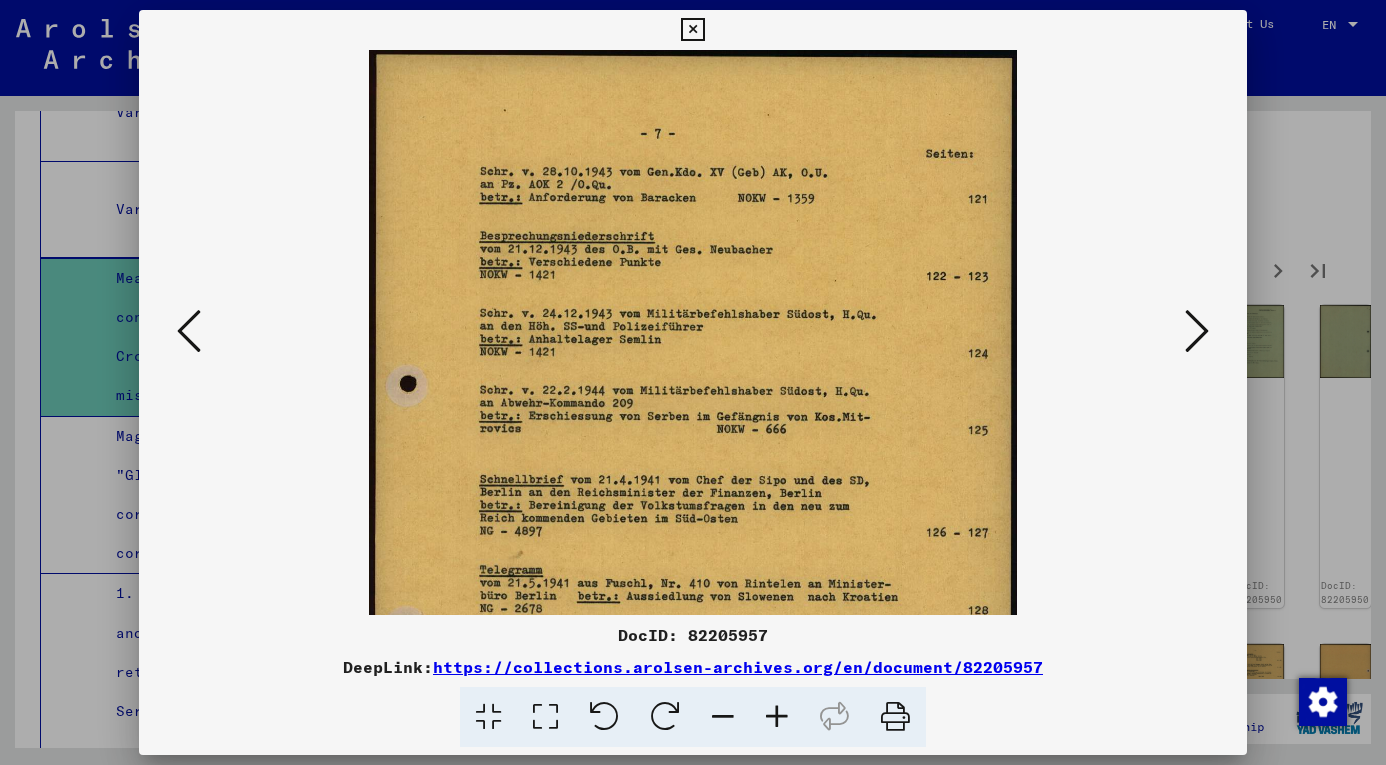 click at bounding box center [1197, 332] 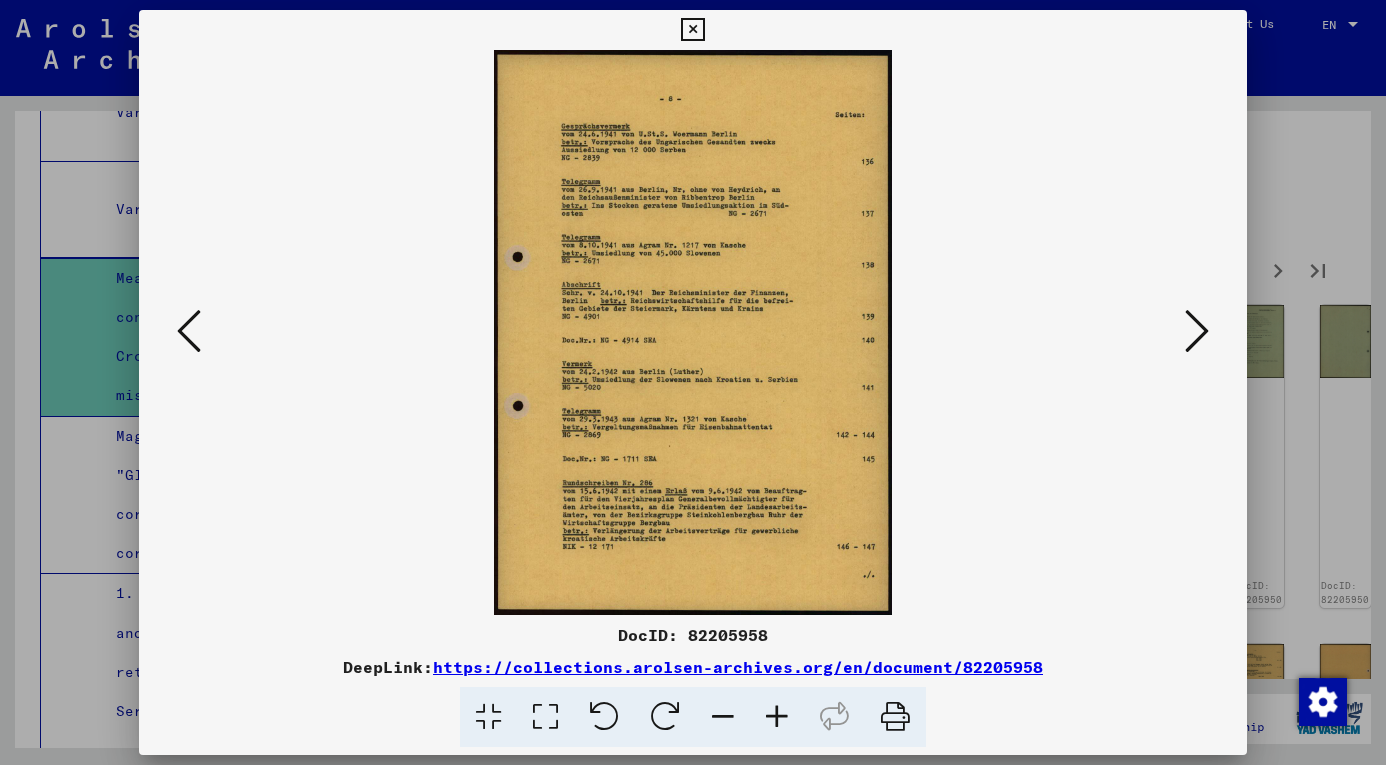 click at bounding box center (777, 717) 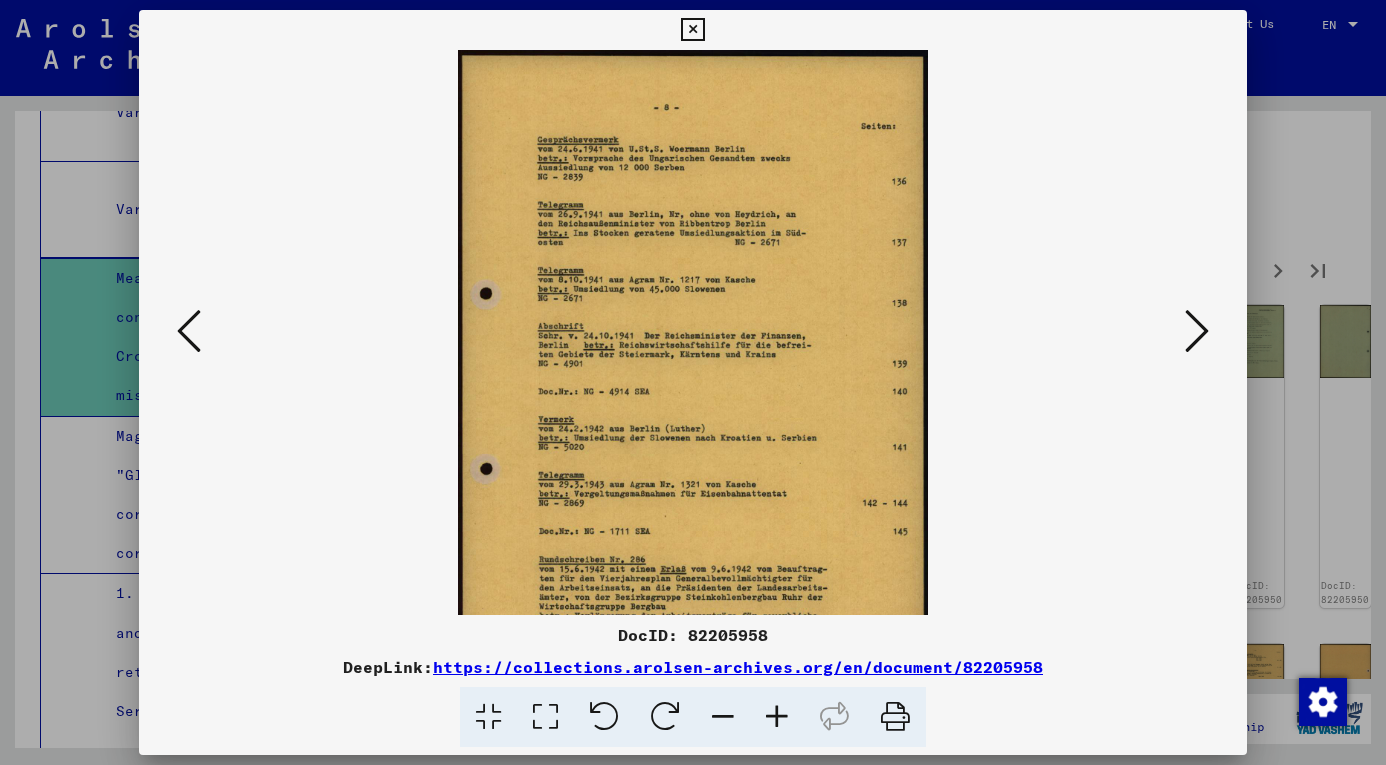 click at bounding box center [777, 717] 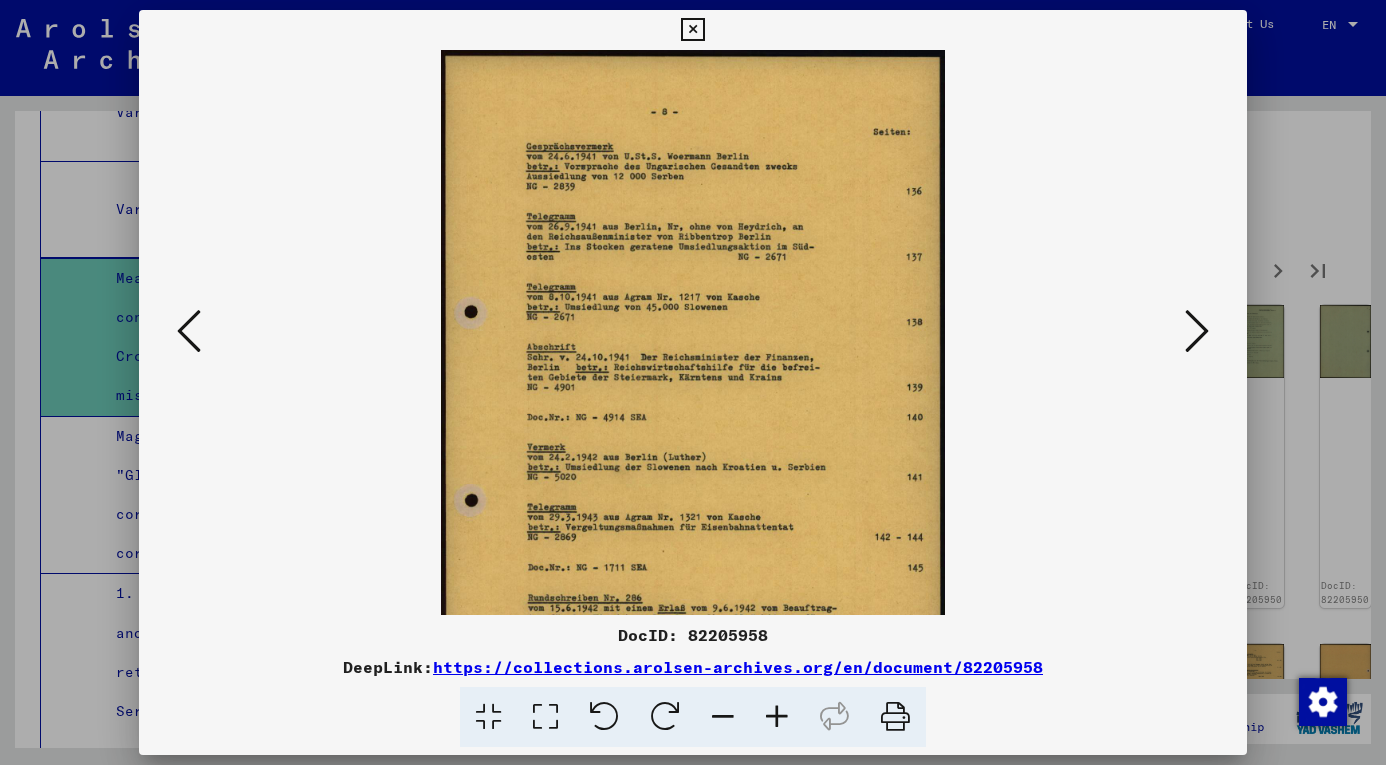 click at bounding box center [777, 717] 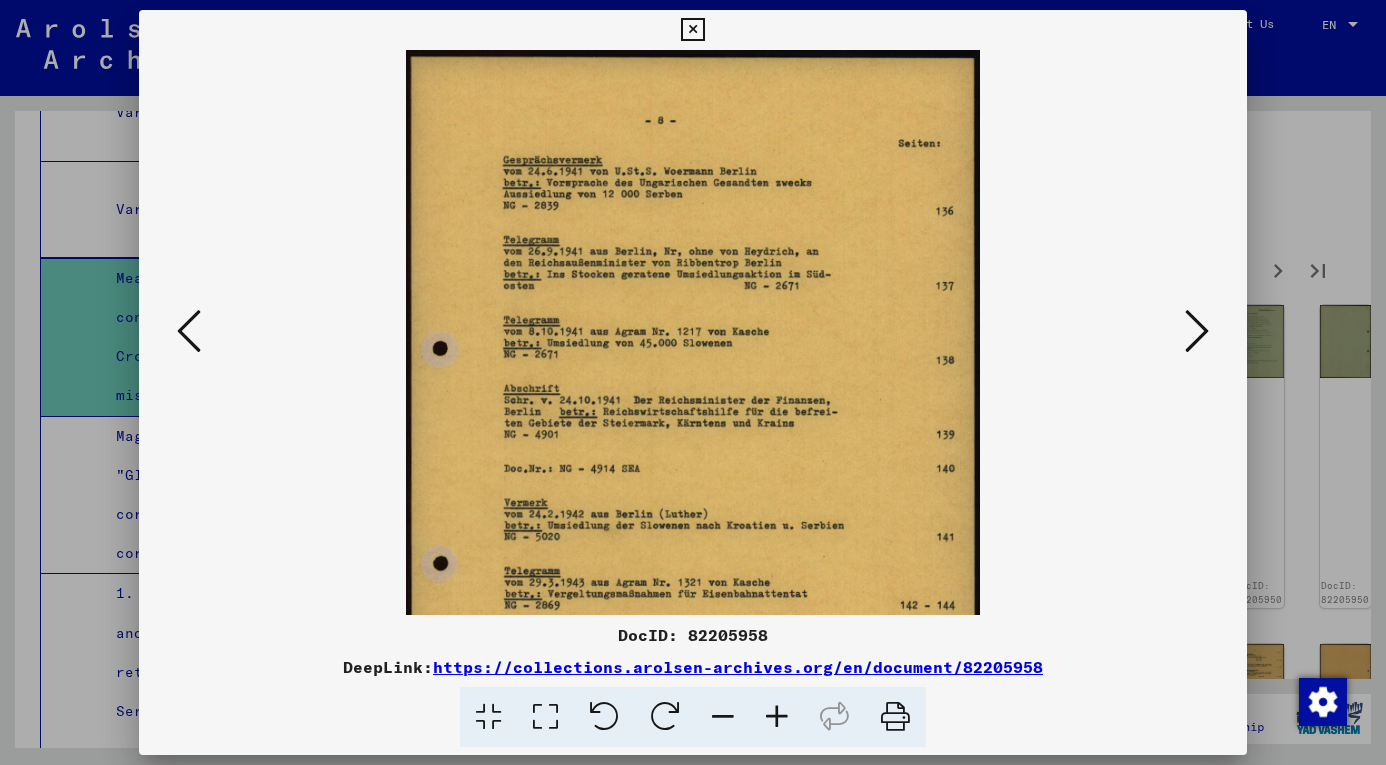 click at bounding box center (777, 717) 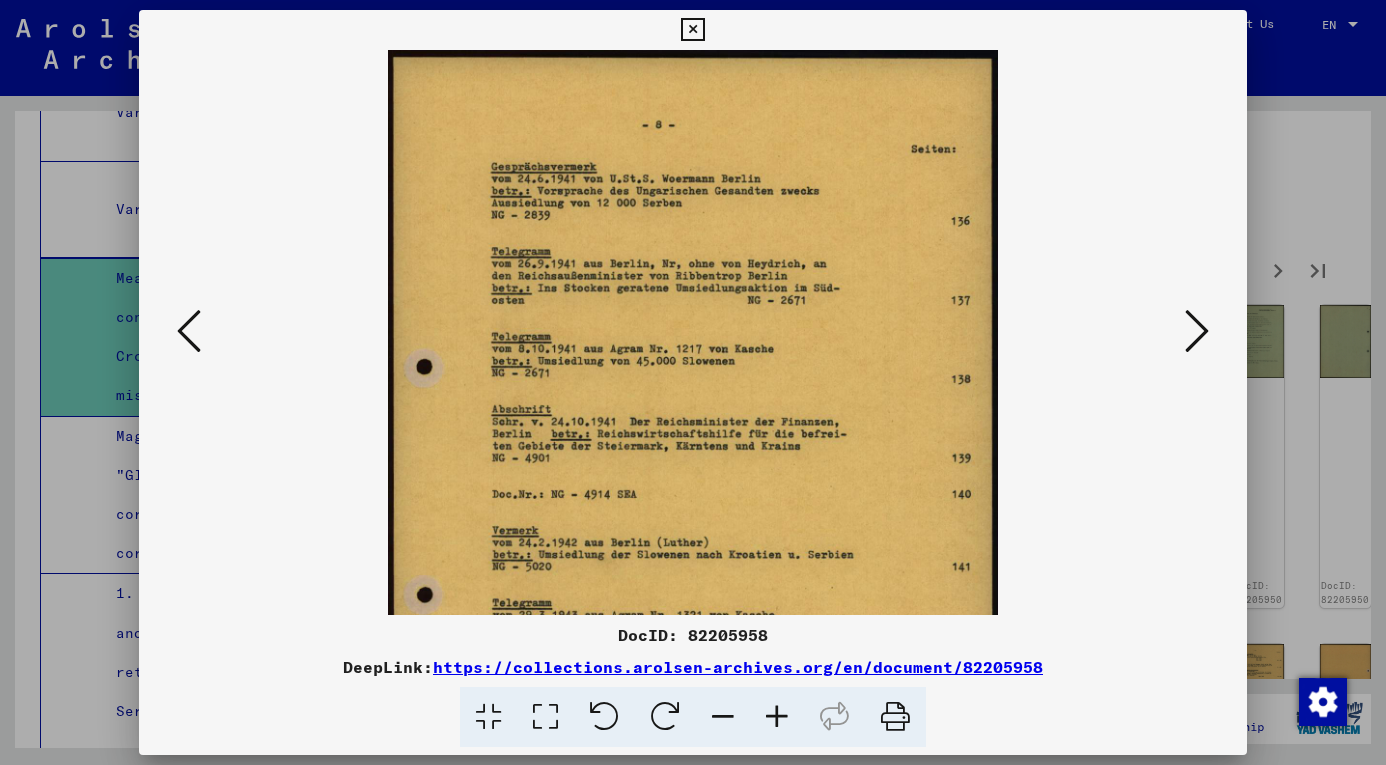 click at bounding box center [777, 717] 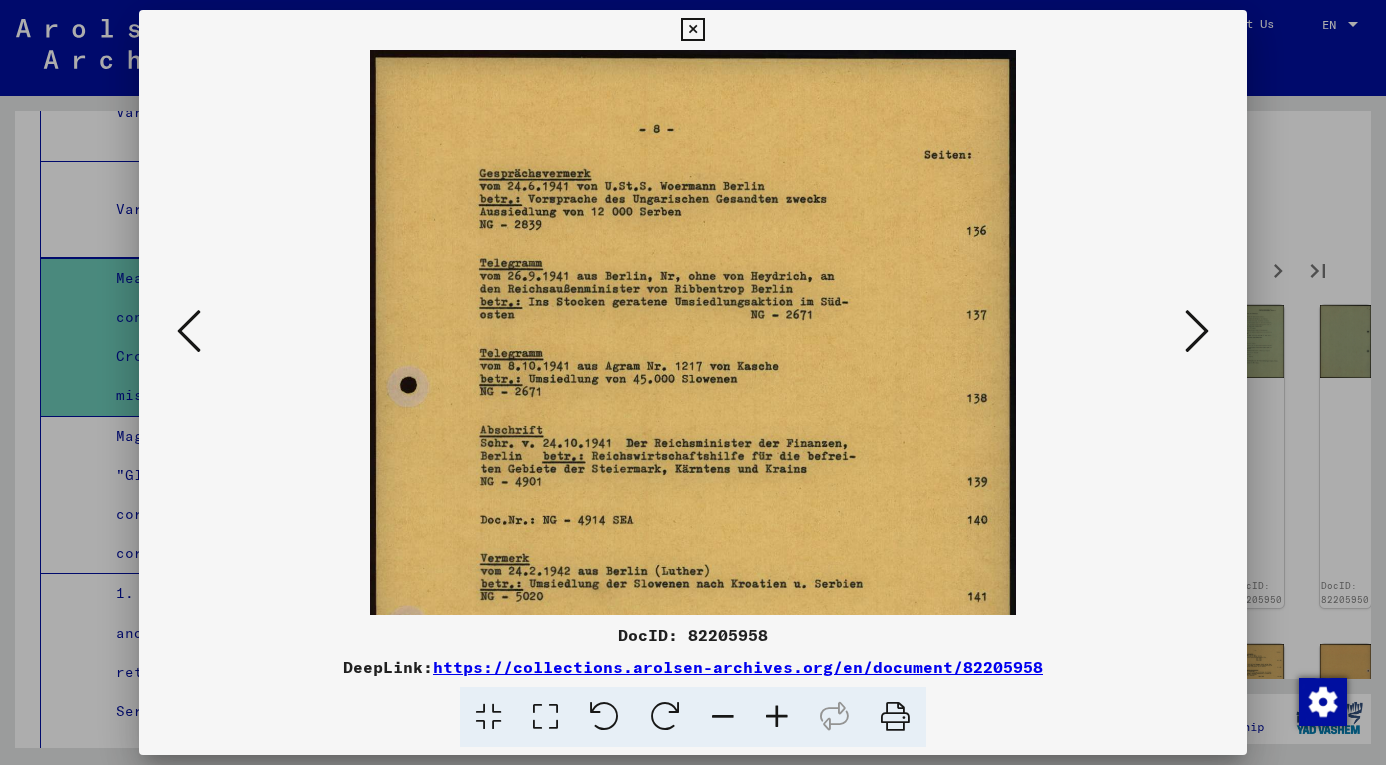 click at bounding box center [777, 717] 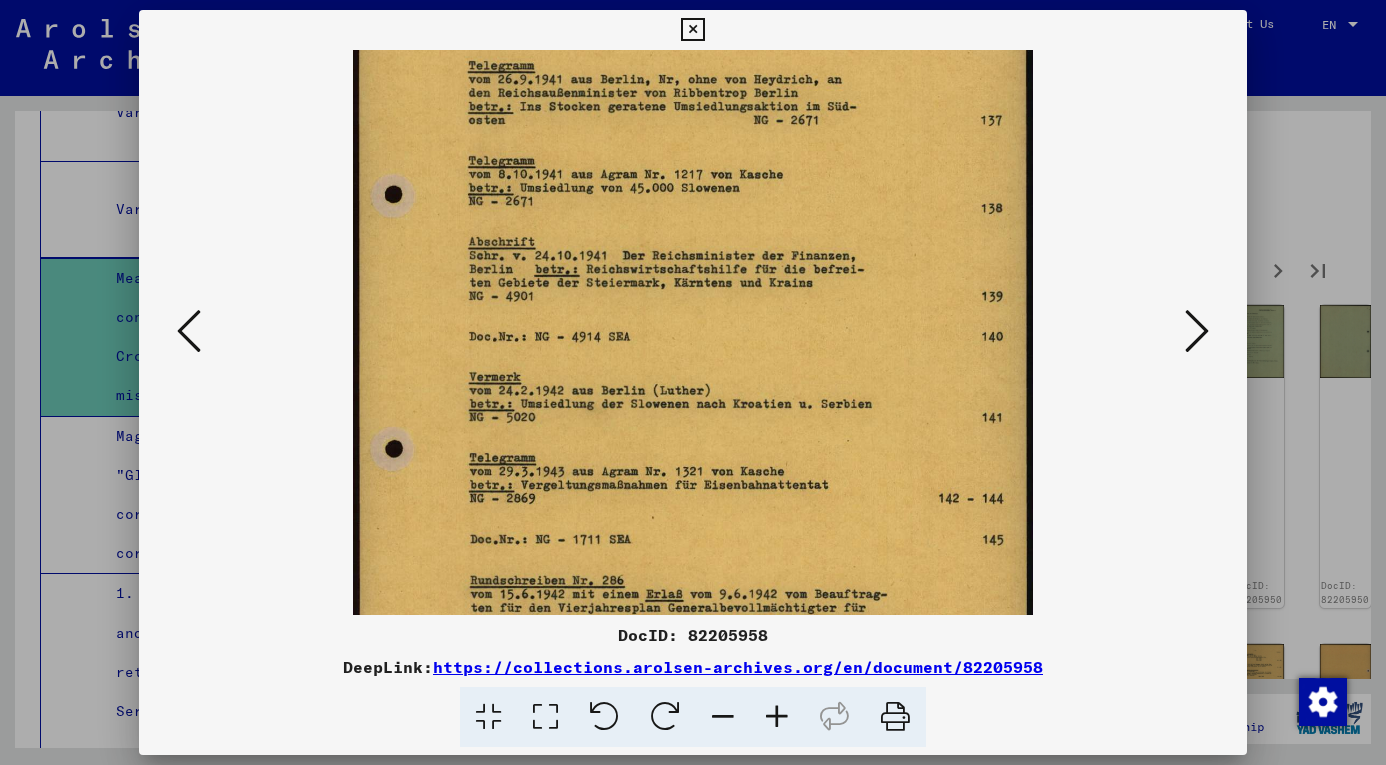 drag, startPoint x: 774, startPoint y: 464, endPoint x: 792, endPoint y: 316, distance: 149.09058 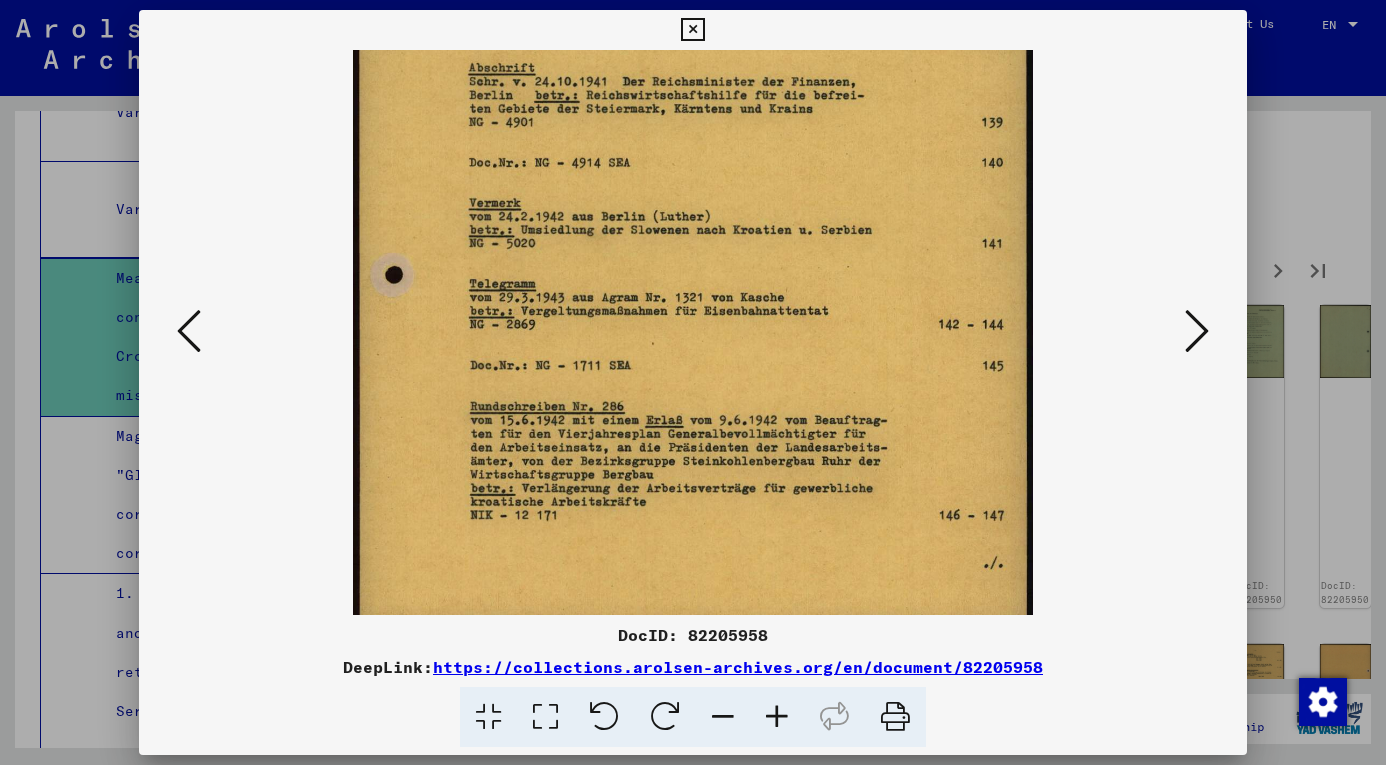 scroll, scrollTop: 400, scrollLeft: 0, axis: vertical 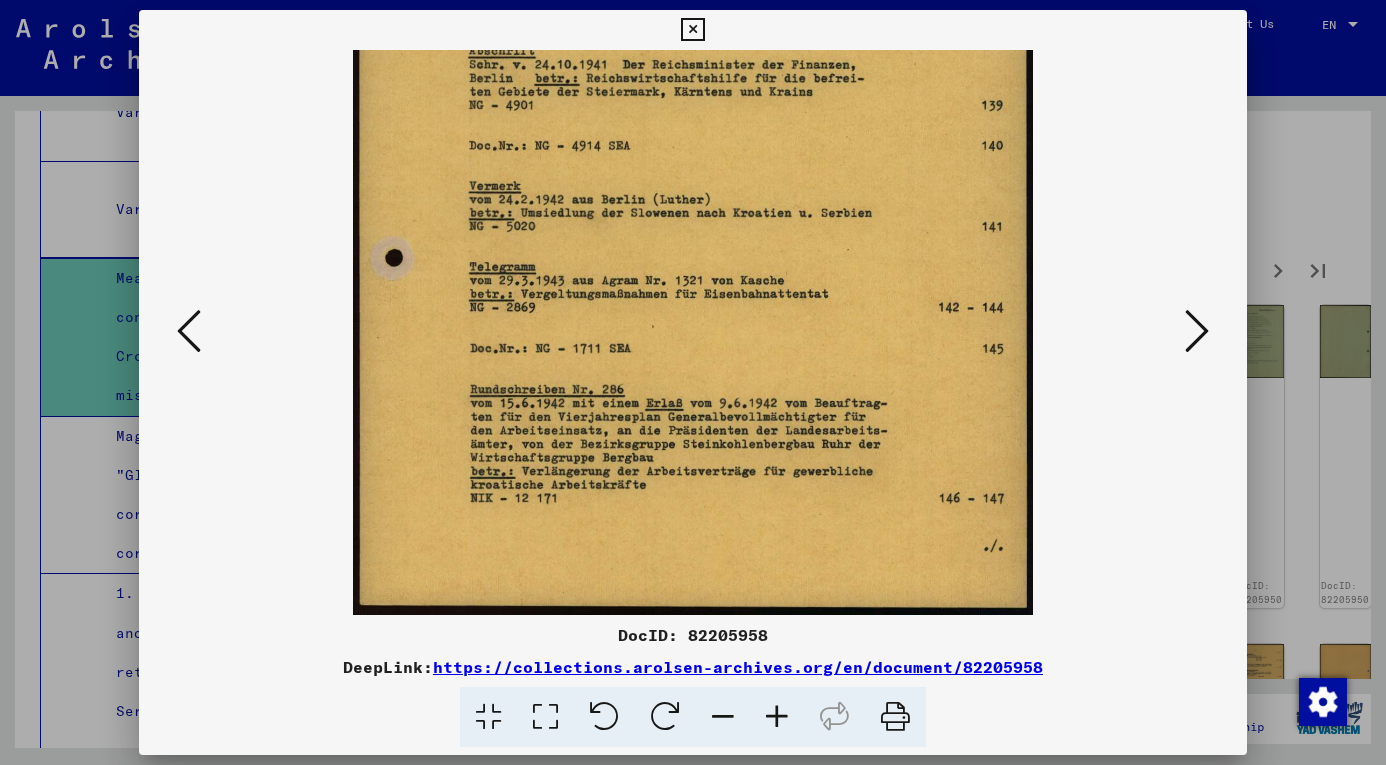drag, startPoint x: 806, startPoint y: 491, endPoint x: 825, endPoint y: 254, distance: 237.76038 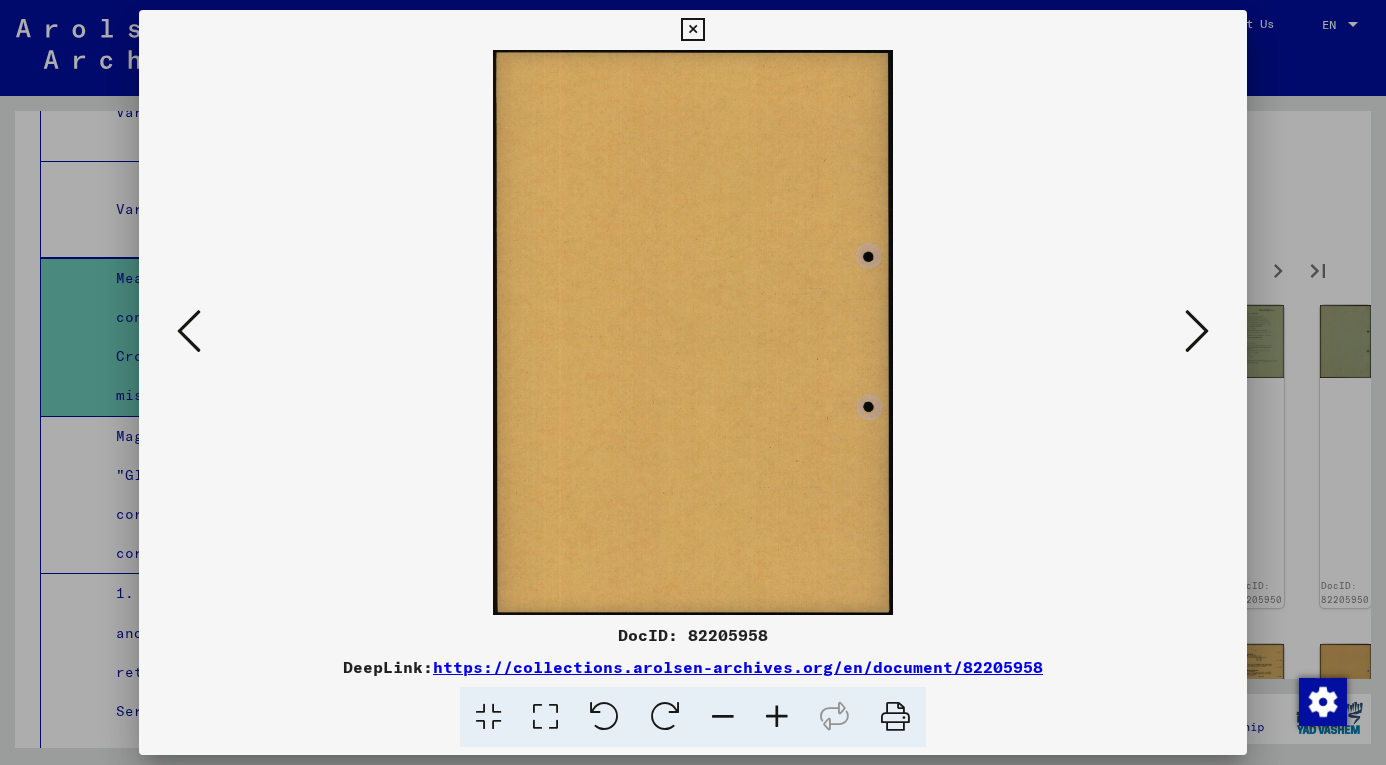 click at bounding box center (1197, 331) 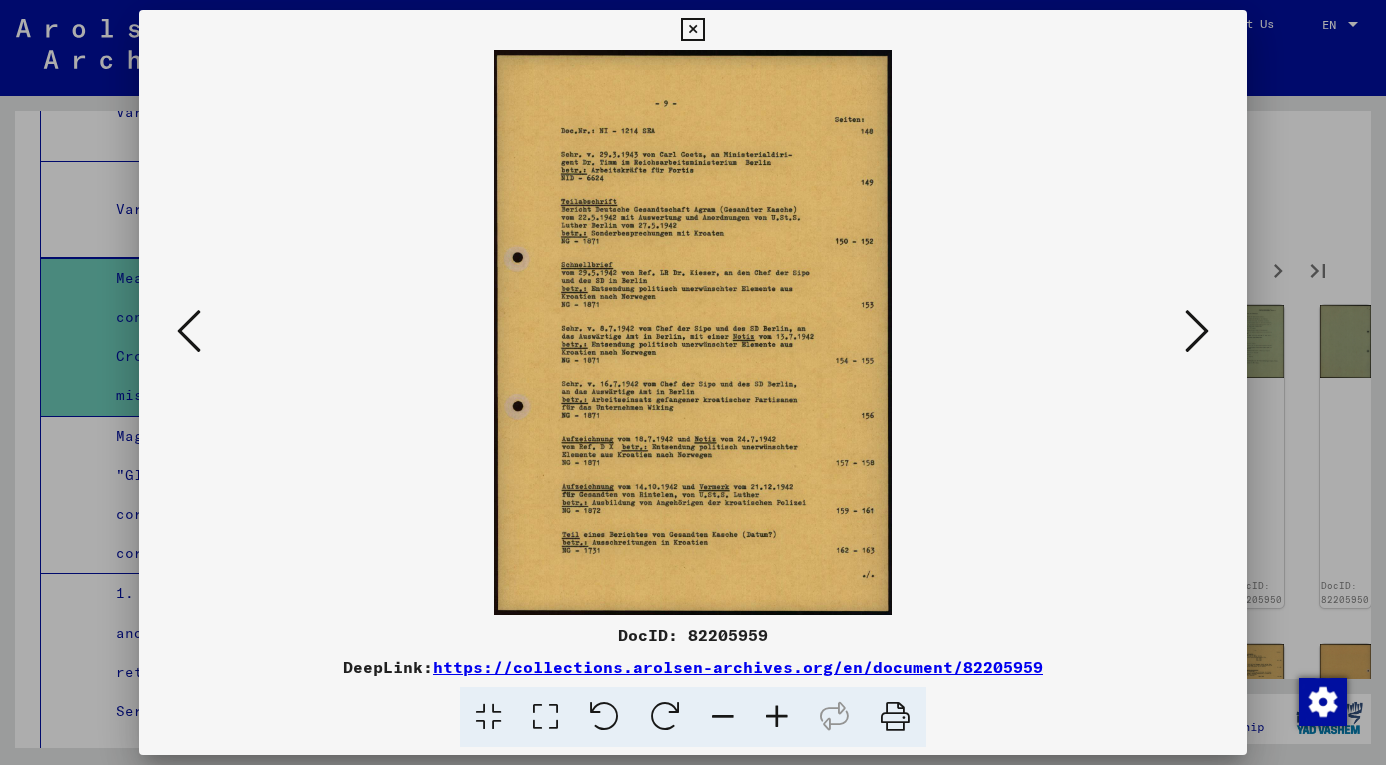 click at bounding box center [777, 717] 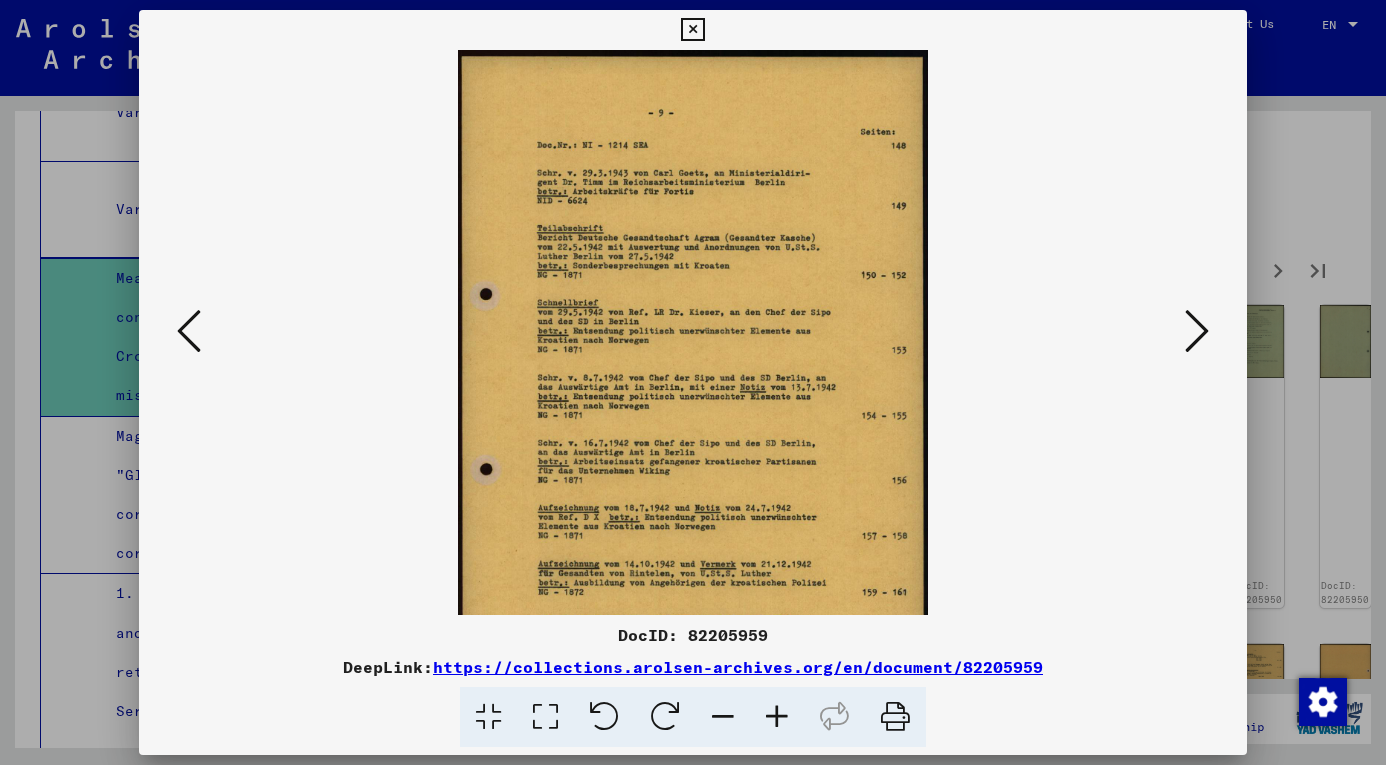 click at bounding box center [777, 717] 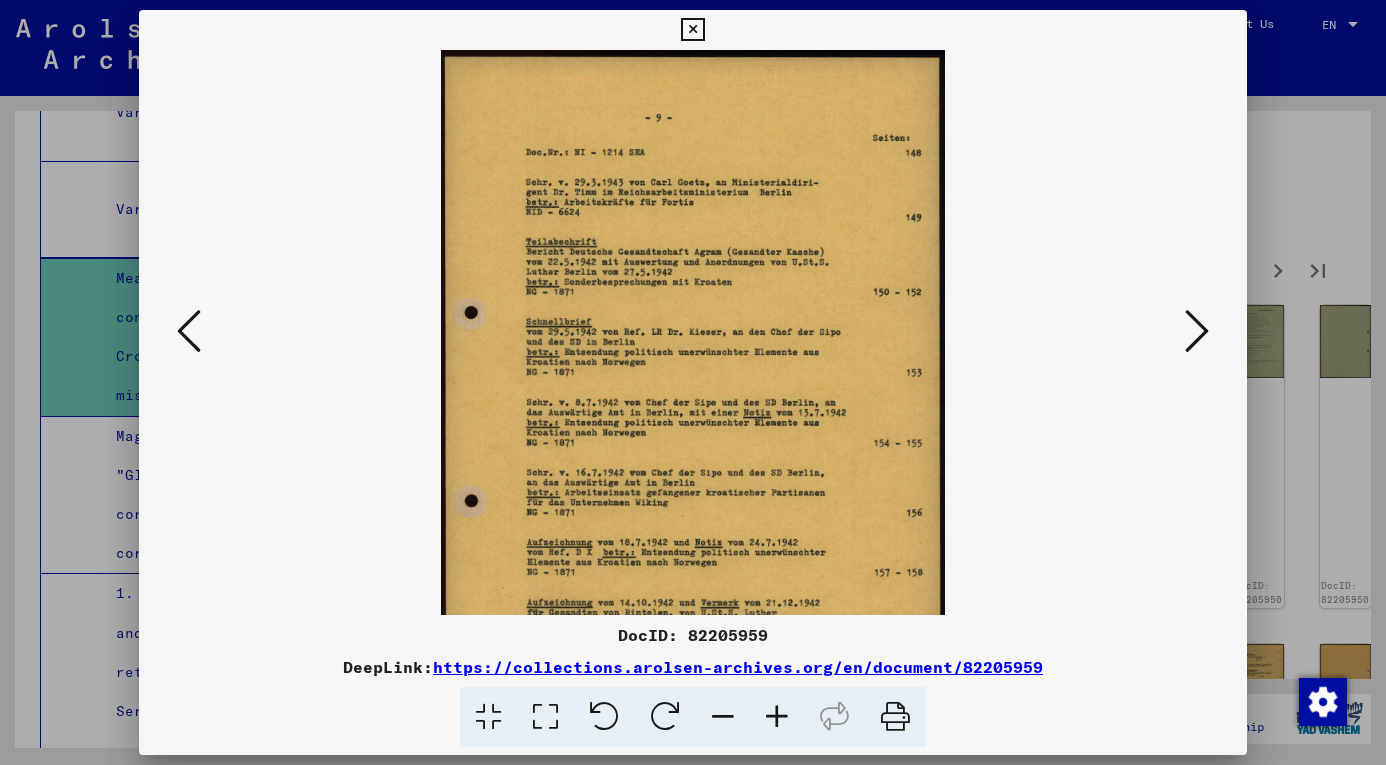 click at bounding box center (777, 717) 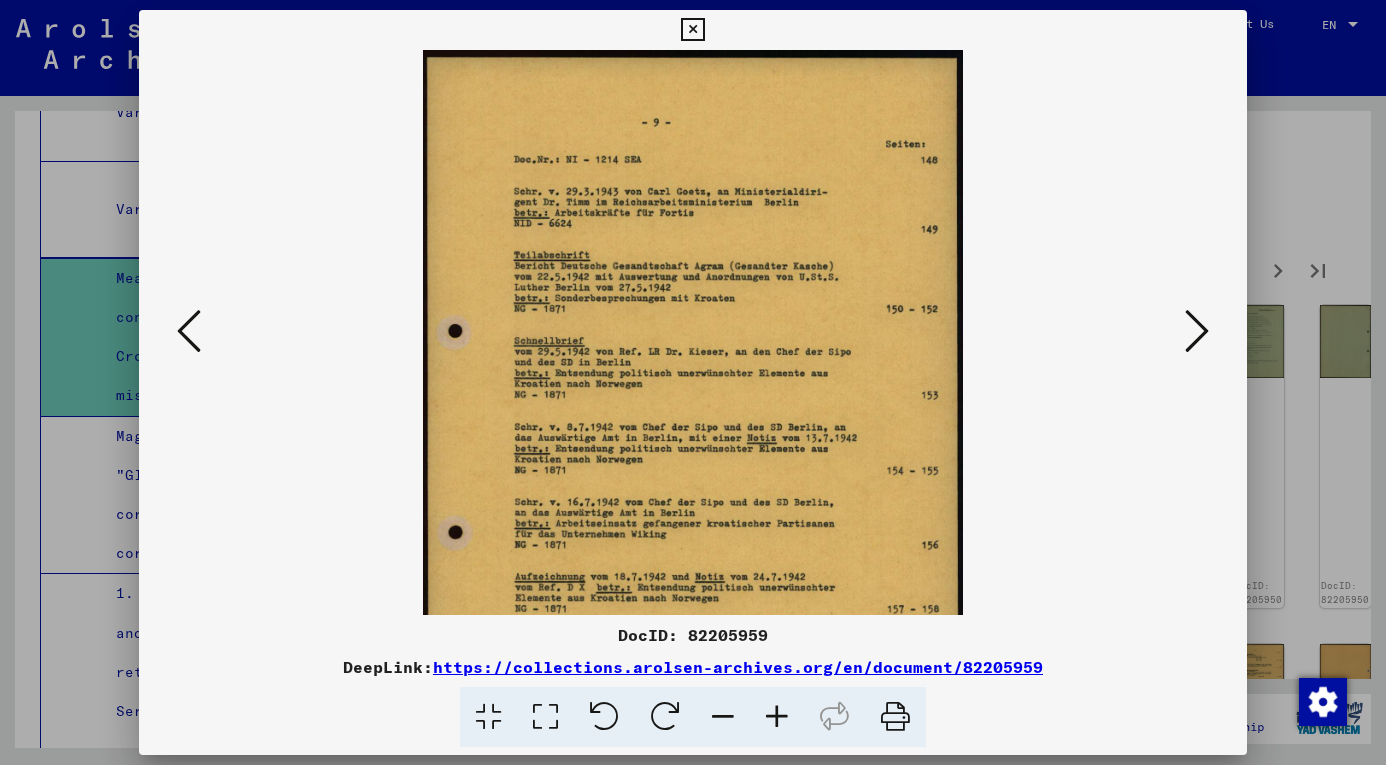 click at bounding box center [777, 717] 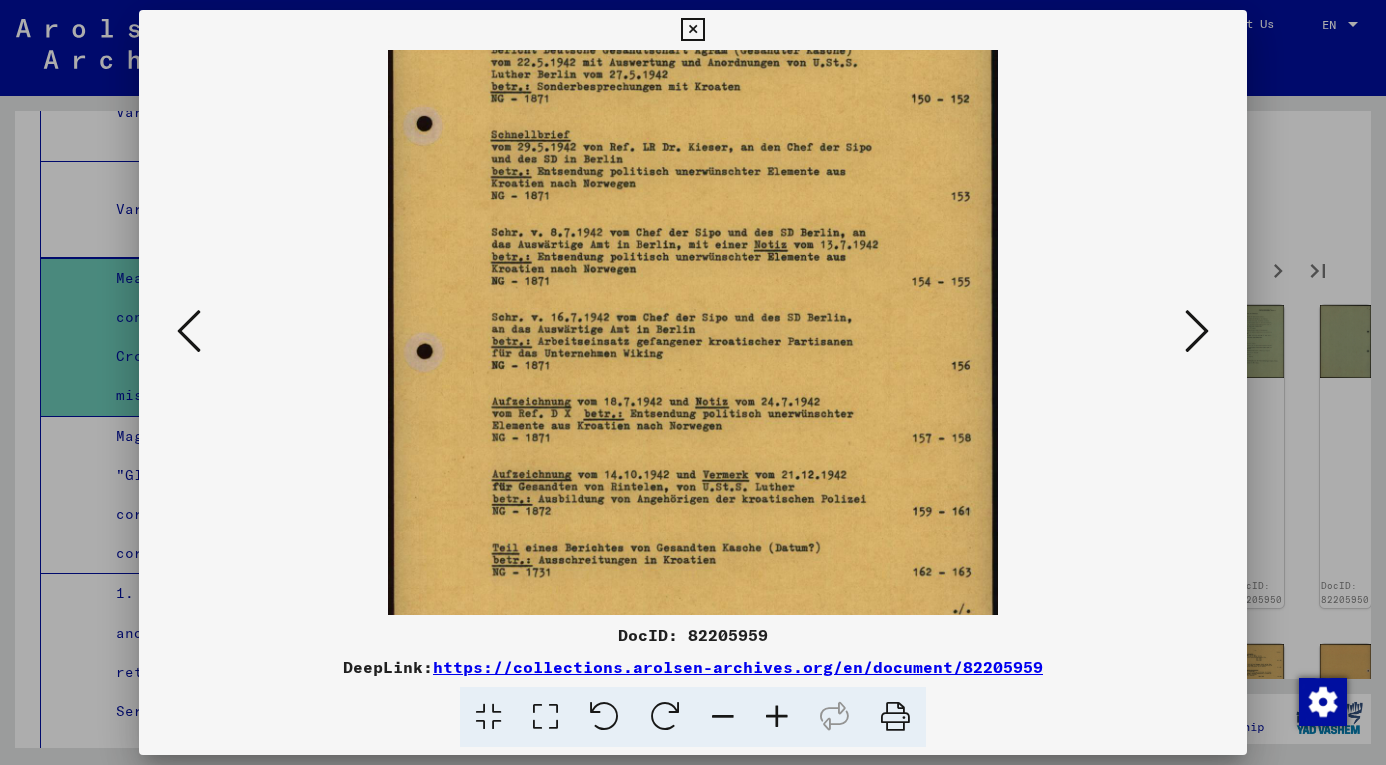 drag, startPoint x: 728, startPoint y: 437, endPoint x: 723, endPoint y: 193, distance: 244.05122 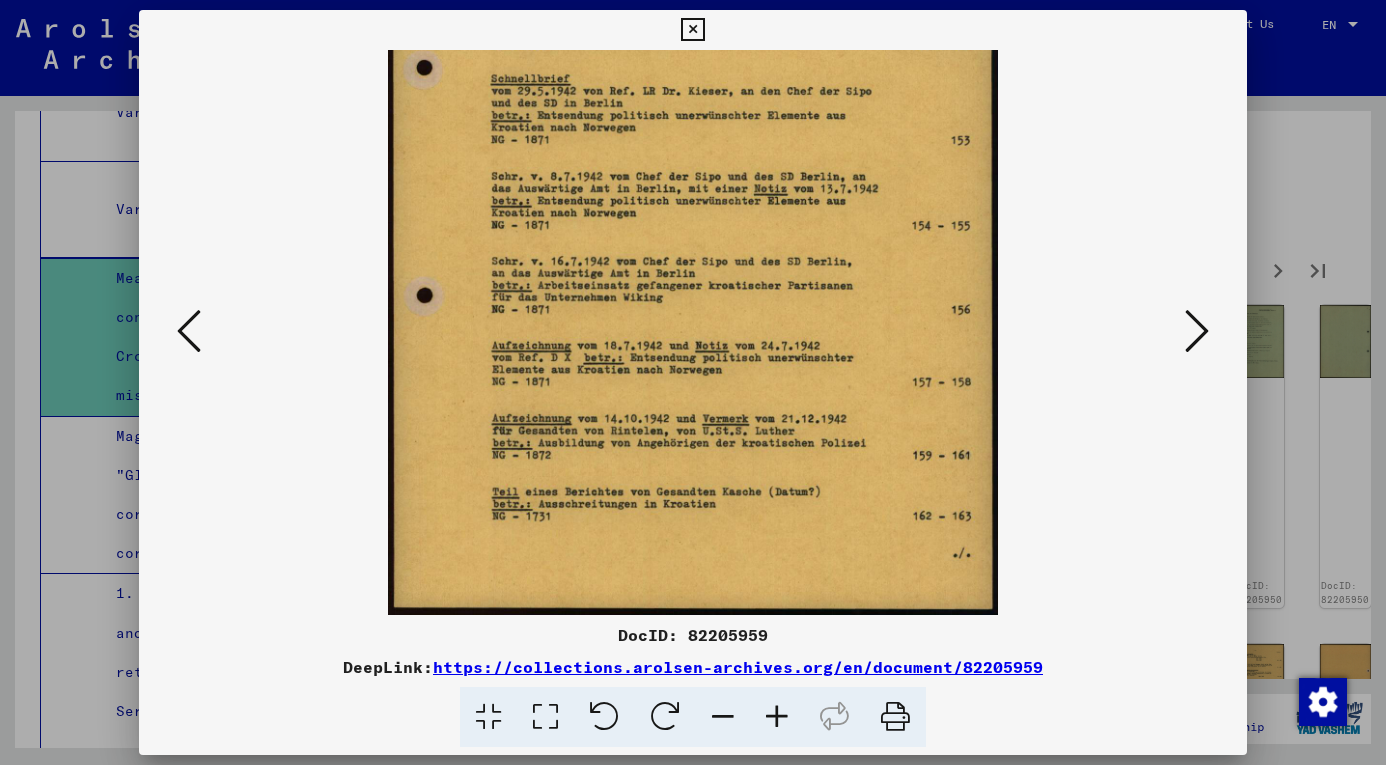 drag, startPoint x: 753, startPoint y: 379, endPoint x: 761, endPoint y: 295, distance: 84.38009 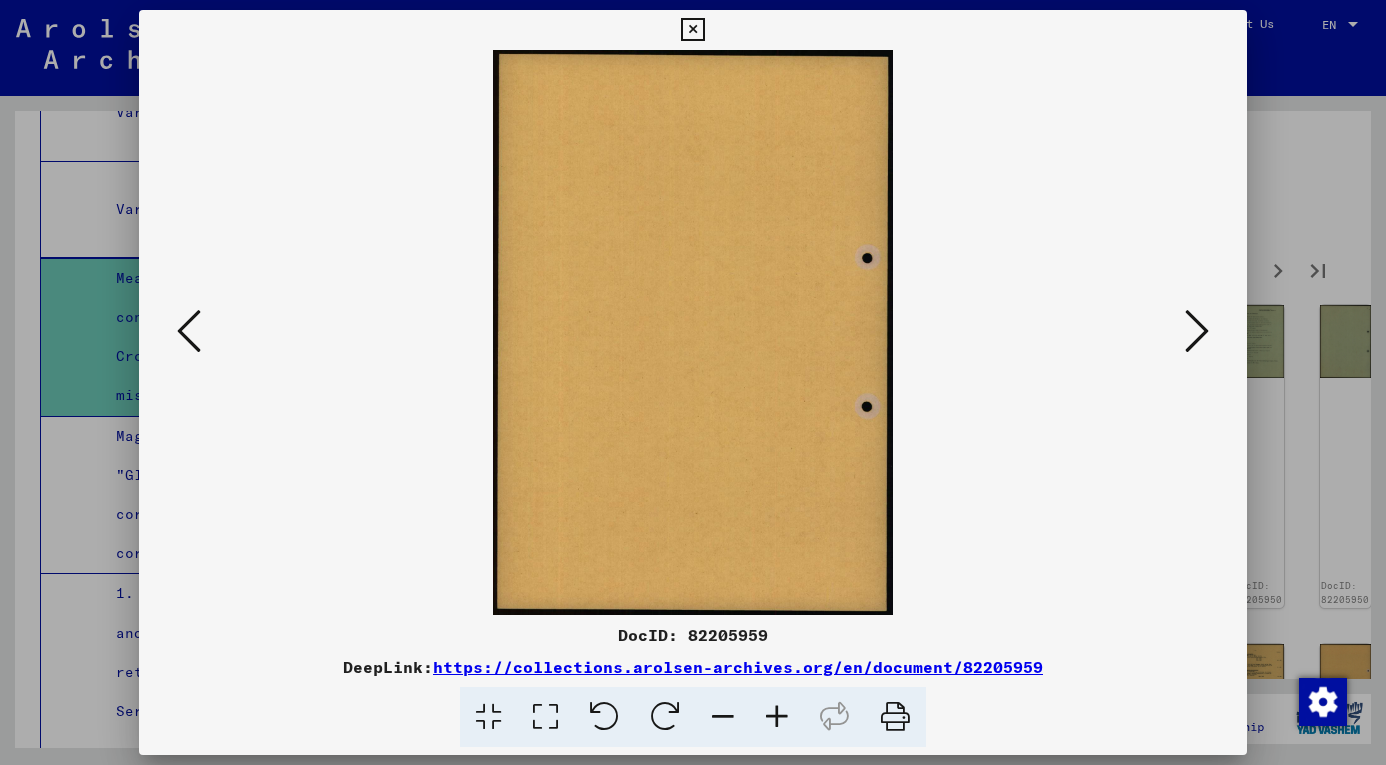 click at bounding box center (1197, 331) 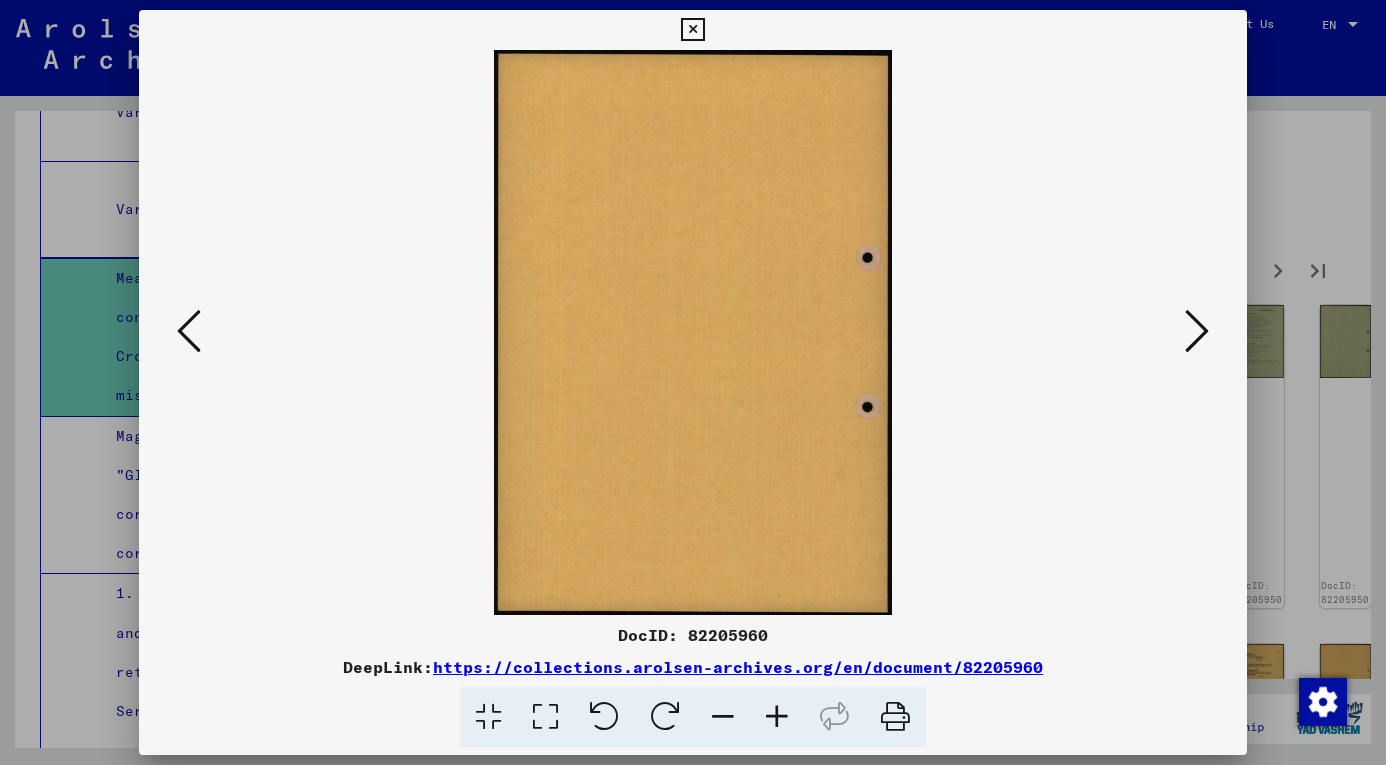 click at bounding box center [1197, 331] 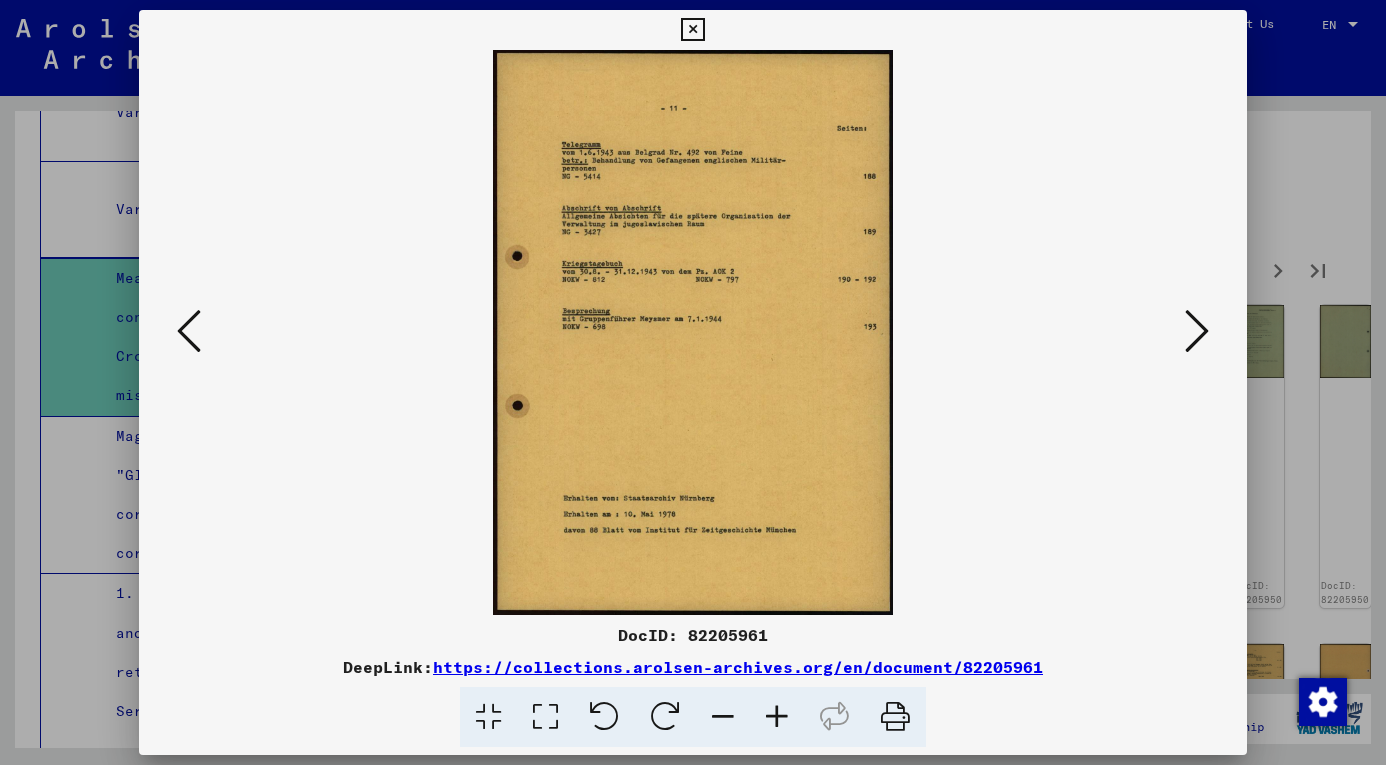 click at bounding box center [1197, 331] 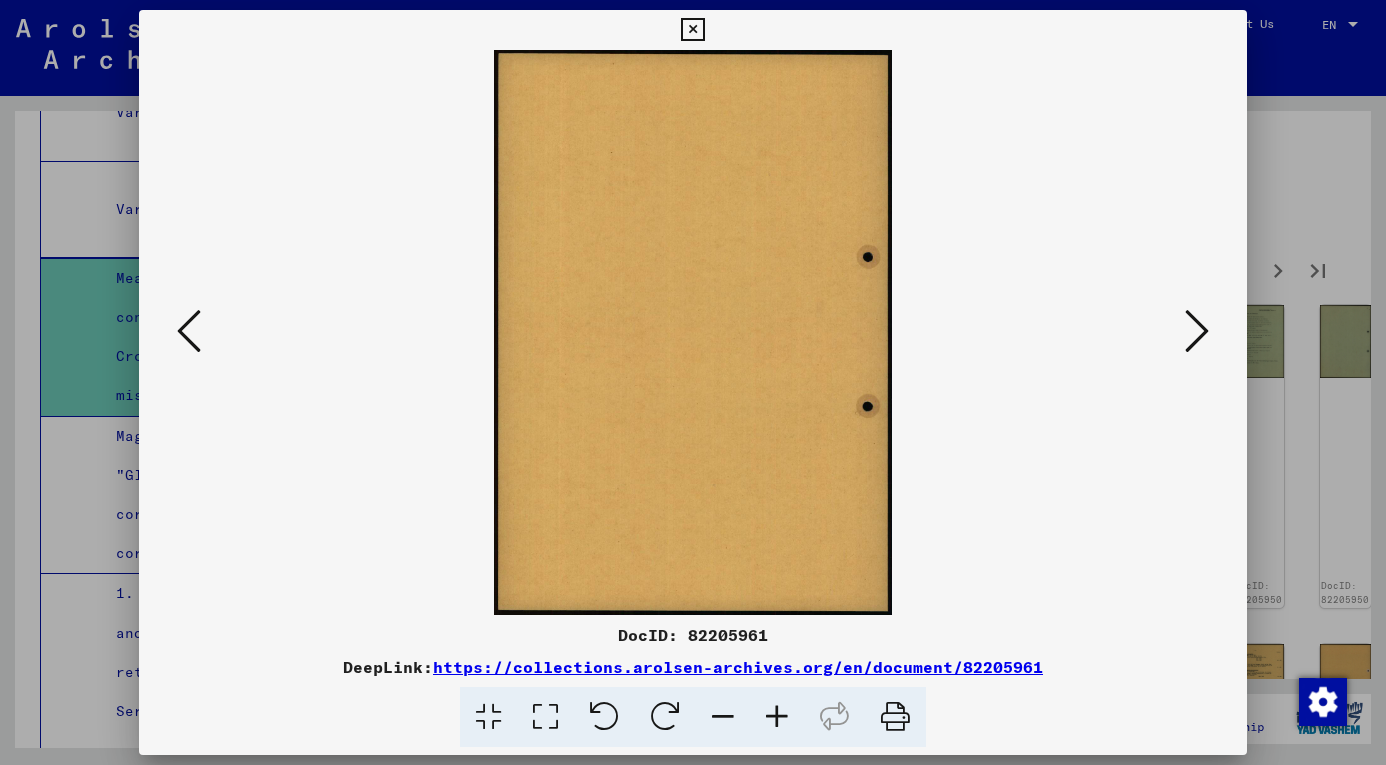 click at bounding box center (1197, 331) 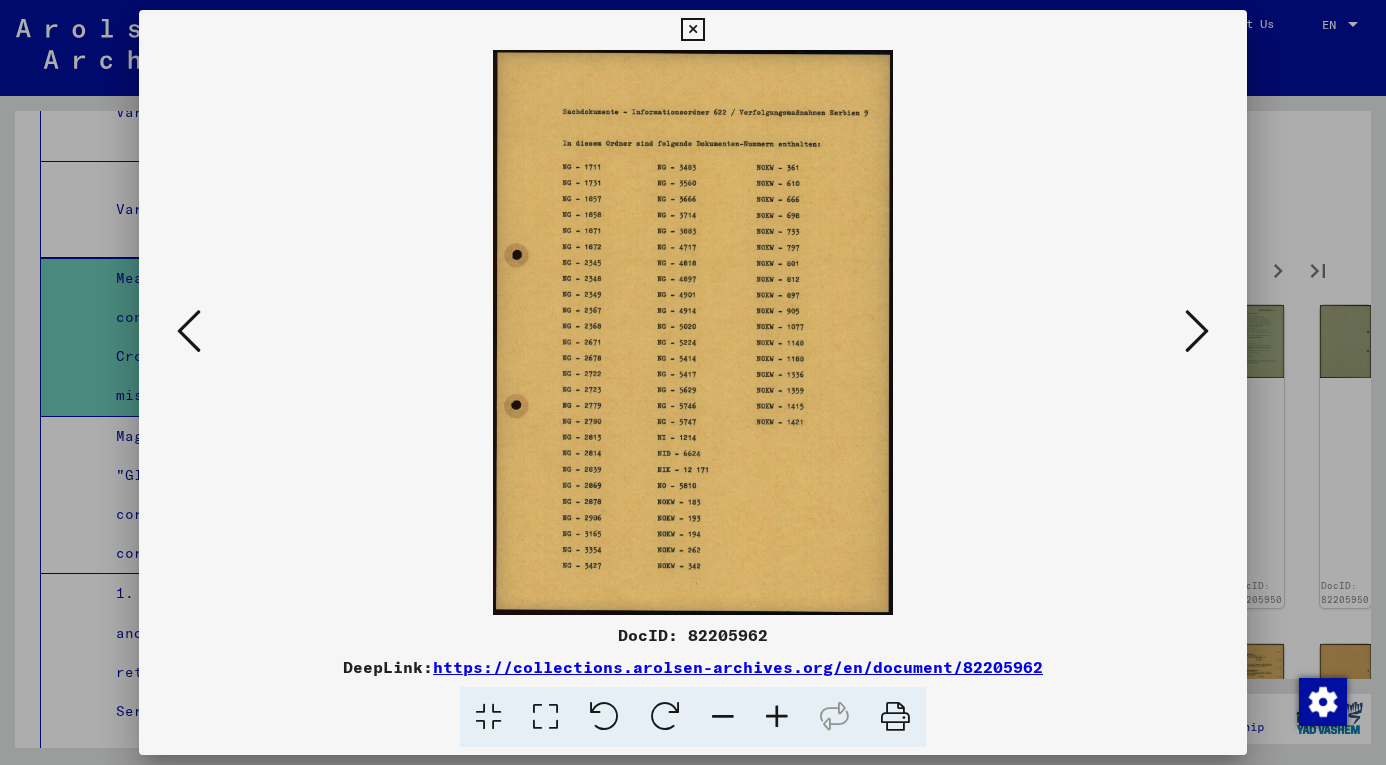 click at bounding box center (1197, 331) 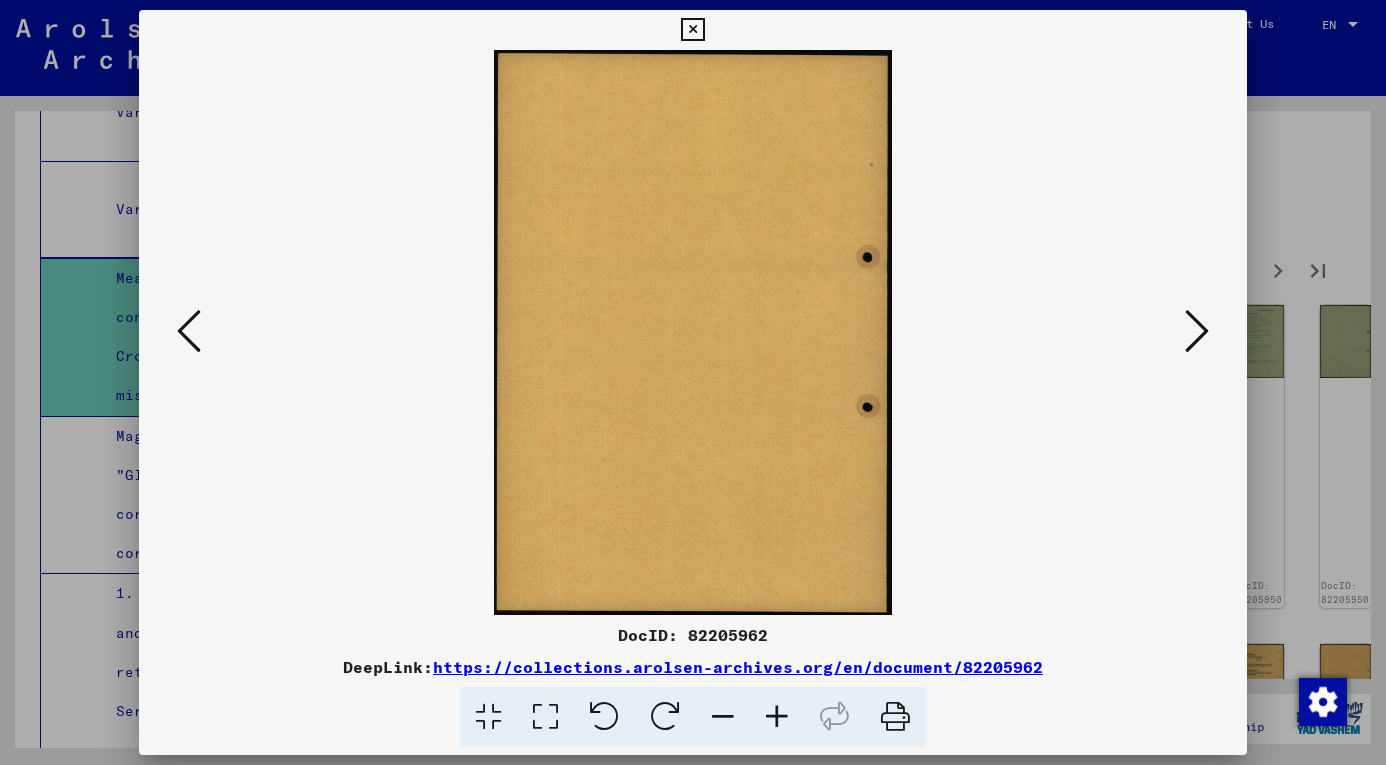 click at bounding box center (1197, 331) 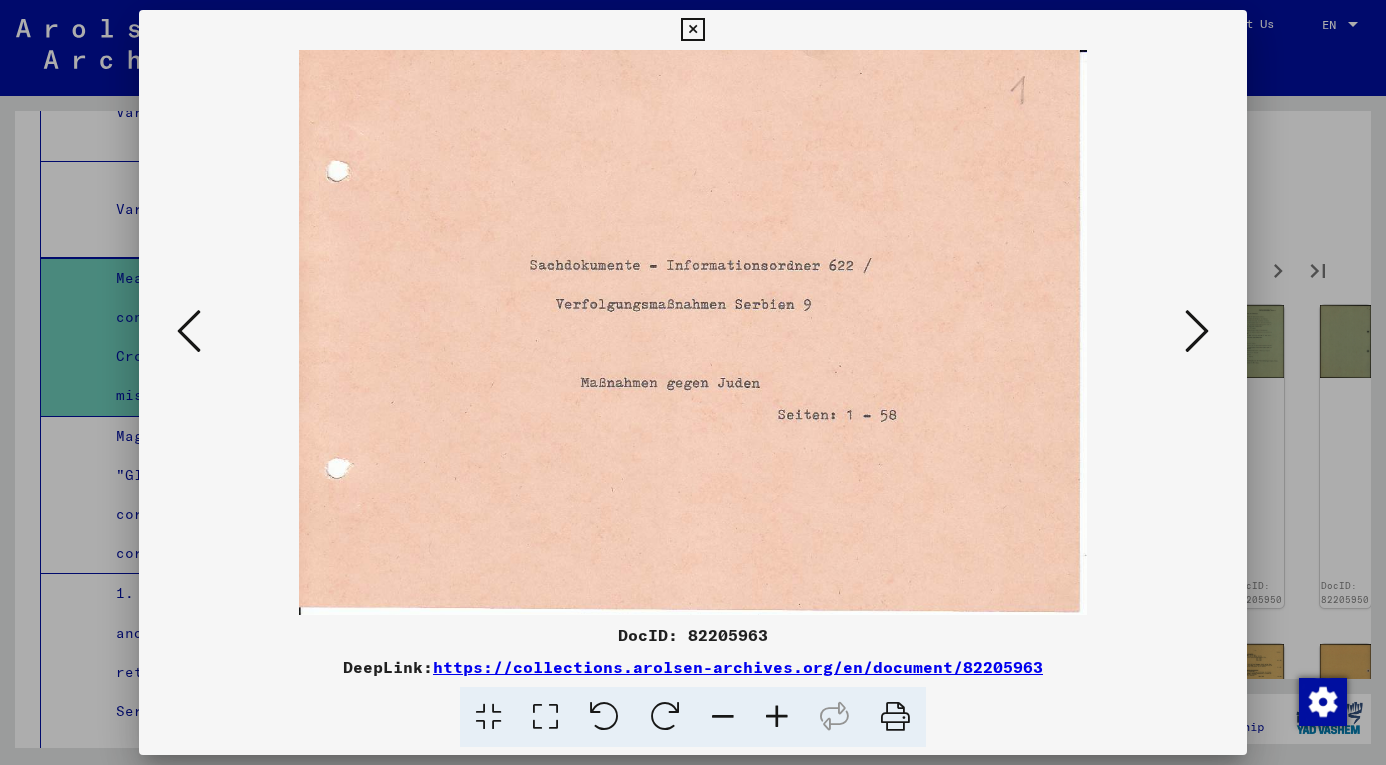 click at bounding box center [1197, 331] 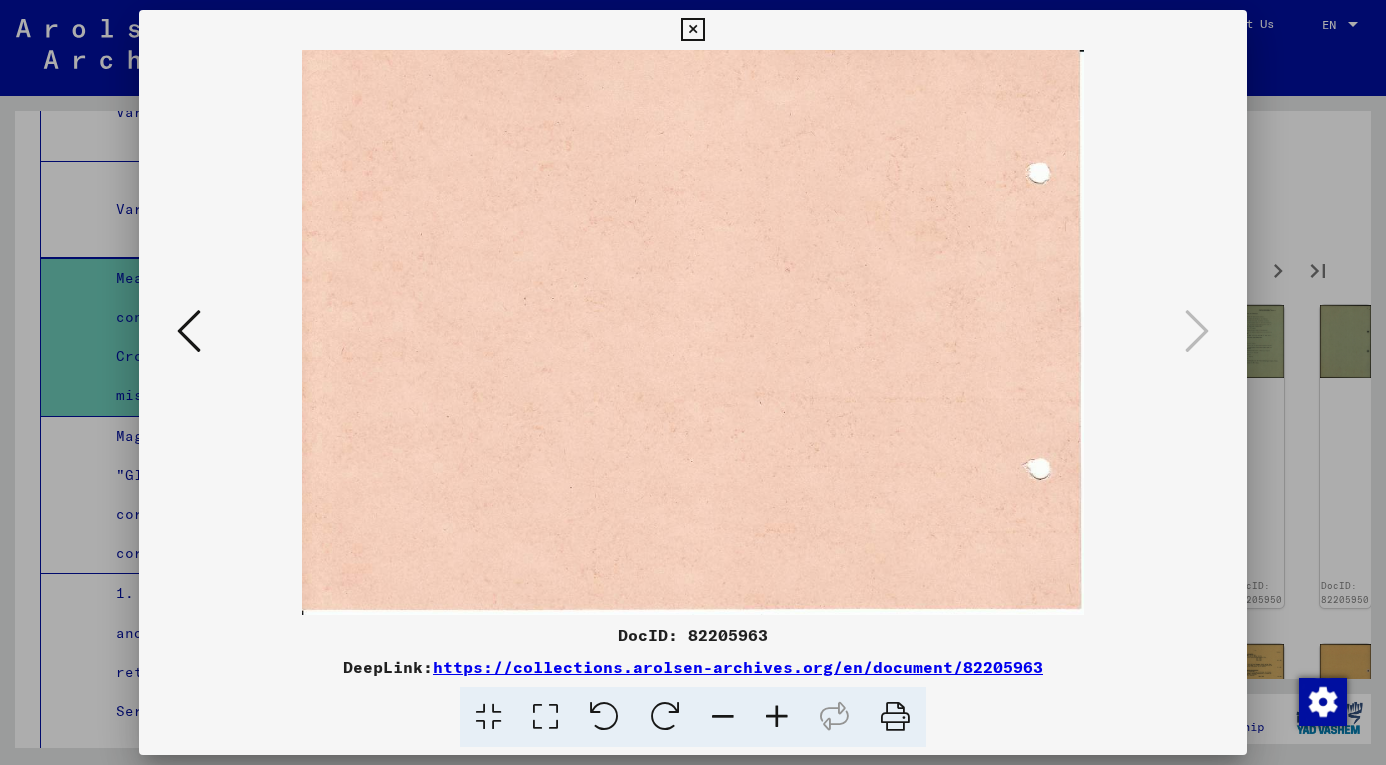 click at bounding box center [692, 30] 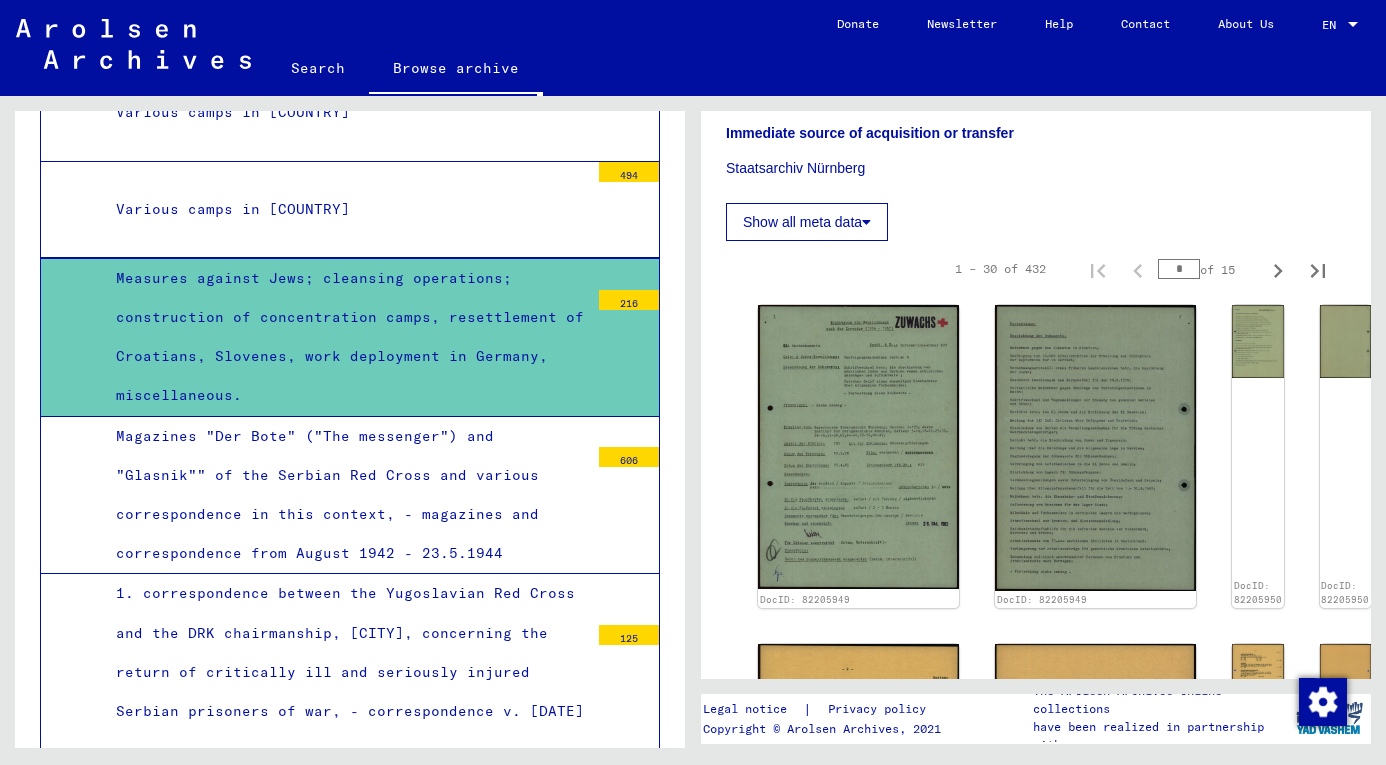 scroll, scrollTop: 538, scrollLeft: 0, axis: vertical 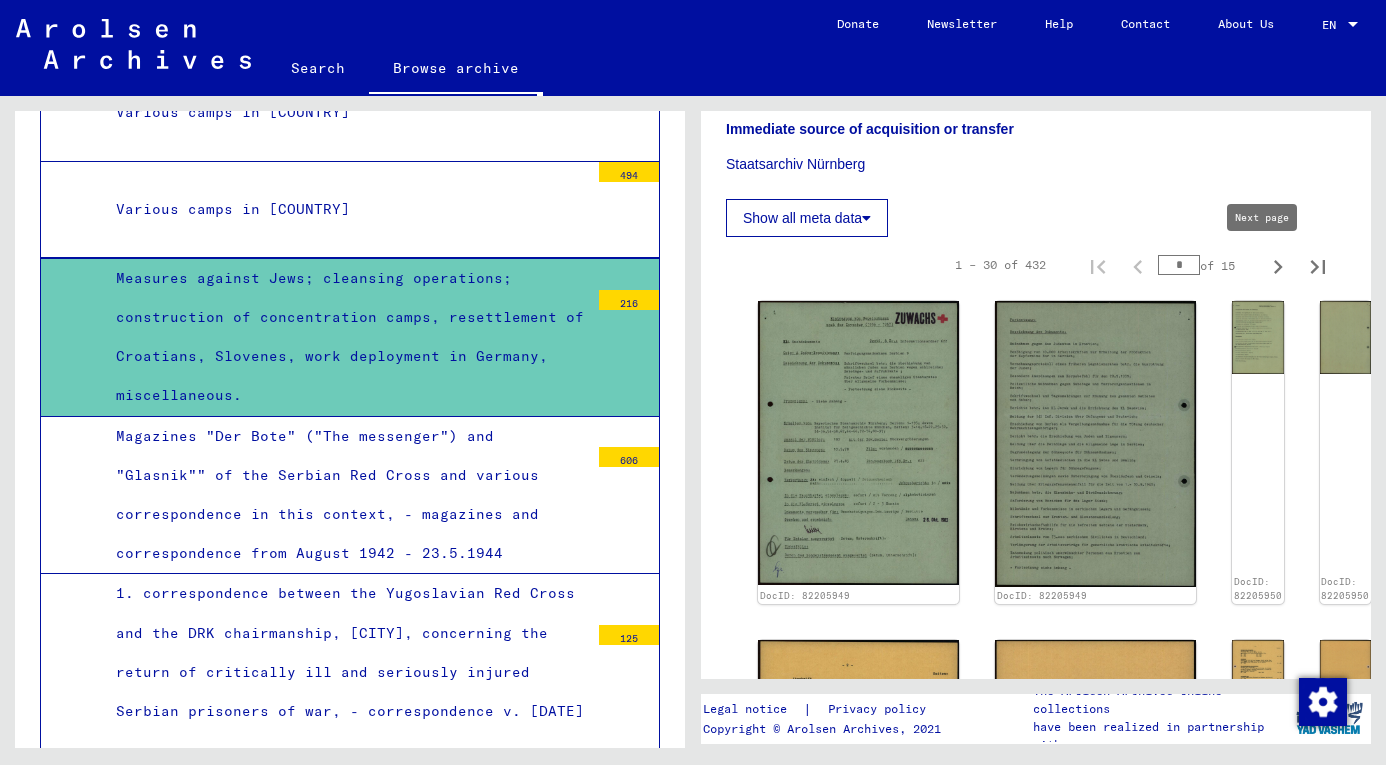 click 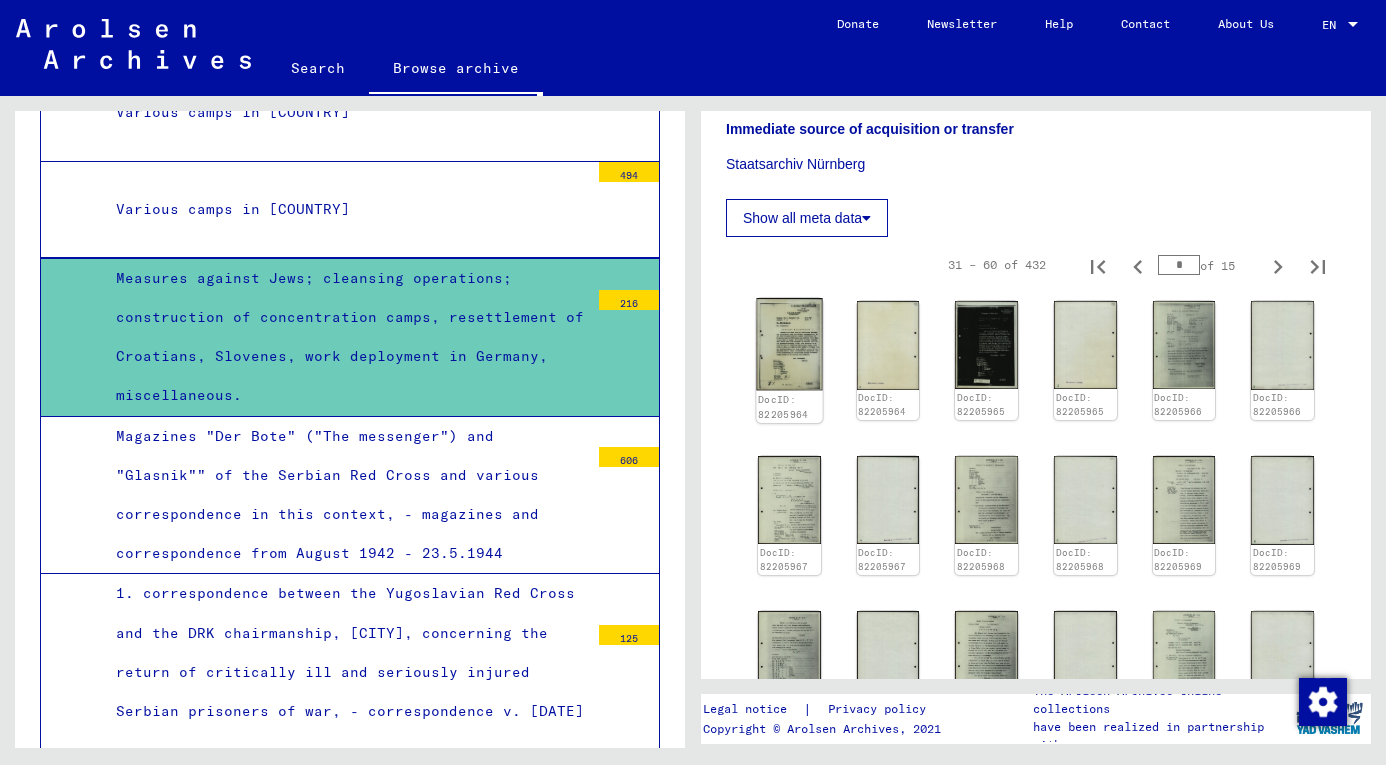 click 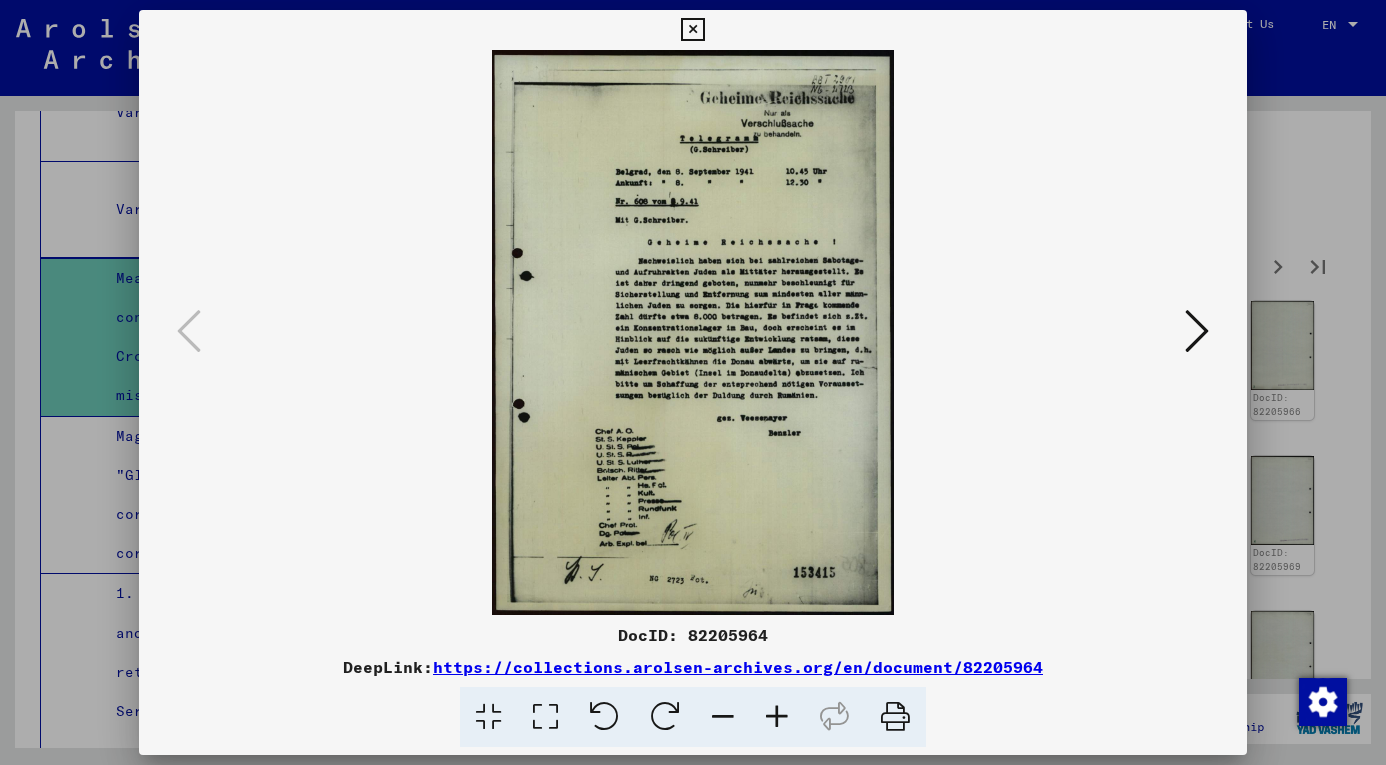 click at bounding box center (1197, 331) 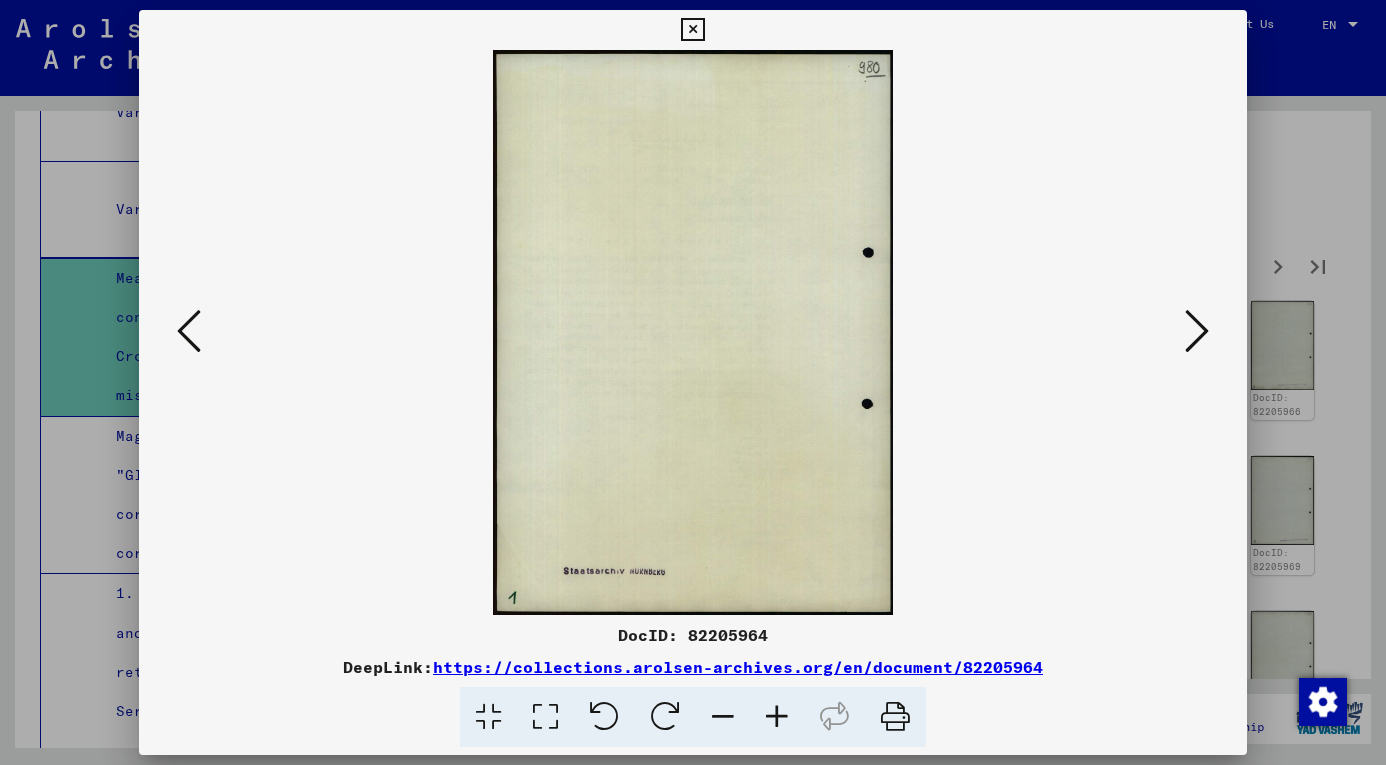 click at bounding box center [1197, 331] 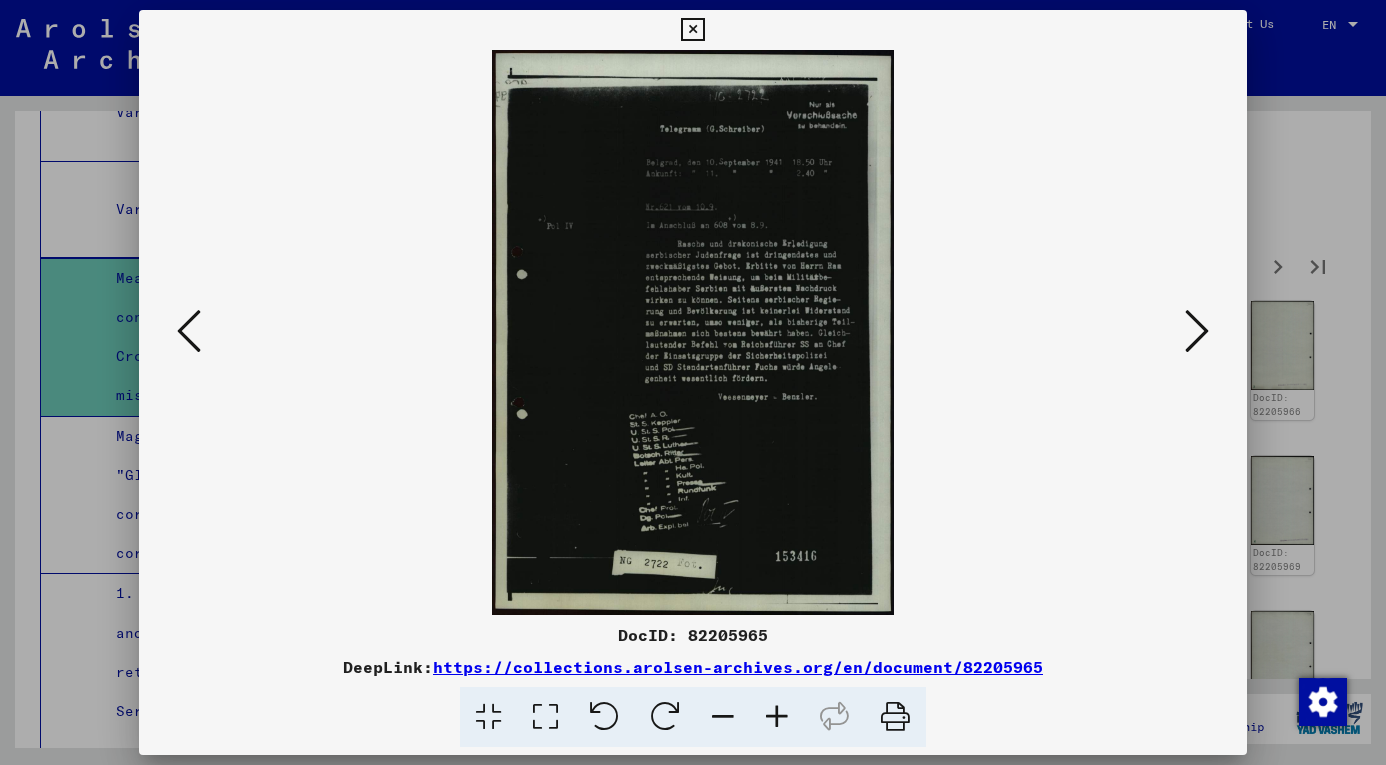 click at bounding box center (1197, 331) 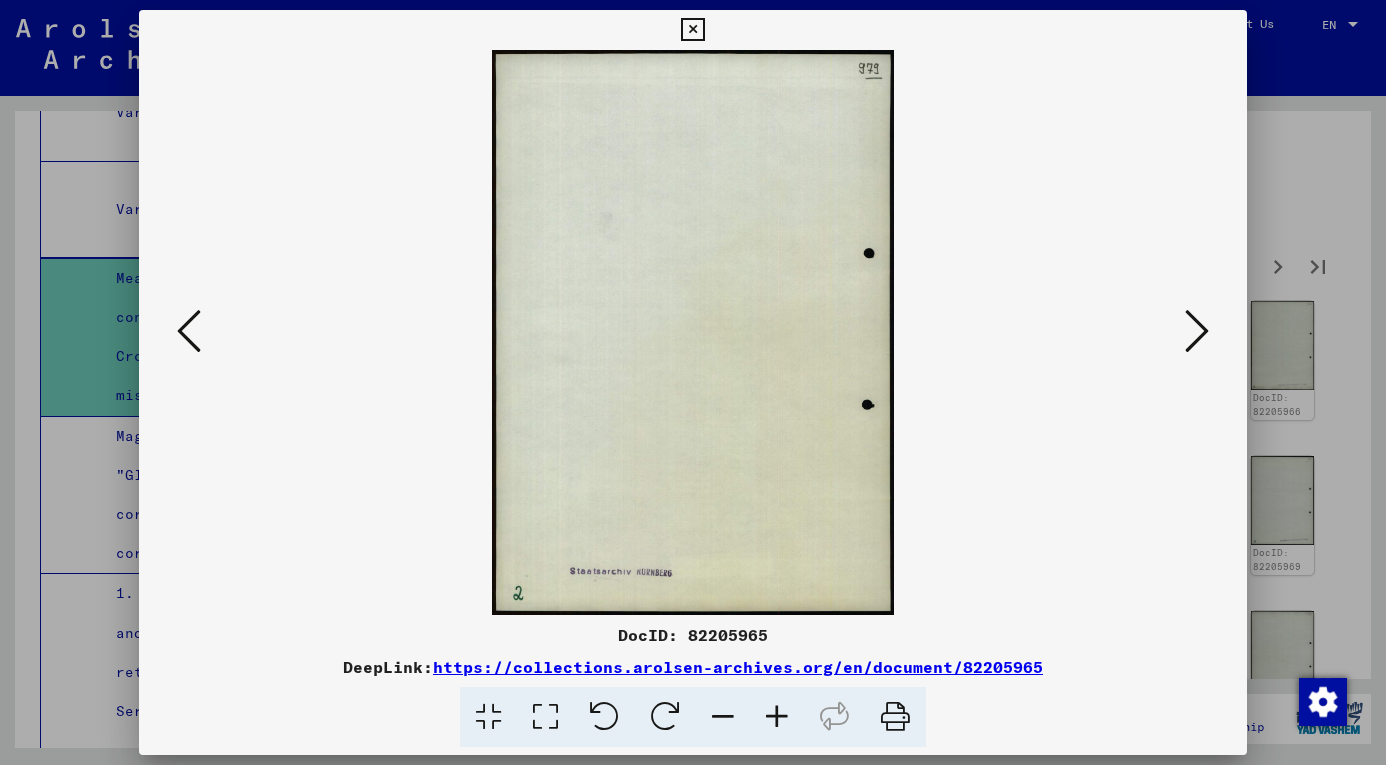 click at bounding box center (1197, 331) 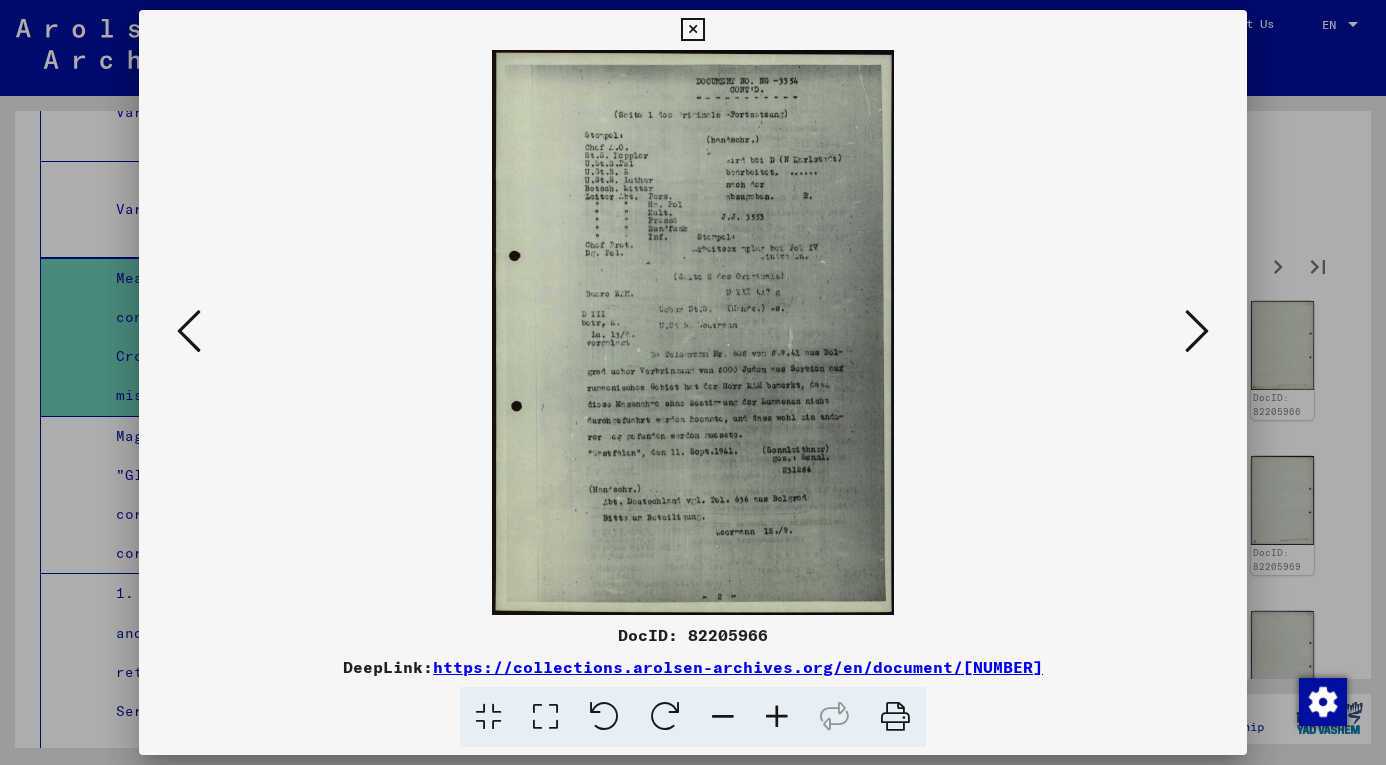 click at bounding box center (1197, 331) 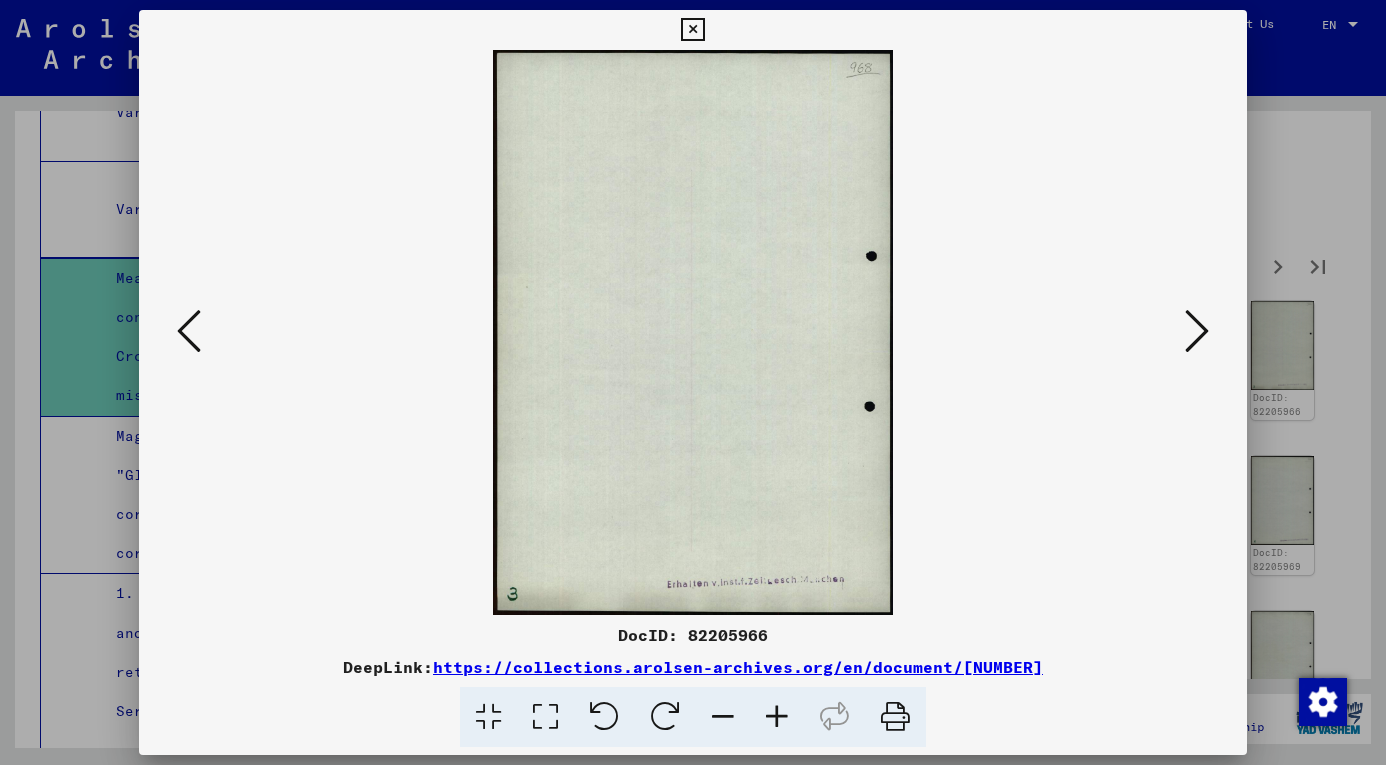 click at bounding box center (1197, 331) 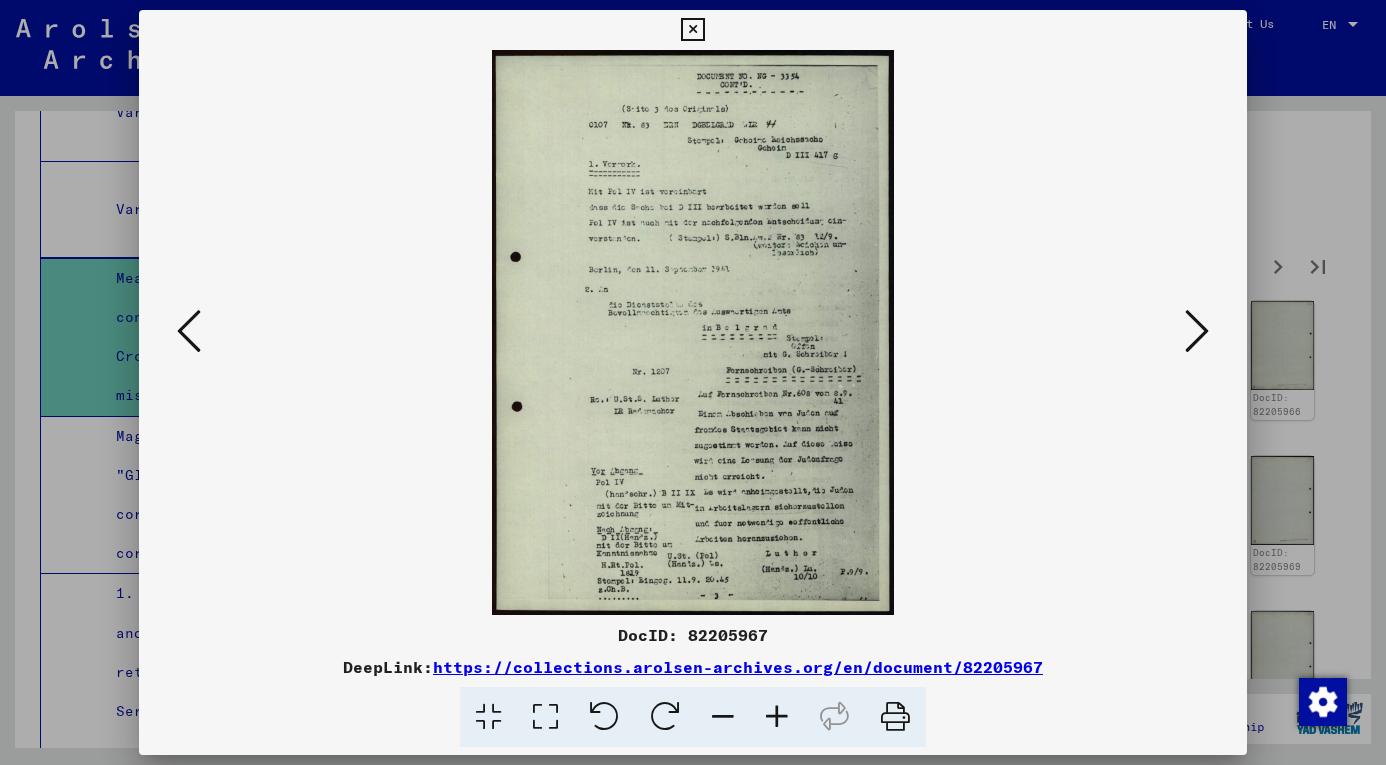click at bounding box center [1197, 331] 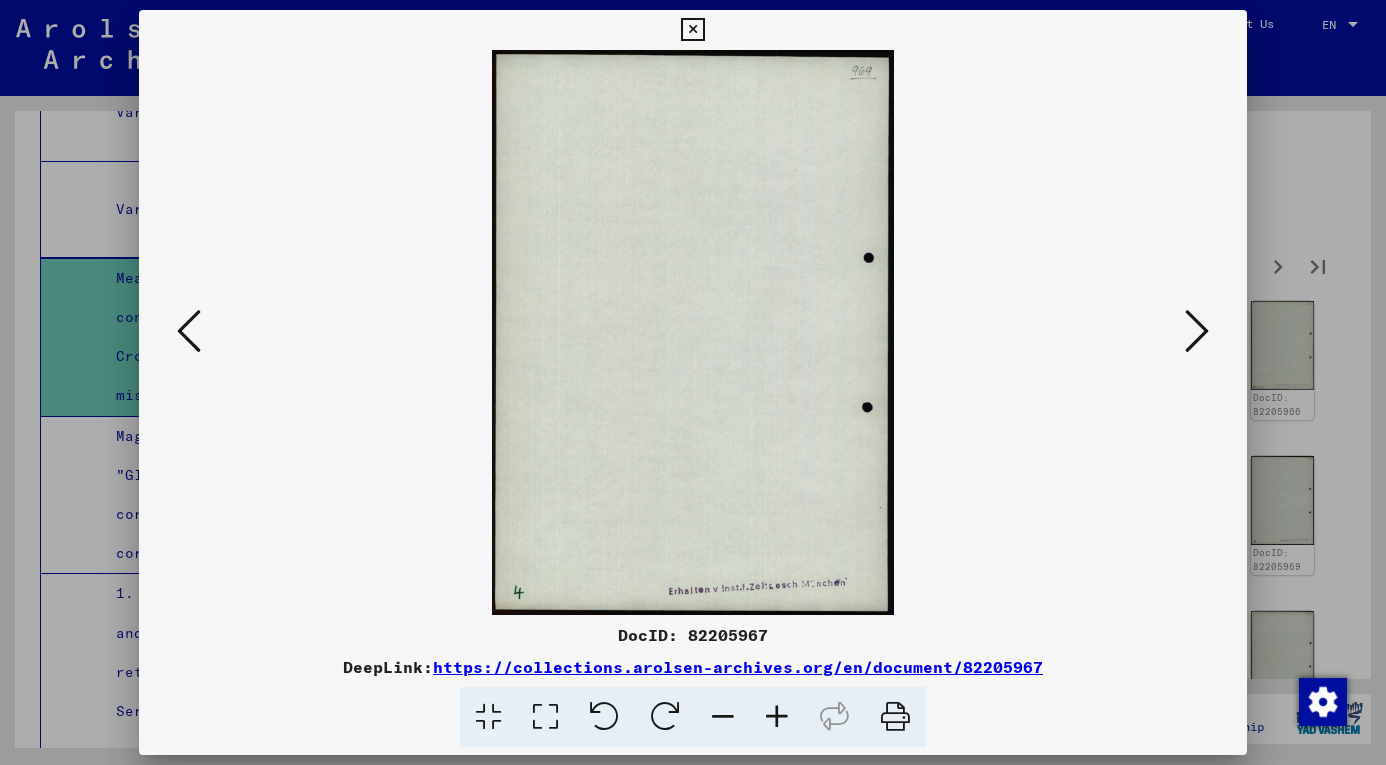 click at bounding box center [1197, 331] 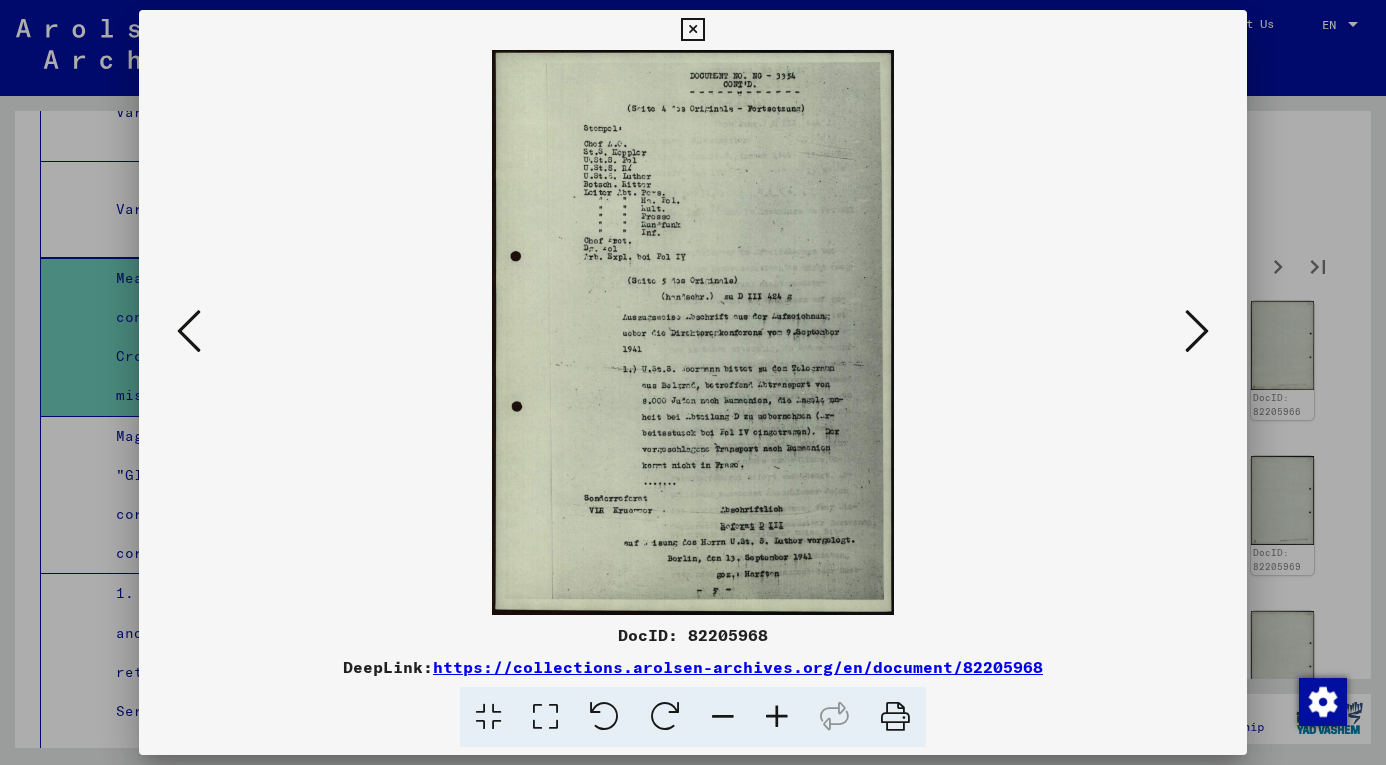 click at bounding box center (1197, 331) 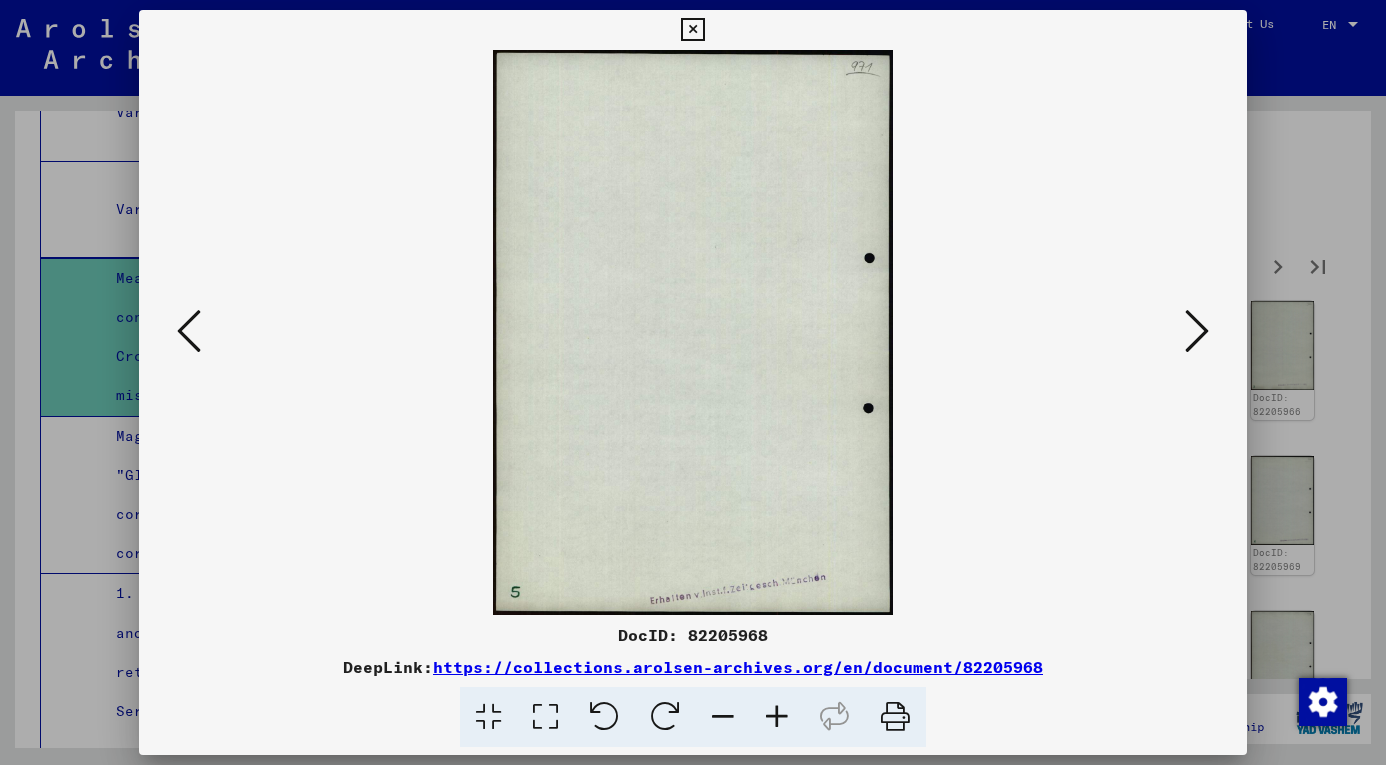 click at bounding box center [1197, 331] 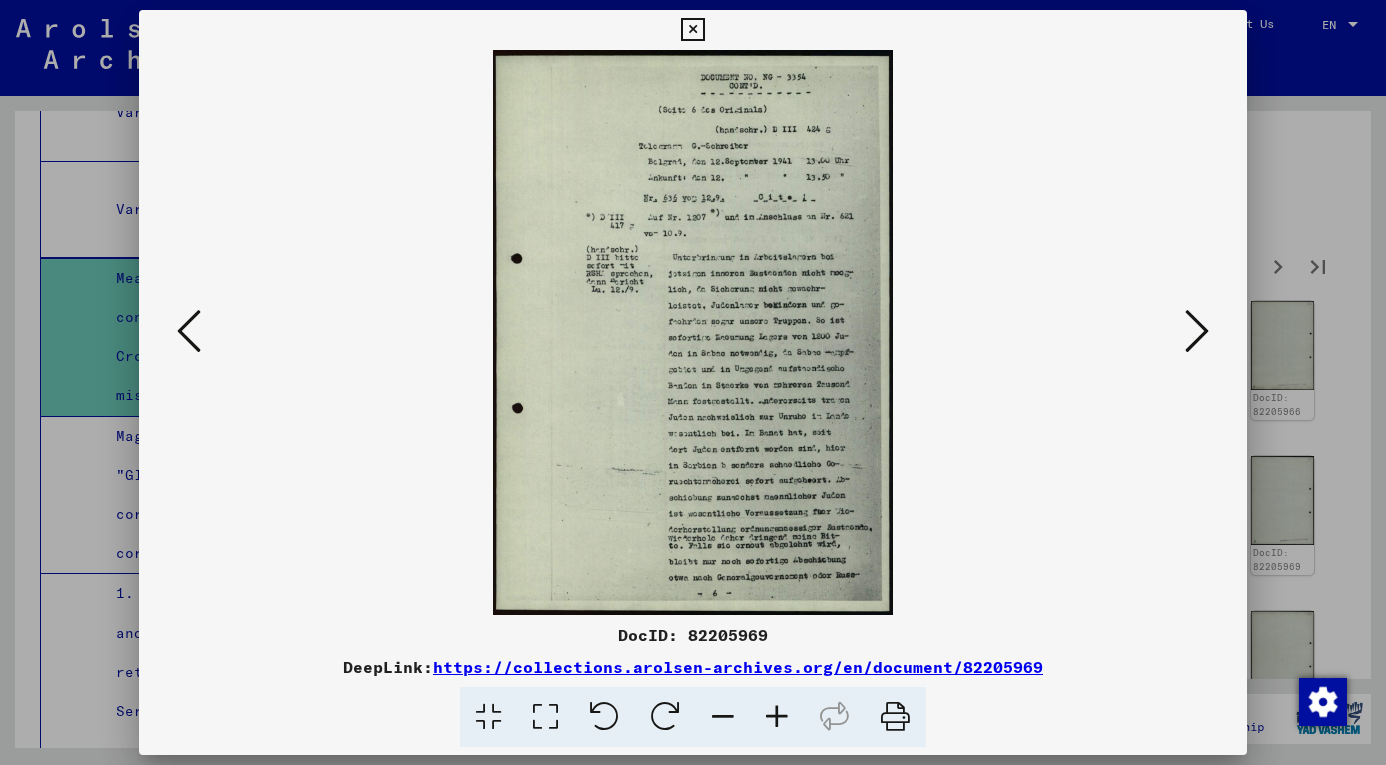 click at bounding box center [1197, 331] 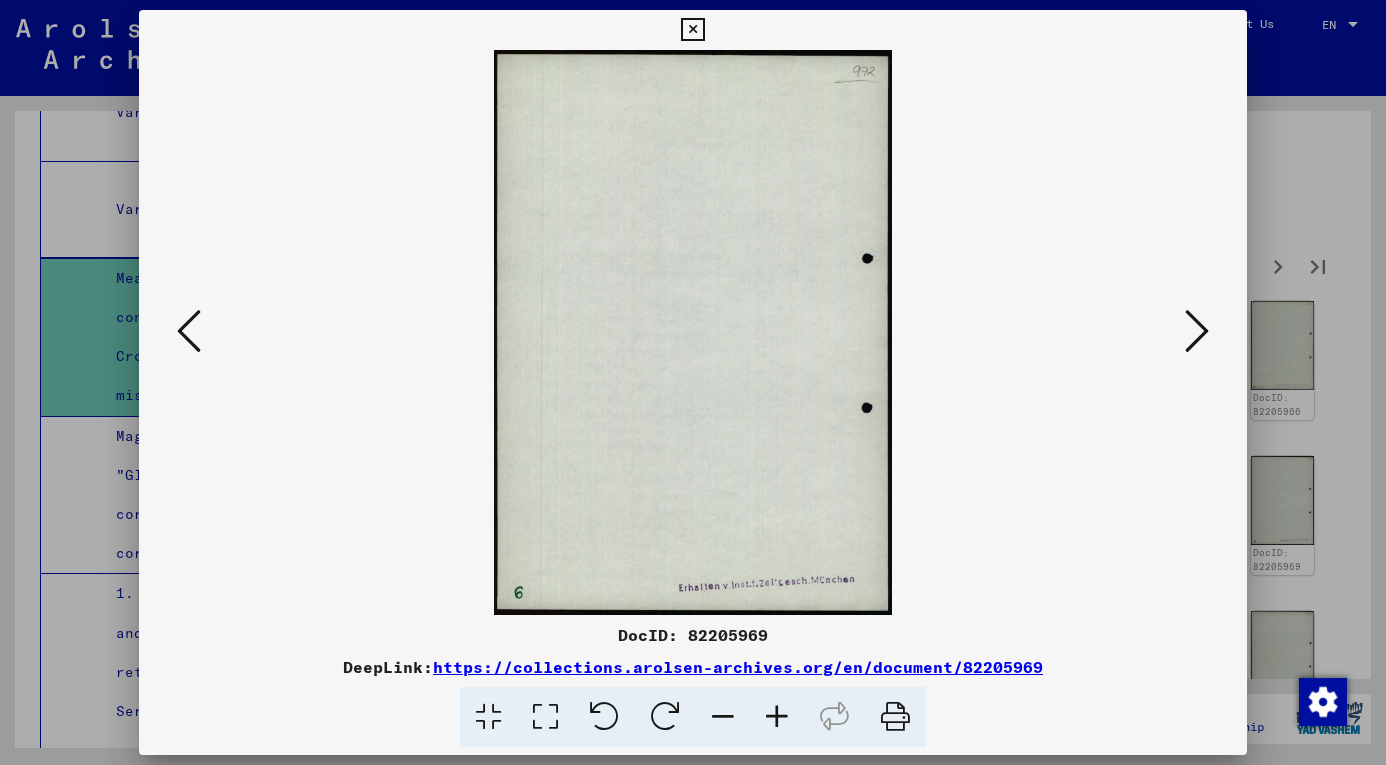 click at bounding box center (1197, 331) 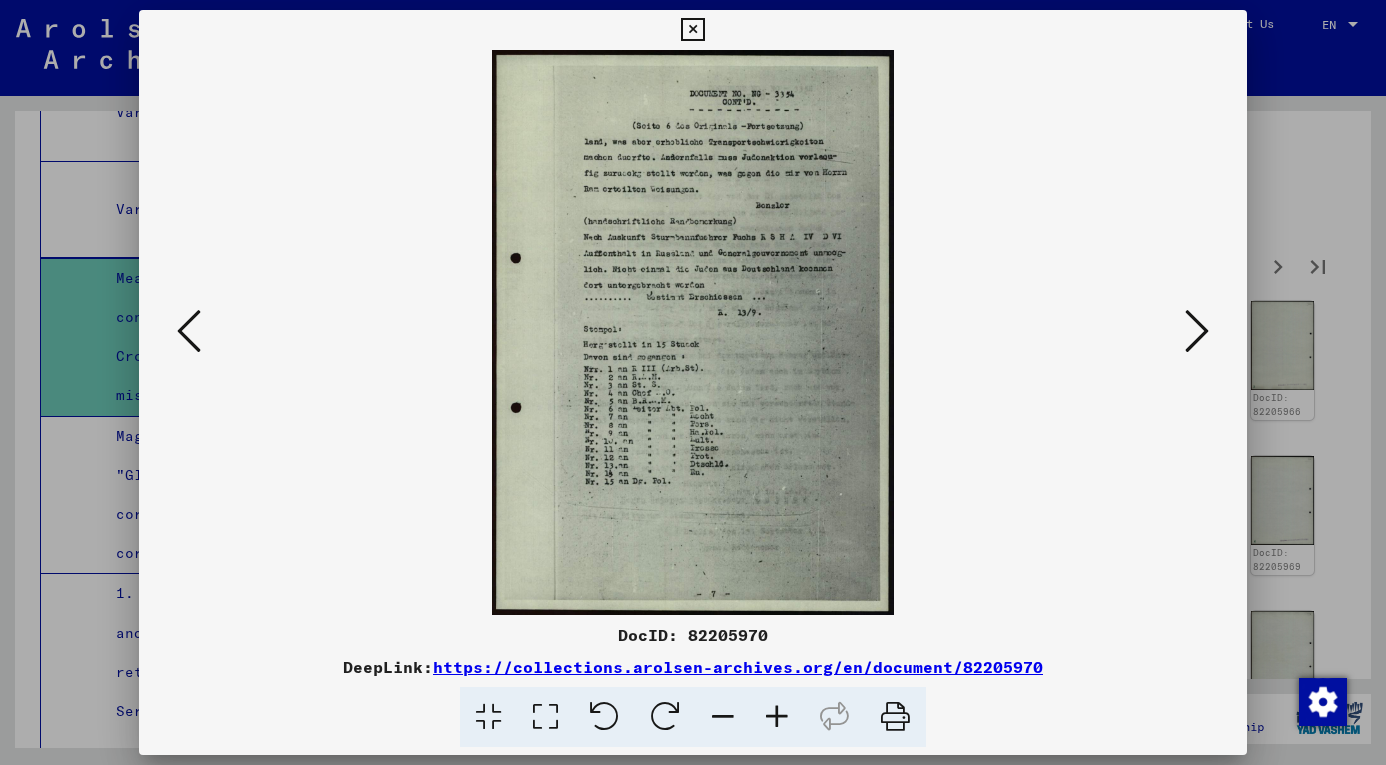 click at bounding box center (1197, 331) 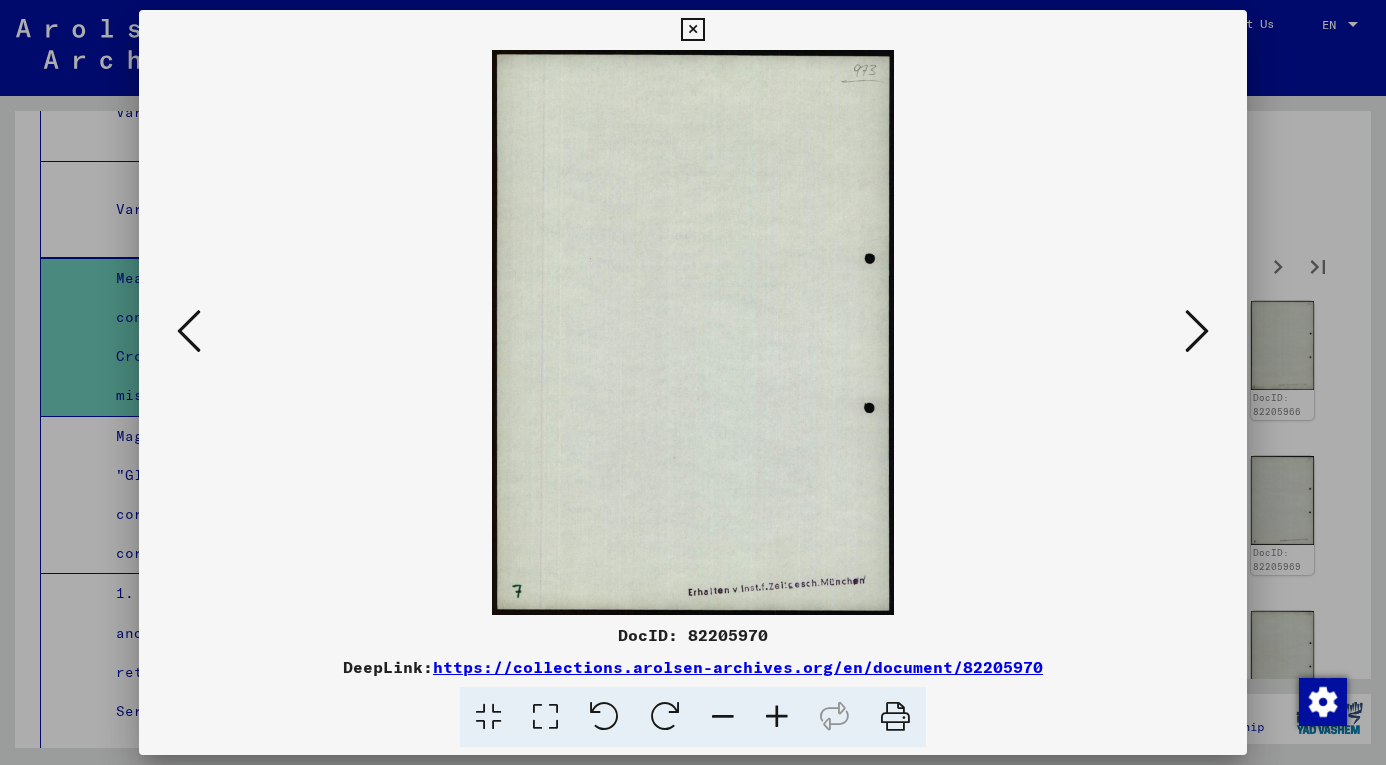 click at bounding box center (1197, 331) 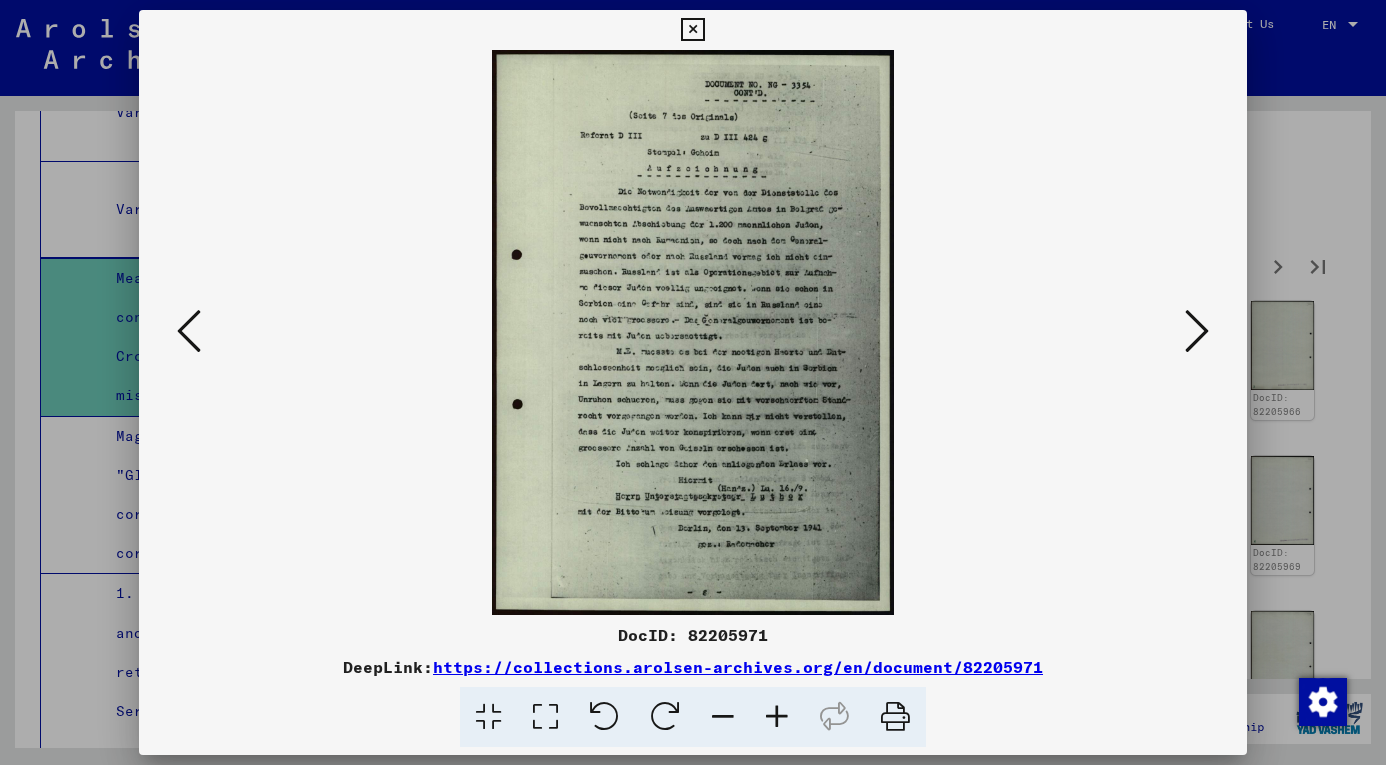 click at bounding box center [1197, 331] 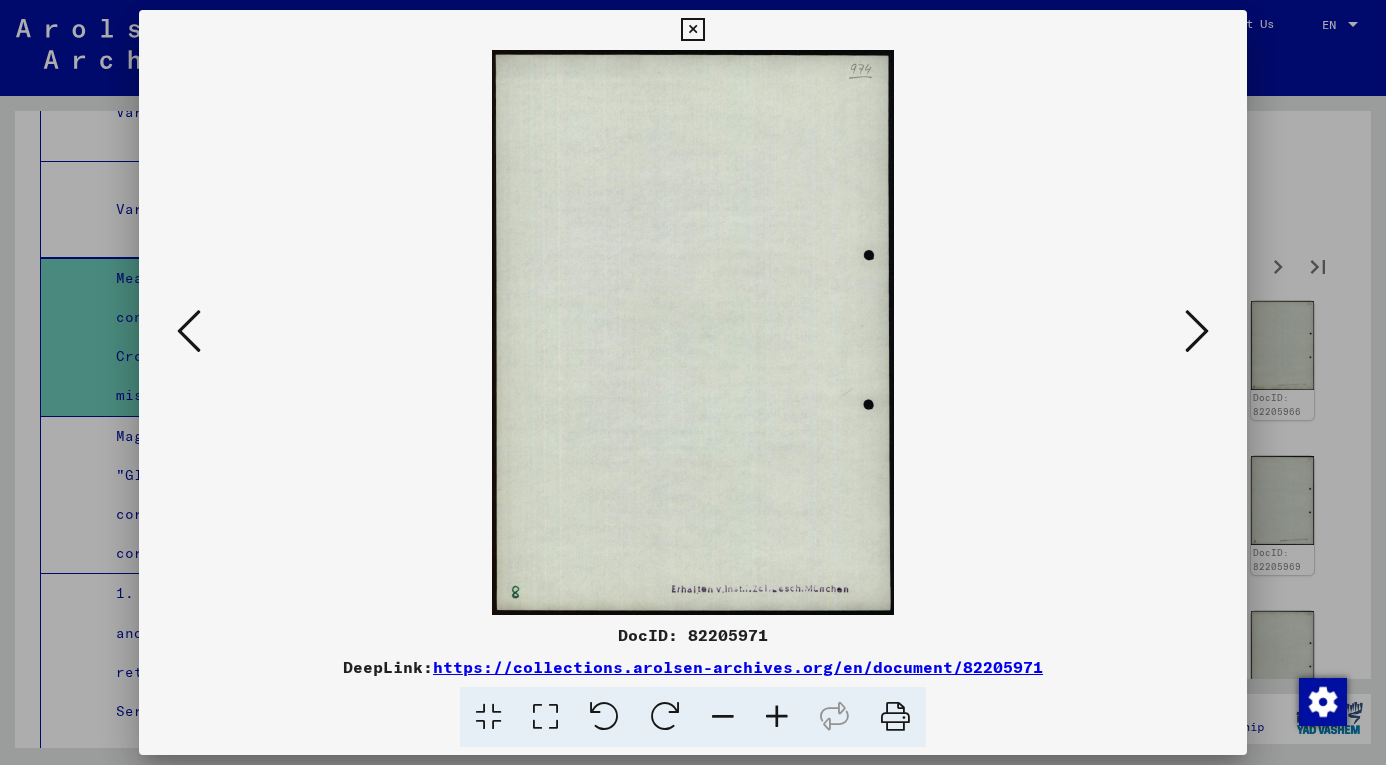 click at bounding box center (1197, 331) 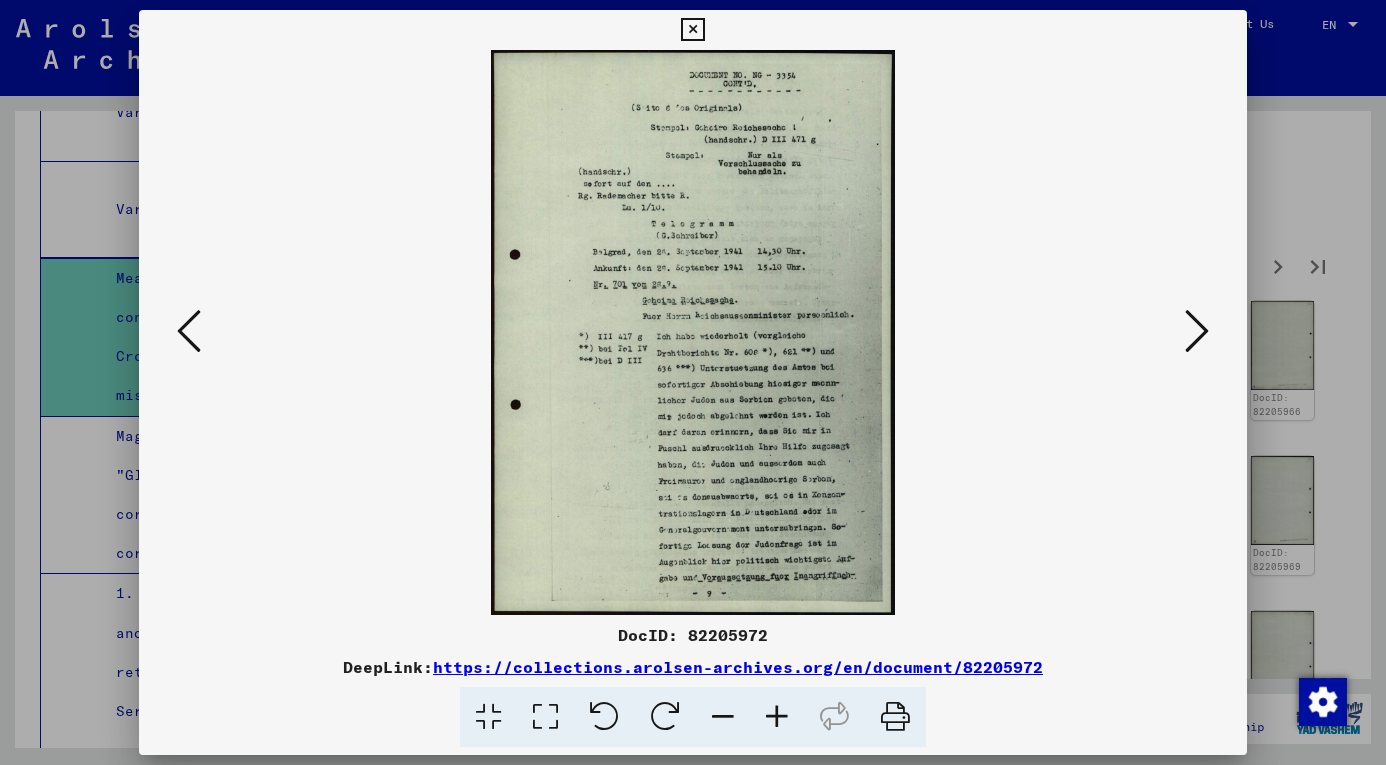 click at bounding box center [1197, 331] 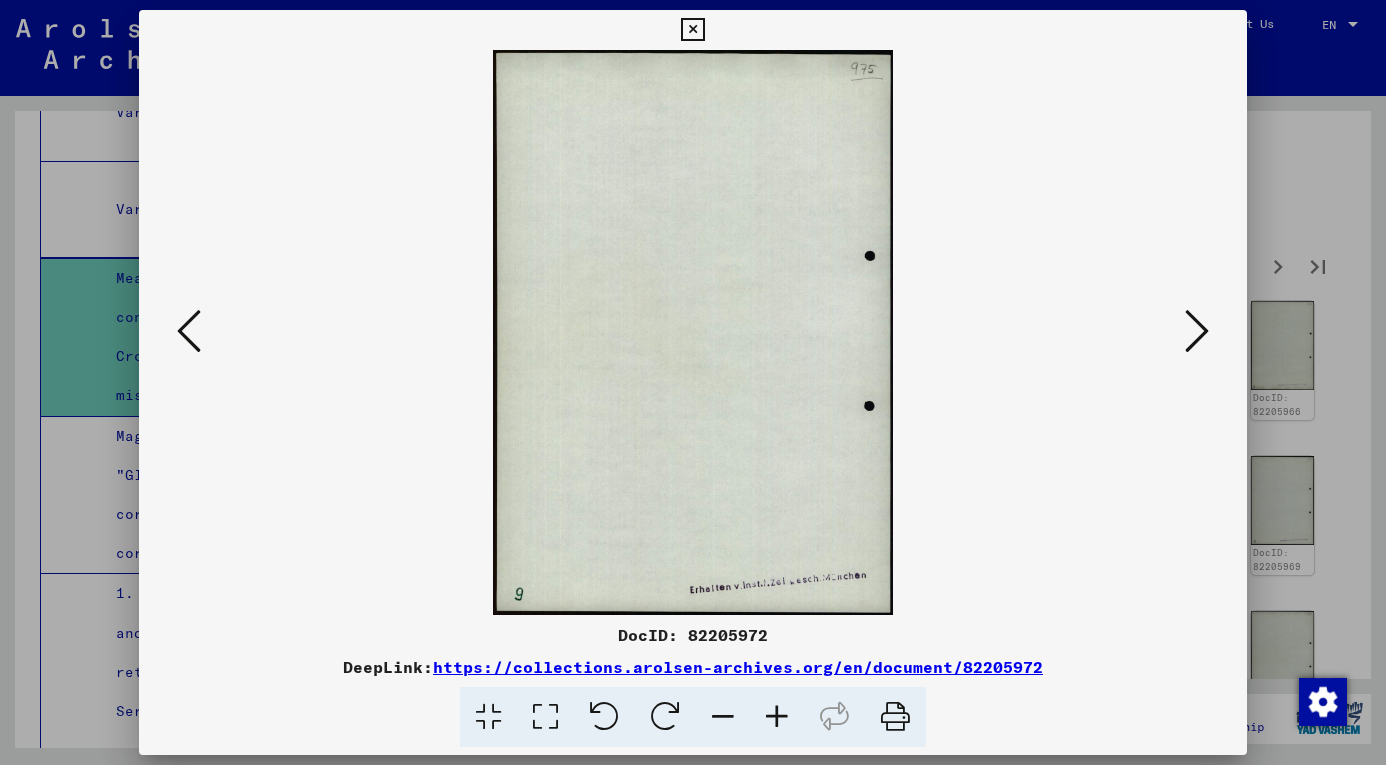 click at bounding box center [1197, 331] 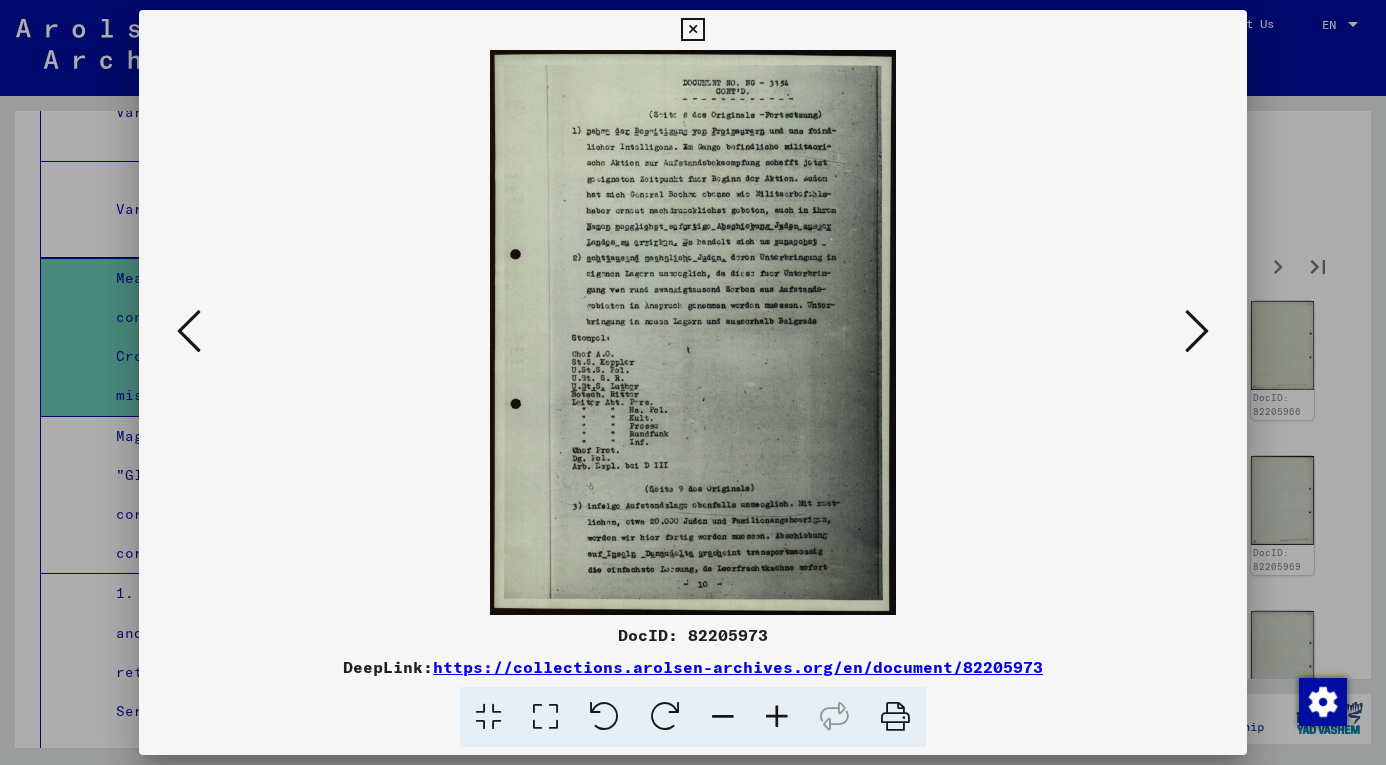 click at bounding box center (1197, 331) 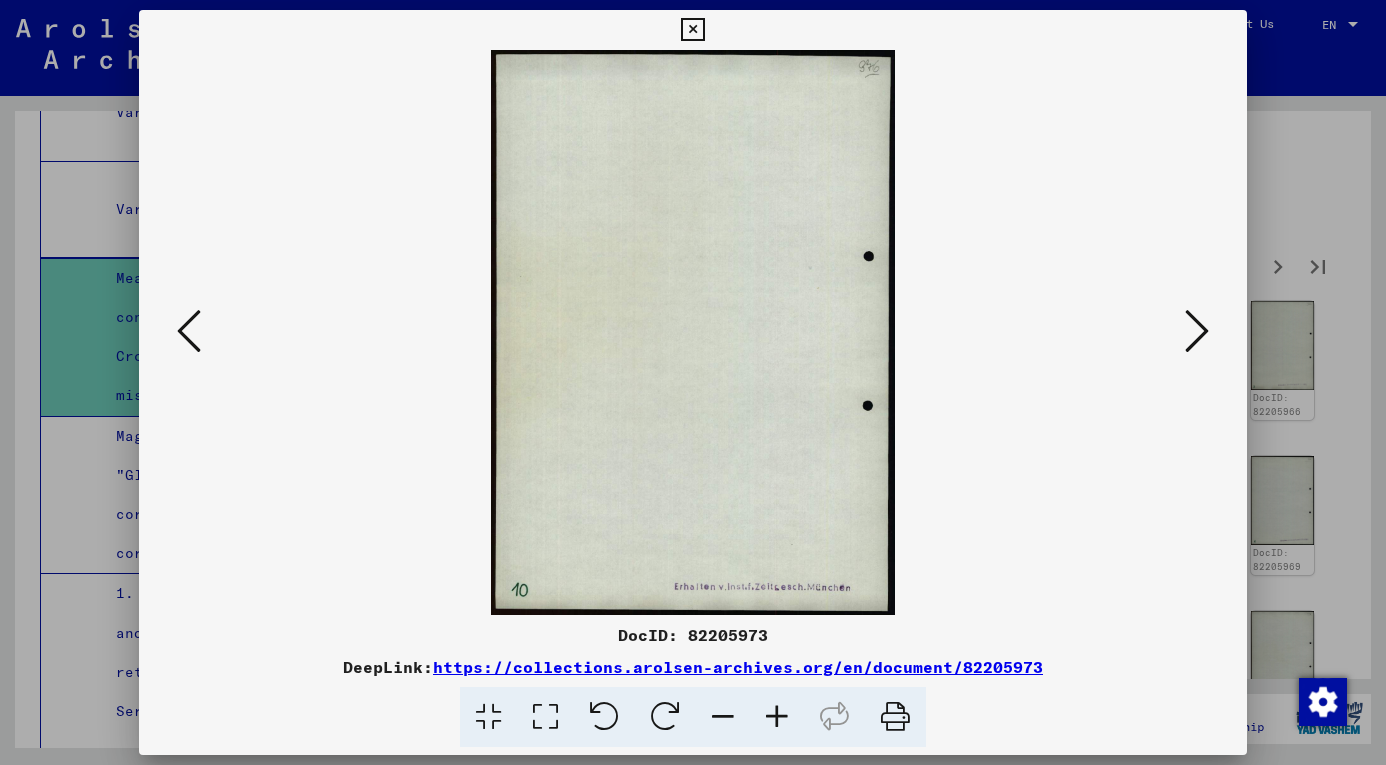 click at bounding box center (189, 331) 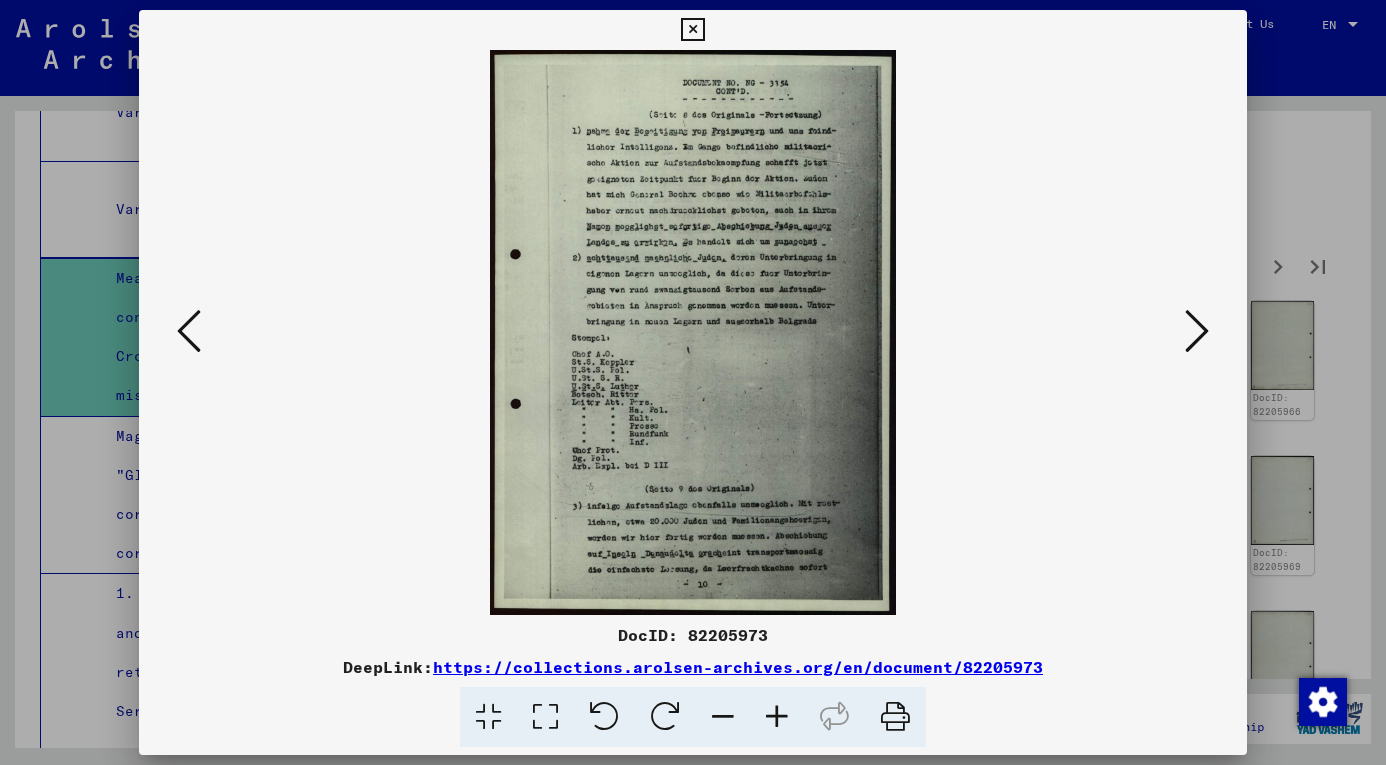 click at bounding box center [692, 30] 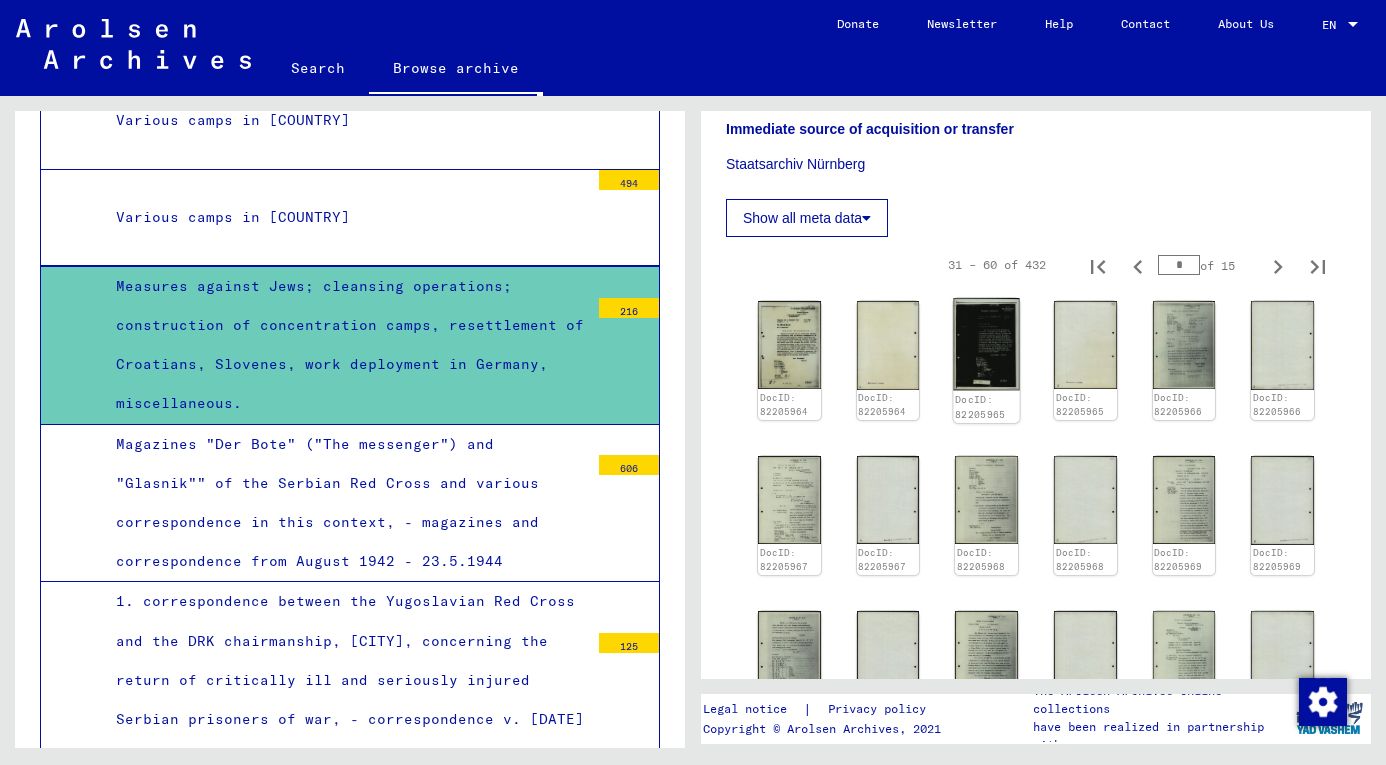 scroll, scrollTop: 3808, scrollLeft: 0, axis: vertical 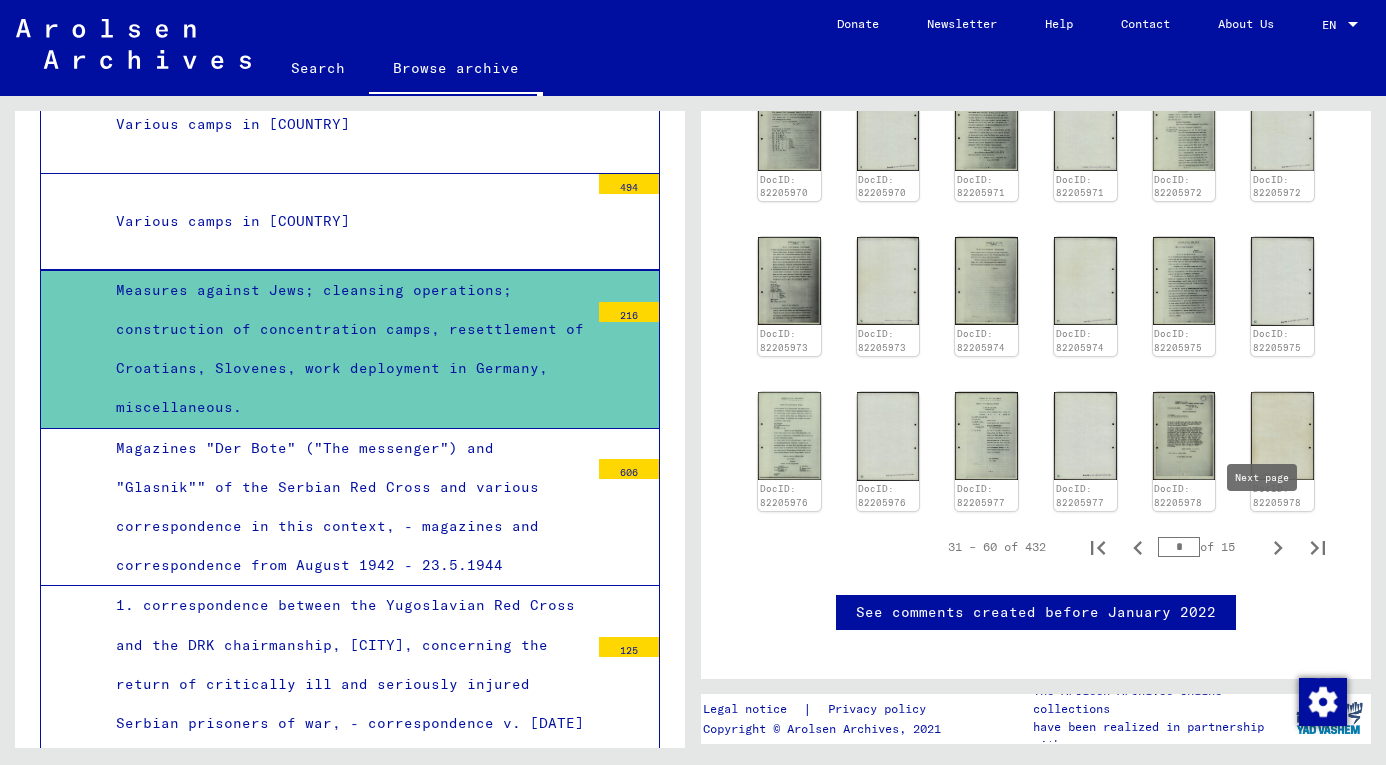 click 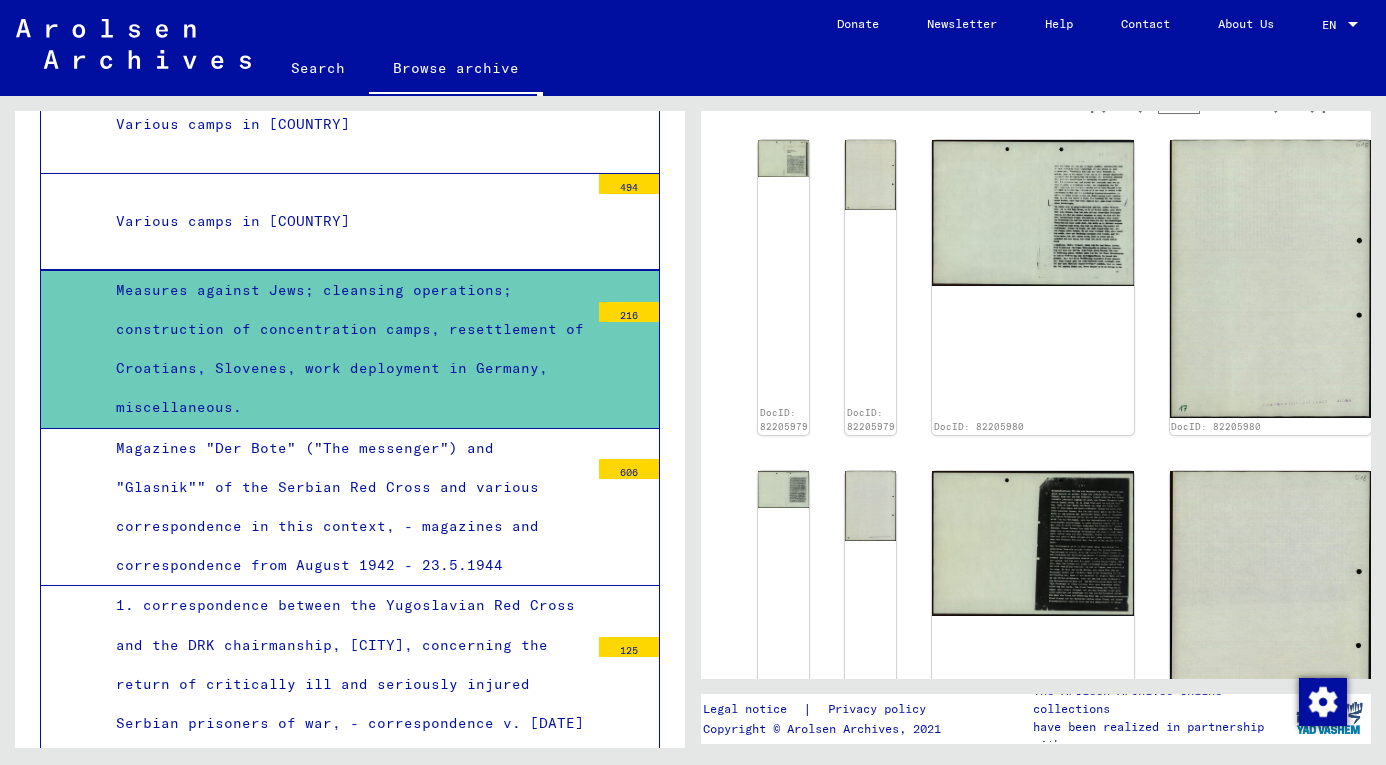 scroll, scrollTop: 830, scrollLeft: 0, axis: vertical 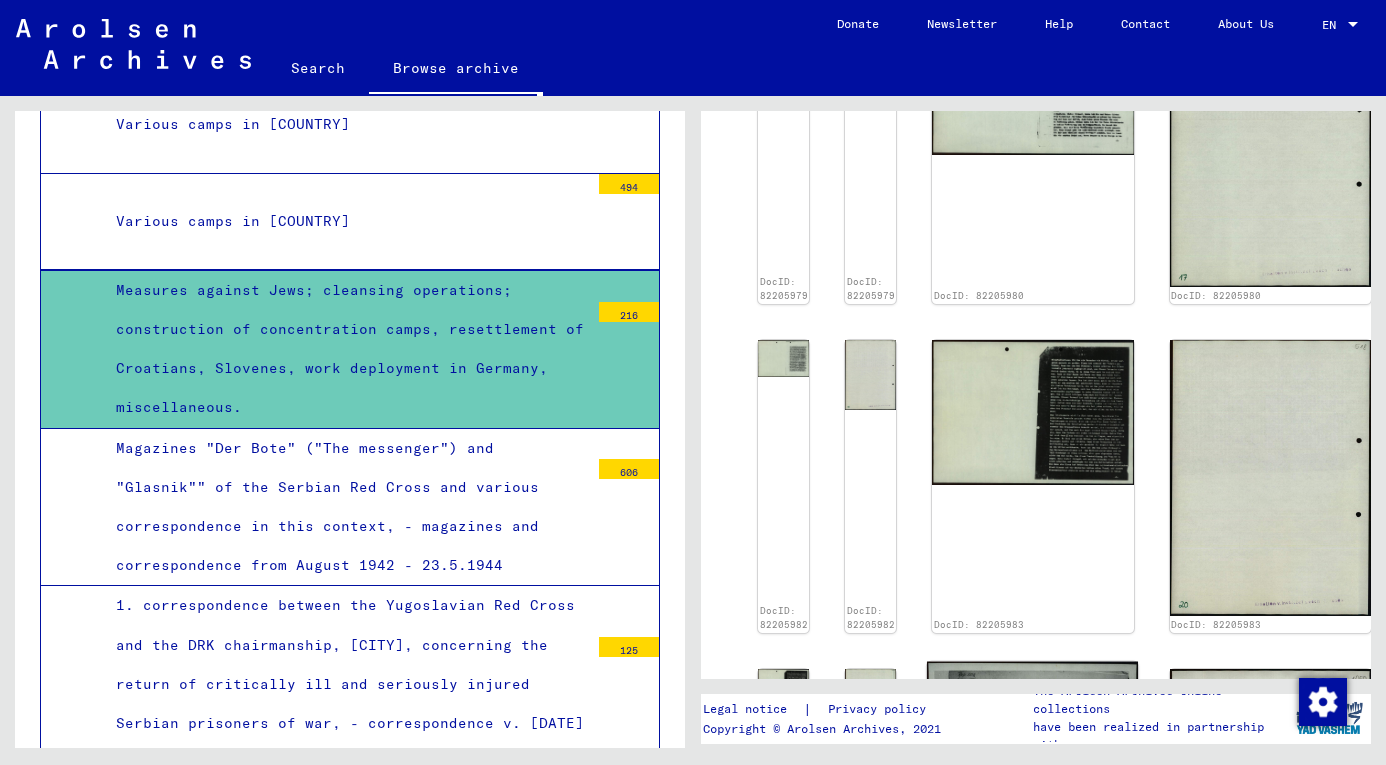 click 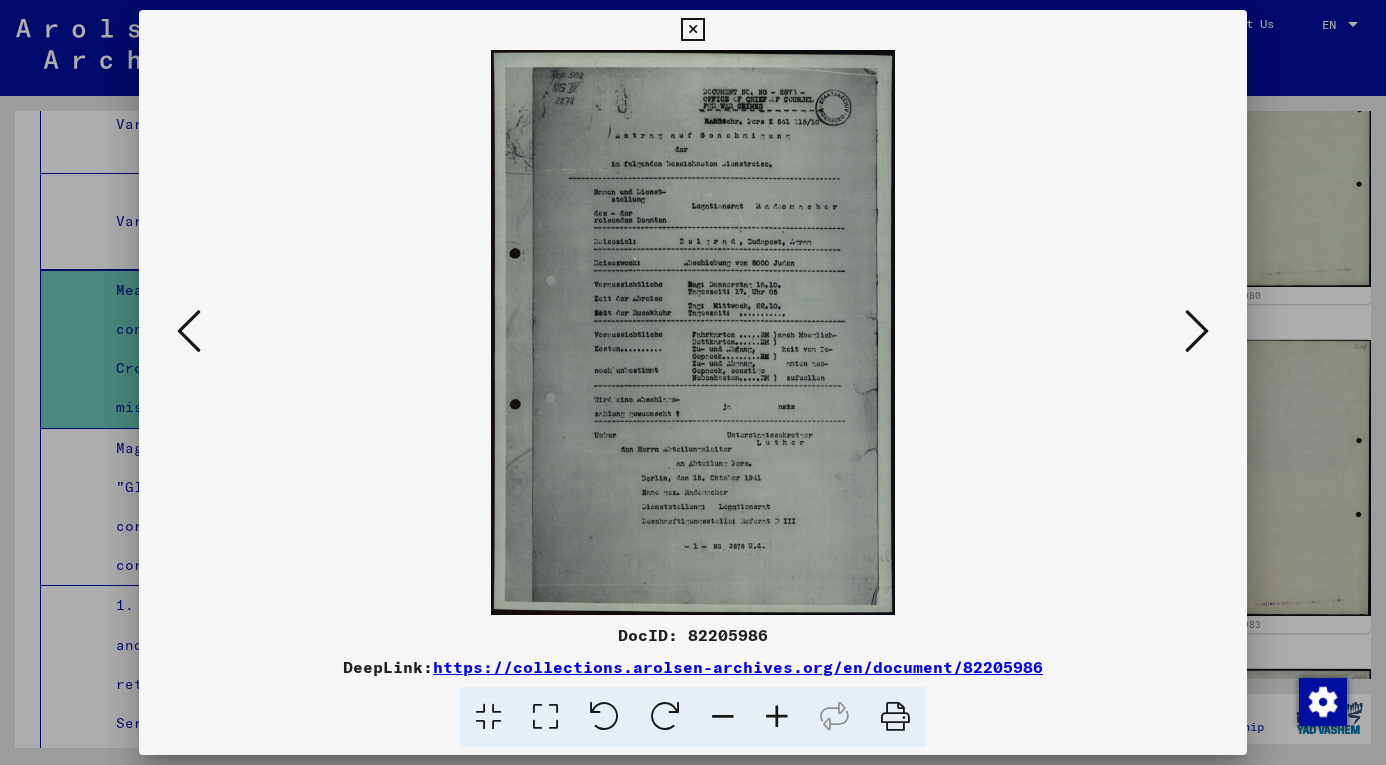 click at bounding box center (1197, 331) 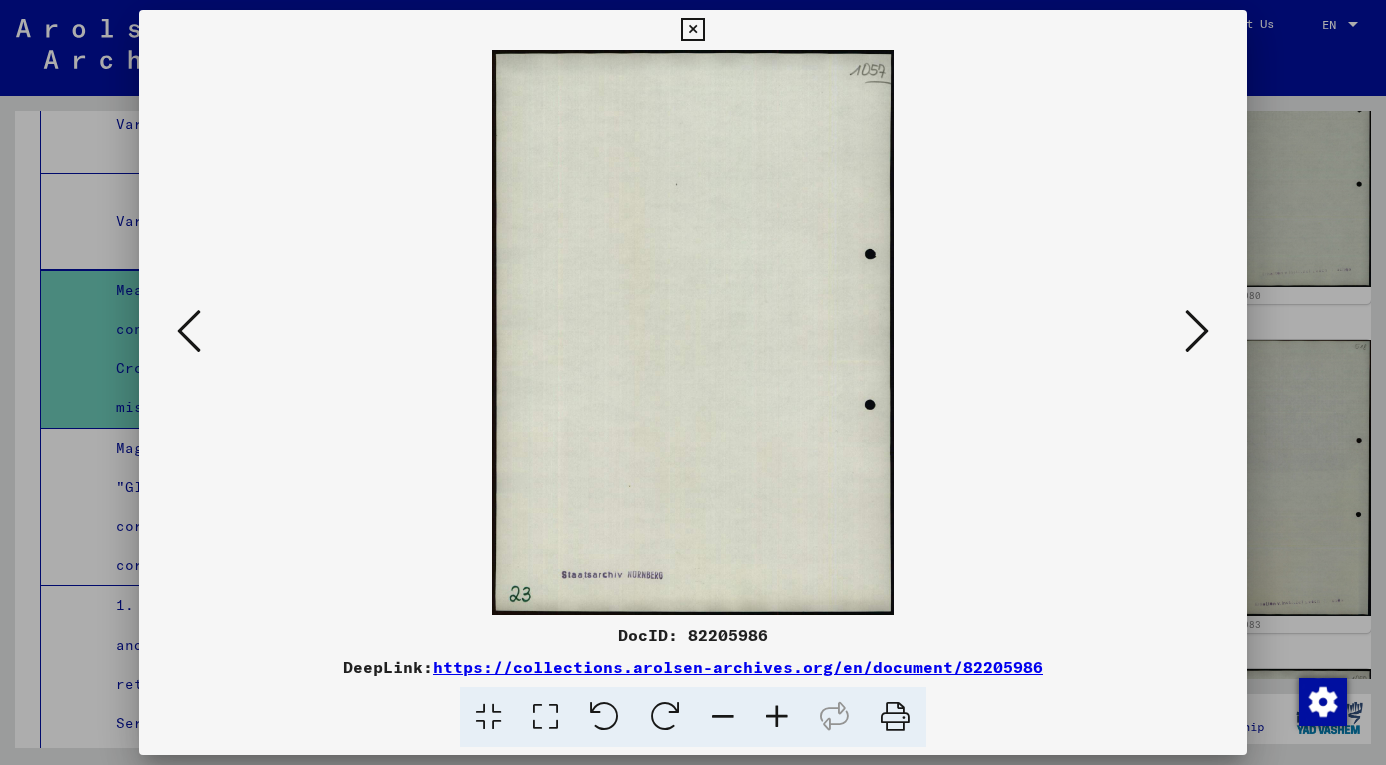 click at bounding box center [1197, 331] 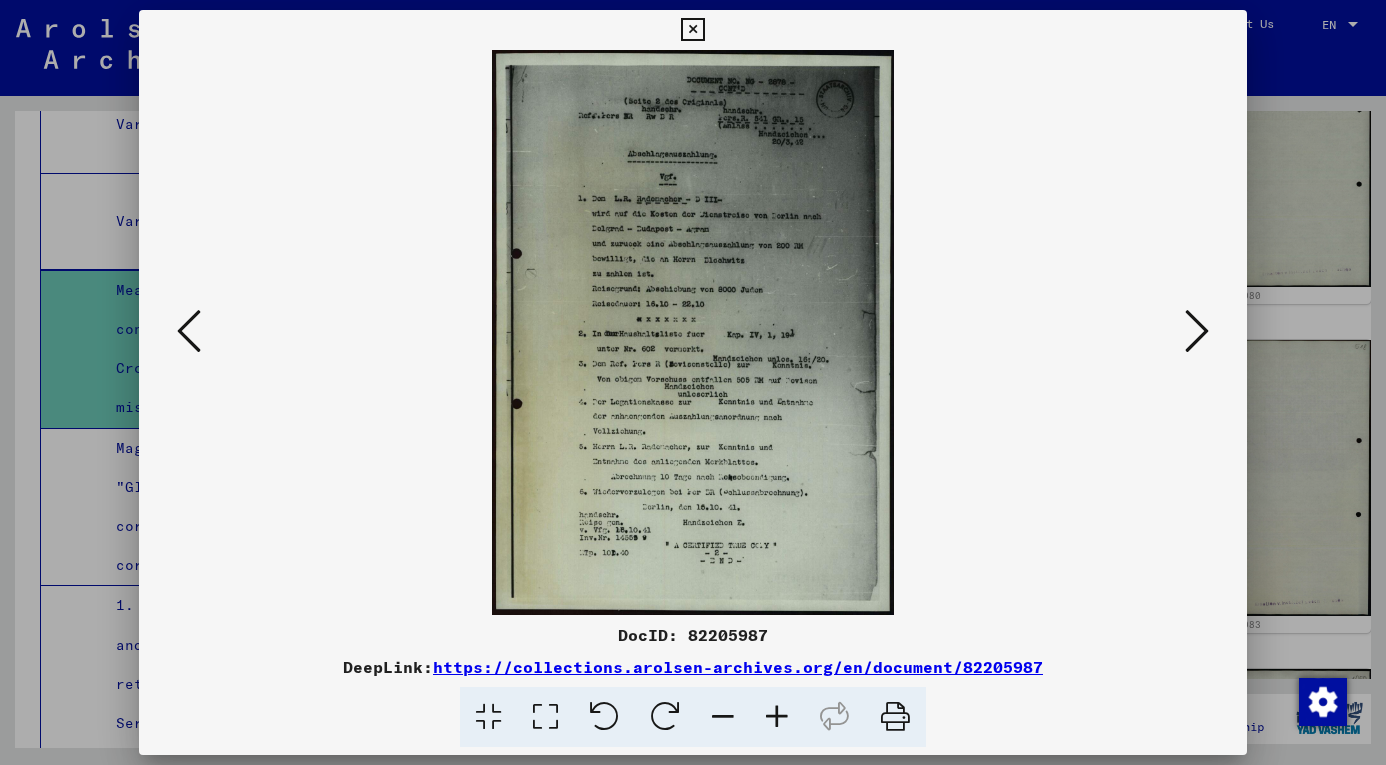 click at bounding box center (1197, 331) 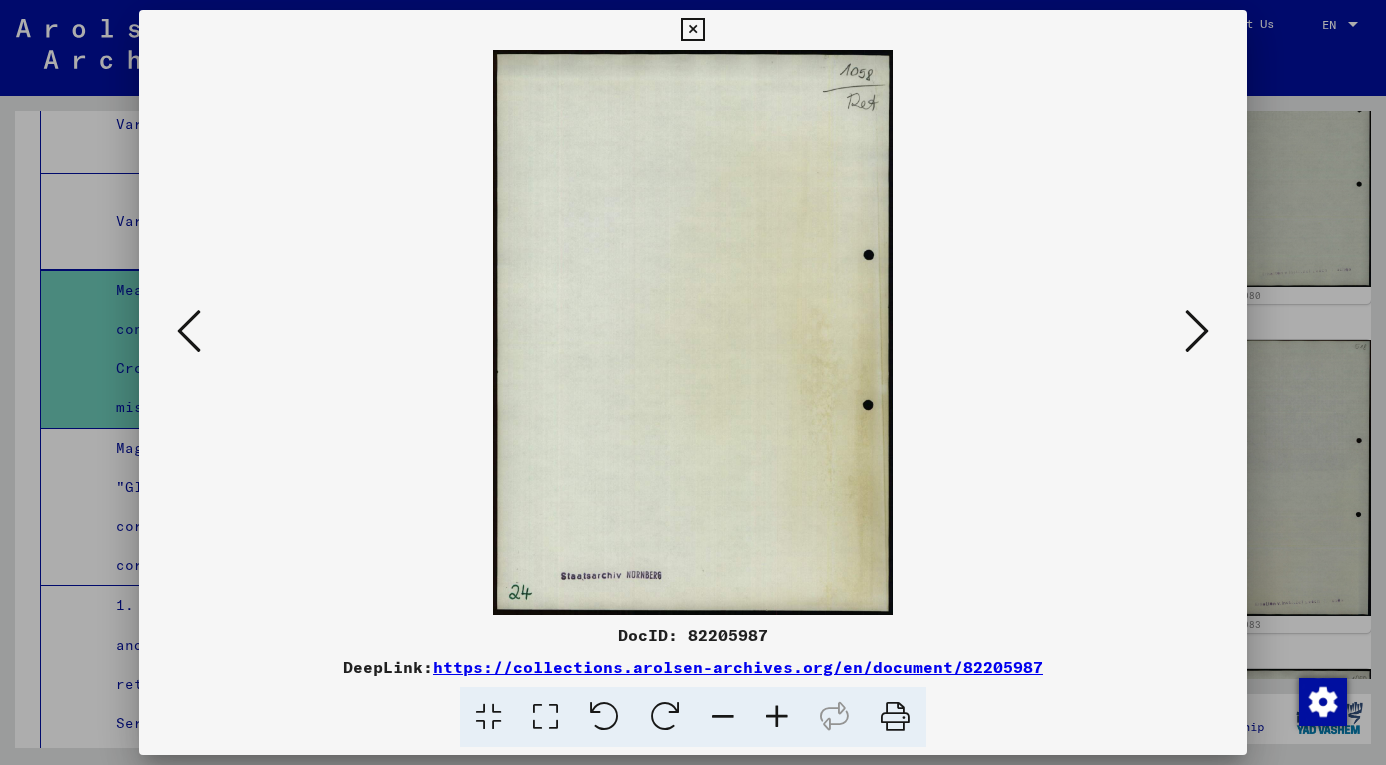 click at bounding box center [1197, 331] 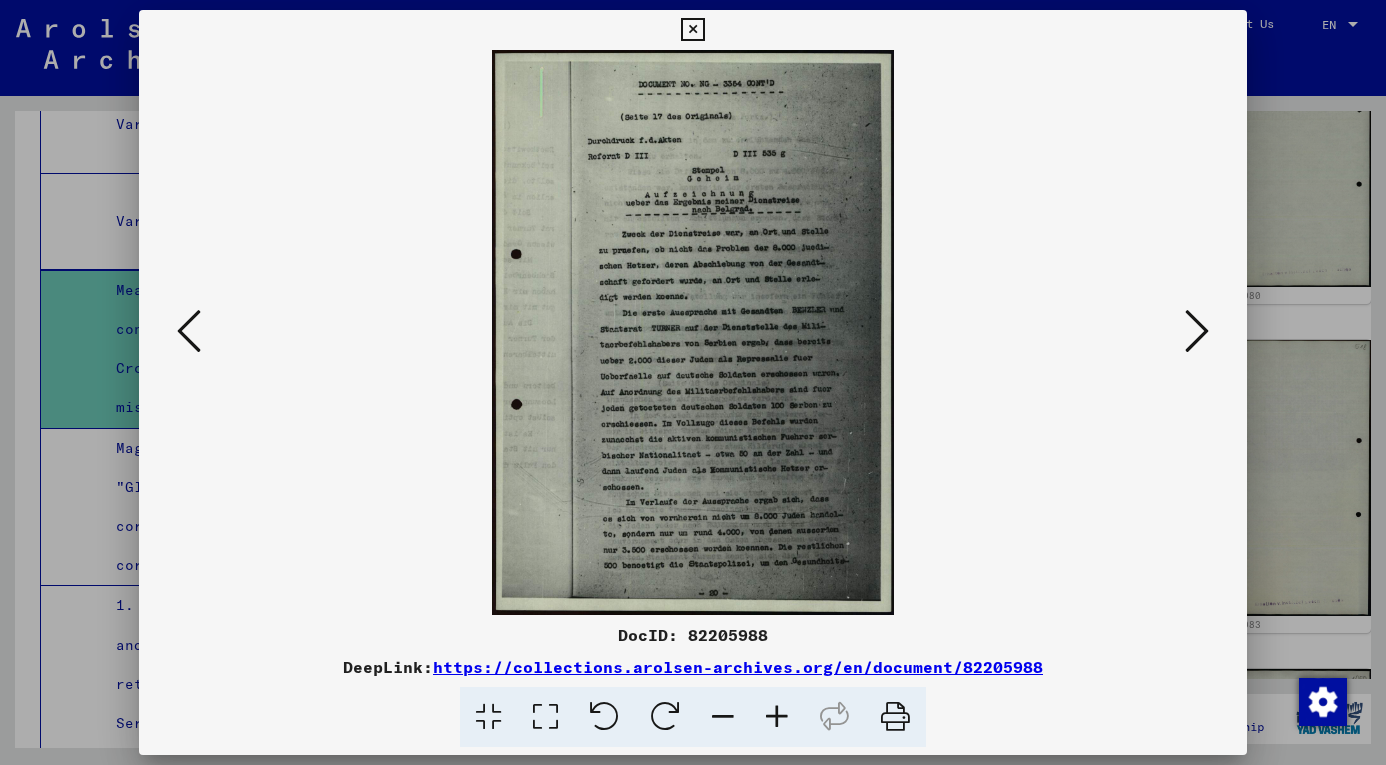 click at bounding box center (1197, 331) 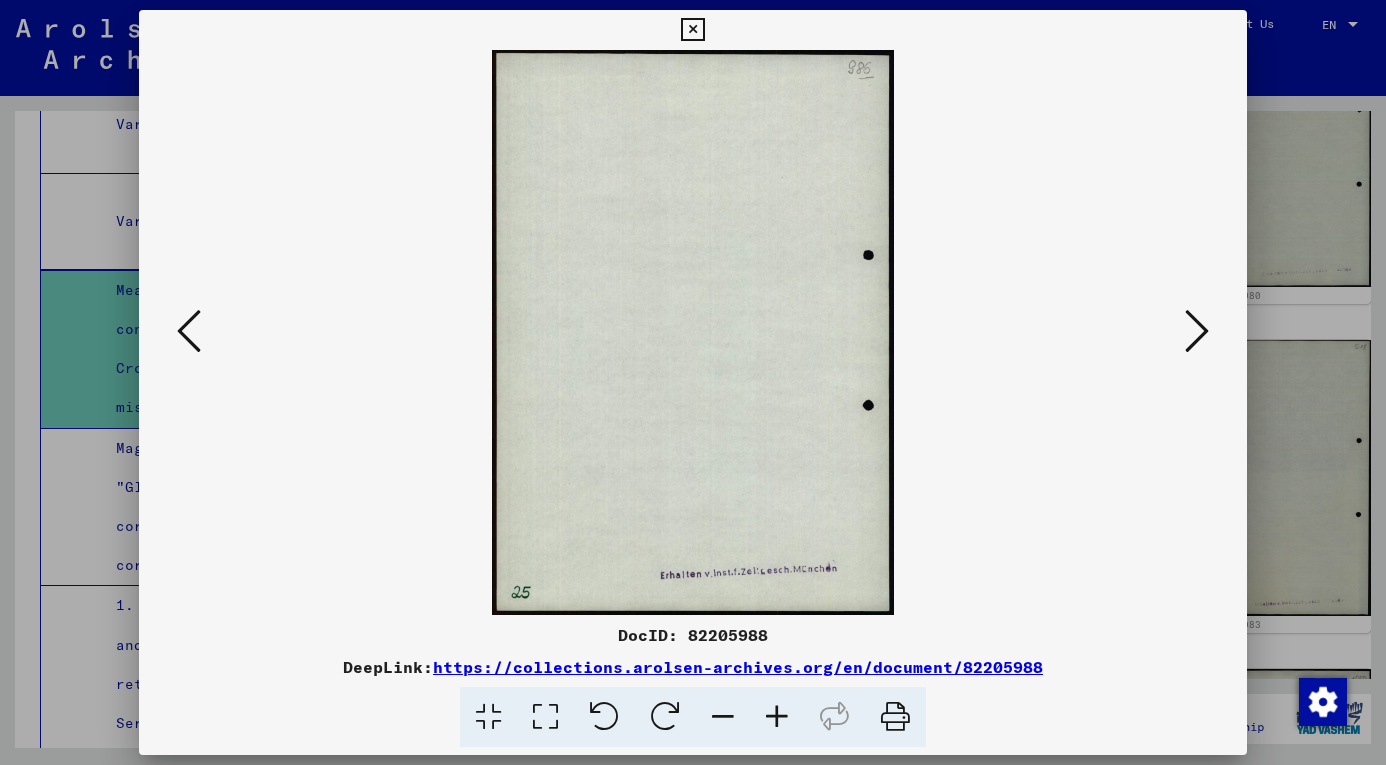 click at bounding box center (1197, 331) 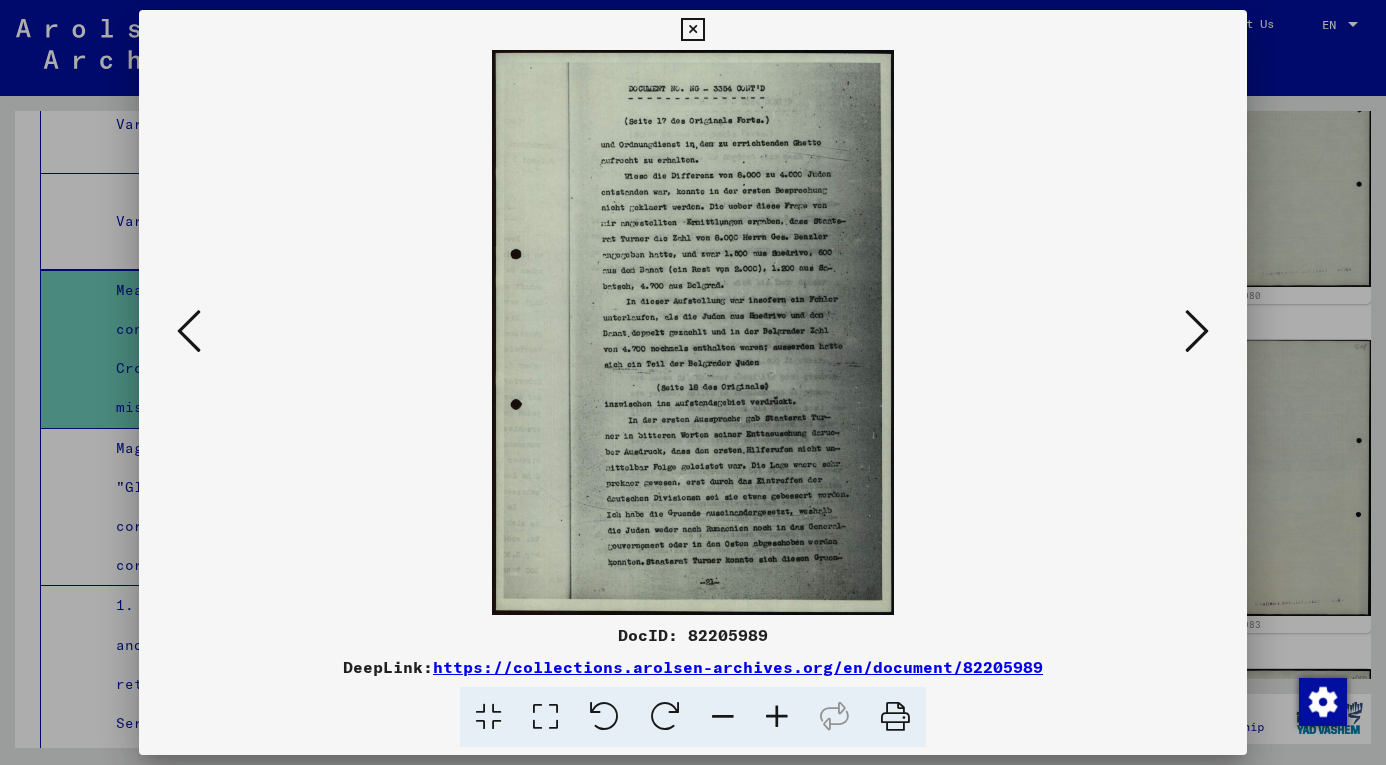 click at bounding box center (1197, 331) 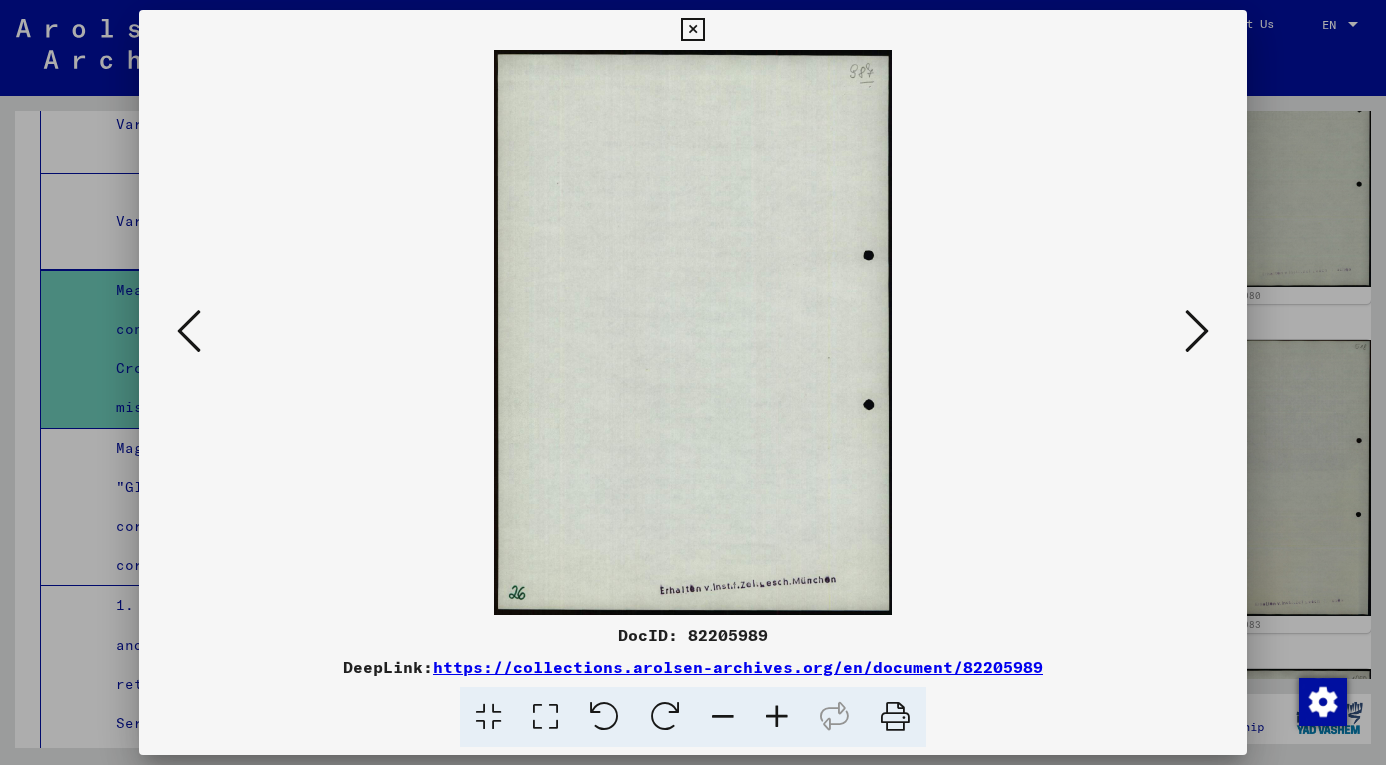 click at bounding box center (1197, 332) 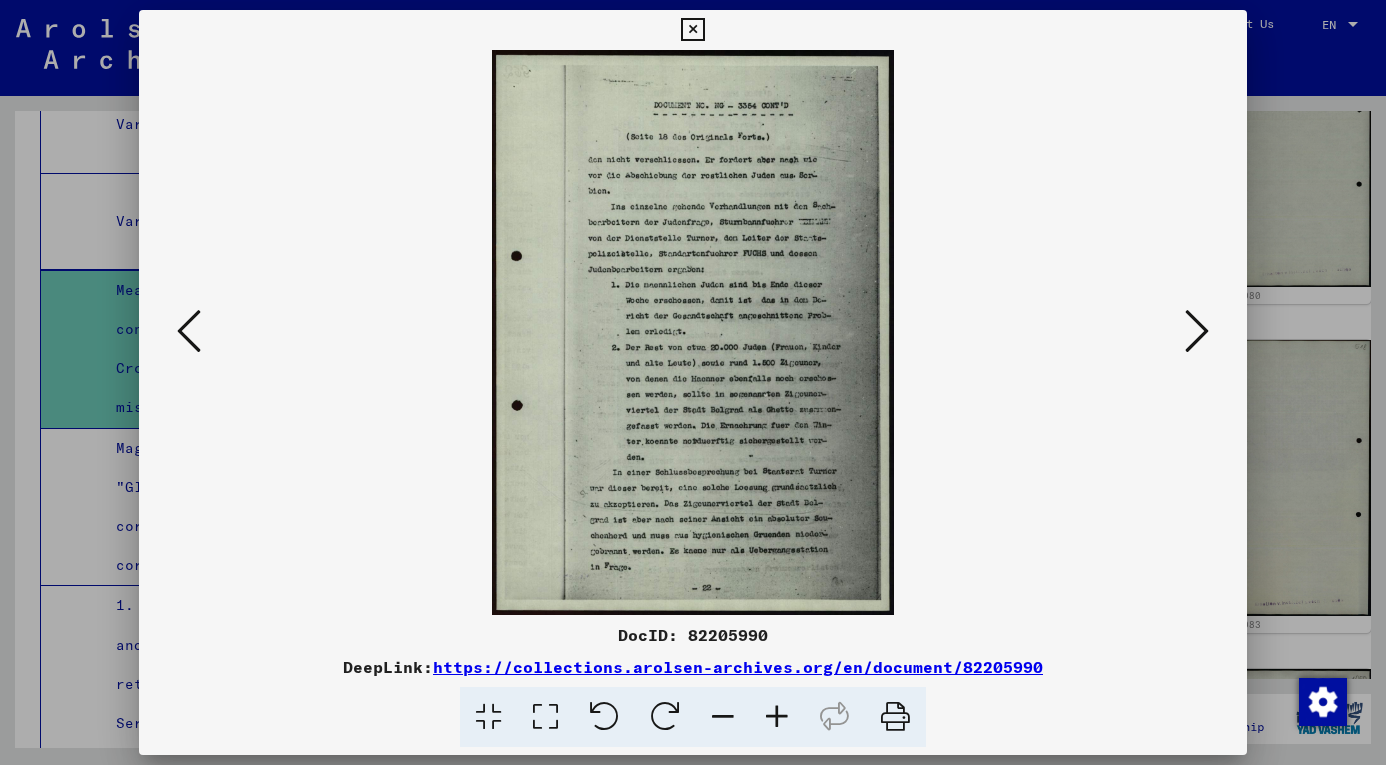 click at bounding box center [1197, 332] 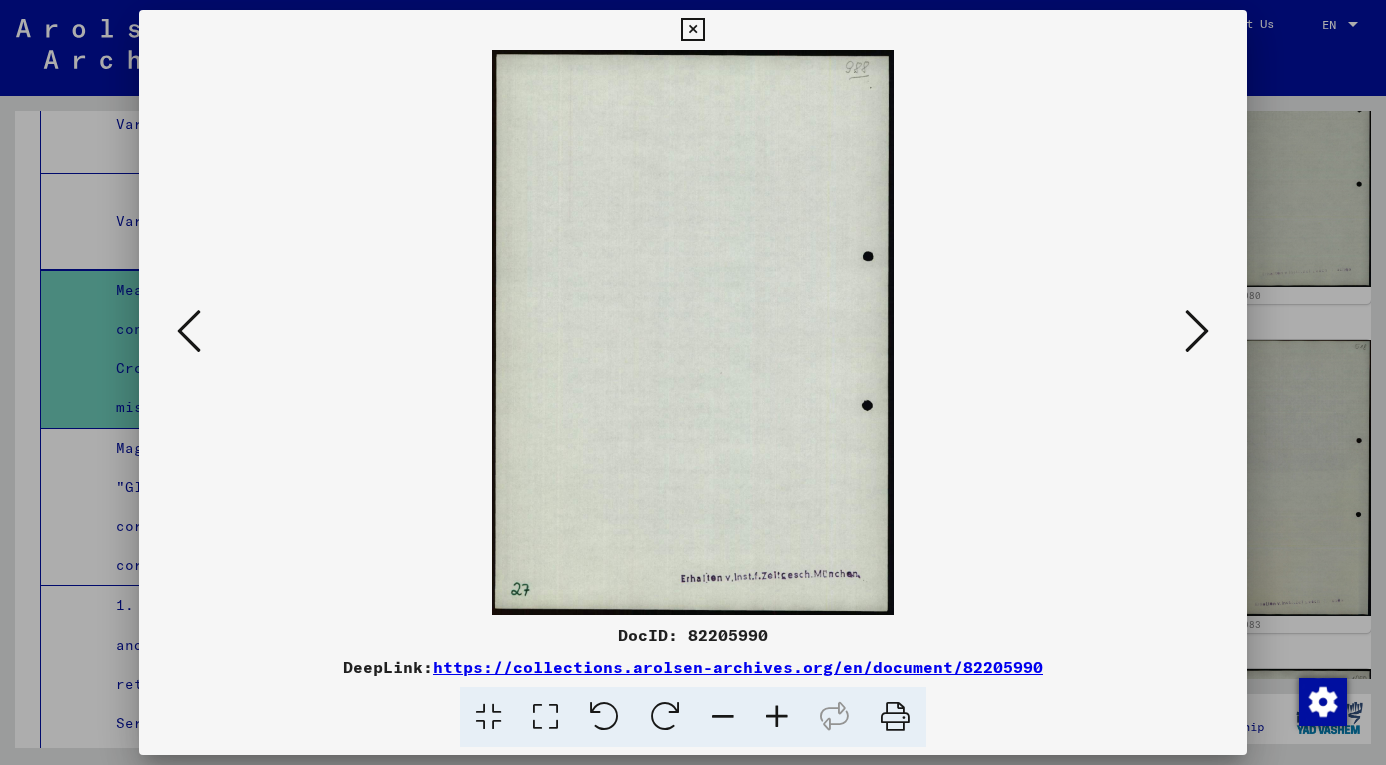 click at bounding box center [1197, 332] 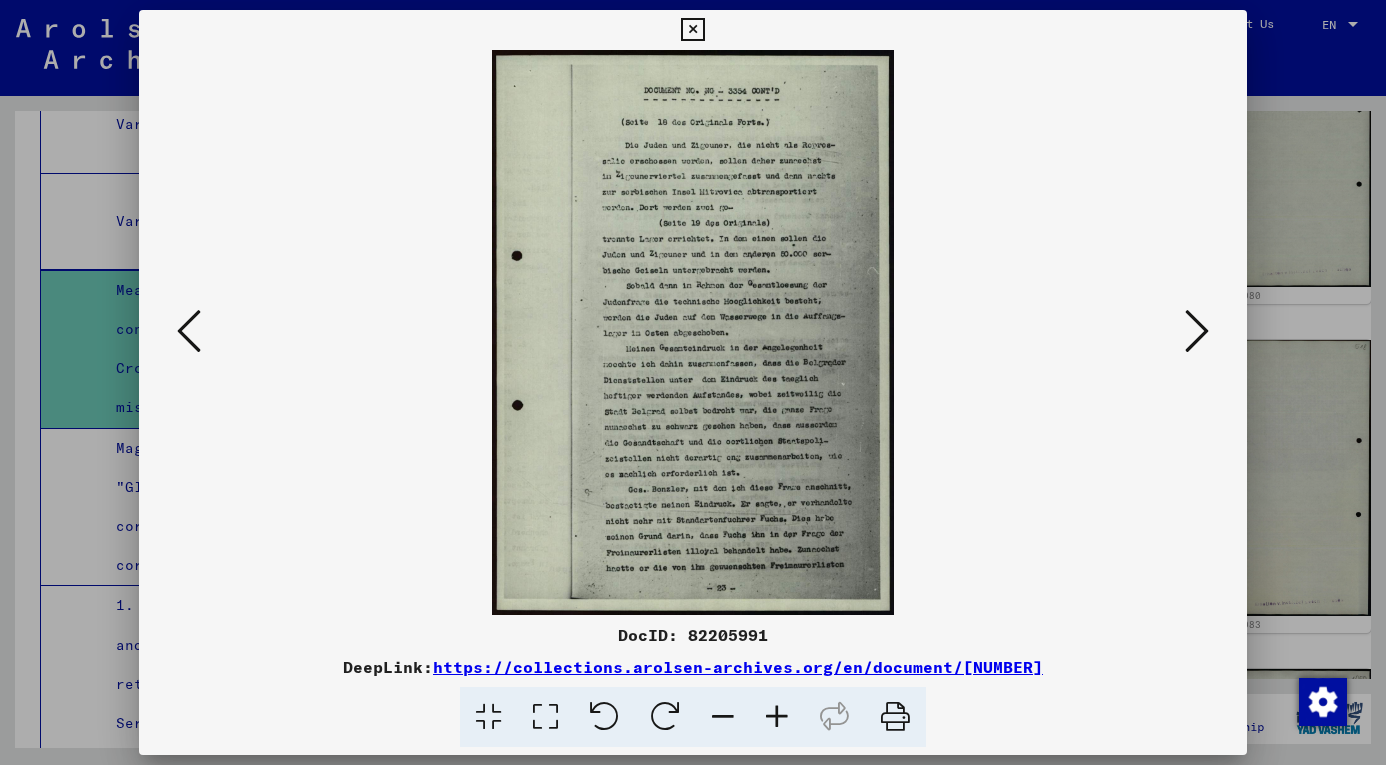 click at bounding box center [1197, 332] 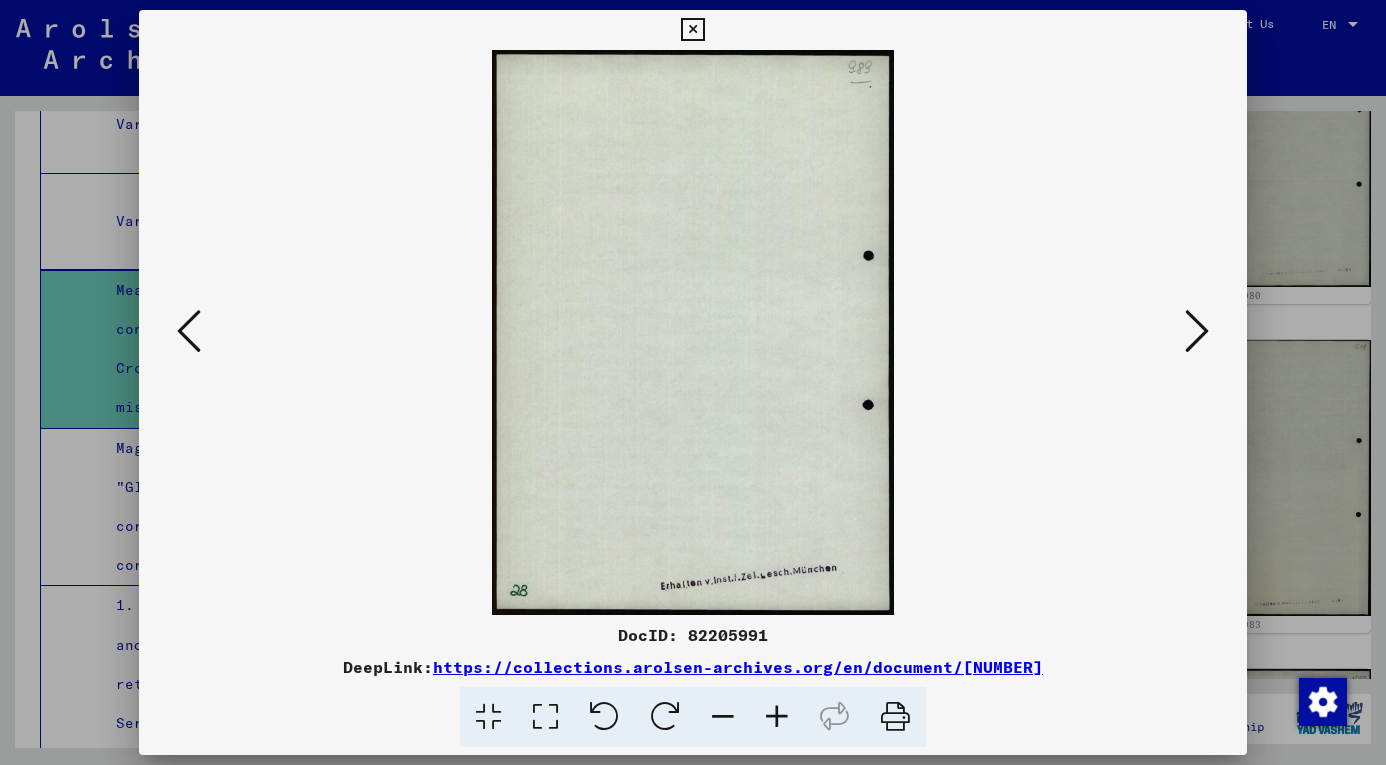 click at bounding box center [1197, 332] 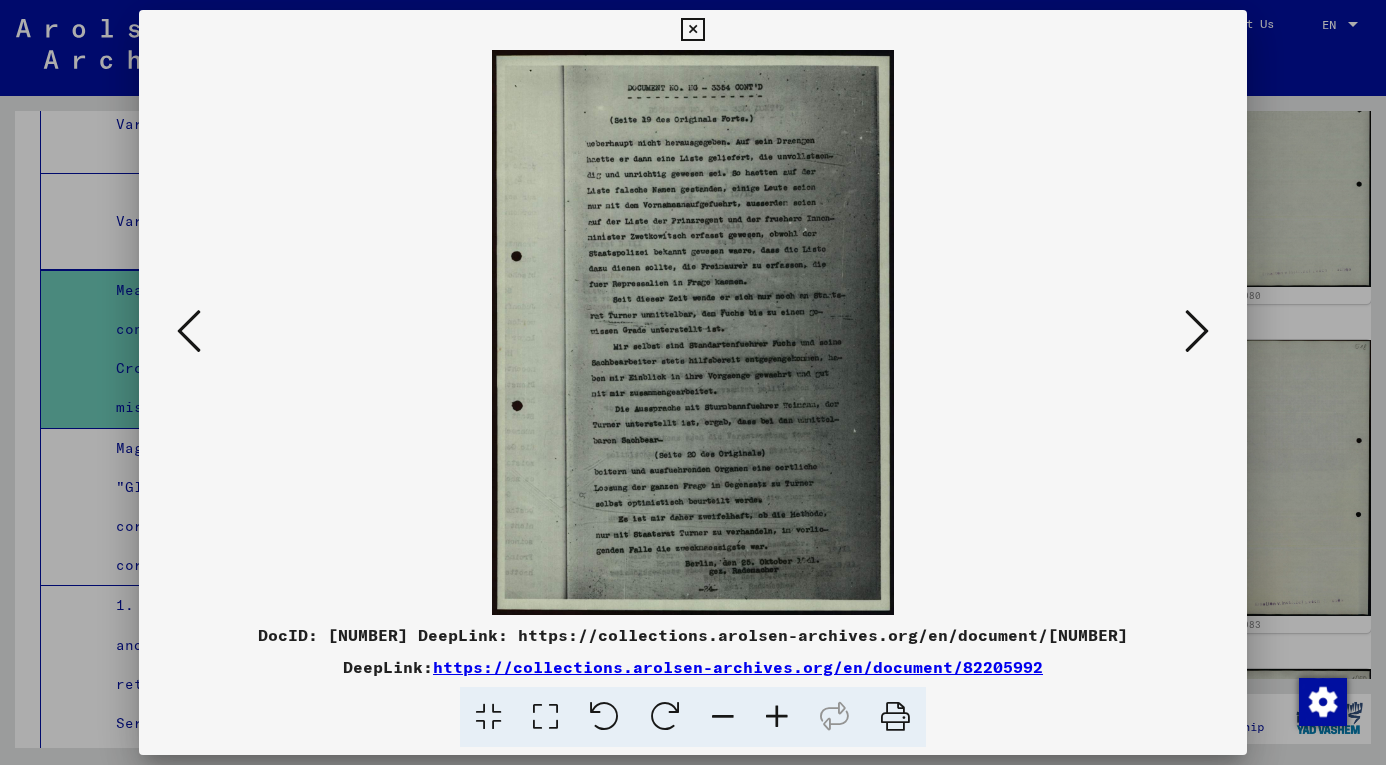 click at bounding box center [1197, 332] 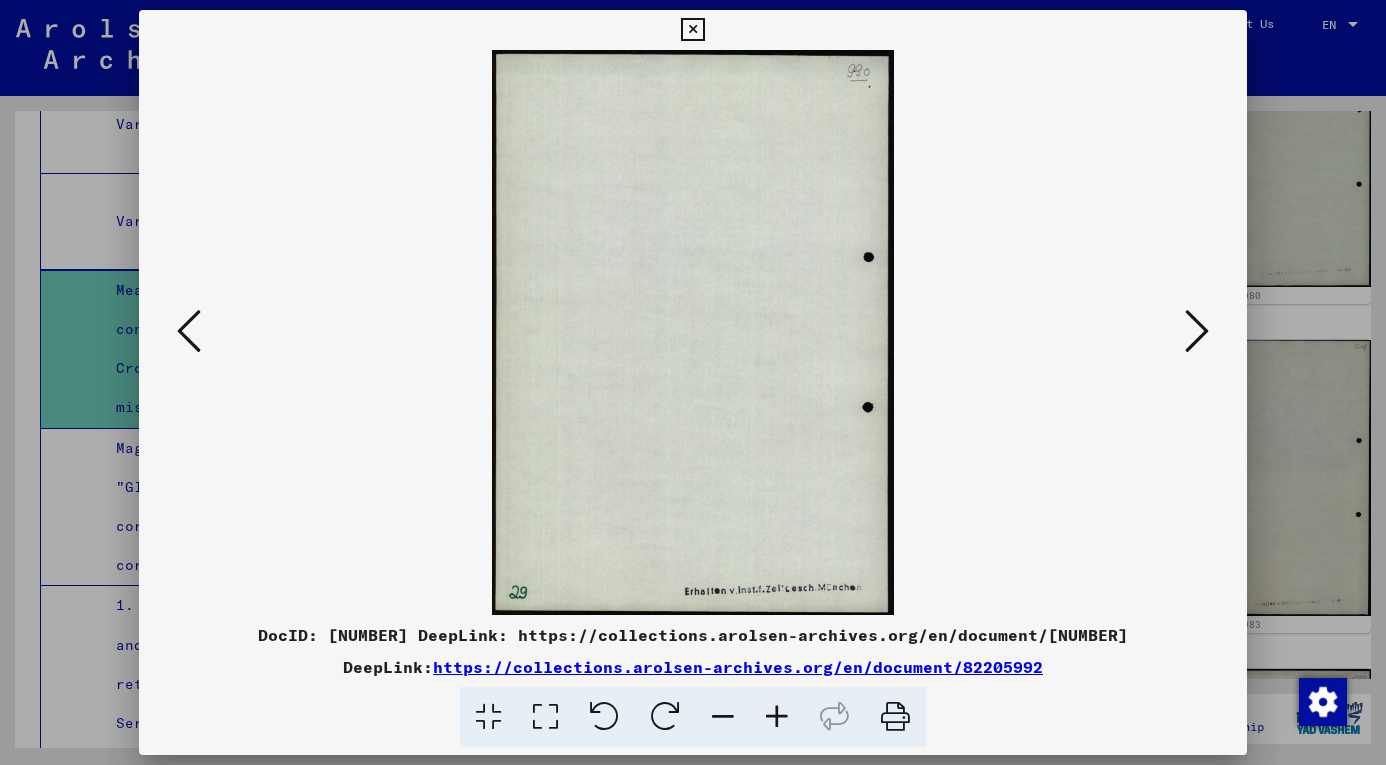 click at bounding box center [1197, 332] 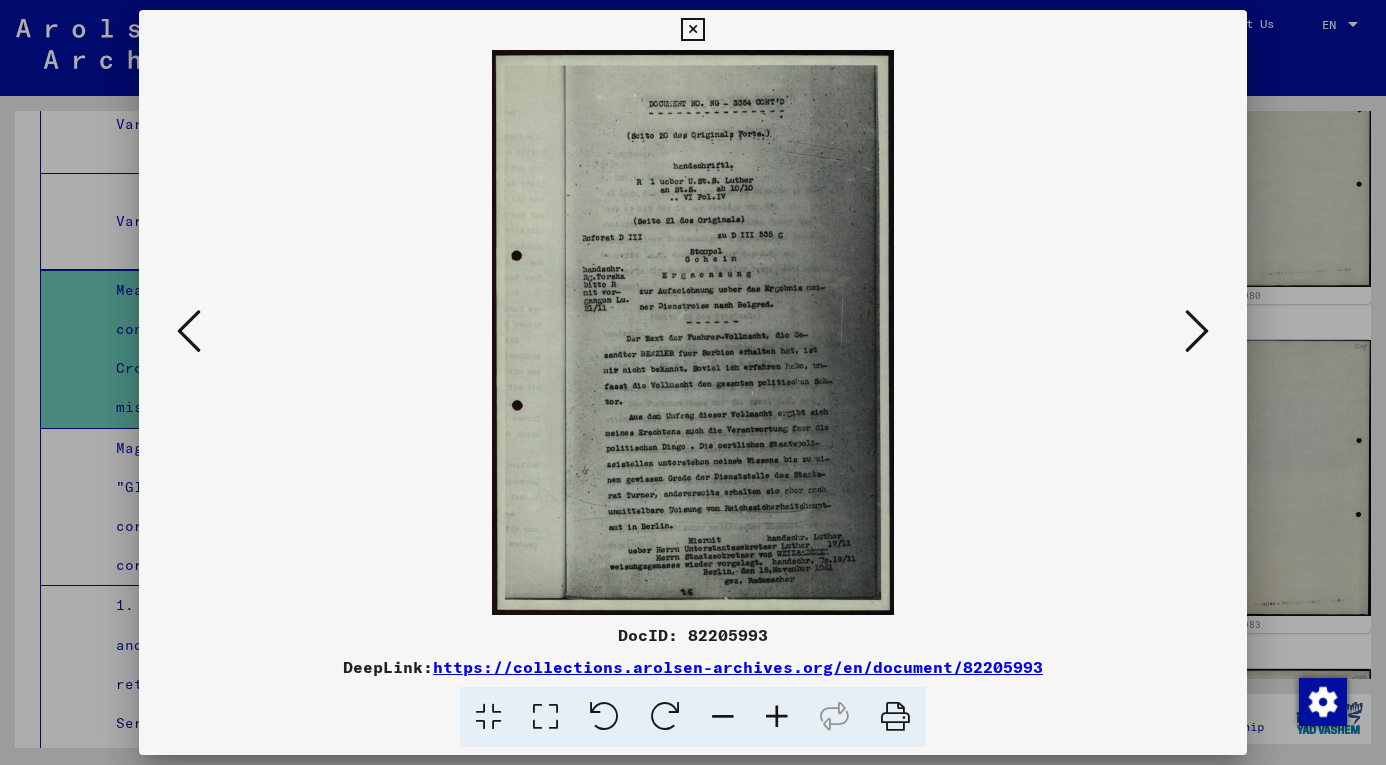 click at bounding box center (1197, 332) 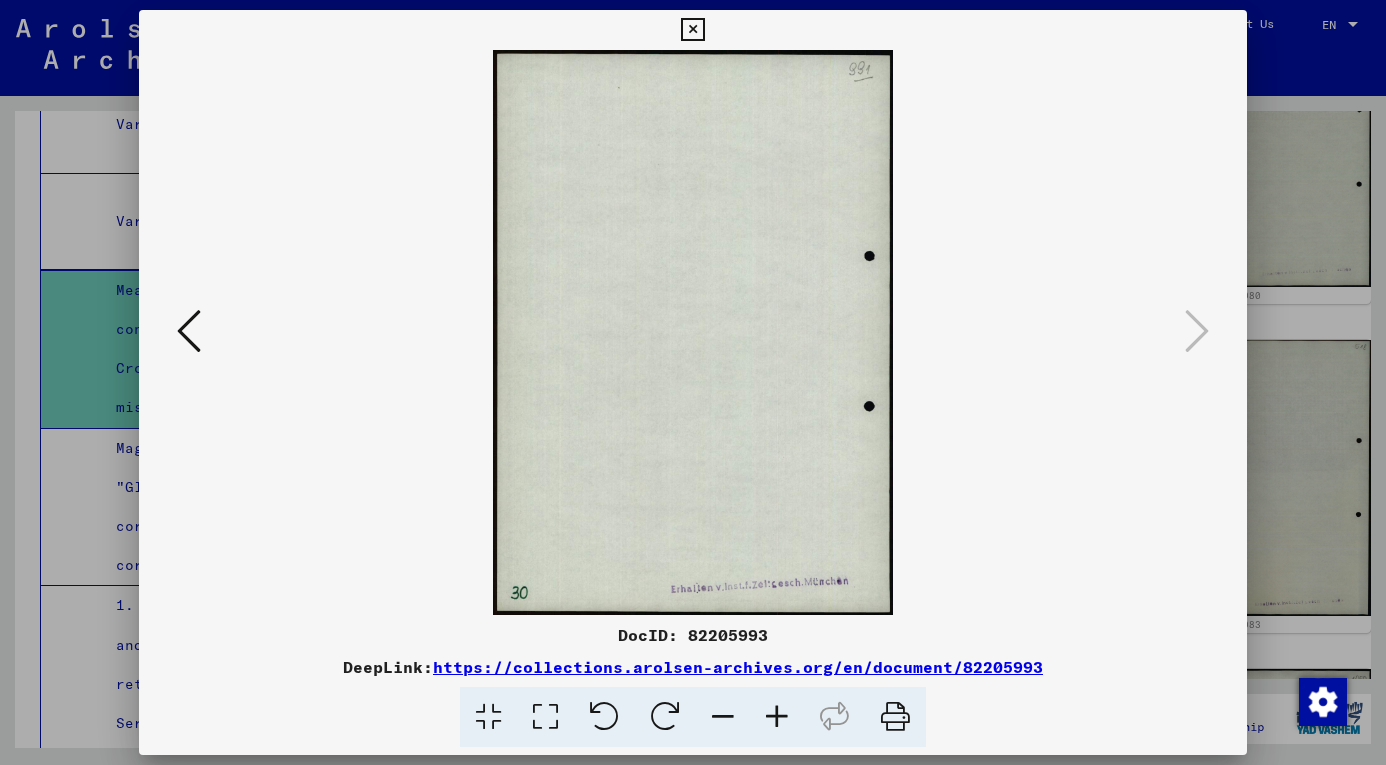 click at bounding box center [692, 30] 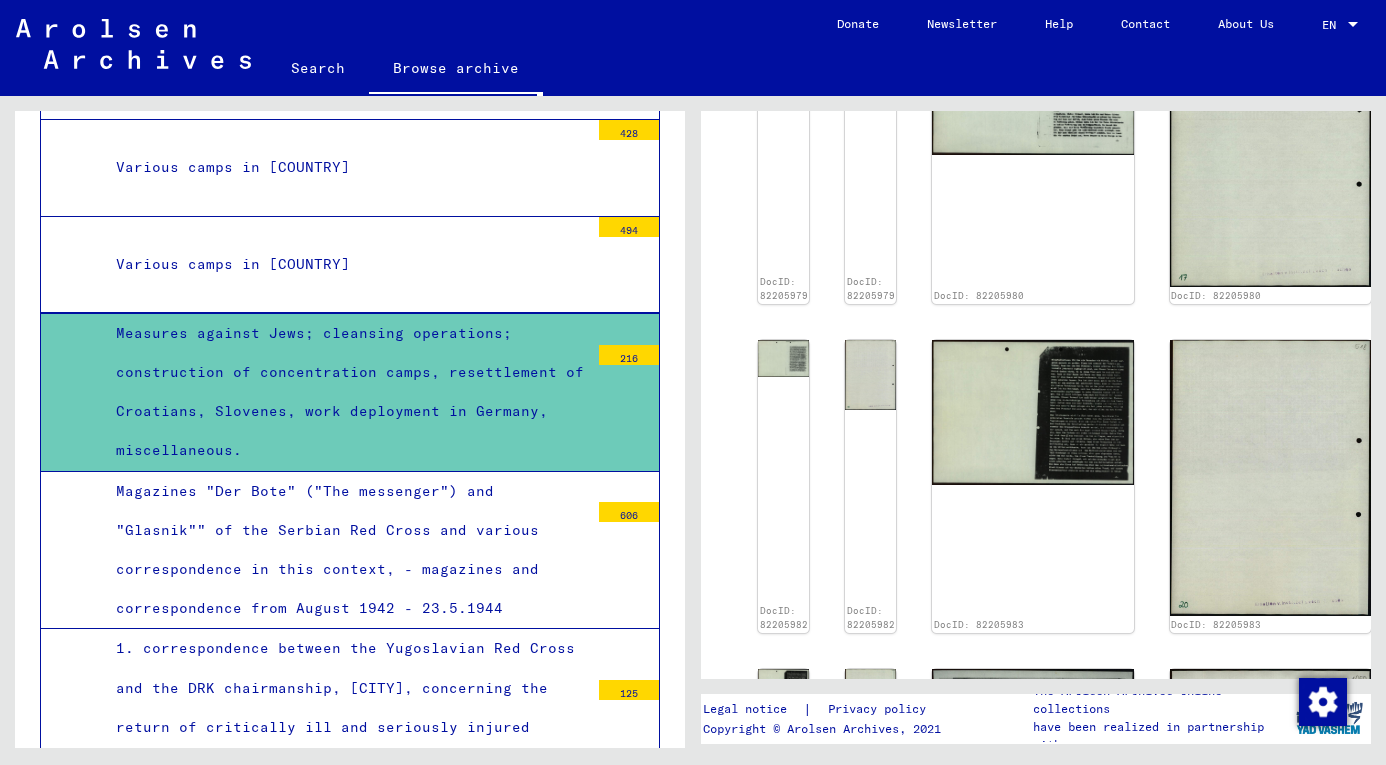 scroll, scrollTop: 3757, scrollLeft: 0, axis: vertical 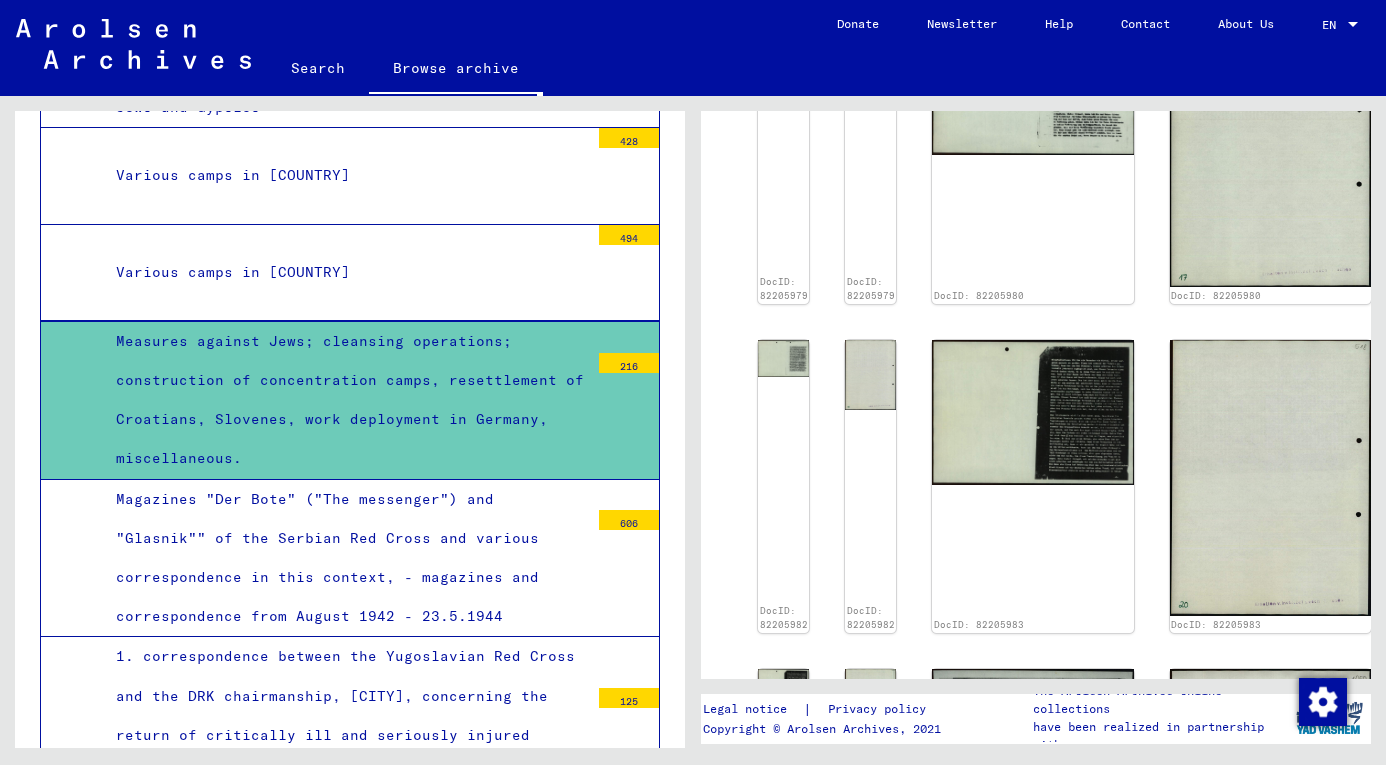 click on "Various camps in [COUNTRY]" at bounding box center (345, 272) 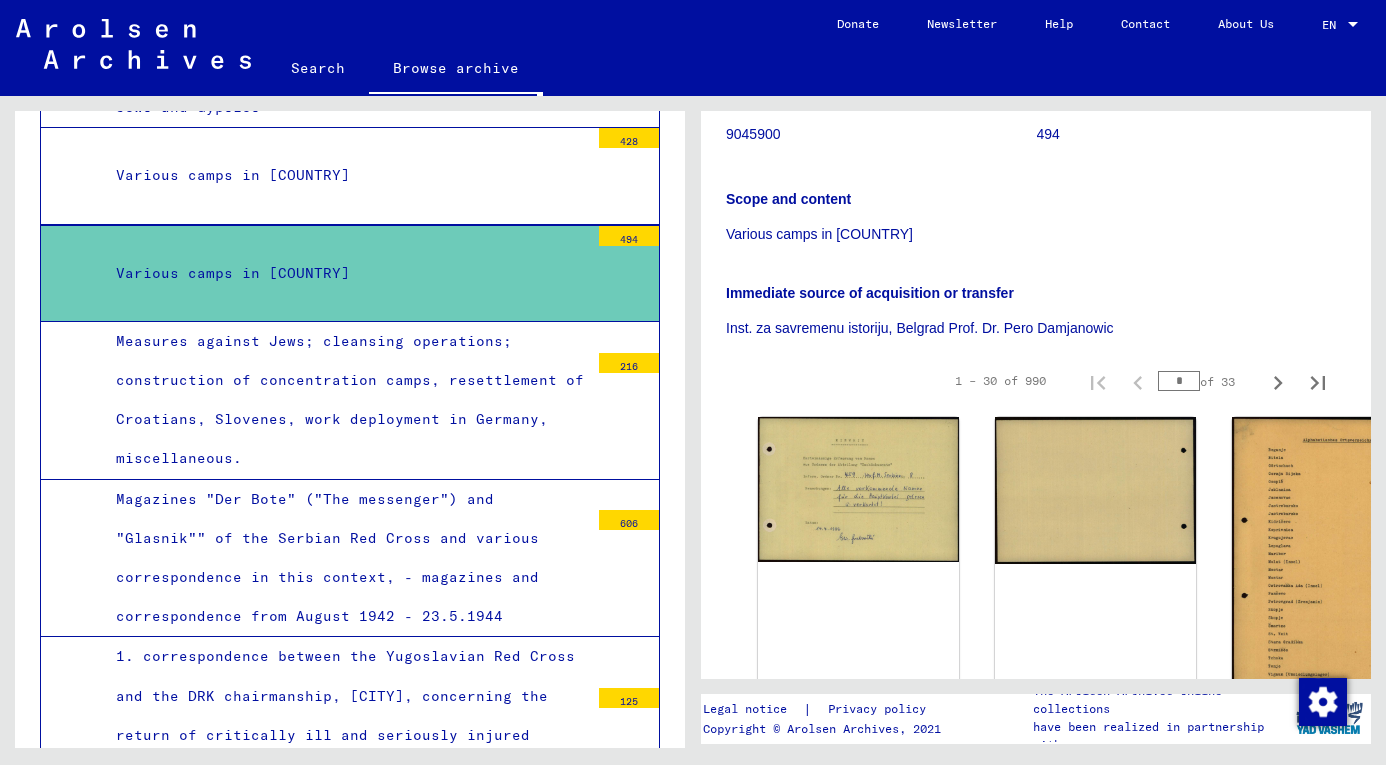 scroll, scrollTop: 310, scrollLeft: 0, axis: vertical 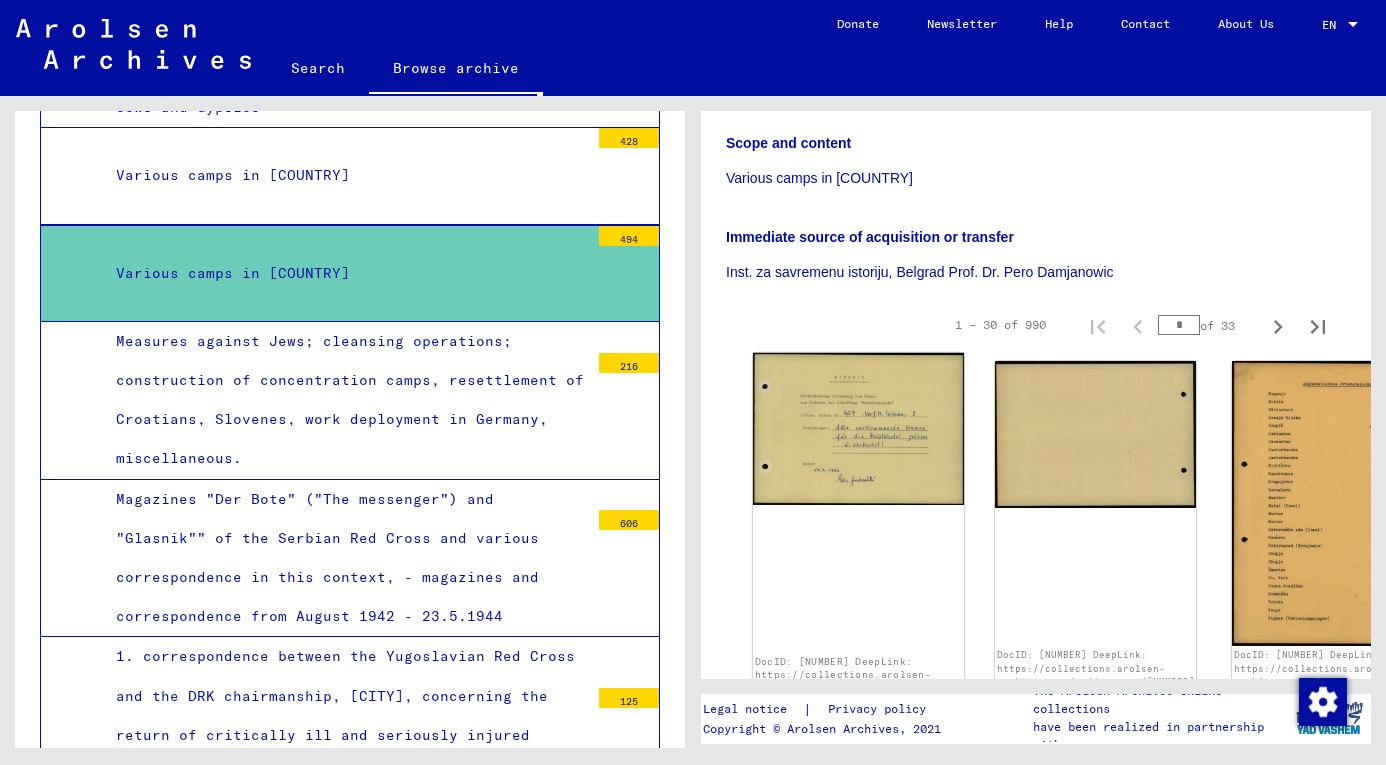 click 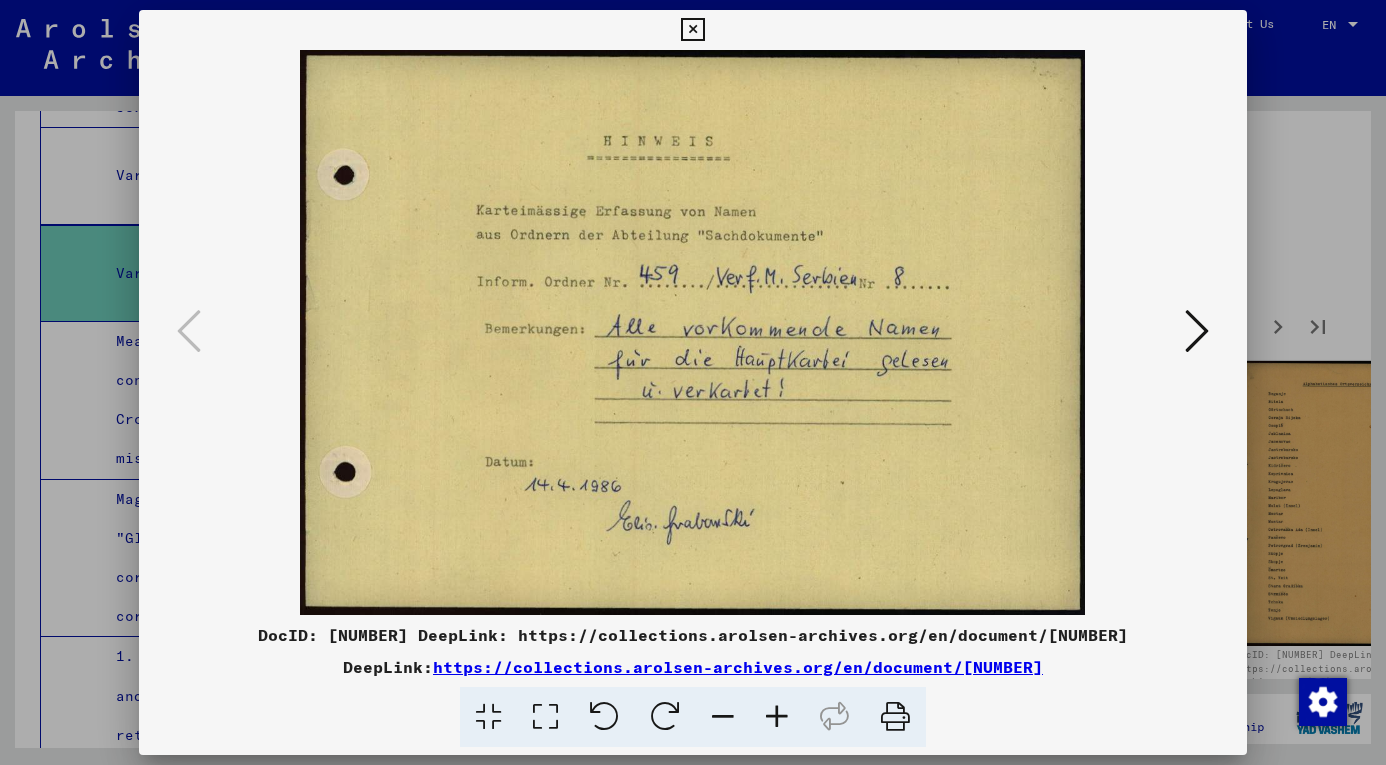 click at bounding box center (1197, 331) 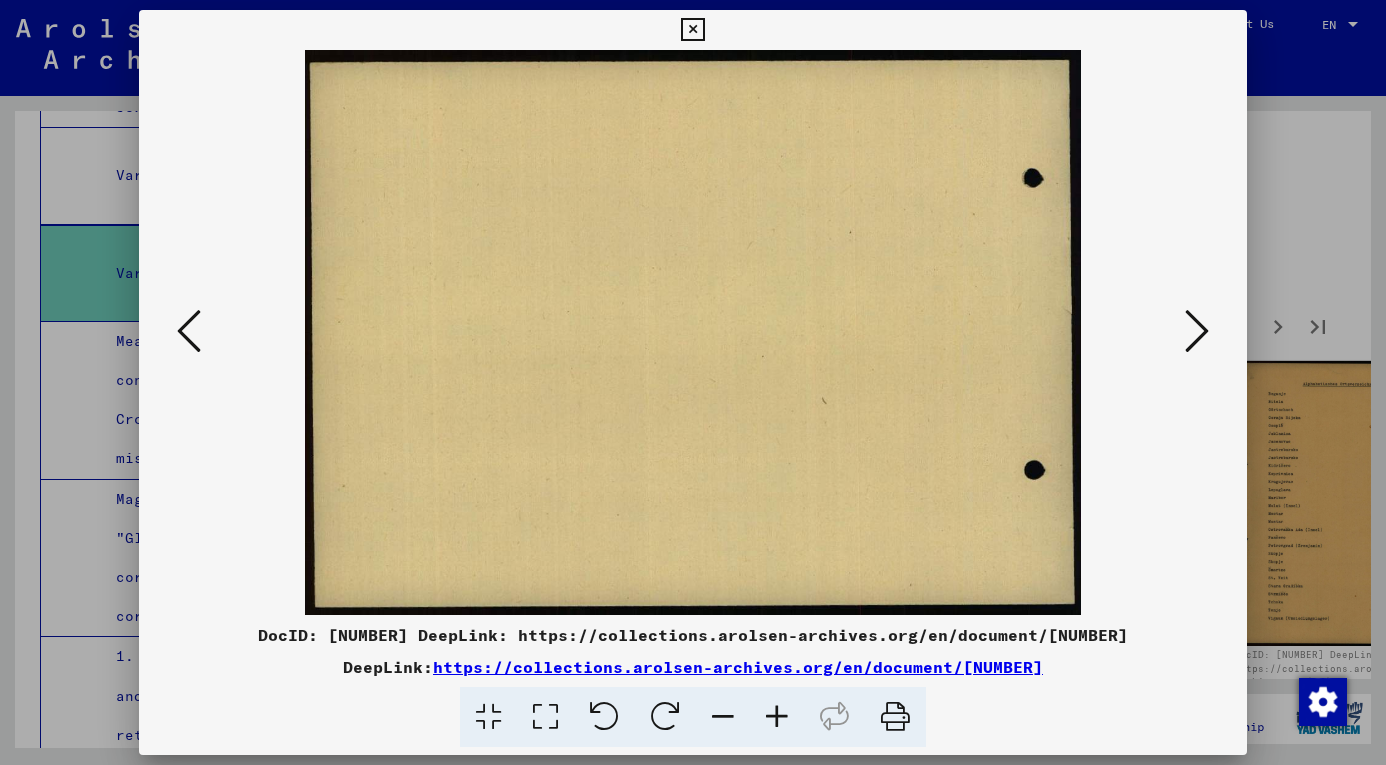 click at bounding box center (1197, 331) 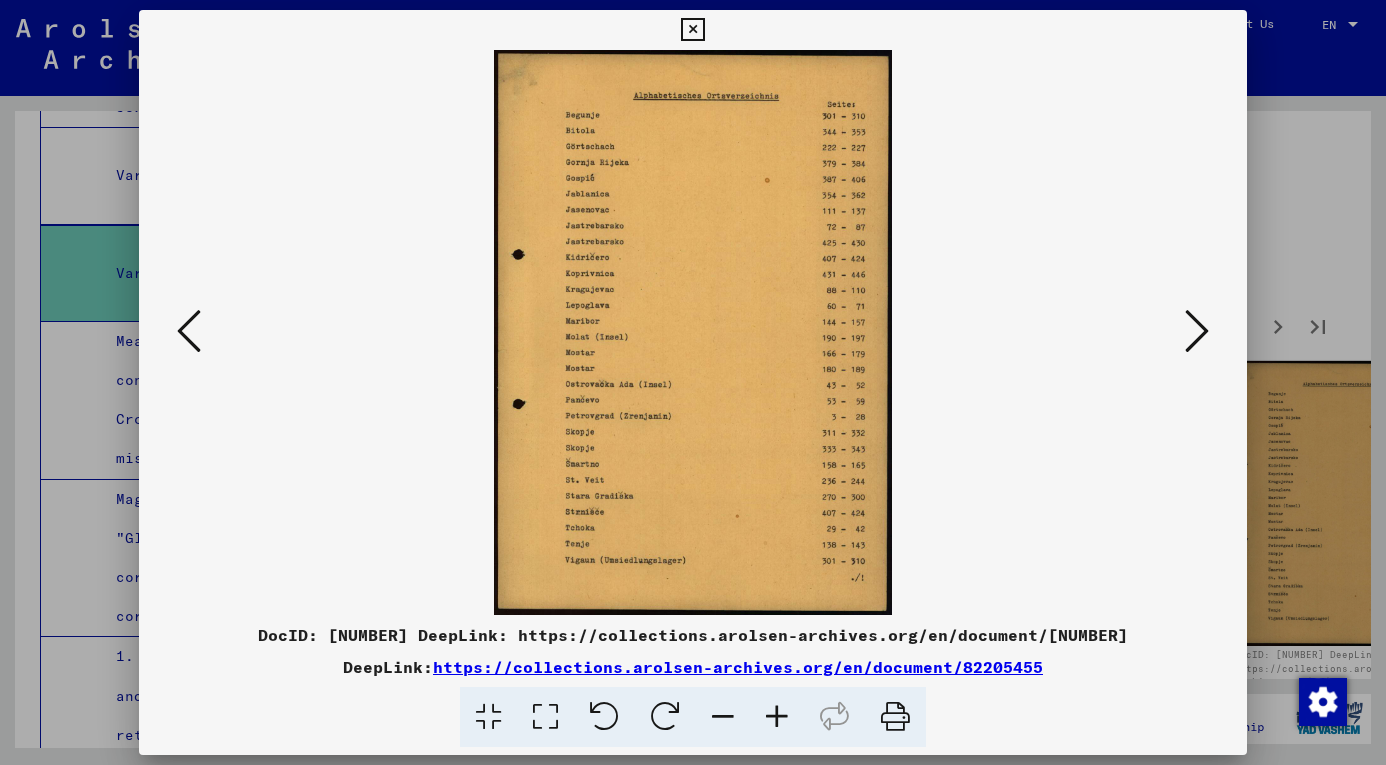 click at bounding box center [1197, 331] 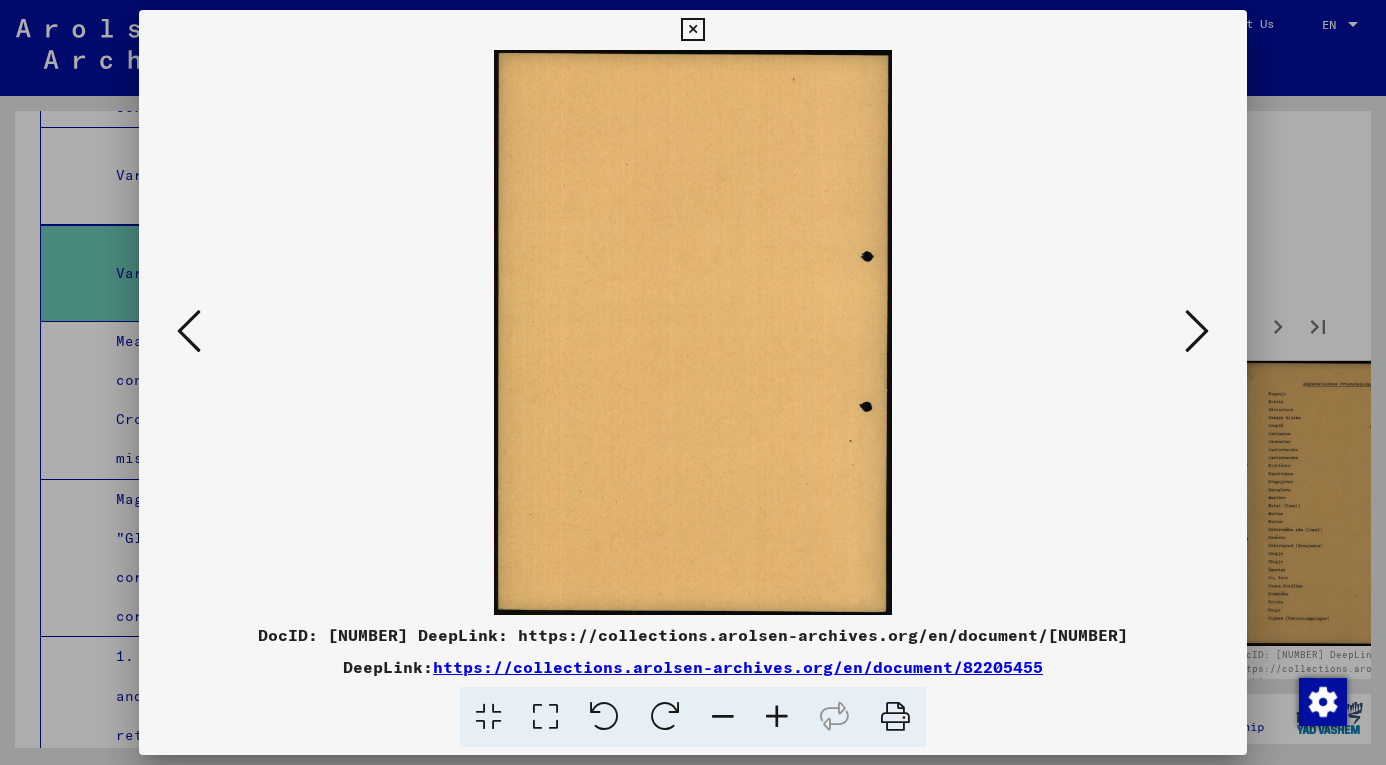 click at bounding box center [1197, 331] 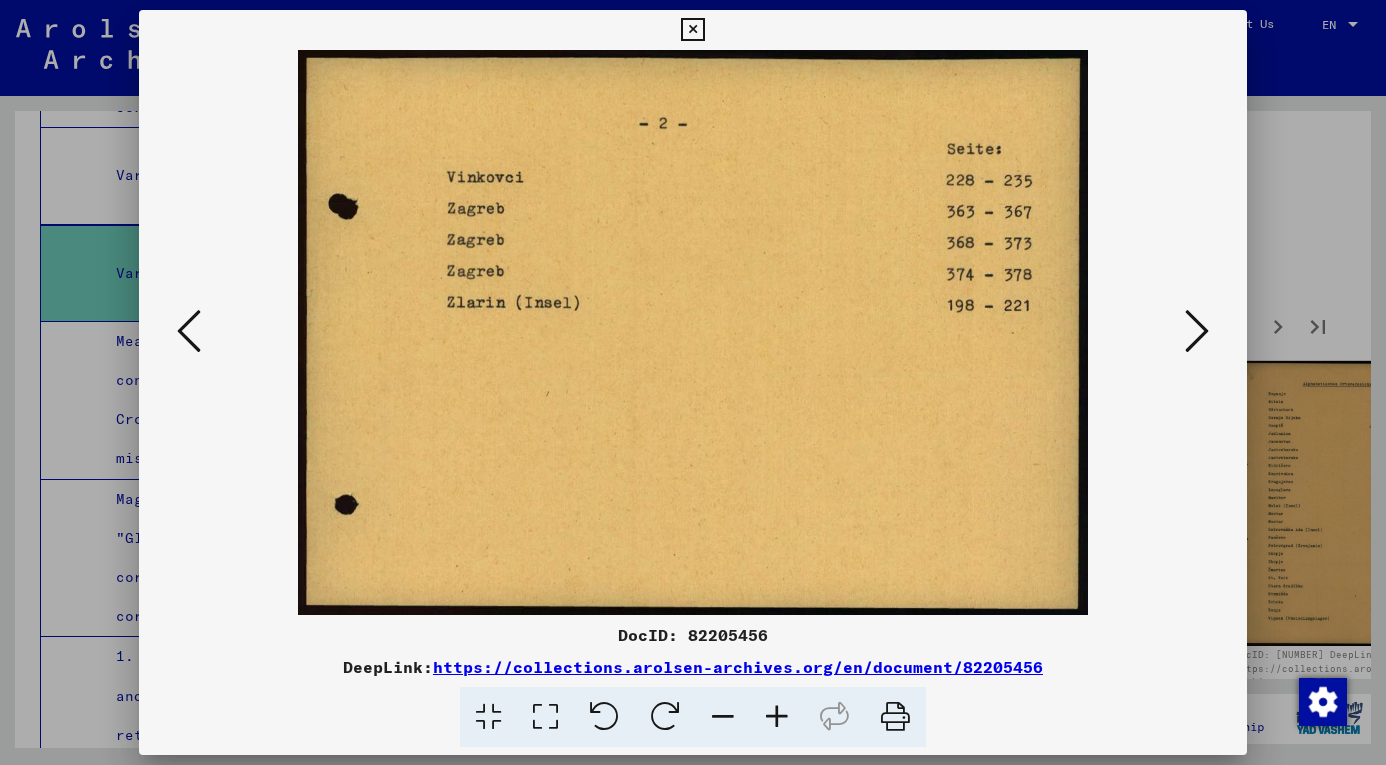click at bounding box center [1197, 331] 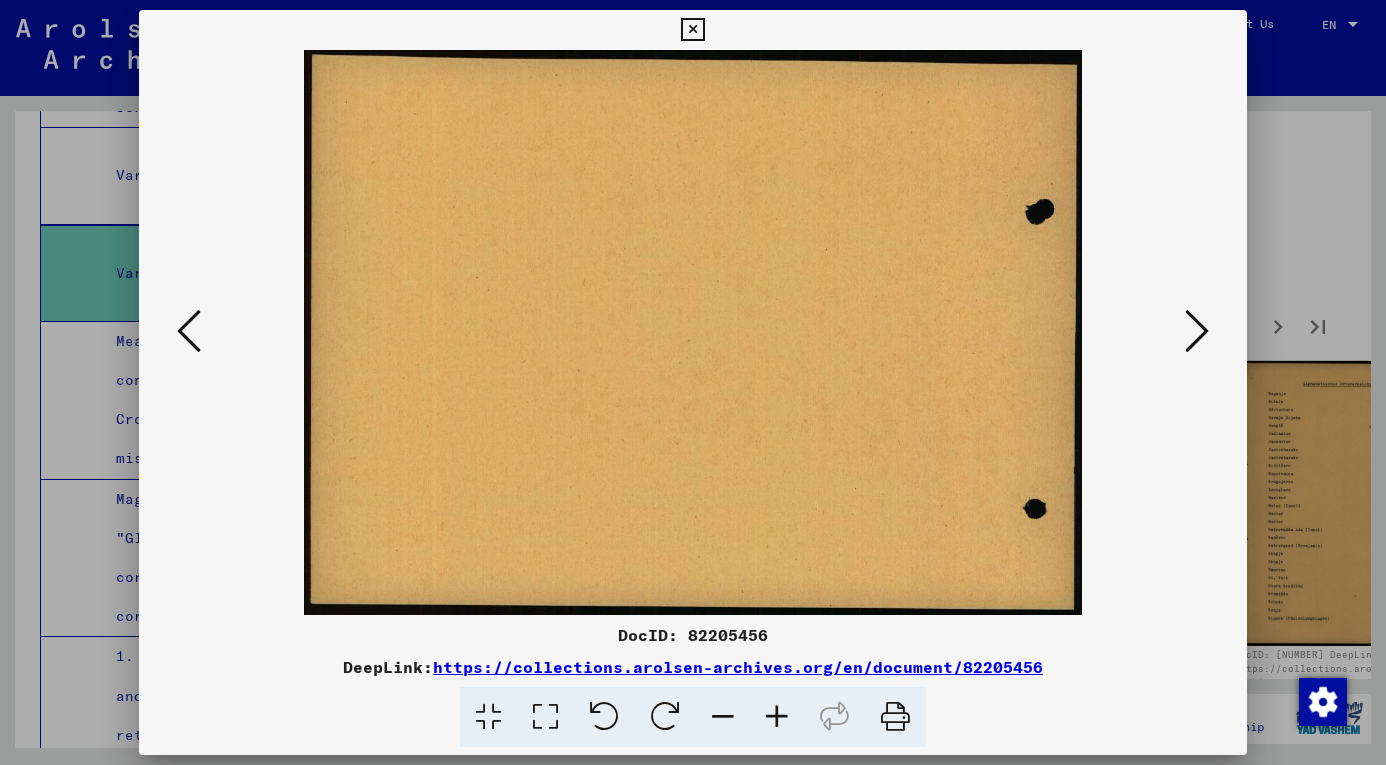 click at bounding box center [1197, 331] 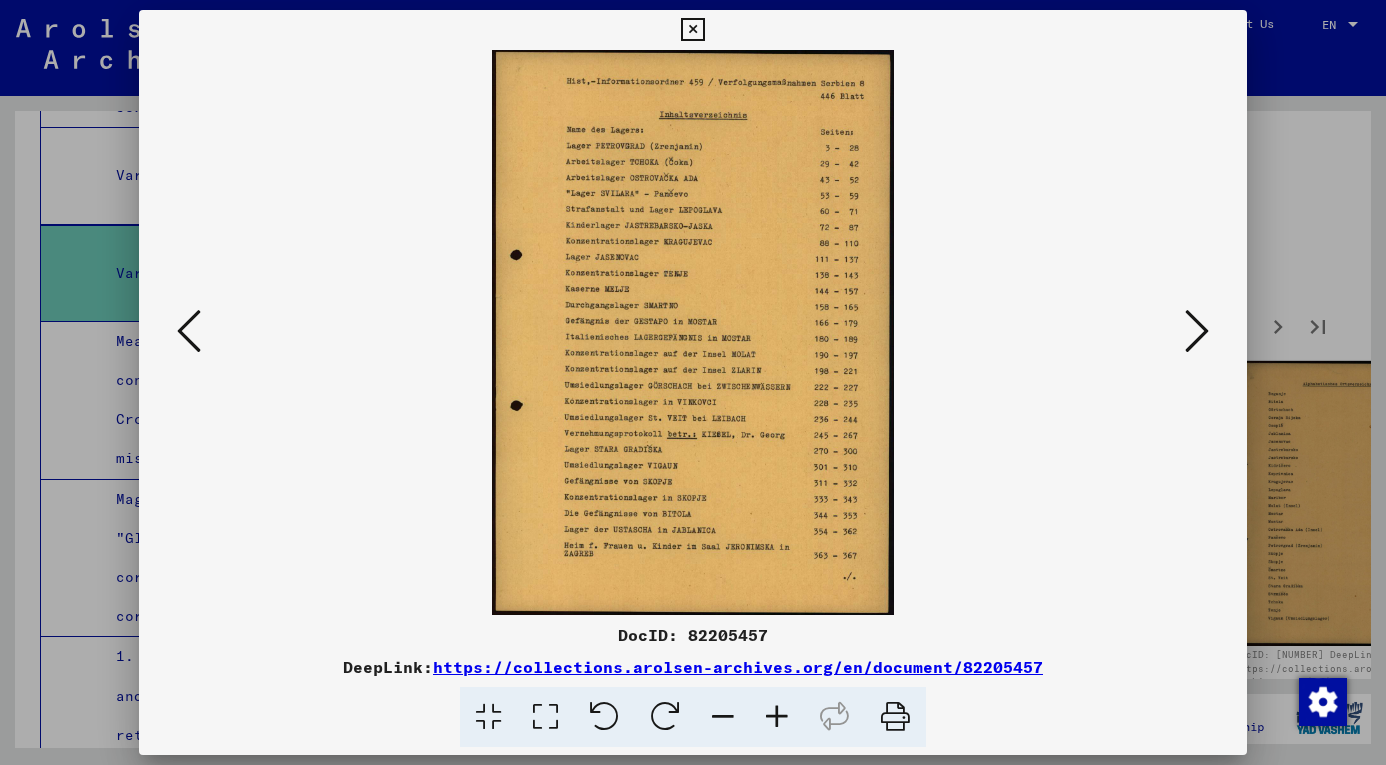 click at bounding box center (1197, 331) 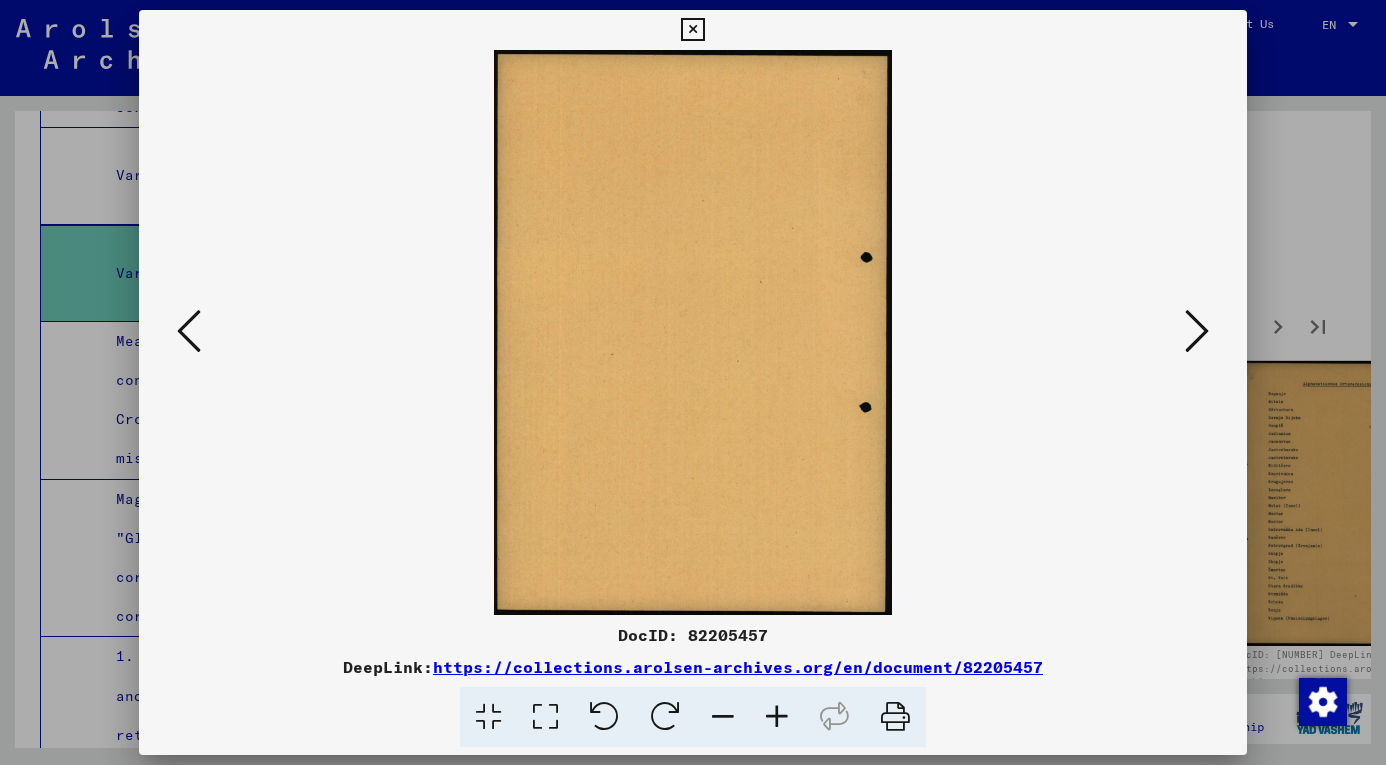 click at bounding box center (1197, 331) 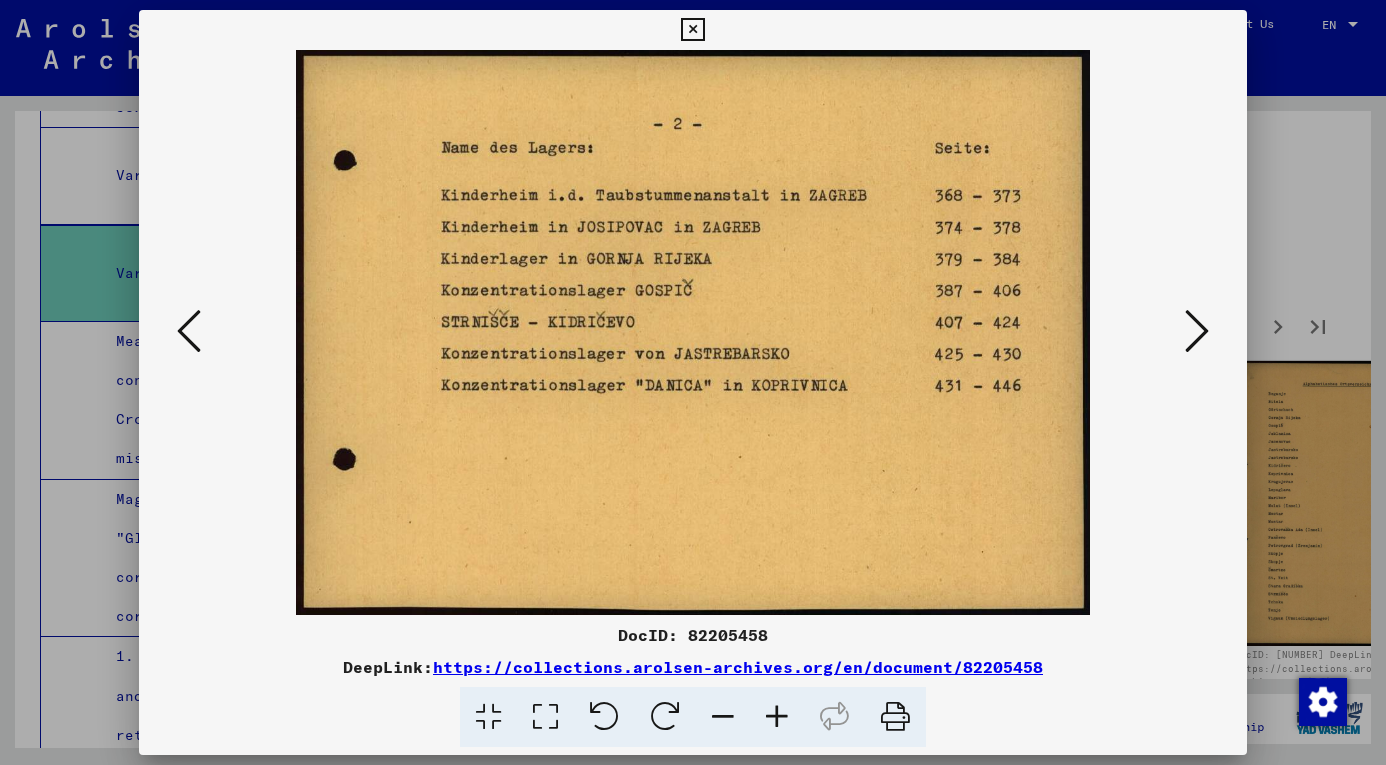 click at bounding box center (1197, 331) 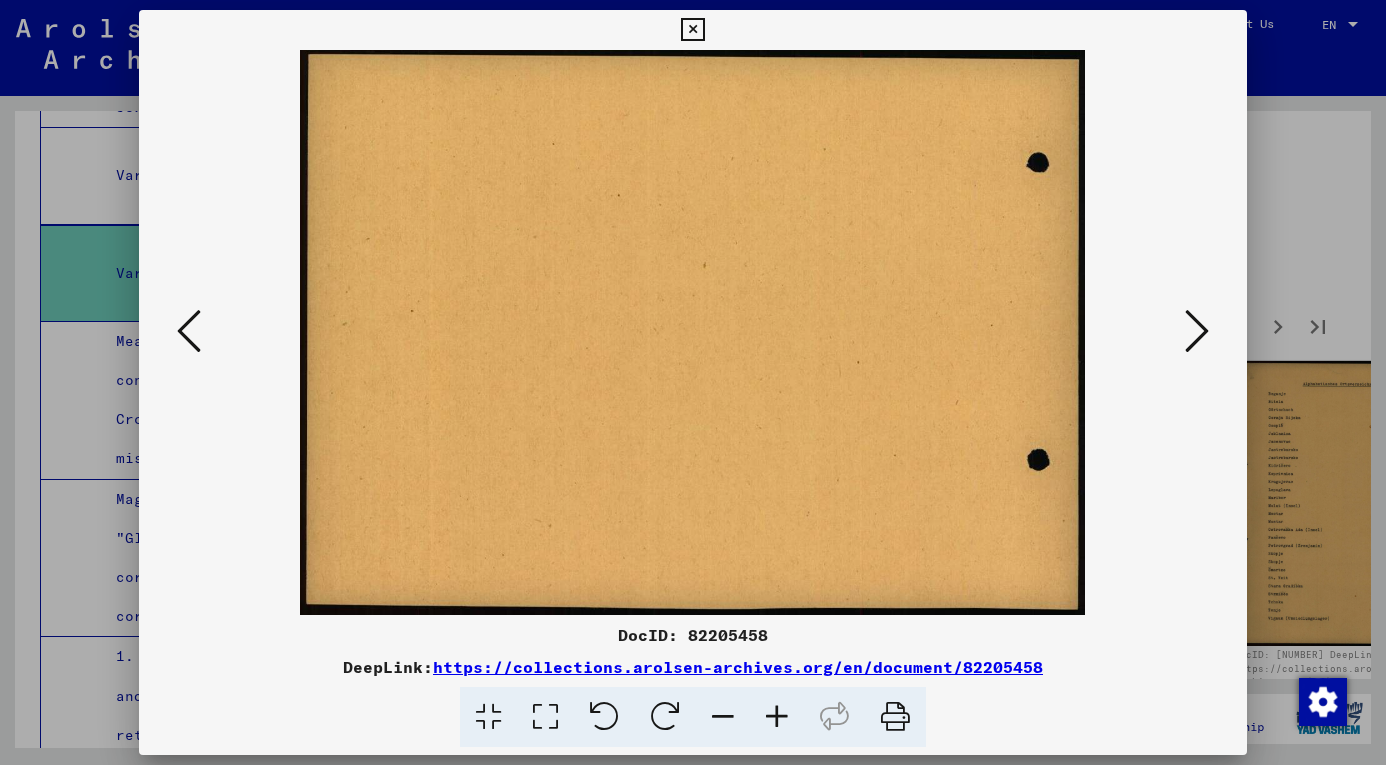 click at bounding box center (1197, 331) 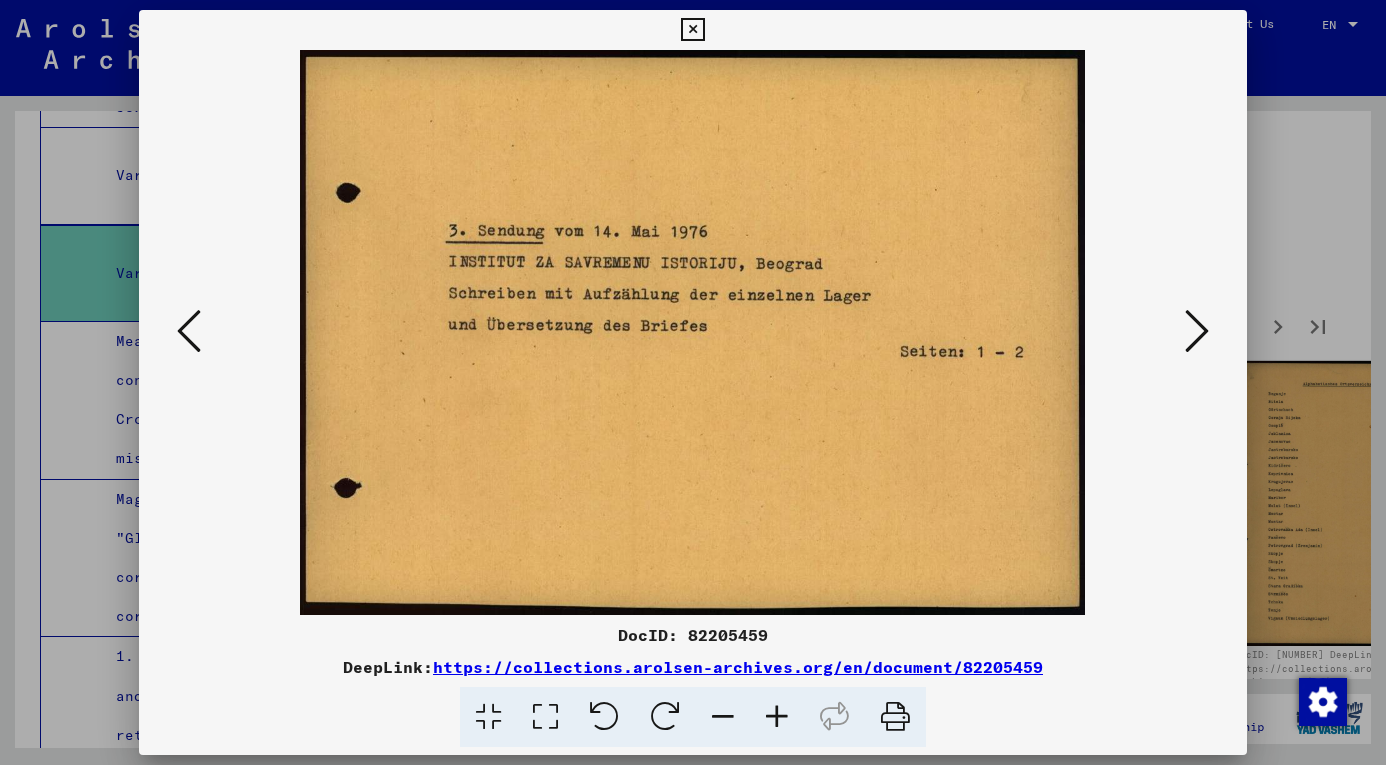 click at bounding box center (1197, 331) 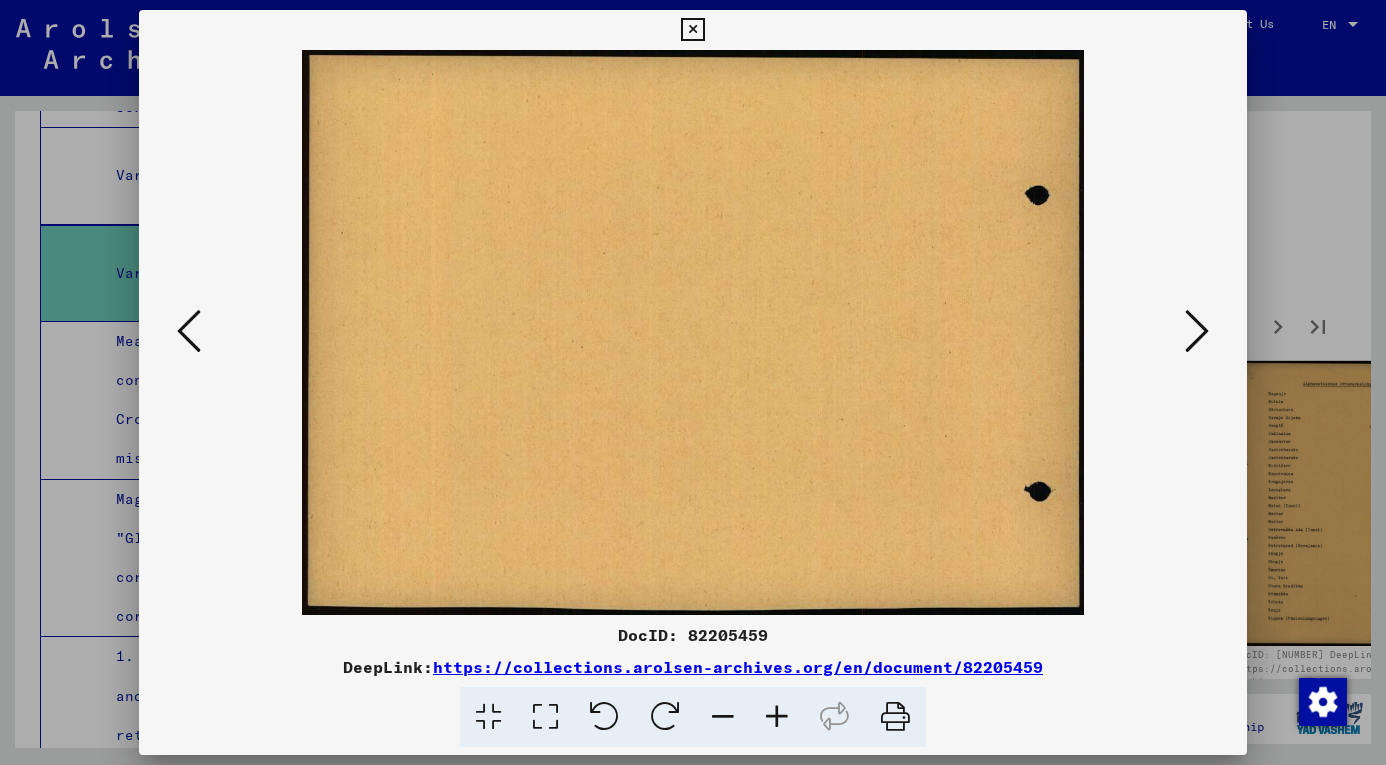 click at bounding box center (1197, 331) 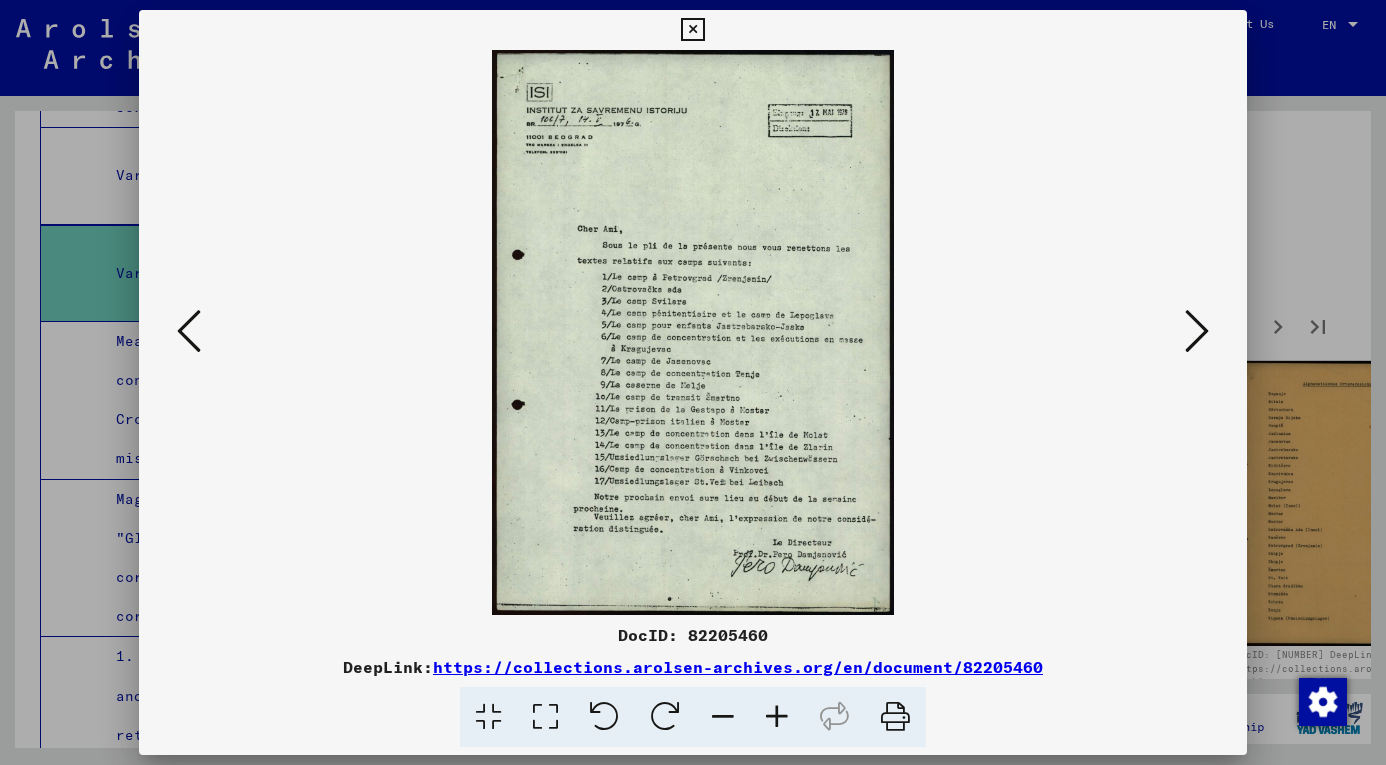 click at bounding box center (1197, 331) 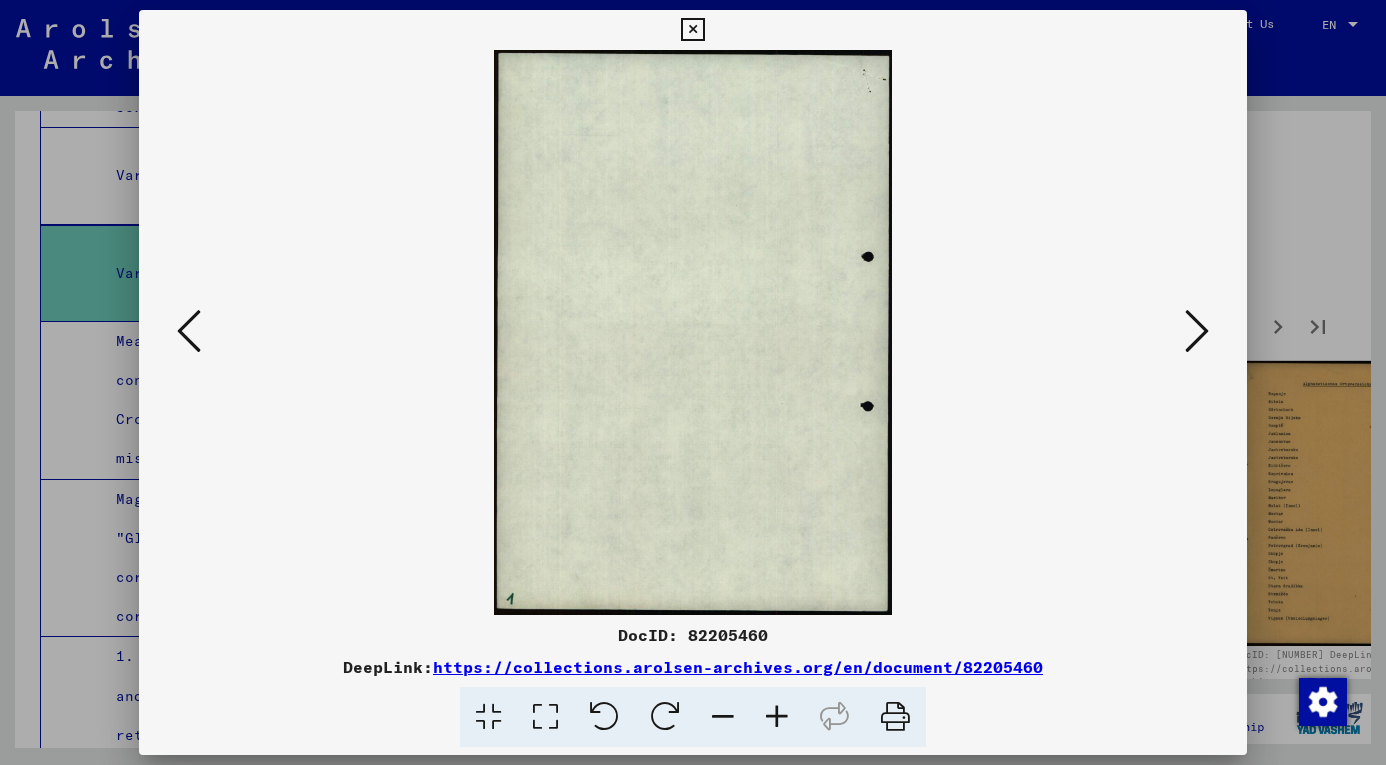 click at bounding box center (1197, 331) 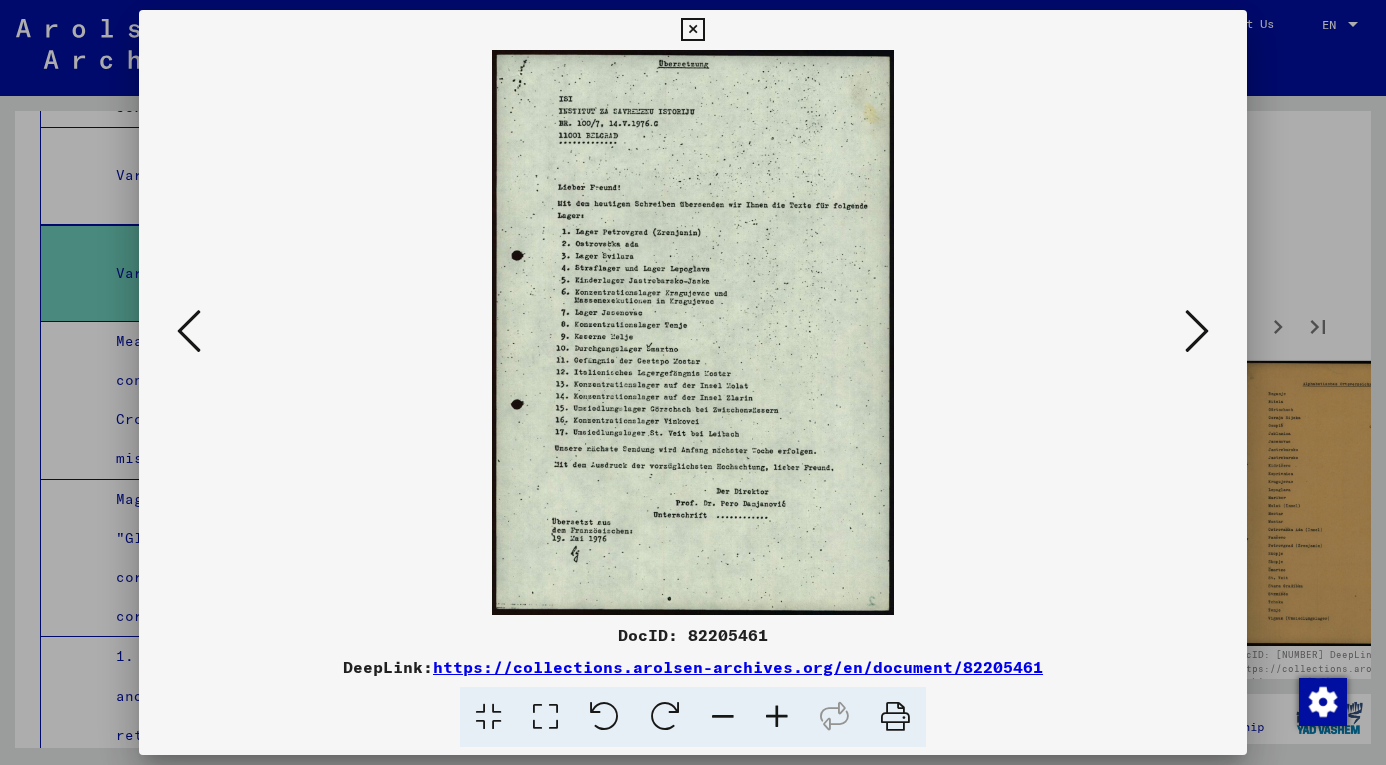 click at bounding box center [1197, 331] 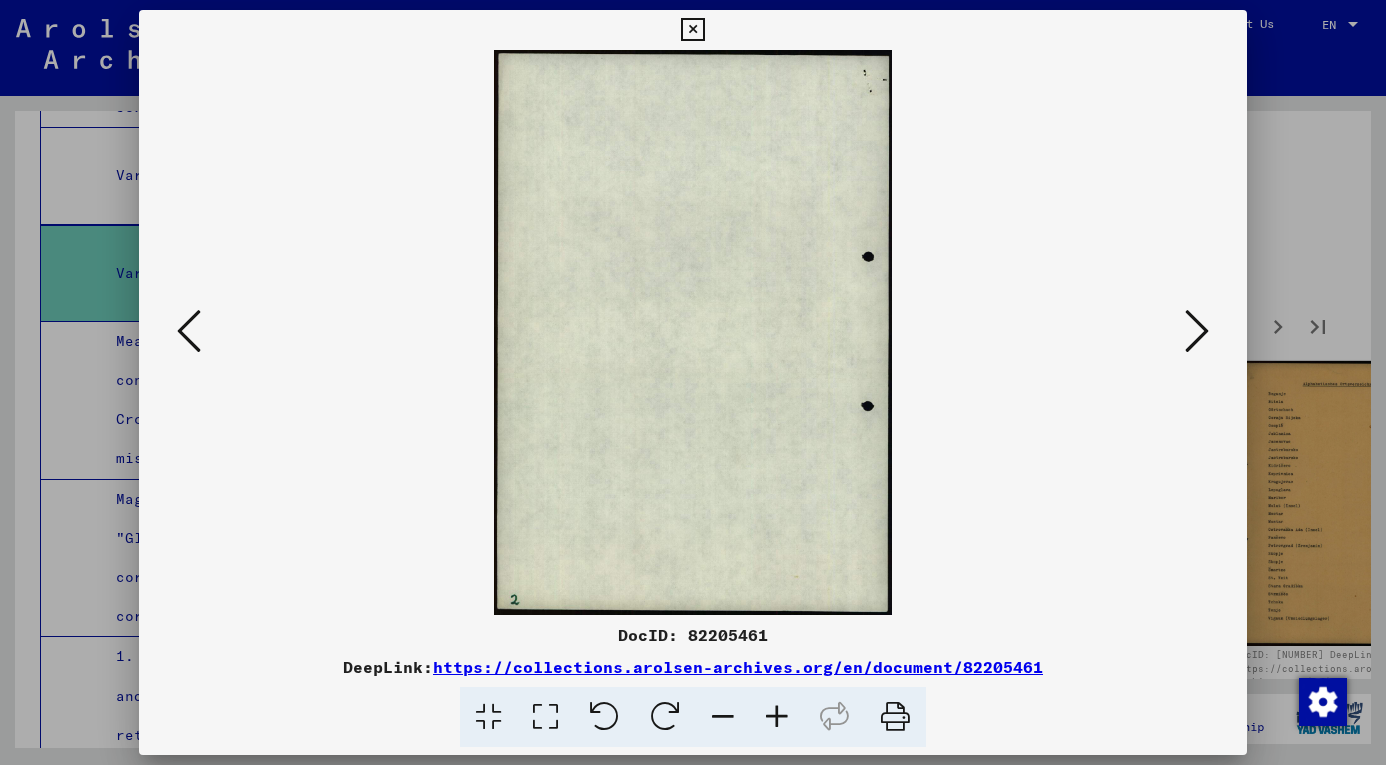 click at bounding box center (1197, 331) 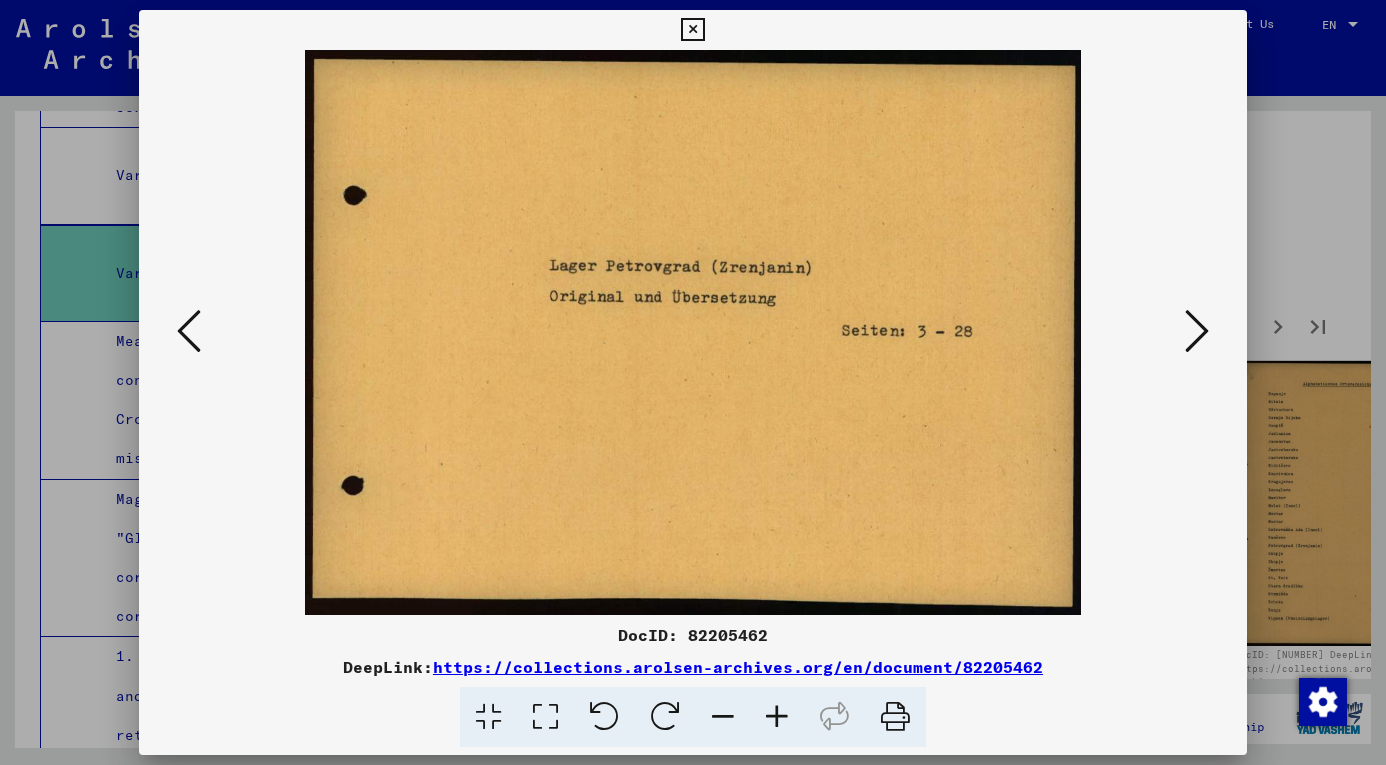 click at bounding box center (1197, 331) 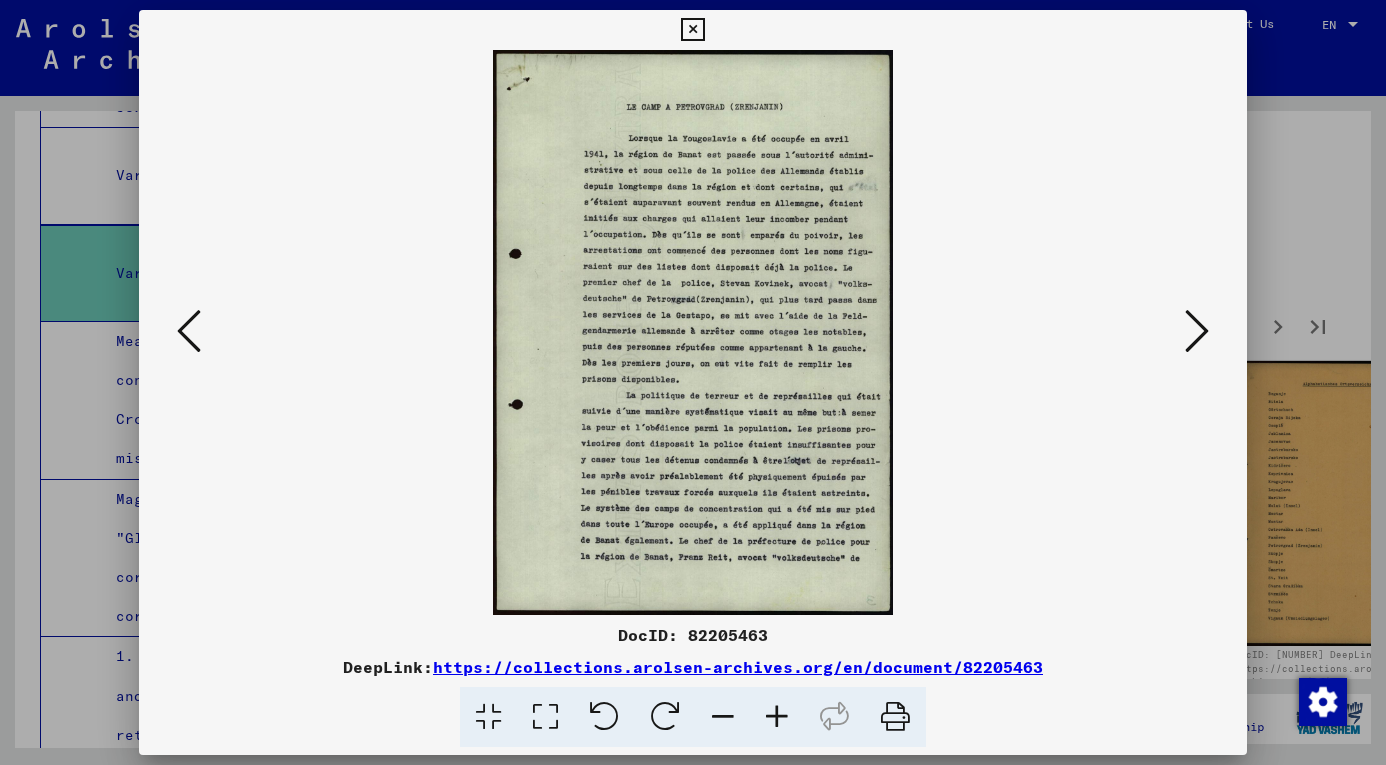 click at bounding box center [1197, 331] 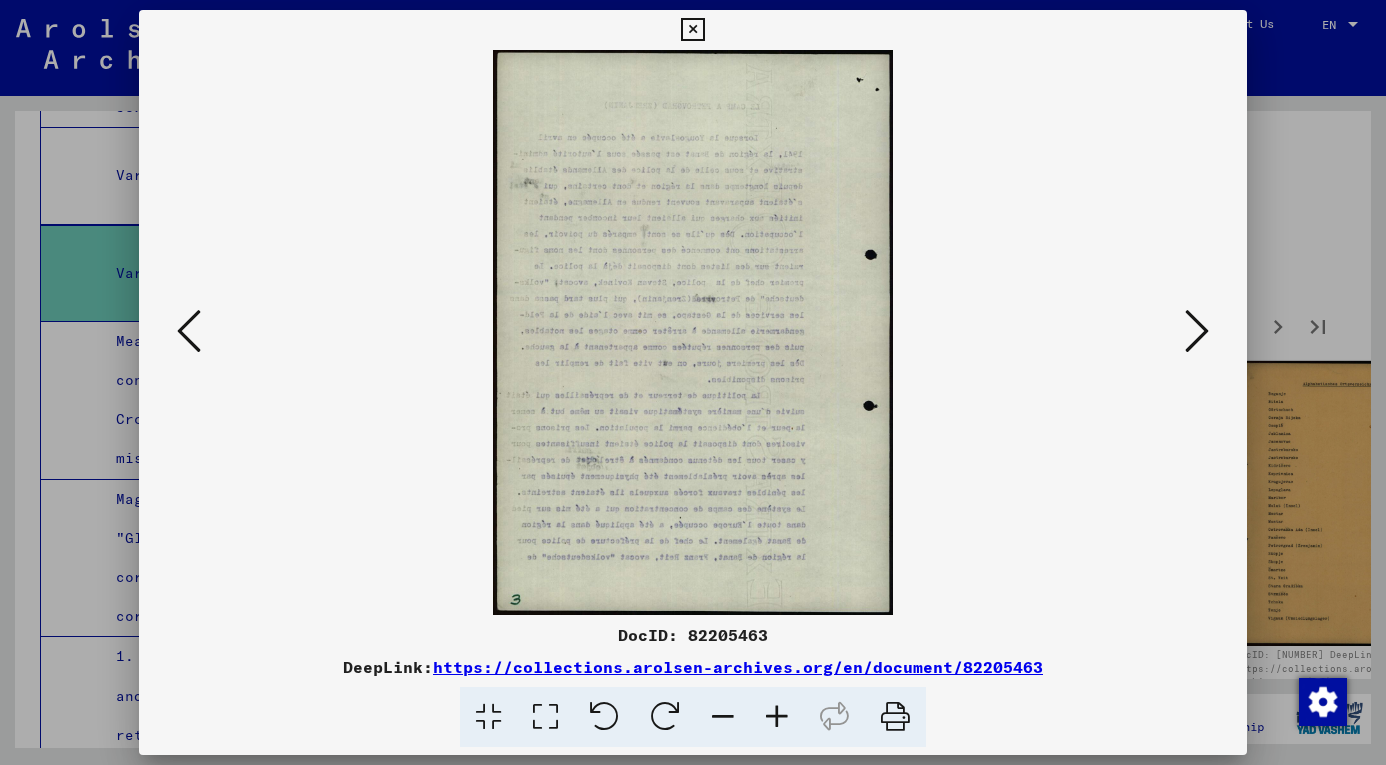 click at bounding box center (1197, 331) 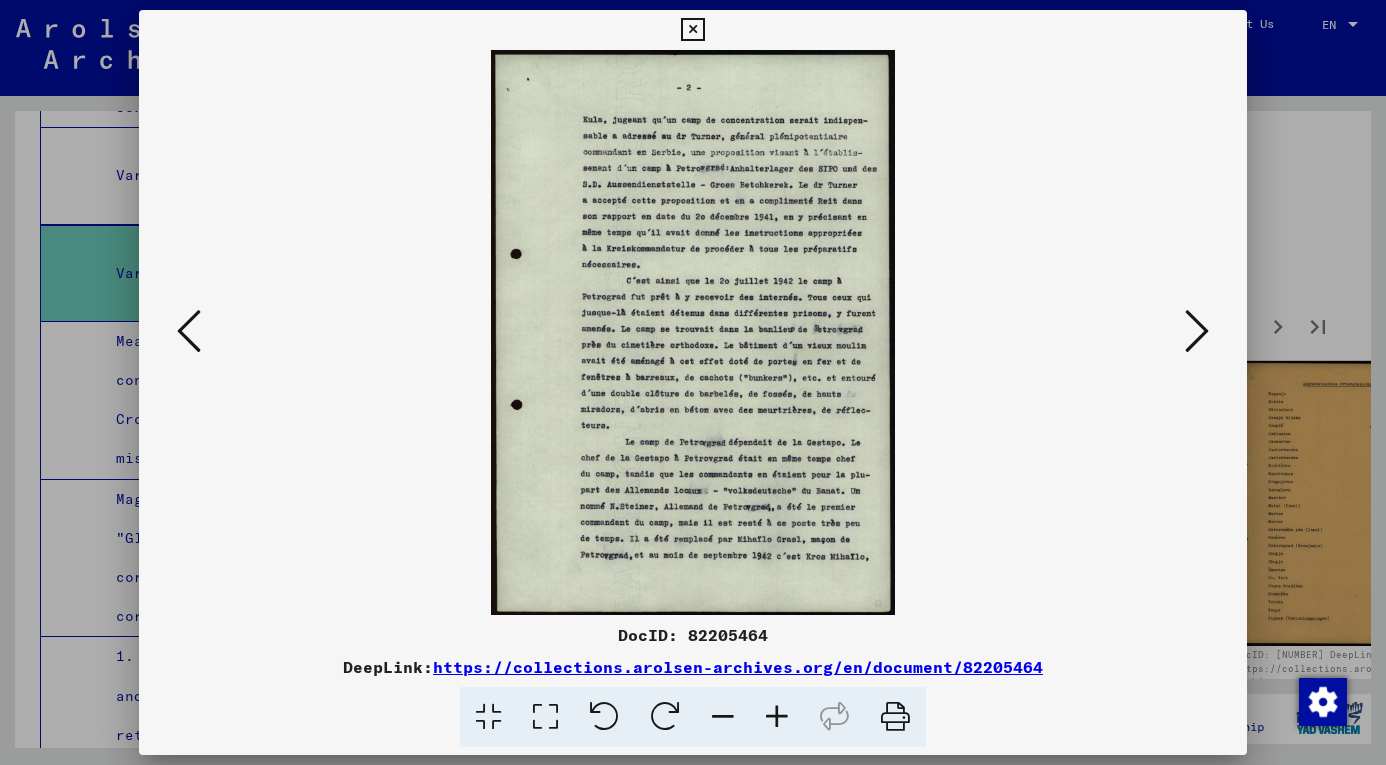 click at bounding box center [1197, 331] 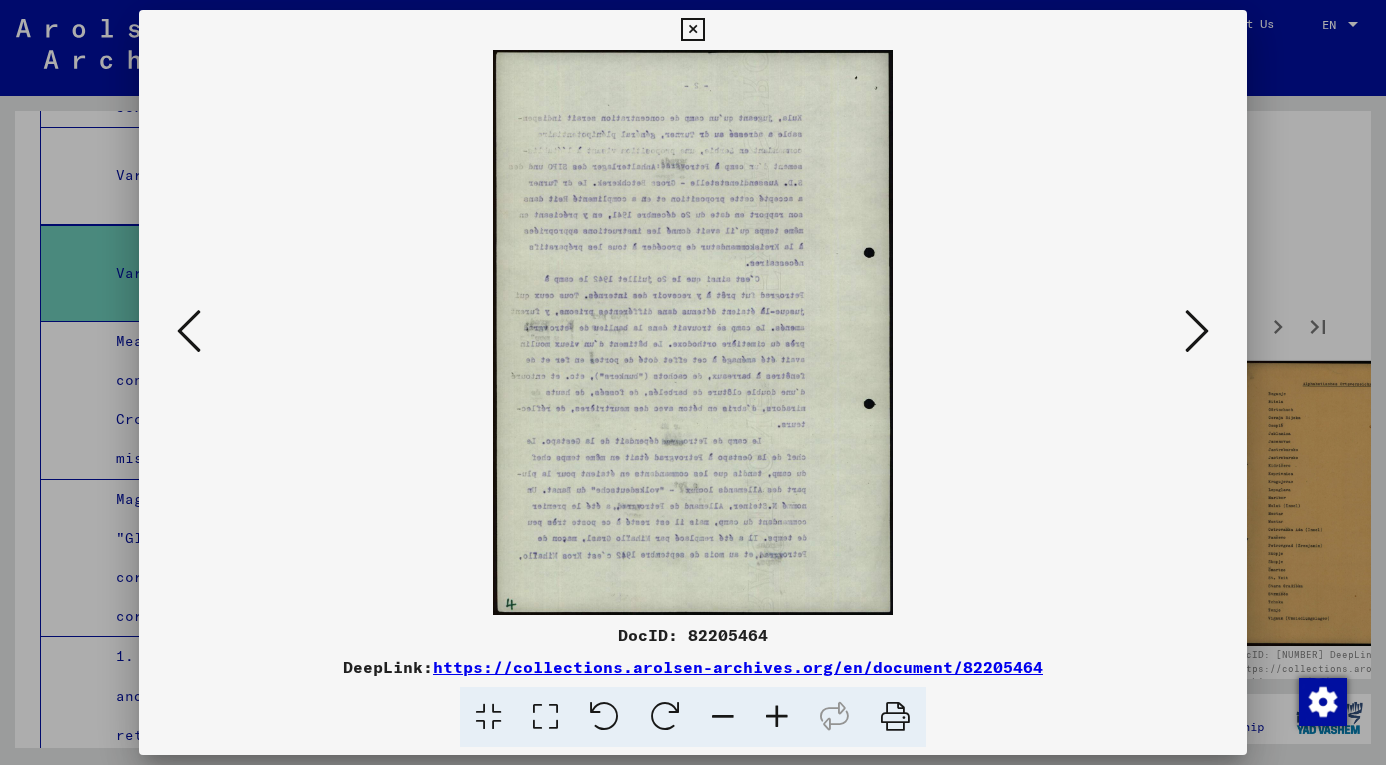 click at bounding box center (1197, 331) 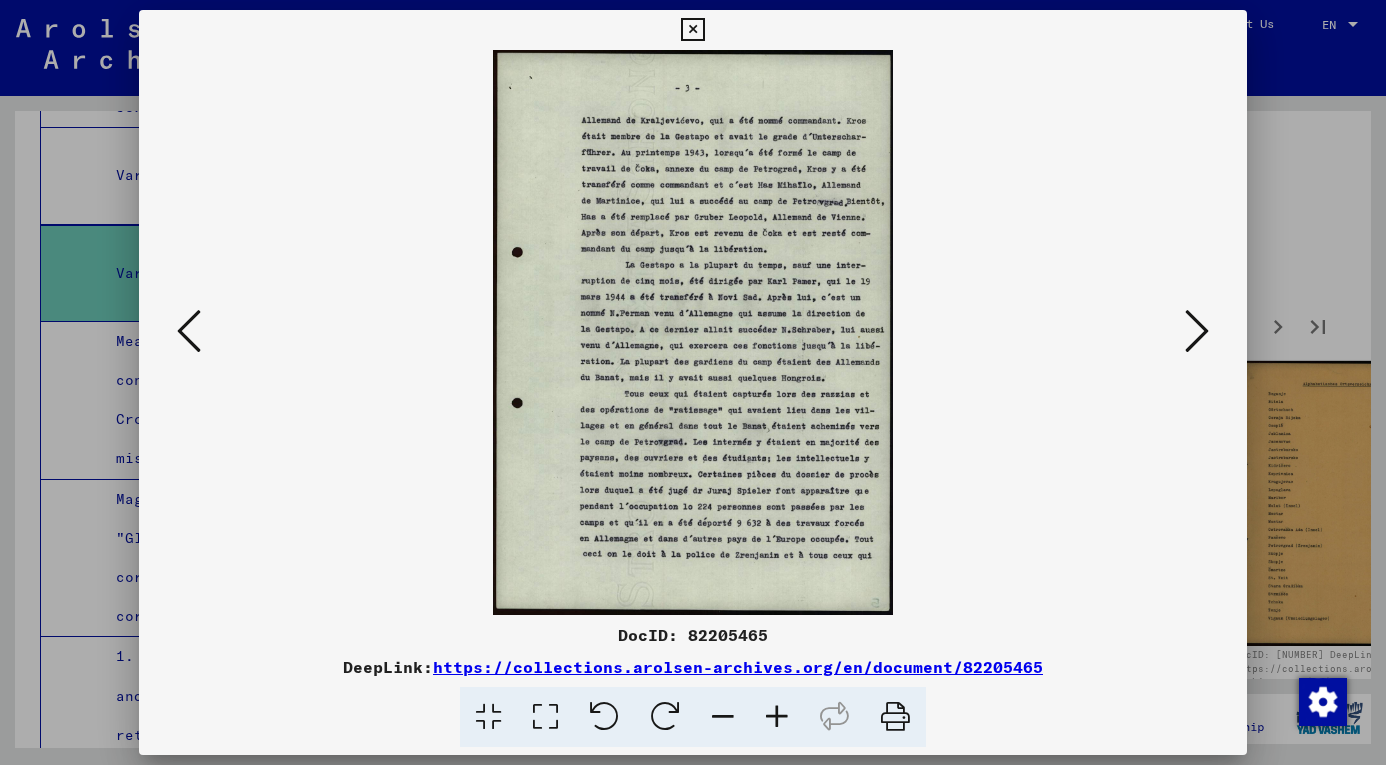 click at bounding box center (1197, 331) 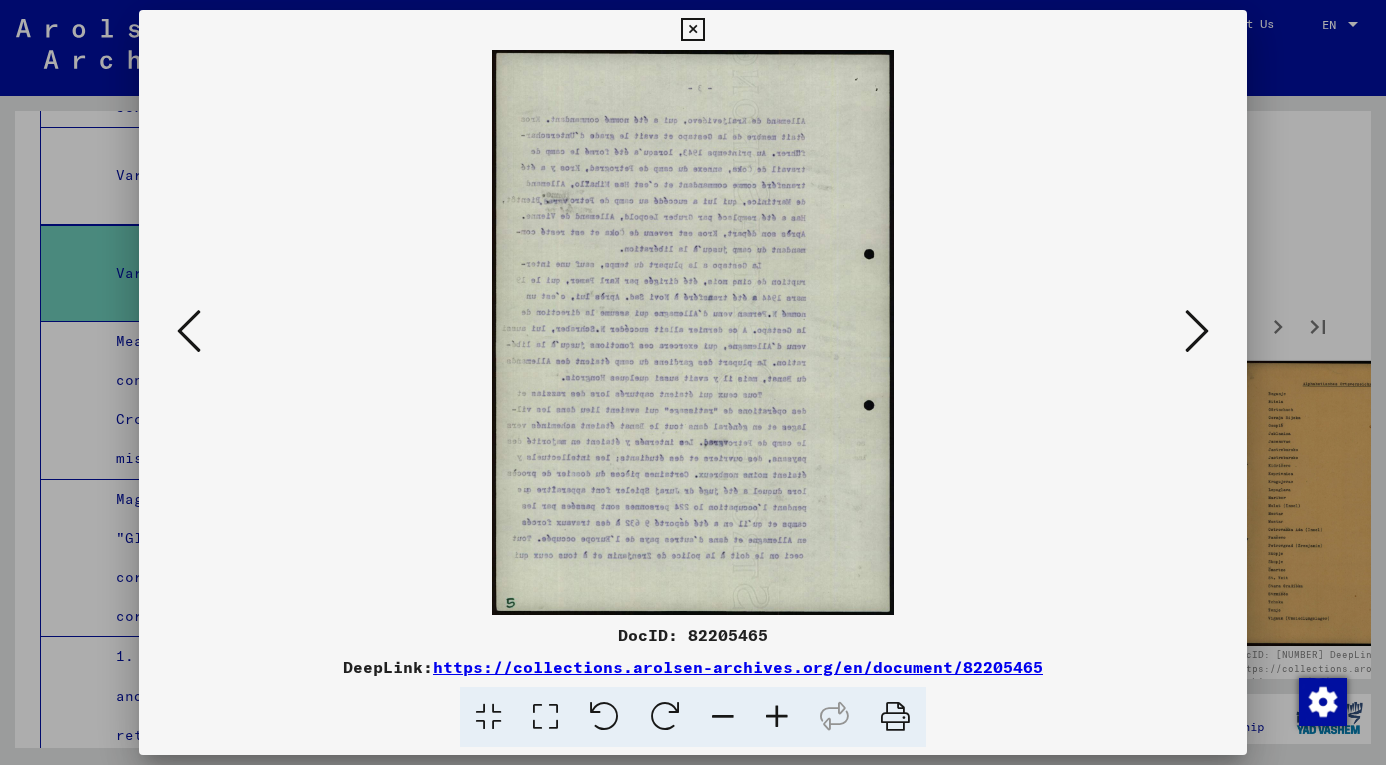 click at bounding box center (1197, 331) 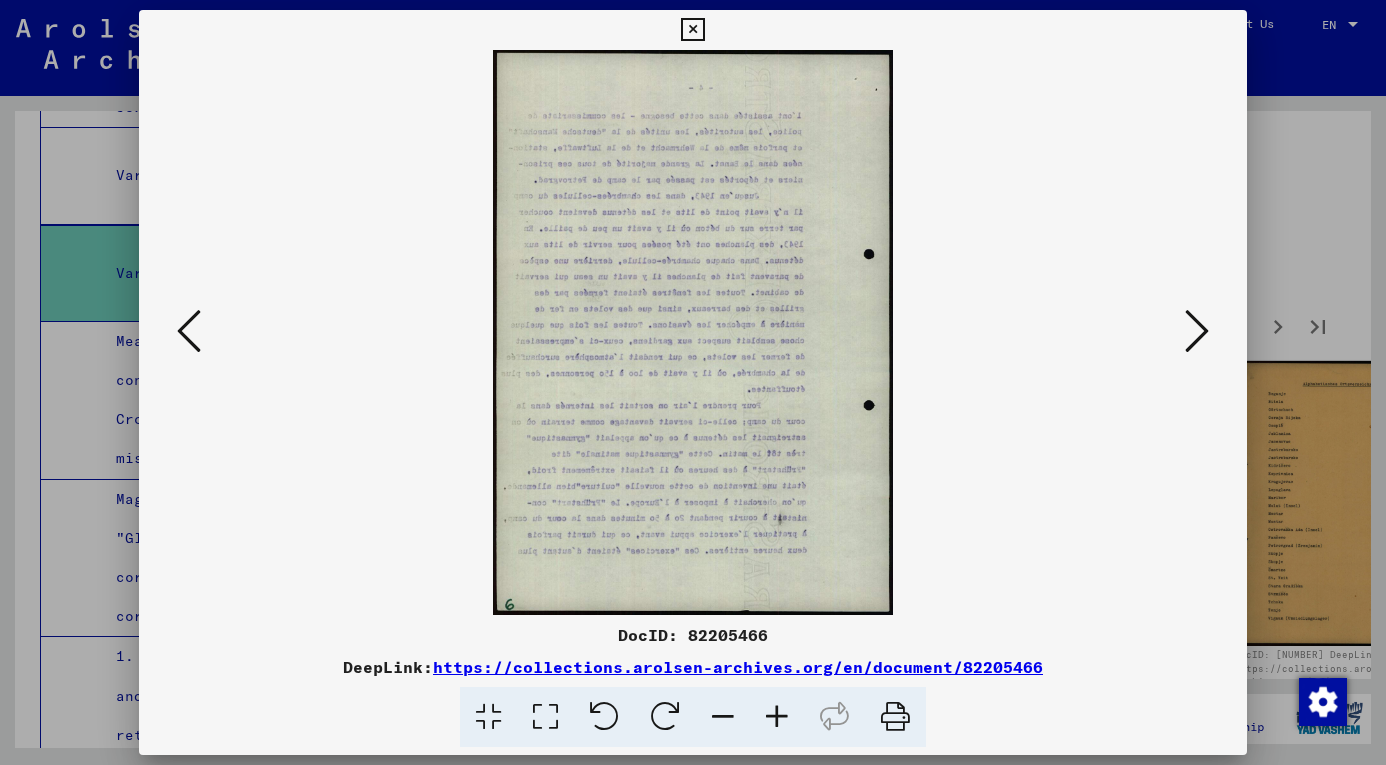 click at bounding box center (1197, 331) 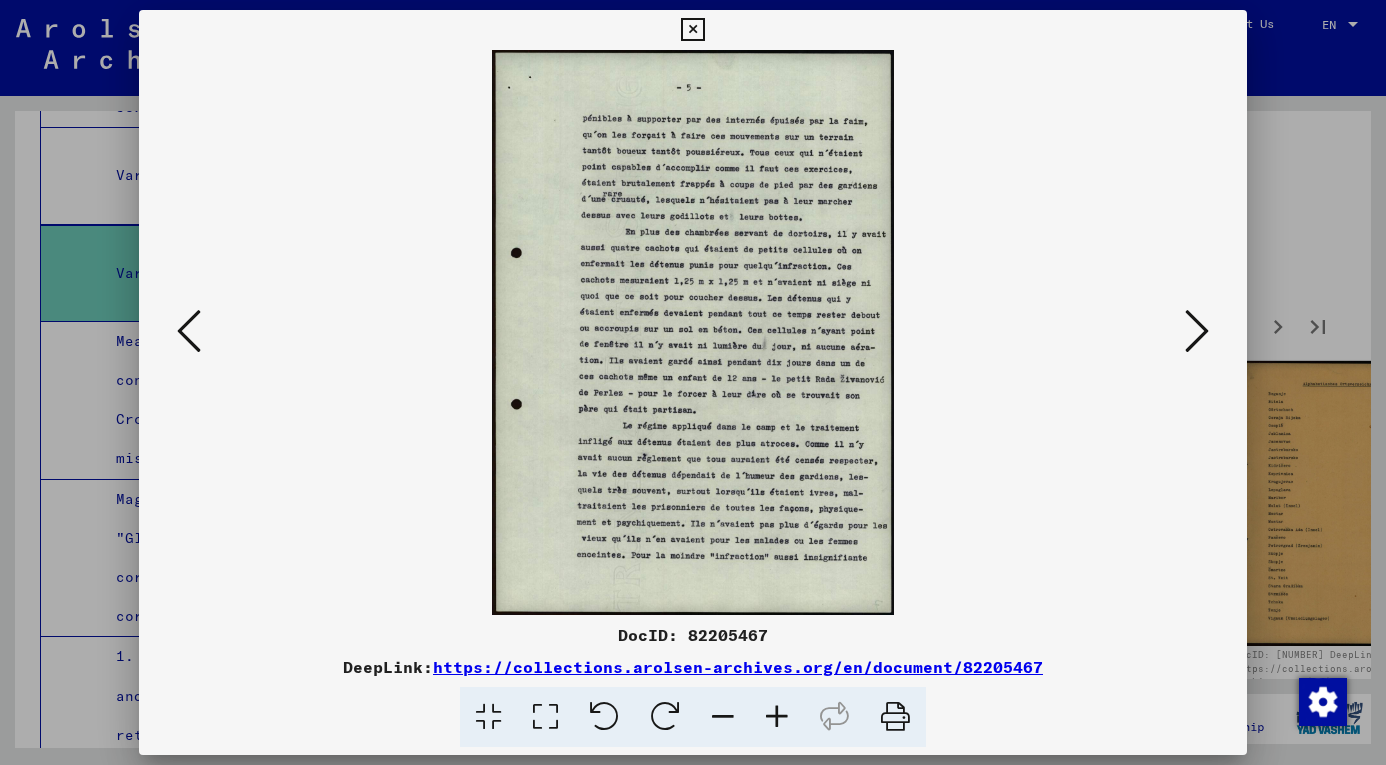 click at bounding box center (1197, 331) 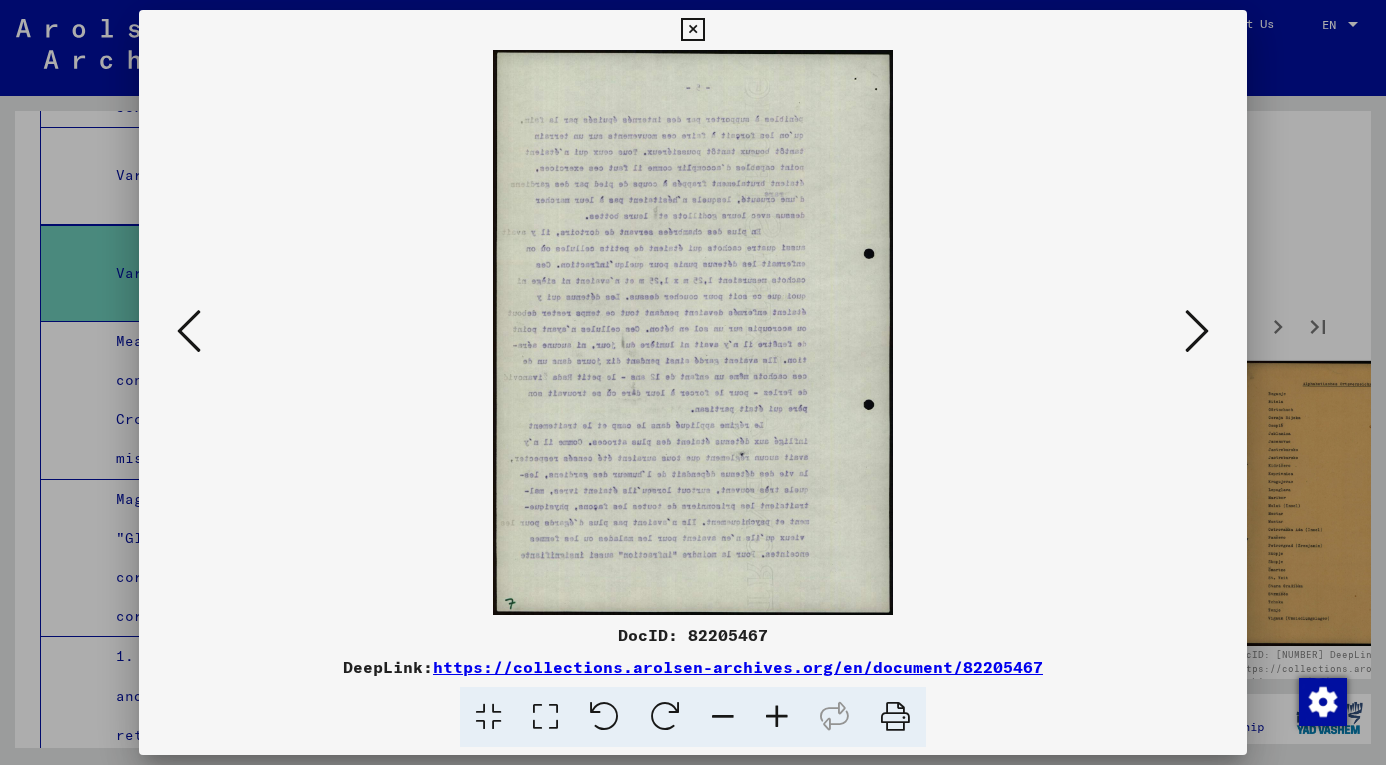 click at bounding box center (692, 30) 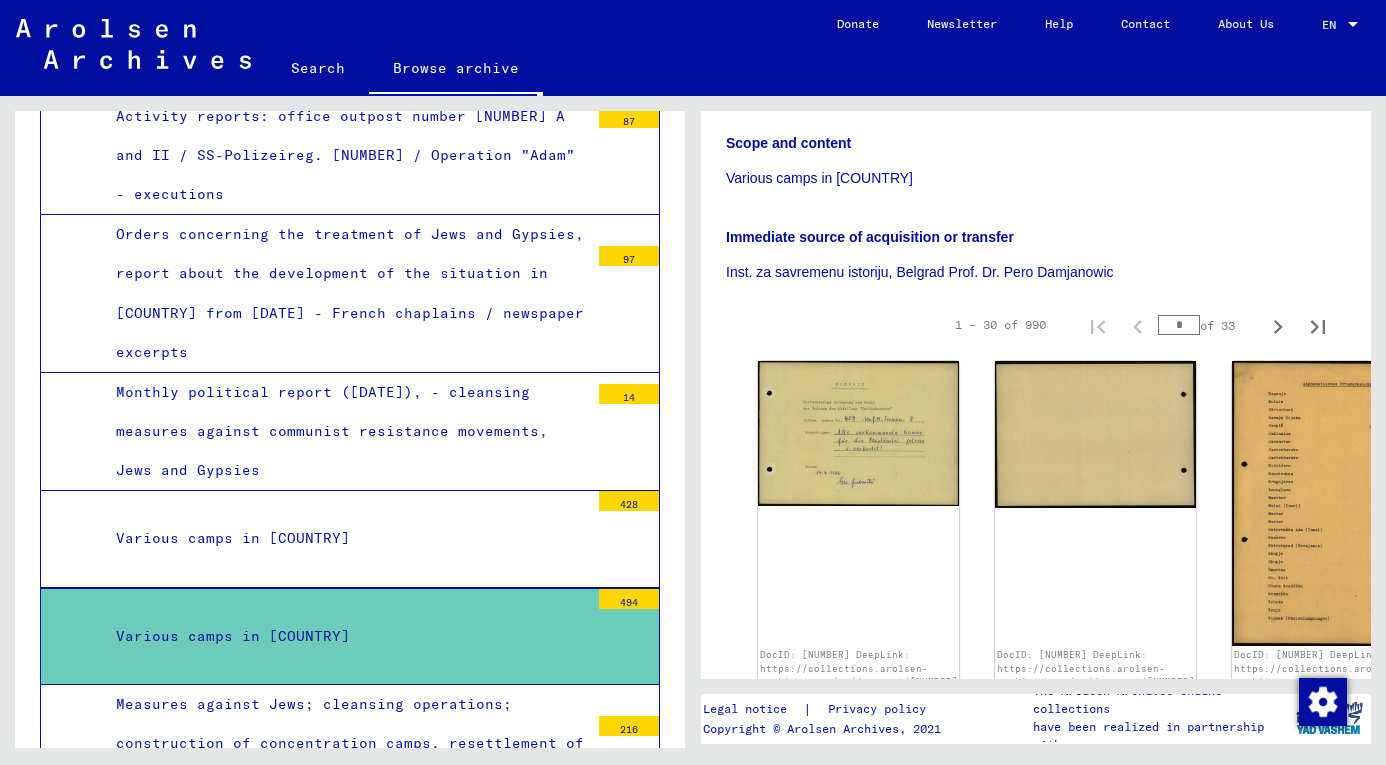 scroll, scrollTop: 3390, scrollLeft: 0, axis: vertical 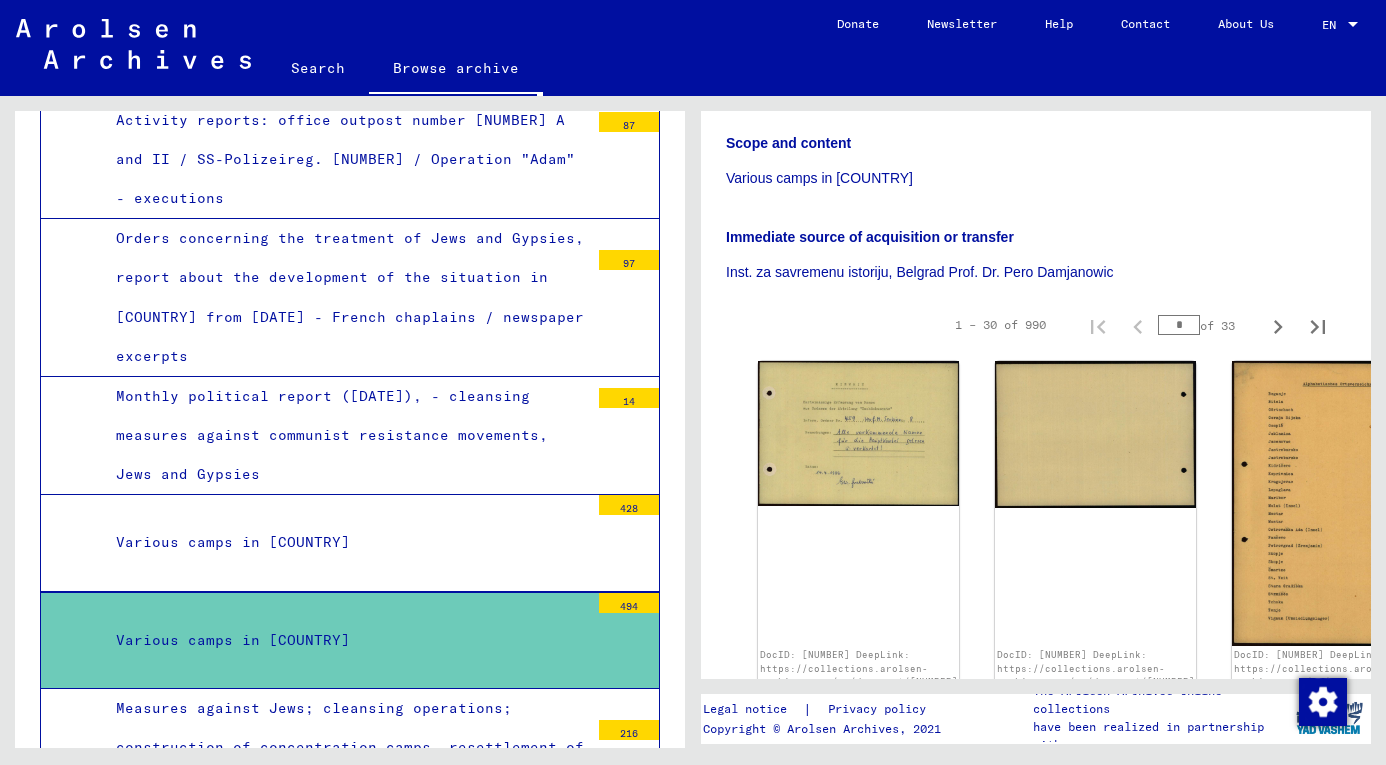click on "Orders concerning the treatment of Jews and Gypsies, report about the development of the situation in [COUNTRY] from [DATE] - French chaplains / newspaper excerpts" at bounding box center (345, 297) 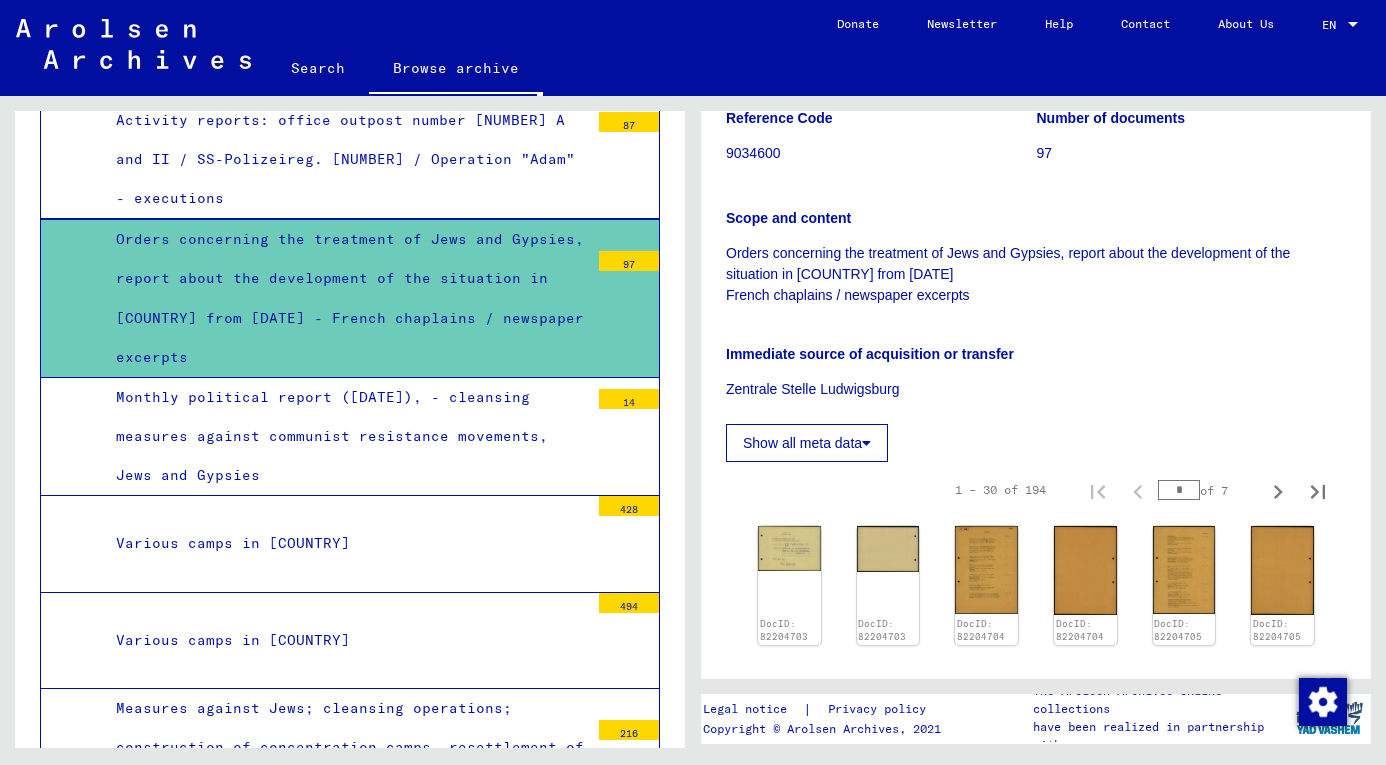 scroll, scrollTop: 622, scrollLeft: 0, axis: vertical 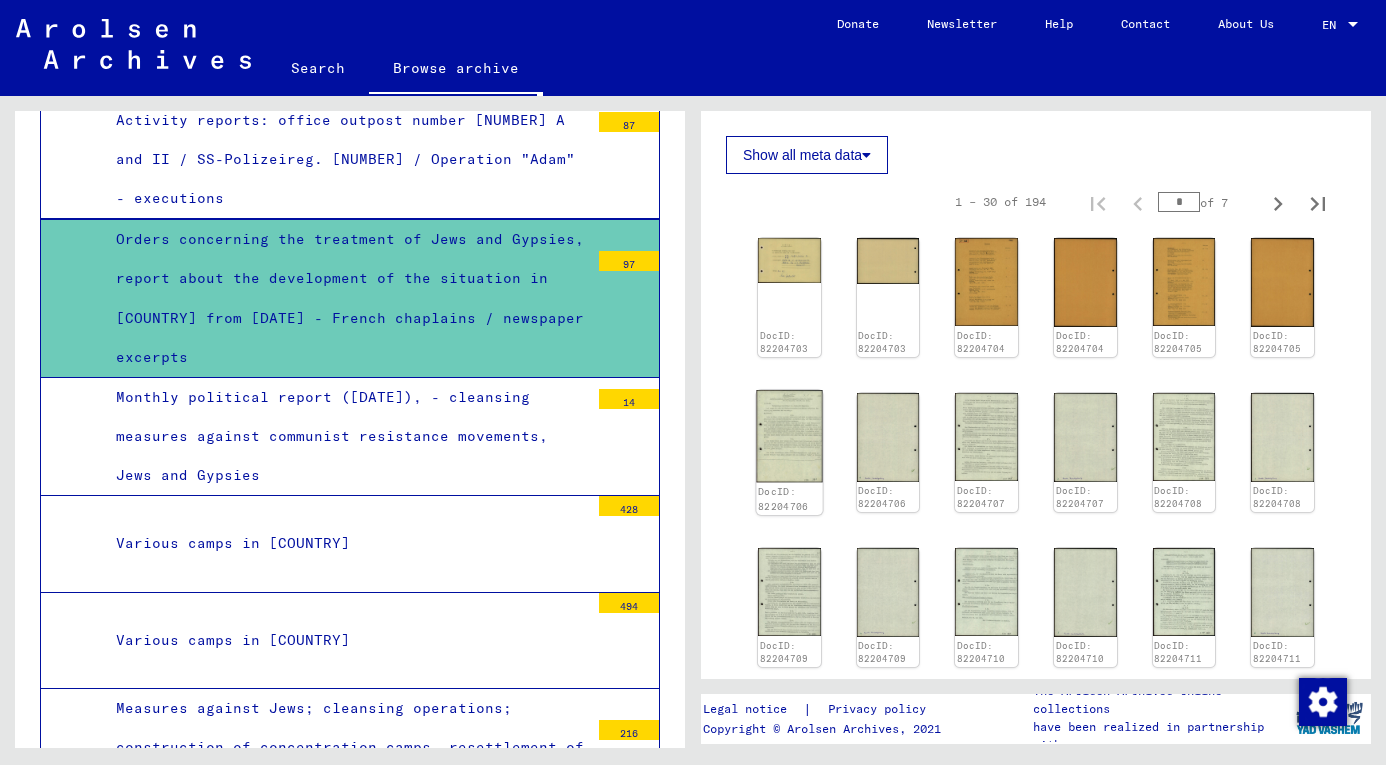 click 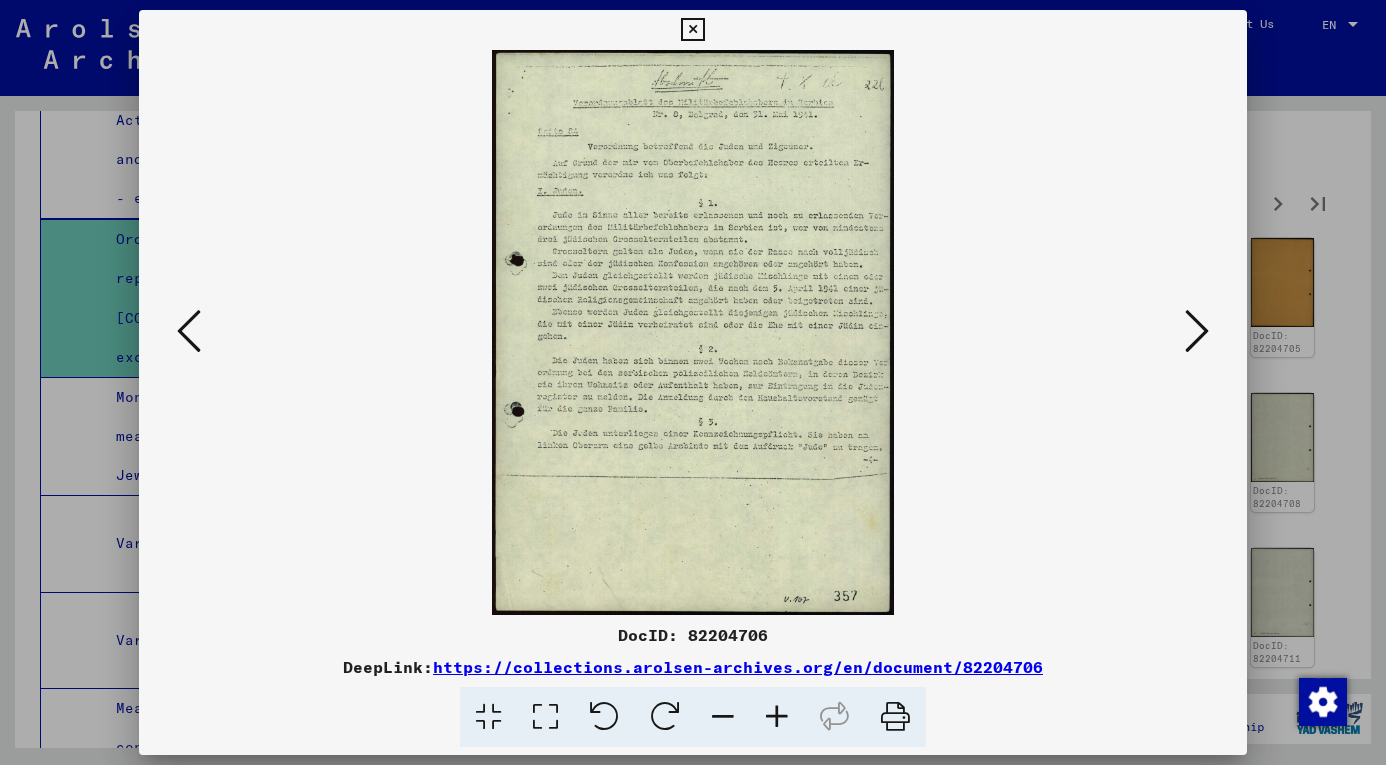click at bounding box center (1197, 331) 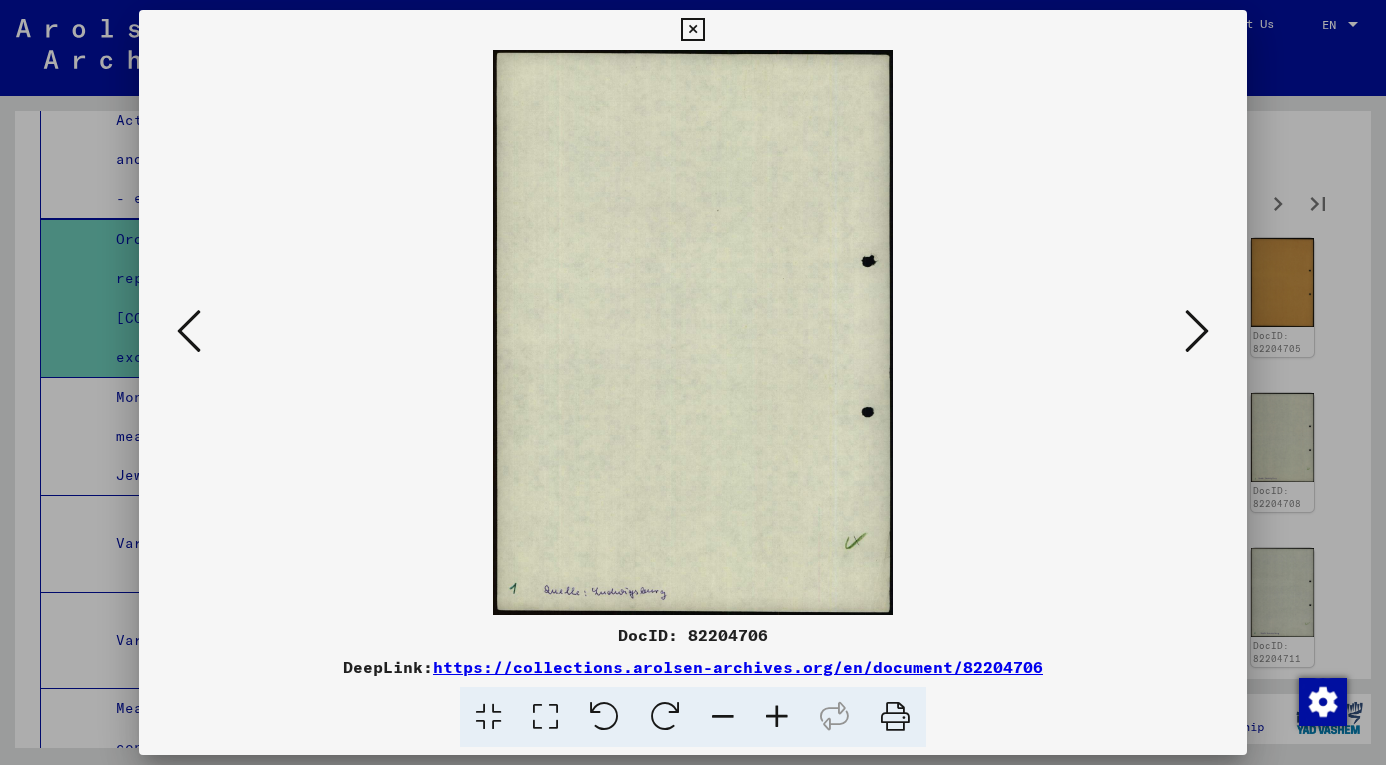 click at bounding box center (1197, 331) 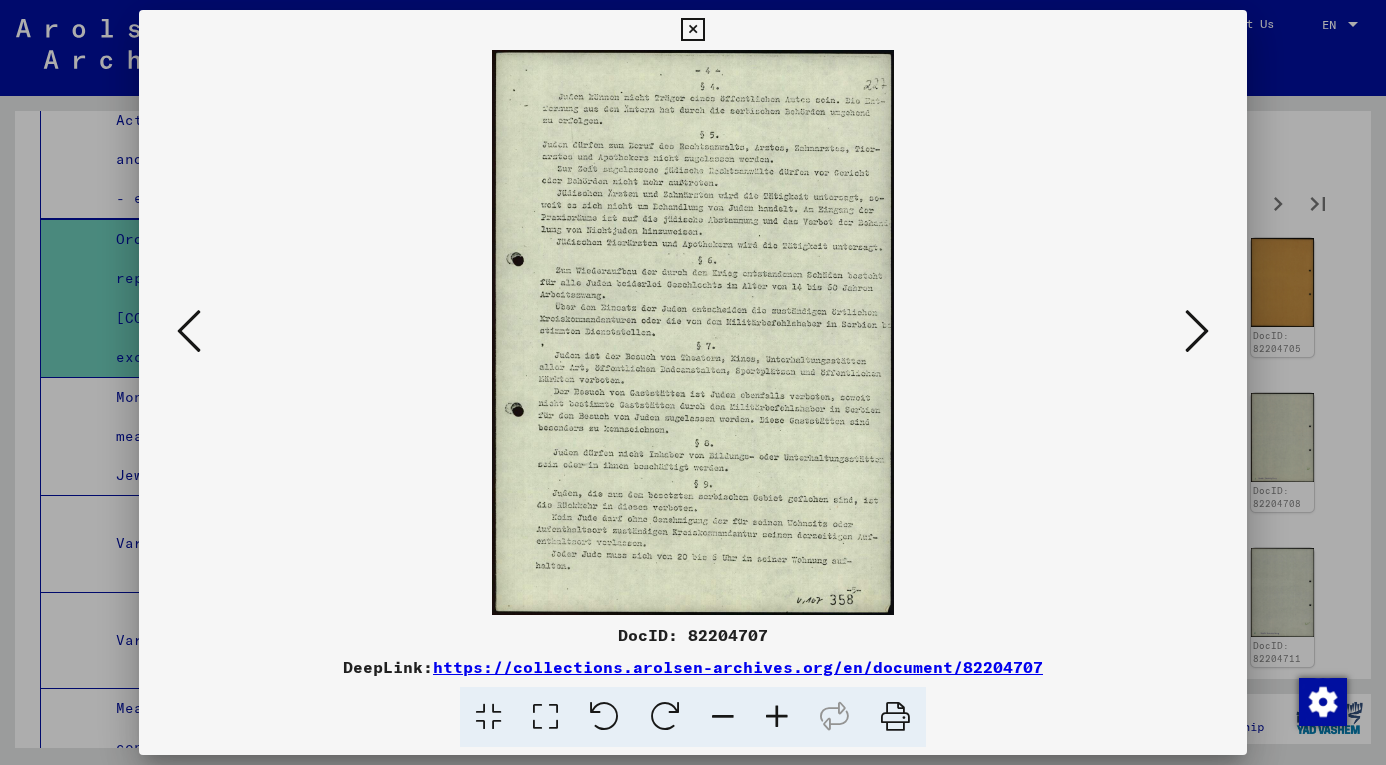 click at bounding box center (1197, 331) 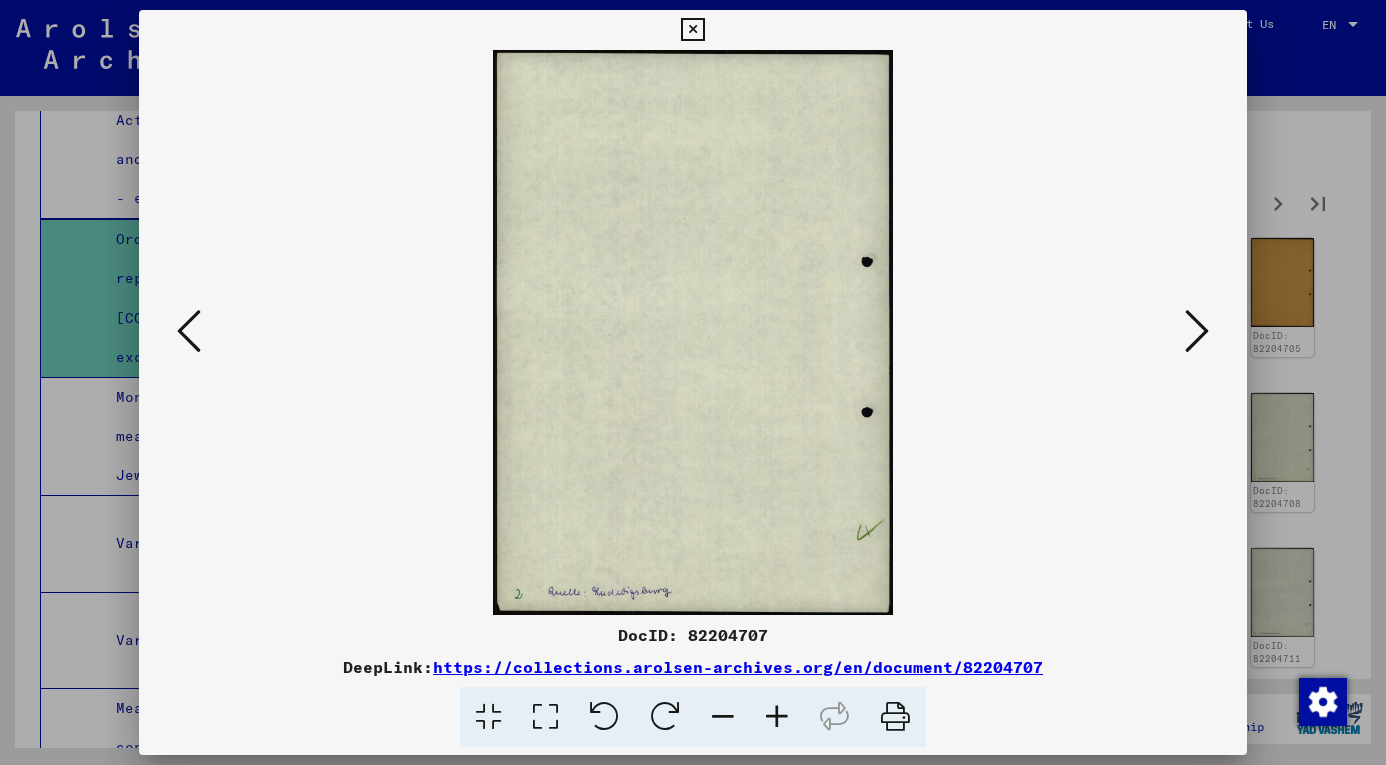 click at bounding box center (1197, 331) 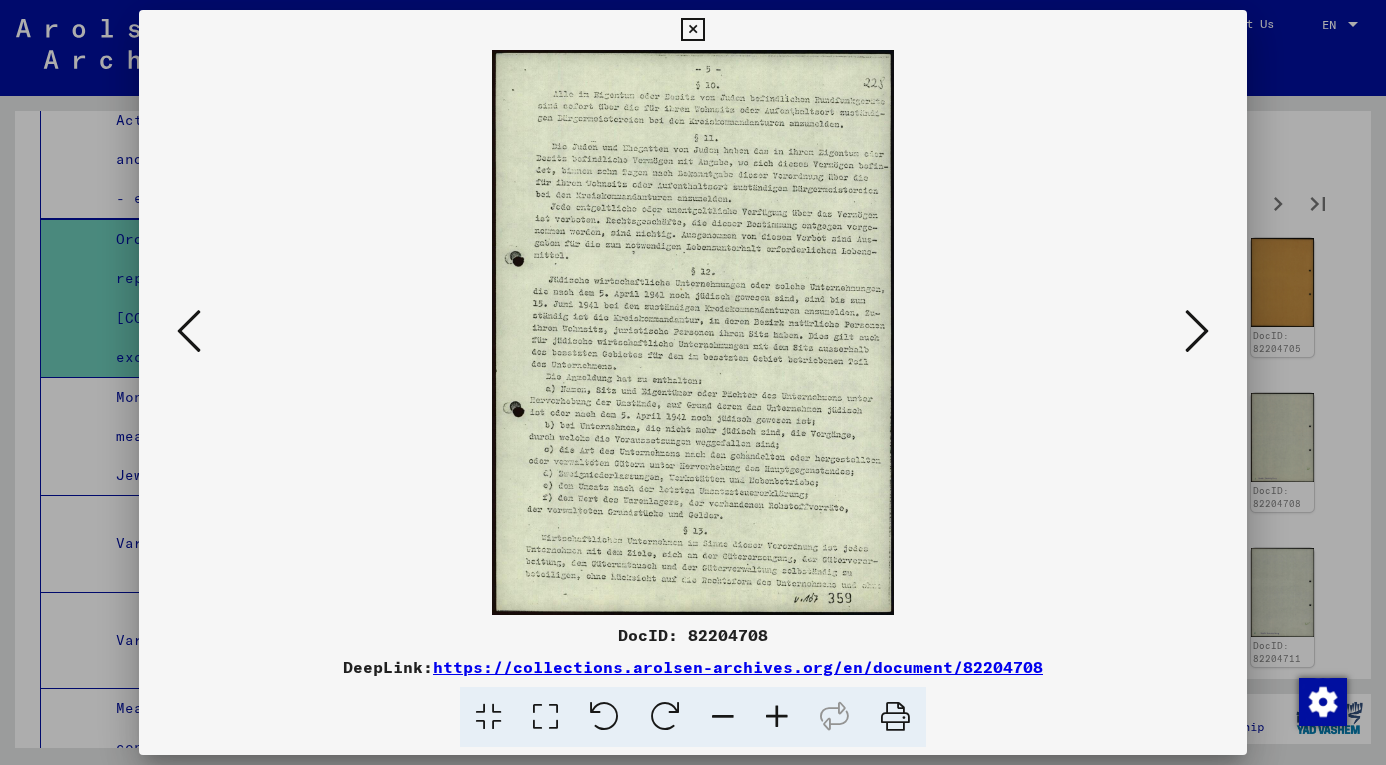 click at bounding box center [1197, 331] 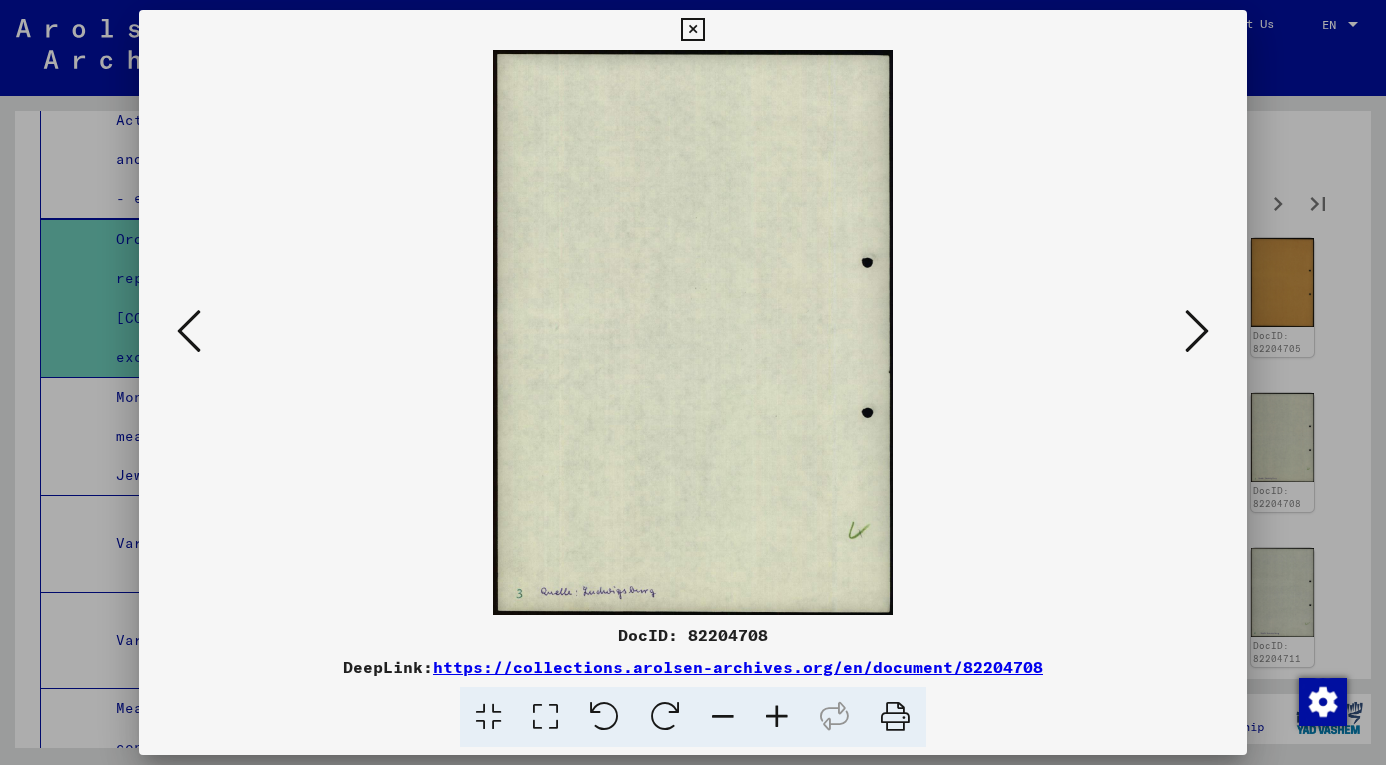 click at bounding box center (1197, 331) 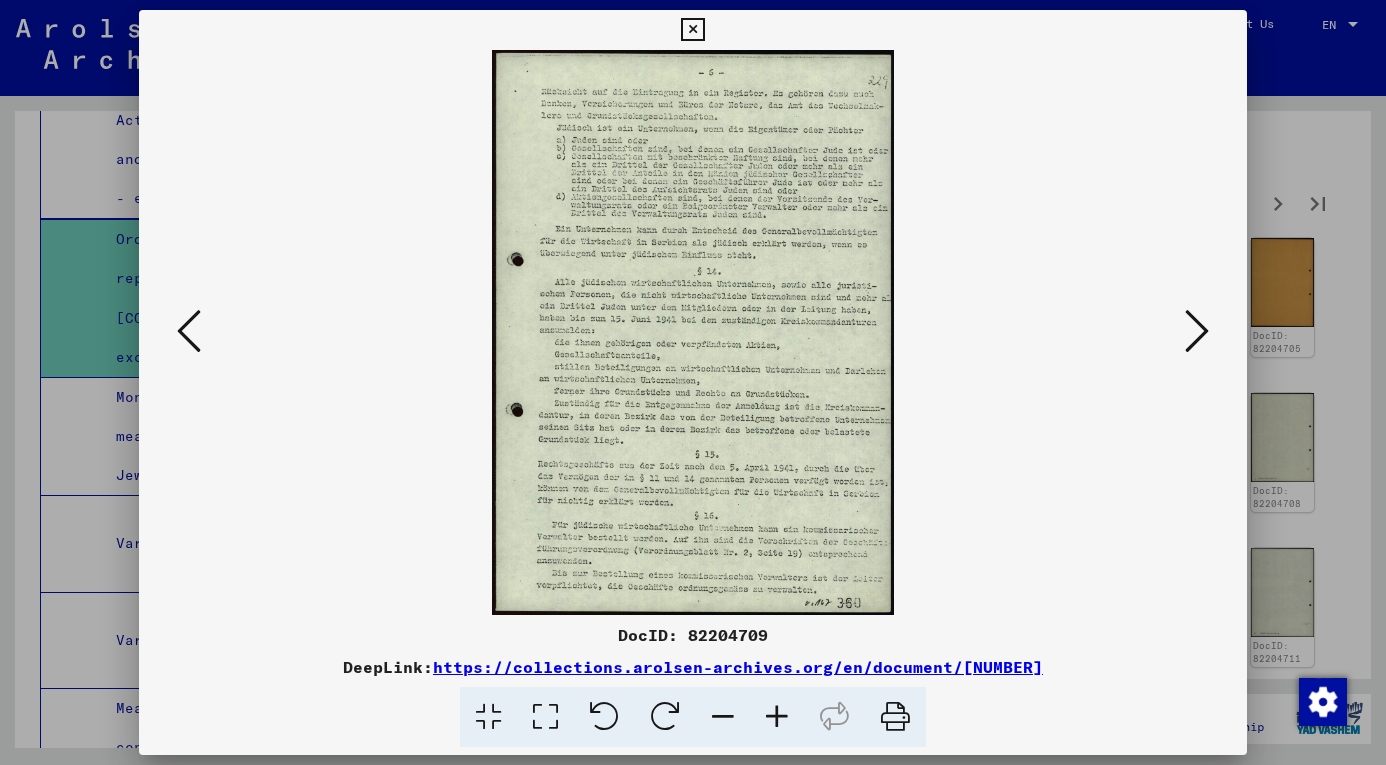 click at bounding box center [1197, 331] 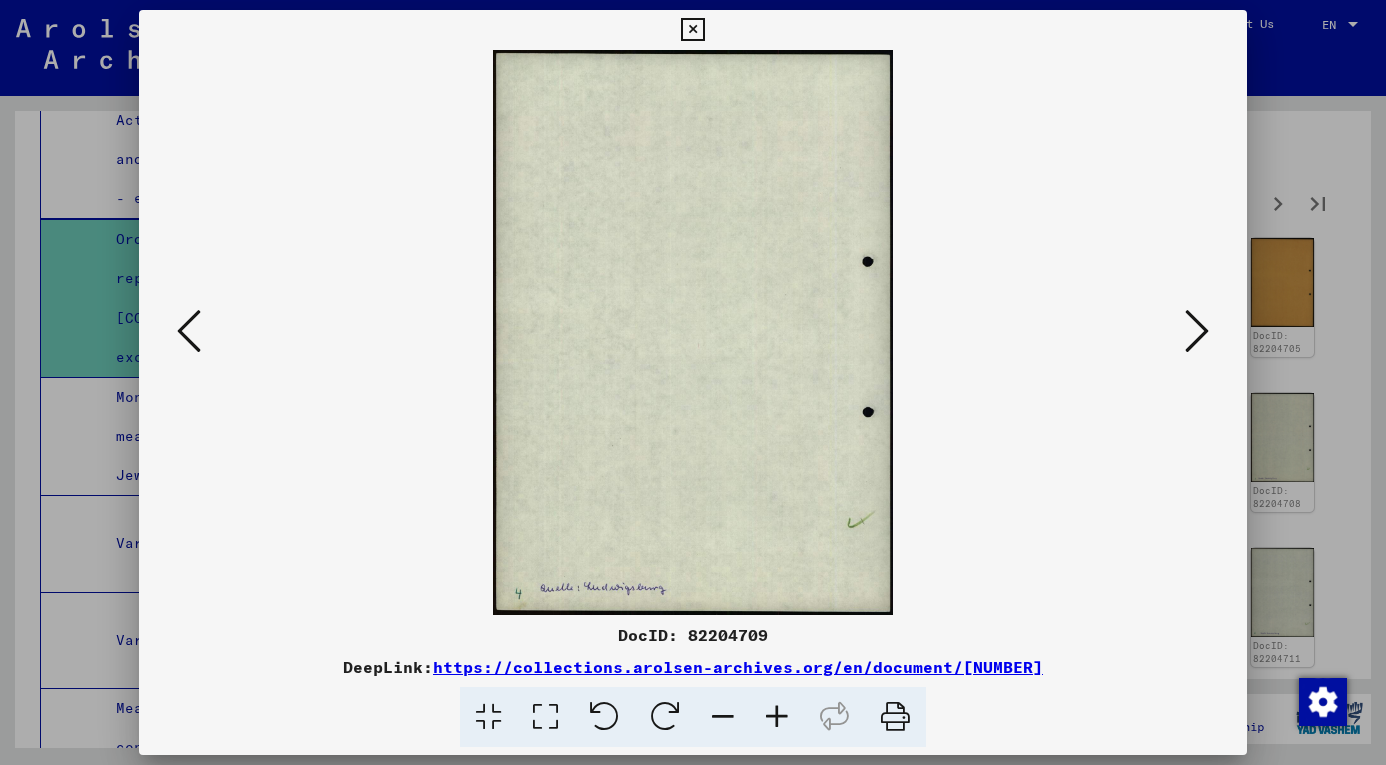 click at bounding box center (1197, 331) 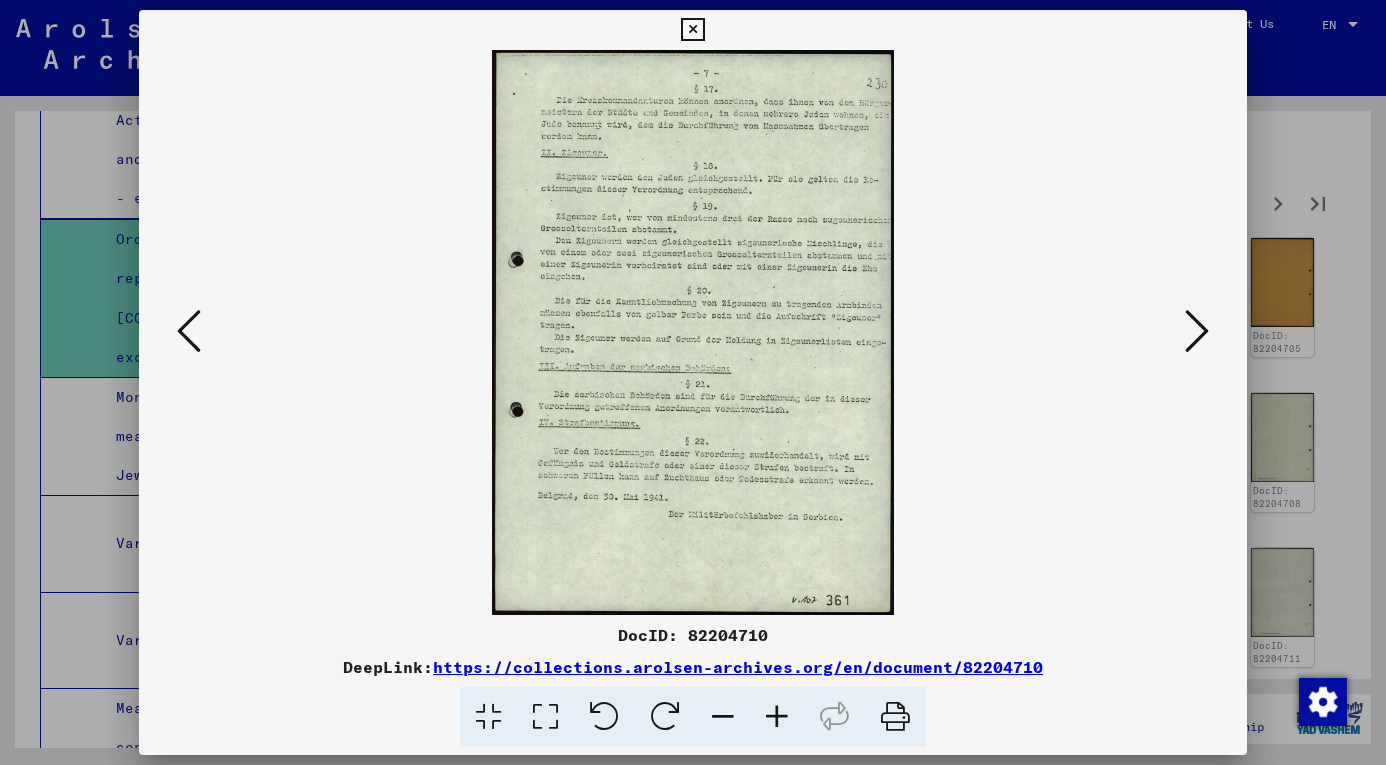 click at bounding box center [1197, 331] 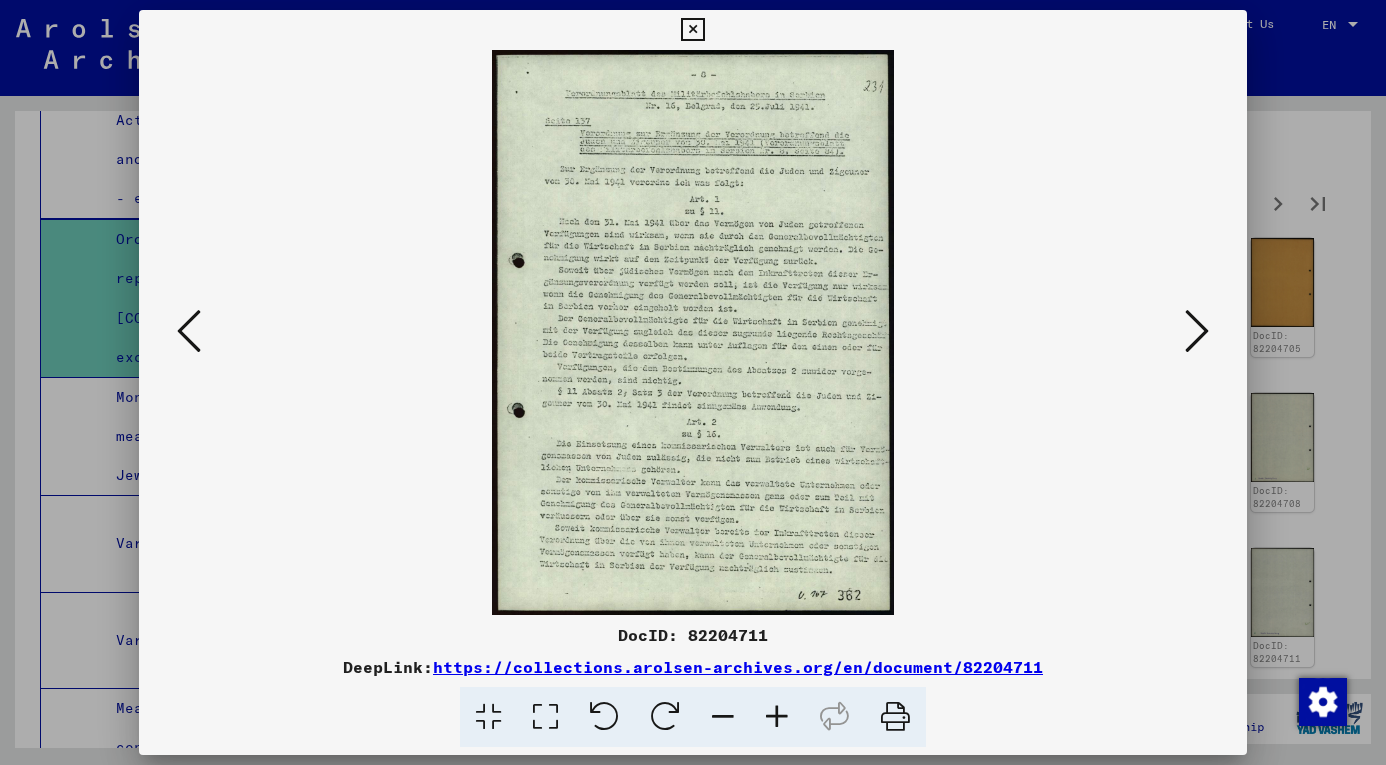 click at bounding box center [1197, 331] 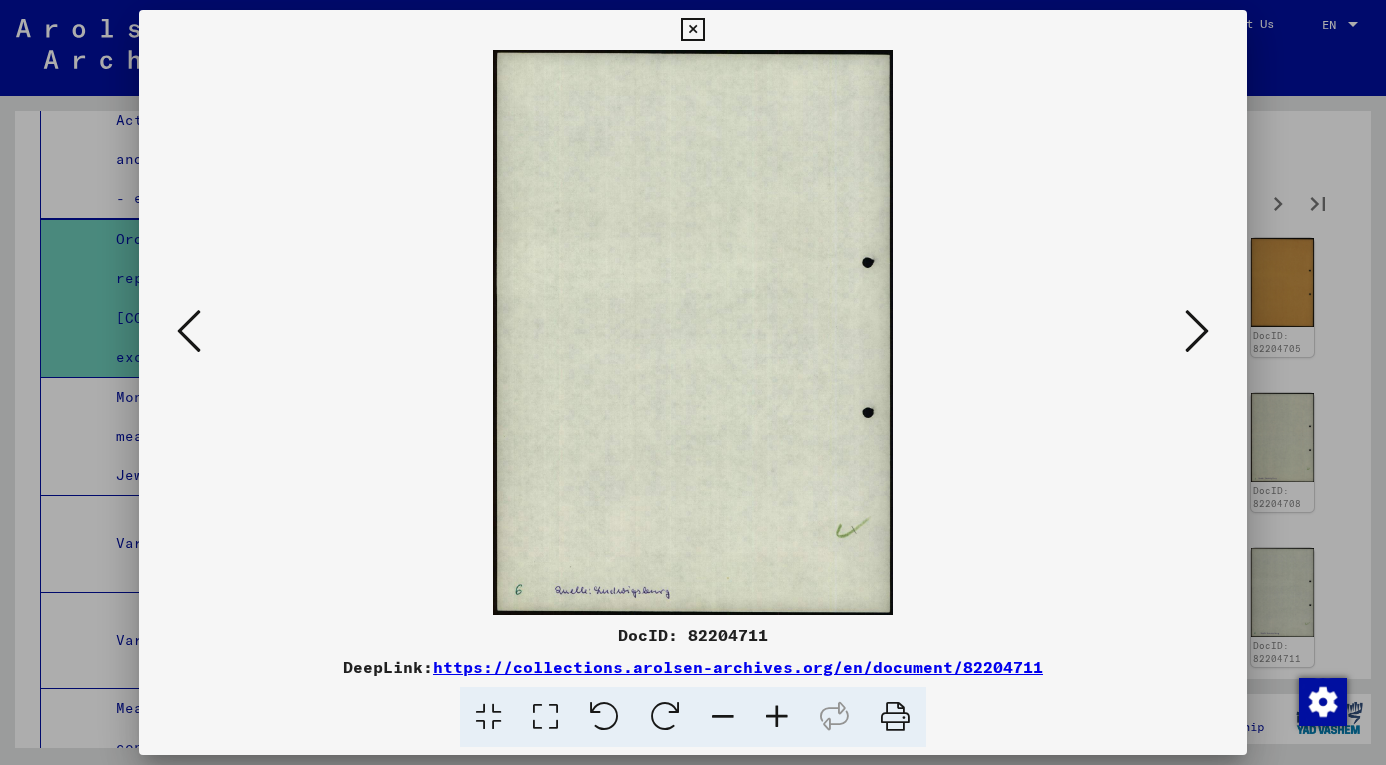 click at bounding box center [1197, 331] 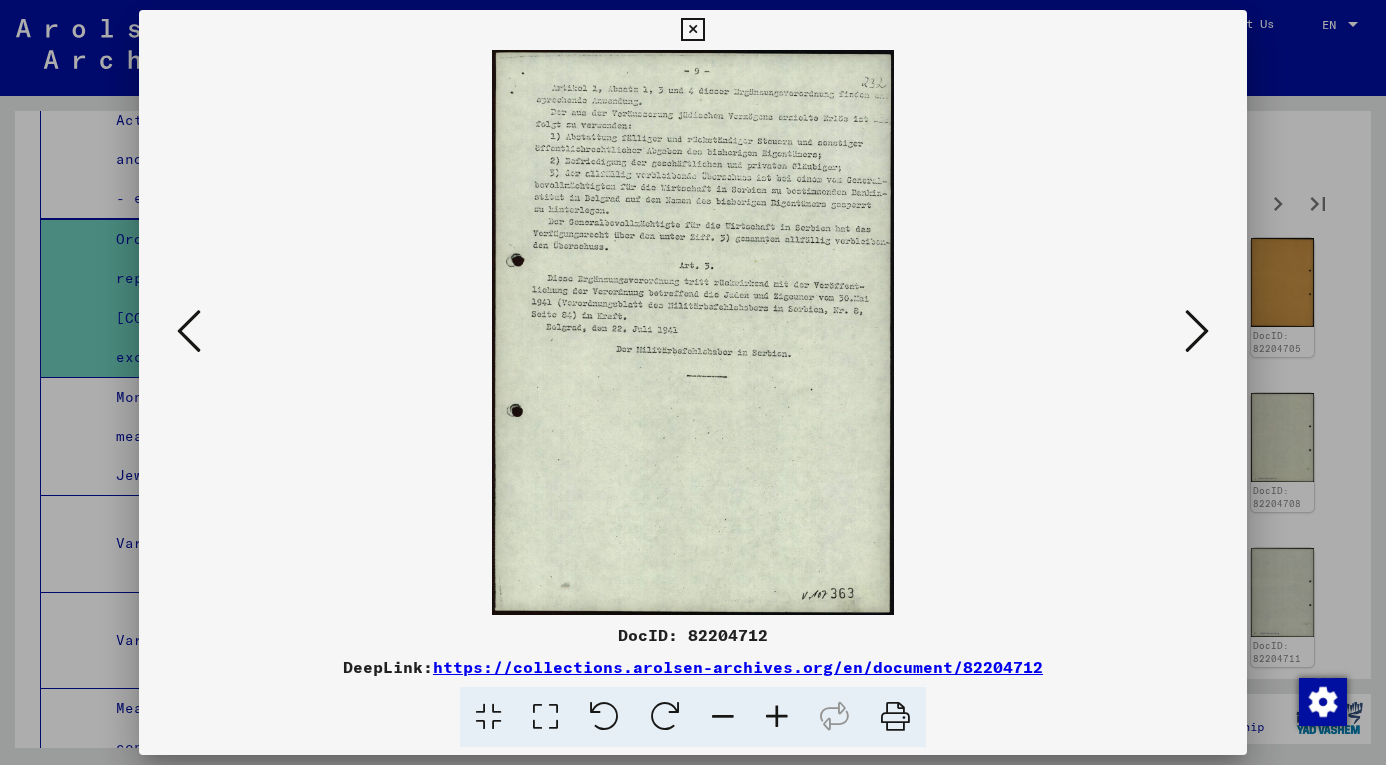 click at bounding box center (1197, 331) 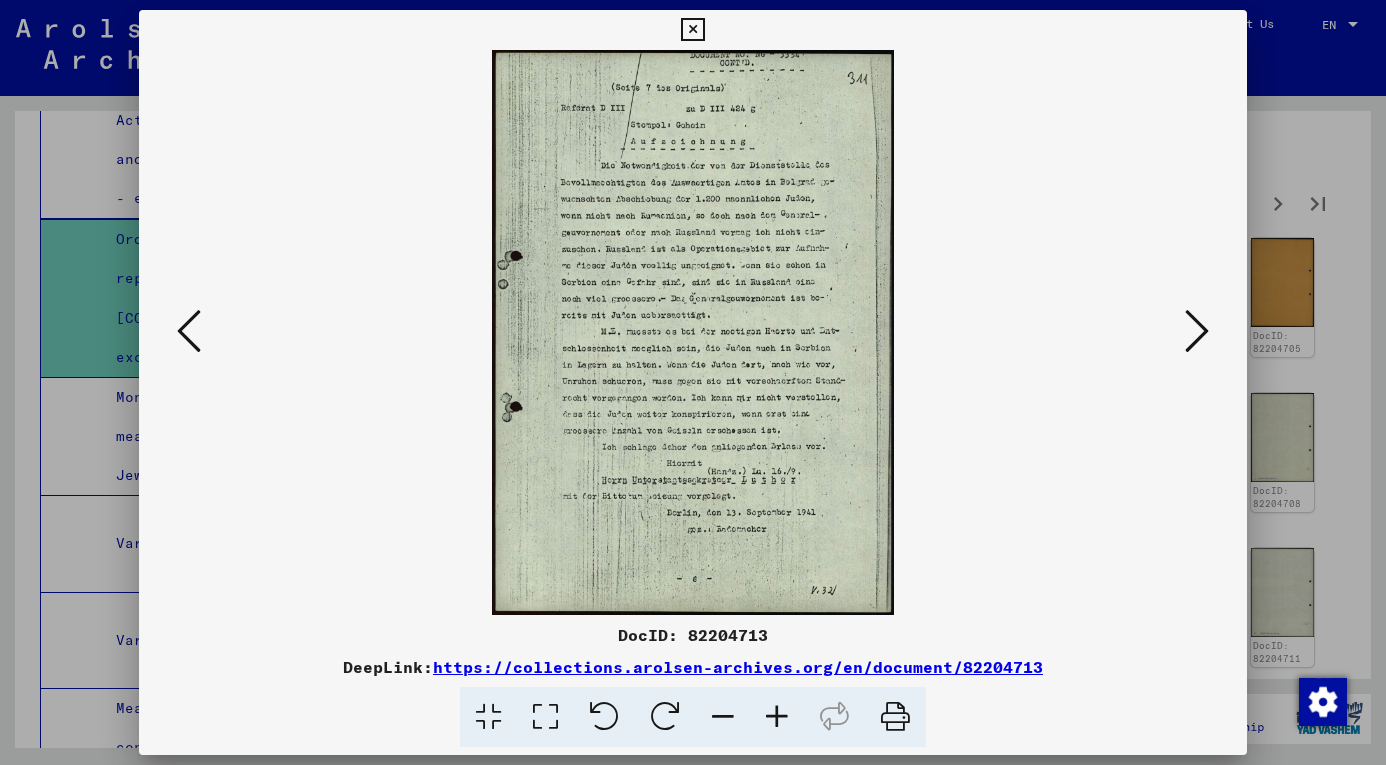 click at bounding box center (1197, 331) 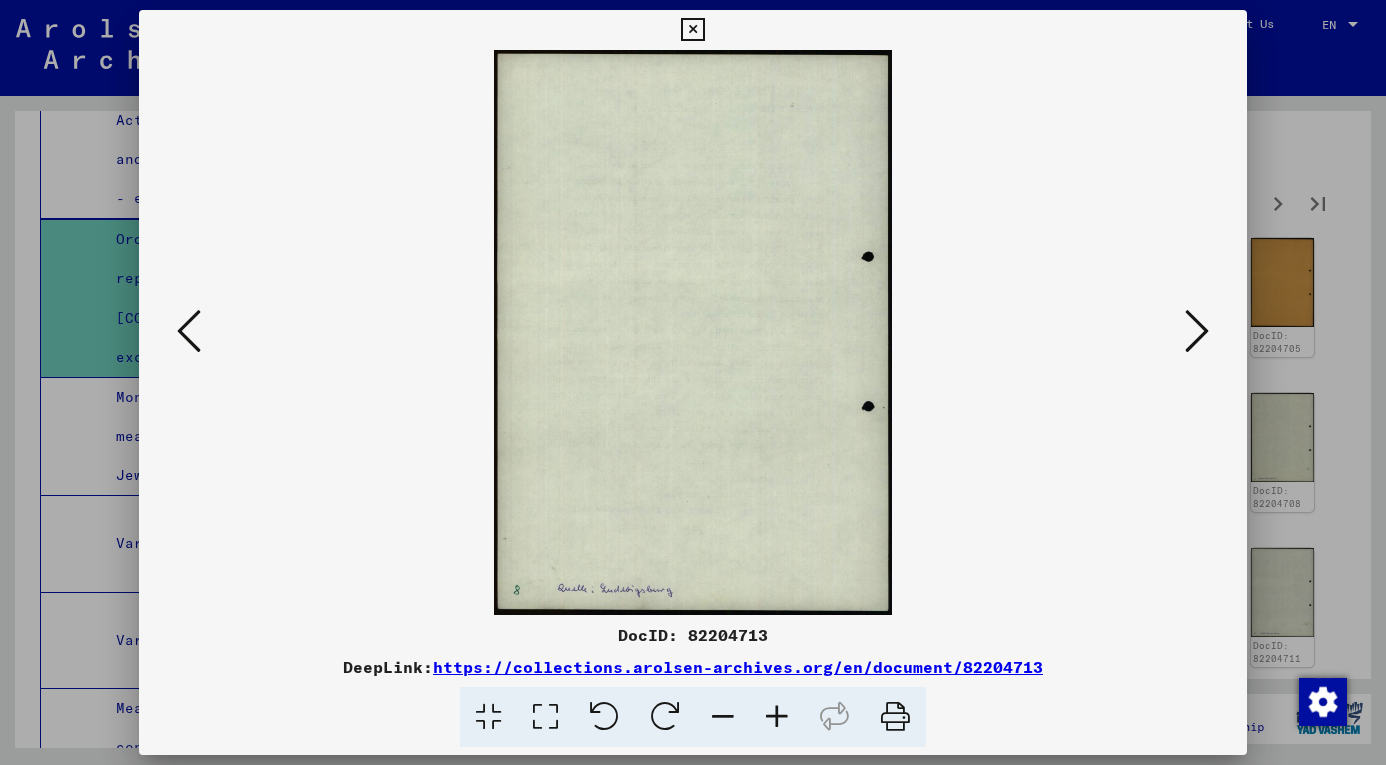 click at bounding box center (1197, 331) 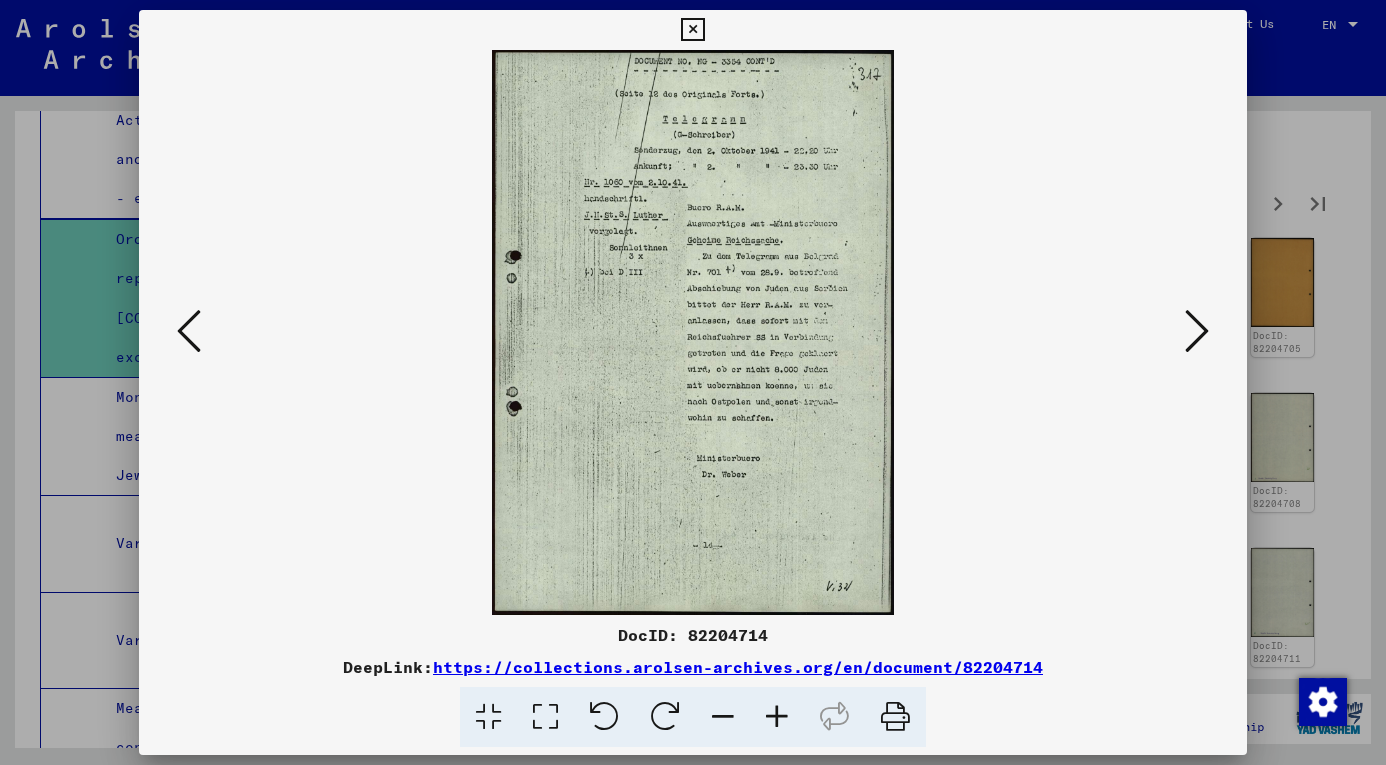 click at bounding box center (1197, 331) 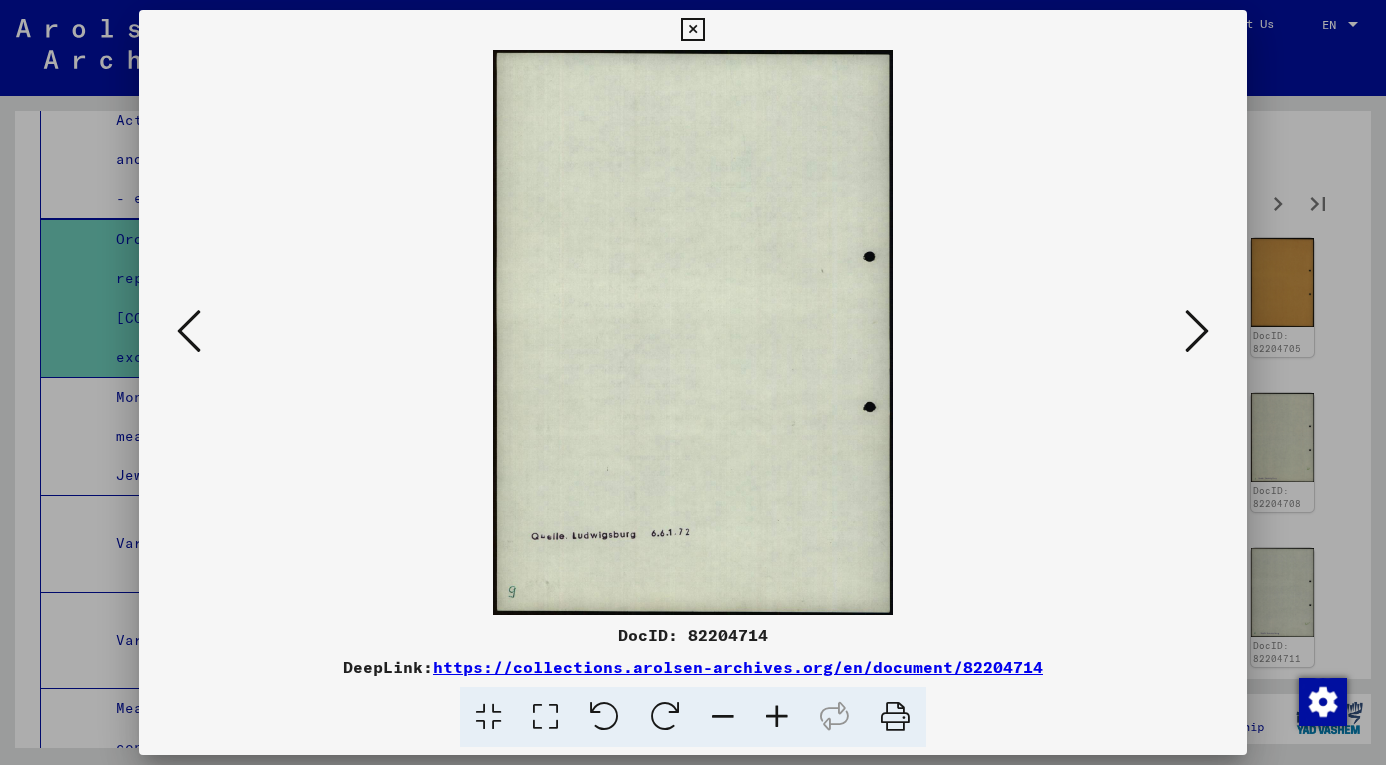 click at bounding box center [1197, 331] 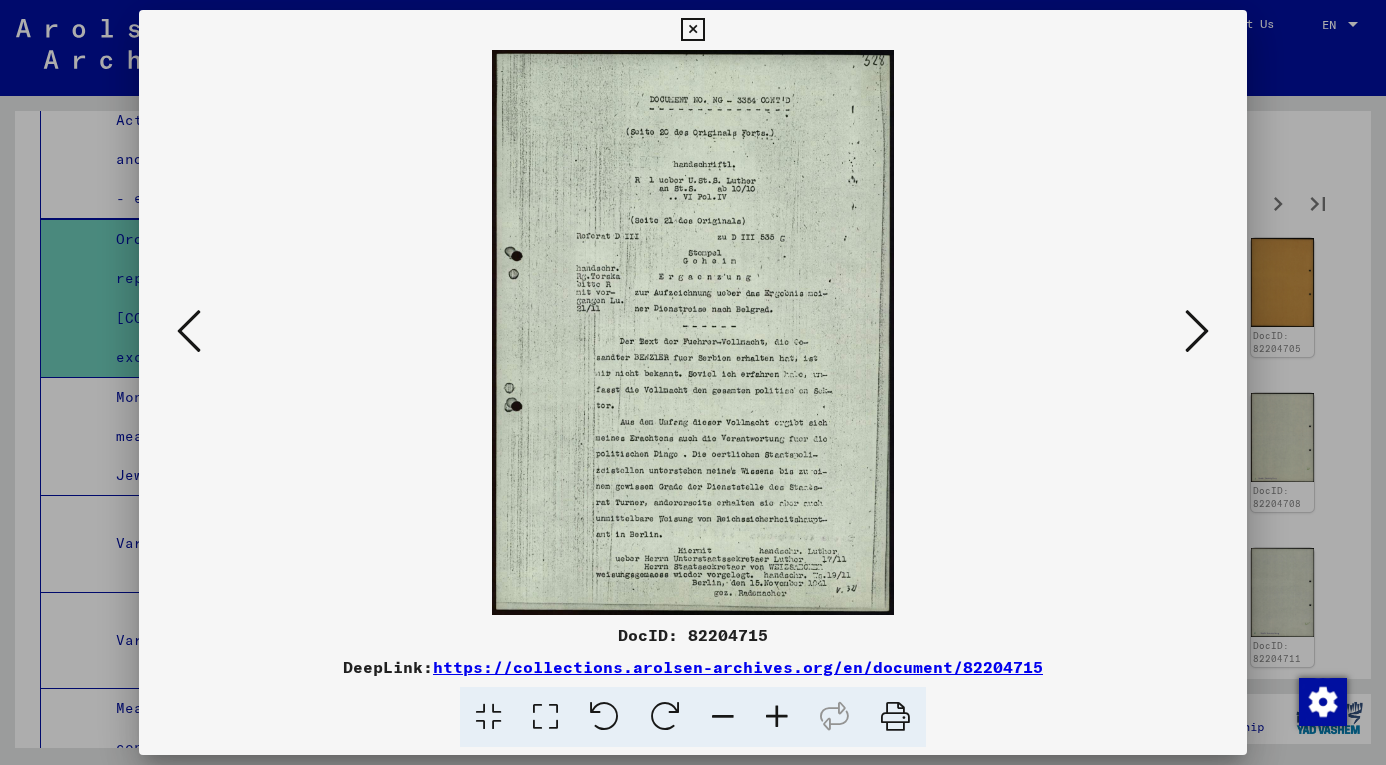 click at bounding box center (1197, 331) 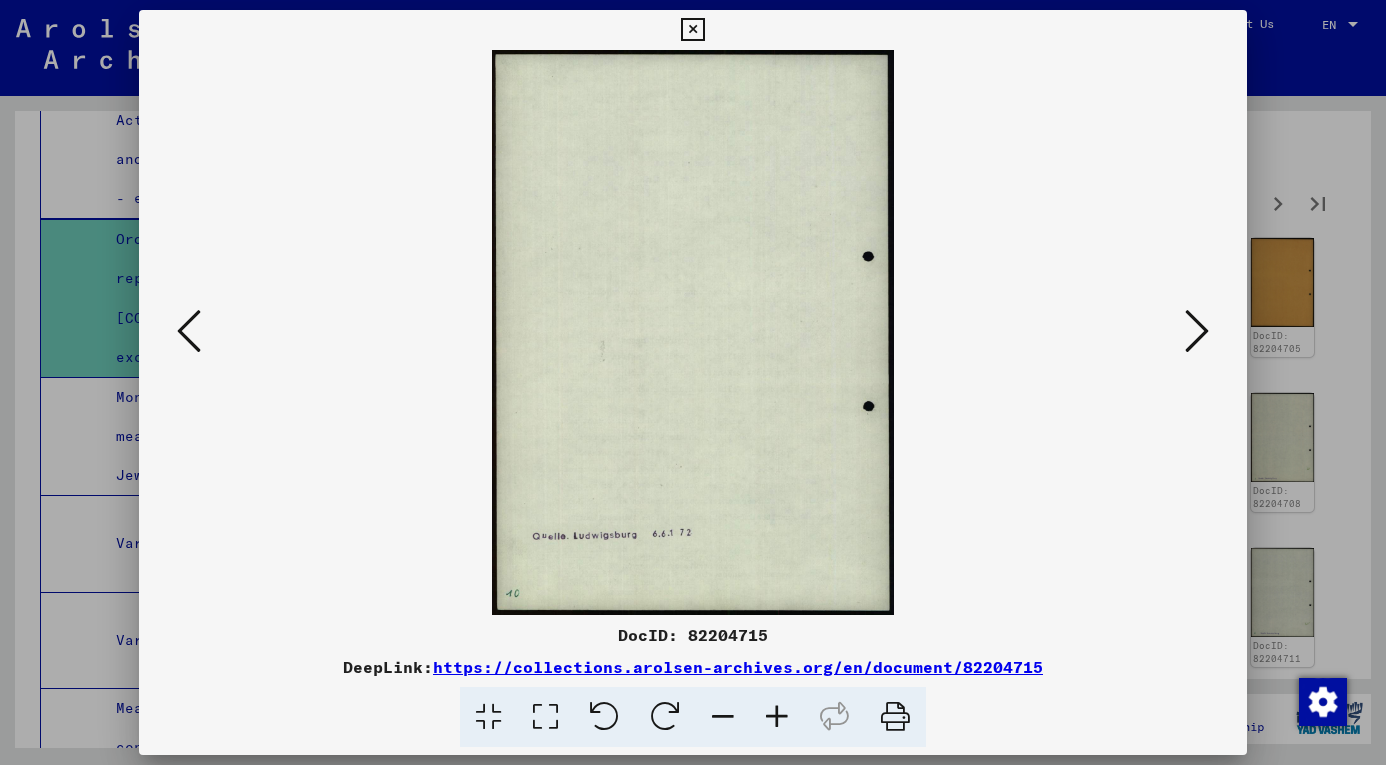 click at bounding box center (1197, 331) 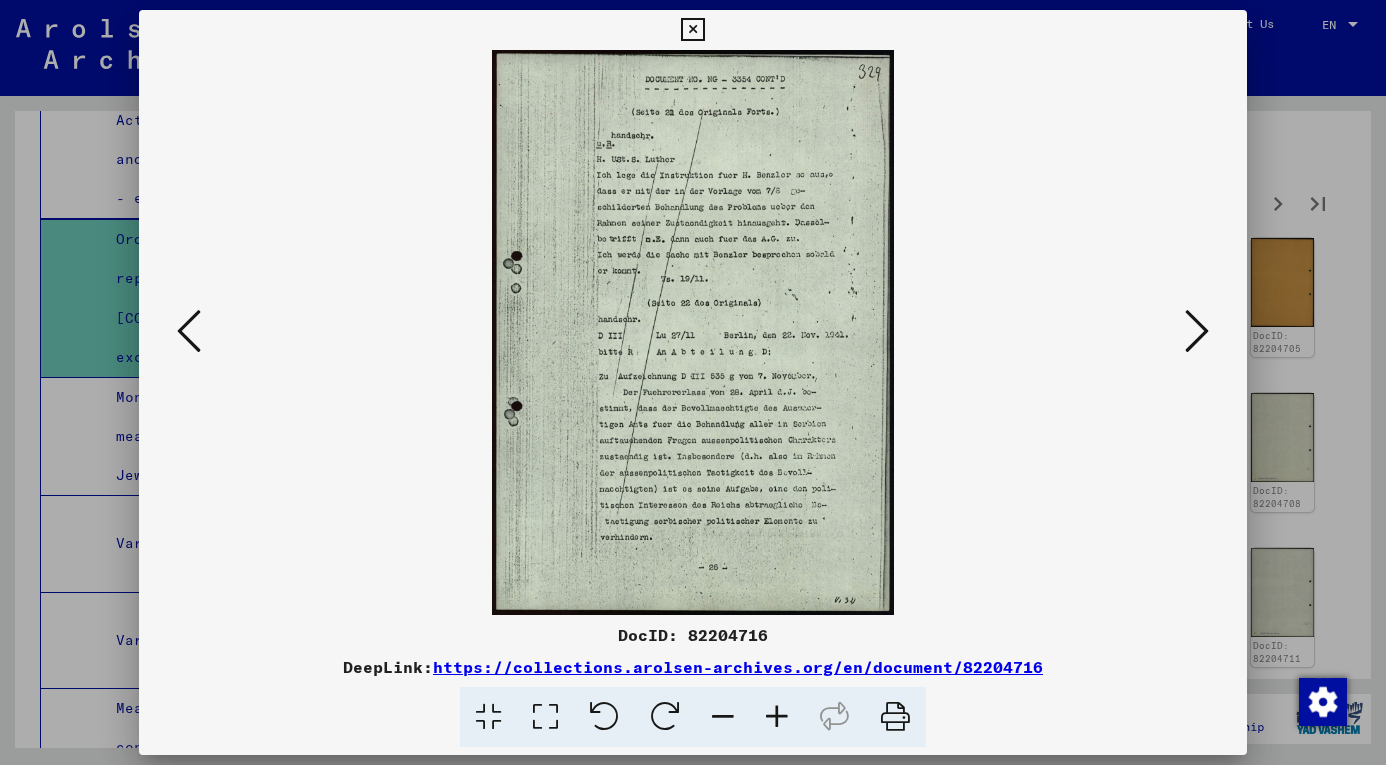 click at bounding box center (1197, 331) 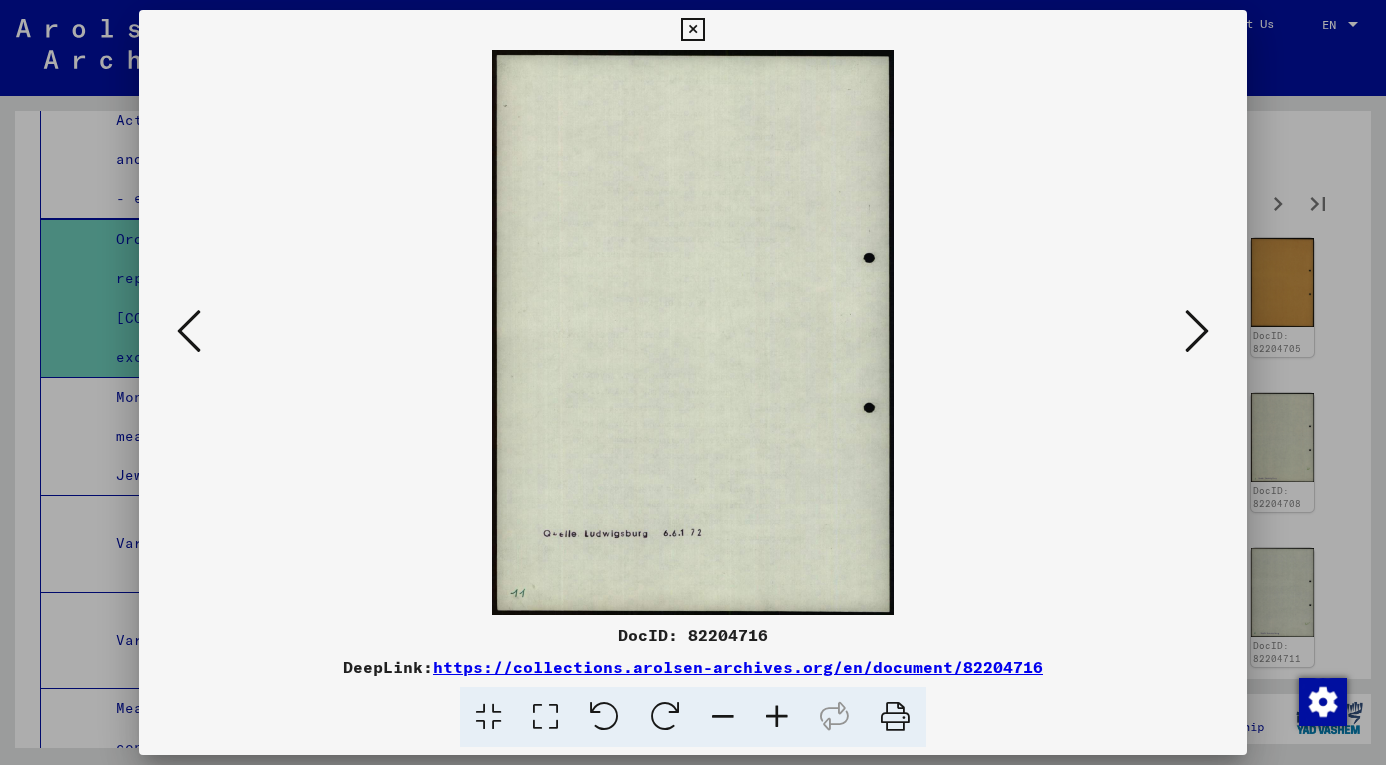 click at bounding box center [1197, 331] 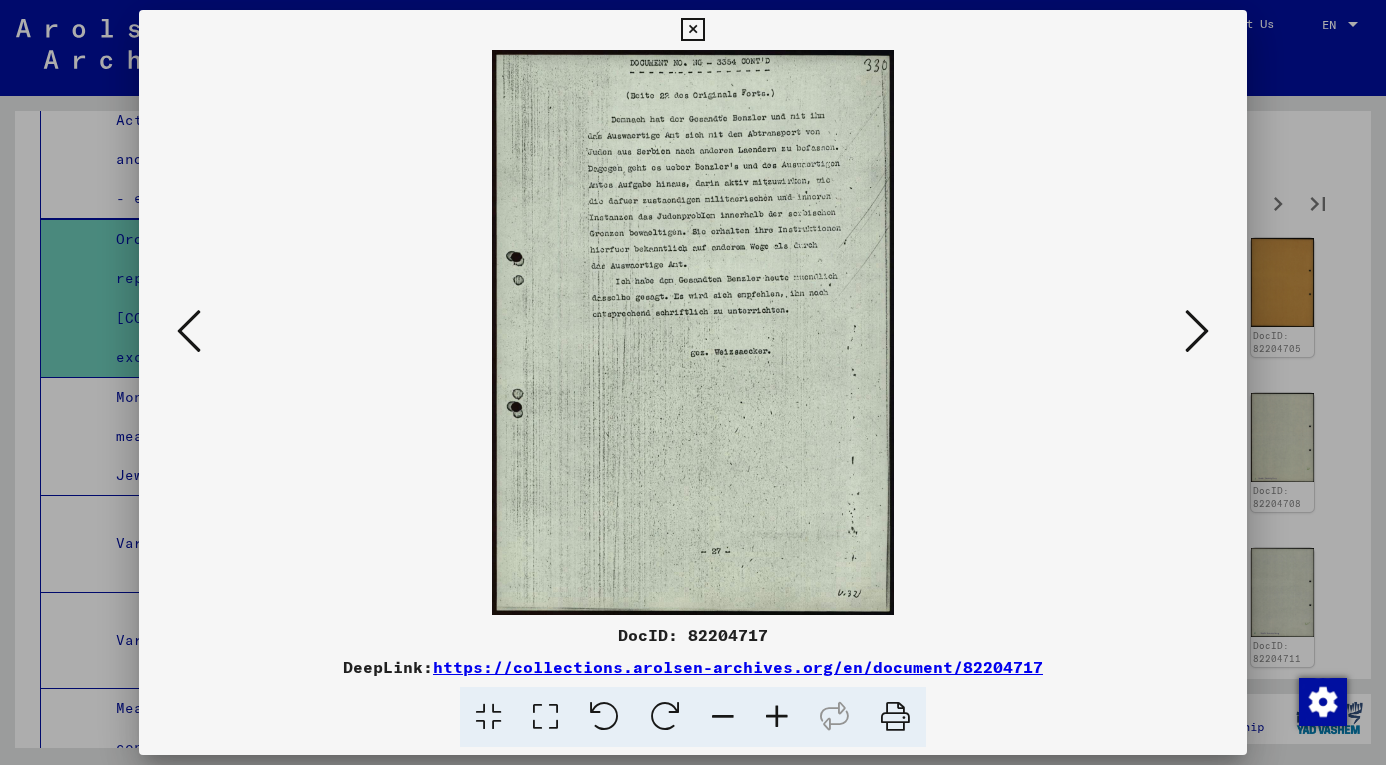 click at bounding box center (1197, 331) 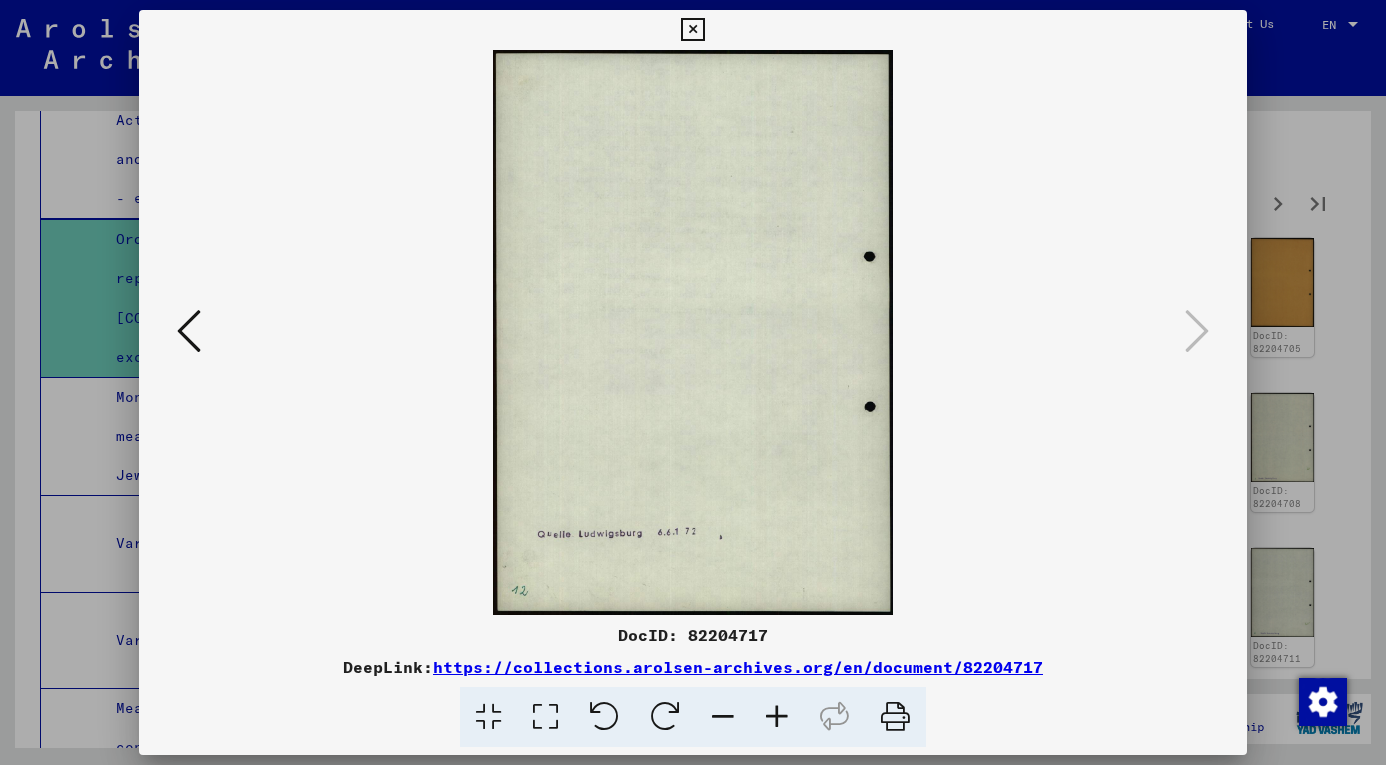 click at bounding box center (692, 30) 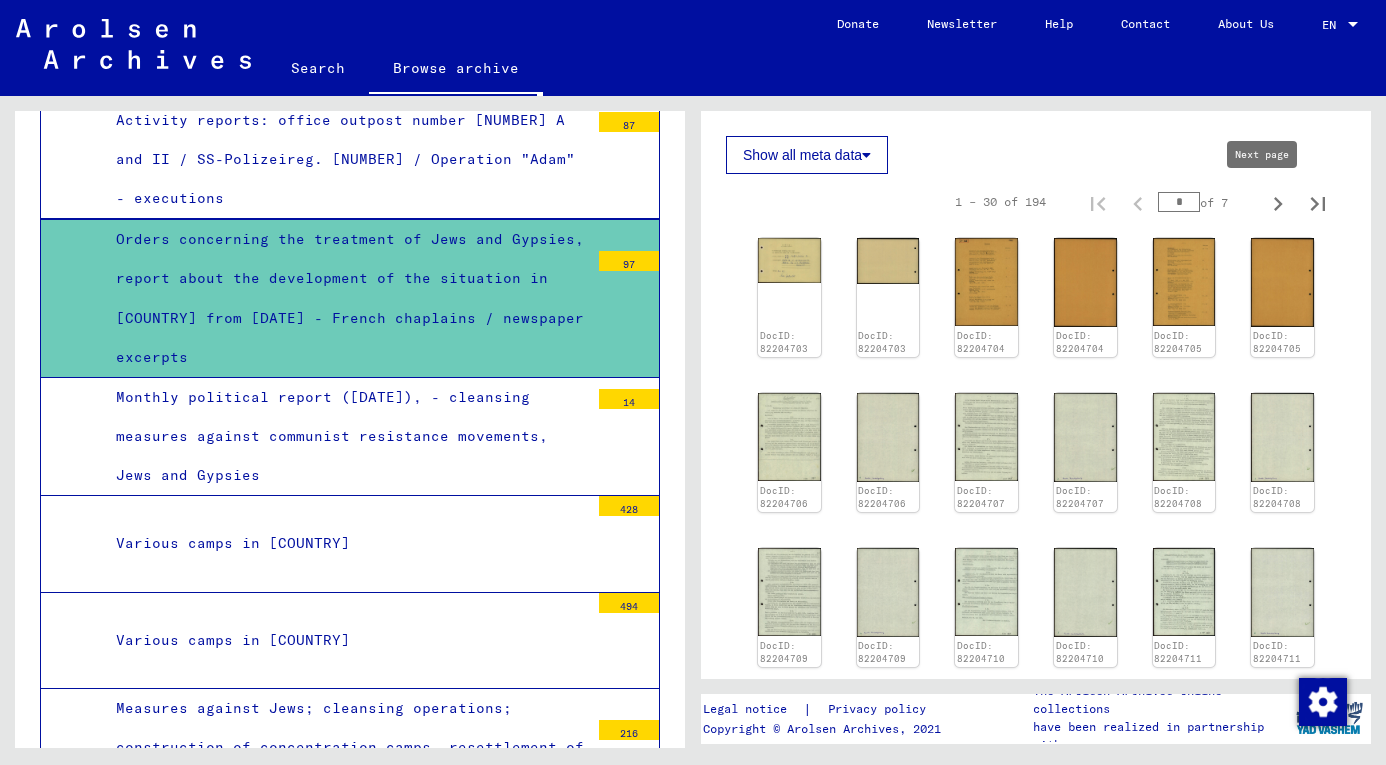 click 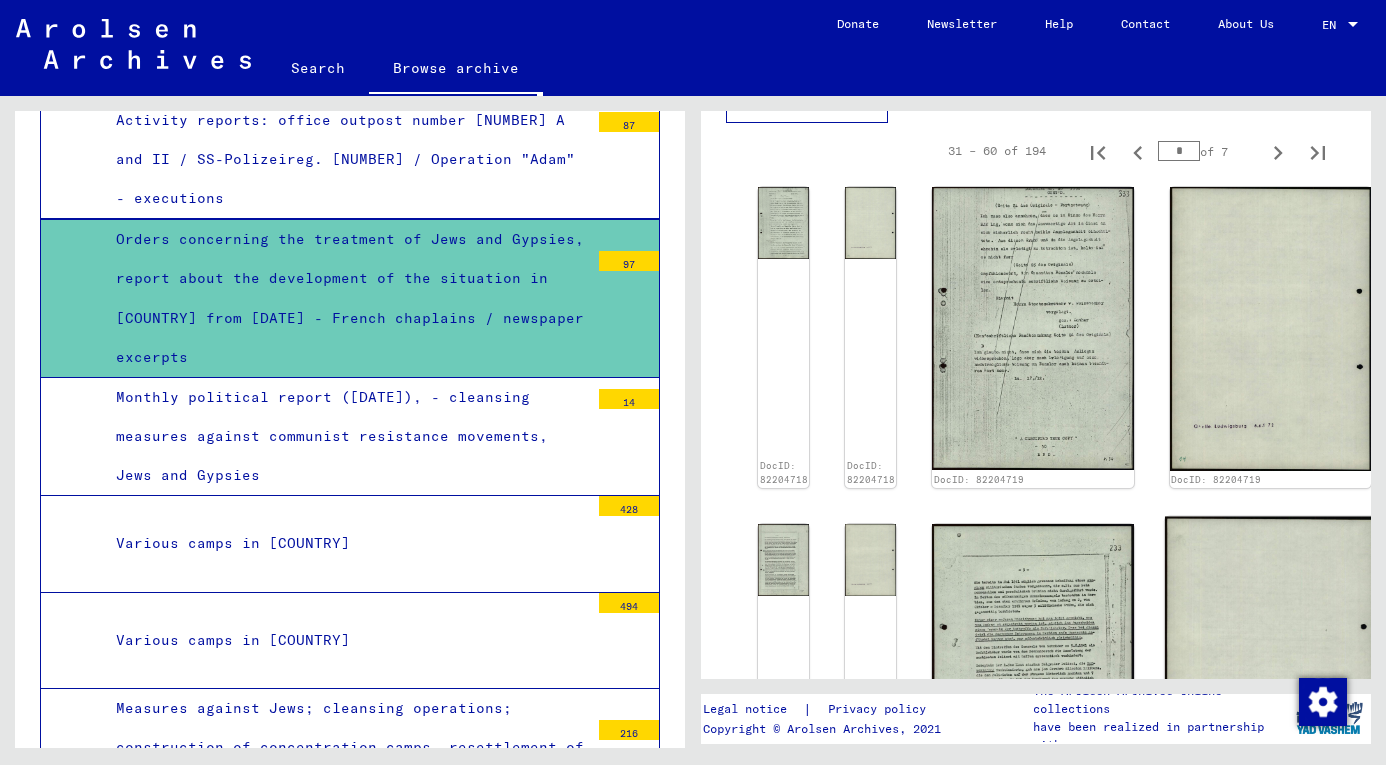 scroll, scrollTop: 700, scrollLeft: 0, axis: vertical 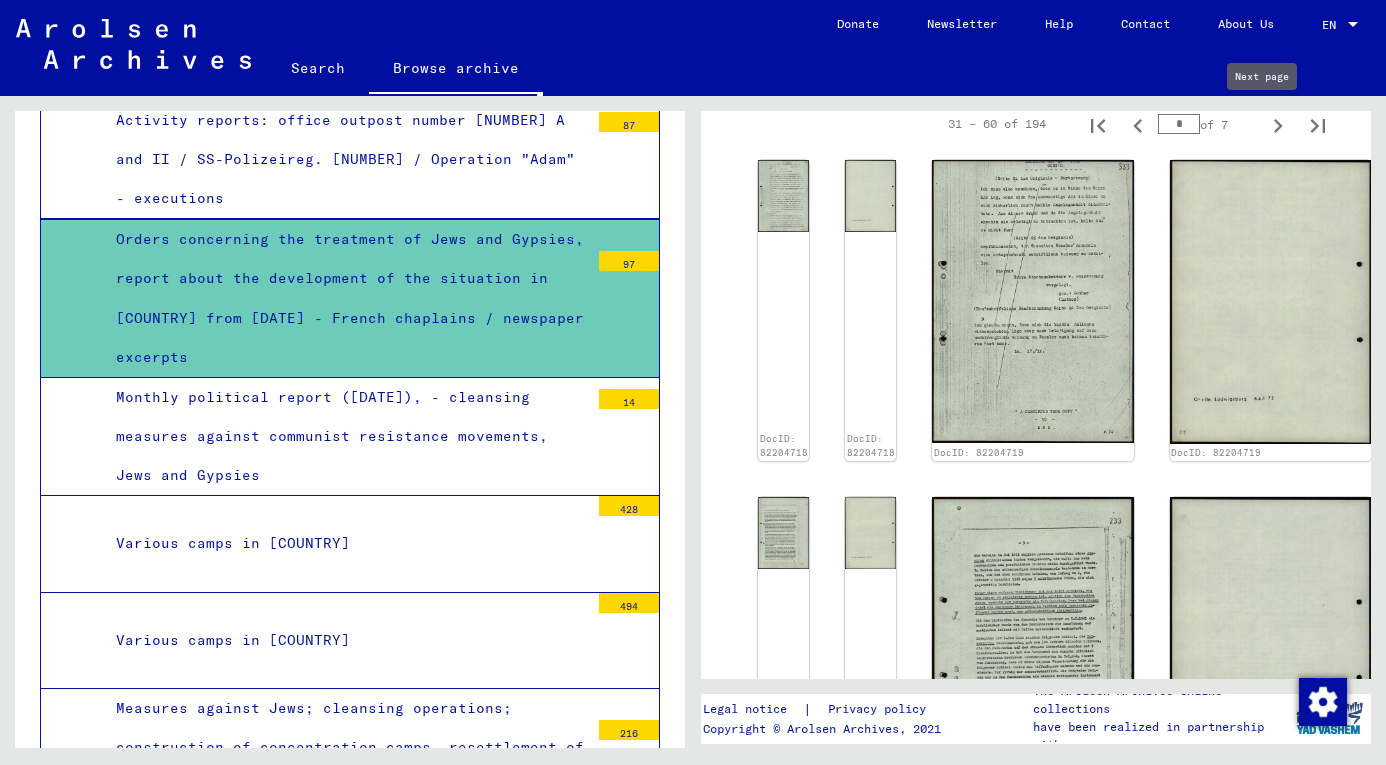 click 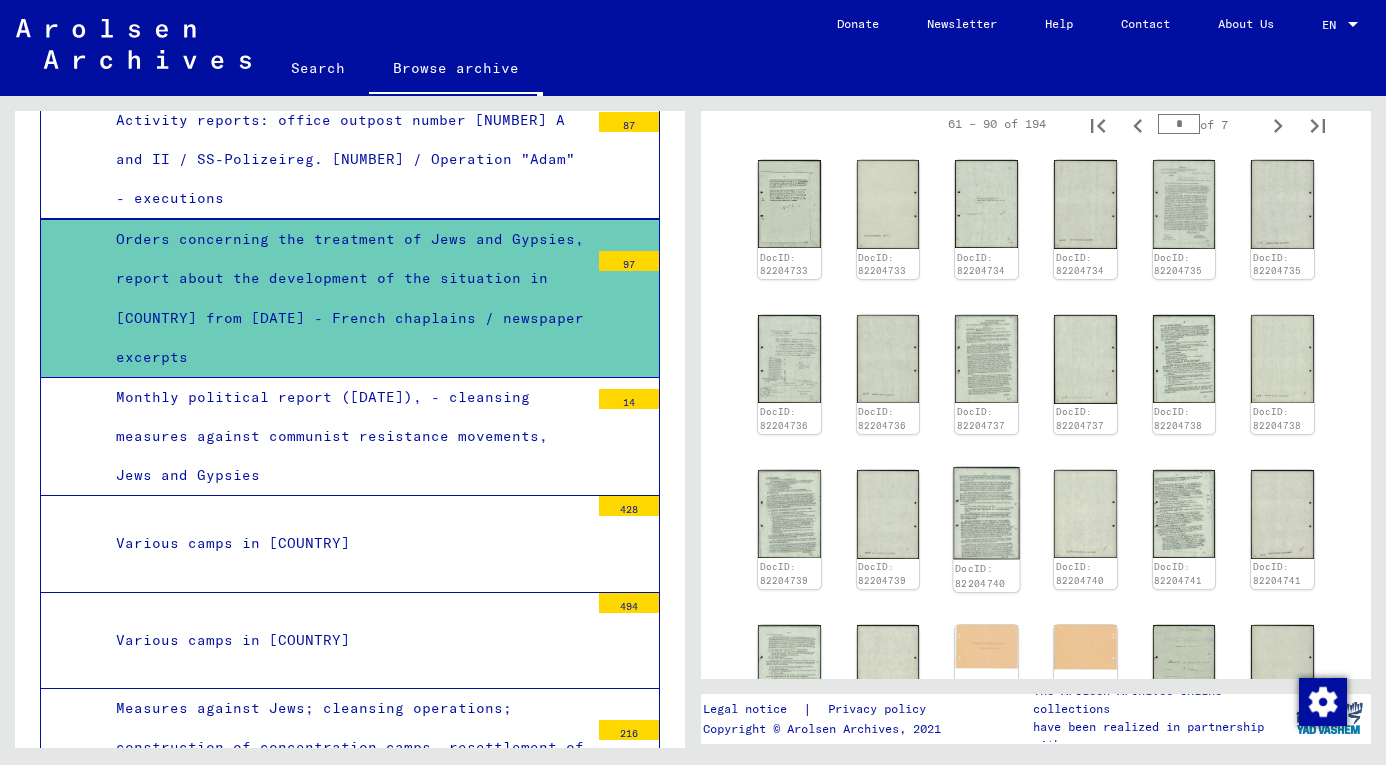 click 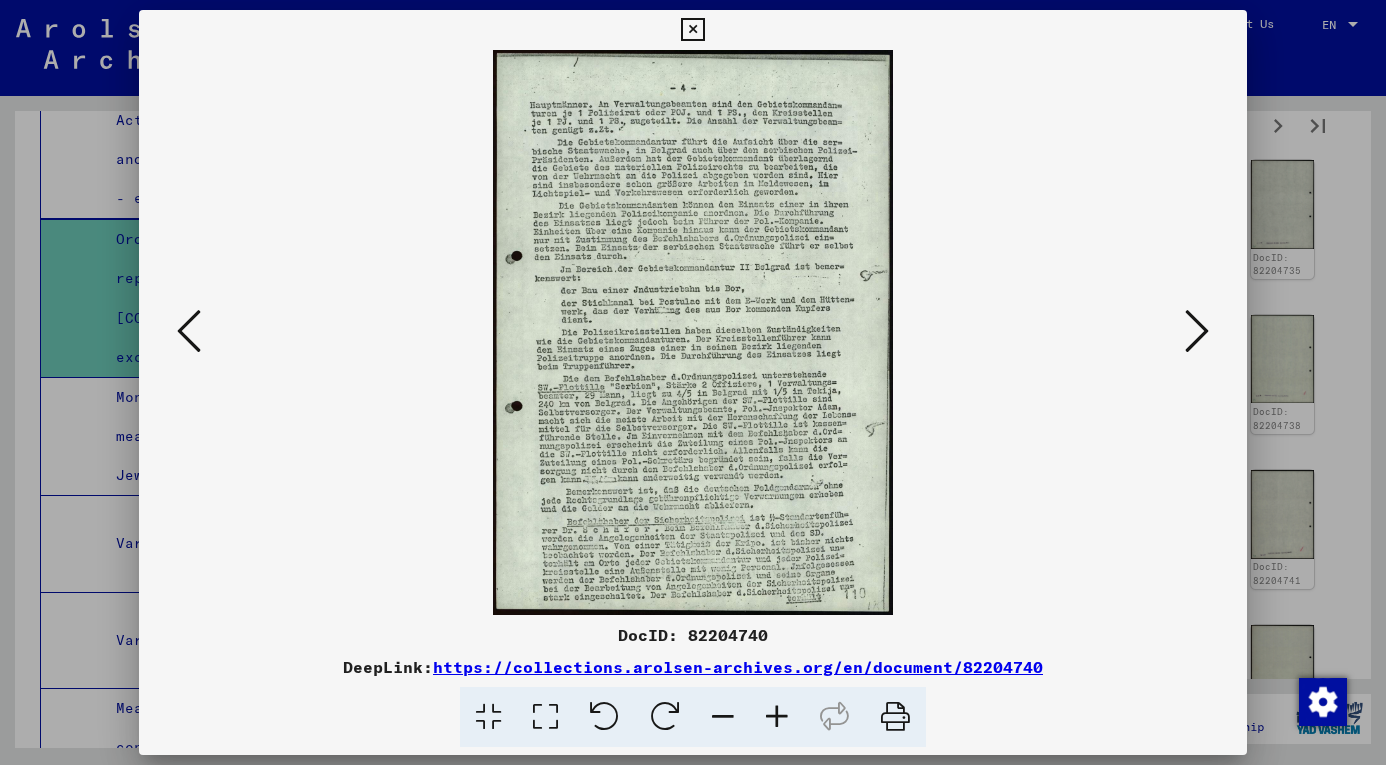 click at bounding box center [1197, 331] 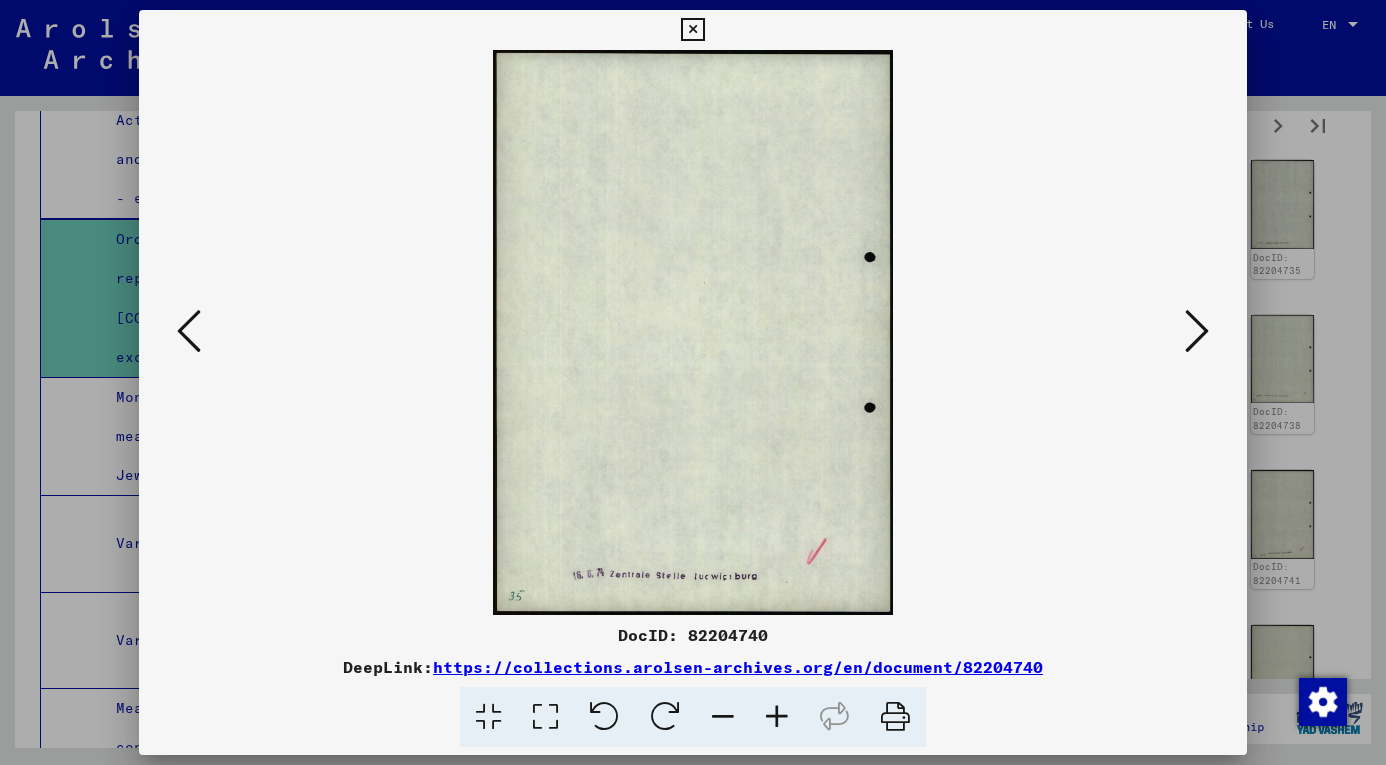 click at bounding box center [1197, 331] 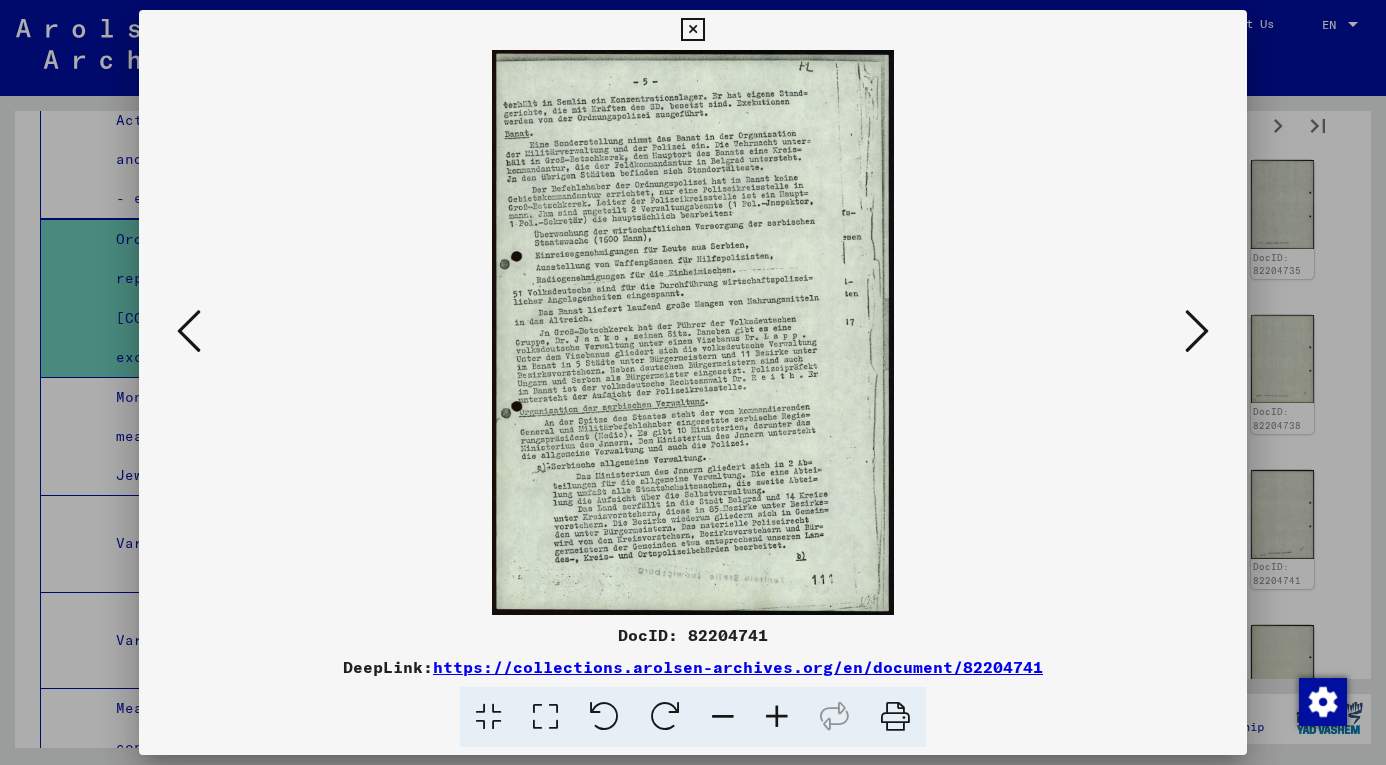 click at bounding box center (1197, 331) 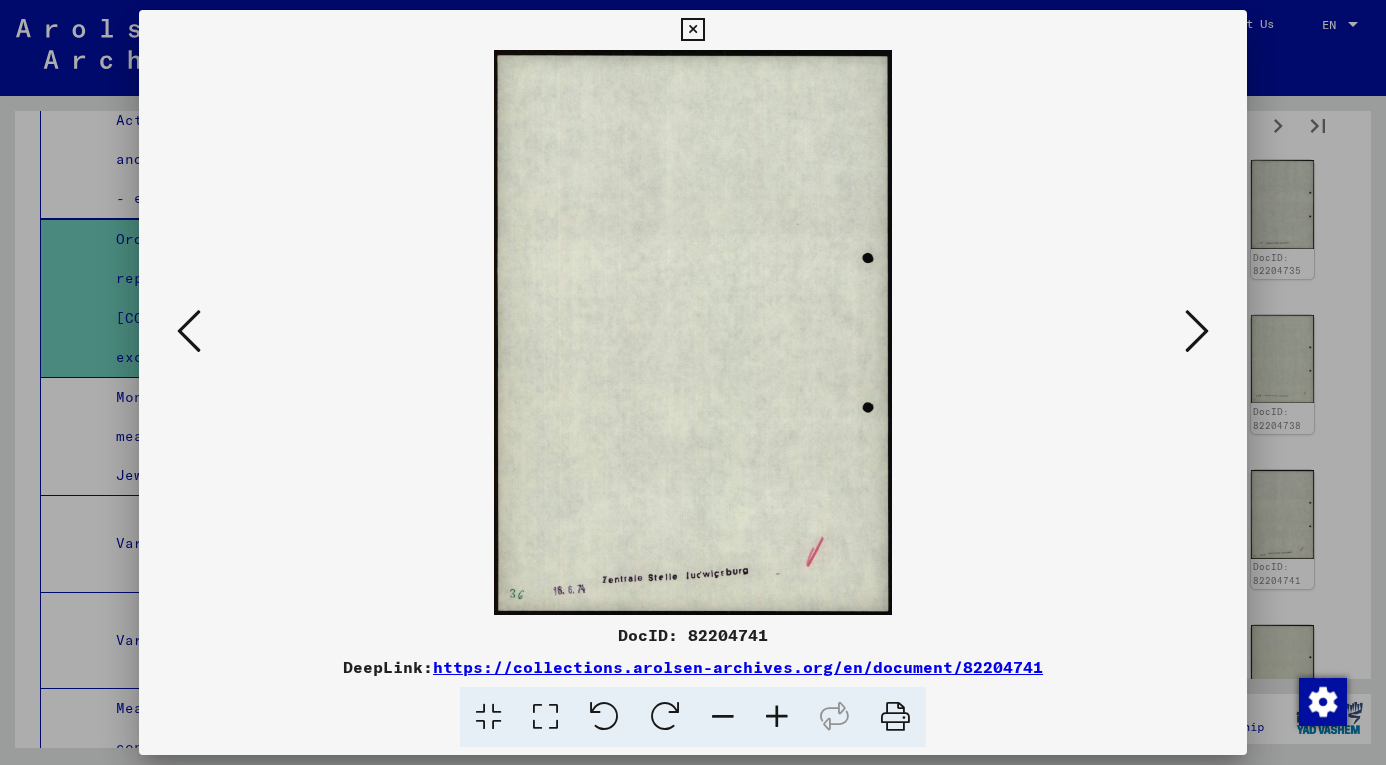 click at bounding box center [1197, 331] 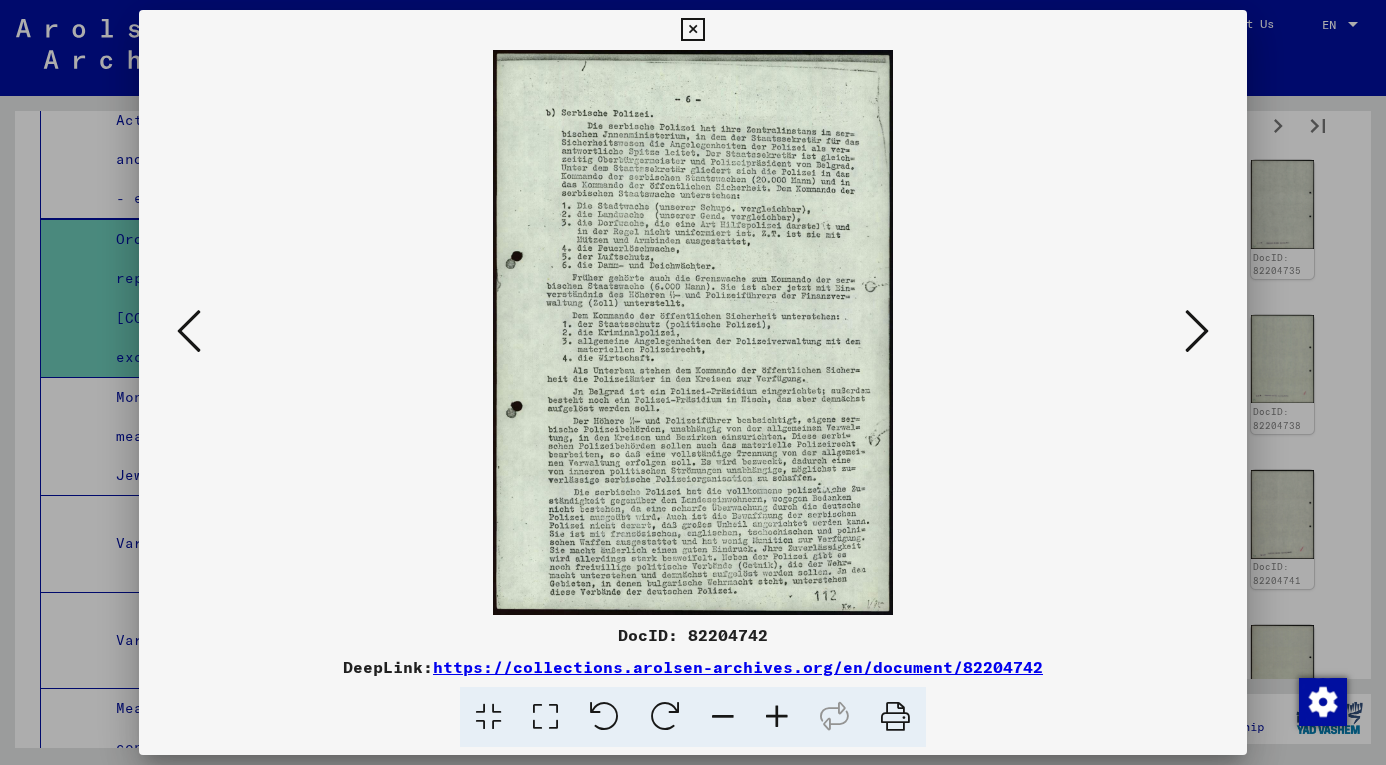 click at bounding box center (1197, 331) 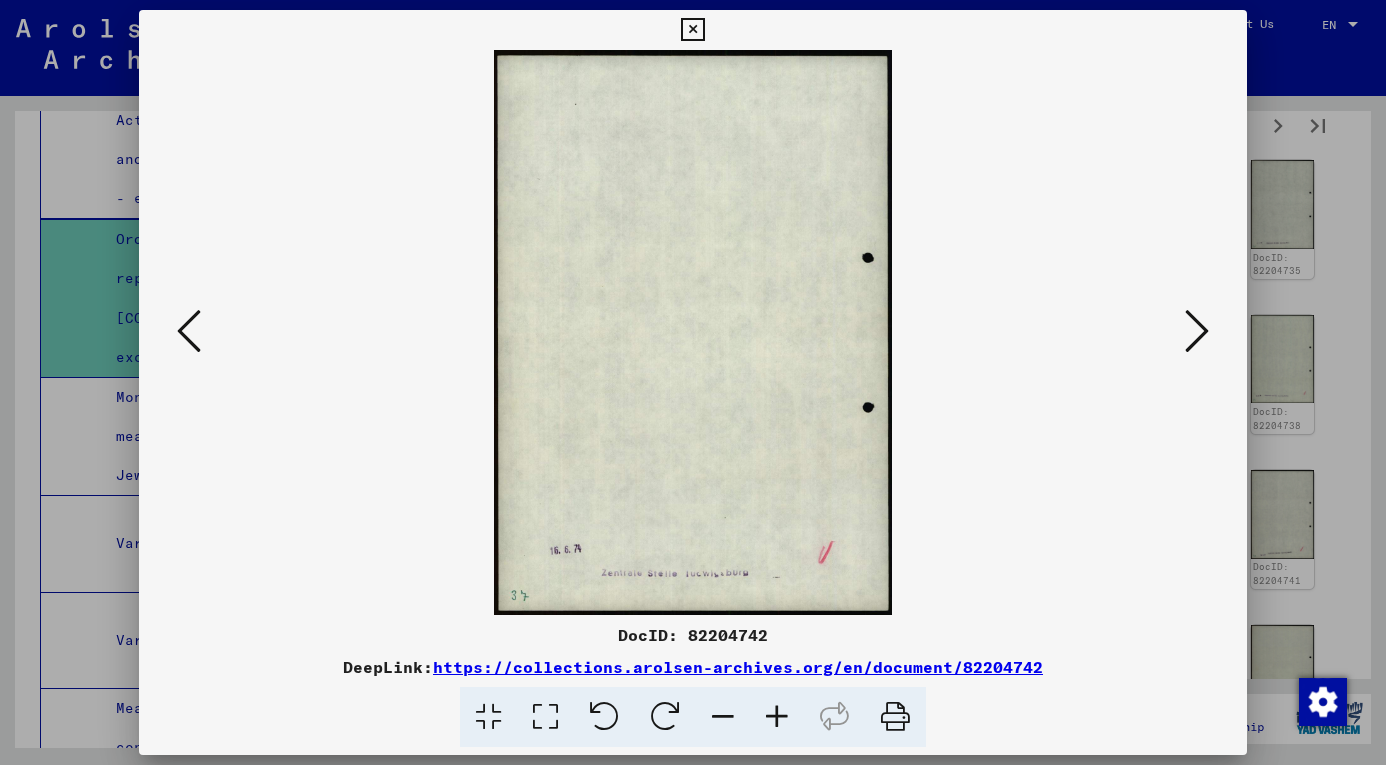 click at bounding box center (1197, 331) 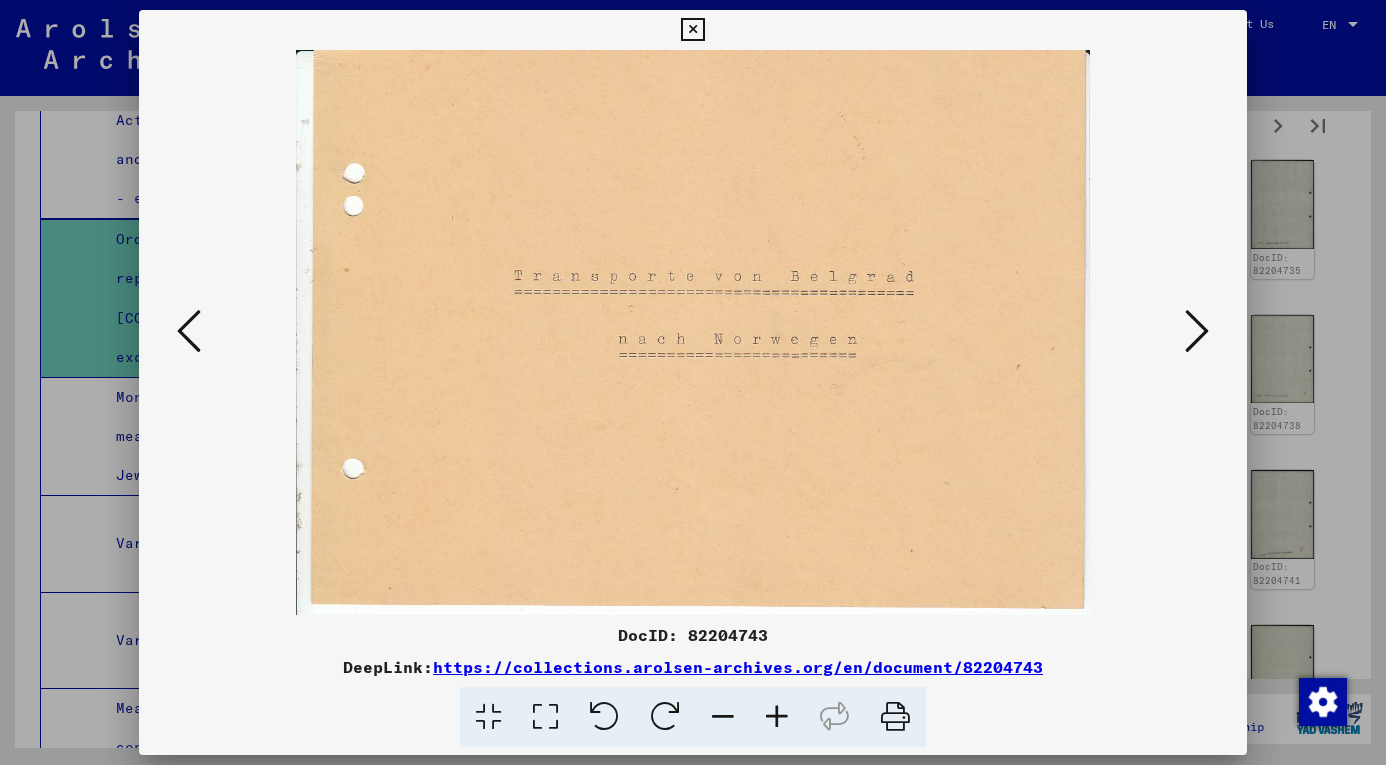 click at bounding box center [1197, 331] 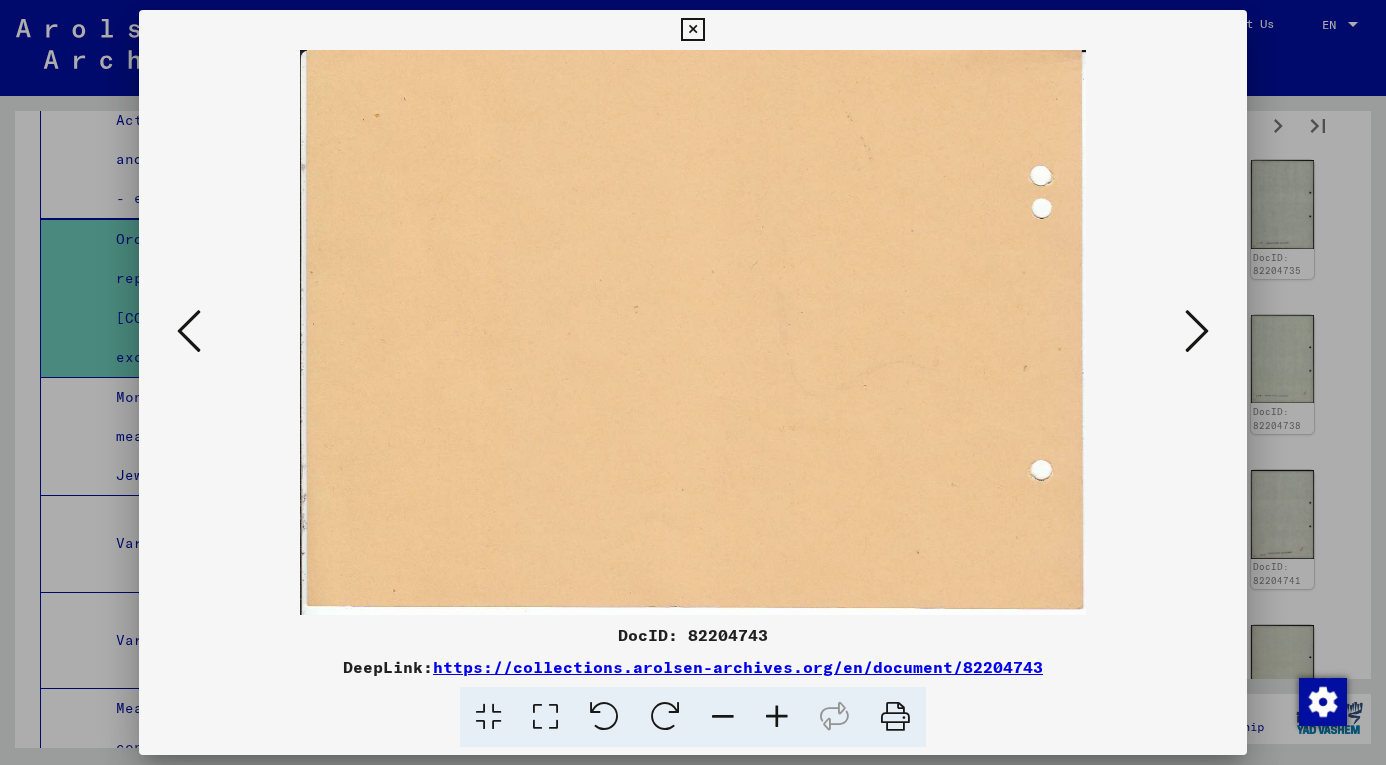 click at bounding box center (1197, 331) 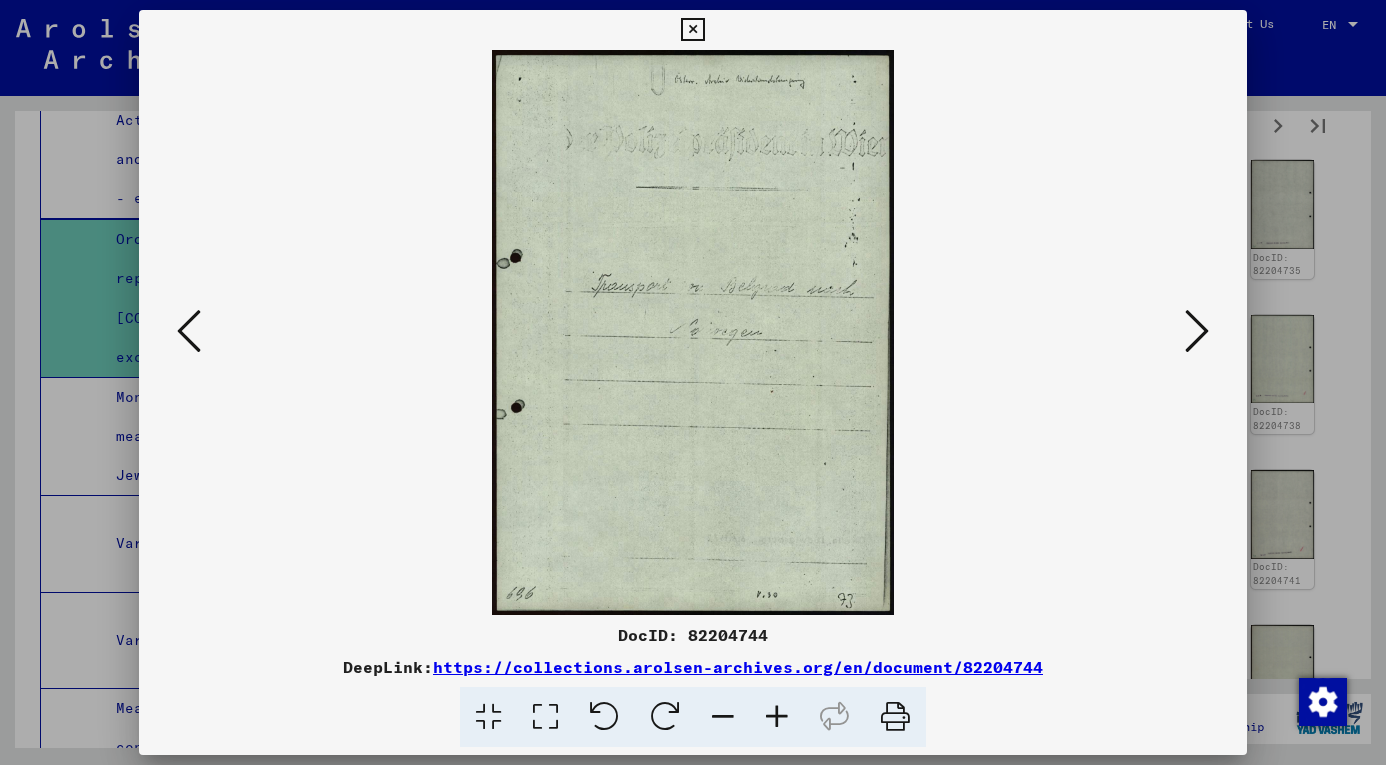 click at bounding box center [1197, 331] 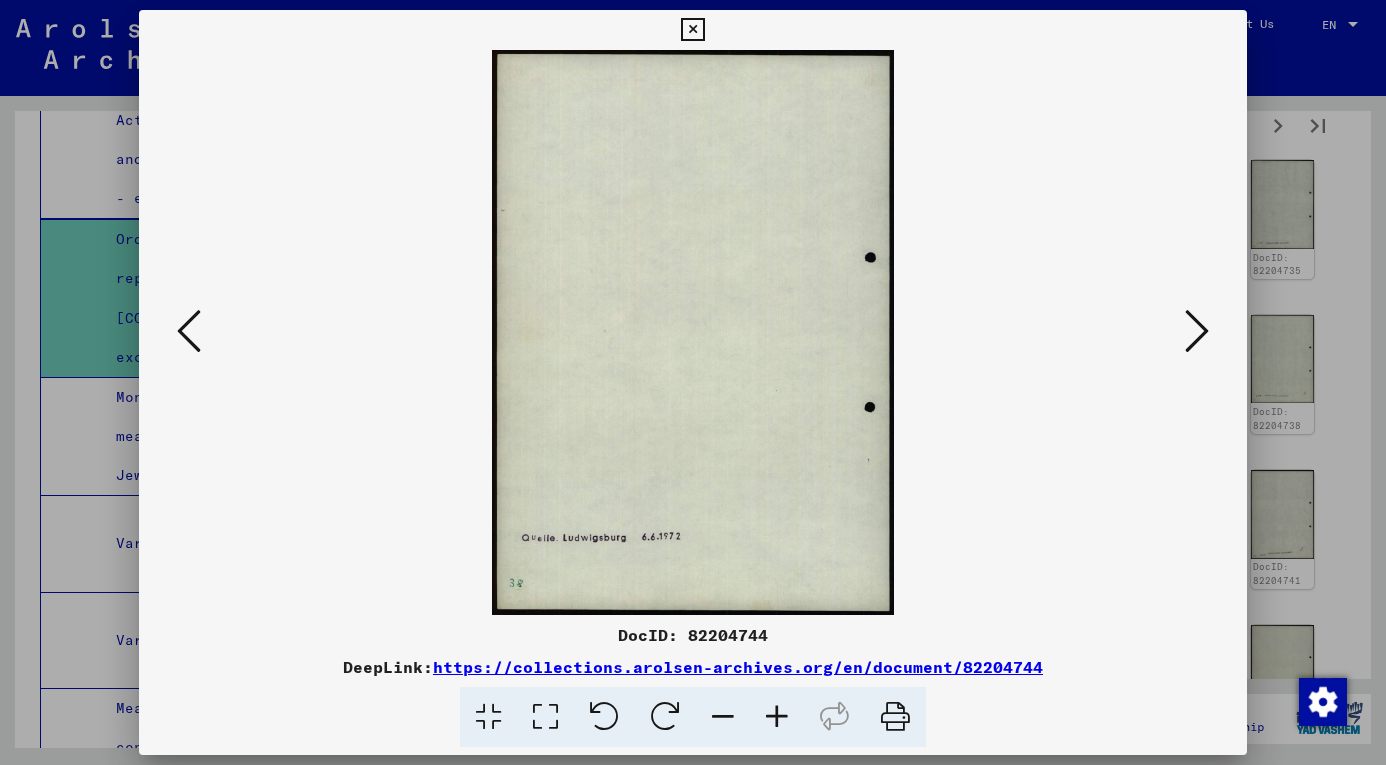 click at bounding box center [1197, 331] 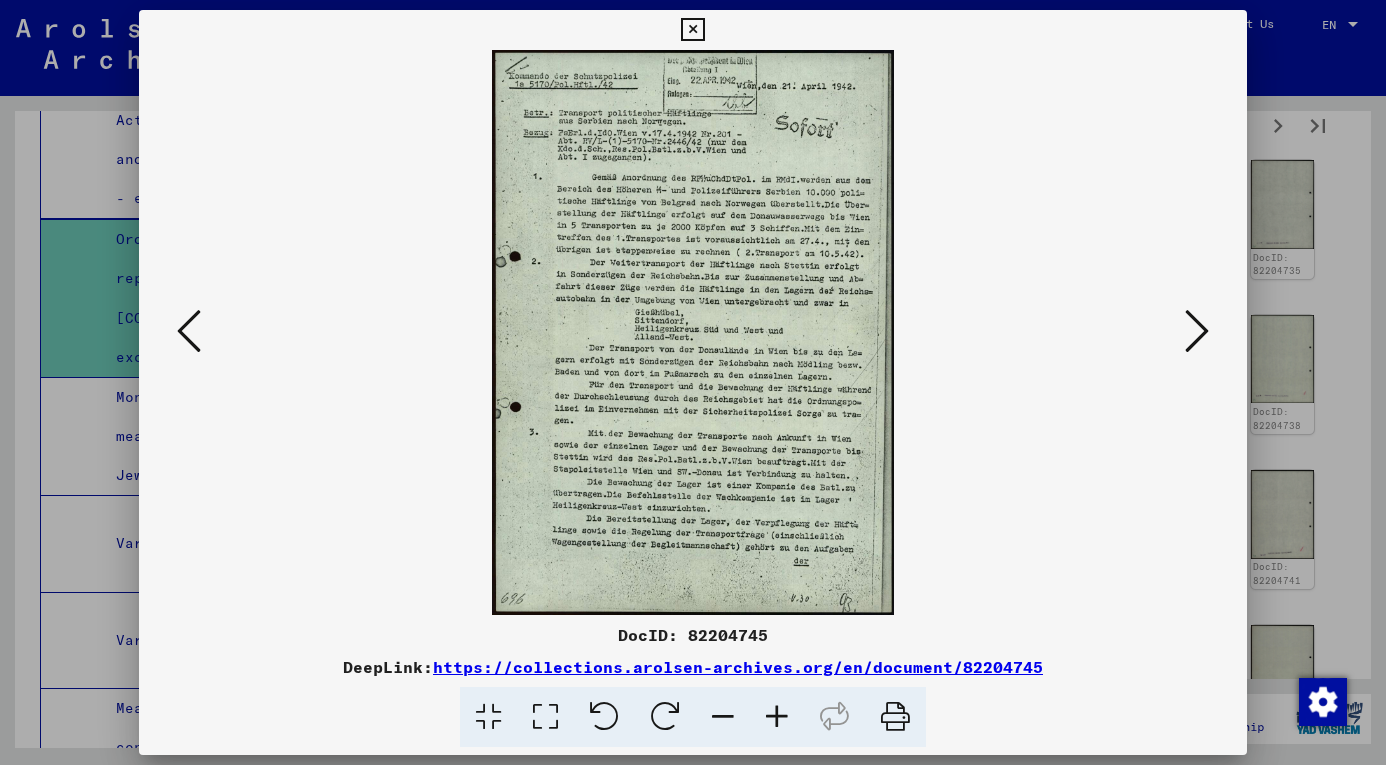 click at bounding box center [777, 717] 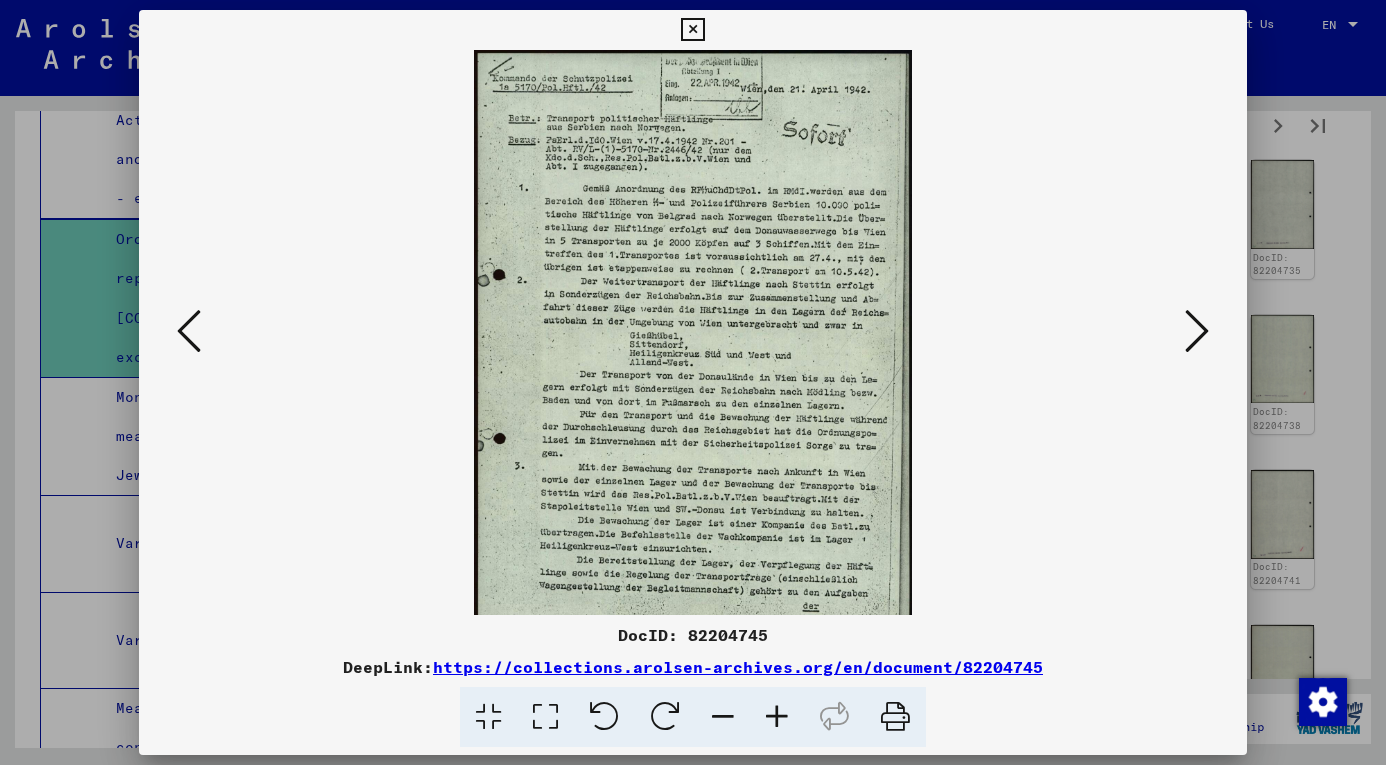 click at bounding box center (777, 717) 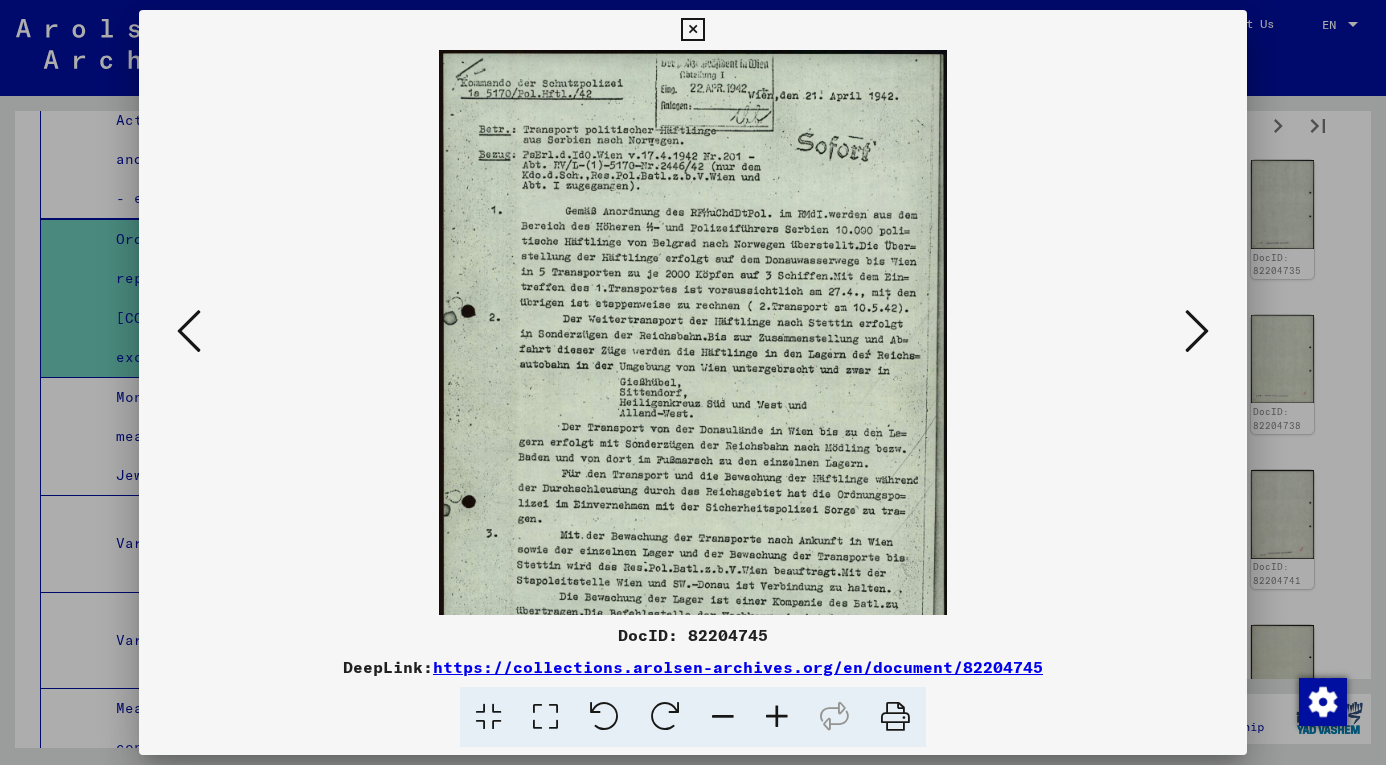 click at bounding box center (777, 717) 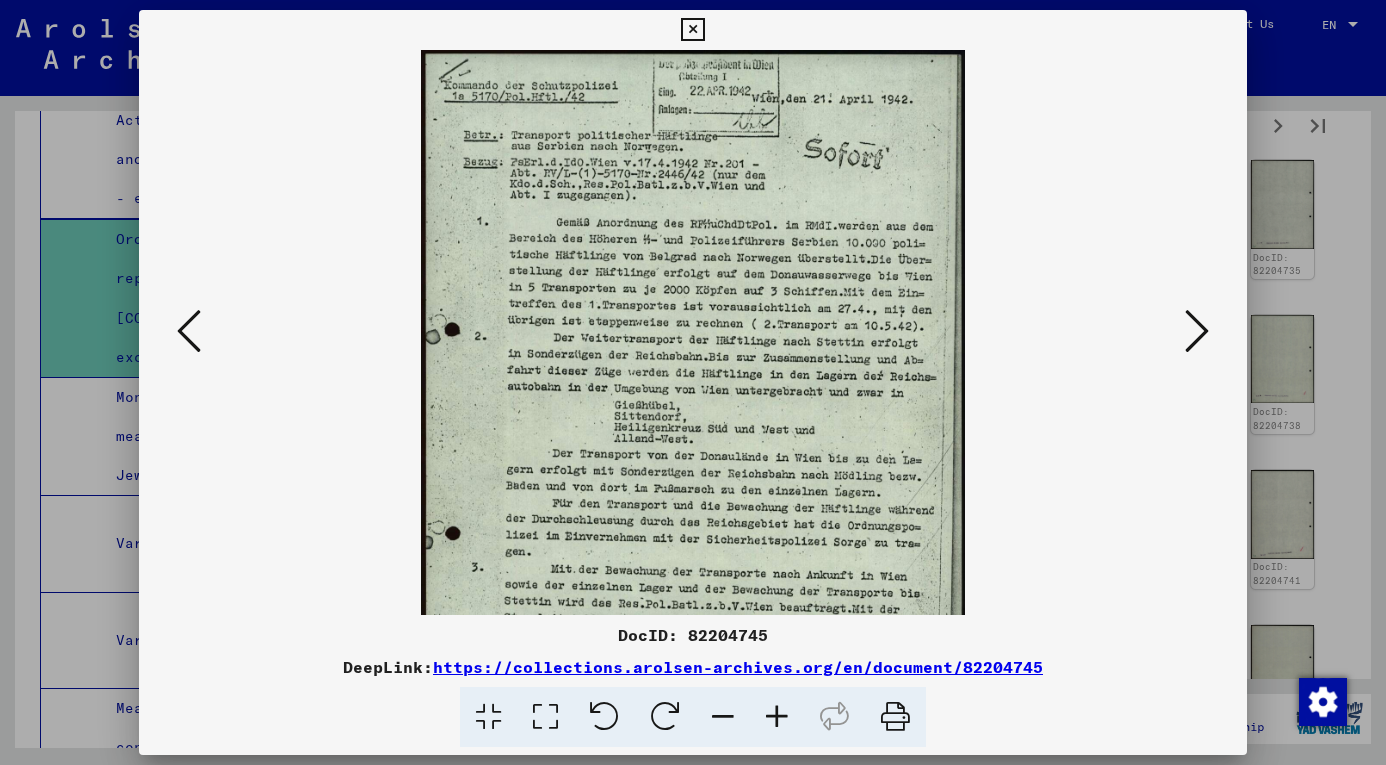 click at bounding box center [777, 717] 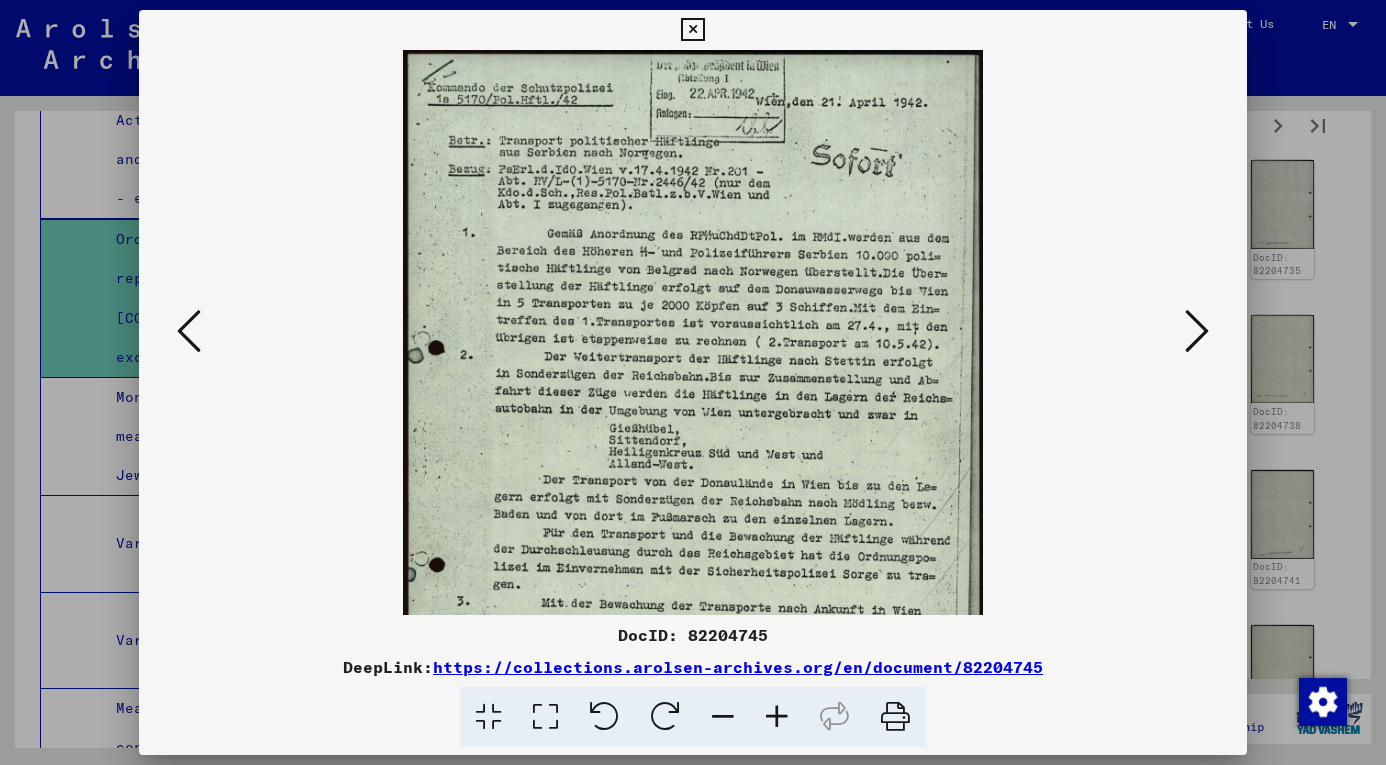 click at bounding box center [777, 717] 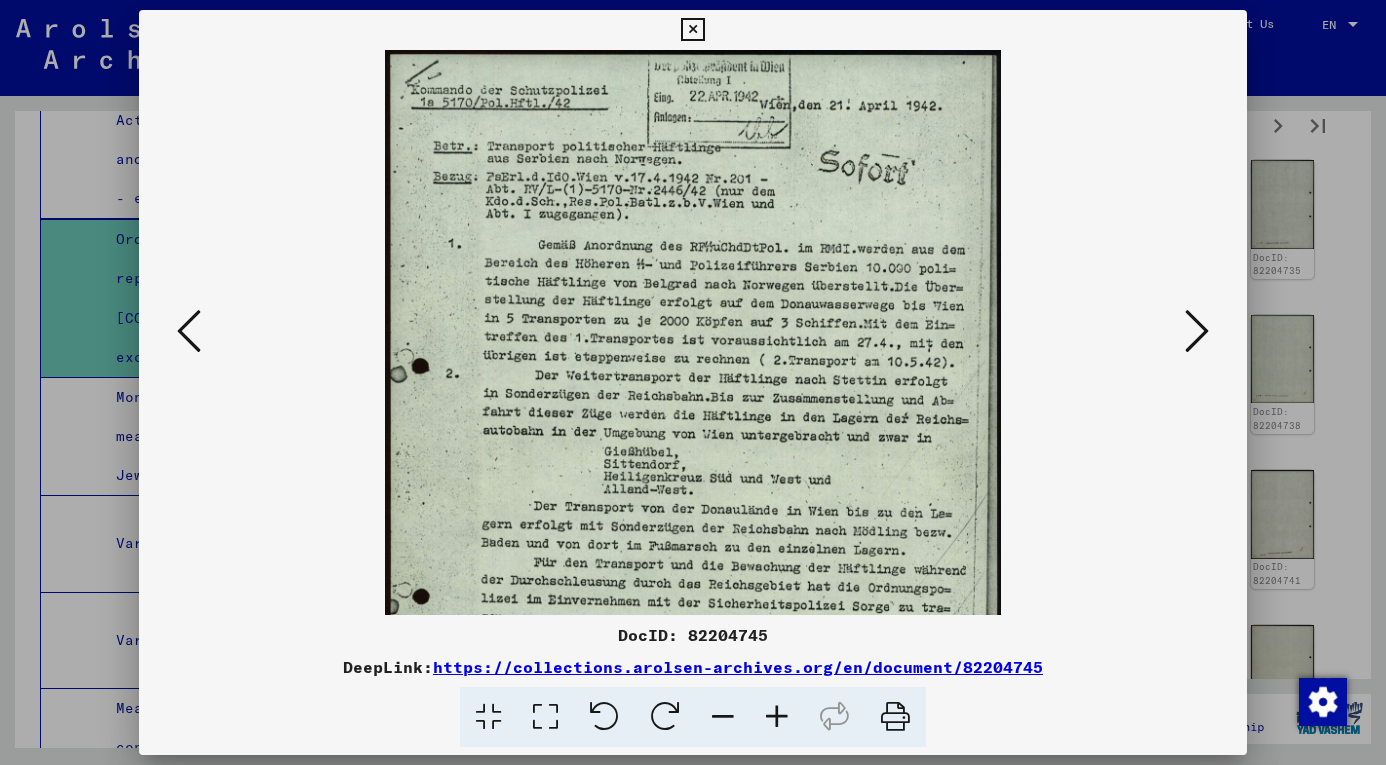 click at bounding box center [777, 717] 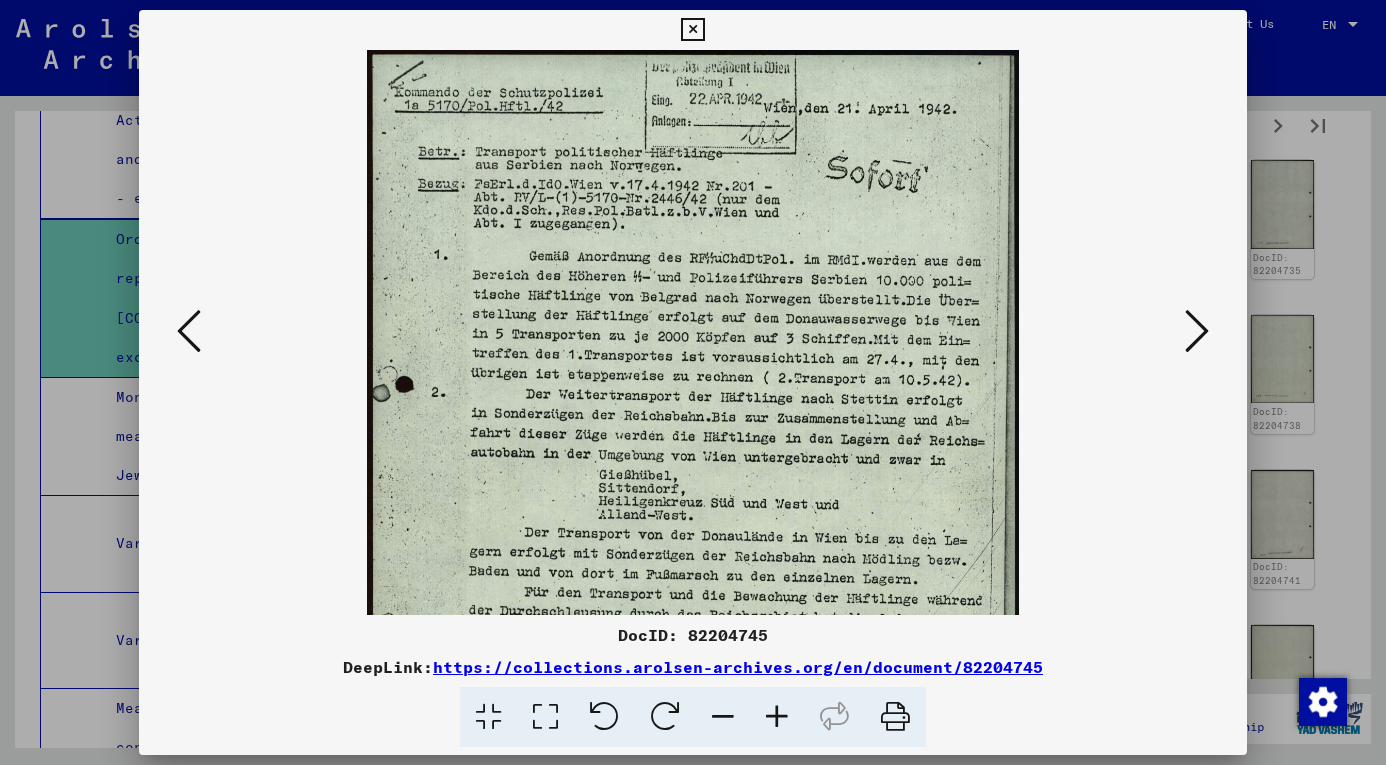 click at bounding box center [777, 717] 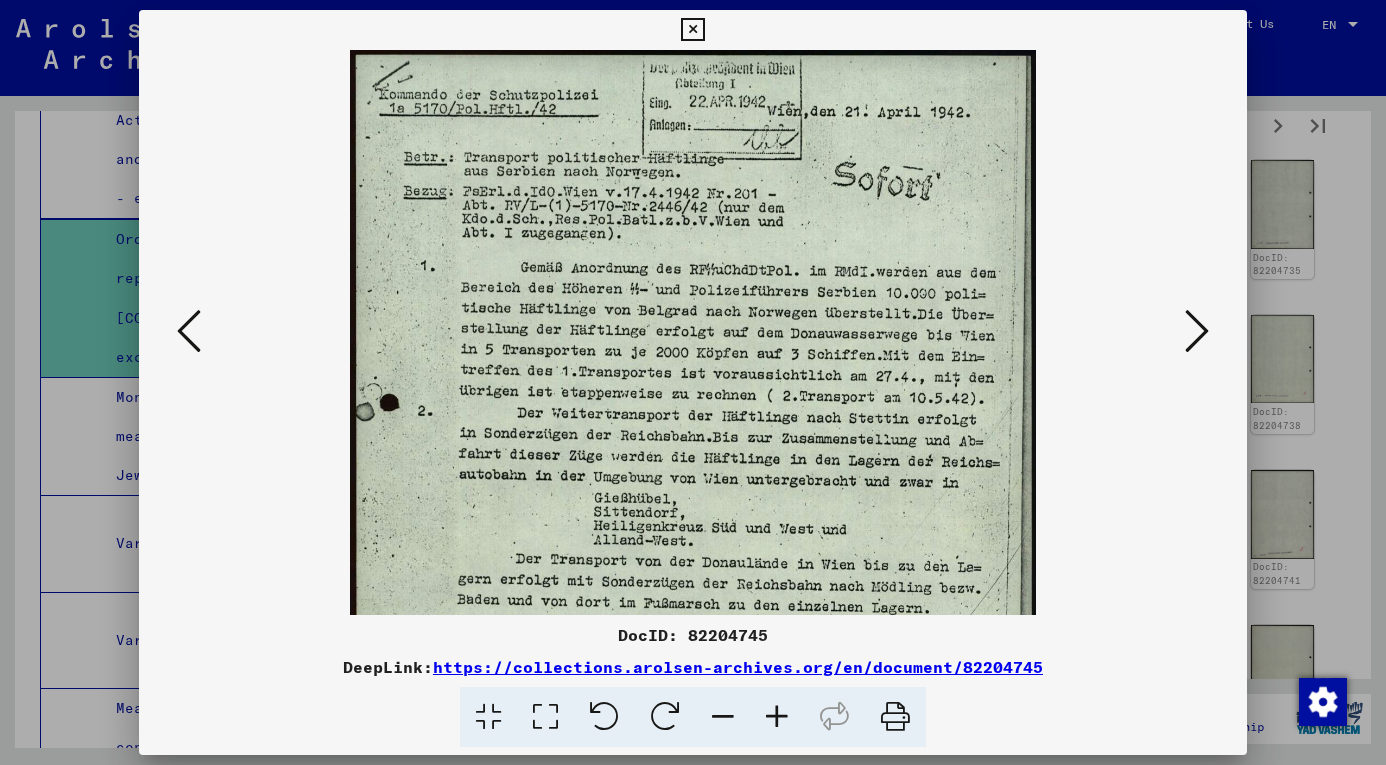 click at bounding box center [777, 717] 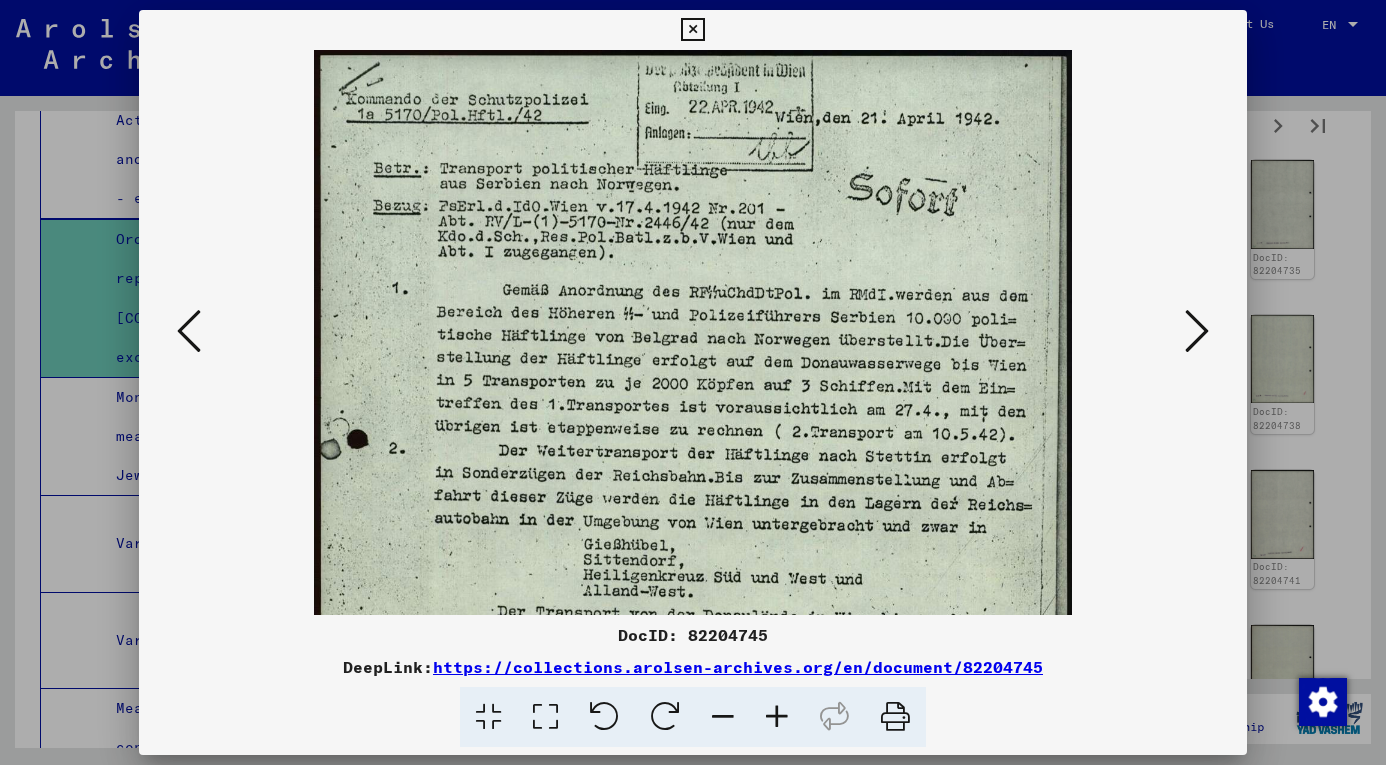 click at bounding box center [777, 717] 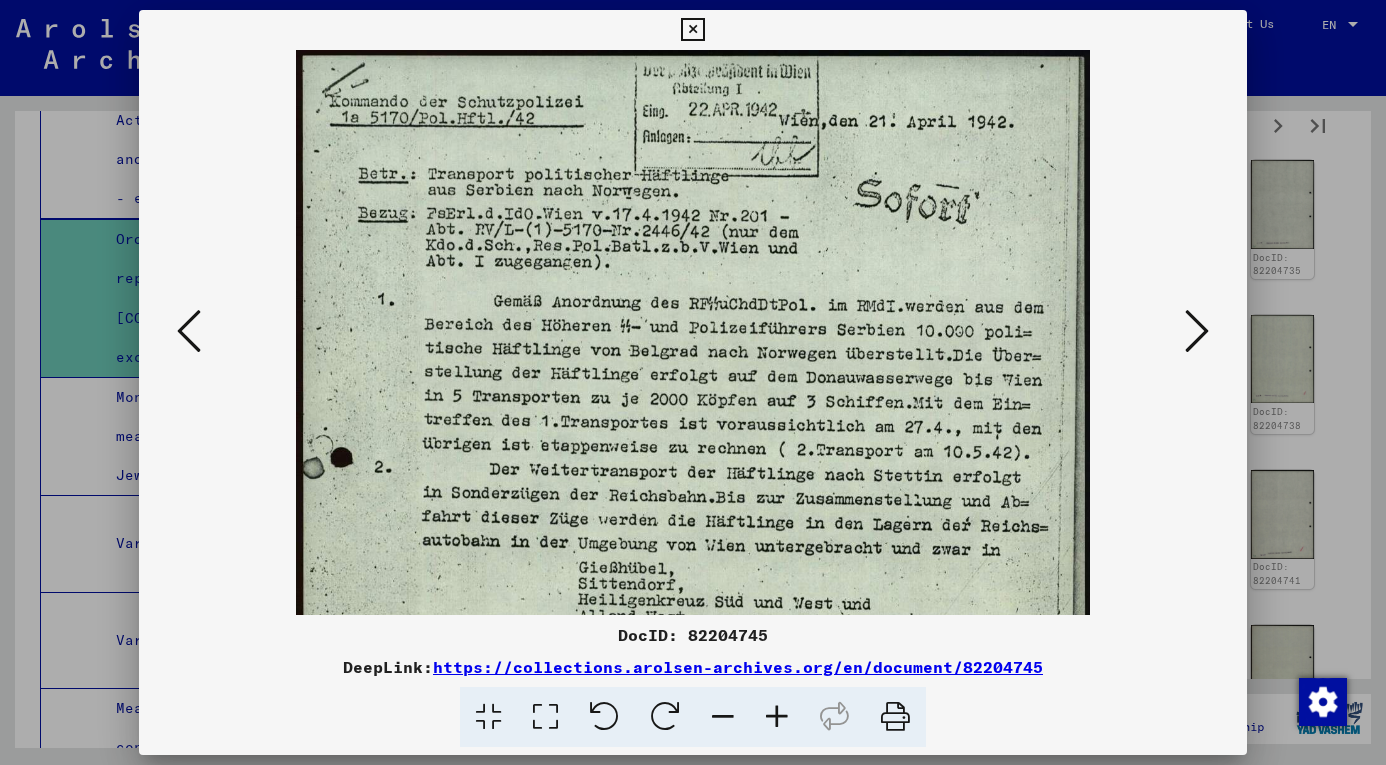 scroll, scrollTop: 1, scrollLeft: 0, axis: vertical 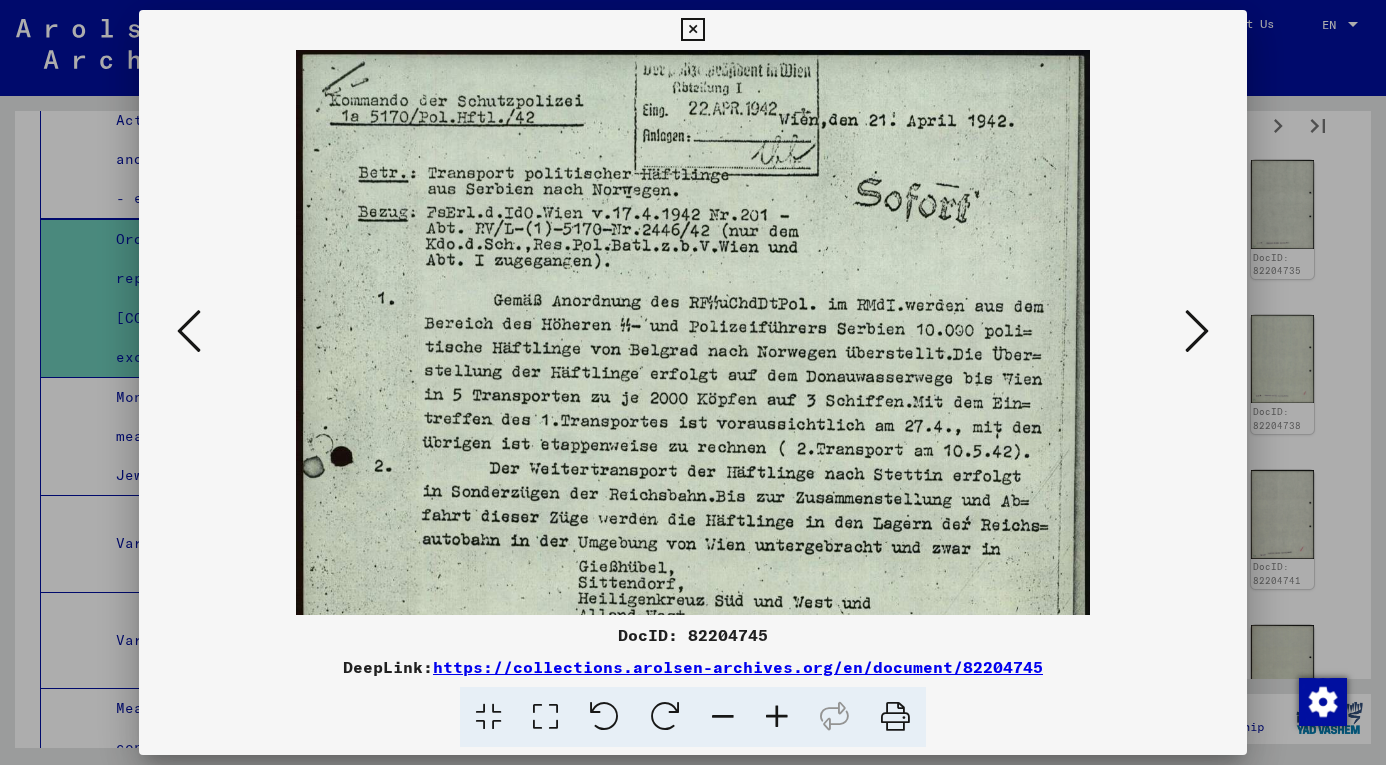 click at bounding box center (693, 606) 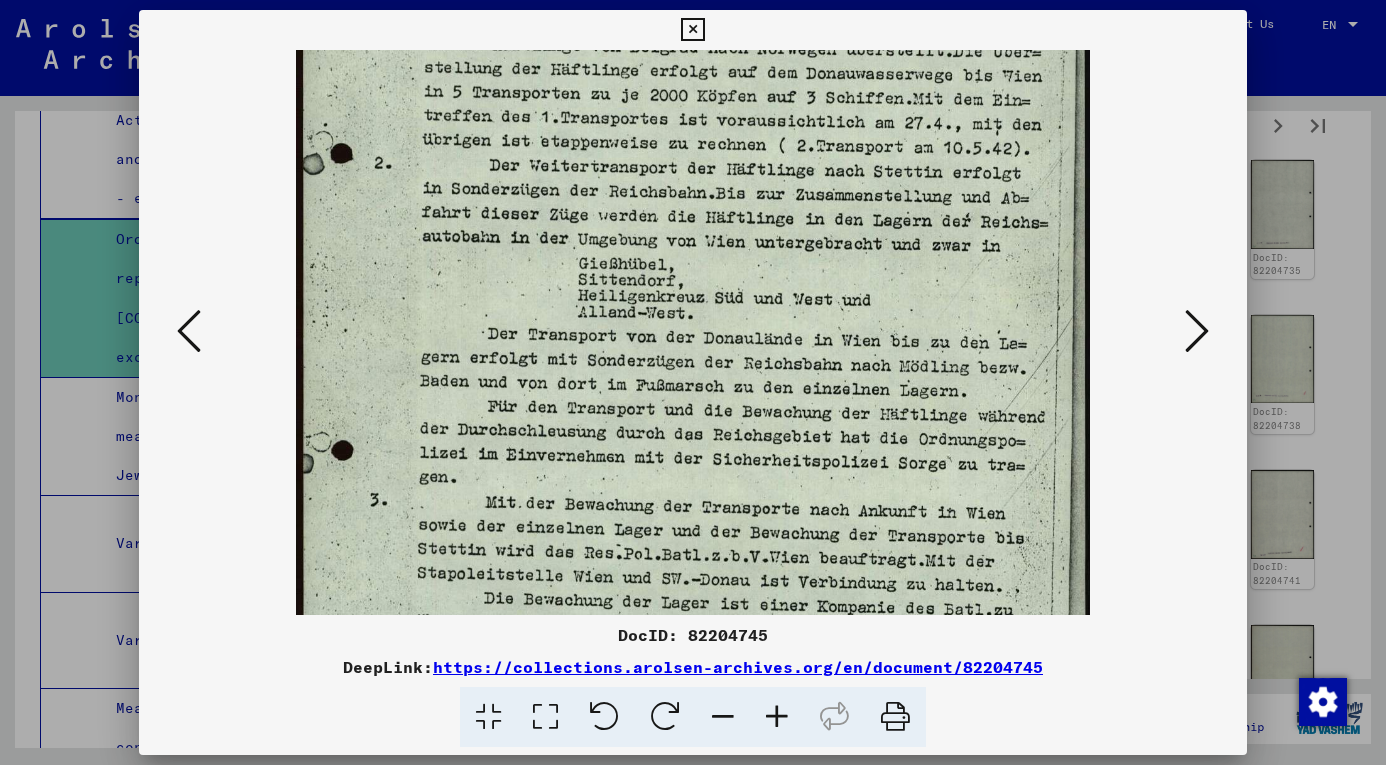 drag, startPoint x: 760, startPoint y: 493, endPoint x: 743, endPoint y: 185, distance: 308.4688 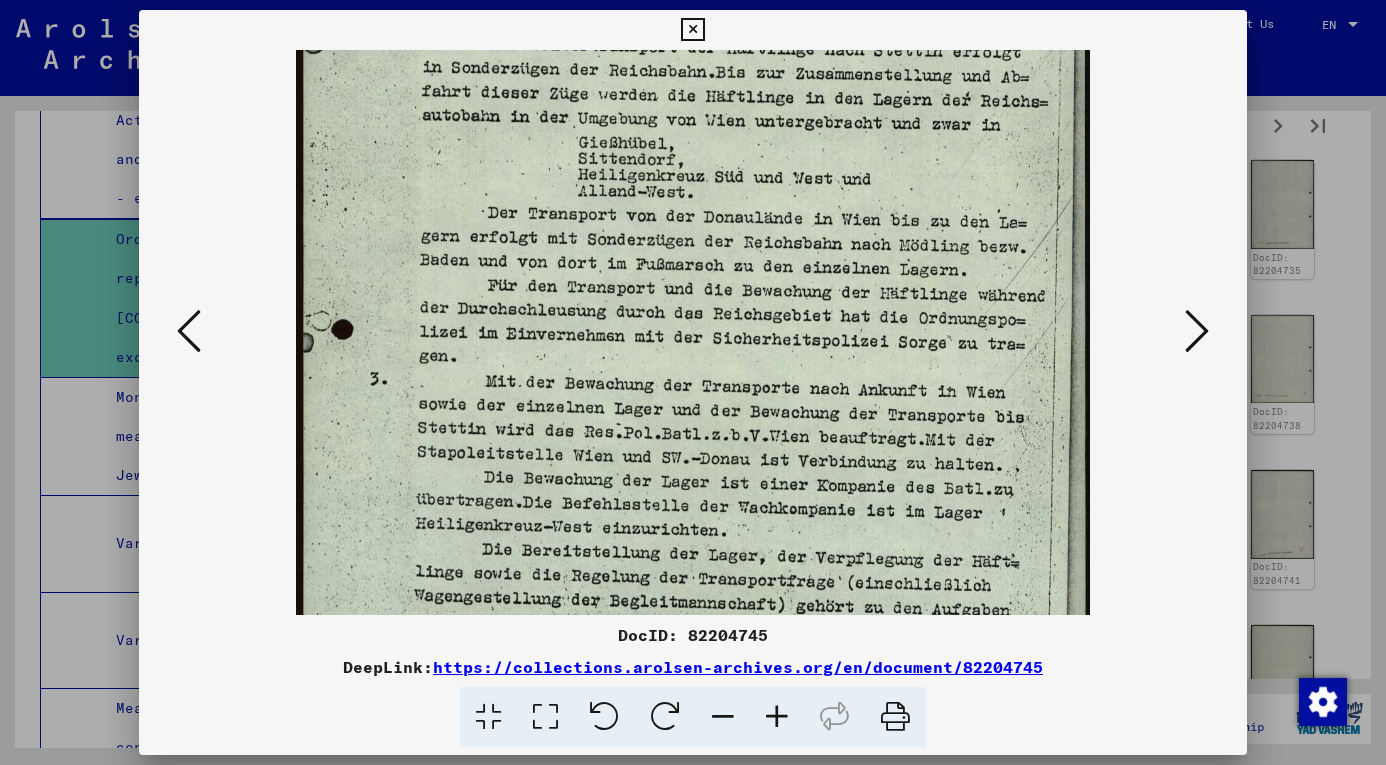 drag, startPoint x: 766, startPoint y: 347, endPoint x: 754, endPoint y: 232, distance: 115.62439 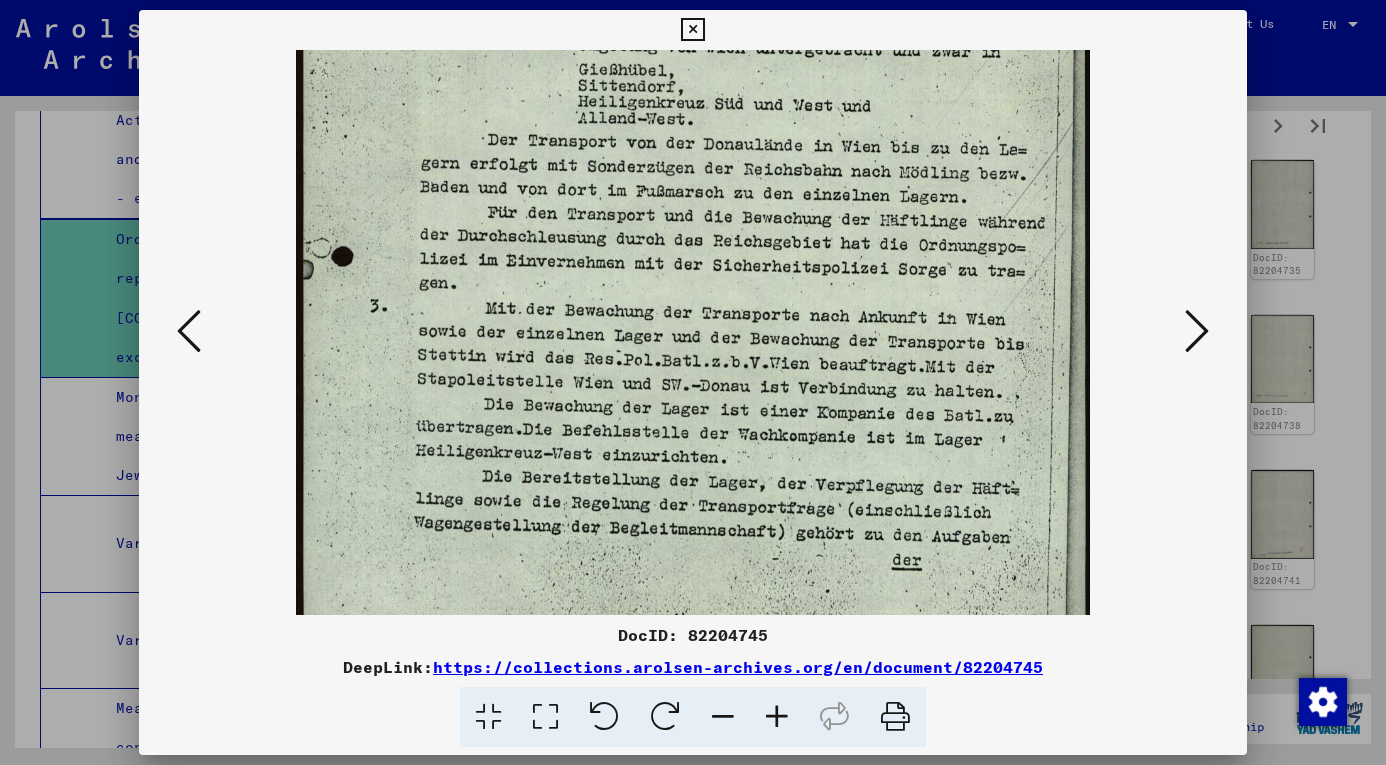 scroll, scrollTop: 499, scrollLeft: 0, axis: vertical 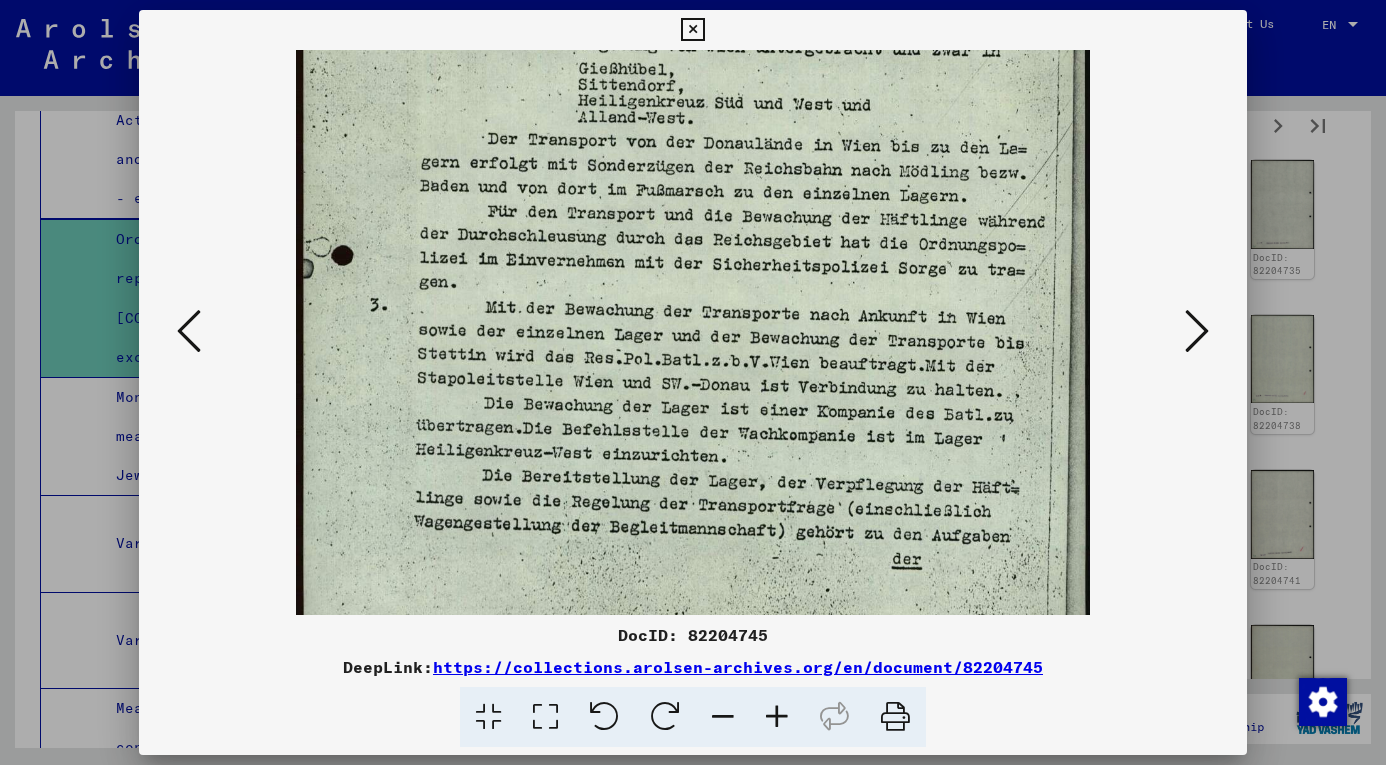 drag, startPoint x: 760, startPoint y: 376, endPoint x: 750, endPoint y: 308, distance: 68.73136 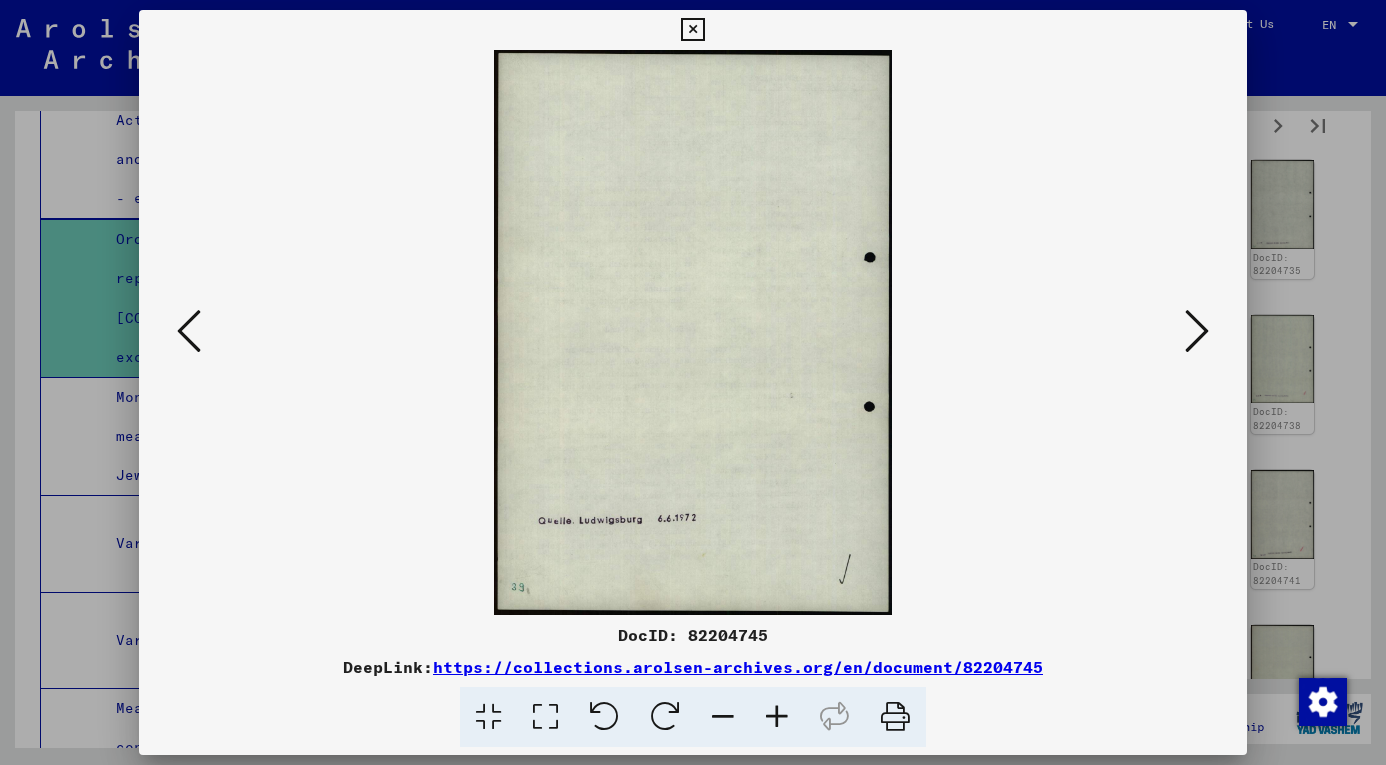 scroll, scrollTop: 0, scrollLeft: 0, axis: both 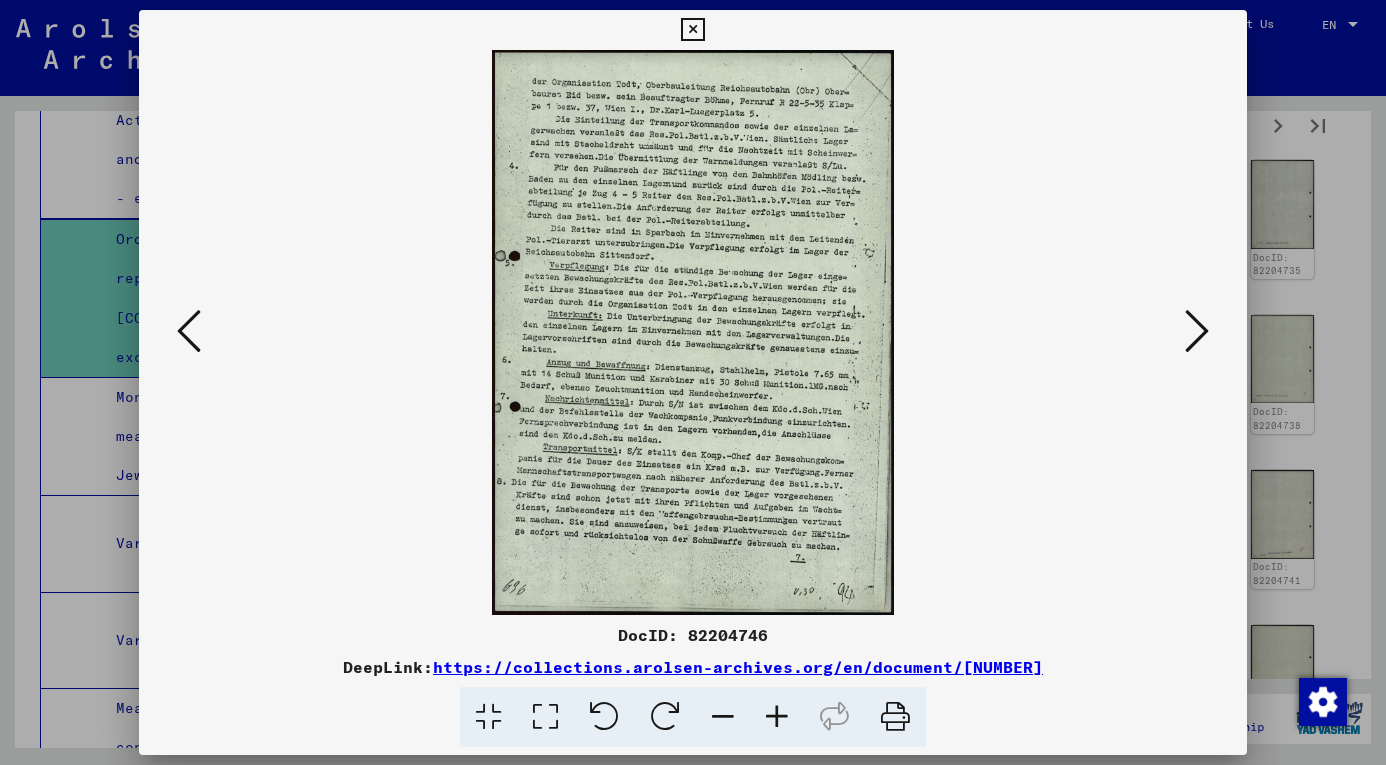 click at bounding box center [777, 717] 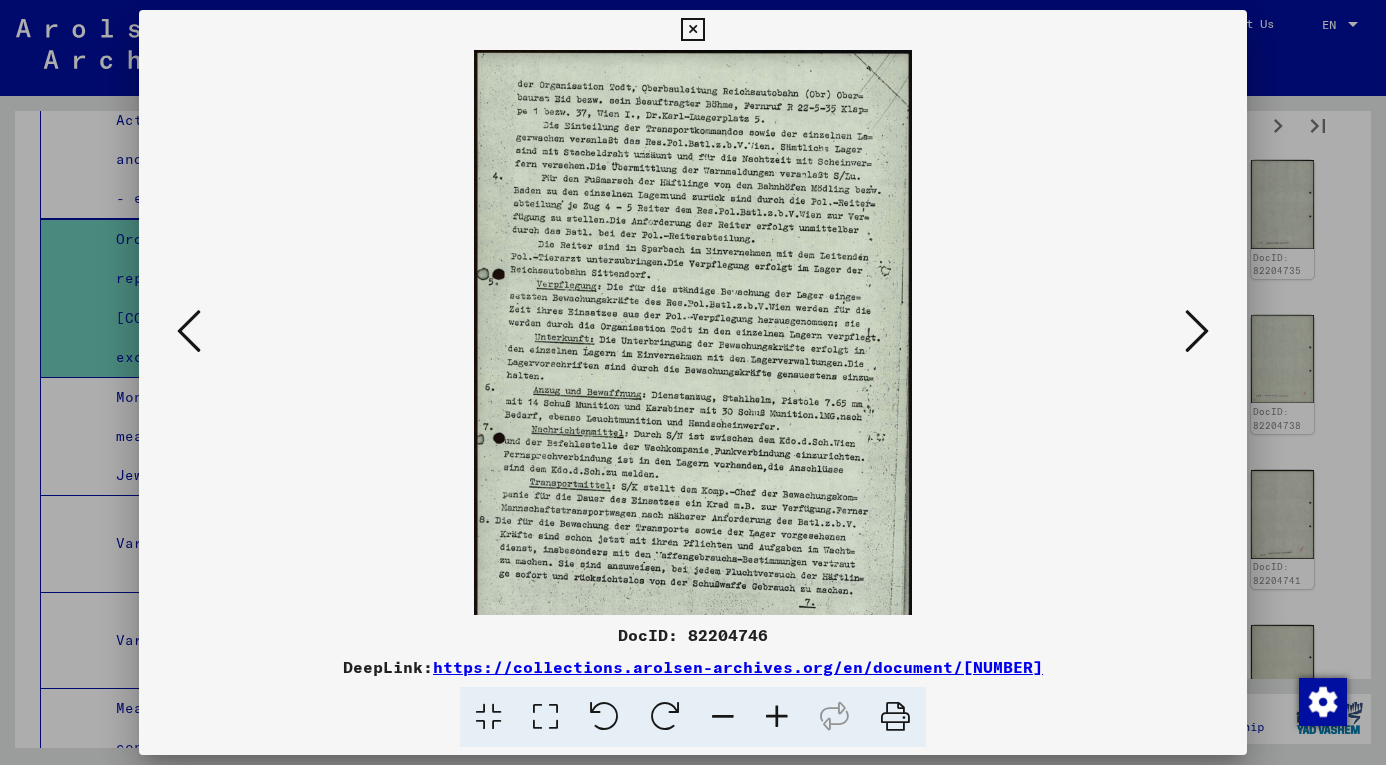 click at bounding box center [777, 717] 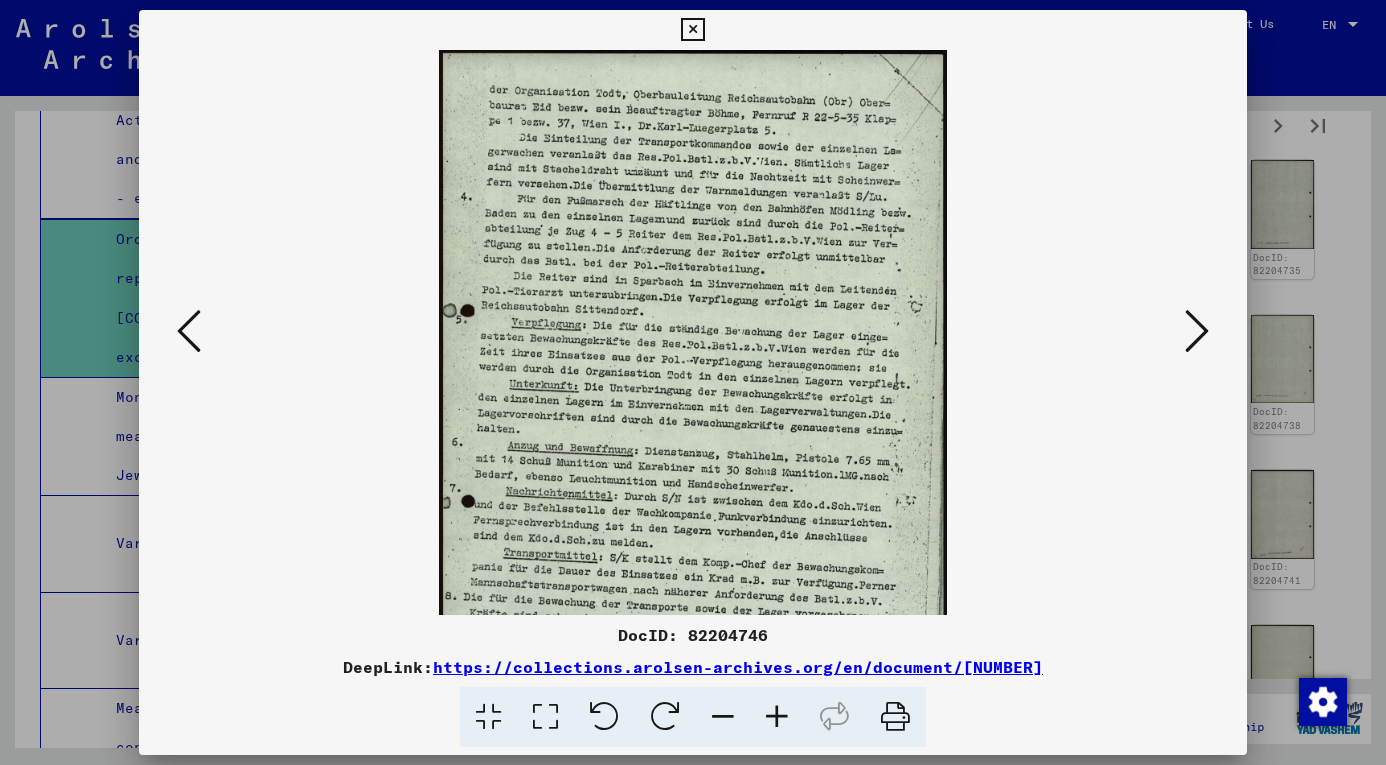 click at bounding box center [777, 717] 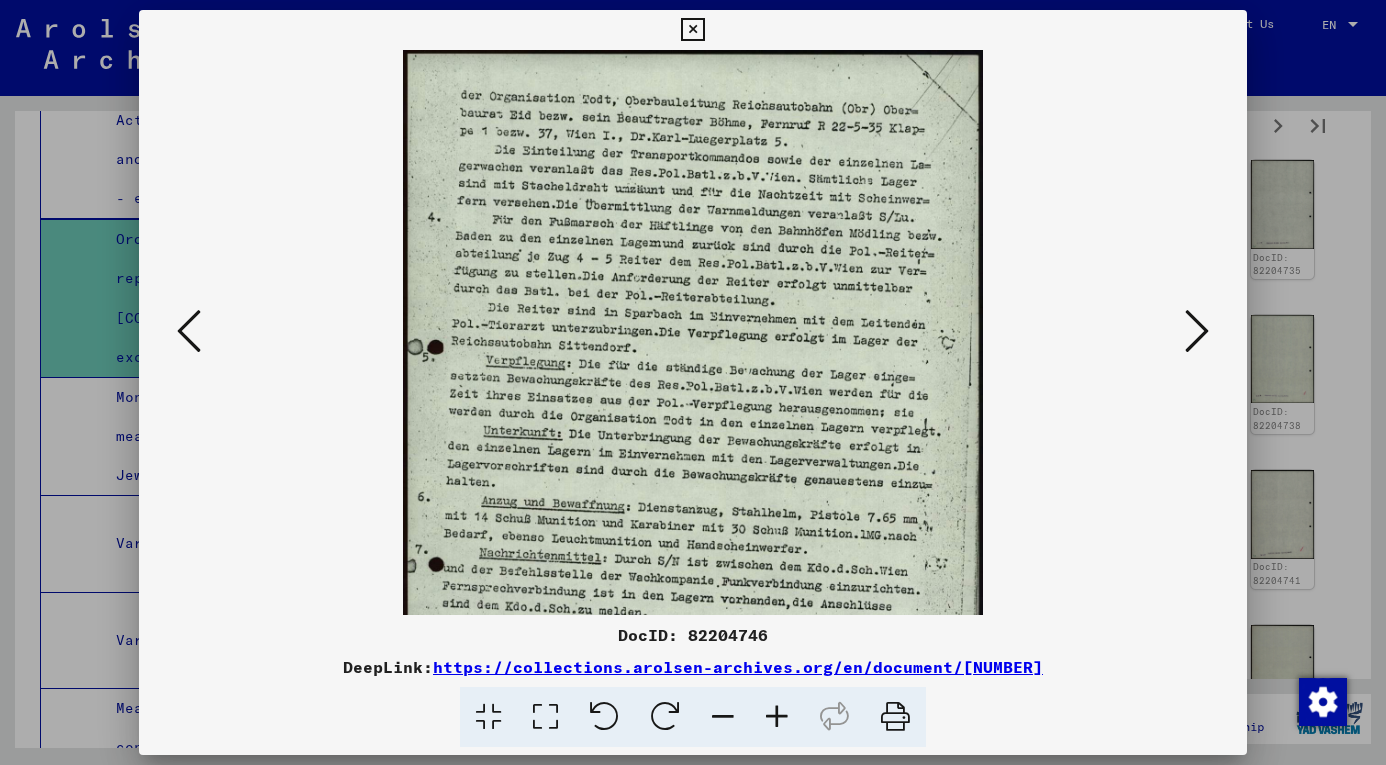 click at bounding box center [777, 717] 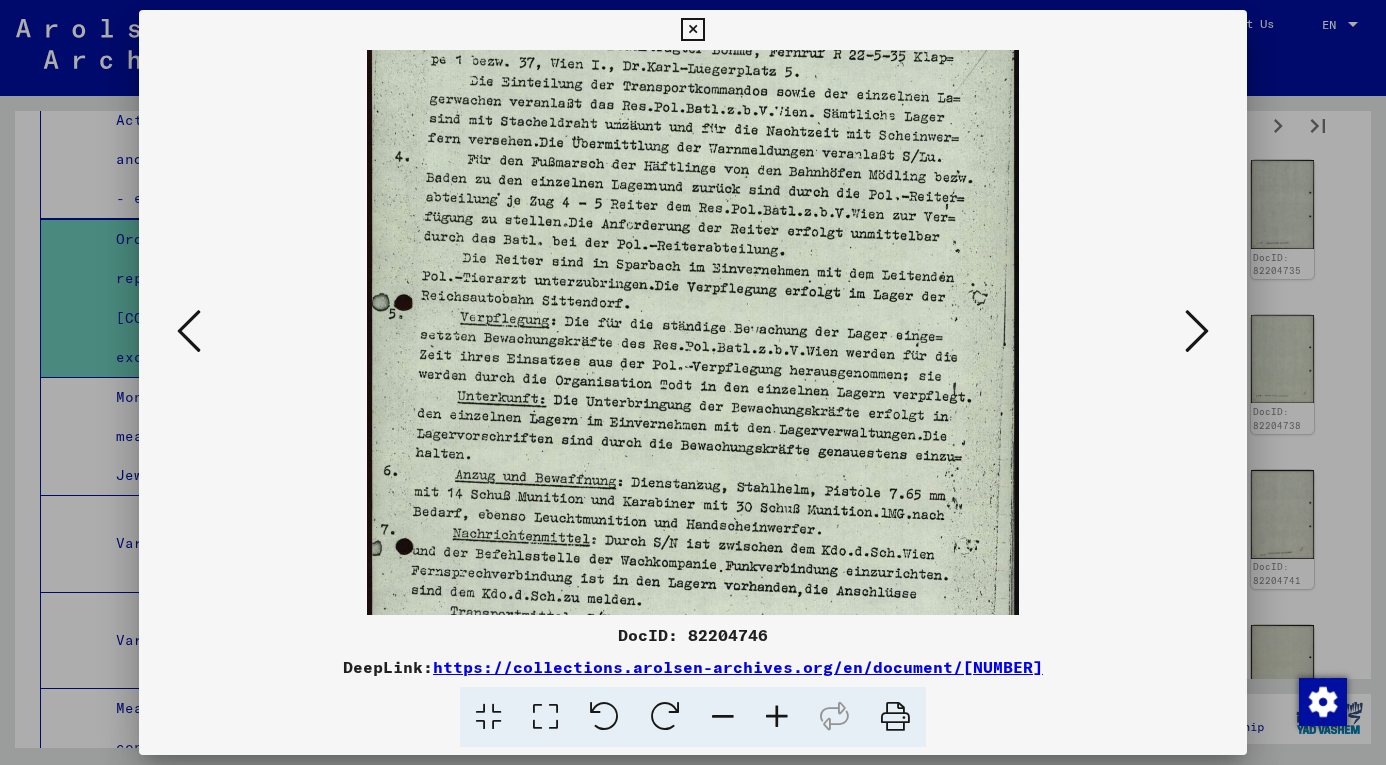 drag, startPoint x: 666, startPoint y: 435, endPoint x: 678, endPoint y: 372, distance: 64.132675 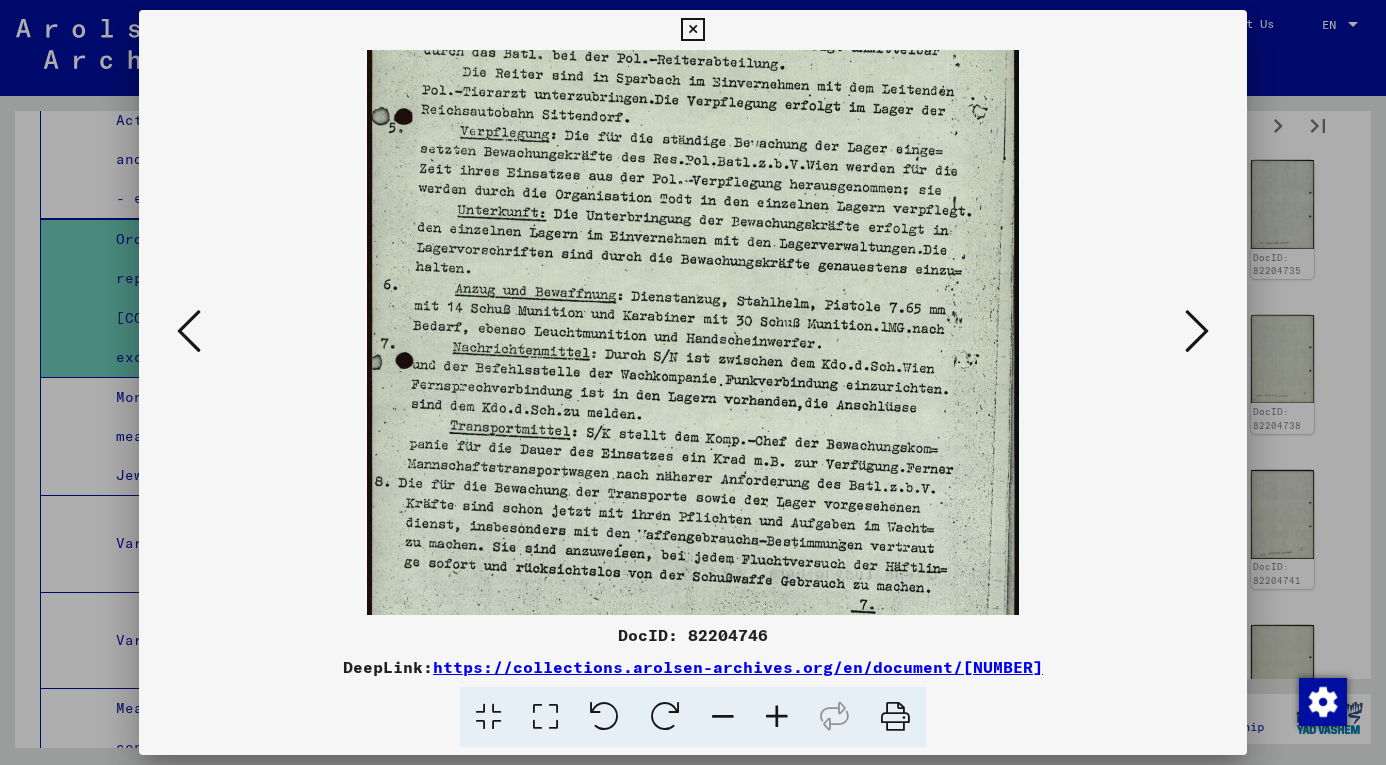 drag, startPoint x: 703, startPoint y: 471, endPoint x: 722, endPoint y: 267, distance: 204.88289 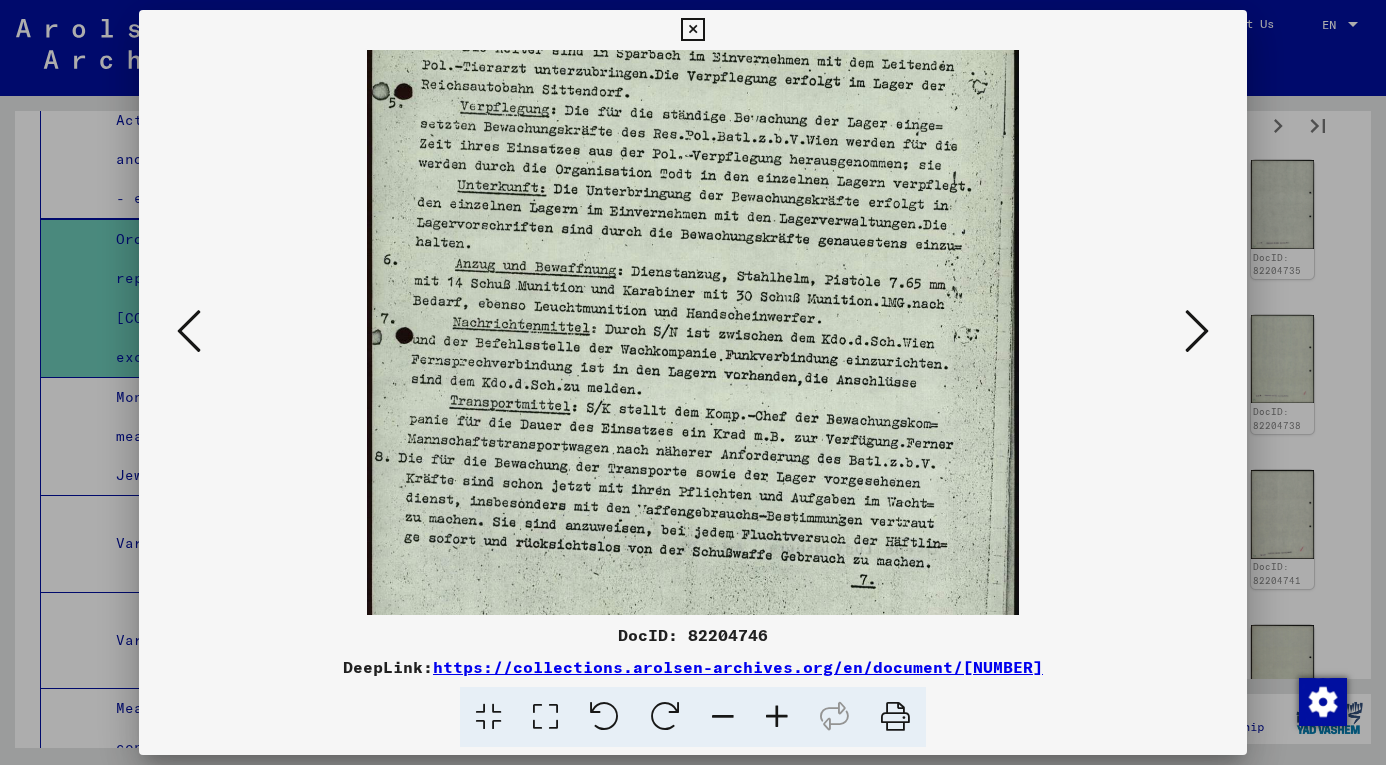 click at bounding box center (1197, 331) 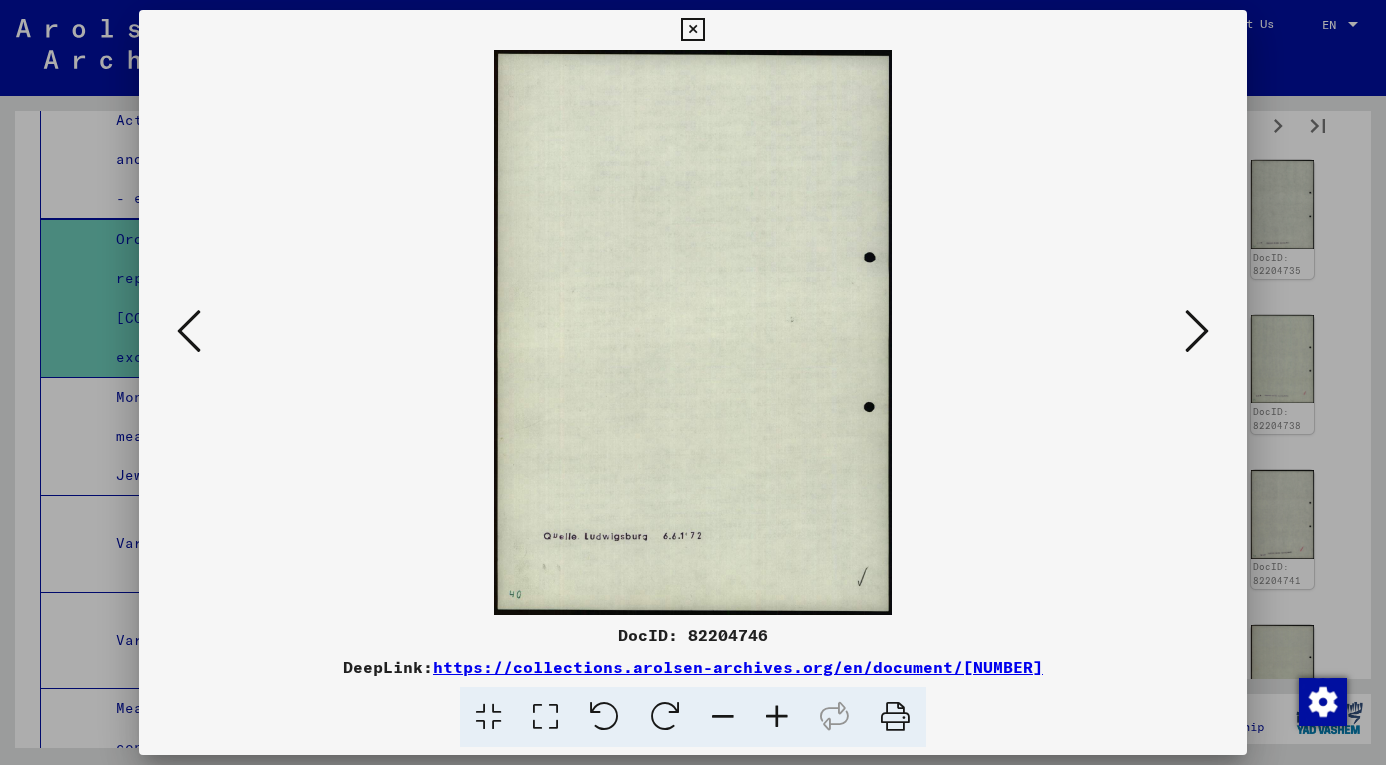 scroll, scrollTop: 0, scrollLeft: 0, axis: both 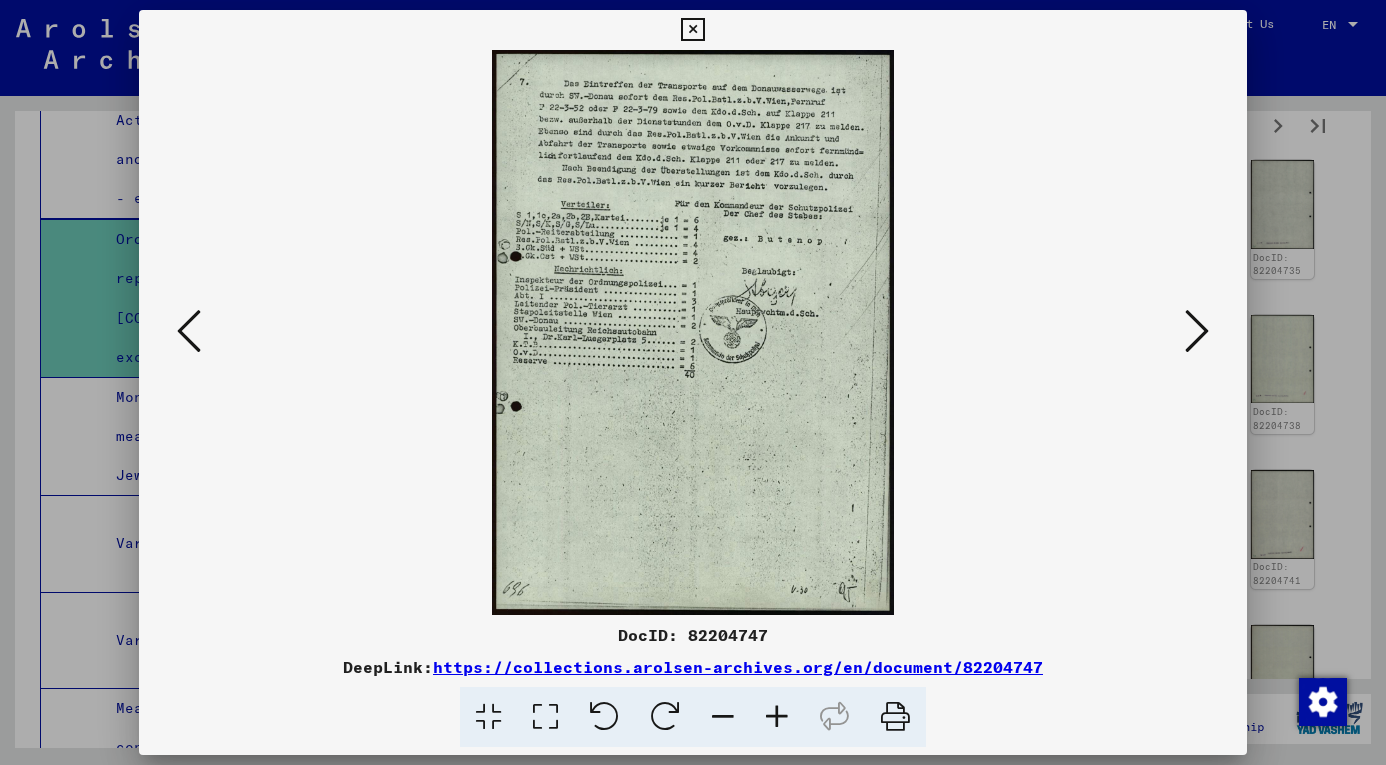 click at bounding box center (777, 717) 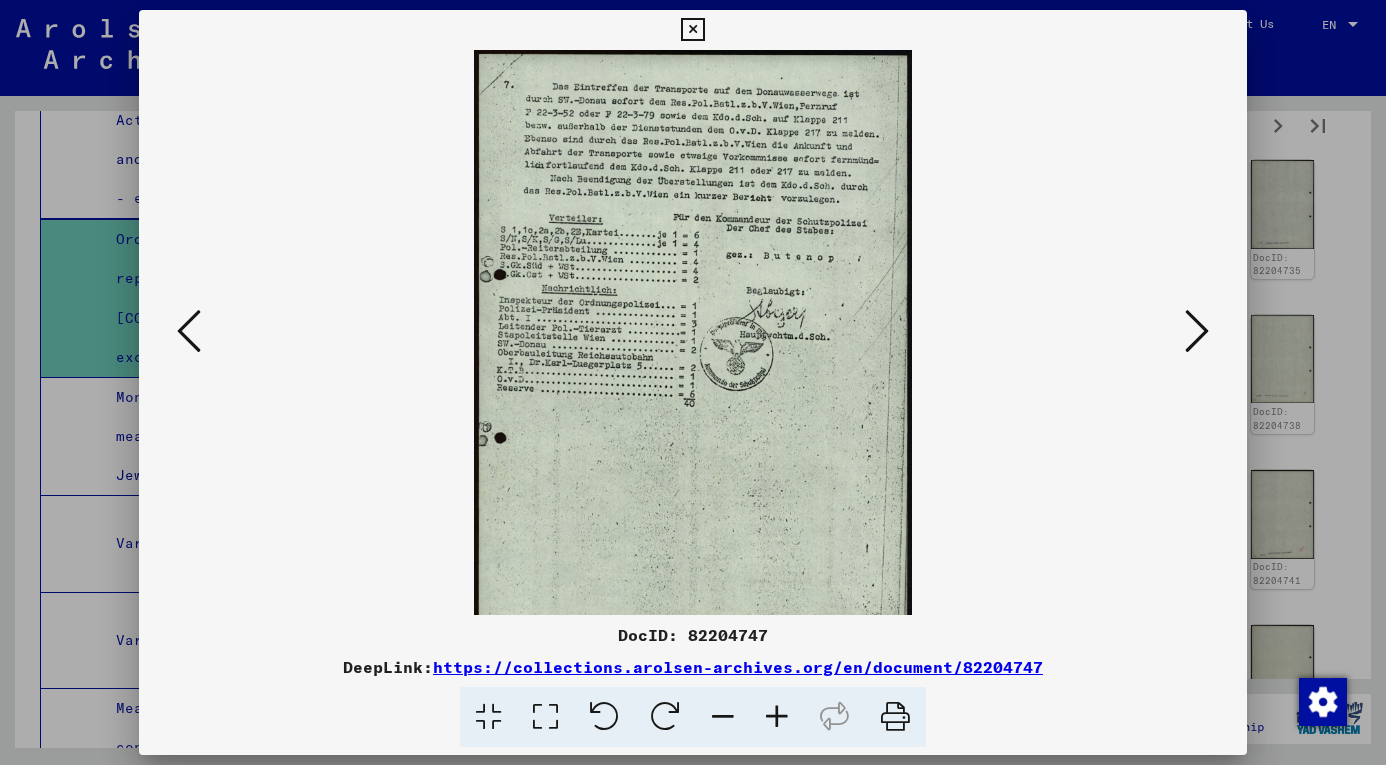 click at bounding box center [777, 717] 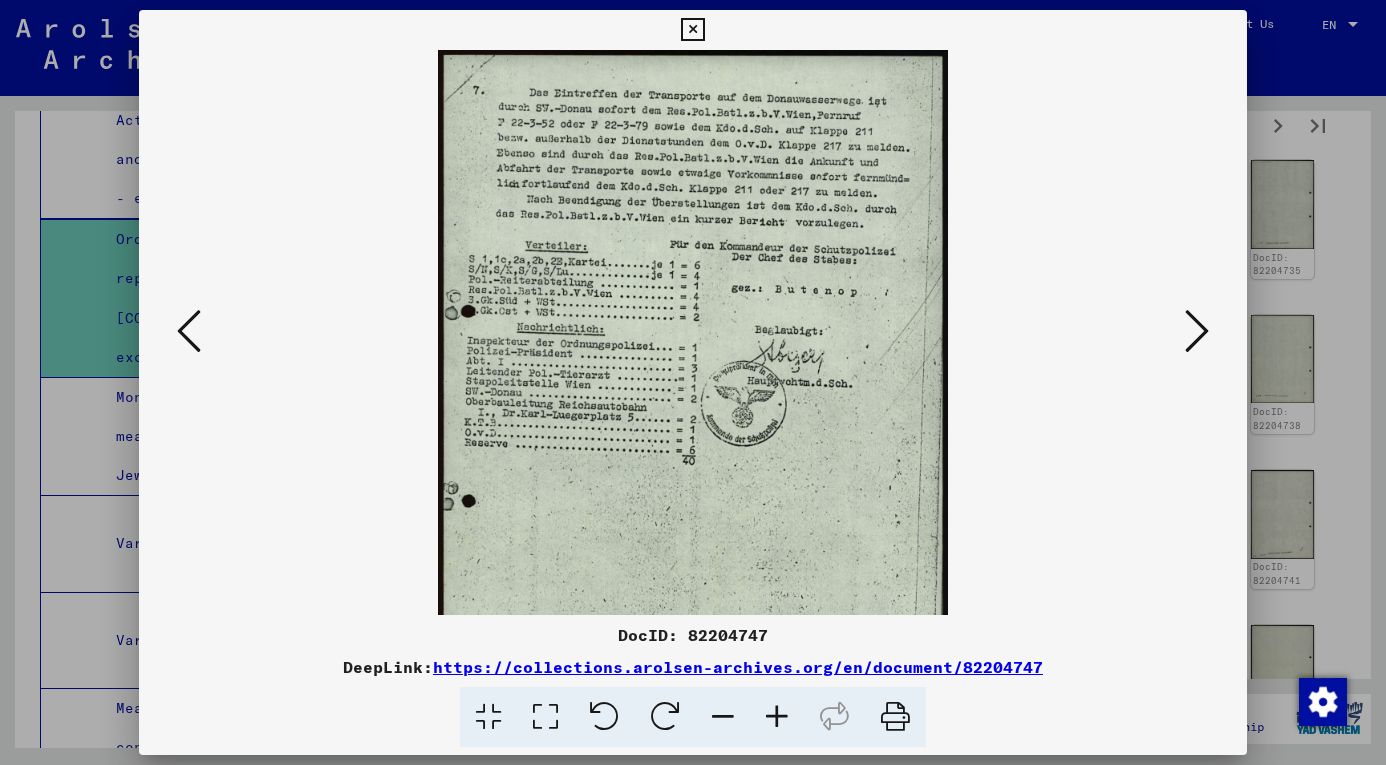 click at bounding box center [777, 717] 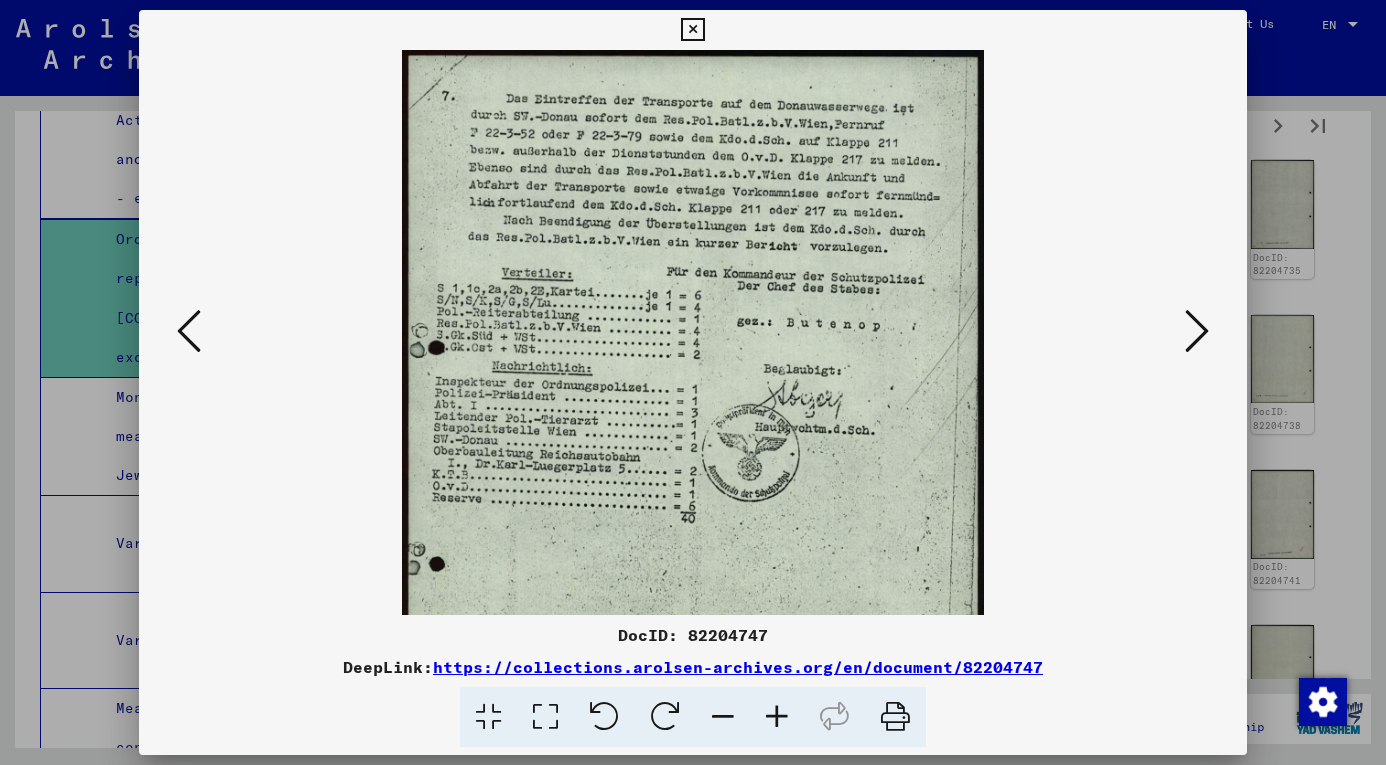 click at bounding box center [777, 717] 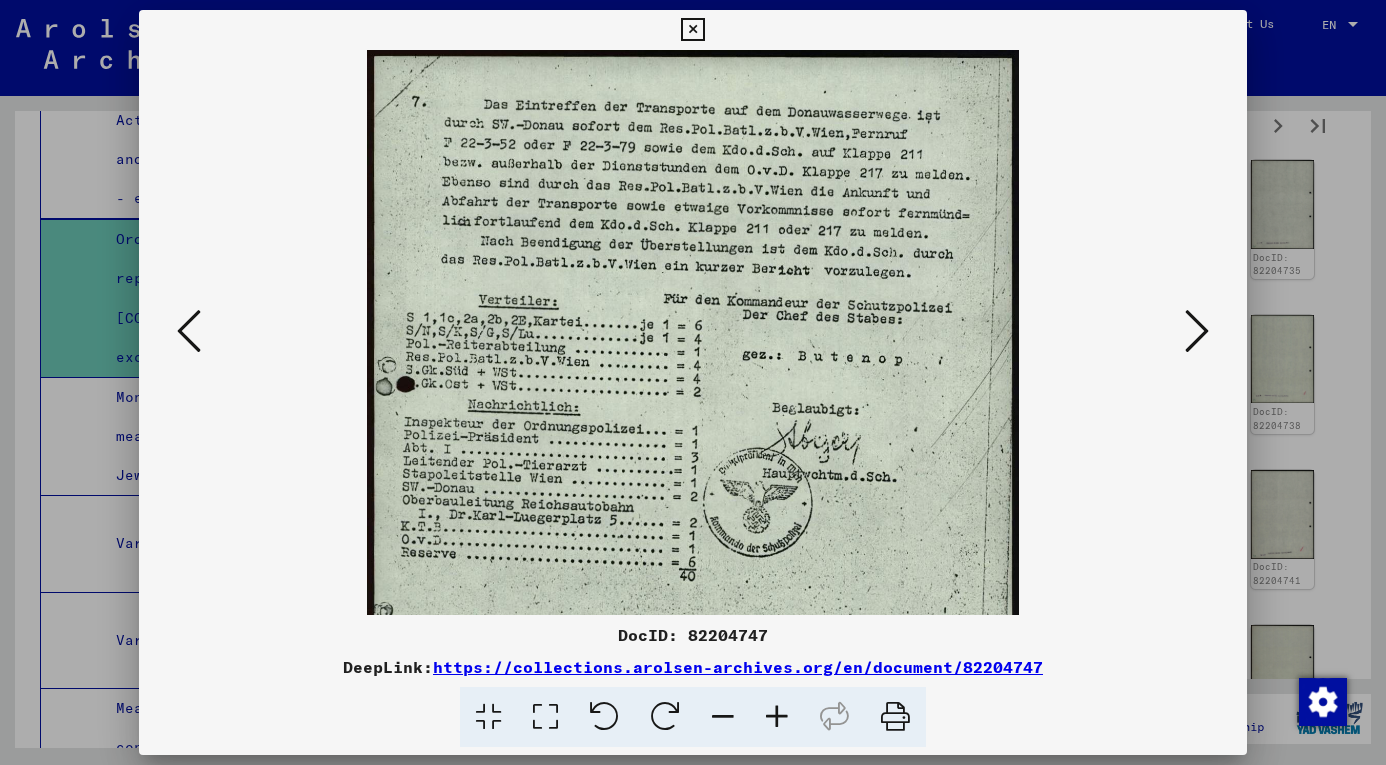 click at bounding box center [777, 717] 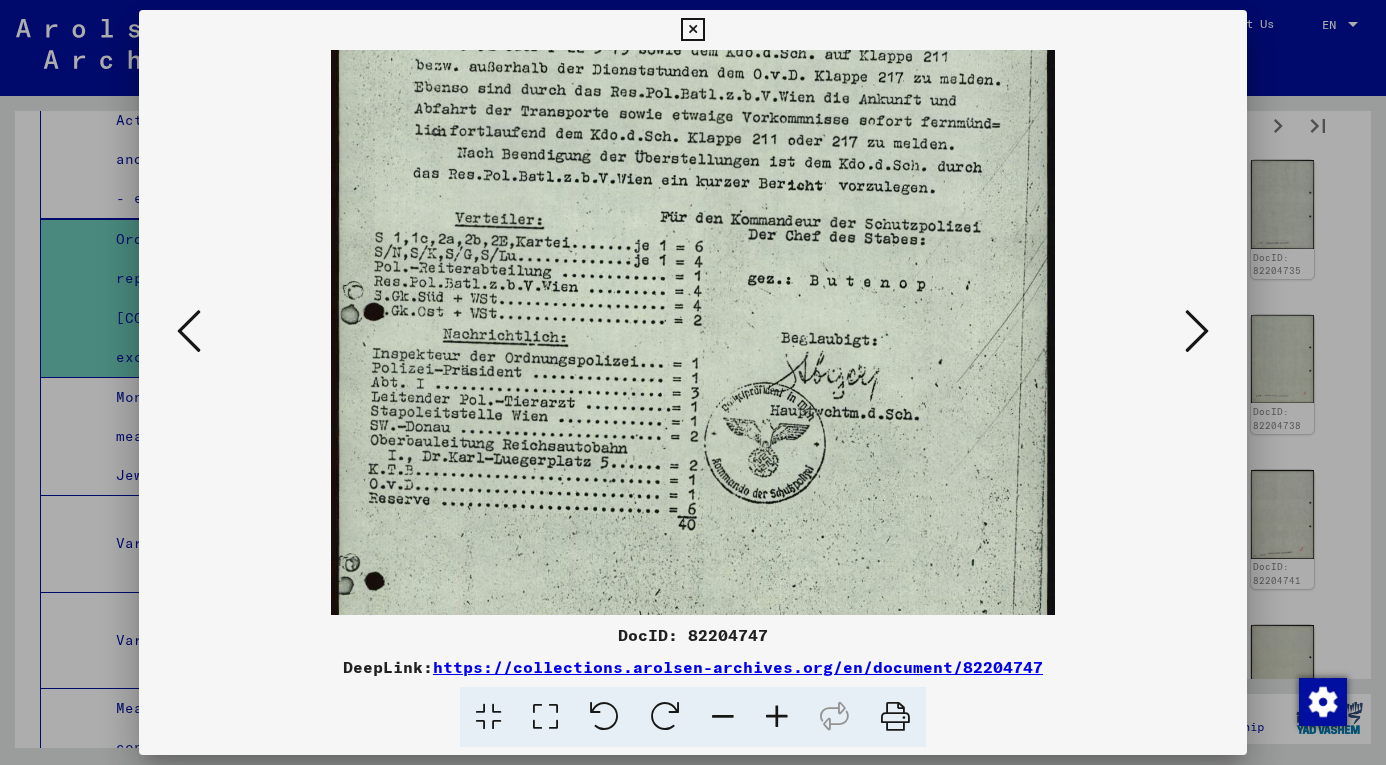 scroll, scrollTop: 112, scrollLeft: 0, axis: vertical 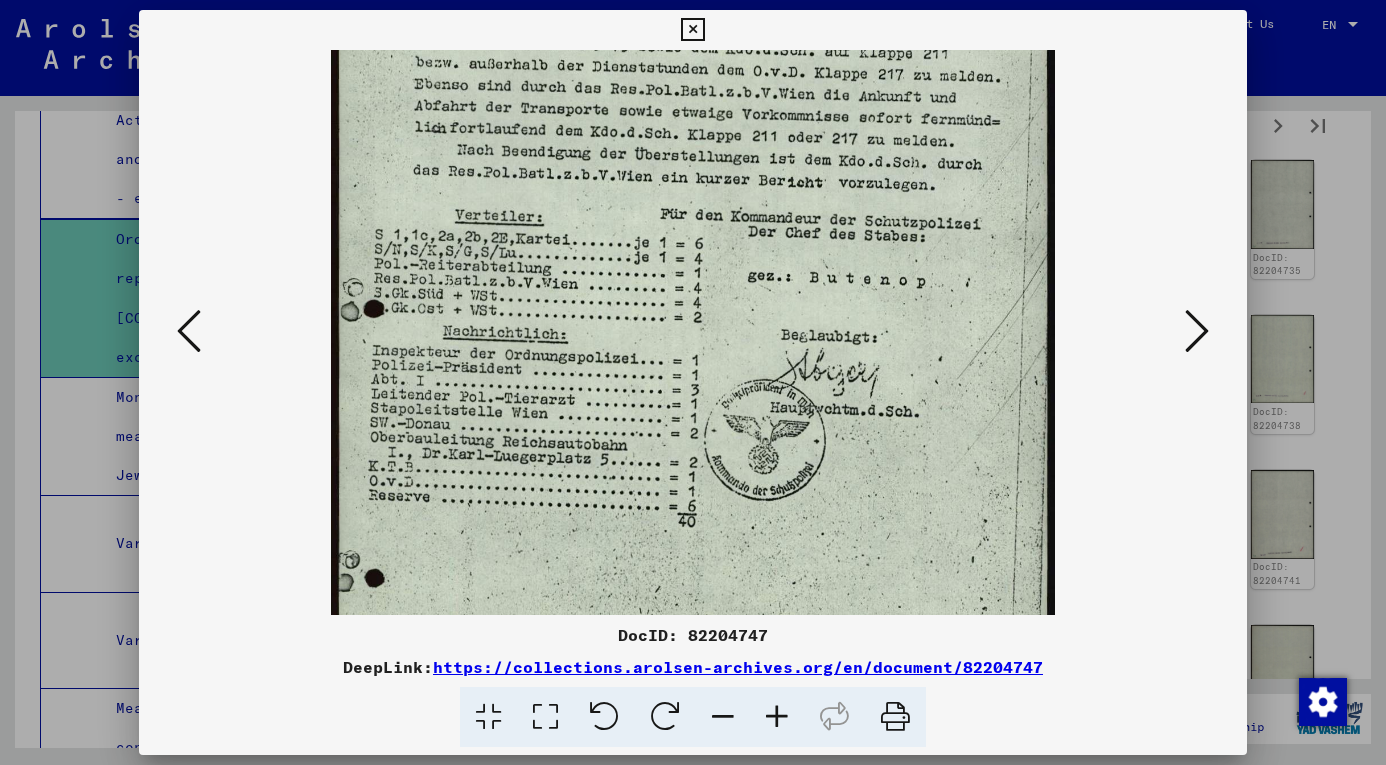 drag, startPoint x: 716, startPoint y: 454, endPoint x: 723, endPoint y: 342, distance: 112.21854 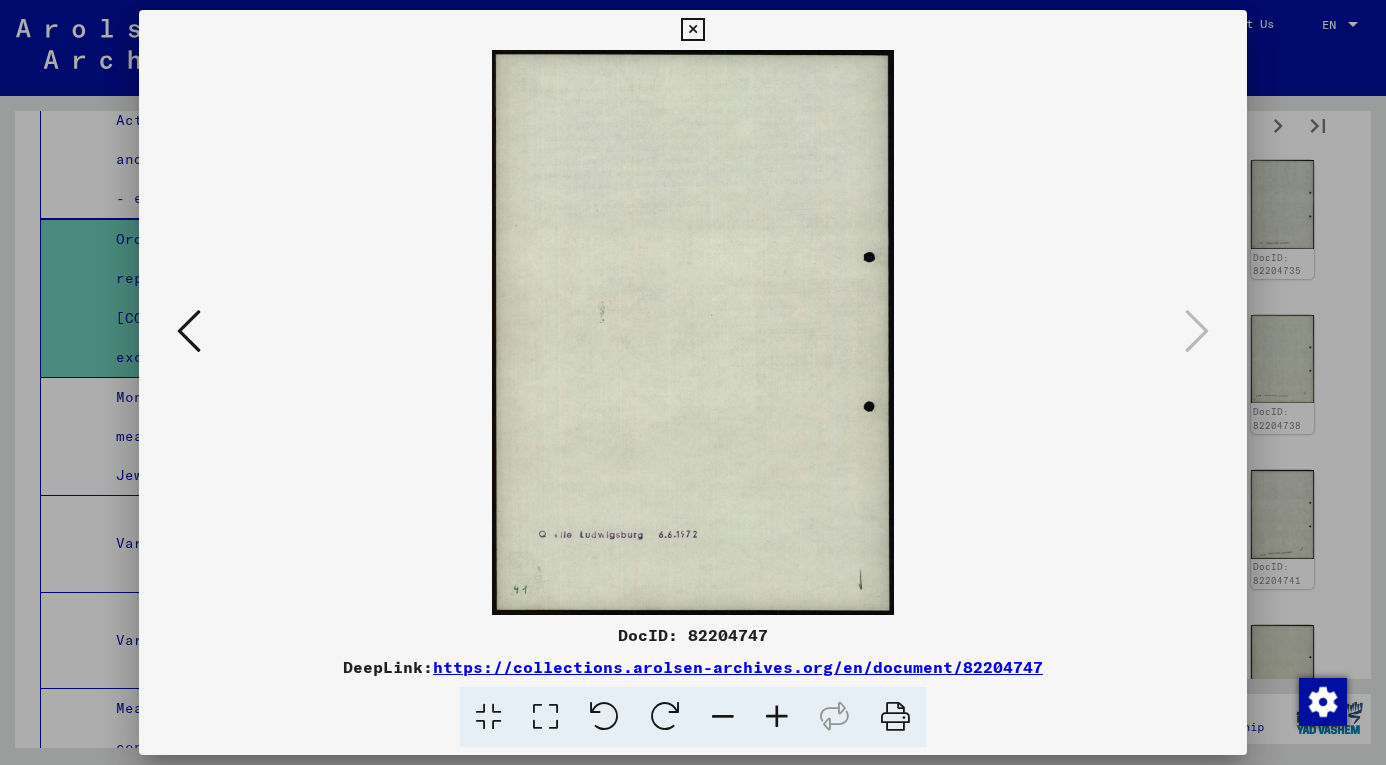 scroll, scrollTop: 0, scrollLeft: 0, axis: both 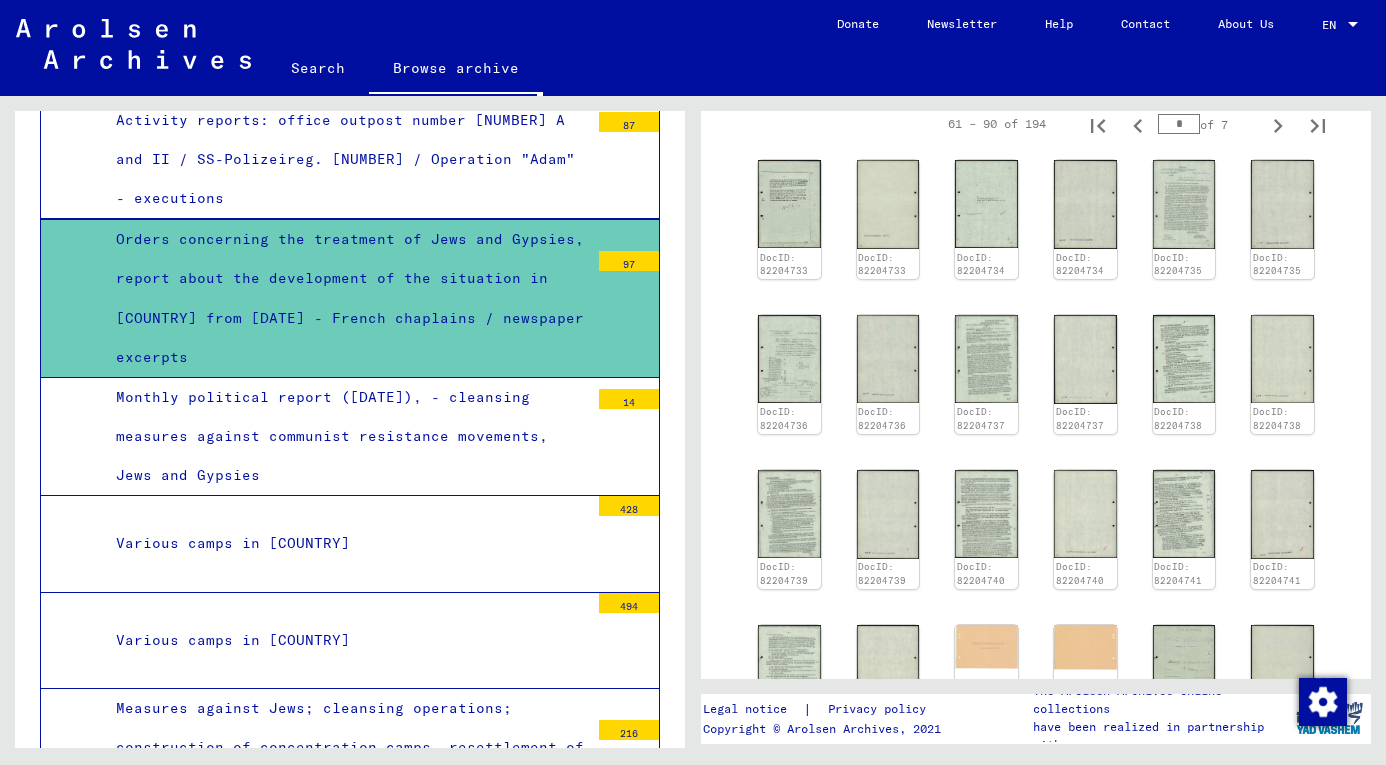 click 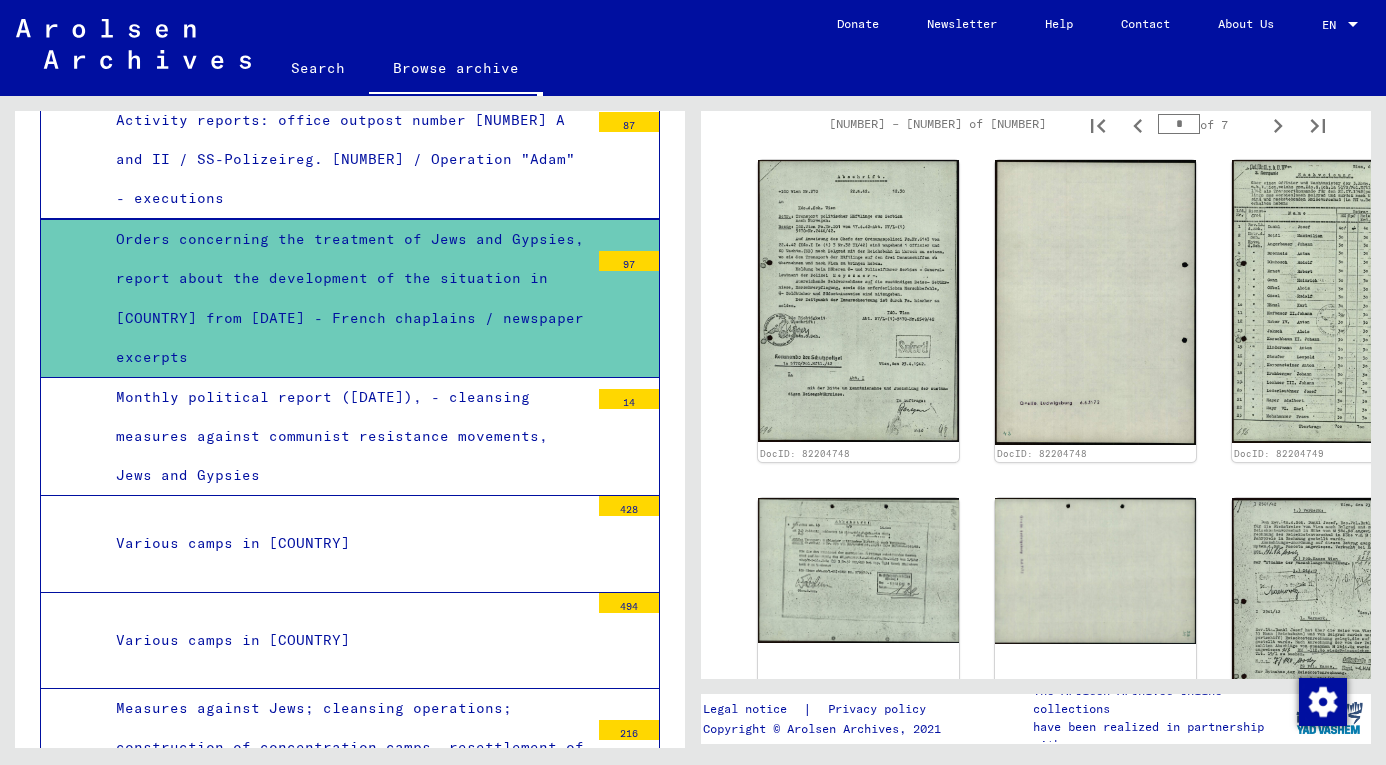 scroll, scrollTop: 696, scrollLeft: 0, axis: vertical 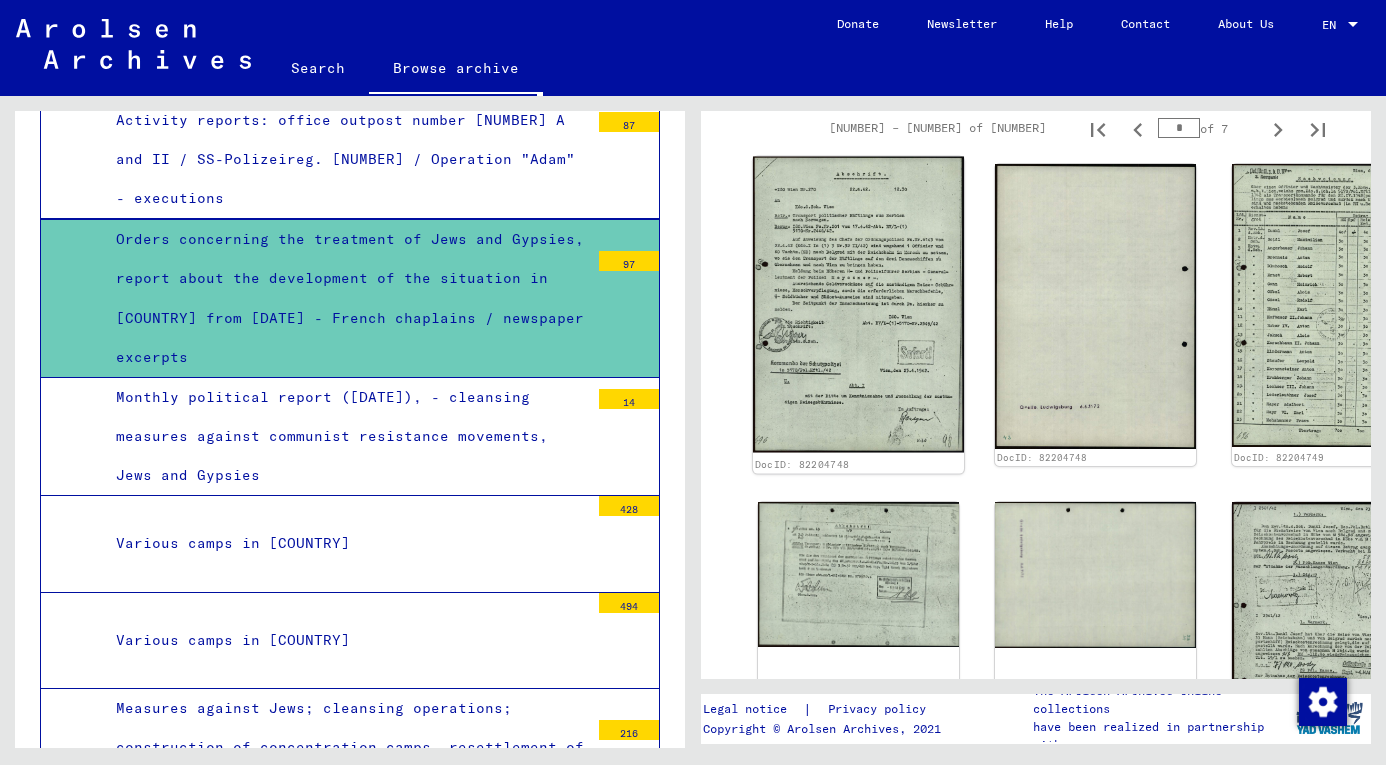 click 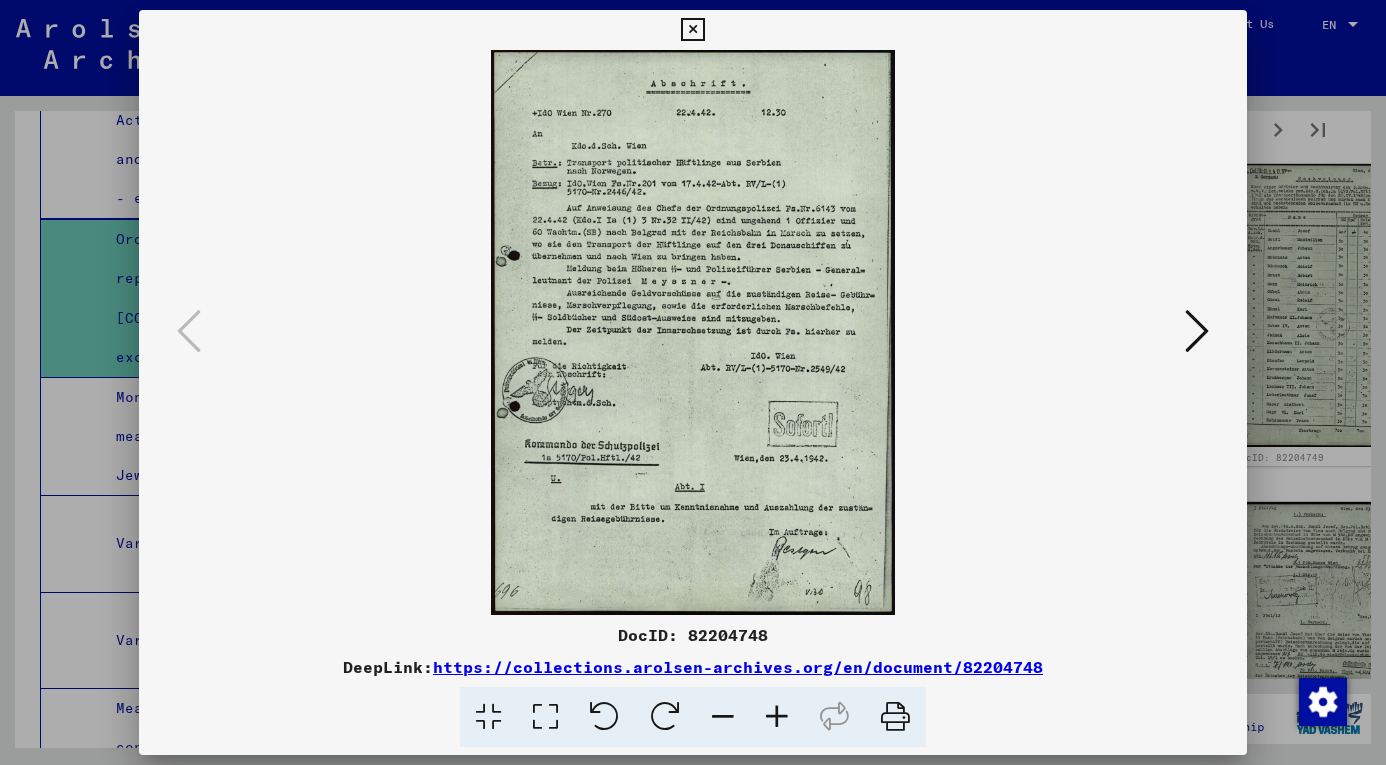 click at bounding box center [777, 717] 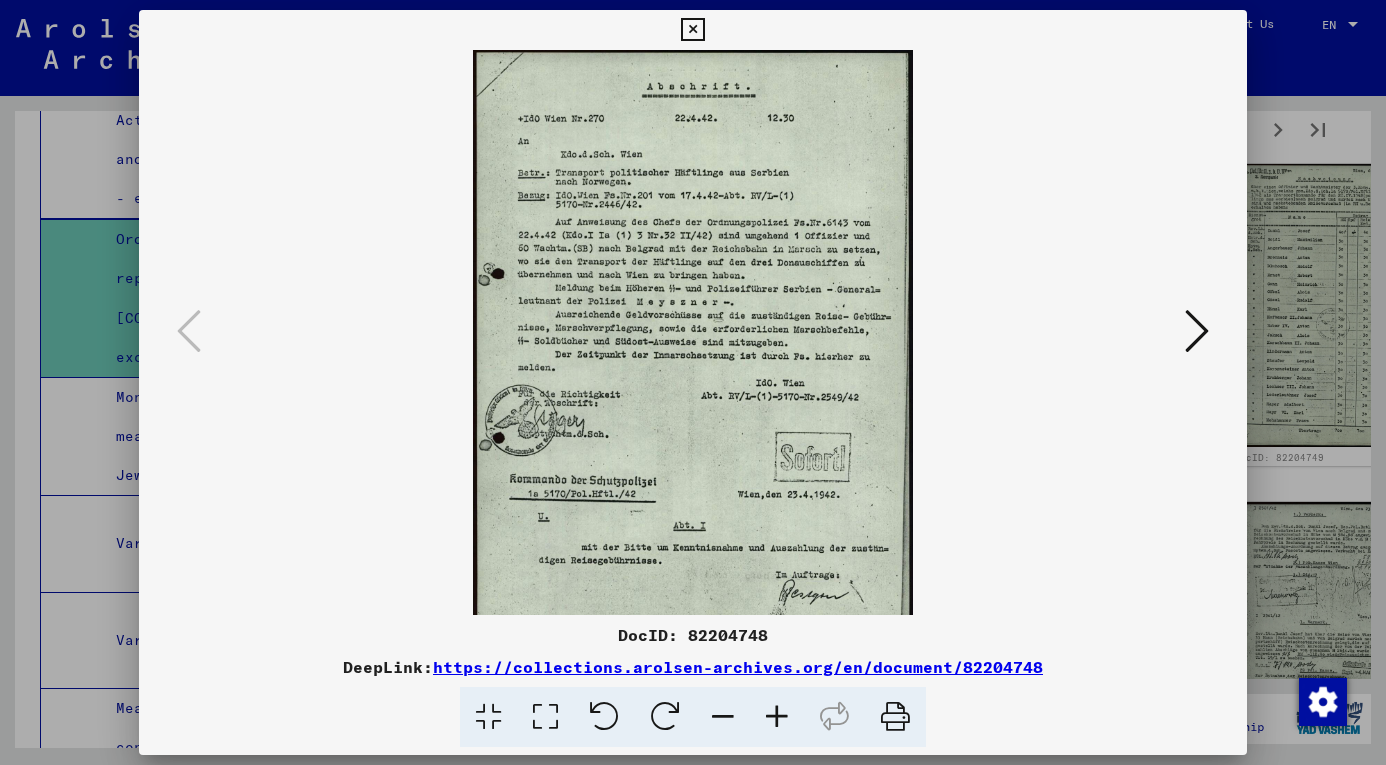 click at bounding box center (777, 717) 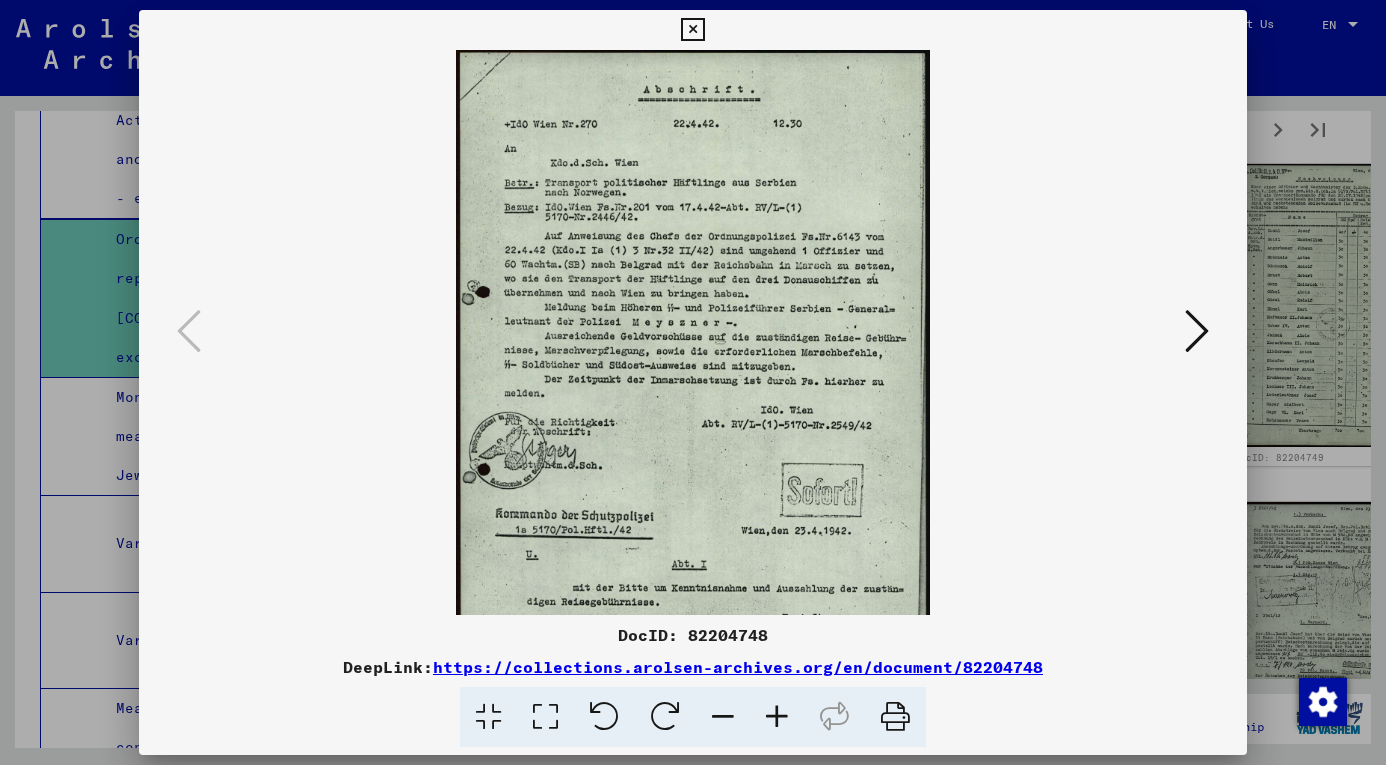 click at bounding box center [777, 717] 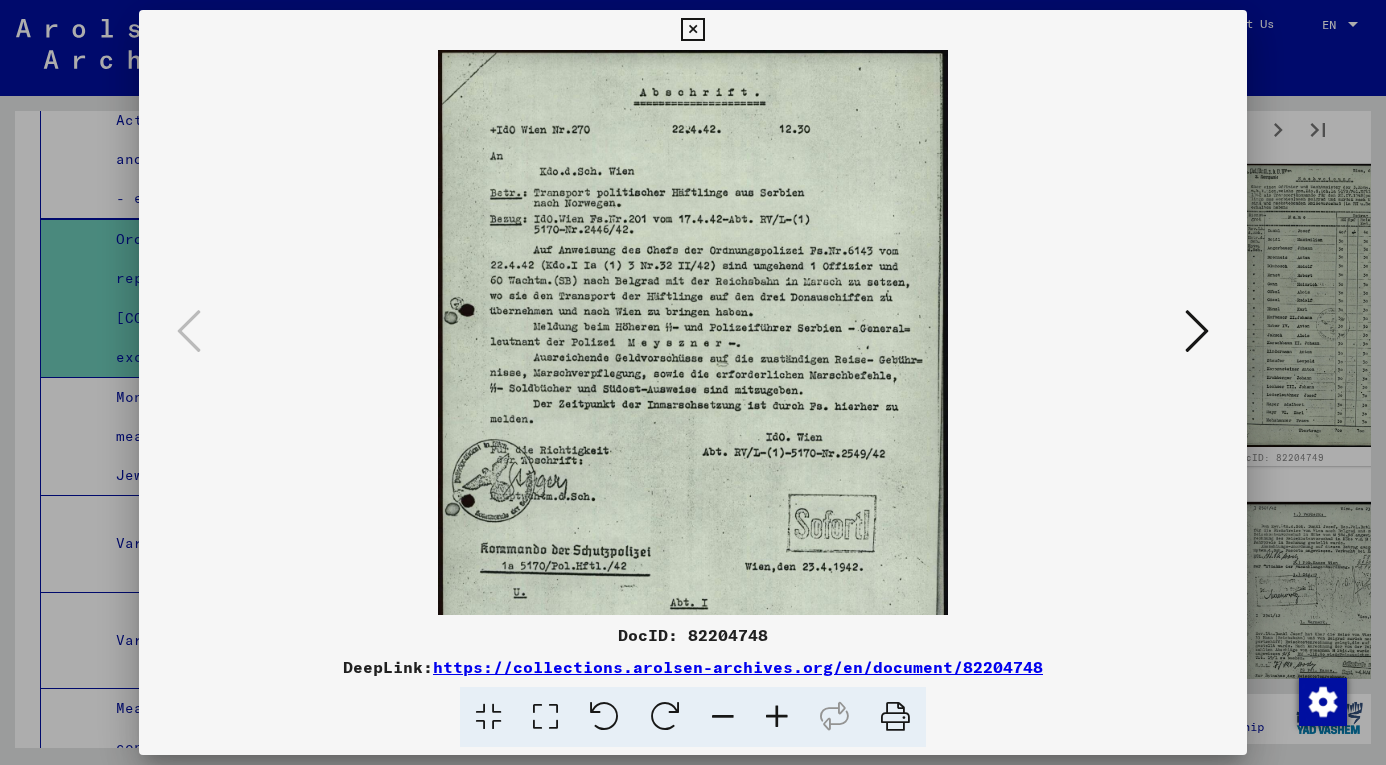 click at bounding box center [777, 717] 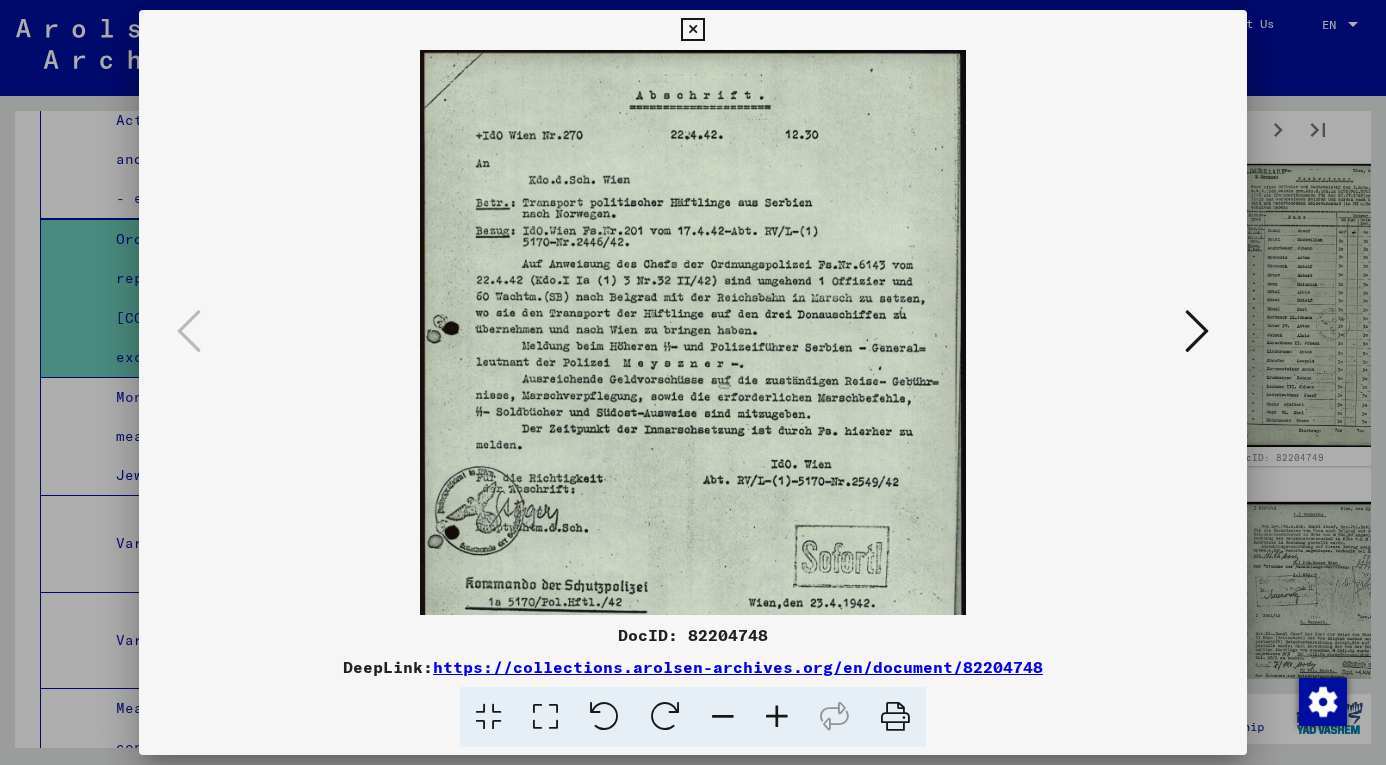 click at bounding box center (777, 717) 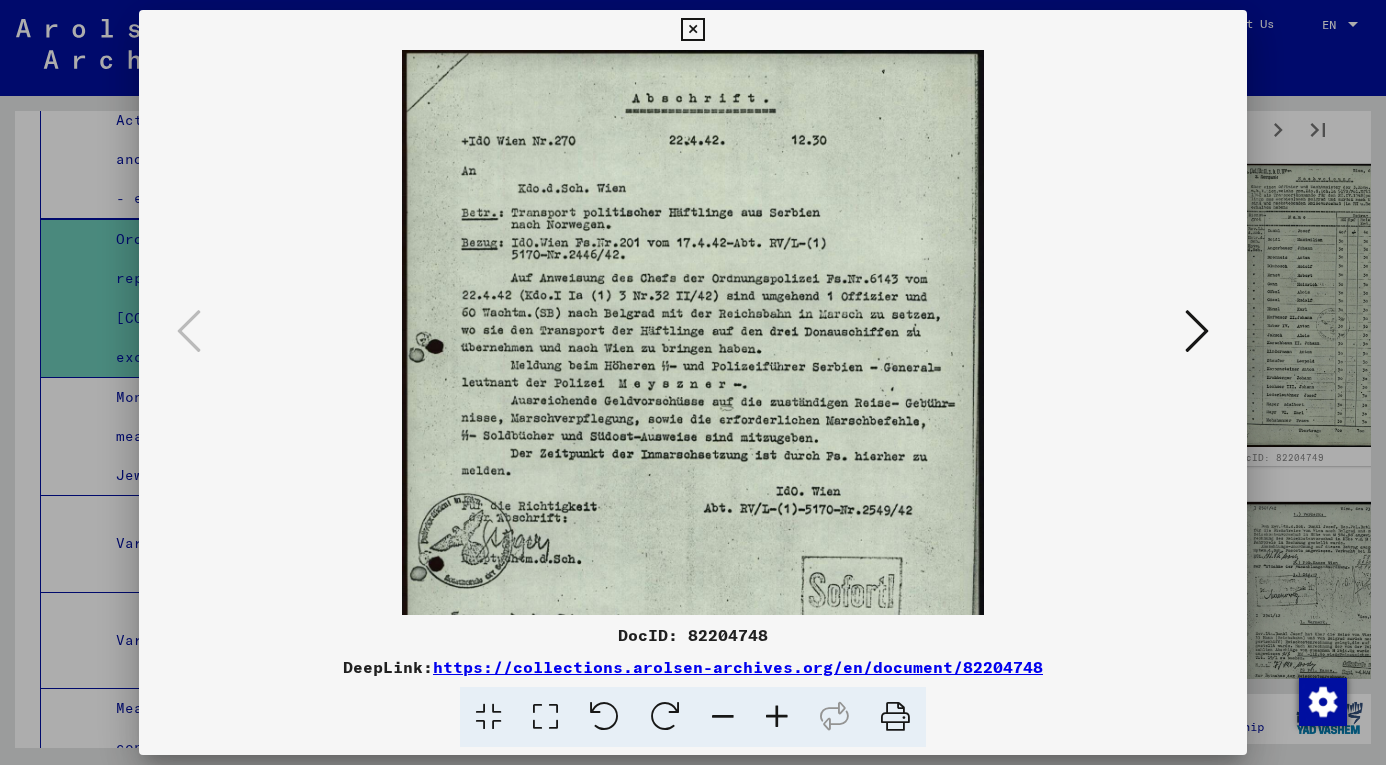 click at bounding box center (777, 717) 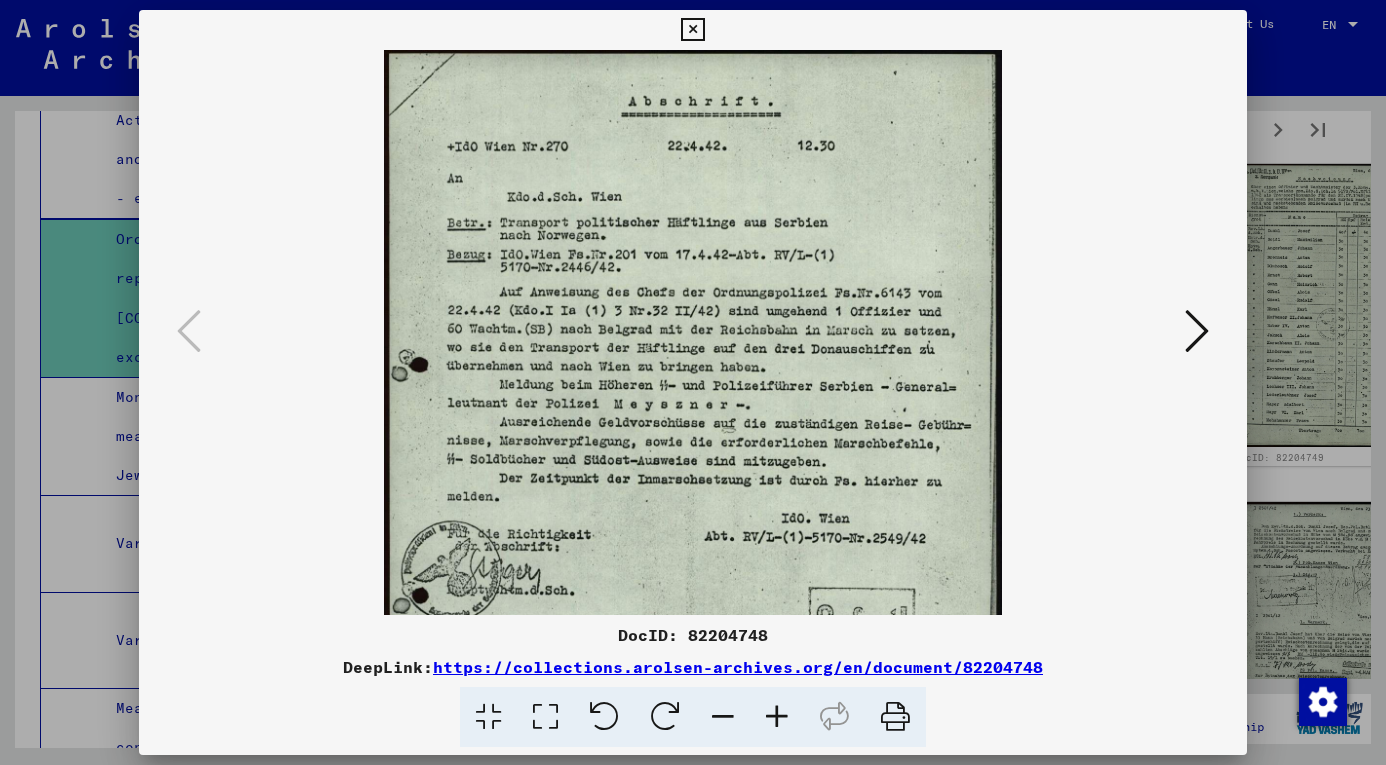 click at bounding box center [777, 717] 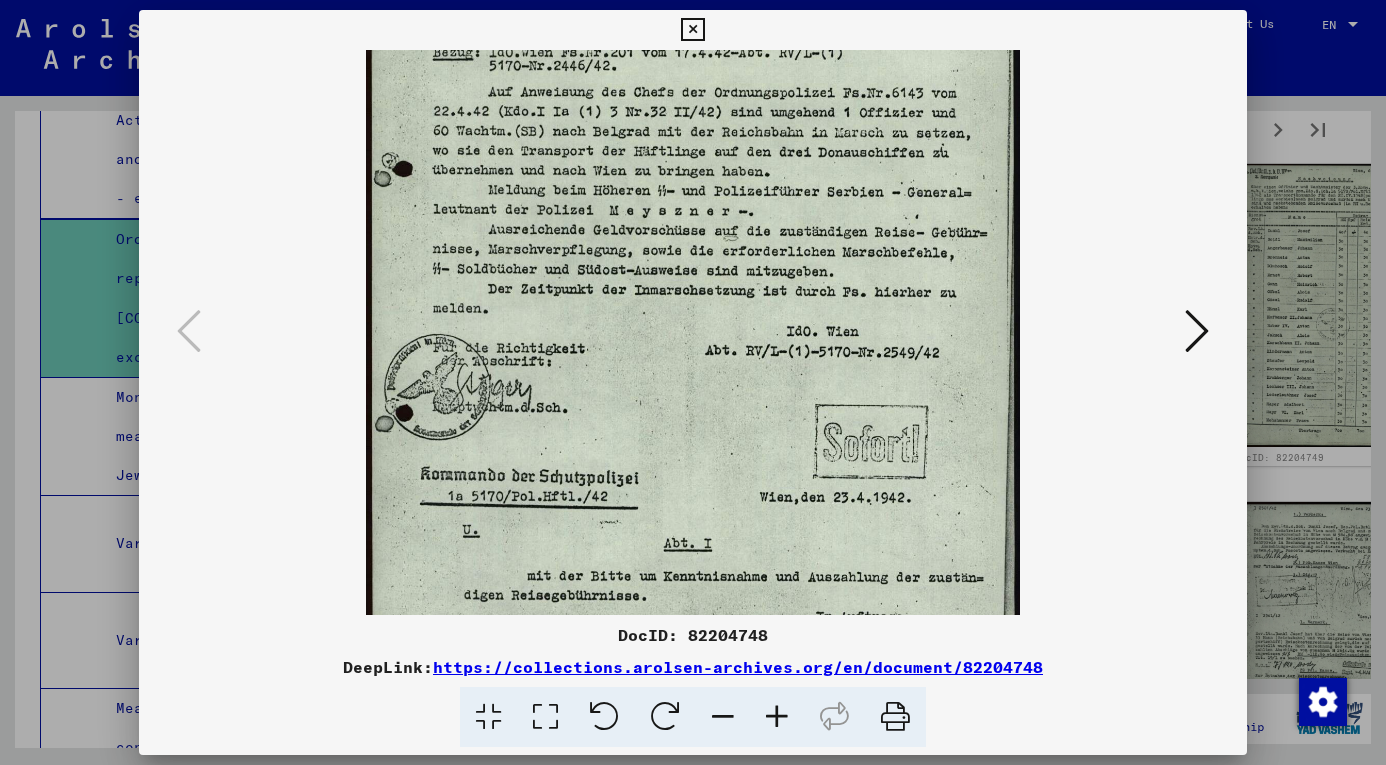 scroll, scrollTop: 216, scrollLeft: 0, axis: vertical 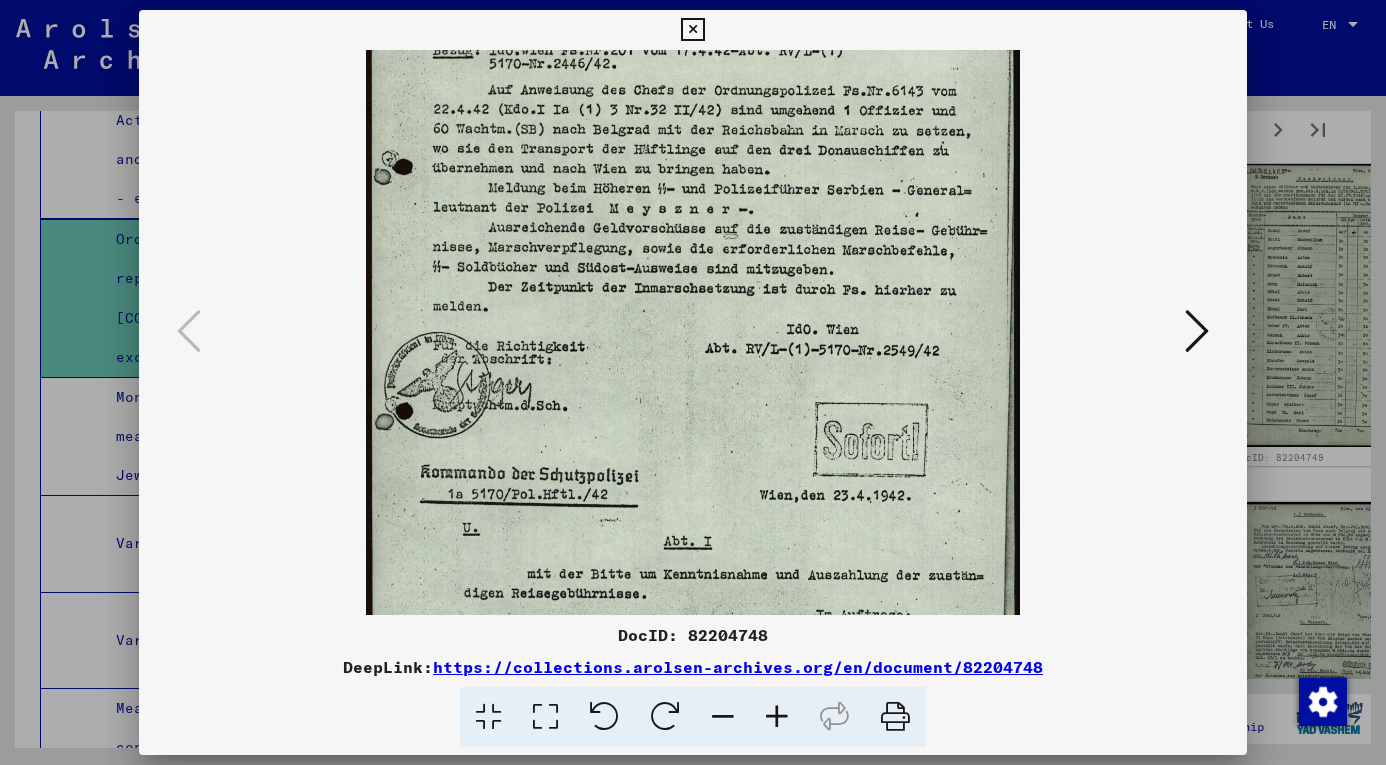 drag, startPoint x: 754, startPoint y: 467, endPoint x: 748, endPoint y: 251, distance: 216.08331 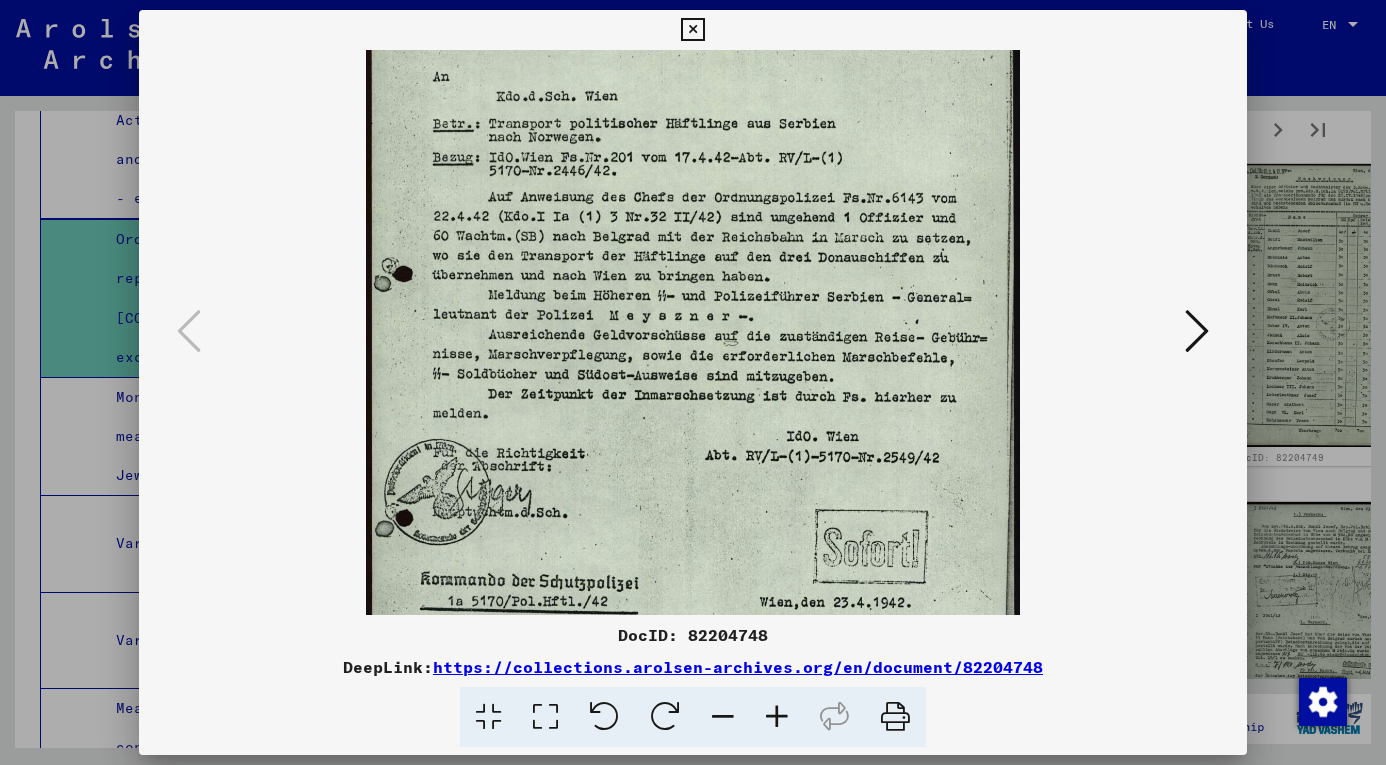 scroll, scrollTop: 146, scrollLeft: 0, axis: vertical 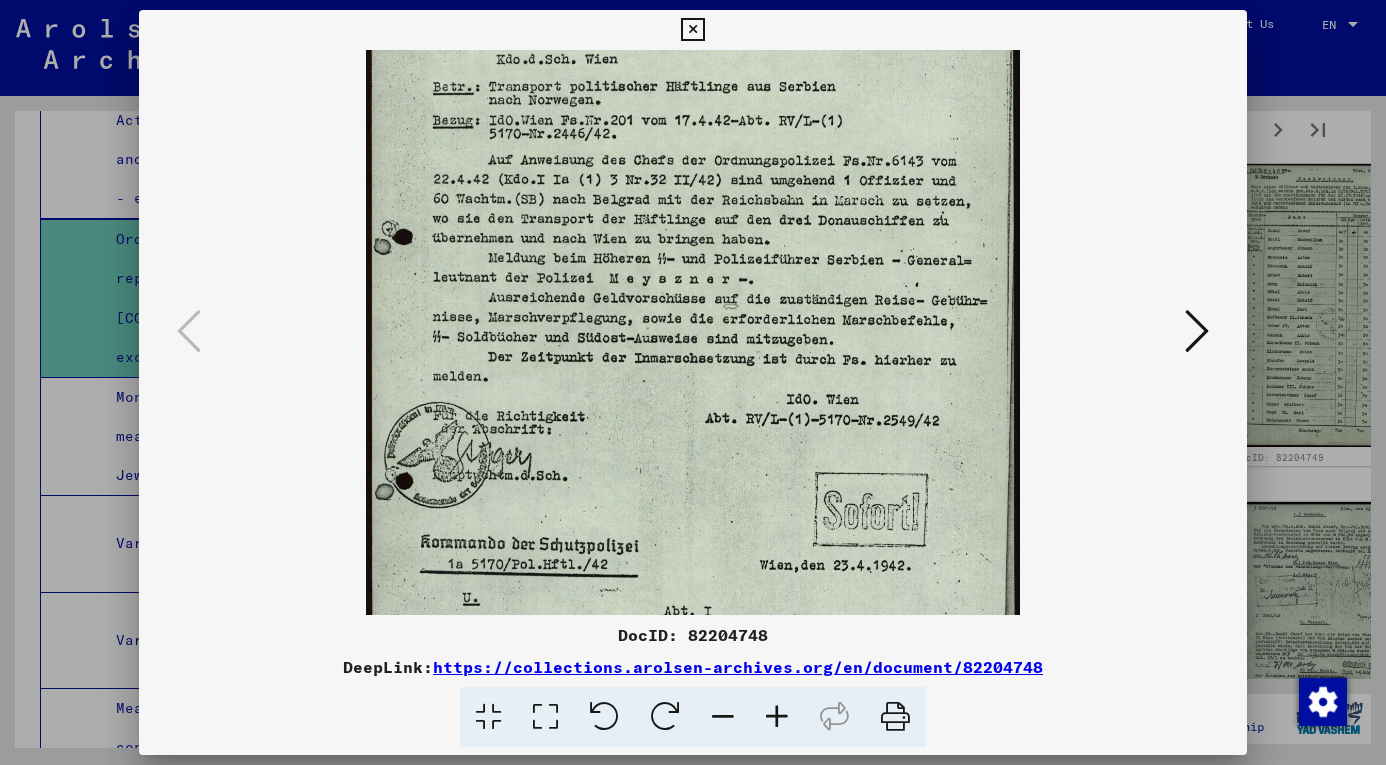 drag, startPoint x: 834, startPoint y: 200, endPoint x: 844, endPoint y: 272, distance: 72.691124 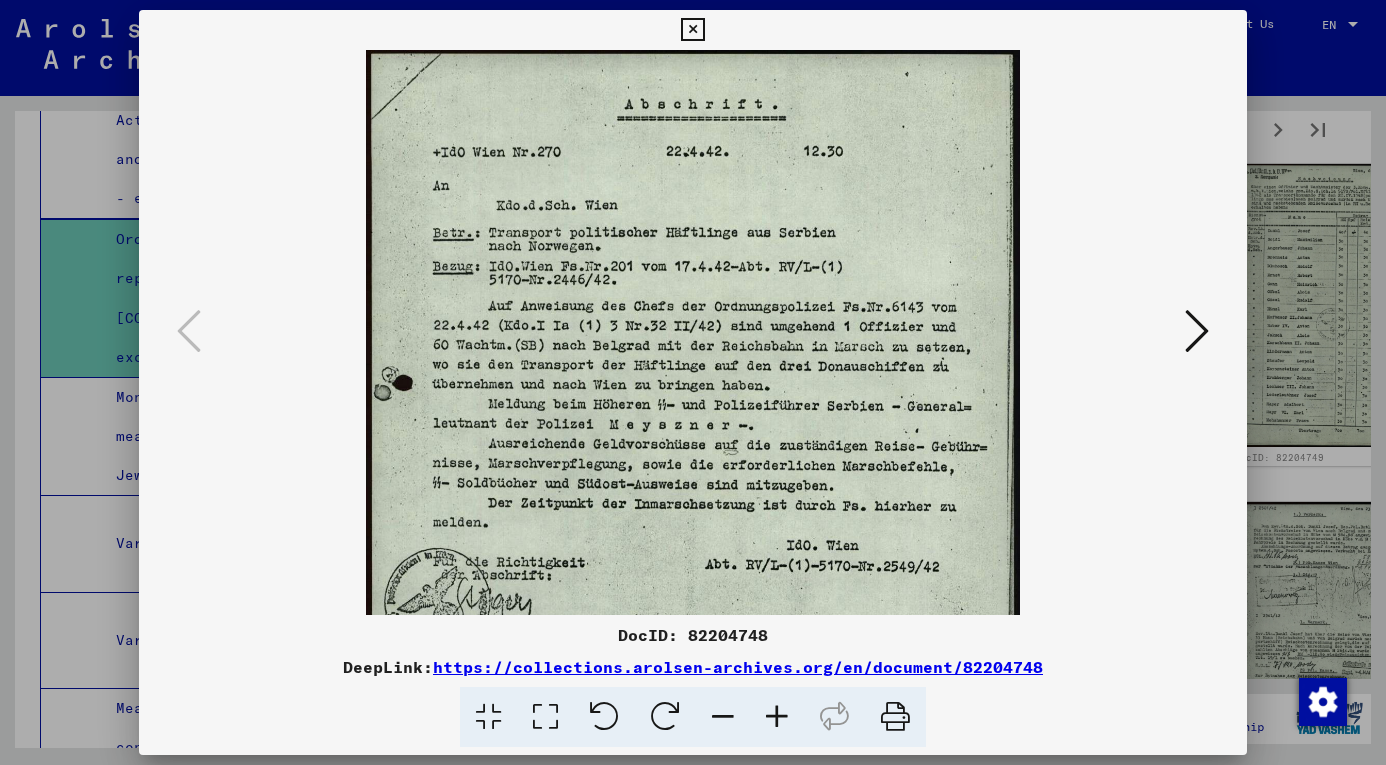 scroll, scrollTop: 3, scrollLeft: 0, axis: vertical 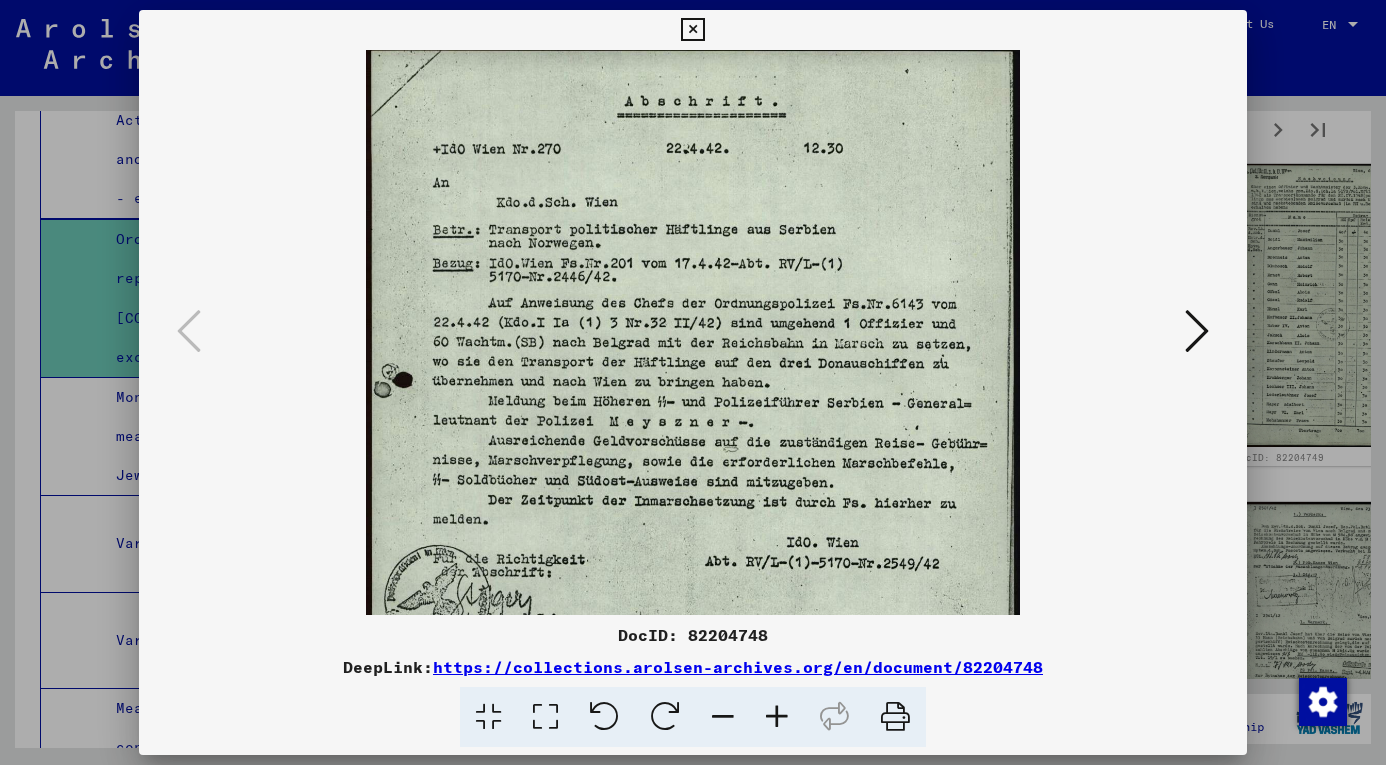 drag, startPoint x: 774, startPoint y: 339, endPoint x: 766, endPoint y: 443, distance: 104.307236 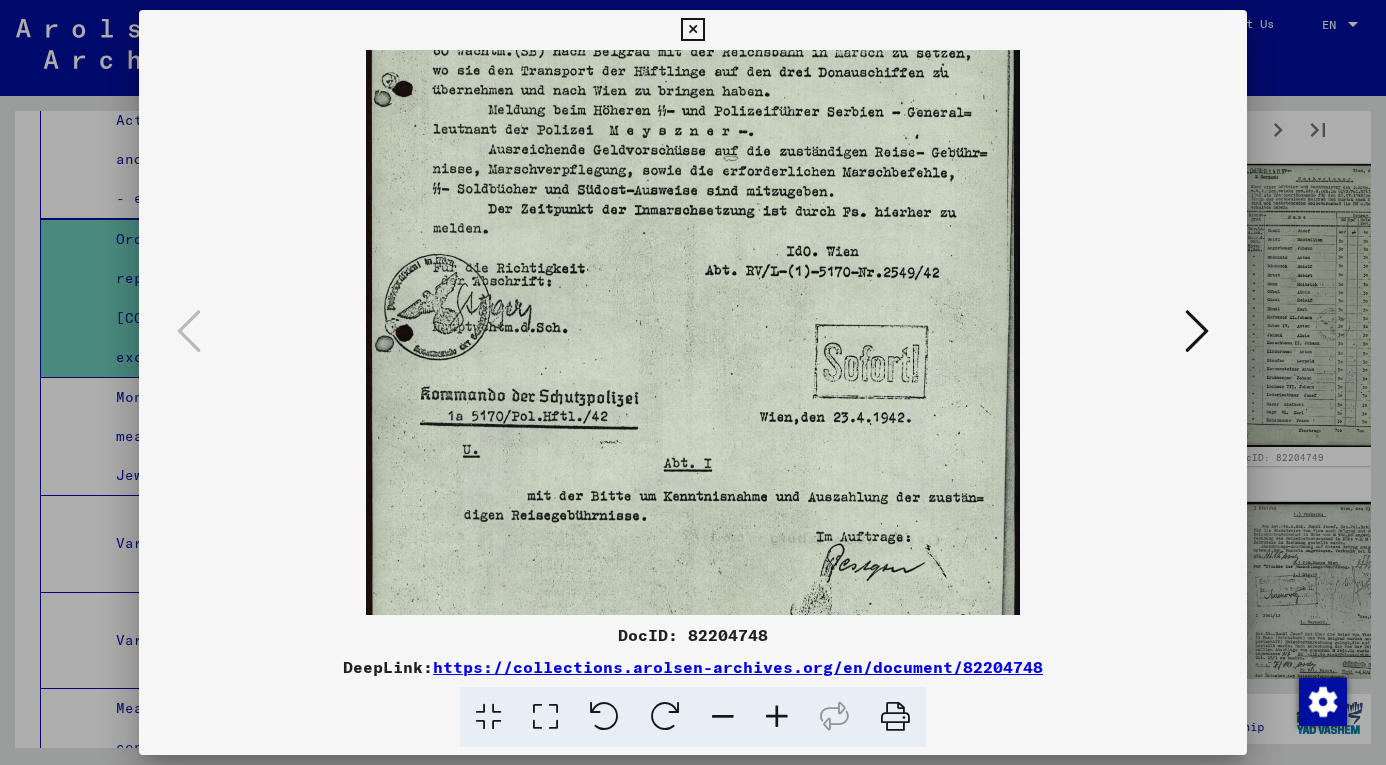 drag, startPoint x: 847, startPoint y: 496, endPoint x: 870, endPoint y: 194, distance: 302.87457 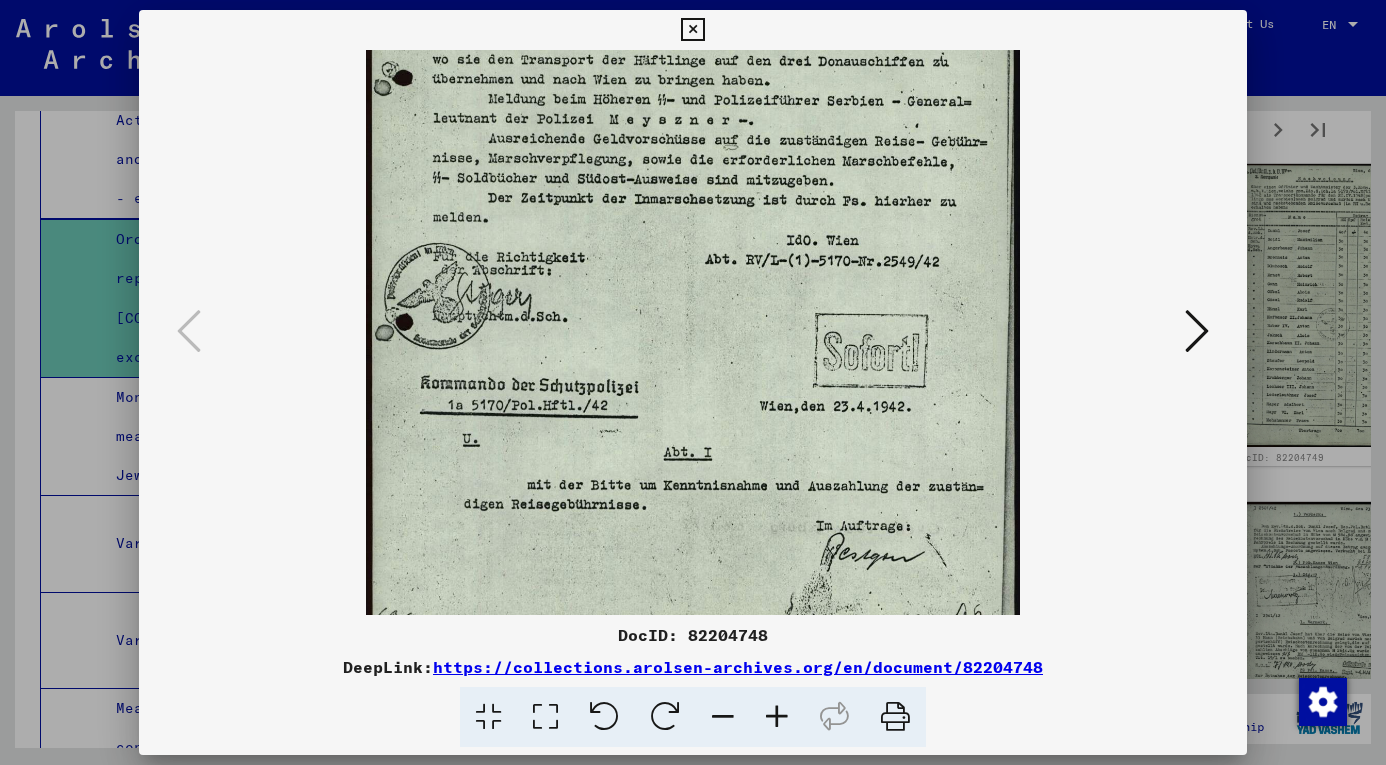 click at bounding box center (1197, 331) 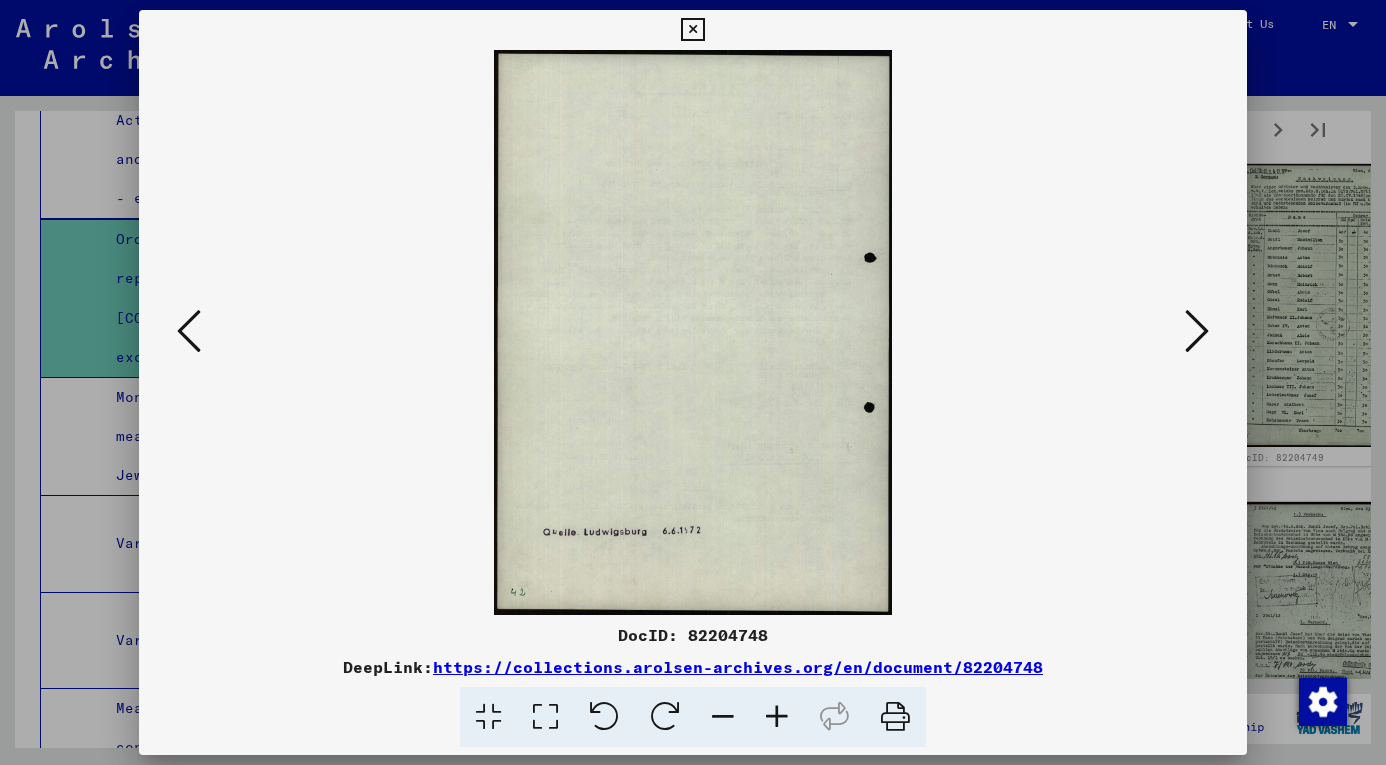 scroll, scrollTop: 0, scrollLeft: 0, axis: both 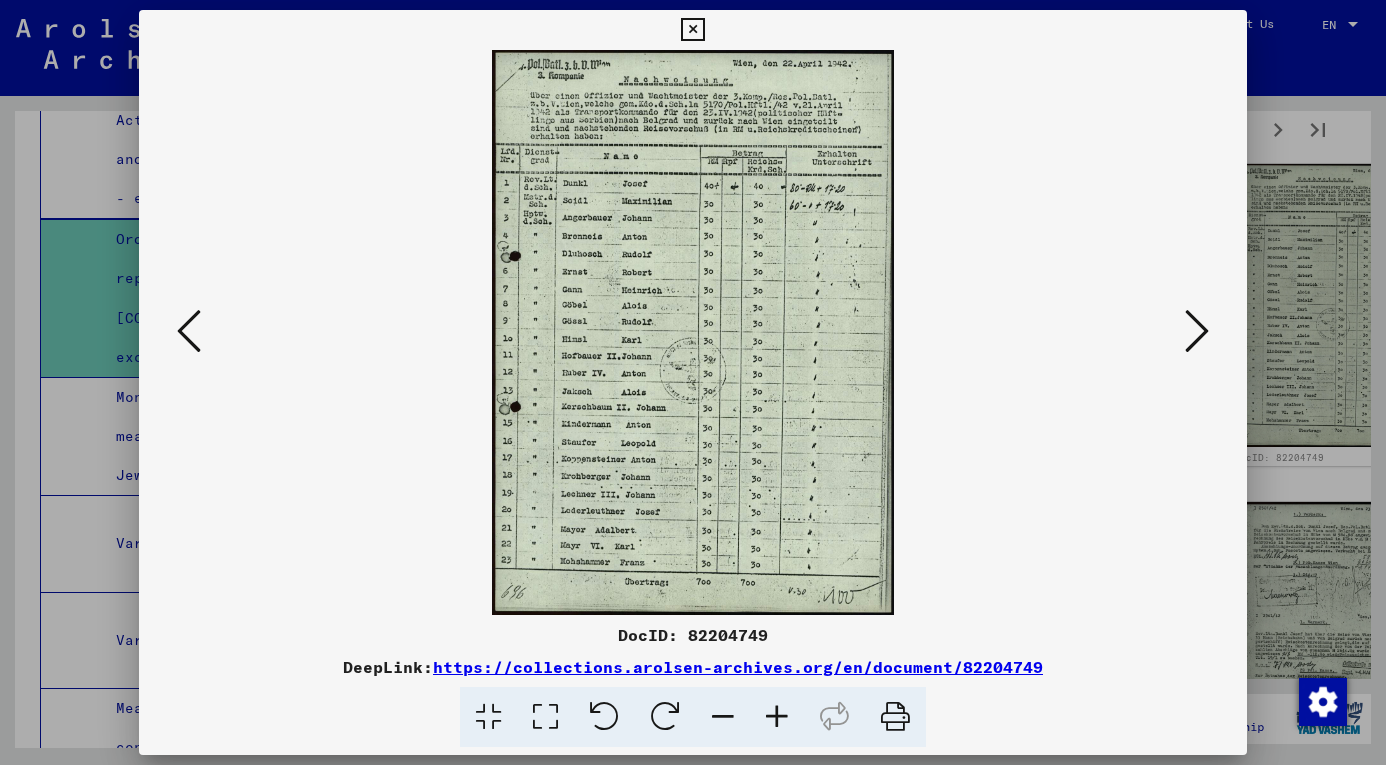 click at bounding box center (777, 717) 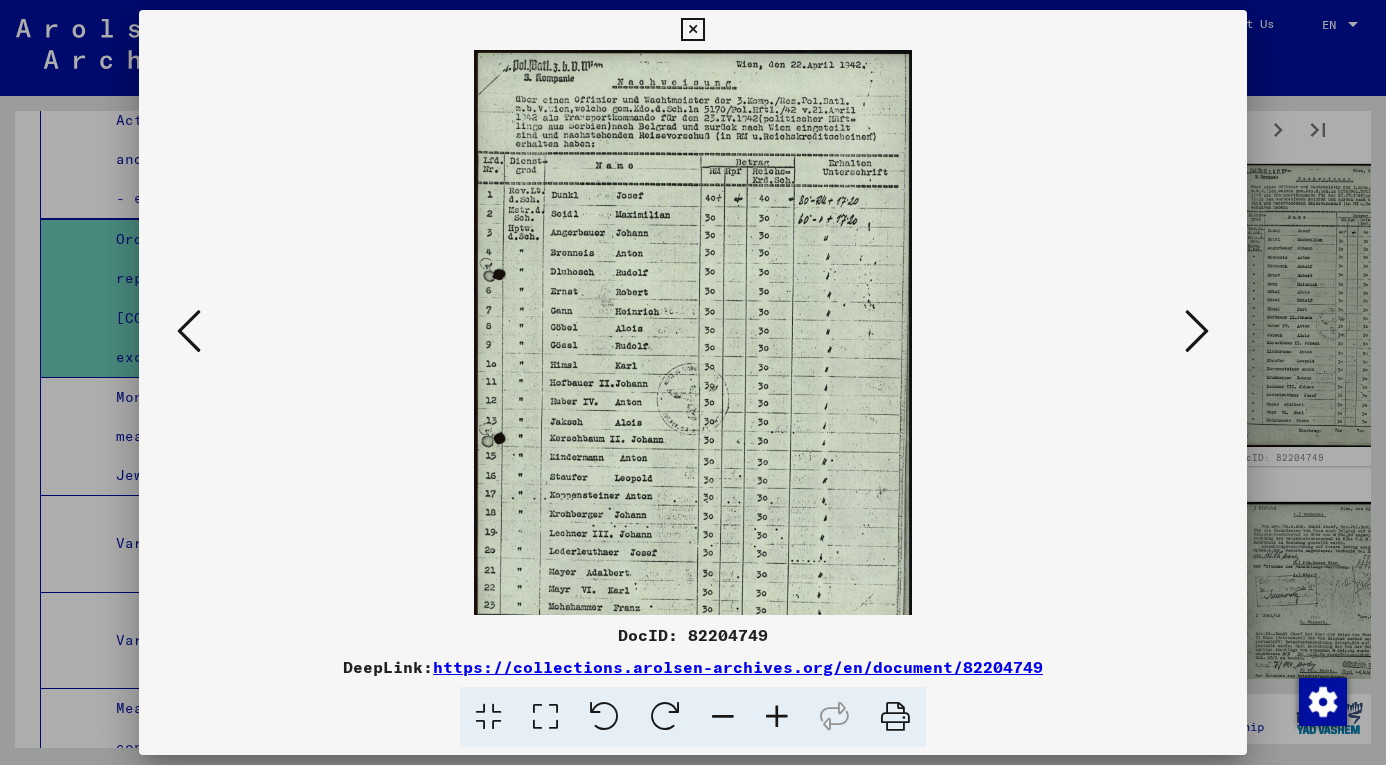 click at bounding box center (777, 717) 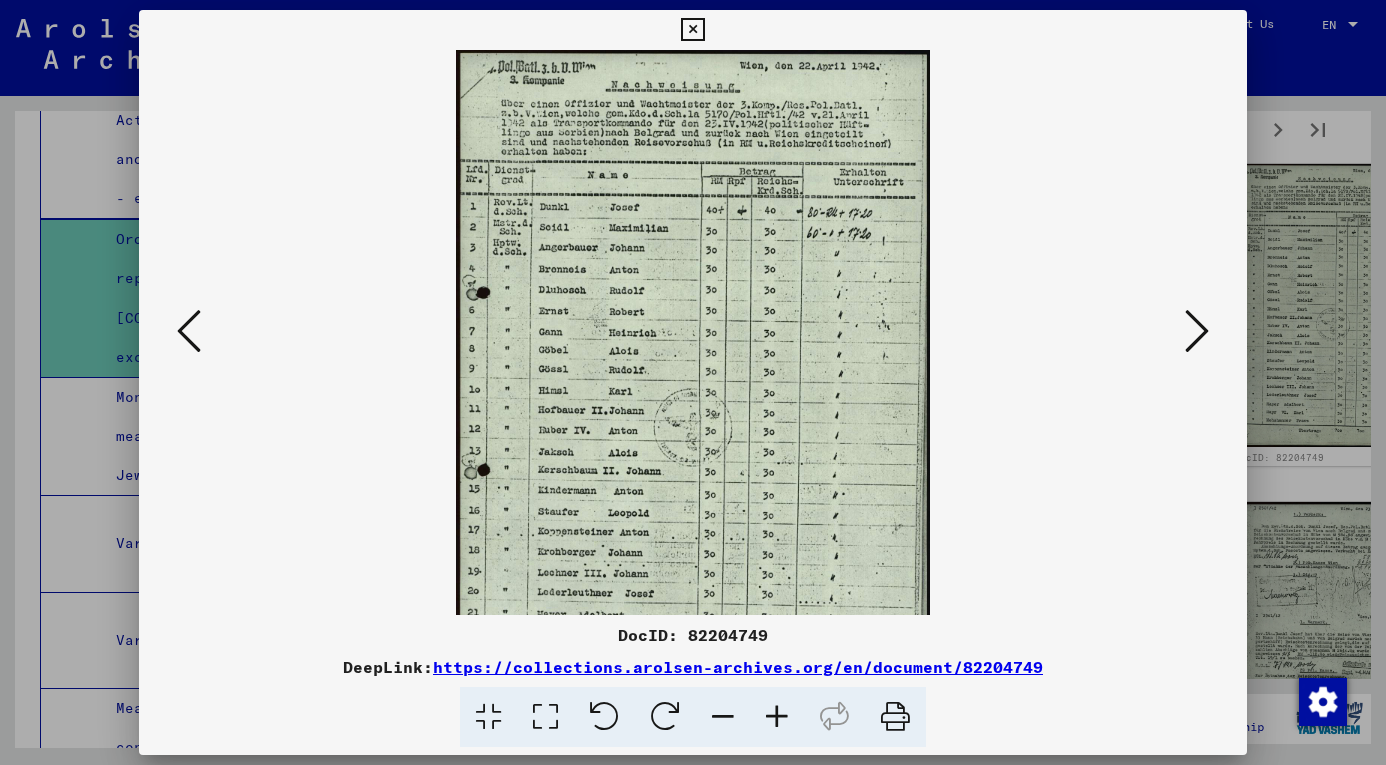 click at bounding box center [777, 717] 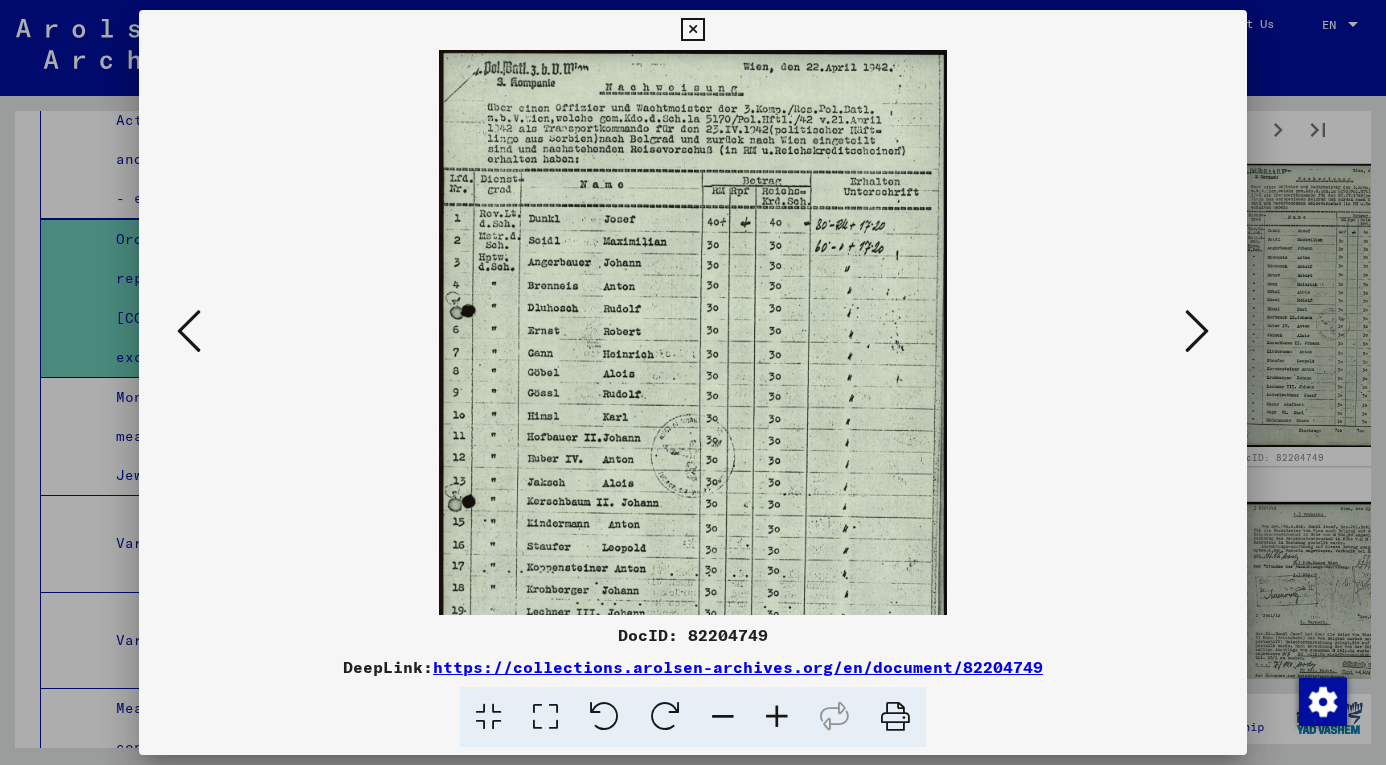 click at bounding box center (777, 717) 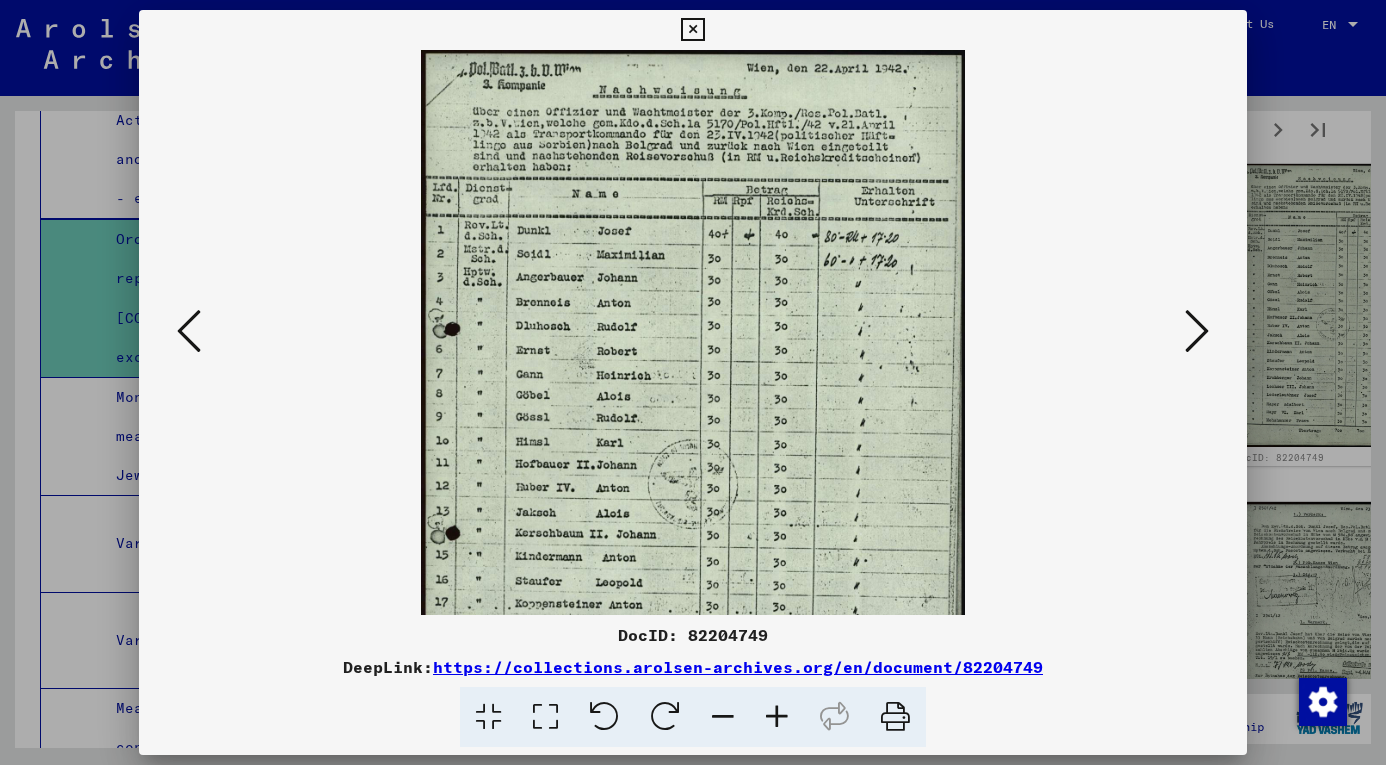 click at bounding box center [777, 717] 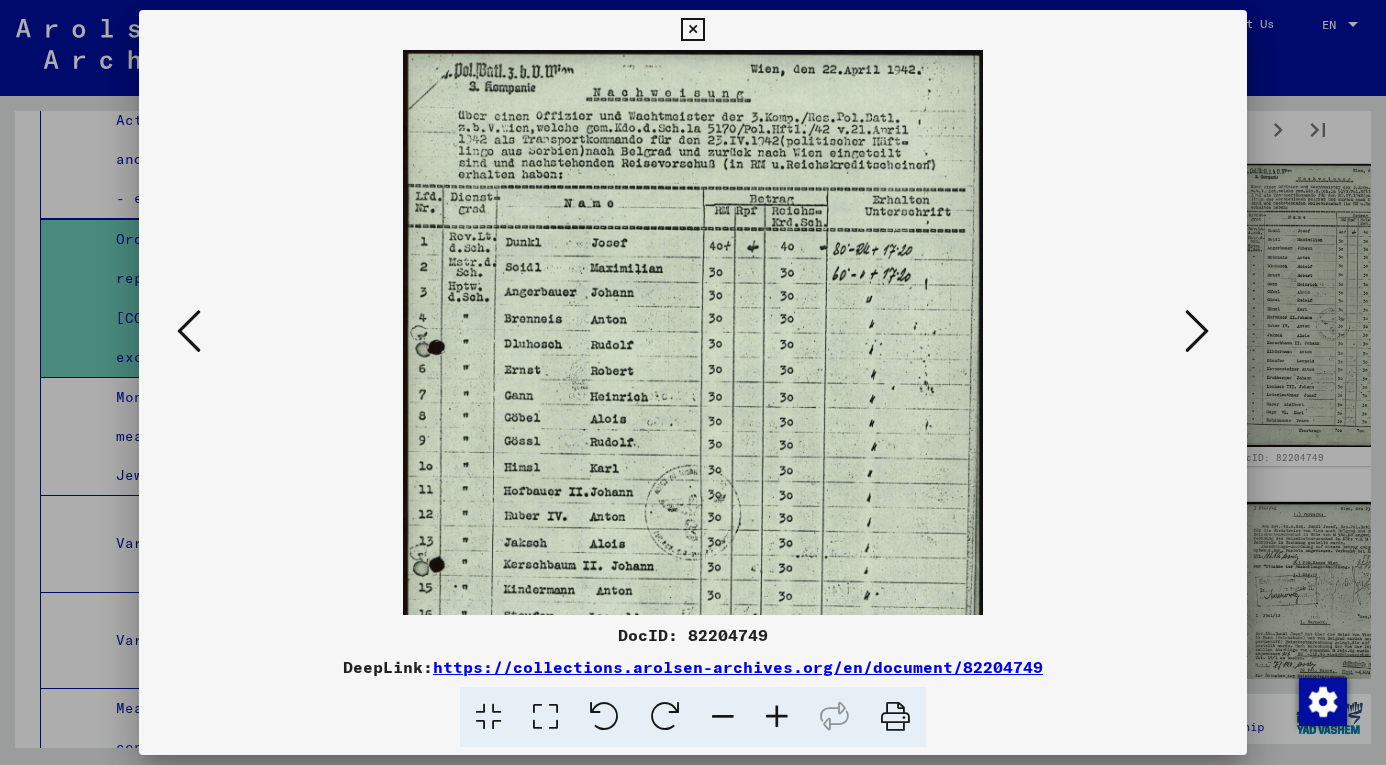 click at bounding box center [777, 717] 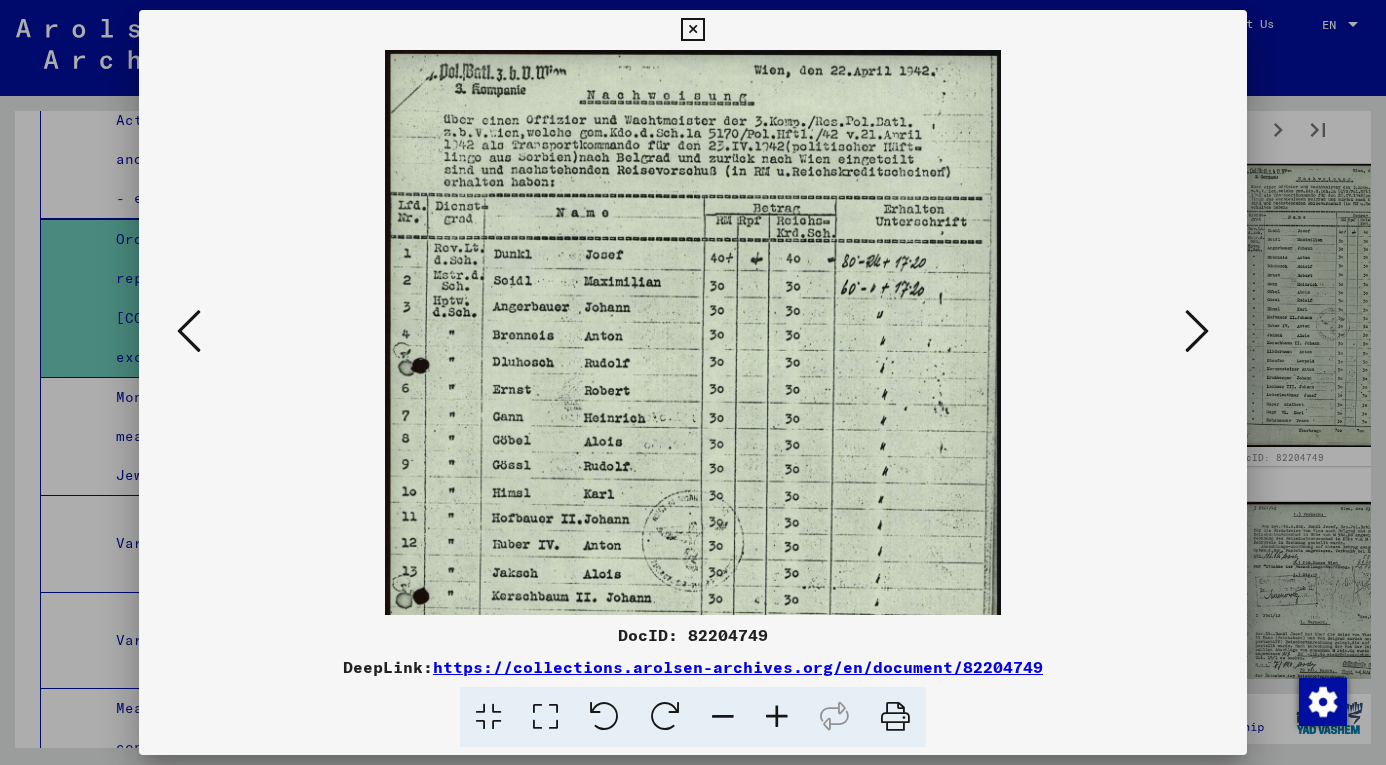 click at bounding box center (777, 717) 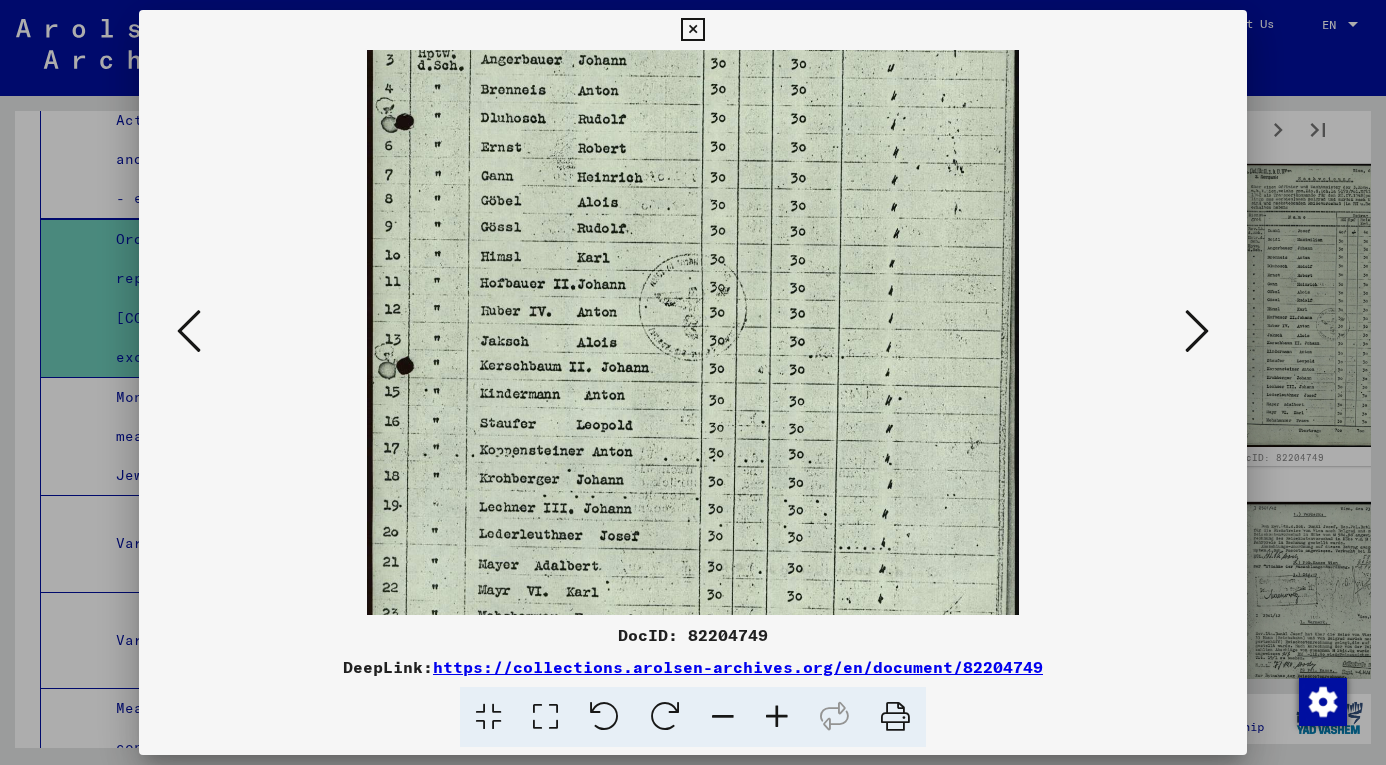 drag, startPoint x: 693, startPoint y: 436, endPoint x: 899, endPoint y: 189, distance: 321.62866 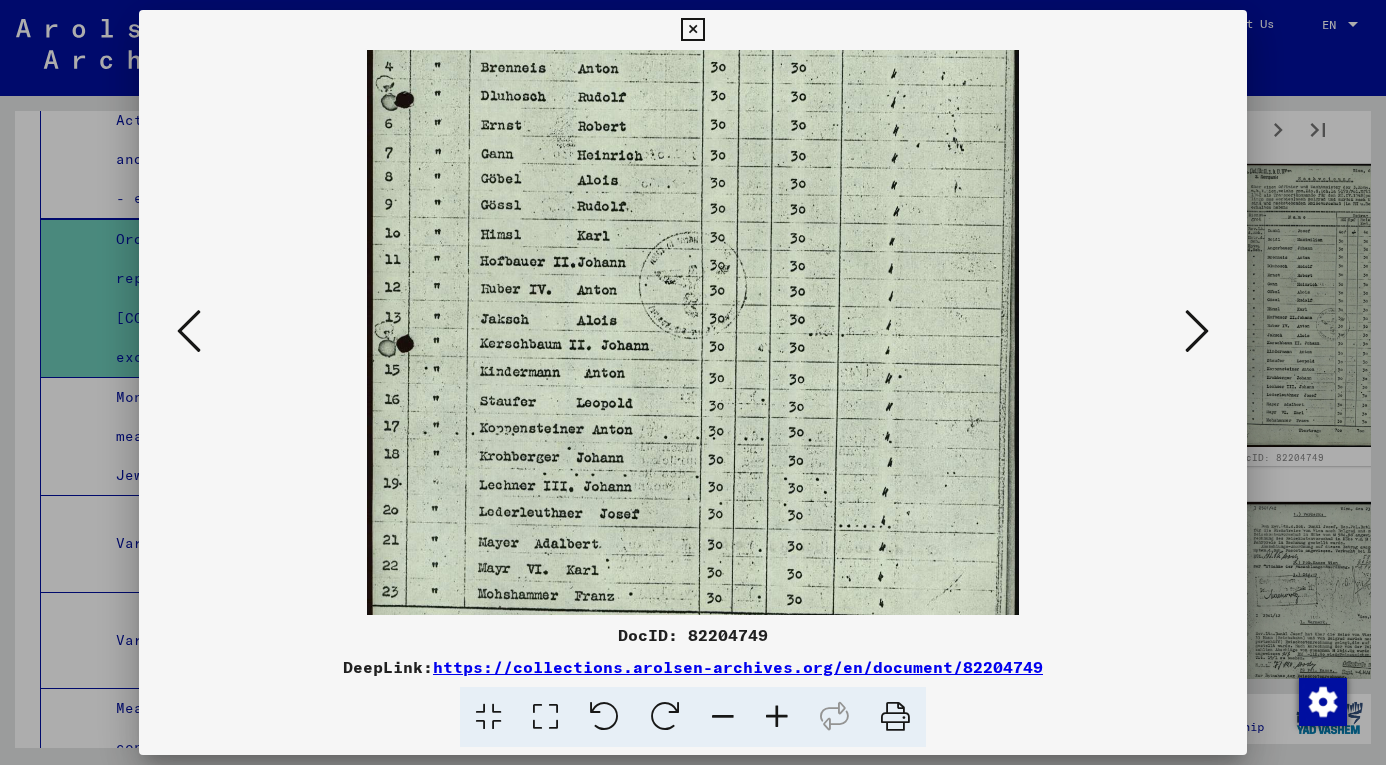click at bounding box center [1197, 332] 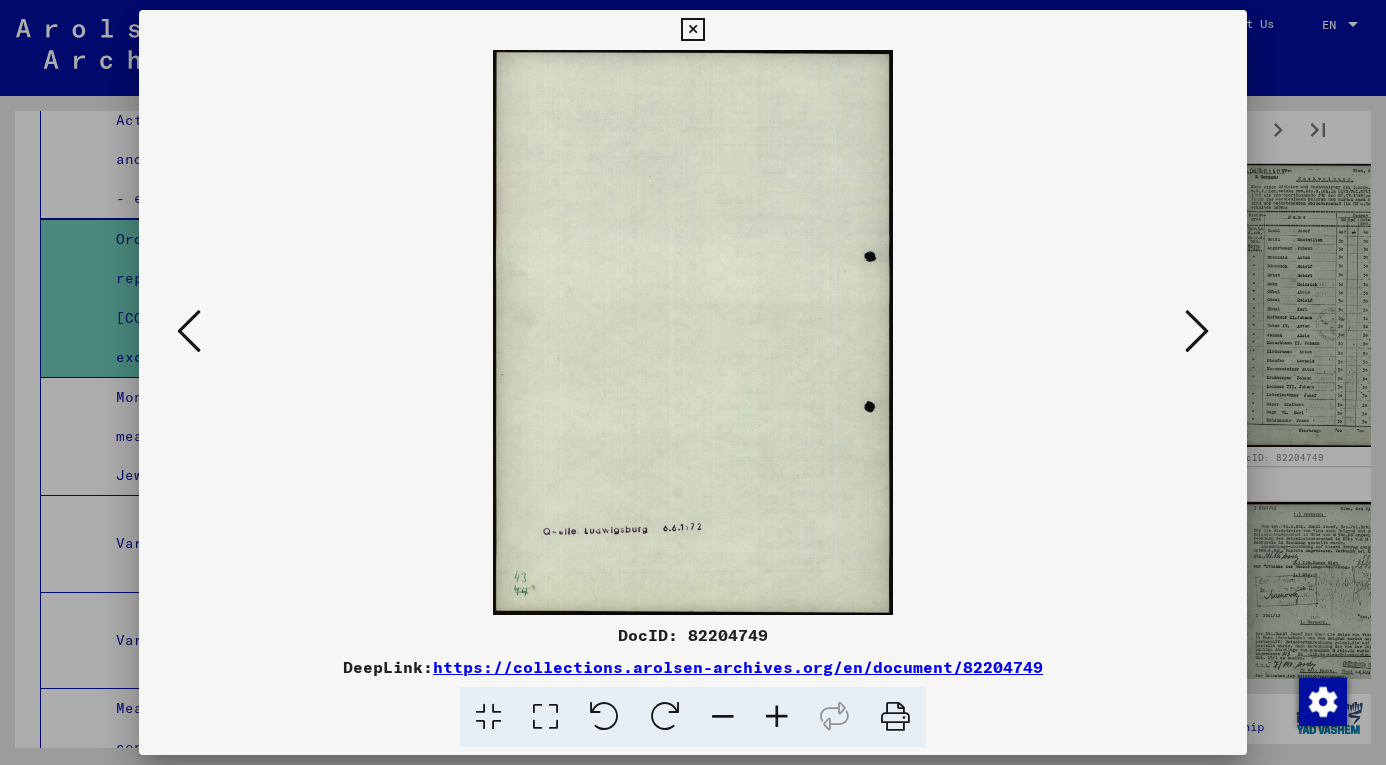 scroll, scrollTop: 0, scrollLeft: 0, axis: both 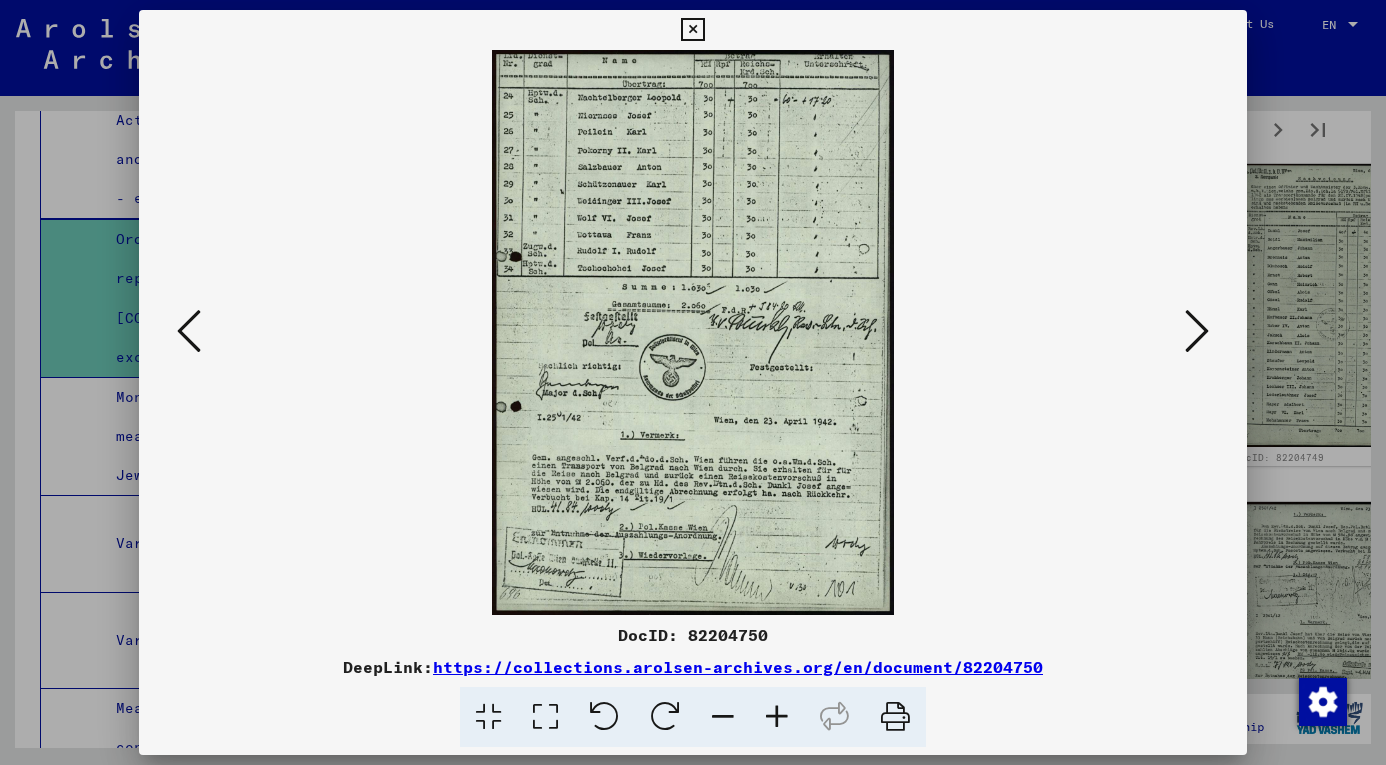 click at bounding box center [777, 717] 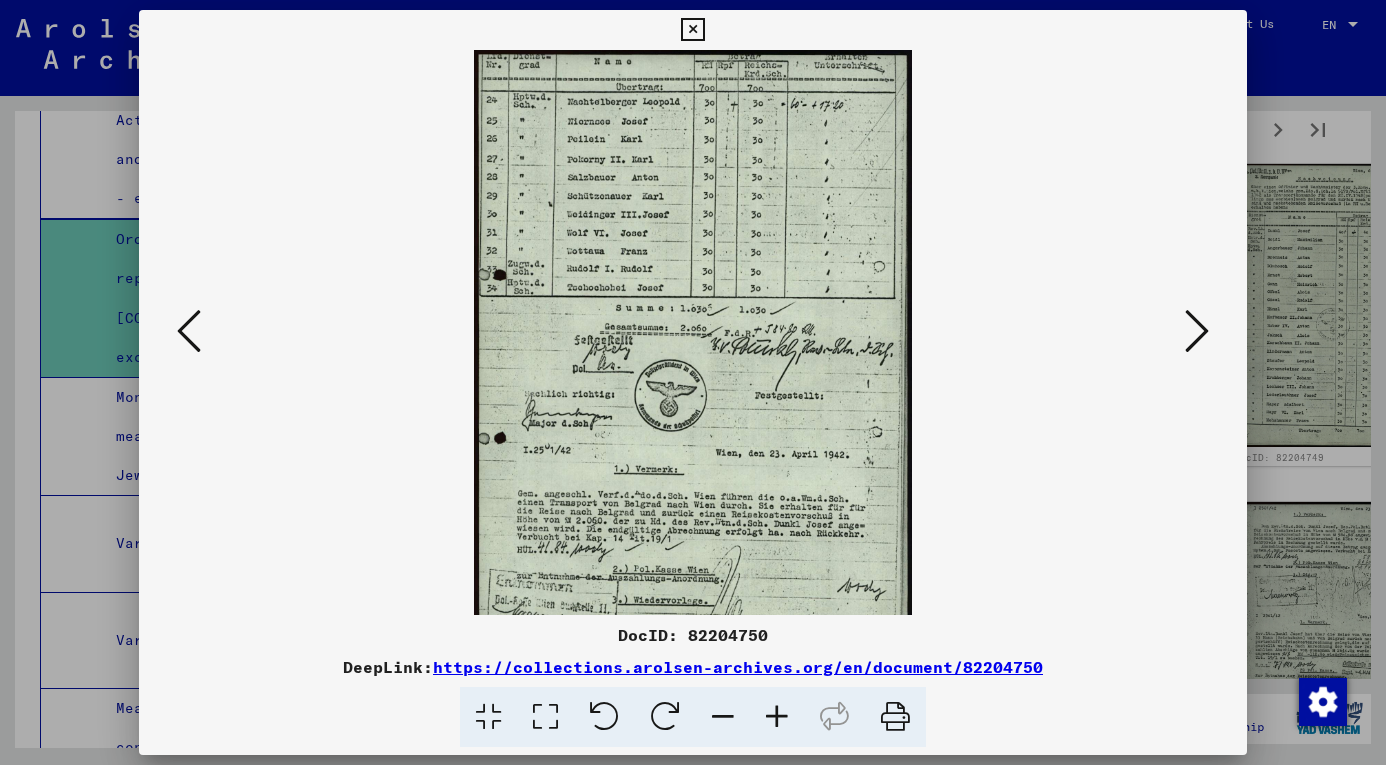 click at bounding box center (777, 717) 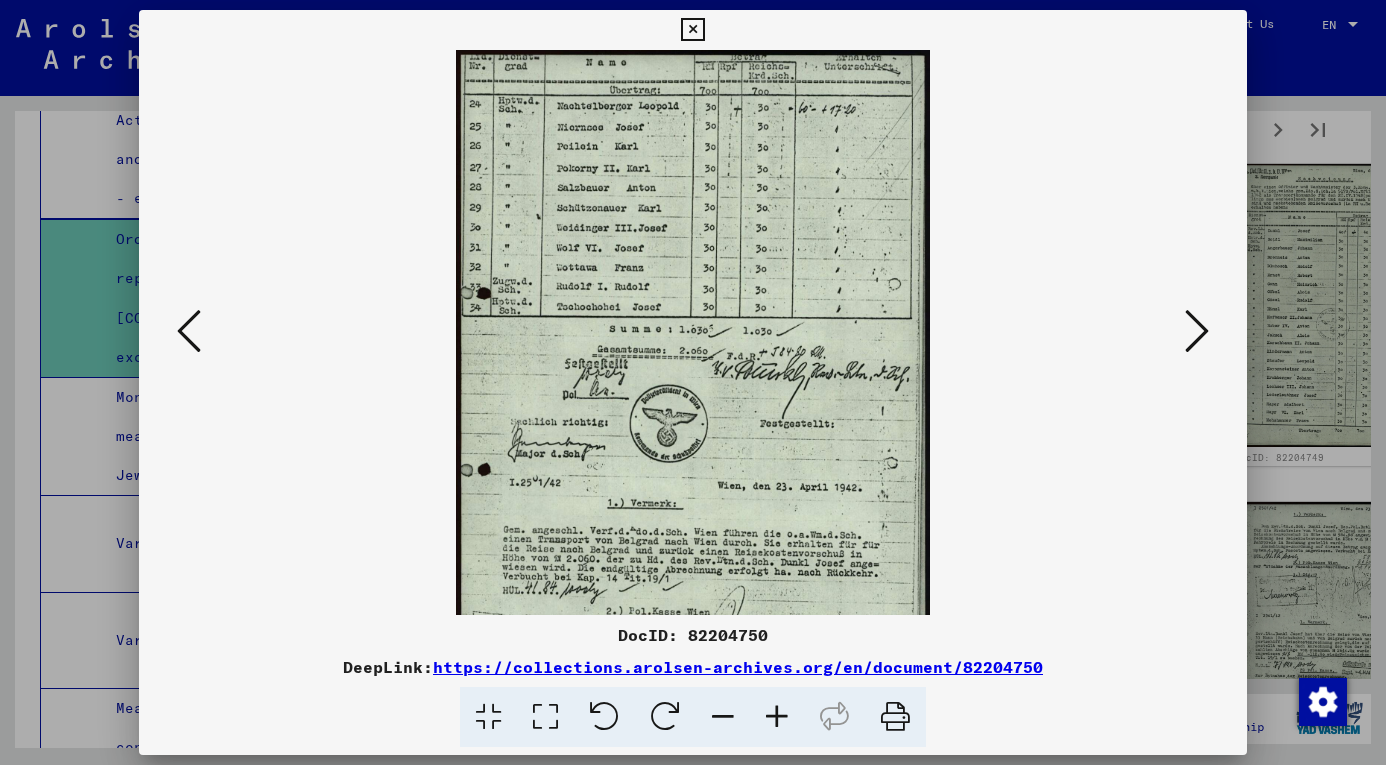click at bounding box center [777, 717] 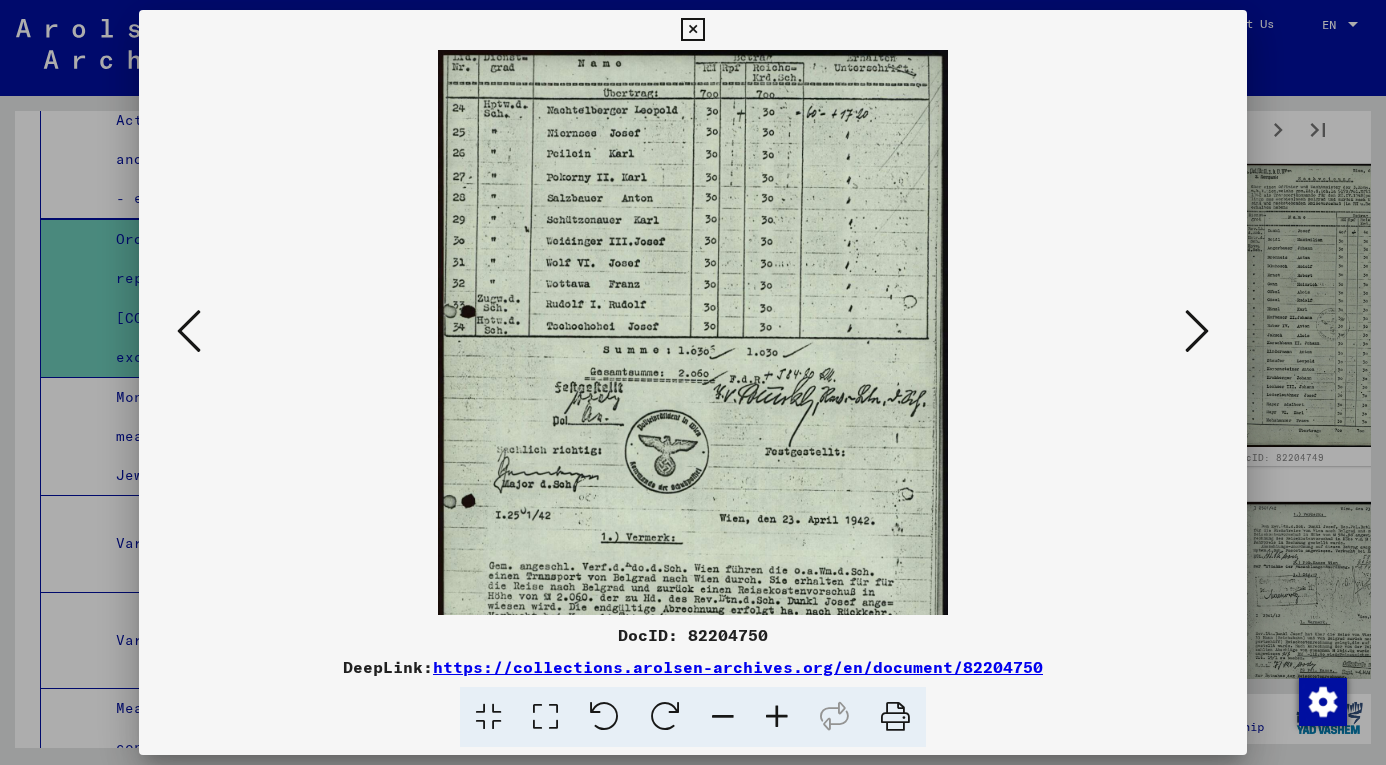 click at bounding box center (777, 717) 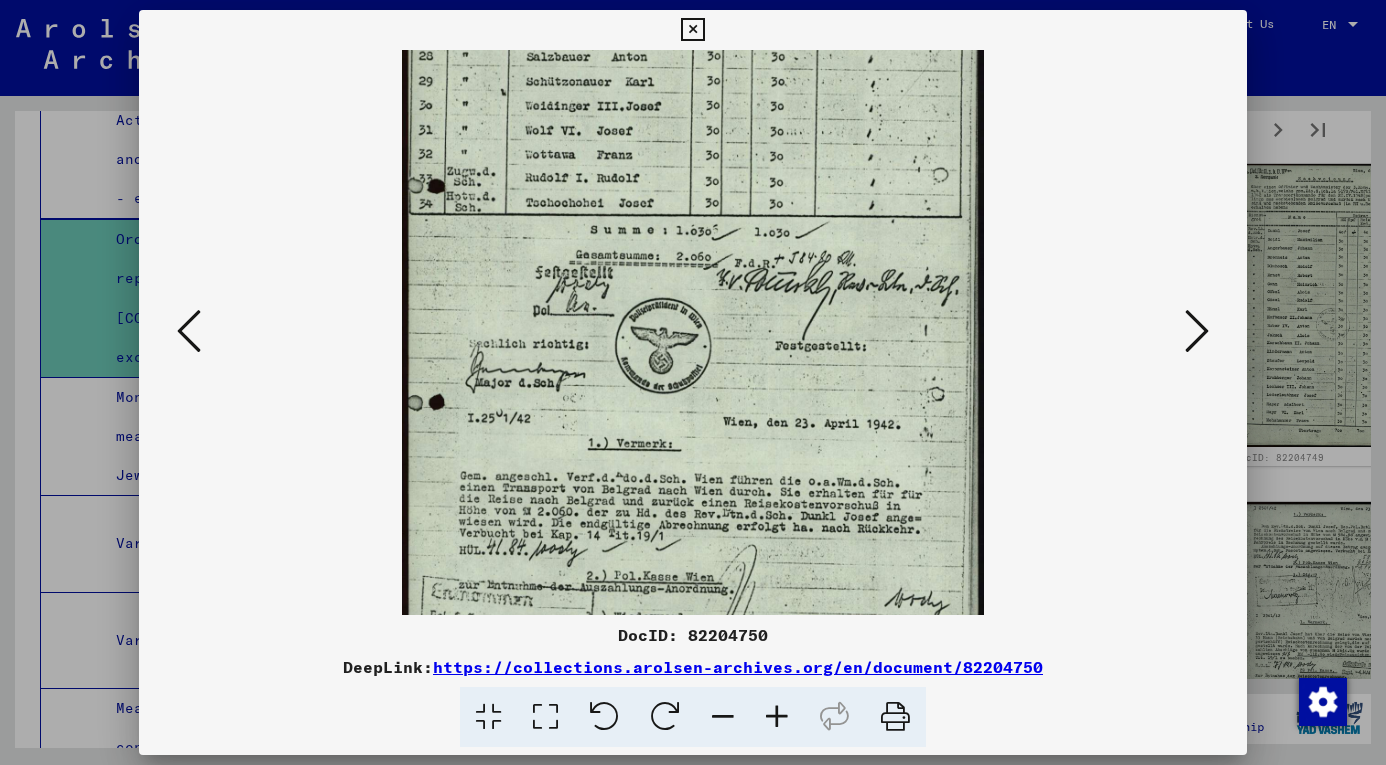 scroll, scrollTop: 250, scrollLeft: 0, axis: vertical 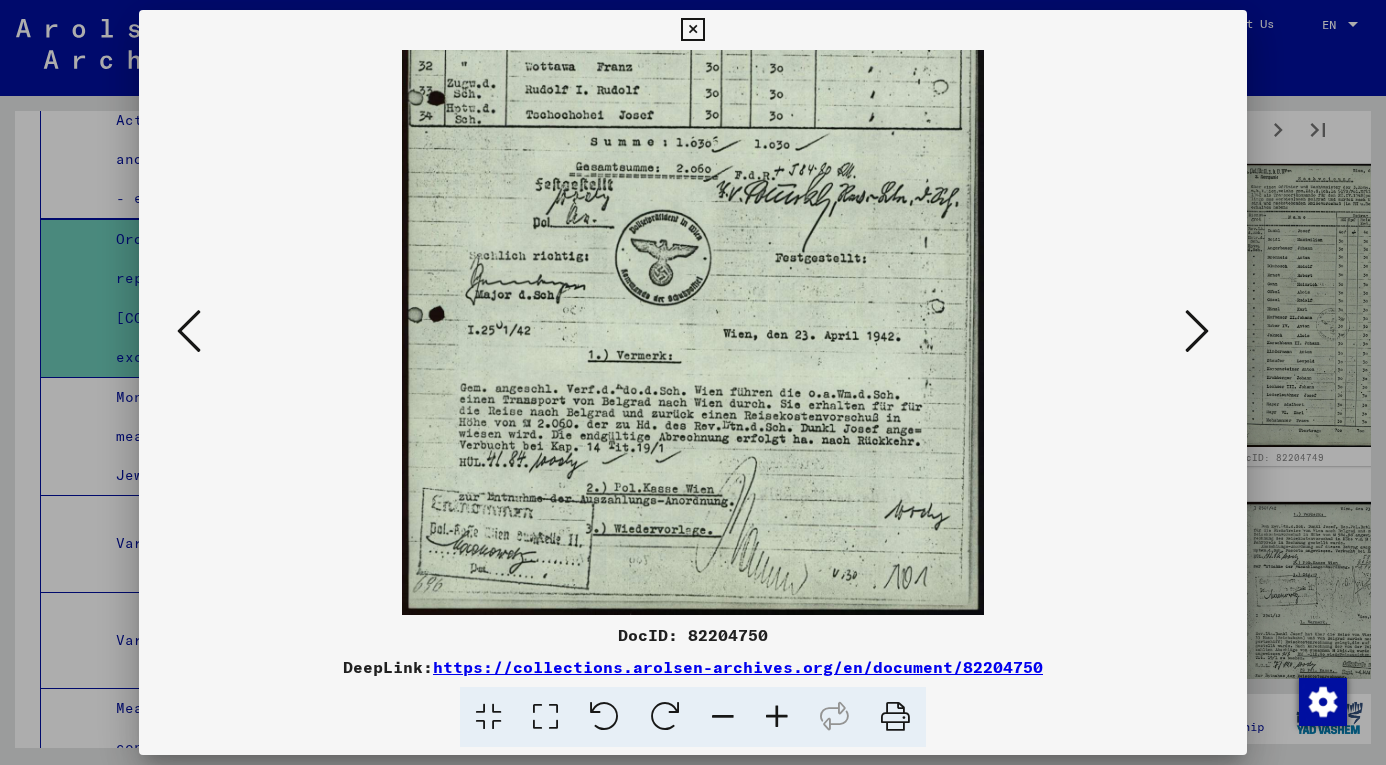 drag, startPoint x: 705, startPoint y: 515, endPoint x: 713, endPoint y: 237, distance: 278.11508 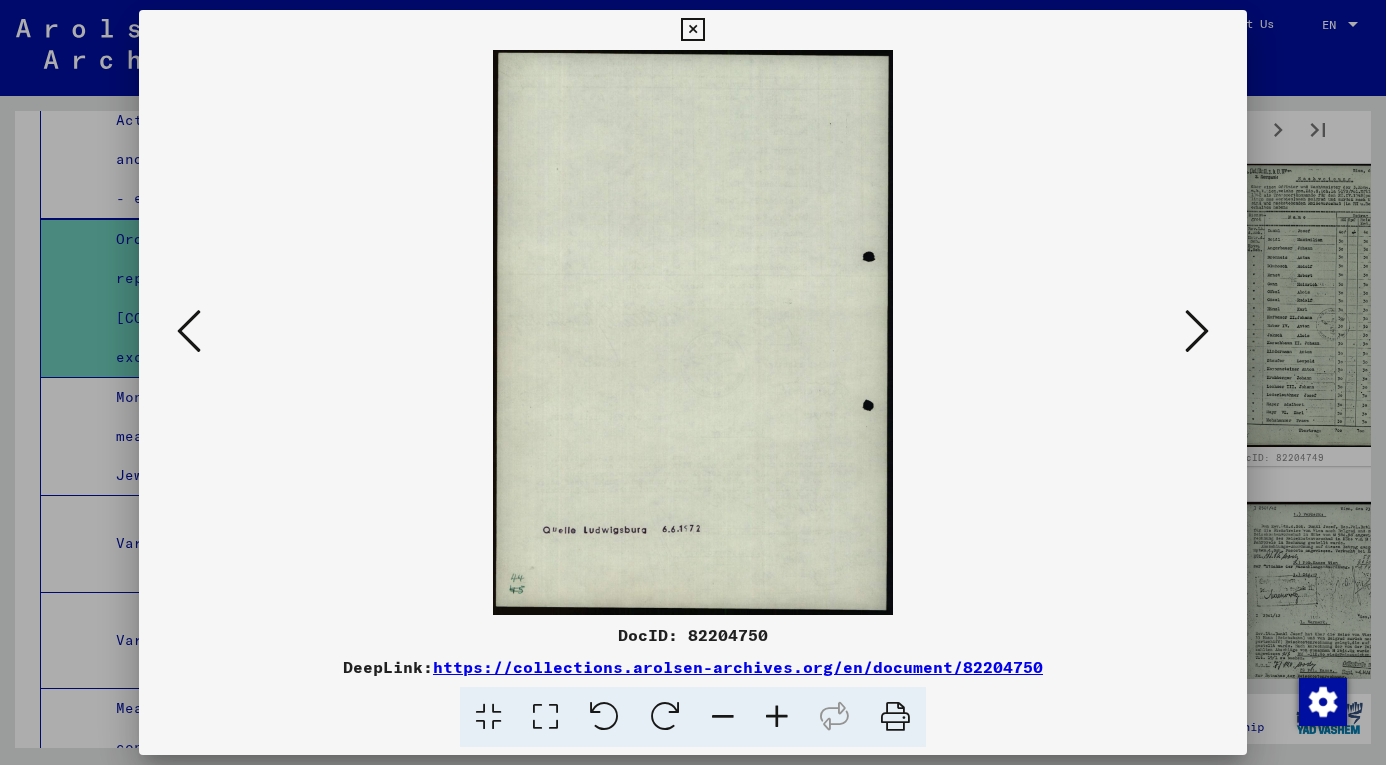 click at bounding box center [1197, 331] 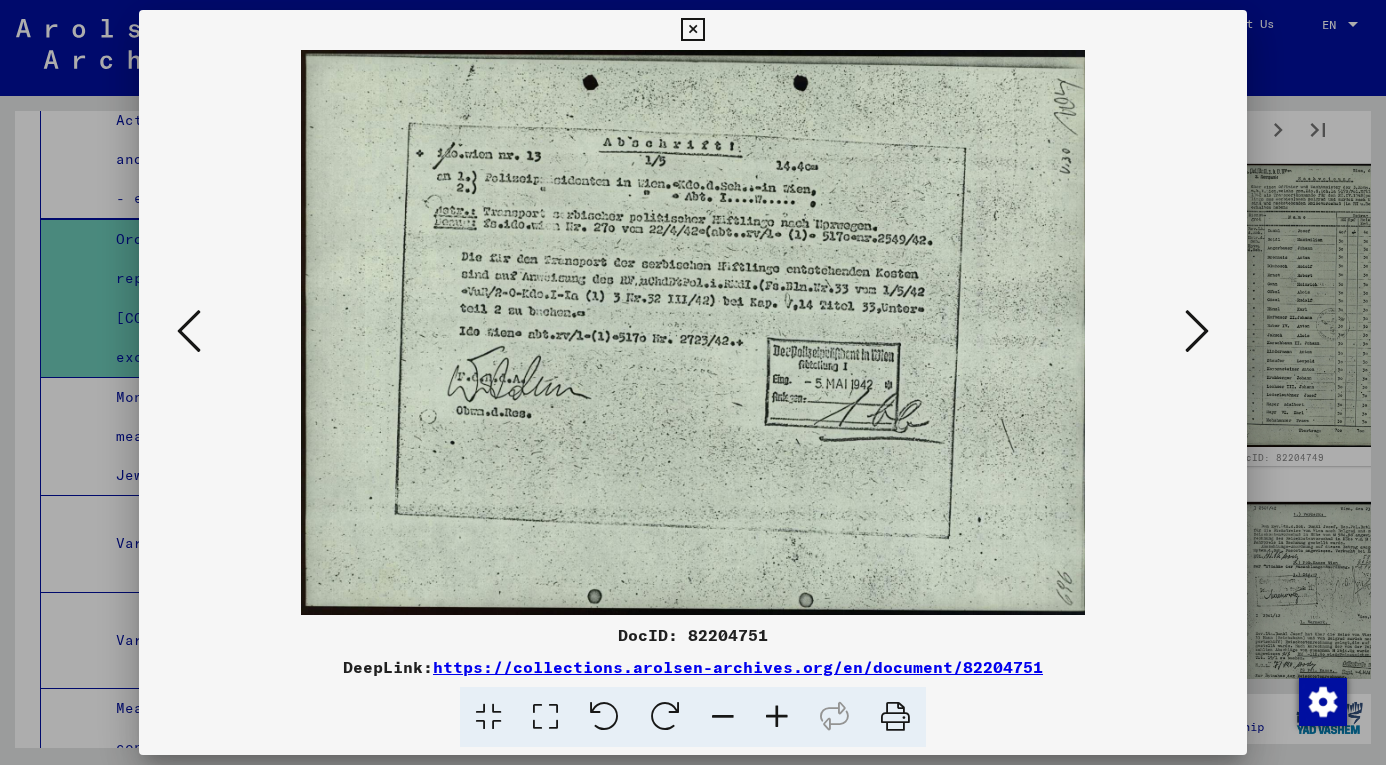 click at bounding box center (1197, 331) 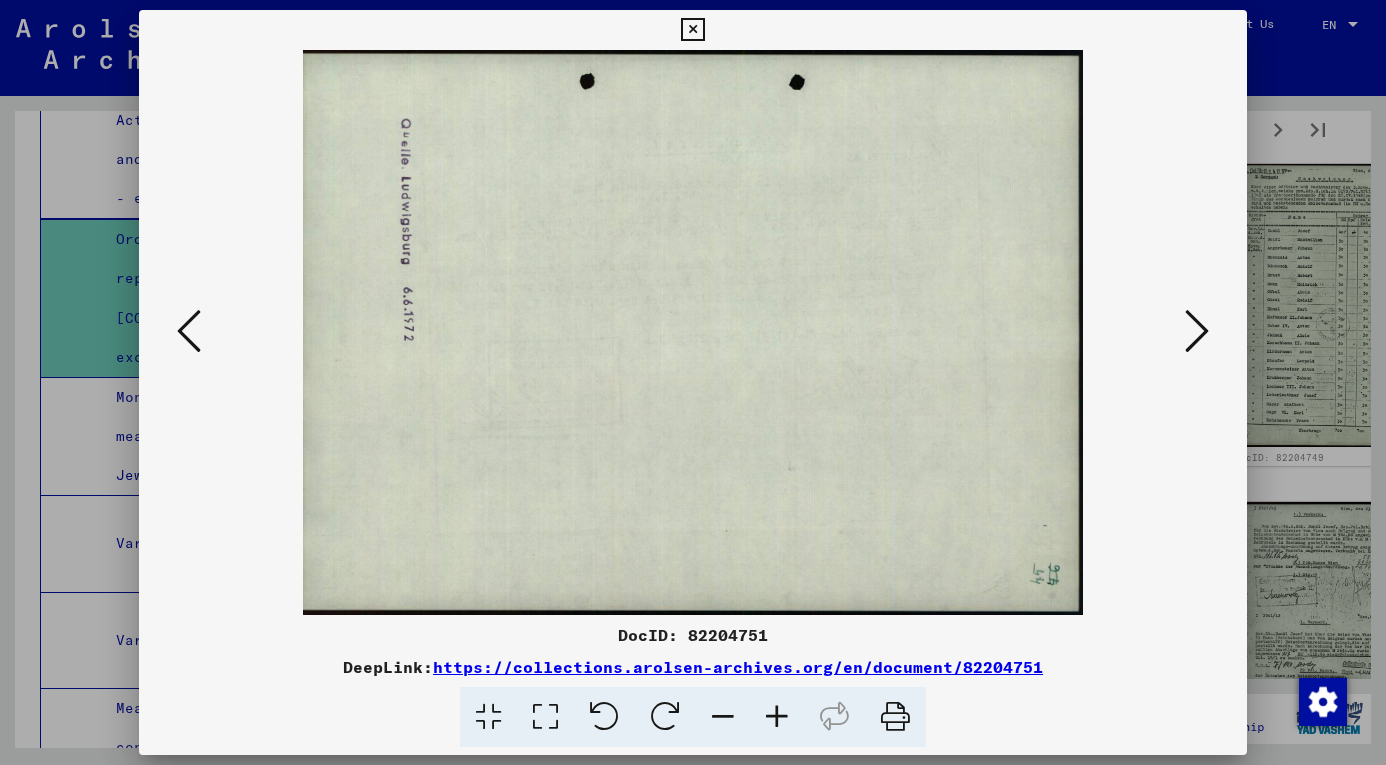 click at bounding box center (1197, 331) 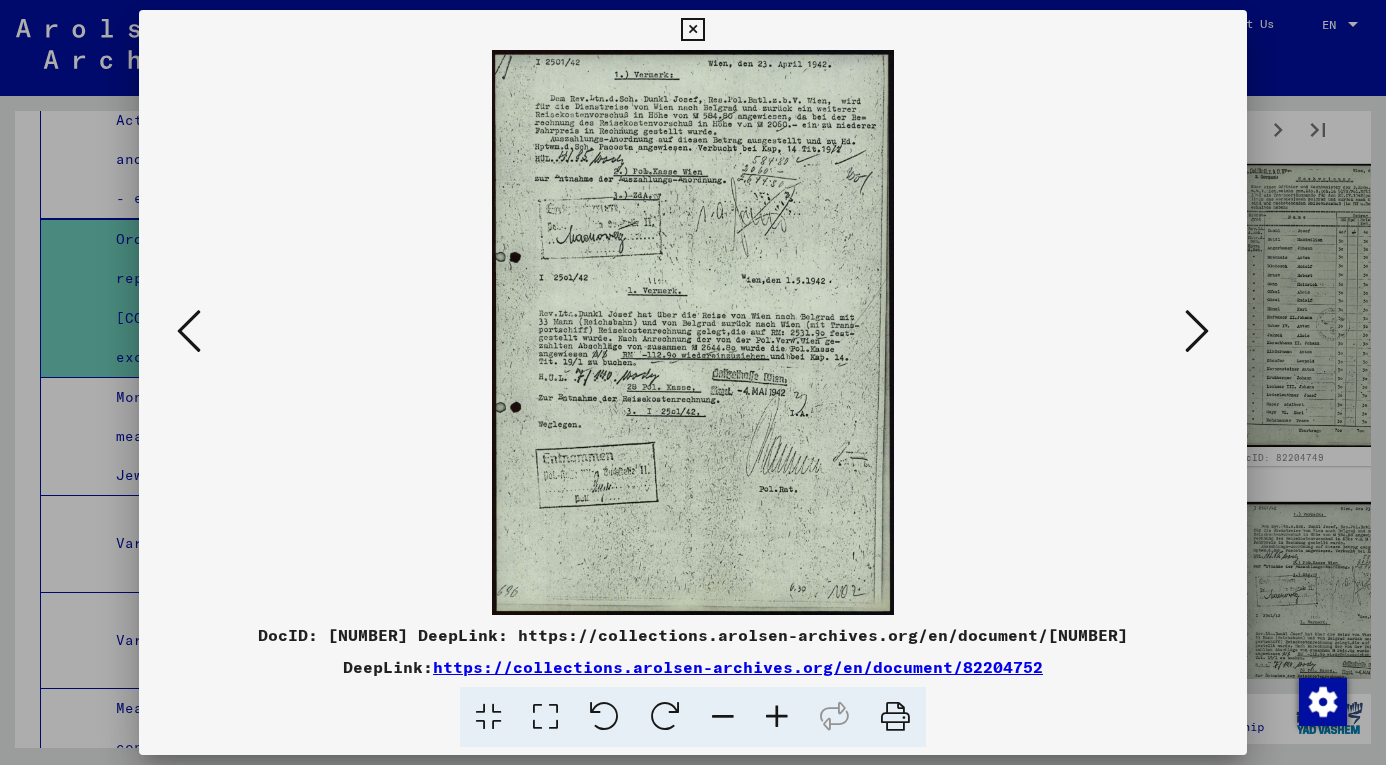 click at bounding box center (777, 717) 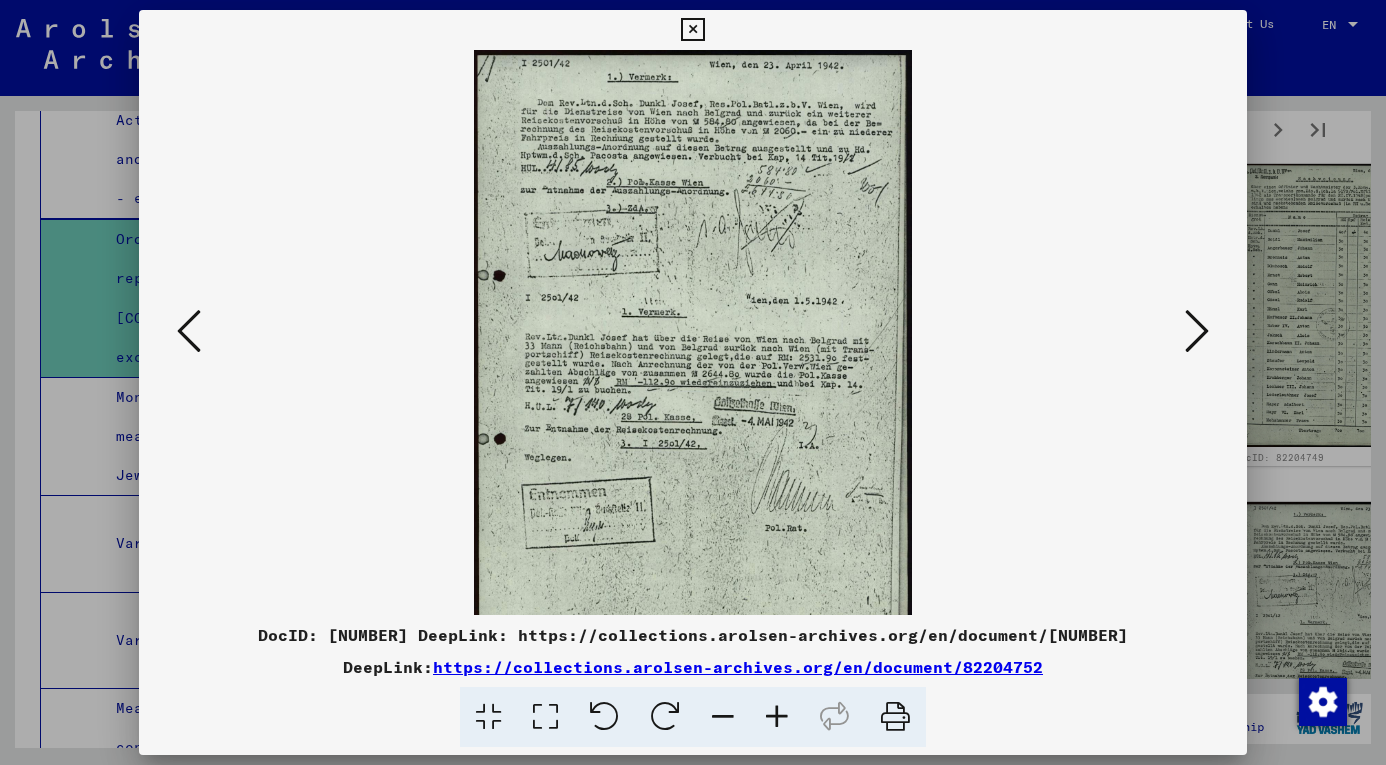 click at bounding box center (777, 717) 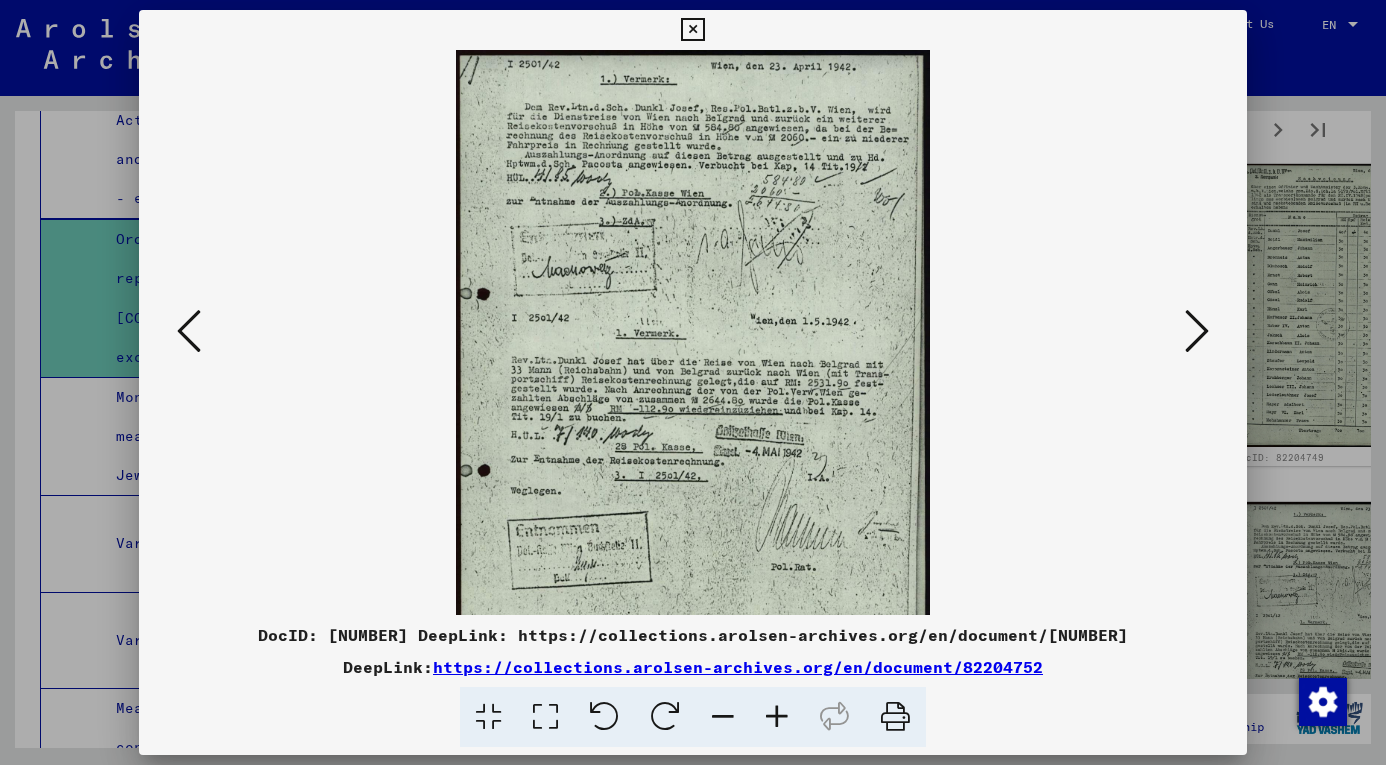 click at bounding box center [777, 717] 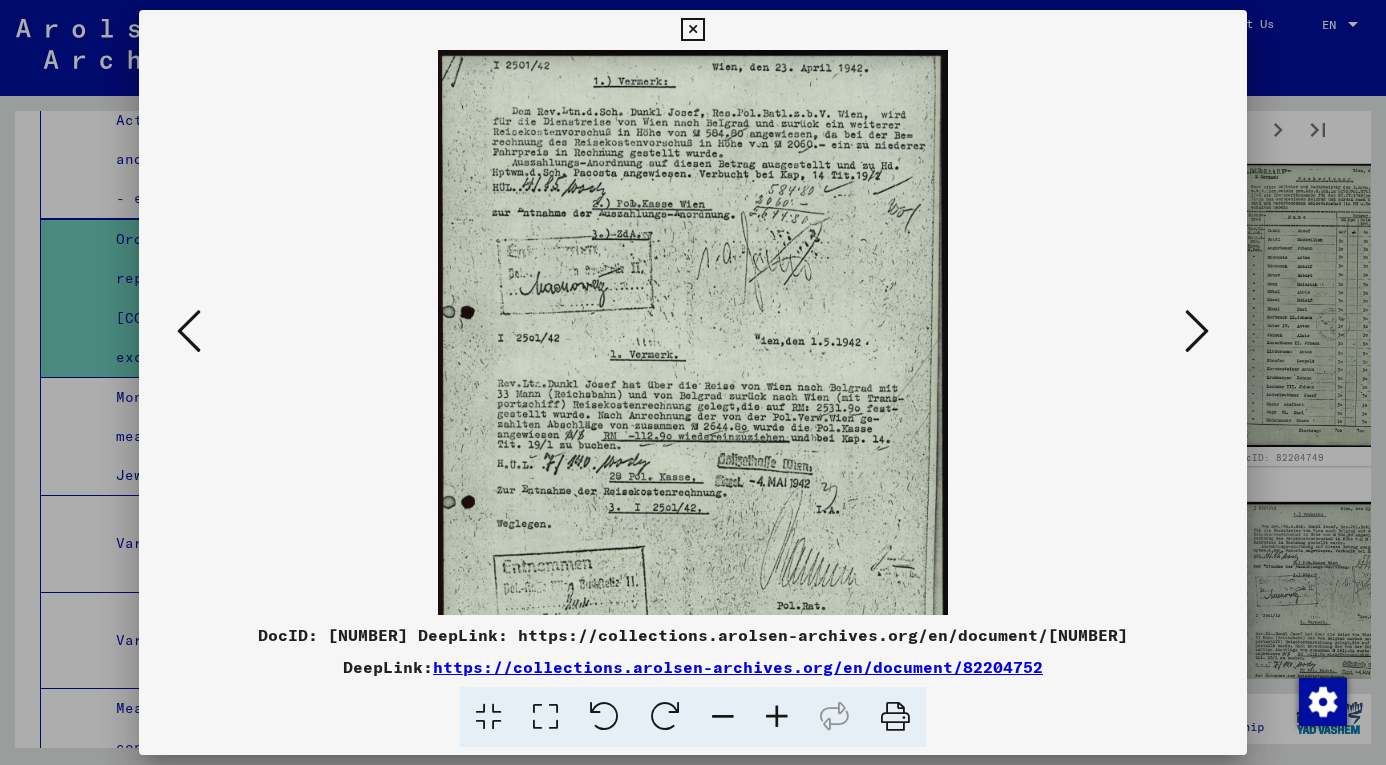 click at bounding box center [777, 717] 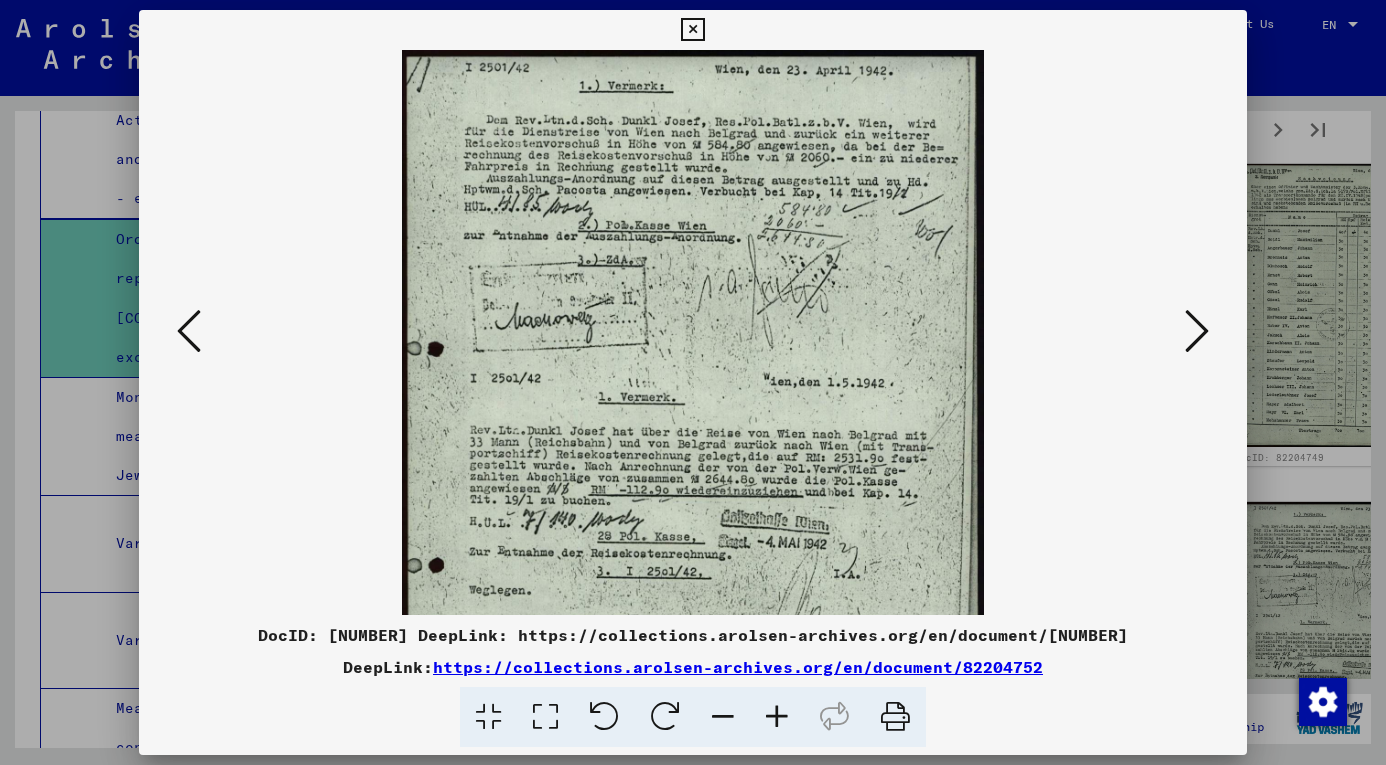 click at bounding box center [777, 717] 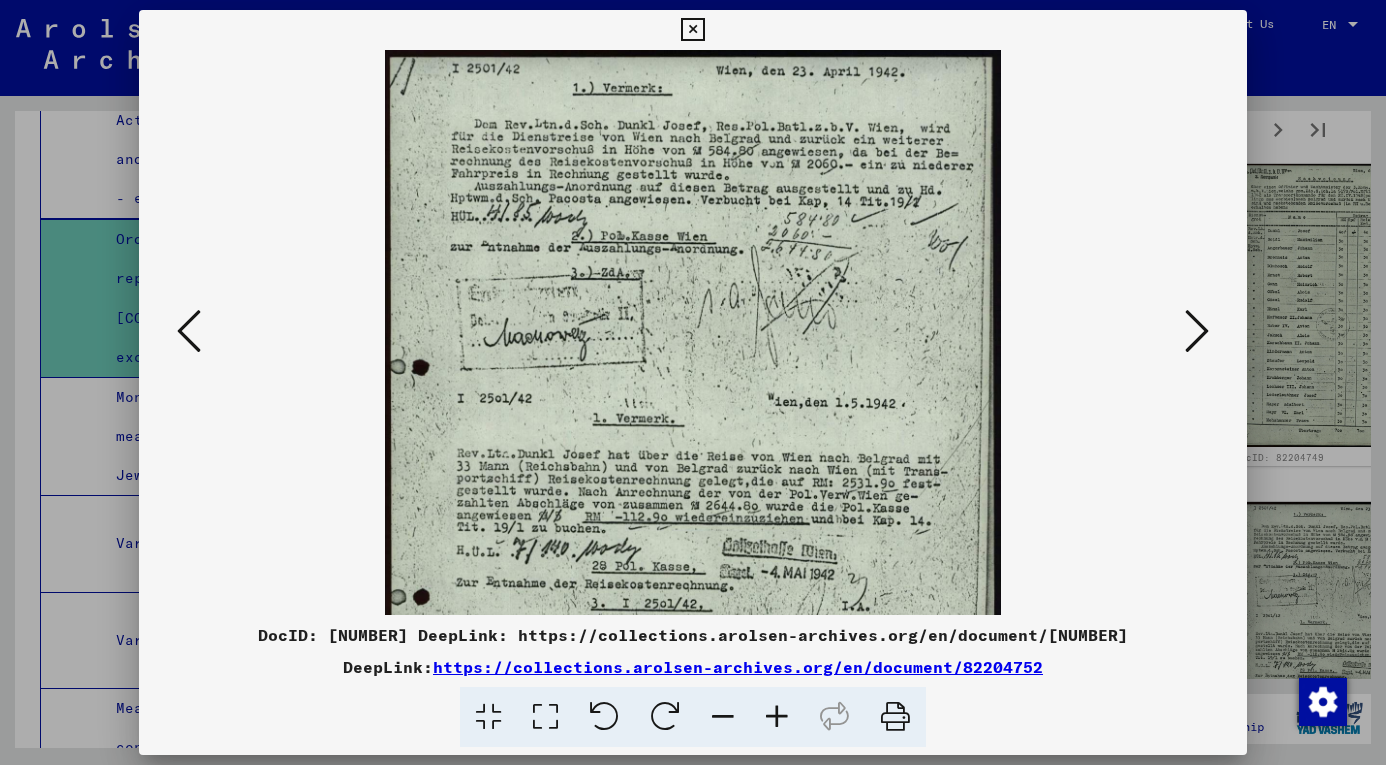 click at bounding box center (777, 717) 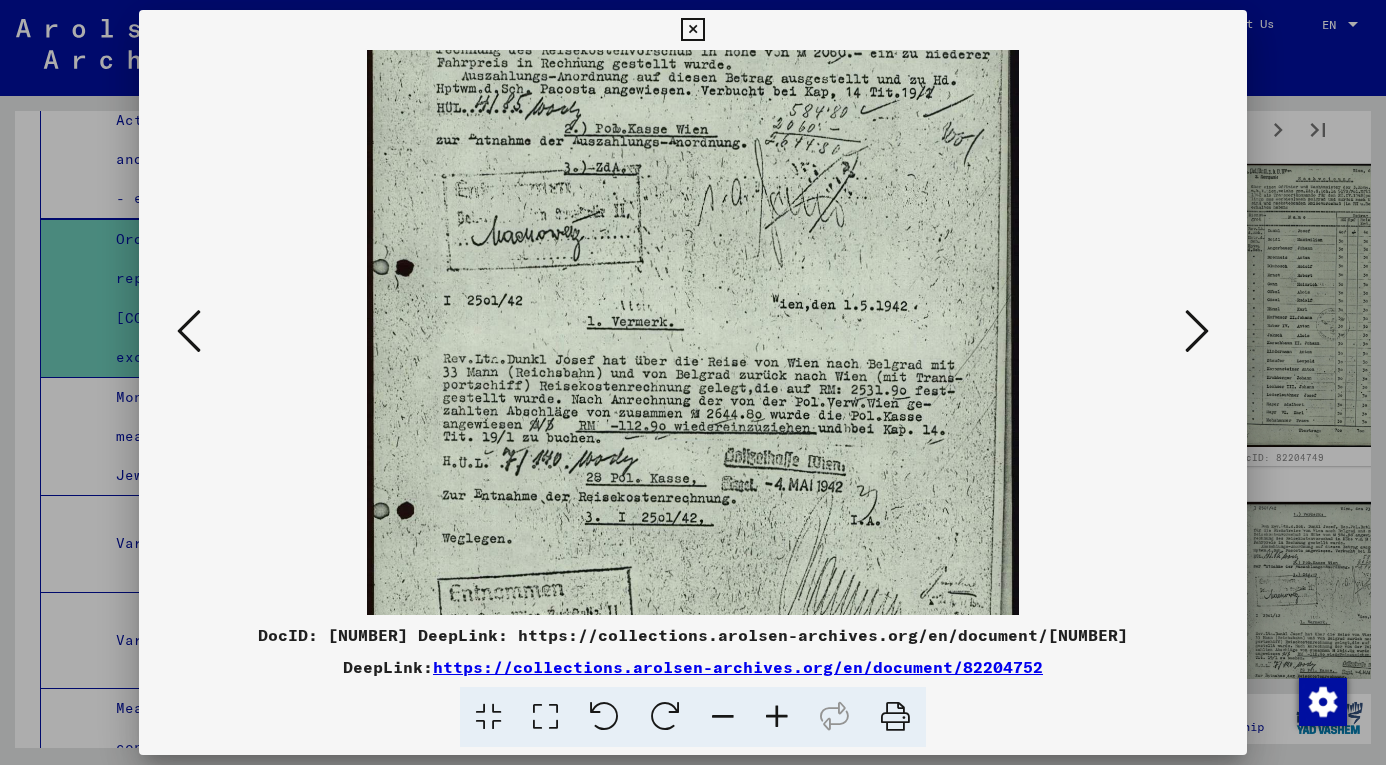scroll, scrollTop: 123, scrollLeft: 0, axis: vertical 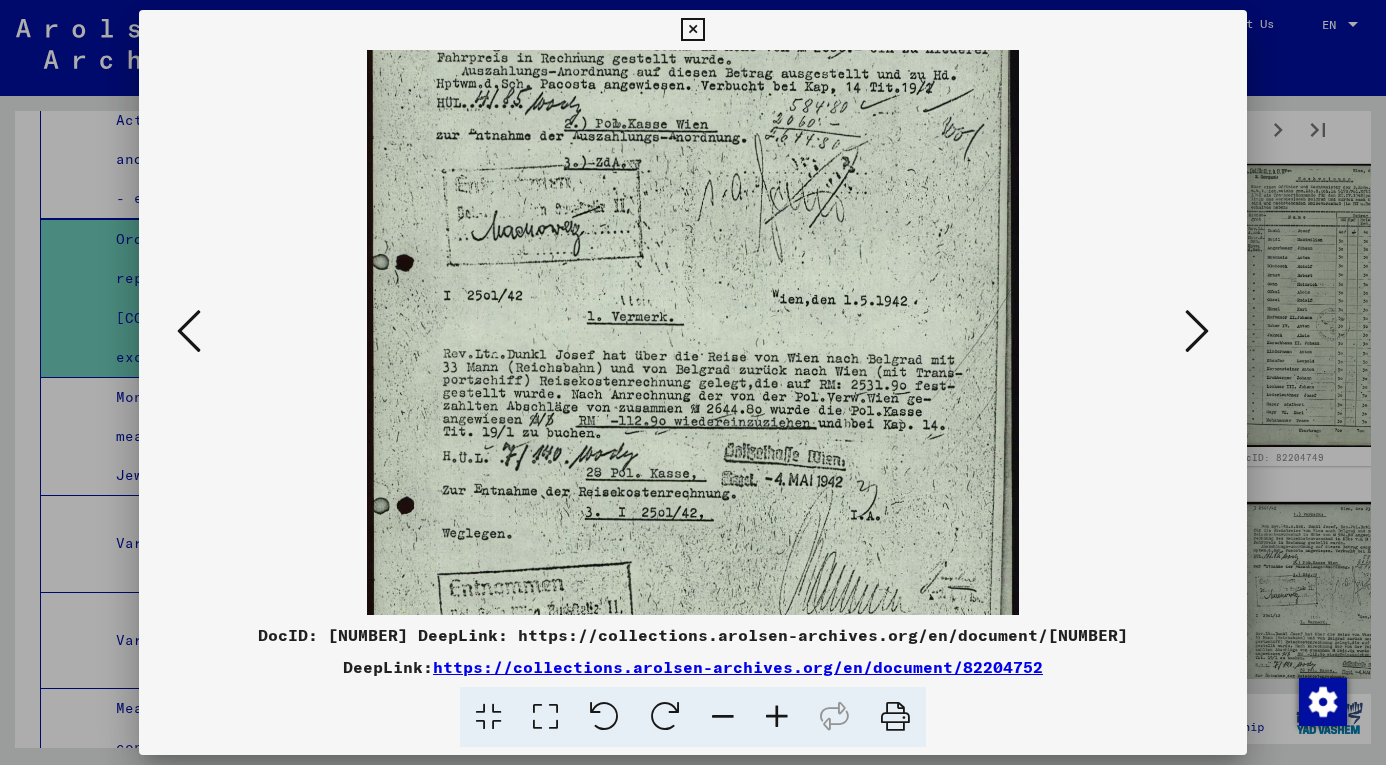drag, startPoint x: 785, startPoint y: 486, endPoint x: 794, endPoint y: 363, distance: 123.32883 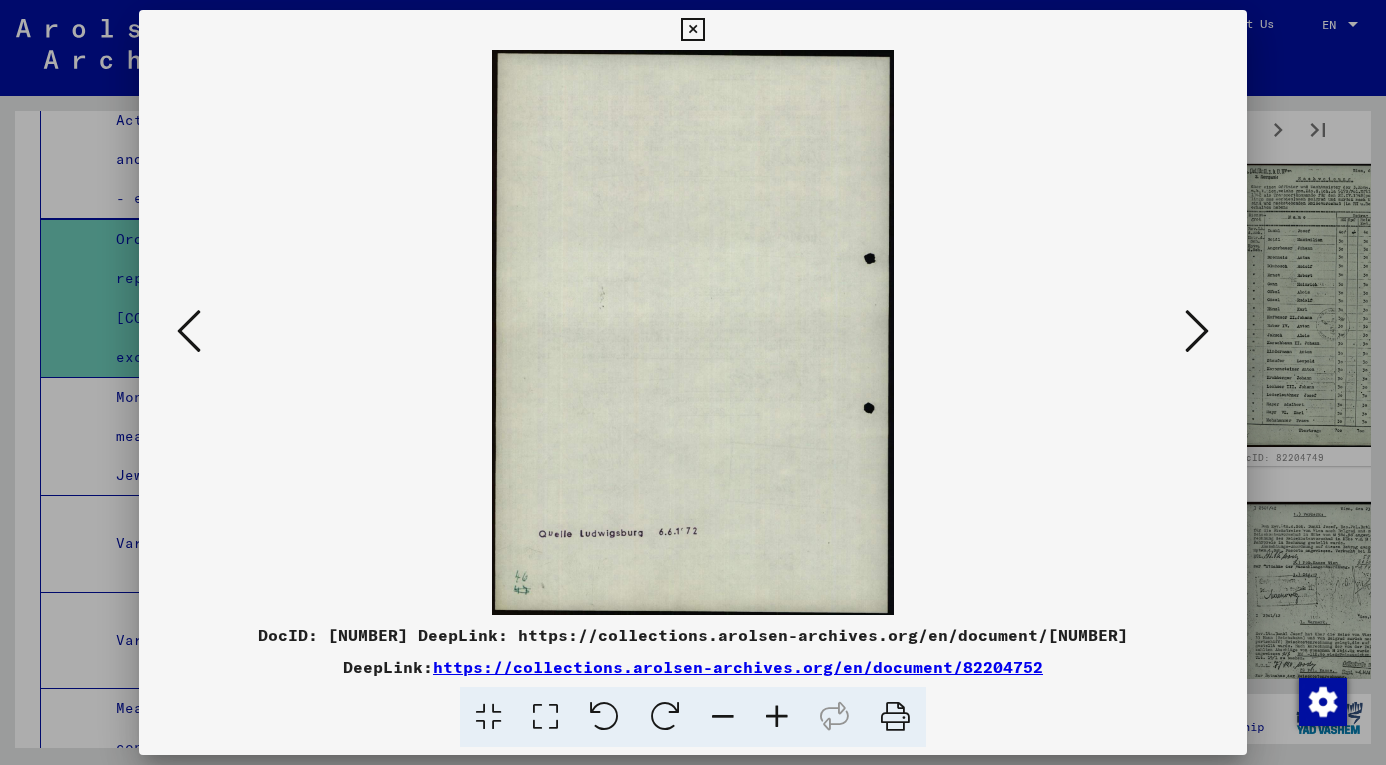 scroll, scrollTop: 0, scrollLeft: 0, axis: both 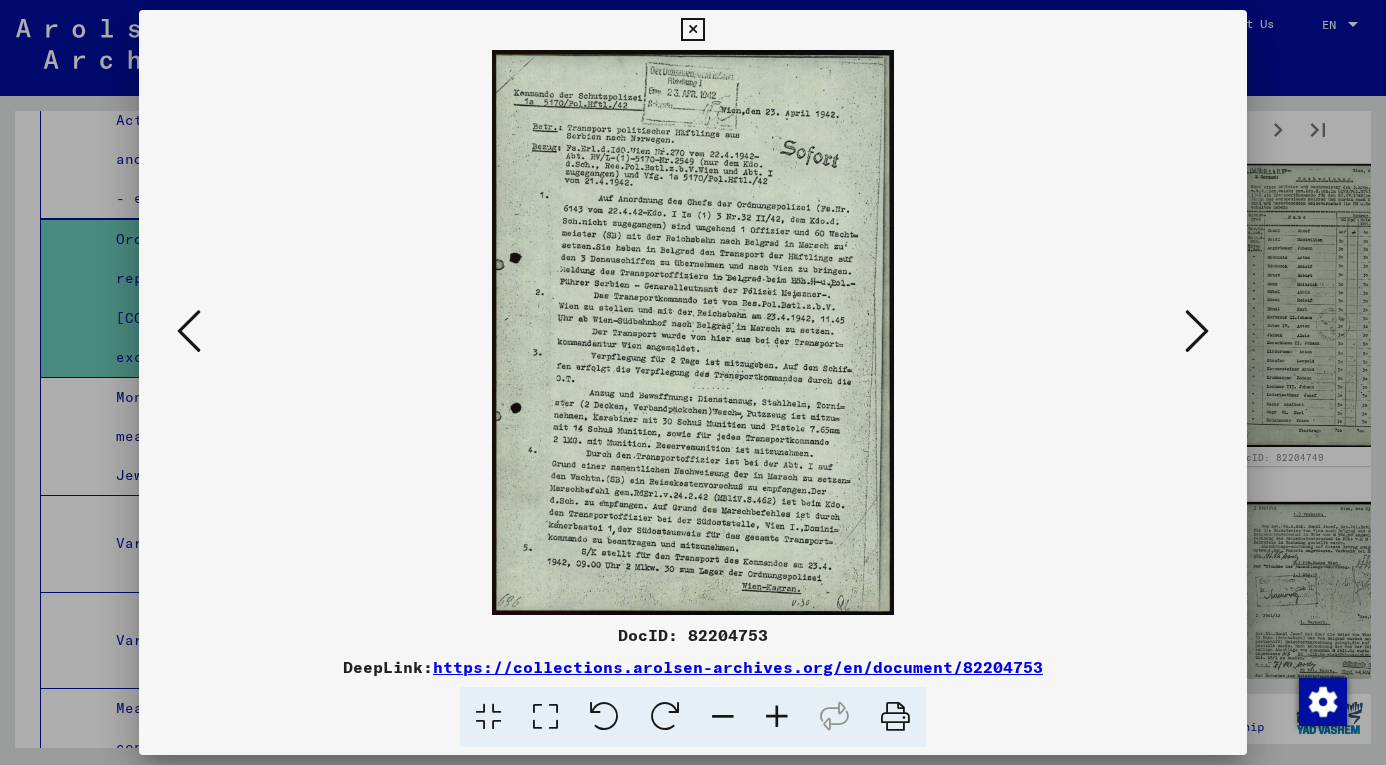 click at bounding box center (777, 717) 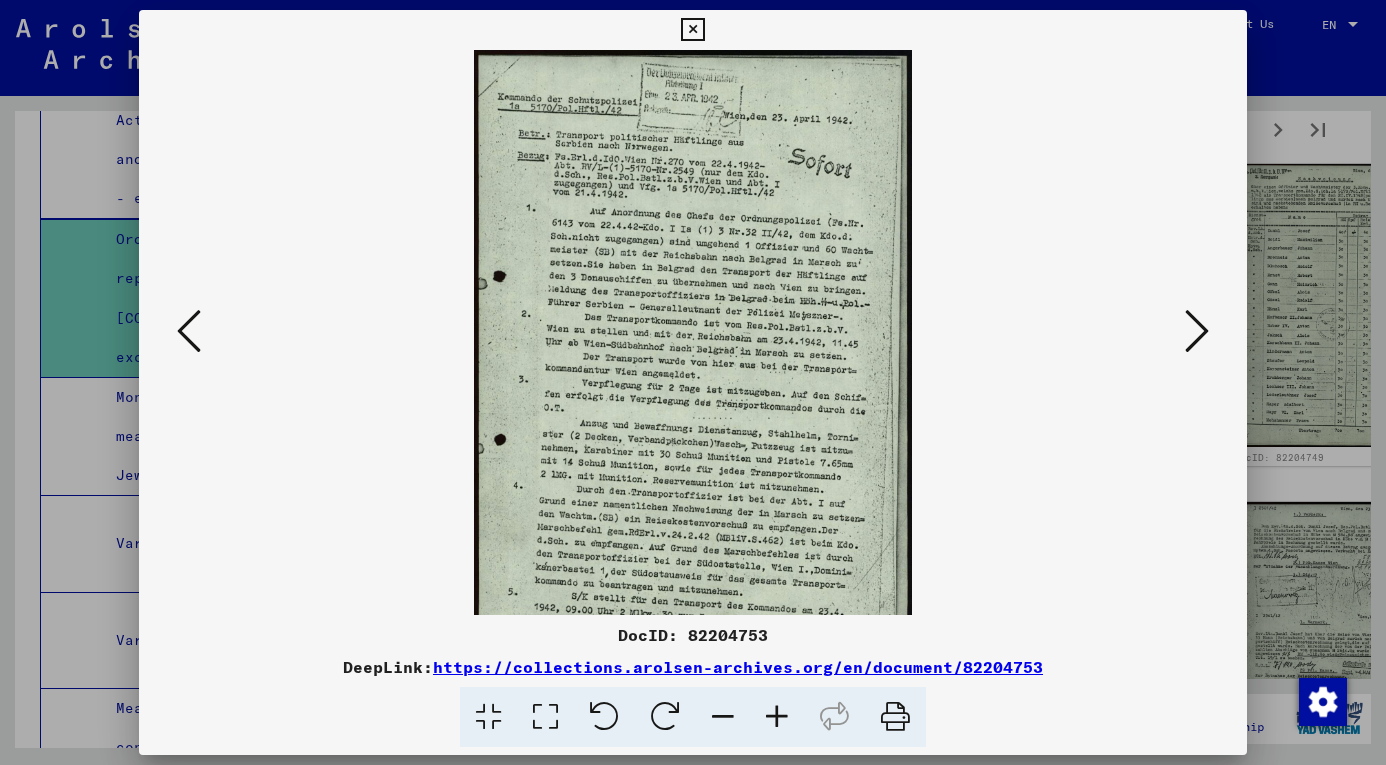 click at bounding box center [777, 717] 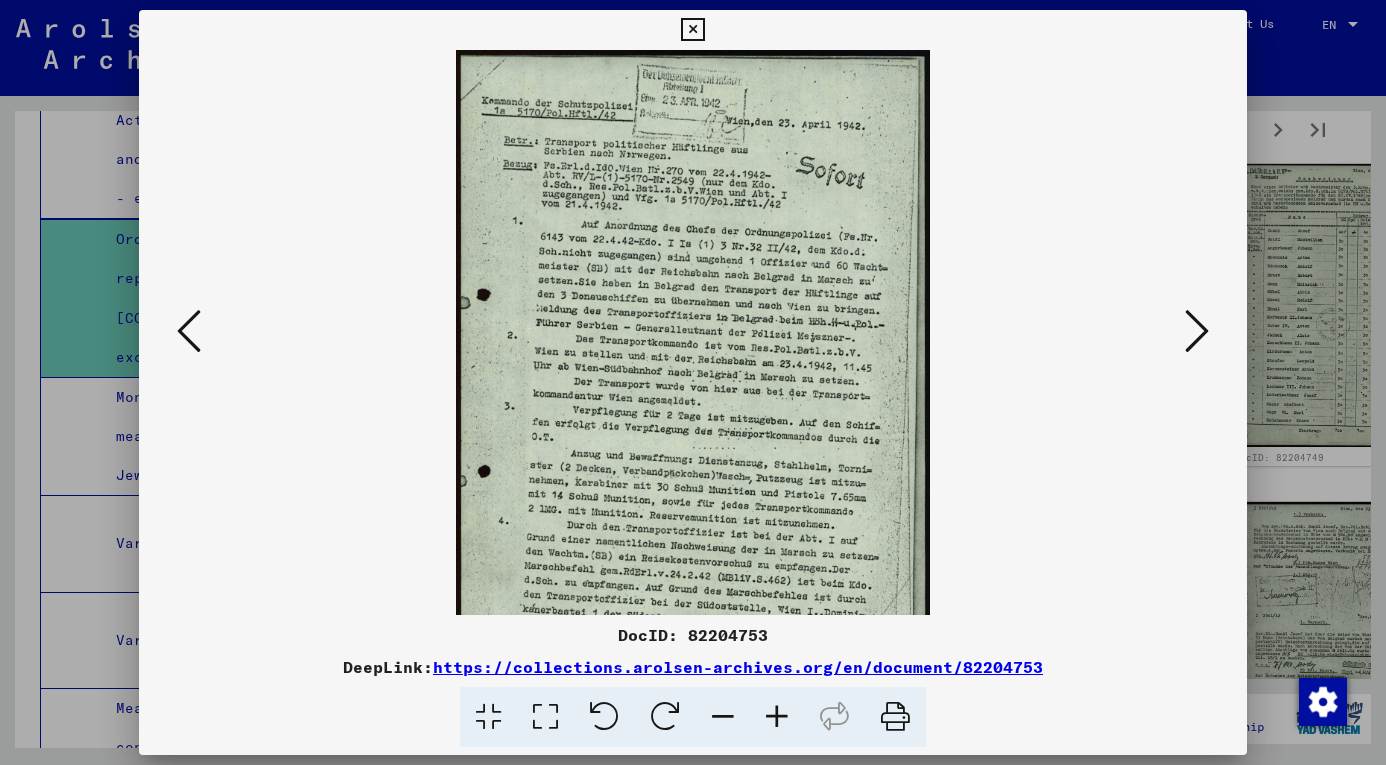 click at bounding box center (777, 717) 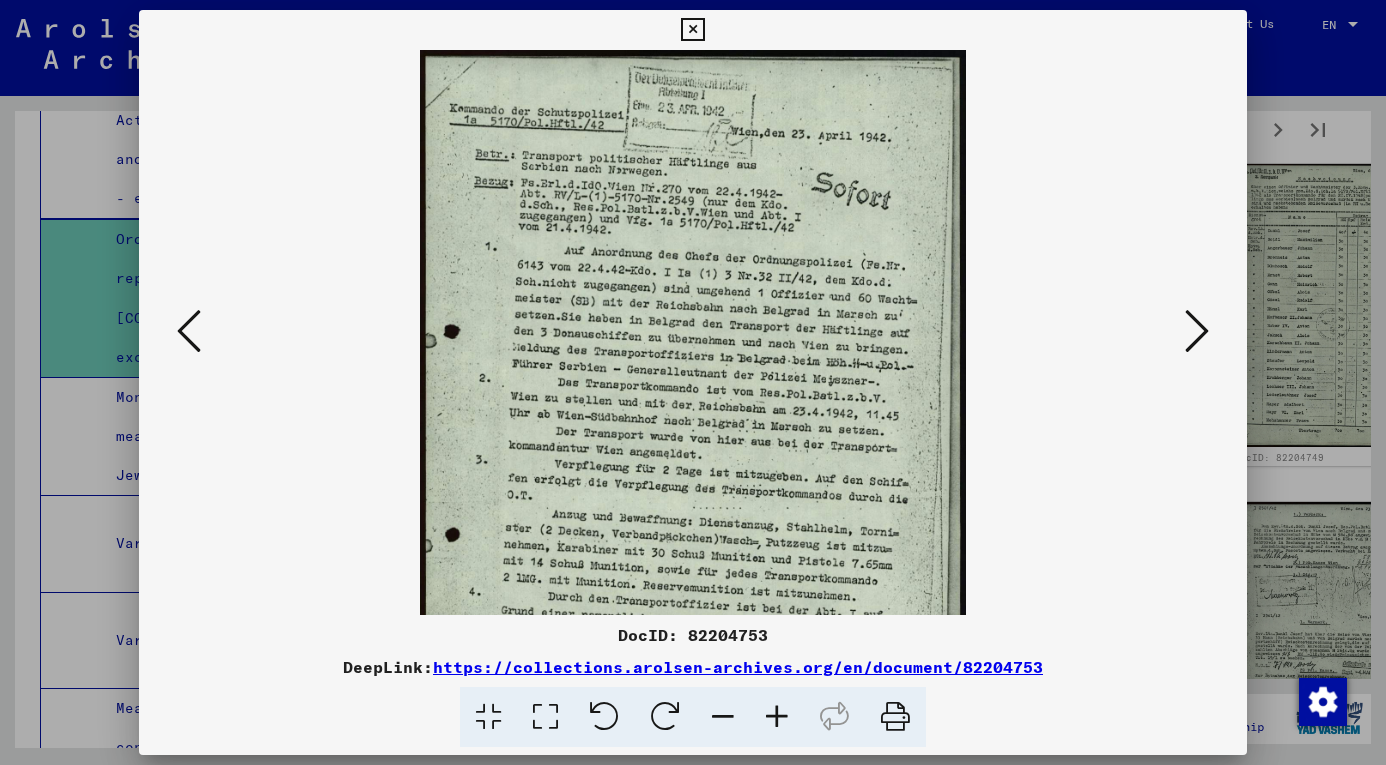 click at bounding box center (777, 717) 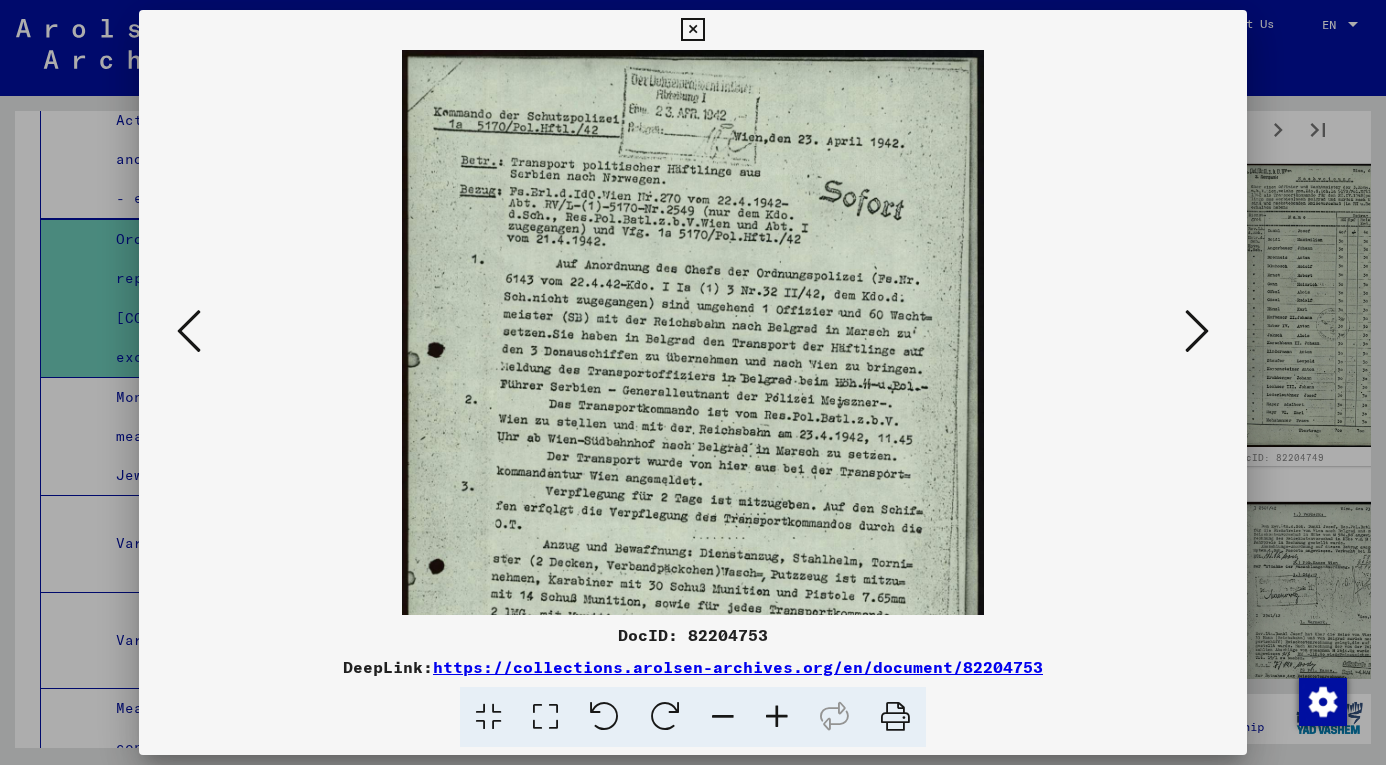 click at bounding box center [777, 717] 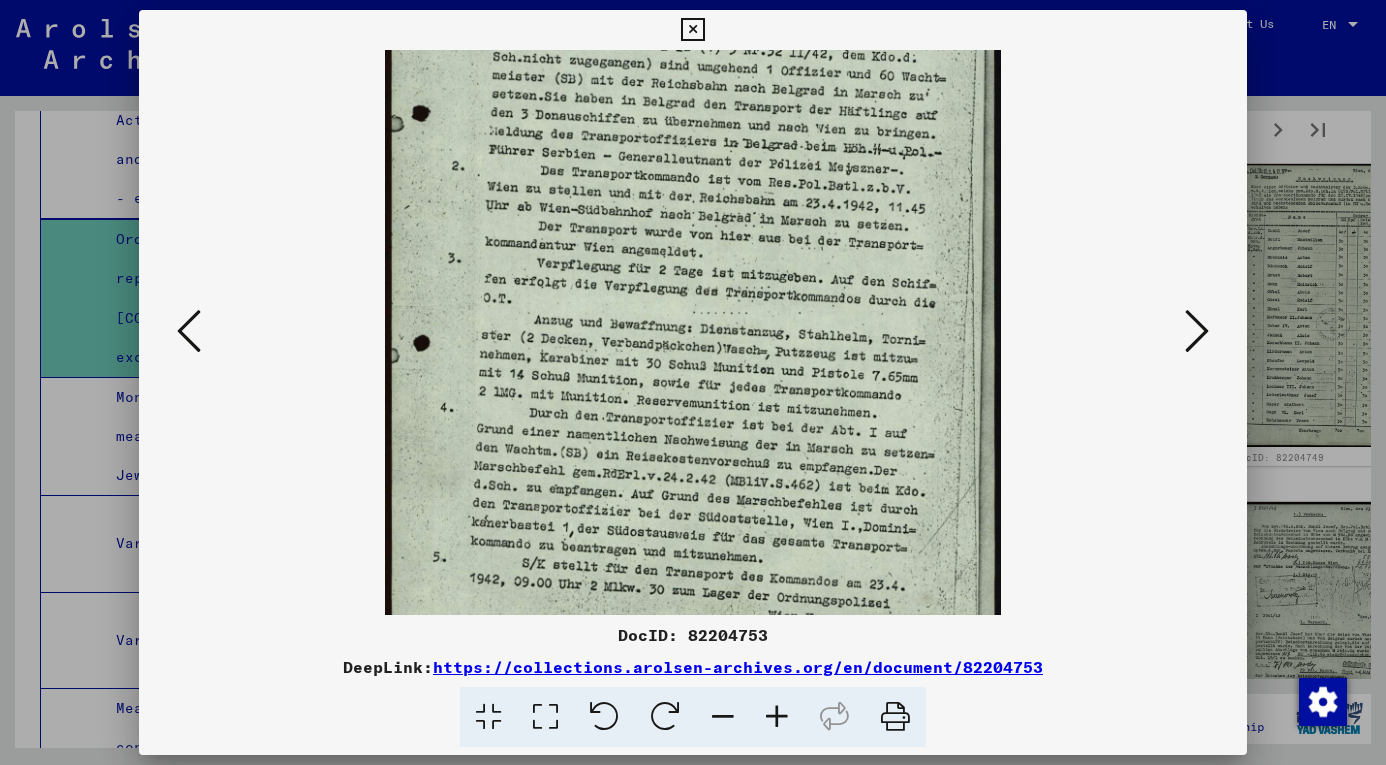 drag, startPoint x: 778, startPoint y: 493, endPoint x: 770, endPoint y: 235, distance: 258.124 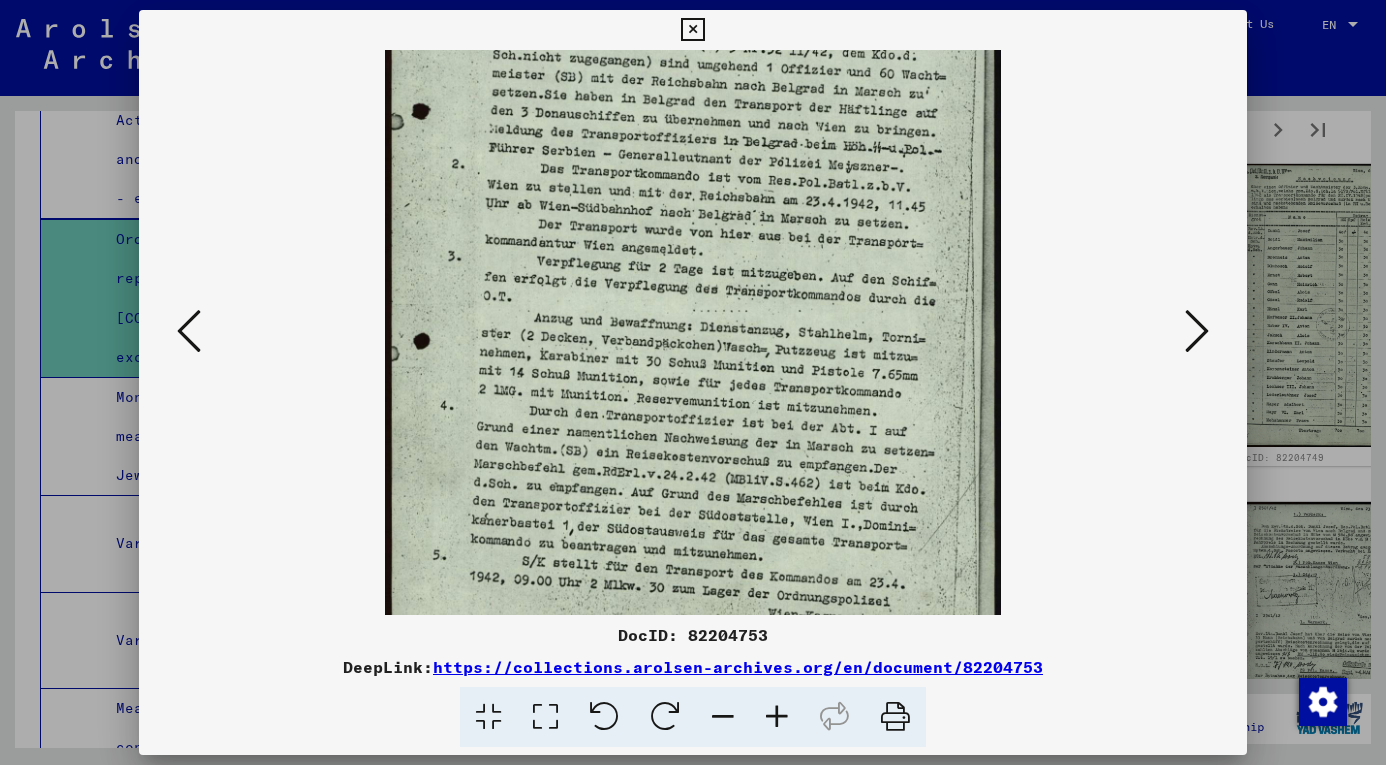 scroll, scrollTop: 300, scrollLeft: 0, axis: vertical 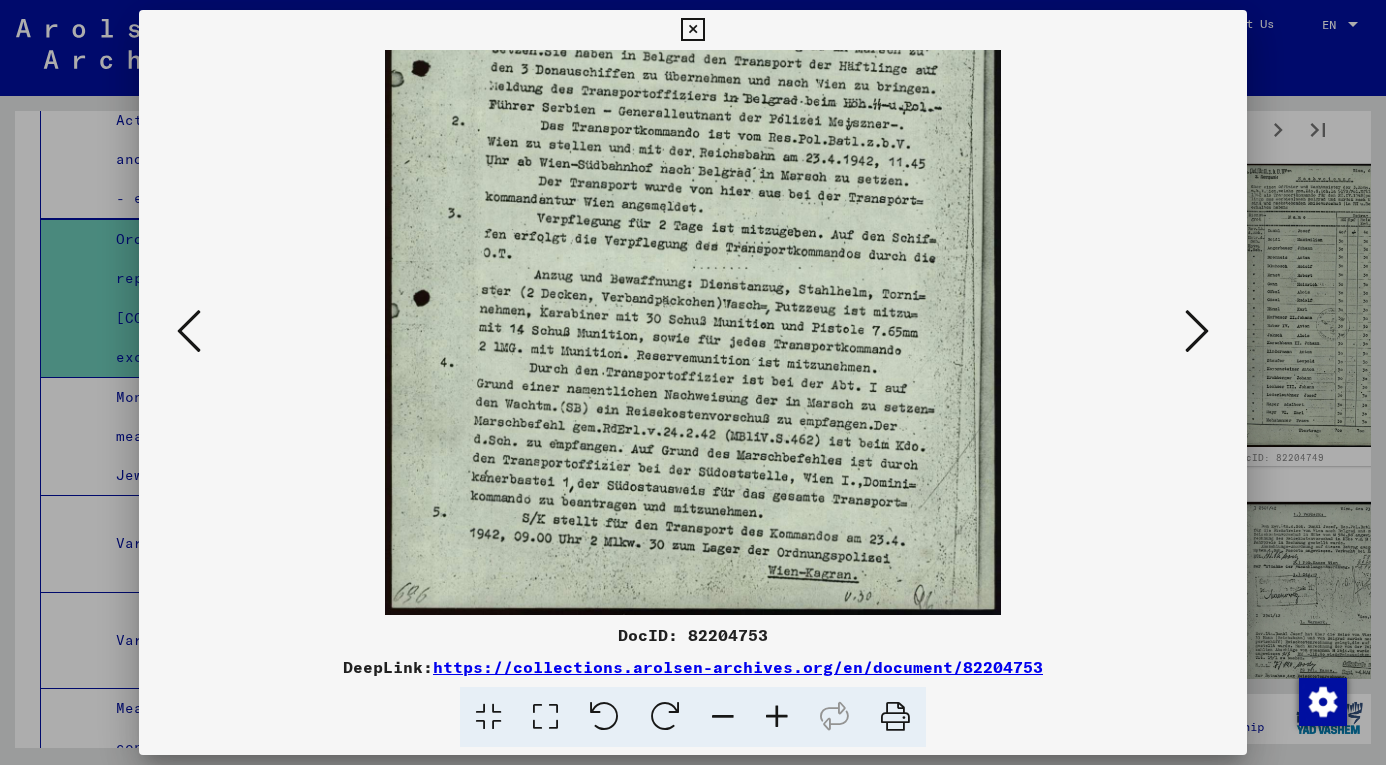 drag, startPoint x: 763, startPoint y: 342, endPoint x: 754, endPoint y: 256, distance: 86.46965 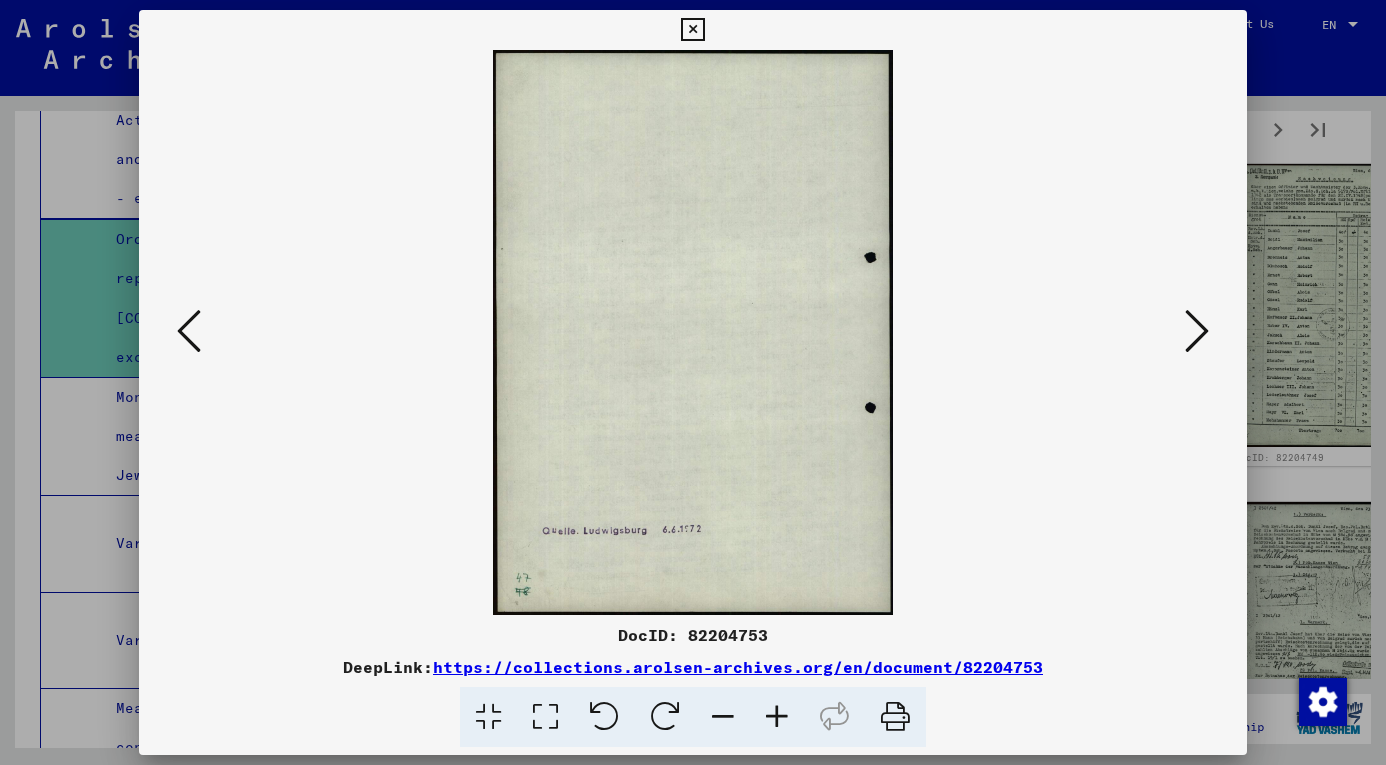 click at bounding box center (1197, 331) 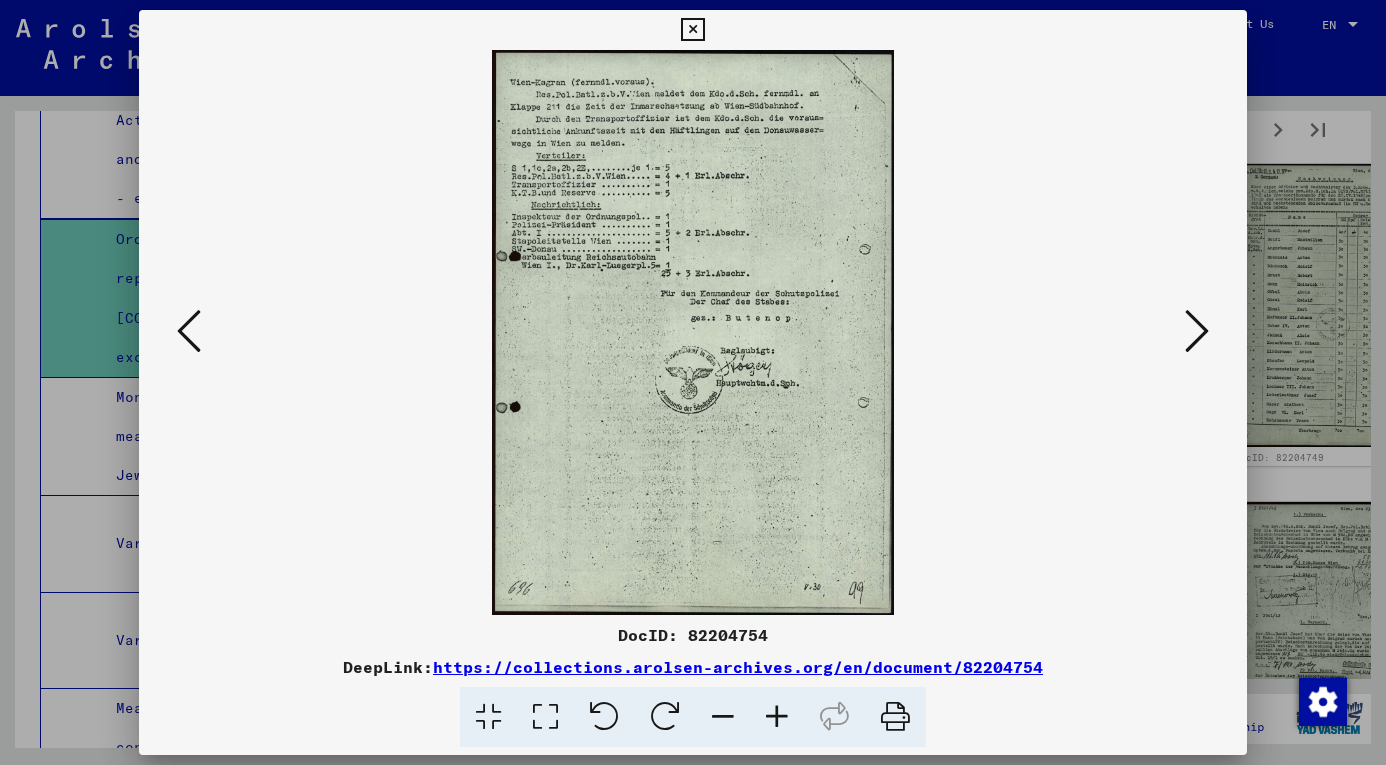 click at bounding box center [777, 717] 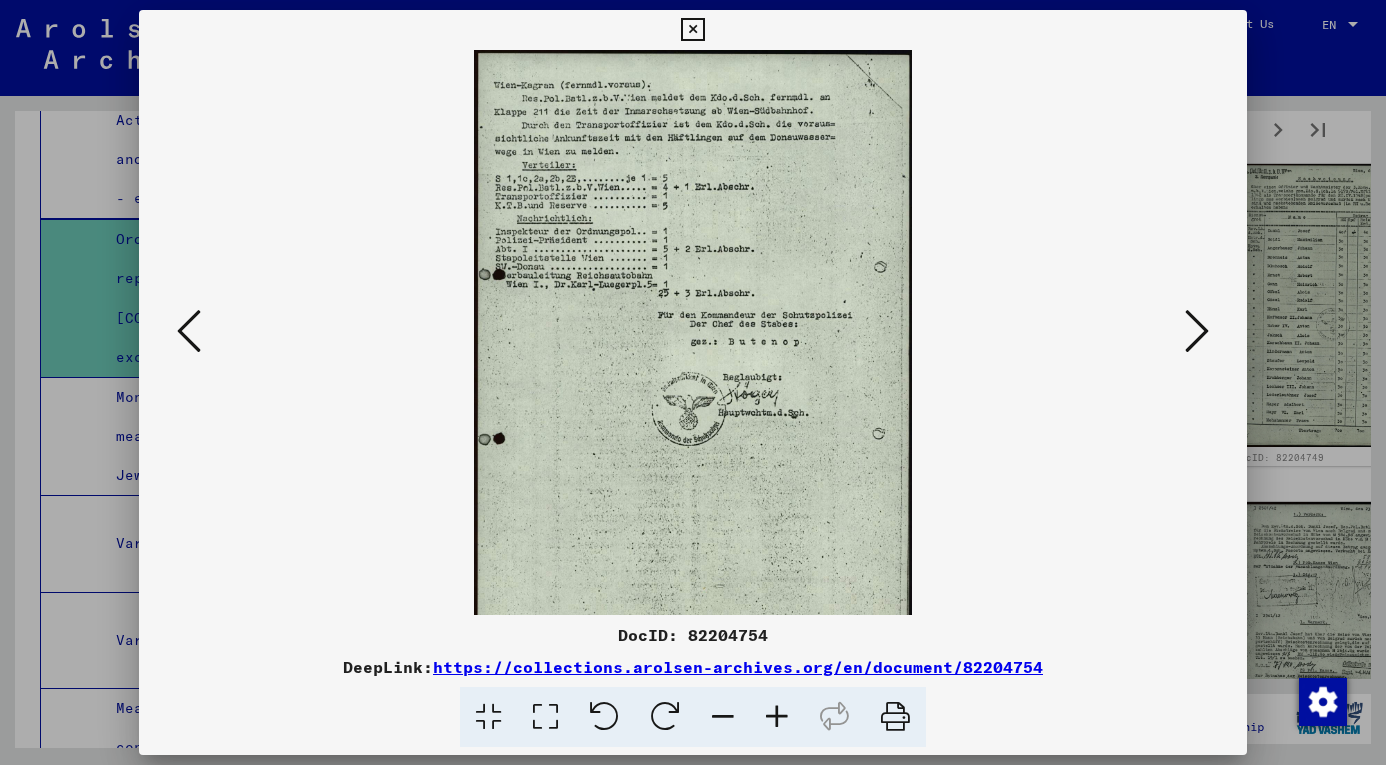 click at bounding box center (777, 717) 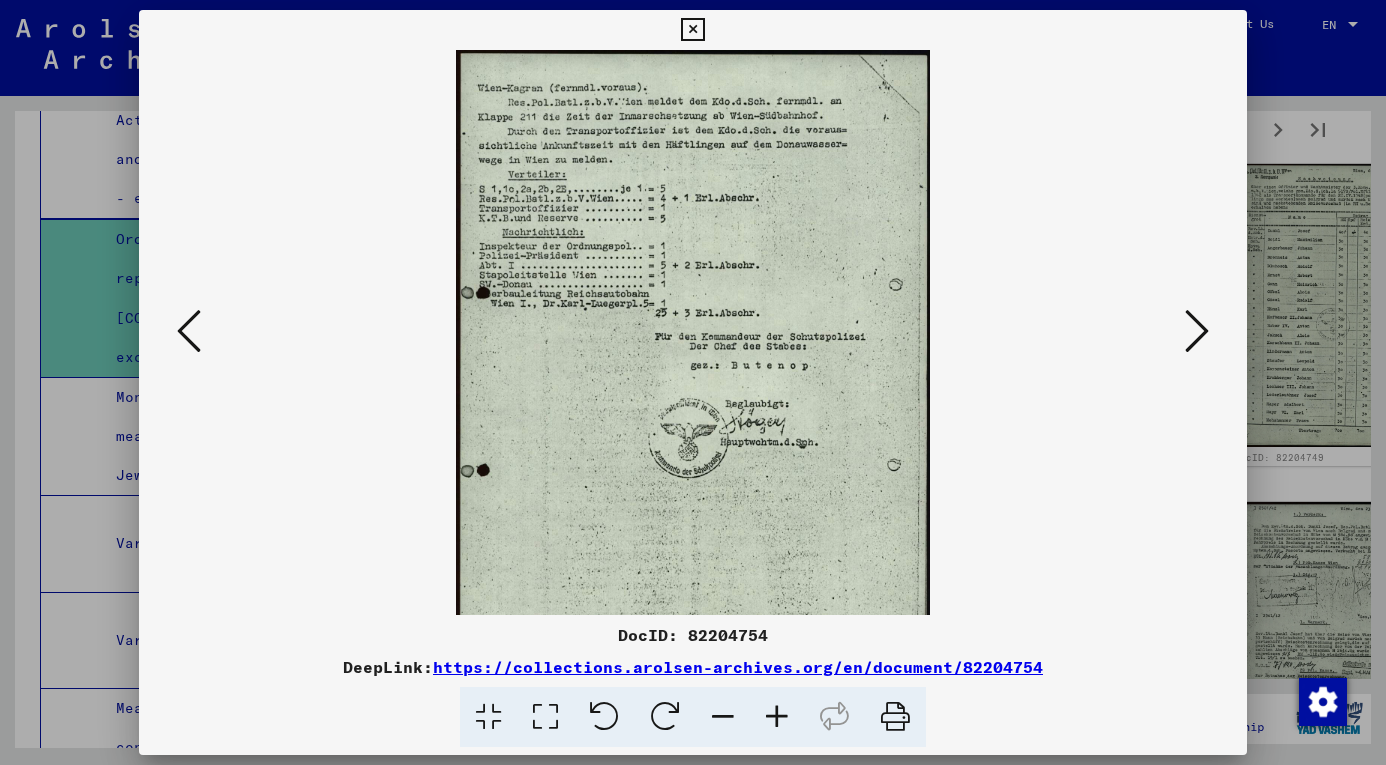 click at bounding box center (777, 717) 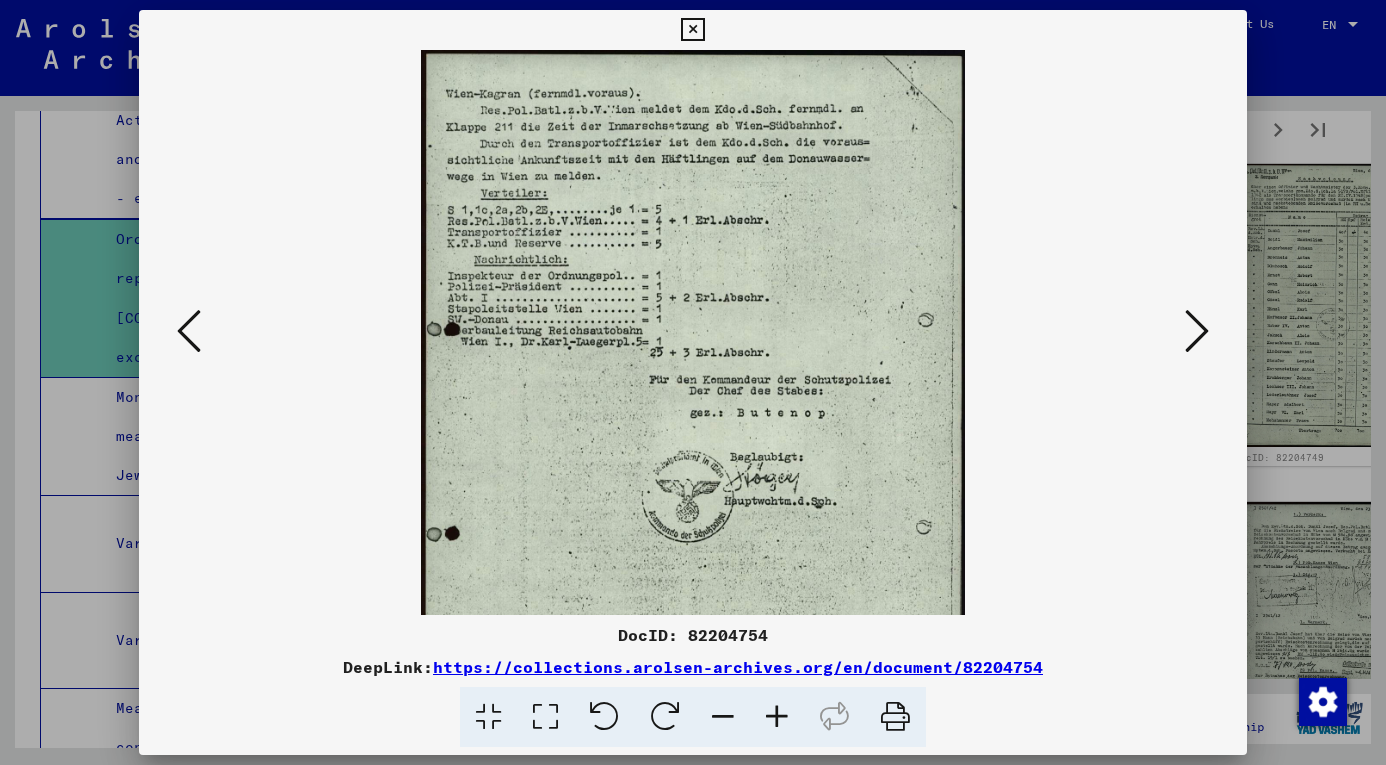 click at bounding box center (777, 717) 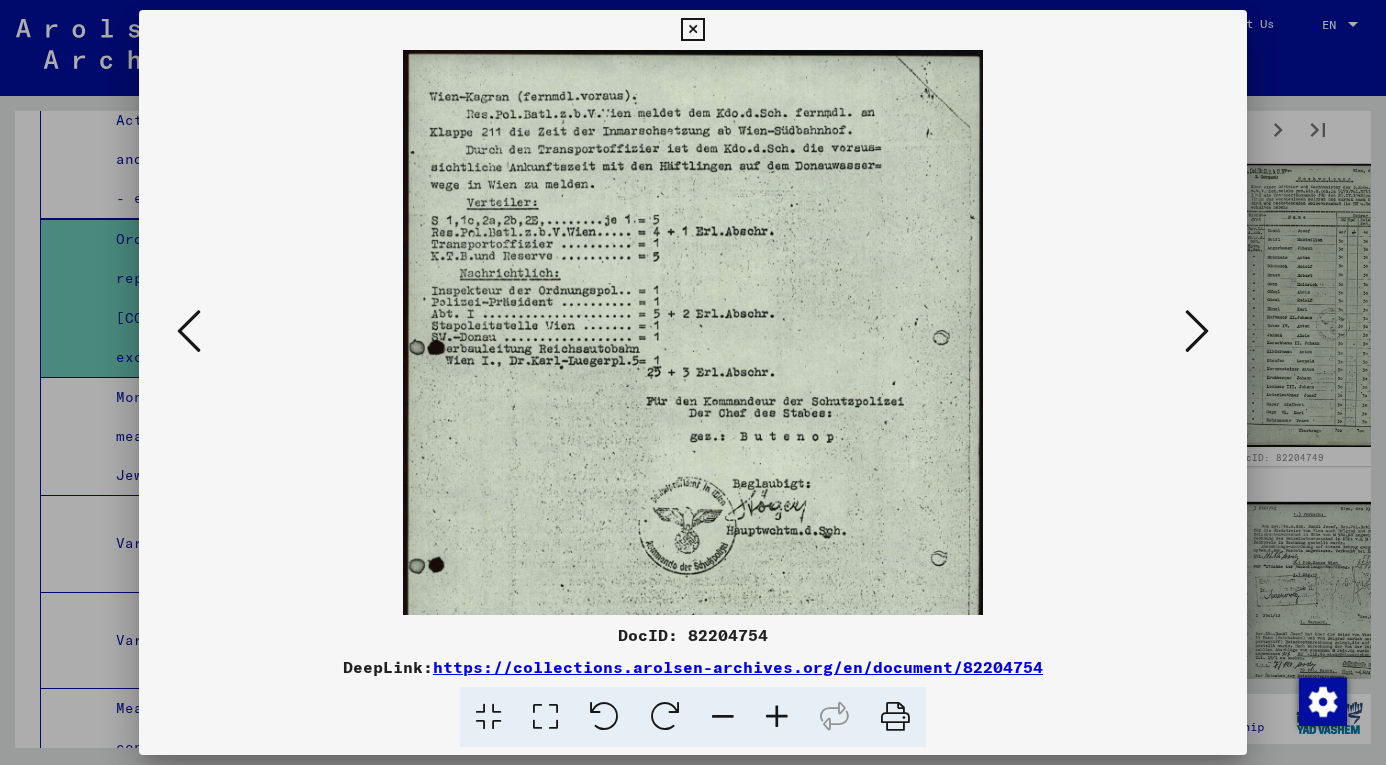 click at bounding box center (777, 717) 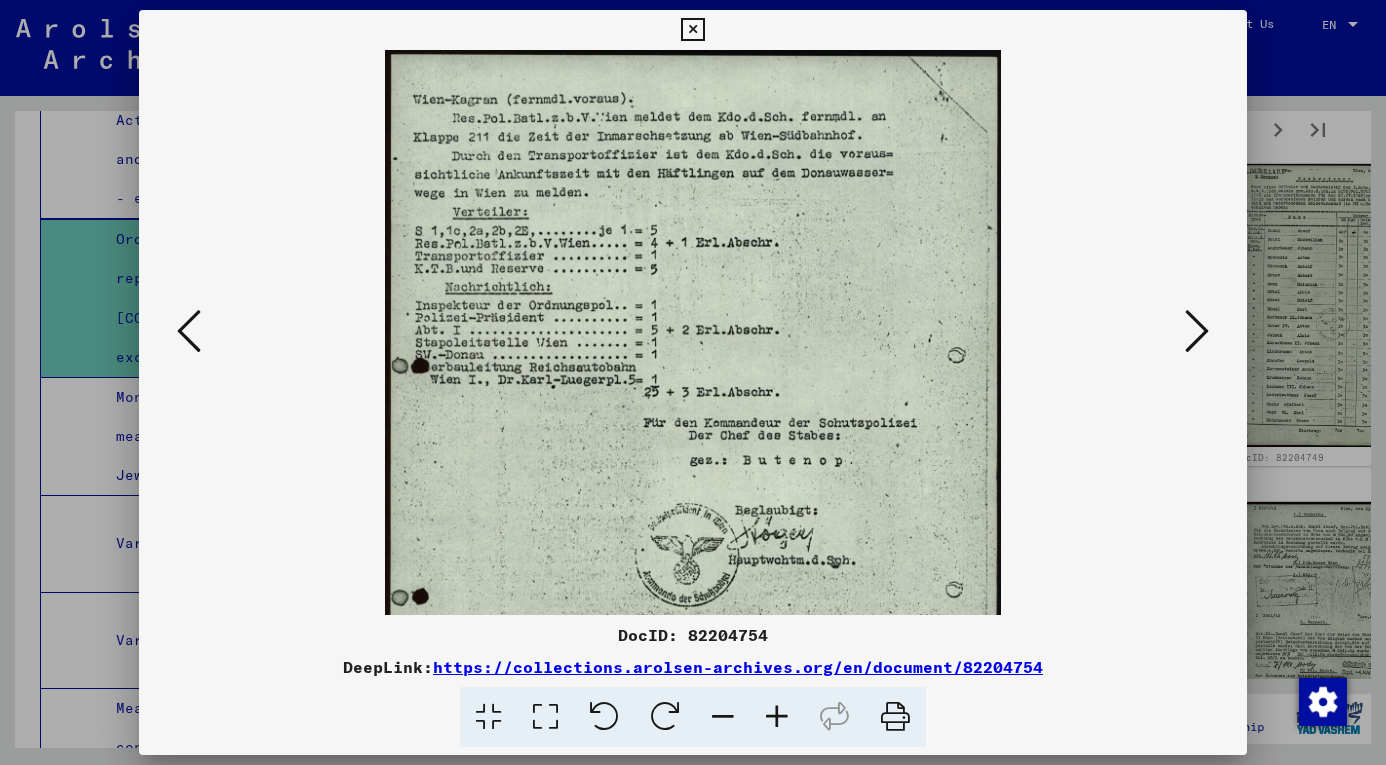 click at bounding box center [1197, 331] 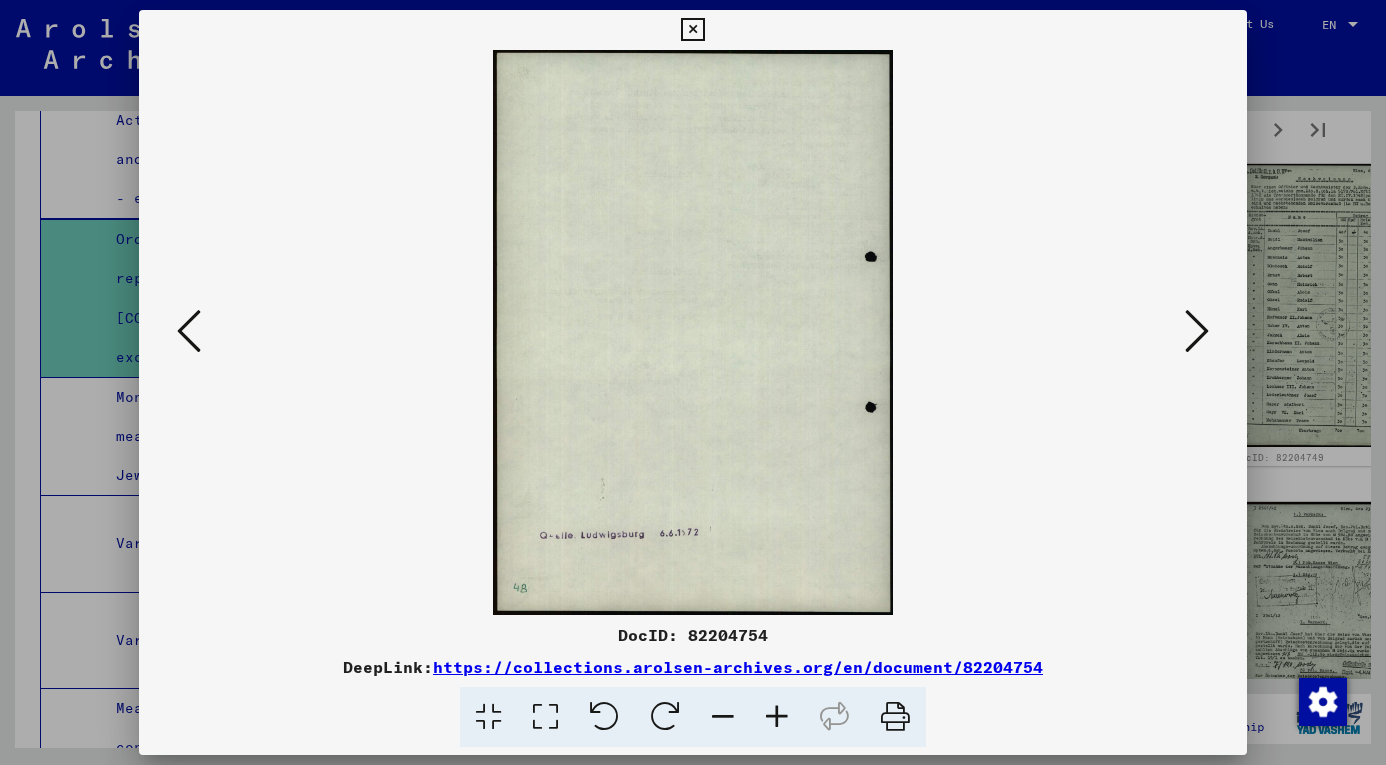 click at bounding box center (1197, 331) 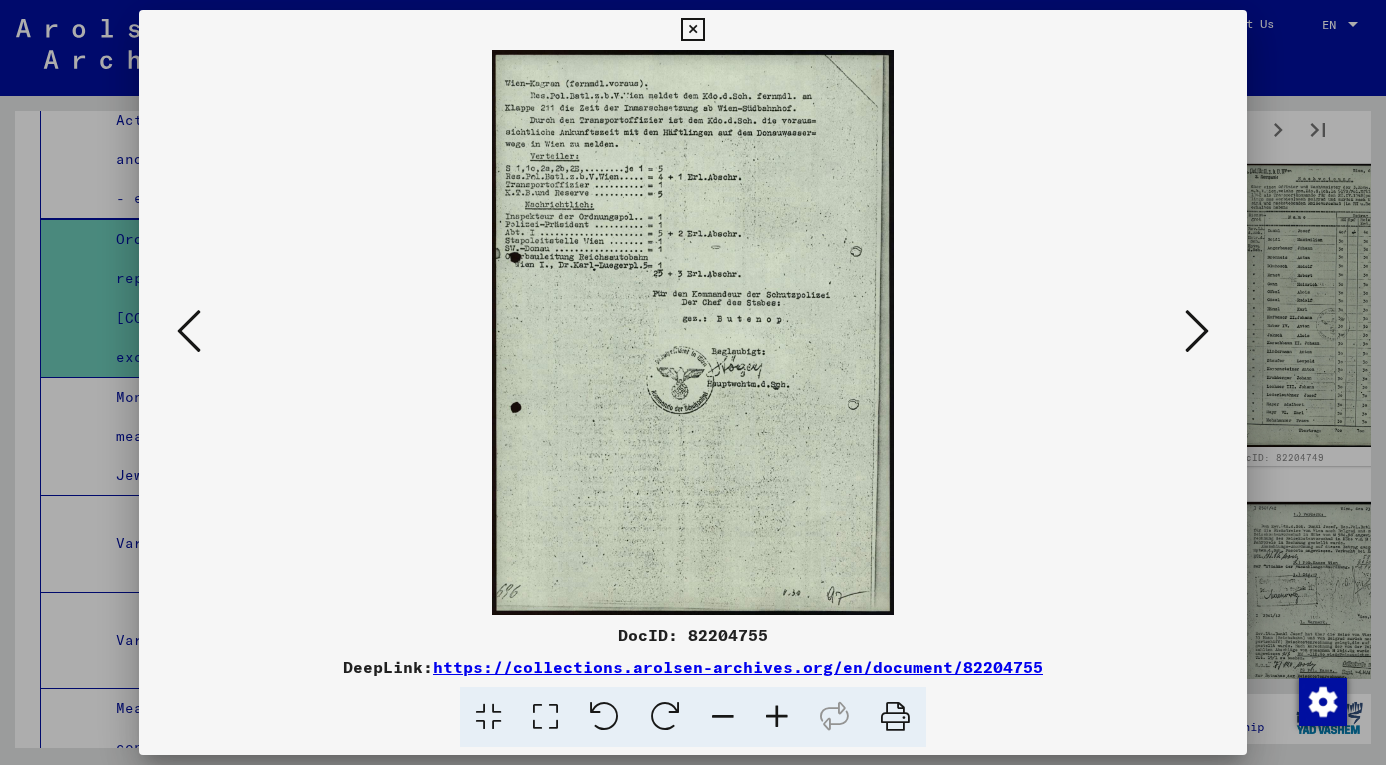 click at bounding box center (777, 717) 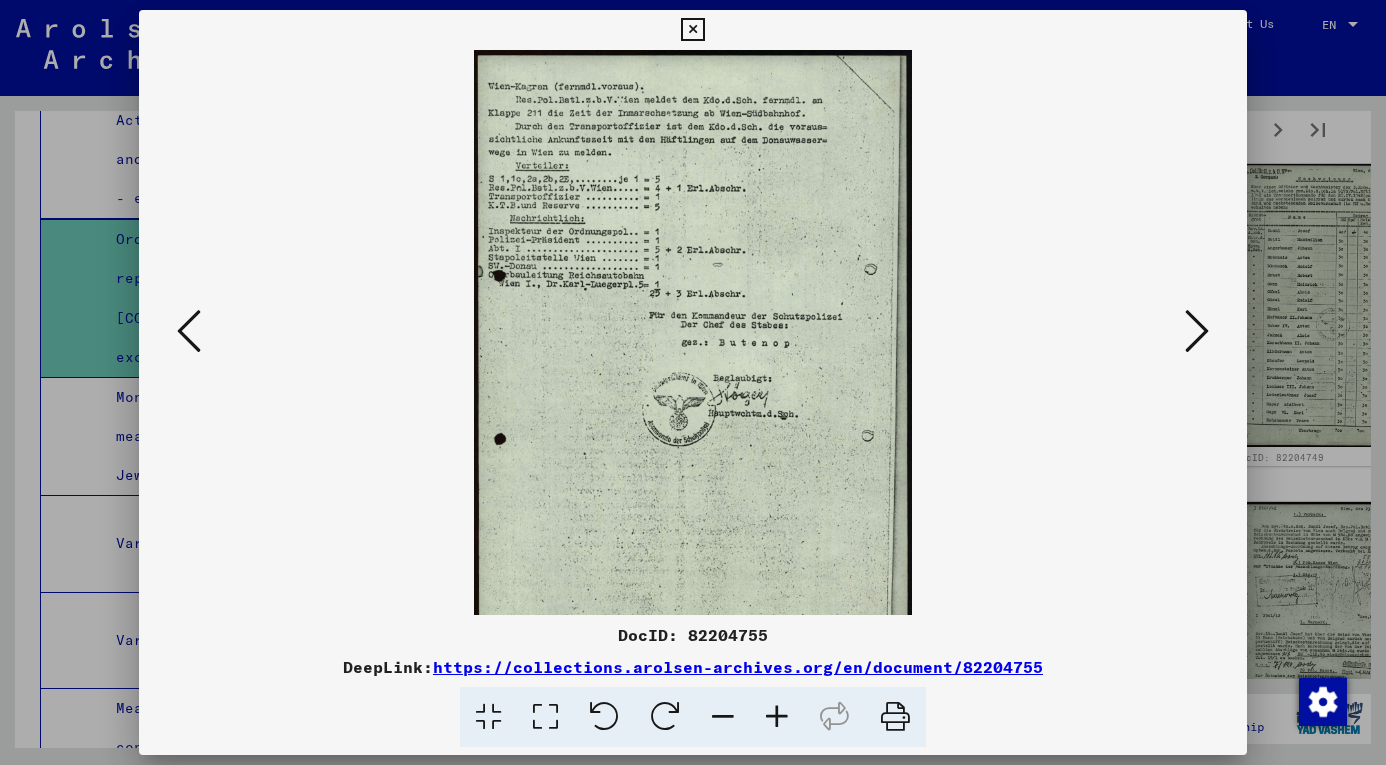 click at bounding box center (777, 717) 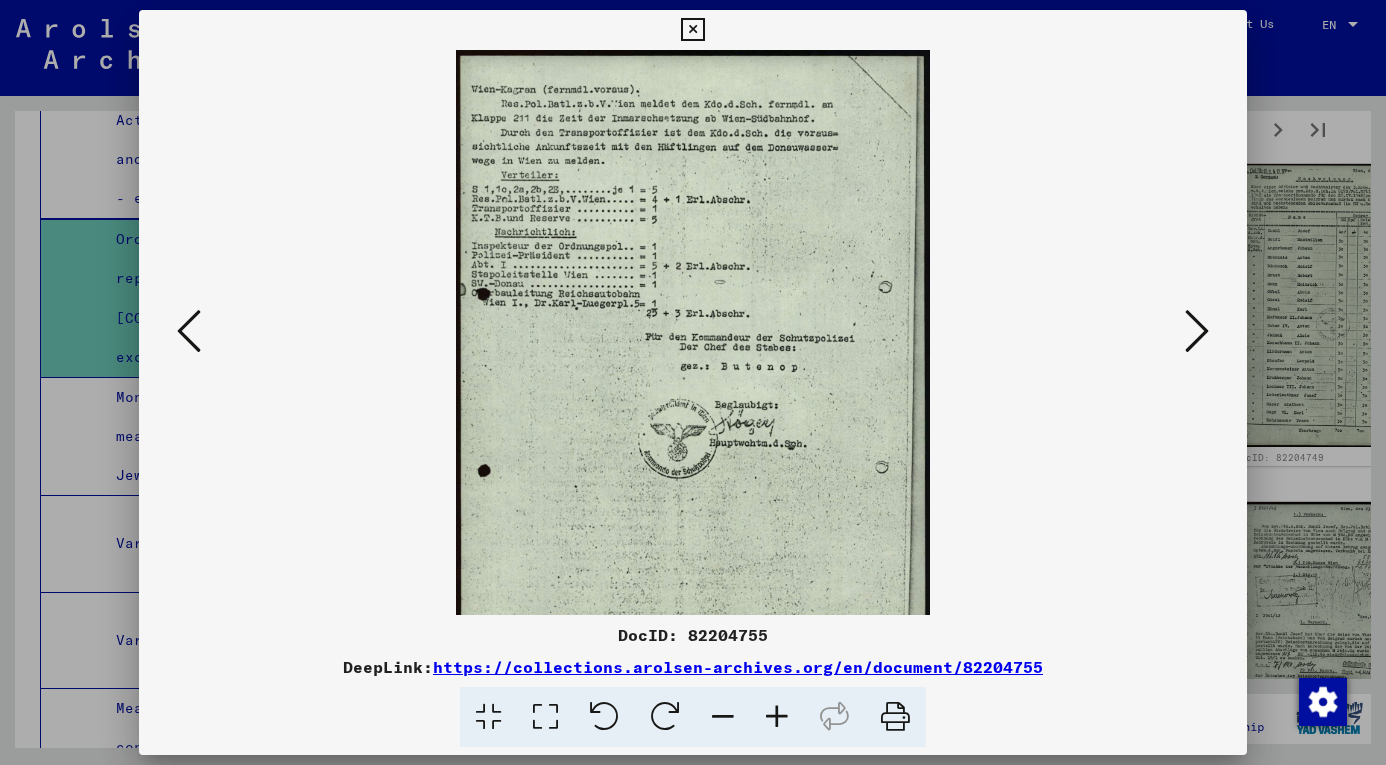 click at bounding box center (777, 717) 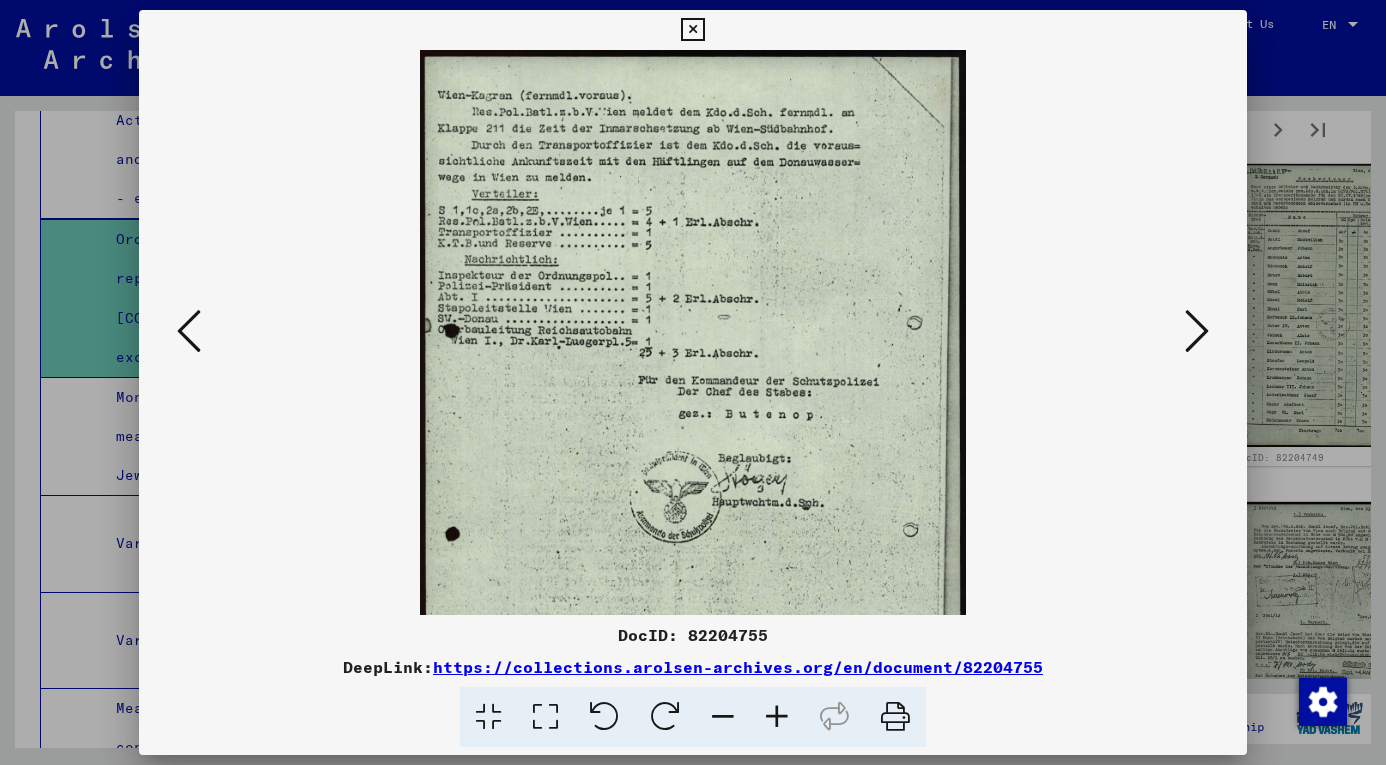 click at bounding box center (777, 717) 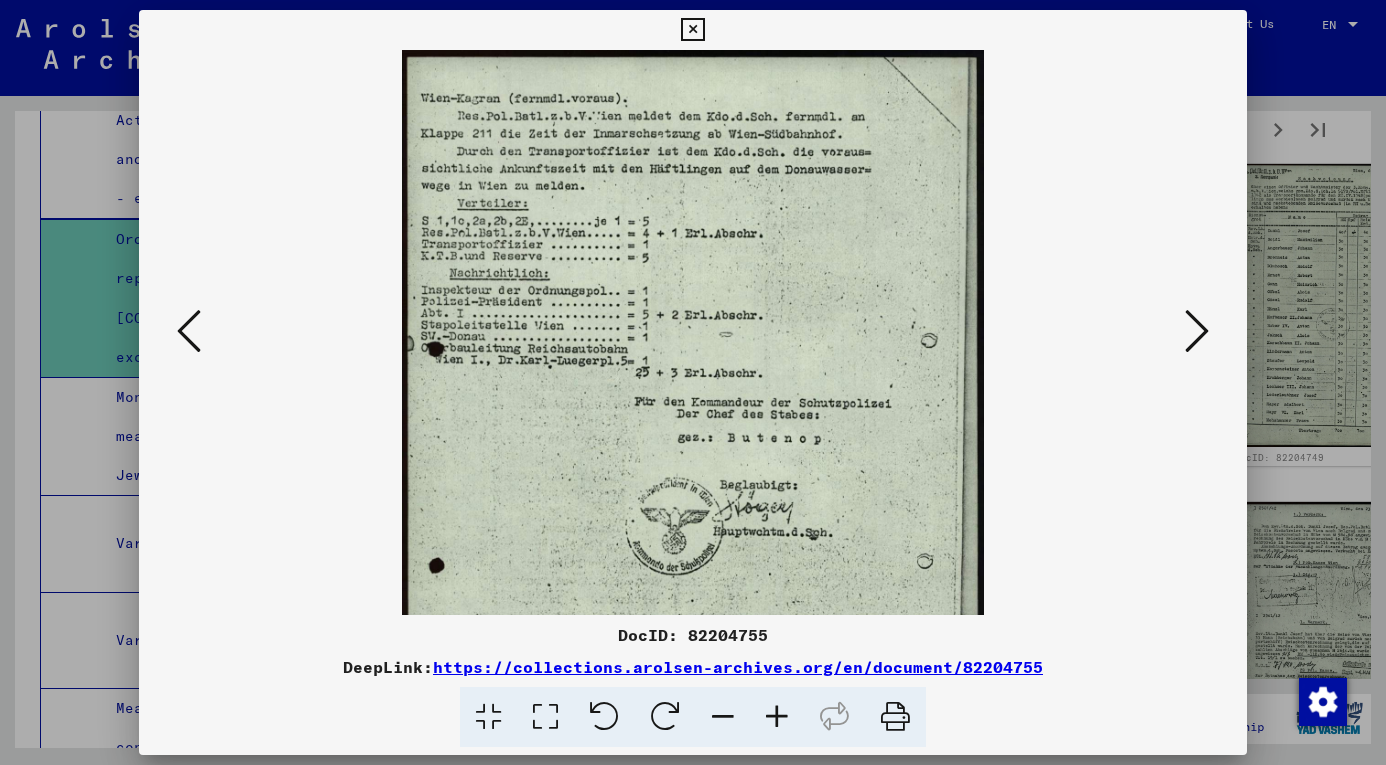 click at bounding box center (1197, 331) 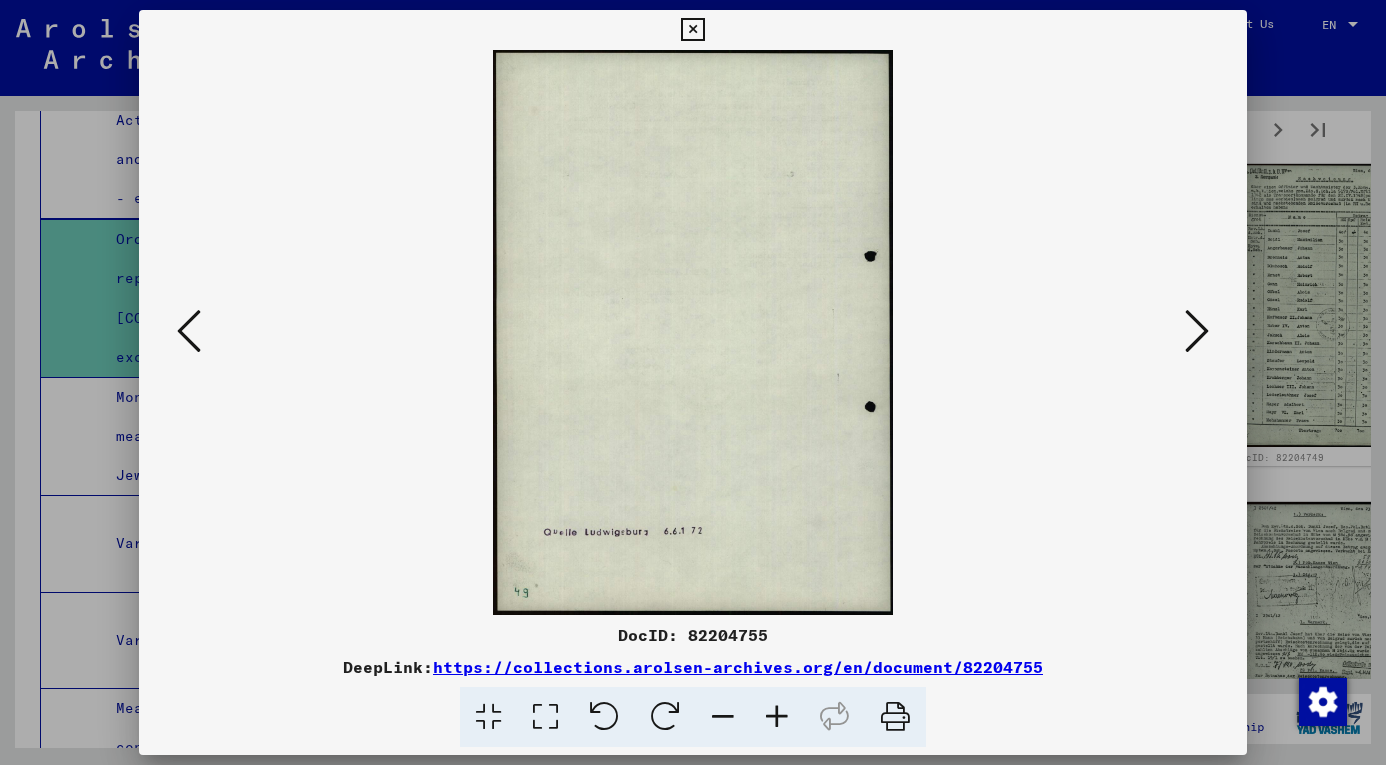 click at bounding box center [1197, 331] 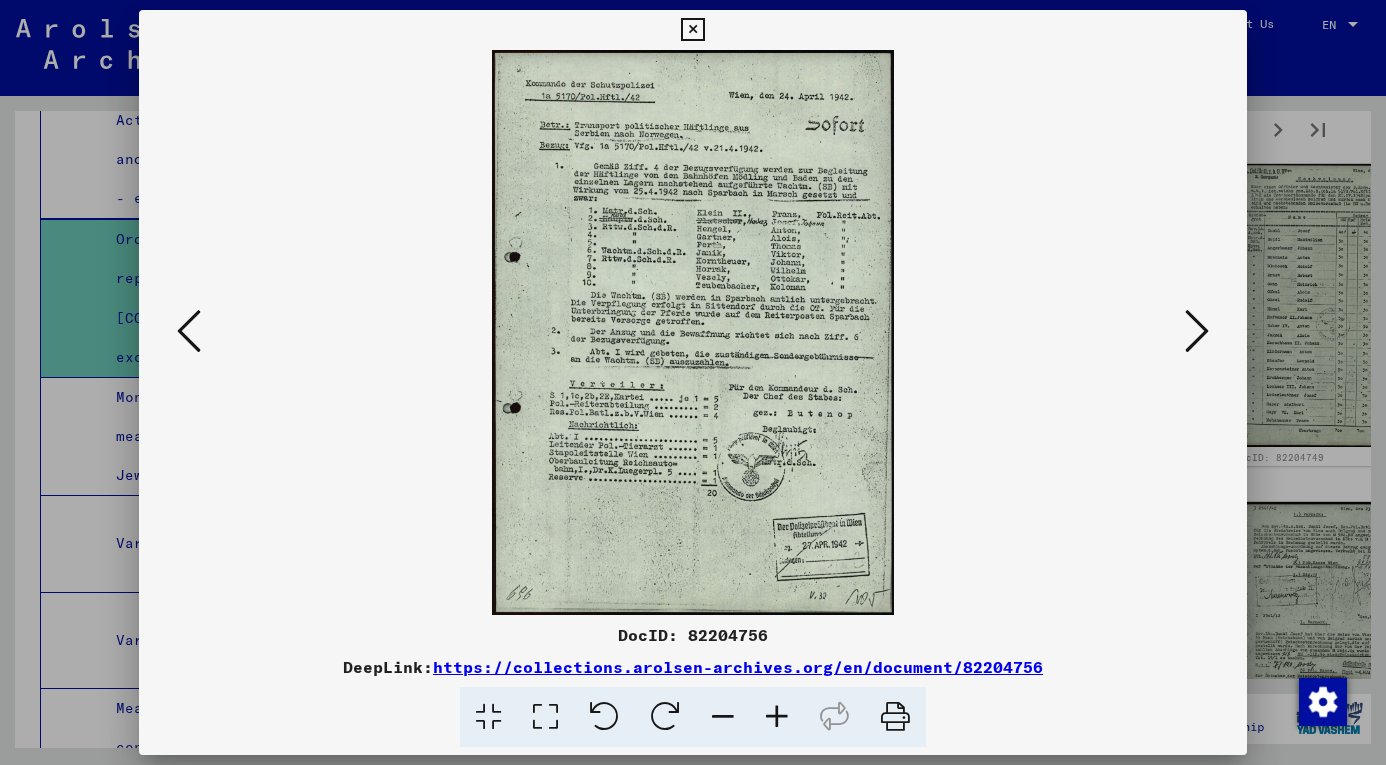 click at bounding box center (777, 717) 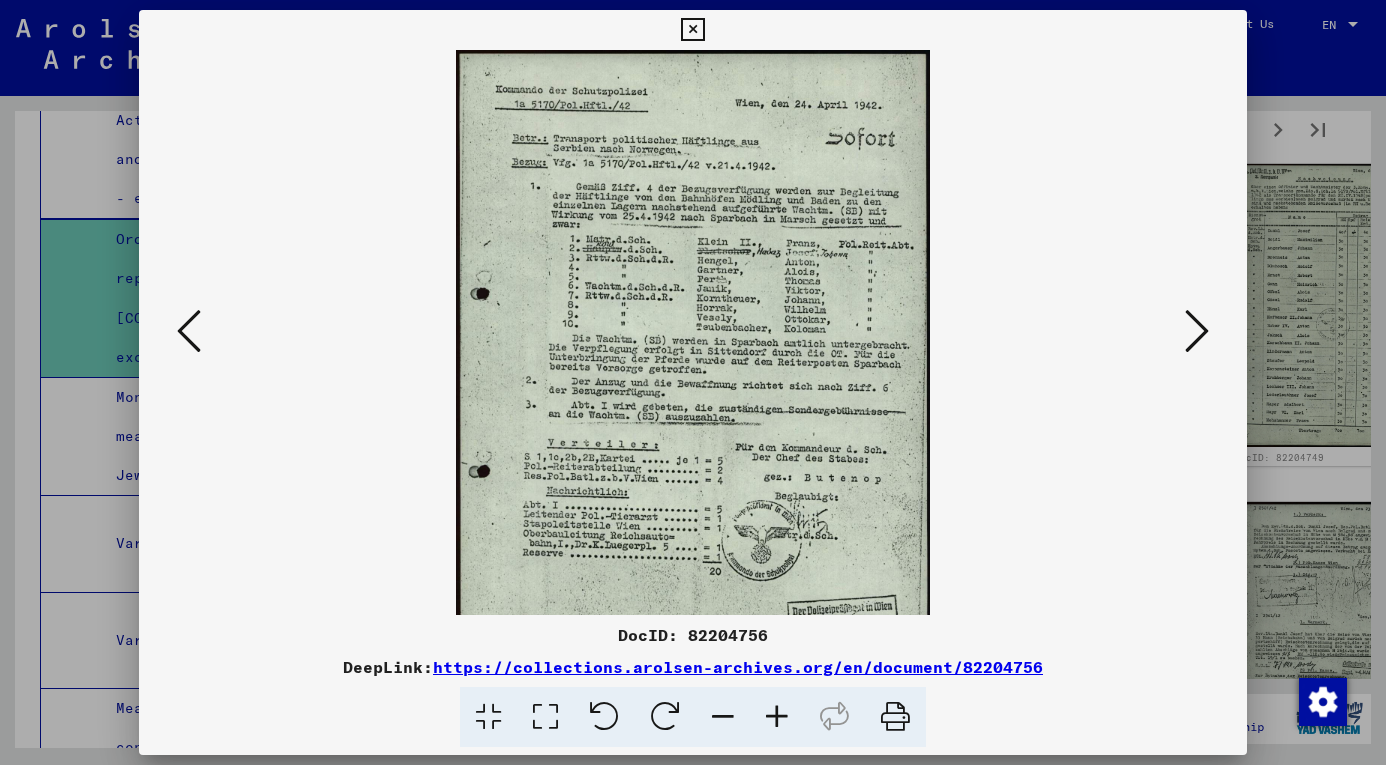 click at bounding box center [777, 717] 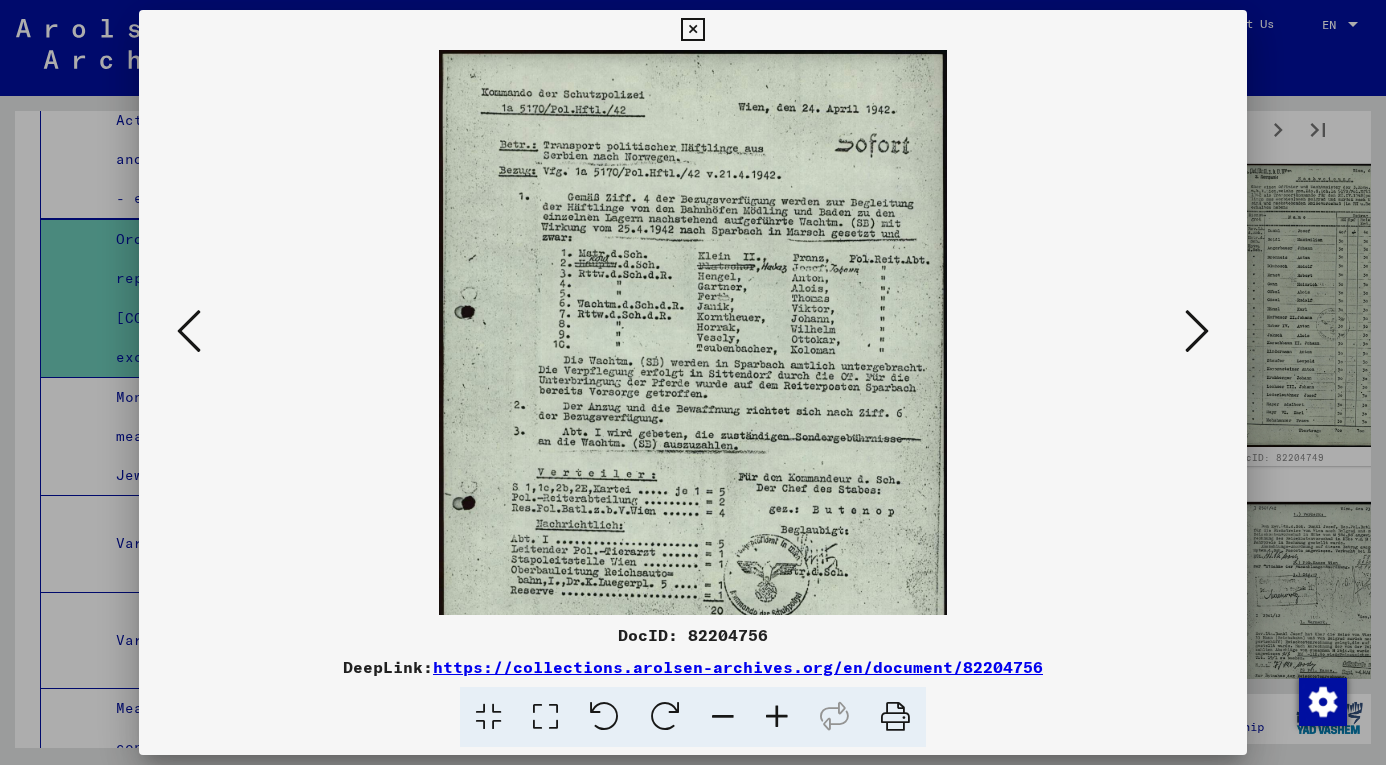 click at bounding box center (777, 717) 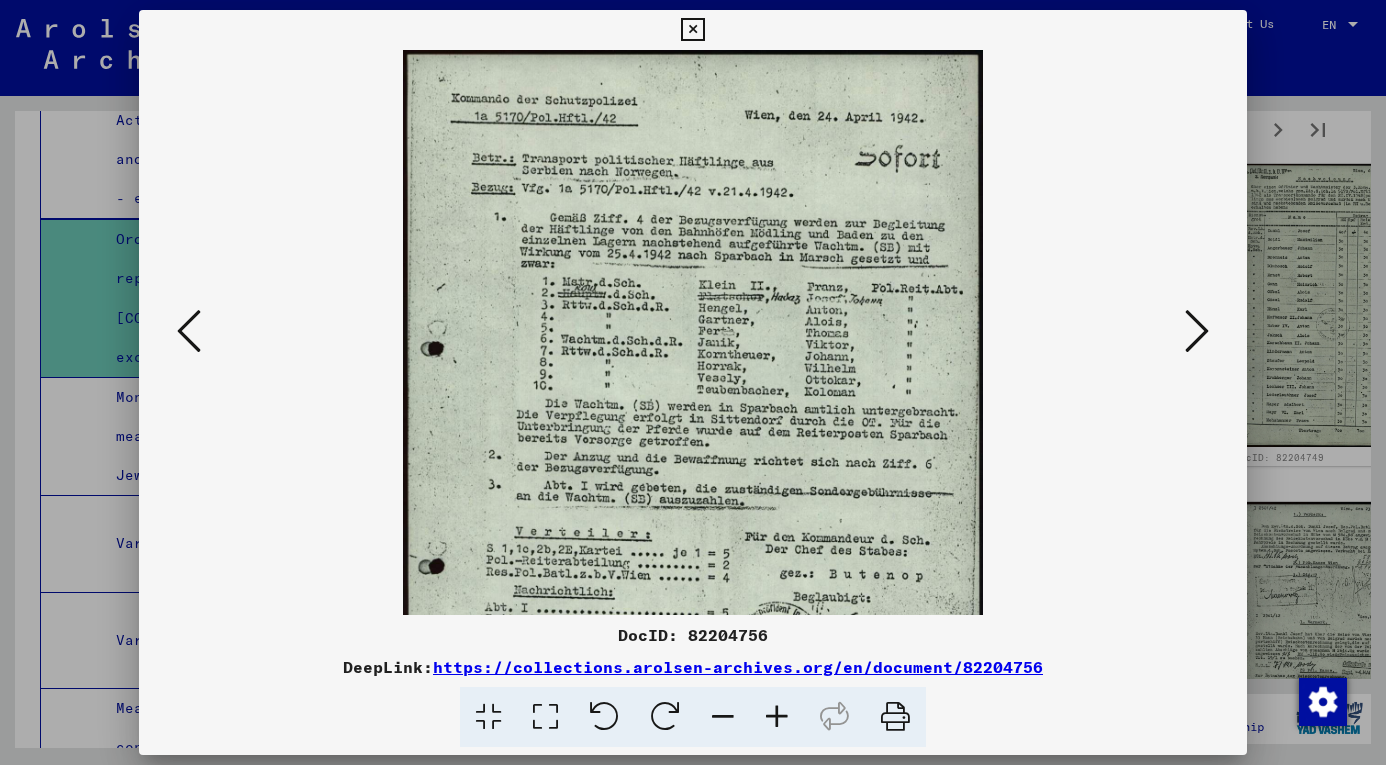 click at bounding box center (777, 717) 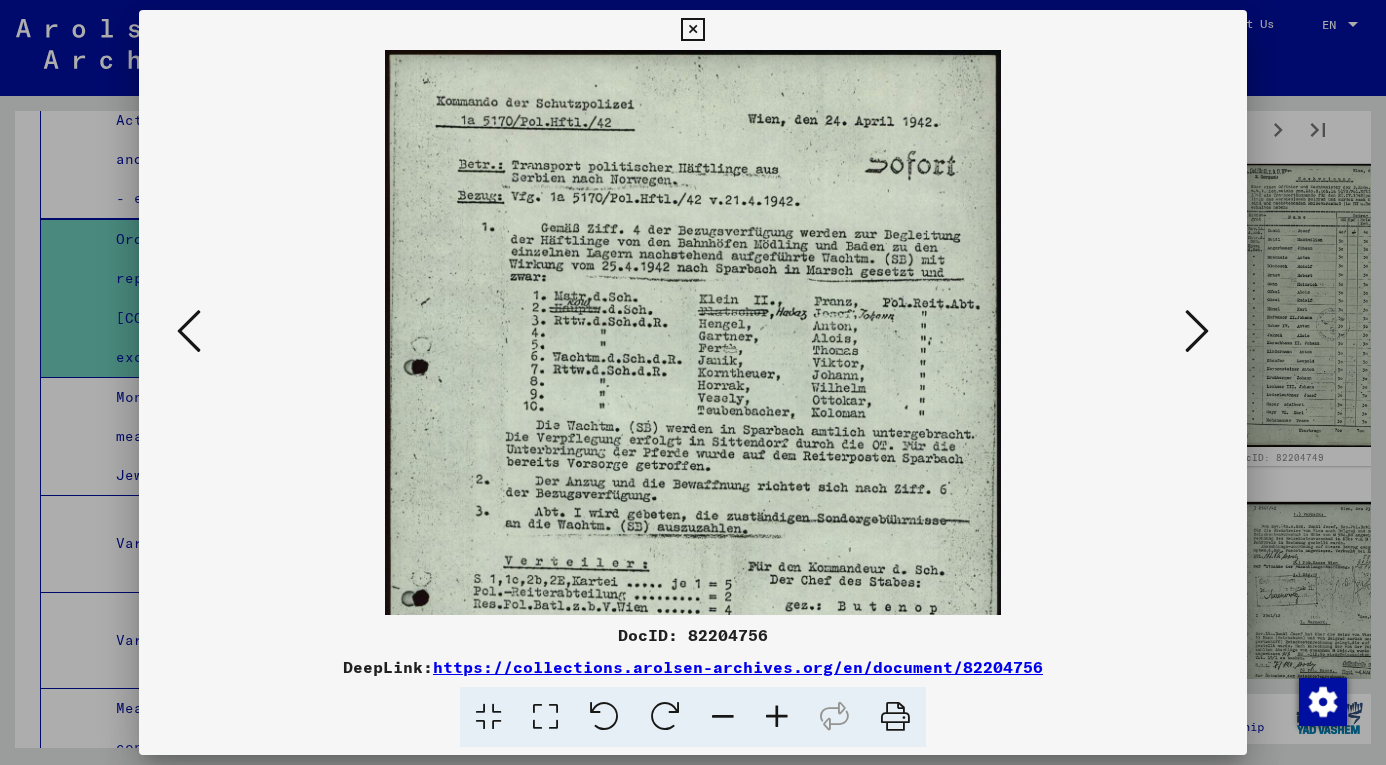 click at bounding box center [777, 717] 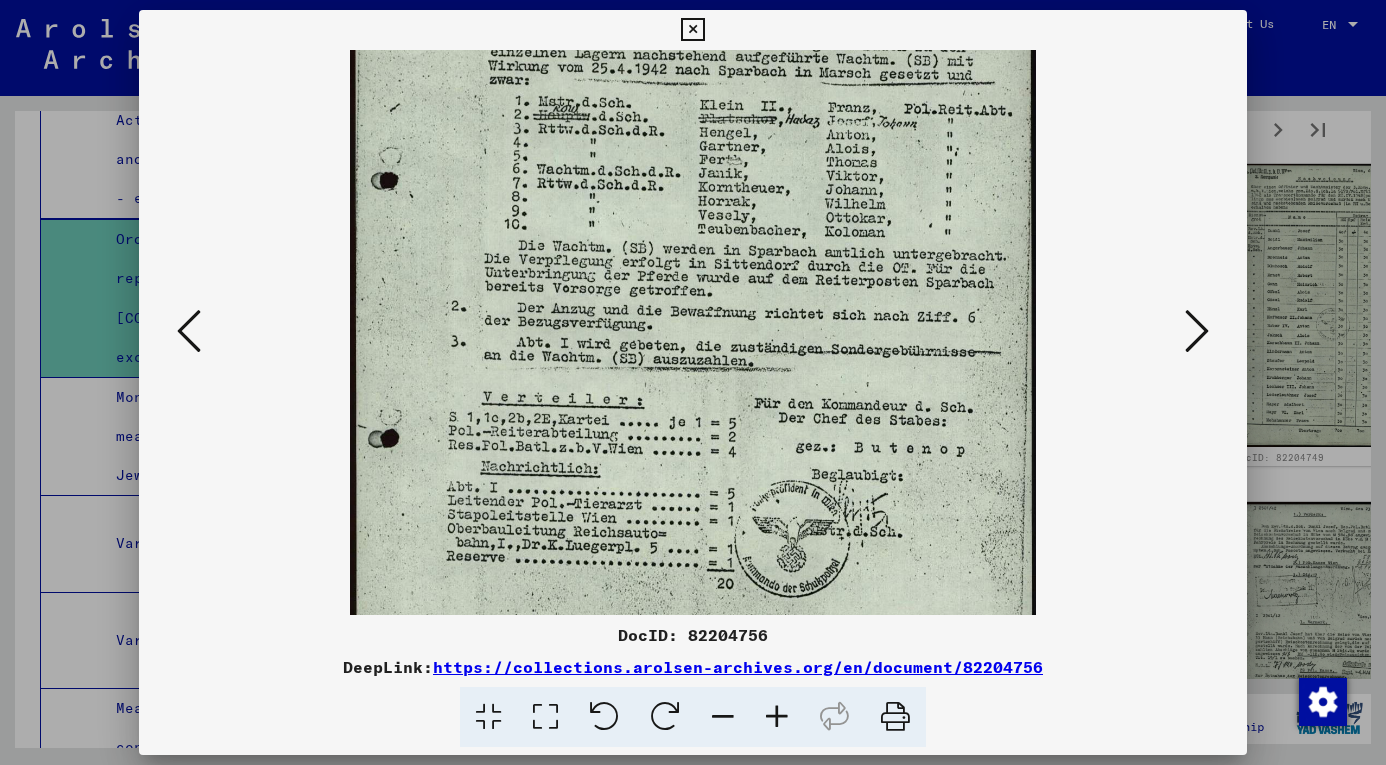 scroll, scrollTop: 227, scrollLeft: 0, axis: vertical 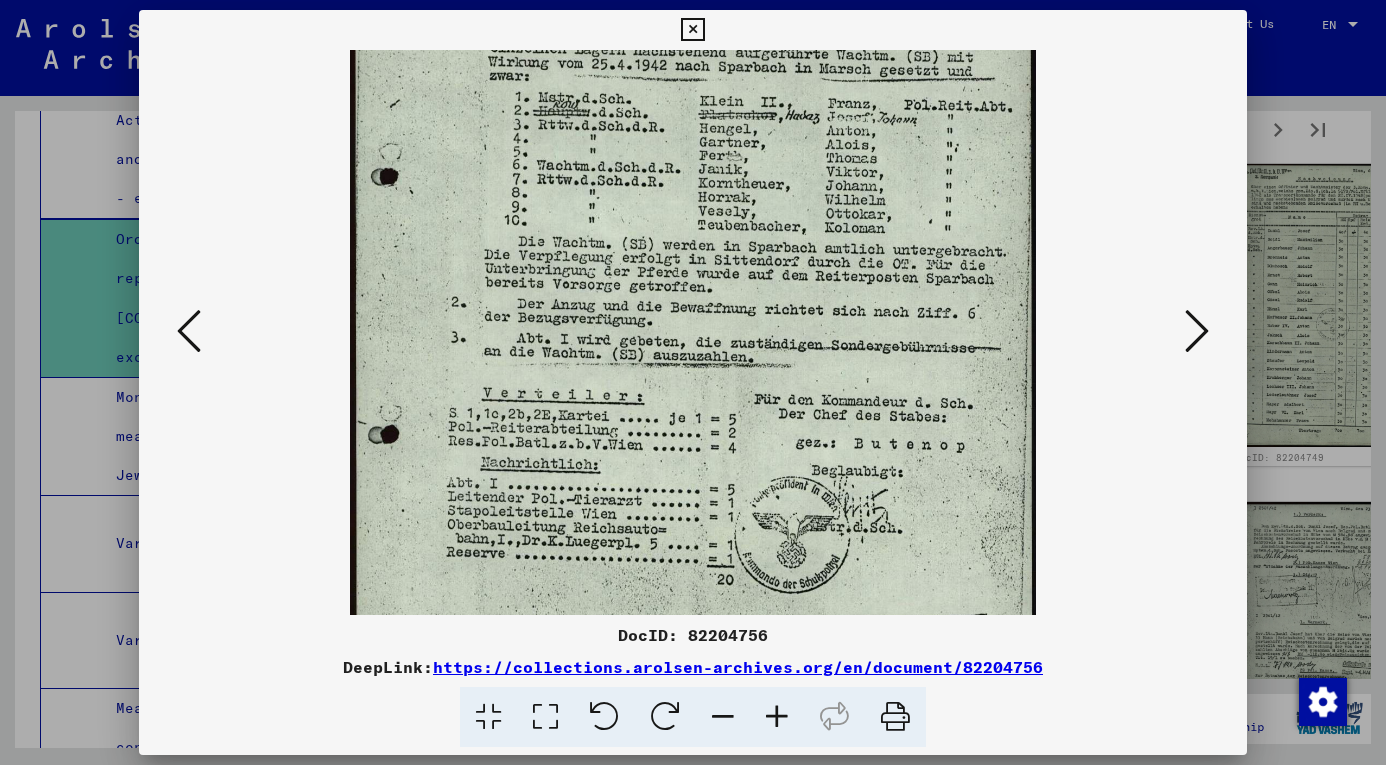 drag, startPoint x: 825, startPoint y: 495, endPoint x: 776, endPoint y: 270, distance: 230.27374 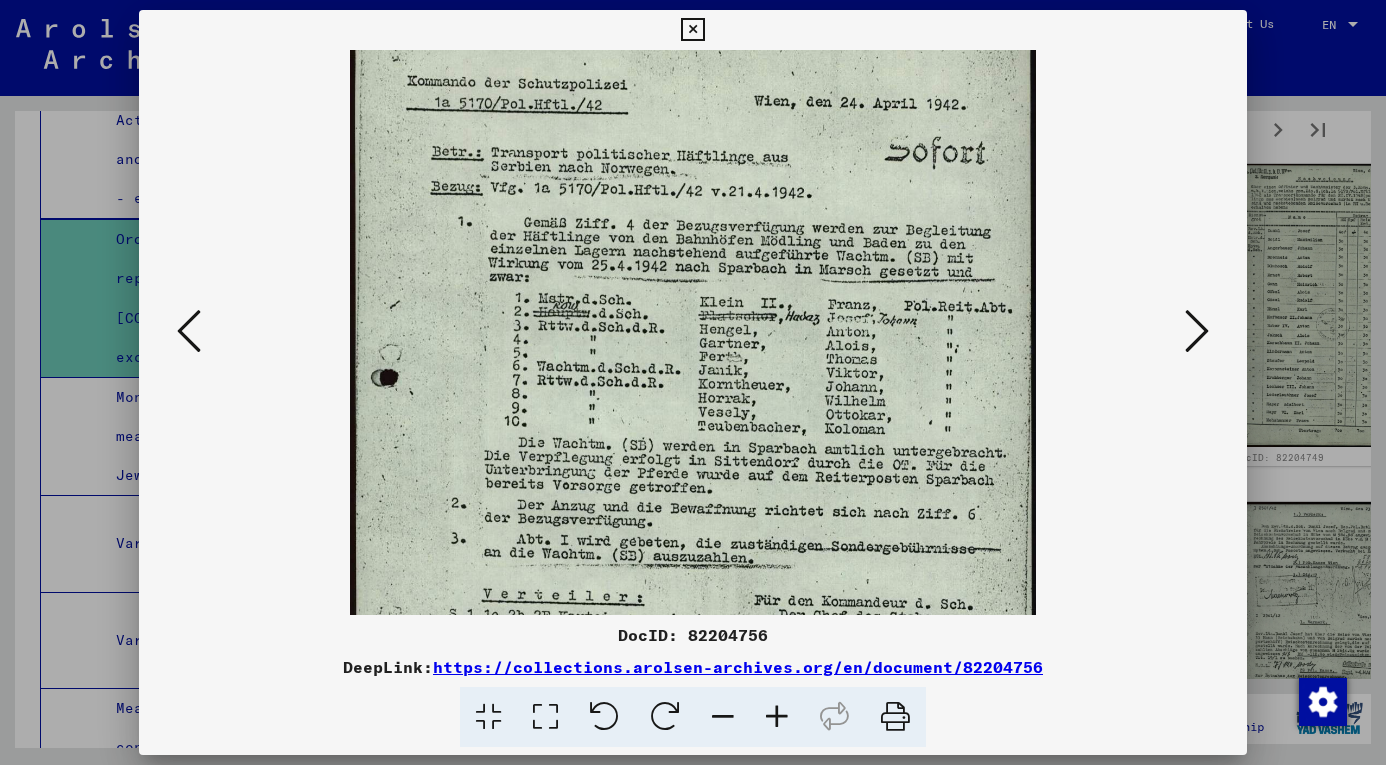 scroll, scrollTop: 32, scrollLeft: 0, axis: vertical 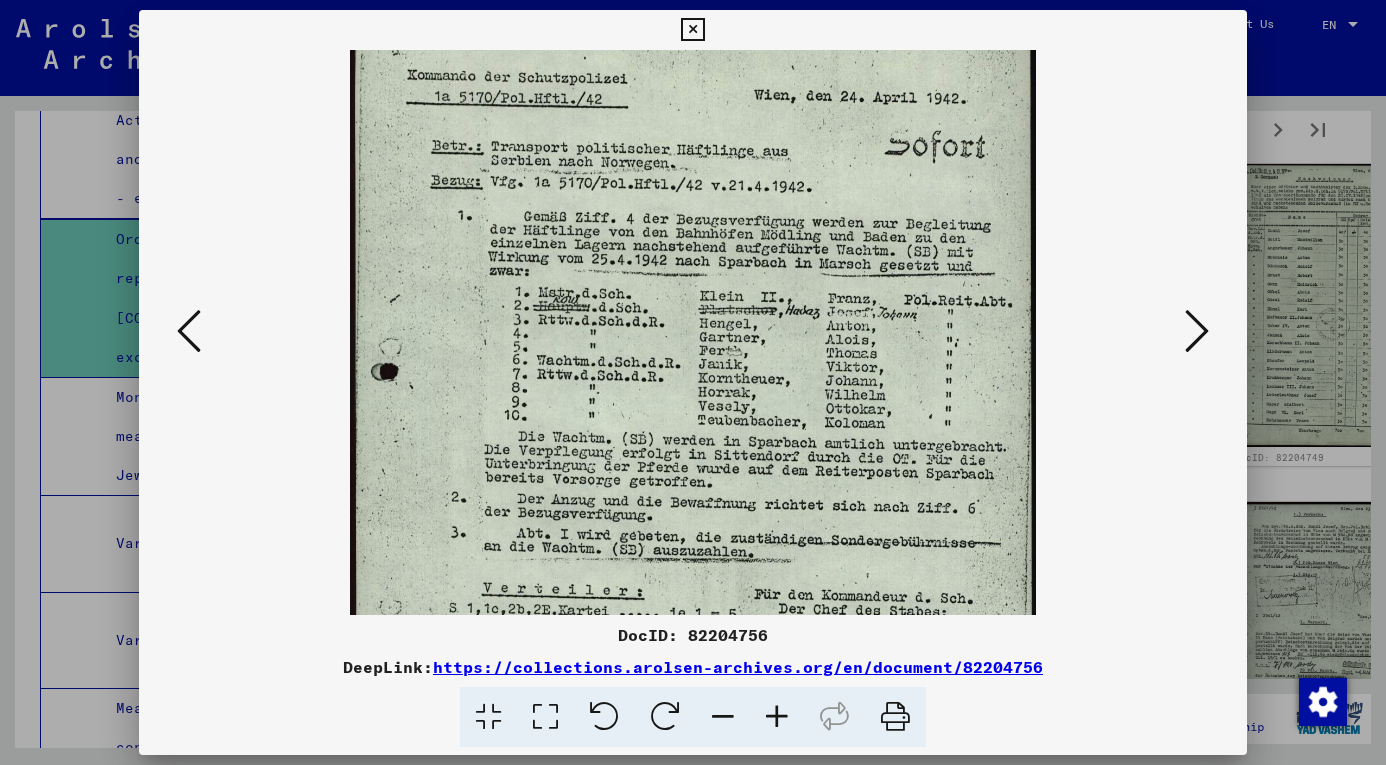 drag, startPoint x: 886, startPoint y: 186, endPoint x: 883, endPoint y: 381, distance: 195.02307 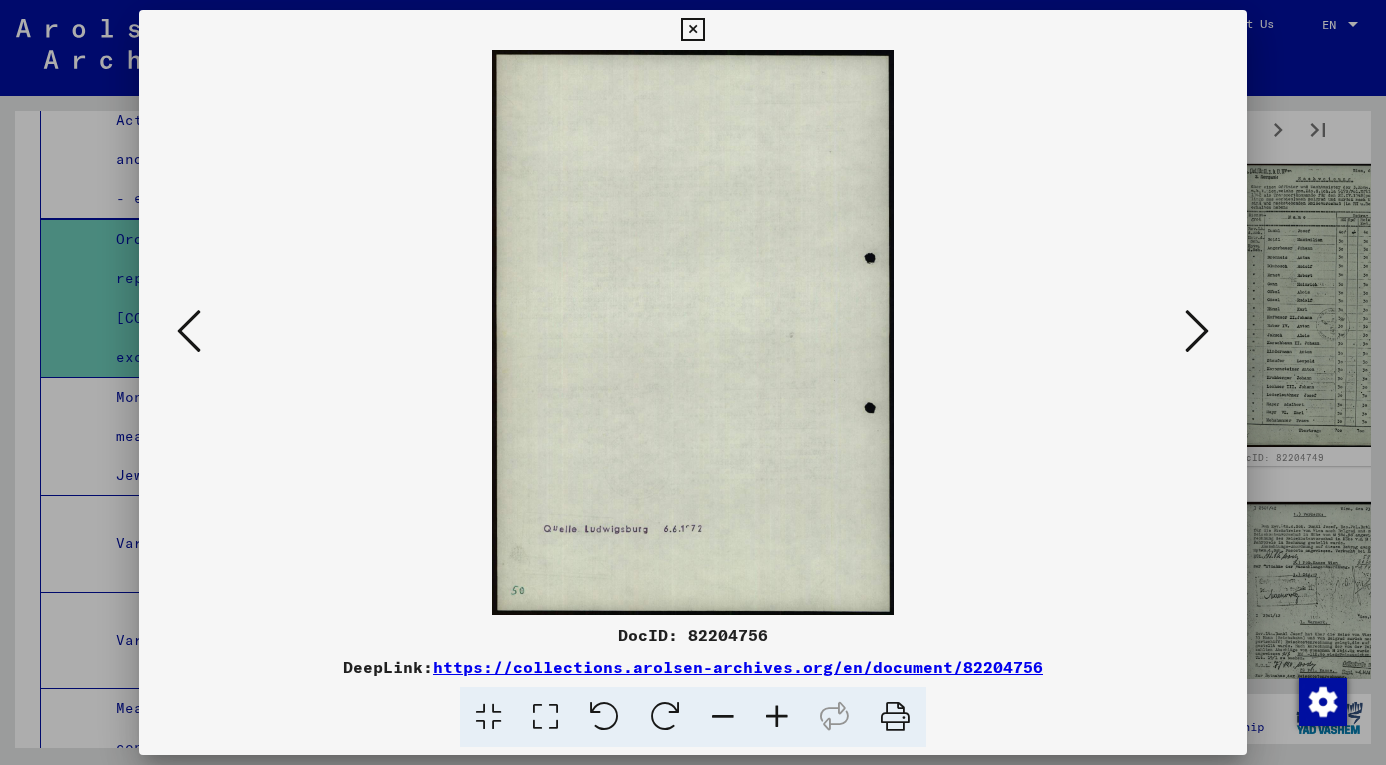 click at bounding box center [1197, 331] 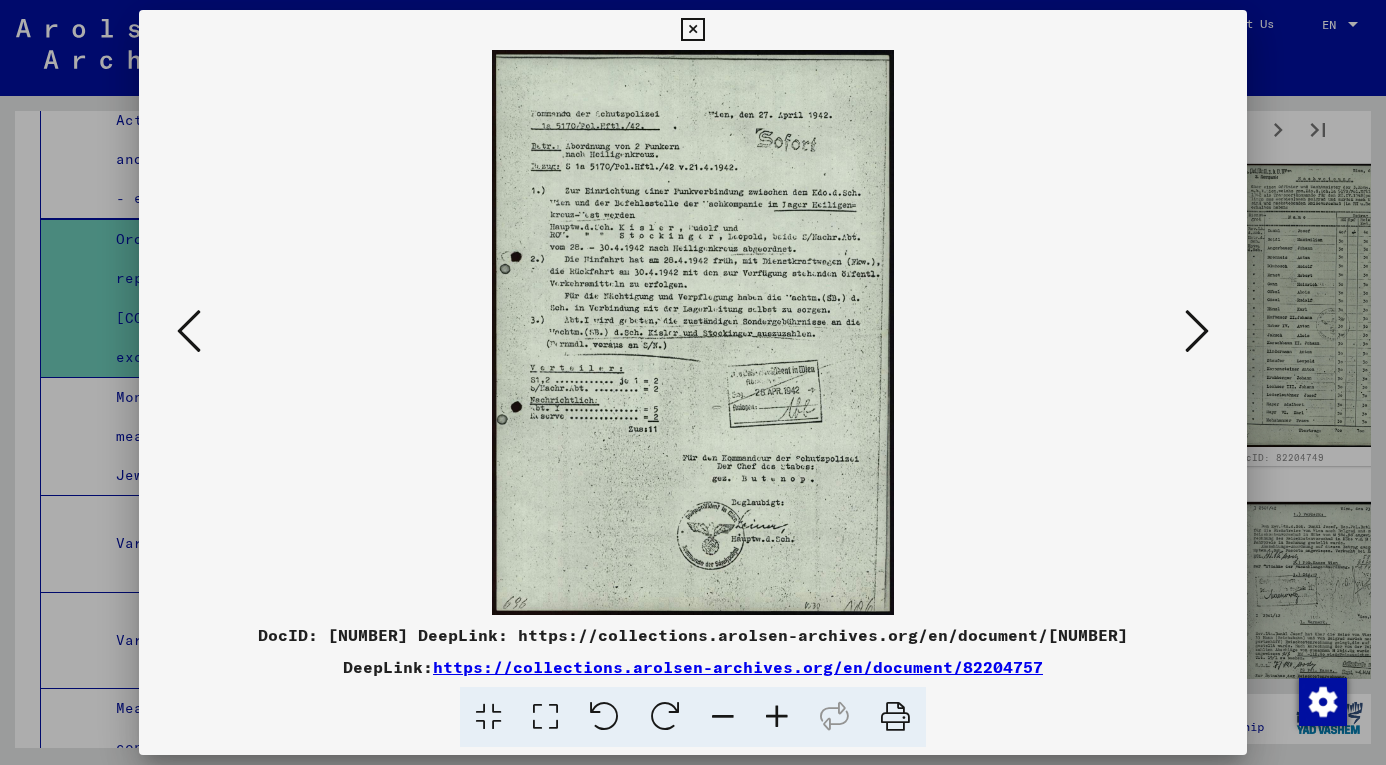 click at bounding box center [777, 717] 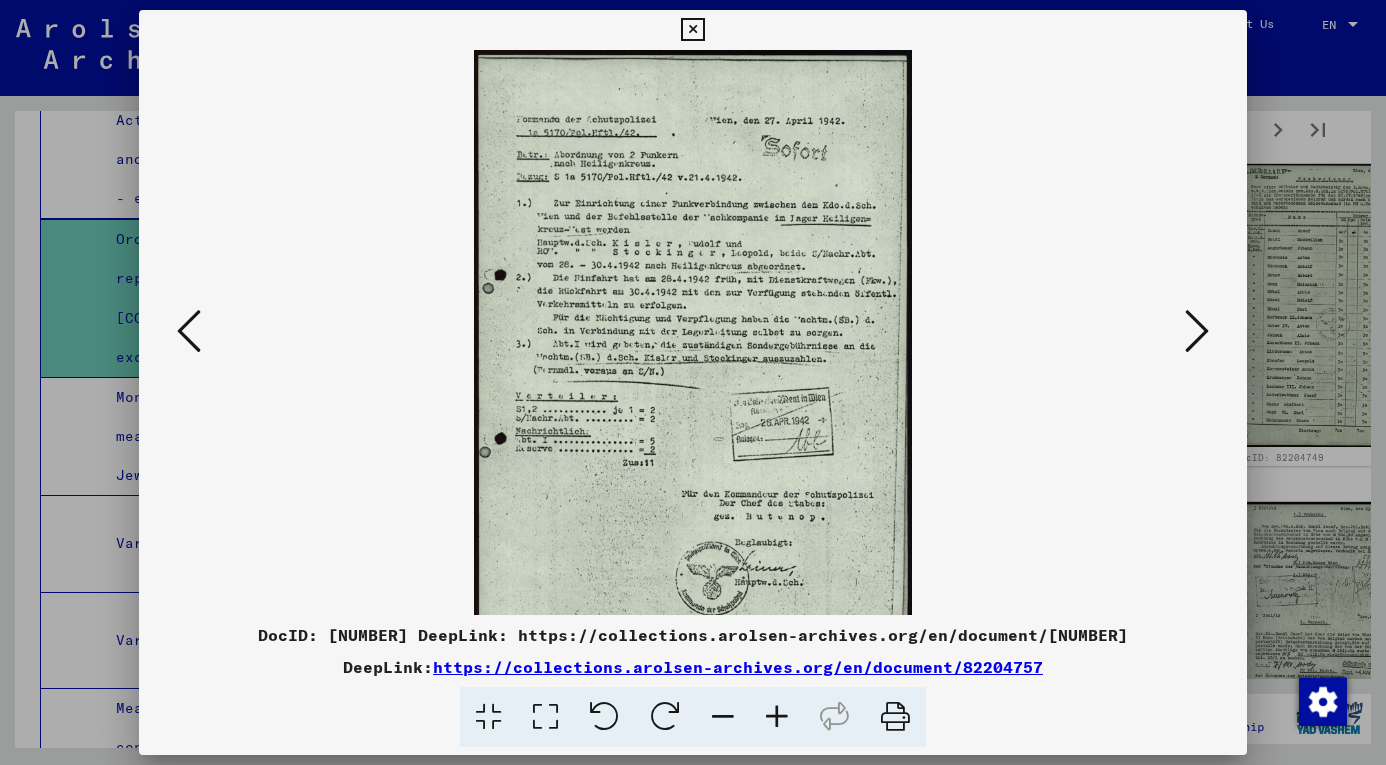 click at bounding box center [777, 717] 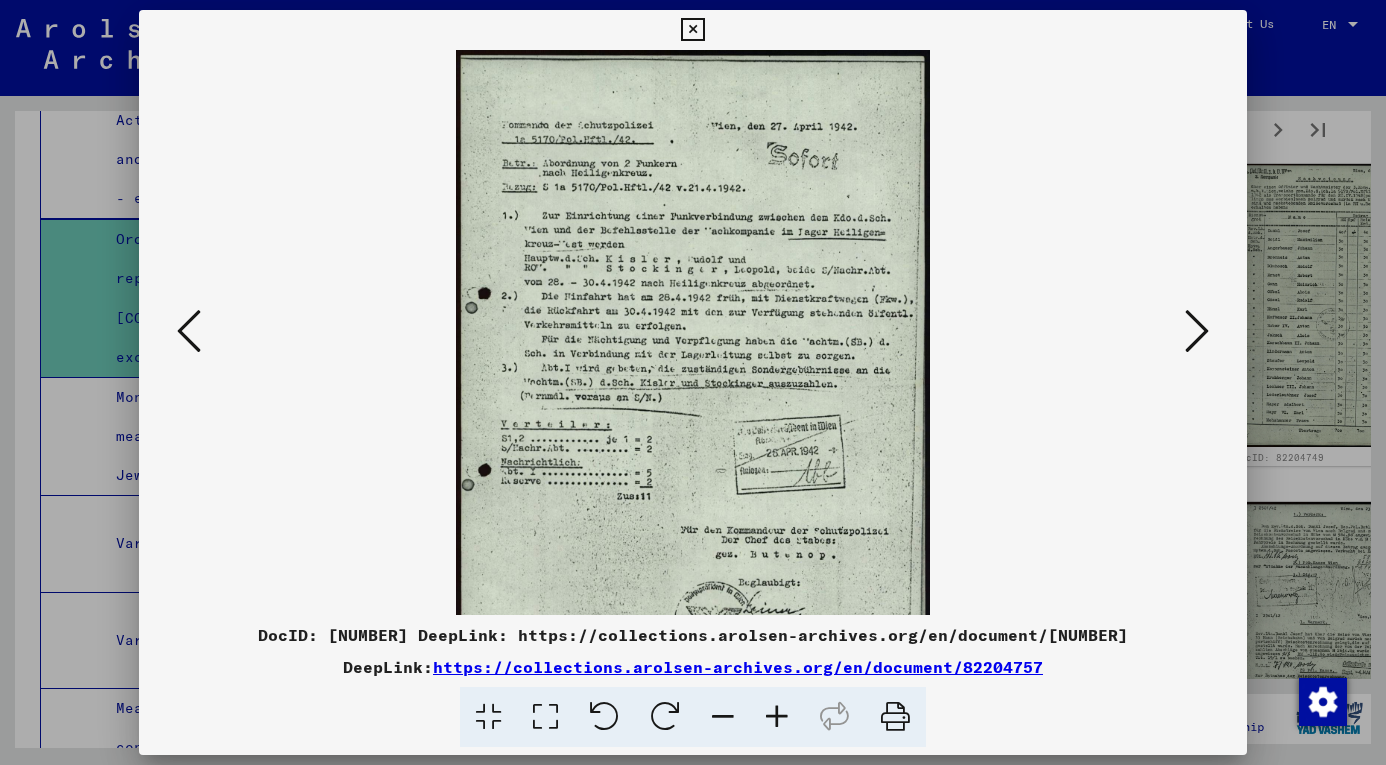click at bounding box center (777, 717) 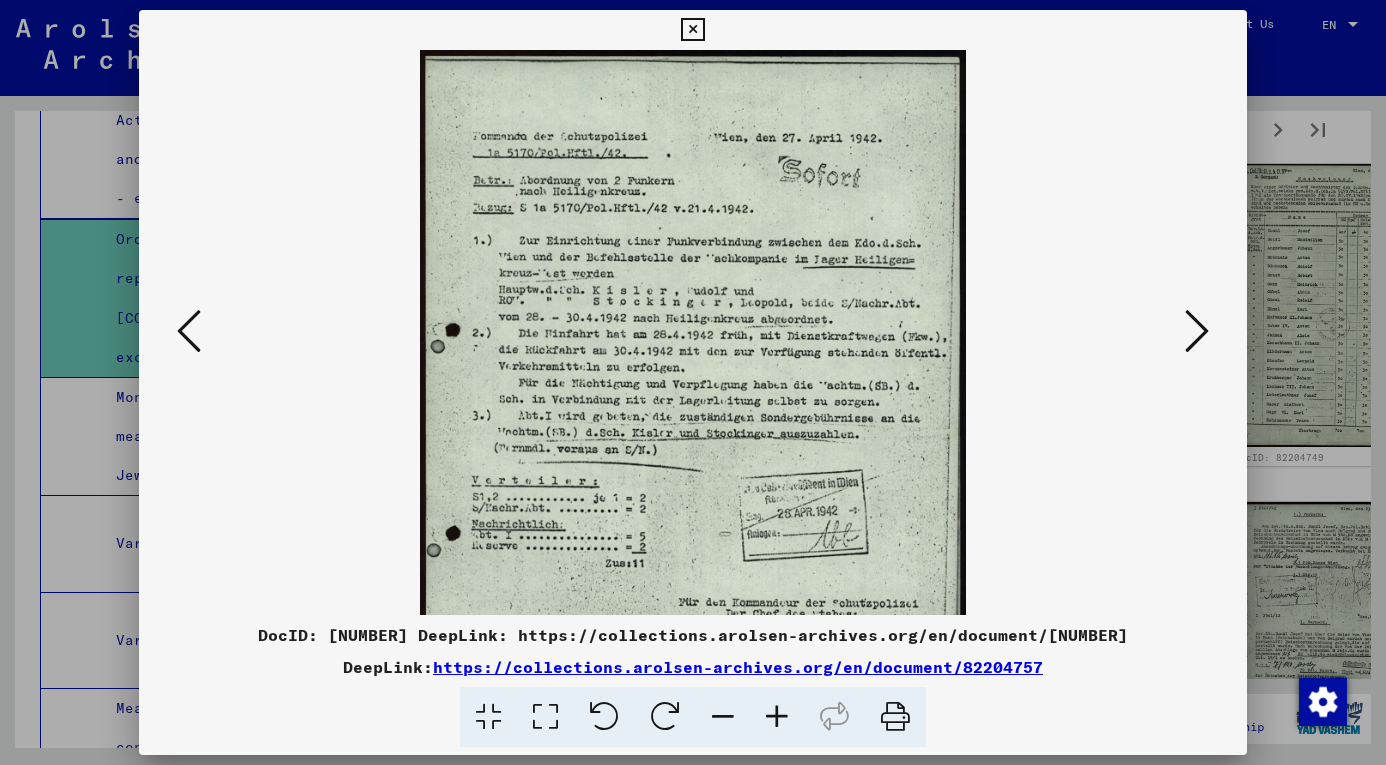 click at bounding box center [777, 717] 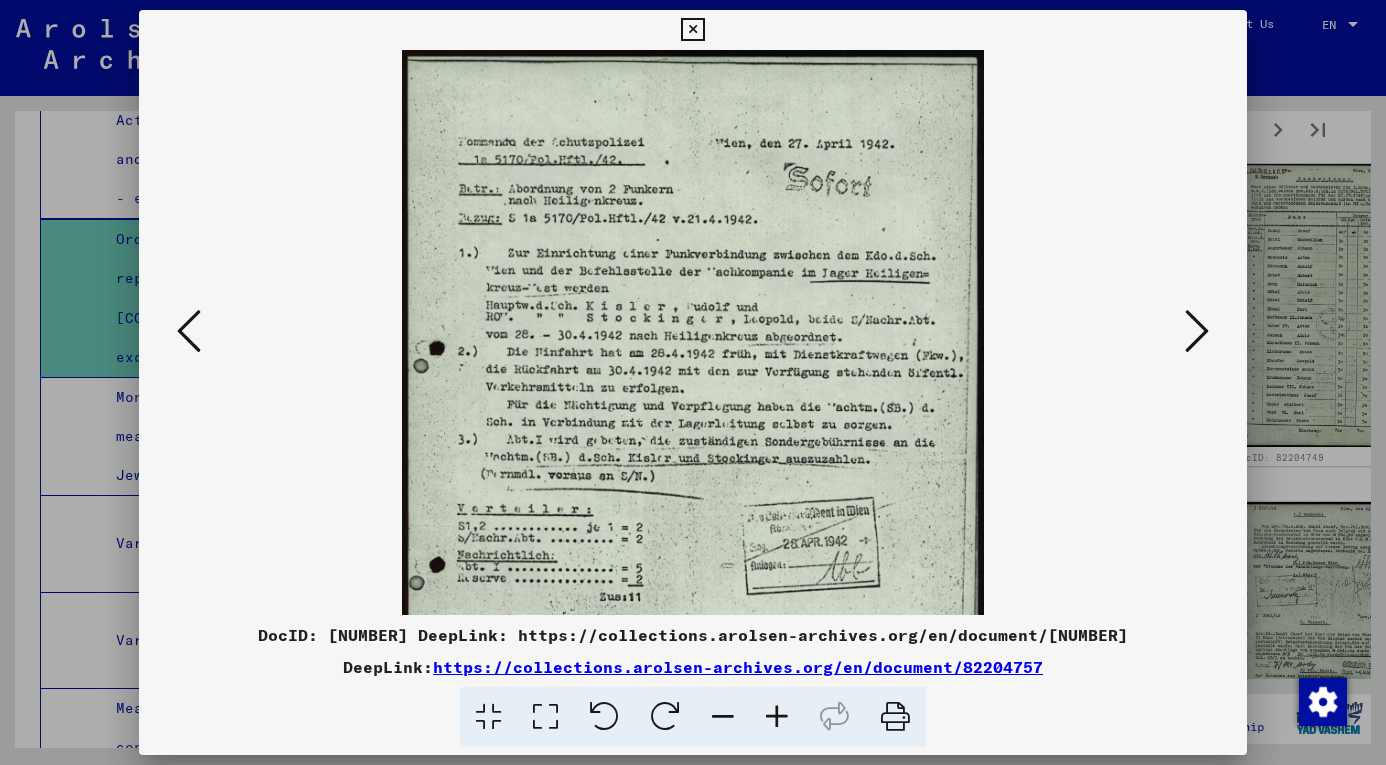 click at bounding box center (777, 717) 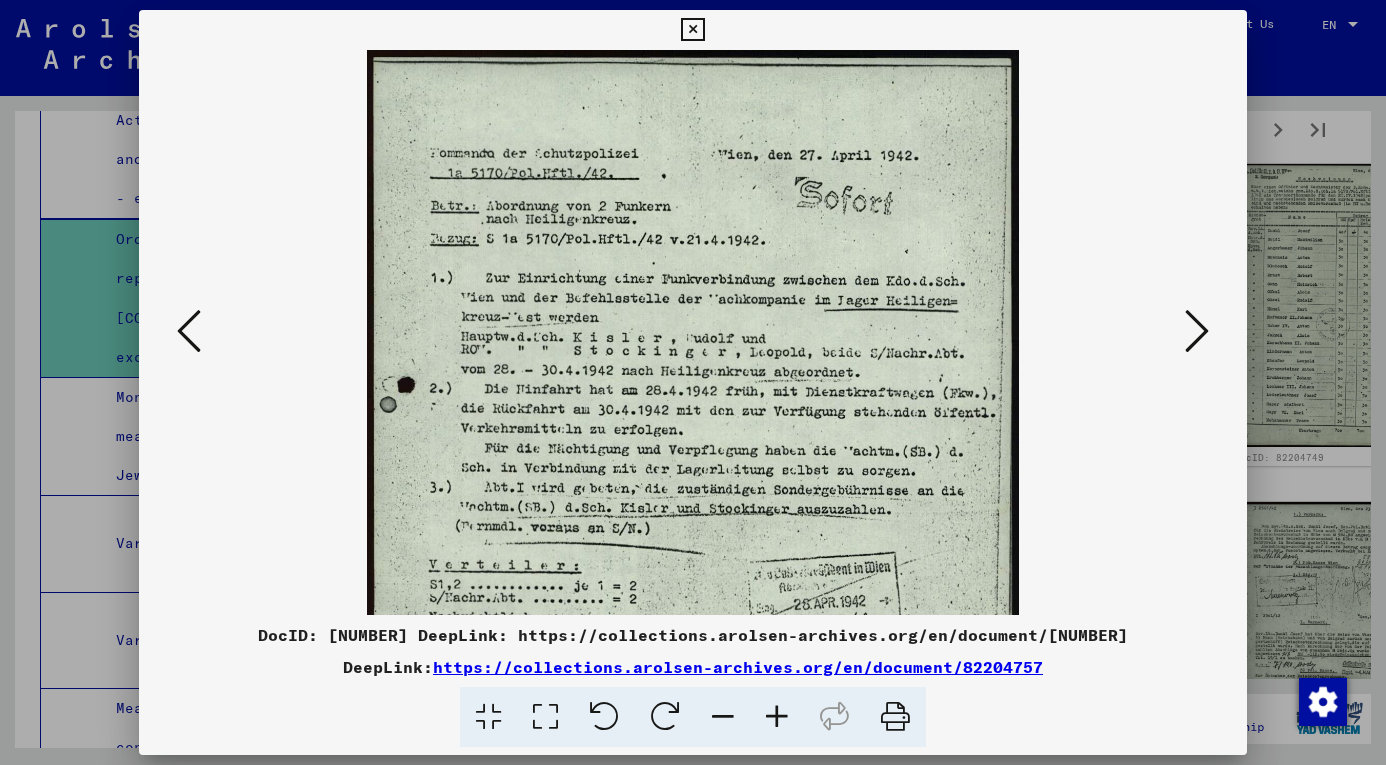 scroll, scrollTop: 3, scrollLeft: 0, axis: vertical 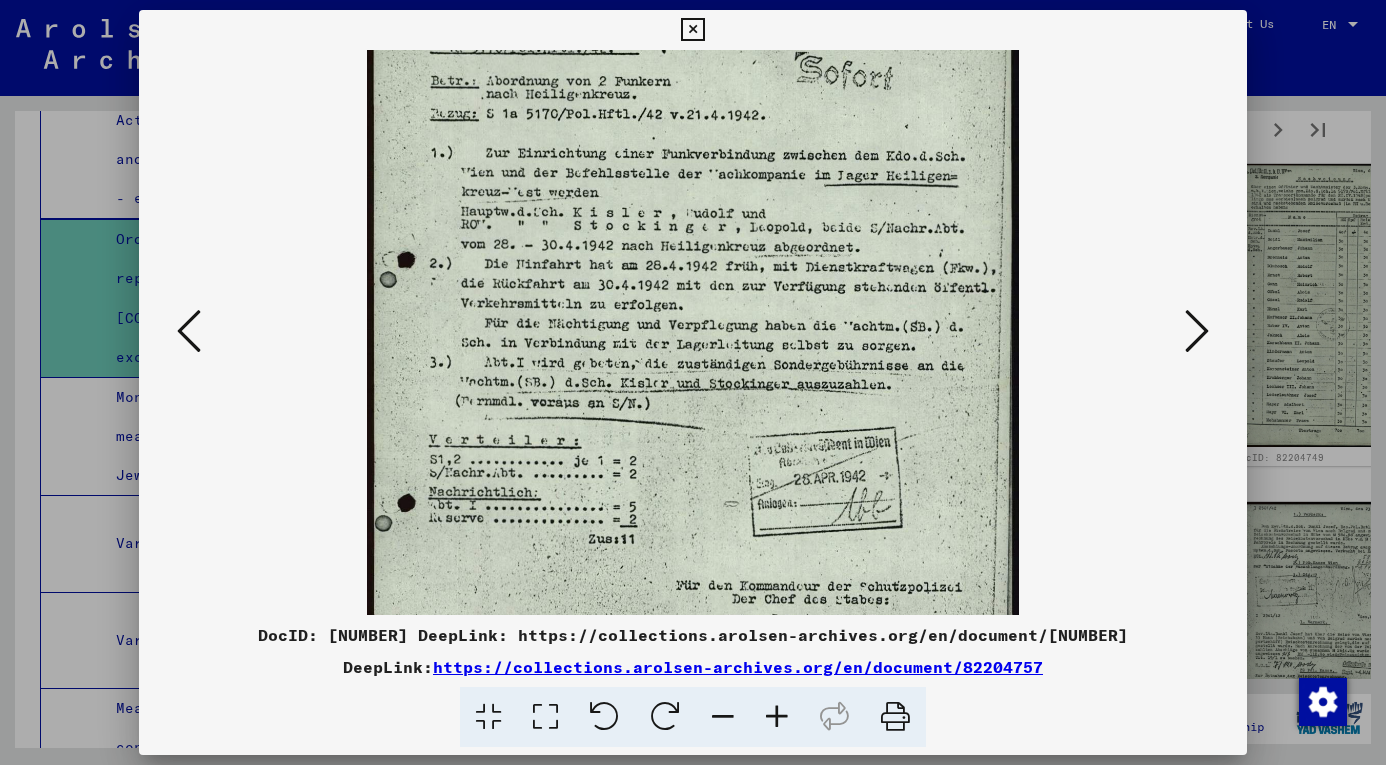 drag, startPoint x: 696, startPoint y: 418, endPoint x: 676, endPoint y: 287, distance: 132.51793 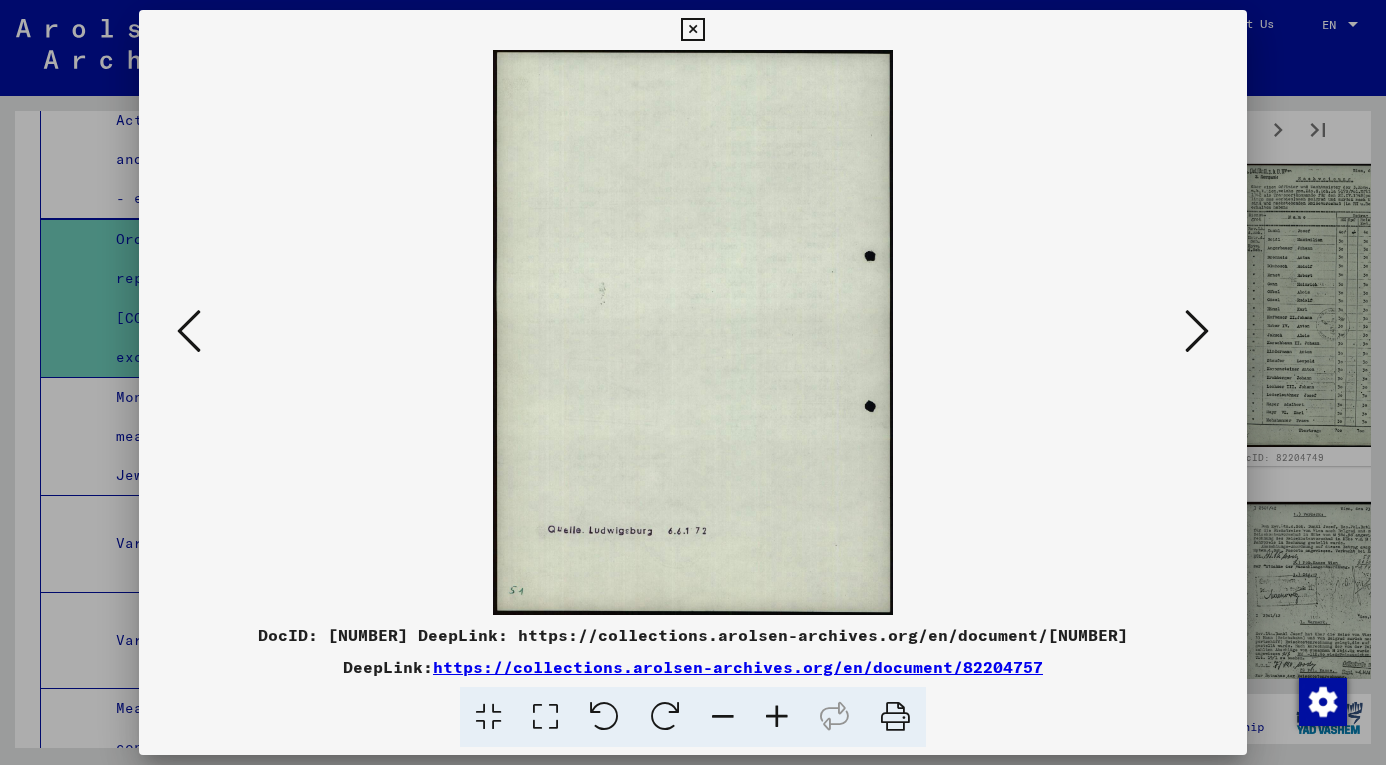 click at bounding box center (1197, 331) 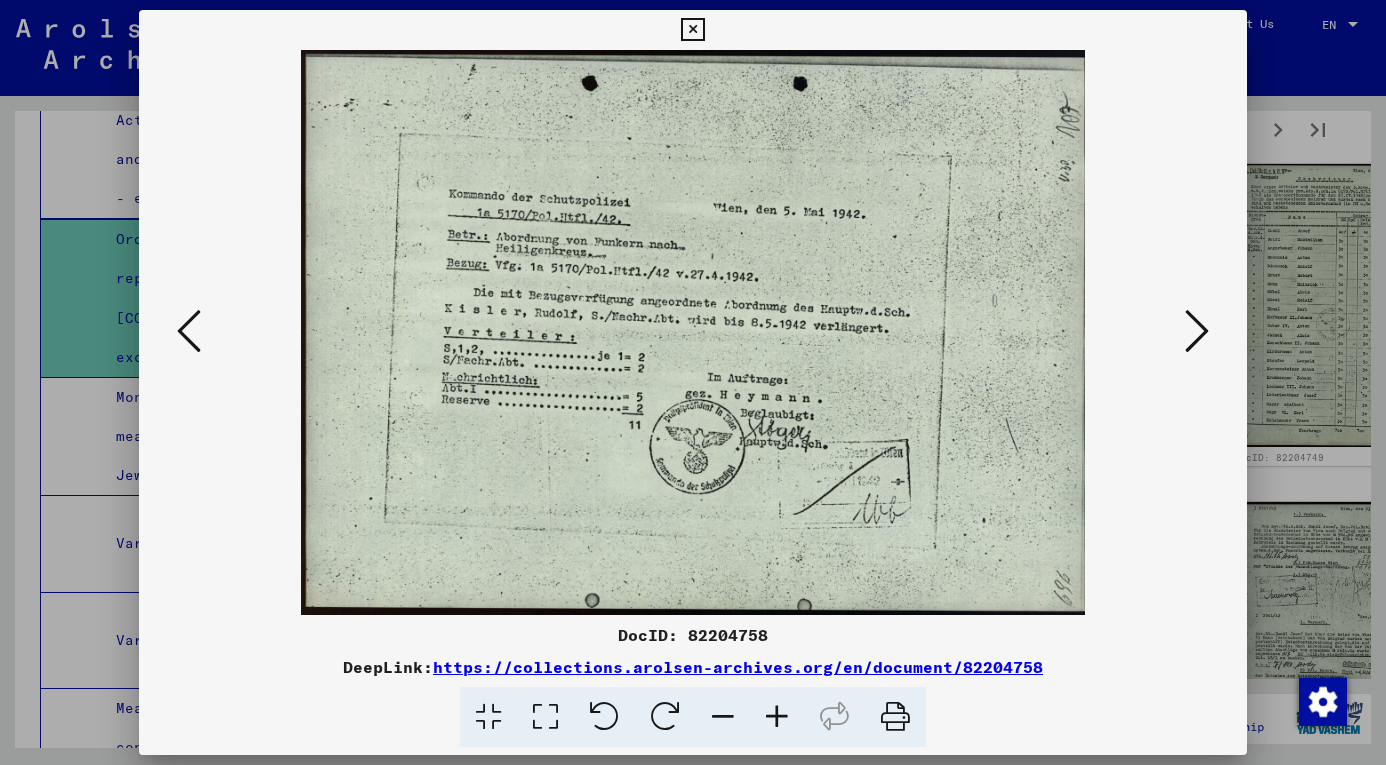 click 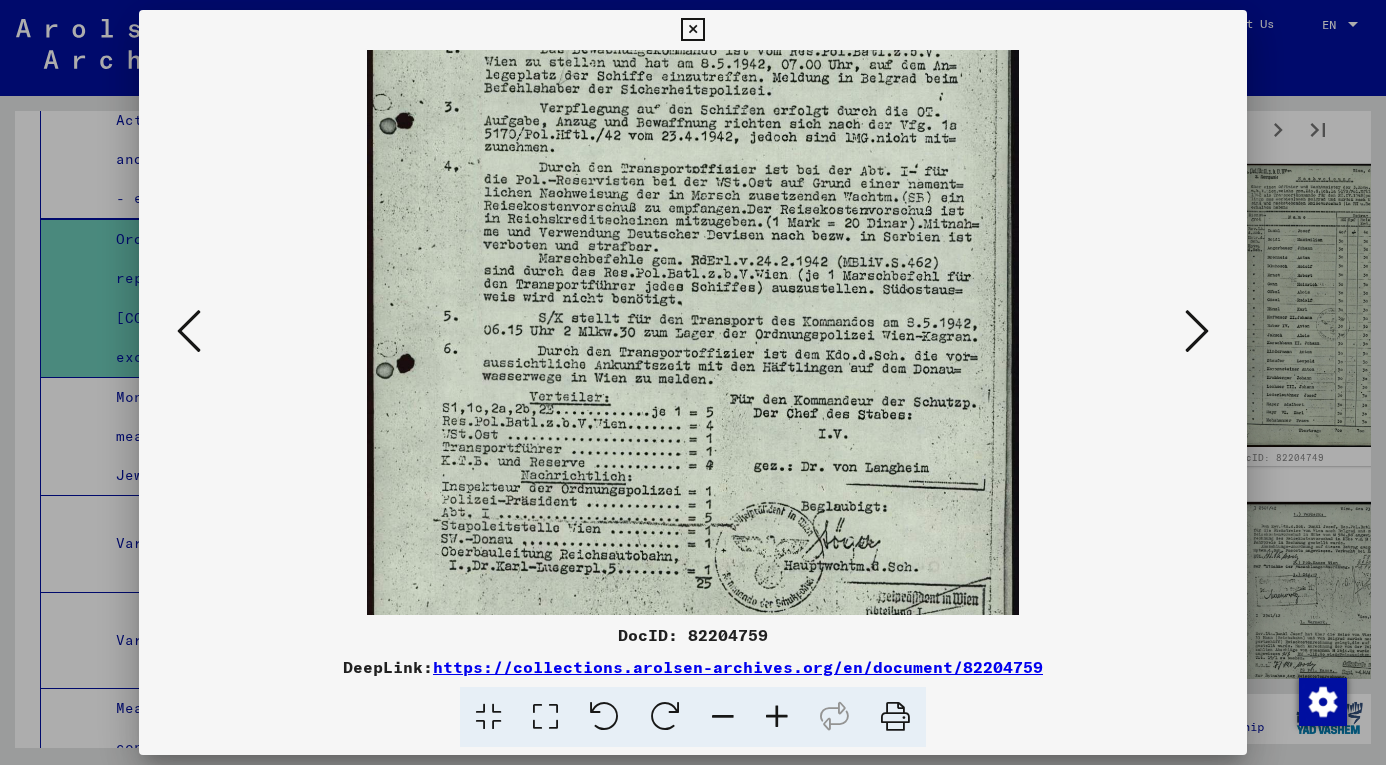 scroll, scrollTop: 265, scrollLeft: 0, axis: vertical 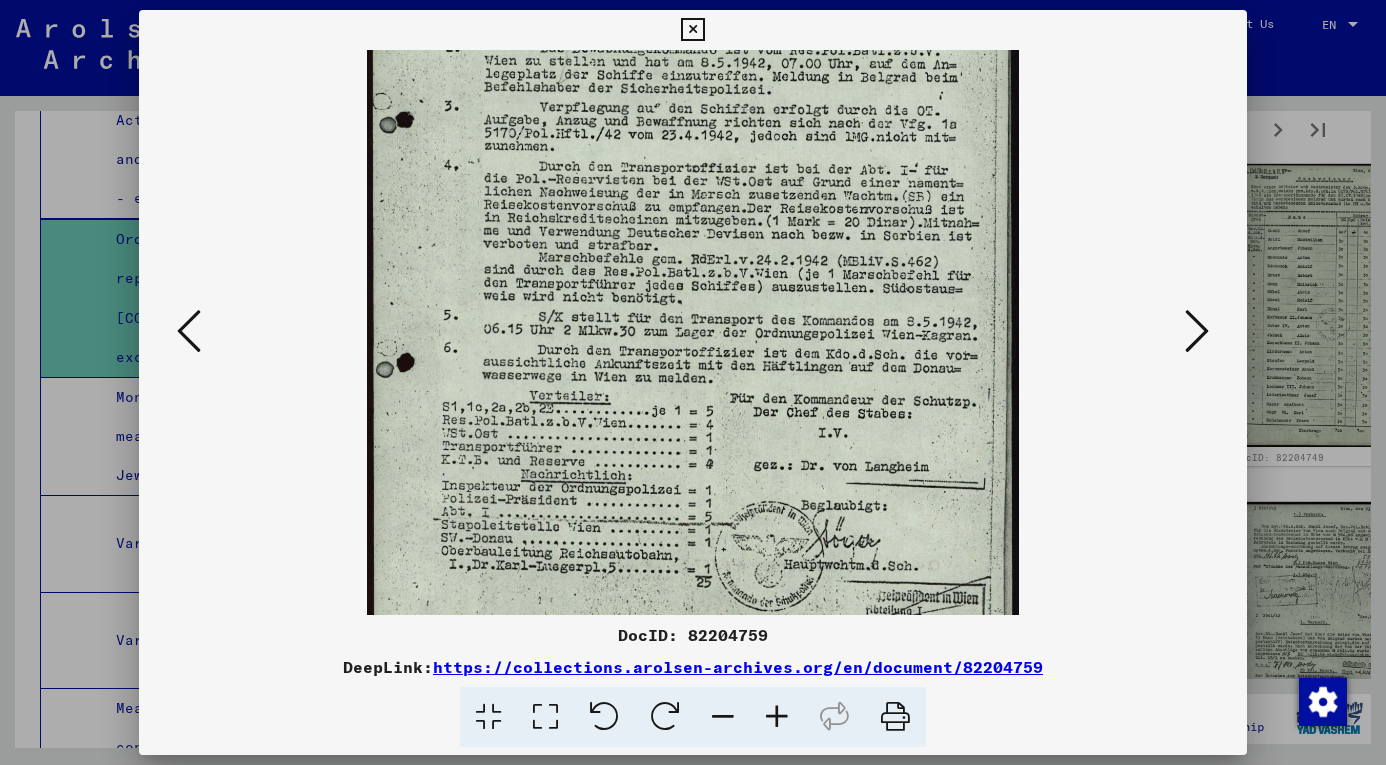 drag, startPoint x: 736, startPoint y: 373, endPoint x: 722, endPoint y: 108, distance: 265.36957 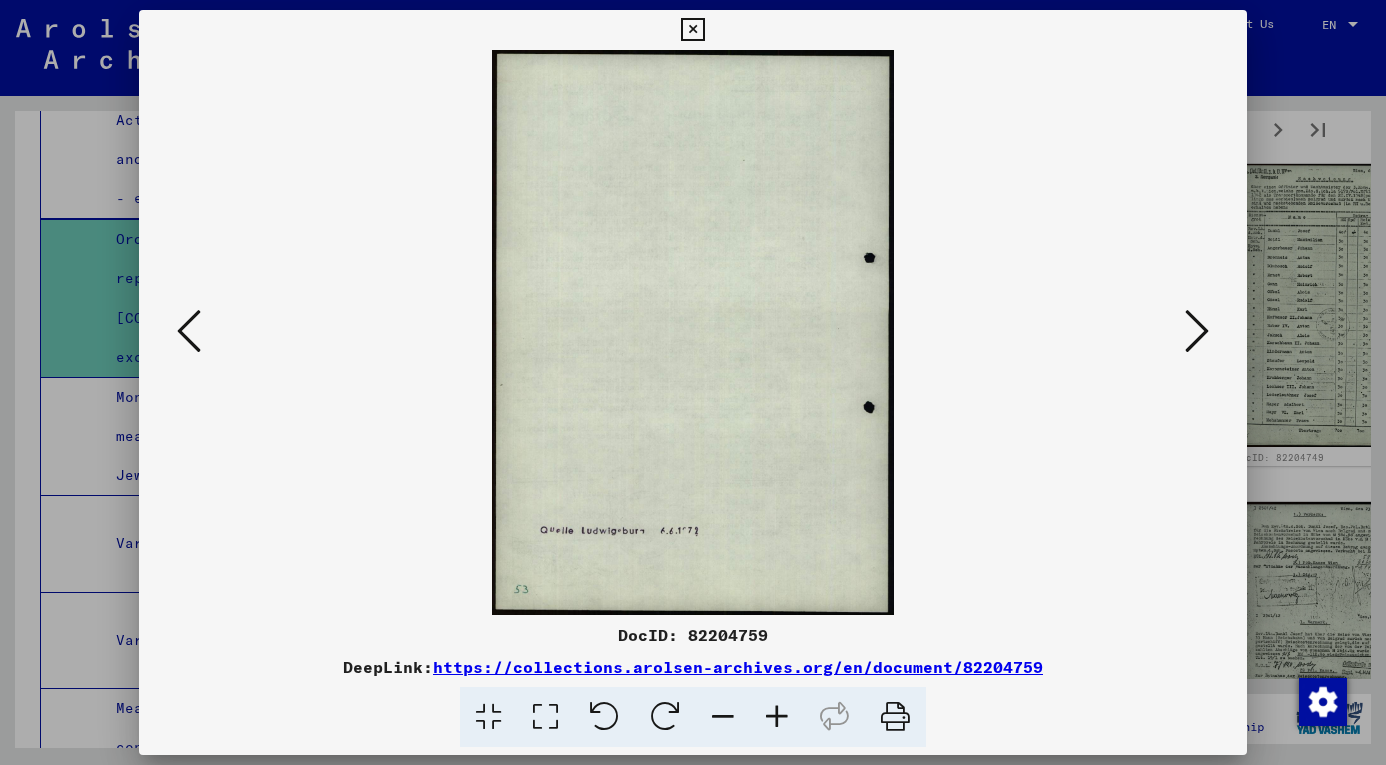scroll, scrollTop: 0, scrollLeft: 0, axis: both 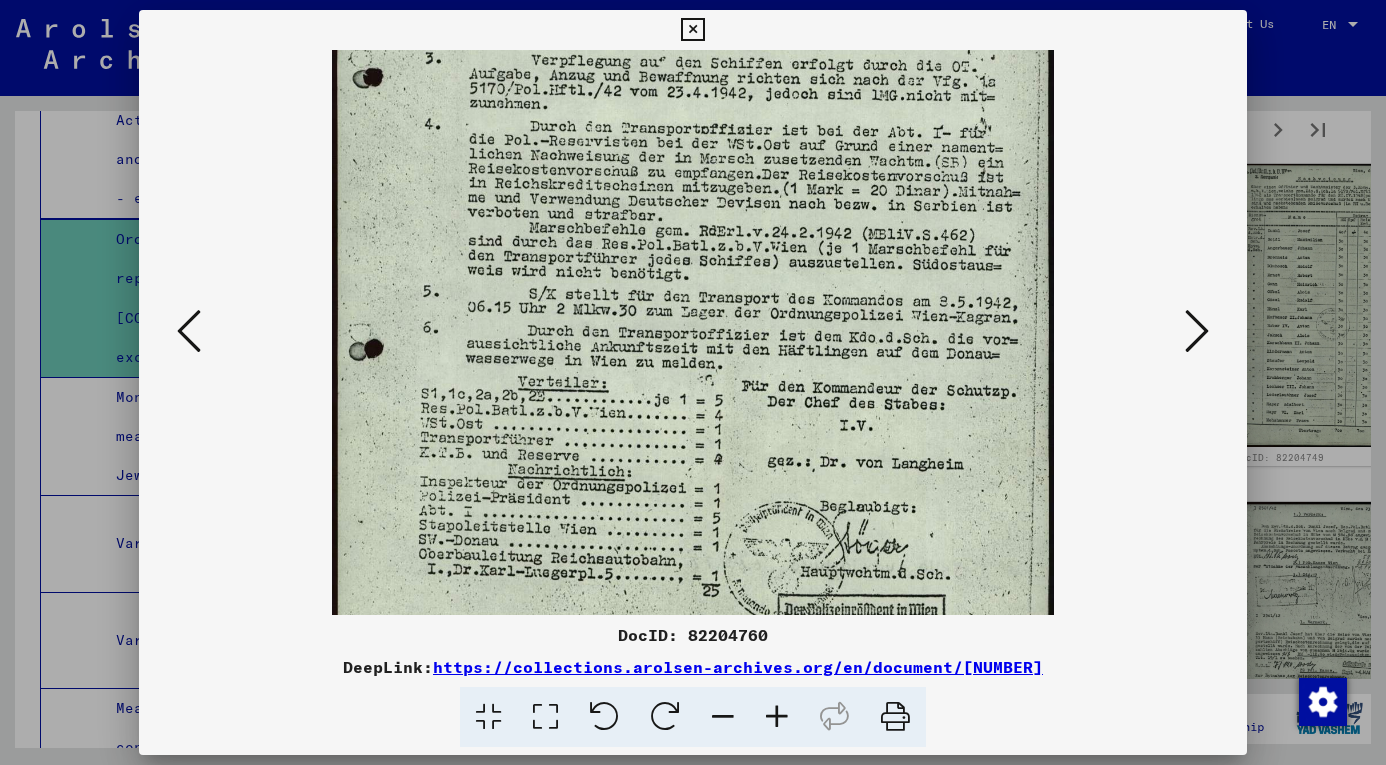 drag, startPoint x: 787, startPoint y: 460, endPoint x: 824, endPoint y: 106, distance: 355.92838 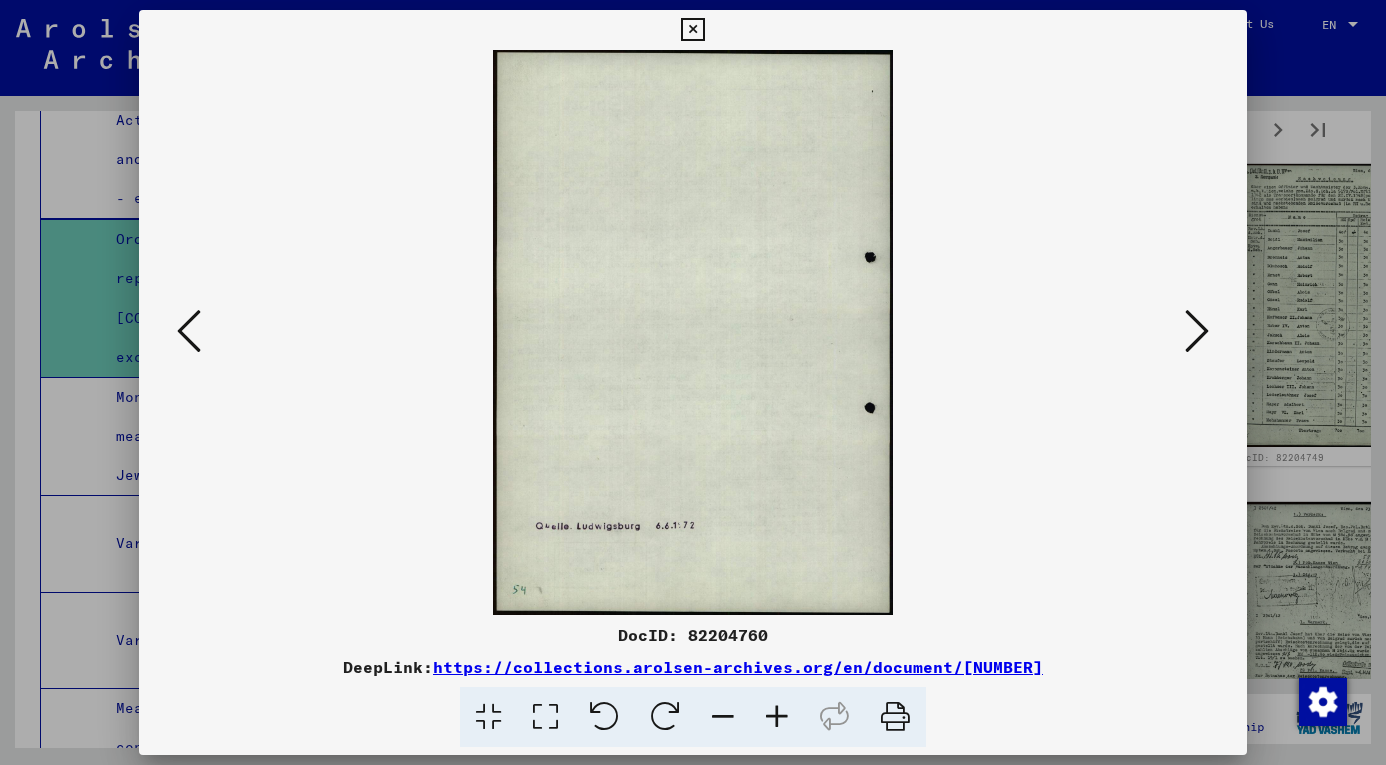 scroll, scrollTop: 0, scrollLeft: 0, axis: both 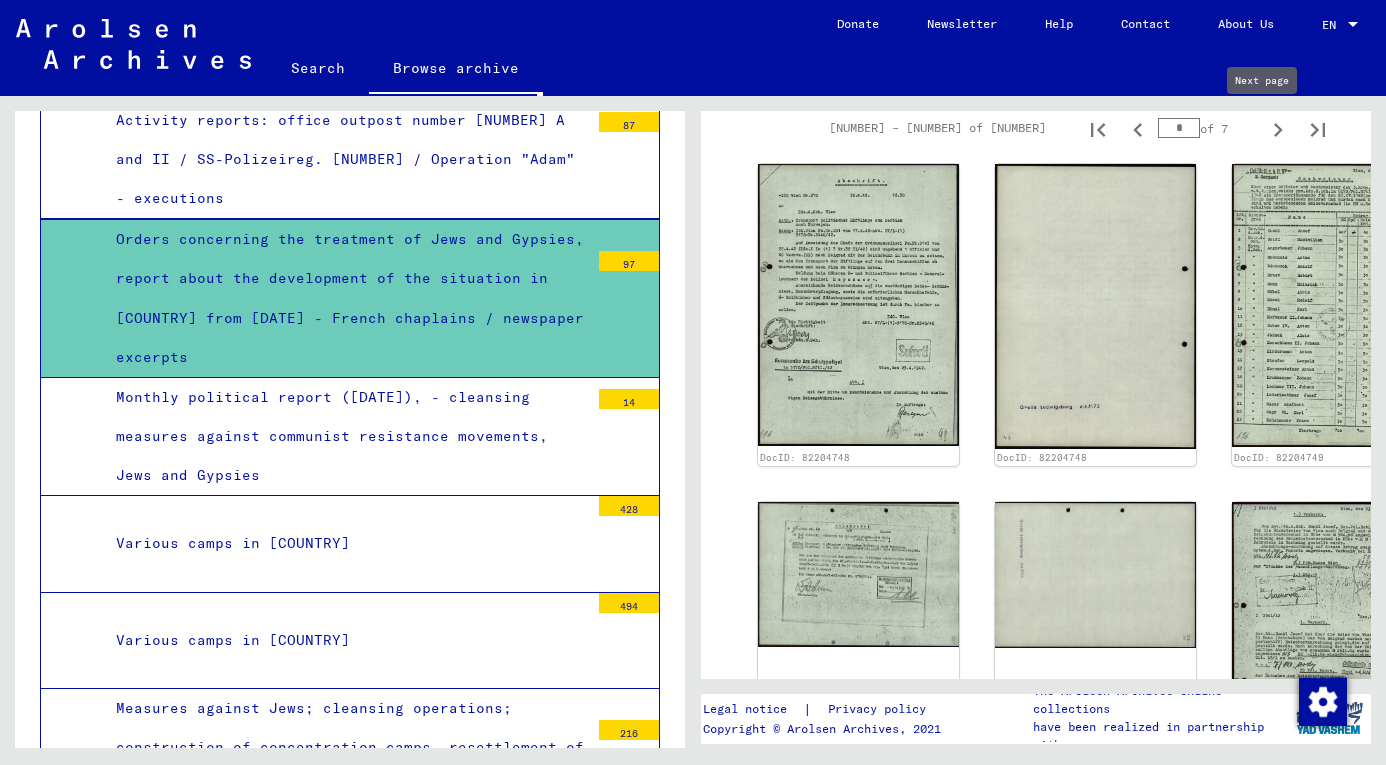 type on "*" 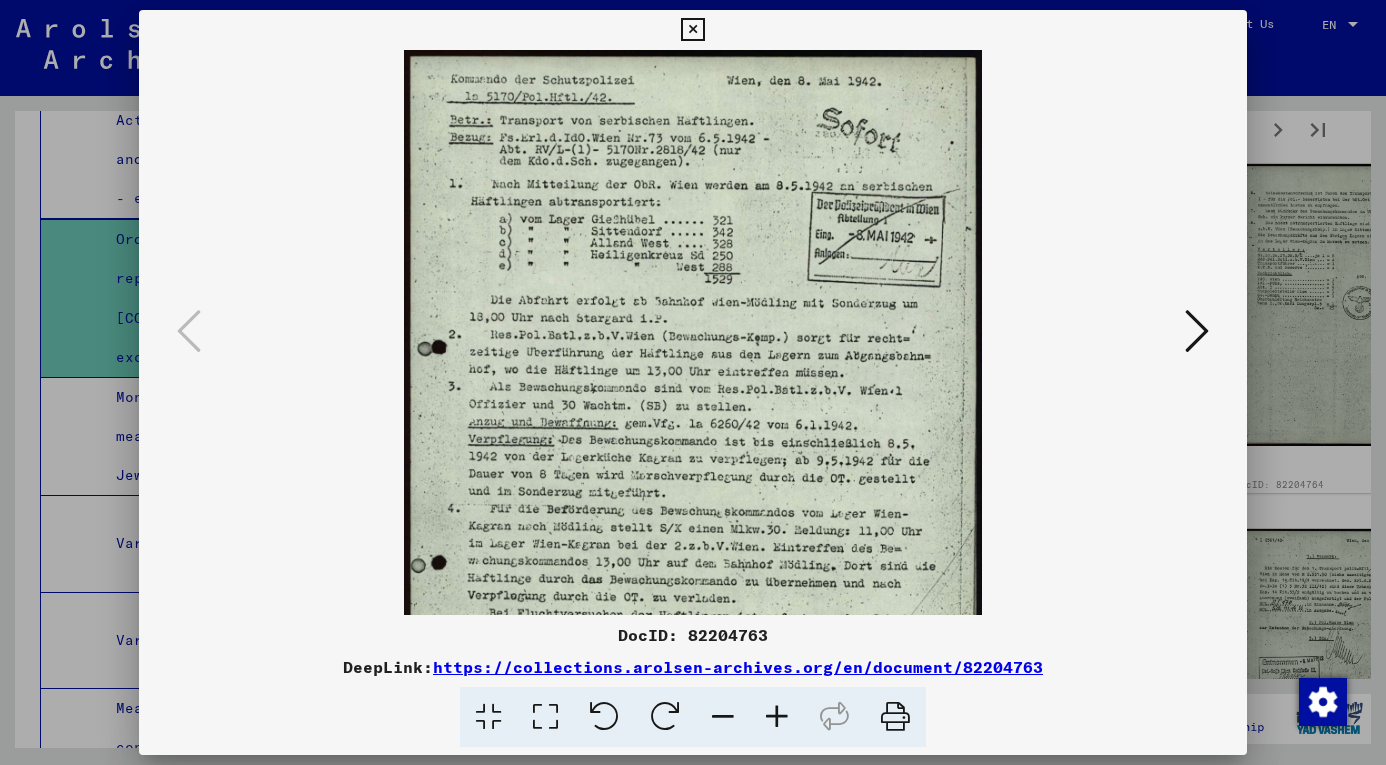 scroll, scrollTop: 1, scrollLeft: 0, axis: vertical 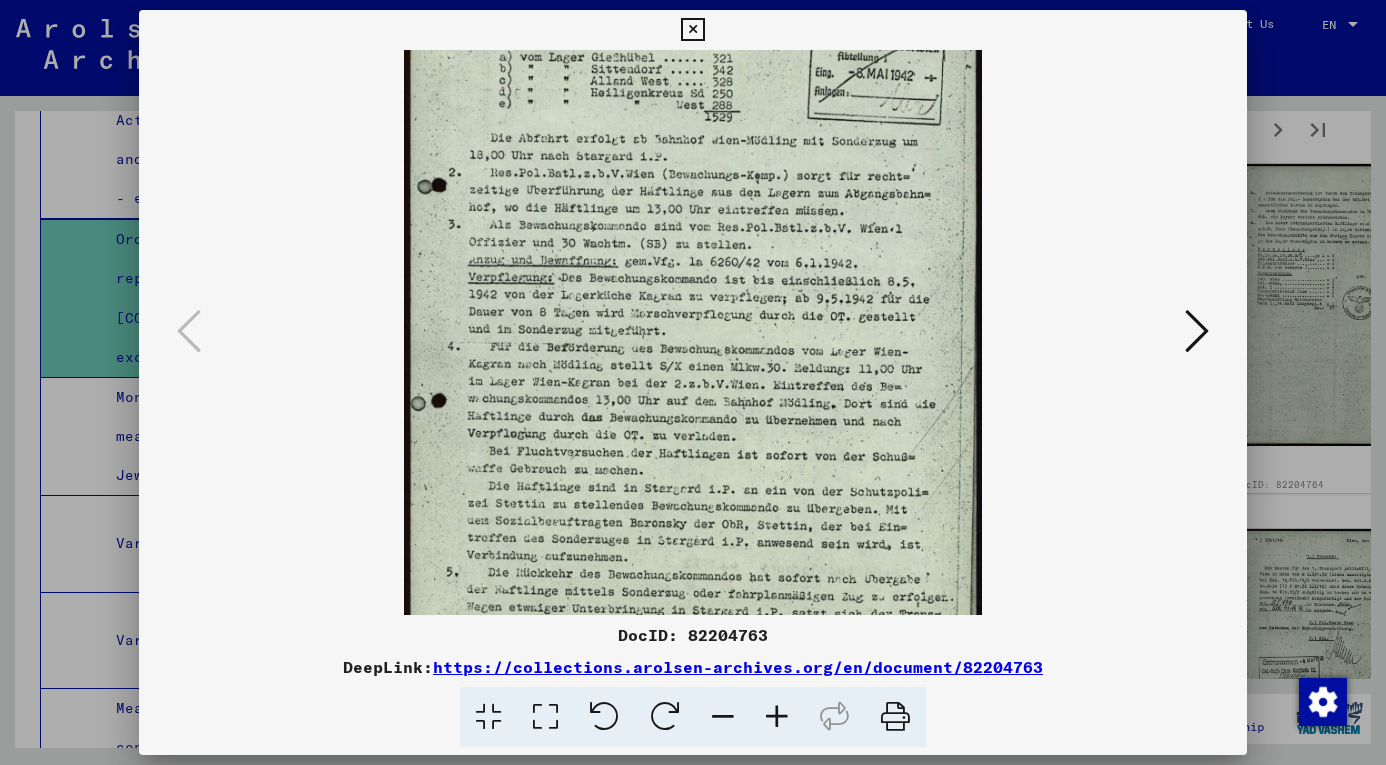 drag, startPoint x: 743, startPoint y: 485, endPoint x: 732, endPoint y: 314, distance: 171.35344 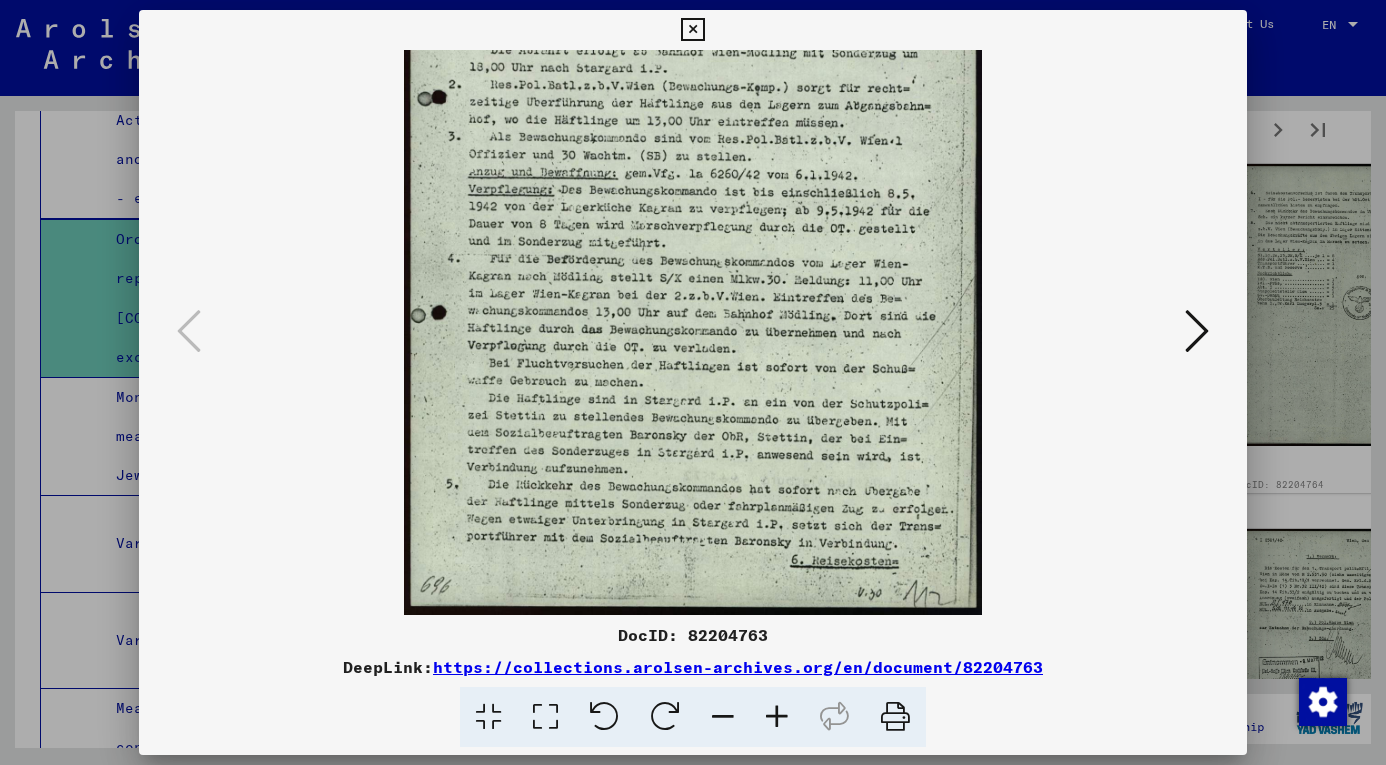 scroll, scrollTop: 250, scrollLeft: 0, axis: vertical 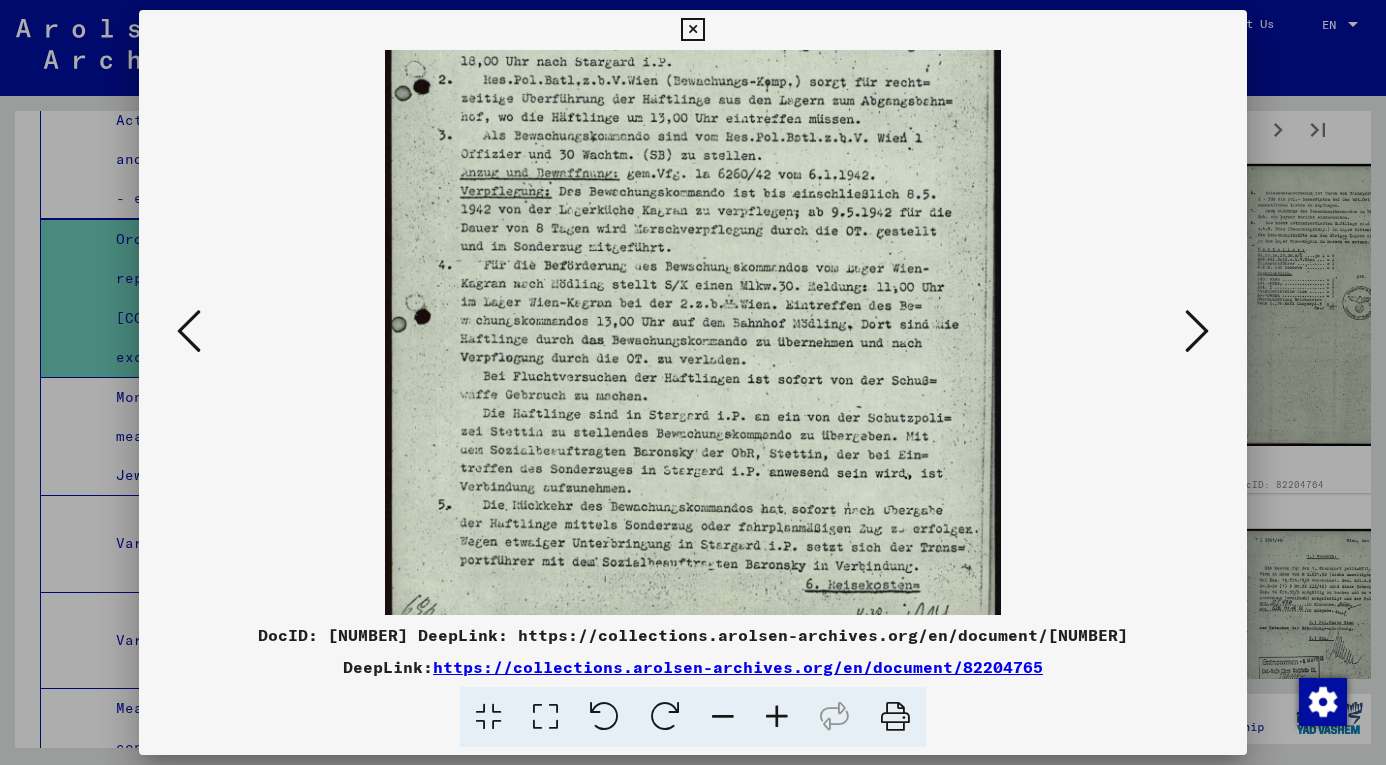 drag, startPoint x: 774, startPoint y: 503, endPoint x: 791, endPoint y: 223, distance: 280.5156 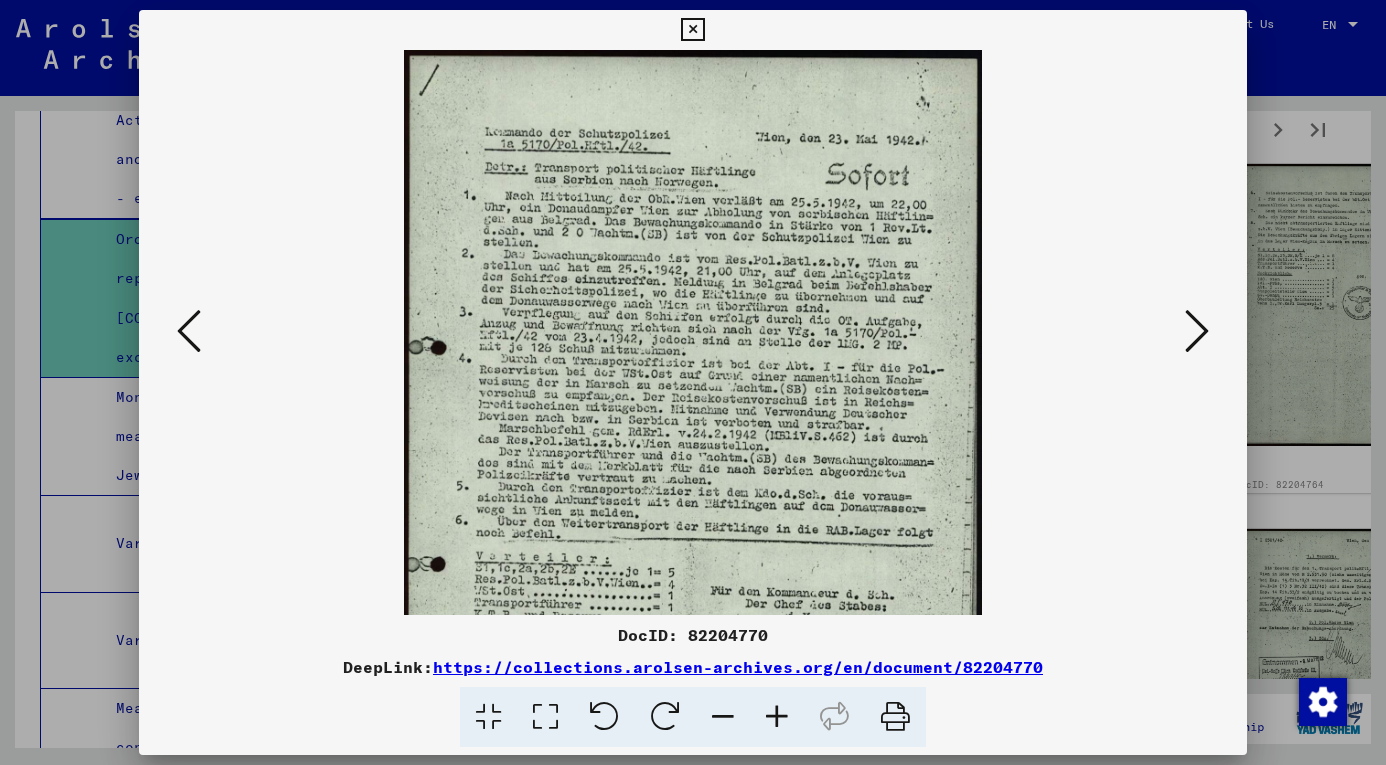 scroll, scrollTop: 48, scrollLeft: 0, axis: vertical 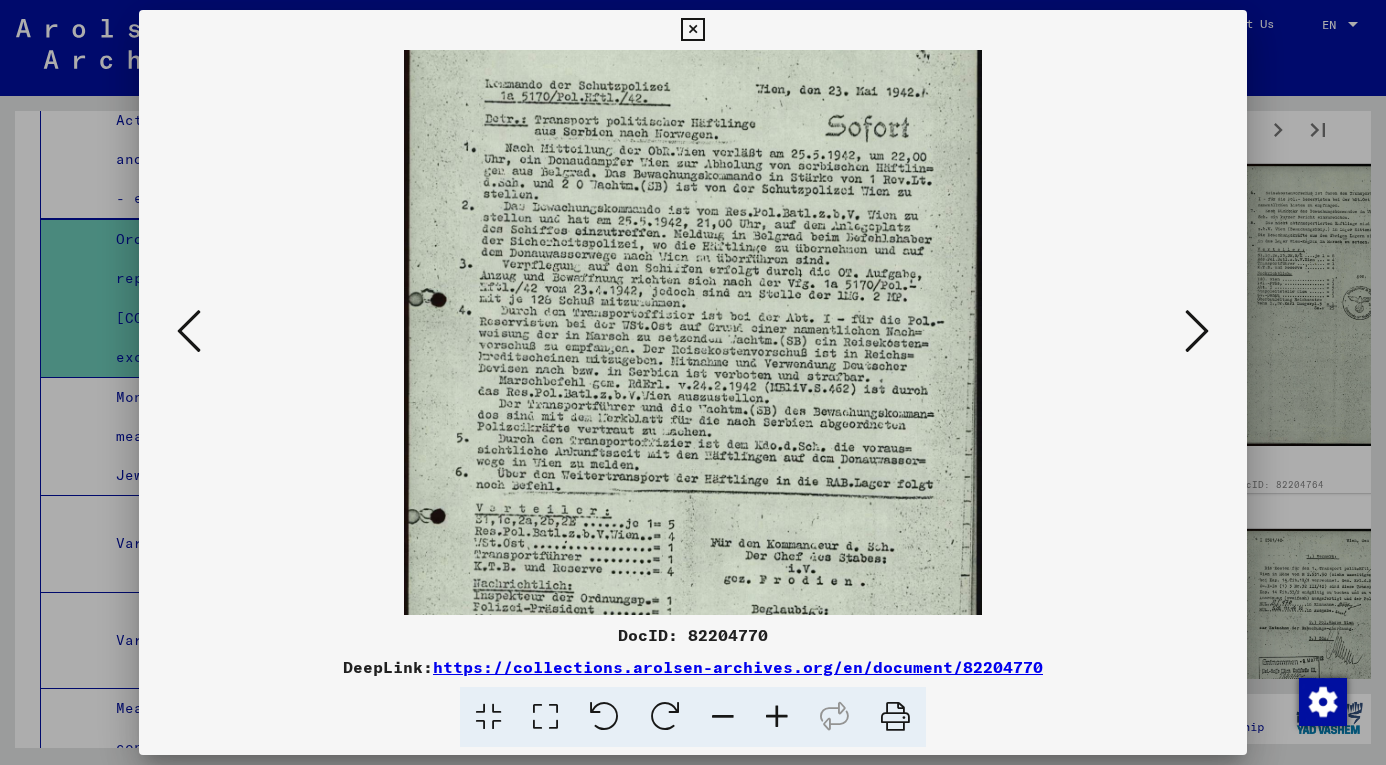 drag, startPoint x: 850, startPoint y: 357, endPoint x: 847, endPoint y: 309, distance: 48.09366 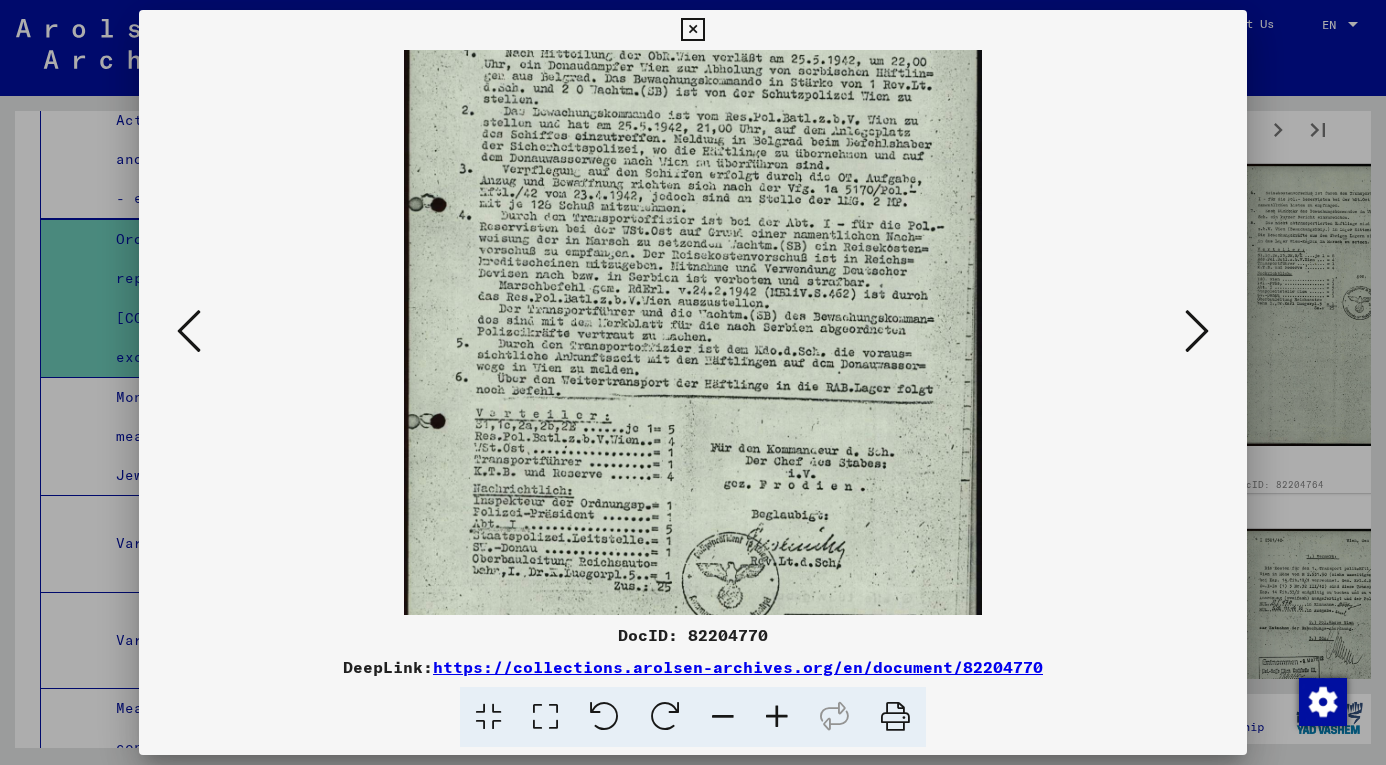 drag, startPoint x: 889, startPoint y: 390, endPoint x: 894, endPoint y: 284, distance: 106.11786 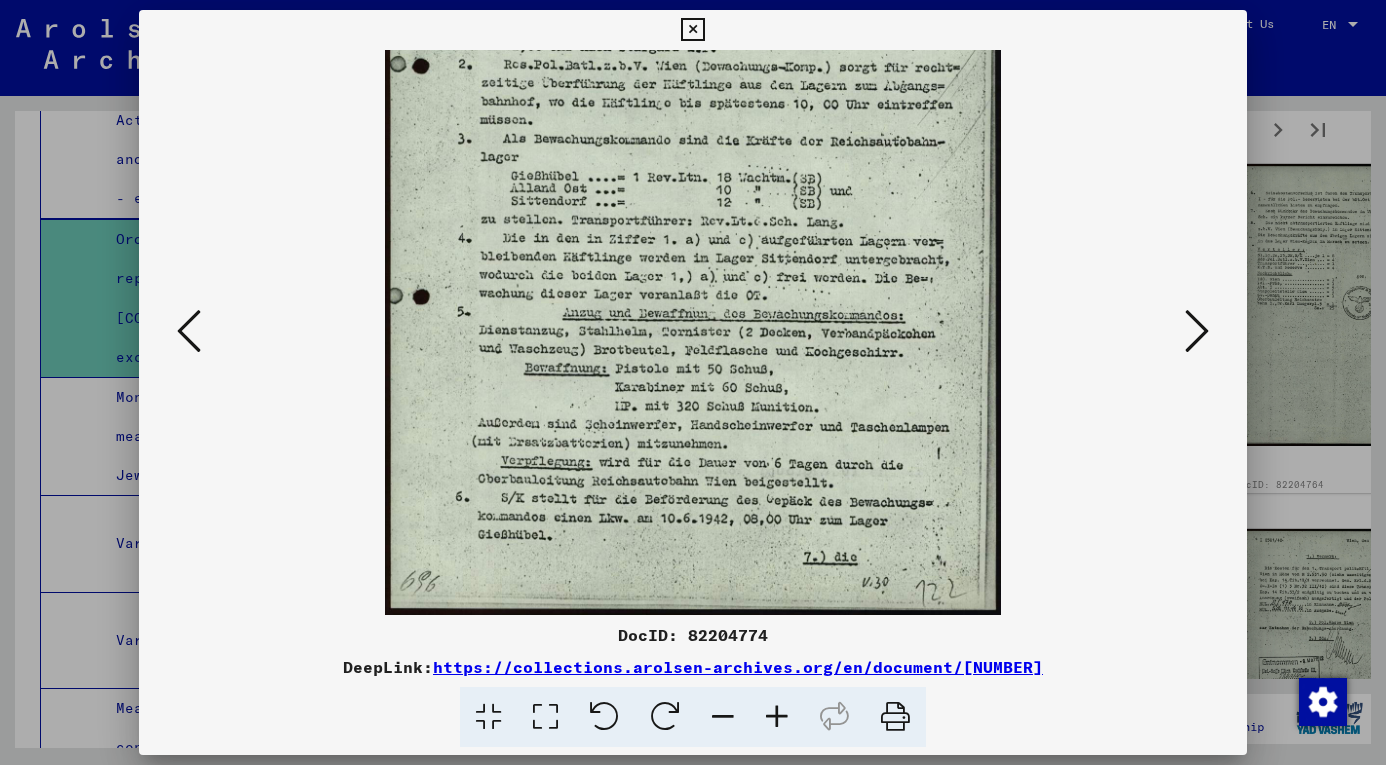 scroll, scrollTop: 300, scrollLeft: 0, axis: vertical 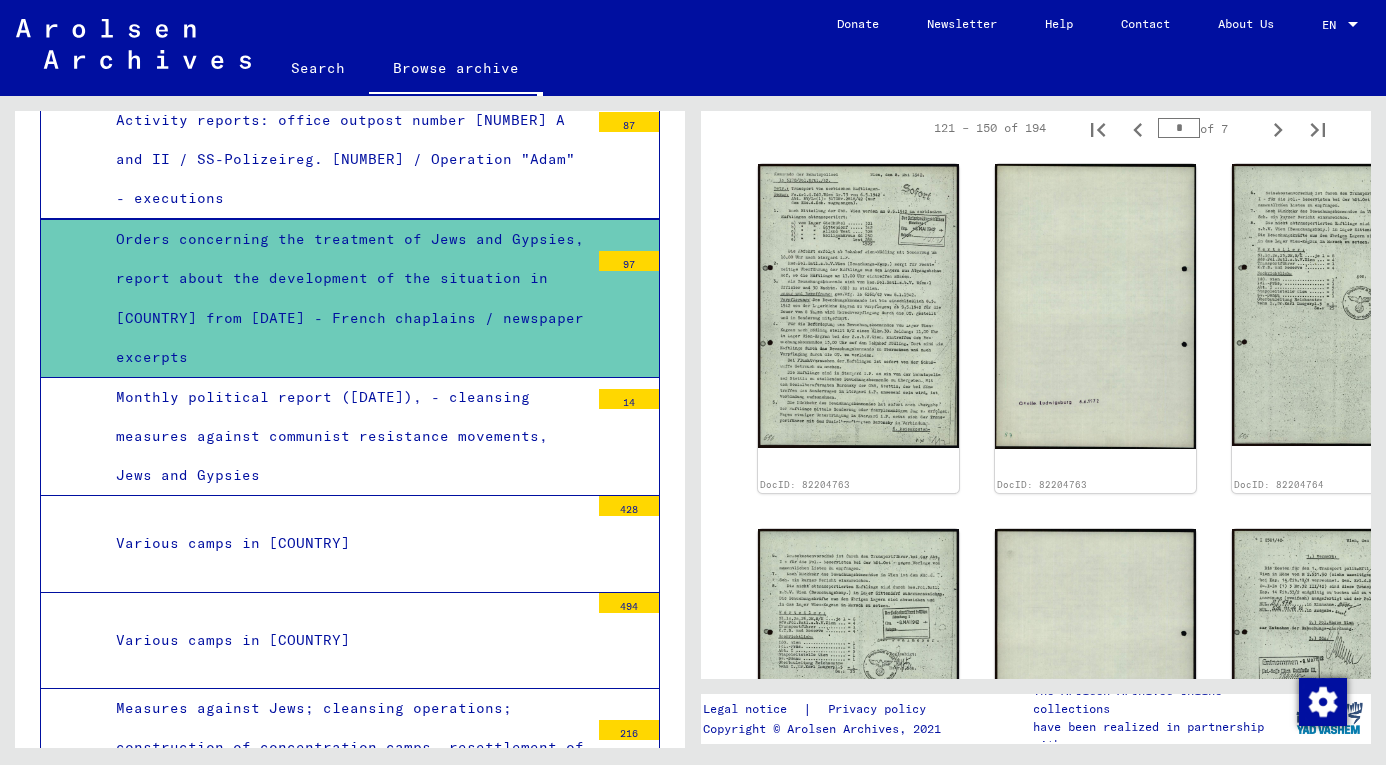 type on "*" 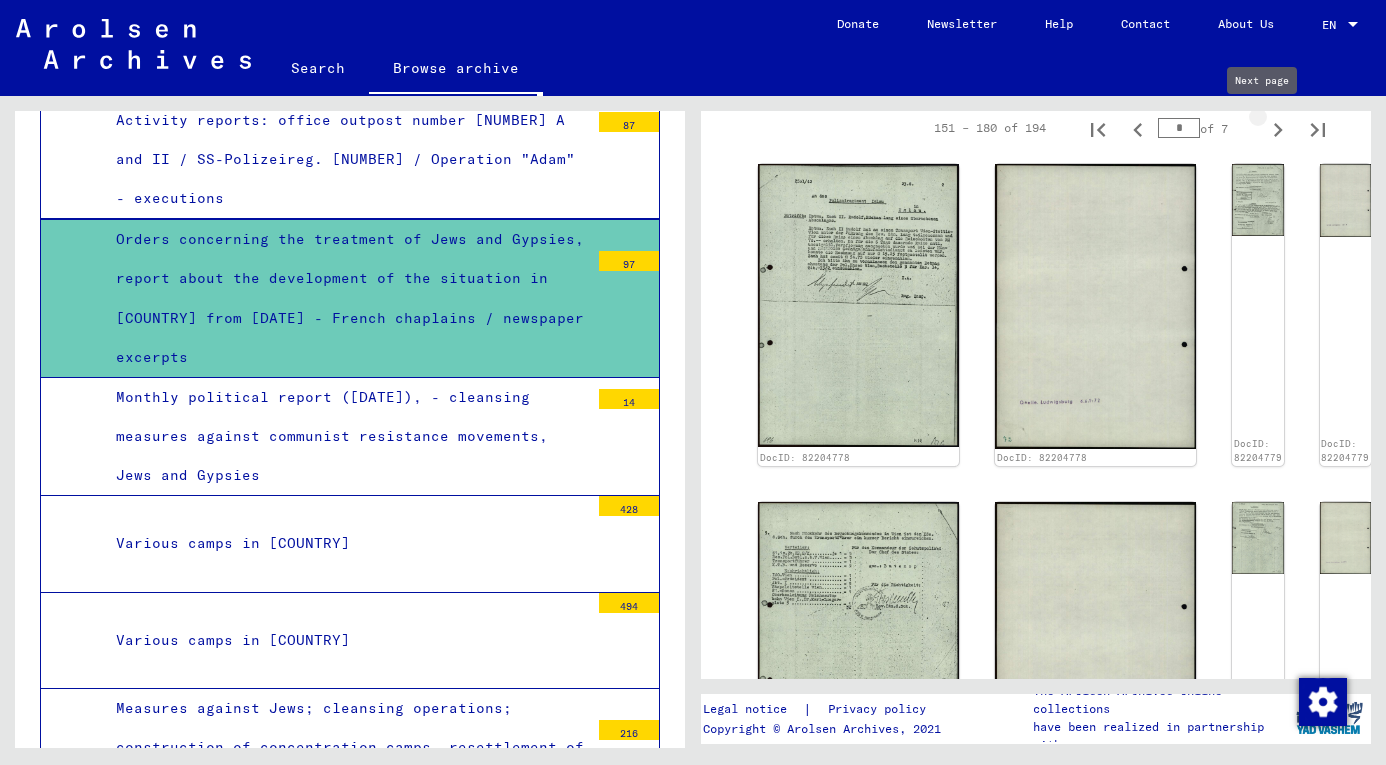 type on "*" 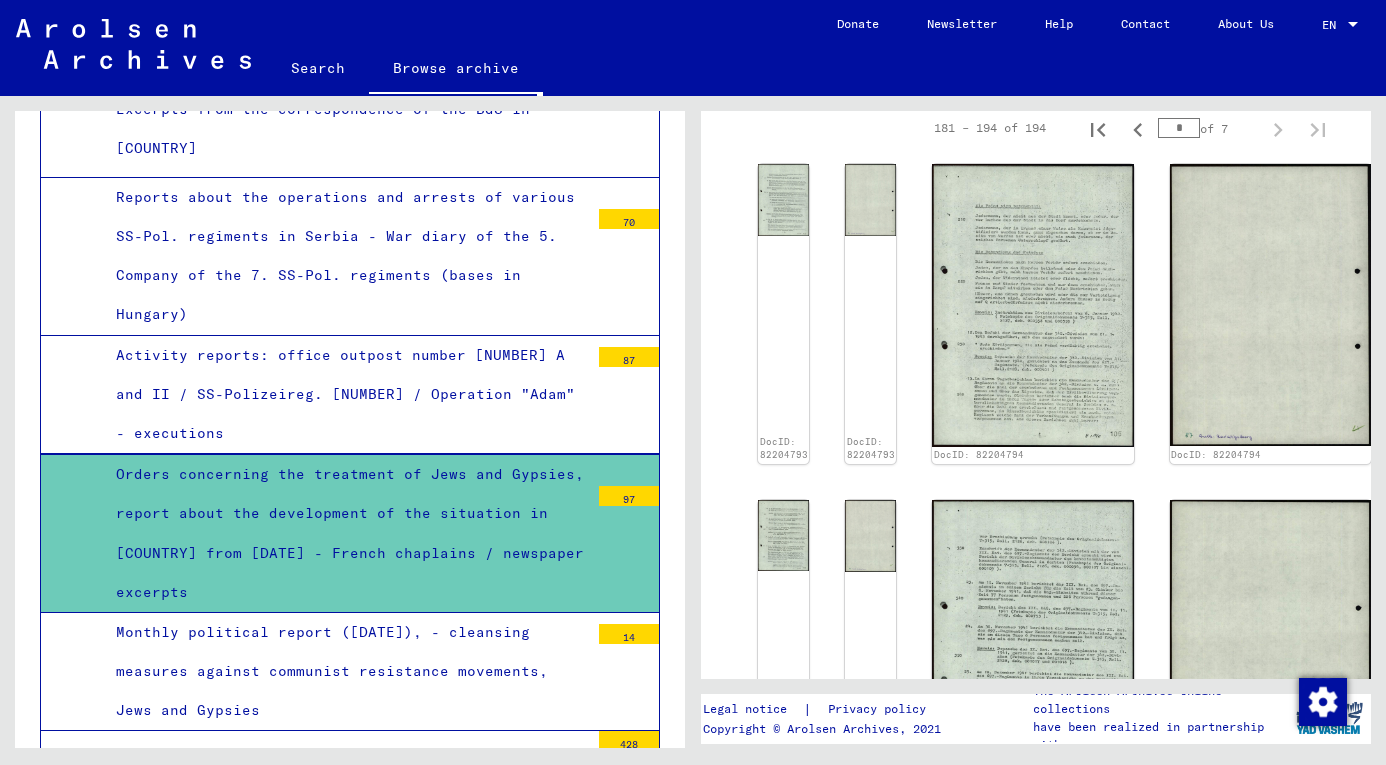 scroll, scrollTop: 3151, scrollLeft: 0, axis: vertical 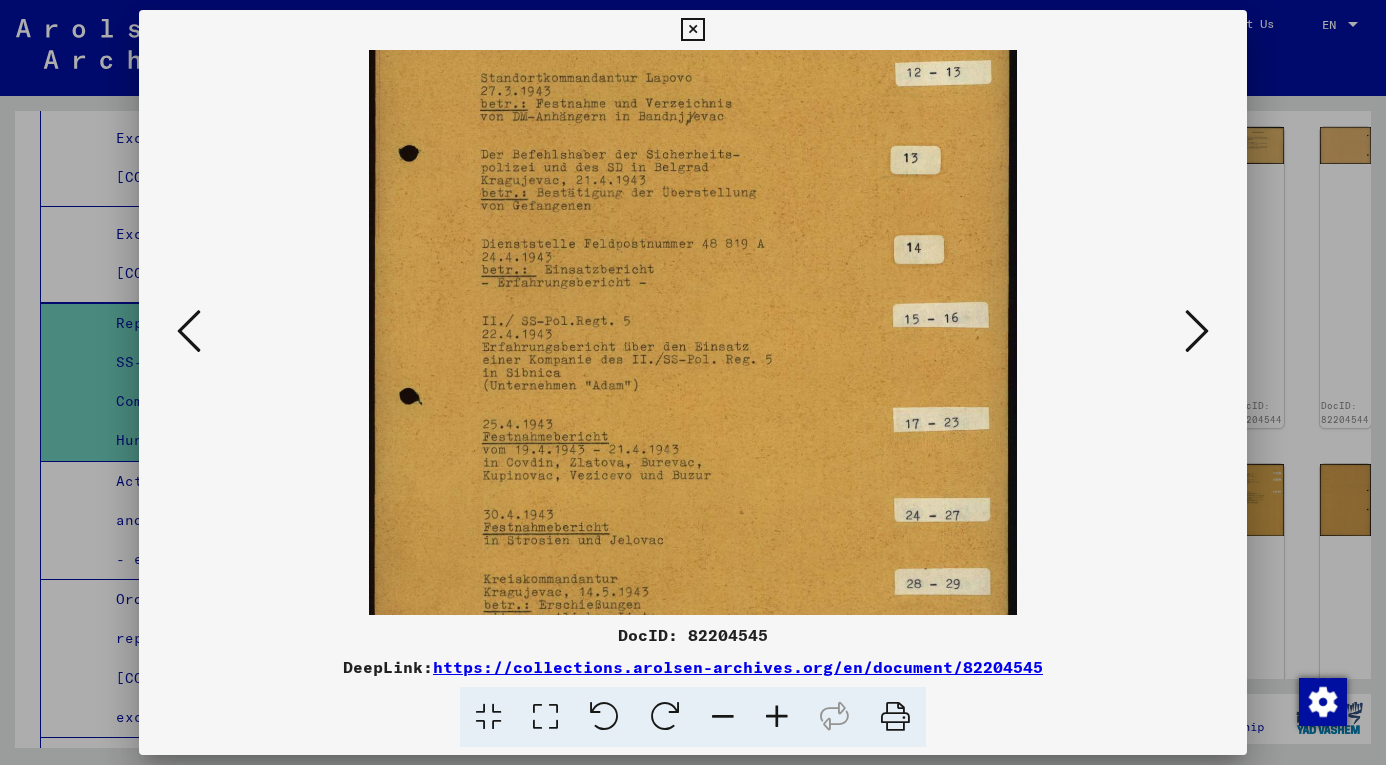 drag, startPoint x: 664, startPoint y: 445, endPoint x: 679, endPoint y: 214, distance: 231.4865 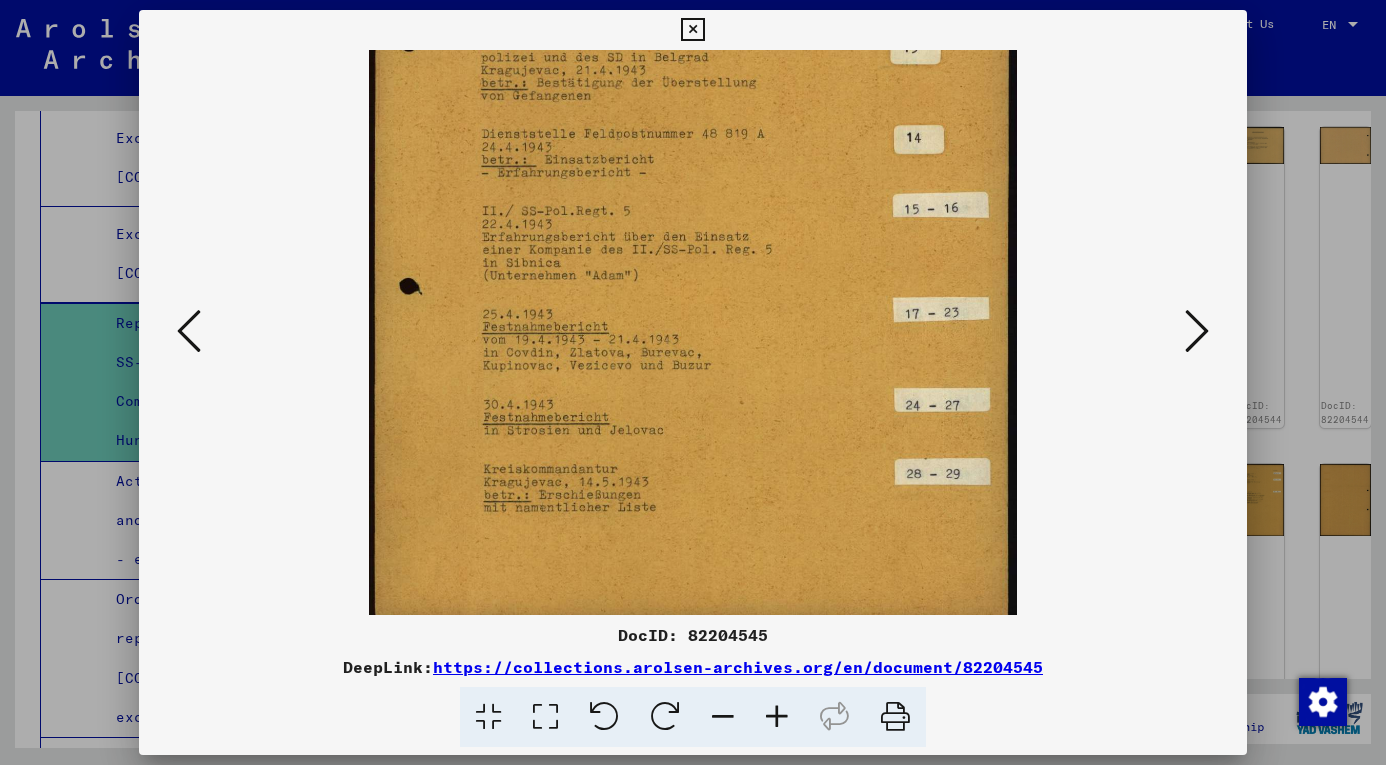 drag, startPoint x: 677, startPoint y: 365, endPoint x: 675, endPoint y: 257, distance: 108.01852 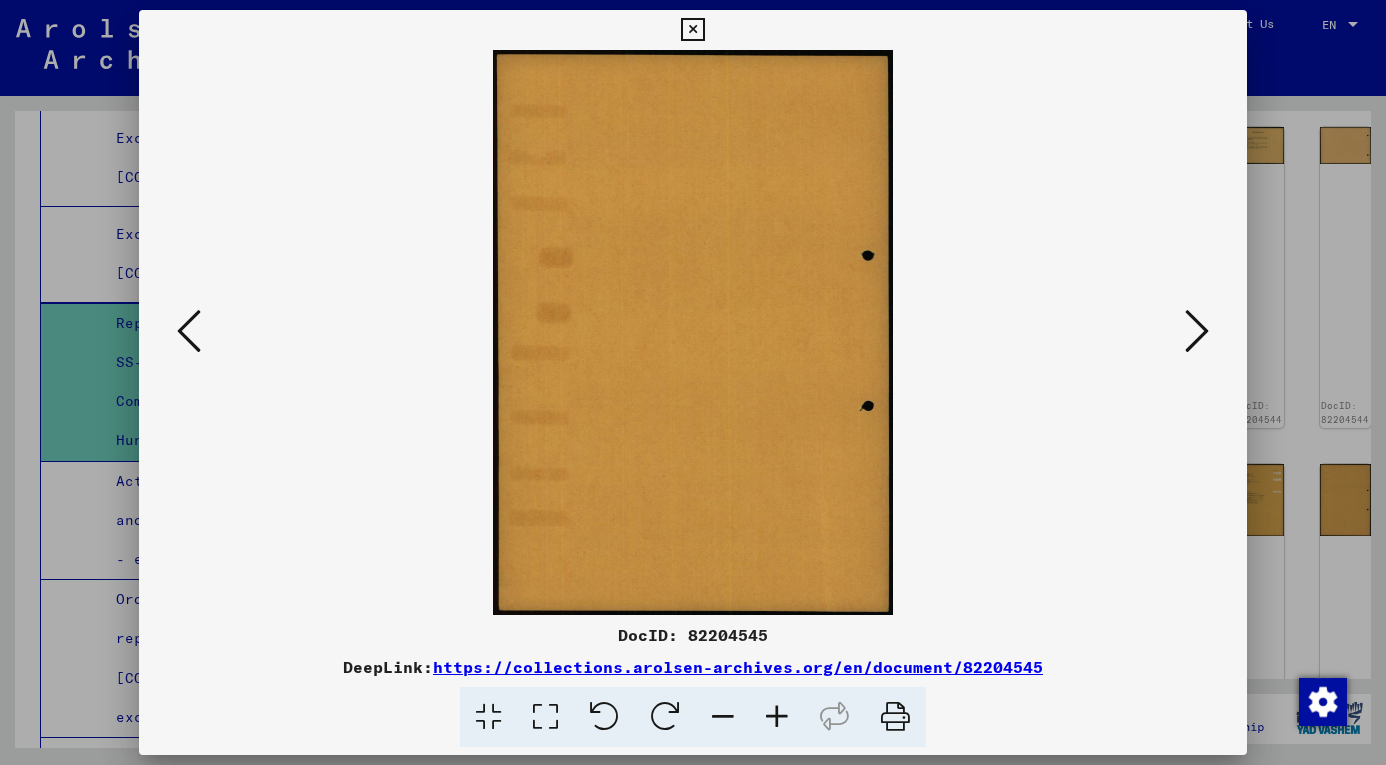 scroll, scrollTop: 0, scrollLeft: 0, axis: both 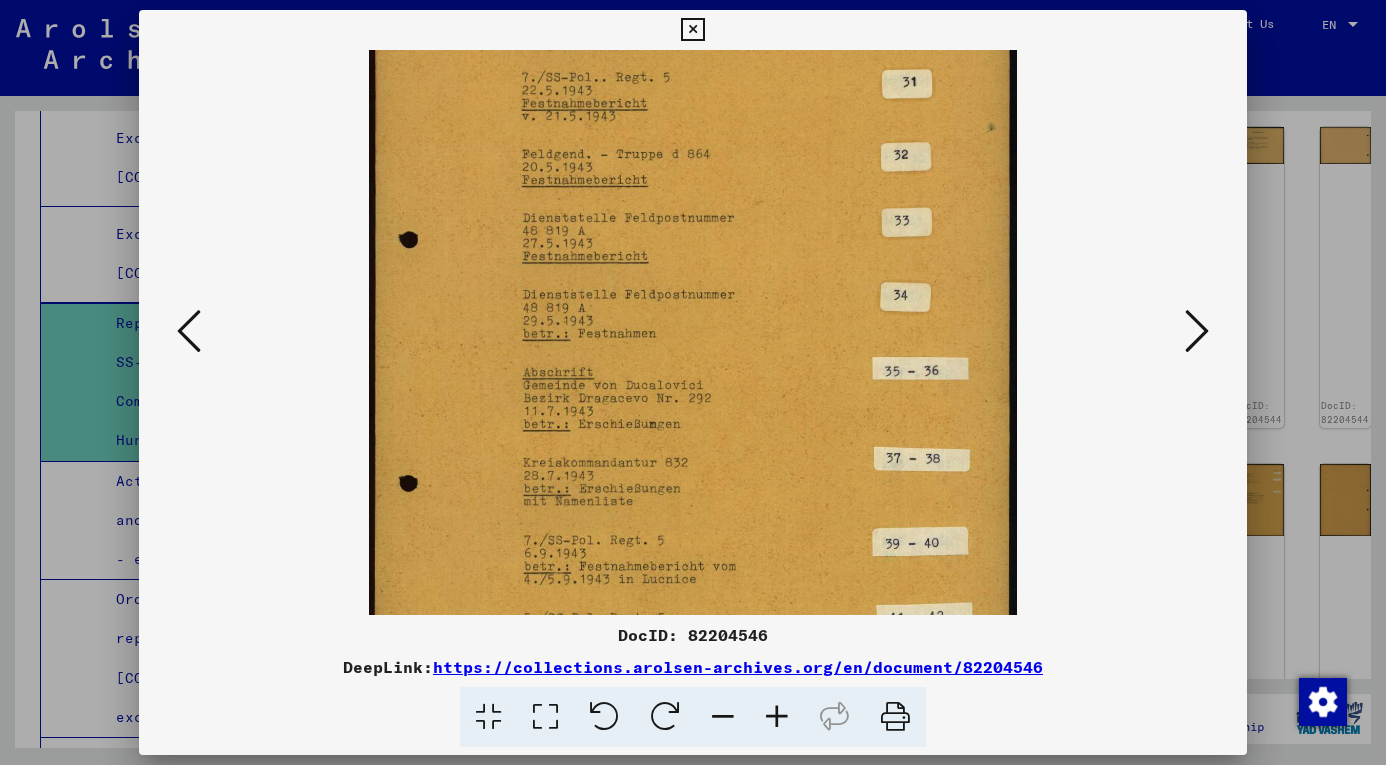 drag, startPoint x: 676, startPoint y: 440, endPoint x: 695, endPoint y: 297, distance: 144.25671 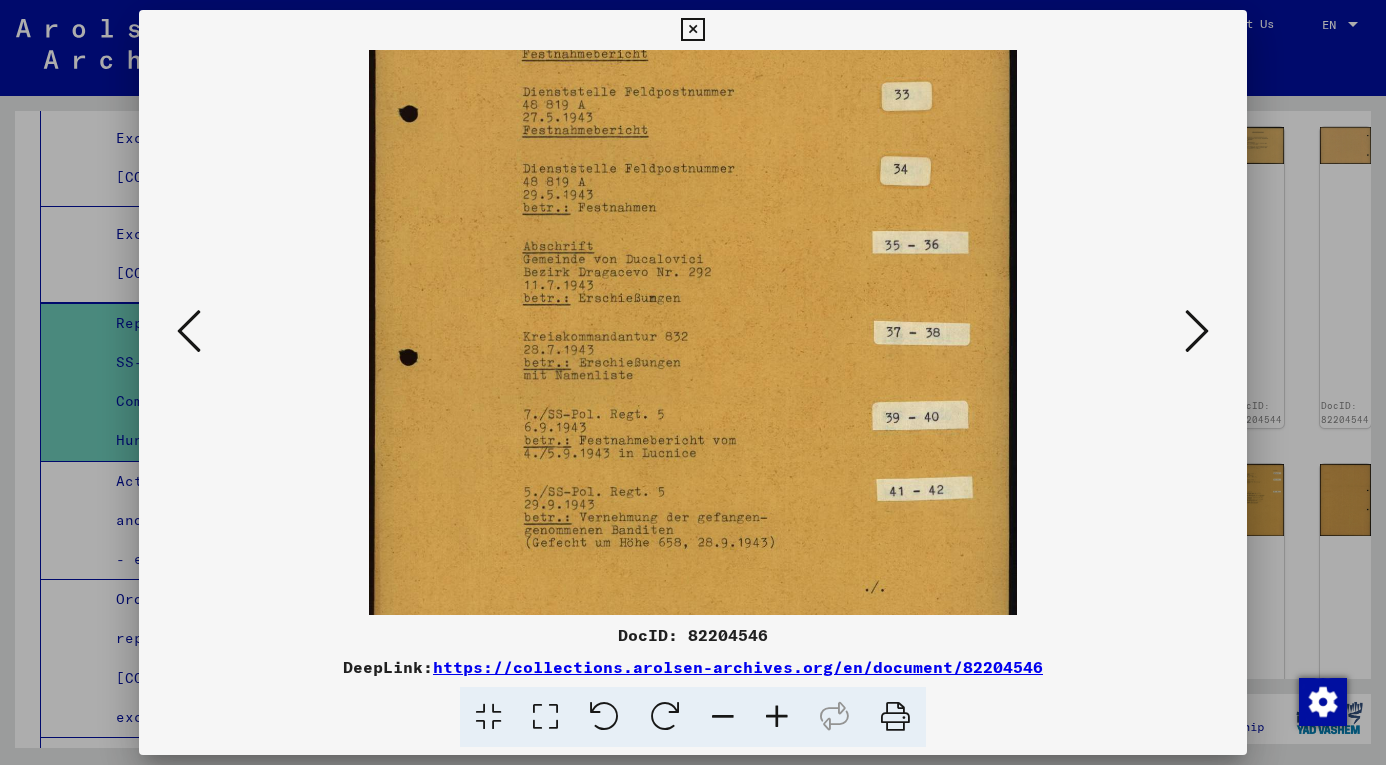 drag, startPoint x: 806, startPoint y: 447, endPoint x: 829, endPoint y: 318, distance: 131.03435 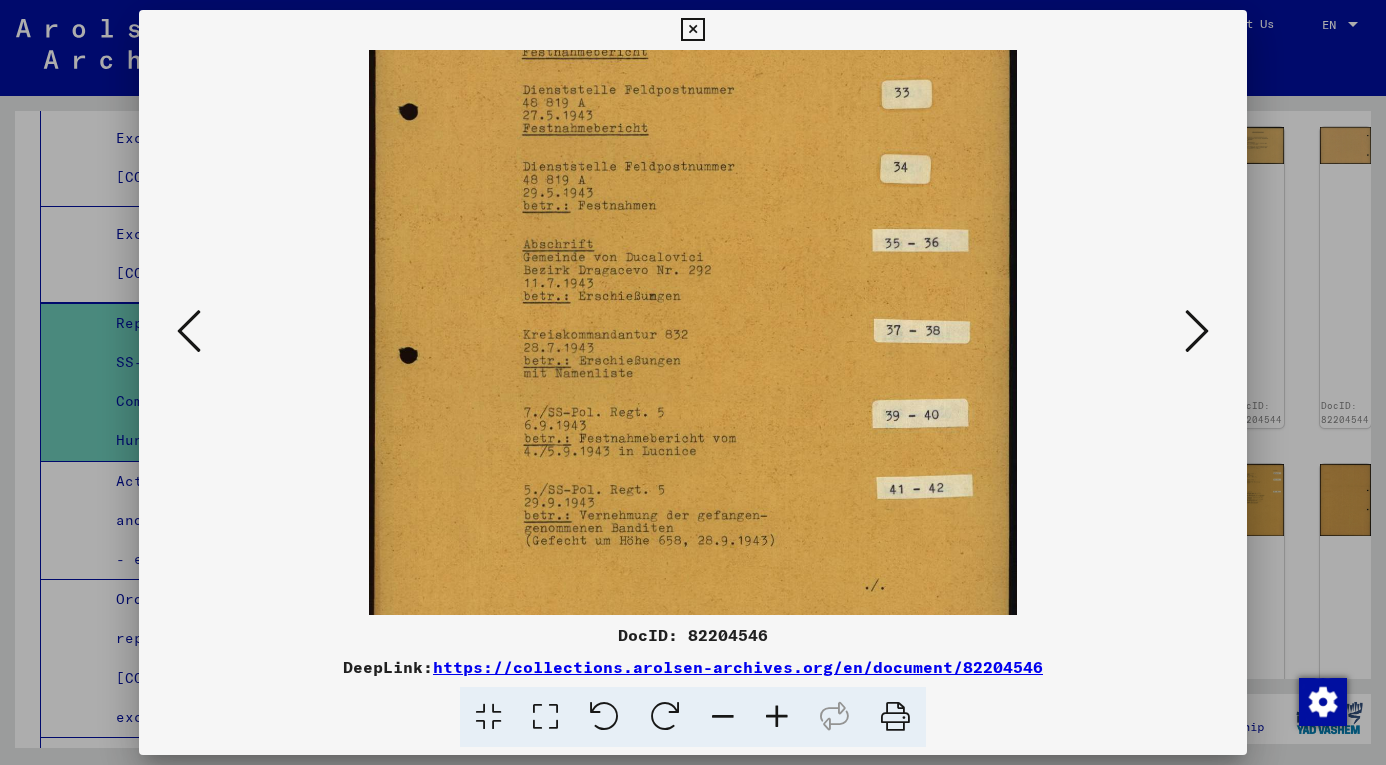 scroll, scrollTop: 0, scrollLeft: 0, axis: both 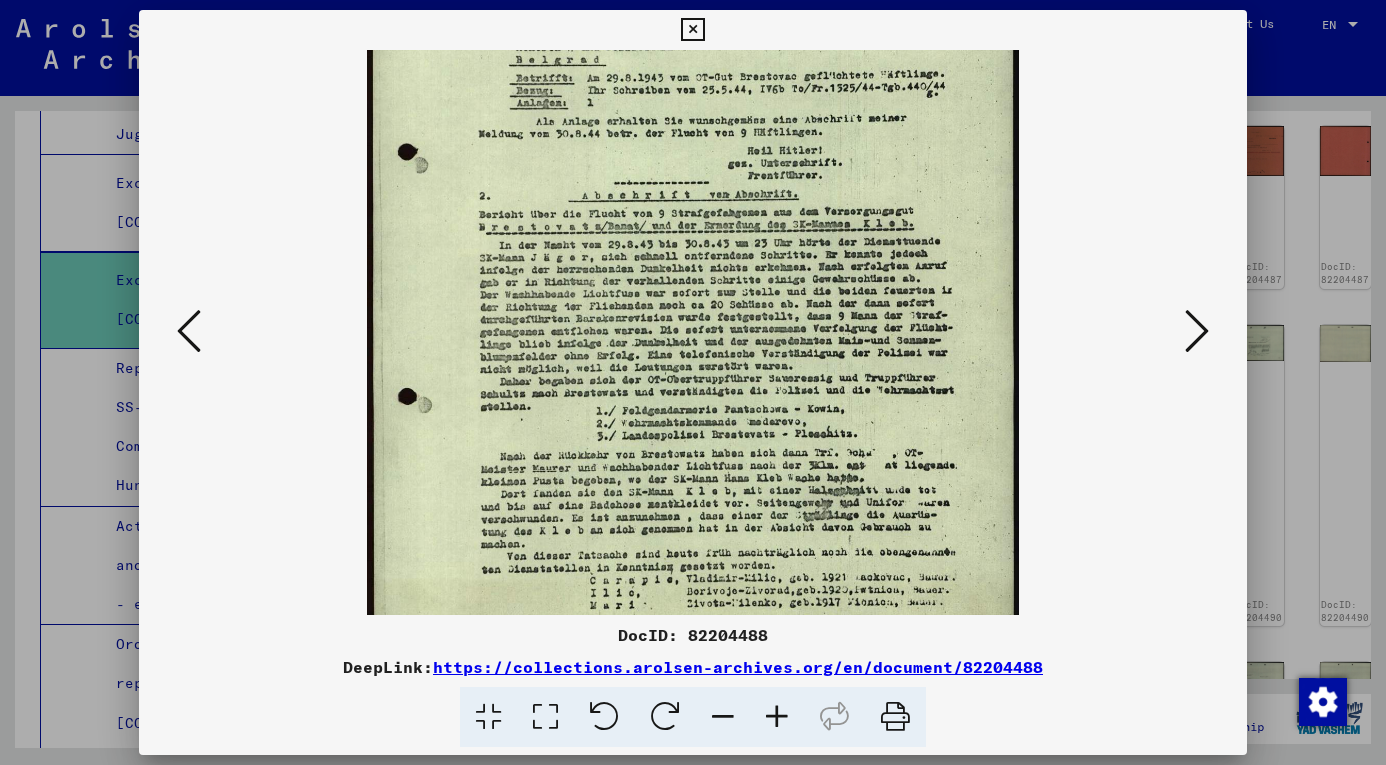 drag, startPoint x: 748, startPoint y: 478, endPoint x: 814, endPoint y: 230, distance: 256.63202 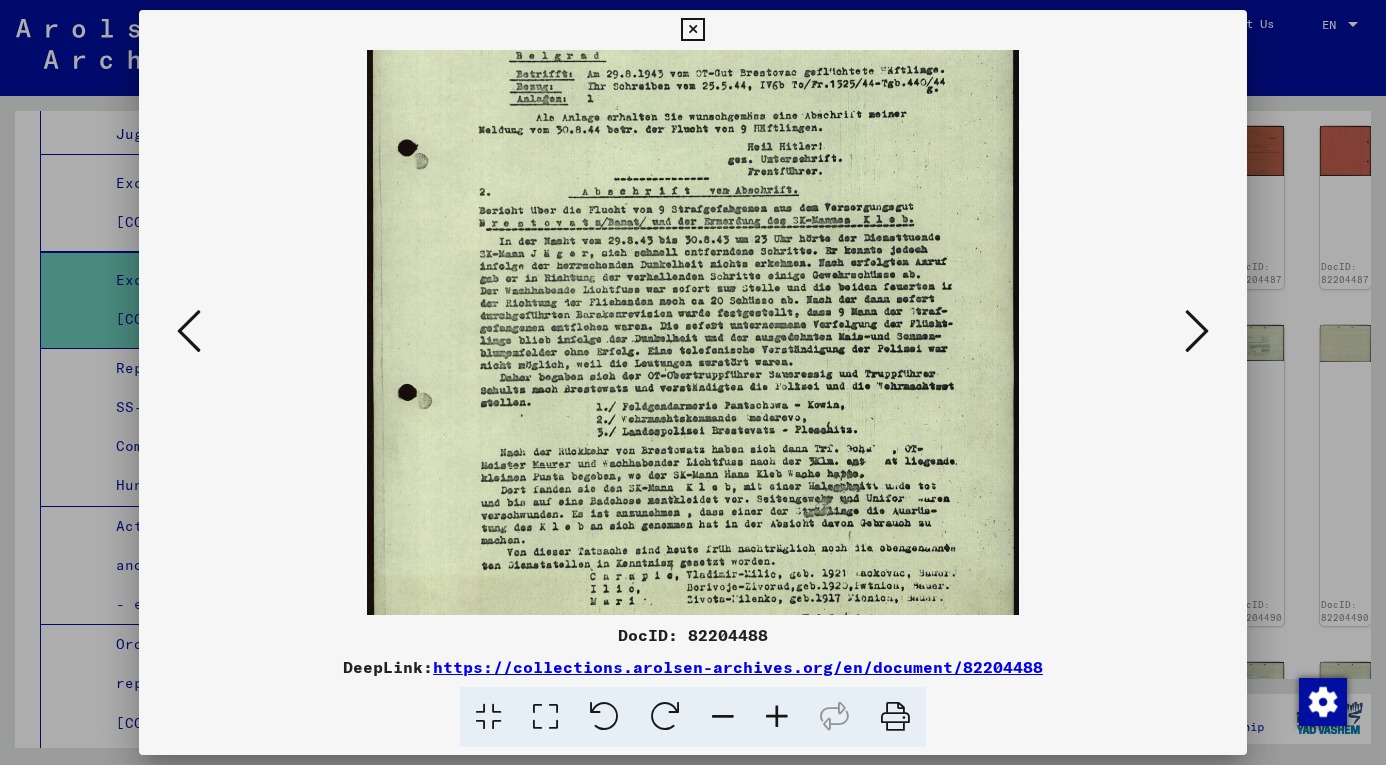 scroll, scrollTop: 0, scrollLeft: 0, axis: both 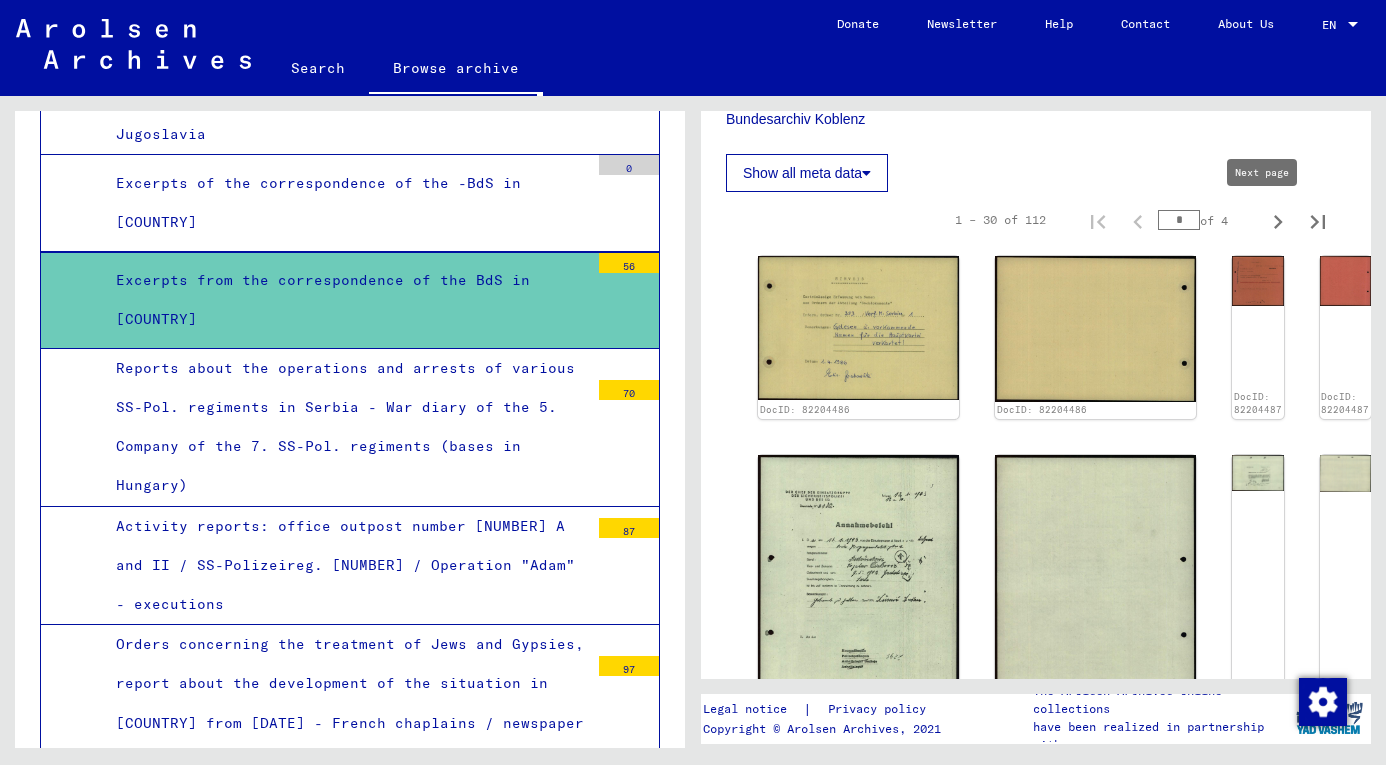 type on "*" 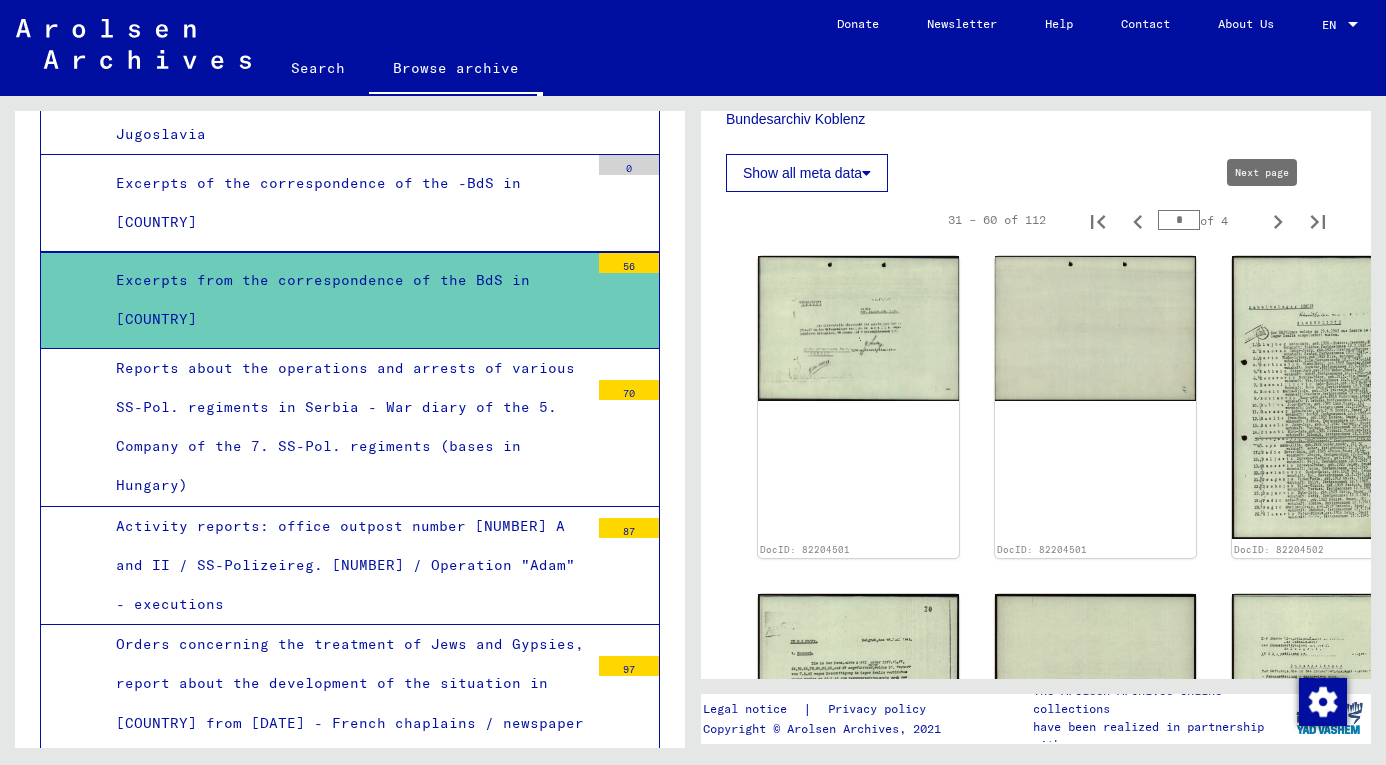type on "*" 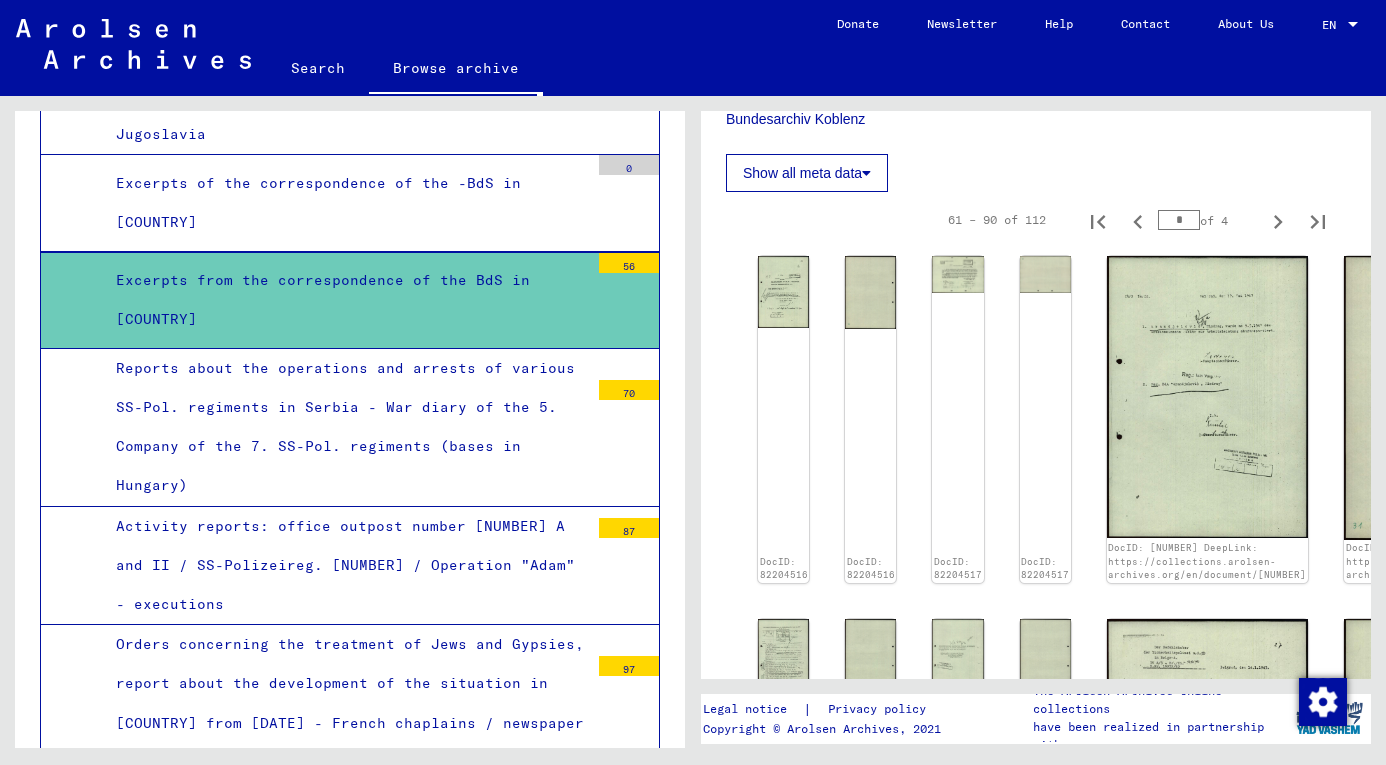 scroll, scrollTop: 492, scrollLeft: 0, axis: vertical 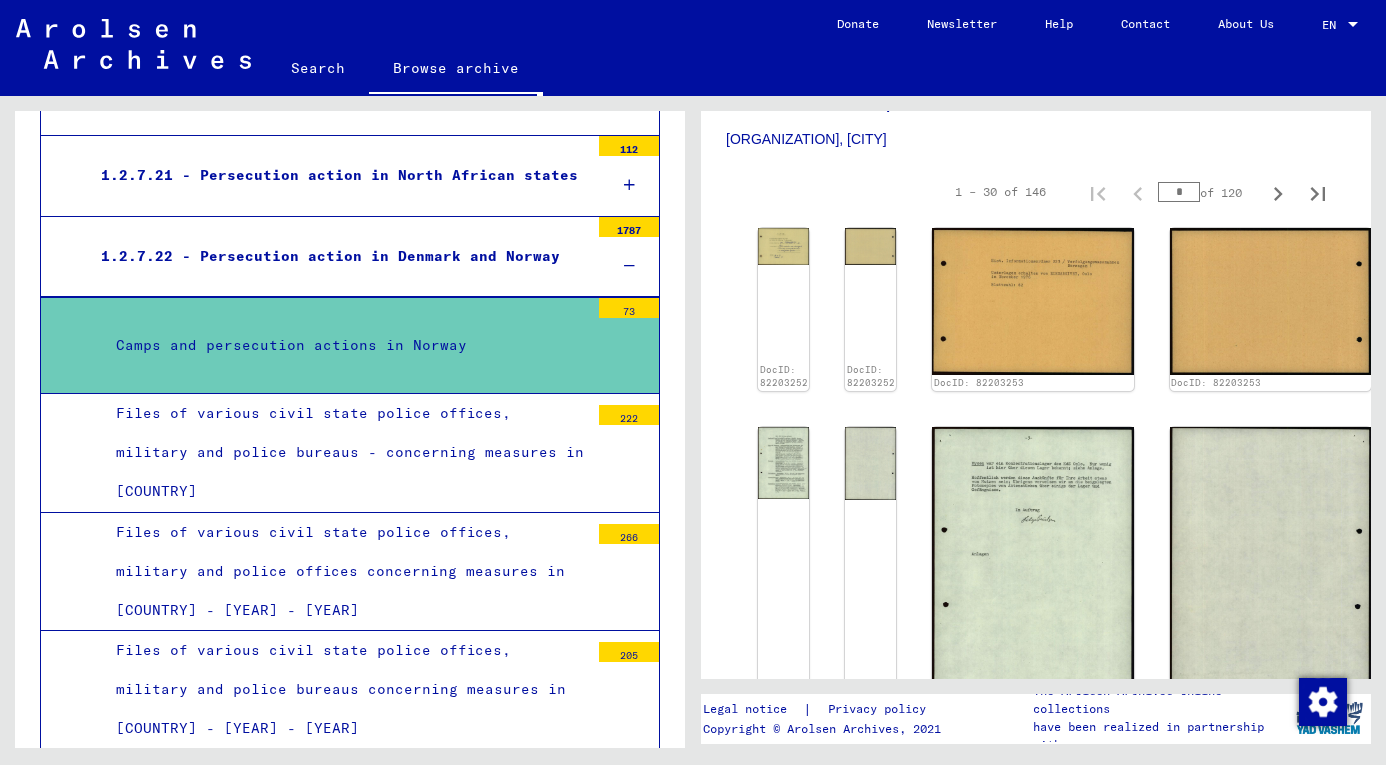 type on "*" 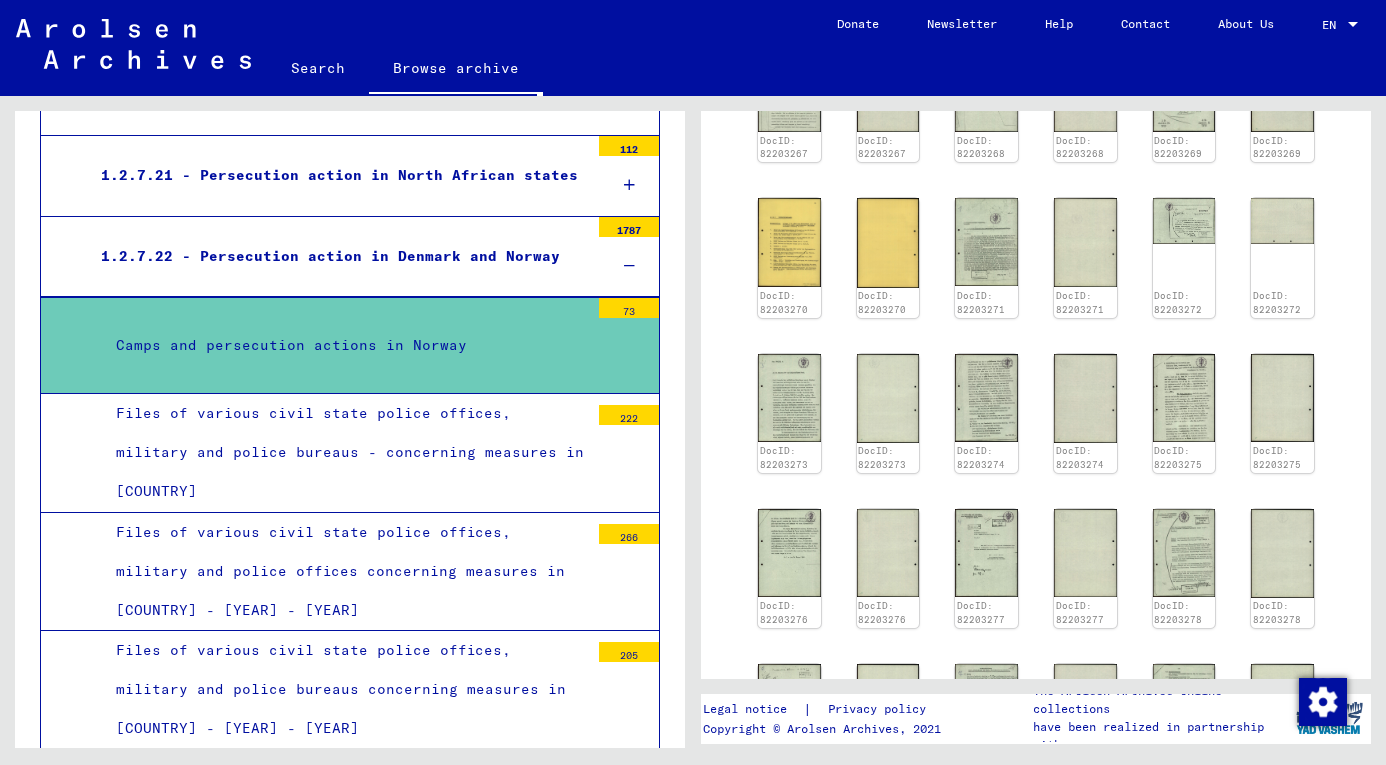 scroll, scrollTop: 676, scrollLeft: 0, axis: vertical 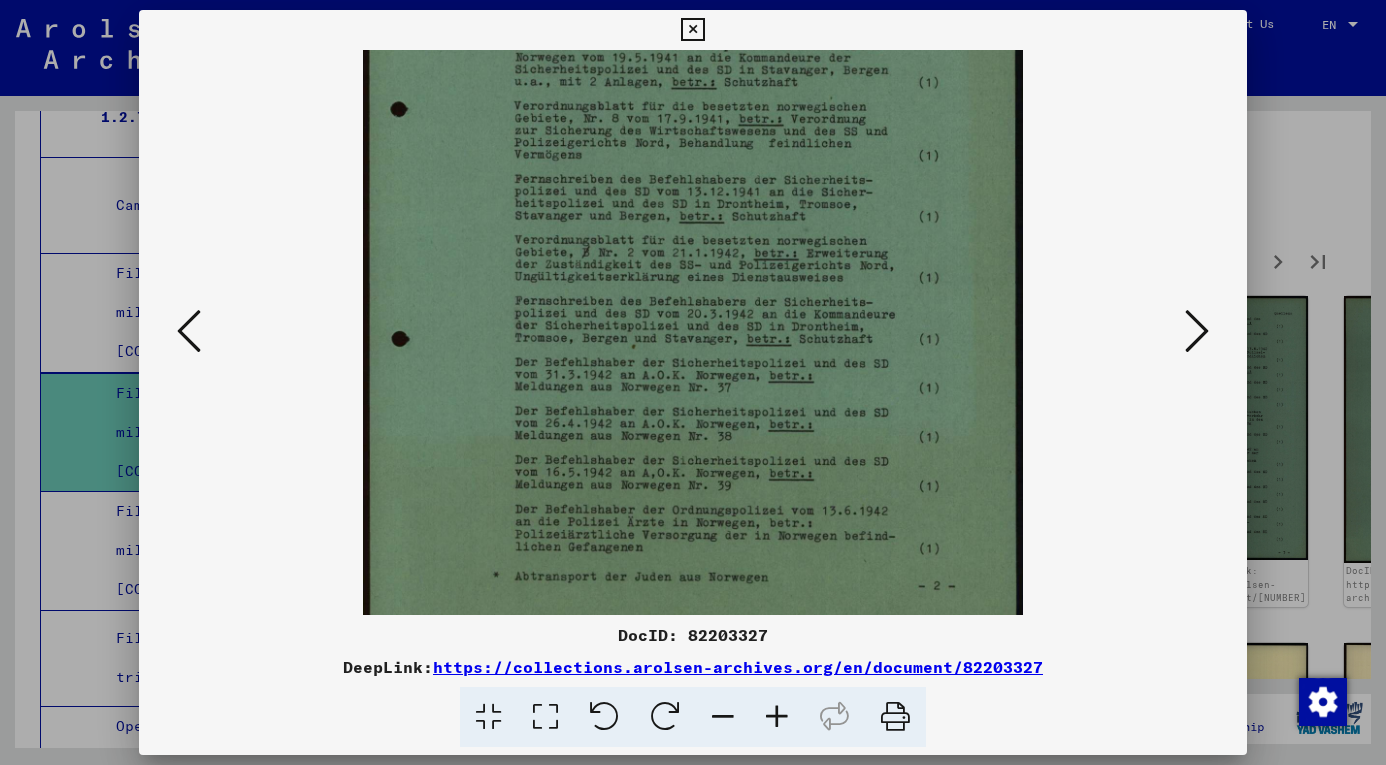 drag, startPoint x: 739, startPoint y: 472, endPoint x: 740, endPoint y: 215, distance: 257.00195 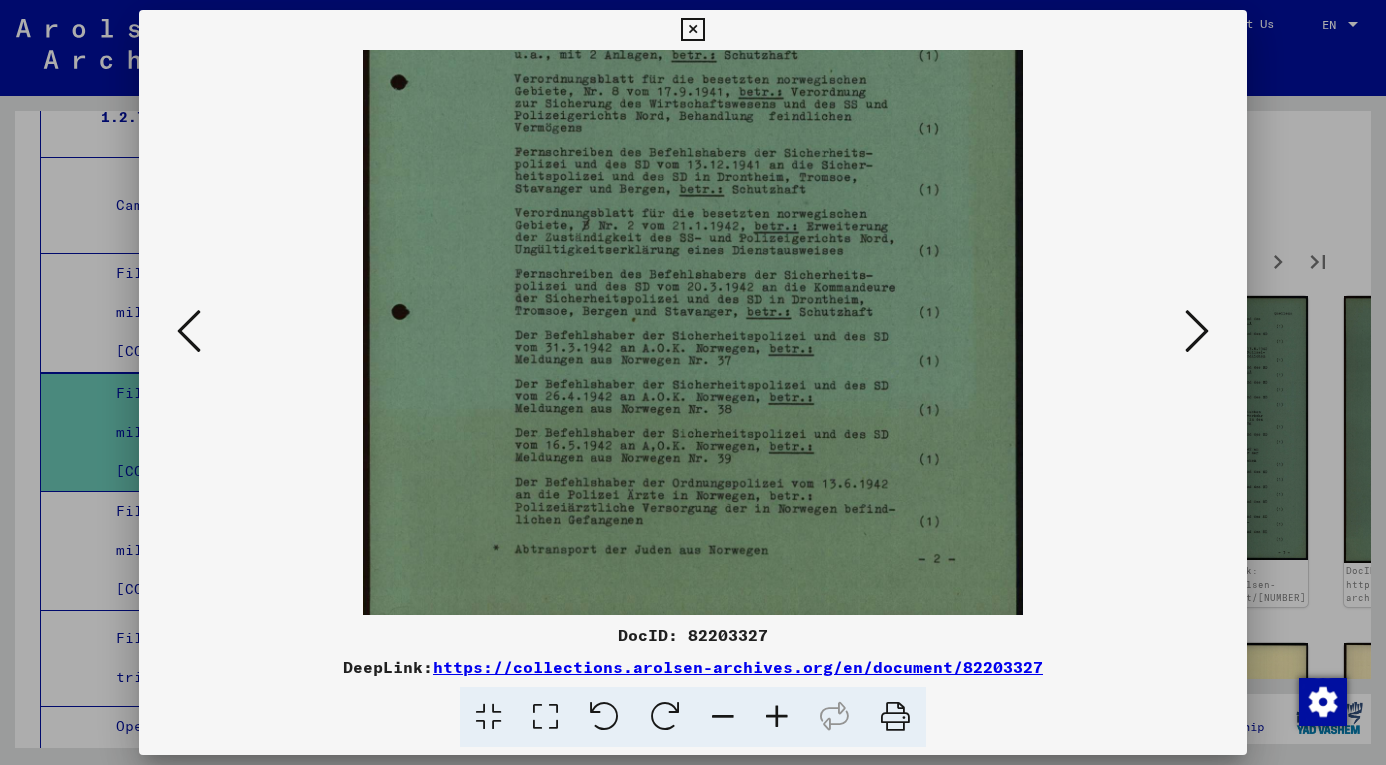 scroll, scrollTop: 286, scrollLeft: 0, axis: vertical 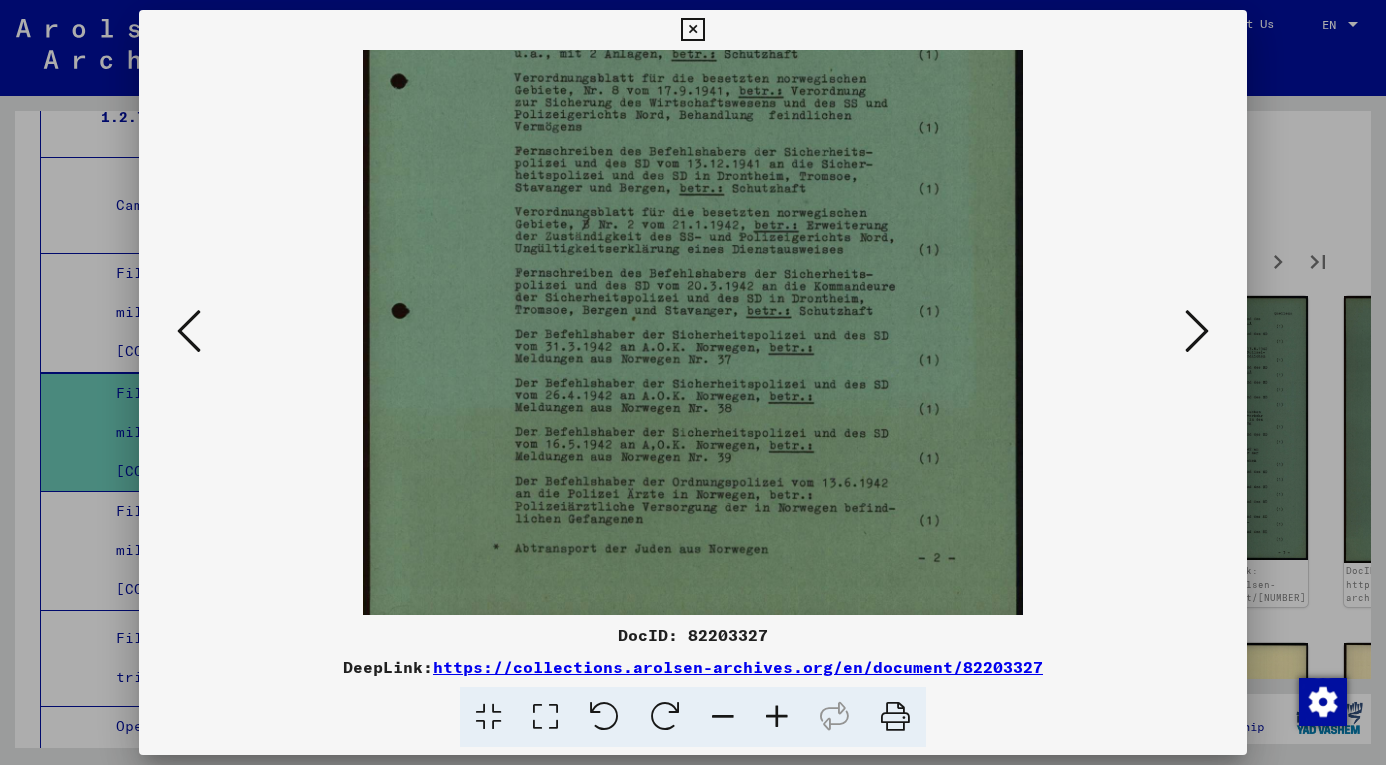 drag, startPoint x: 765, startPoint y: 388, endPoint x: 759, endPoint y: 360, distance: 28.635643 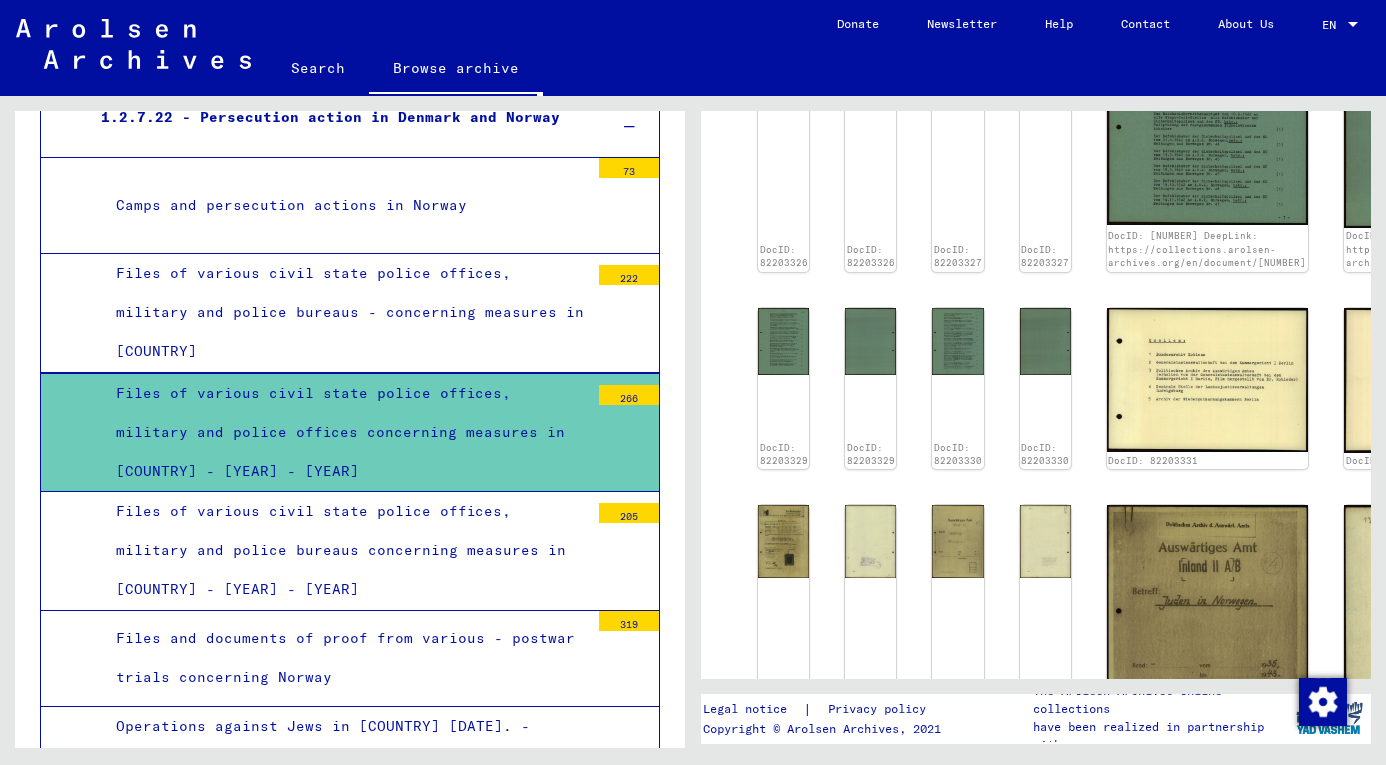 scroll, scrollTop: 1024, scrollLeft: 0, axis: vertical 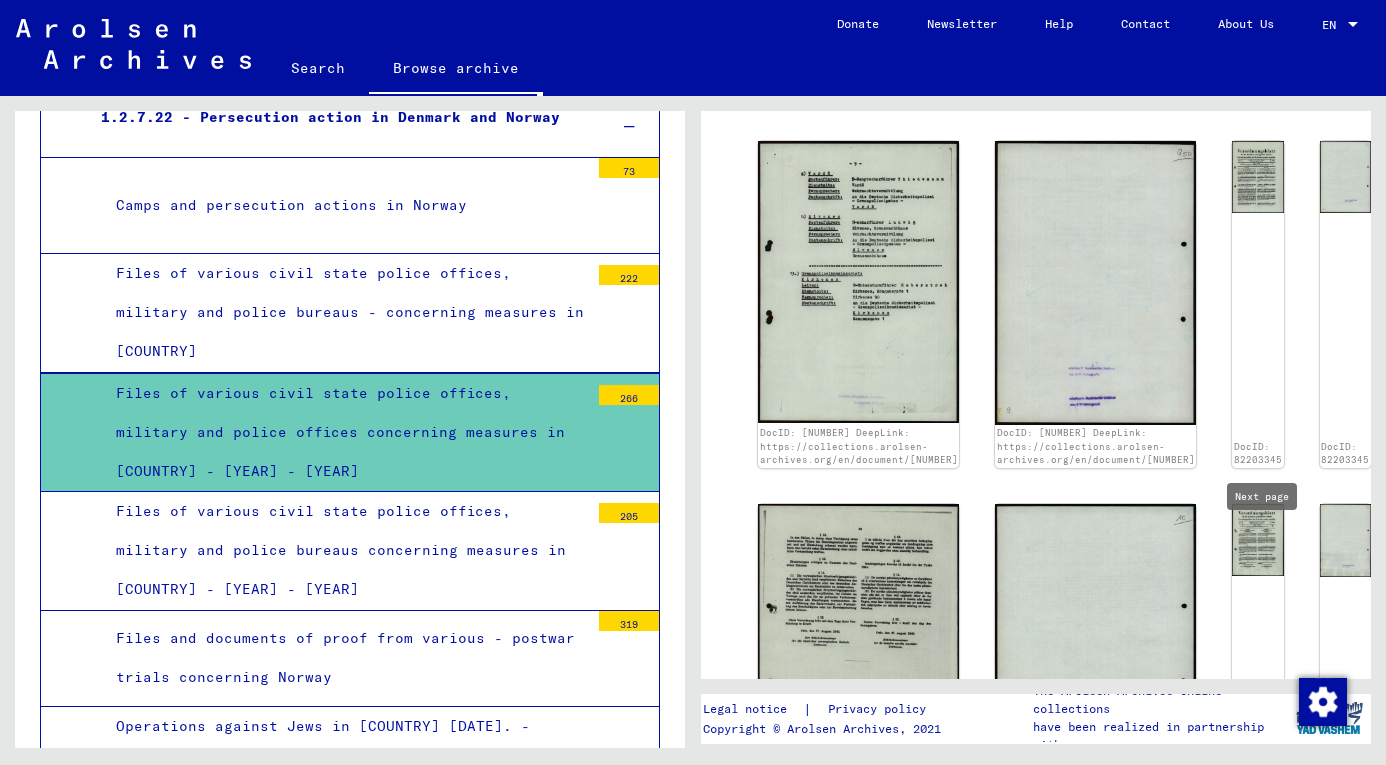 type on "*" 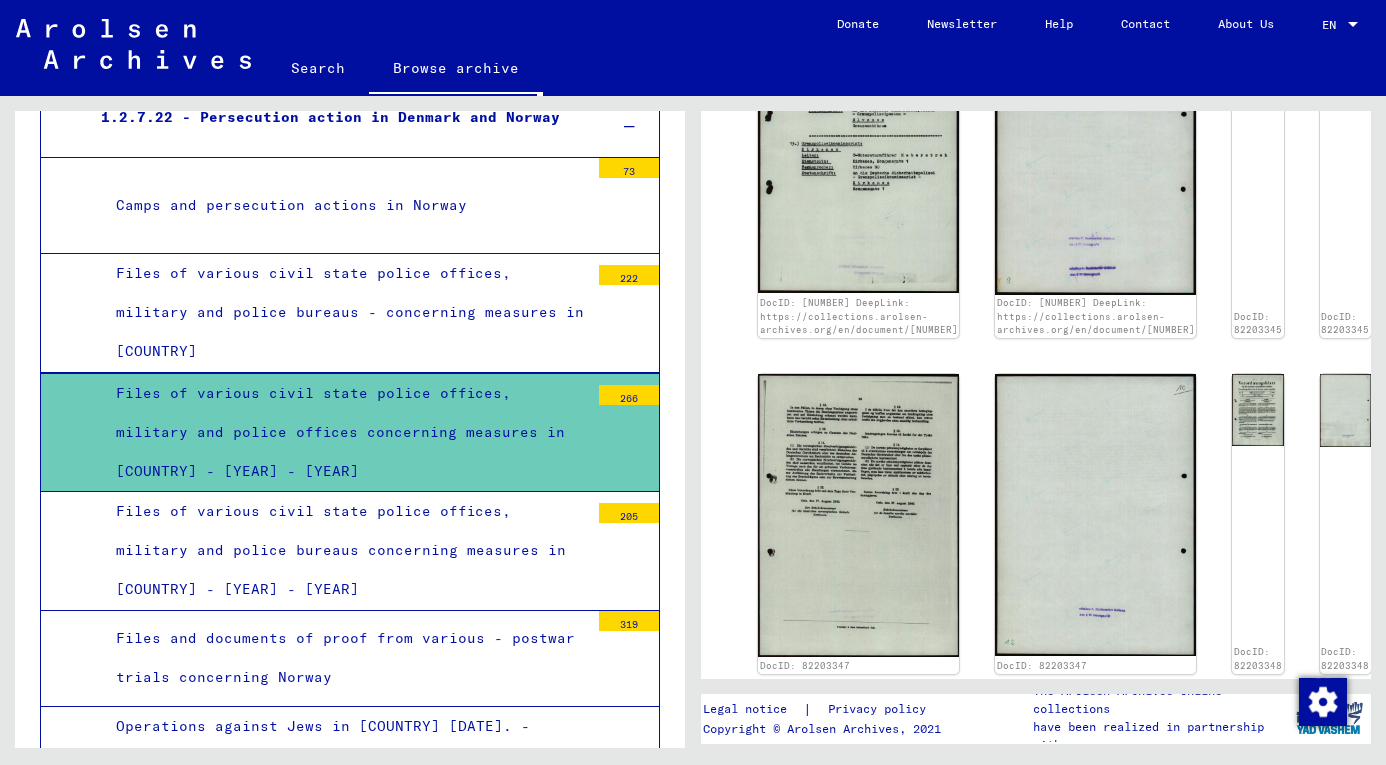 scroll, scrollTop: 829, scrollLeft: 0, axis: vertical 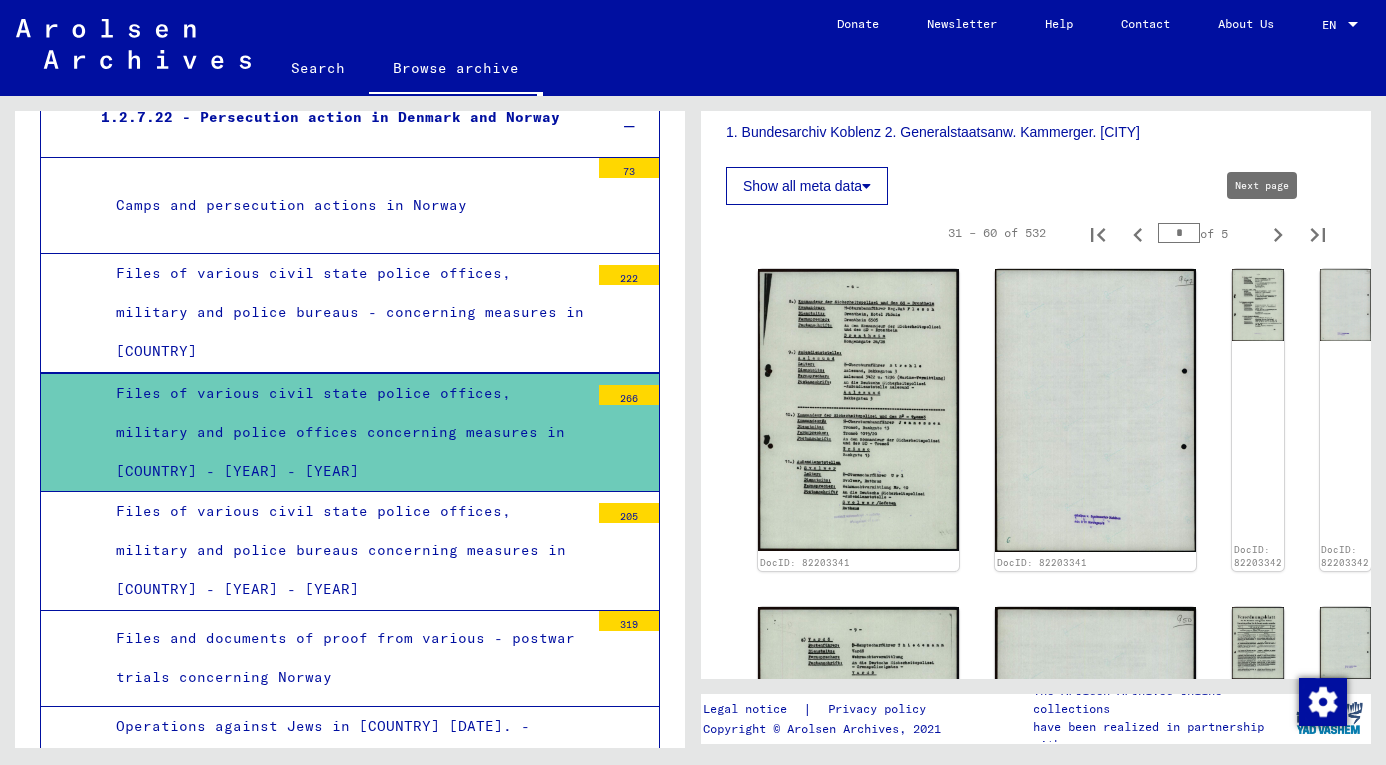 type on "*" 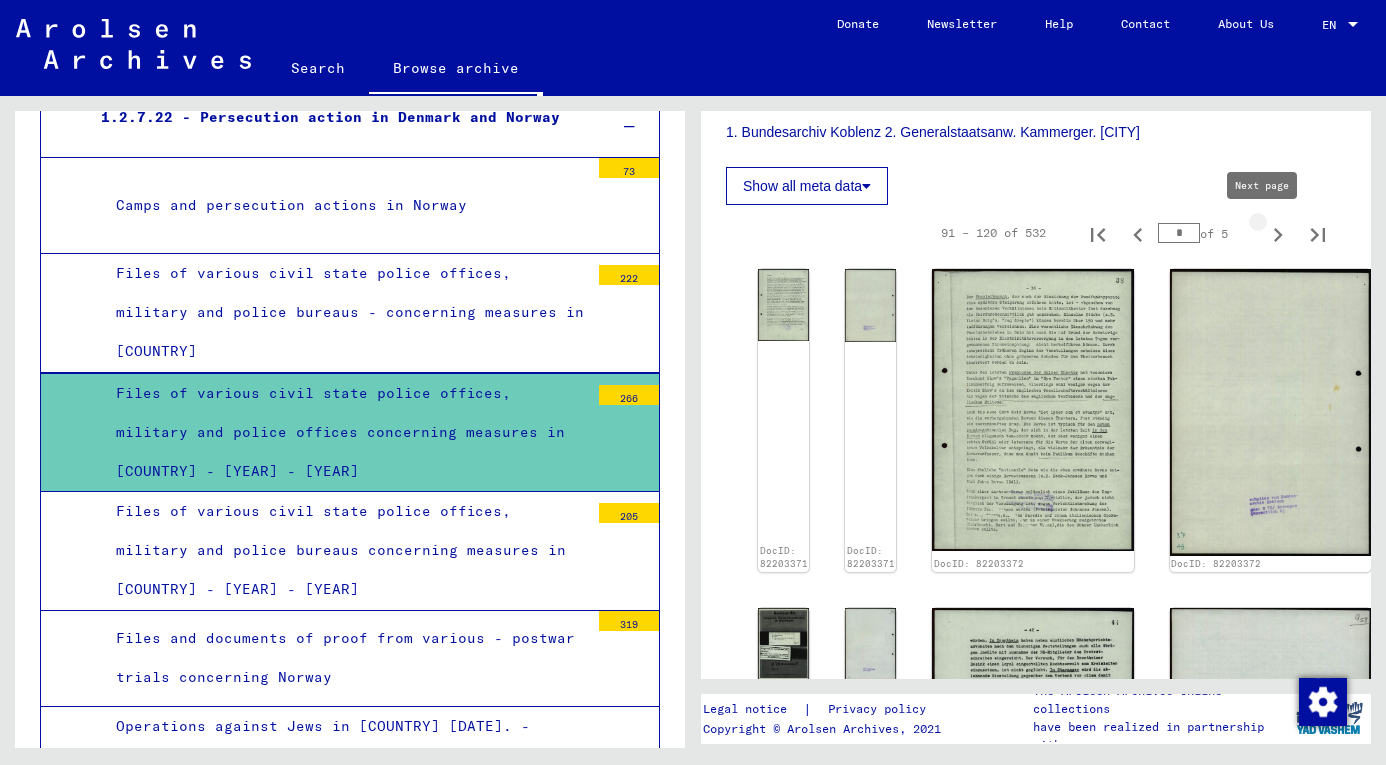 type on "*" 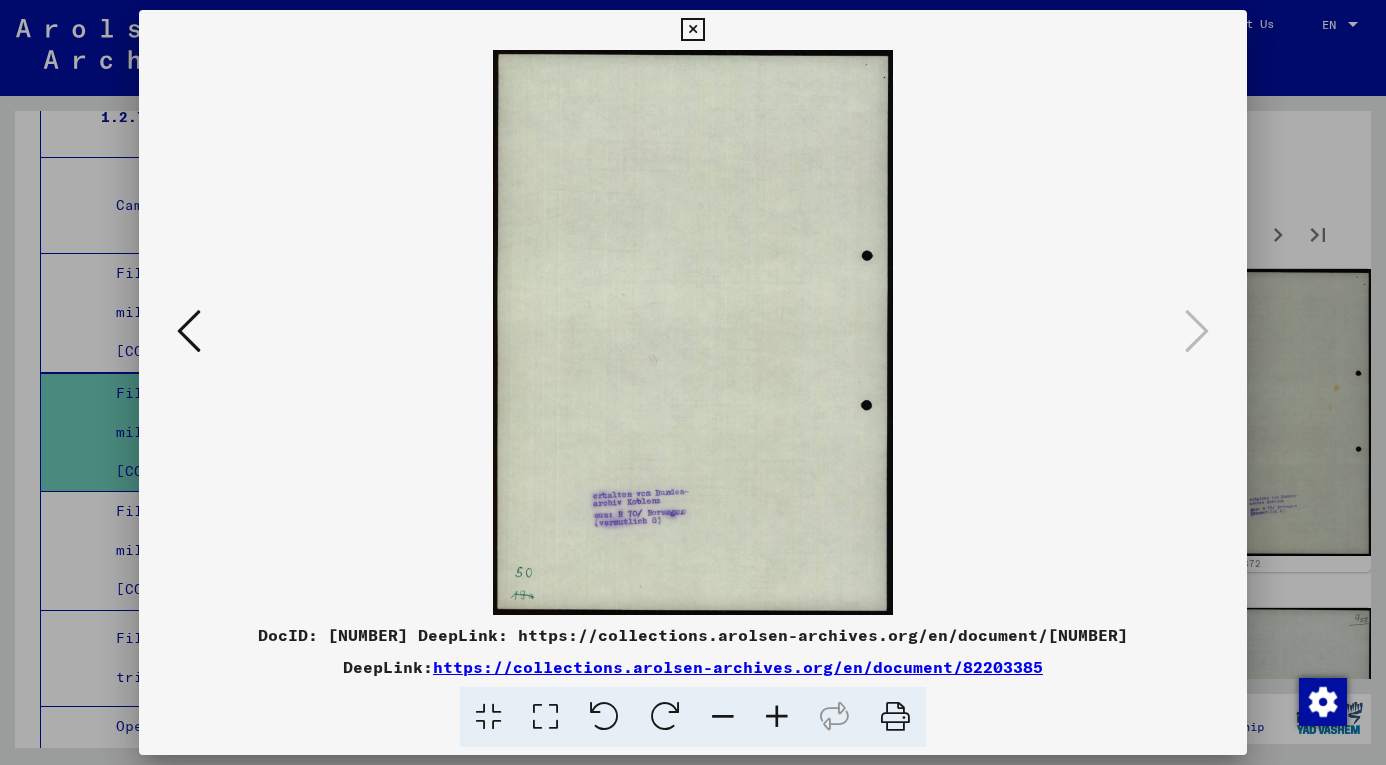 drag, startPoint x: 1225, startPoint y: 26, endPoint x: 1226, endPoint y: 36, distance: 10.049875 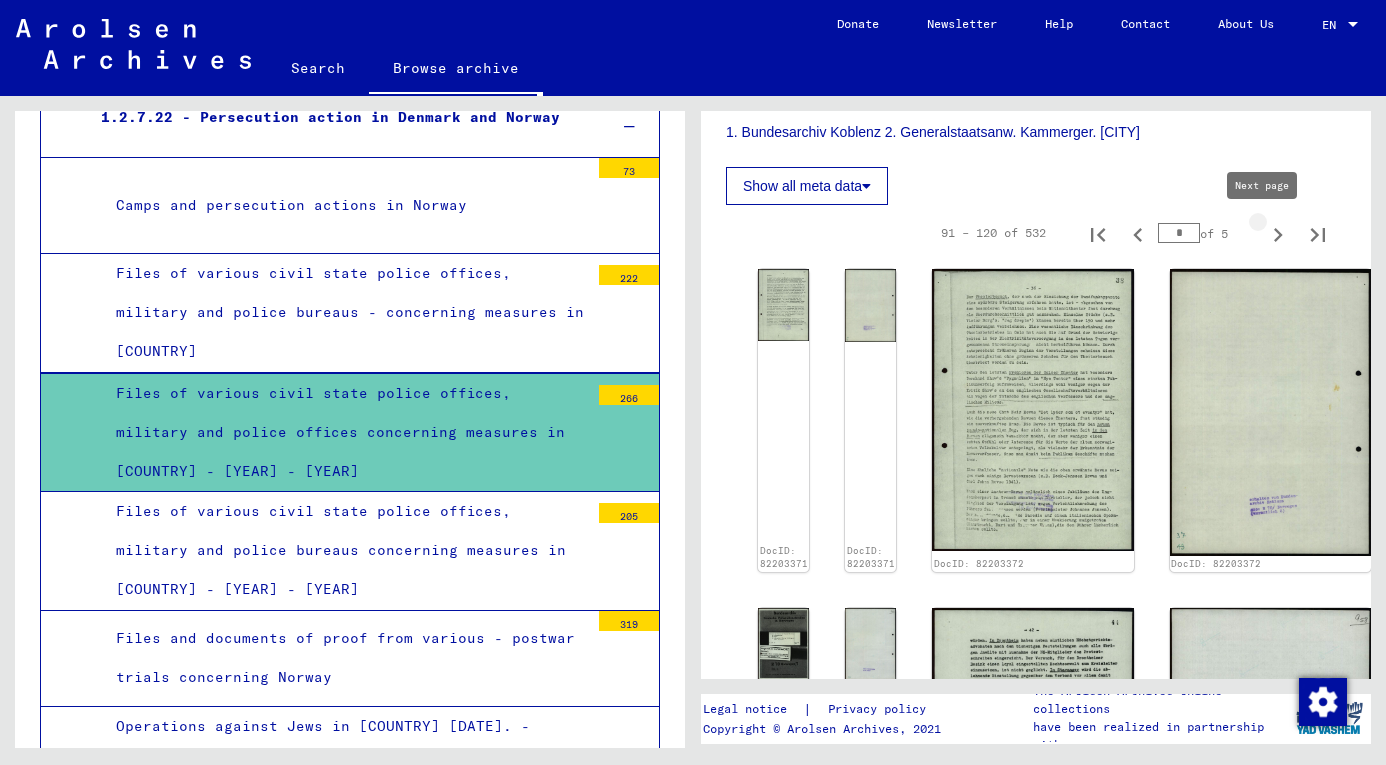 drag, startPoint x: 1263, startPoint y: 233, endPoint x: 1255, endPoint y: 260, distance: 28.160255 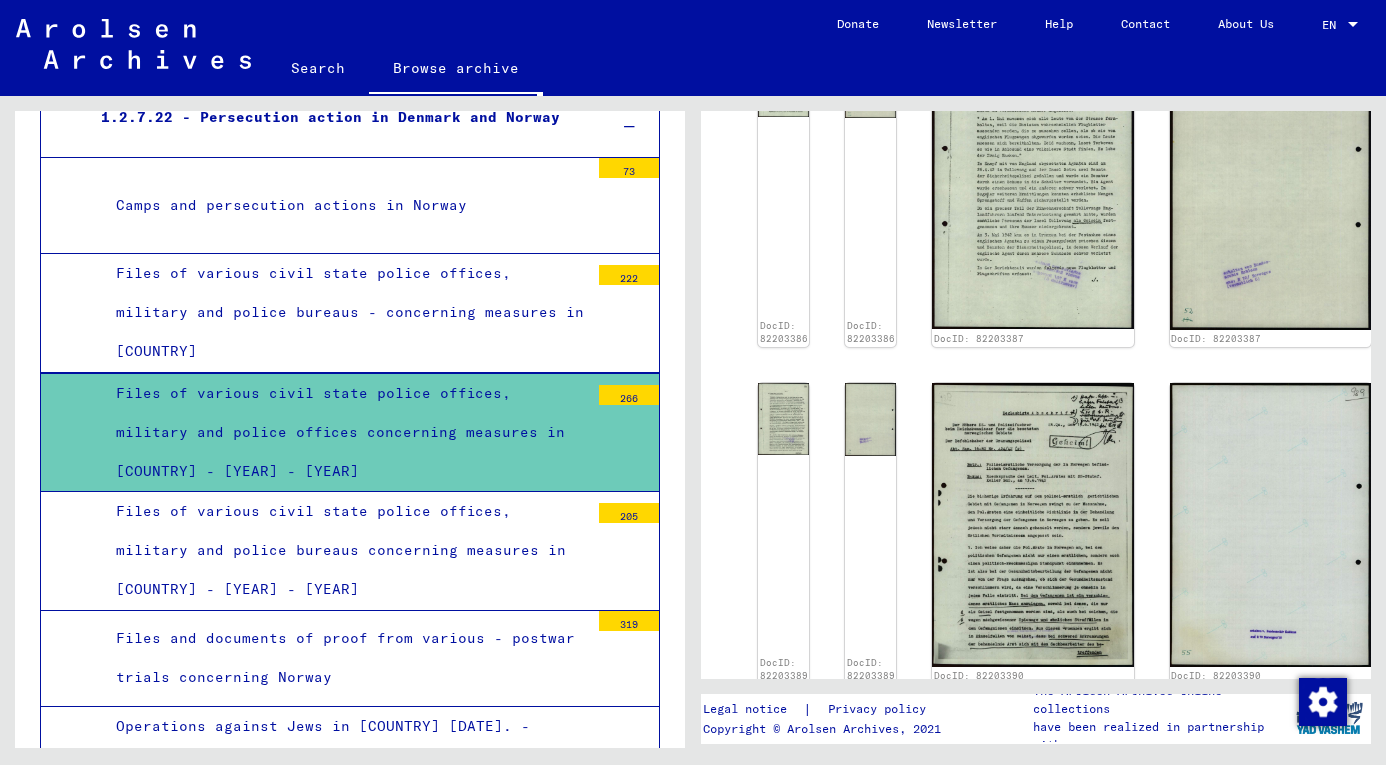 scroll, scrollTop: 1036, scrollLeft: 0, axis: vertical 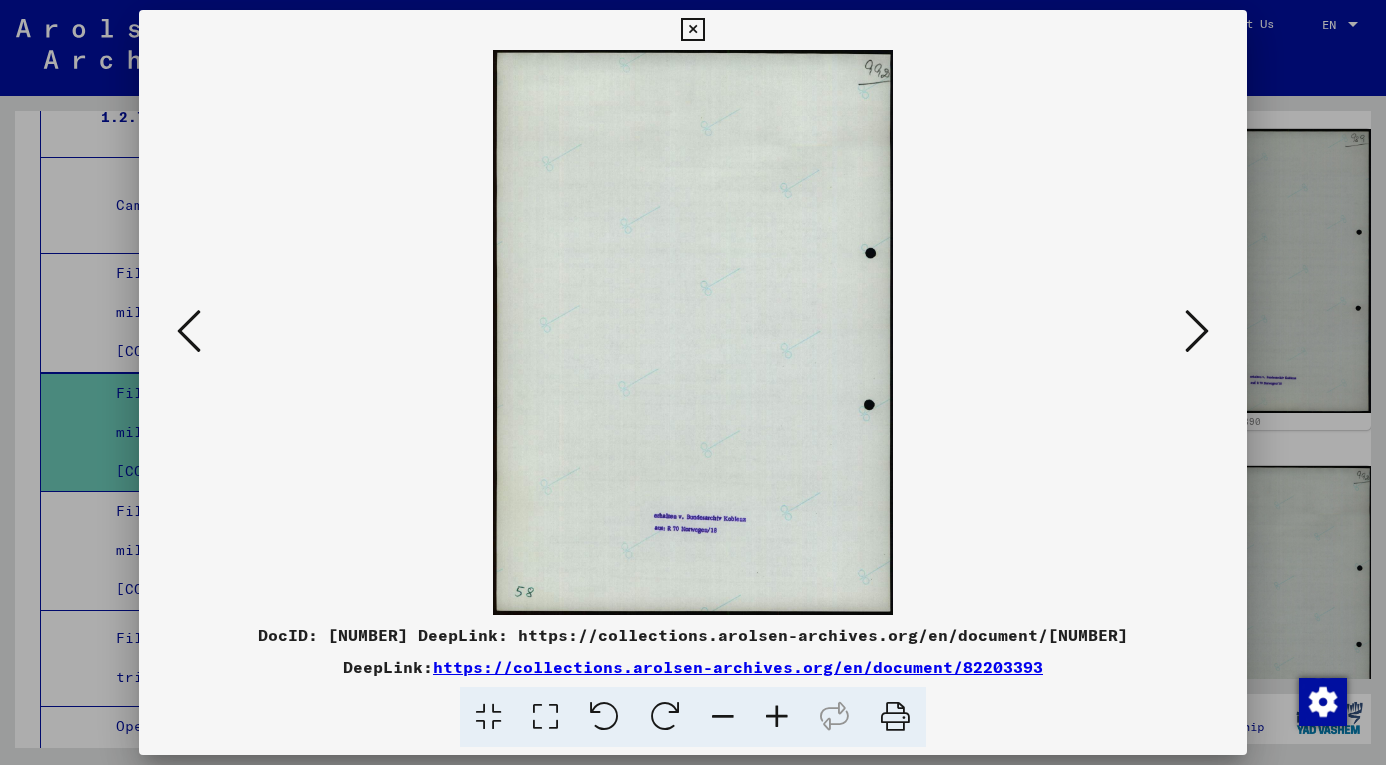 drag, startPoint x: 1209, startPoint y: 324, endPoint x: 1196, endPoint y: 331, distance: 14.764823 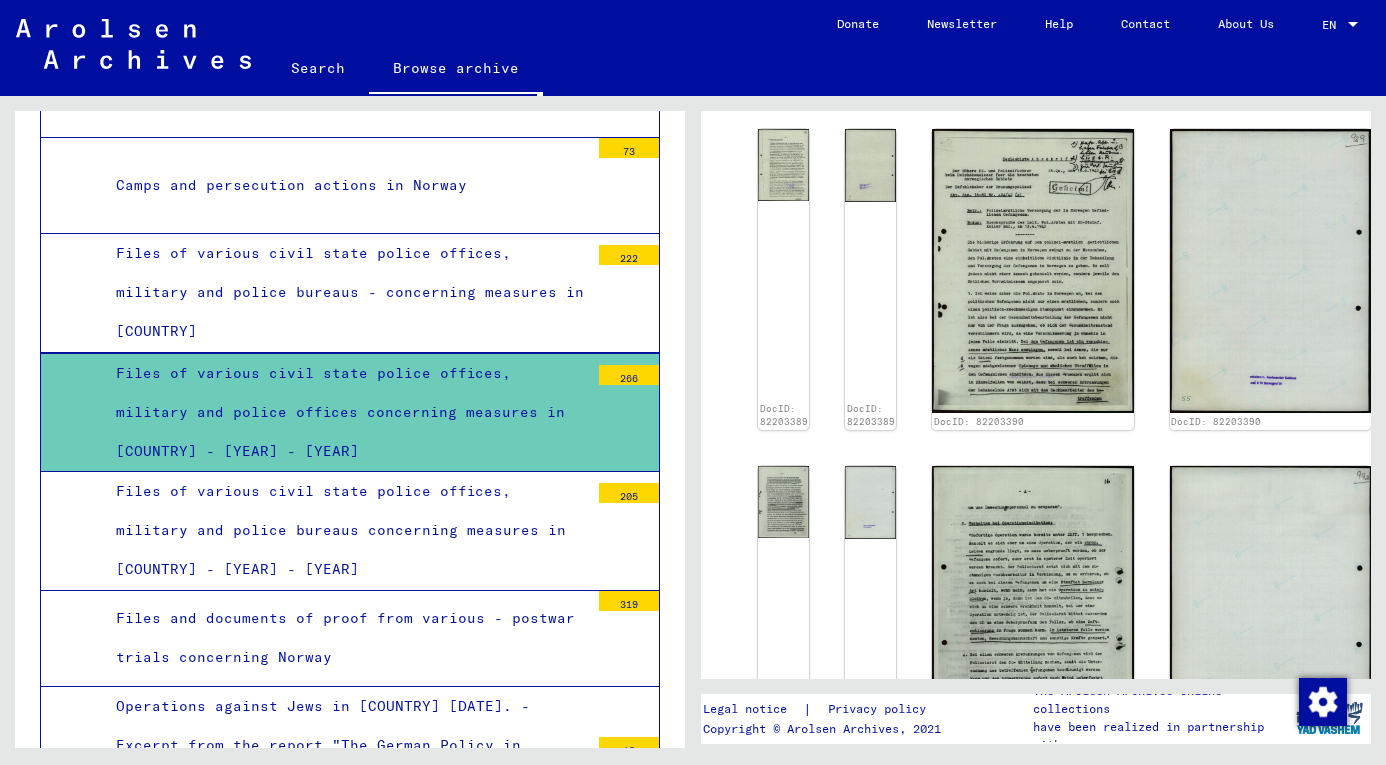 scroll, scrollTop: 2611, scrollLeft: 0, axis: vertical 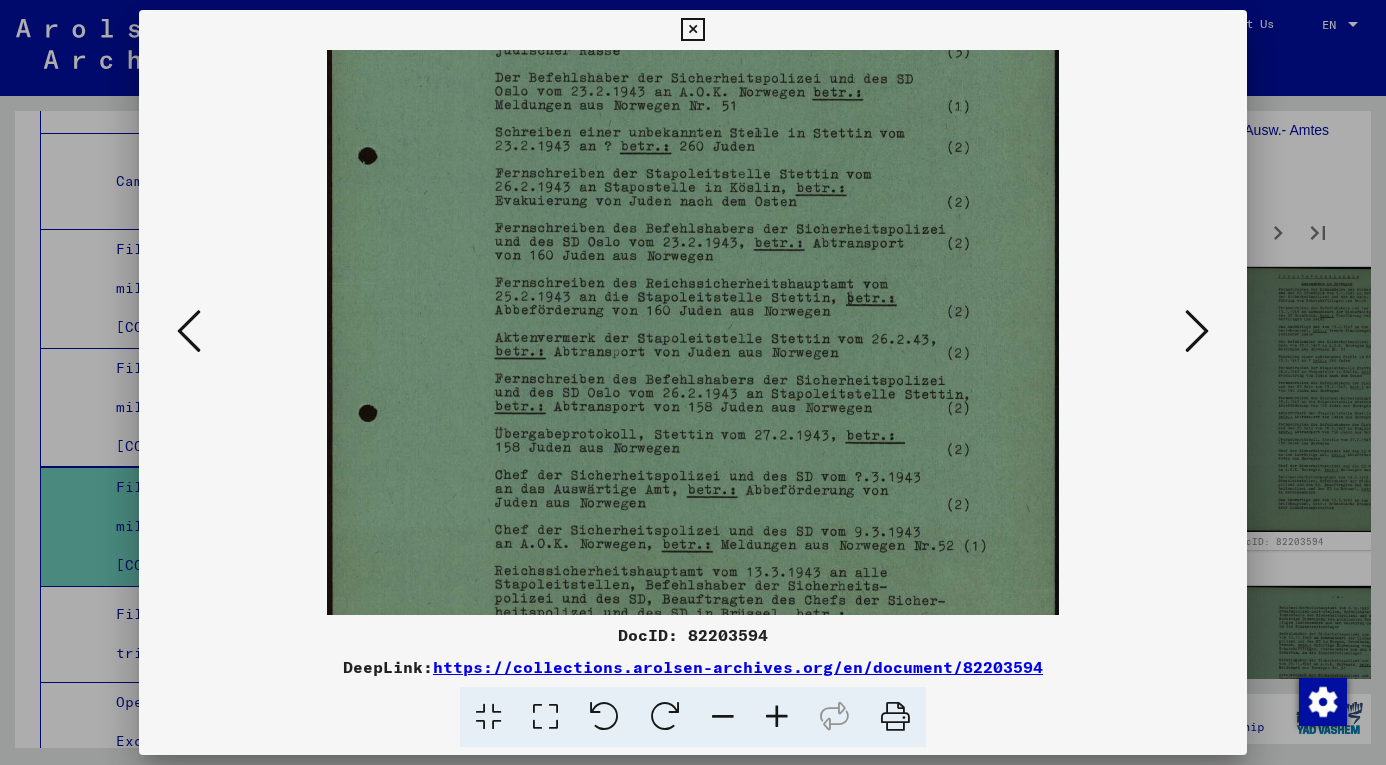 drag, startPoint x: 723, startPoint y: 463, endPoint x: 719, endPoint y: 220, distance: 243.03291 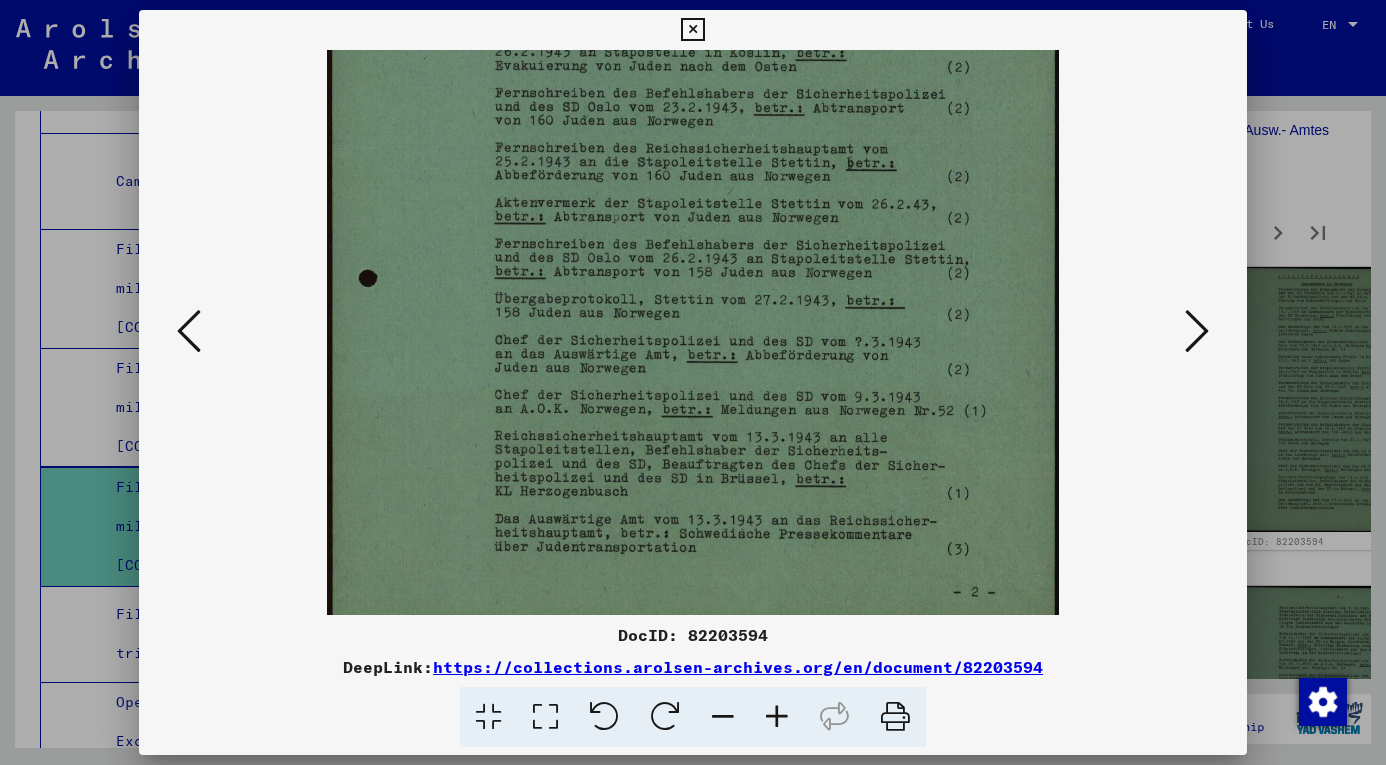 drag, startPoint x: 737, startPoint y: 466, endPoint x: 728, endPoint y: 327, distance: 139.29106 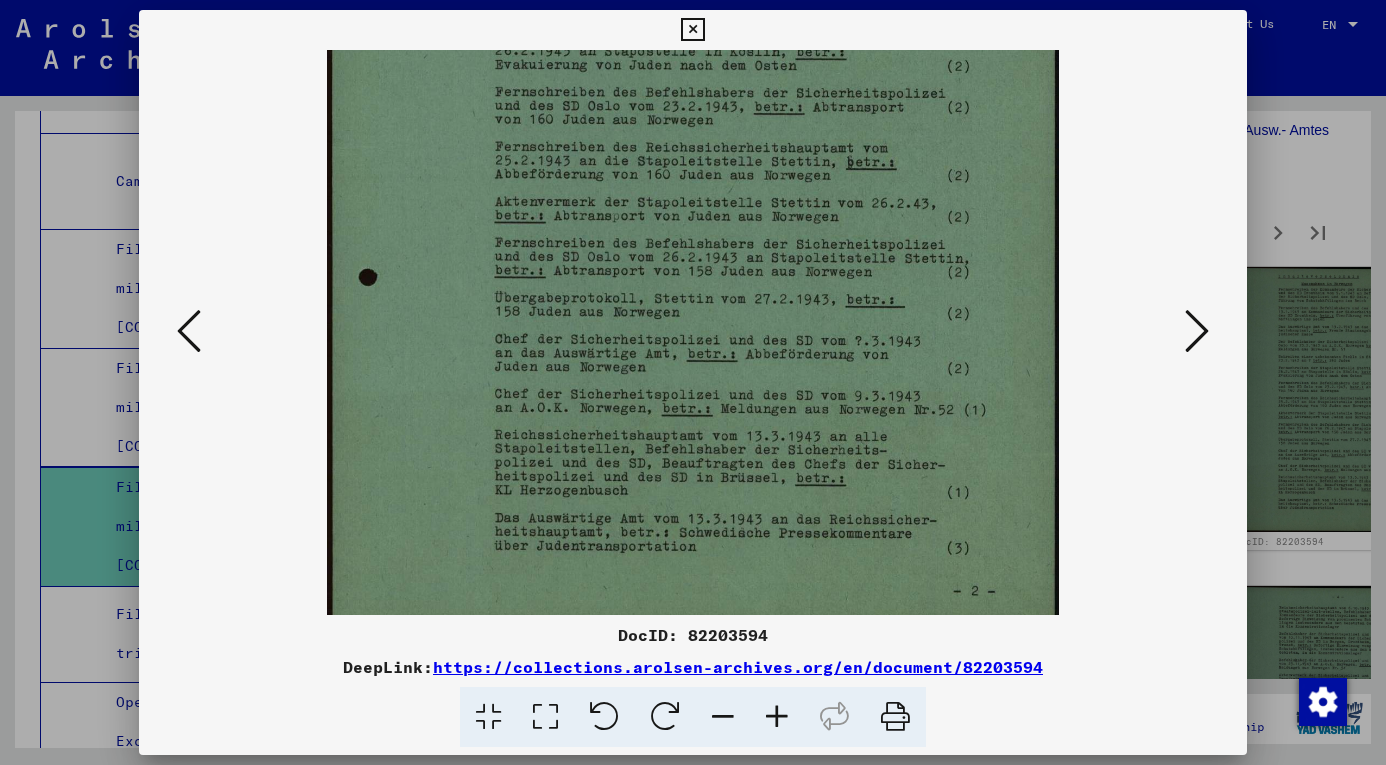 scroll, scrollTop: 0, scrollLeft: 0, axis: both 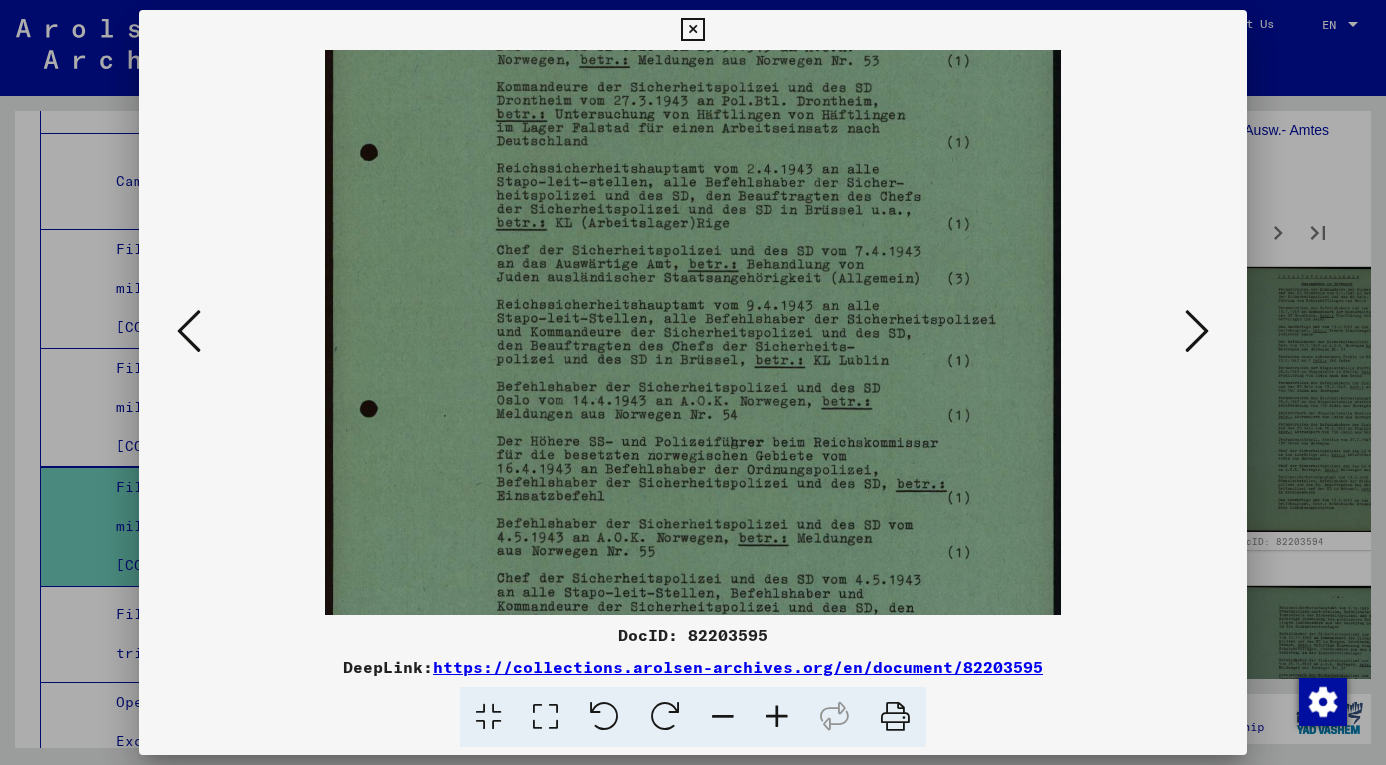 drag, startPoint x: 724, startPoint y: 460, endPoint x: 733, endPoint y: 211, distance: 249.1626 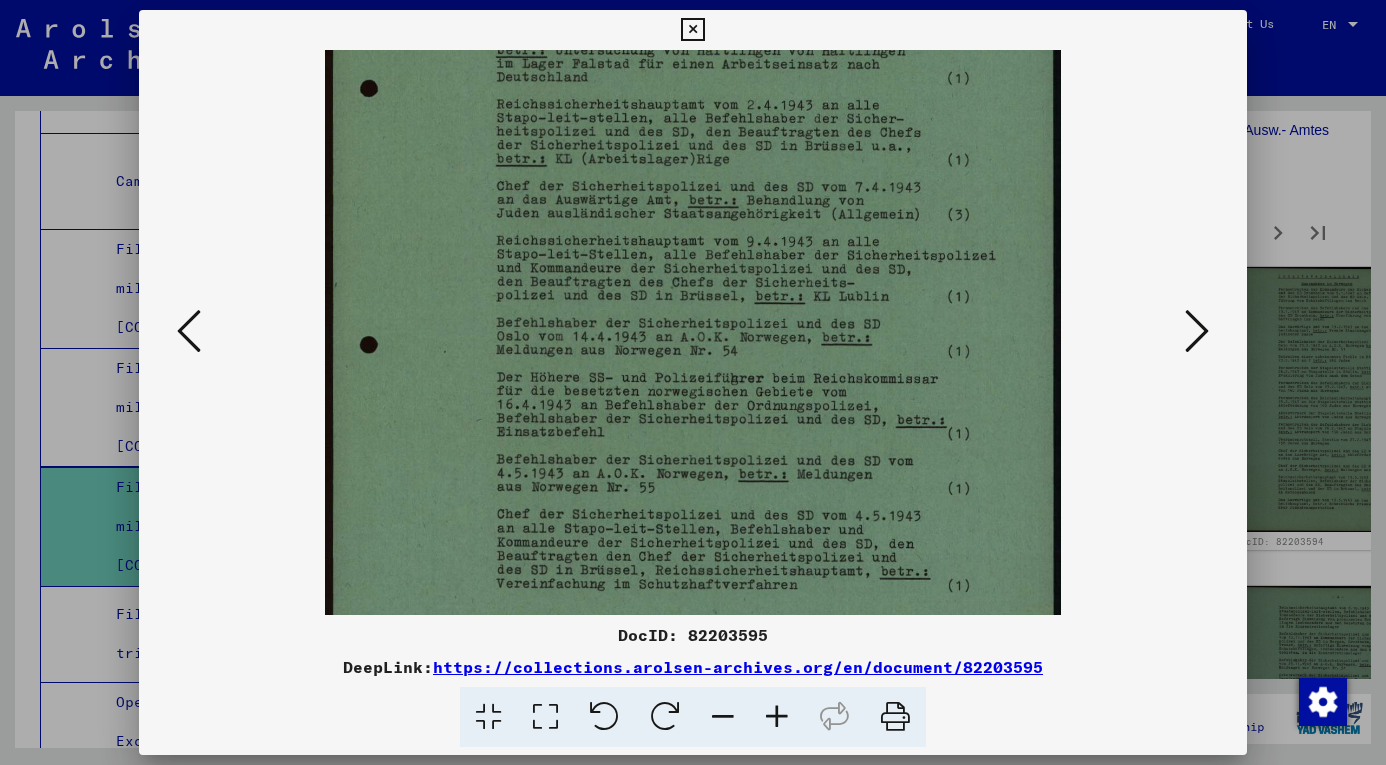 scroll, scrollTop: 314, scrollLeft: 0, axis: vertical 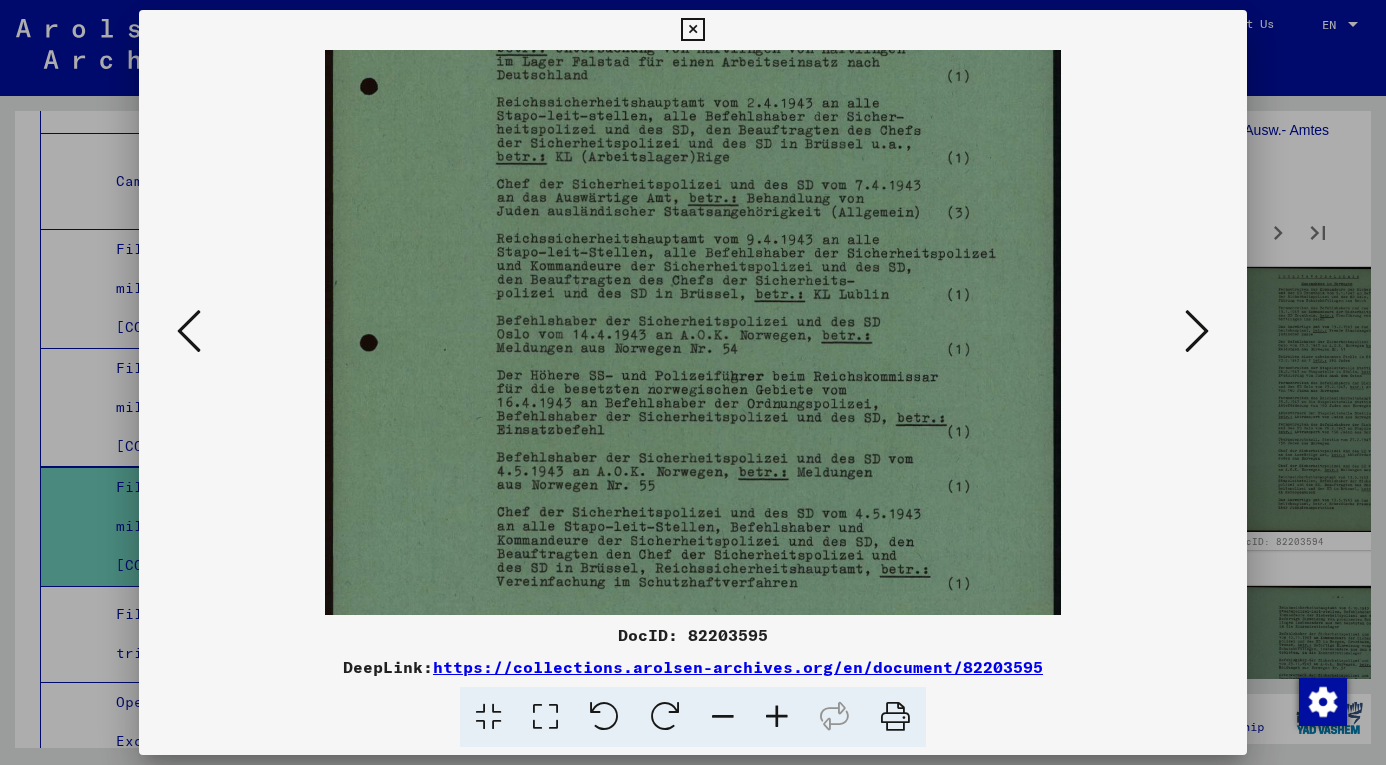 drag, startPoint x: 774, startPoint y: 344, endPoint x: 769, endPoint y: 304, distance: 40.311287 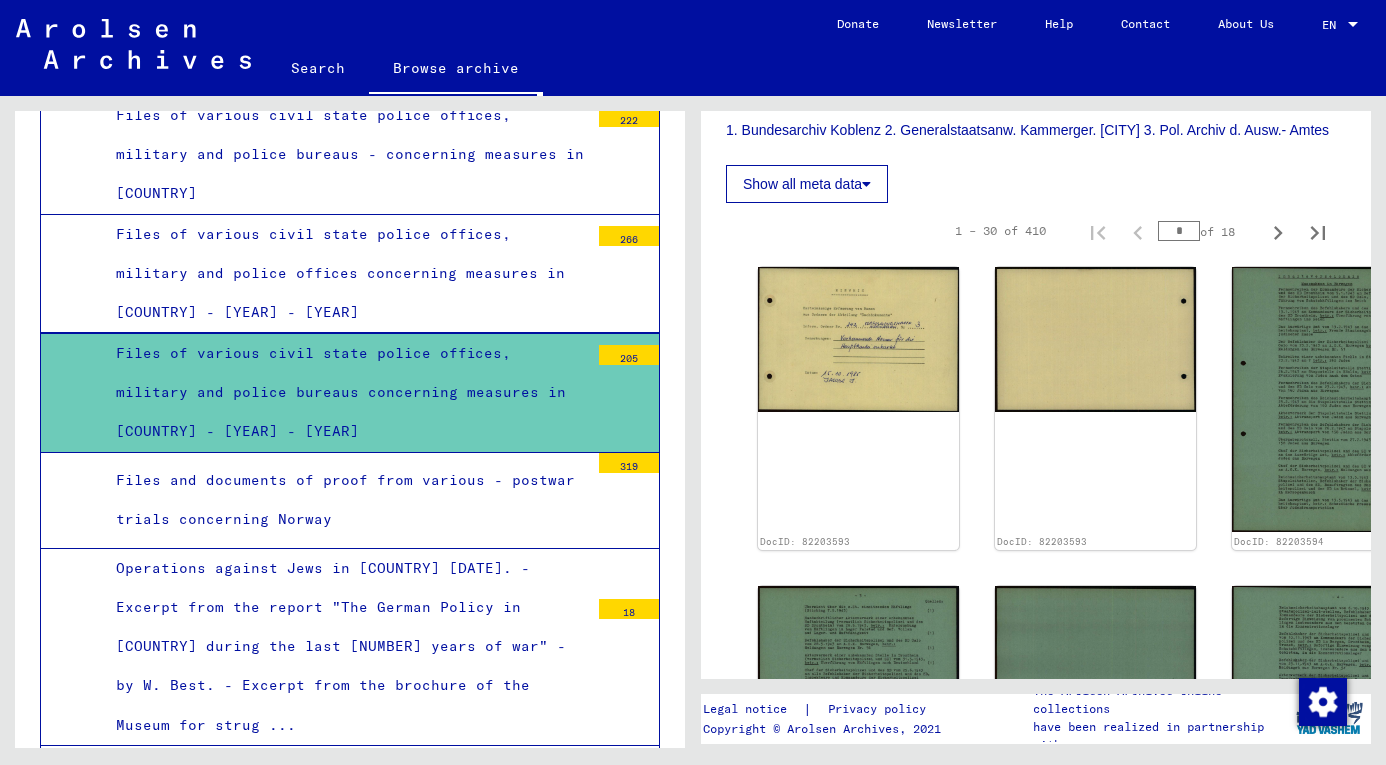 scroll, scrollTop: 2754, scrollLeft: 0, axis: vertical 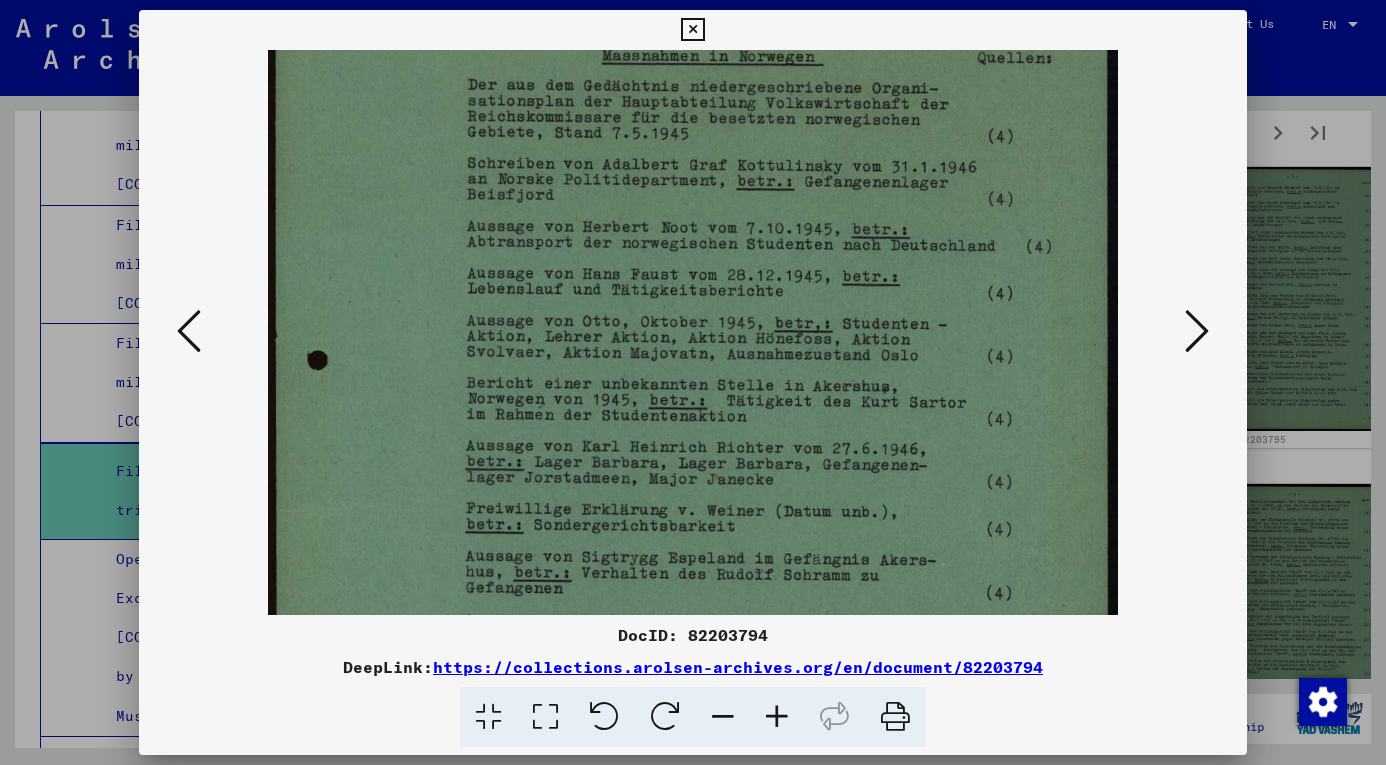 drag, startPoint x: 740, startPoint y: 454, endPoint x: 744, endPoint y: 390, distance: 64.12488 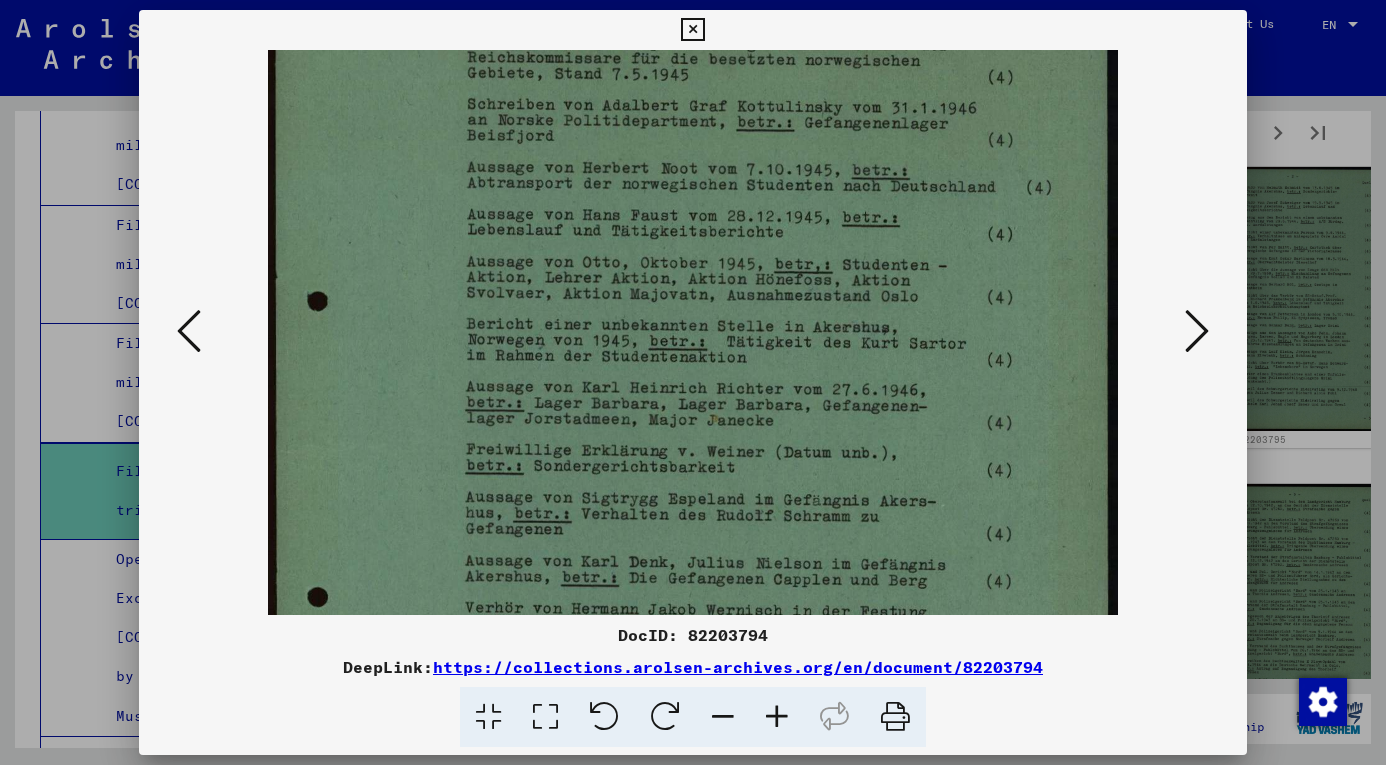 drag, startPoint x: 738, startPoint y: 490, endPoint x: 741, endPoint y: 433, distance: 57.07889 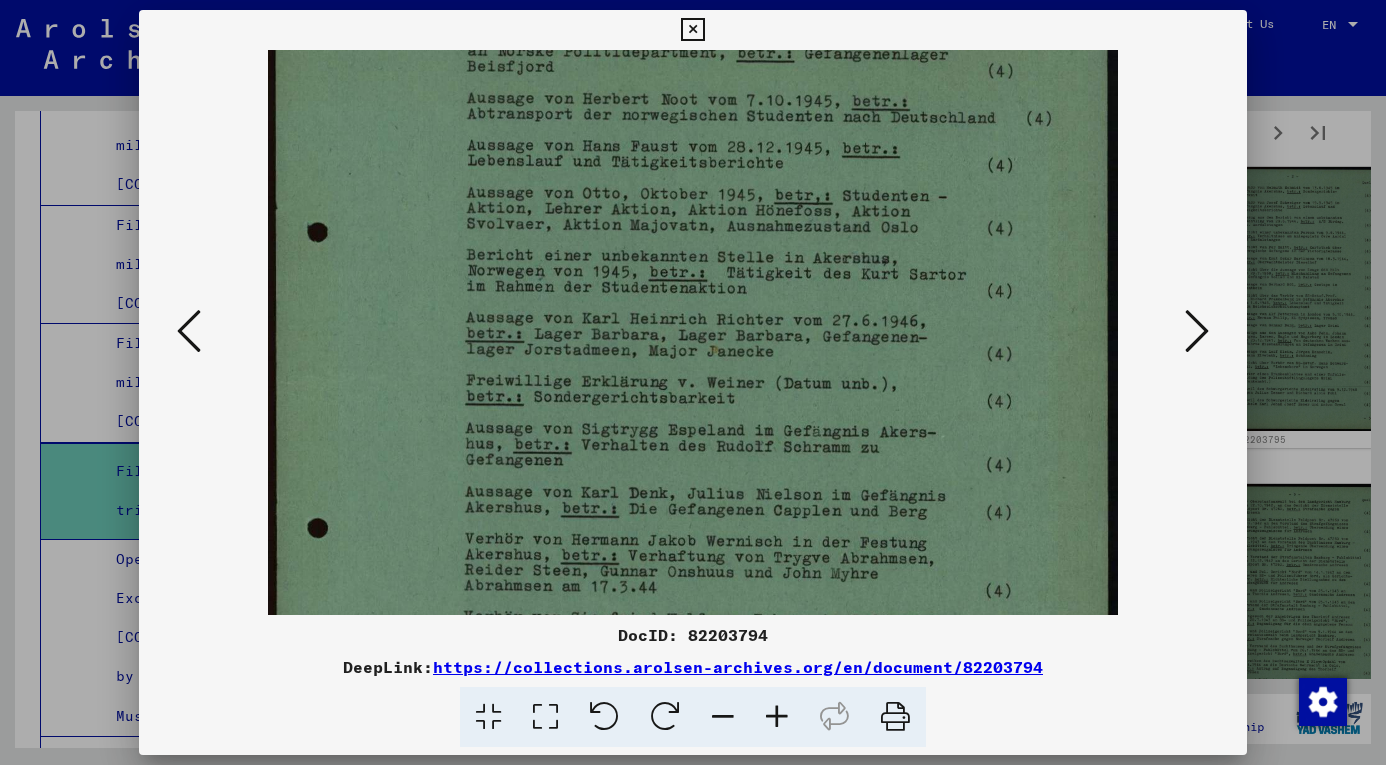 drag, startPoint x: 728, startPoint y: 478, endPoint x: 734, endPoint y: 409, distance: 69.260376 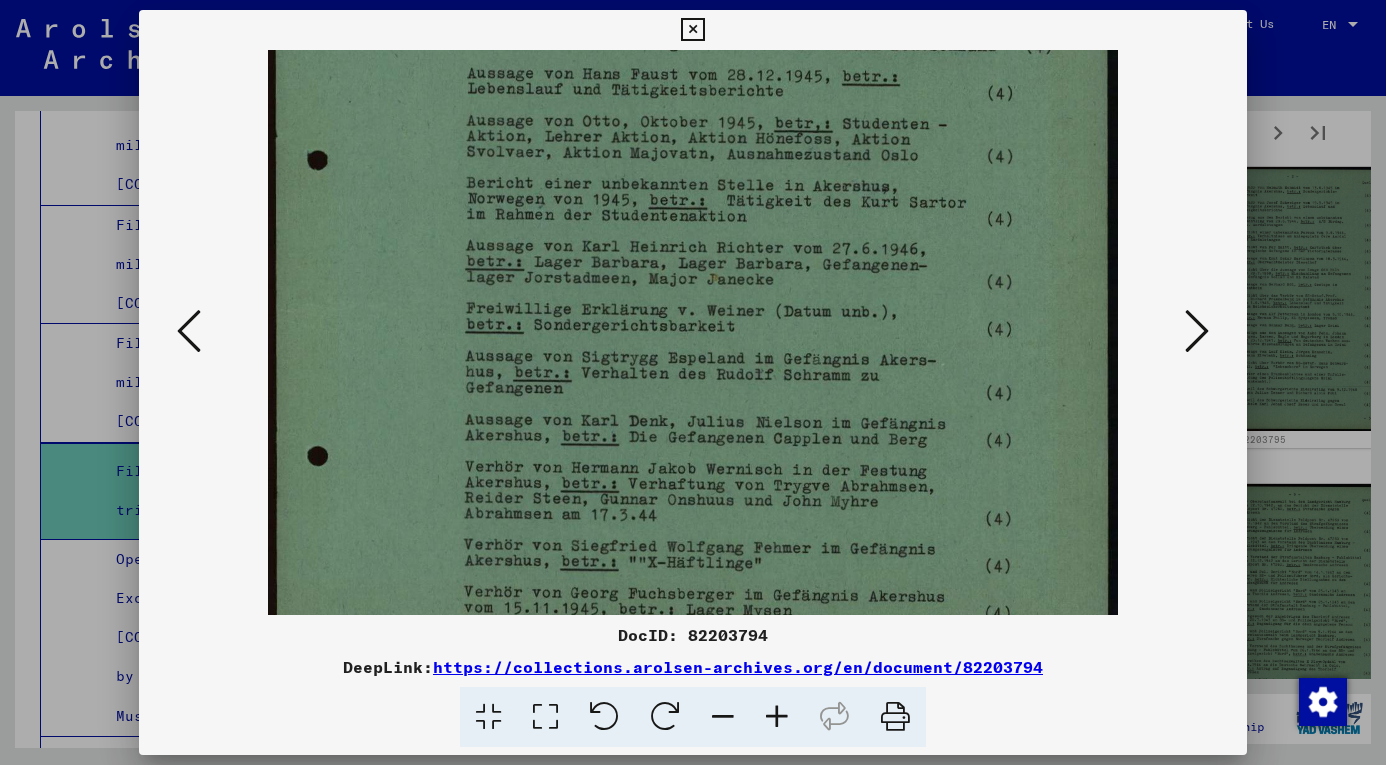 drag, startPoint x: 740, startPoint y: 510, endPoint x: 737, endPoint y: 433, distance: 77.05842 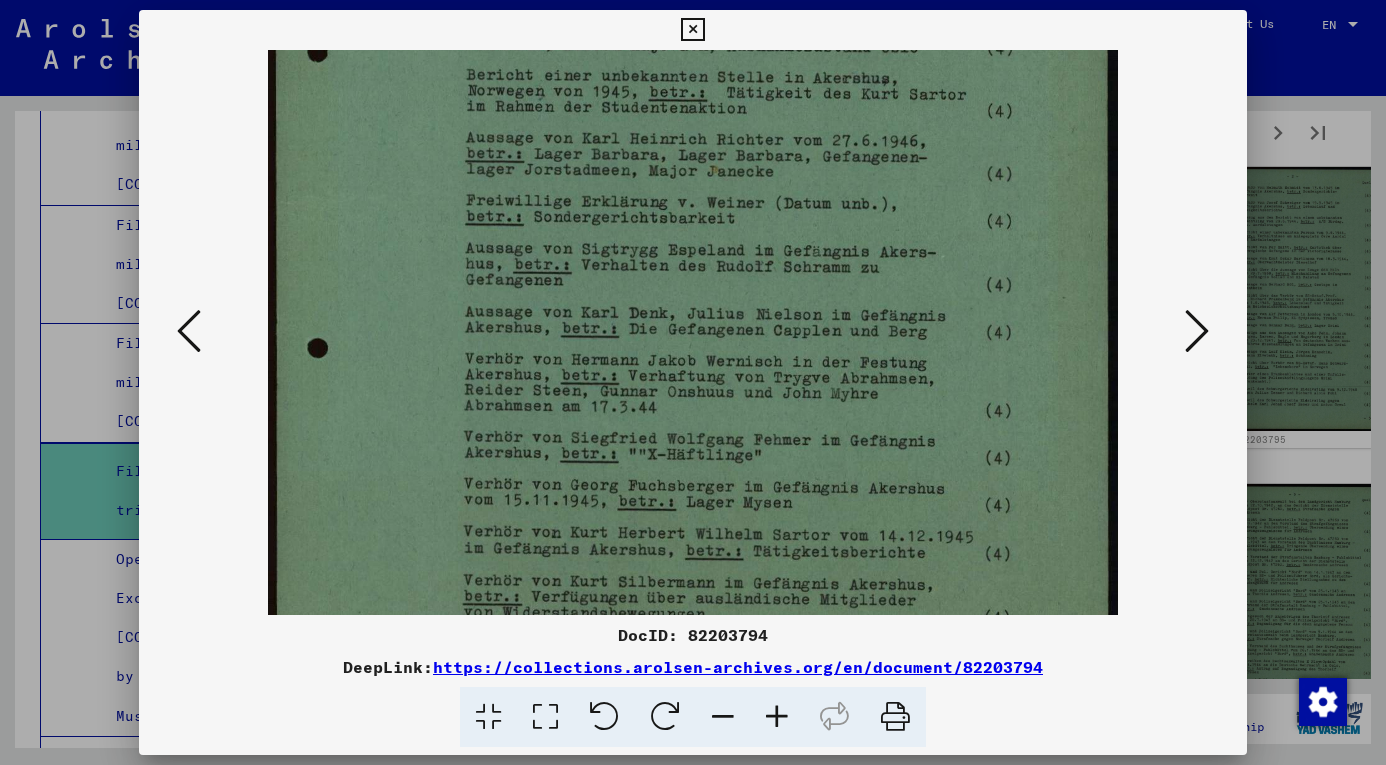 drag, startPoint x: 731, startPoint y: 534, endPoint x: 701, endPoint y: 431, distance: 107.28001 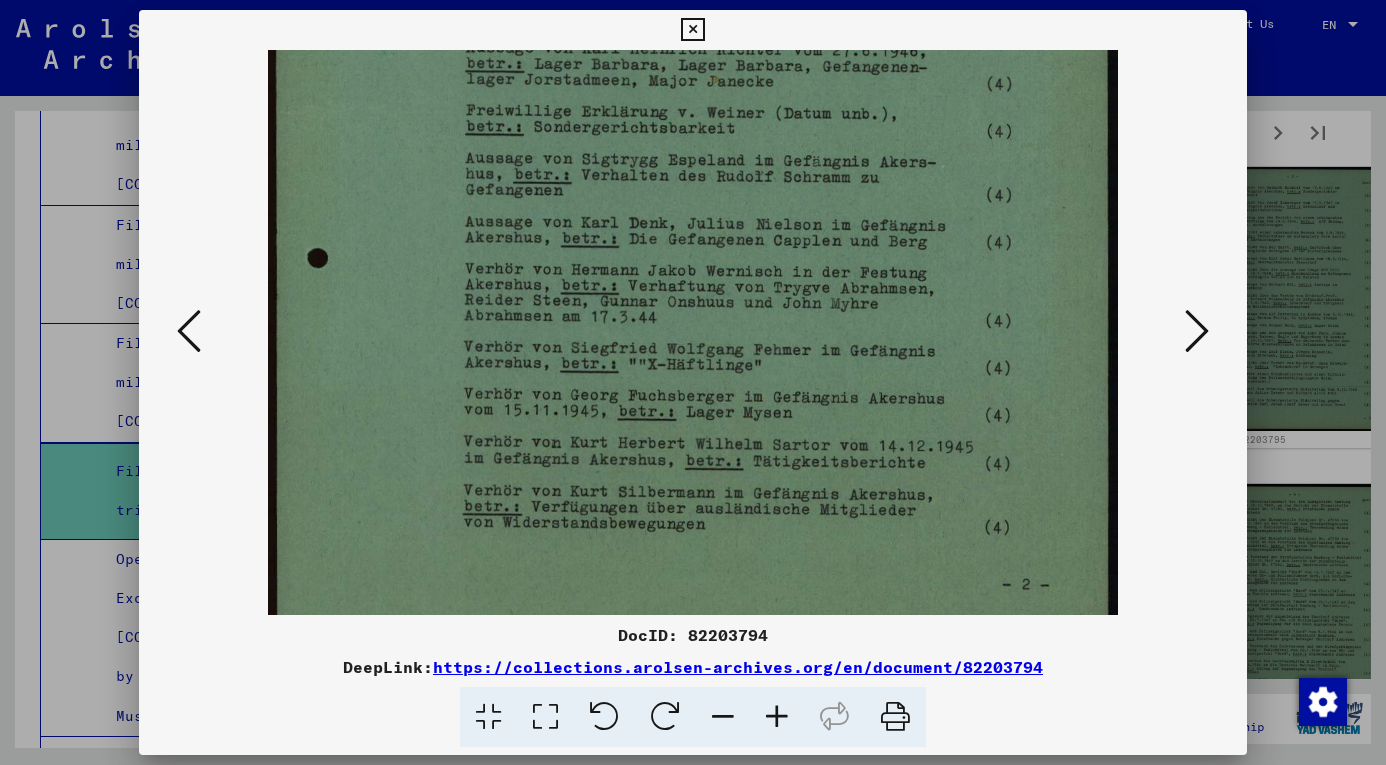 scroll, scrollTop: 507, scrollLeft: 0, axis: vertical 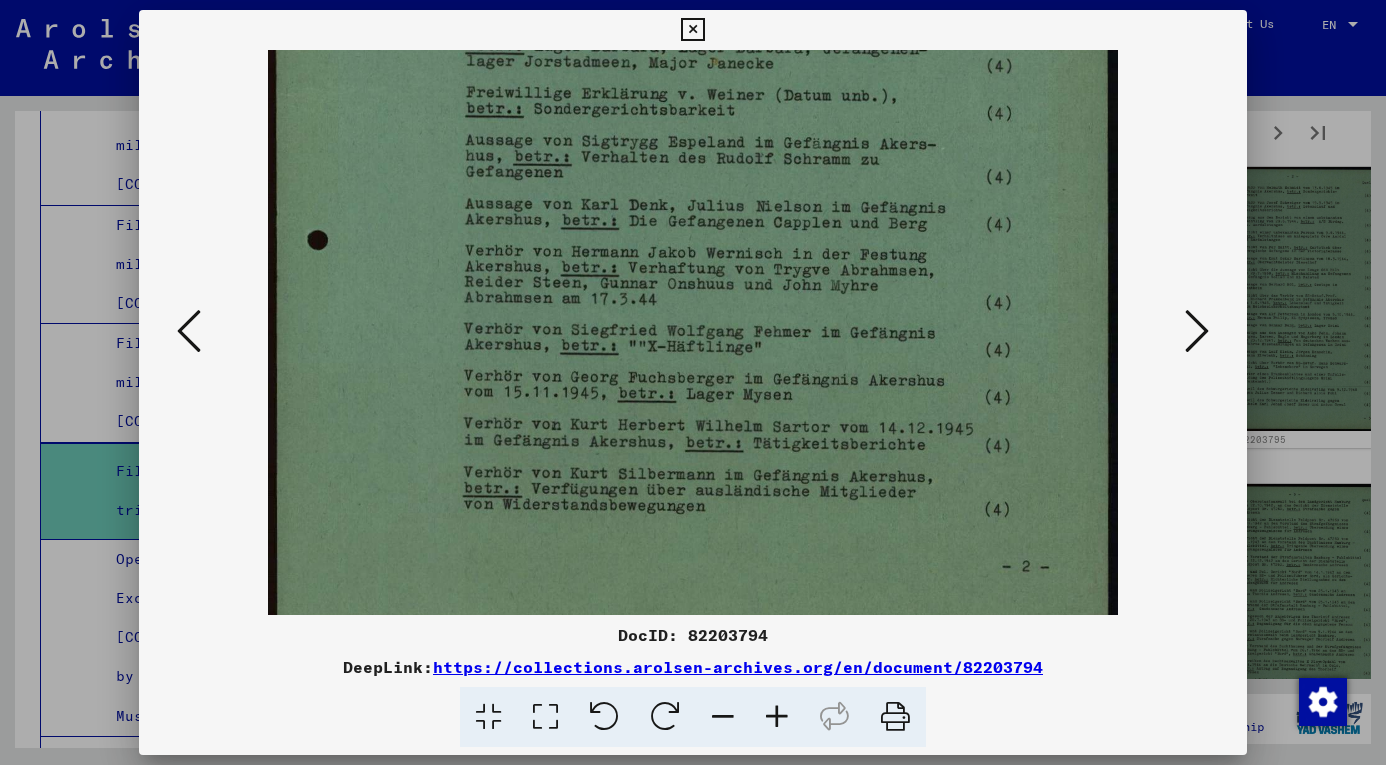 drag, startPoint x: 711, startPoint y: 445, endPoint x: 708, endPoint y: 341, distance: 104.04326 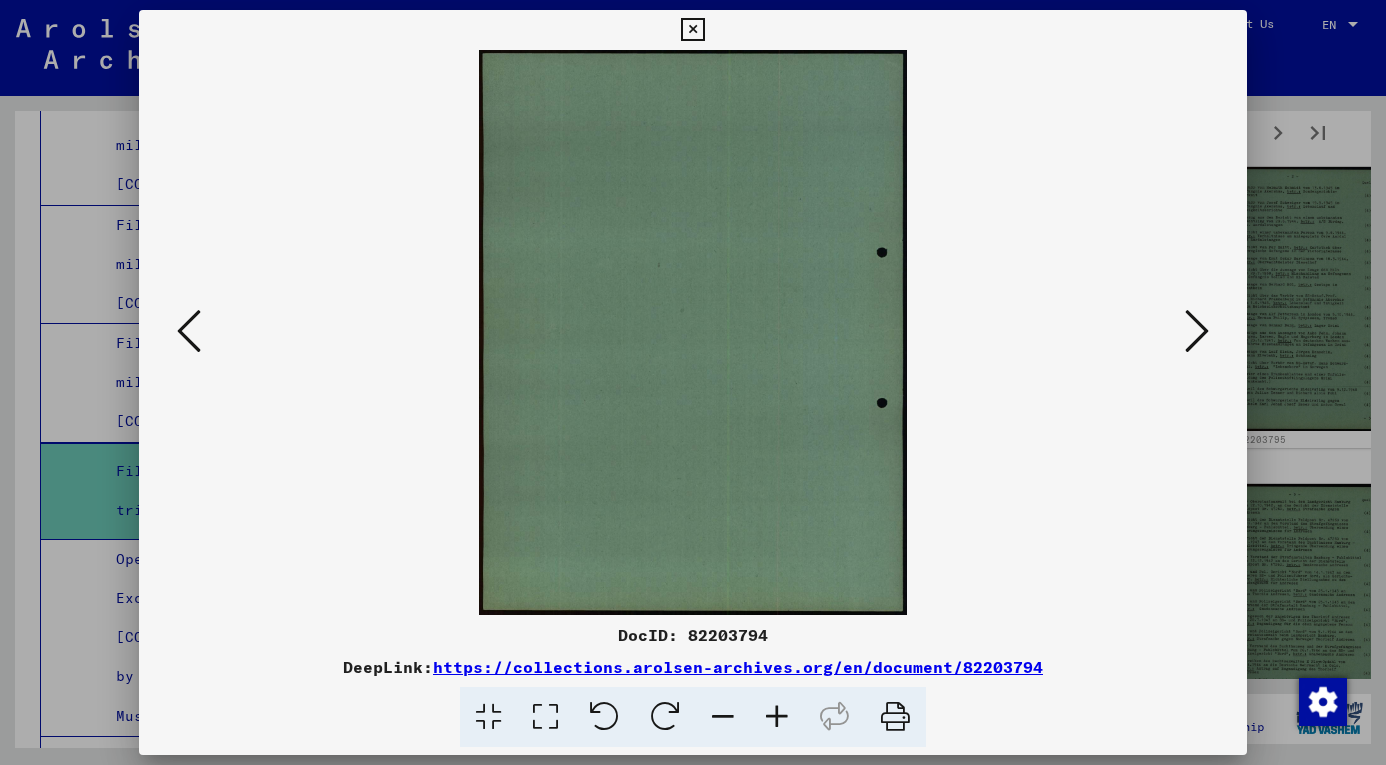 scroll, scrollTop: 0, scrollLeft: 0, axis: both 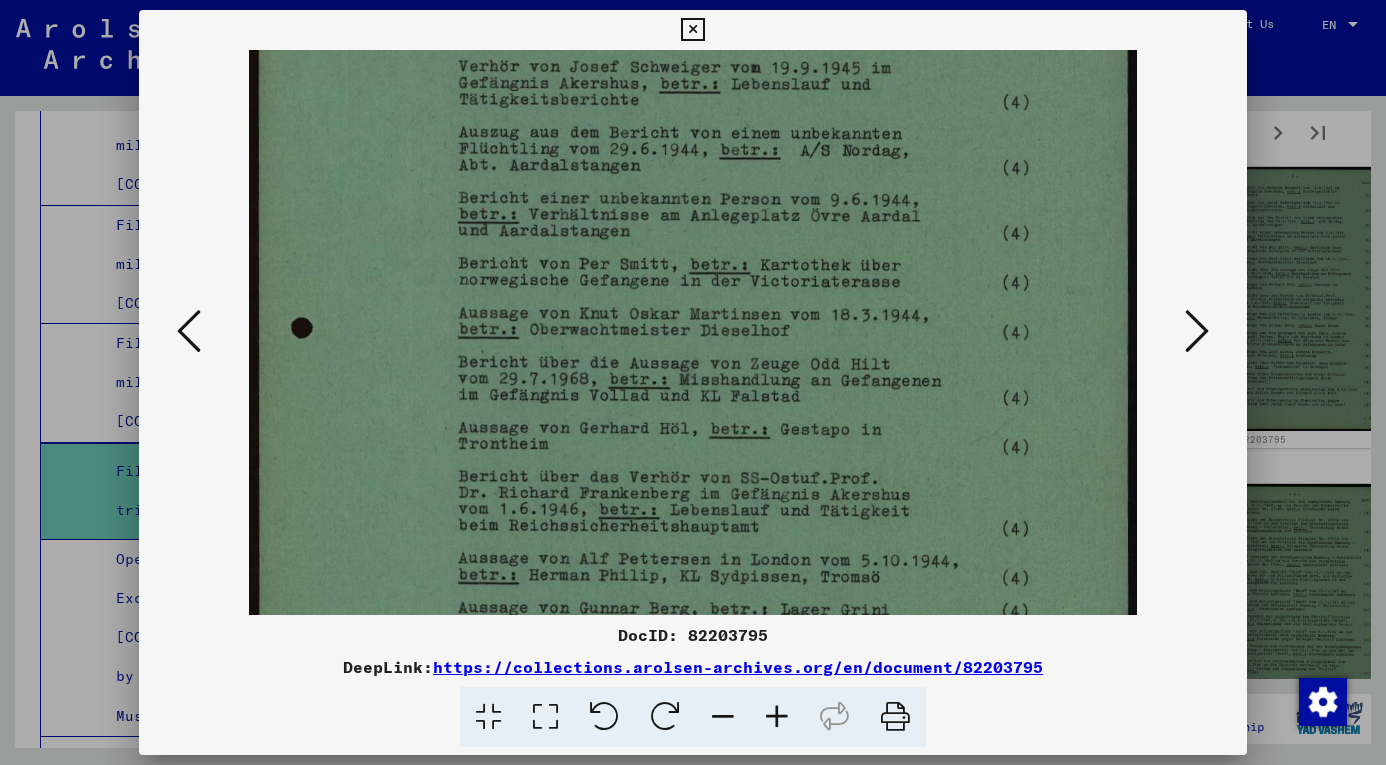 drag, startPoint x: 722, startPoint y: 483, endPoint x: 732, endPoint y: 384, distance: 99.50377 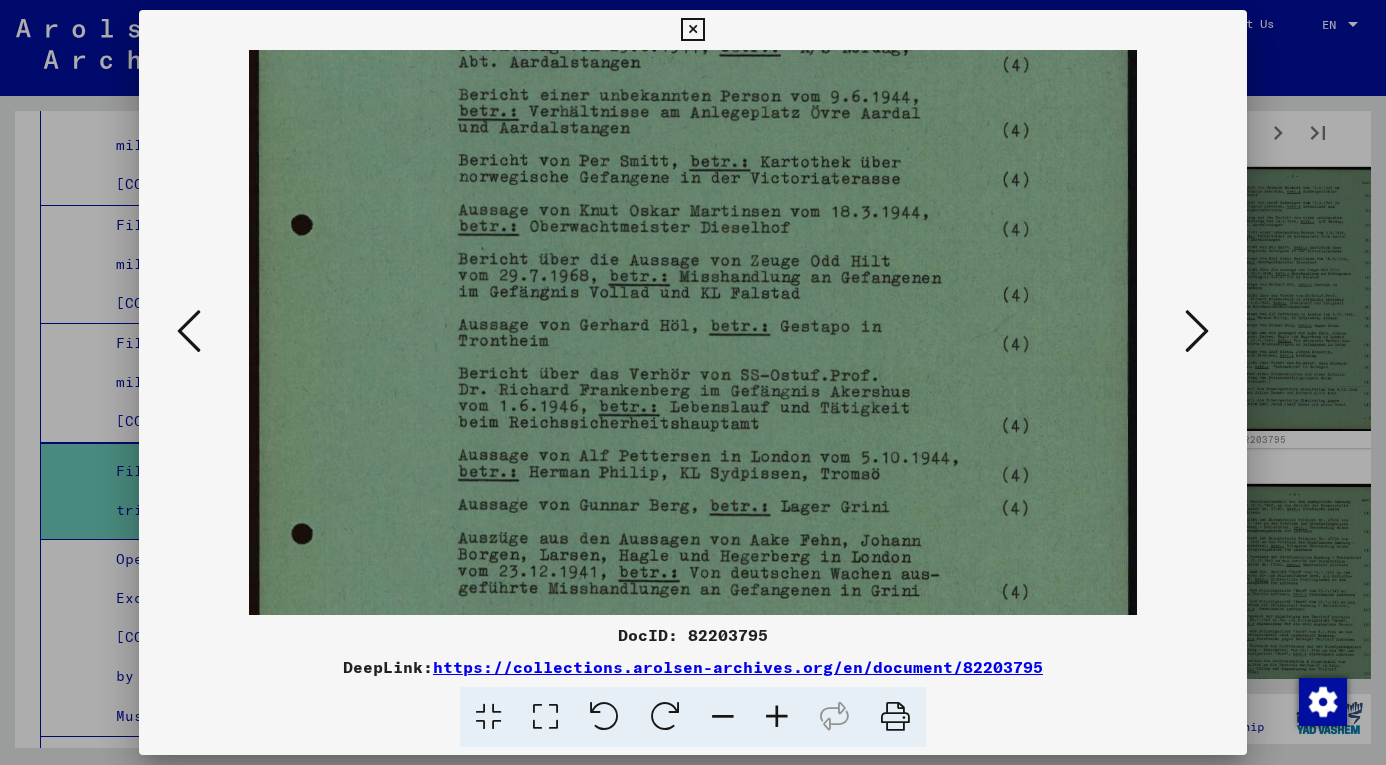 drag, startPoint x: 762, startPoint y: 540, endPoint x: 761, endPoint y: 496, distance: 44.011364 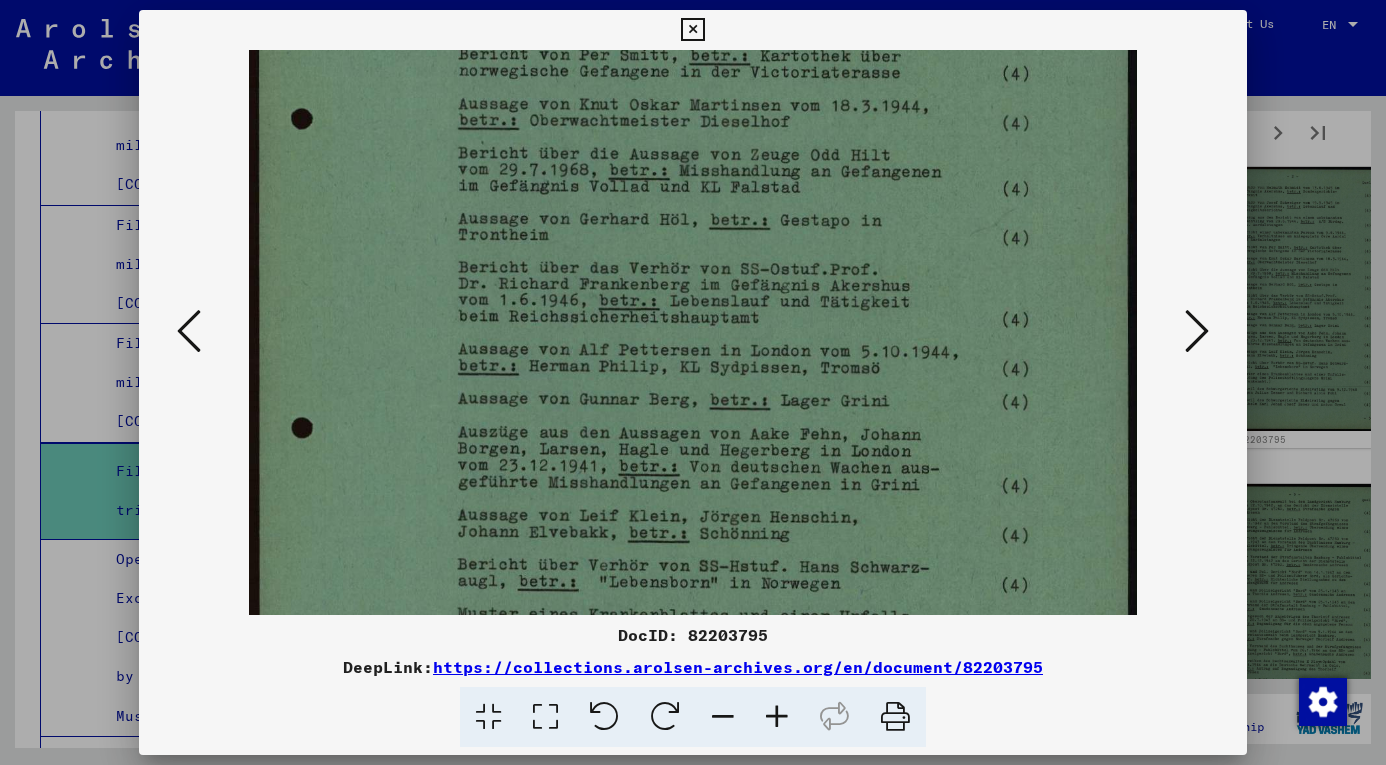 drag, startPoint x: 759, startPoint y: 500, endPoint x: 753, endPoint y: 396, distance: 104.172935 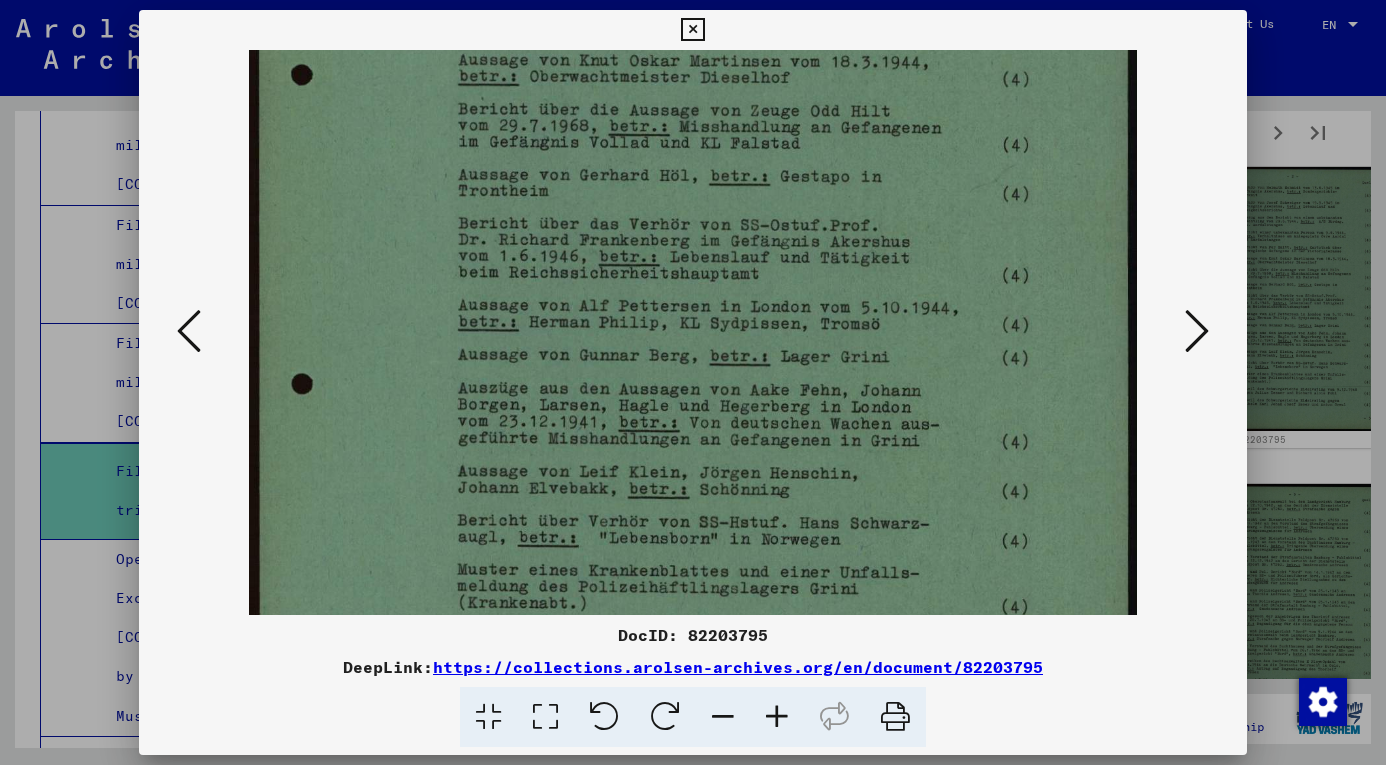 drag, startPoint x: 742, startPoint y: 478, endPoint x: 742, endPoint y: 435, distance: 43 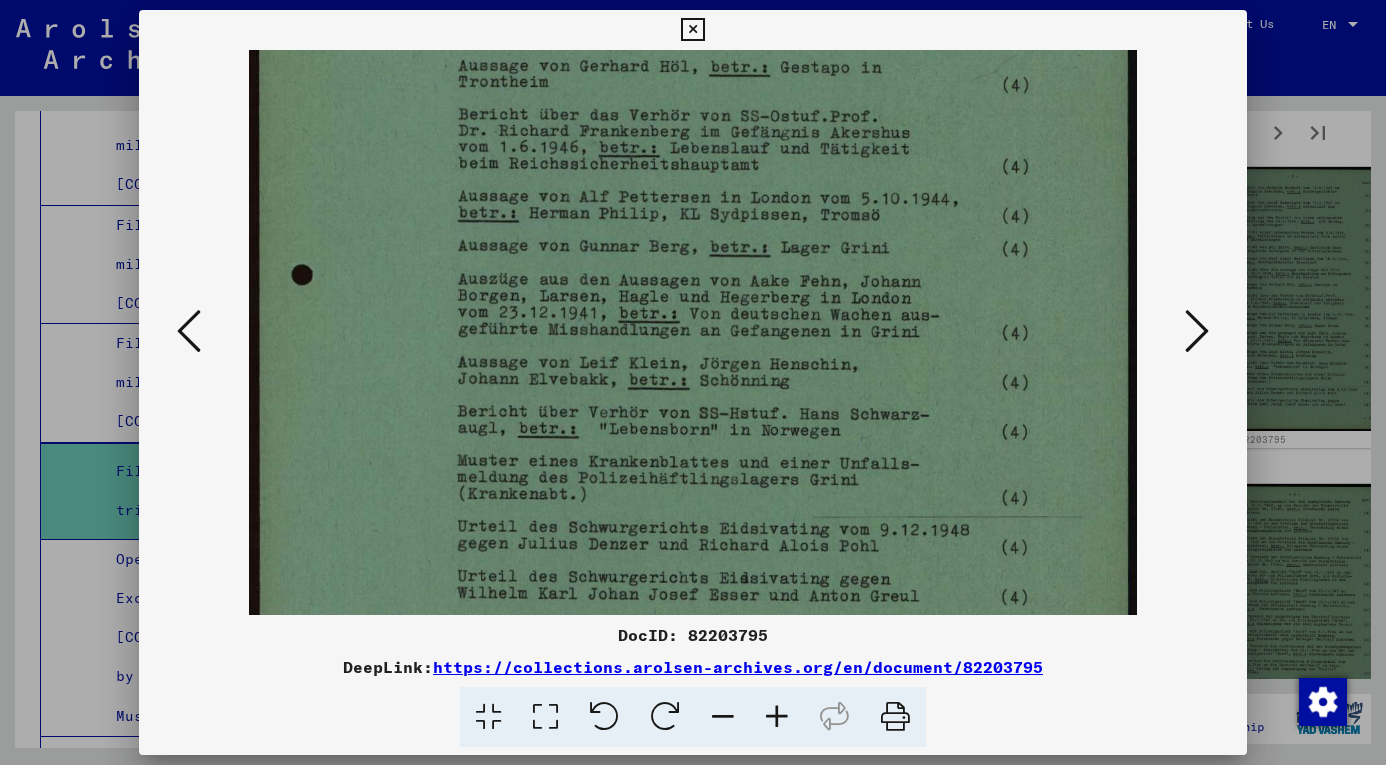 drag, startPoint x: 739, startPoint y: 497, endPoint x: 753, endPoint y: 424, distance: 74.330345 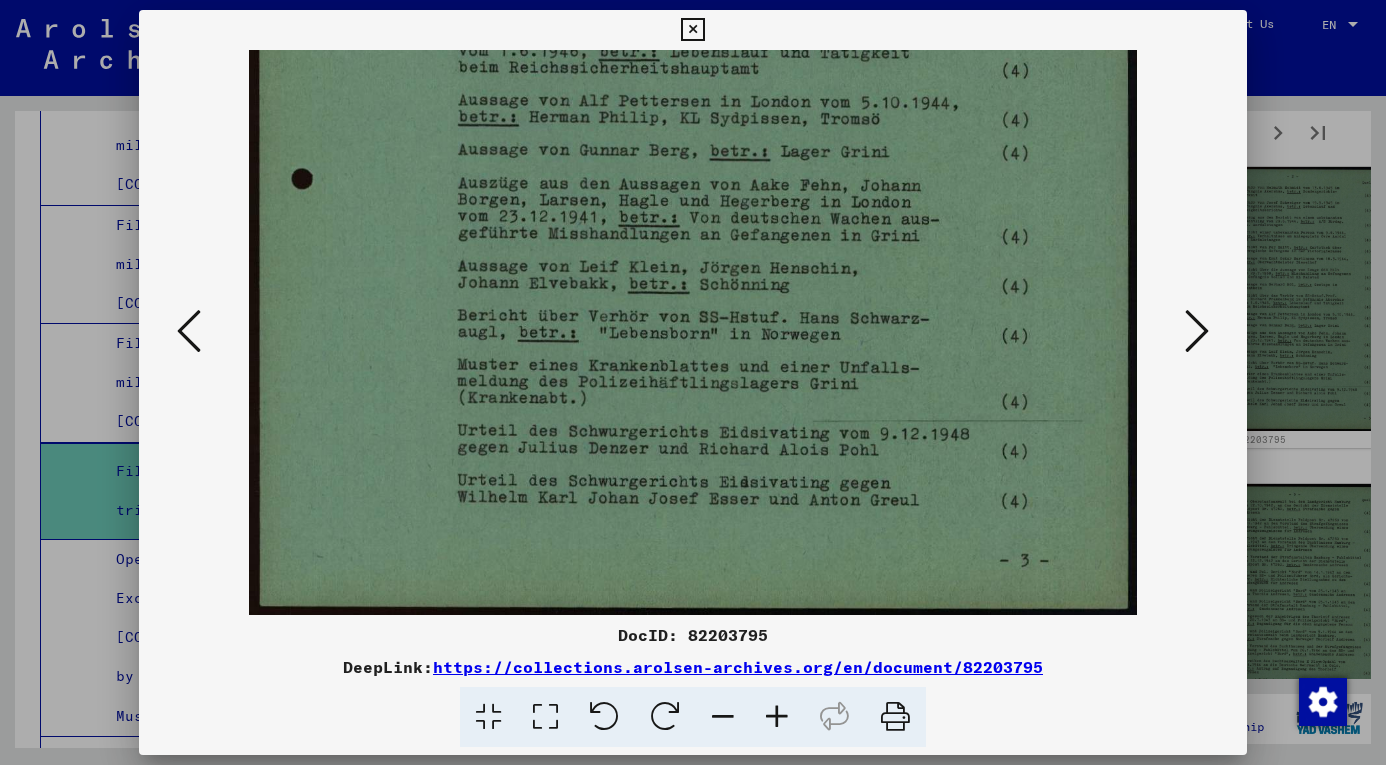 drag, startPoint x: 767, startPoint y: 515, endPoint x: 758, endPoint y: 425, distance: 90.44888 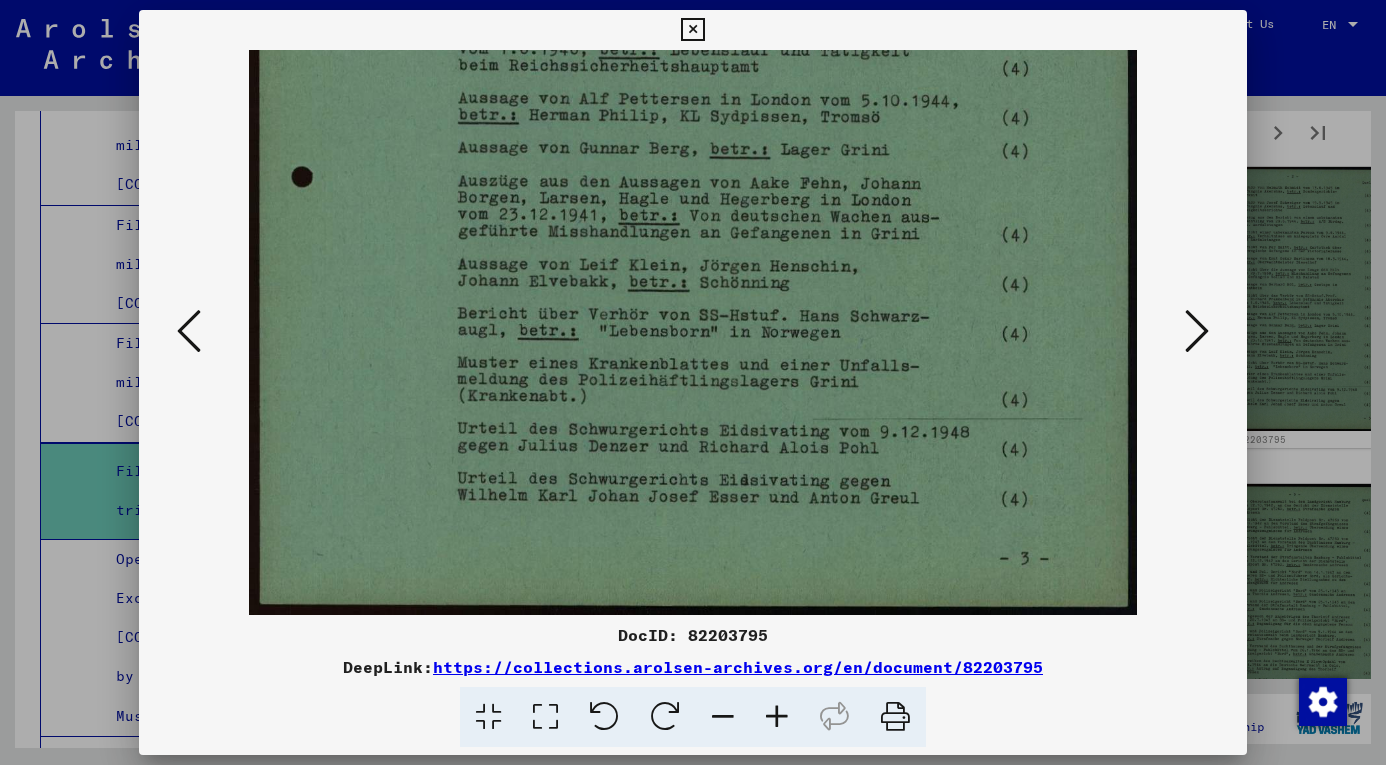 scroll, scrollTop: 0, scrollLeft: 0, axis: both 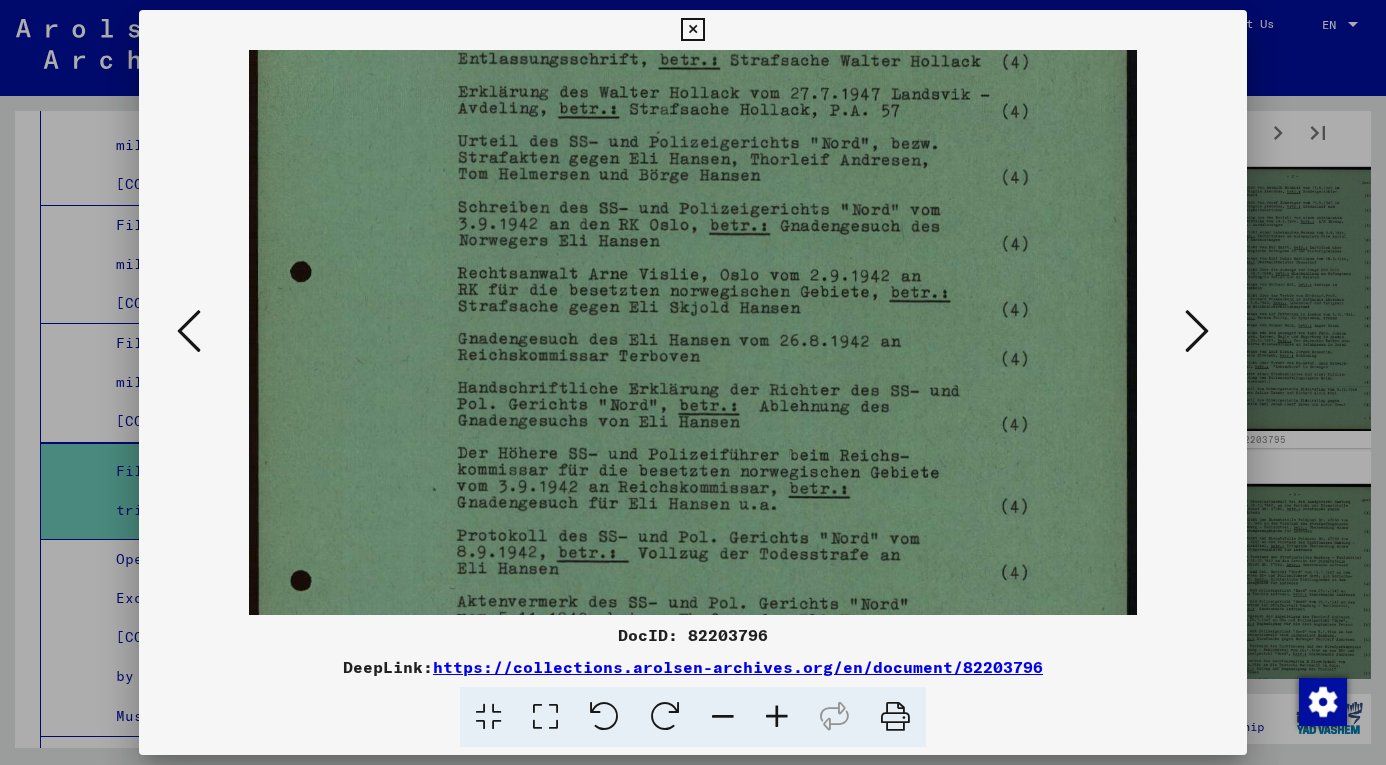 drag, startPoint x: 740, startPoint y: 484, endPoint x: 748, endPoint y: 285, distance: 199.16074 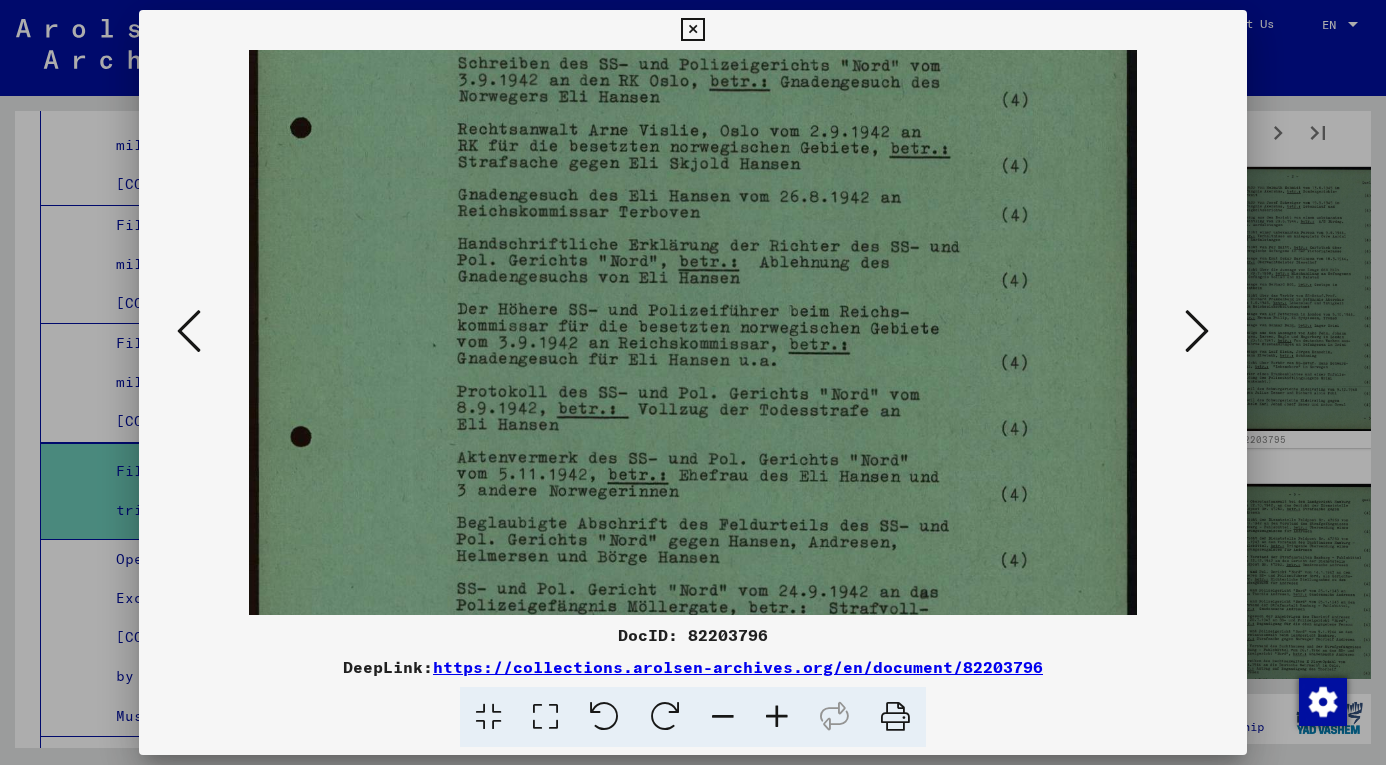 scroll, scrollTop: 346, scrollLeft: 0, axis: vertical 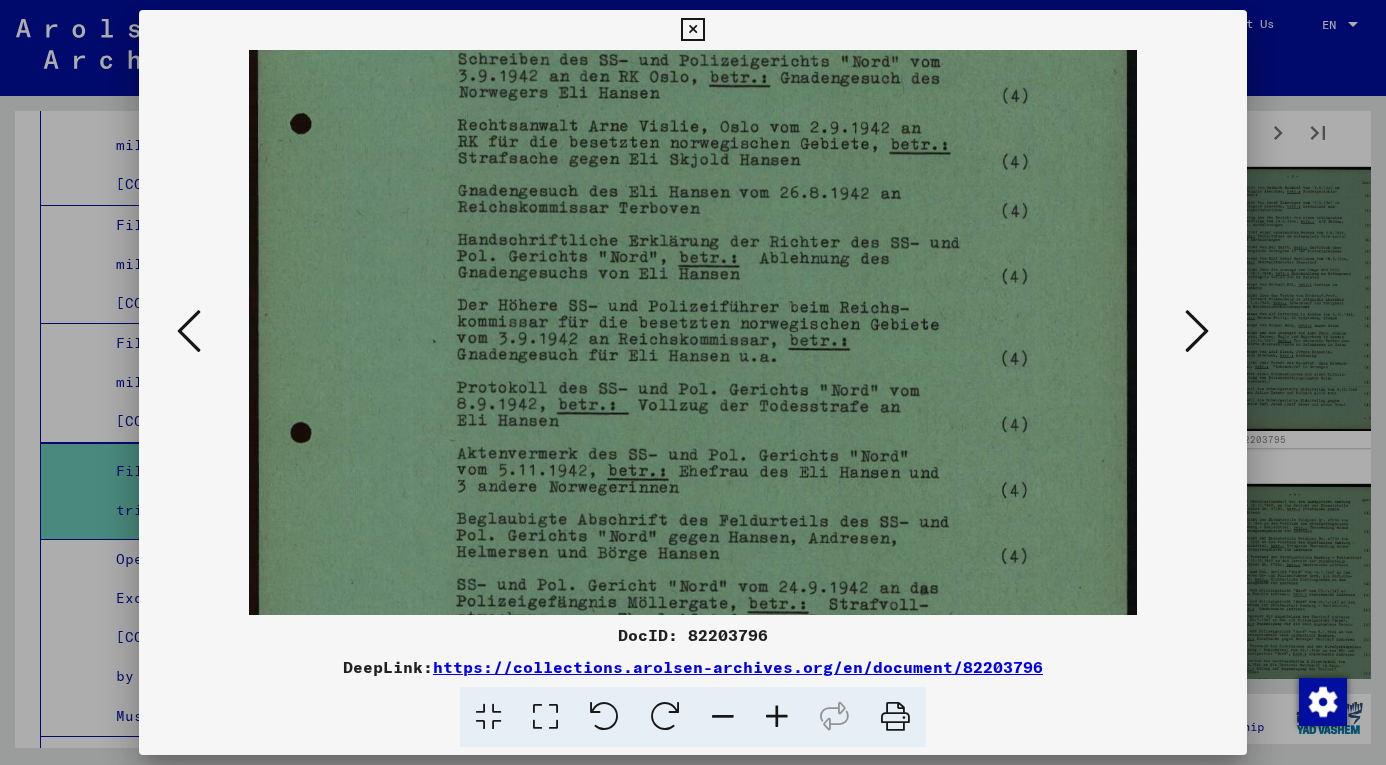 drag, startPoint x: 761, startPoint y: 486, endPoint x: 760, endPoint y: 338, distance: 148.00337 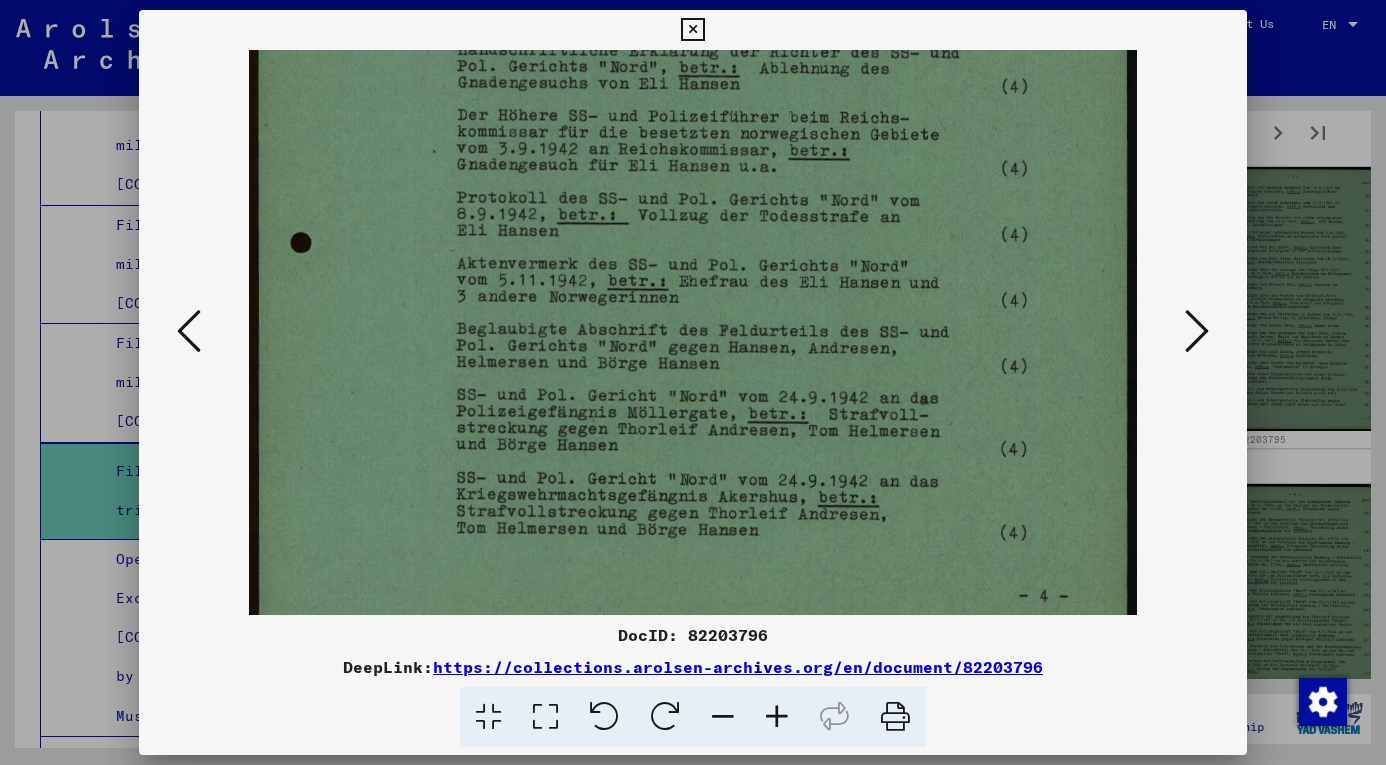 drag, startPoint x: 580, startPoint y: 513, endPoint x: 603, endPoint y: 324, distance: 190.39433 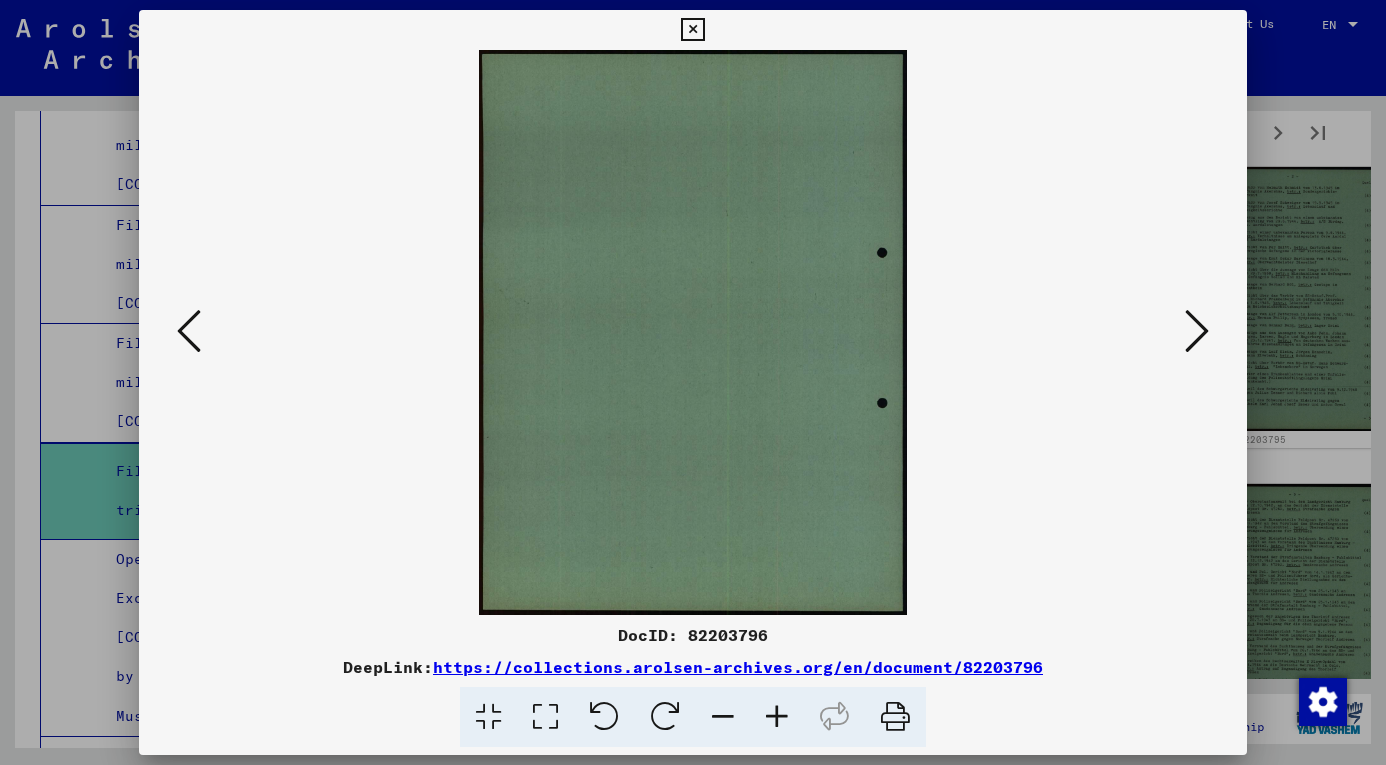 scroll, scrollTop: 0, scrollLeft: 0, axis: both 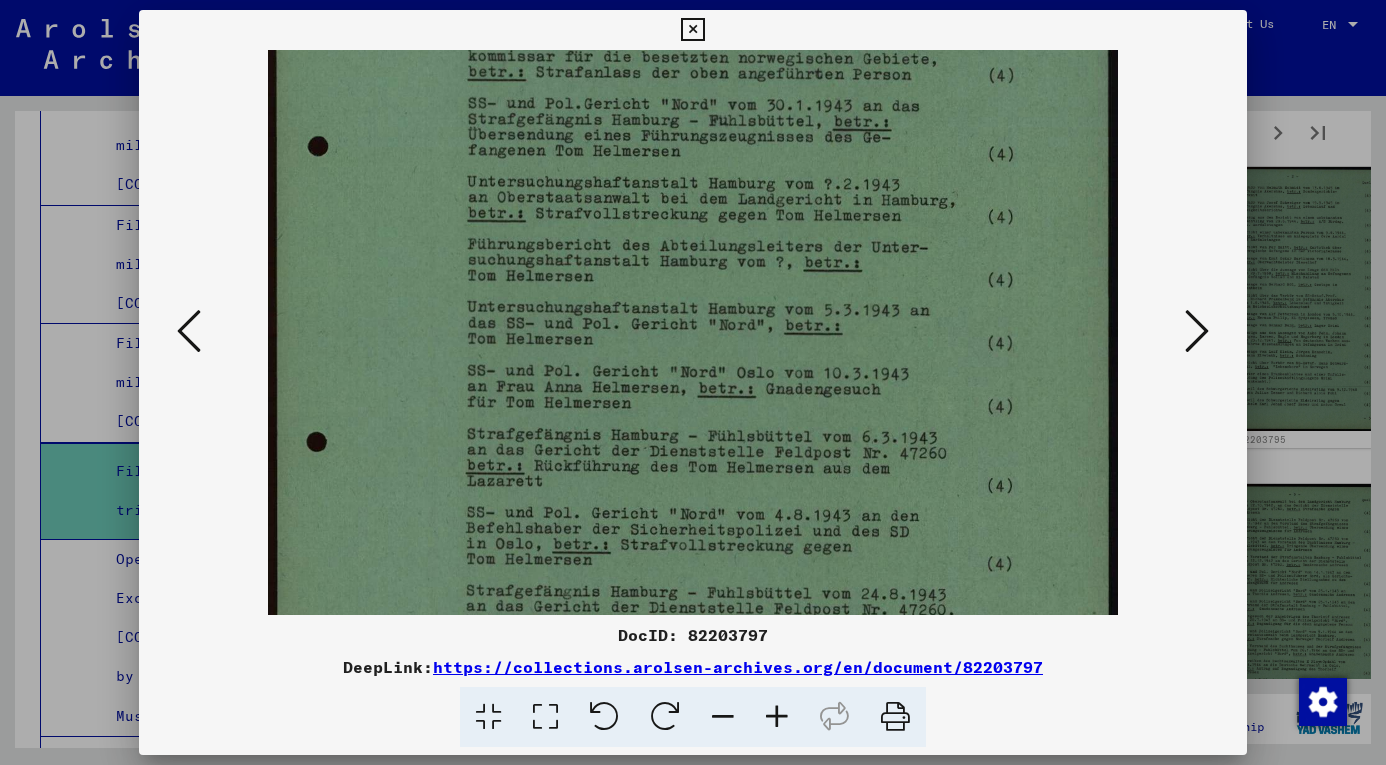 drag, startPoint x: 804, startPoint y: 482, endPoint x: 809, endPoint y: 193, distance: 289.04324 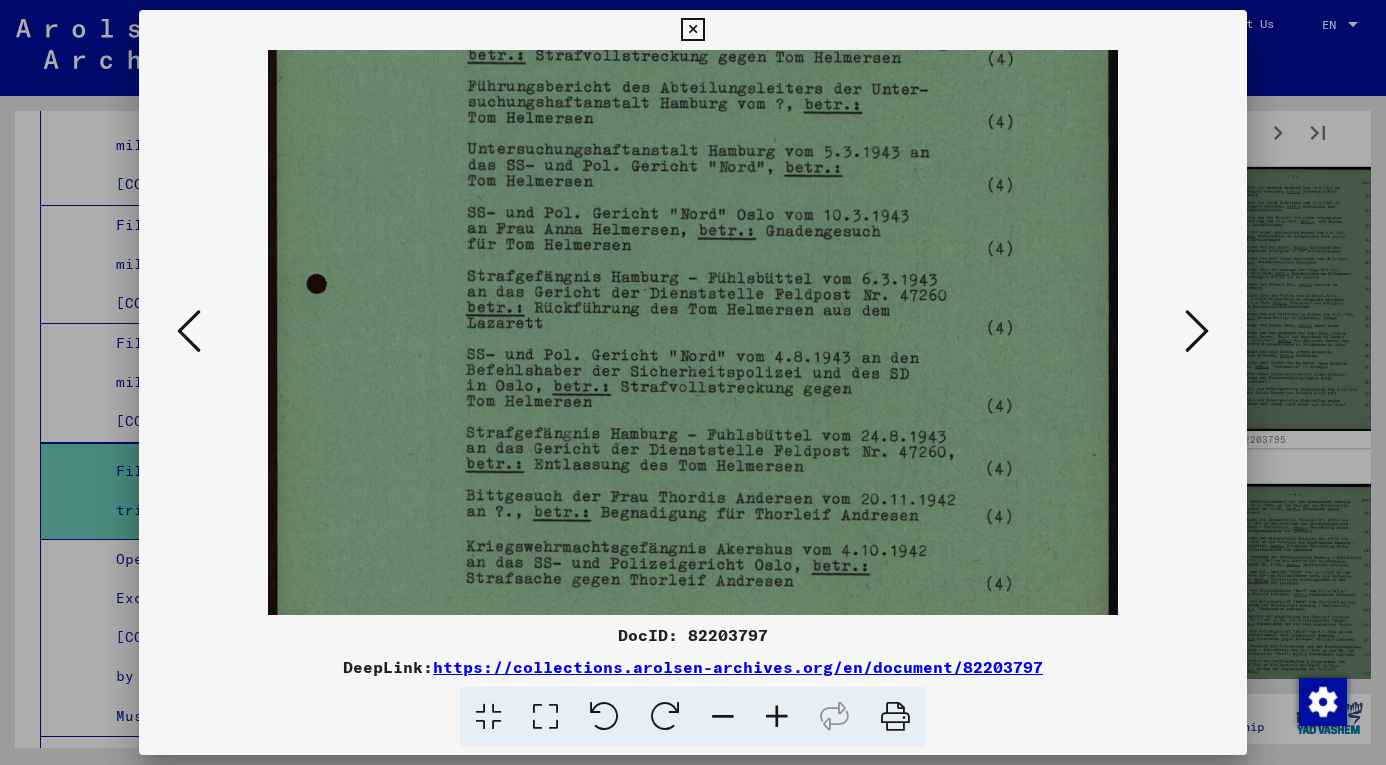drag, startPoint x: 833, startPoint y: 459, endPoint x: 815, endPoint y: 302, distance: 158.02847 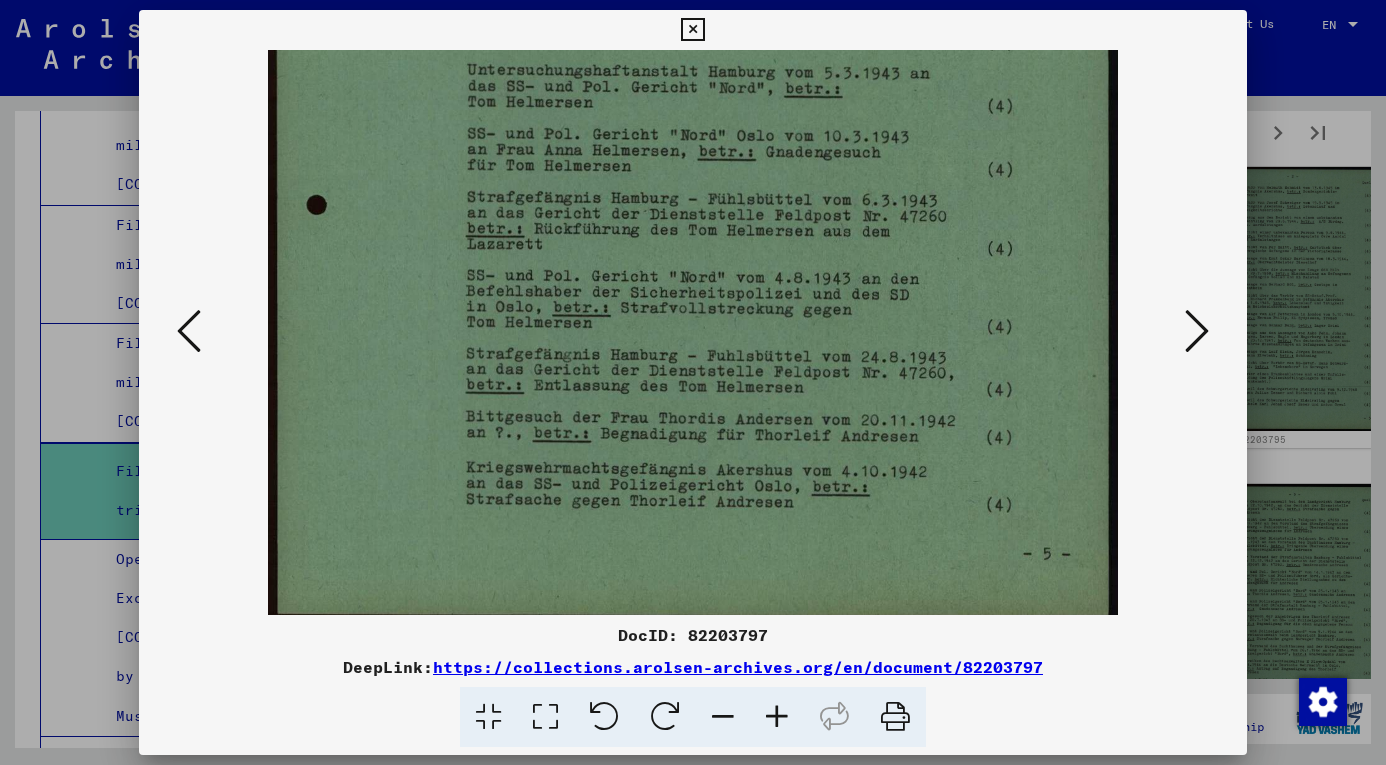 drag, startPoint x: 806, startPoint y: 420, endPoint x: 793, endPoint y: 339, distance: 82.036575 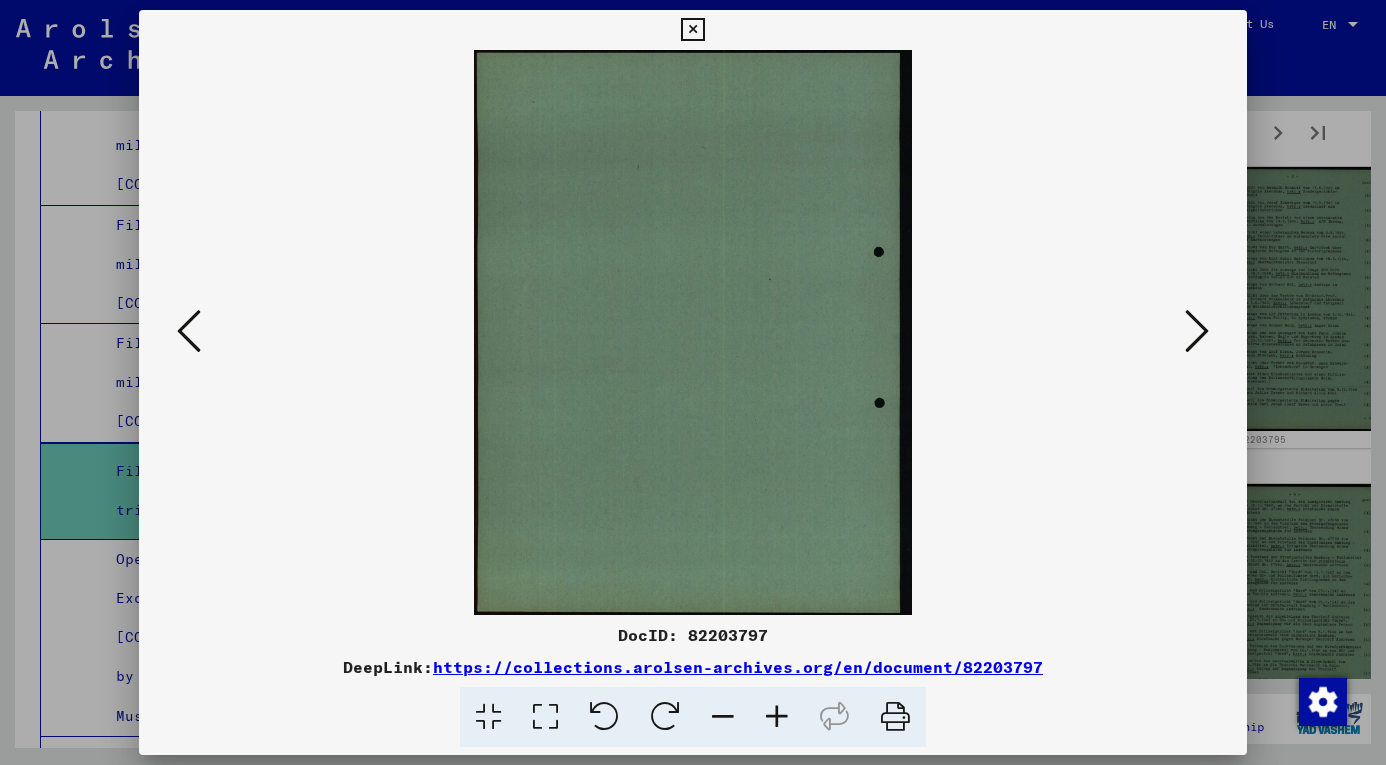 scroll, scrollTop: 0, scrollLeft: 0, axis: both 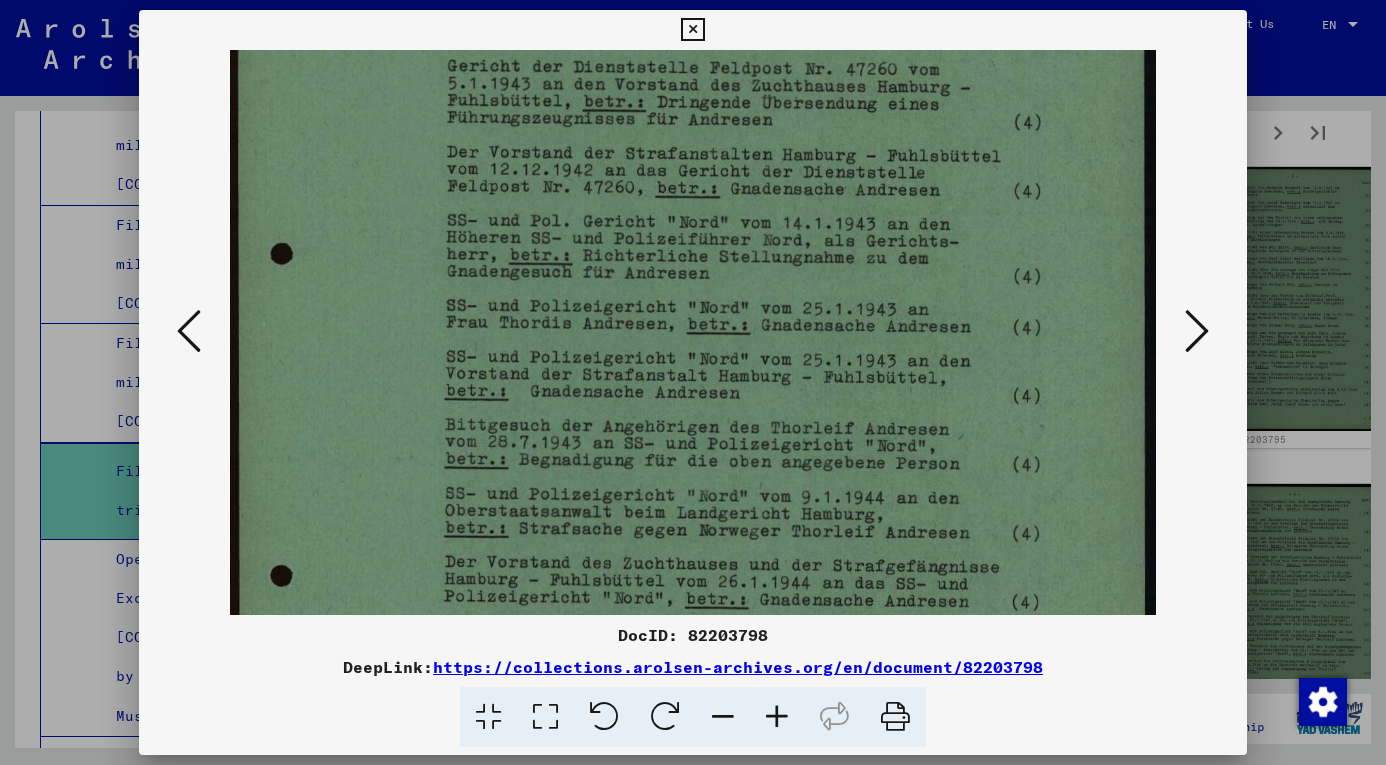 drag, startPoint x: 785, startPoint y: 516, endPoint x: 788, endPoint y: 275, distance: 241.01868 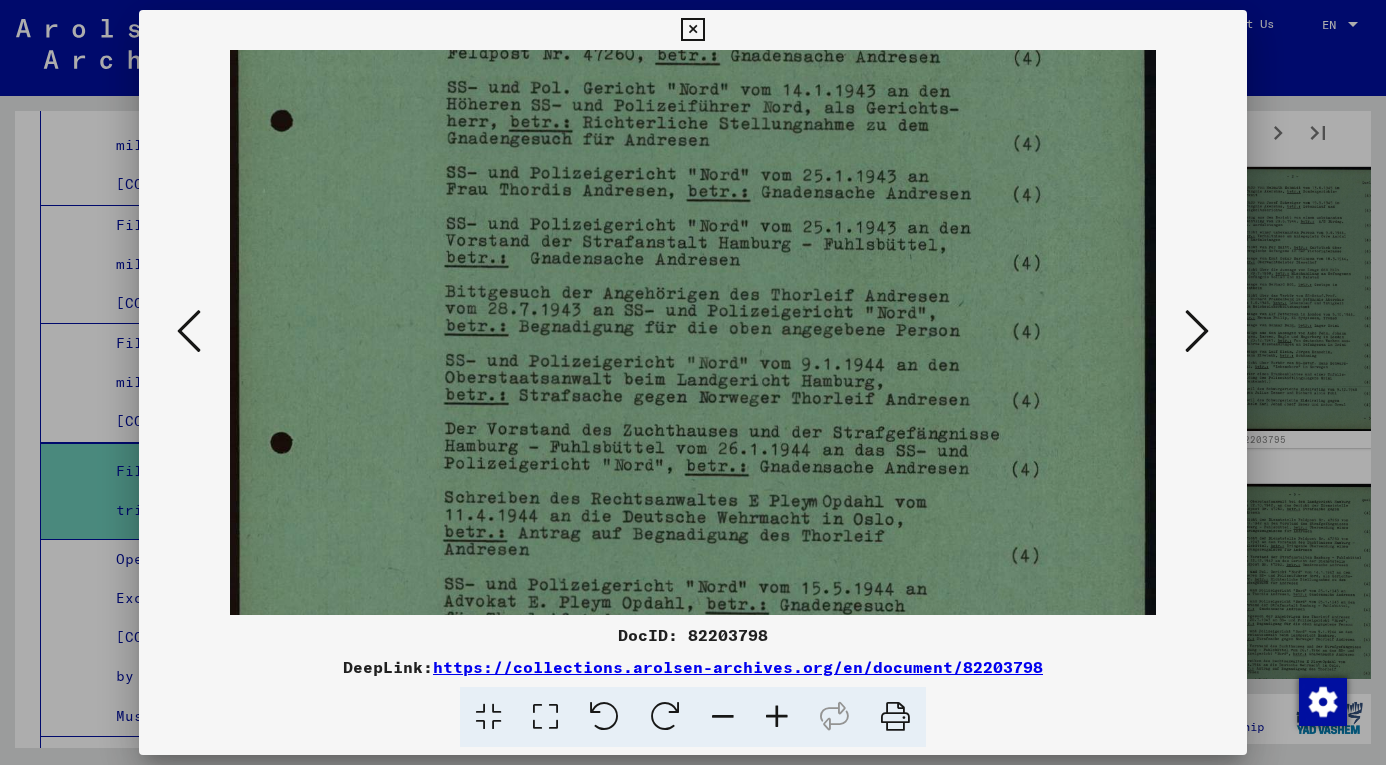 drag, startPoint x: 803, startPoint y: 478, endPoint x: 800, endPoint y: 349, distance: 129.03488 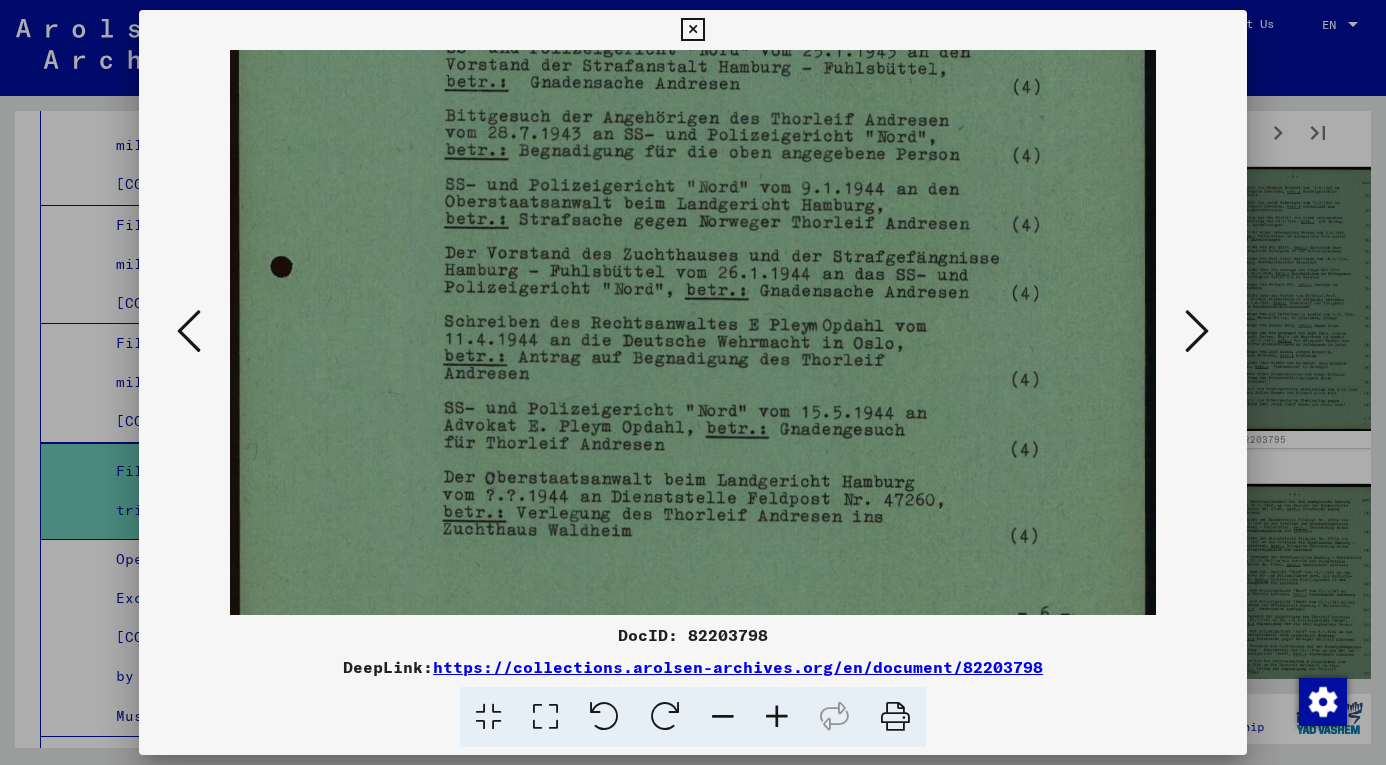 drag, startPoint x: 799, startPoint y: 389, endPoint x: 779, endPoint y: 209, distance: 181.1077 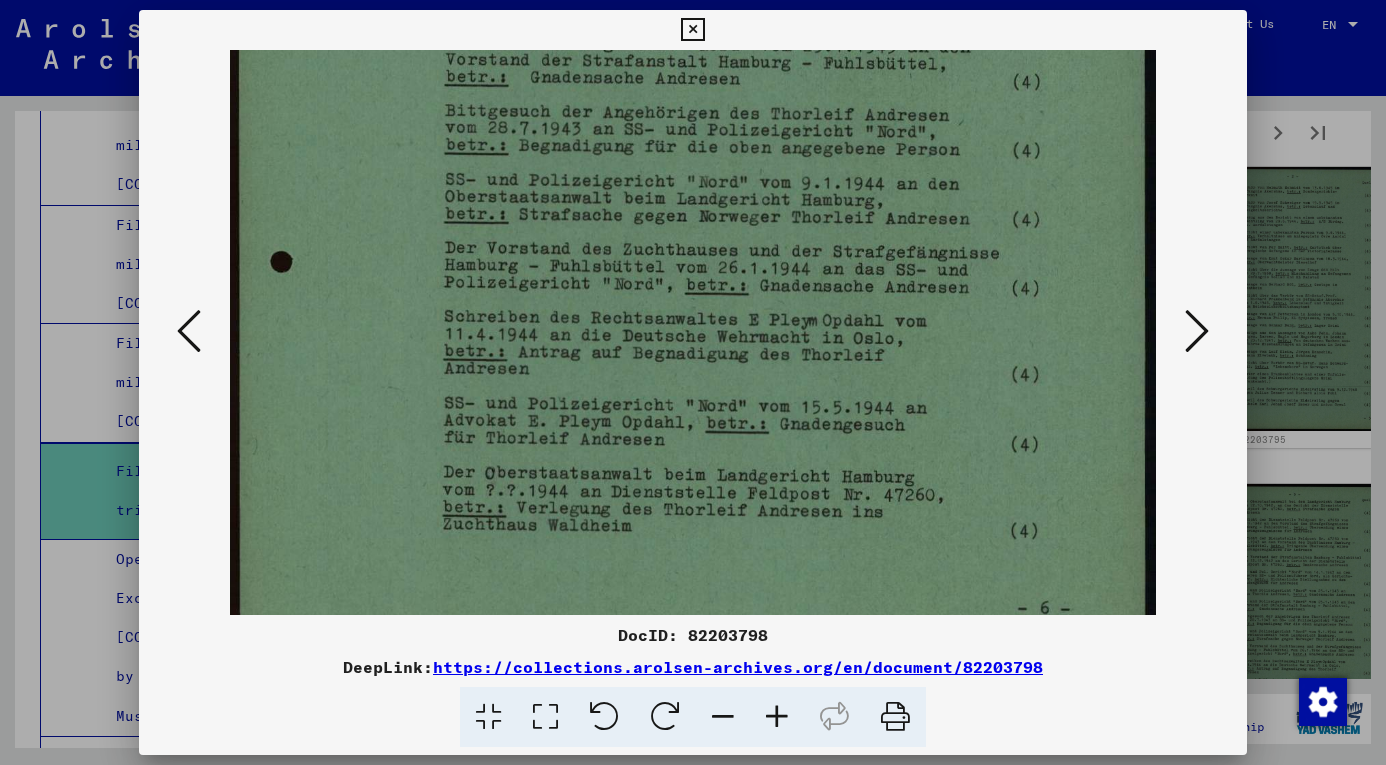scroll, scrollTop: 0, scrollLeft: 0, axis: both 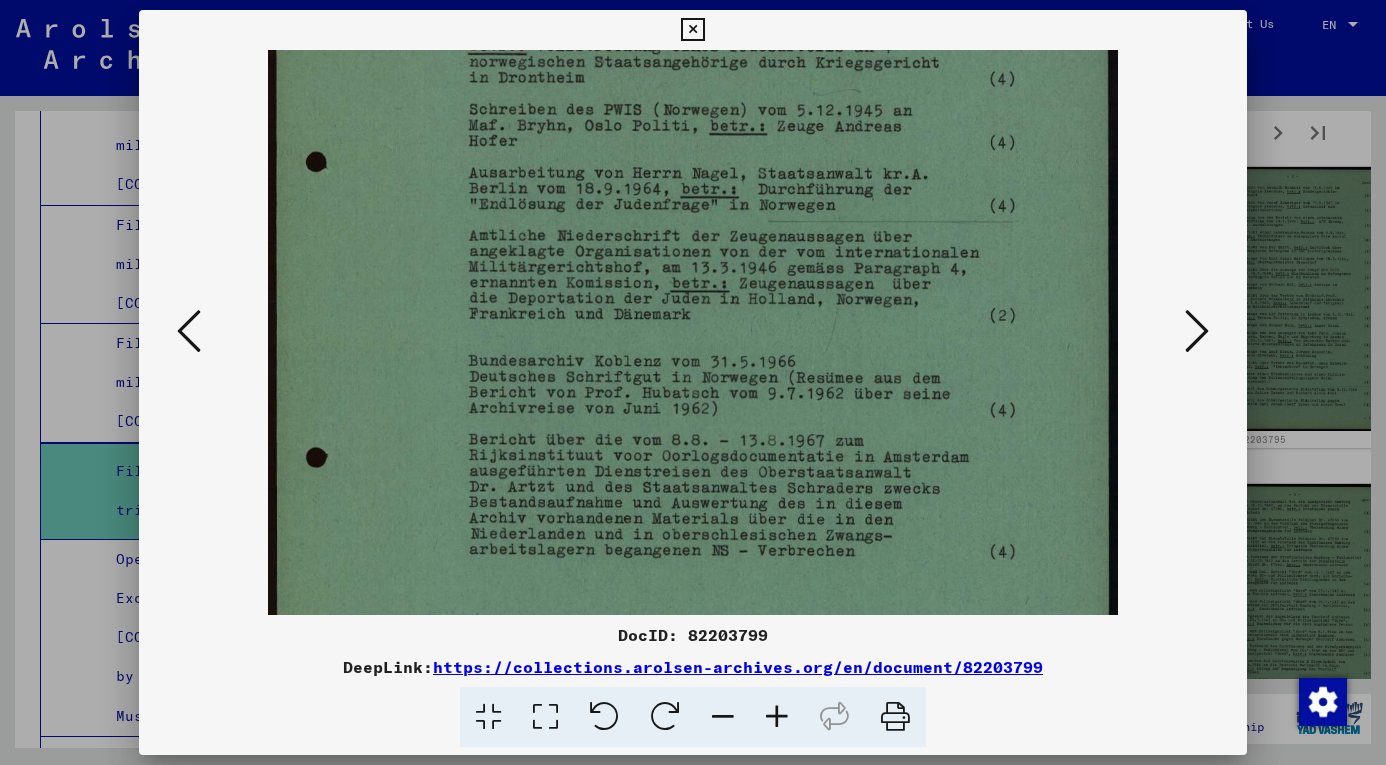 drag, startPoint x: 808, startPoint y: 469, endPoint x: 809, endPoint y: 177, distance: 292.0017 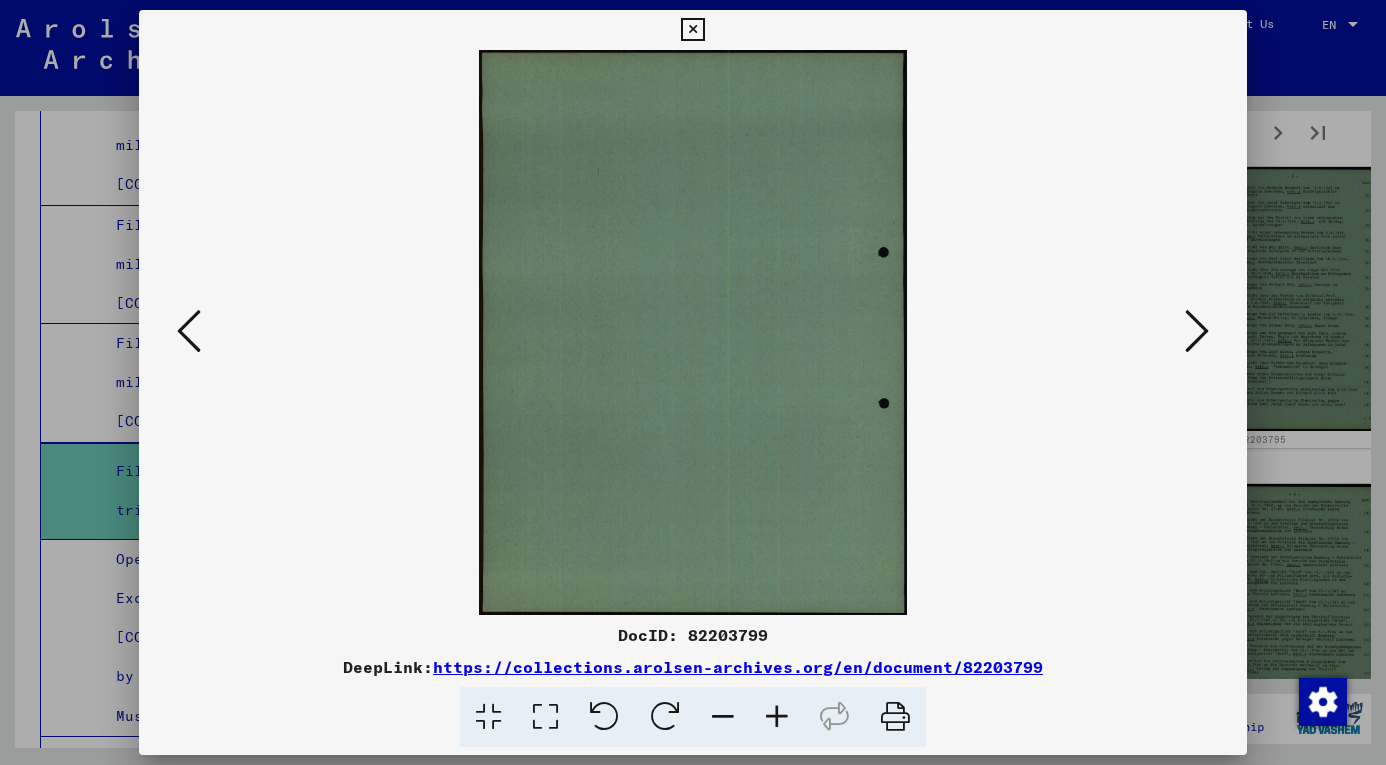 scroll, scrollTop: 0, scrollLeft: 0, axis: both 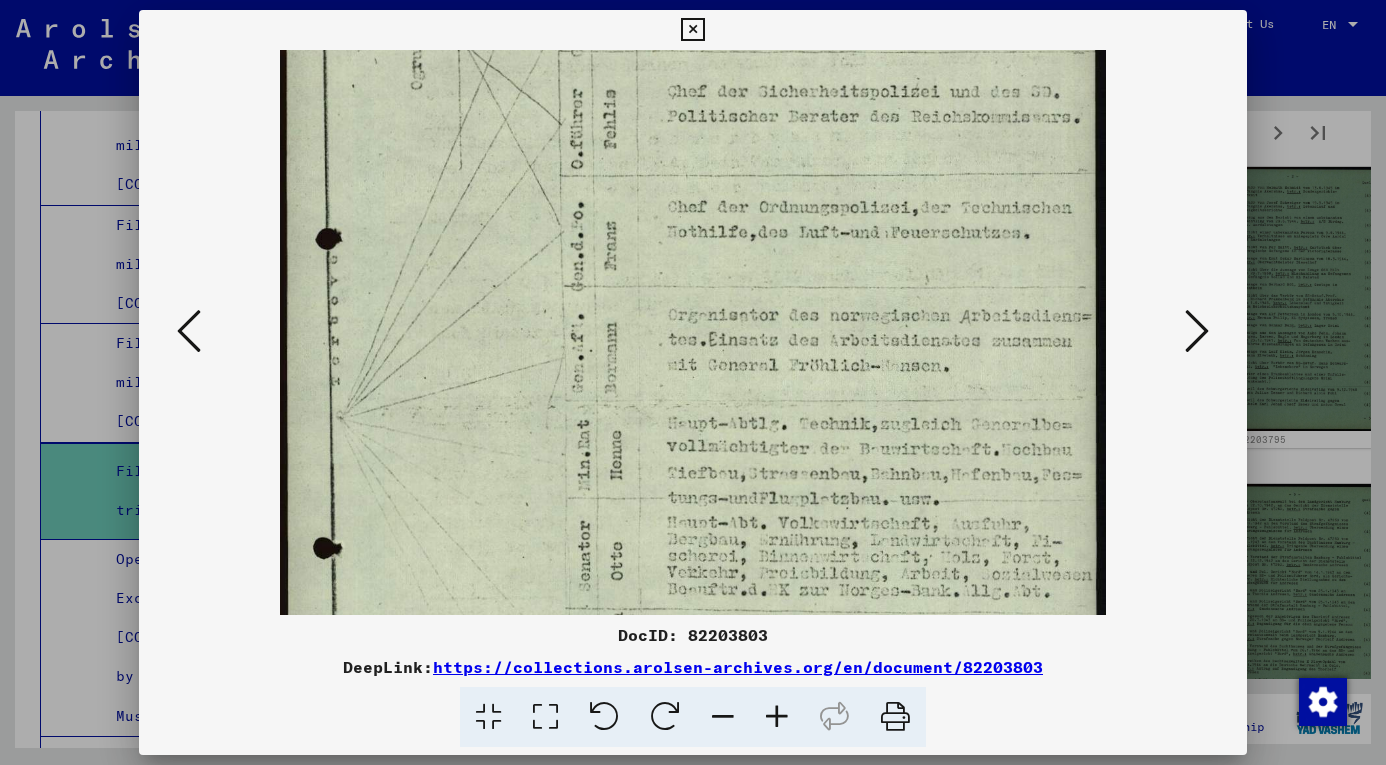 drag, startPoint x: 715, startPoint y: 485, endPoint x: 716, endPoint y: 296, distance: 189.00264 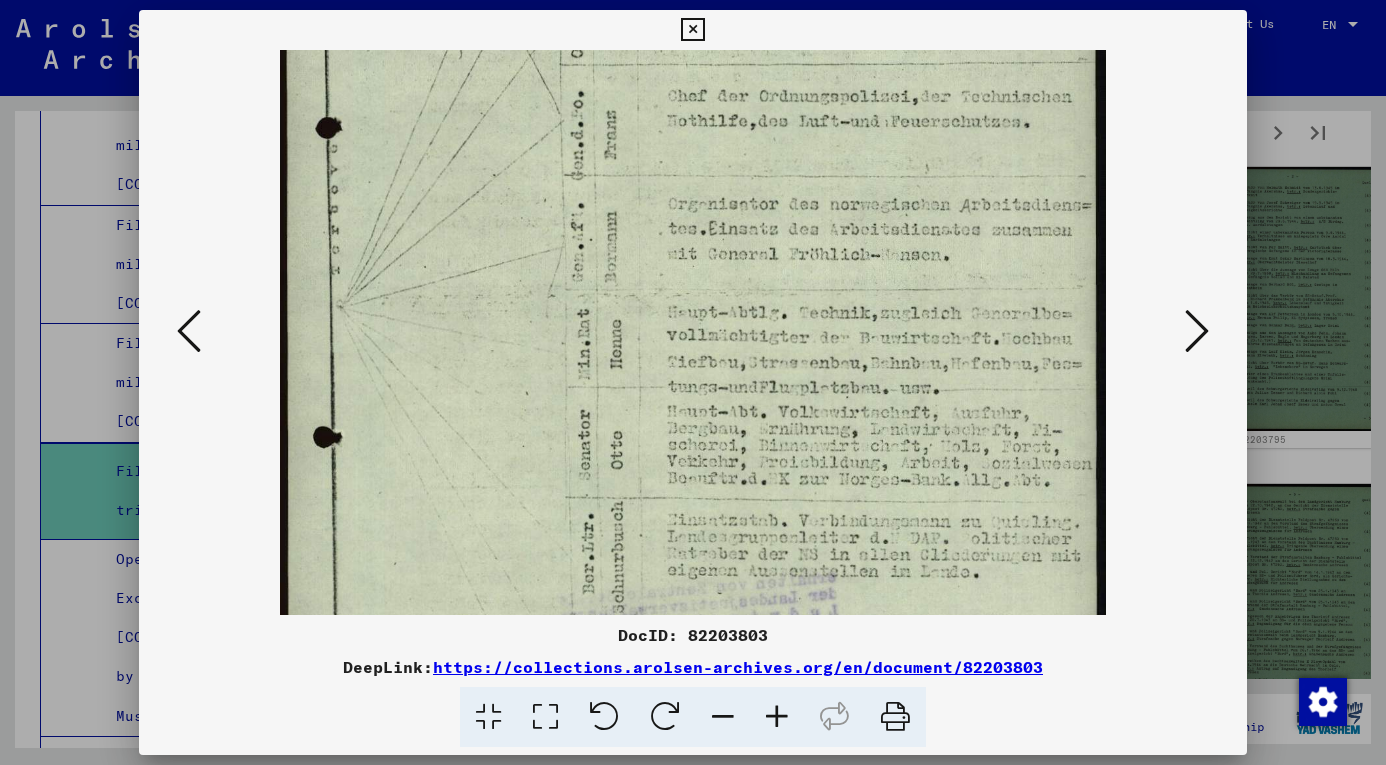 scroll, scrollTop: 346, scrollLeft: 0, axis: vertical 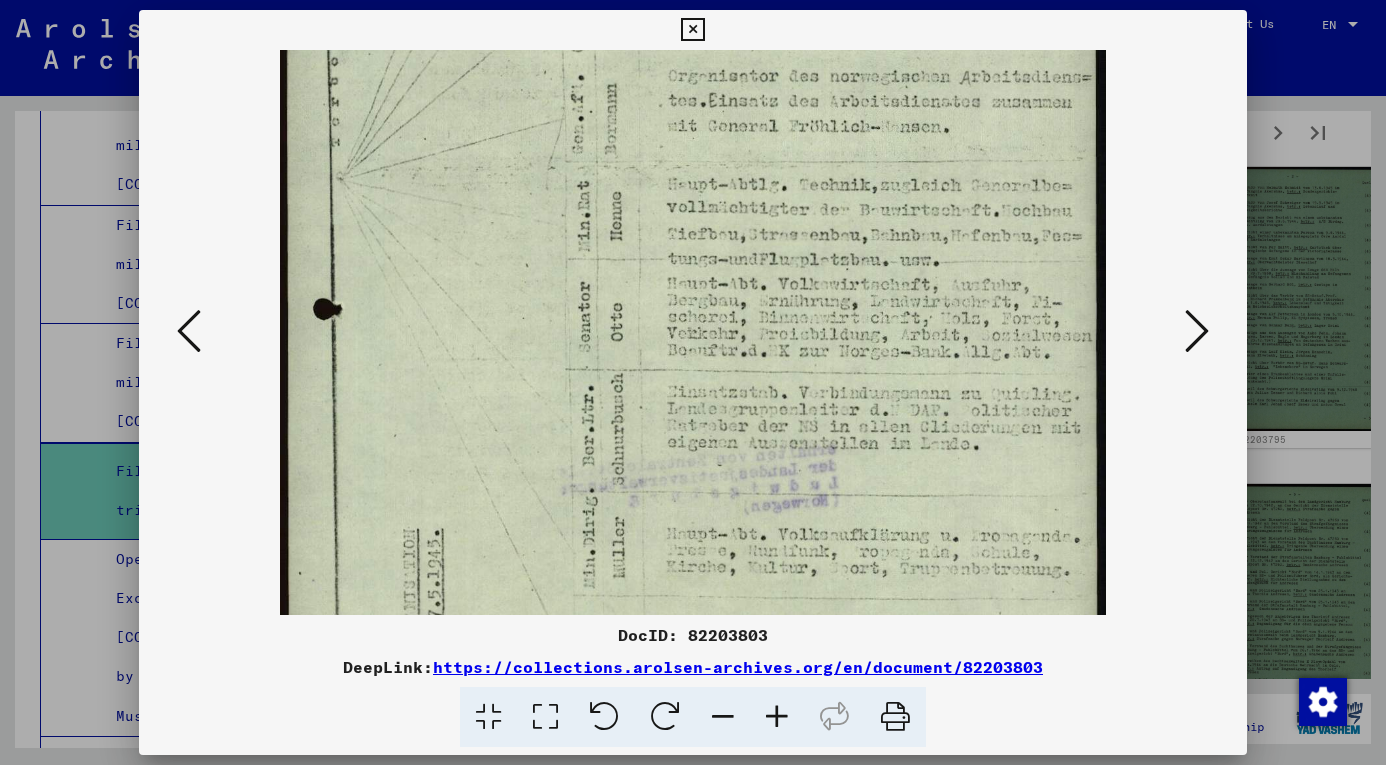 drag, startPoint x: 696, startPoint y: 452, endPoint x: 727, endPoint y: 184, distance: 269.78696 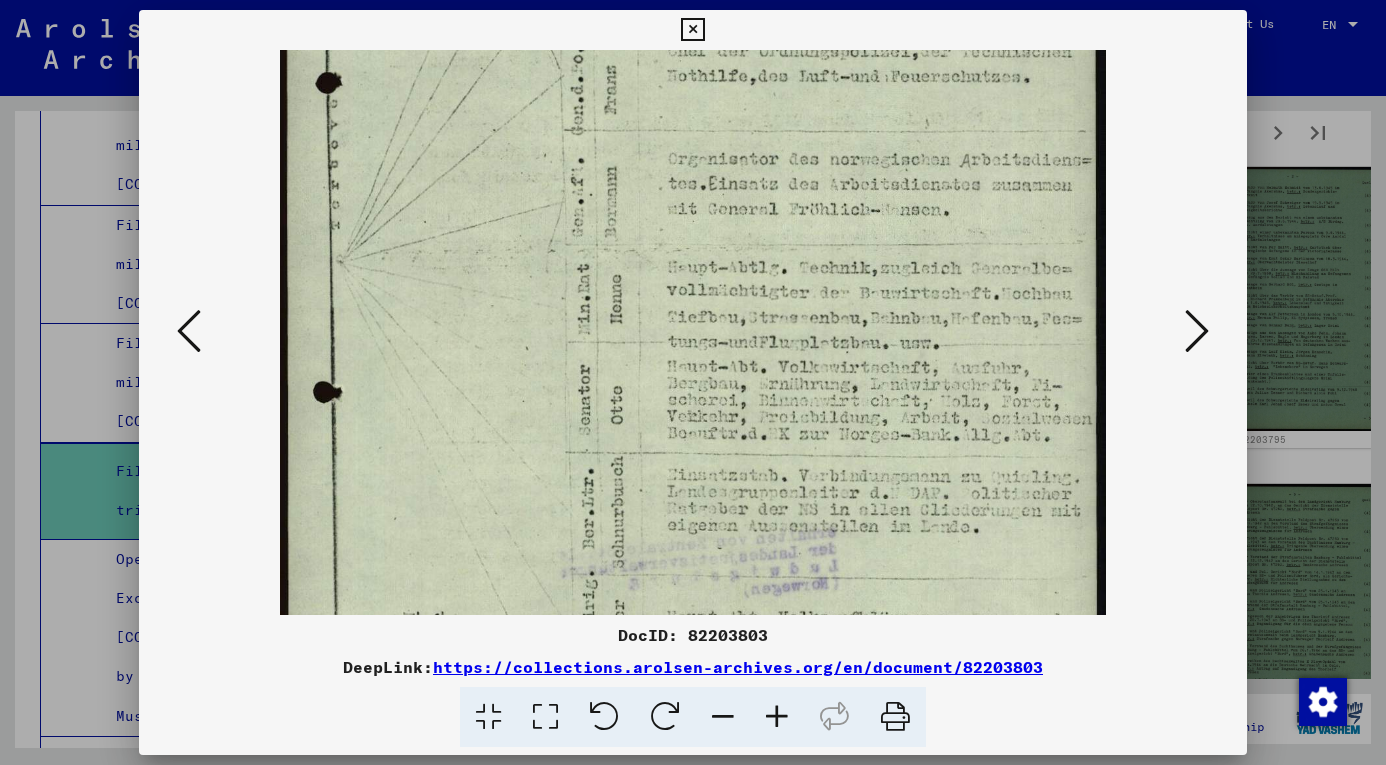 scroll, scrollTop: 387, scrollLeft: 0, axis: vertical 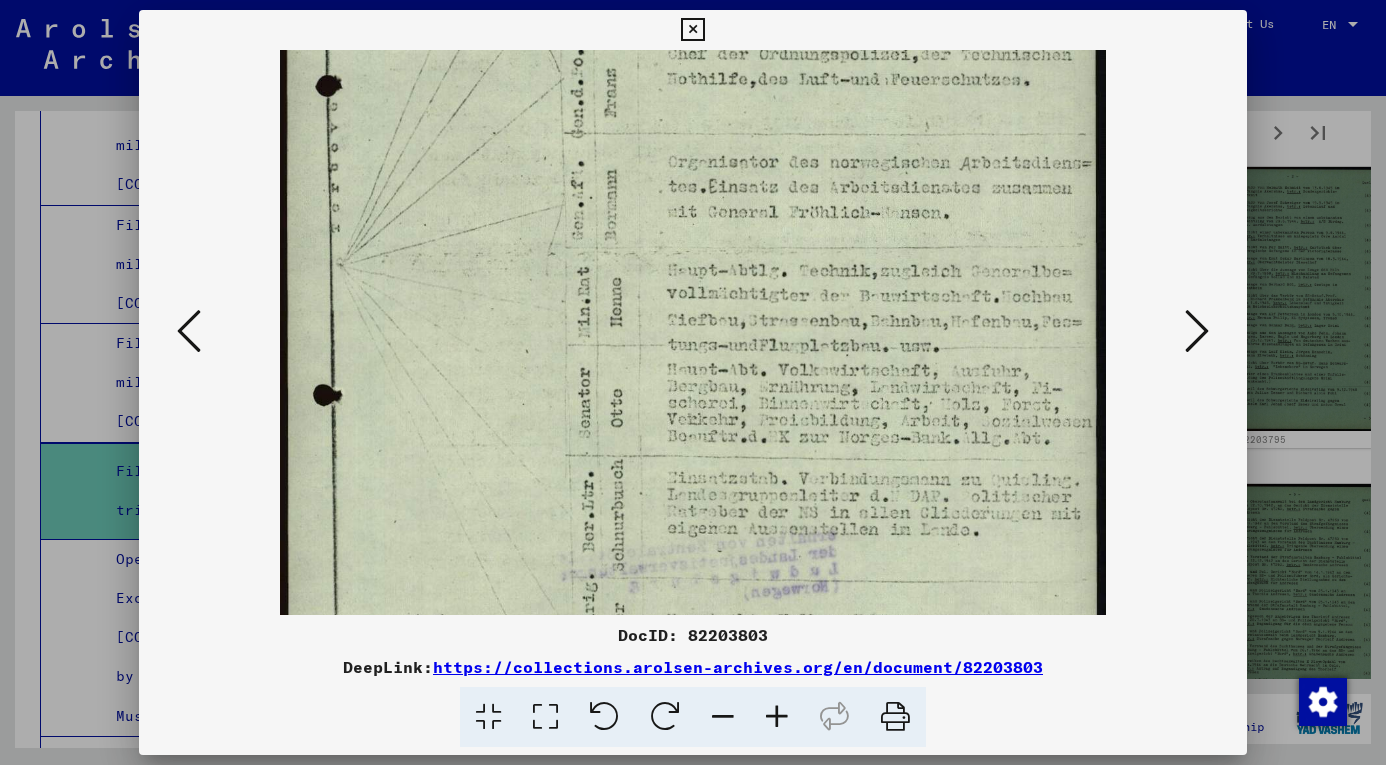 drag, startPoint x: 715, startPoint y: 376, endPoint x: 737, endPoint y: 462, distance: 88.76936 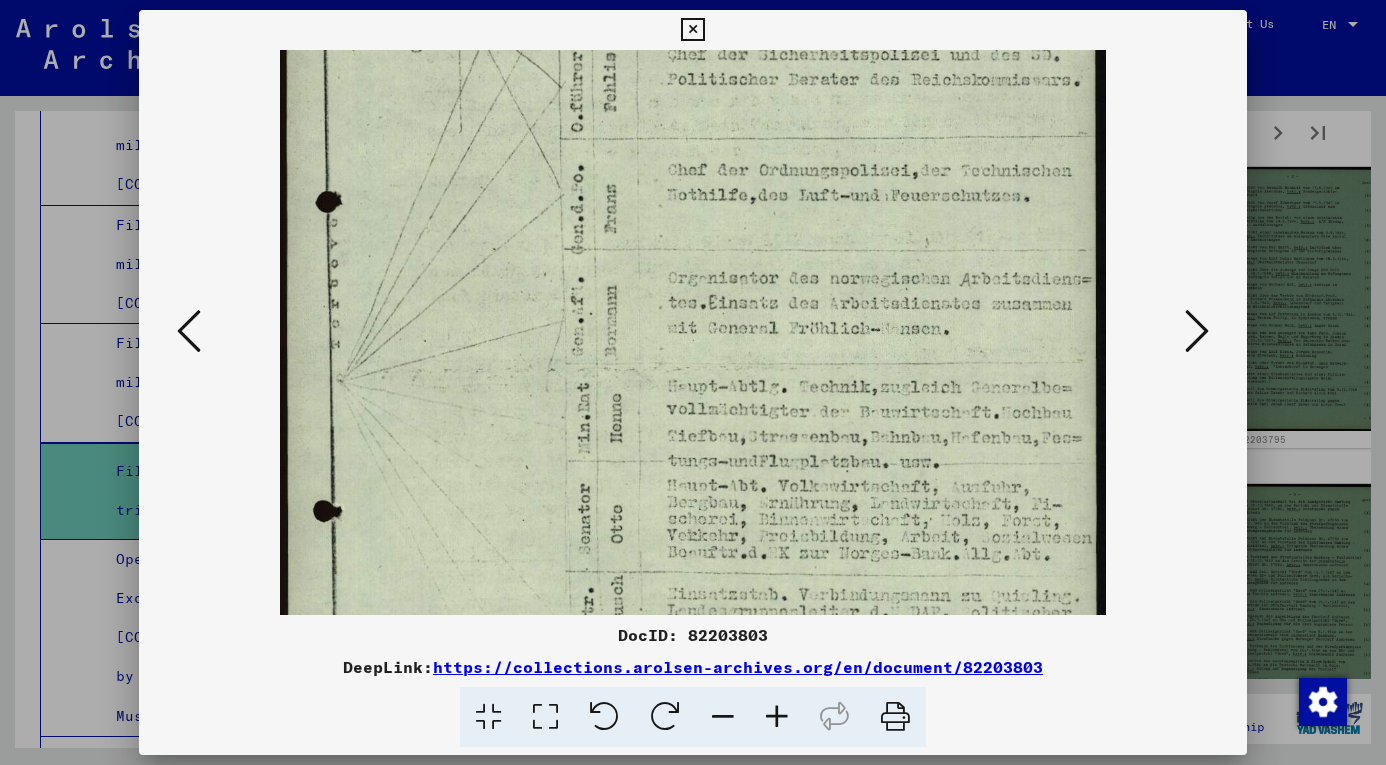 drag, startPoint x: 838, startPoint y: 267, endPoint x: 824, endPoint y: 374, distance: 107.912 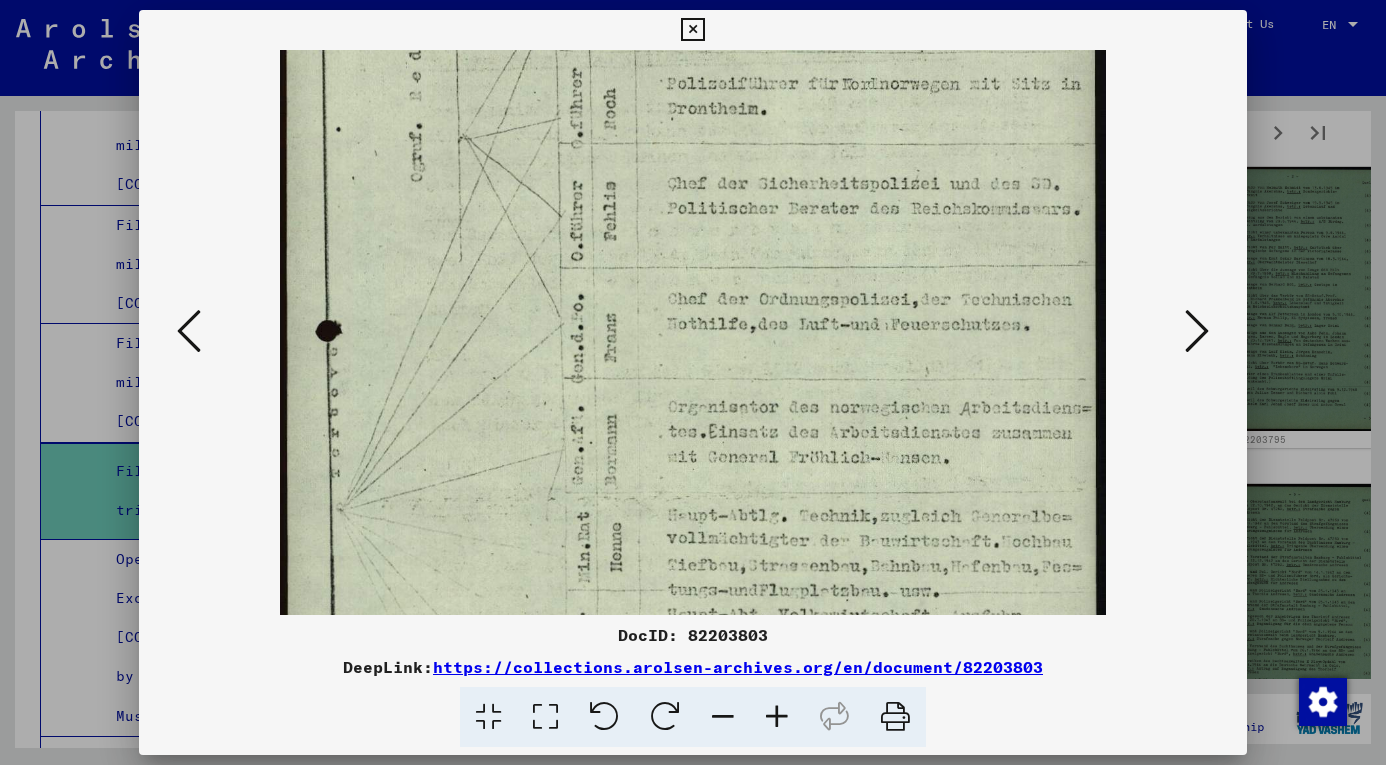 drag, startPoint x: 873, startPoint y: 306, endPoint x: 871, endPoint y: 432, distance: 126.01587 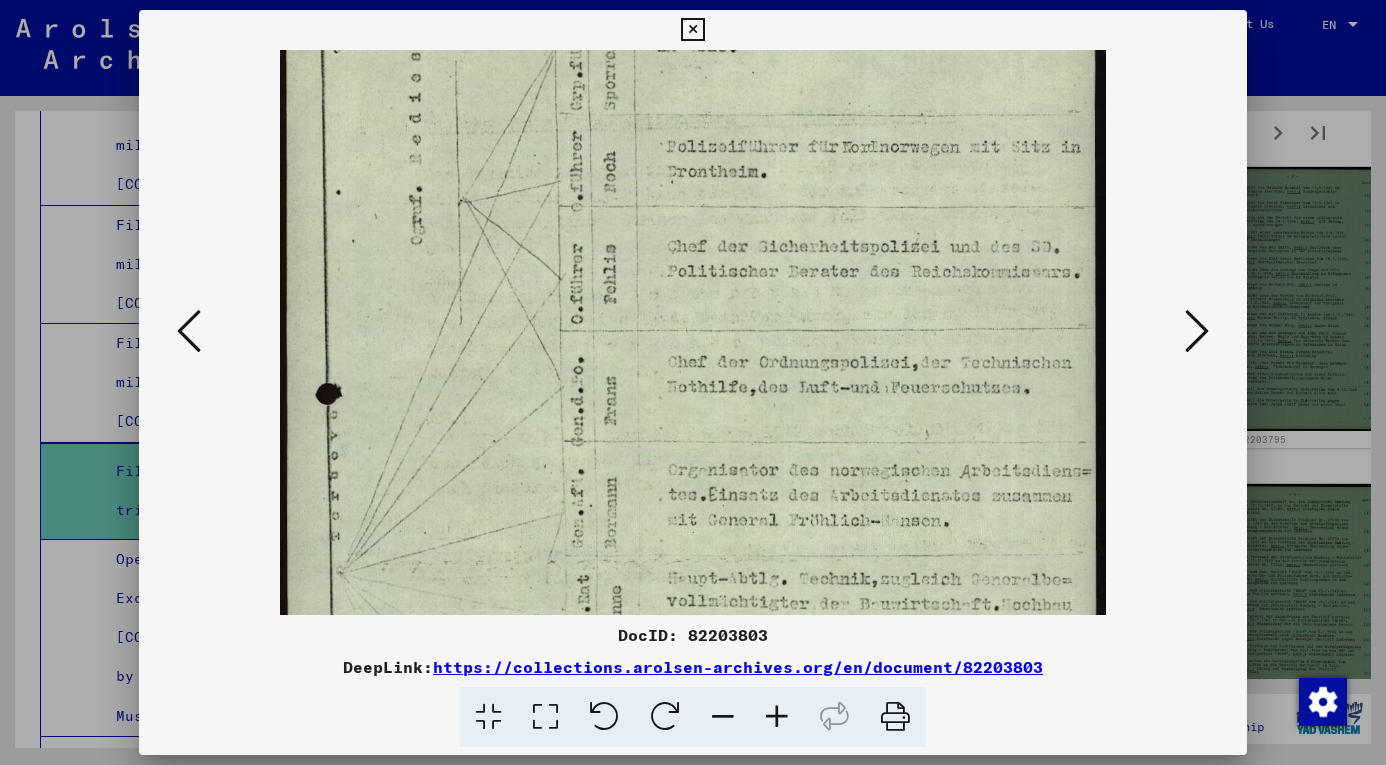 scroll, scrollTop: 0, scrollLeft: 0, axis: both 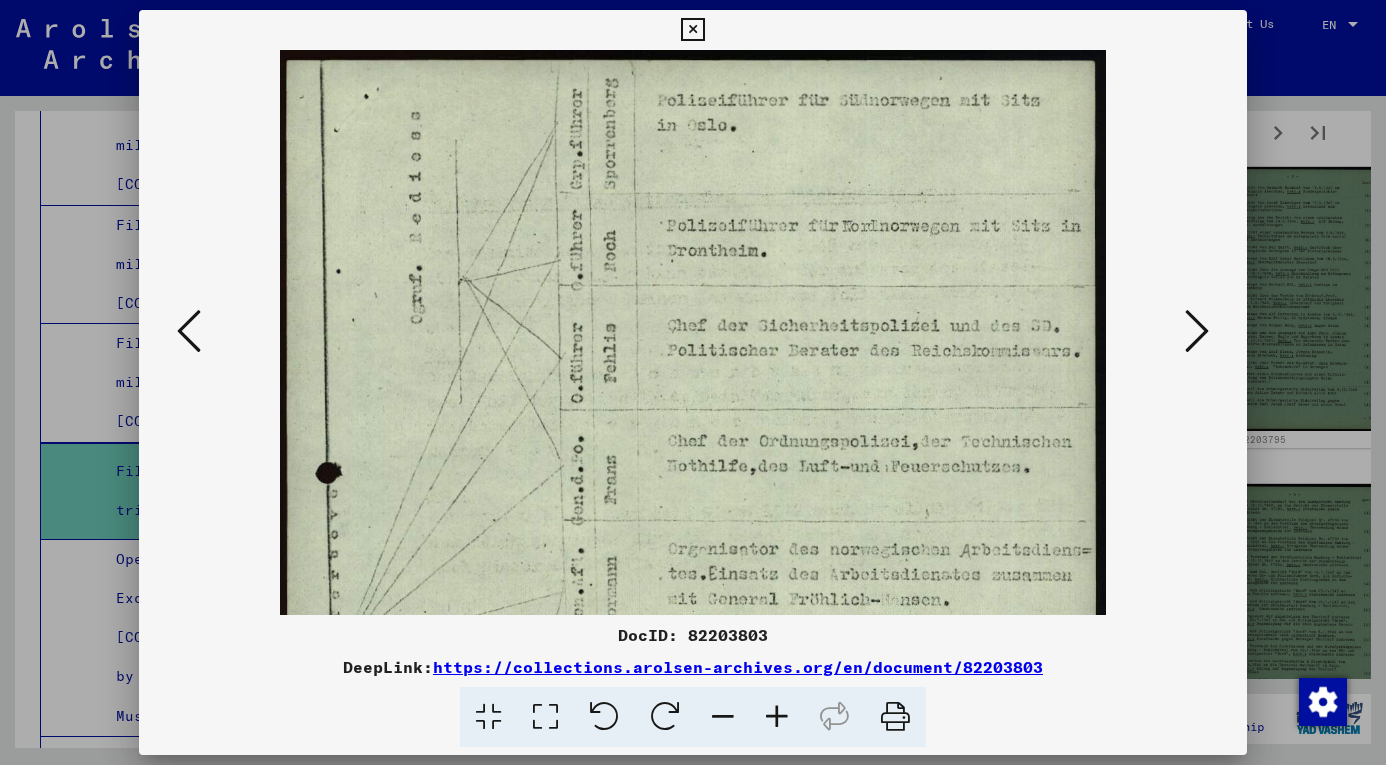 drag, startPoint x: 881, startPoint y: 294, endPoint x: 896, endPoint y: 450, distance: 156.7195 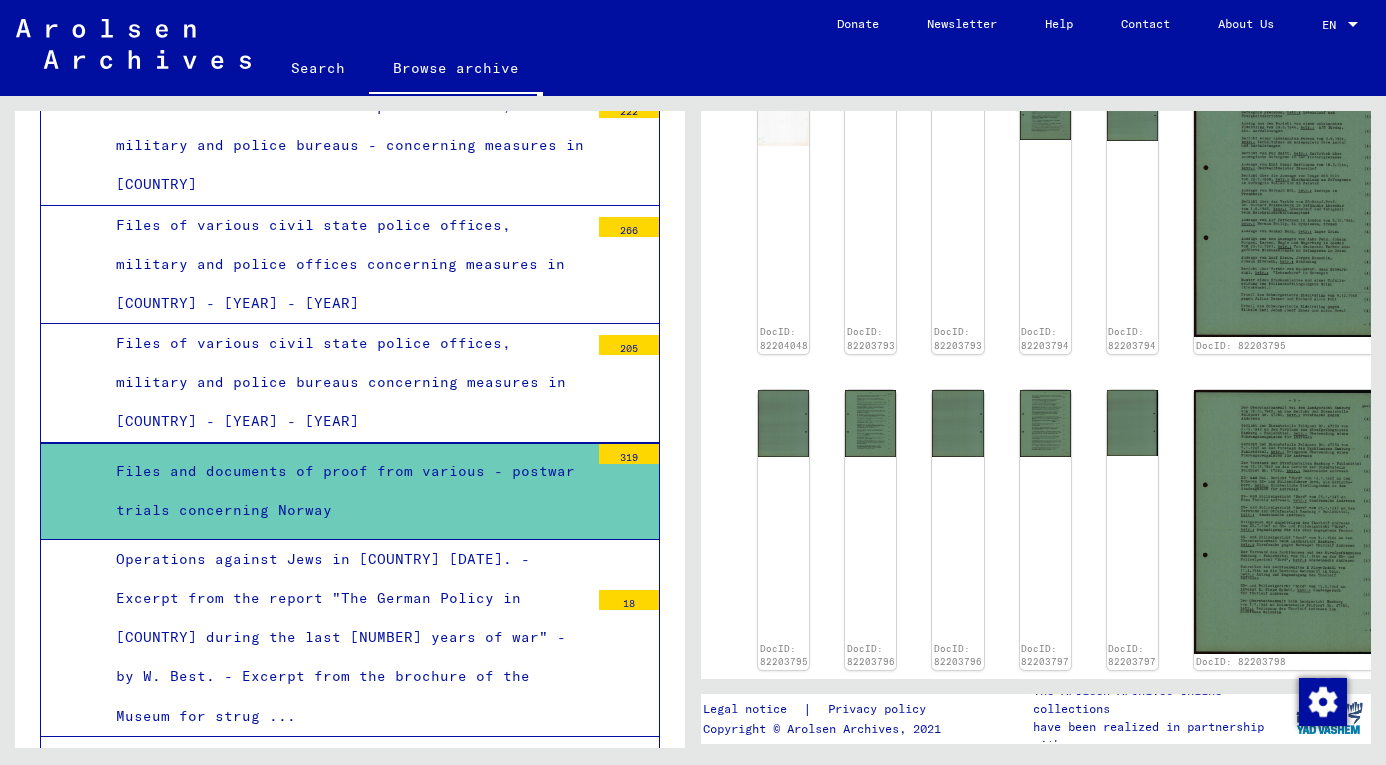 scroll, scrollTop: 288, scrollLeft: 0, axis: vertical 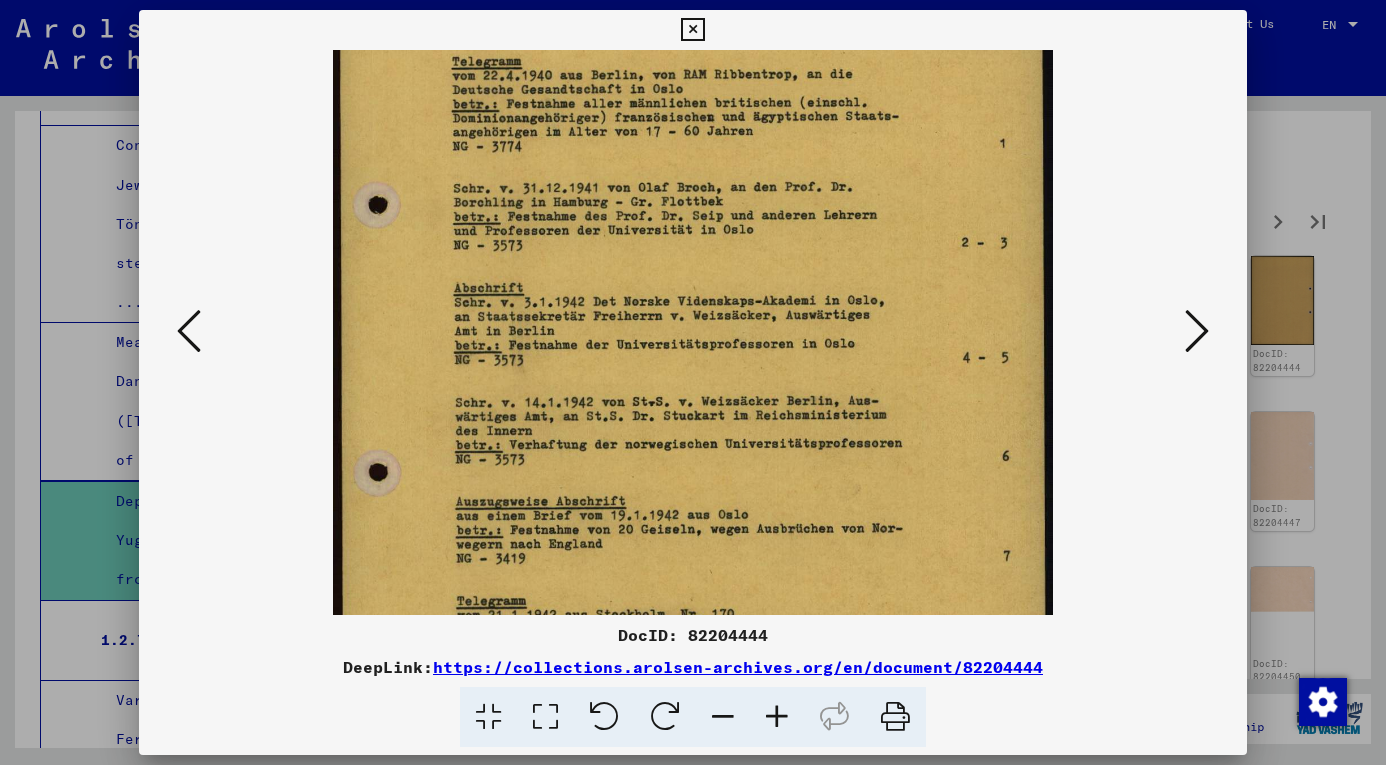 drag, startPoint x: 643, startPoint y: 438, endPoint x: 639, endPoint y: 219, distance: 219.03653 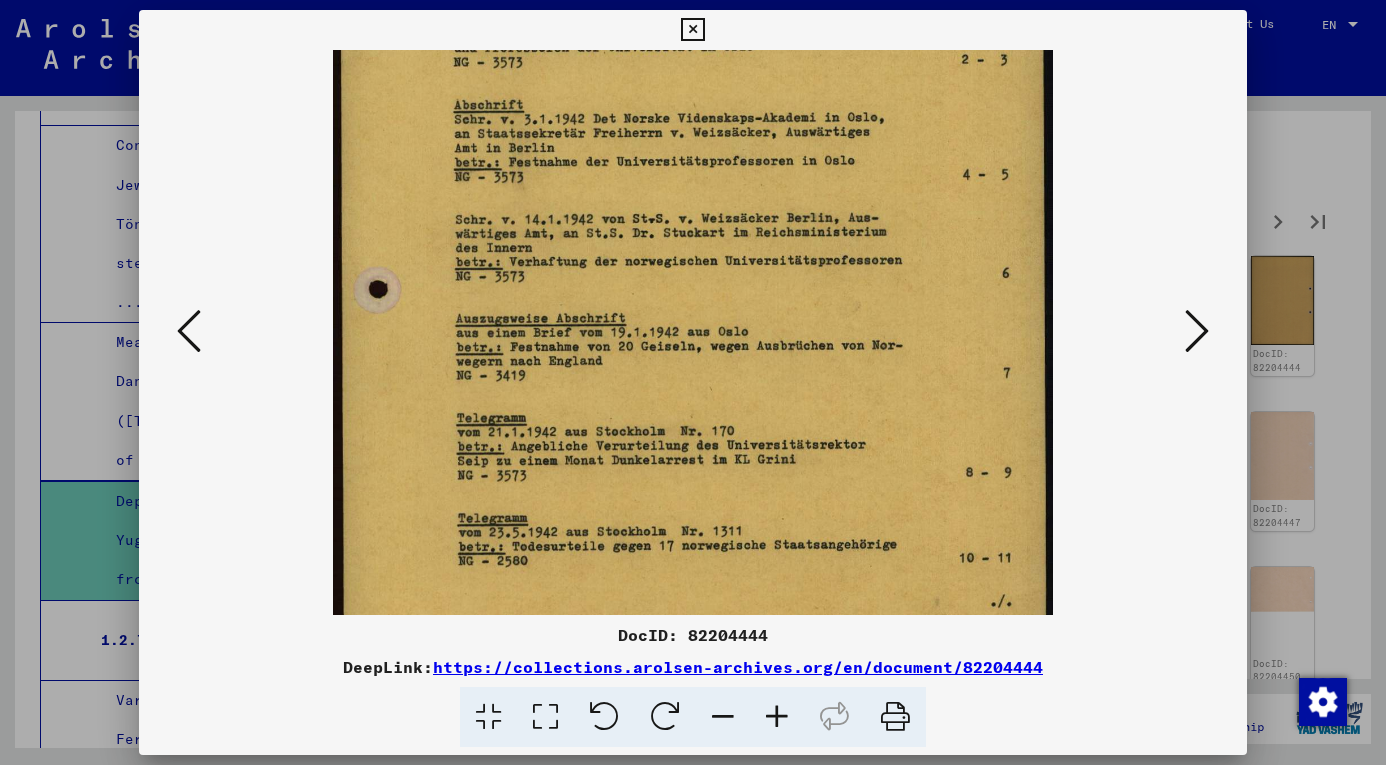 drag, startPoint x: 658, startPoint y: 366, endPoint x: 633, endPoint y: 183, distance: 184.69975 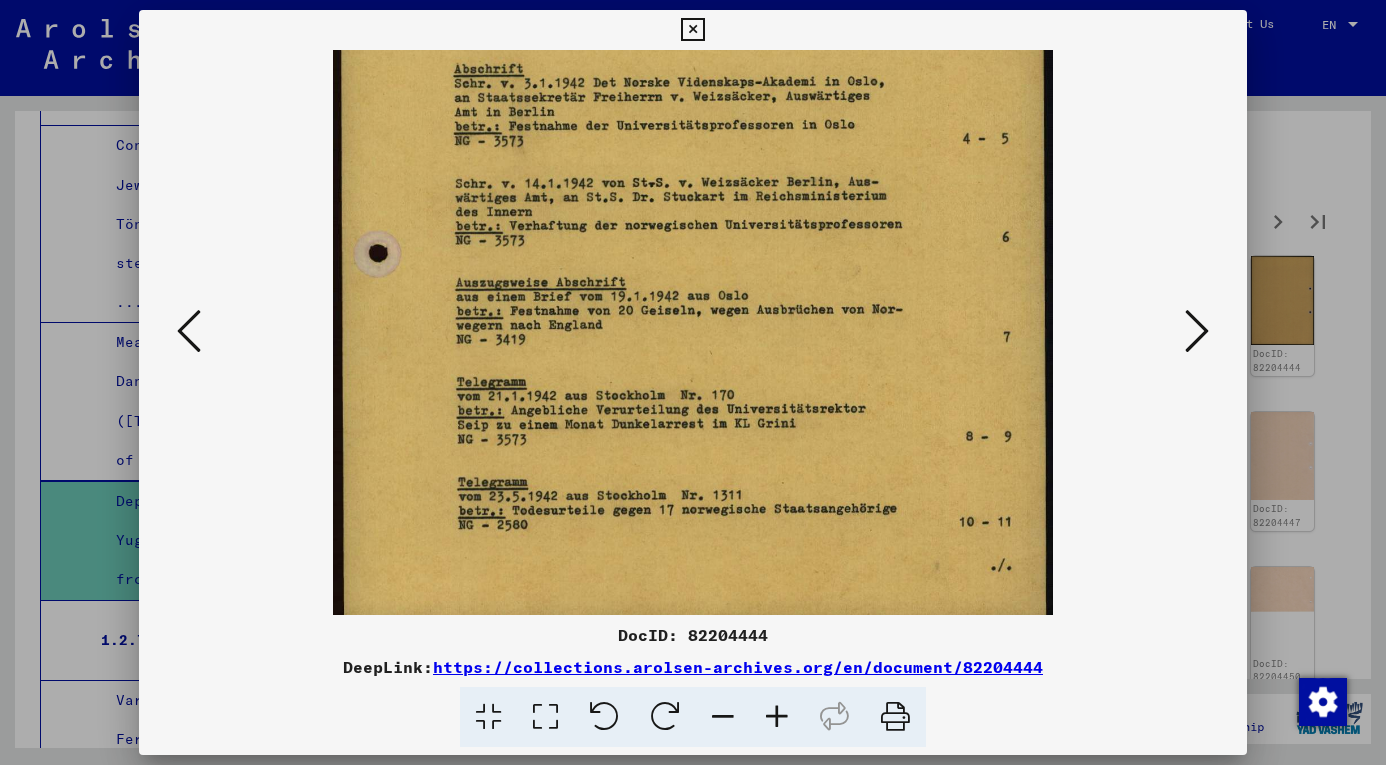 drag, startPoint x: 670, startPoint y: 354, endPoint x: 666, endPoint y: 318, distance: 36.221542 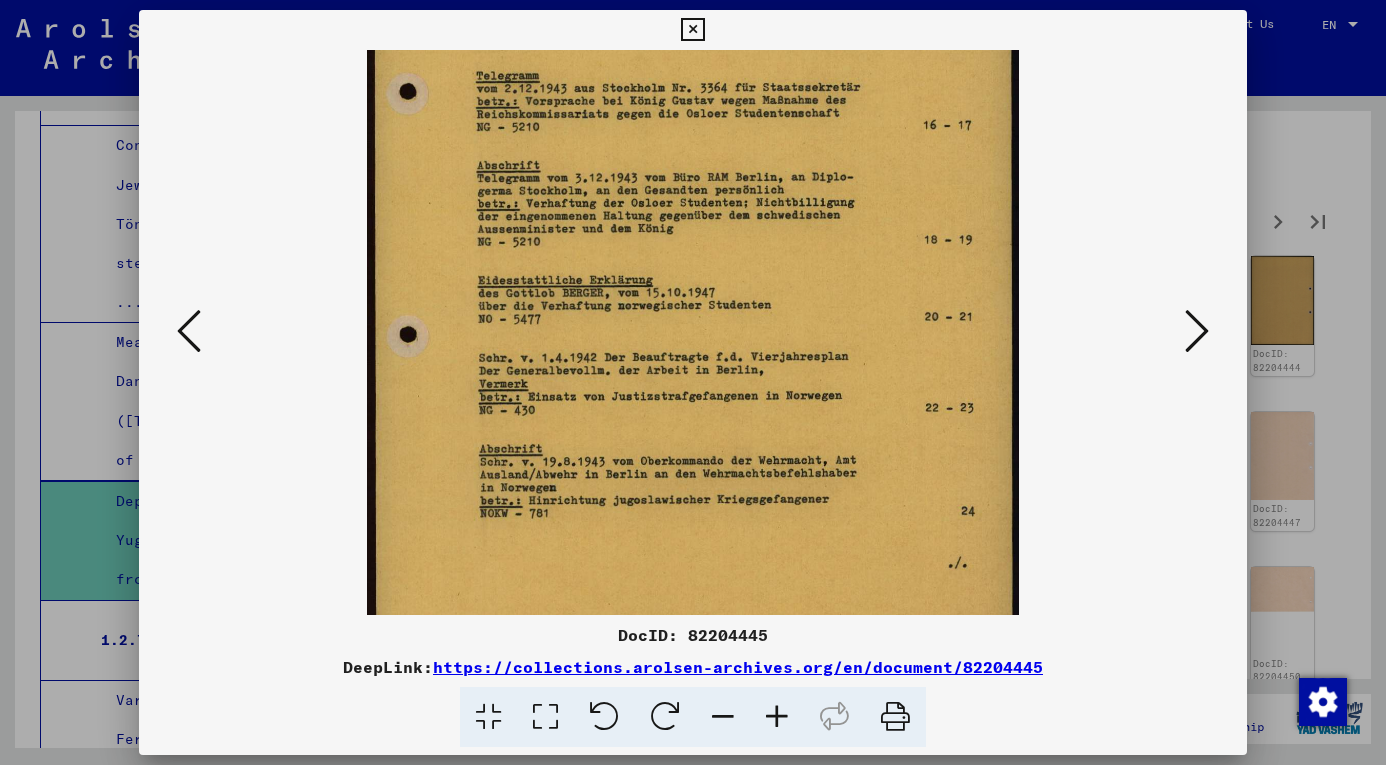scroll, scrollTop: 293, scrollLeft: 0, axis: vertical 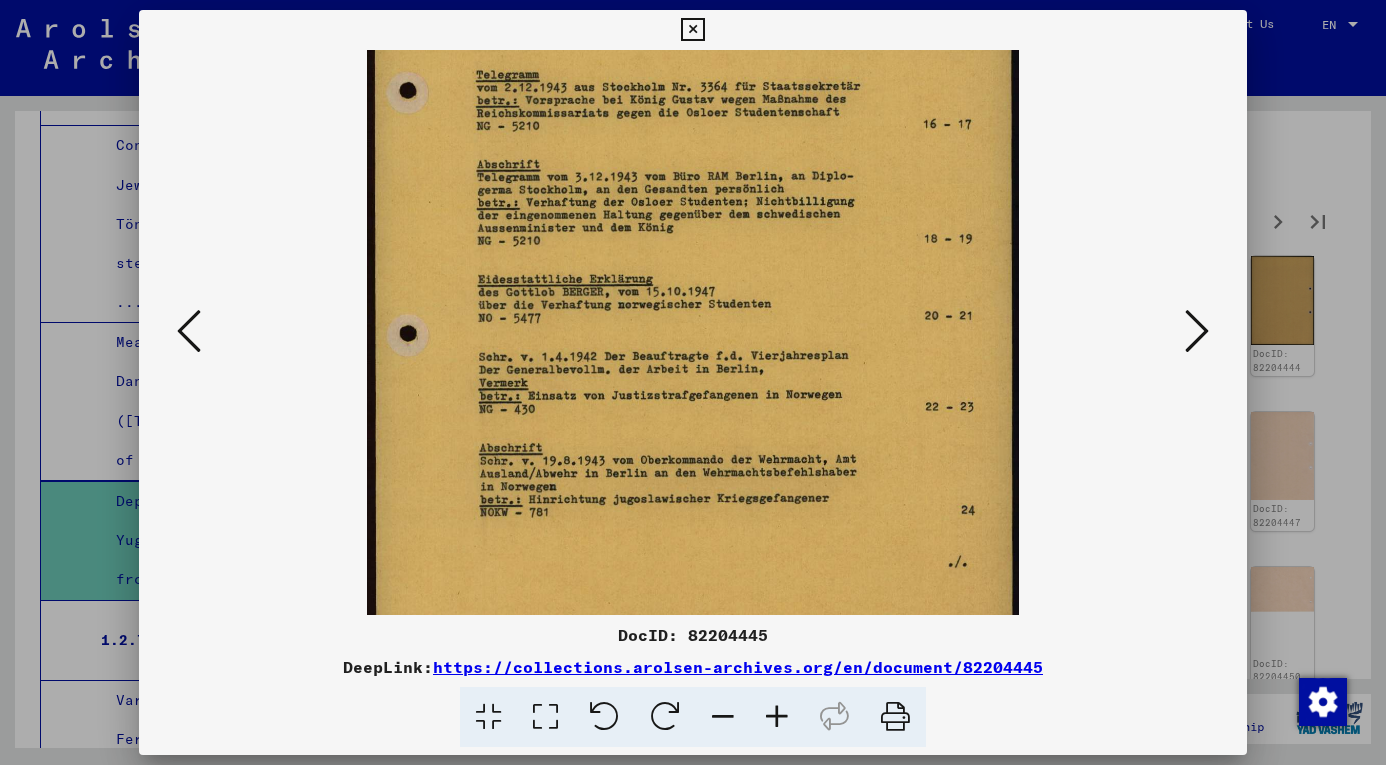 drag, startPoint x: 693, startPoint y: 494, endPoint x: 669, endPoint y: 201, distance: 293.9813 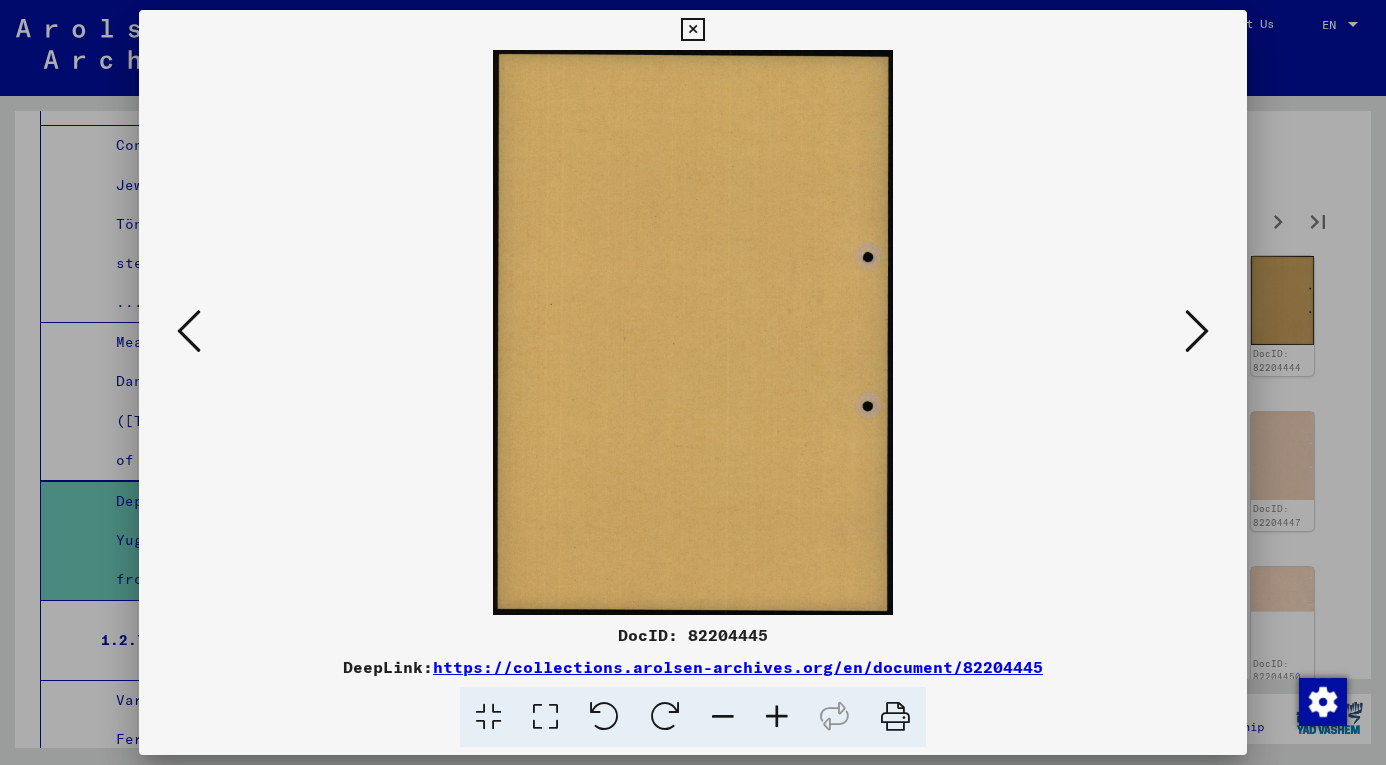 scroll, scrollTop: 0, scrollLeft: 0, axis: both 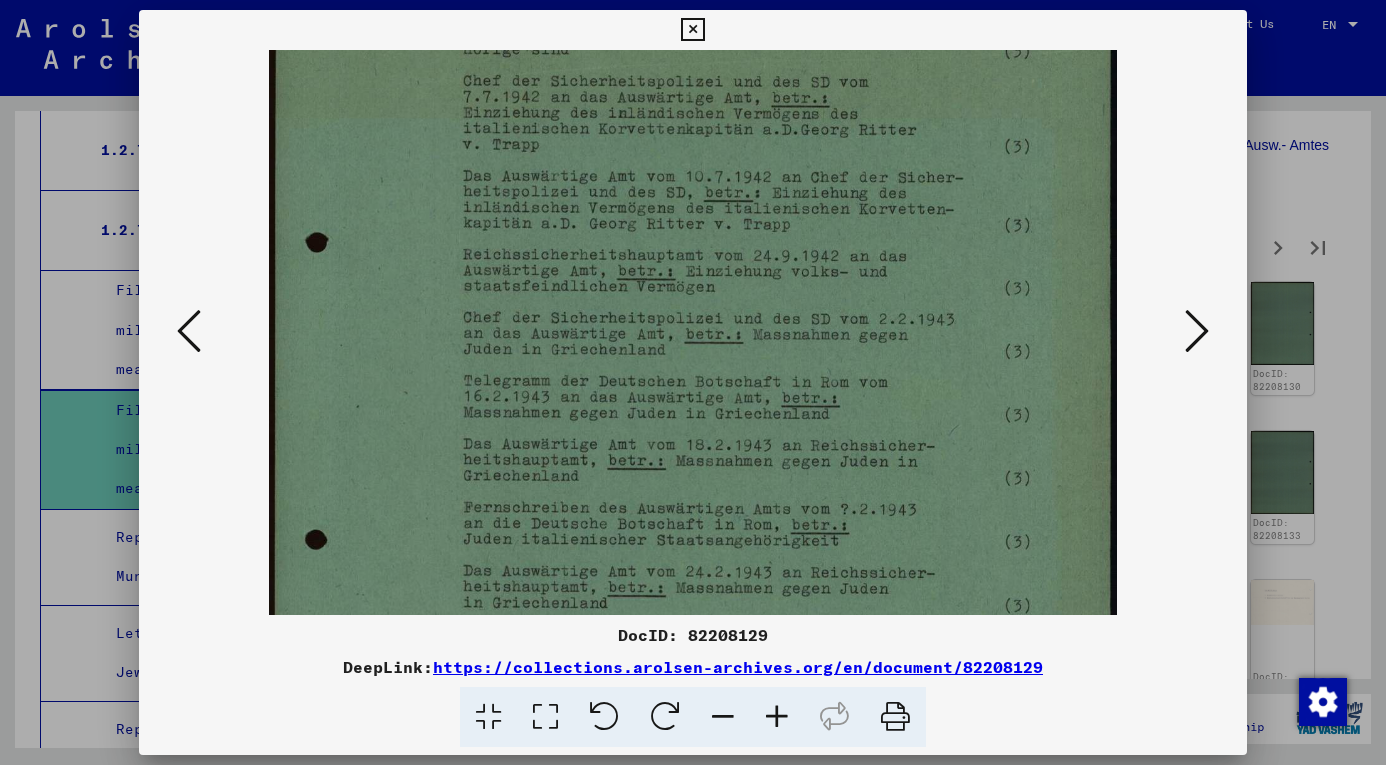 drag, startPoint x: 717, startPoint y: 476, endPoint x: 716, endPoint y: 251, distance: 225.00223 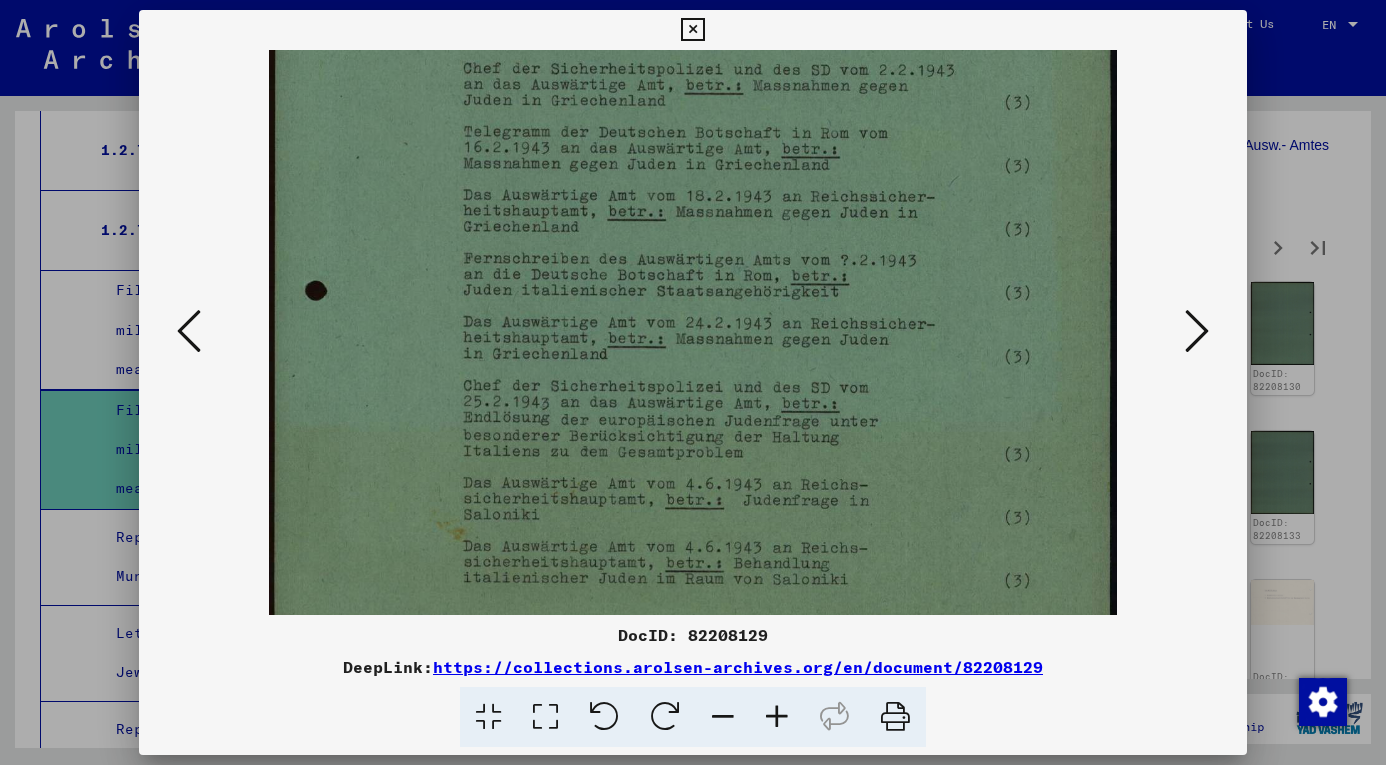 scroll, scrollTop: 465, scrollLeft: 0, axis: vertical 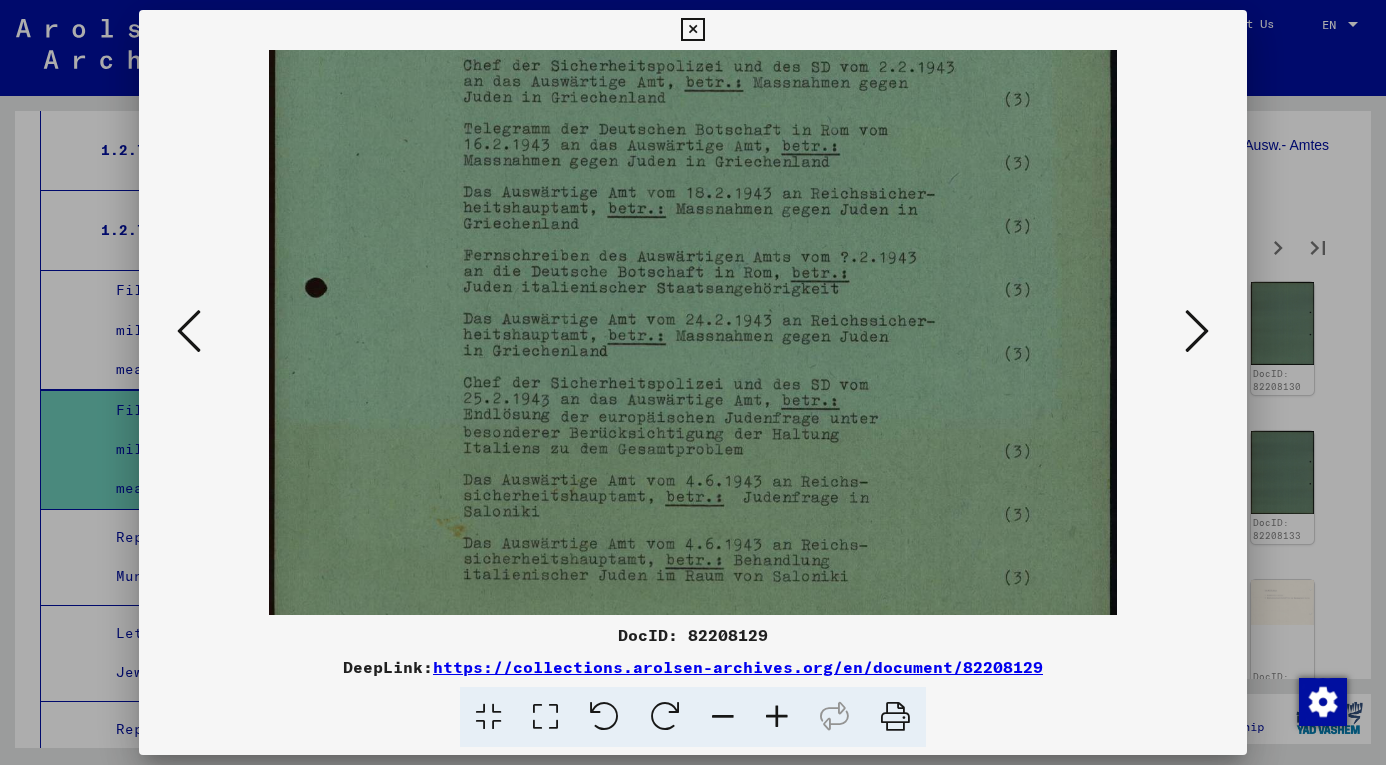 drag, startPoint x: 745, startPoint y: 386, endPoint x: 723, endPoint y: 147, distance: 240.01042 